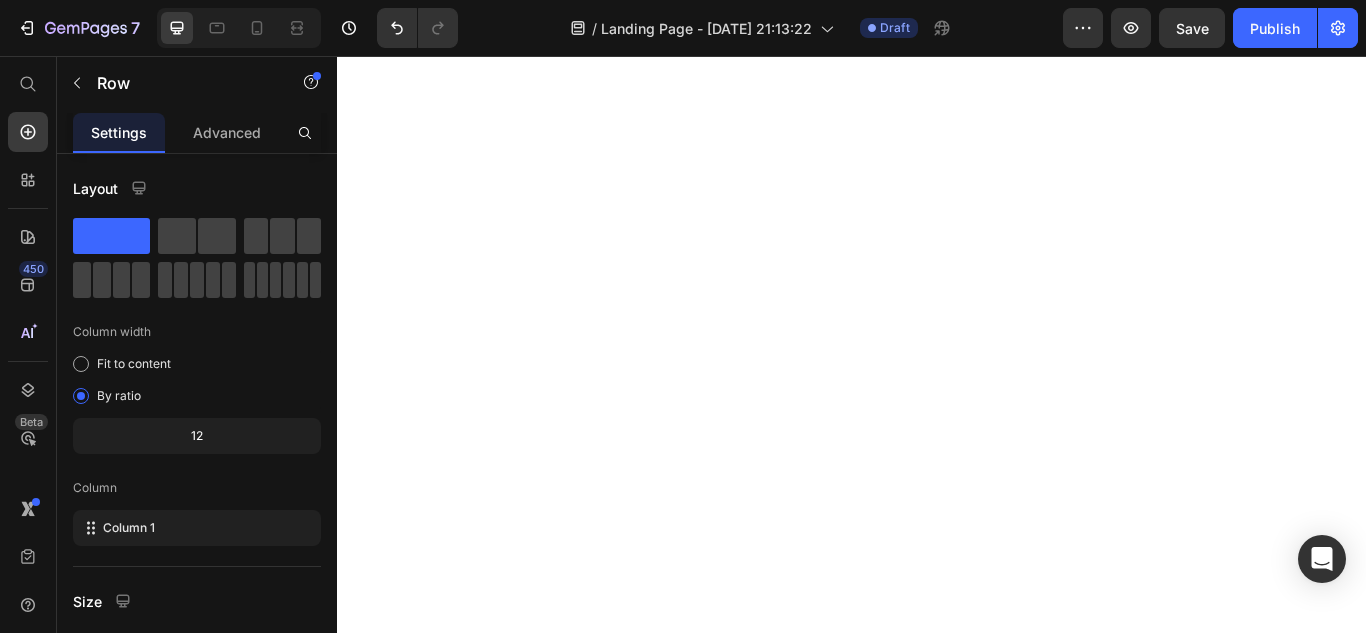 scroll, scrollTop: 0, scrollLeft: 0, axis: both 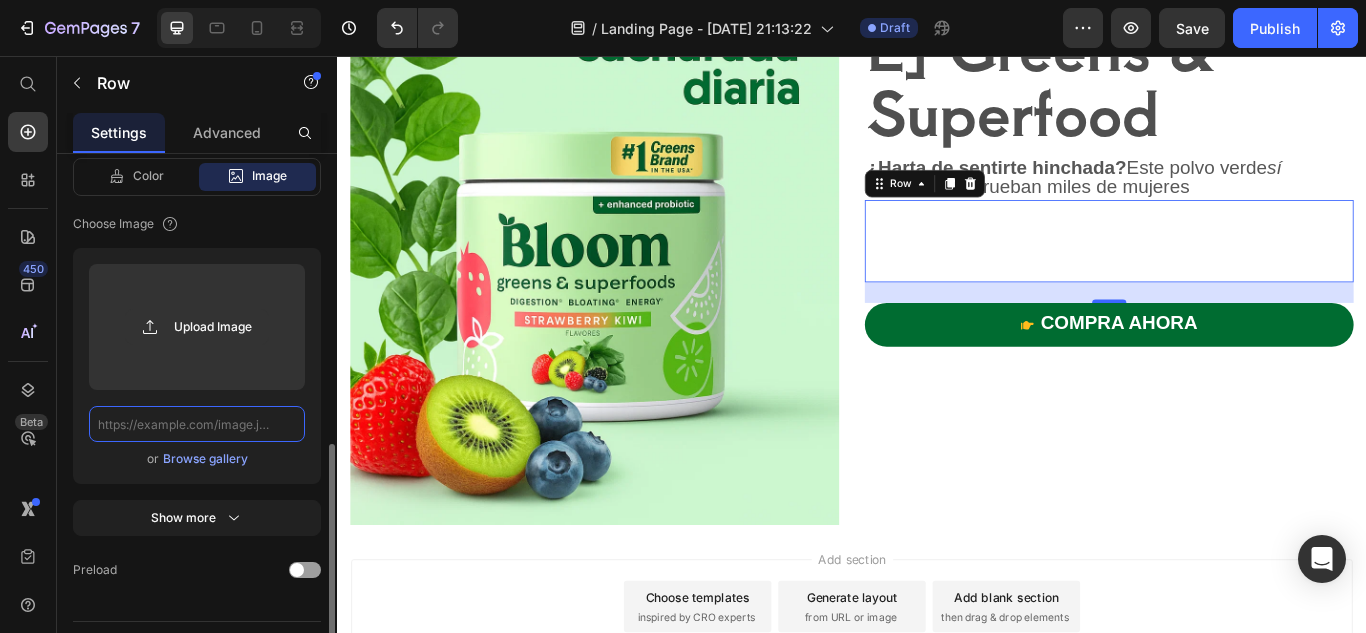 click 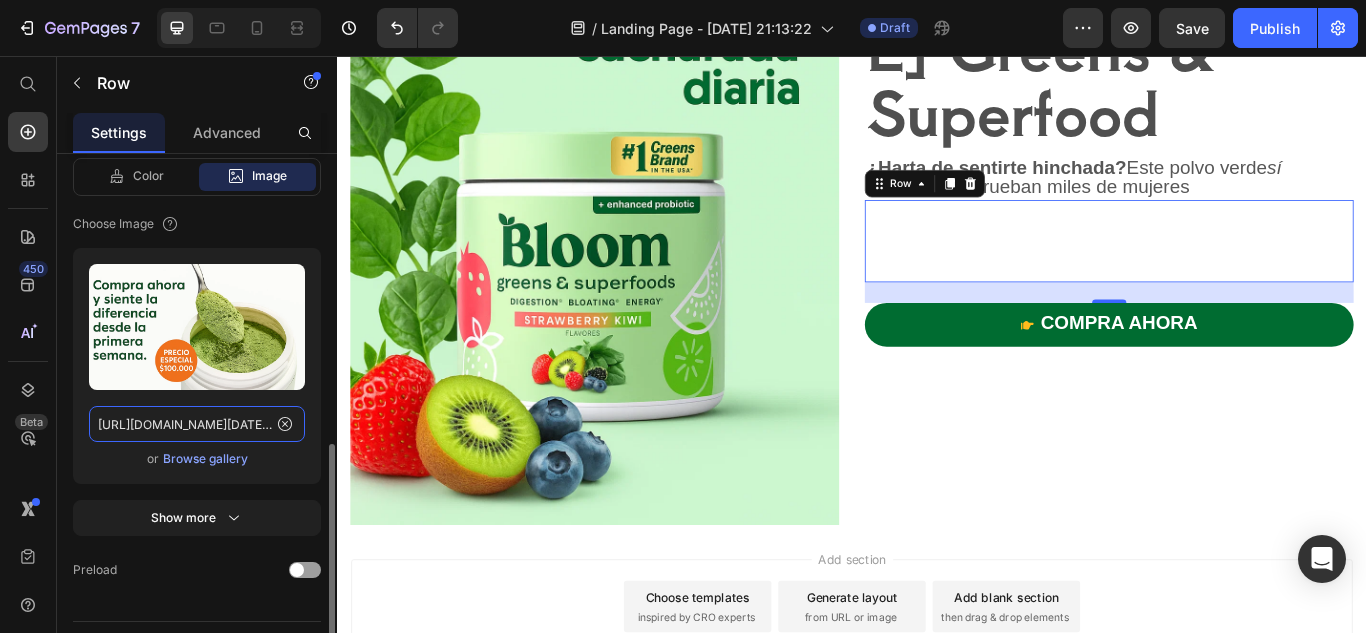 scroll, scrollTop: 0, scrollLeft: 2836, axis: horizontal 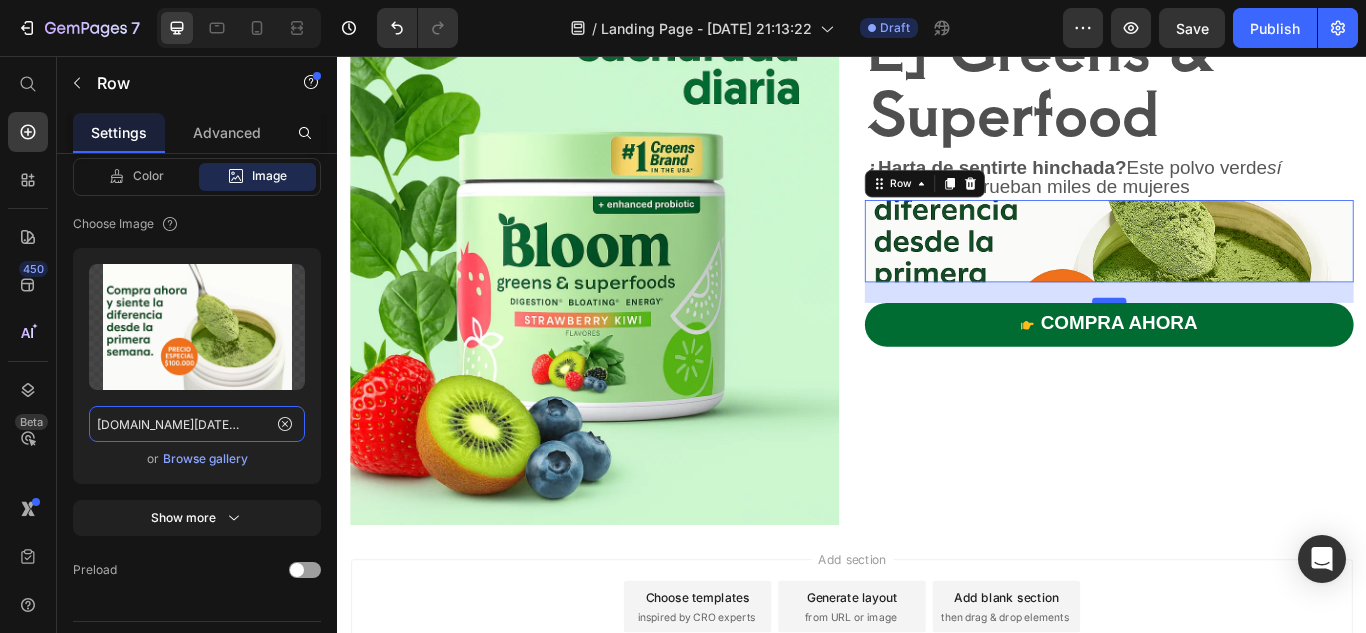 type on "https://videos.openai.com/vg-assets/assets%2Ftask_01jzs5j70ke7ps25ymd8gewb76%2F1752117706_img_1.webp?st=2025-07-10T02%3A17%3A12Z&se=2025-07-16T03%3A17%3A12Z&sks=b&skt=2025-07-10T02%3A17%3A12Z&ske=2025-07-16T03%3A17%3A12Z&sktid=a48cca56-e6da-484e-a814-9c849652bcb3&skoid=aa5ddad1-c91a-4f0a-9aca-e20682cc8969&skv=2019-02-02&sv=2018-11-09&sr=b&sp=r&spr=https%2Chttp&sig=dQDGuM8Ng8obn0B9yp27nN3oEP3D0JQ0xUe%2BeWBuY%2BQ%3D&az=oaivgprodscus" 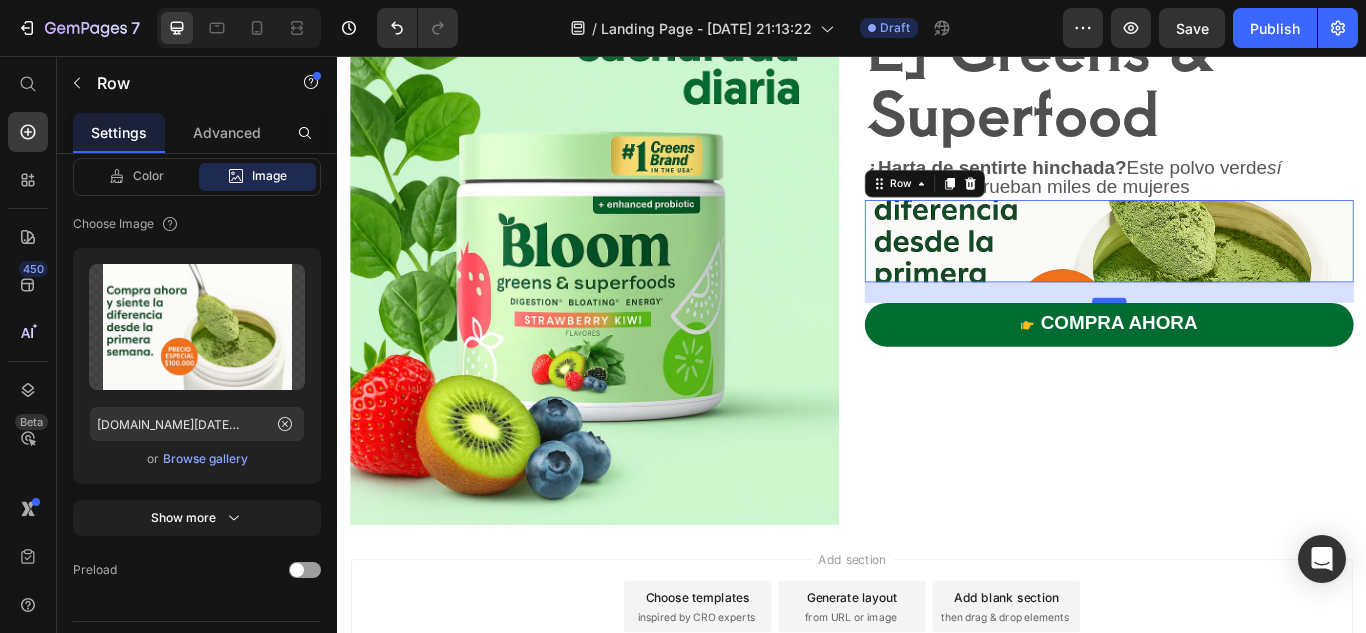 scroll, scrollTop: 0, scrollLeft: 0, axis: both 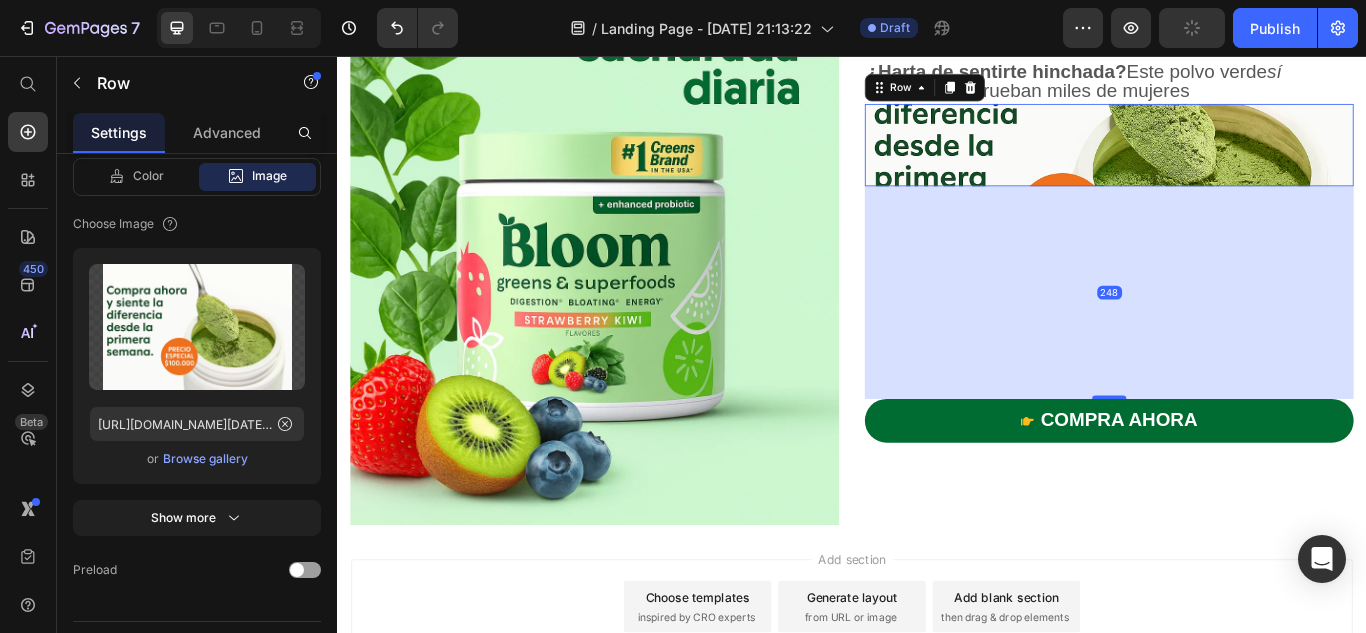 drag, startPoint x: 1222, startPoint y: 298, endPoint x: 1266, endPoint y: 545, distance: 250.88843 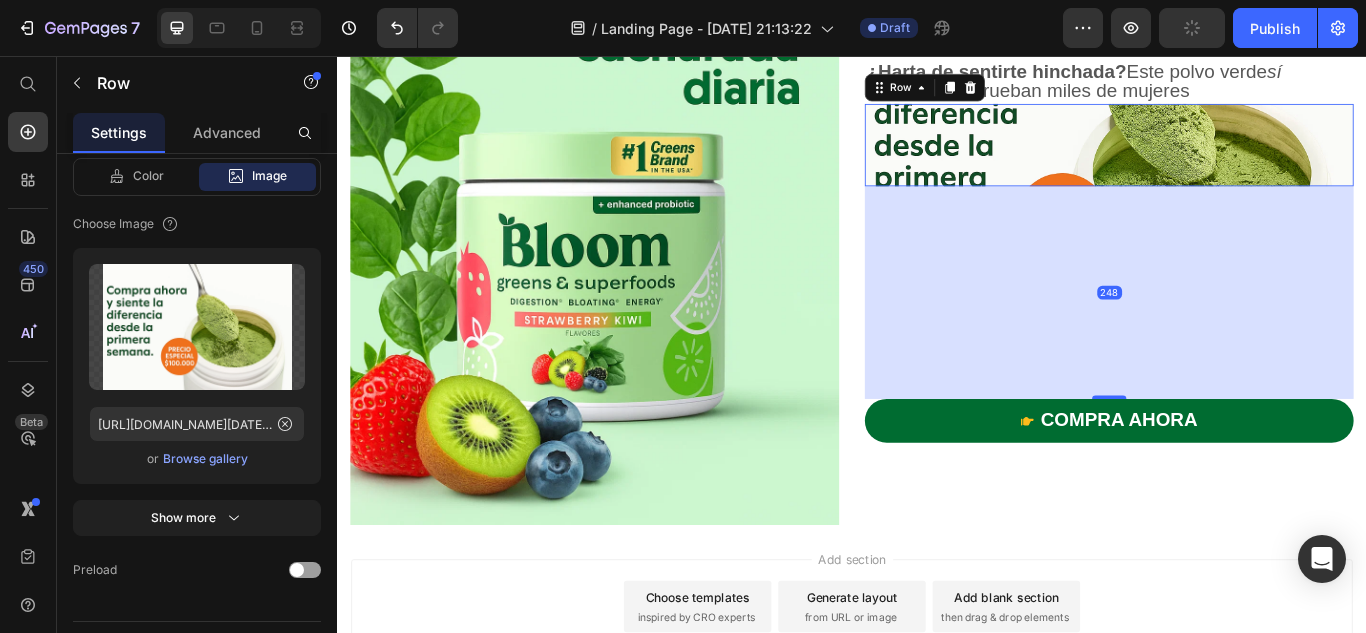 click on "⁠⁠⁠⁠⁠⁠⁠ Bloom Greens & Superfood Heading ¿Harta de sentirte hinchada?  Este polvo verde  sí funciona  y lo prueban miles de mujeres Text Block Shop Now   👉    Button Row   248
compra ahora Button" at bounding box center [1237, 175] 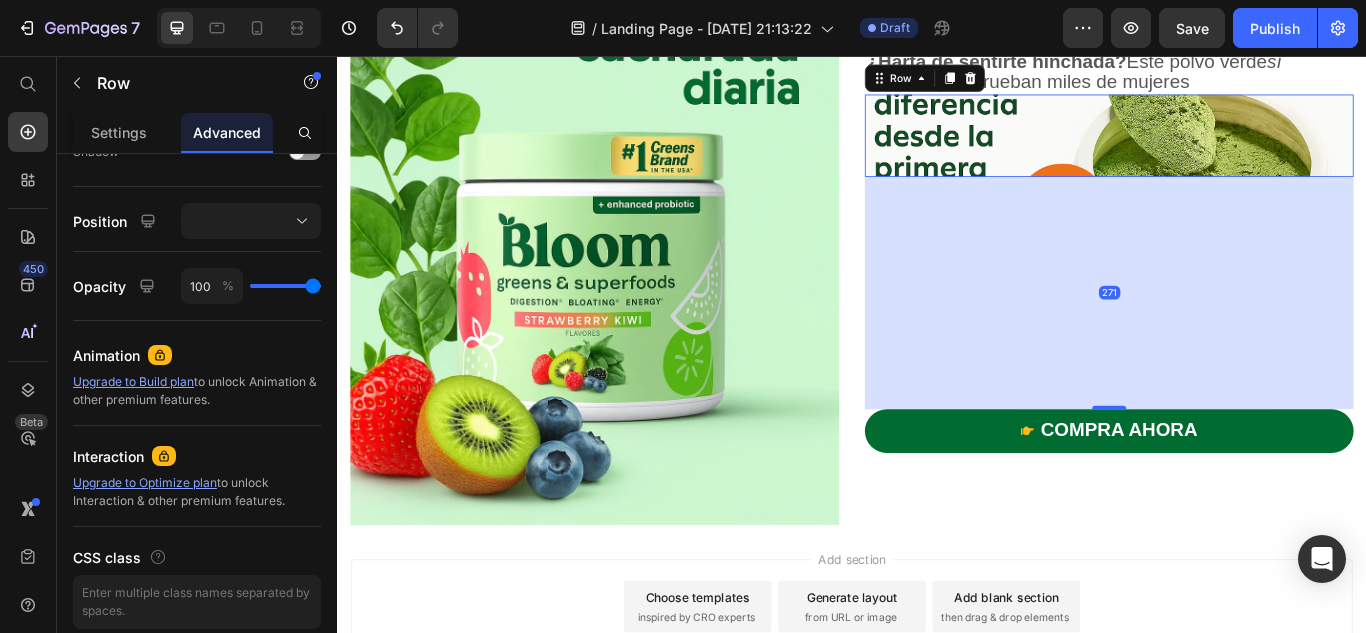 click on "Shop Now   👉    Button Row   271" at bounding box center (1237, 149) 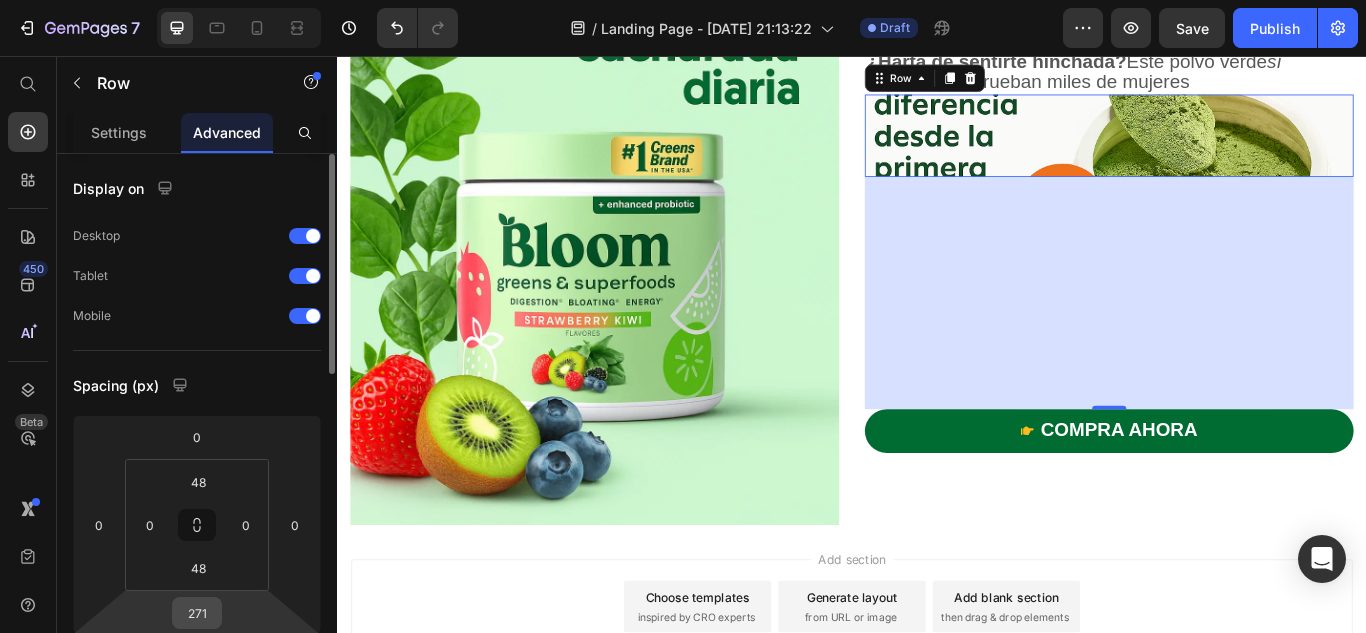 click on "271" at bounding box center [197, 613] 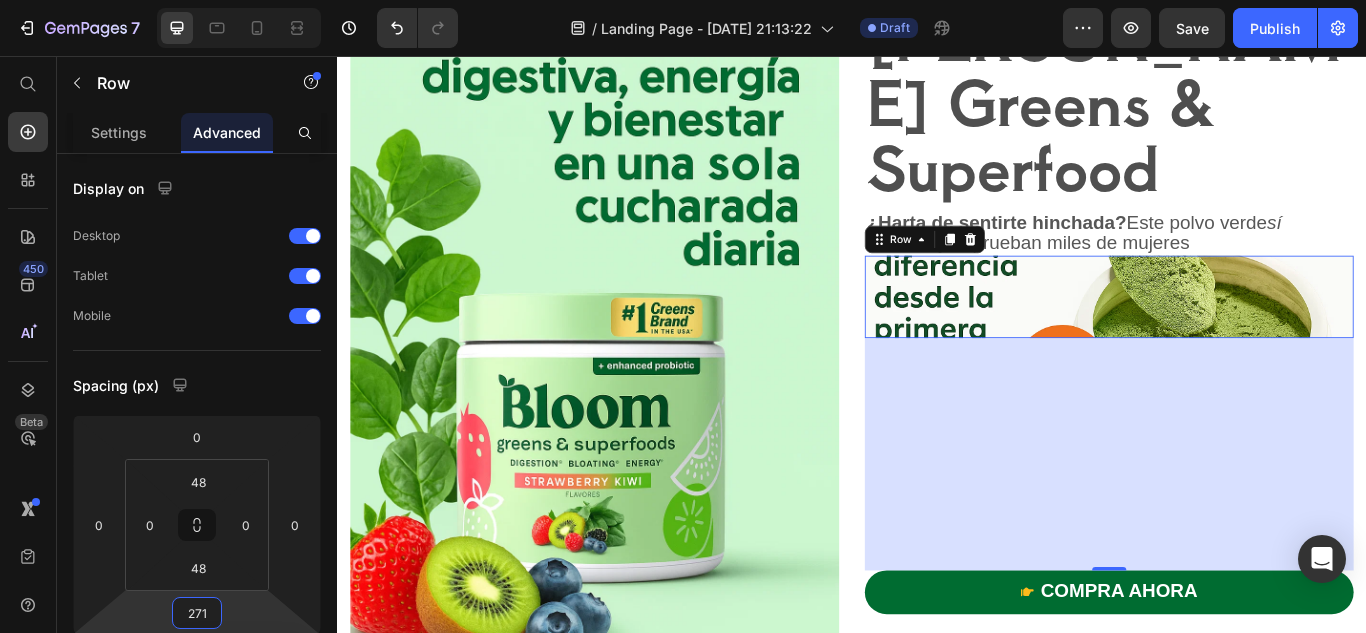 scroll, scrollTop: 350, scrollLeft: 0, axis: vertical 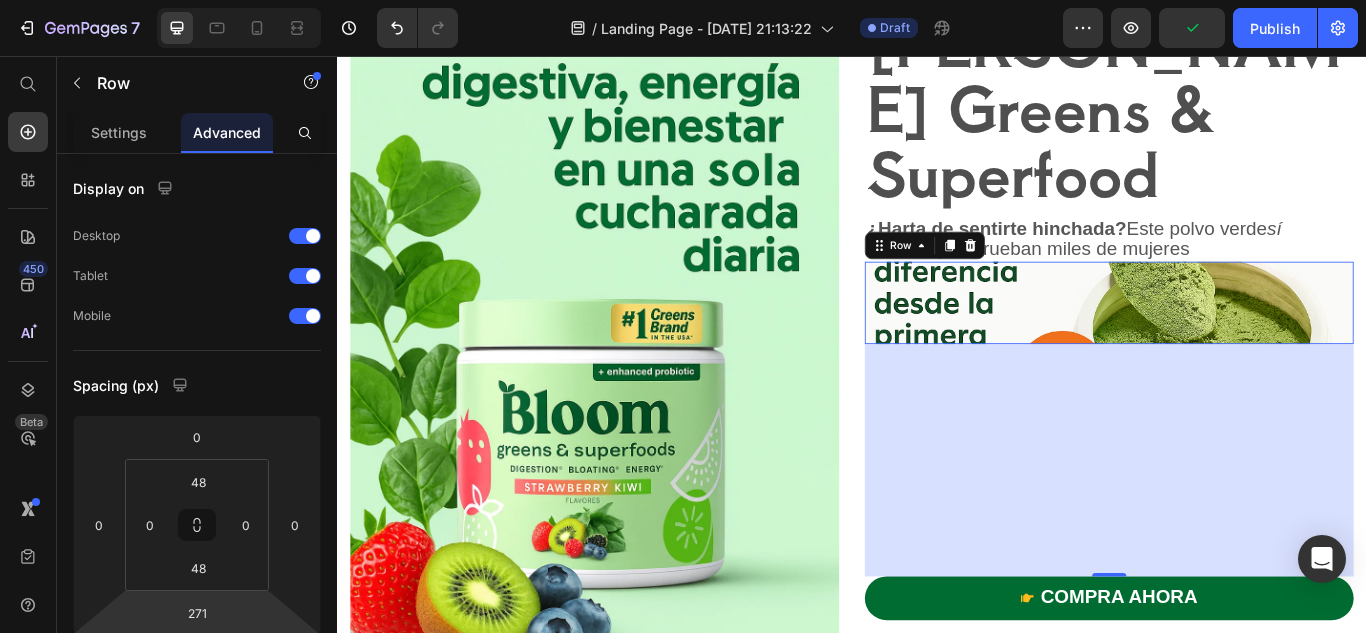 click on "Shop Now   👉    Button Row   271" at bounding box center [1237, 344] 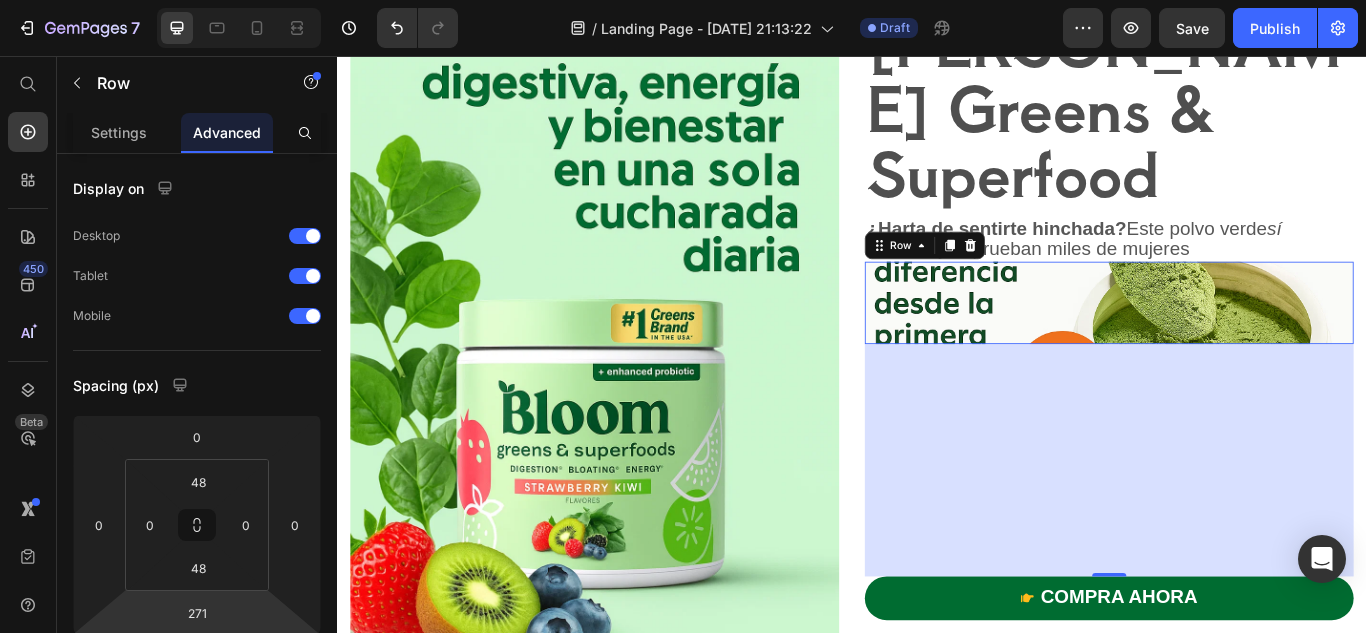 click on "271" at bounding box center (1237, 527) 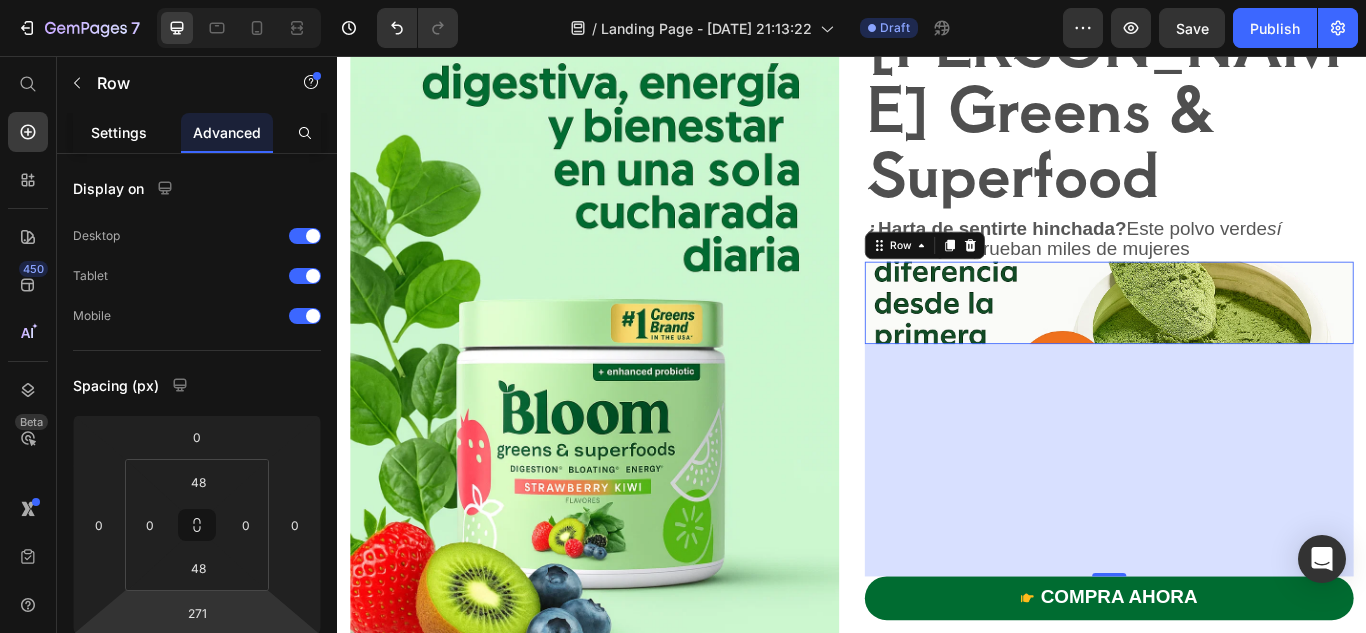 click on "Settings" at bounding box center (119, 132) 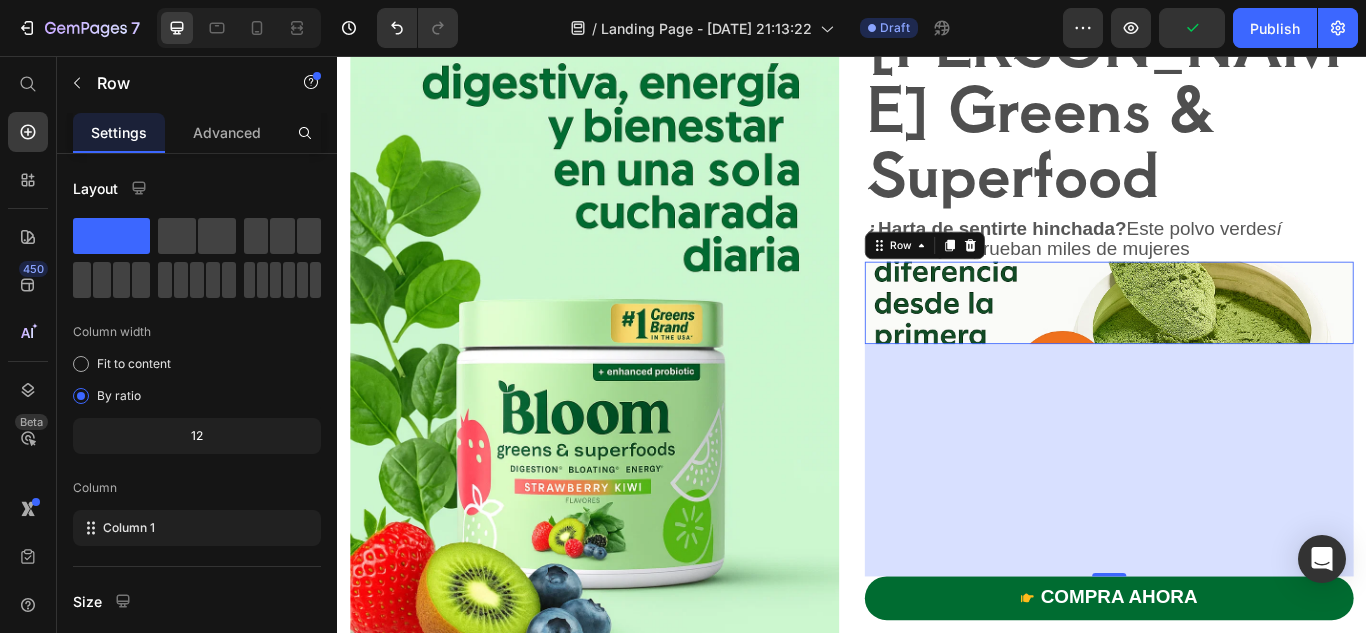 click on "Shop Now   👉    Button Row   271" at bounding box center (1237, 344) 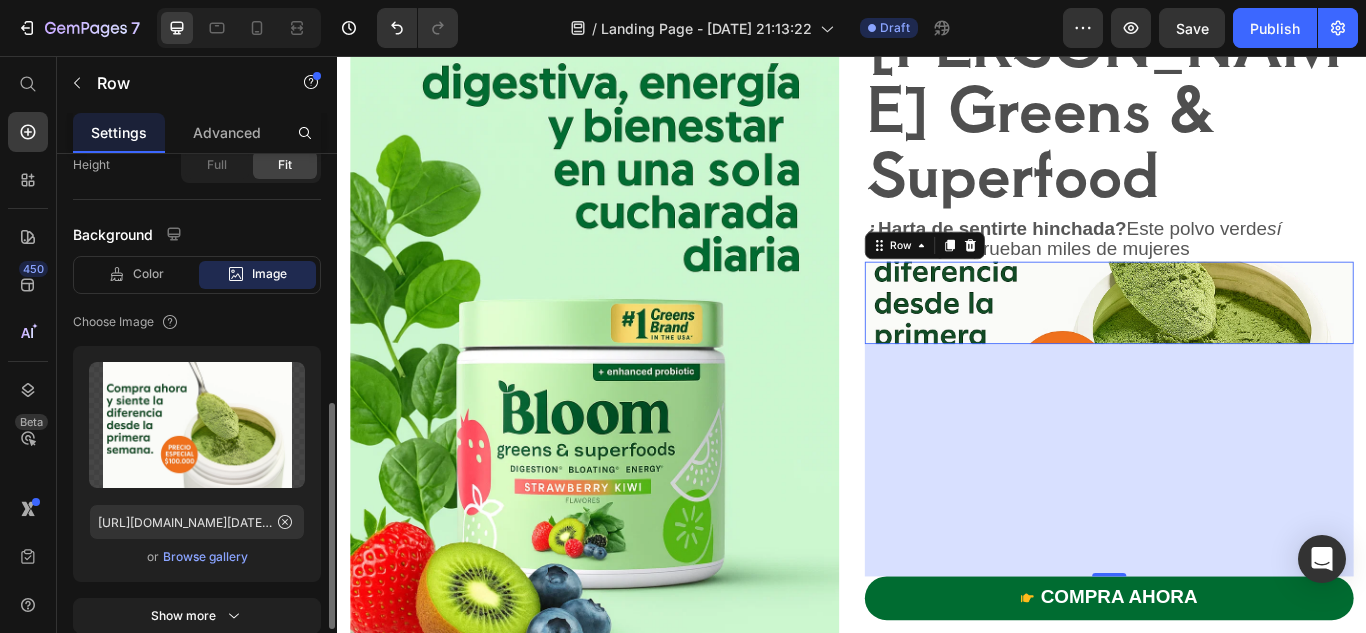 scroll, scrollTop: 585, scrollLeft: 0, axis: vertical 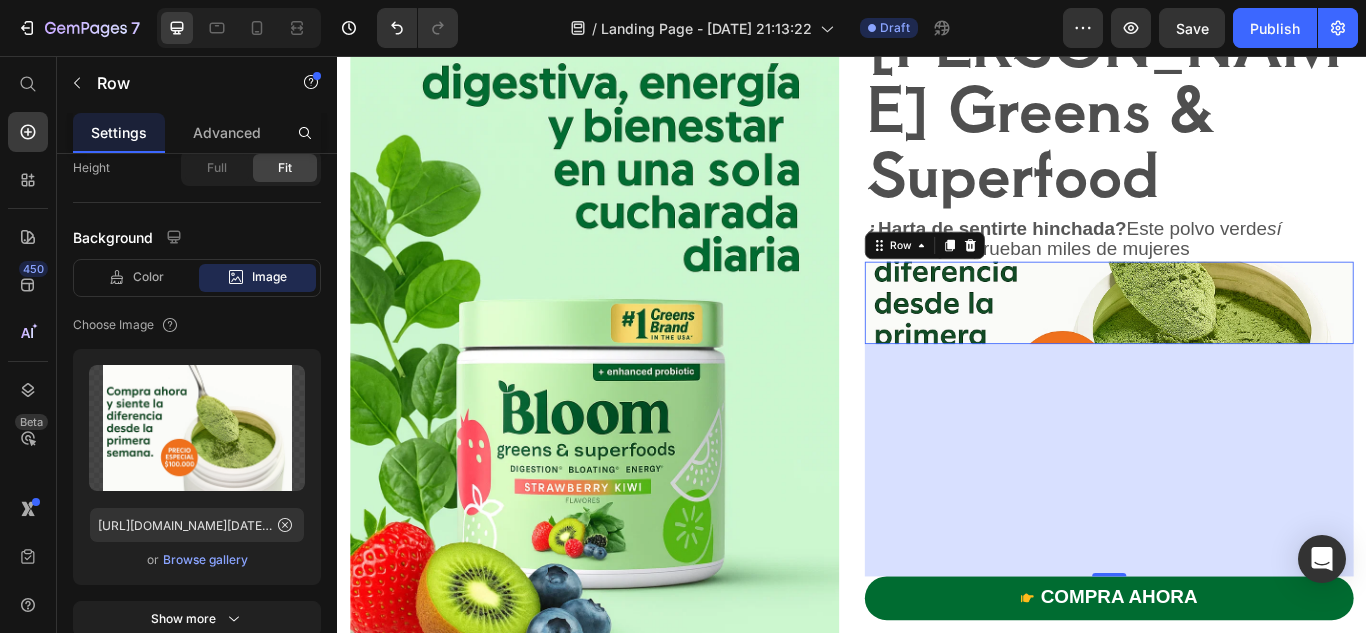 click on "Shop Now   👉    Button Row   271" at bounding box center (1237, 344) 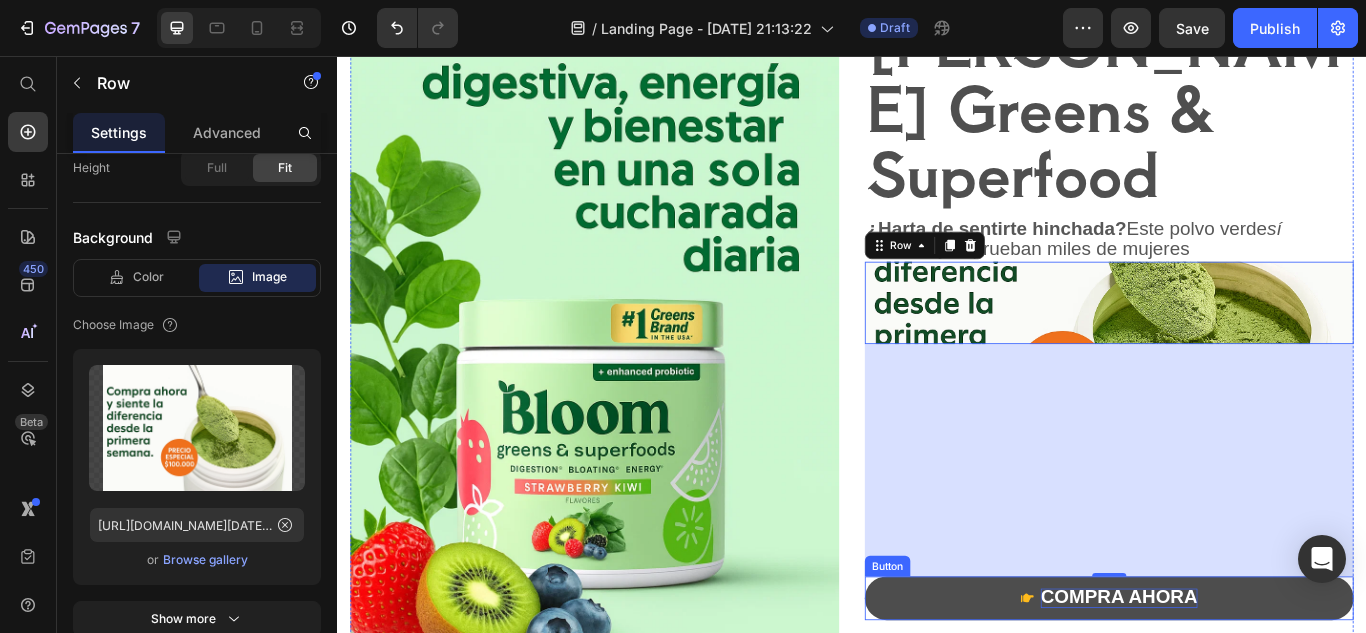 click on "compra ahora" at bounding box center [1248, 686] 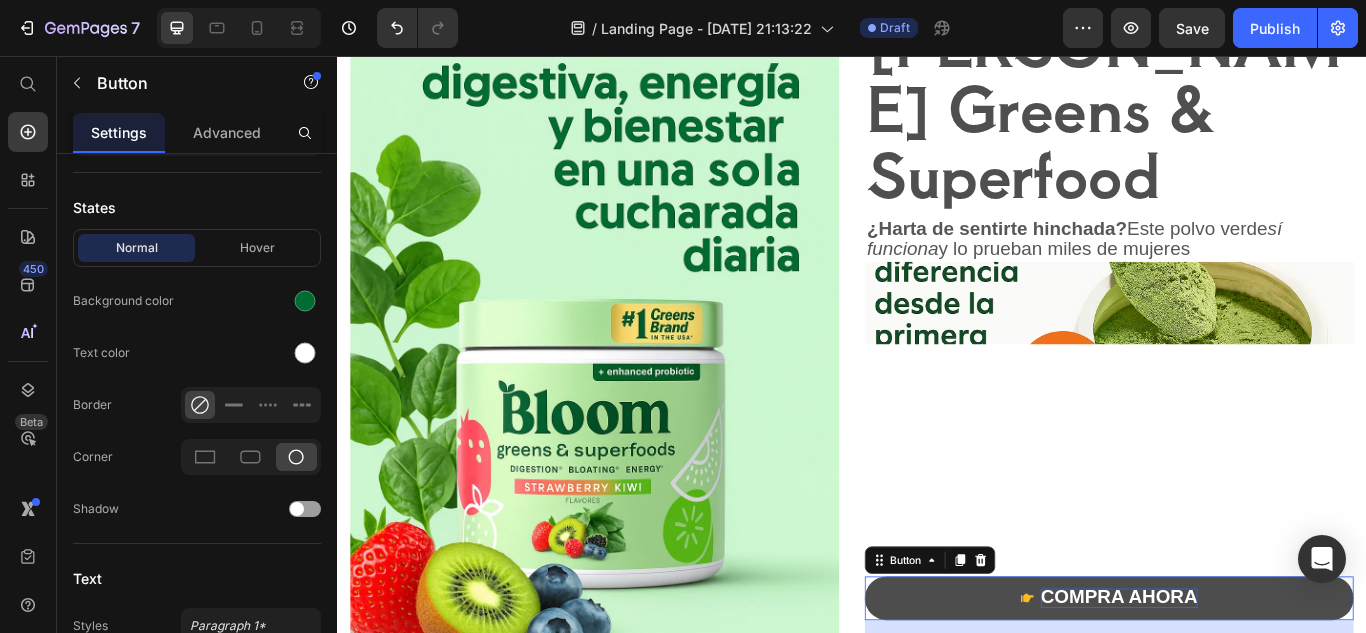 scroll, scrollTop: 0, scrollLeft: 0, axis: both 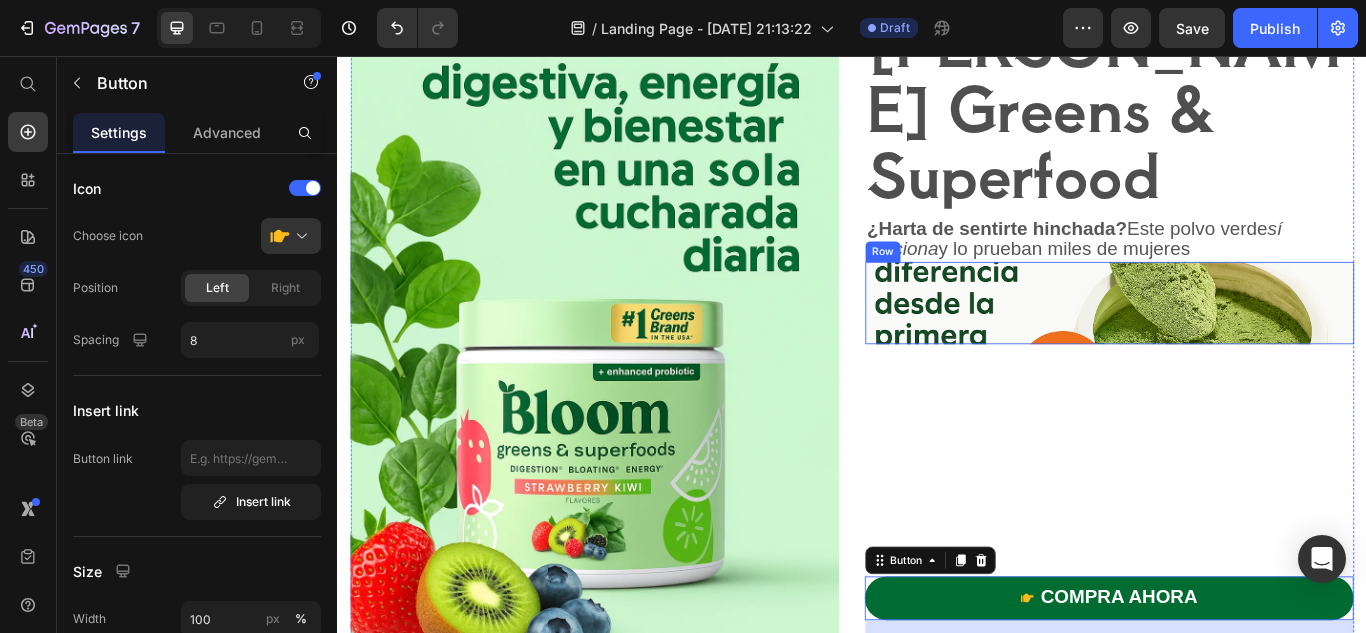 click on "Shop Now   👉    Button Row" at bounding box center (1237, 344) 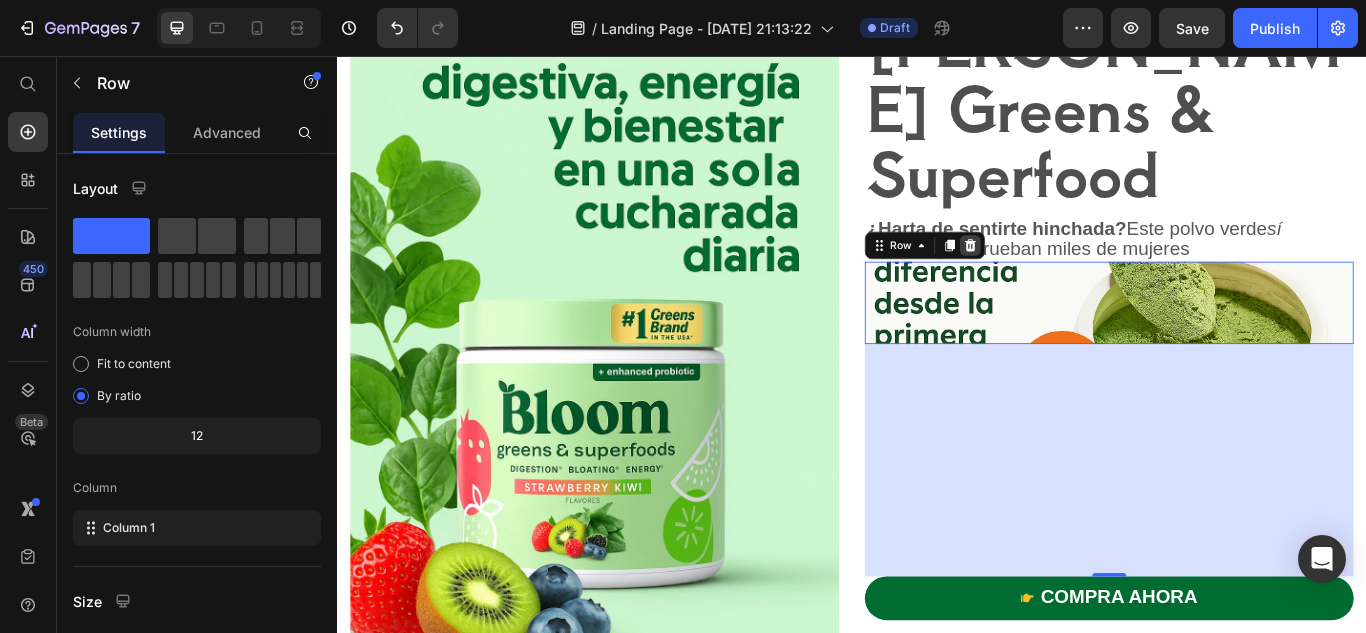 click 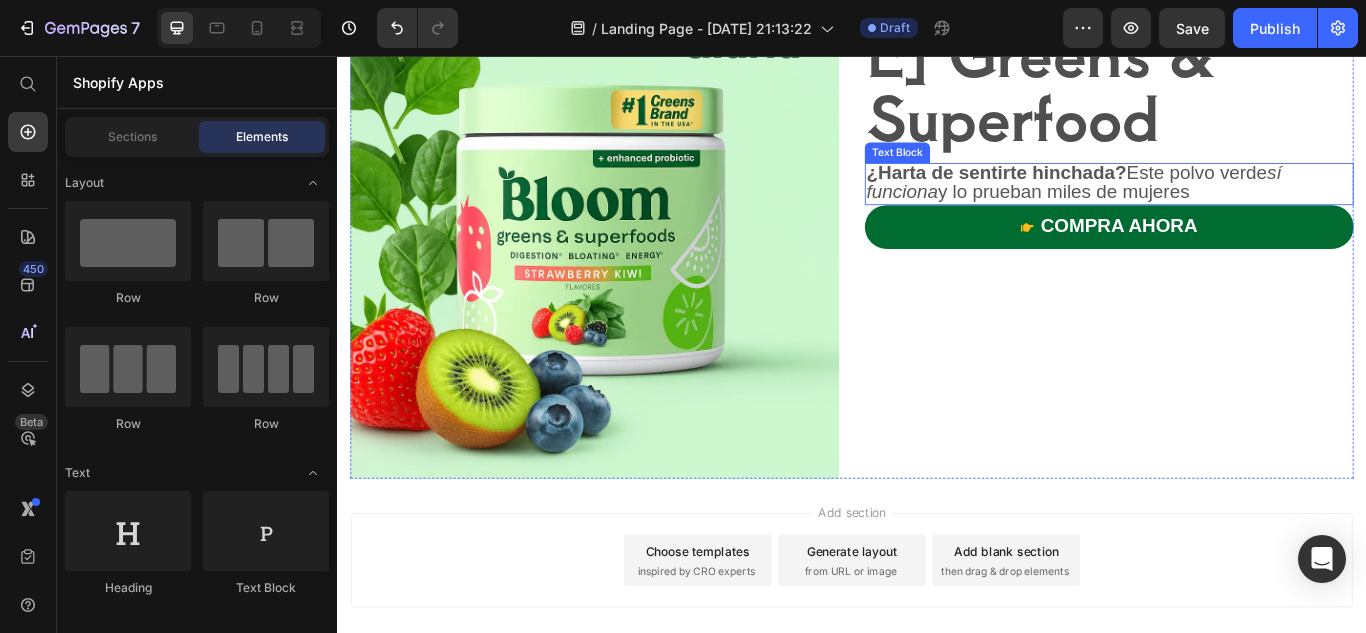 scroll, scrollTop: 600, scrollLeft: 0, axis: vertical 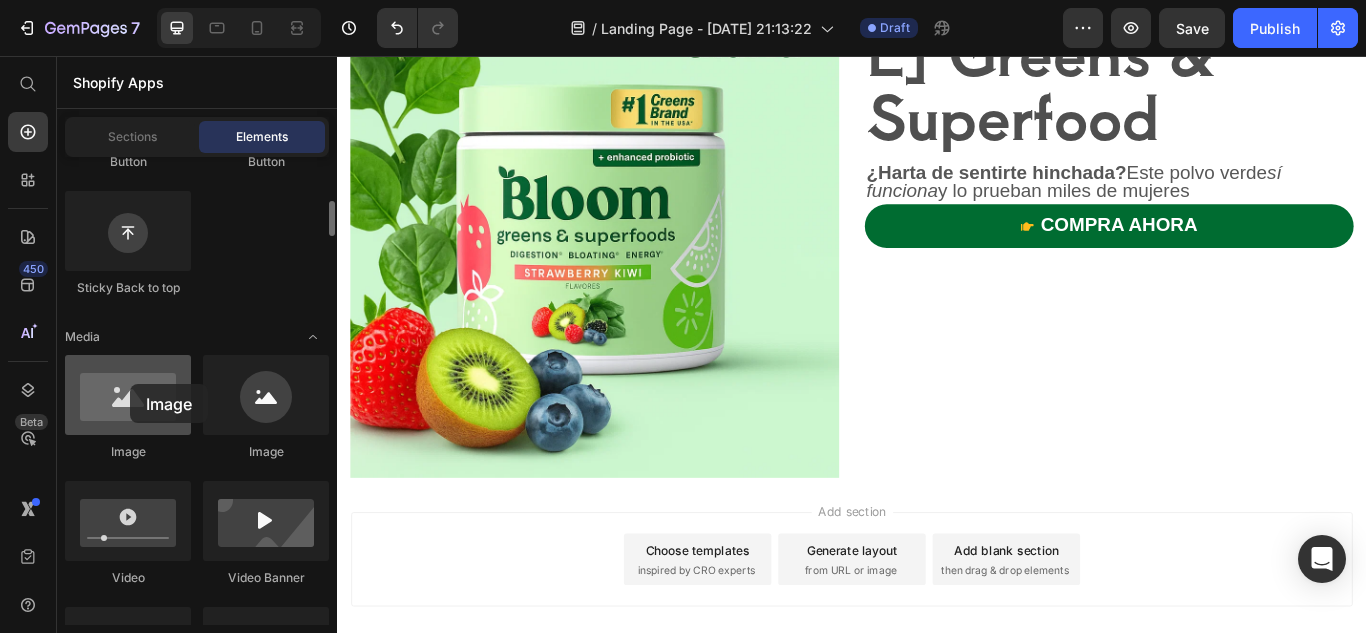 click at bounding box center (128, 395) 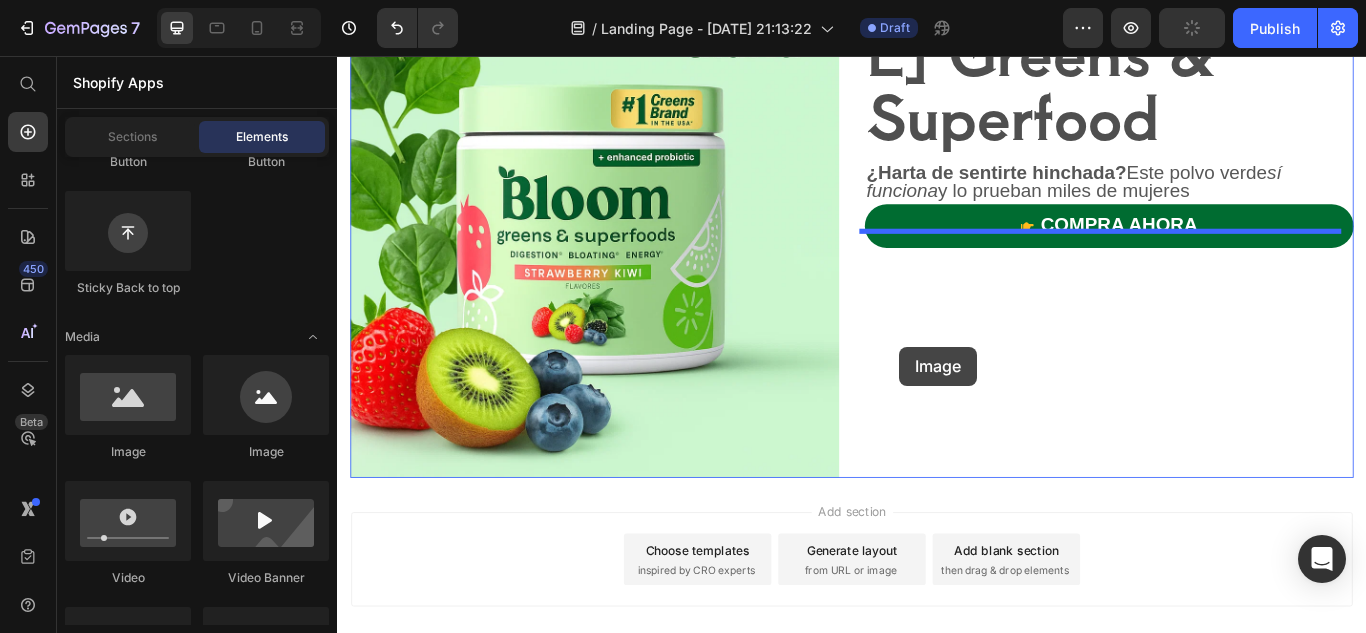 drag, startPoint x: 422, startPoint y: 428, endPoint x: 1041, endPoint y: 353, distance: 623.52704 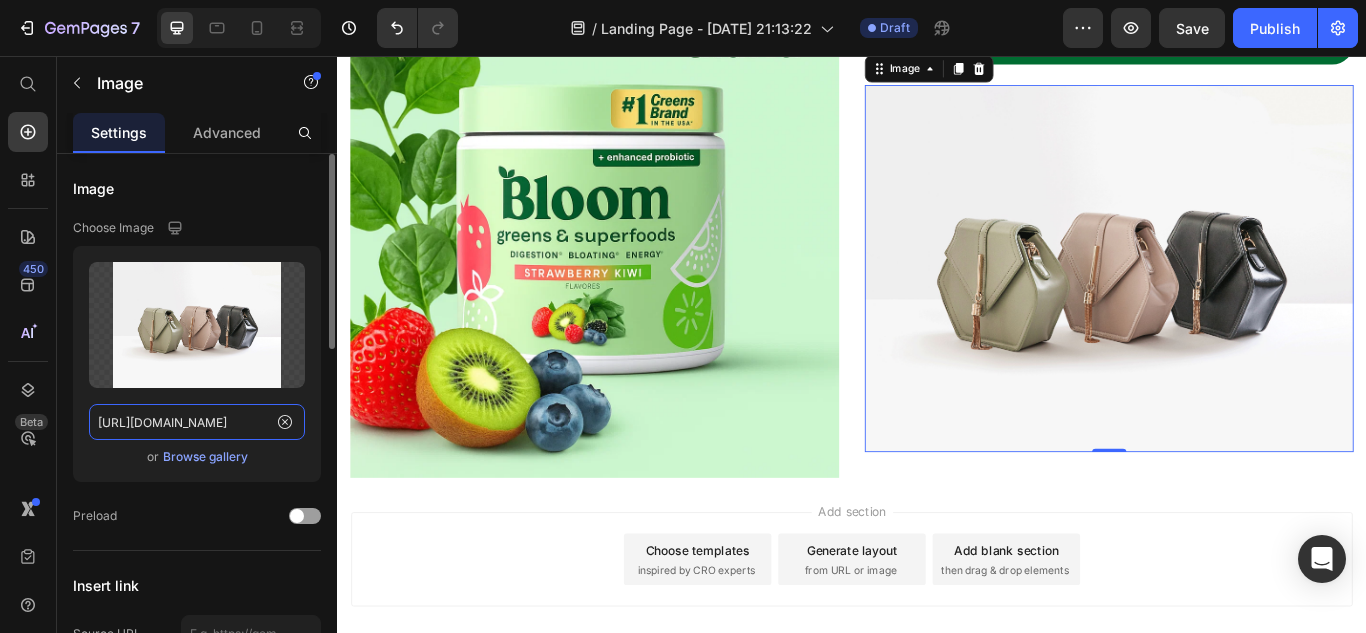click on "https://ucarecdn.com/ee6d5074-1640-4cc7-8933-47c8589c3dee/-/format/auto/" 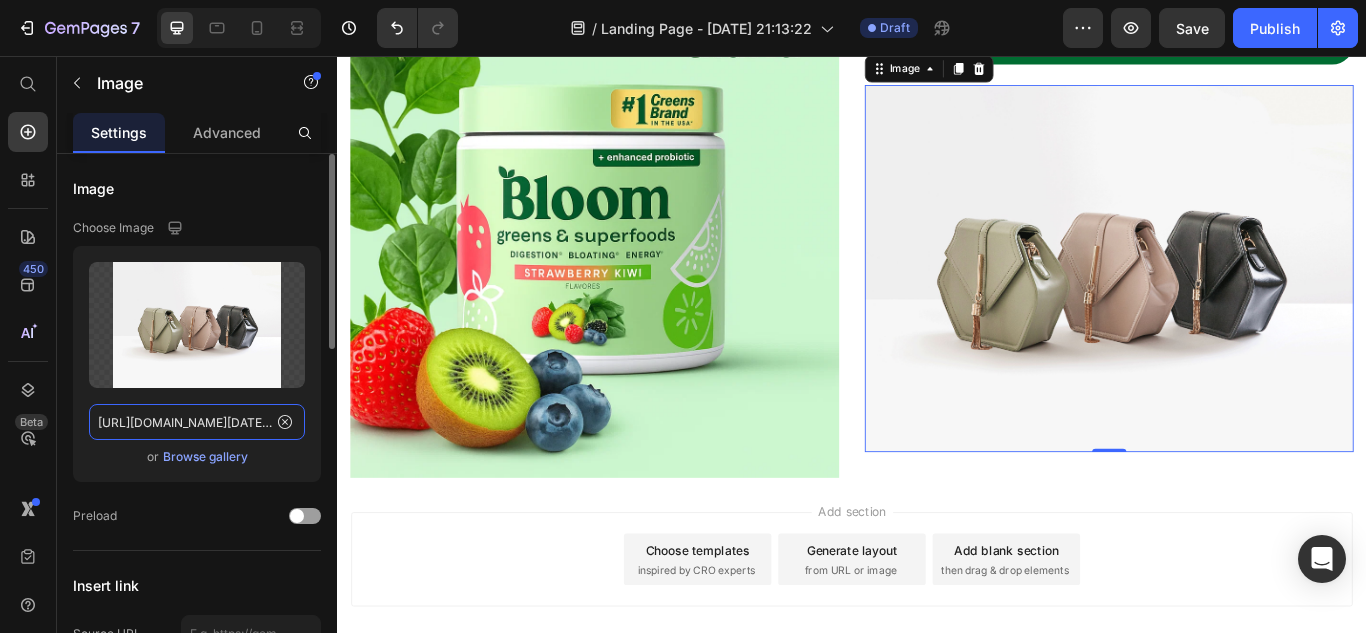 scroll, scrollTop: 0, scrollLeft: 2836, axis: horizontal 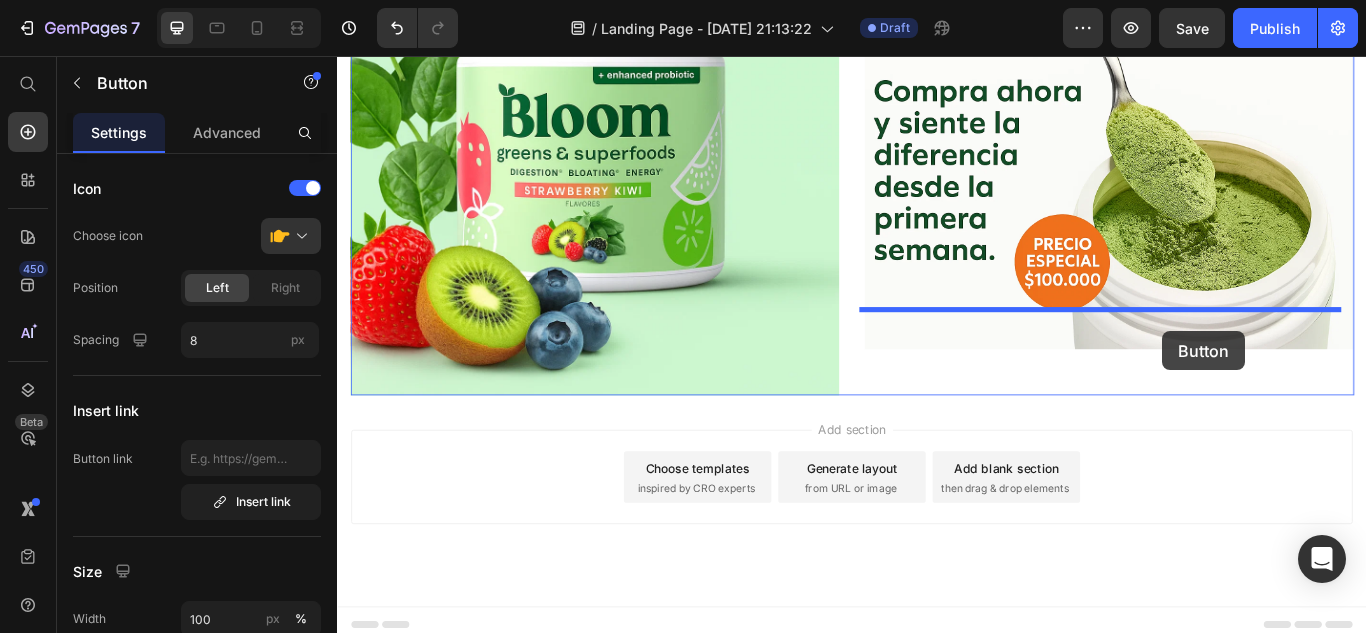 drag, startPoint x: 1406, startPoint y: 152, endPoint x: 1299, endPoint y: 377, distance: 249.14655 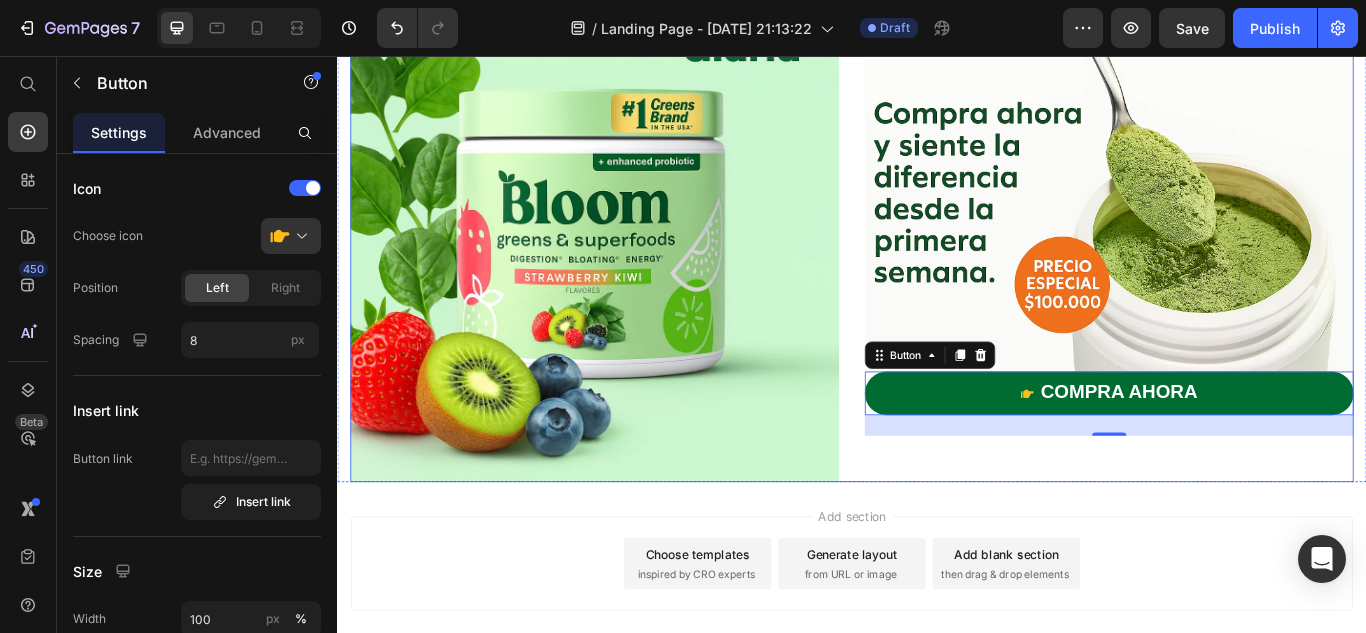 scroll, scrollTop: 579, scrollLeft: 0, axis: vertical 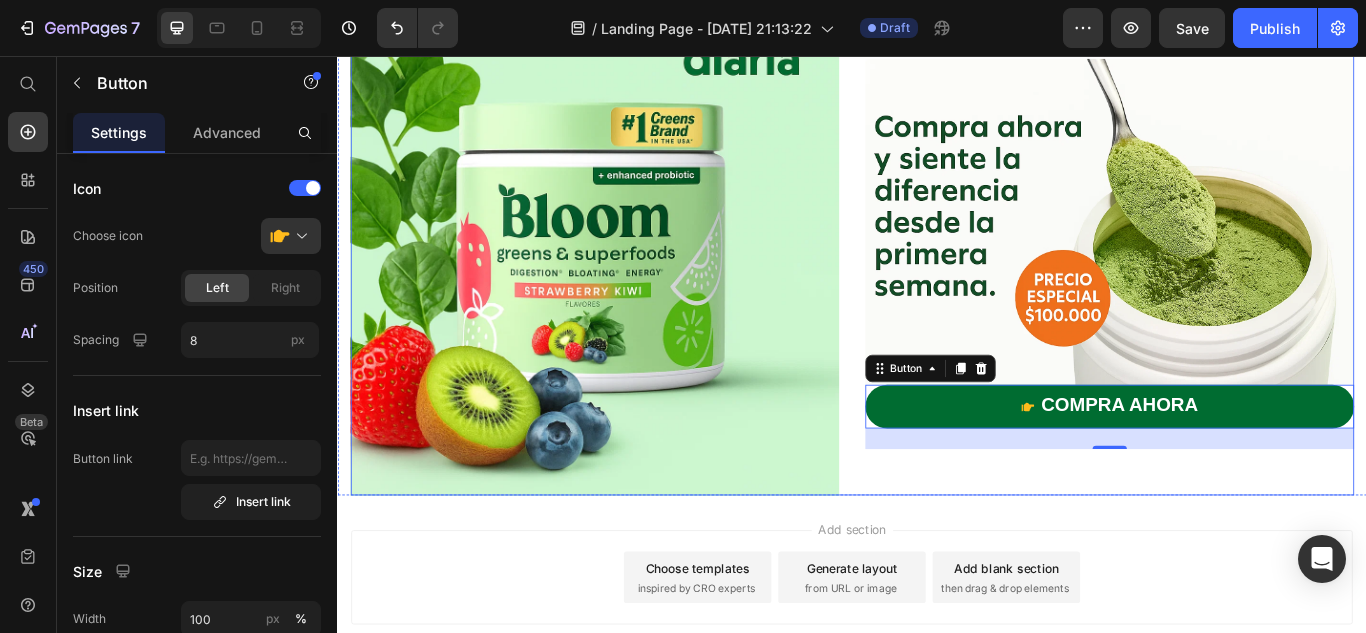 click on "⁠⁠⁠⁠⁠⁠⁠ Bloom Greens & Superfood Heading ¿Harta de sentirte hinchada?  Este polvo verde  sí funciona  y lo prueban miles de mujeres Text Block Image
compra ahora Button   0" at bounding box center [1237, 141] 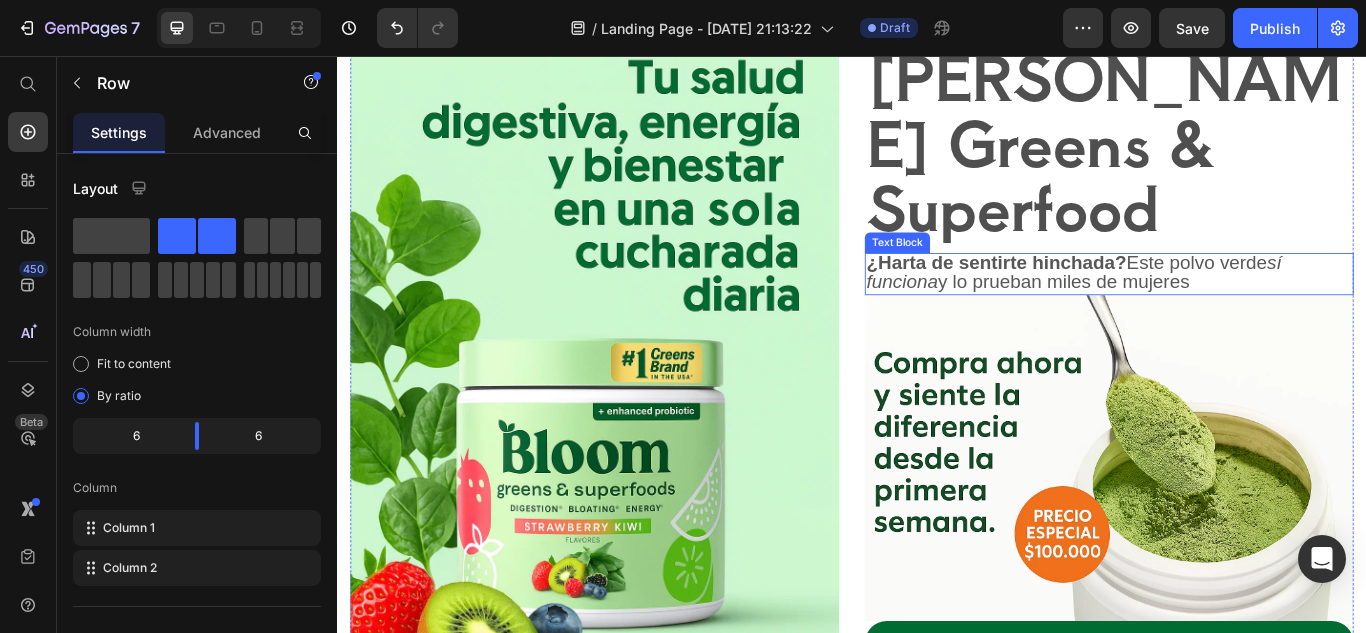 scroll, scrollTop: 303, scrollLeft: 0, axis: vertical 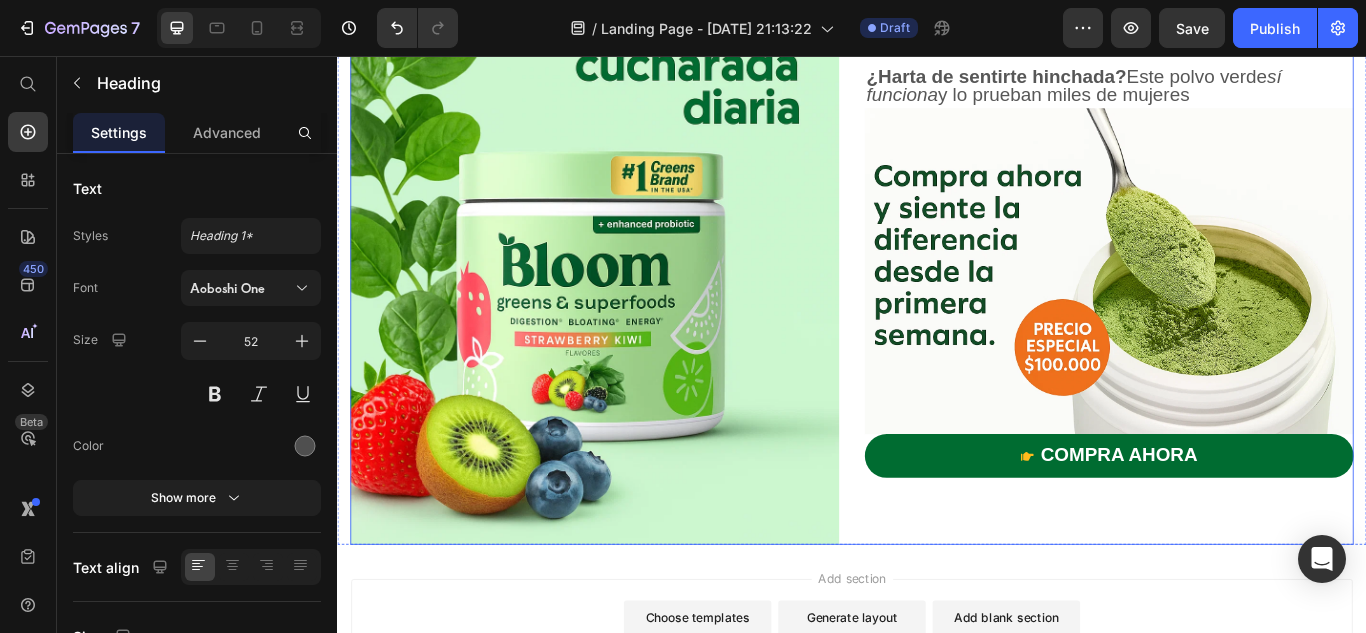 click on "⁠⁠⁠⁠⁠⁠⁠ Bloom Greens & Superfood Heading   0 ¿Harta de sentirte hinchada?  Este polvo verde  sí funciona  y lo prueban miles de mujeres Text Block Image
compra ahora Button" at bounding box center [1237, 198] 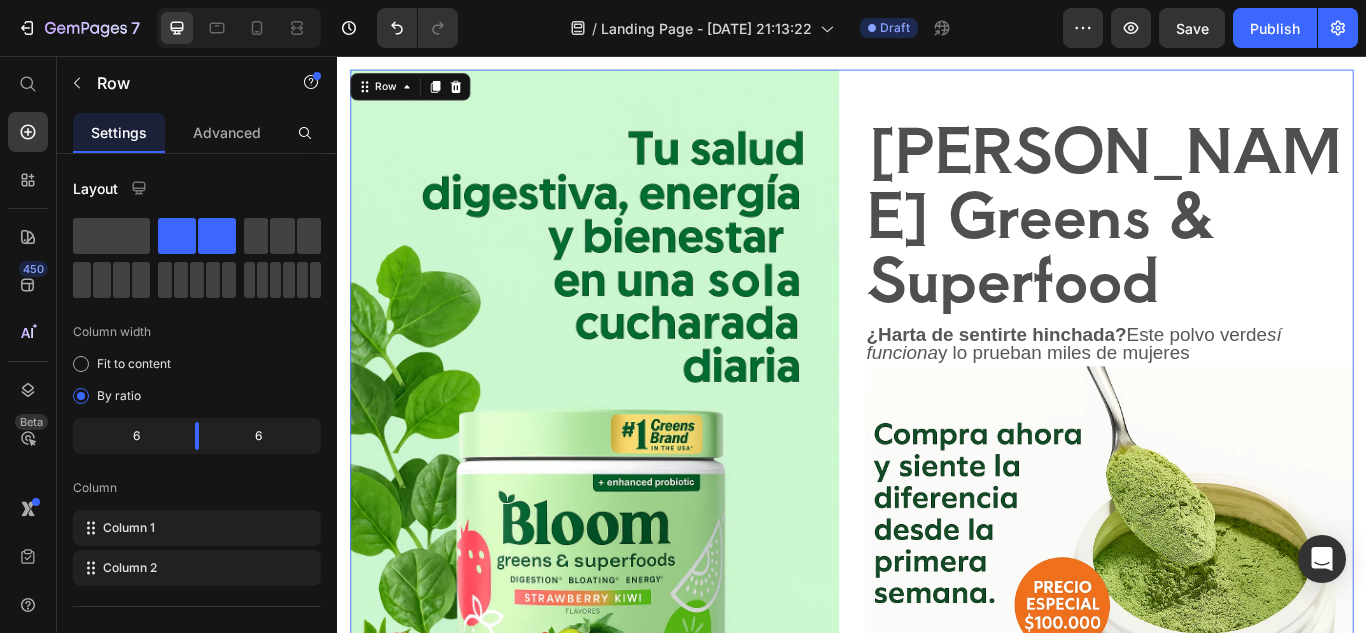 scroll, scrollTop: 220, scrollLeft: 0, axis: vertical 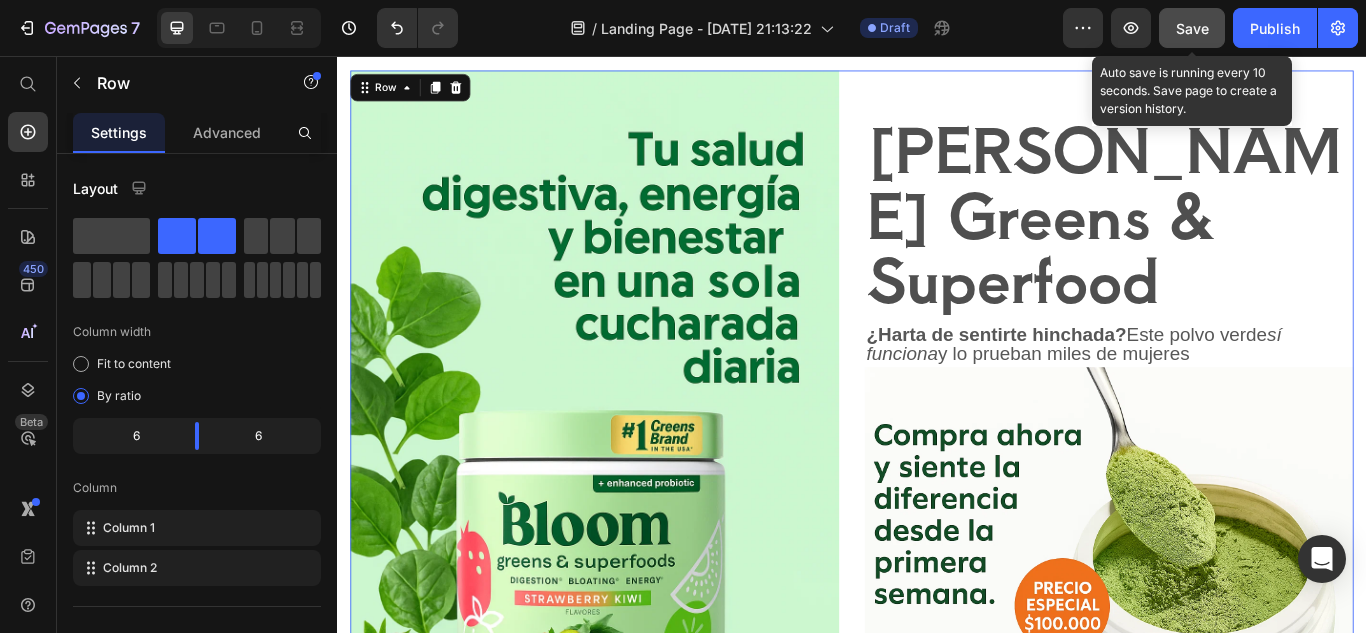 click on "Save" at bounding box center [1192, 28] 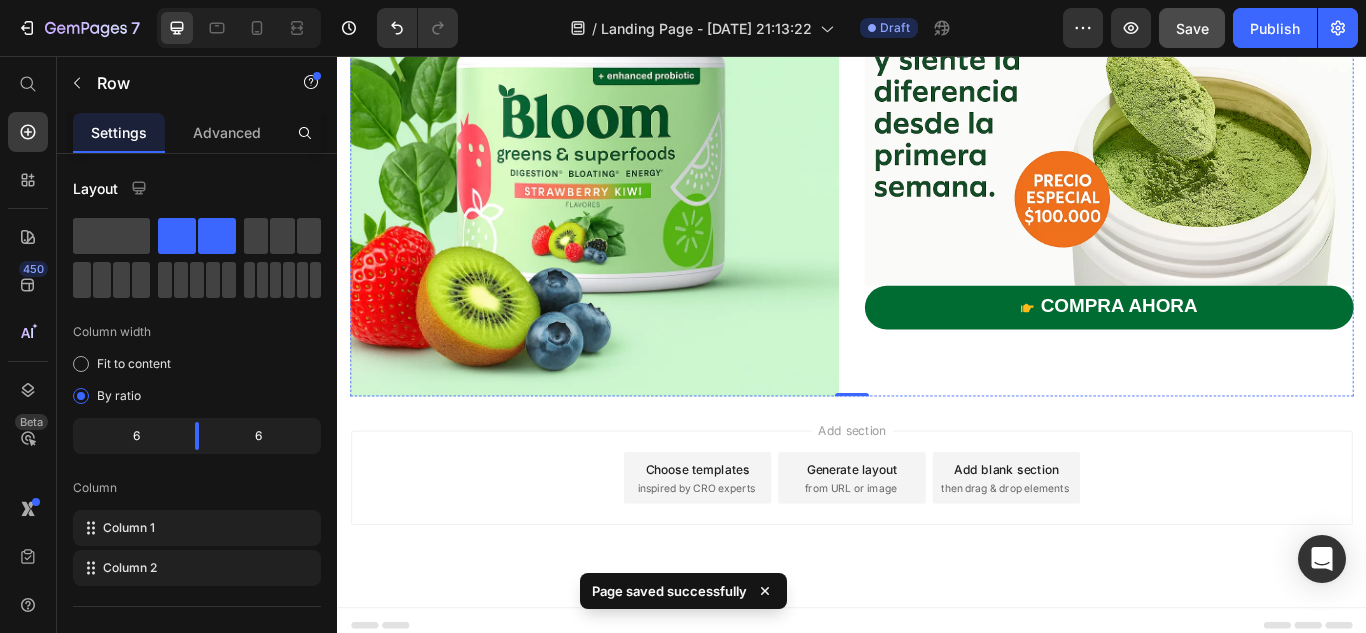 scroll, scrollTop: 696, scrollLeft: 0, axis: vertical 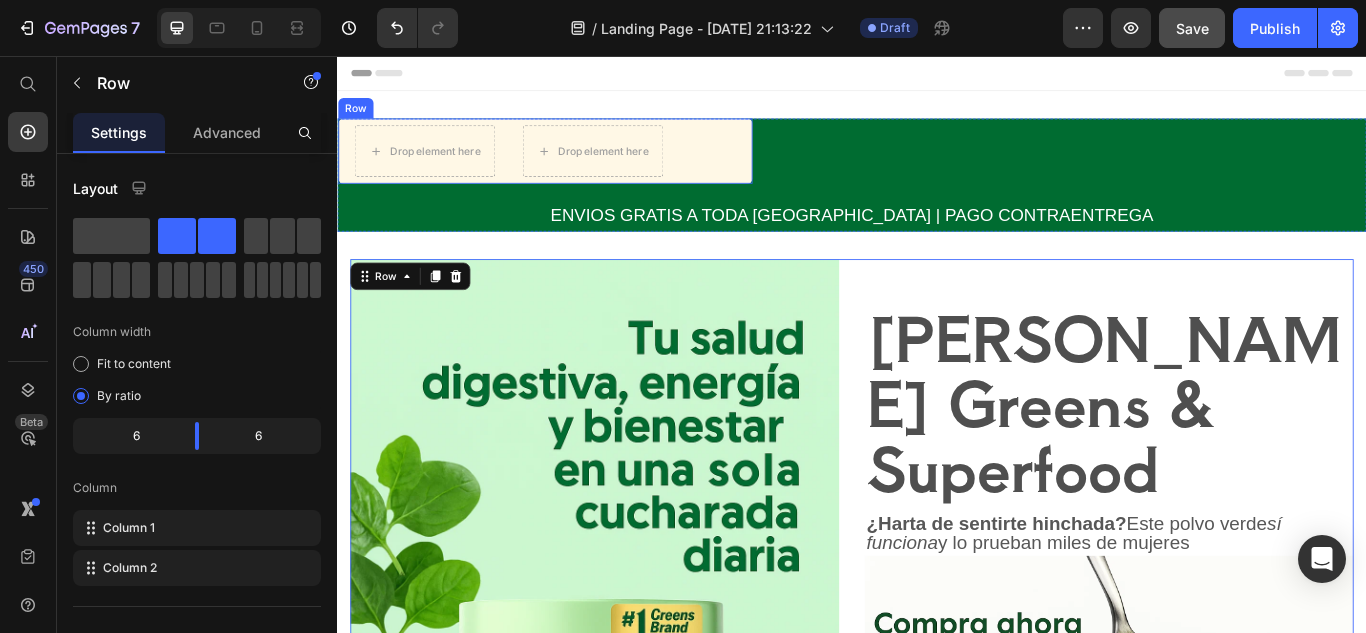 click on "Drop element here
Drop element here Row" at bounding box center [579, 167] 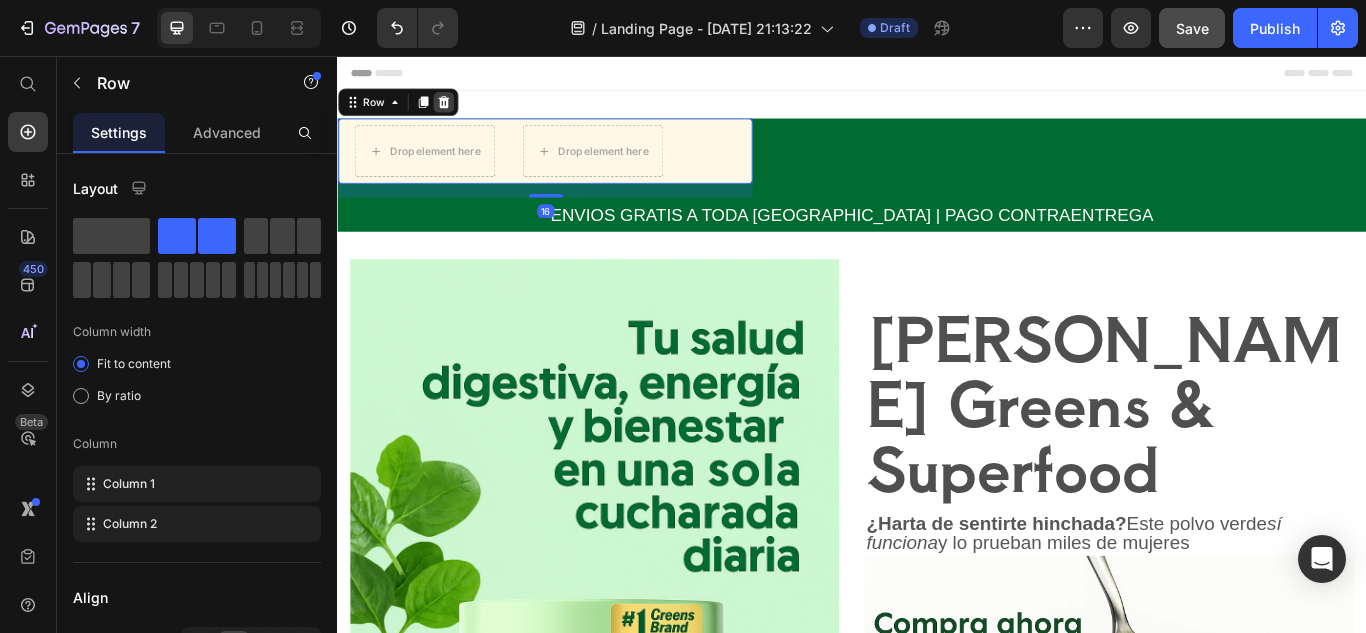 click 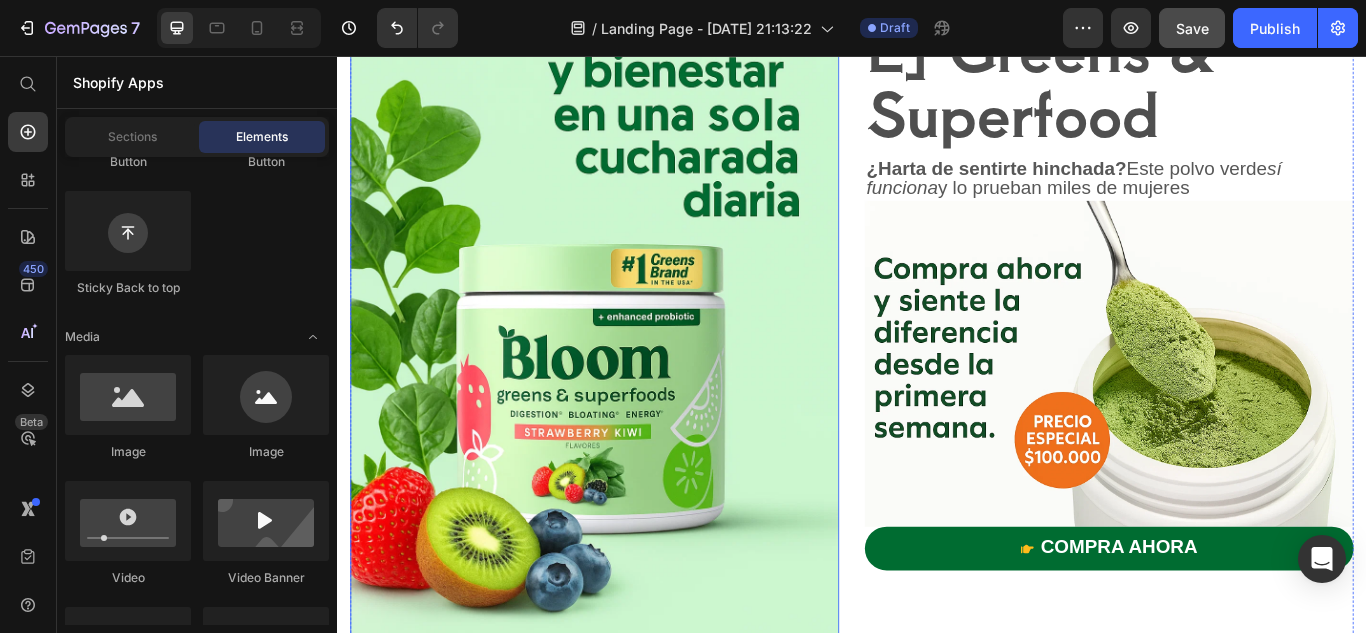 scroll, scrollTop: 604, scrollLeft: 0, axis: vertical 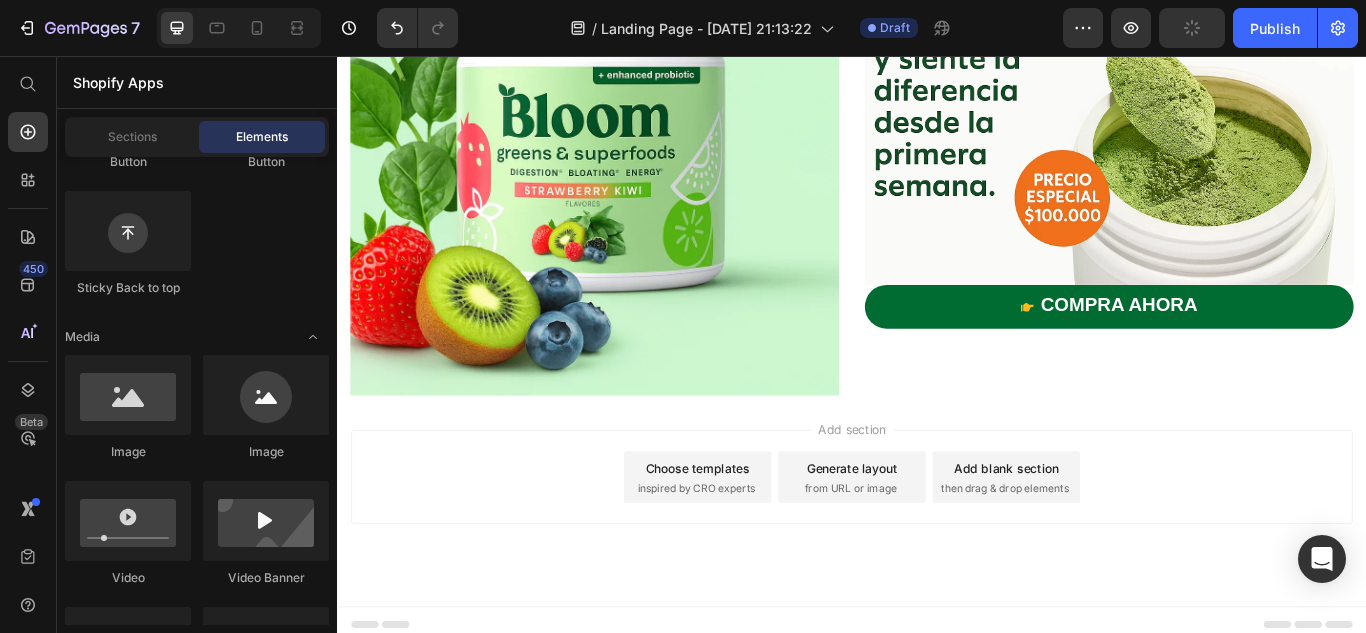 click on "Add section Choose templates inspired by CRO experts Generate layout from URL or image Add blank section then drag & drop elements" at bounding box center (937, 547) 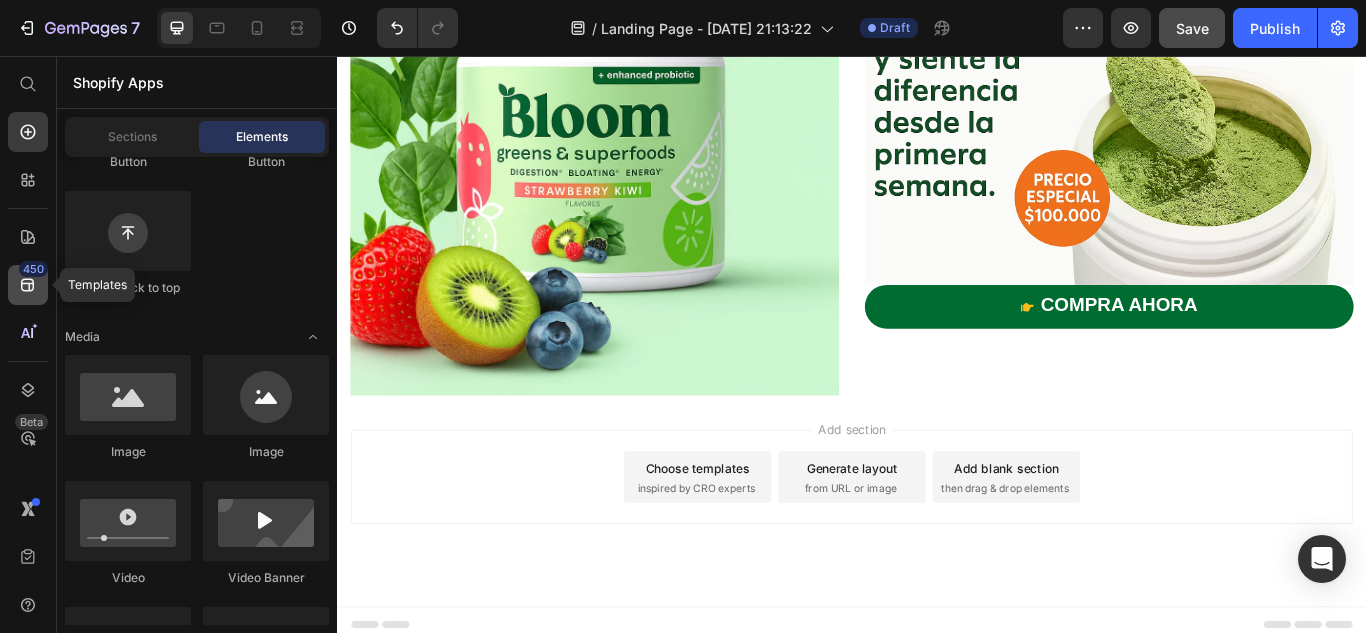 click 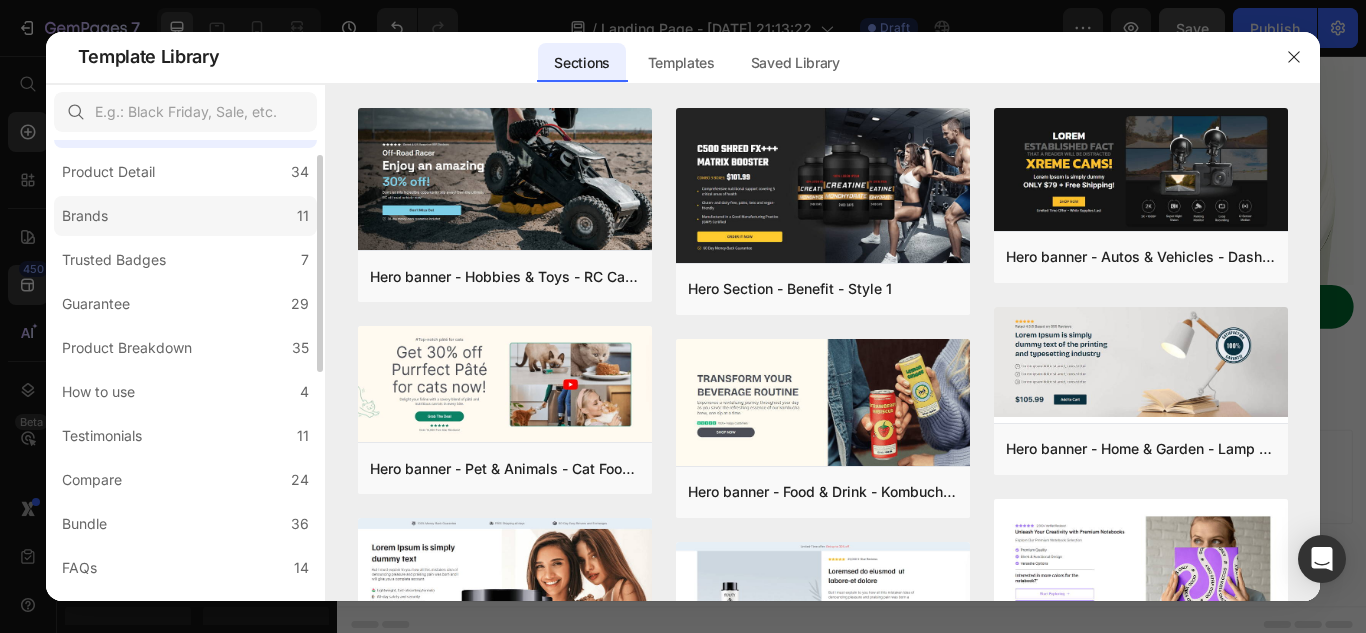 scroll, scrollTop: 94, scrollLeft: 0, axis: vertical 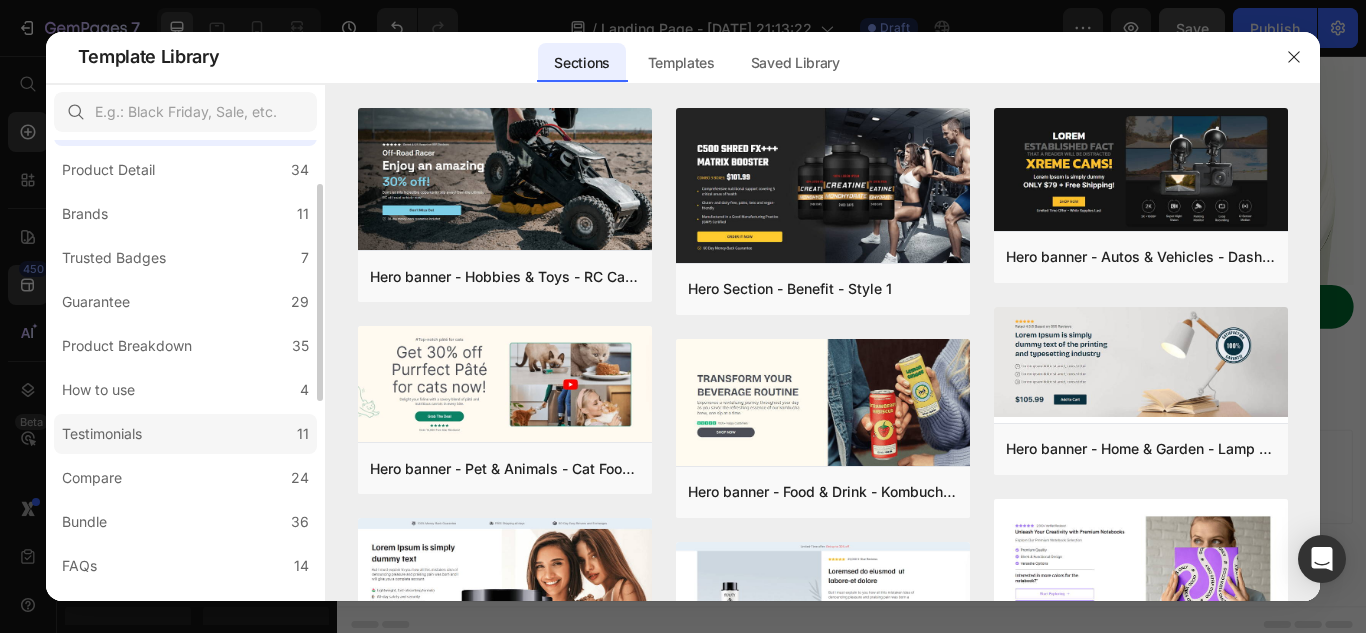 click on "Testimonials 11" 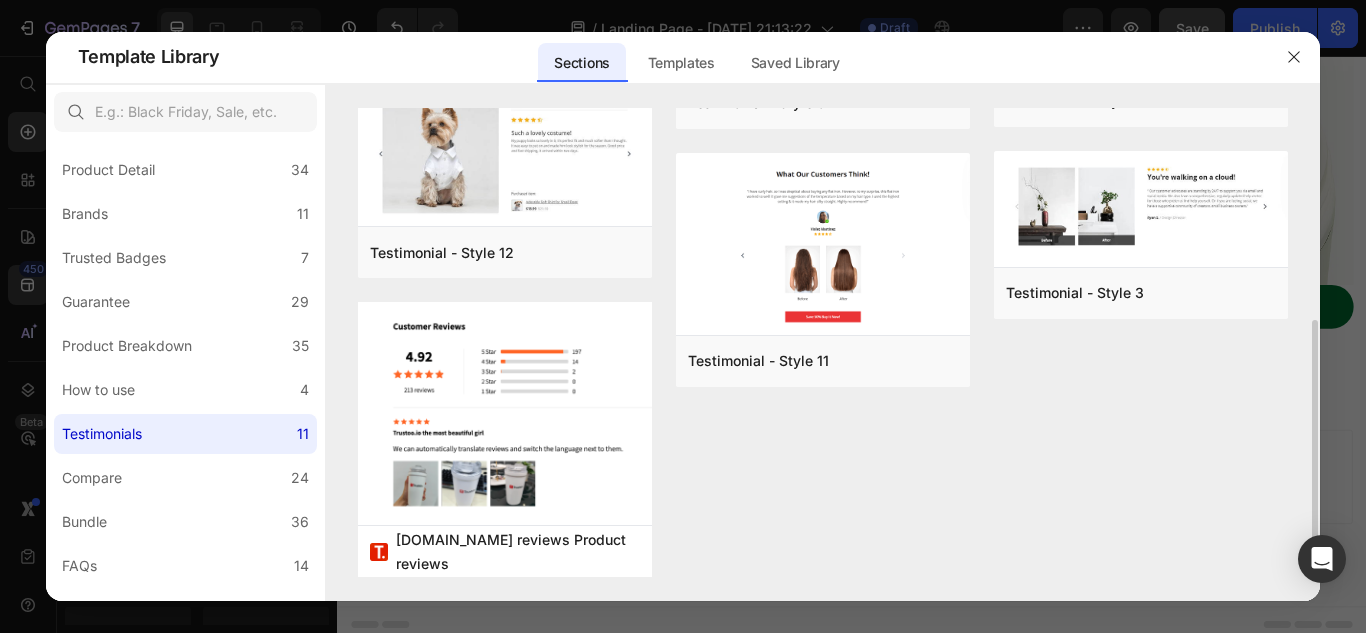 scroll, scrollTop: 0, scrollLeft: 0, axis: both 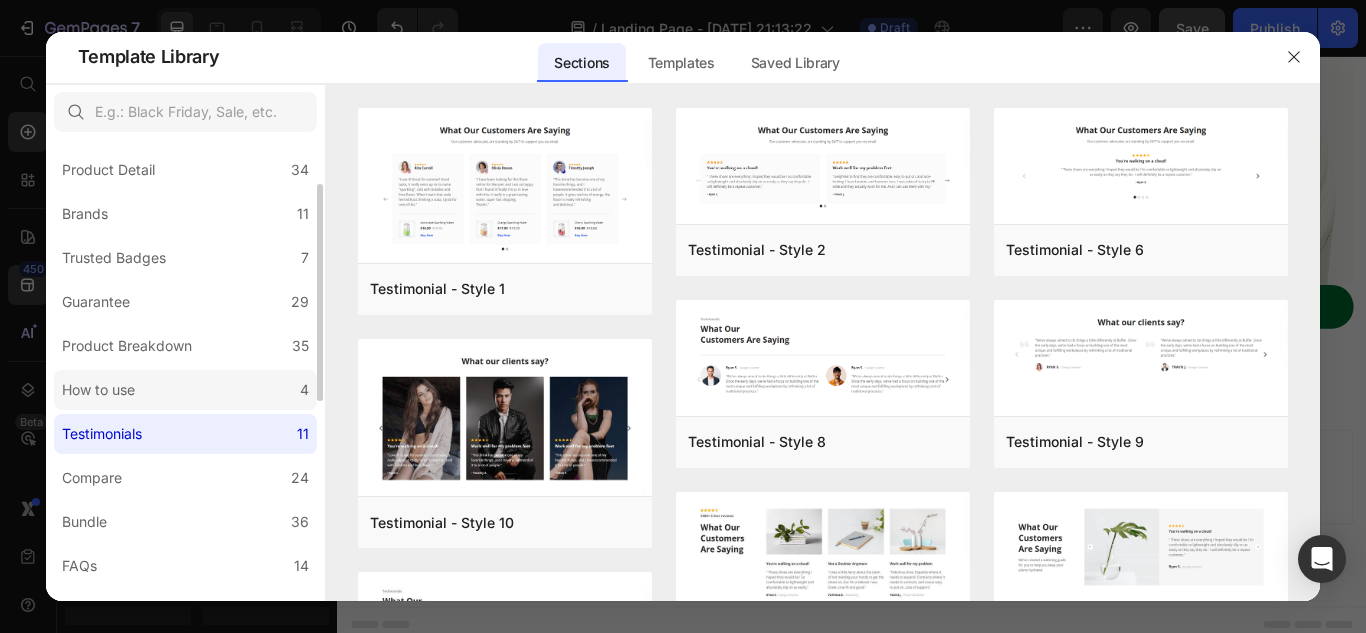 click on "How to use 4" 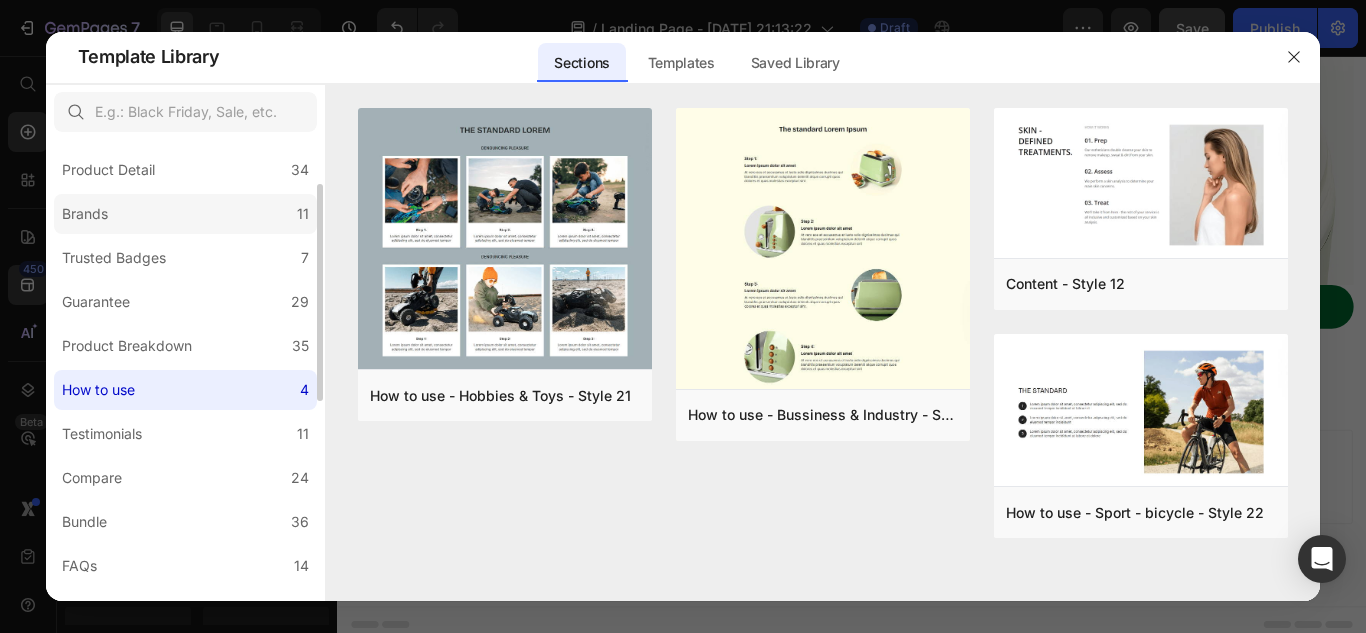 click on "Brands" at bounding box center [85, 214] 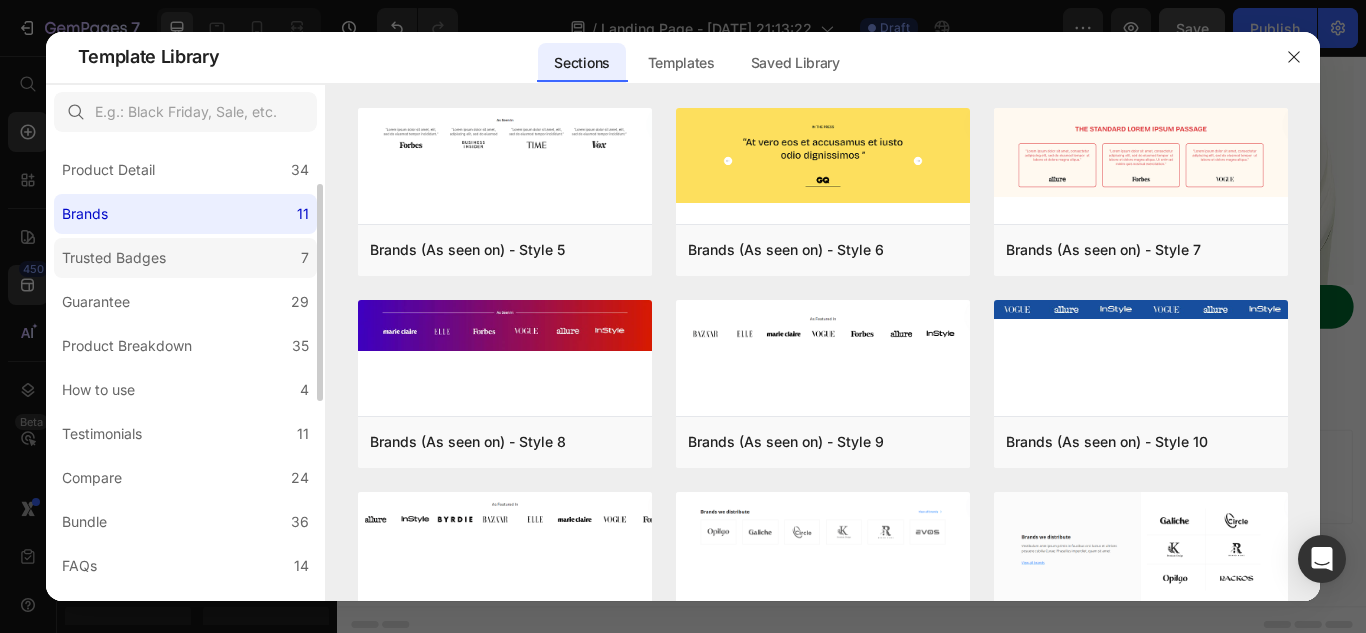 click on "Trusted Badges" at bounding box center [114, 258] 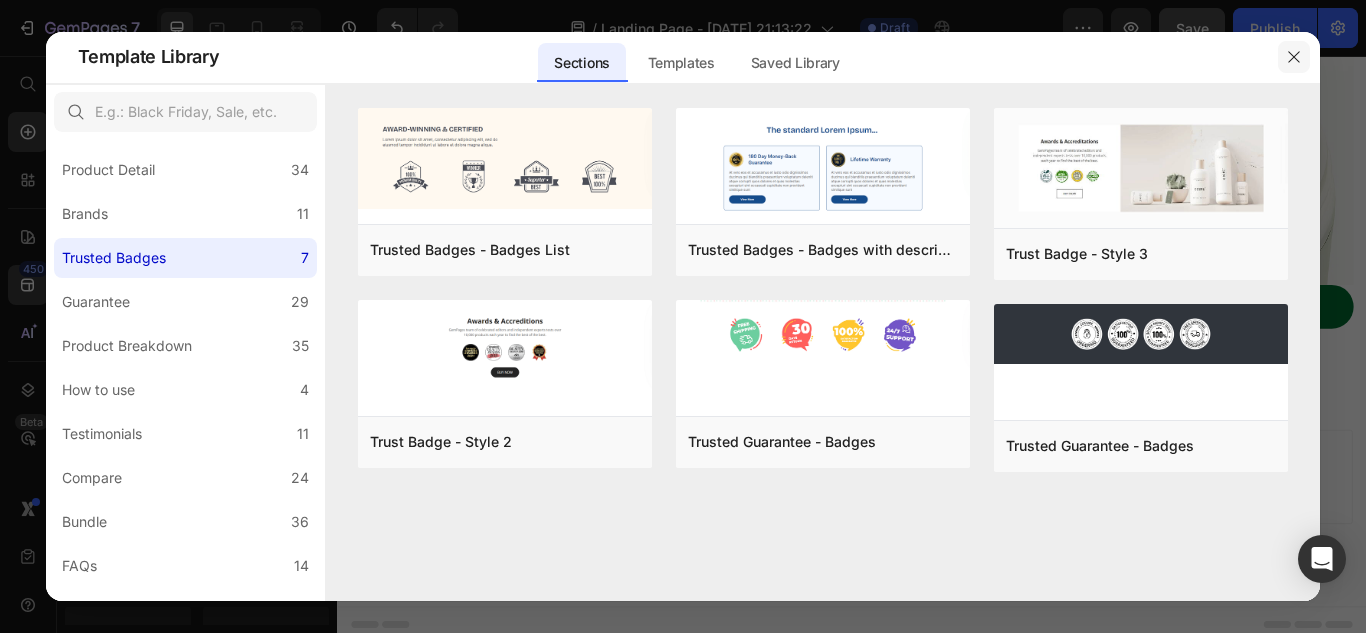 click at bounding box center [1294, 57] 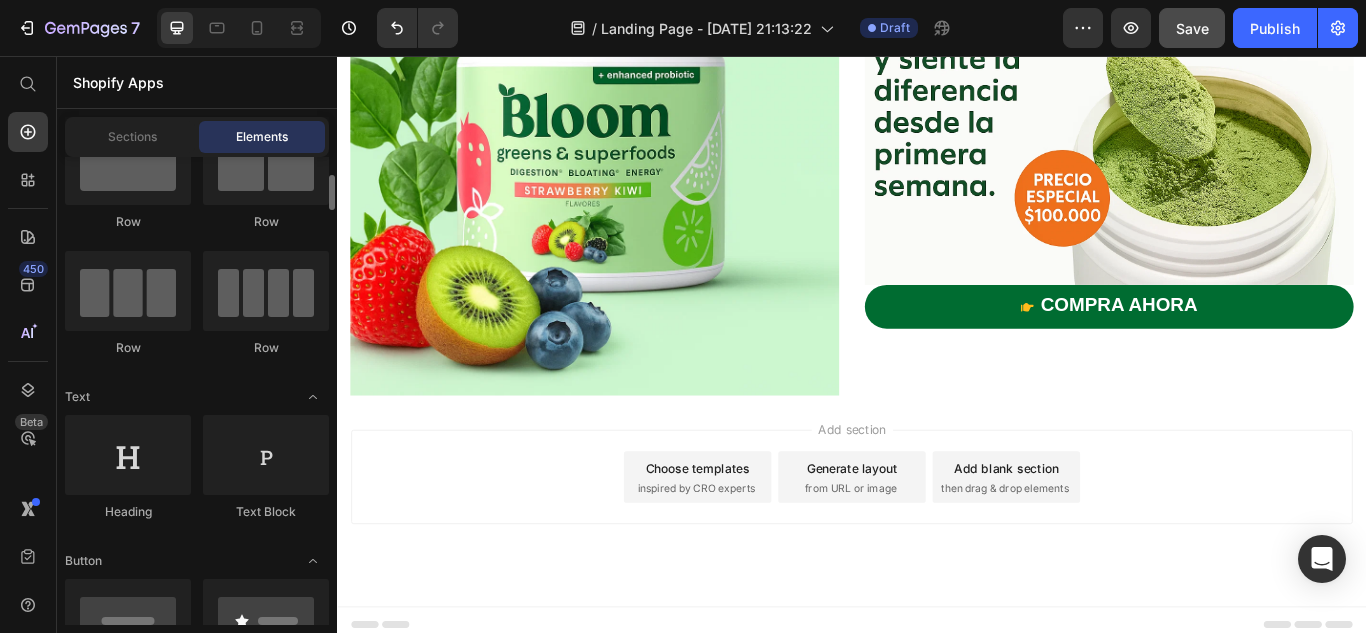 scroll, scrollTop: 56, scrollLeft: 0, axis: vertical 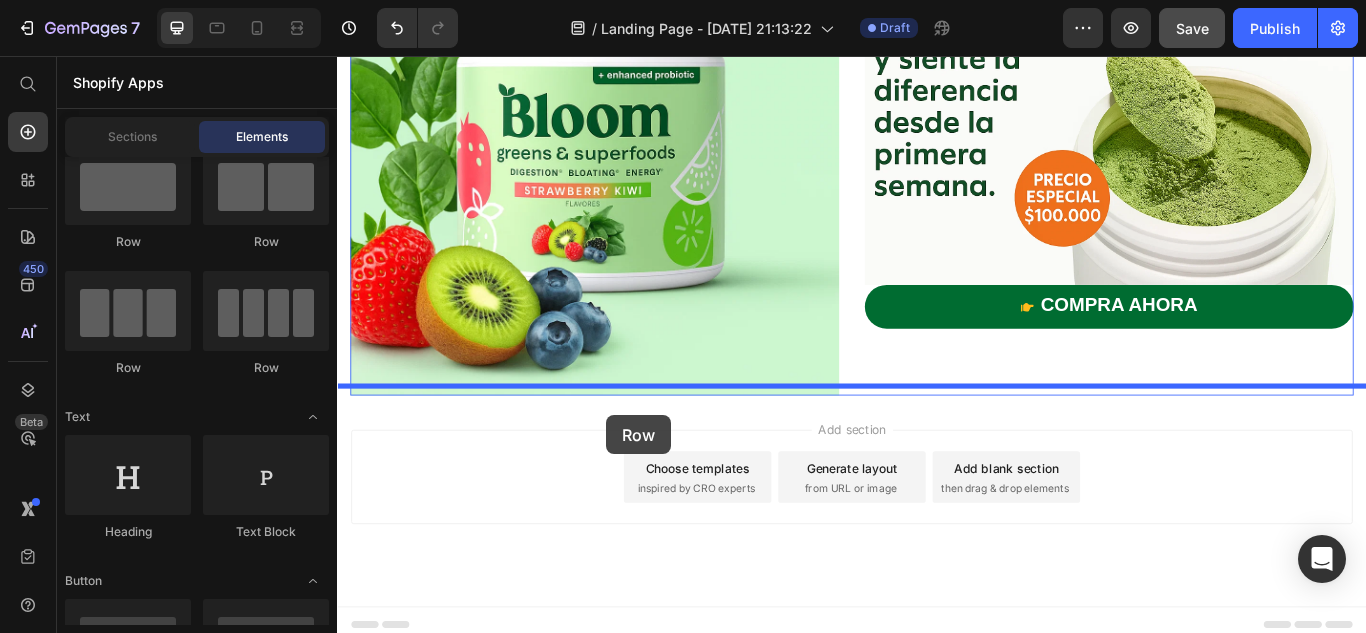 drag, startPoint x: 476, startPoint y: 248, endPoint x: 651, endPoint y: 479, distance: 289.80338 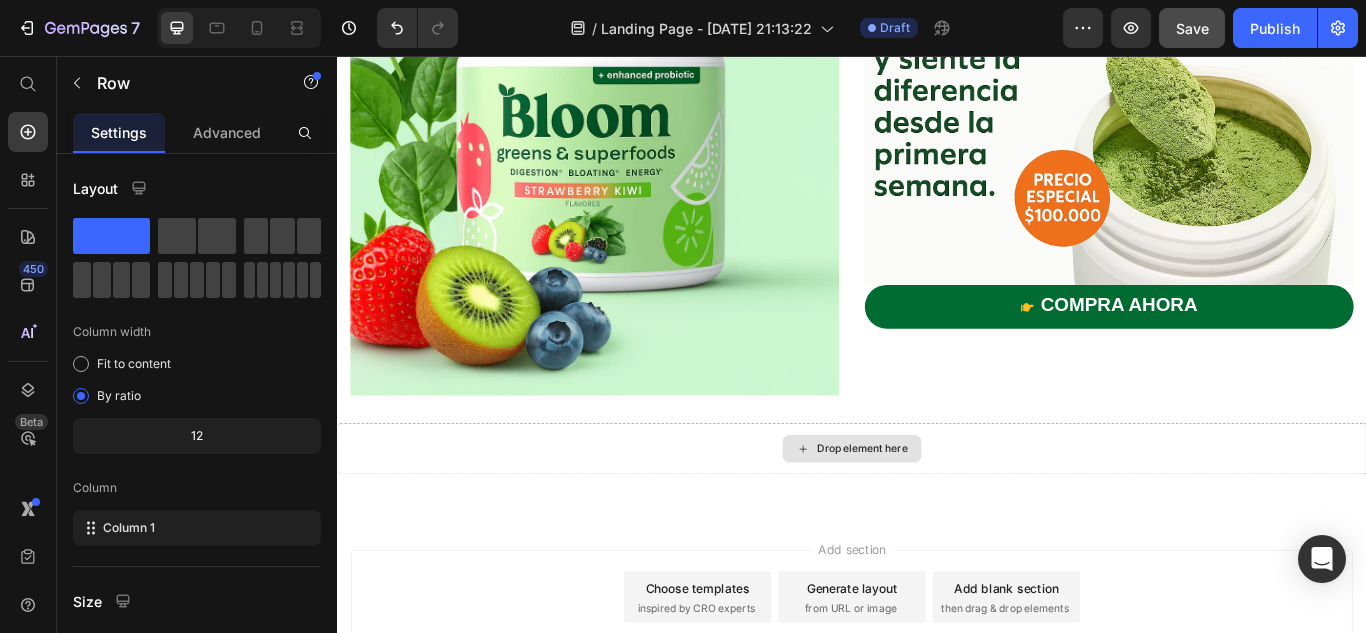 click on "Drop element here" at bounding box center (937, 514) 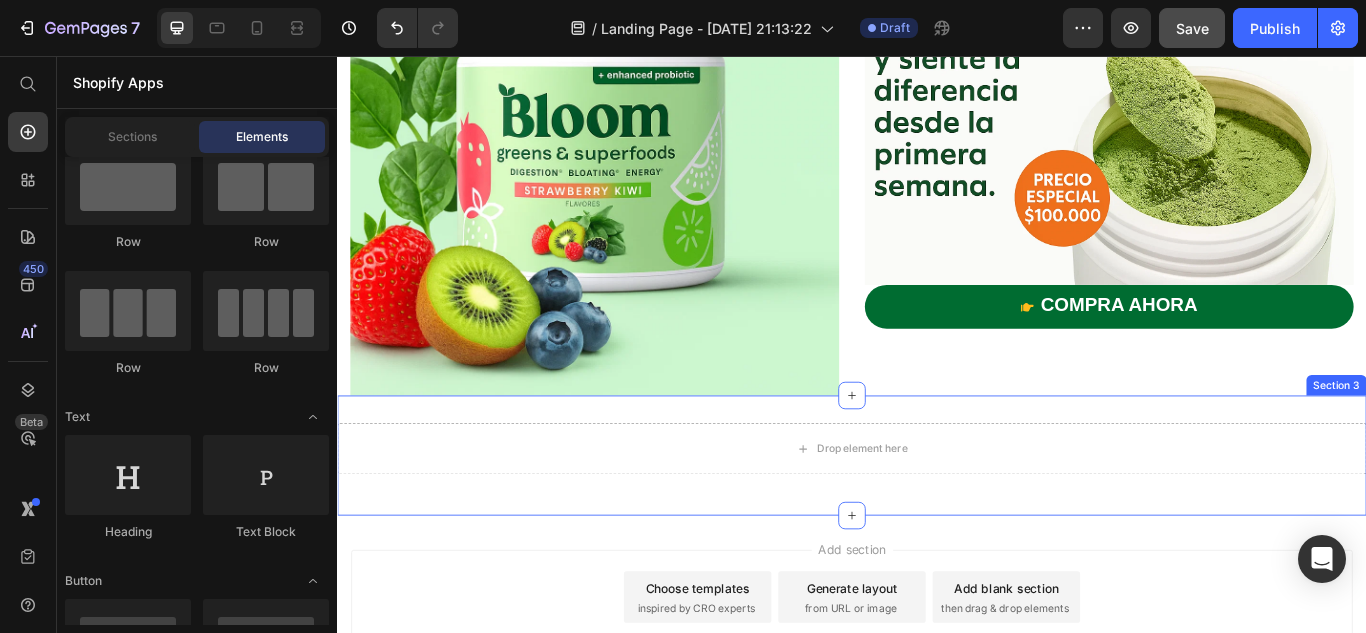 click on "Drop element here Row" at bounding box center (937, 522) 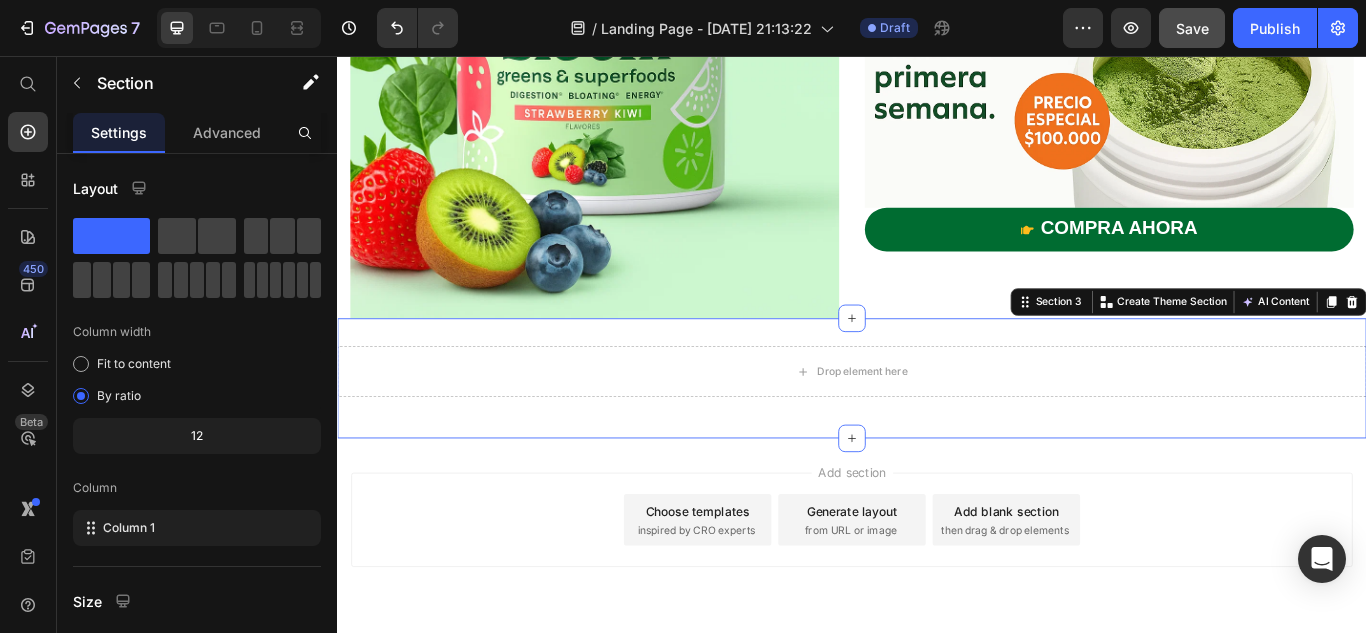 scroll, scrollTop: 699, scrollLeft: 0, axis: vertical 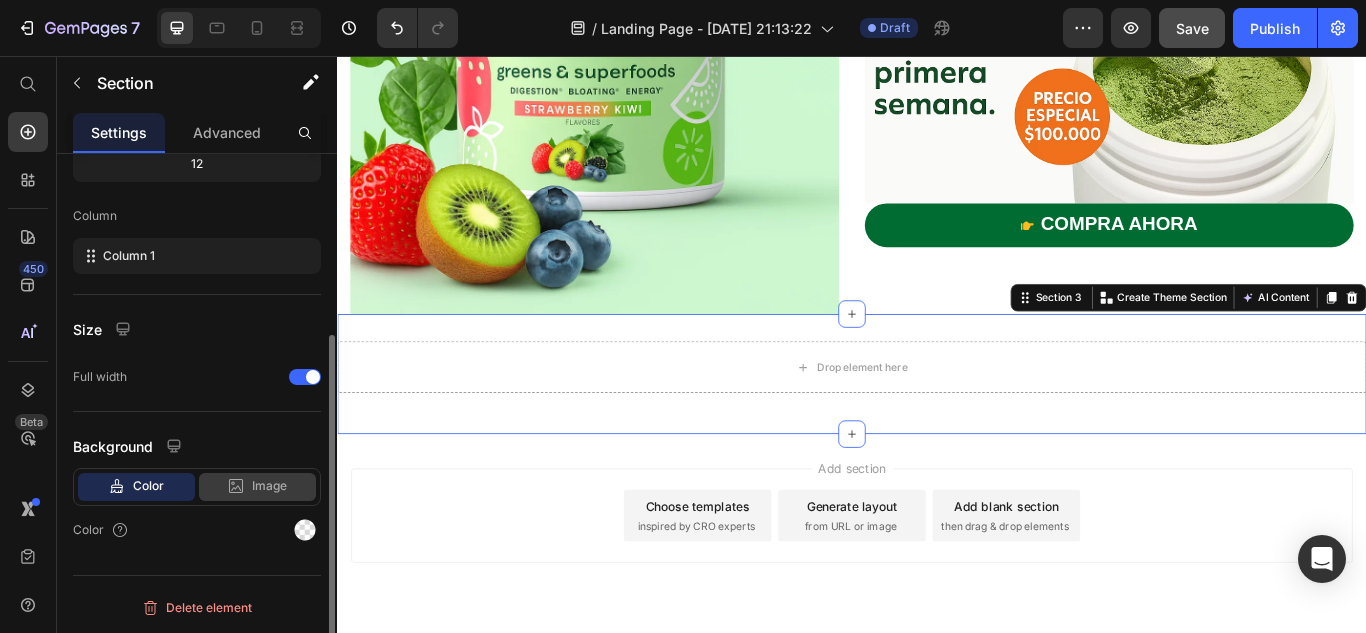 click on "Image" 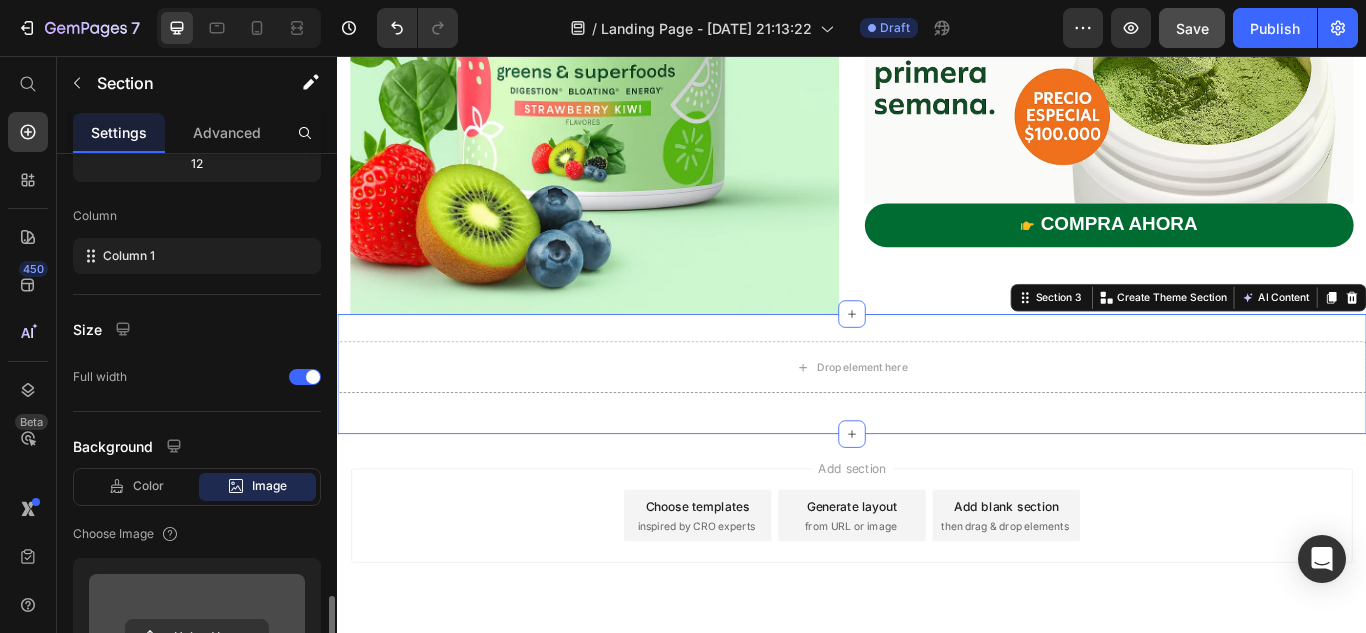 scroll, scrollTop: 507, scrollLeft: 0, axis: vertical 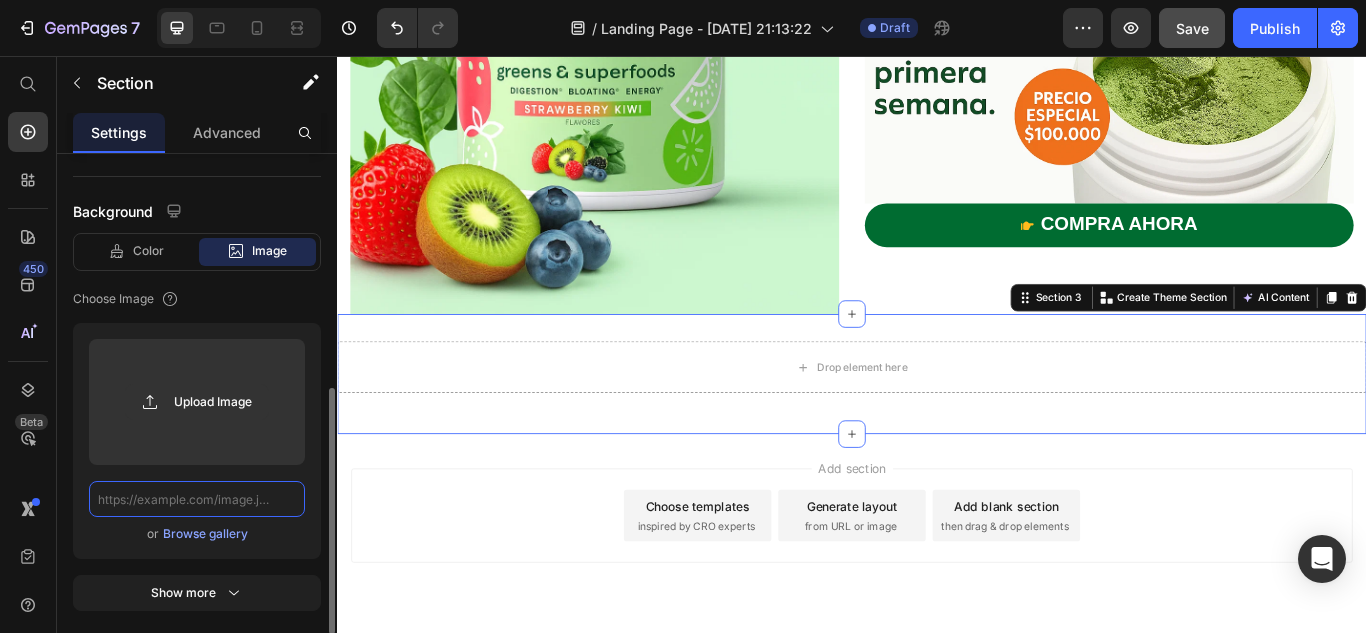 click 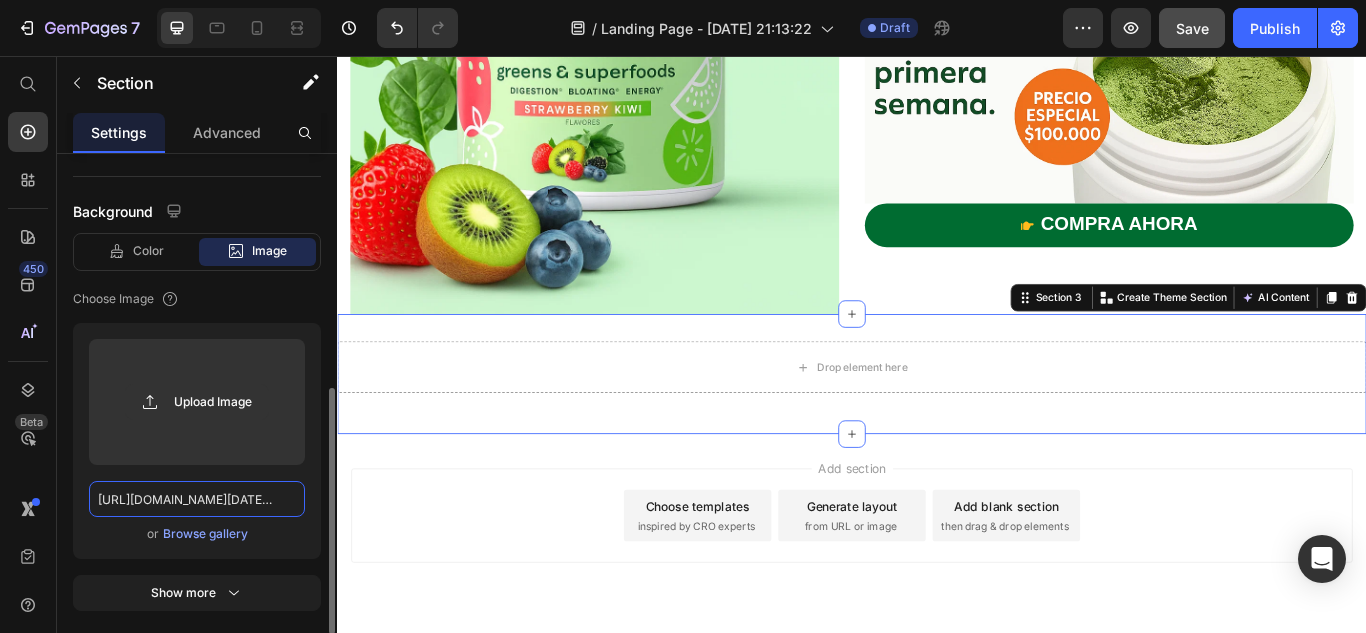 scroll, scrollTop: 0, scrollLeft: 2758, axis: horizontal 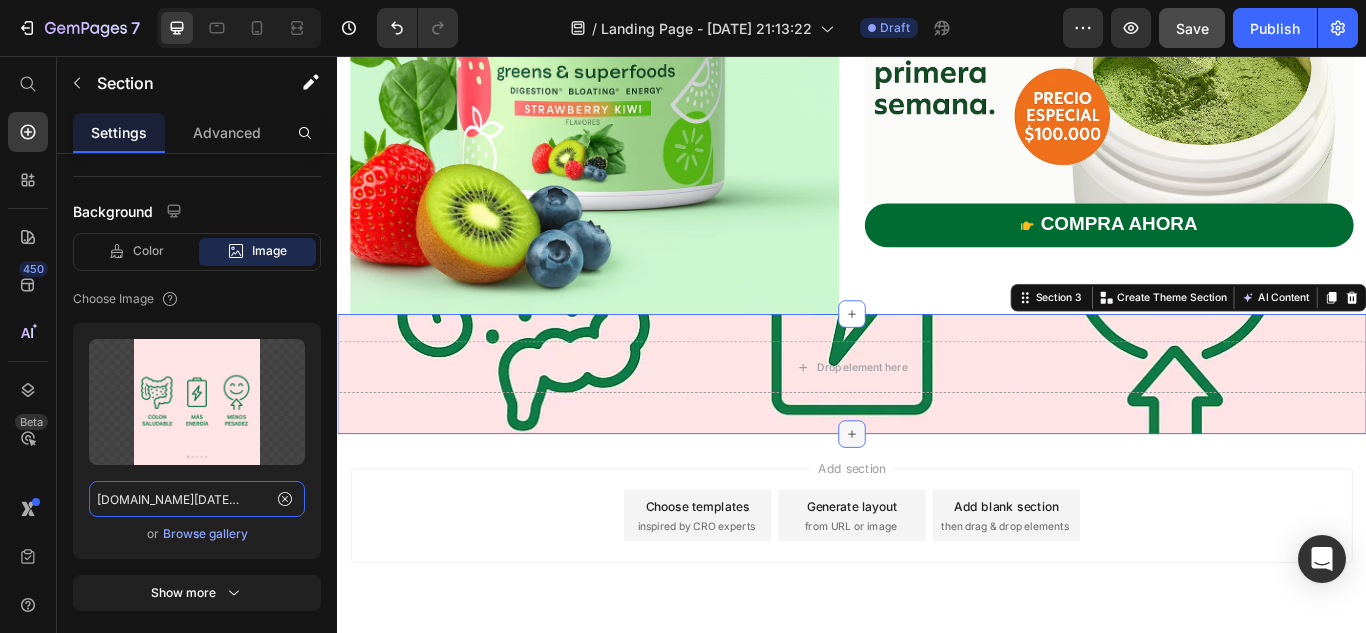 type on "https://videos.openai.com/vg-assets/assets%2Ftask_01jzs511eye80vq17vsw235c1a%2F1752117096_img_0.webp?st=2025-07-10T02%3A17%3A12Z&se=2025-07-16T03%3A17%3A12Z&sks=b&skt=2025-07-10T02%3A17%3A12Z&ske=2025-07-16T03%3A17%3A12Z&sktid=a48cca56-e6da-484e-a814-9c849652bcb3&skoid=aa5ddad1-c91a-4f0a-9aca-e20682cc8969&skv=2019-02-02&sv=2018-11-09&sr=b&sp=r&spr=https%2Chttp&sig=vi1AaEPaVB7iGEs2tL6brR%2FsXk9FdRzGdByMjtffkt8%3D&az=oaivgprodscus" 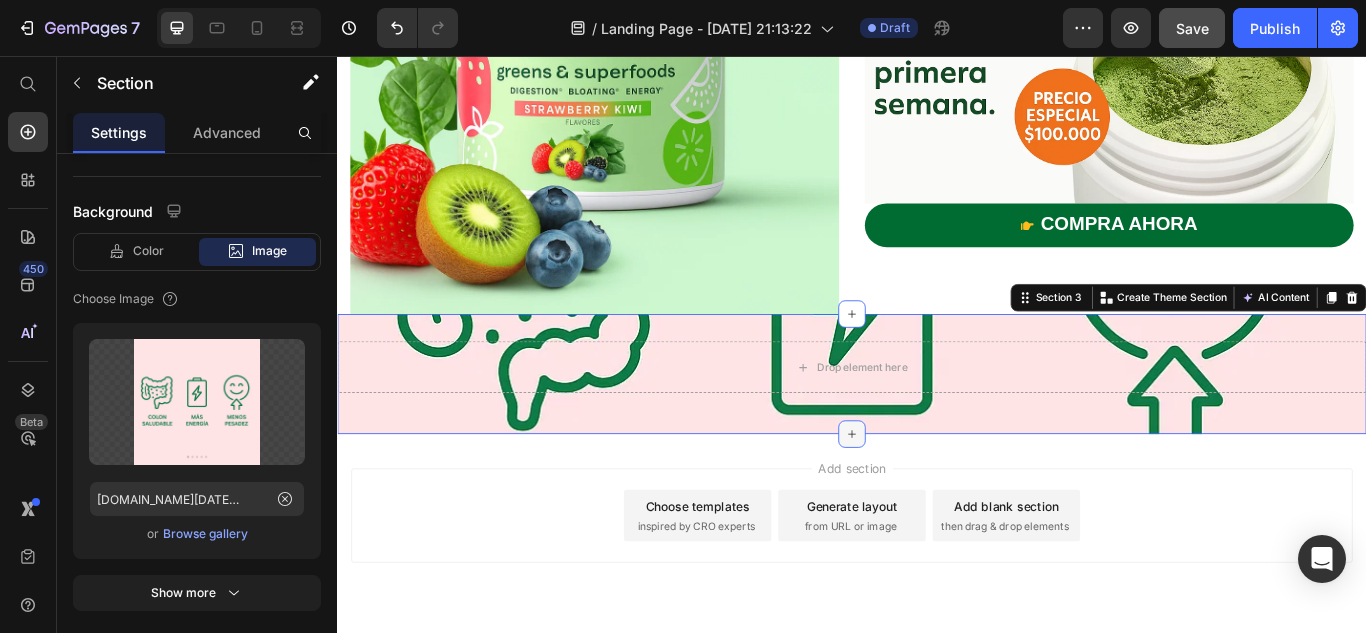 scroll, scrollTop: 0, scrollLeft: 0, axis: both 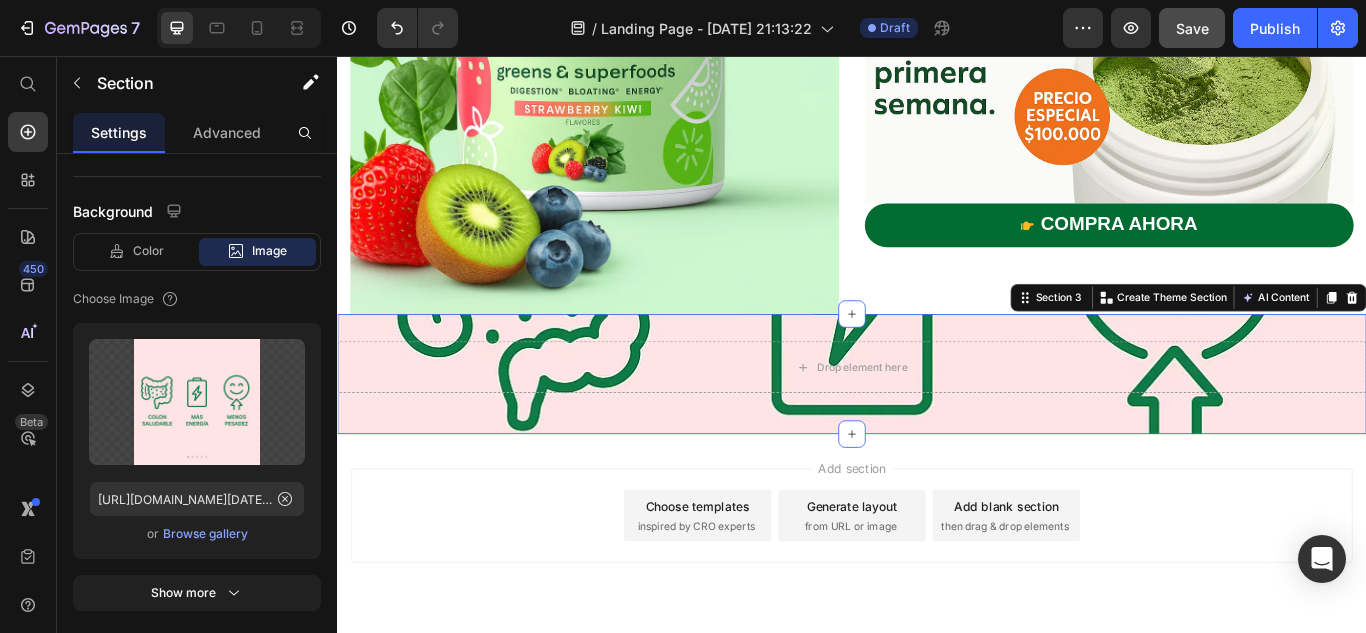drag, startPoint x: 924, startPoint y: 486, endPoint x: 918, endPoint y: 602, distance: 116.15507 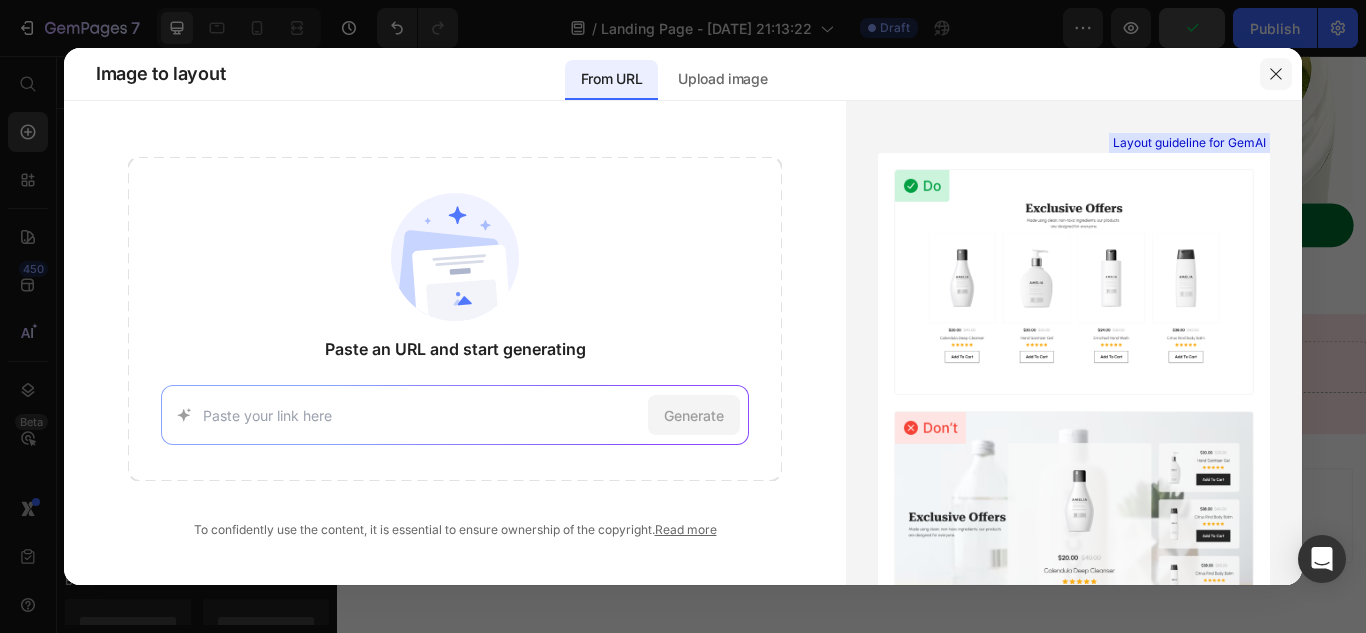 click 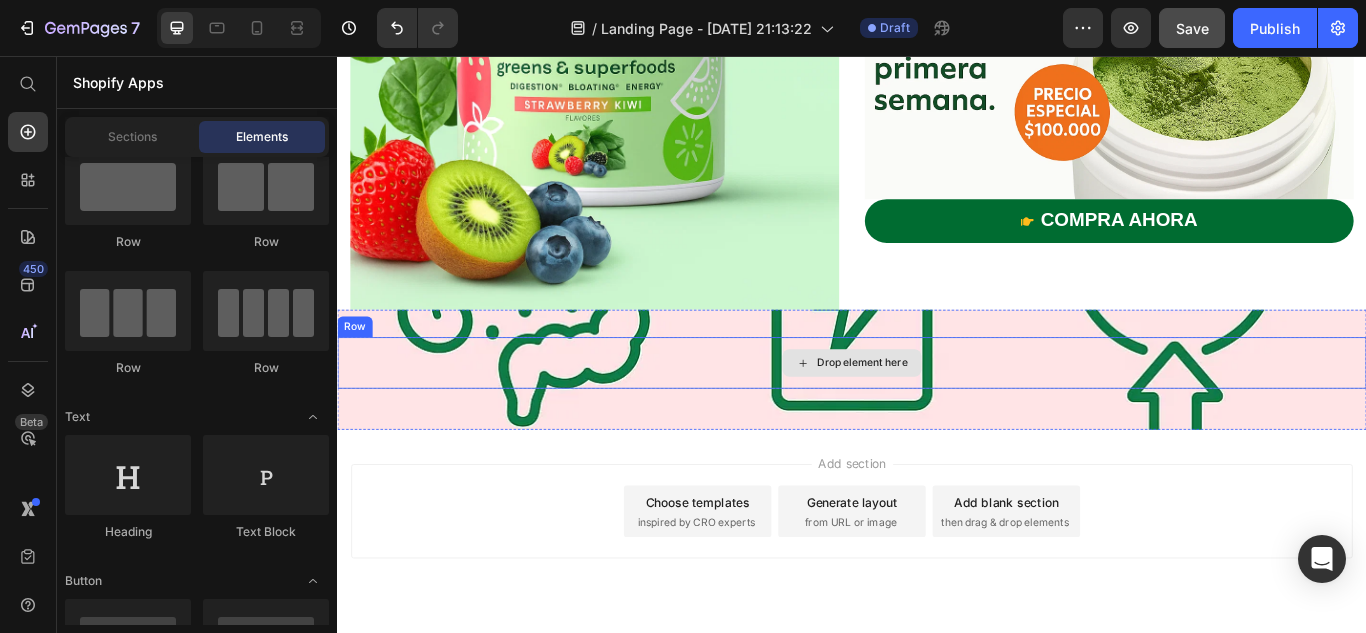 scroll, scrollTop: 744, scrollLeft: 0, axis: vertical 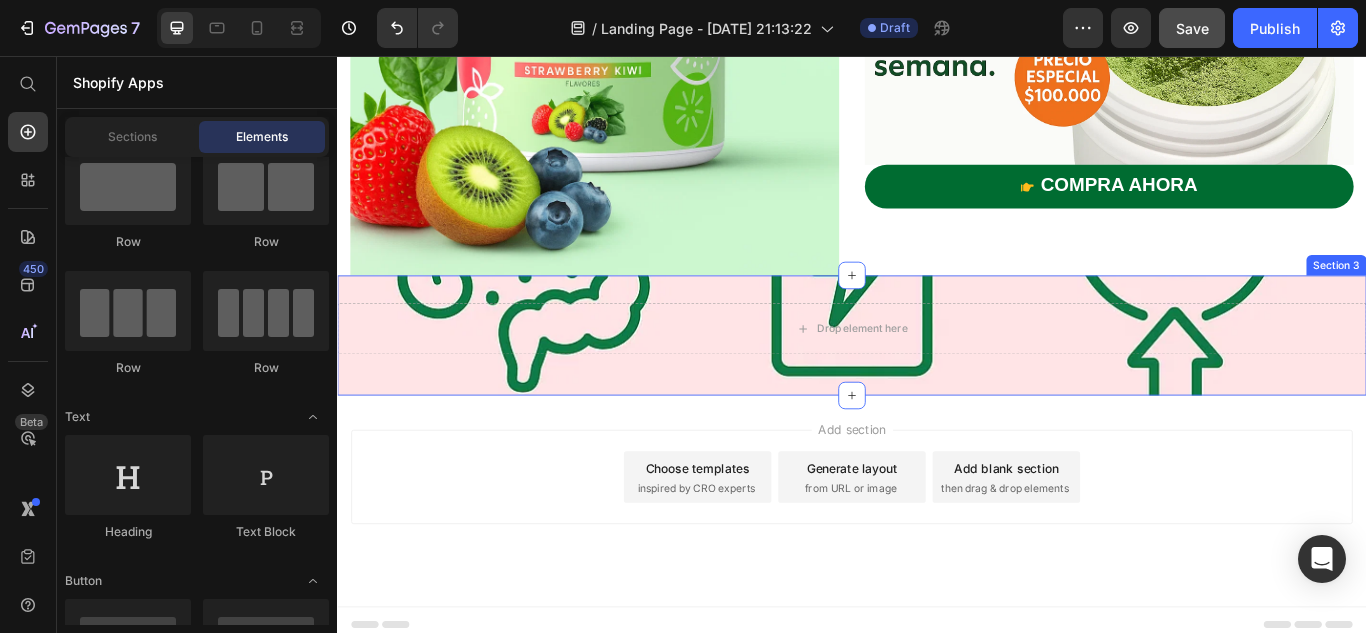 click on "Drop element here Row" at bounding box center (937, 382) 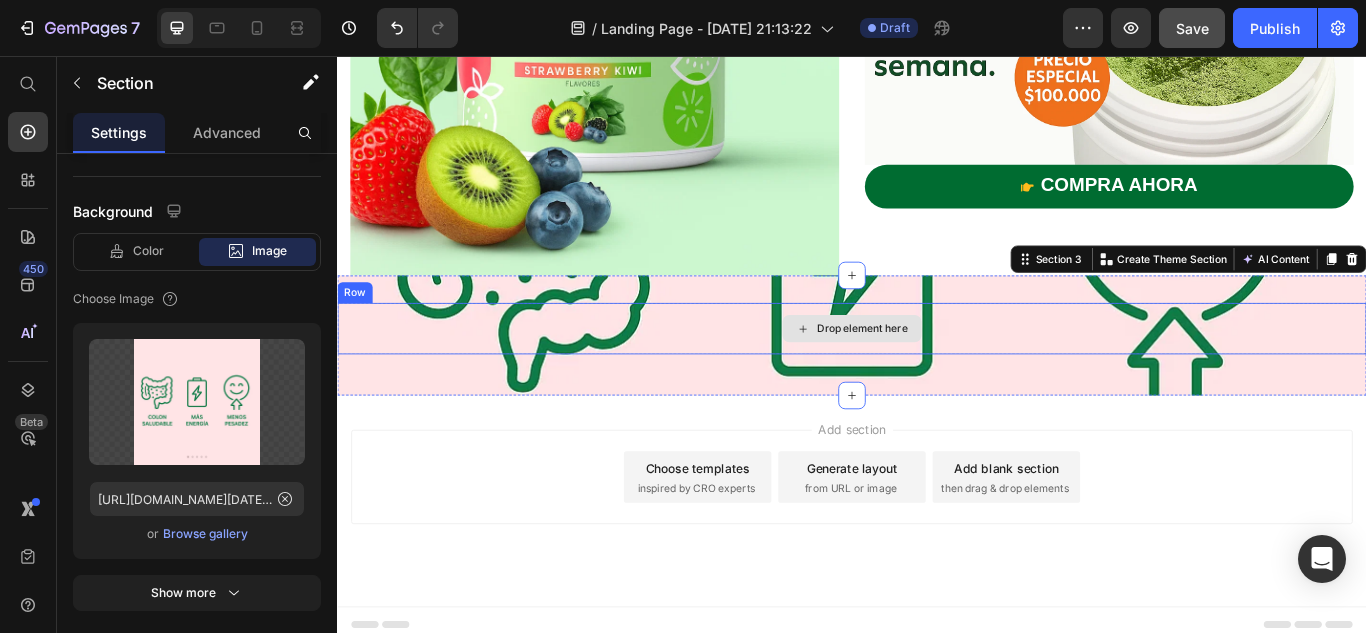 click on "Drop element here" at bounding box center [949, 374] 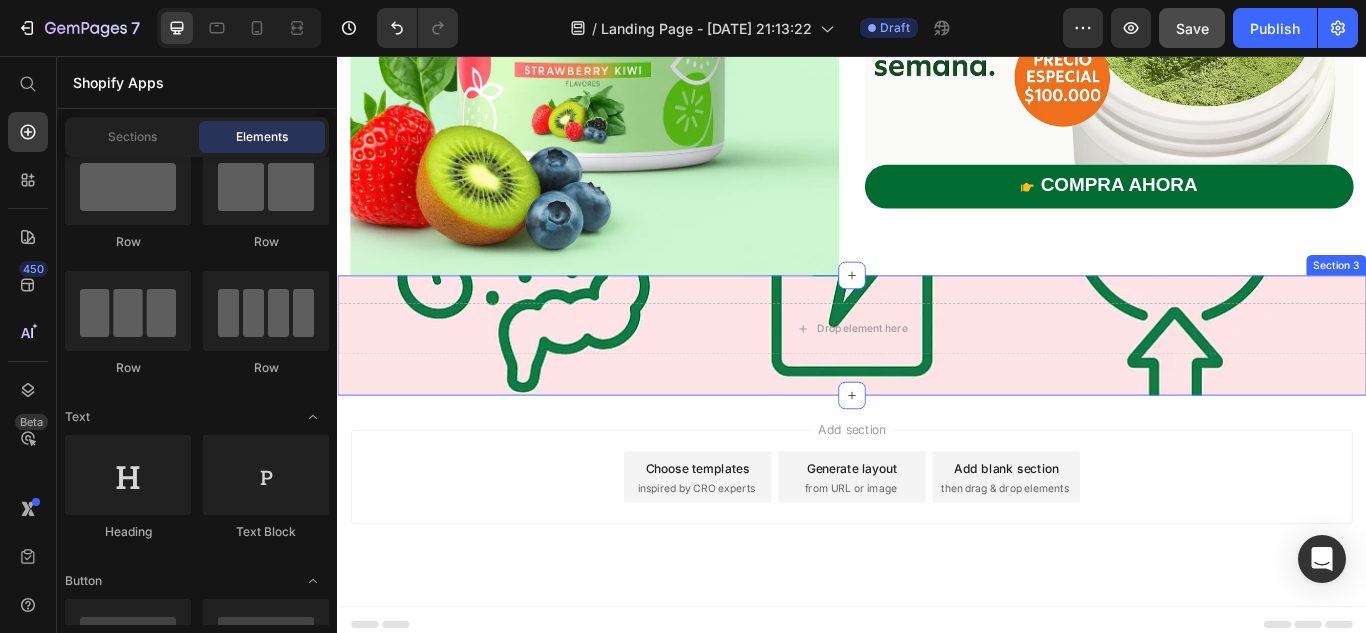 click on "Drop element here Row Section 3" at bounding box center (937, 382) 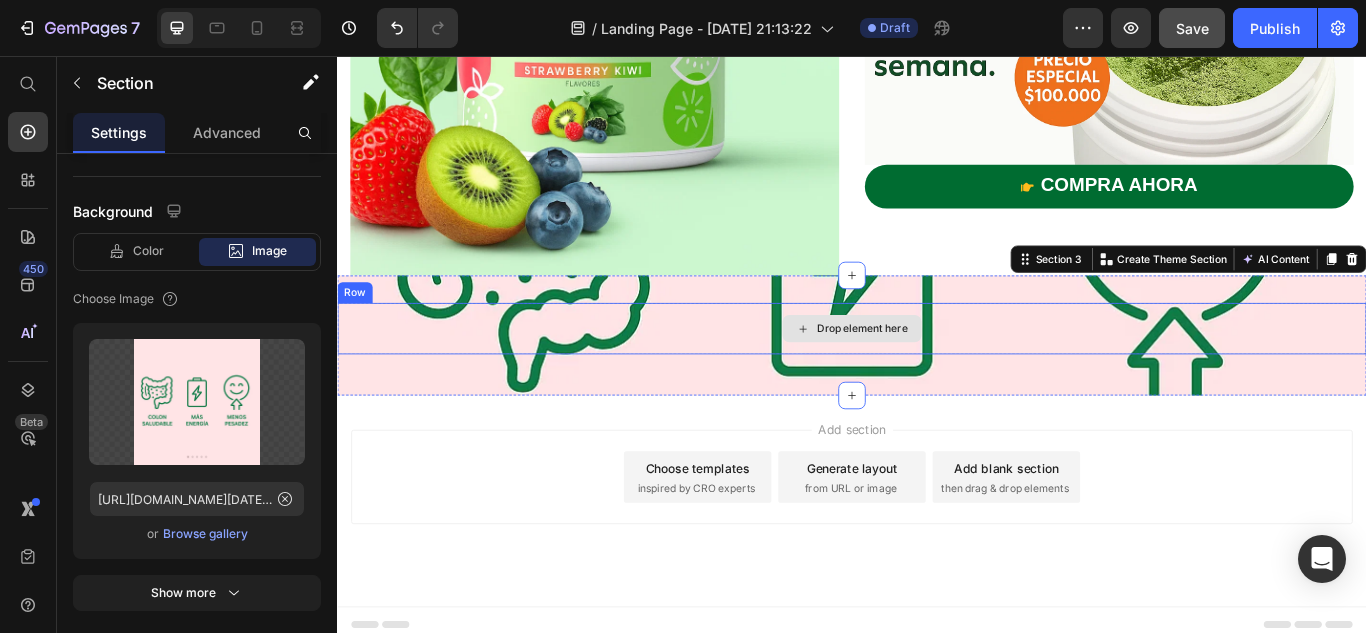 type 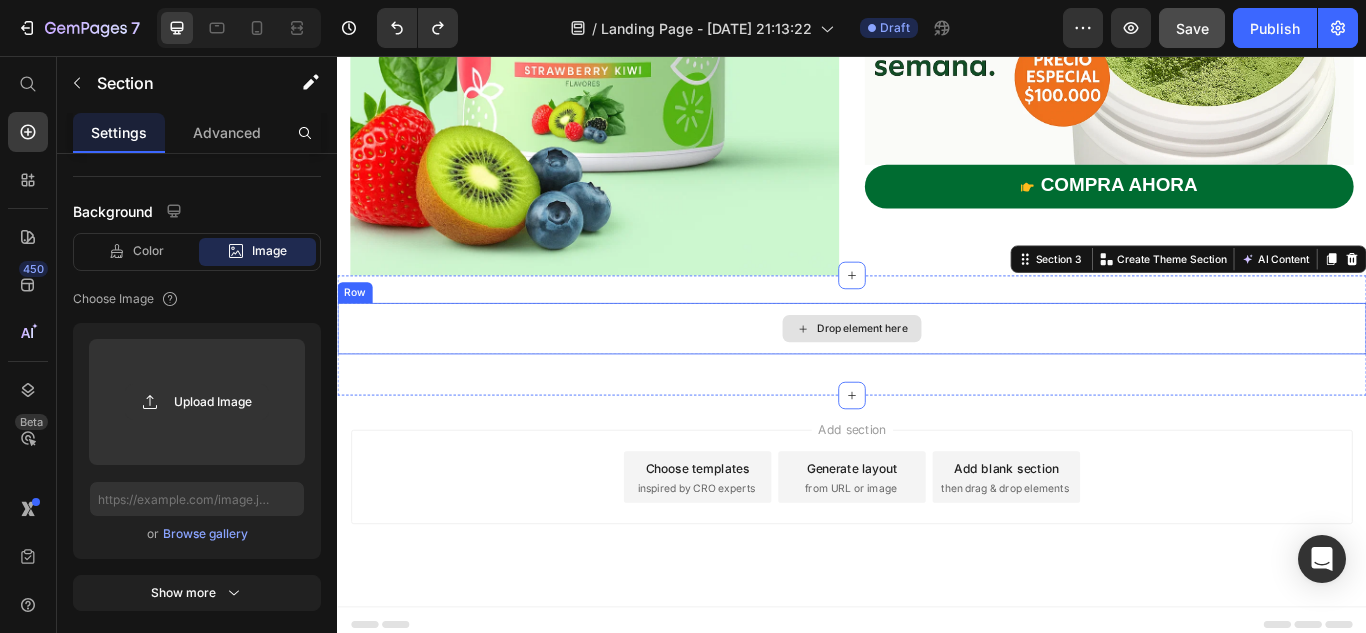 click on "Drop element here" at bounding box center [937, 374] 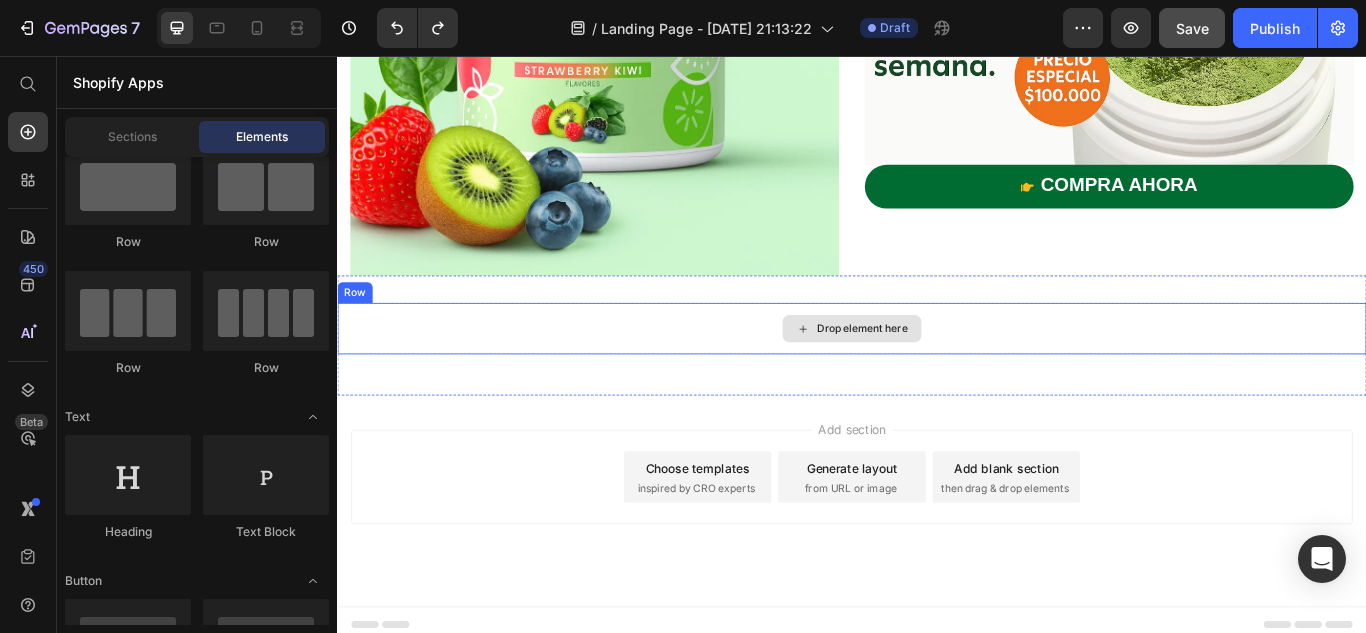 click on "Drop element here" at bounding box center (949, 374) 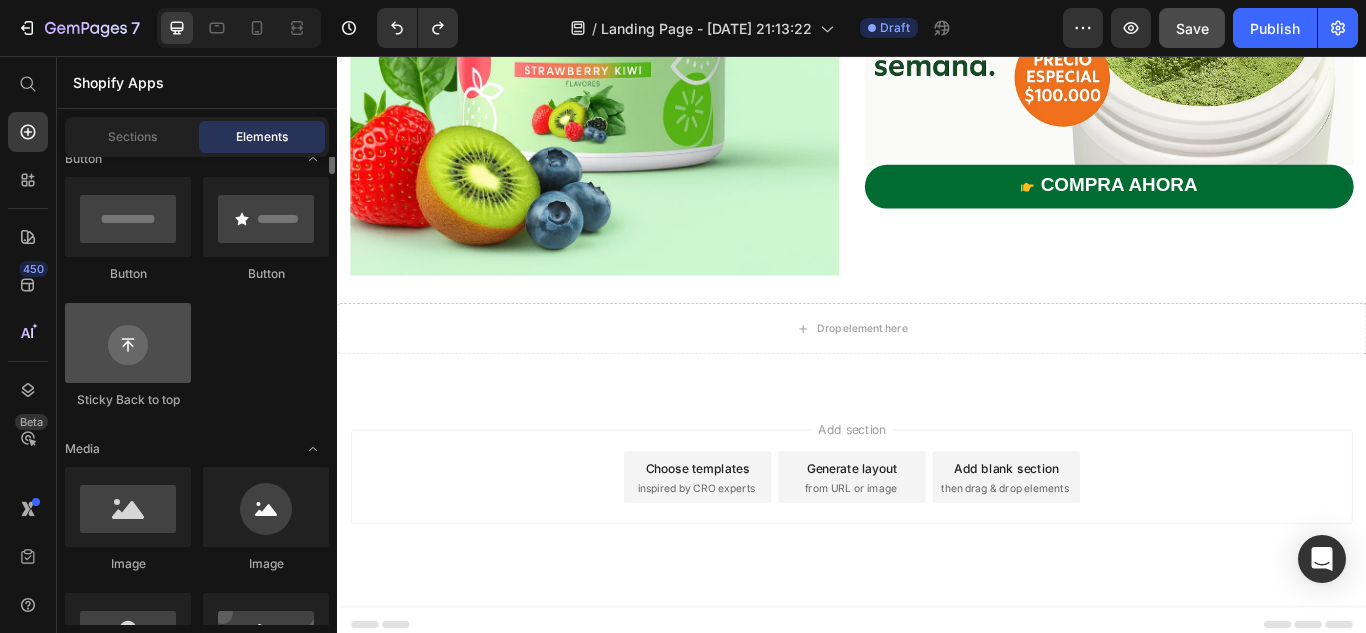scroll, scrollTop: 489, scrollLeft: 0, axis: vertical 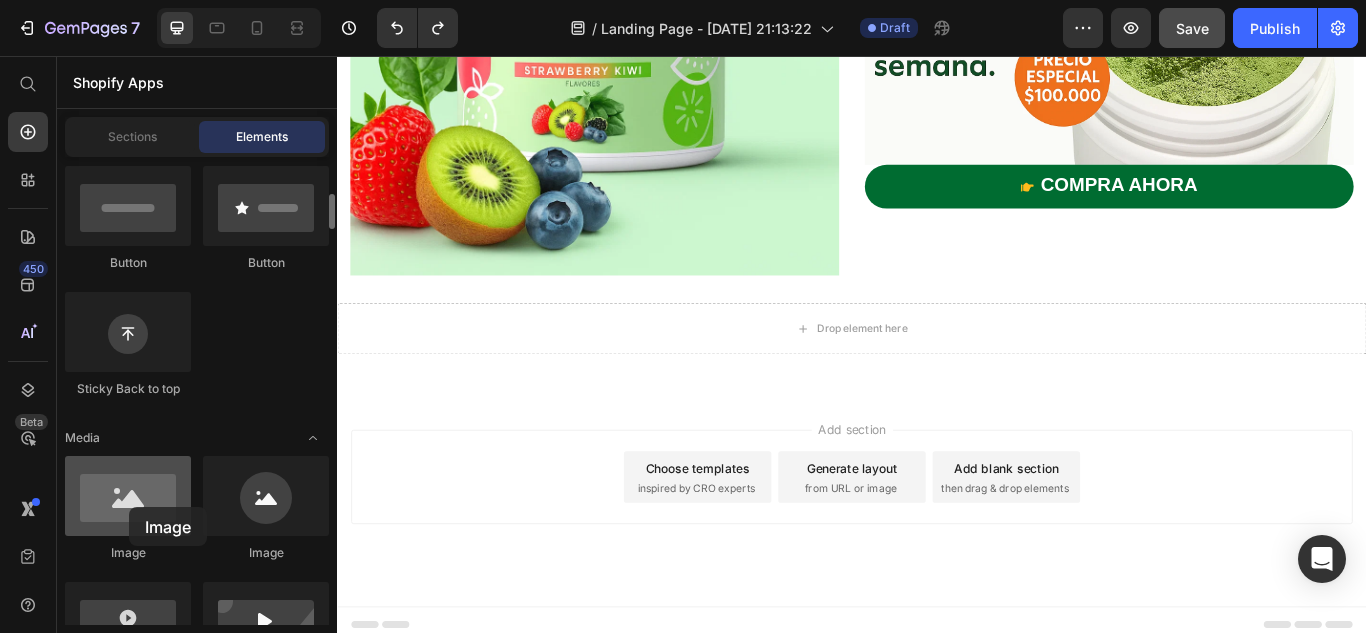 click at bounding box center (128, 496) 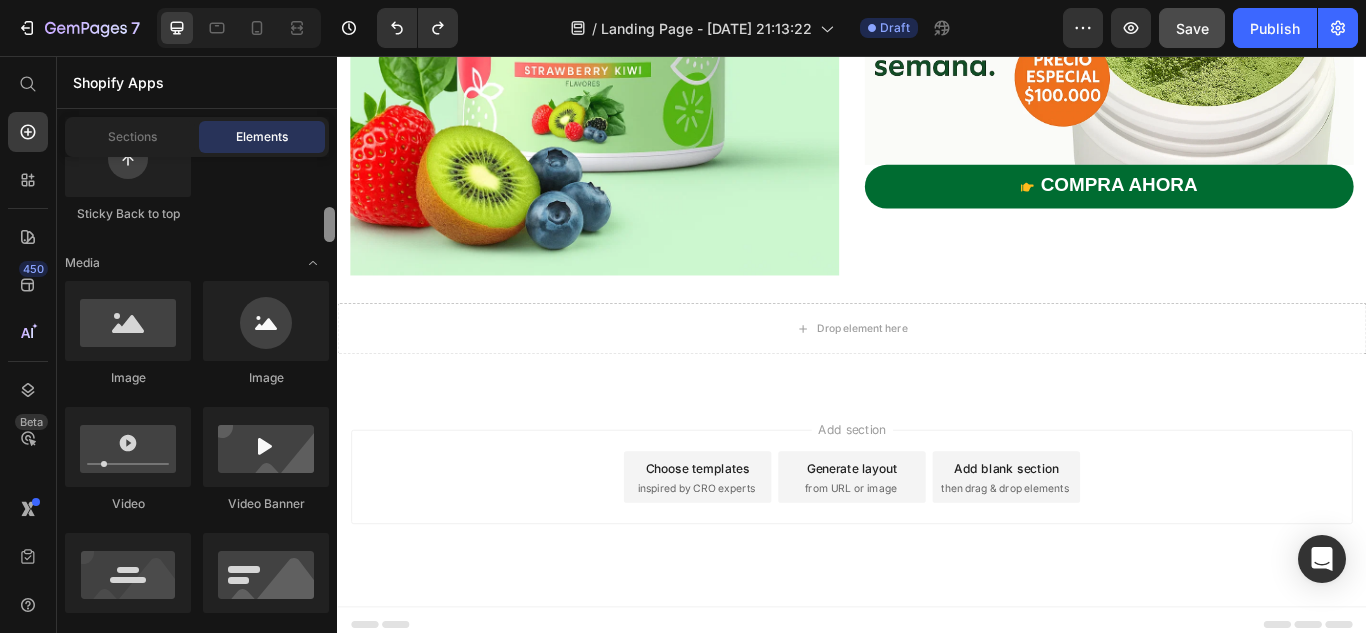 scroll, scrollTop: 667, scrollLeft: 0, axis: vertical 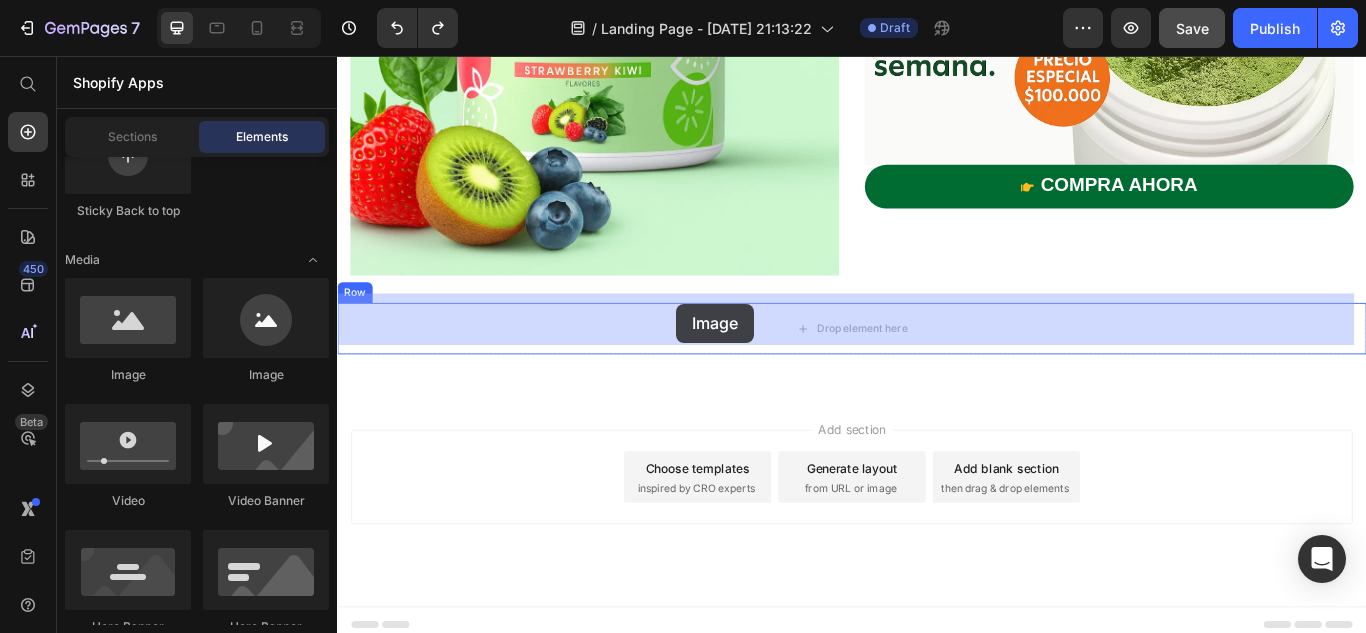 drag, startPoint x: 494, startPoint y: 386, endPoint x: 733, endPoint y: 345, distance: 242.49124 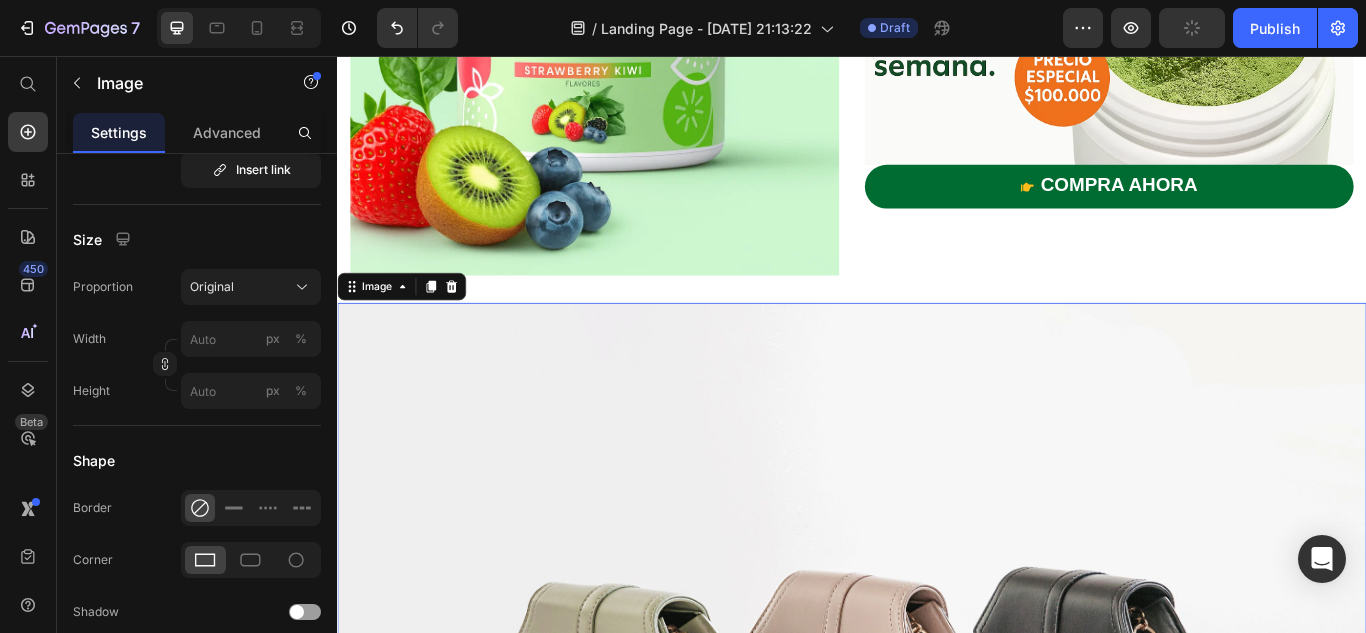 scroll, scrollTop: 0, scrollLeft: 0, axis: both 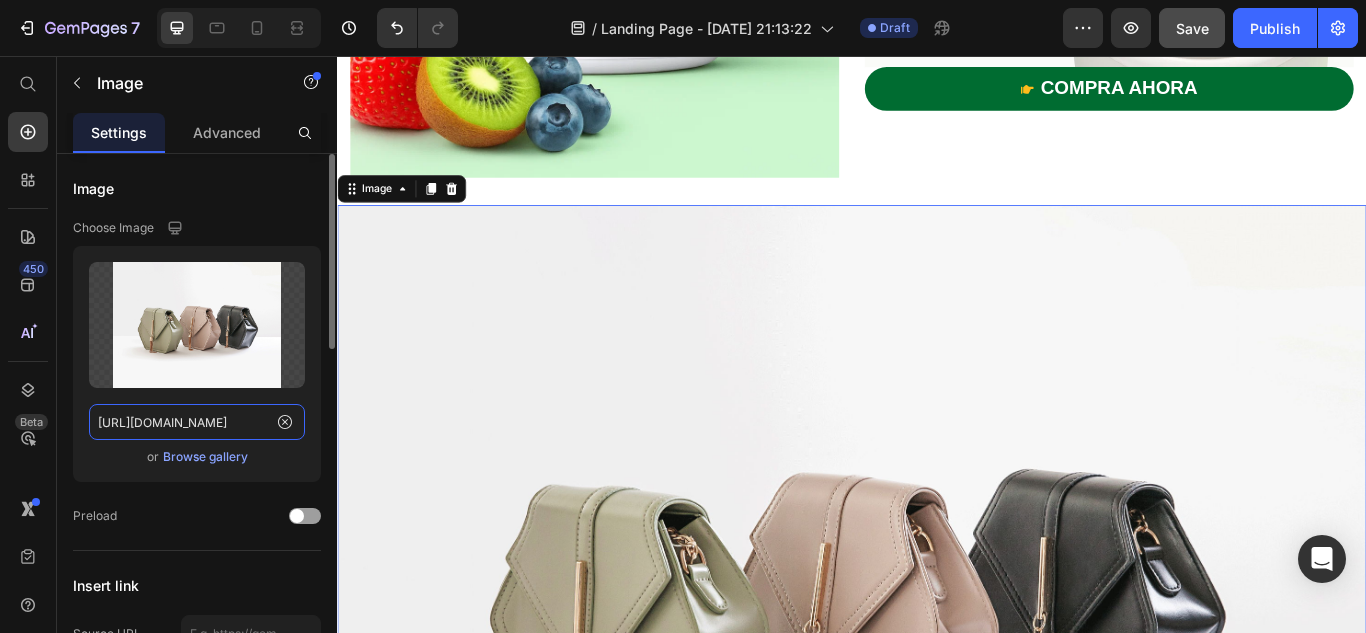 click on "https://ucarecdn.com/ee6d5074-1640-4cc7-8933-47c8589c3dee/-/format/auto/" 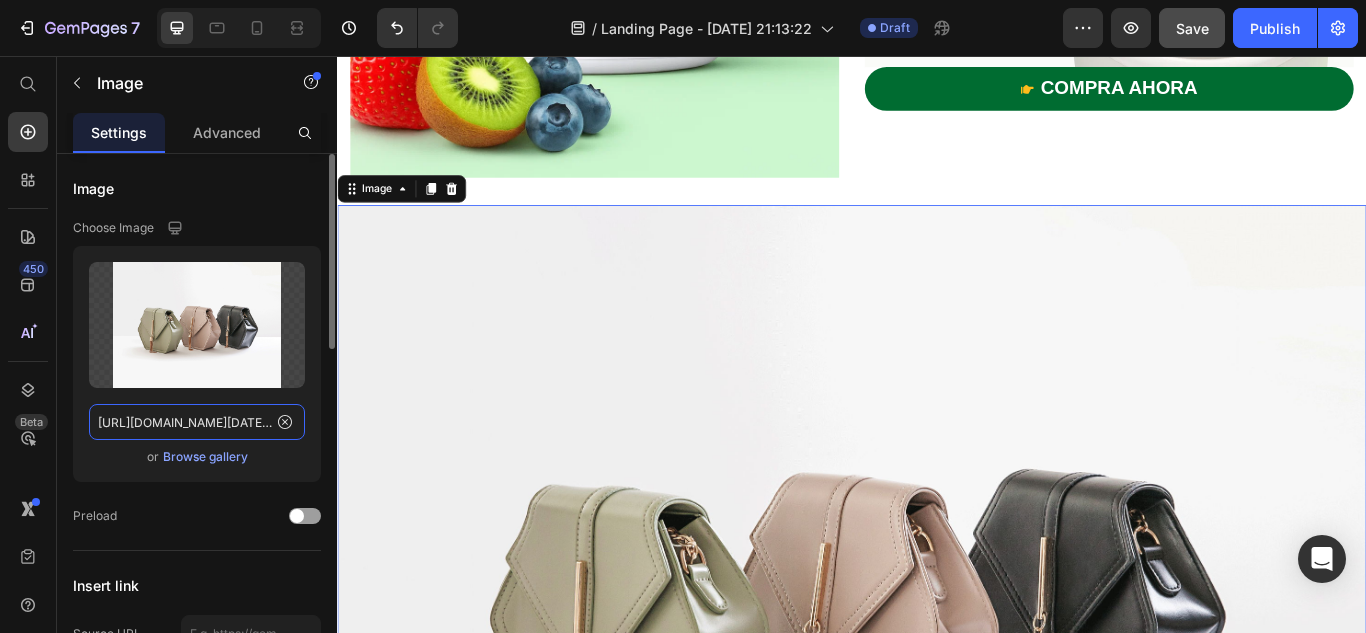 scroll, scrollTop: 0, scrollLeft: 2758, axis: horizontal 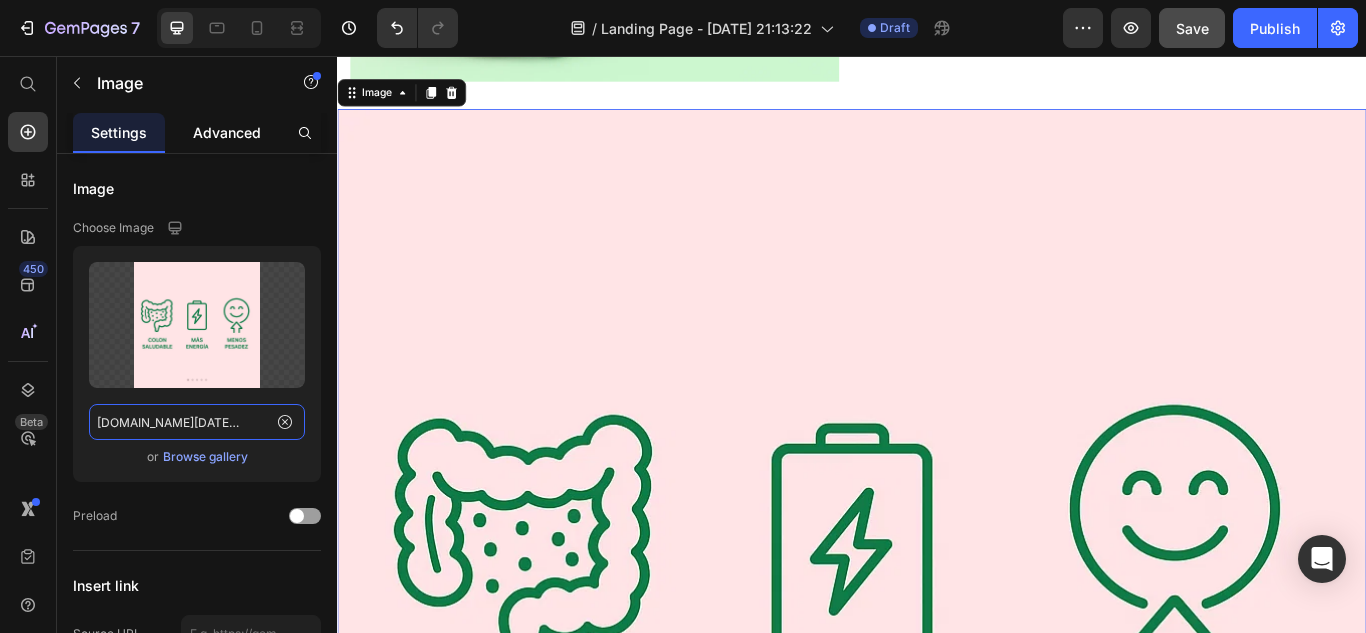 type on "https://videos.openai.com/vg-assets/assets%2Ftask_01jzs511eye80vq17vsw235c1a%2F1752117096_img_0.webp?st=2025-07-10T02%3A17%3A12Z&se=2025-07-16T03%3A17%3A12Z&sks=b&skt=2025-07-10T02%3A17%3A12Z&ske=2025-07-16T03%3A17%3A12Z&sktid=a48cca56-e6da-484e-a814-9c849652bcb3&skoid=aa5ddad1-c91a-4f0a-9aca-e20682cc8969&skv=2019-02-02&sv=2018-11-09&sr=b&sp=r&spr=https%2Chttp&sig=vi1AaEPaVB7iGEs2tL6brR%2FsXk9FdRzGdByMjtffkt8%3D&az=oaivgprodscus" 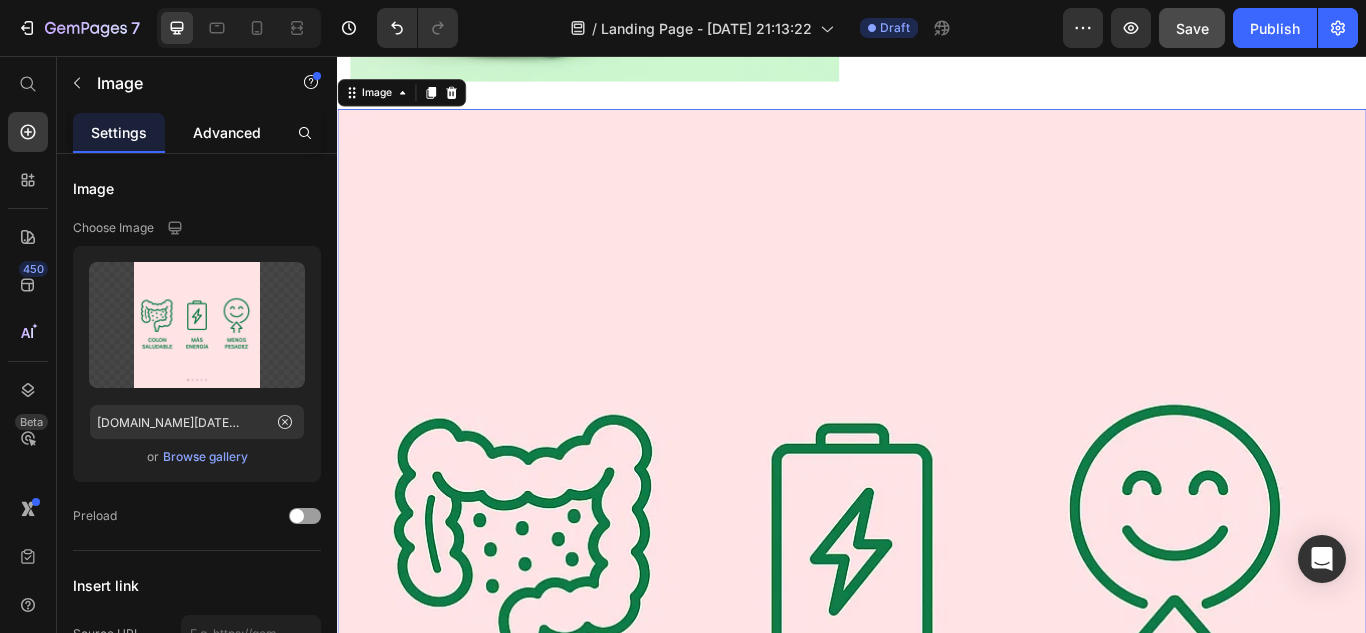 click on "Advanced" at bounding box center [227, 132] 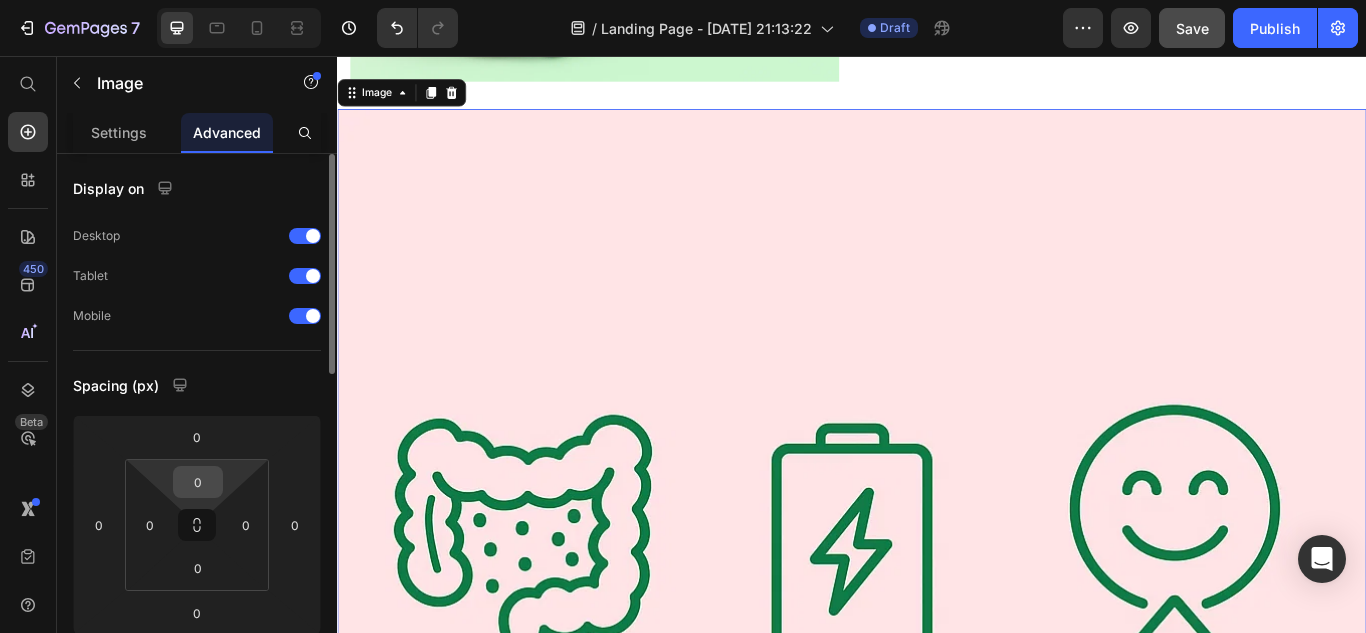 click on "0" at bounding box center [198, 482] 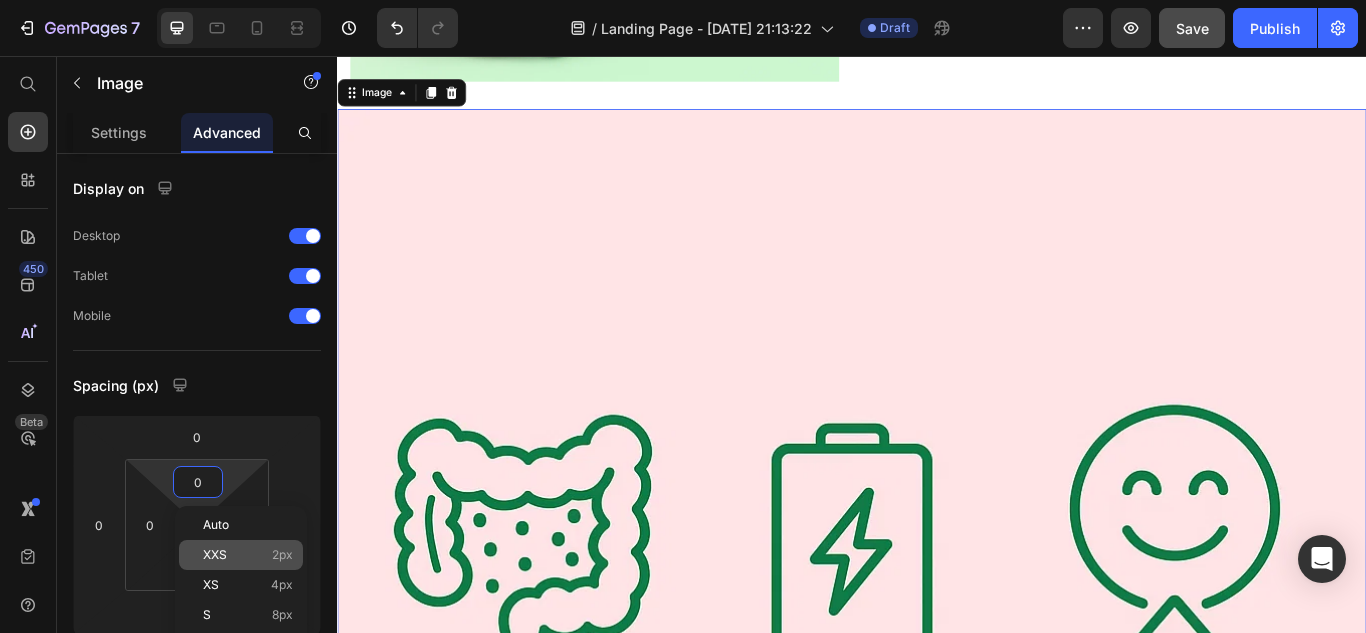 click on "XXS" at bounding box center [215, 555] 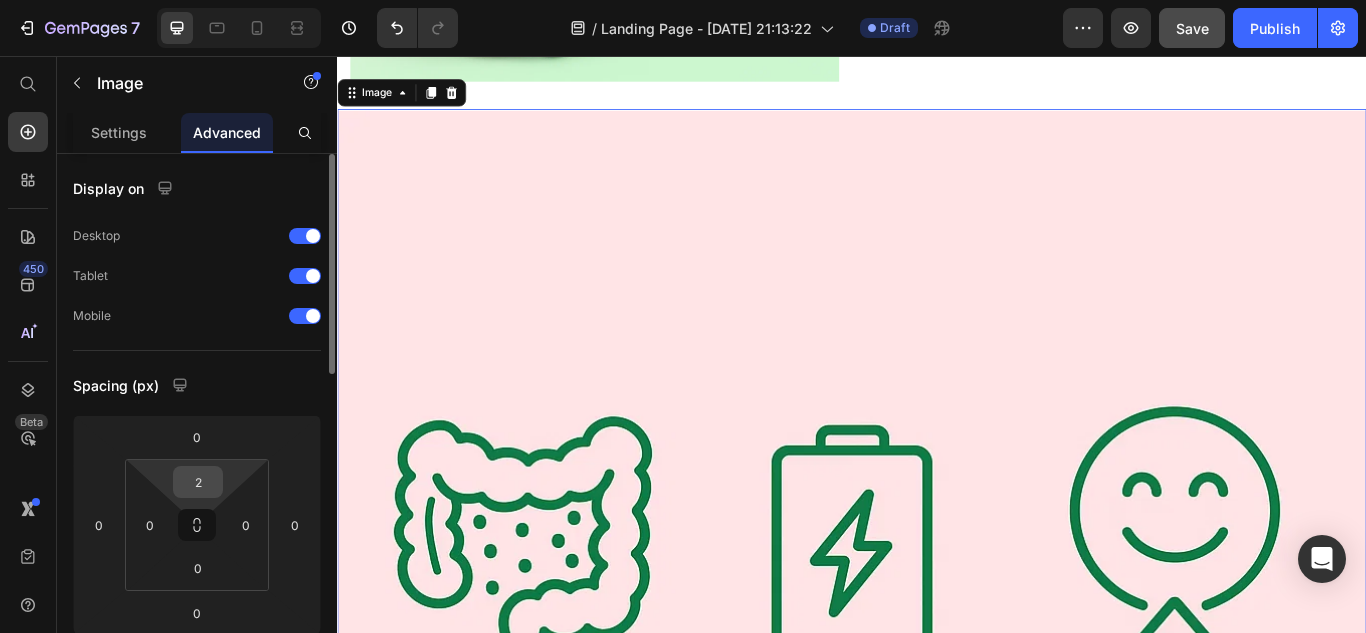 click on "2" at bounding box center (198, 482) 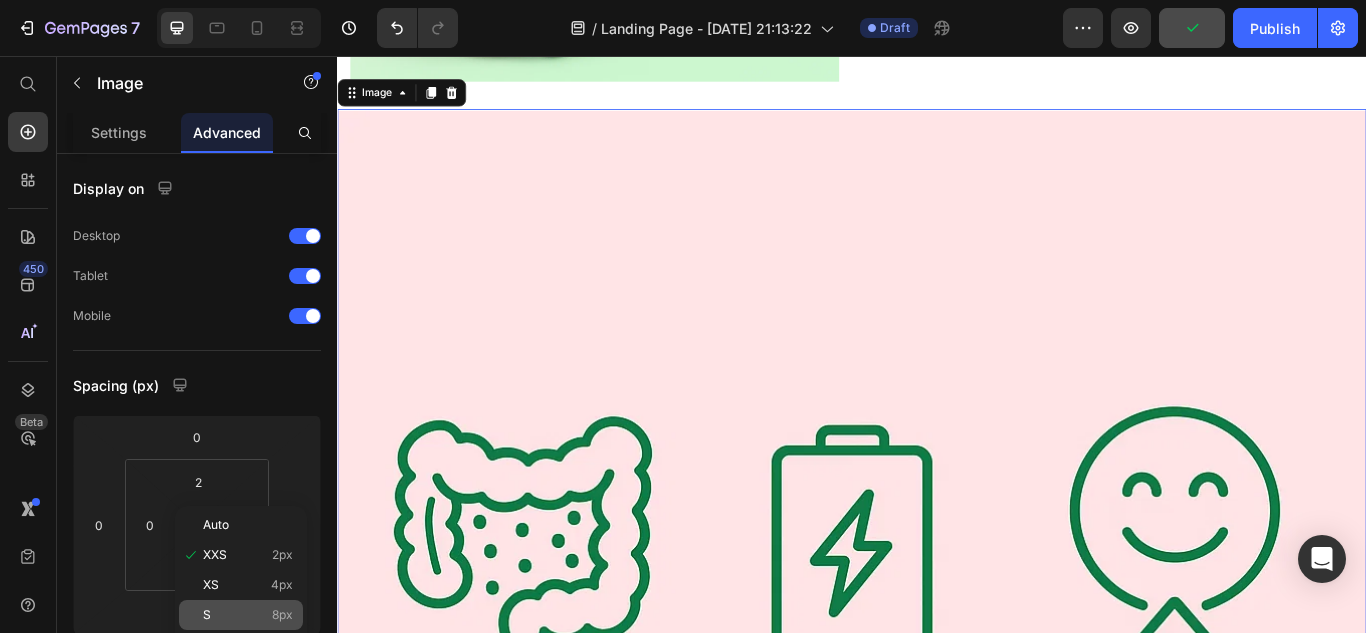 click on "S 8px" 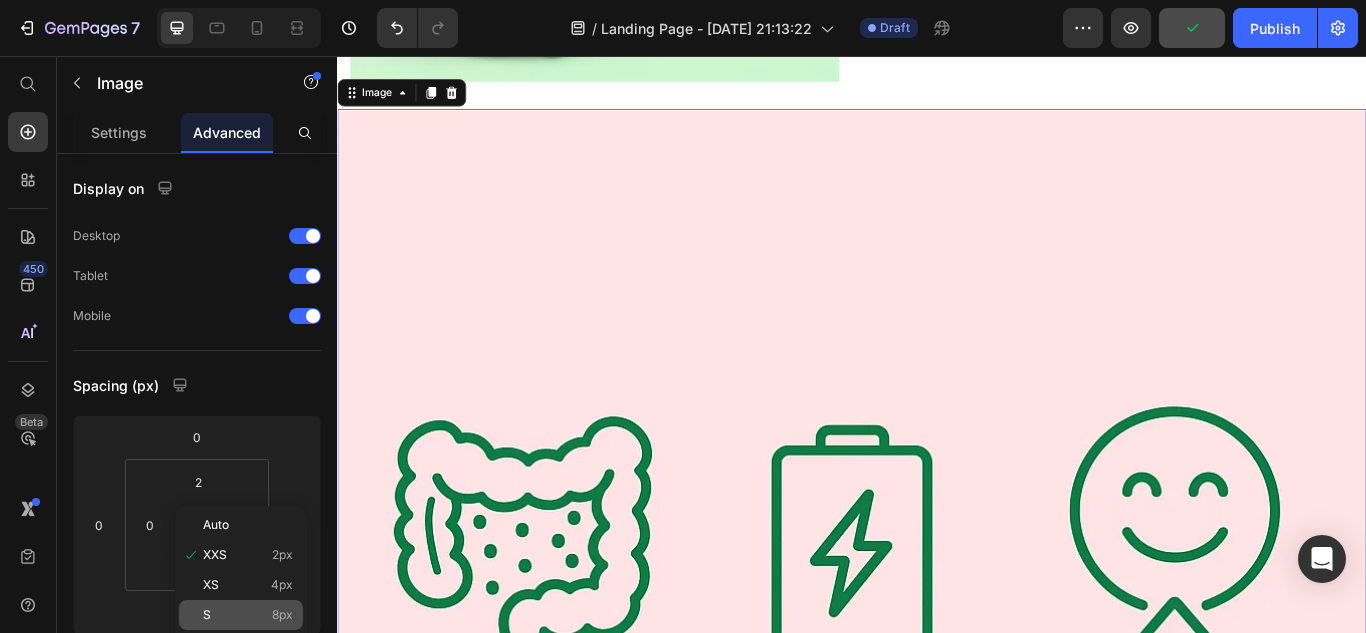 type on "8" 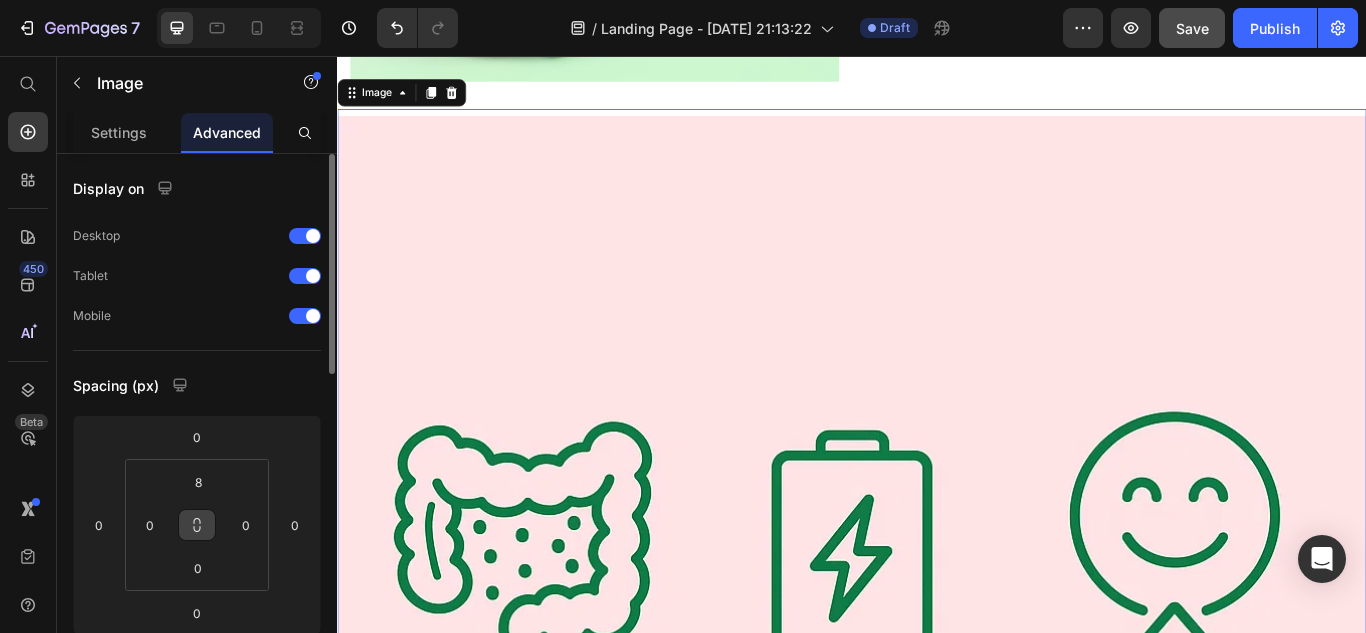 click at bounding box center [197, 525] 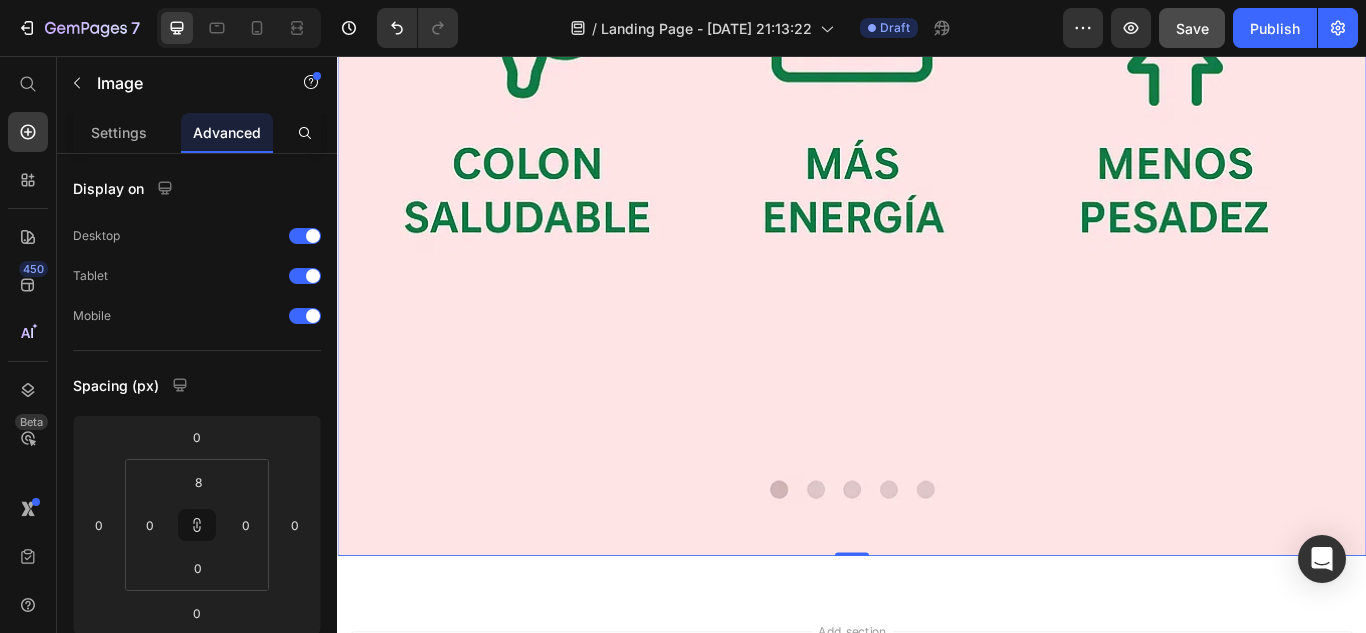 scroll, scrollTop: 1633, scrollLeft: 0, axis: vertical 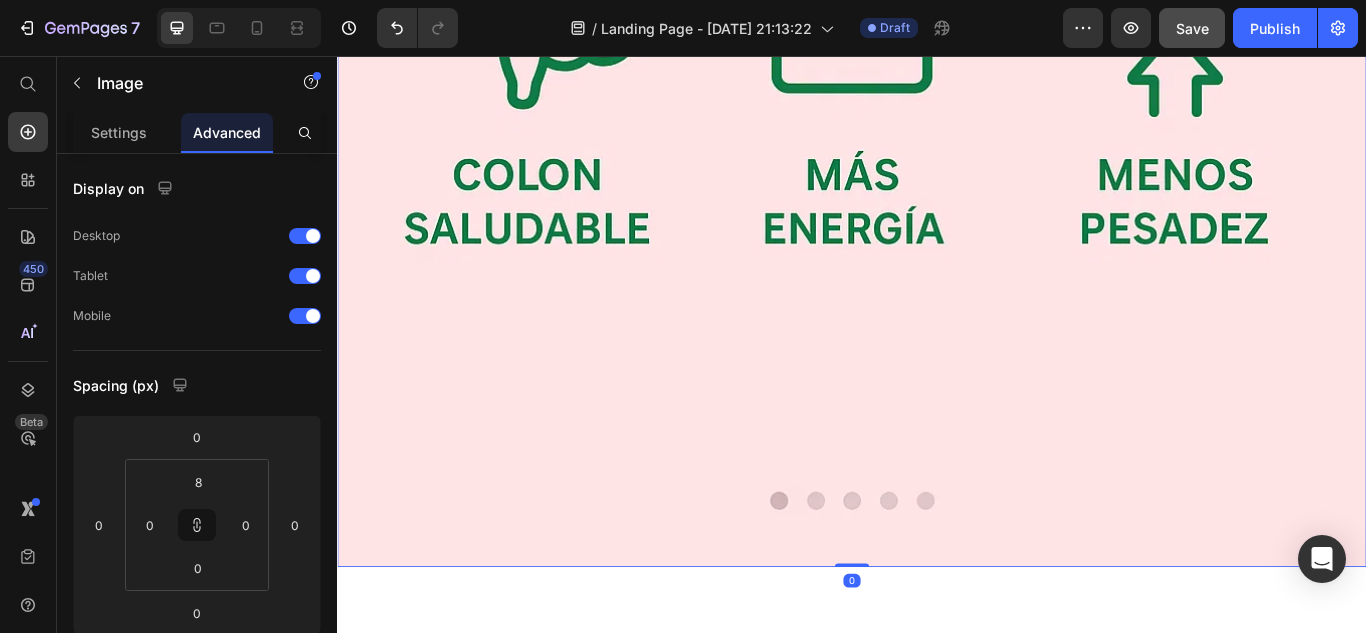 drag, startPoint x: 929, startPoint y: 630, endPoint x: 901, endPoint y: 361, distance: 270.4533 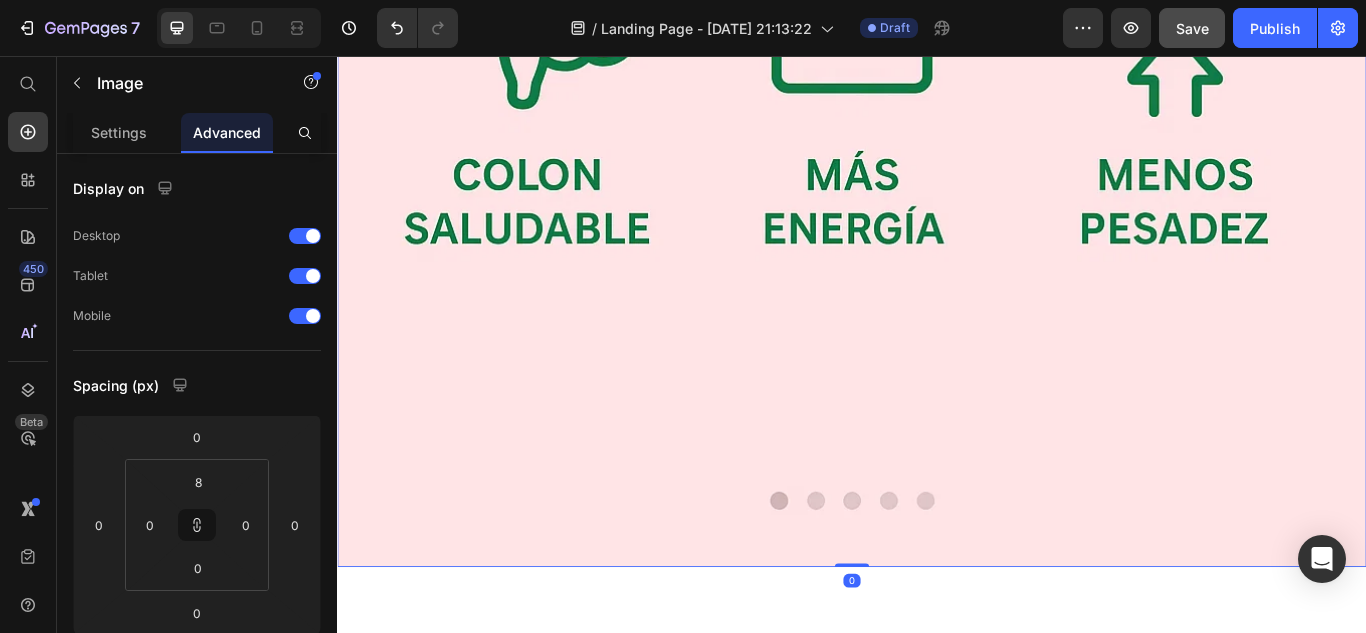 click on "Image   0" at bounding box center (937, 48) 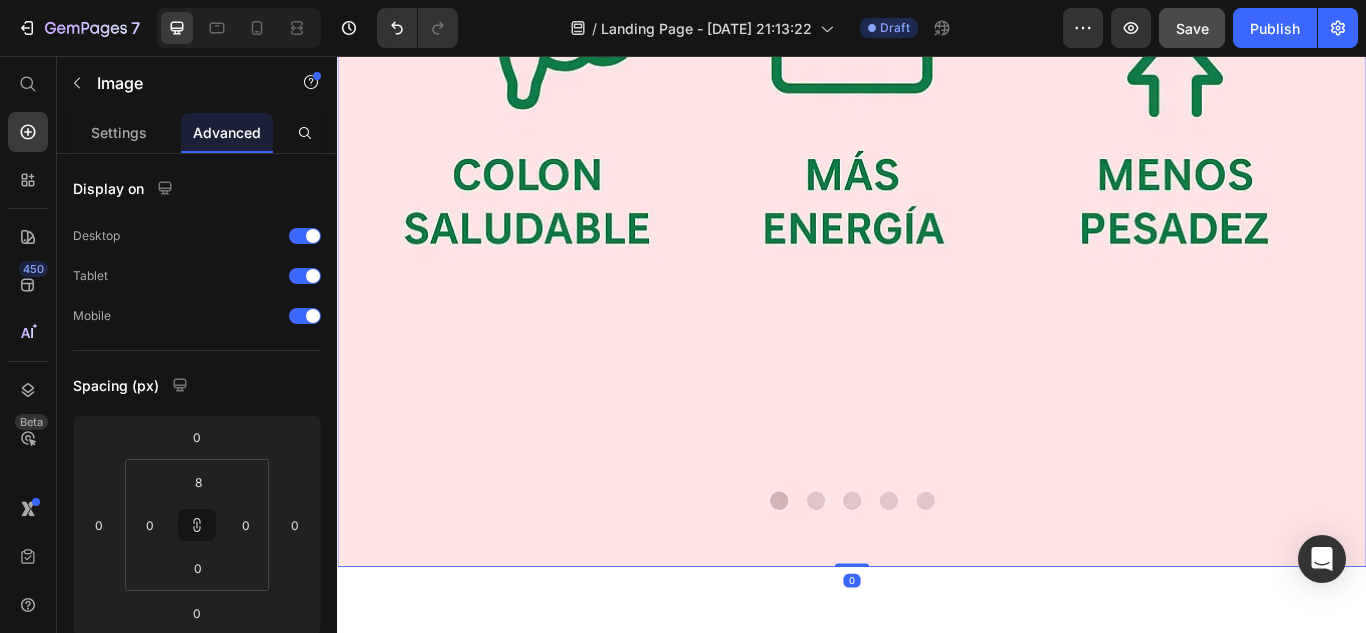 drag, startPoint x: 934, startPoint y: 632, endPoint x: 907, endPoint y: 377, distance: 256.4254 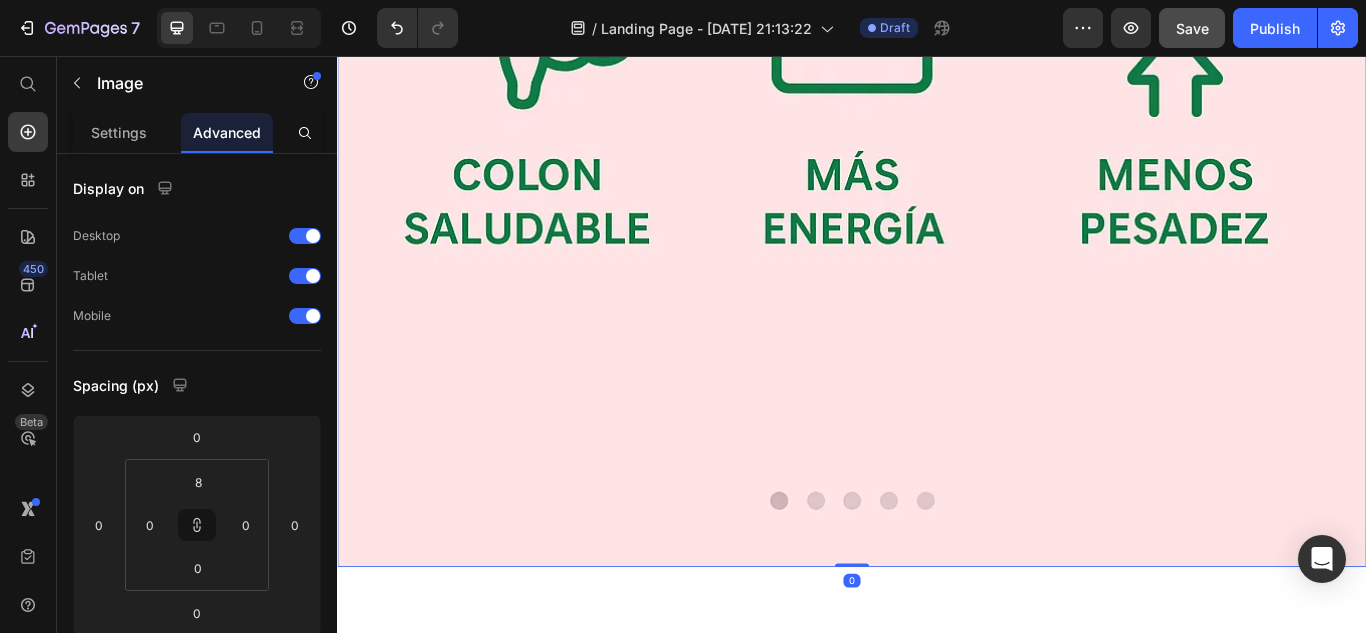 click on "Image   0" at bounding box center [937, 48] 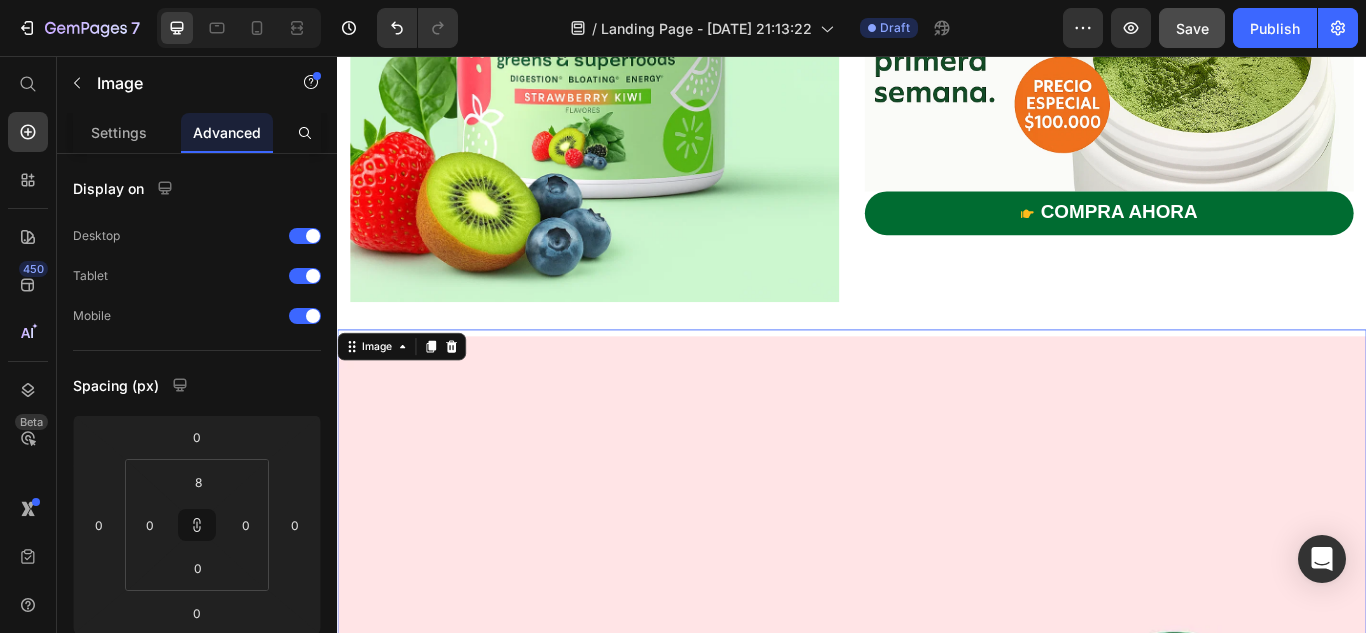 scroll, scrollTop: 728, scrollLeft: 0, axis: vertical 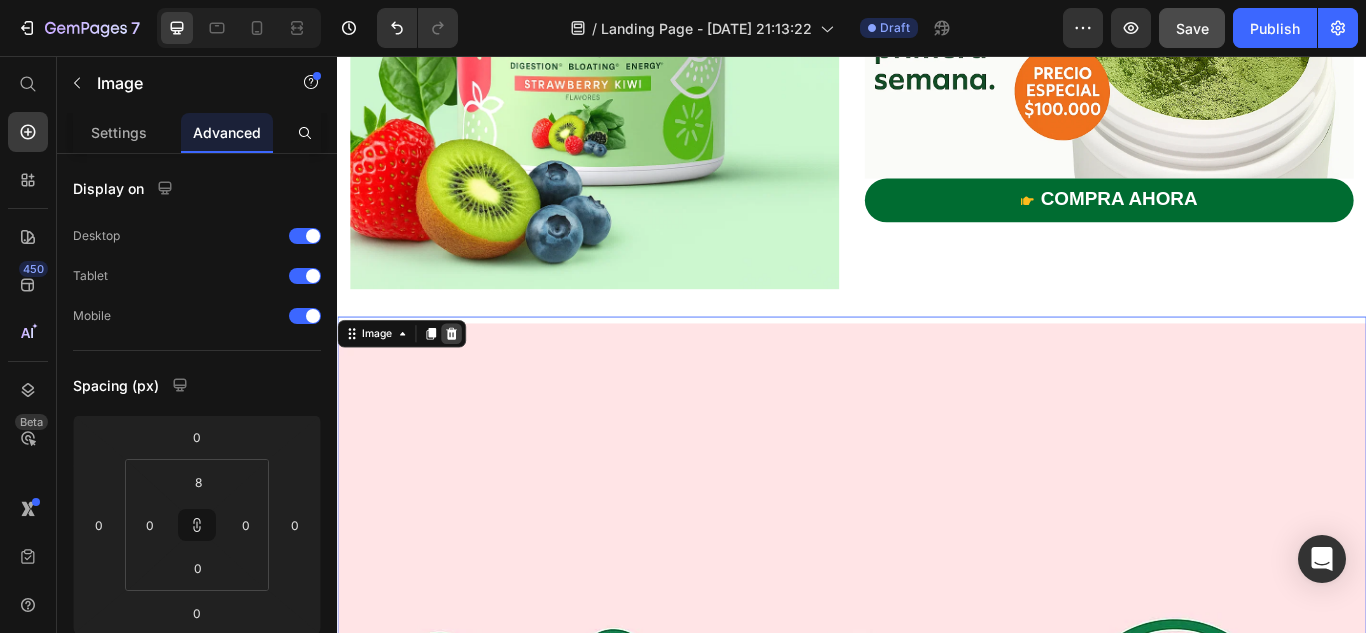 click 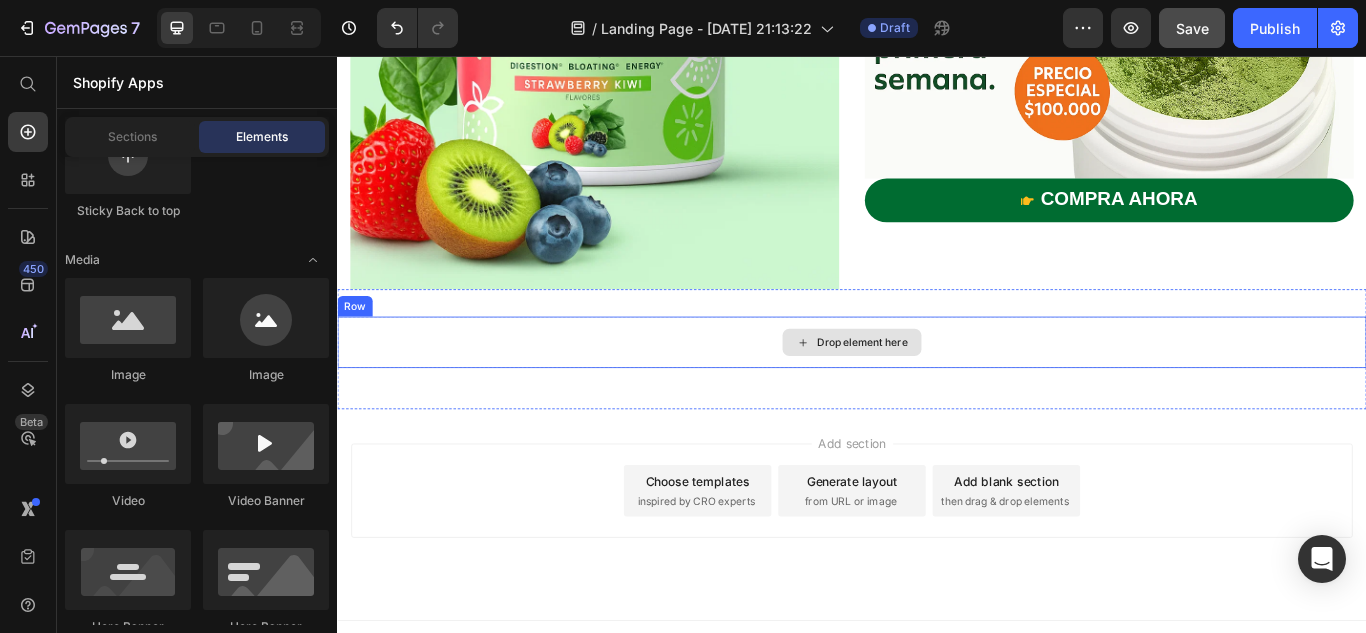 click on "Drop element here" at bounding box center (937, 390) 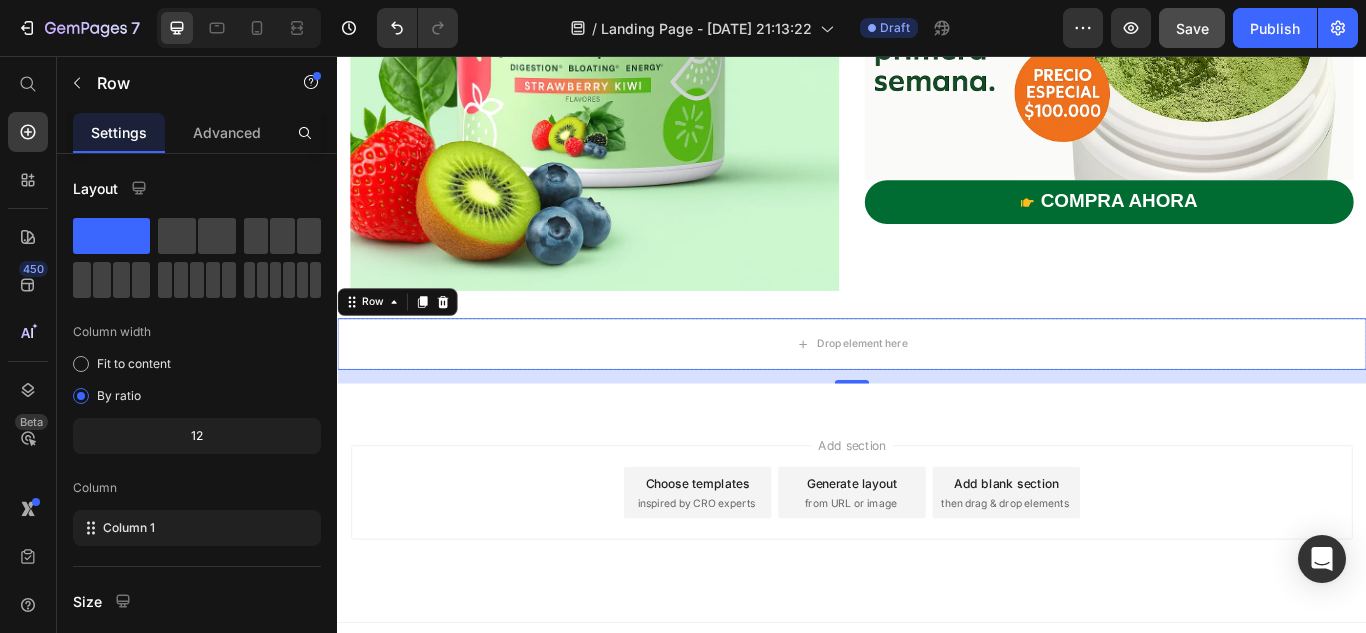 scroll, scrollTop: 744, scrollLeft: 0, axis: vertical 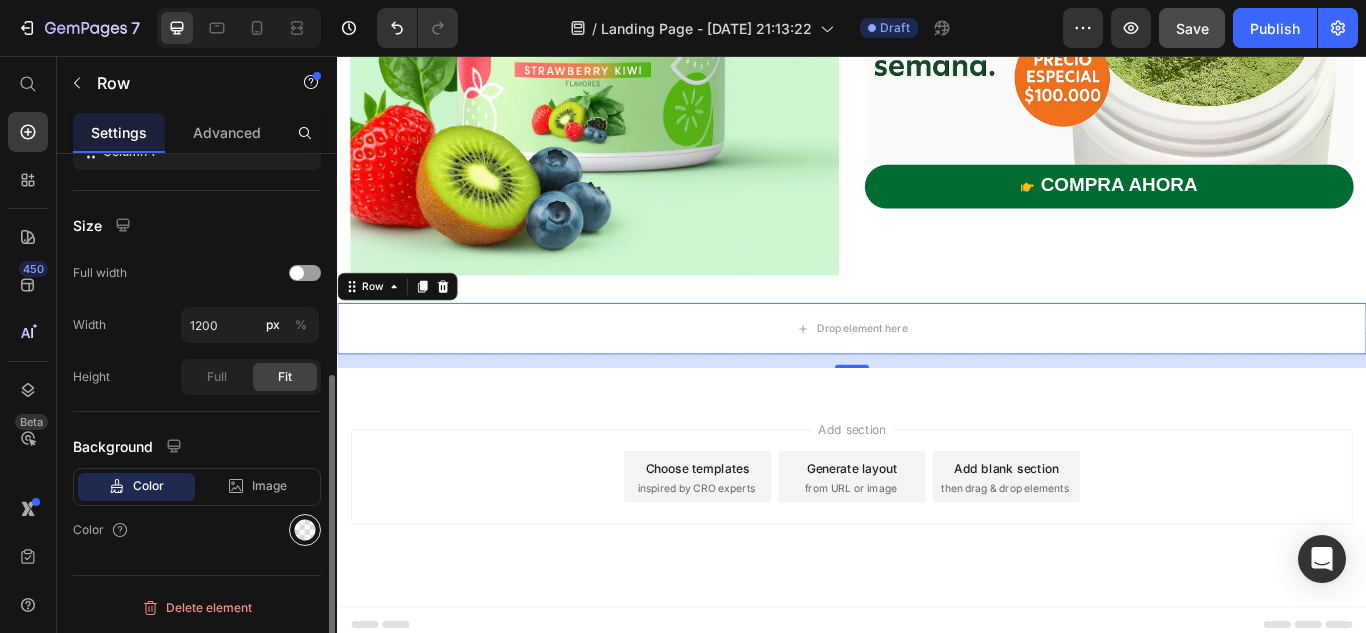 click at bounding box center (305, 530) 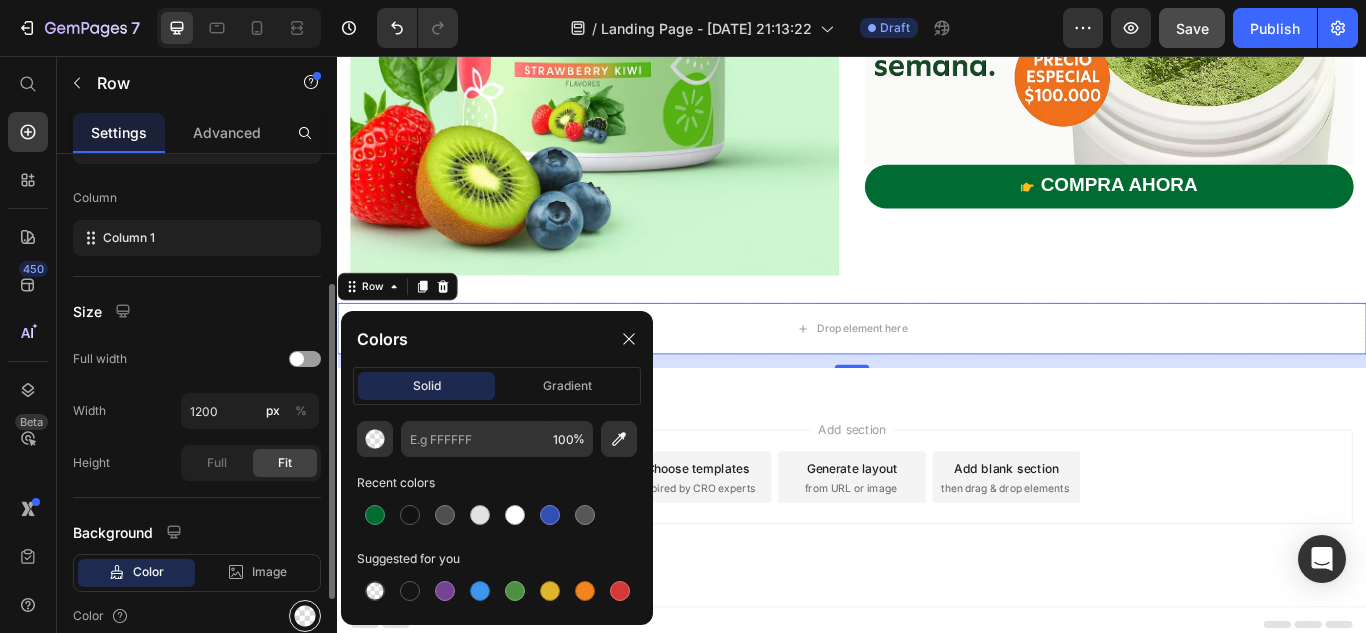 scroll, scrollTop: 265, scrollLeft: 0, axis: vertical 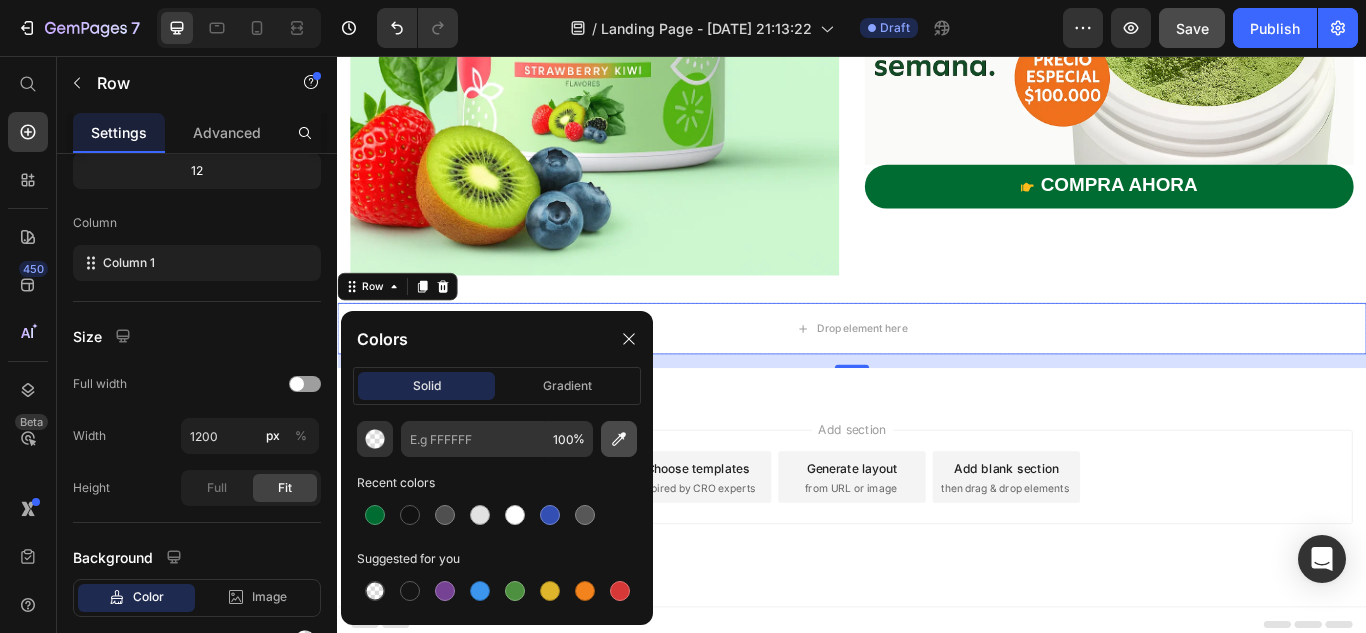 click 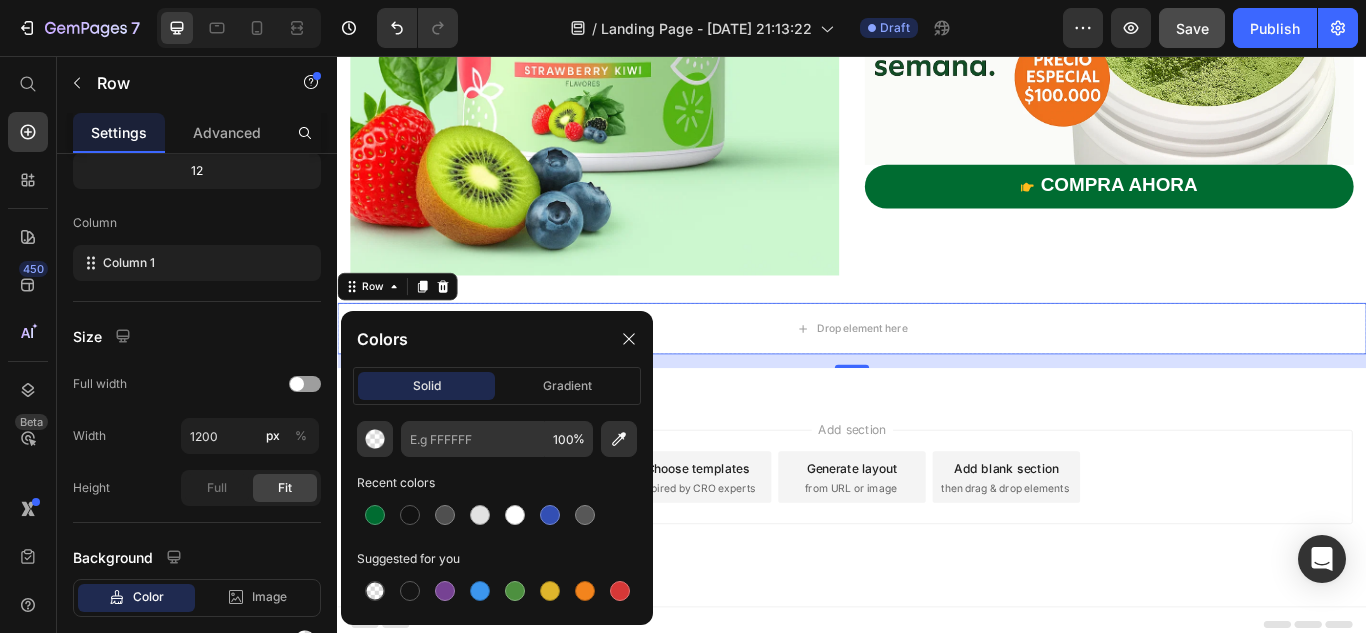 type on "F9E0D2" 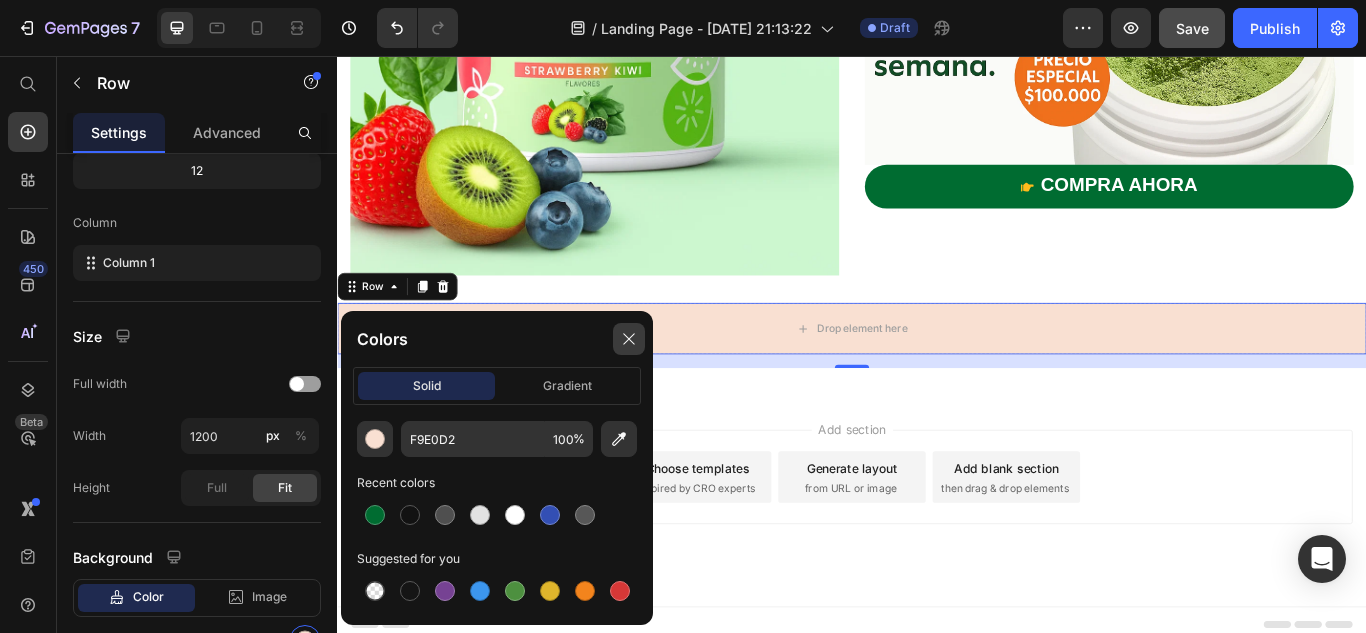 click 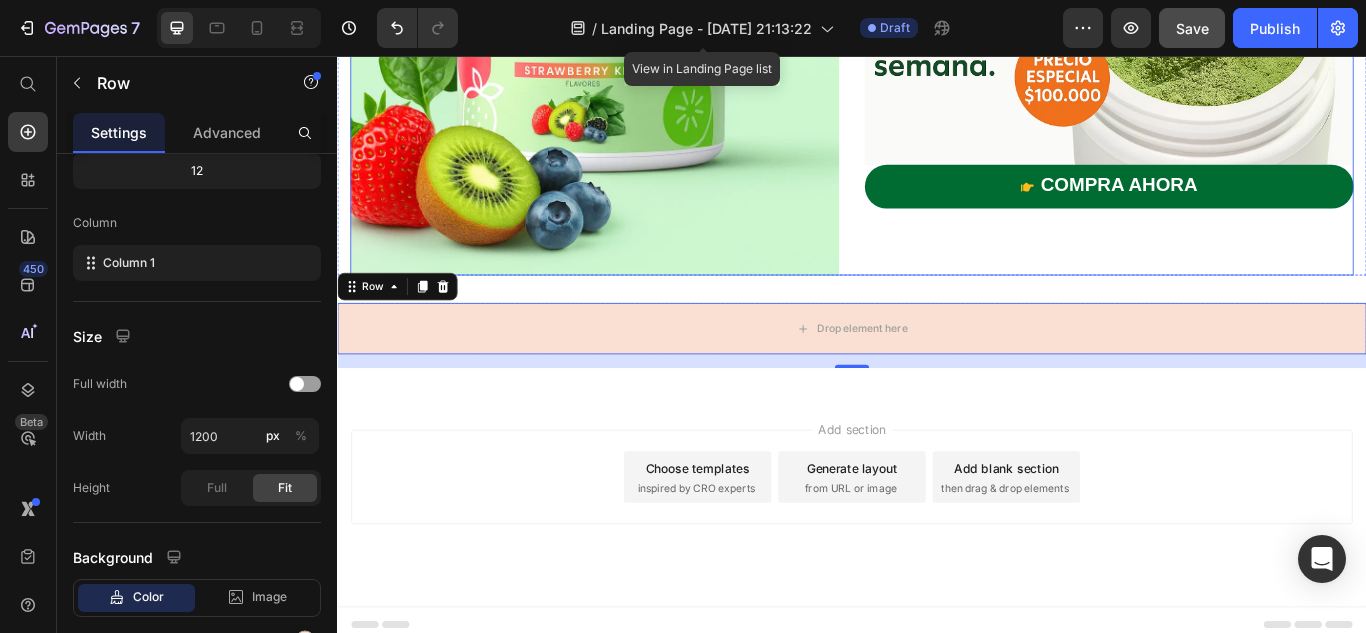 scroll, scrollTop: 743, scrollLeft: 0, axis: vertical 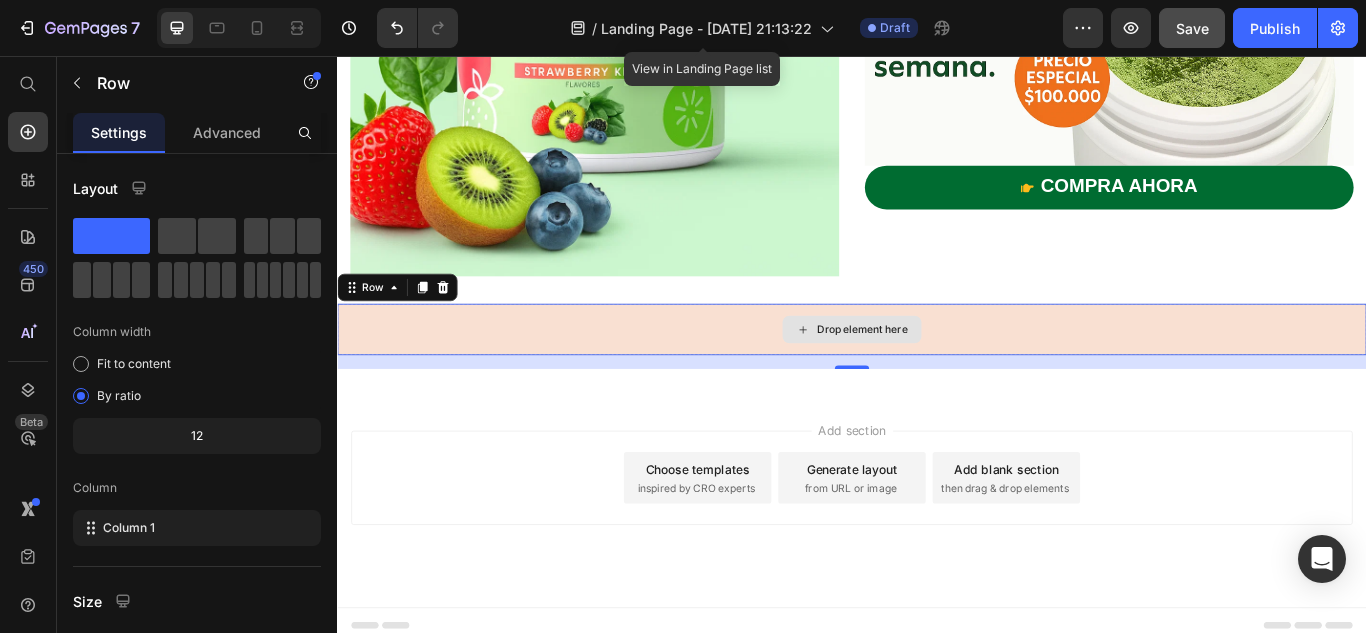 click on "Drop element here" at bounding box center (937, 375) 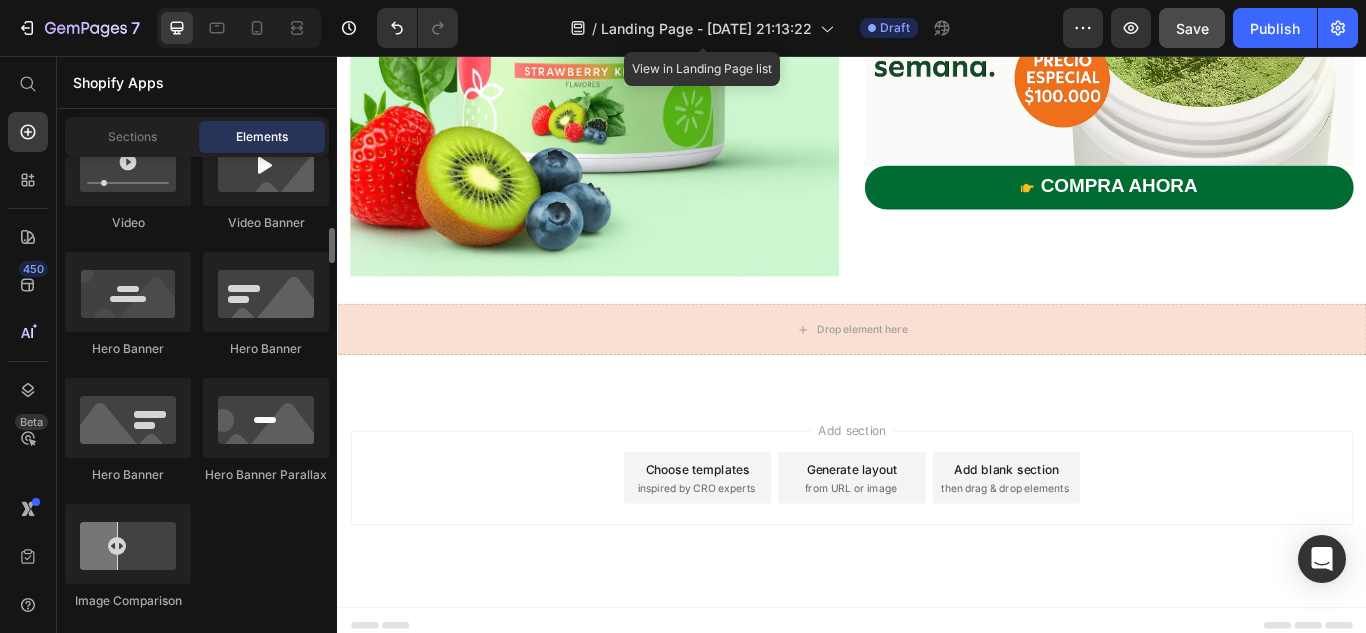 scroll, scrollTop: 946, scrollLeft: 0, axis: vertical 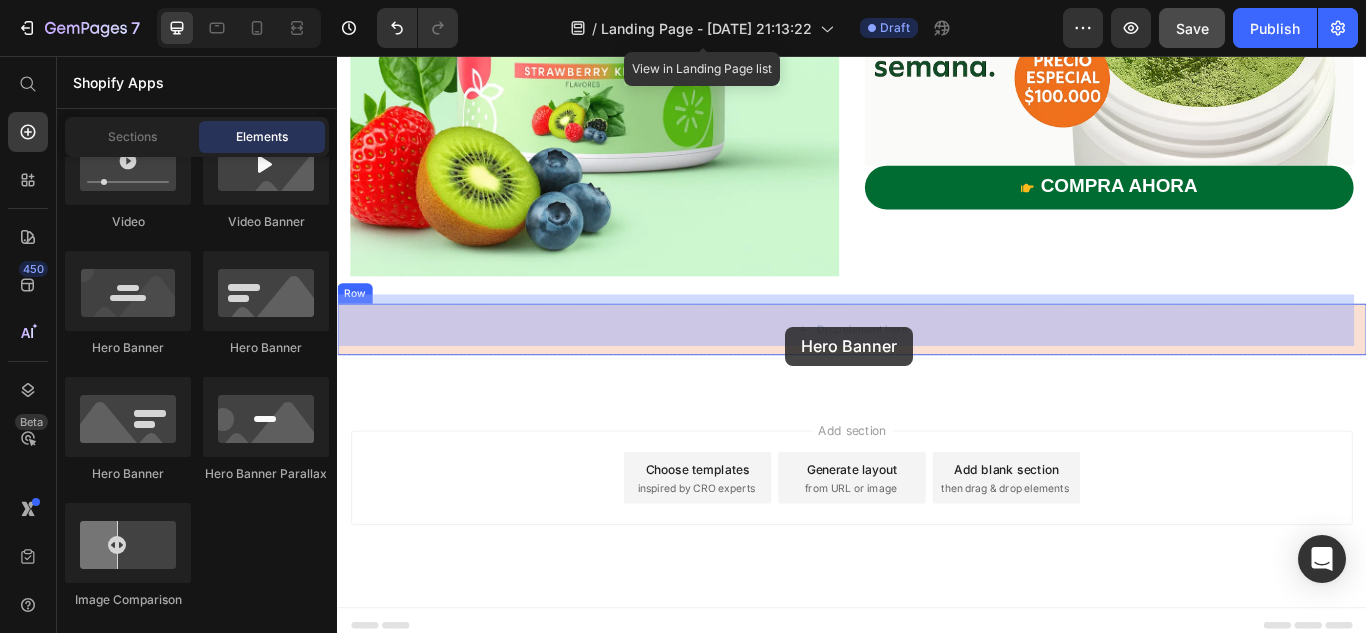 drag, startPoint x: 473, startPoint y: 362, endPoint x: 859, endPoint y: 372, distance: 386.12952 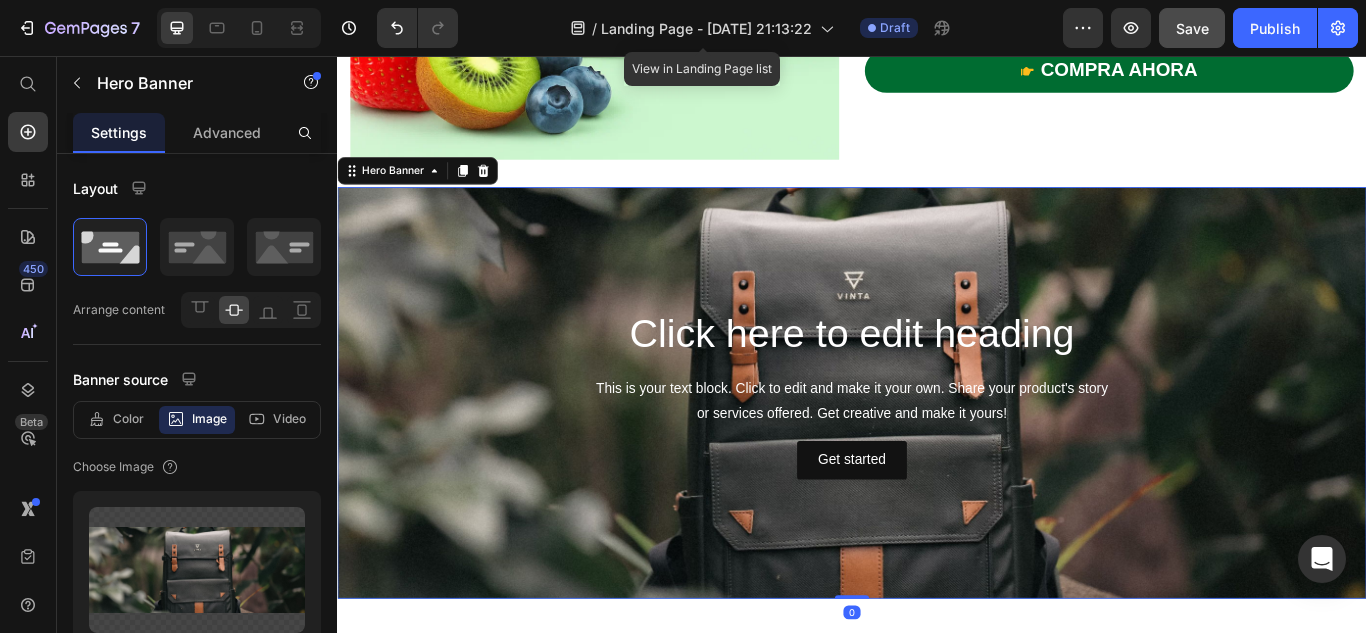 scroll, scrollTop: 880, scrollLeft: 0, axis: vertical 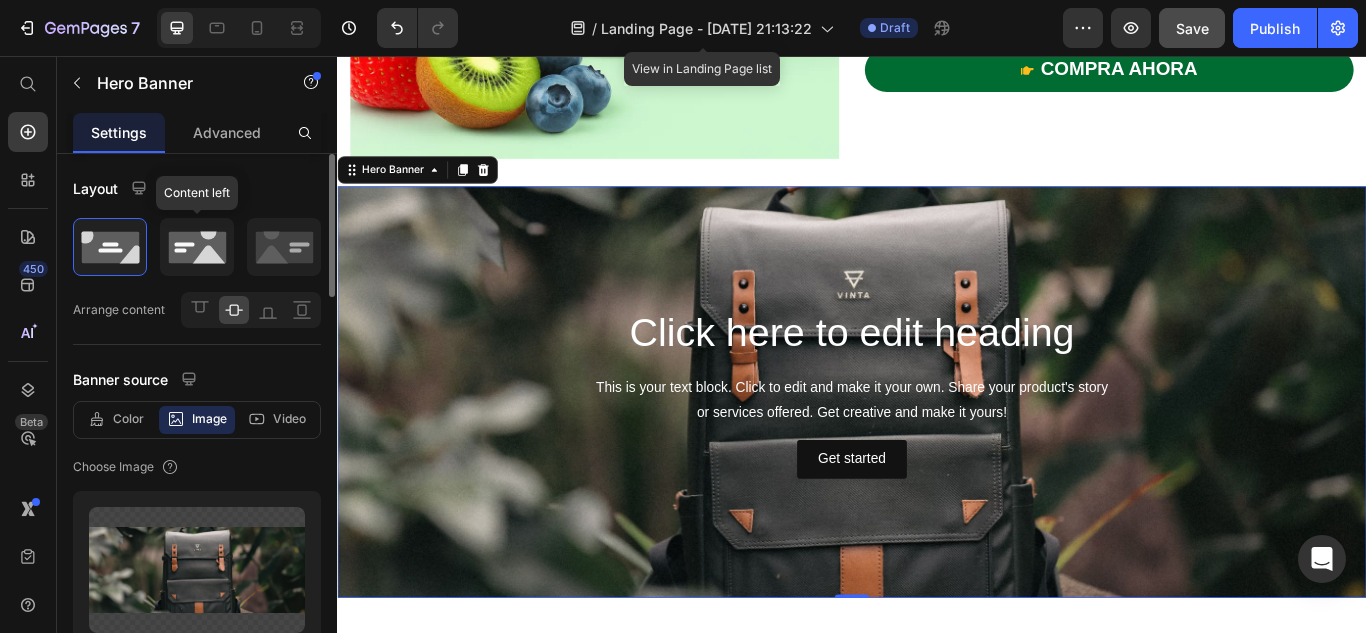 click 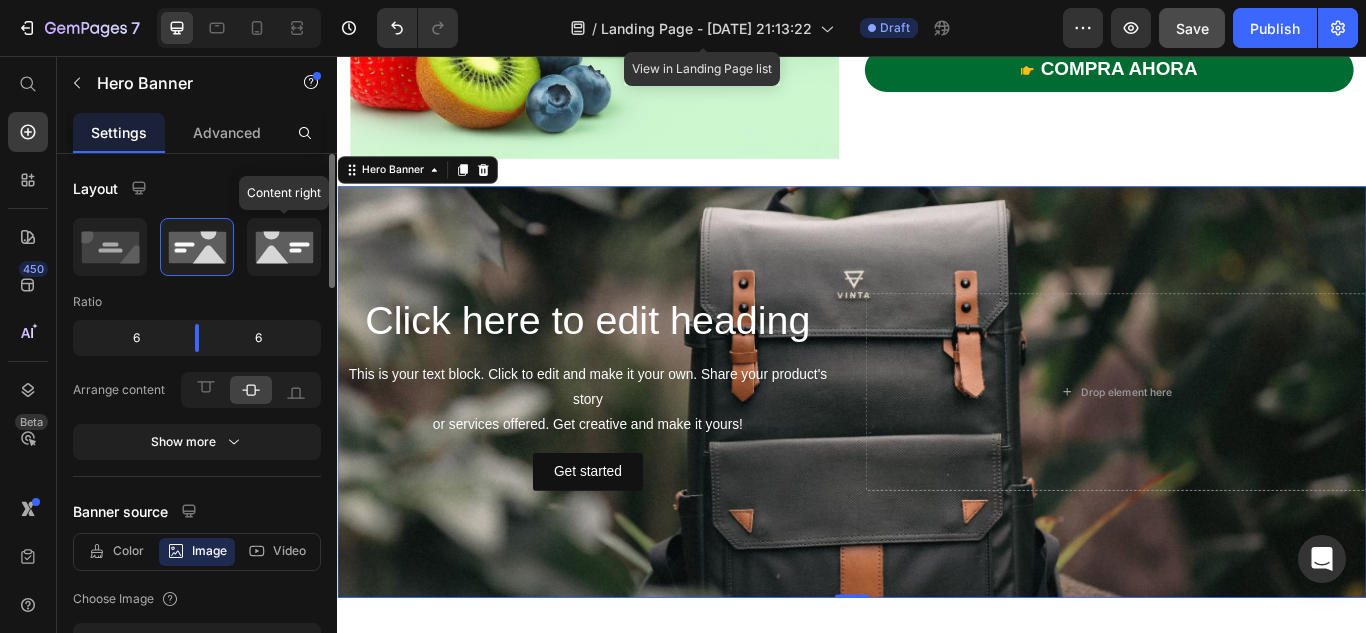 click 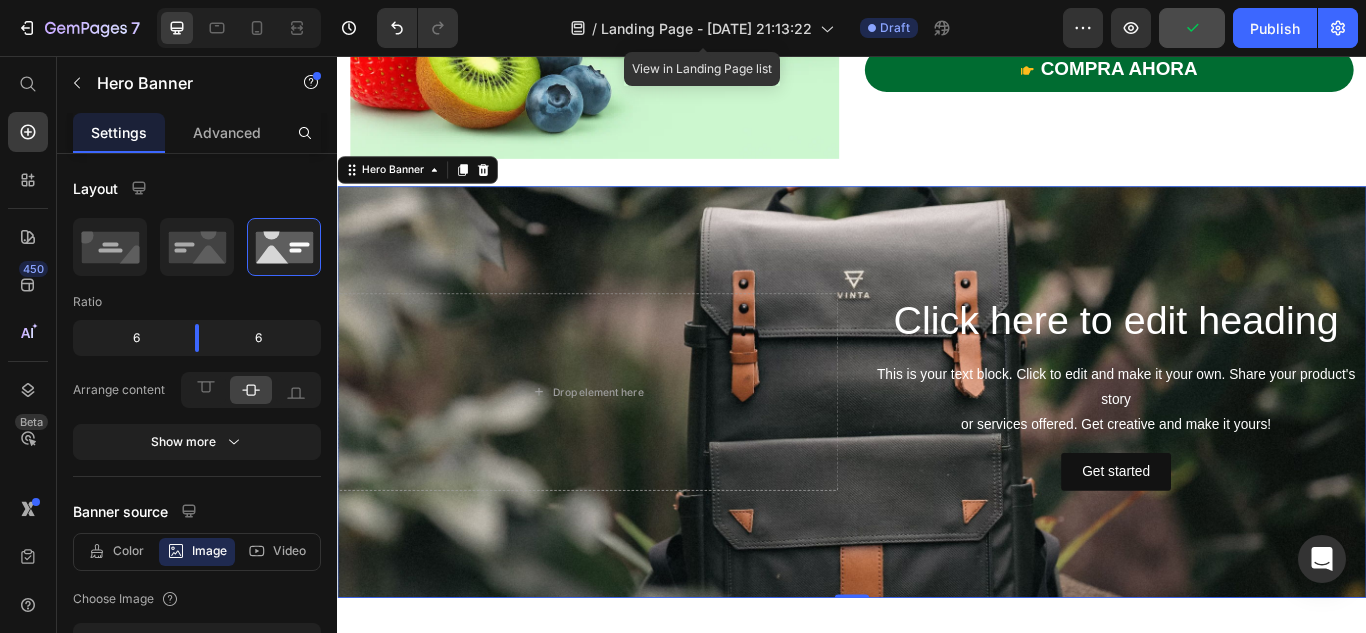 click at bounding box center (937, 448) 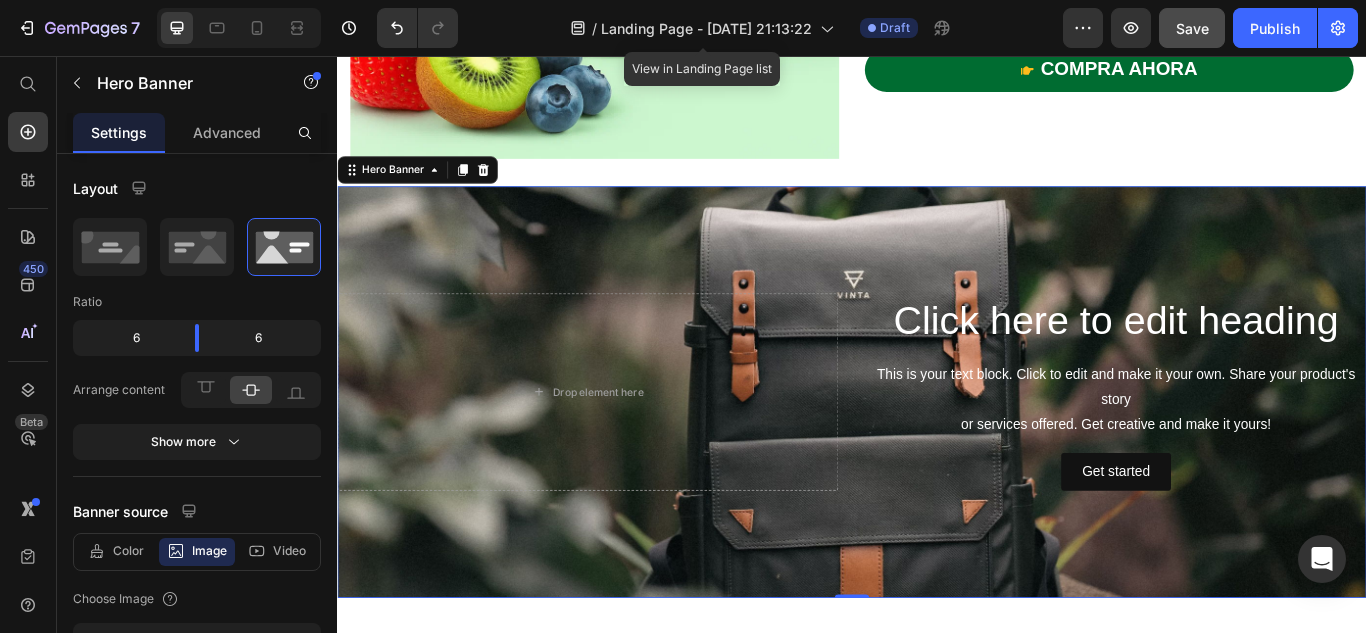 click at bounding box center (937, 448) 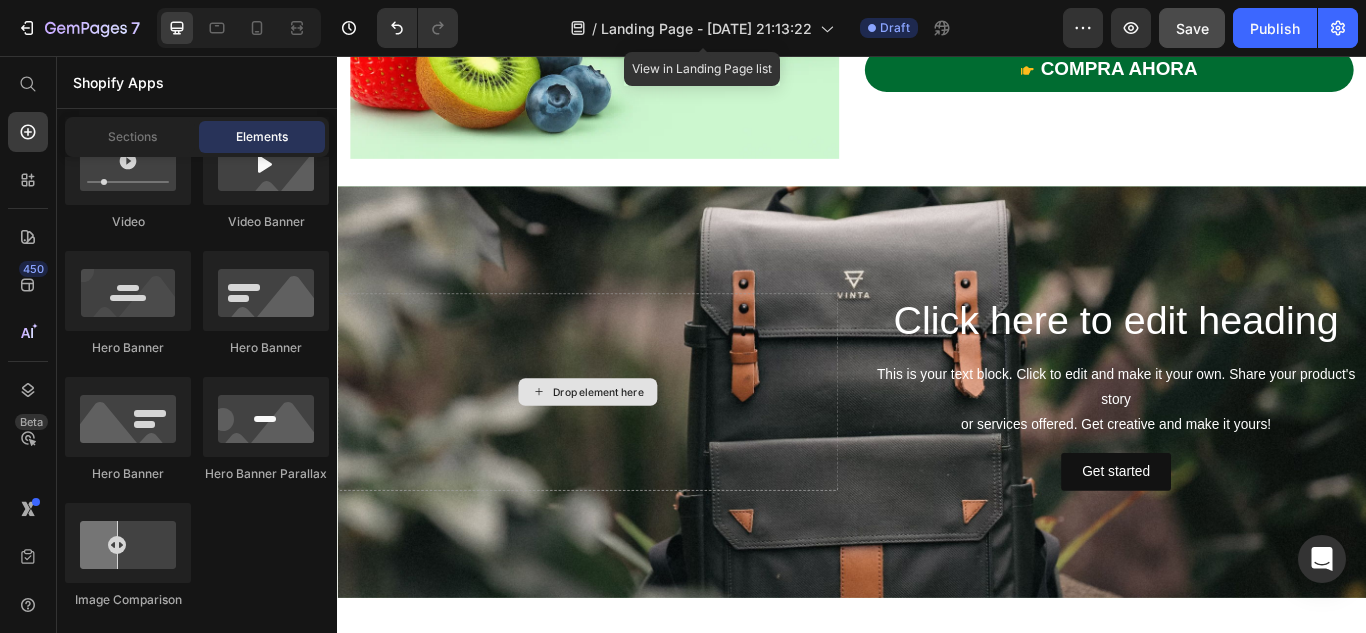 click on "Drop element here" at bounding box center (629, 448) 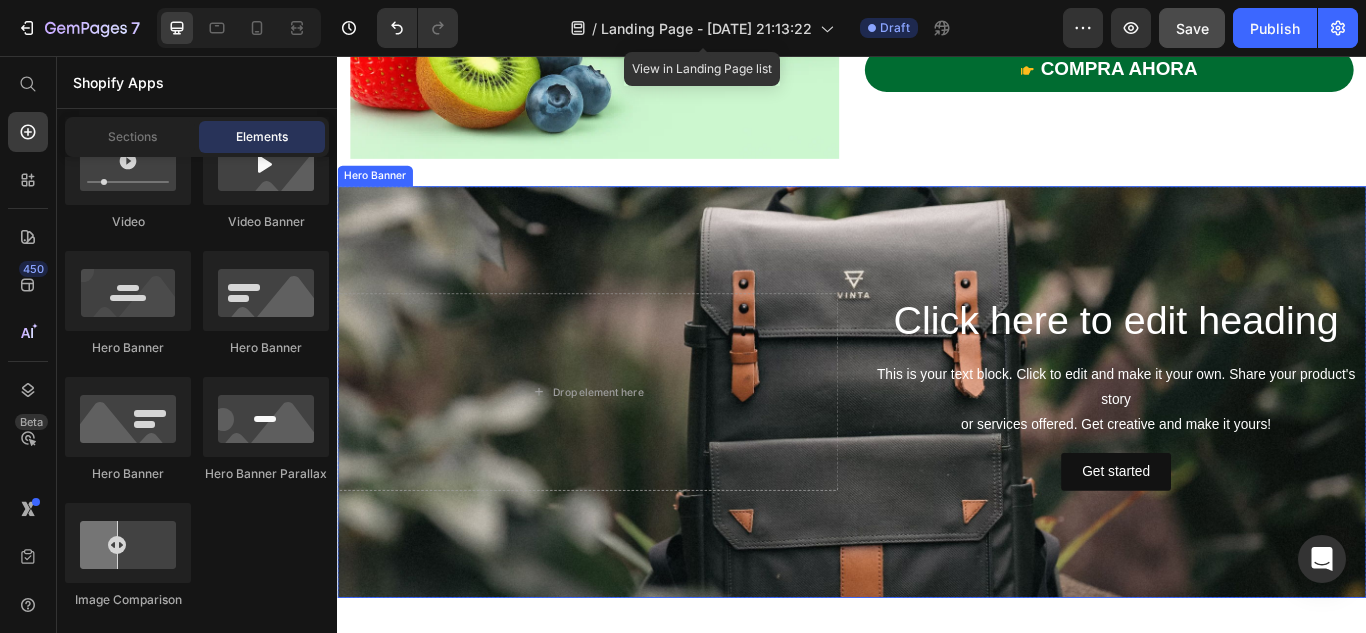 click at bounding box center [937, 448] 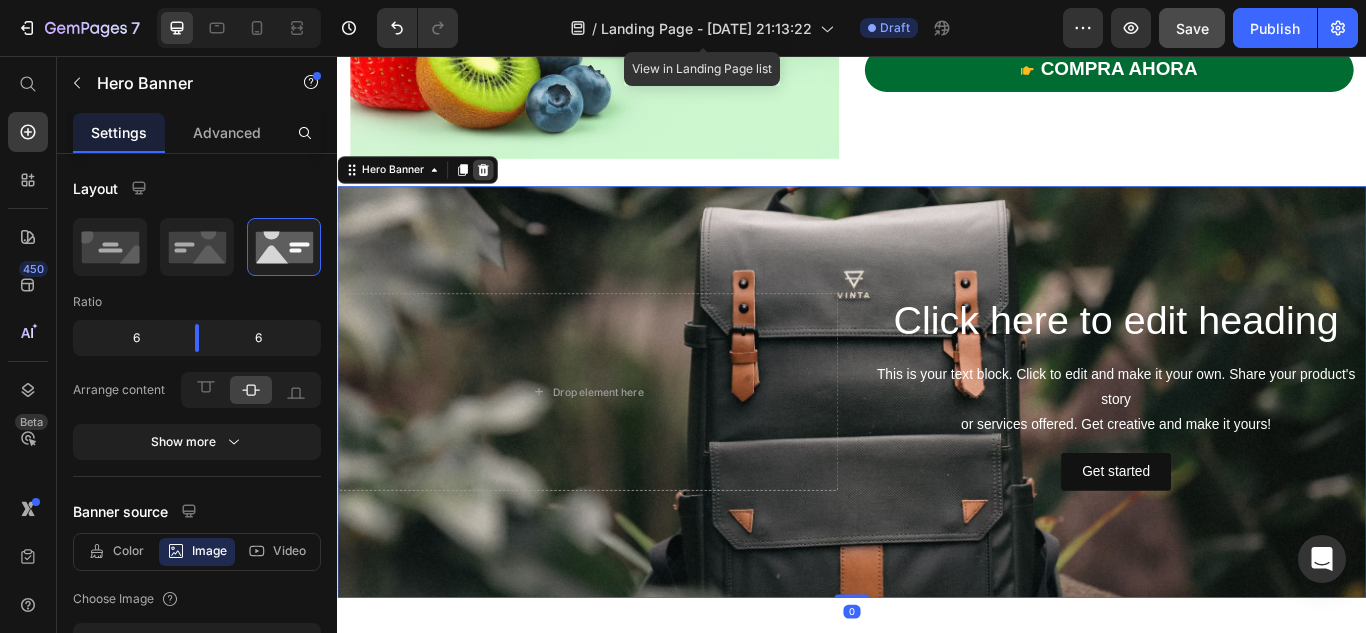 click 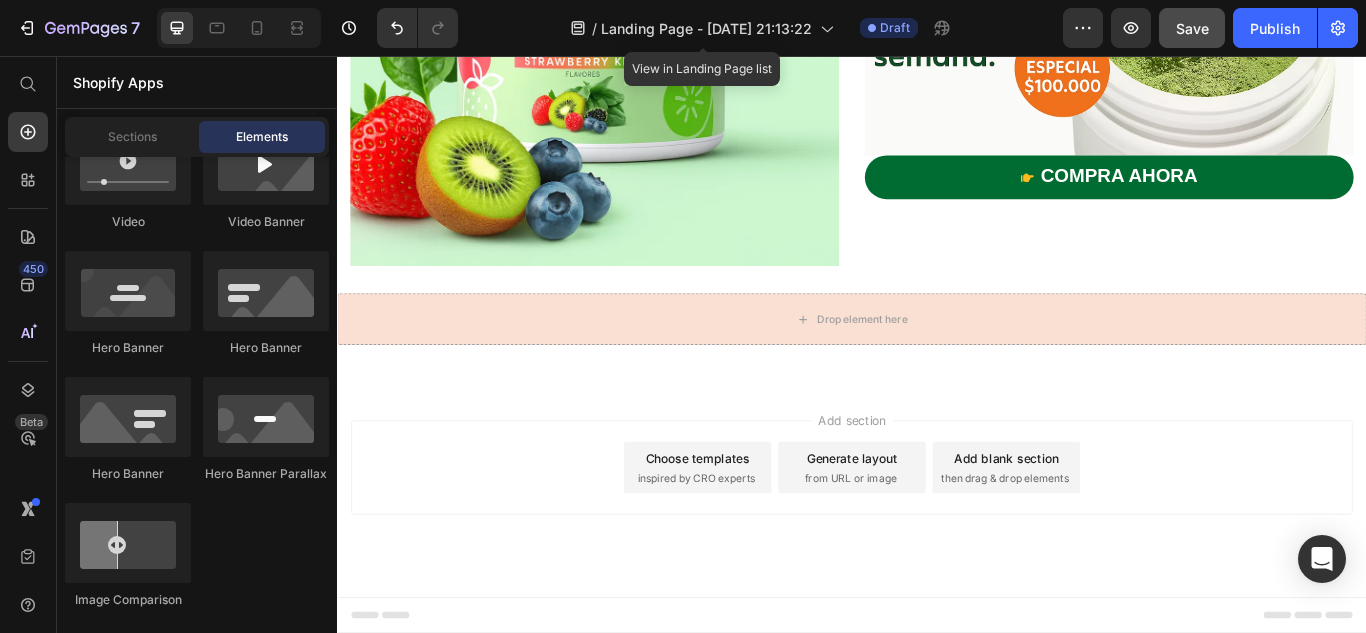 scroll, scrollTop: 744, scrollLeft: 0, axis: vertical 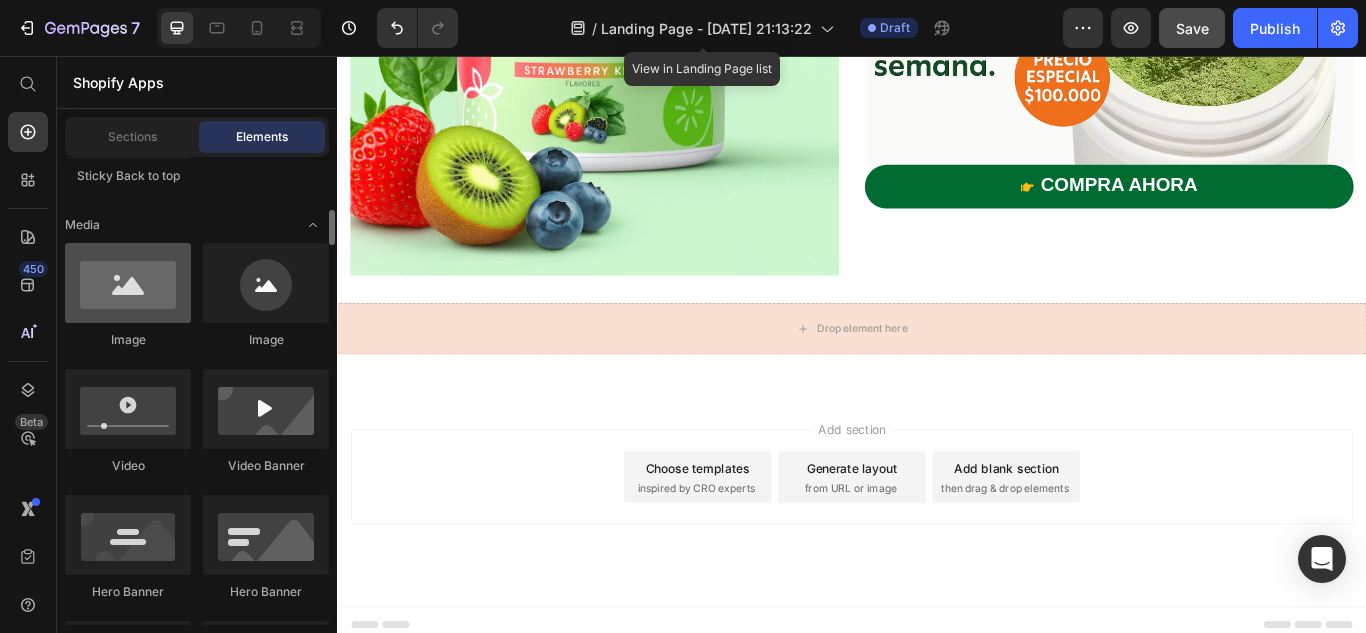 click at bounding box center (128, 283) 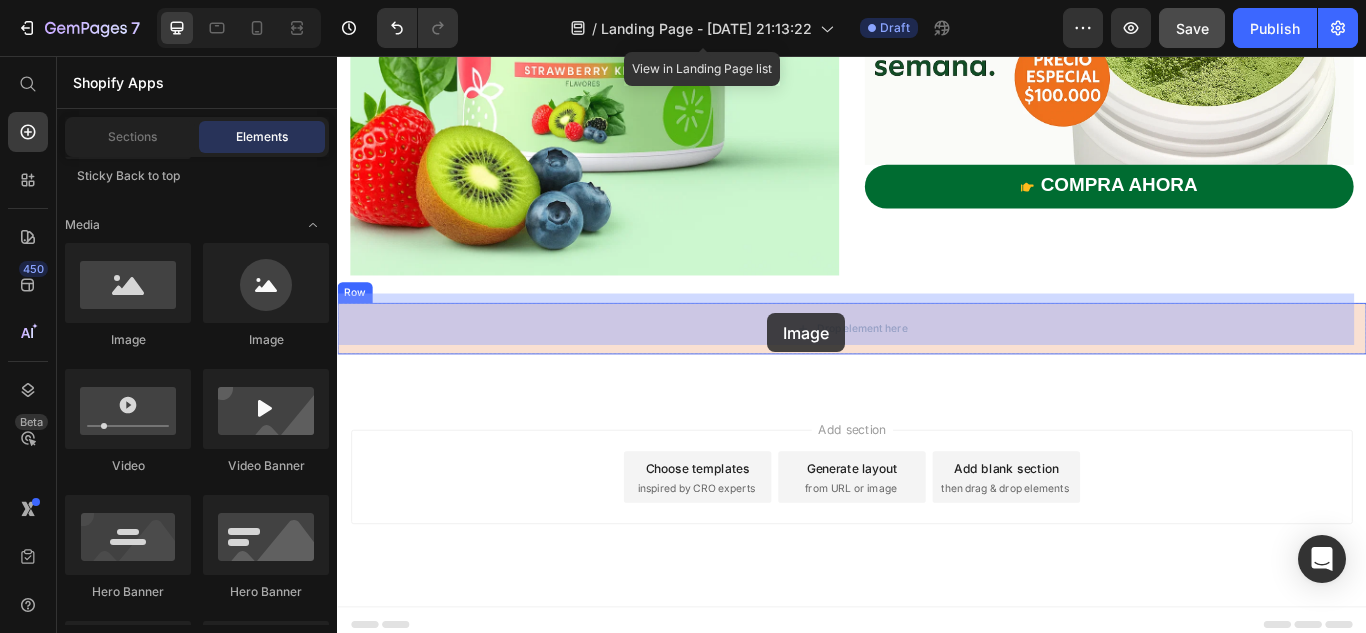 drag, startPoint x: 518, startPoint y: 354, endPoint x: 839, endPoint y: 356, distance: 321.00623 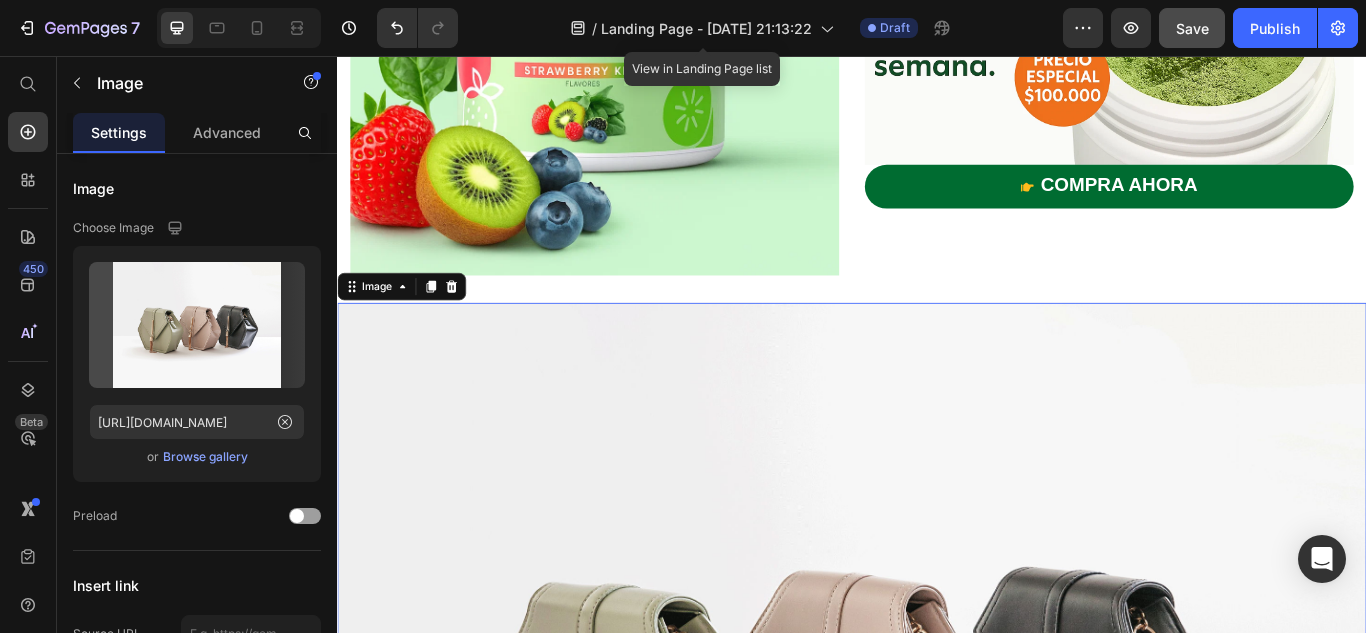 scroll, scrollTop: 880, scrollLeft: 0, axis: vertical 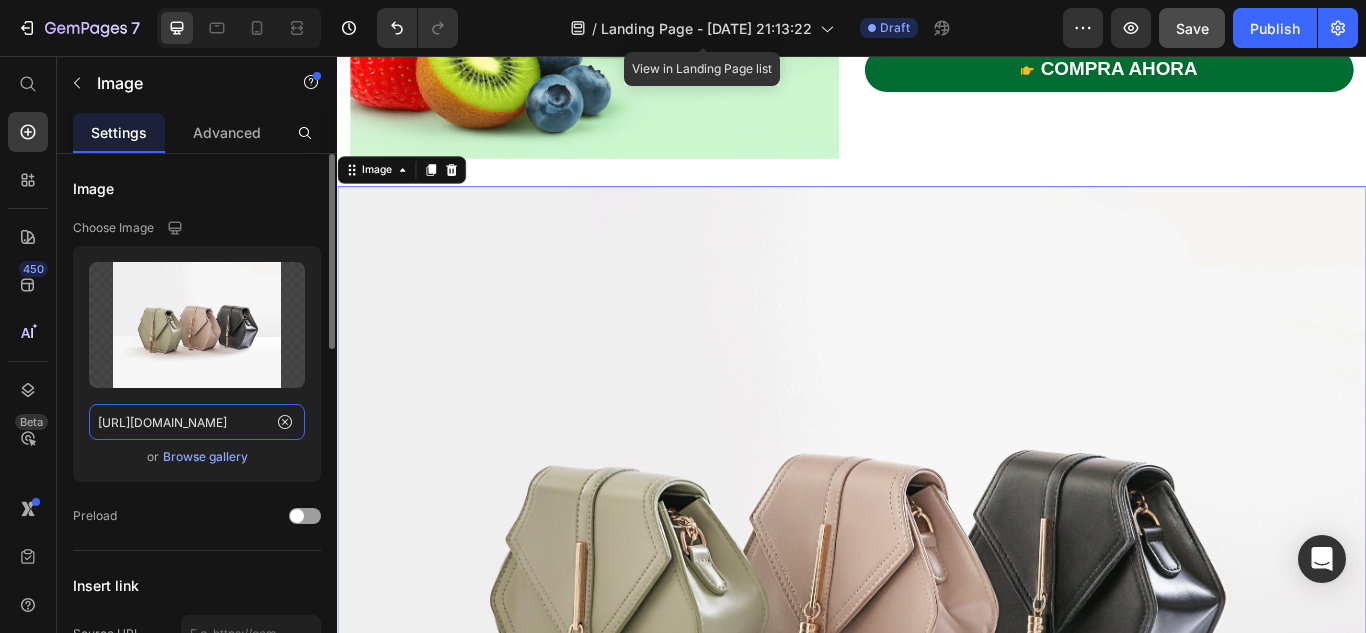 click on "https://ucarecdn.com/ee6d5074-1640-4cc7-8933-47c8589c3dee/-/format/auto/" 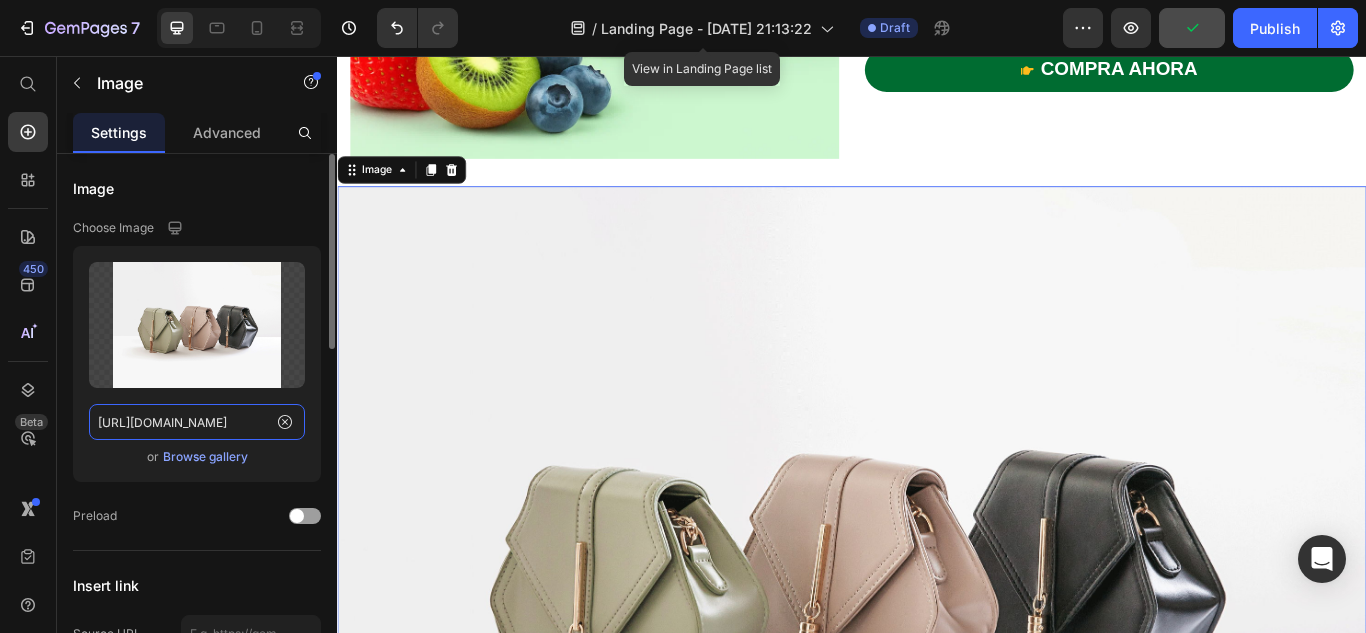 paste on "Bloom Nutrition ha revolucionado la manera de cuidar tu salud intestinal y elevar tu energía. Con más de 30 superingredientes de alta calidad, este polvo verde no es solo otro suplemento: es una fórmula científicamente diseñada para que te sientas ligera, con energía y vitalidad desde la primera semana.  Miles de mujeres ya lo confirman: Bloom no solo cumple… ¡entrega resultados visibles!" 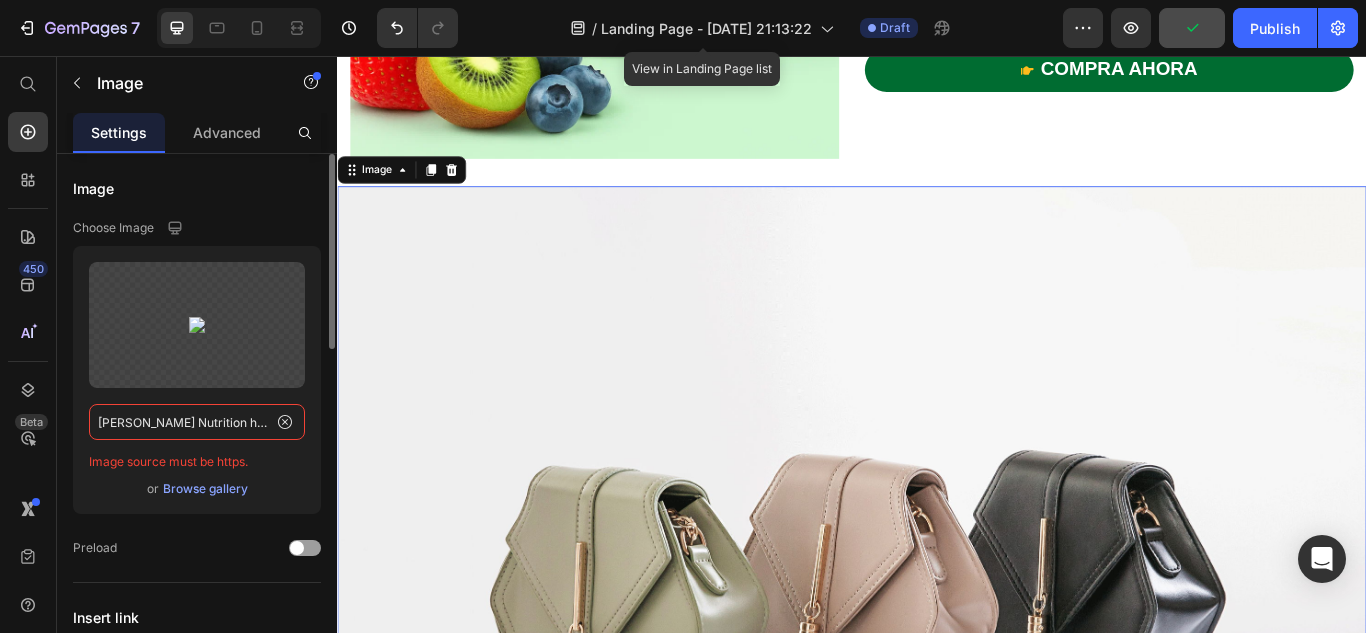 scroll, scrollTop: 0, scrollLeft: 2050, axis: horizontal 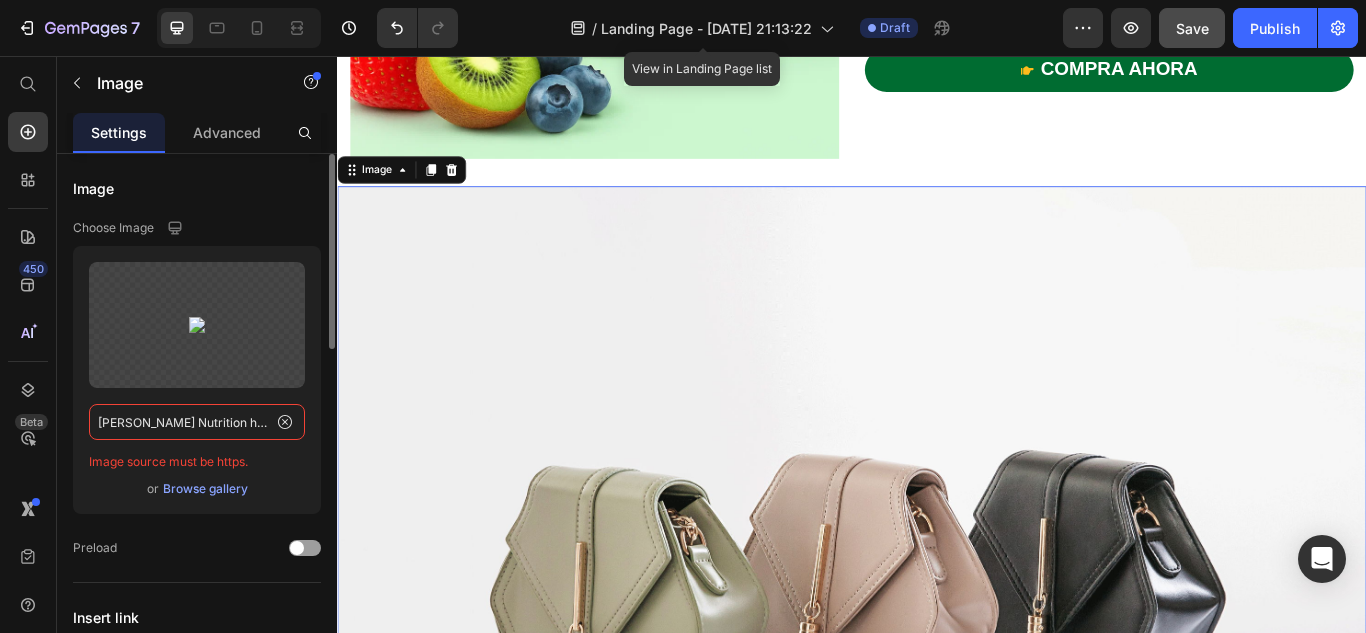 paste on "https://videos.openai.com/vg-assets/assets%2Ftask_01jzs8191hfgy906h8sr8wnj7z%2F1752120307_img_0.webp?st=2025-07-10T02%3A16%3A22Z&se=2025-07-16T03%3A16%3A22Z&sks=b&skt=2025-07-10T02%3A16%3A22Z&ske=2025-07-16T03%3A16%3A22Z&sktid=a48cca56-e6da-484e-a814-9c849652bcb3&skoid=aa5ddad1-c91a-4f0a-9aca-e20682cc8969&skv=2019-02-02&sv=2018-11-09&sr=b&sp=r&spr=https%2Chttp&sig=TNoS5NwoLmbMB9Tp0mxq8PWq8EA4ZEagUUCnFRjAczc%3D&az=oaivgprodscus" 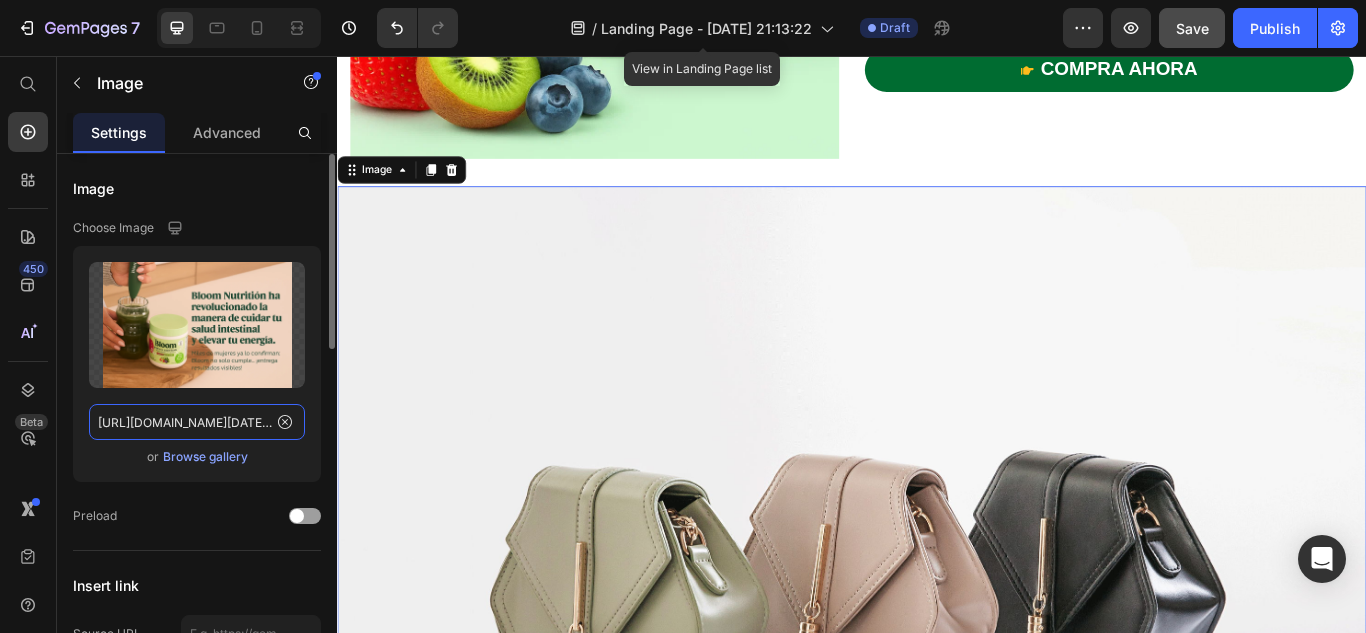 scroll, scrollTop: 0, scrollLeft: 2804, axis: horizontal 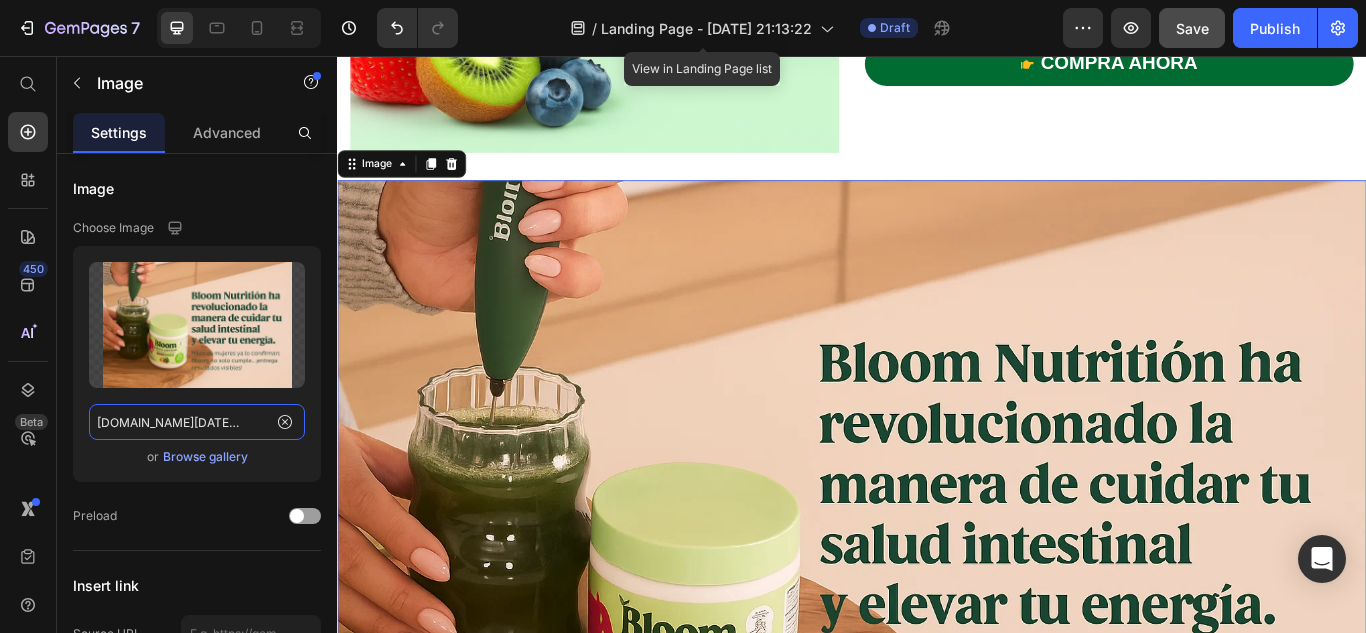 type on "https://videos.openai.com/vg-assets/assets%2Ftask_01jzs8191hfgy906h8sr8wnj7z%2F1752120307_img_0.webp?st=2025-07-10T02%3A16%3A22Z&se=2025-07-16T03%3A16%3A22Z&sks=b&skt=2025-07-10T02%3A16%3A22Z&ske=2025-07-16T03%3A16%3A22Z&sktid=a48cca56-e6da-484e-a814-9c849652bcb3&skoid=aa5ddad1-c91a-4f0a-9aca-e20682cc8969&skv=2019-02-02&sv=2018-11-09&sr=b&sp=r&spr=https%2Chttp&sig=TNoS5NwoLmbMB9Tp0mxq8PWq8EA4ZEagUUCnFRjAczc%3D&az=oaivgprodscus" 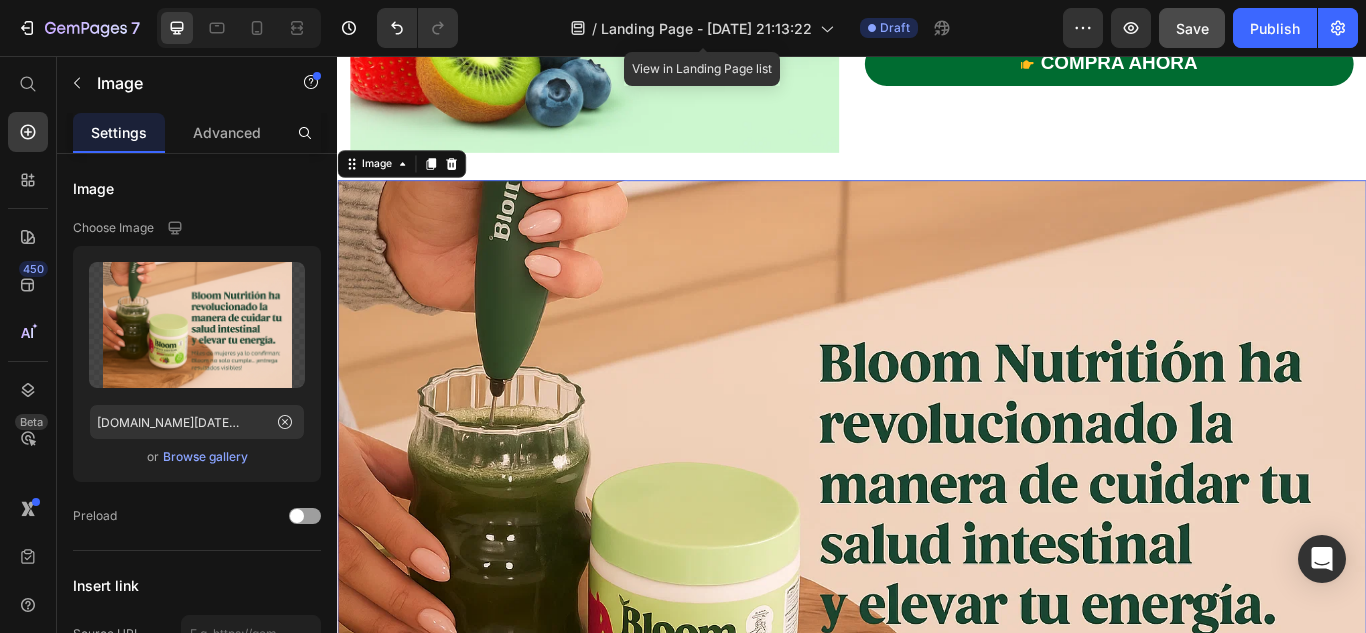 click at bounding box center (937, 601) 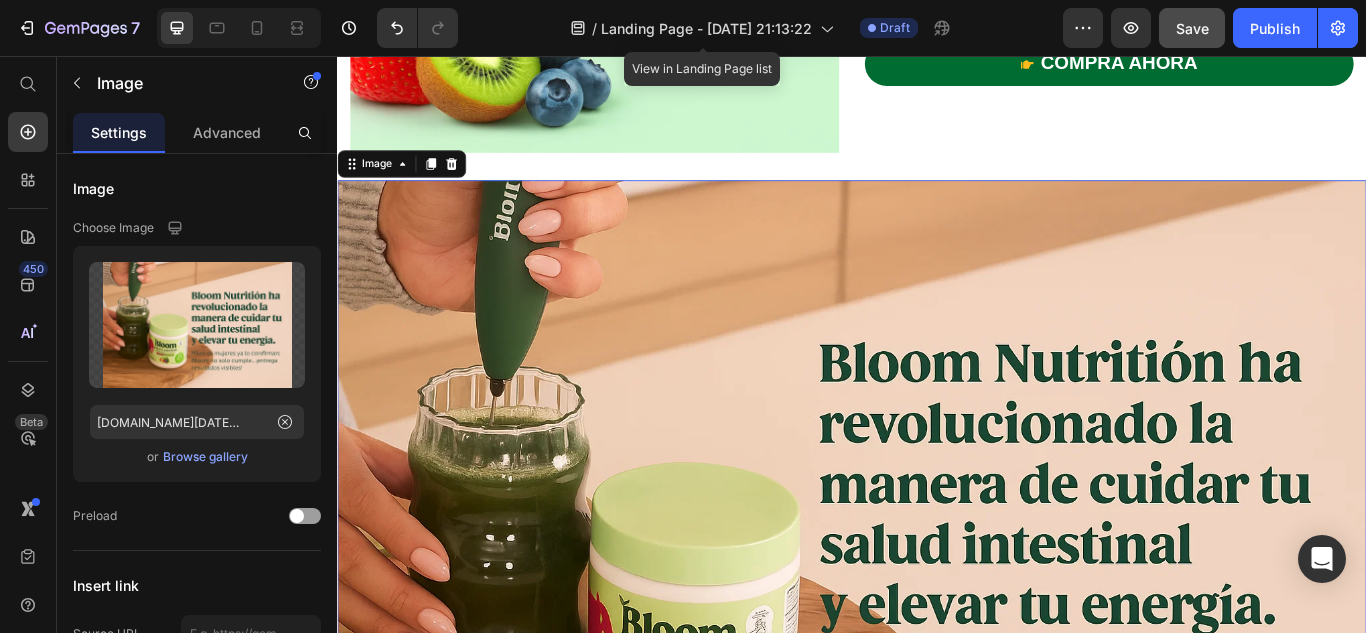 scroll, scrollTop: 0, scrollLeft: 0, axis: both 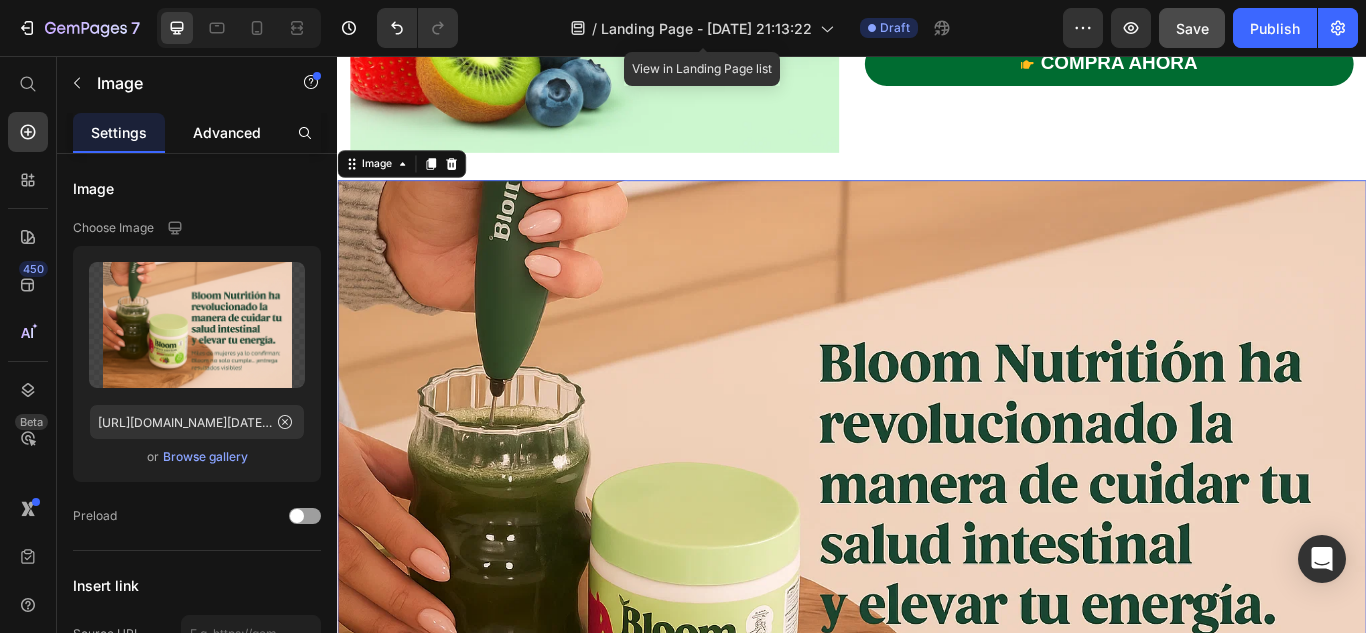 click on "Advanced" at bounding box center (227, 132) 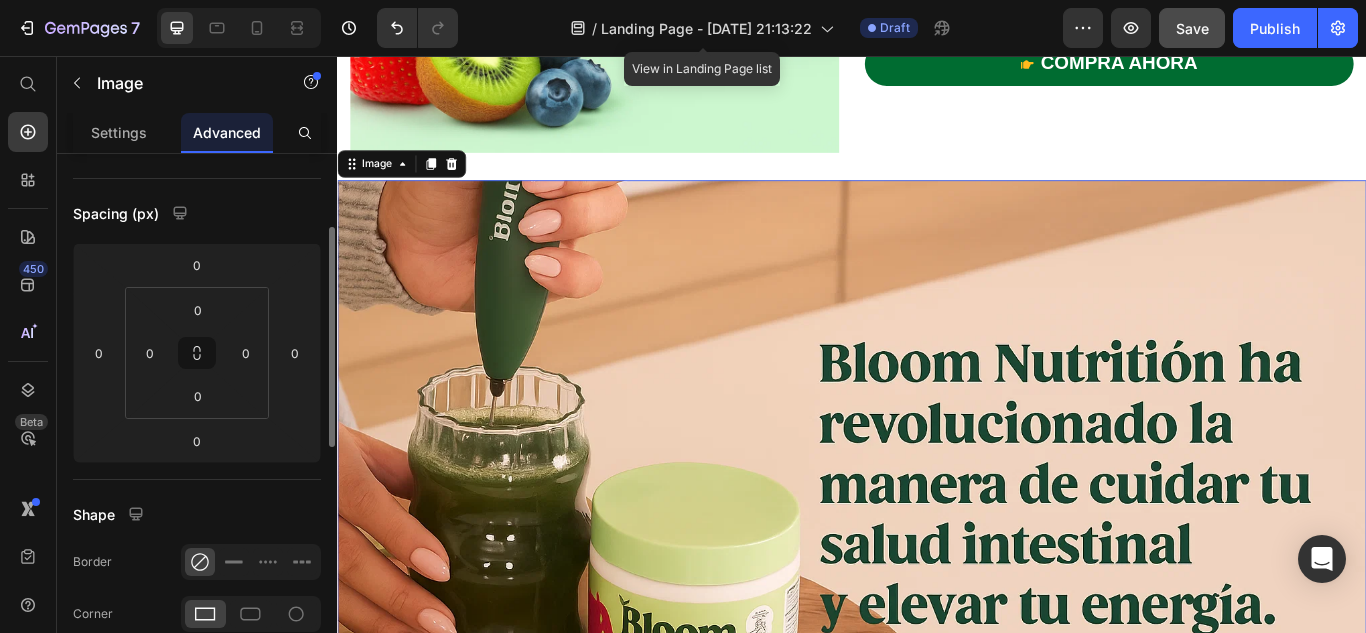 scroll, scrollTop: 174, scrollLeft: 0, axis: vertical 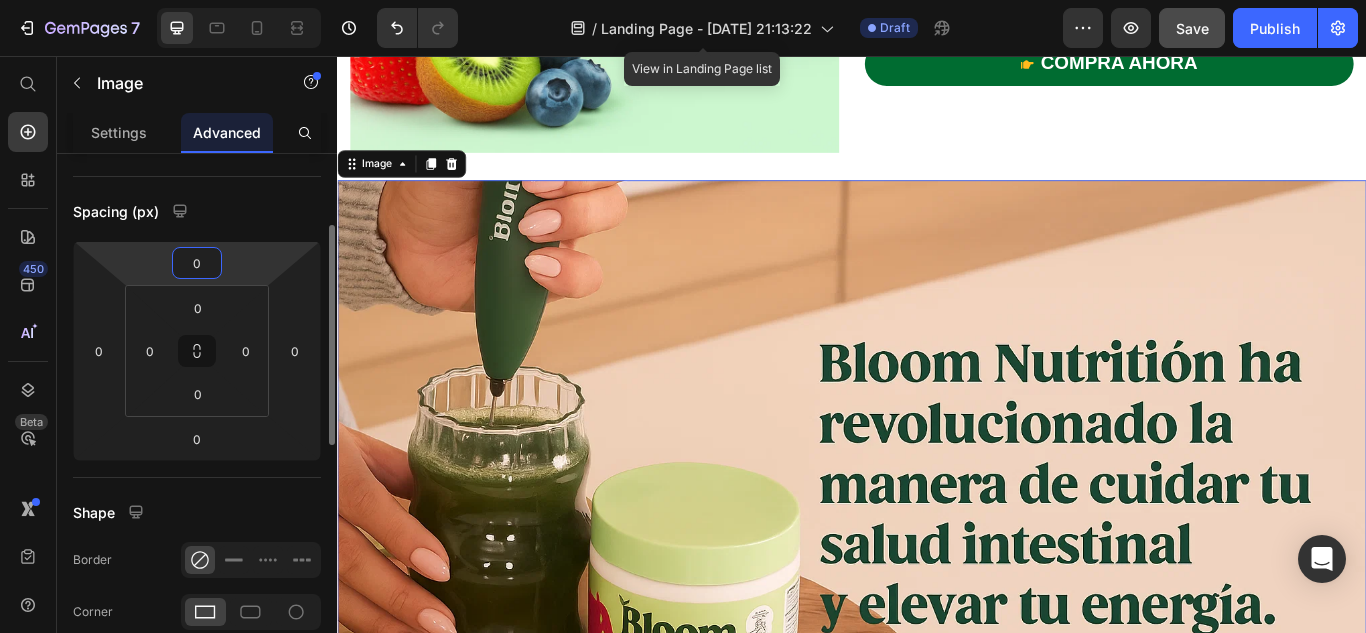 click on "0" at bounding box center (197, 263) 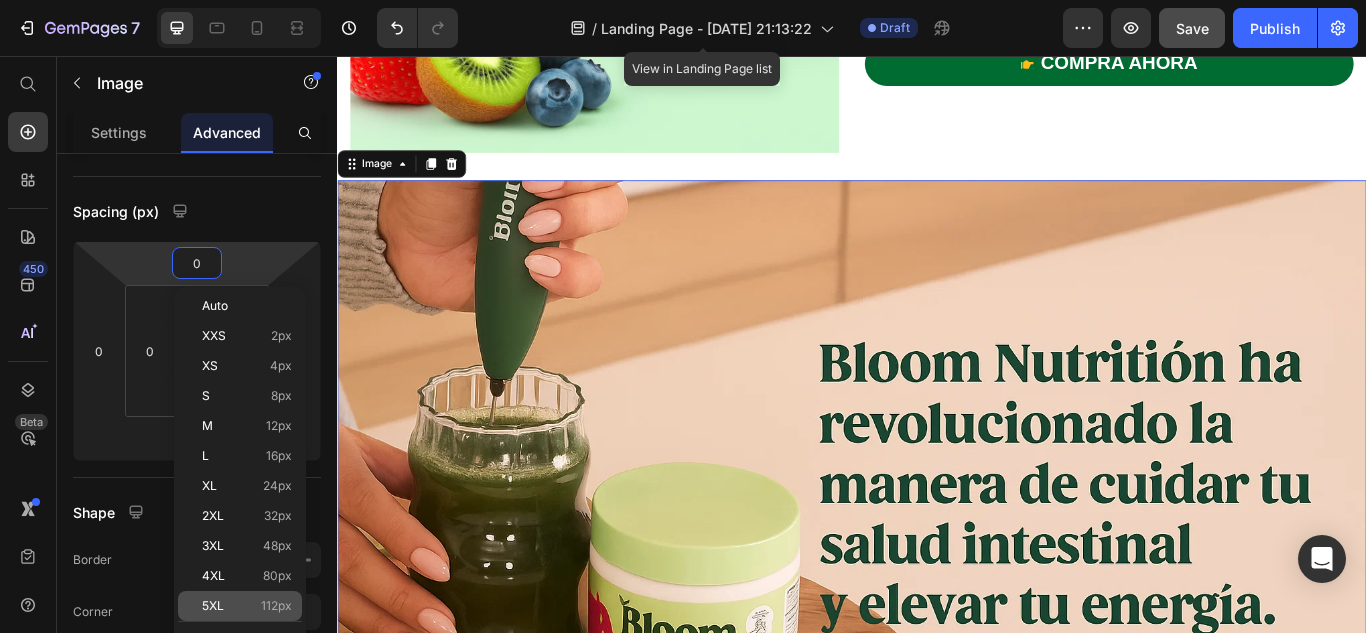 click on "5XL 112px" 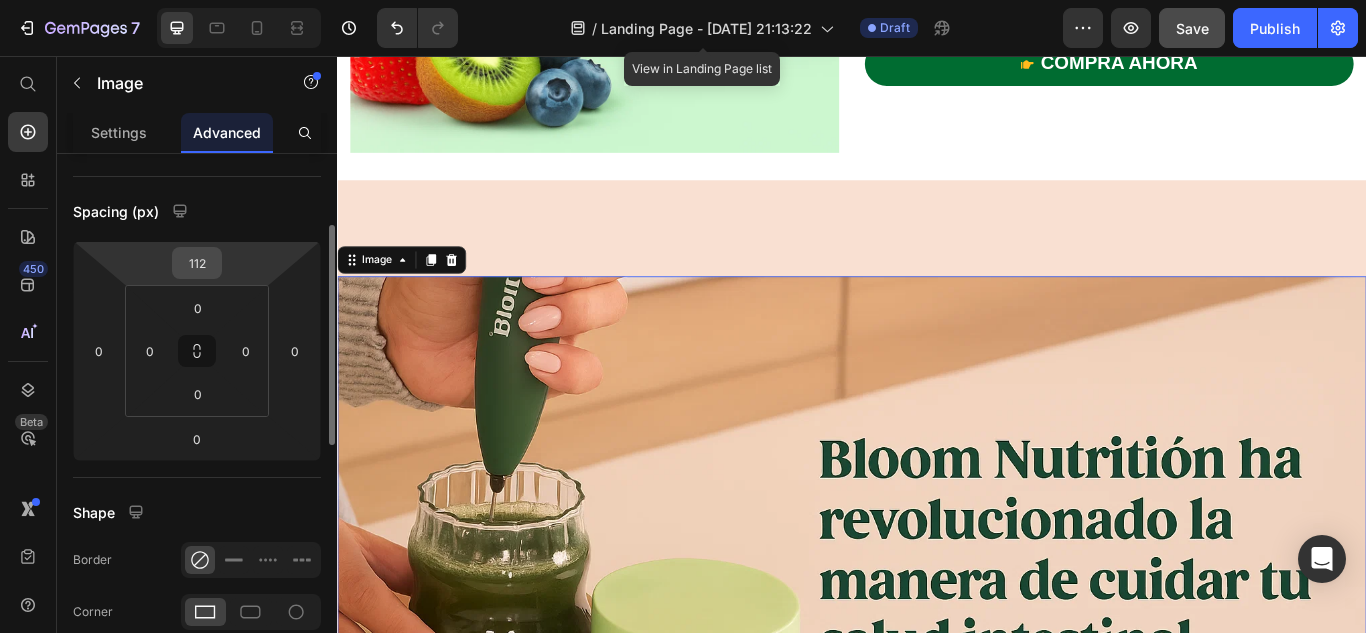 click on "112" at bounding box center [197, 263] 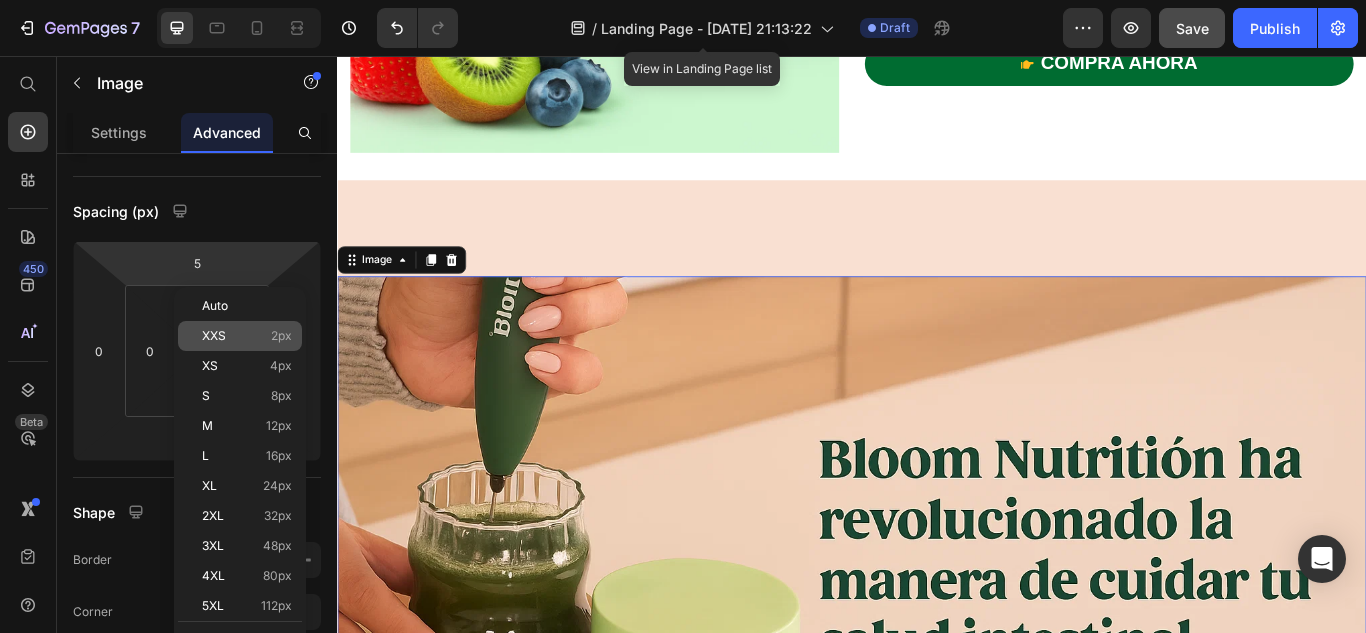 click on "XXS" at bounding box center [214, 336] 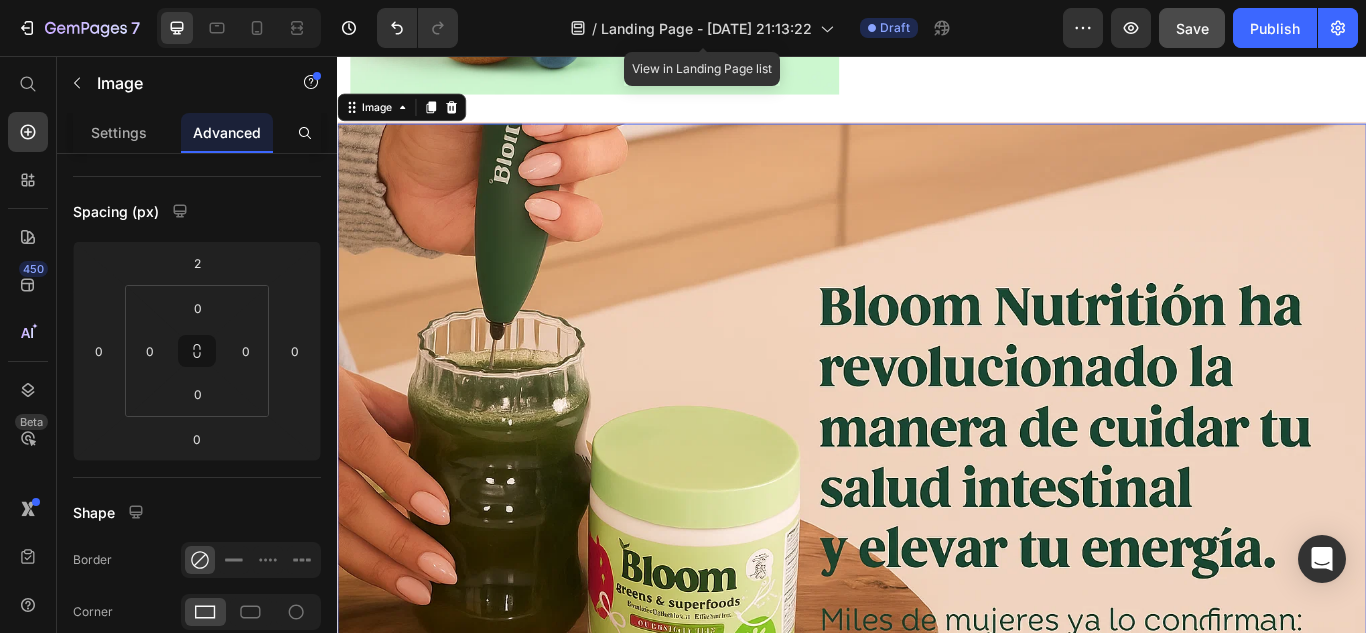 scroll, scrollTop: 954, scrollLeft: 0, axis: vertical 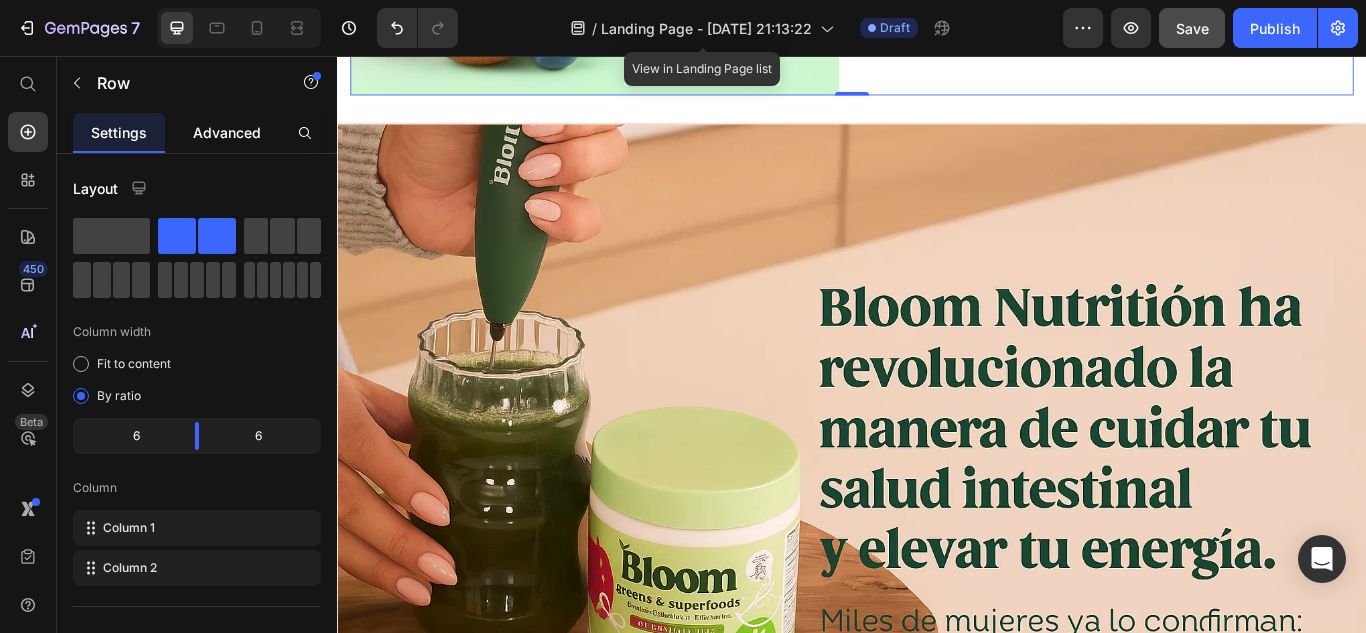 click on "Advanced" at bounding box center [227, 132] 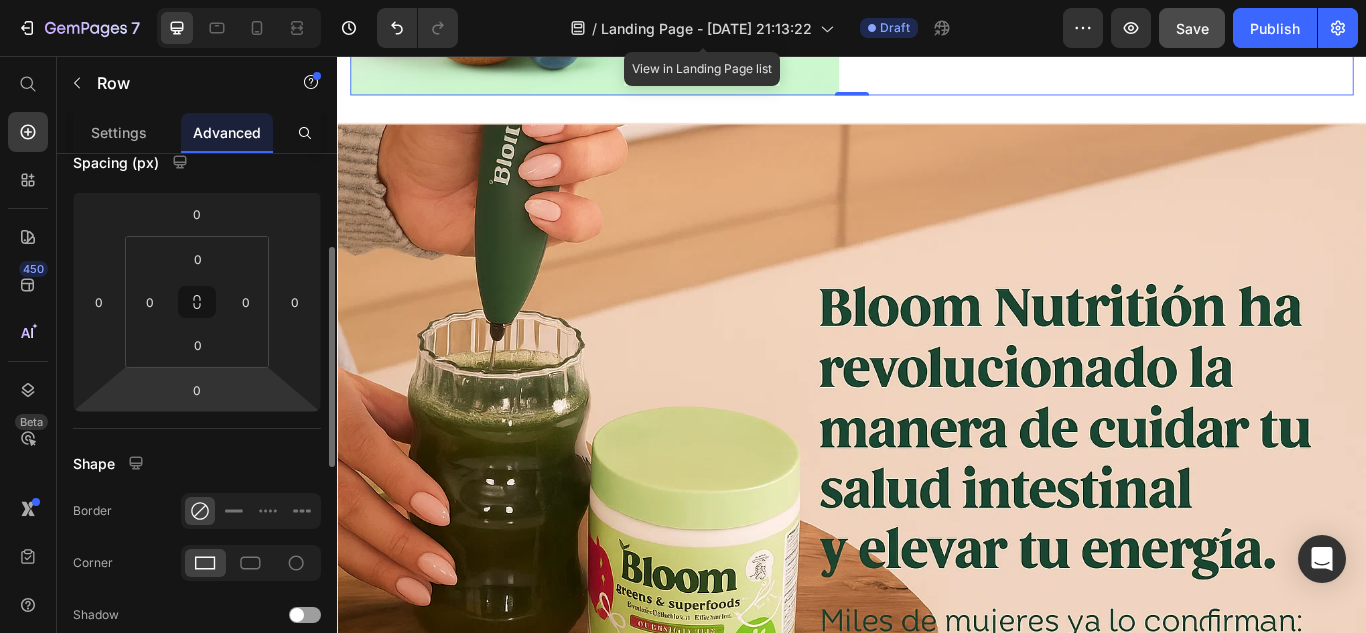 scroll, scrollTop: 224, scrollLeft: 0, axis: vertical 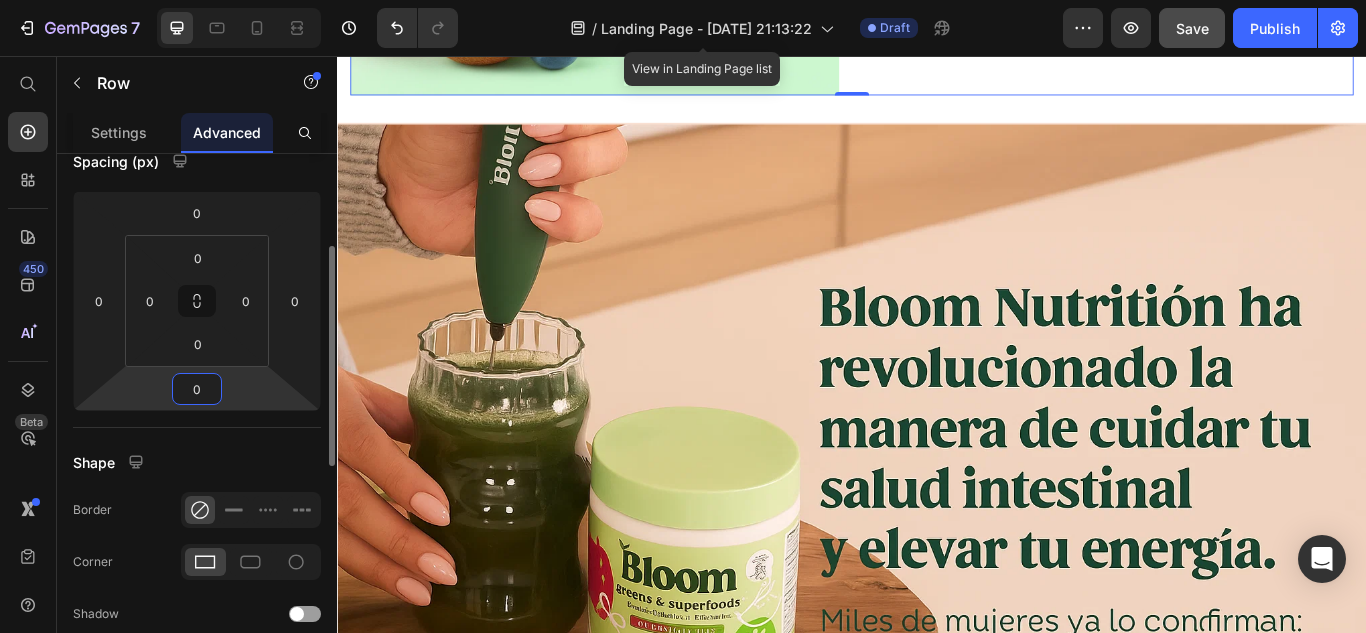 click on "0" at bounding box center (197, 389) 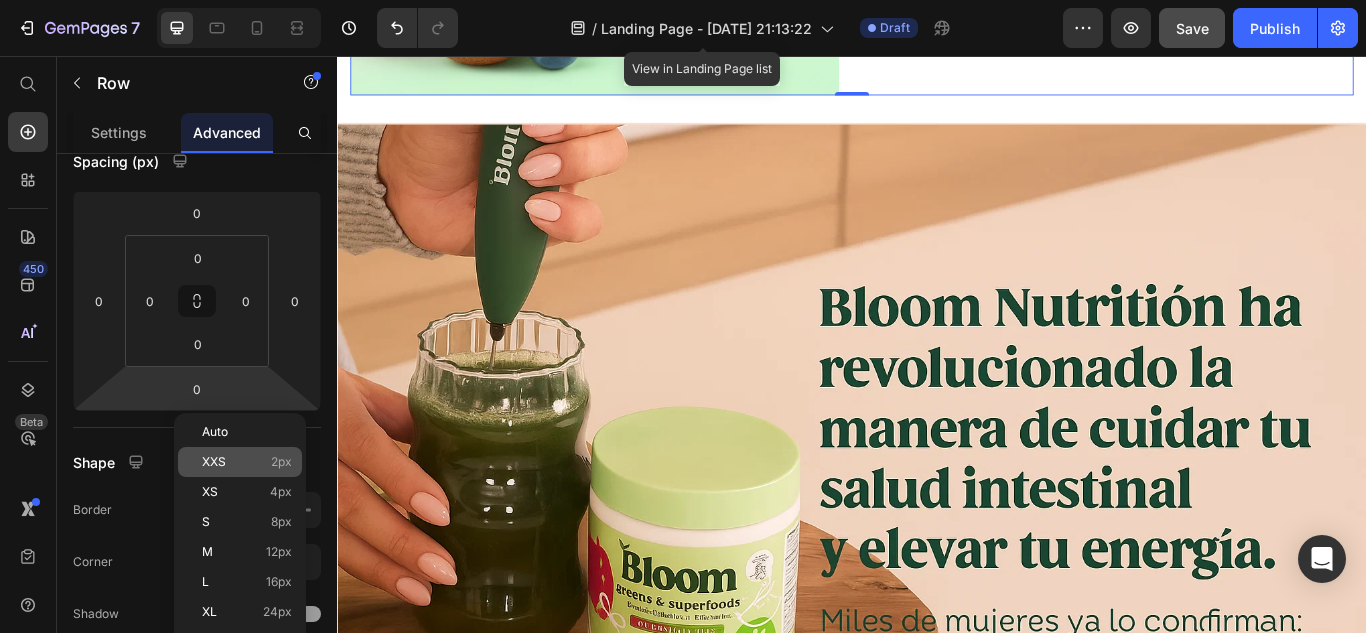 click on "XXS 2px" 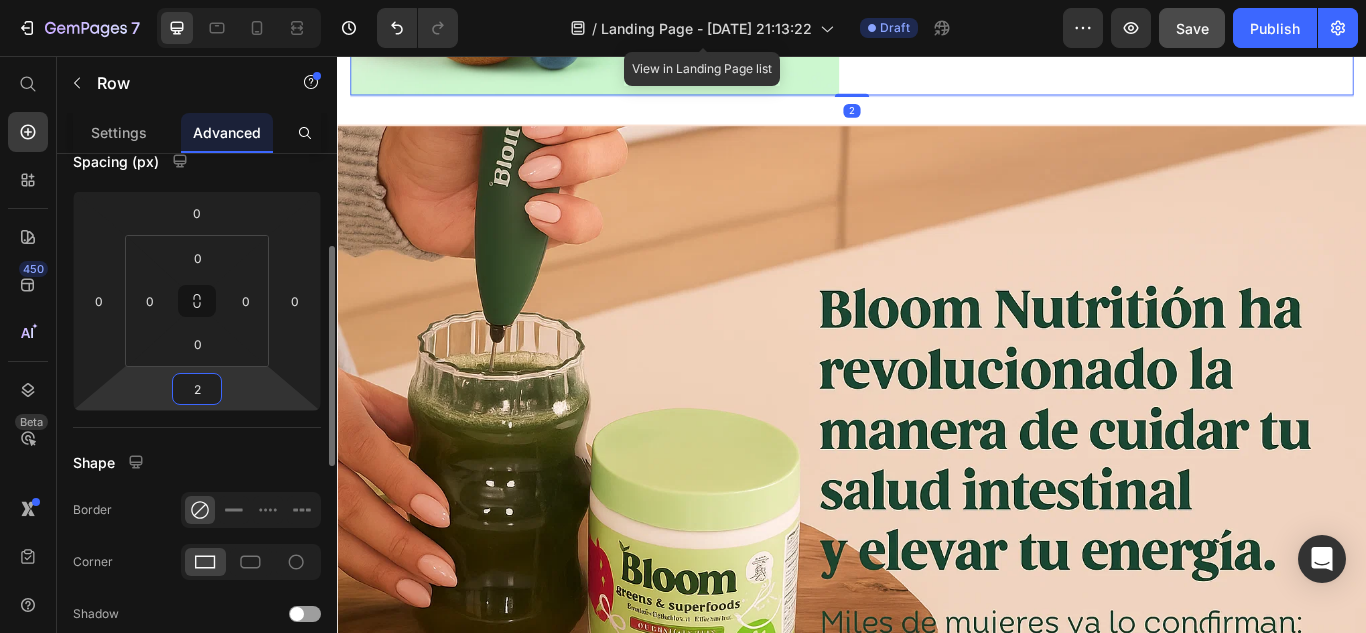 click on "2" at bounding box center [197, 389] 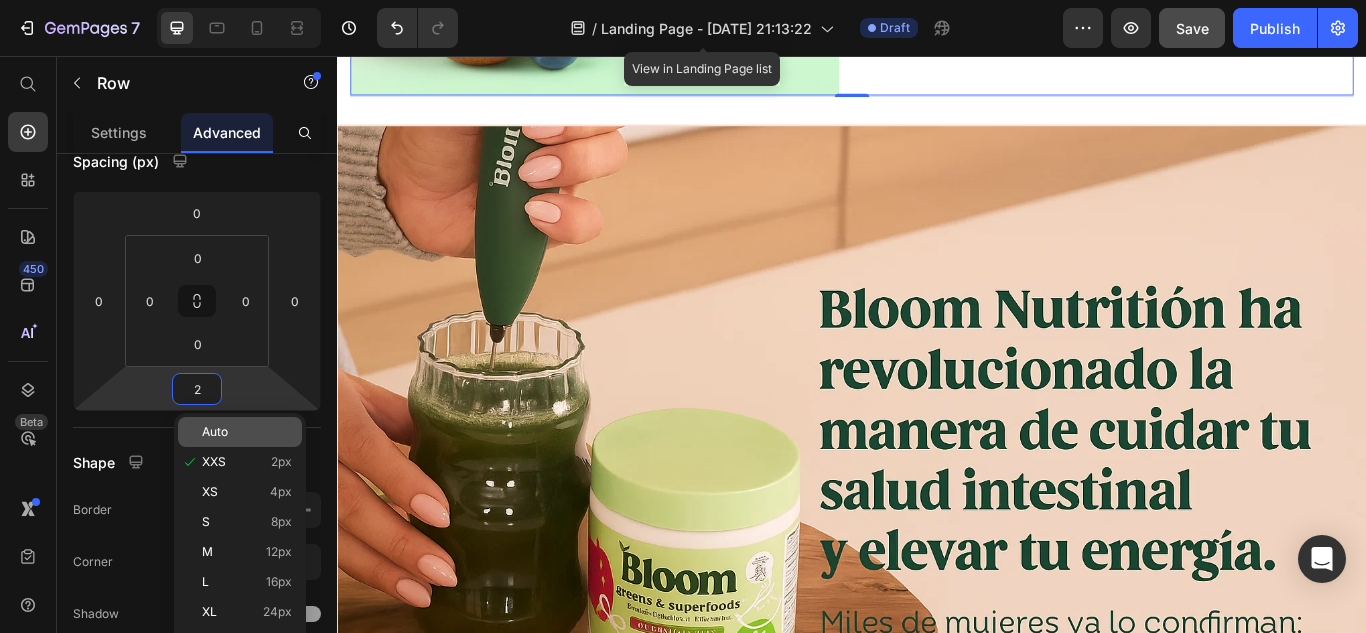 click on "Auto" at bounding box center [215, 432] 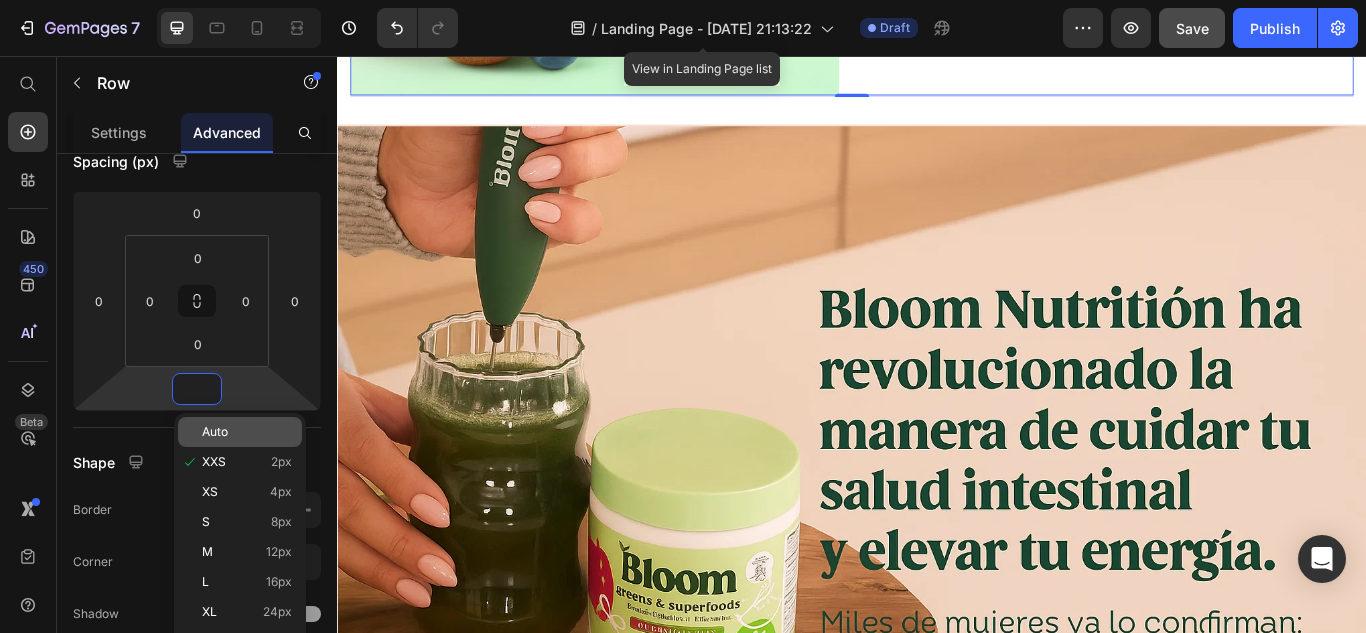 click on "Auto" at bounding box center [215, 432] 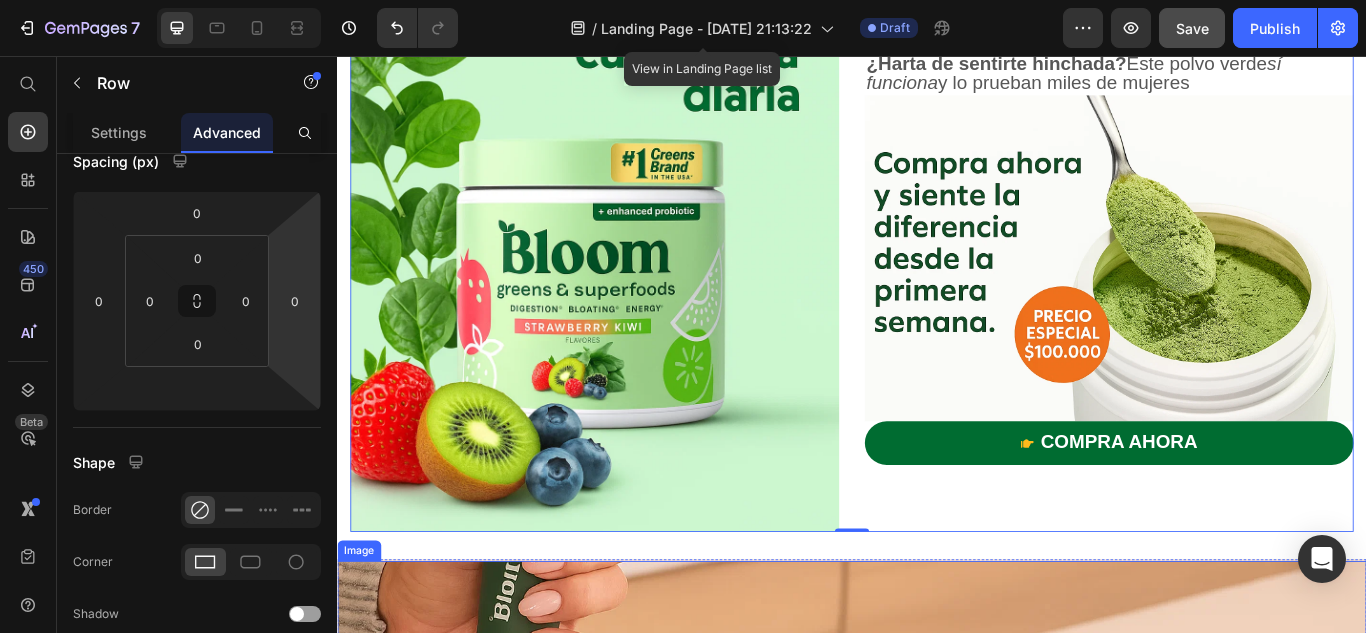 scroll, scrollTop: 442, scrollLeft: 0, axis: vertical 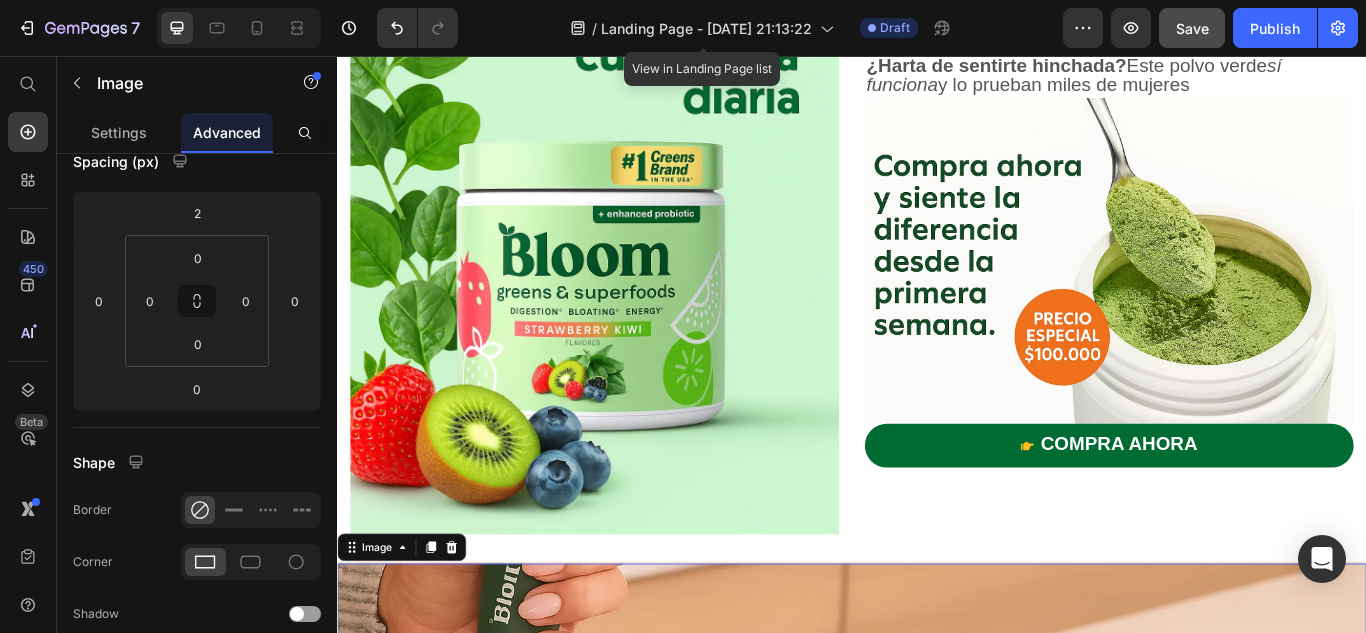 click at bounding box center (937, 1048) 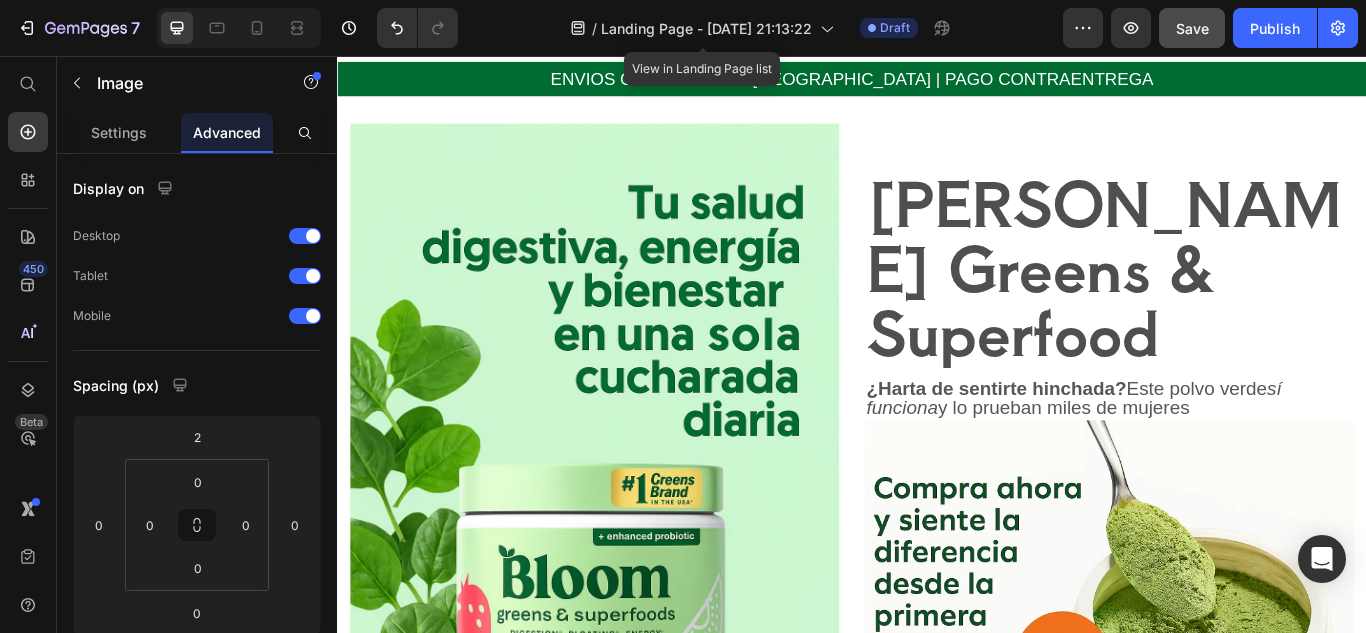 scroll, scrollTop: 0, scrollLeft: 0, axis: both 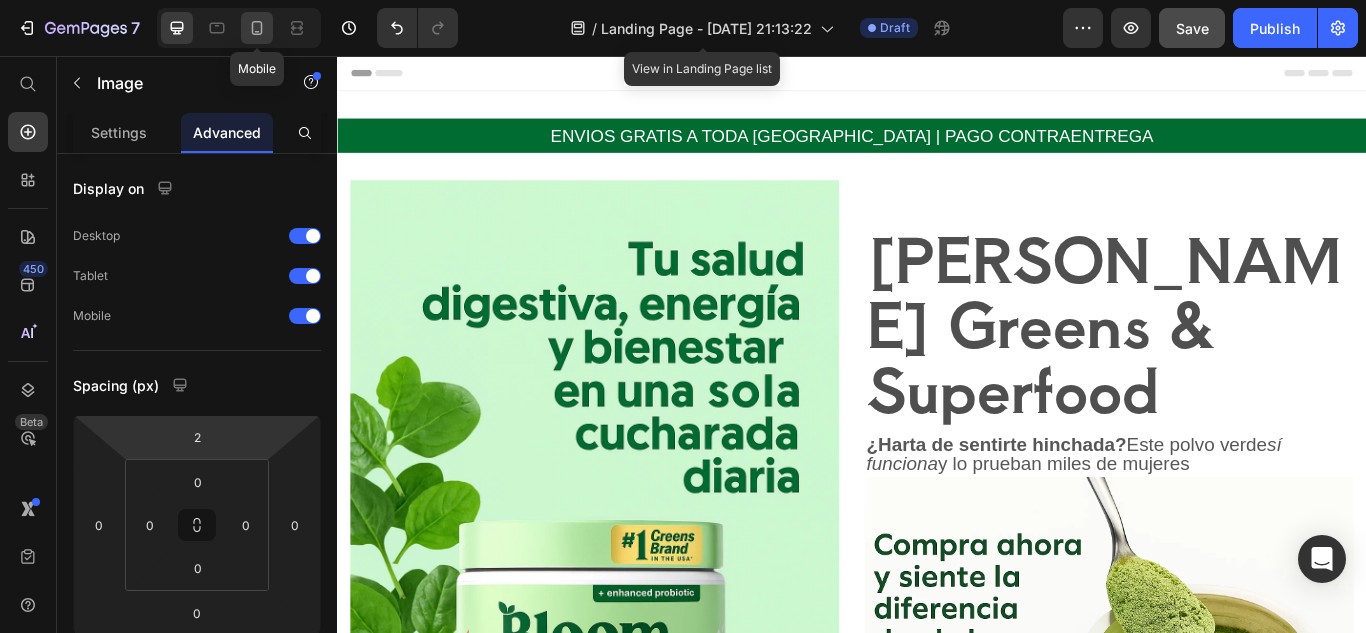 click 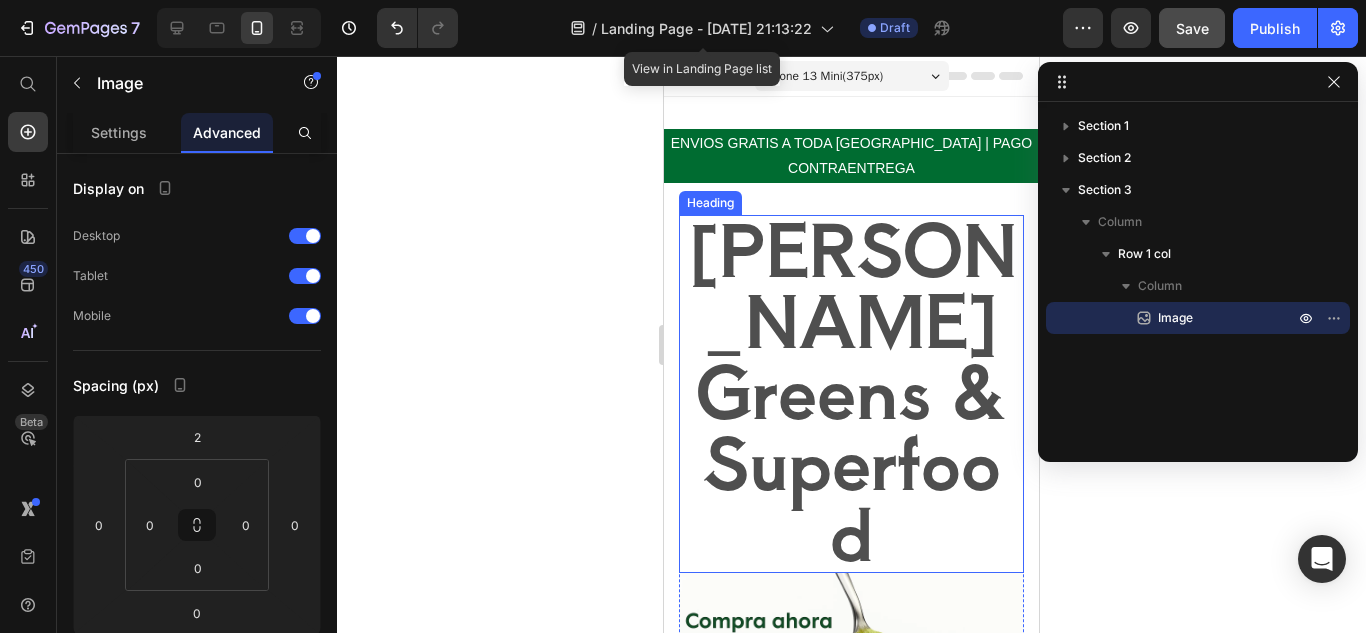 click on "[PERSON_NAME] Greens & Superfood" at bounding box center [851, 388] 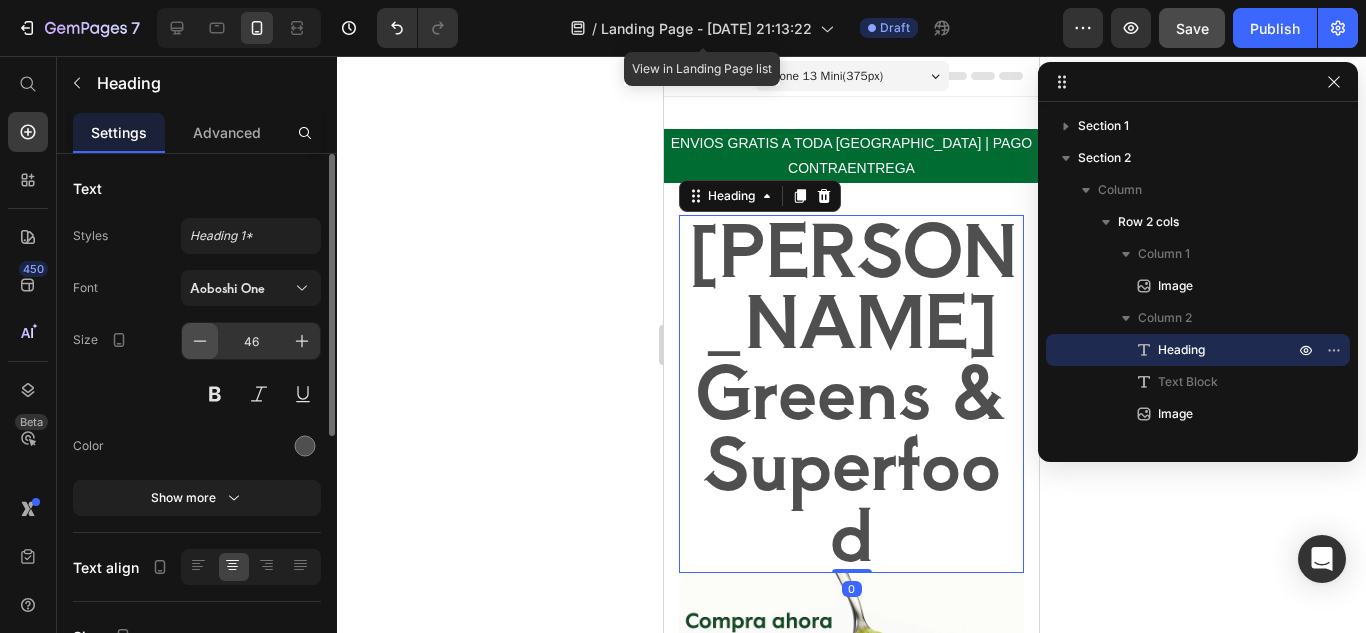 click 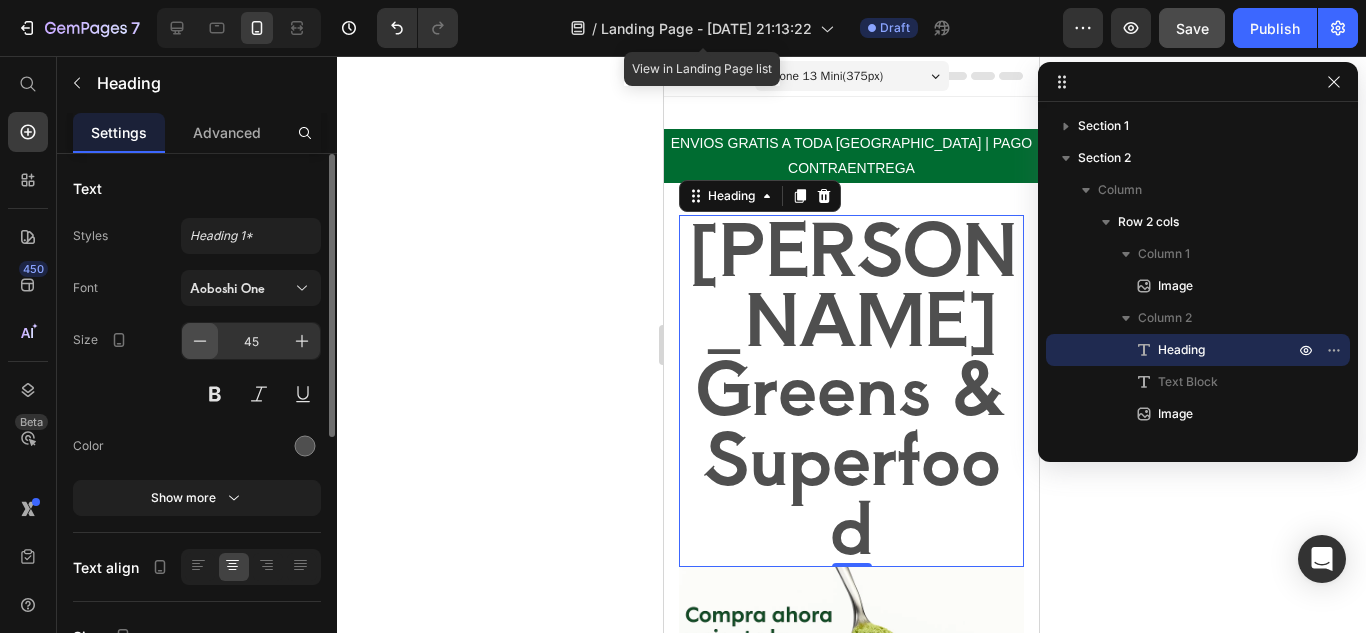 click 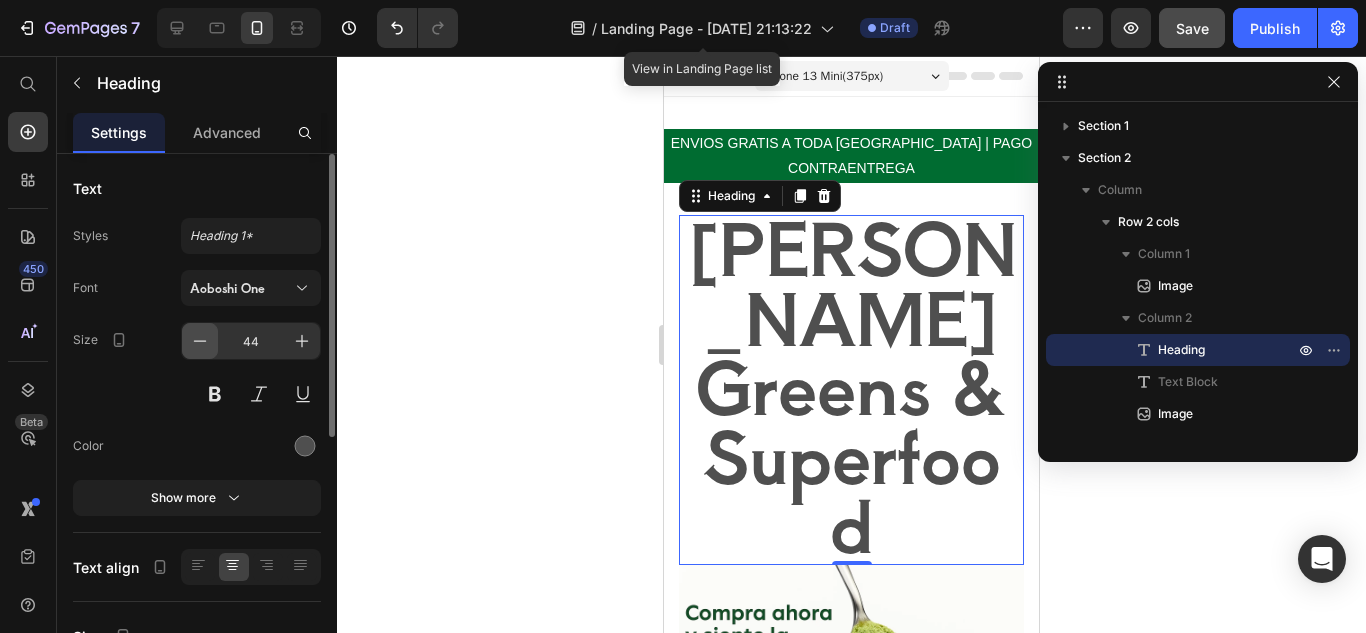 click 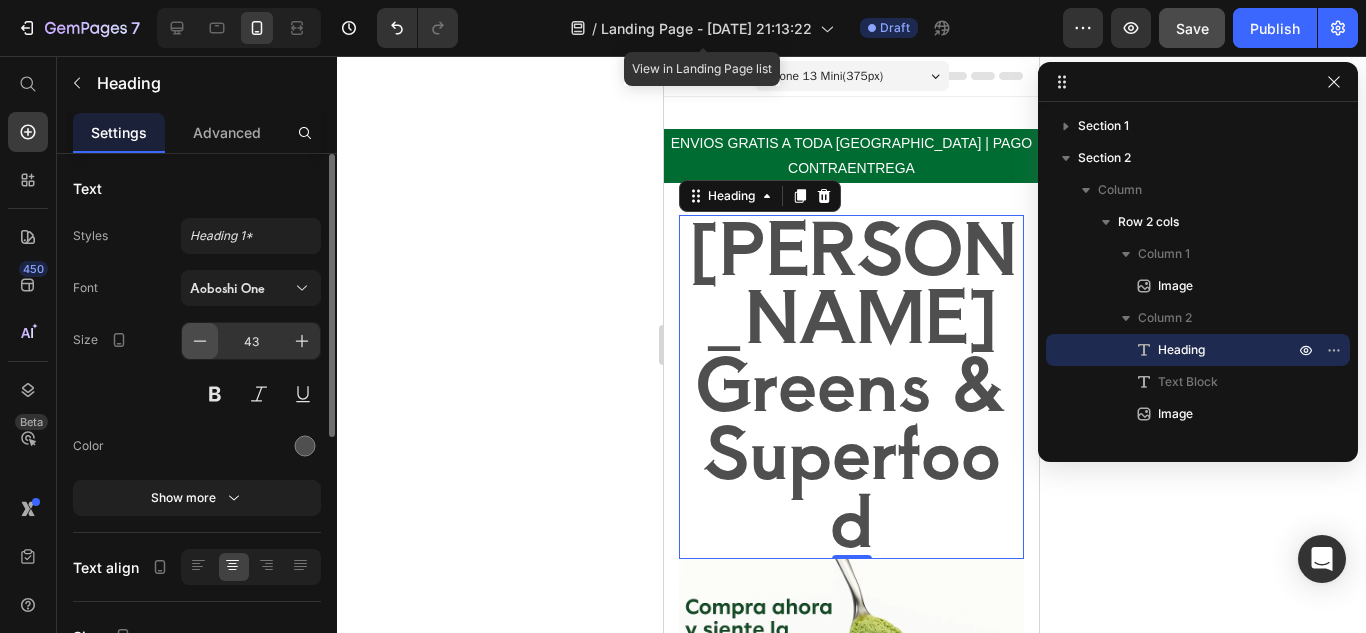 click 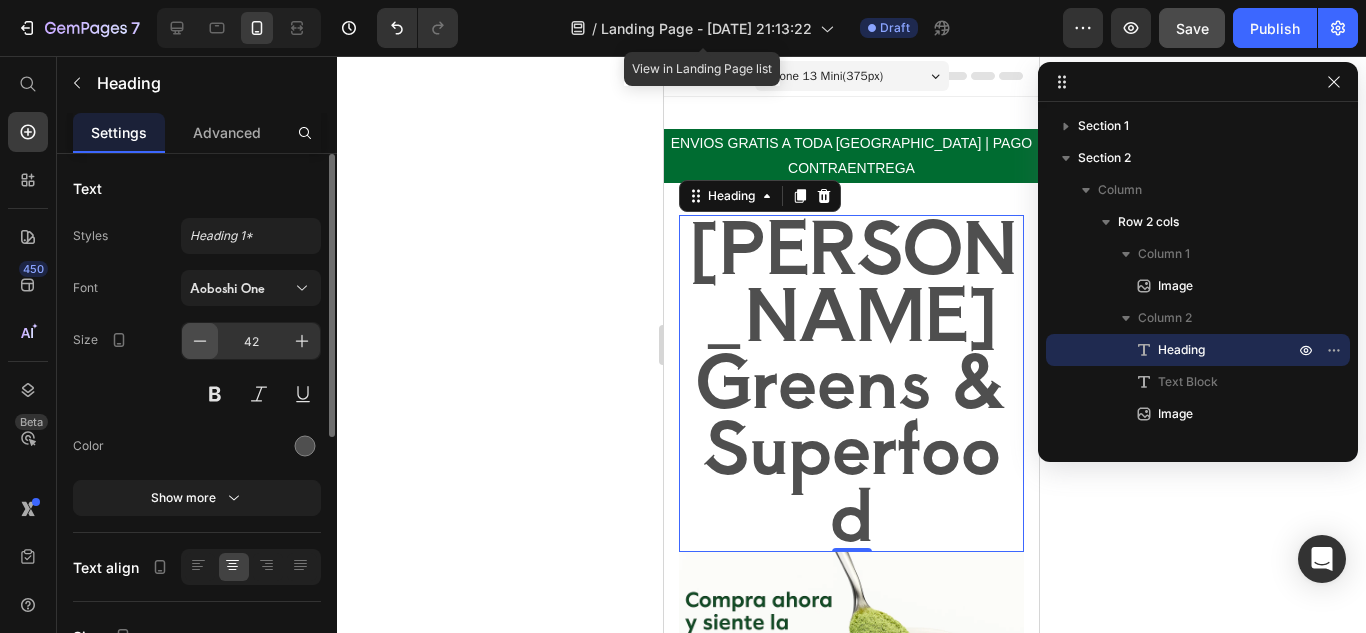 click 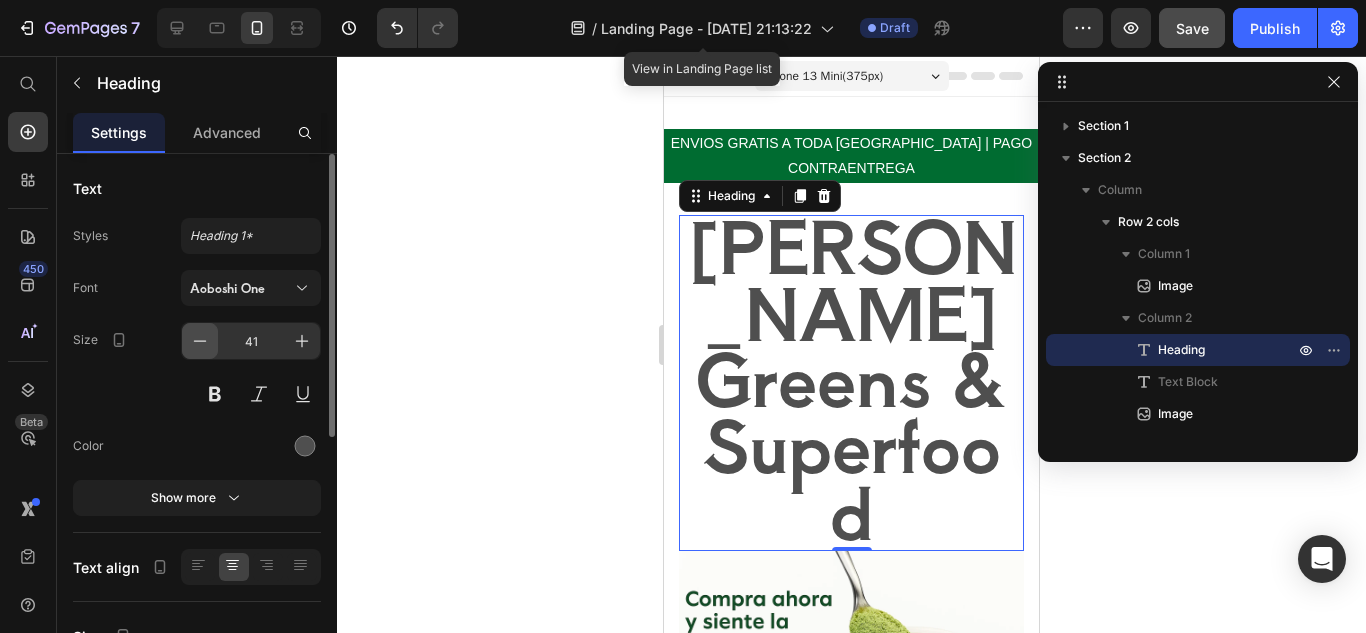 click 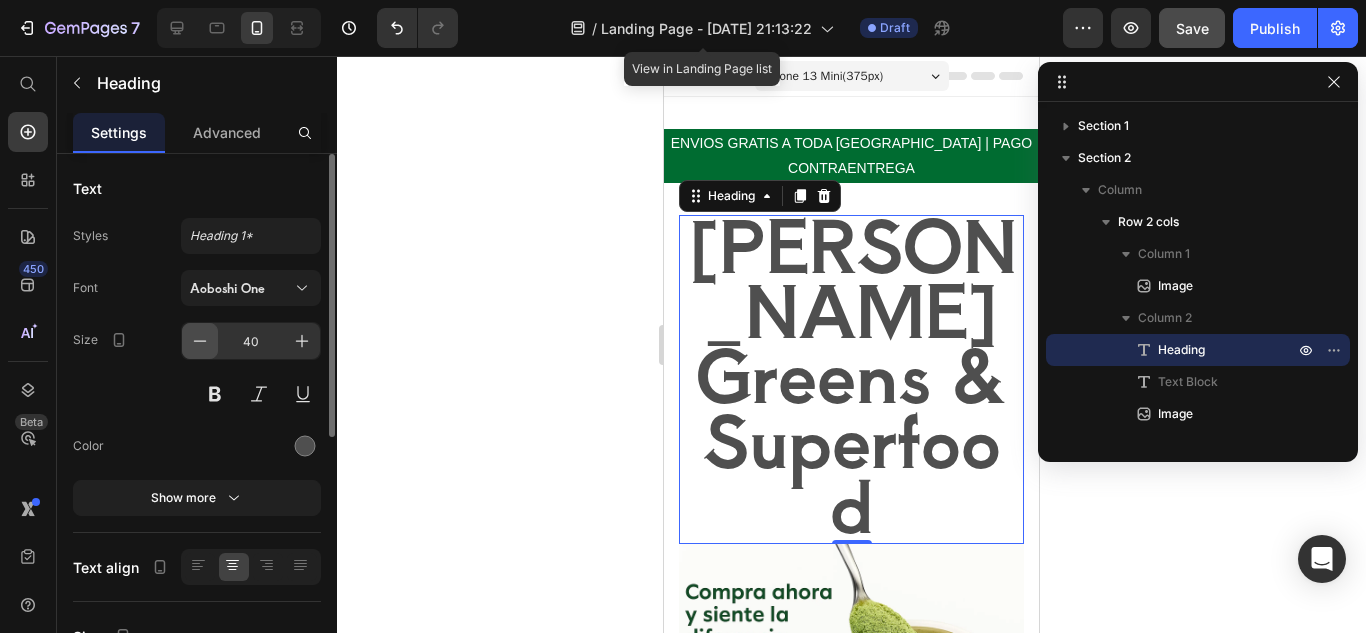 click 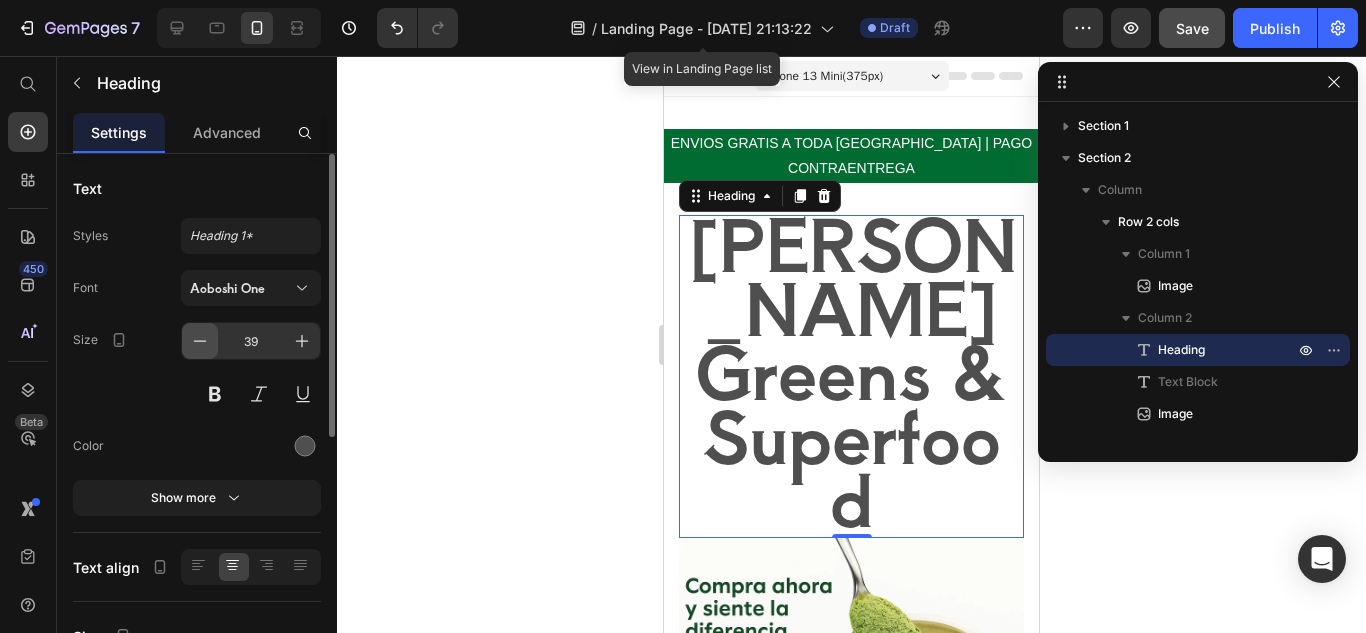 click 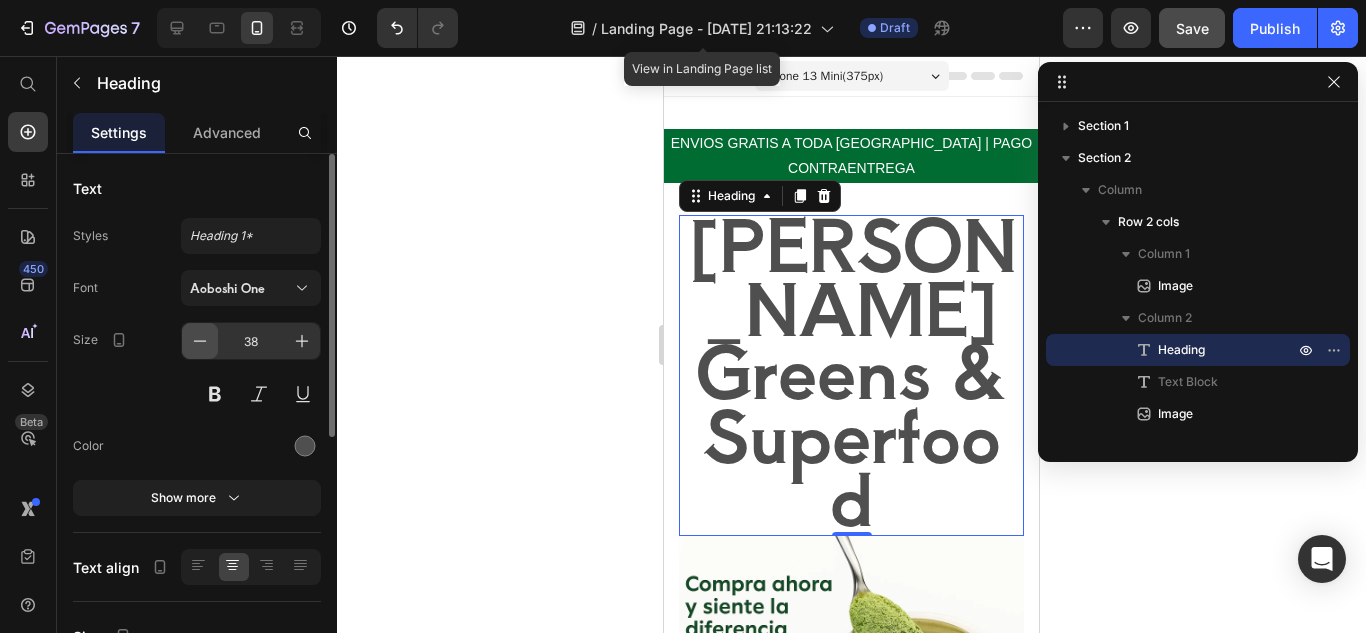 click 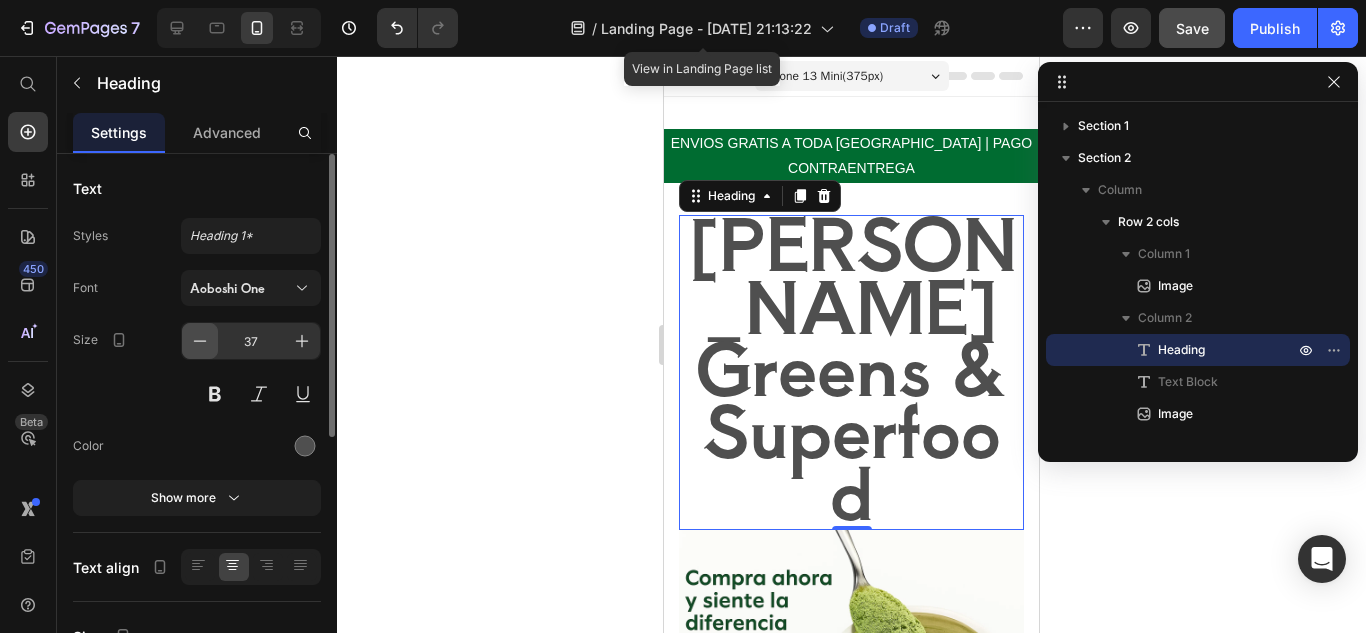 click 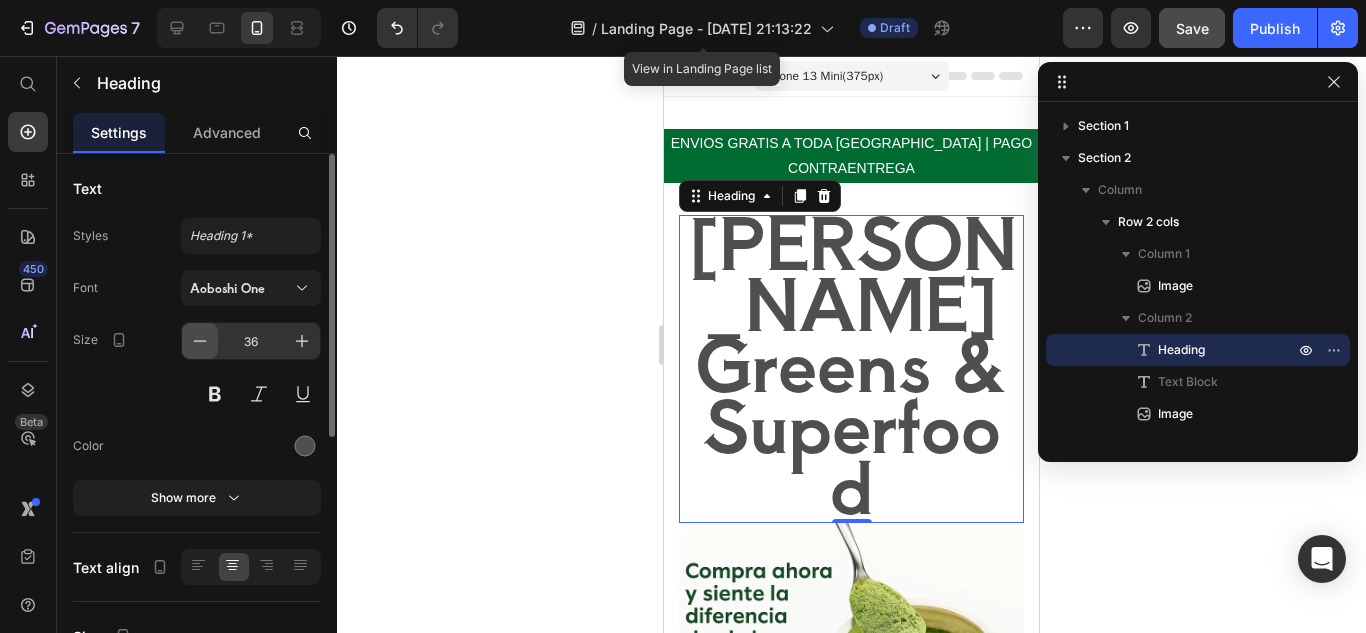 click 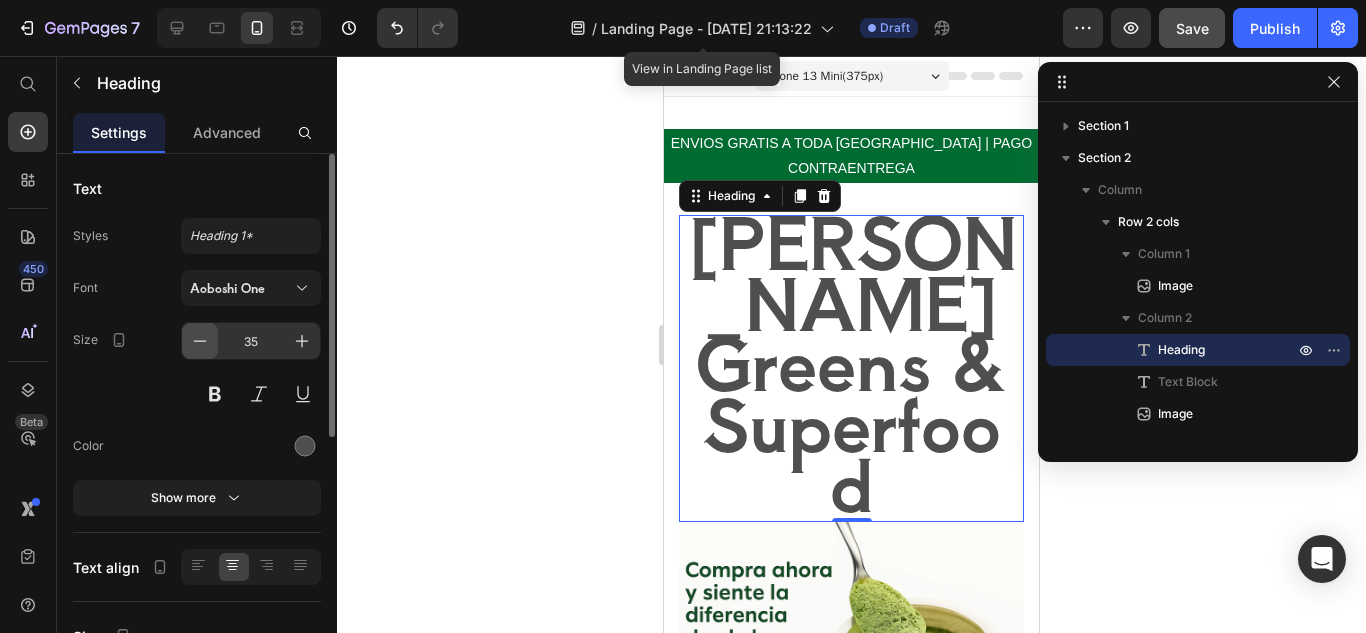 click 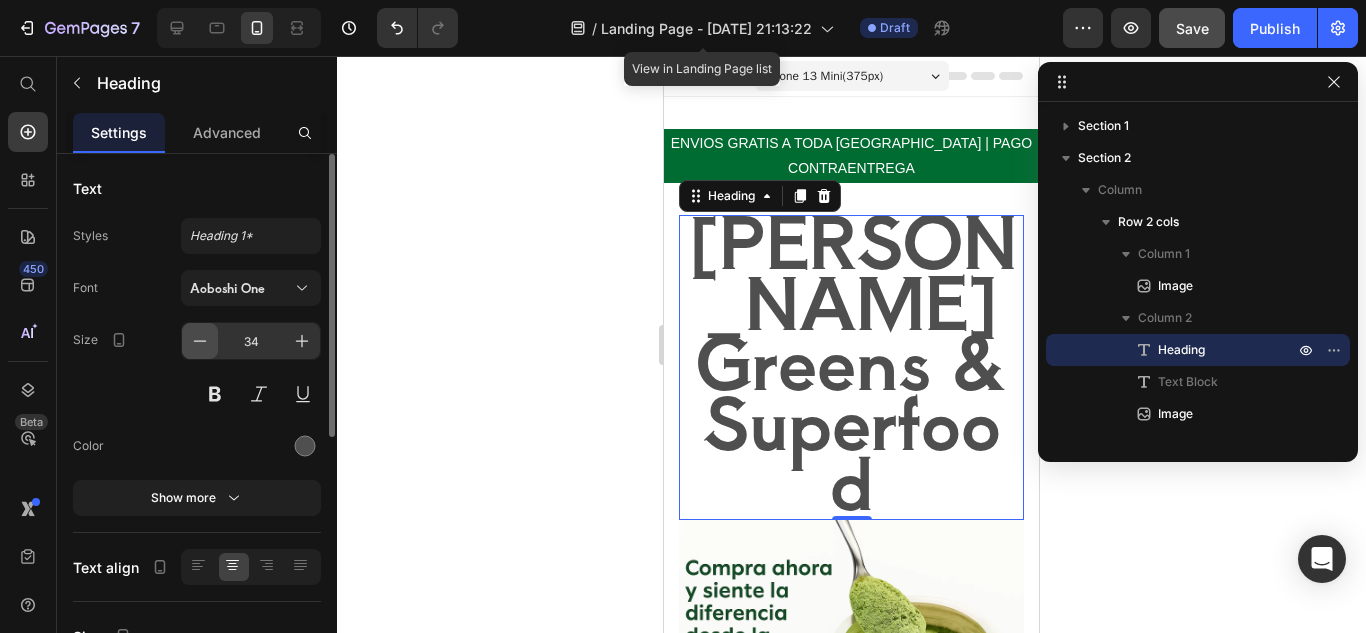 click 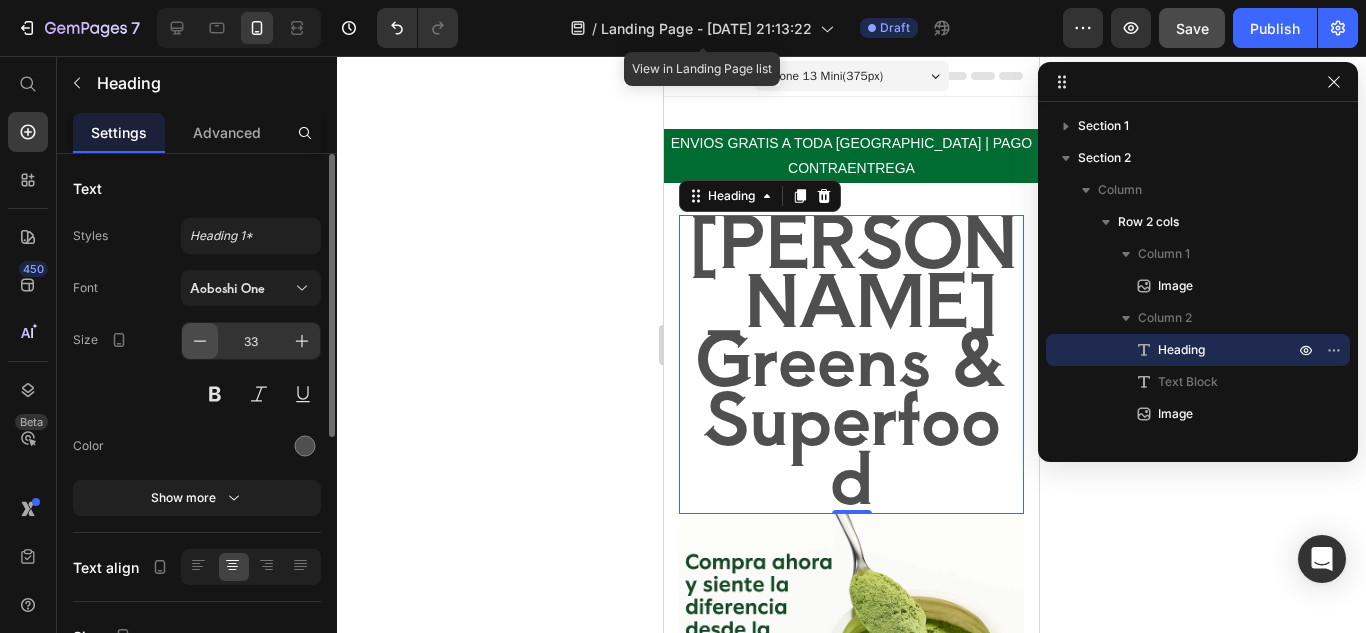 click 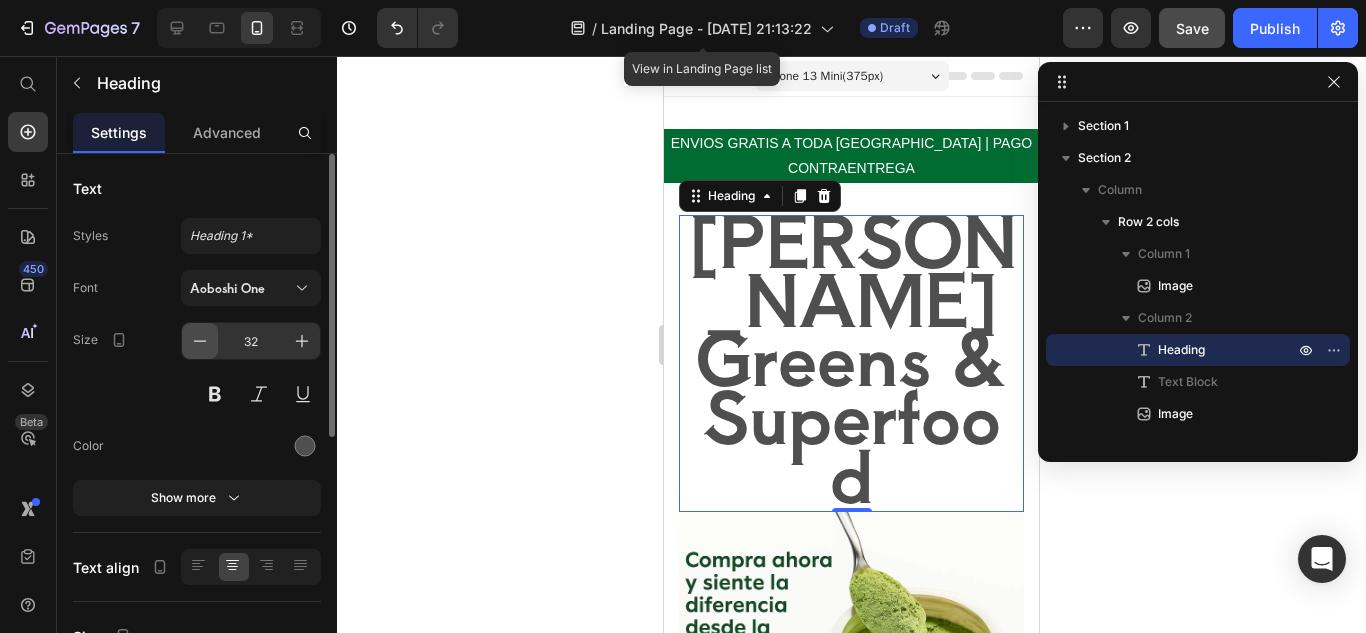 click 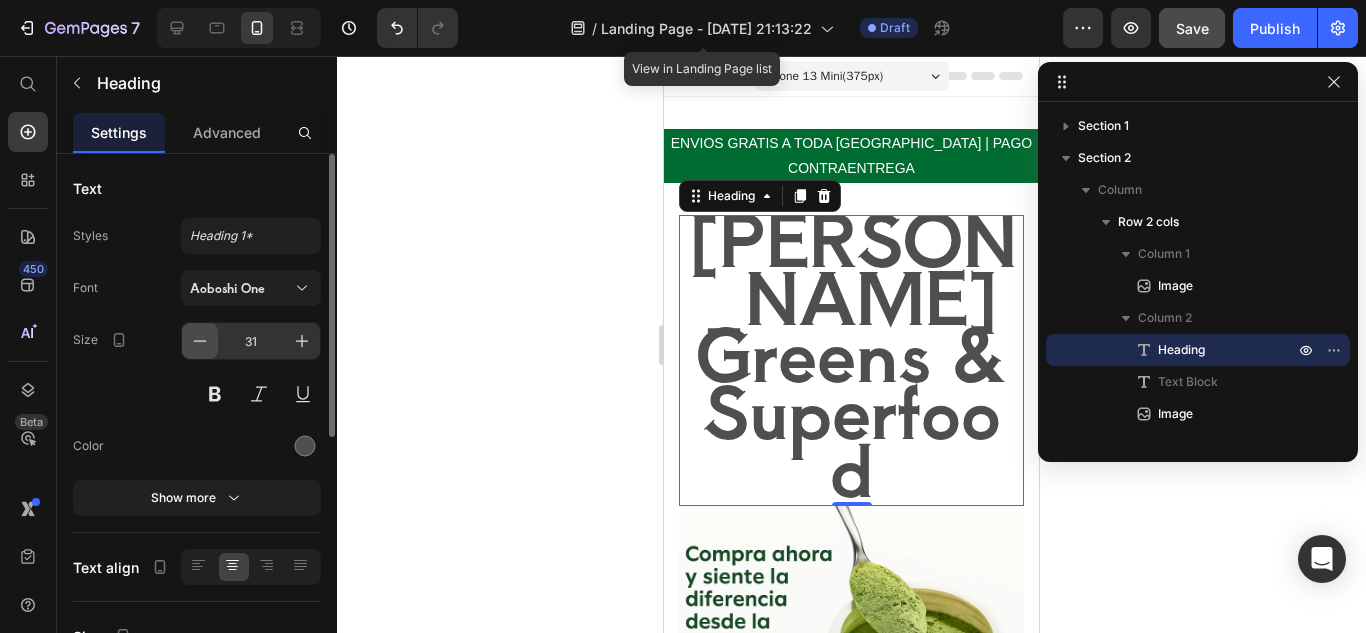 click 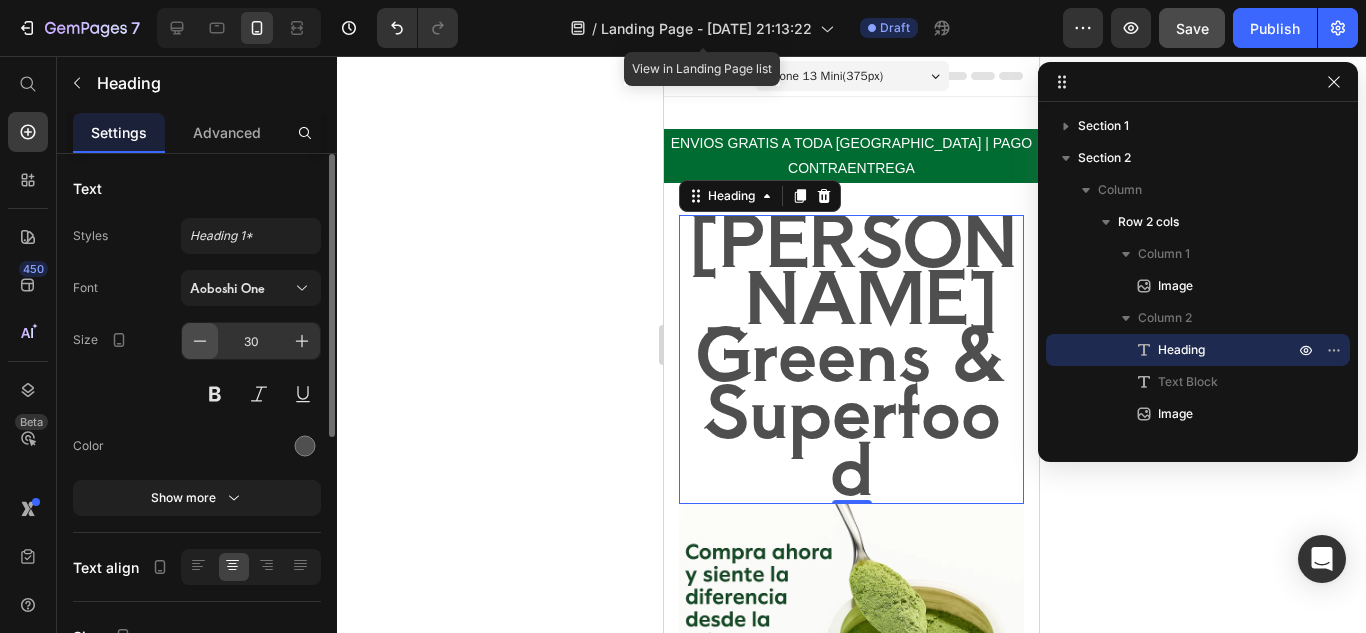 click 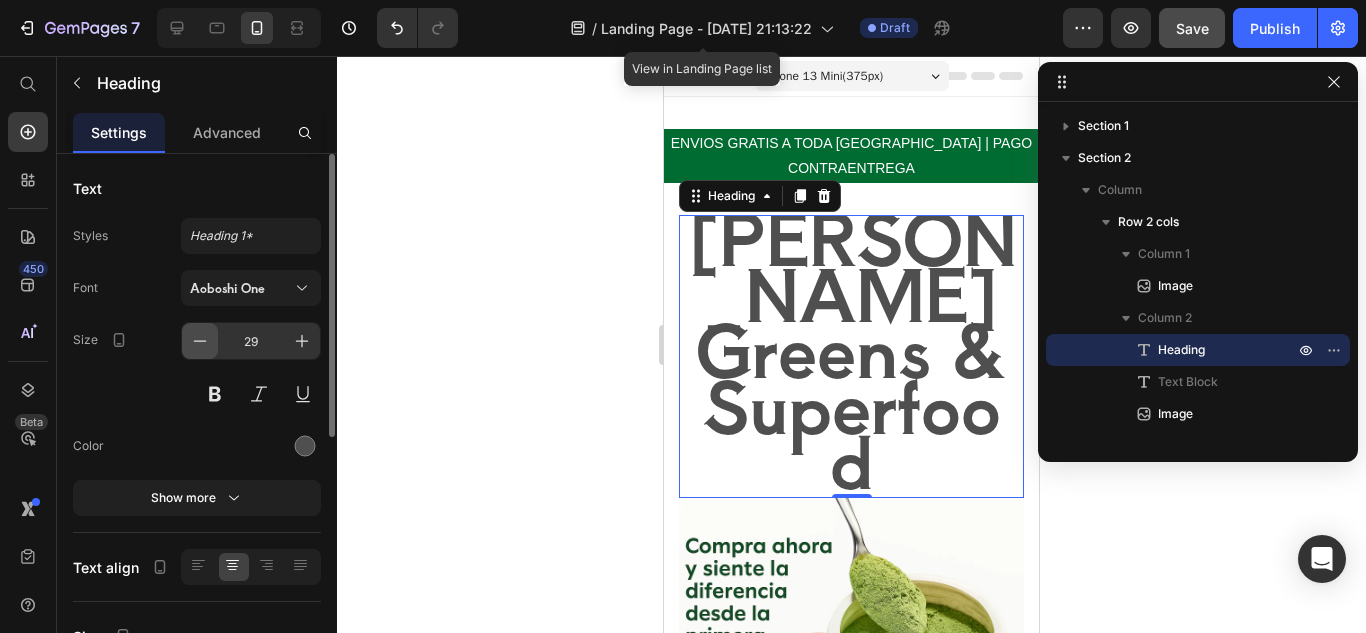 click 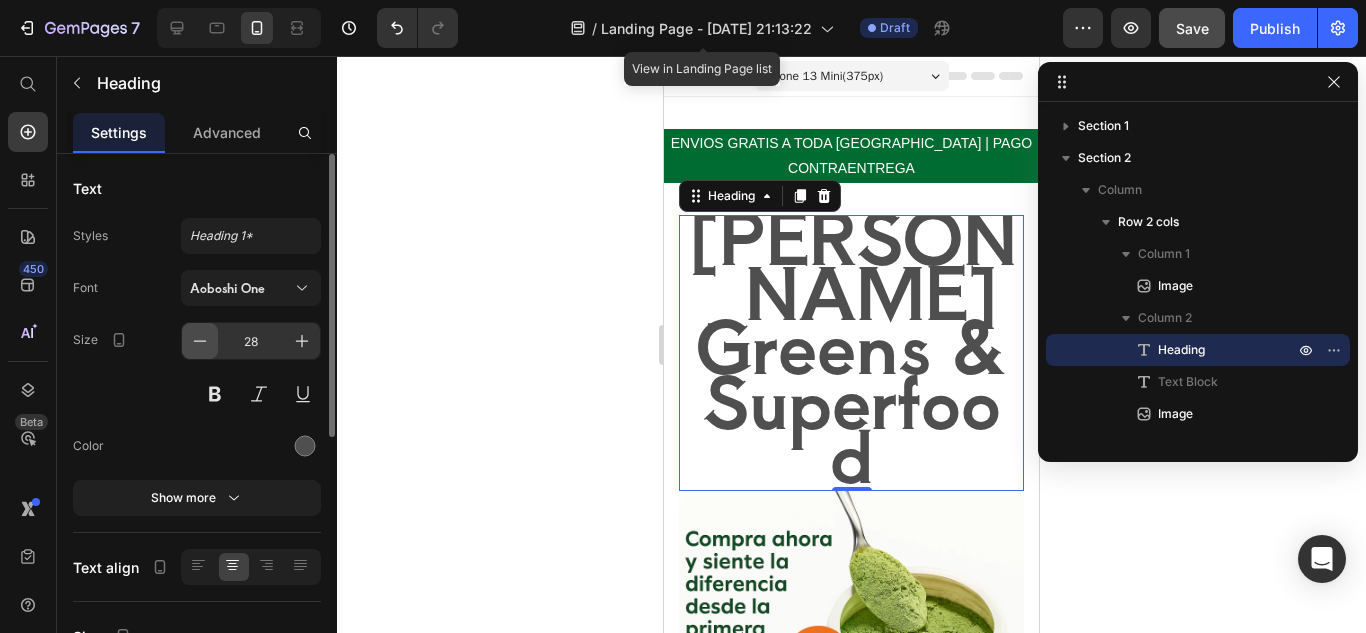 click 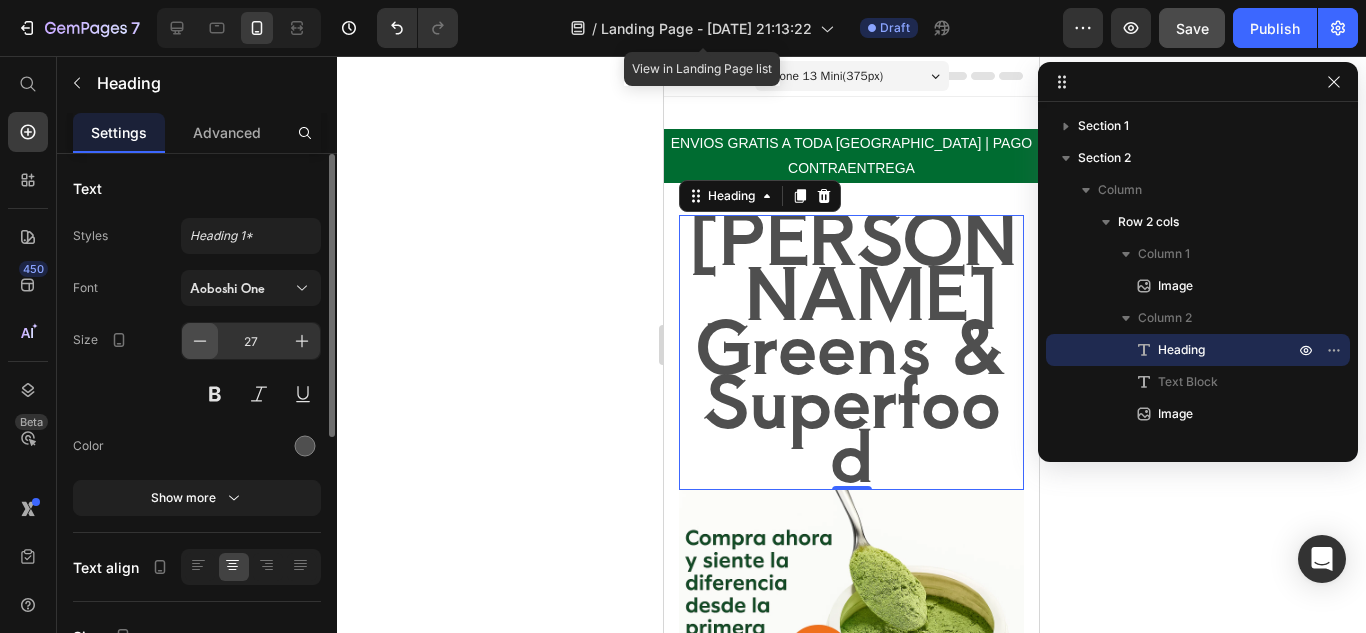 click 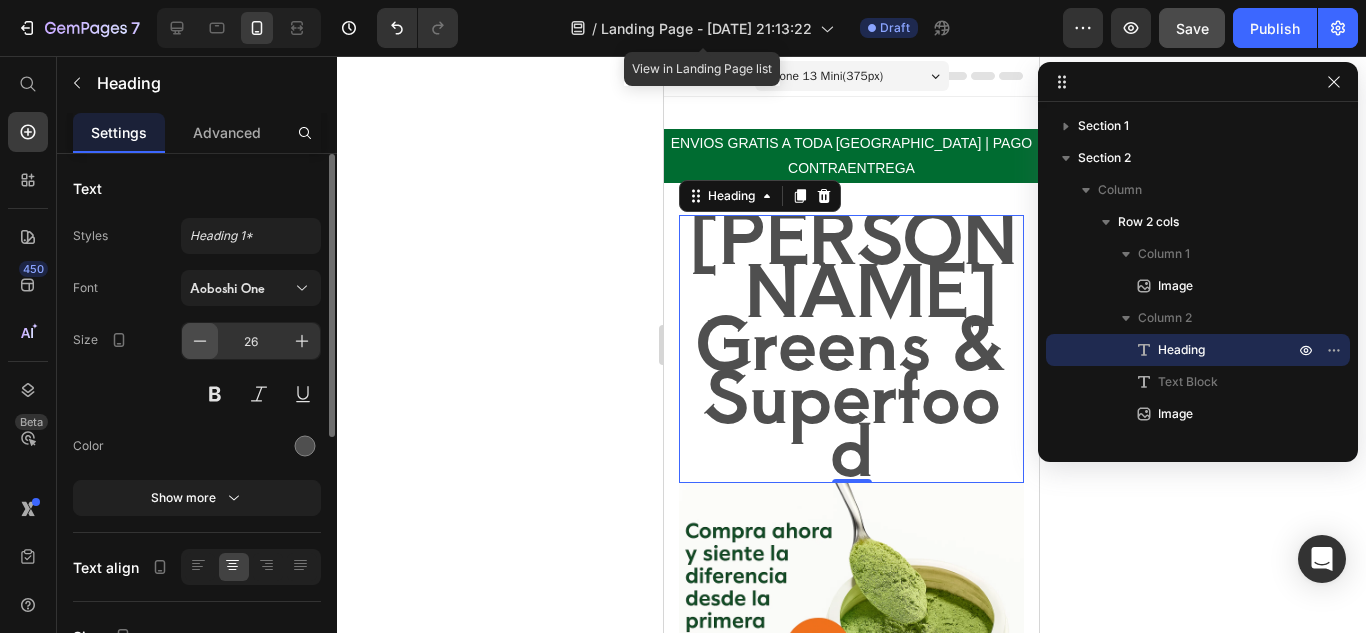 click 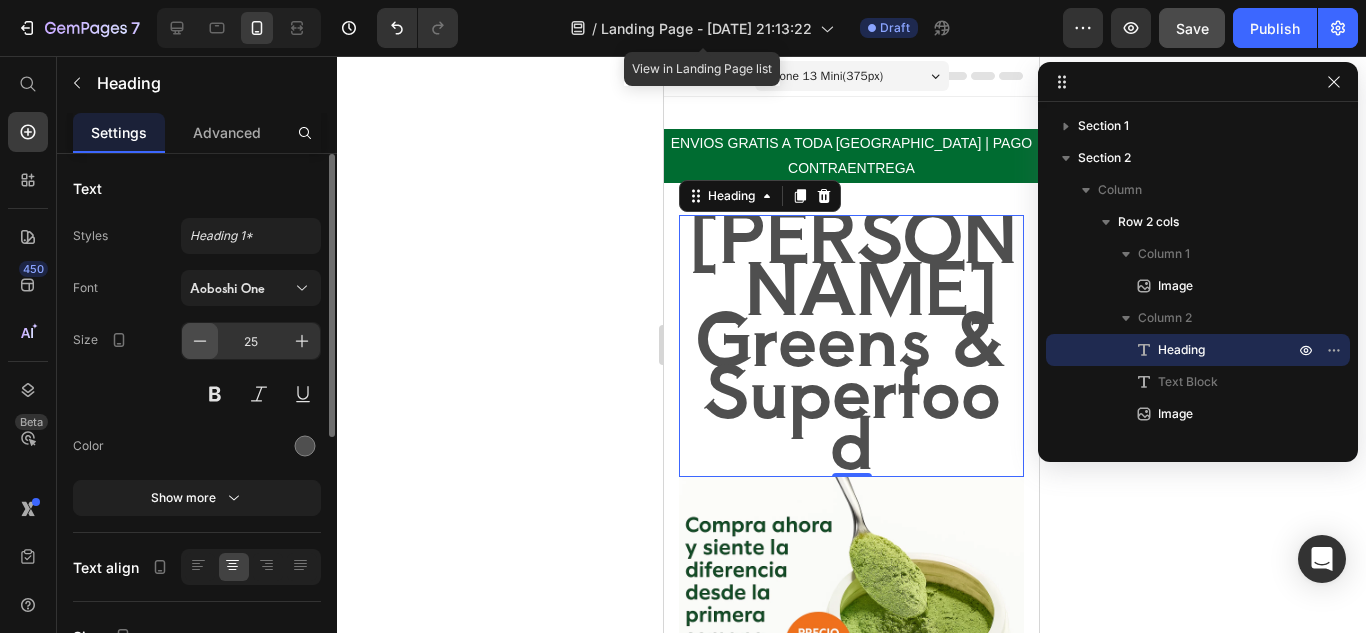 click 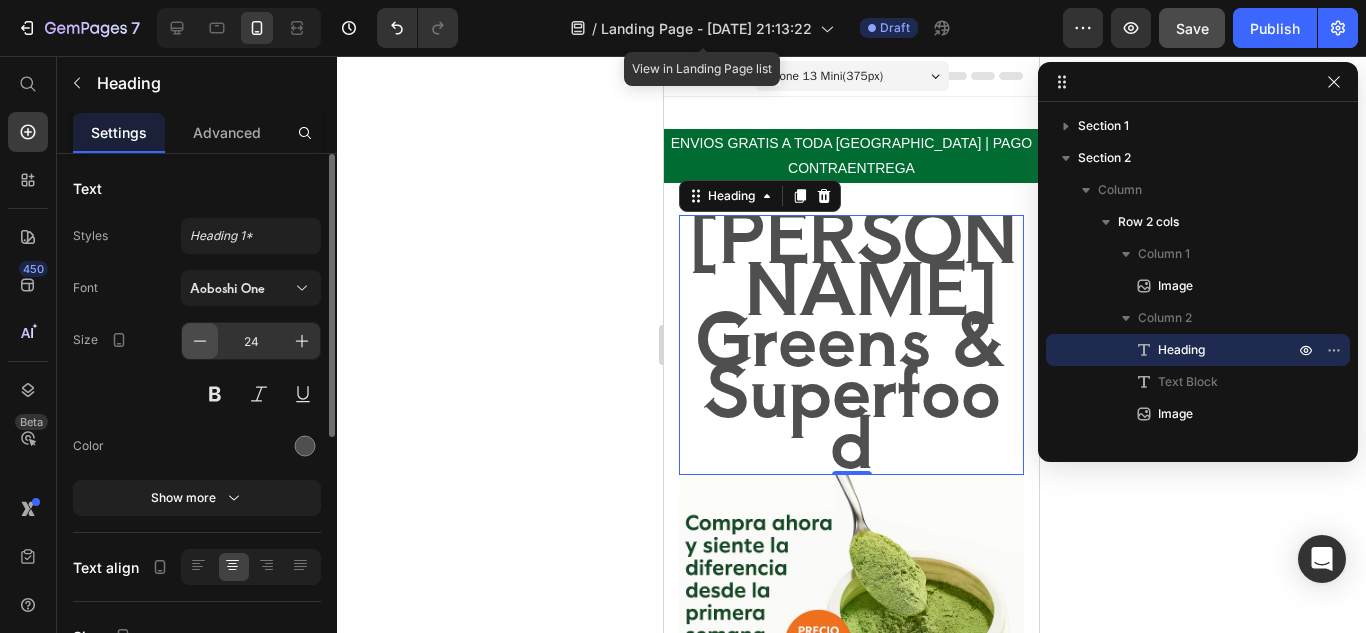 click 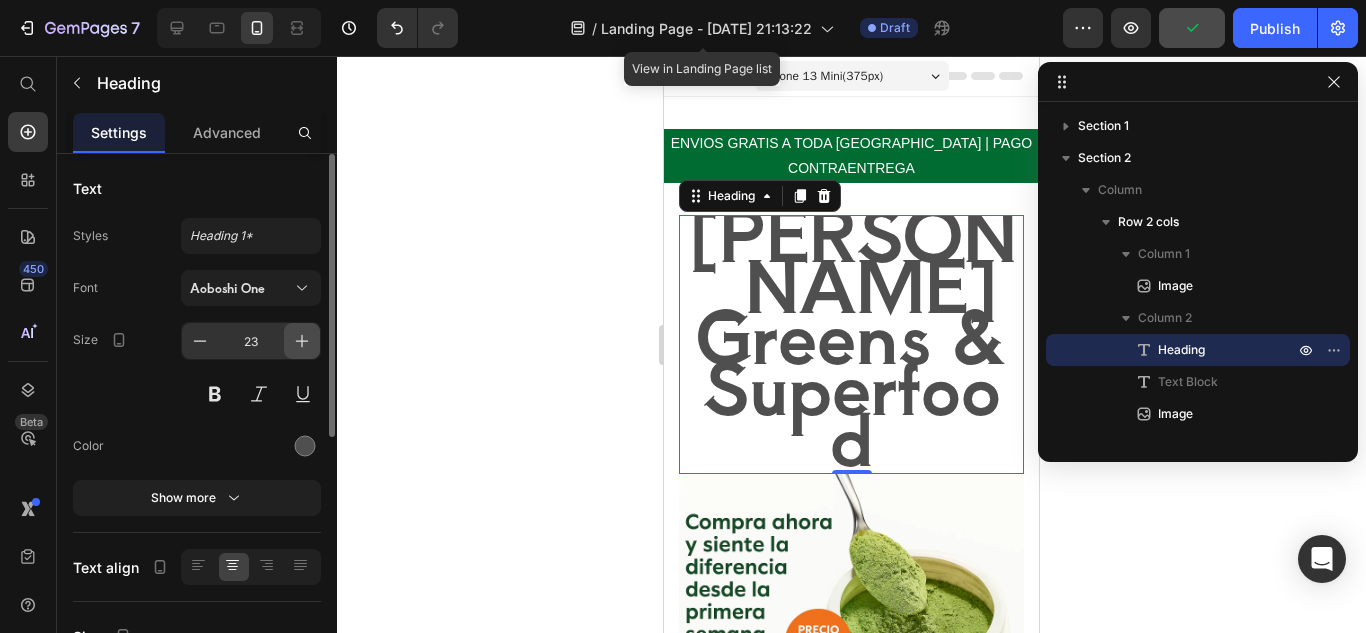 click 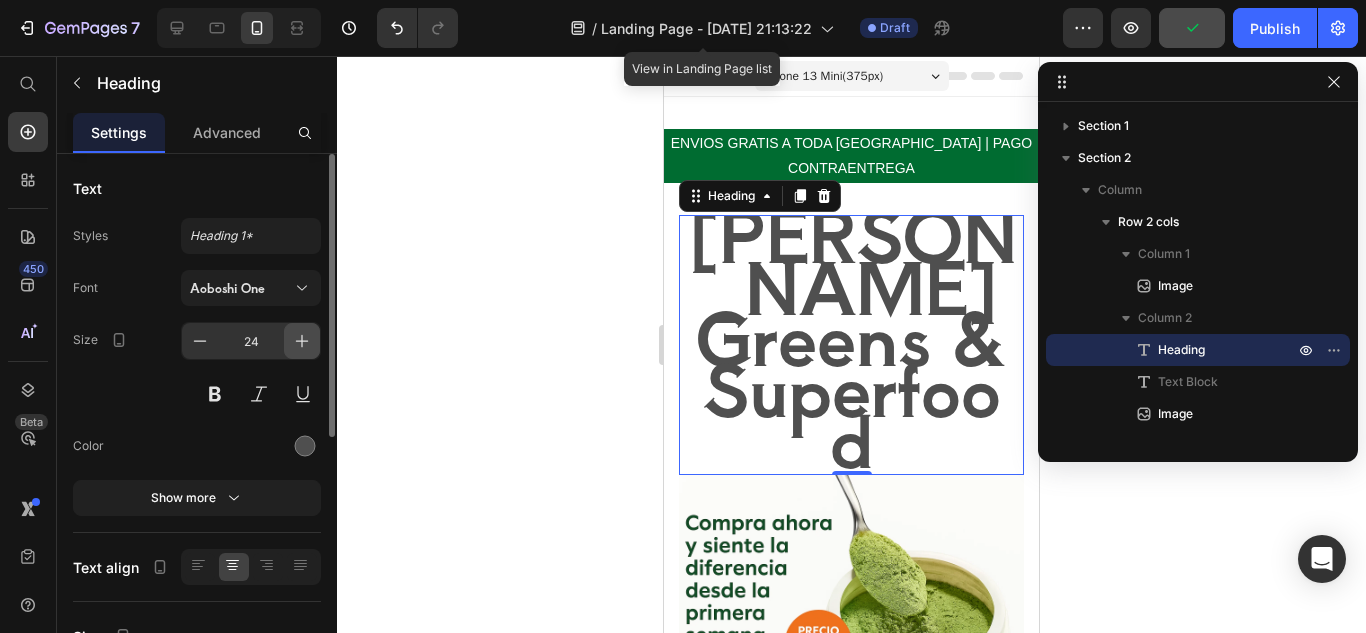 click 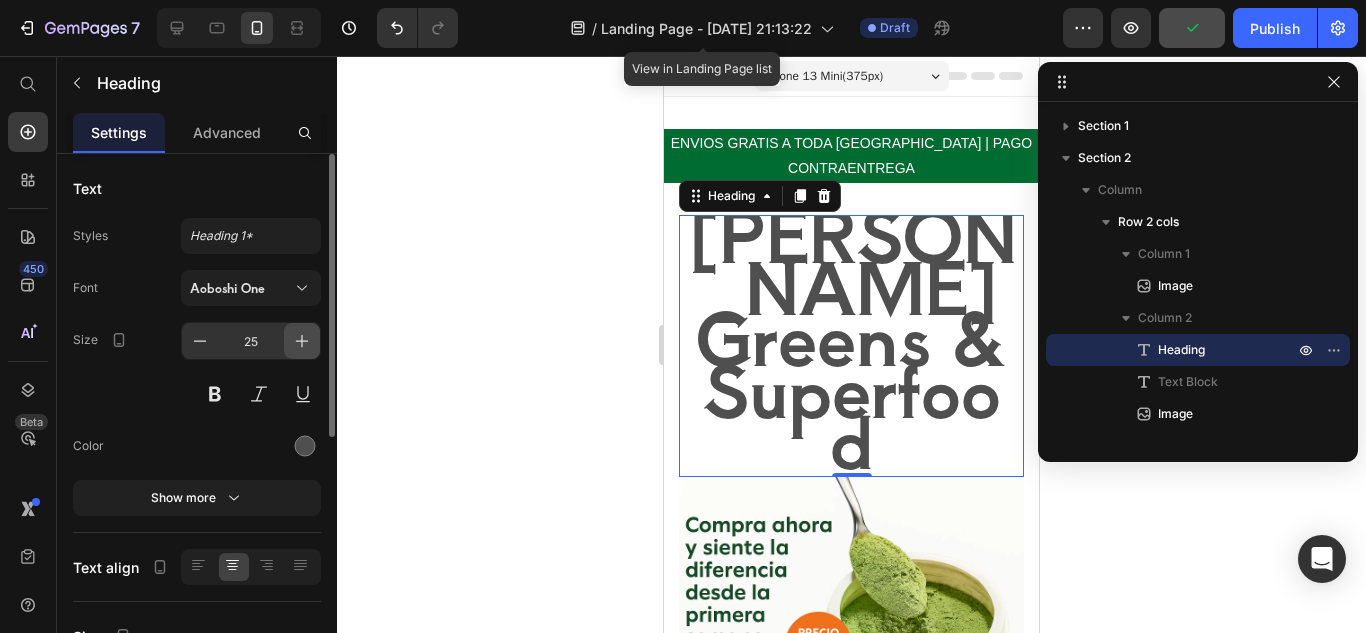 click 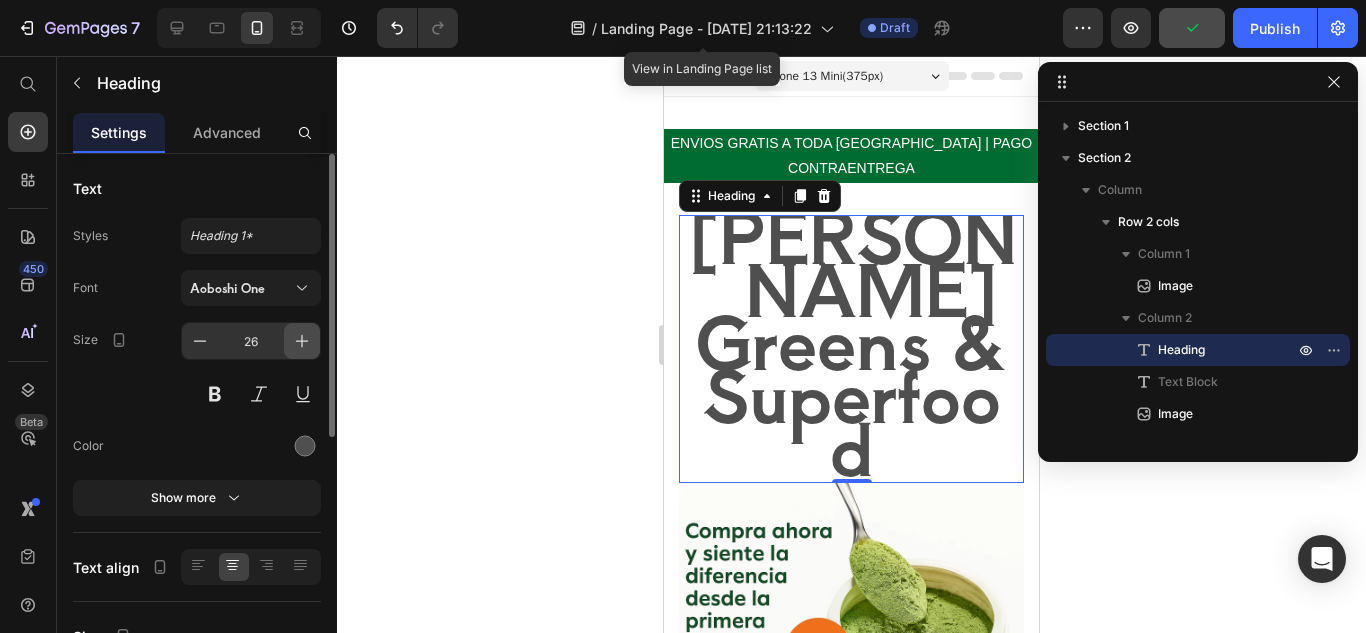 click 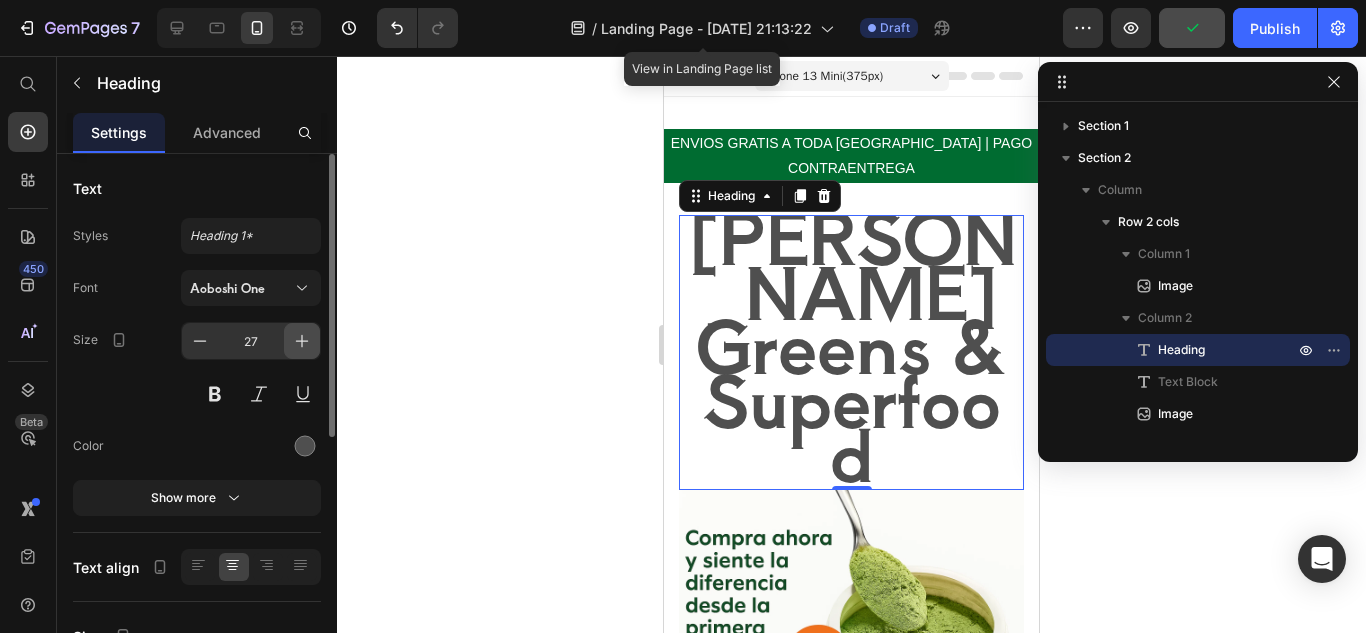 click 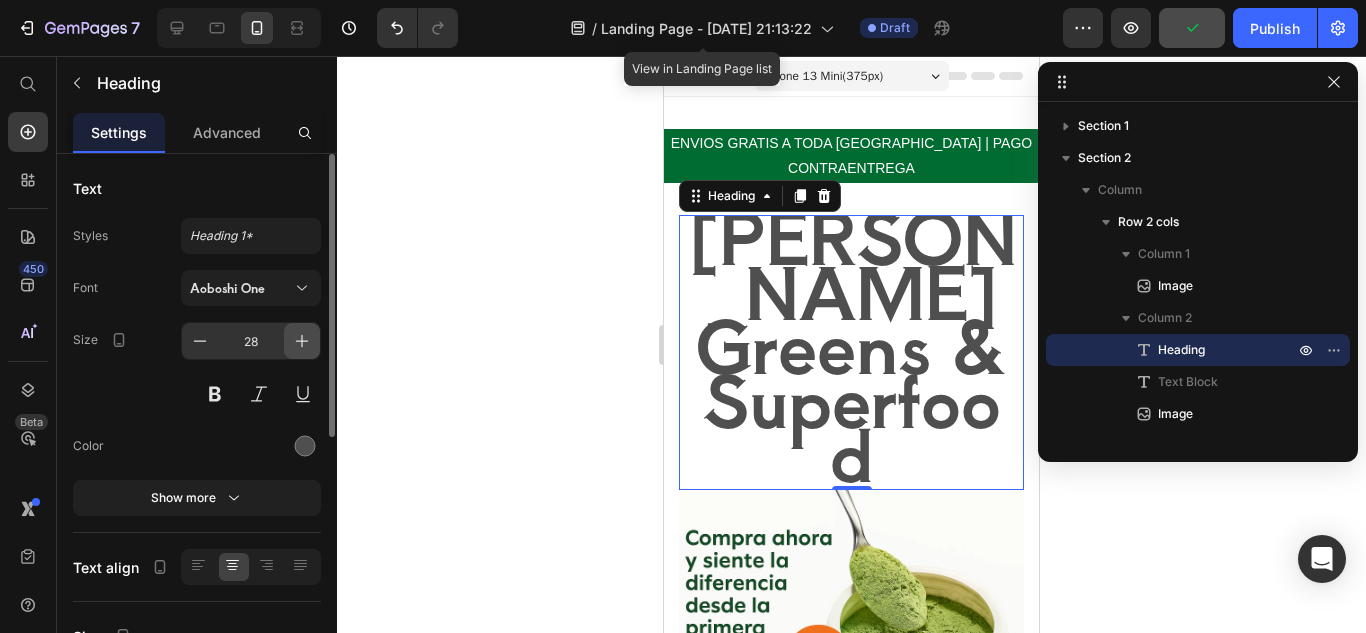 click 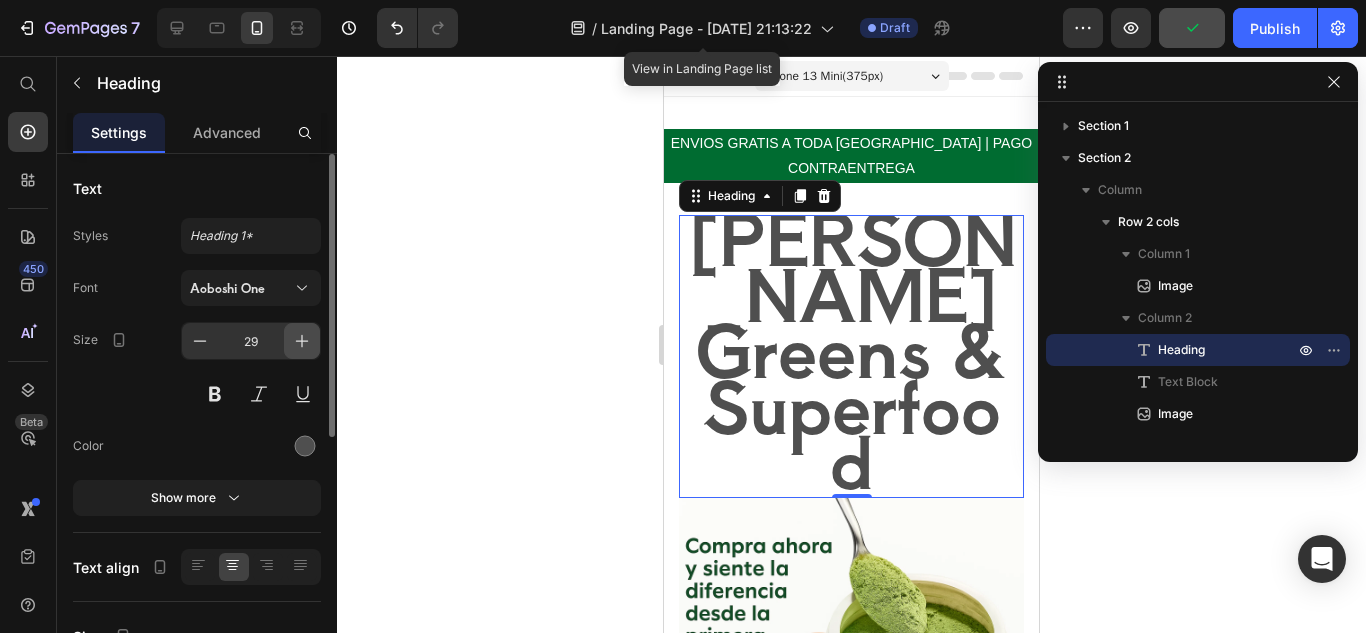 click 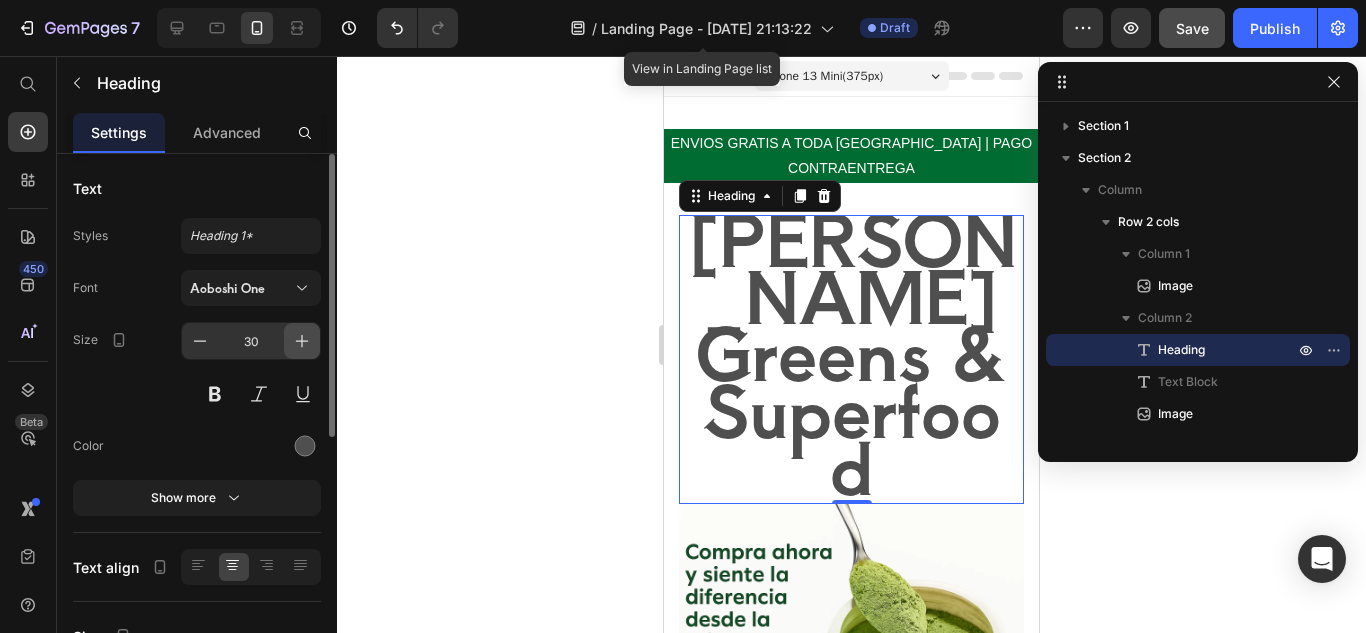 click 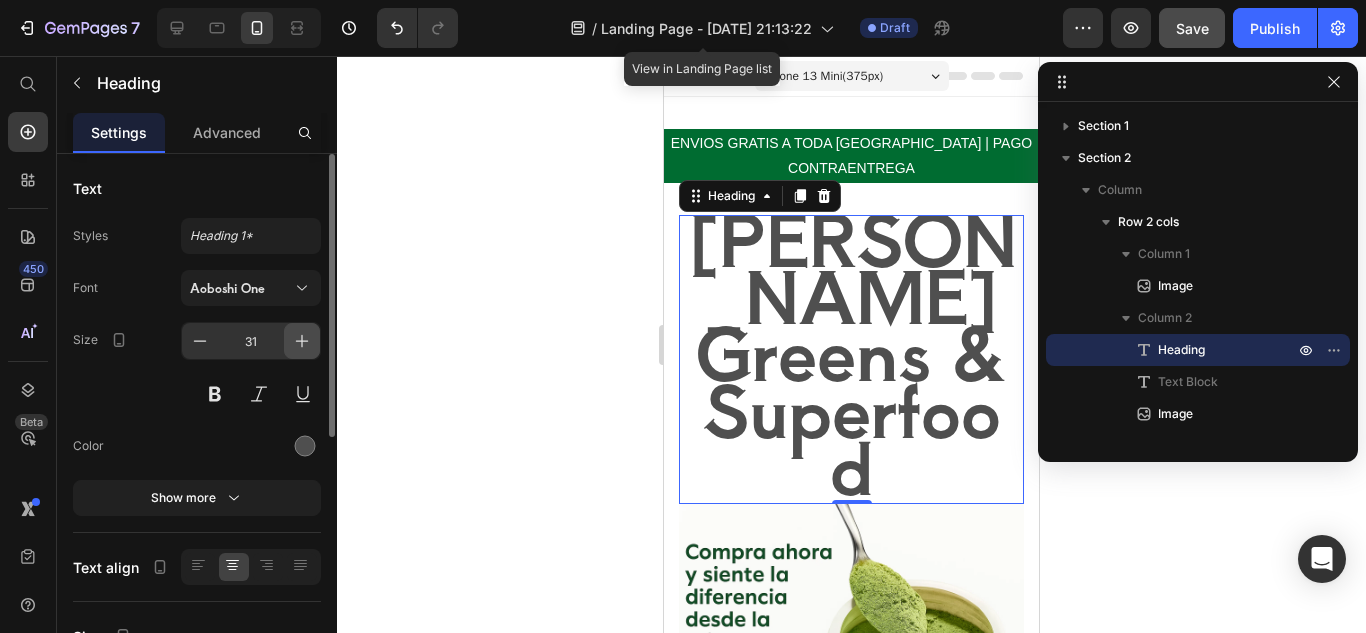 click 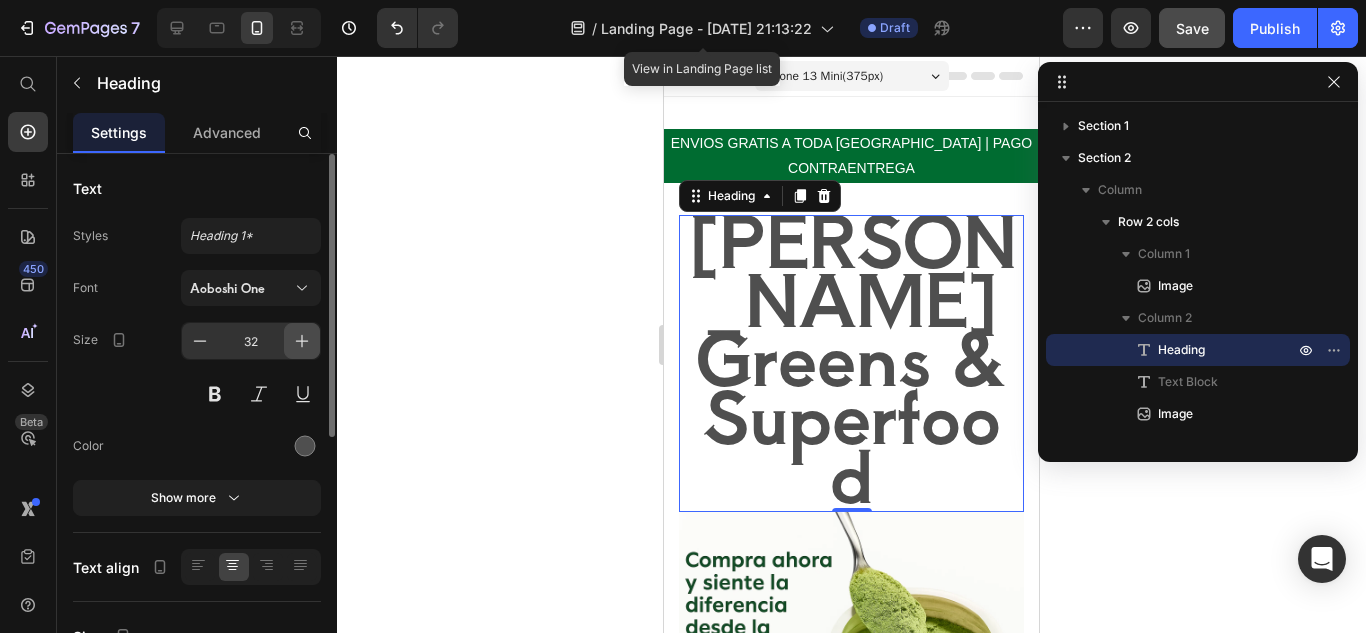 click 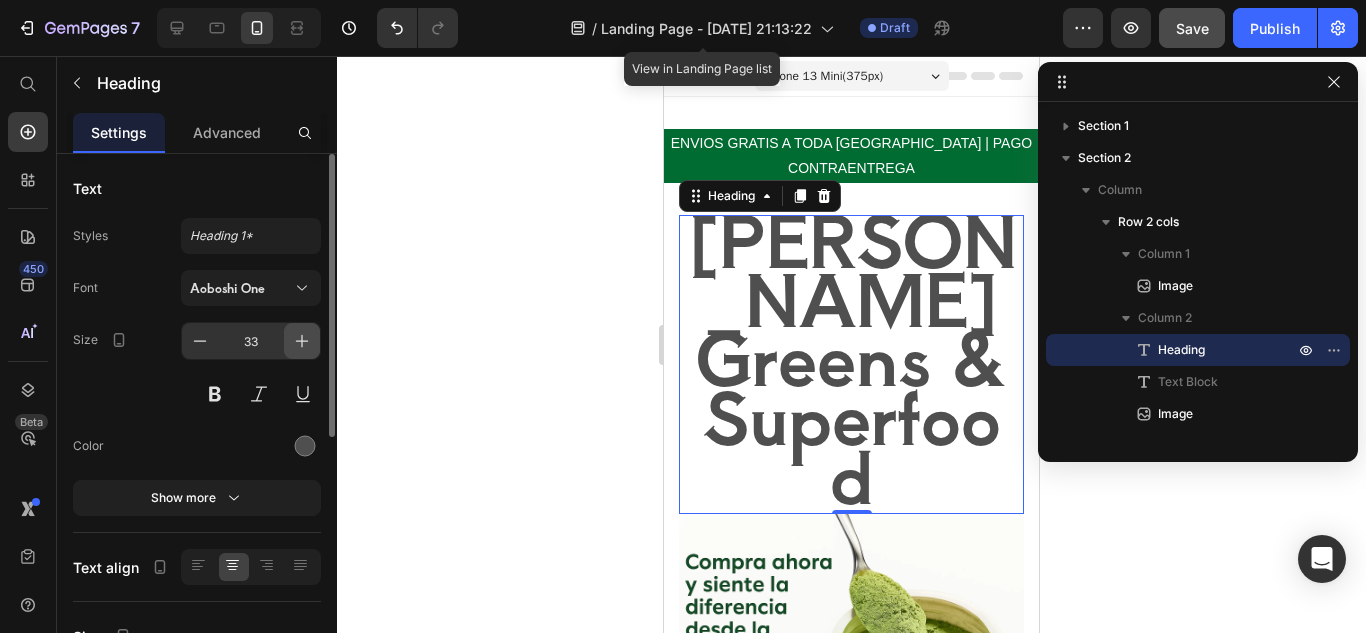 click 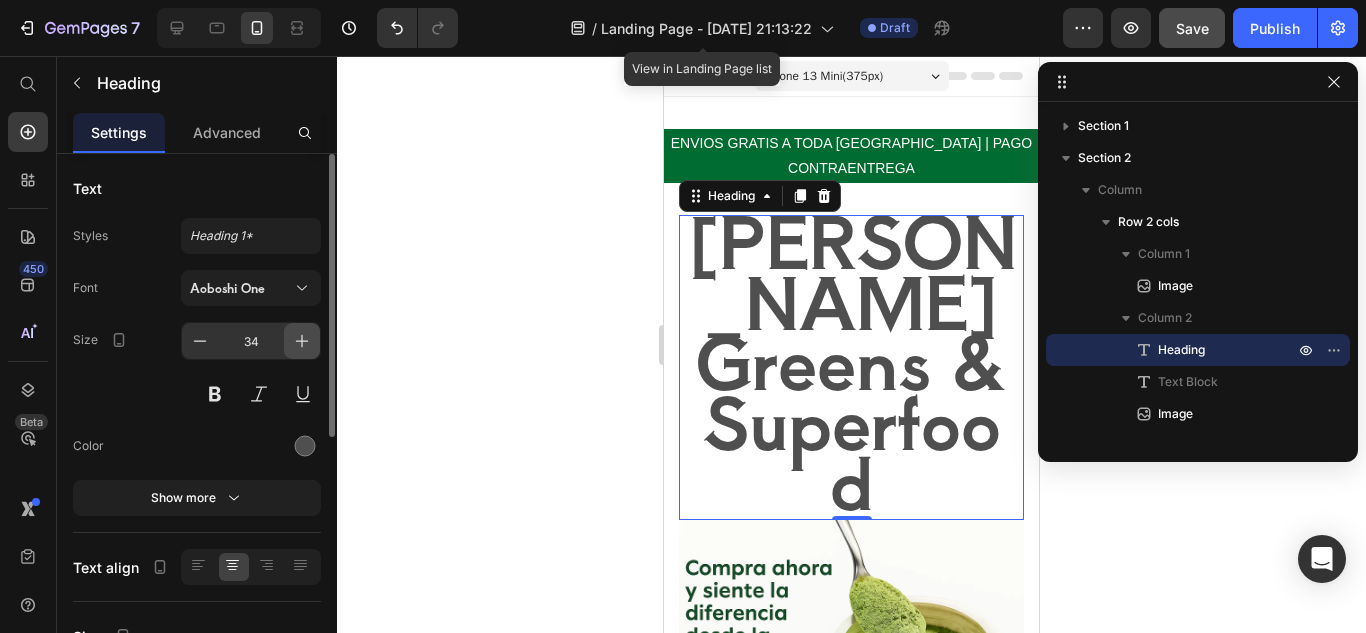 click 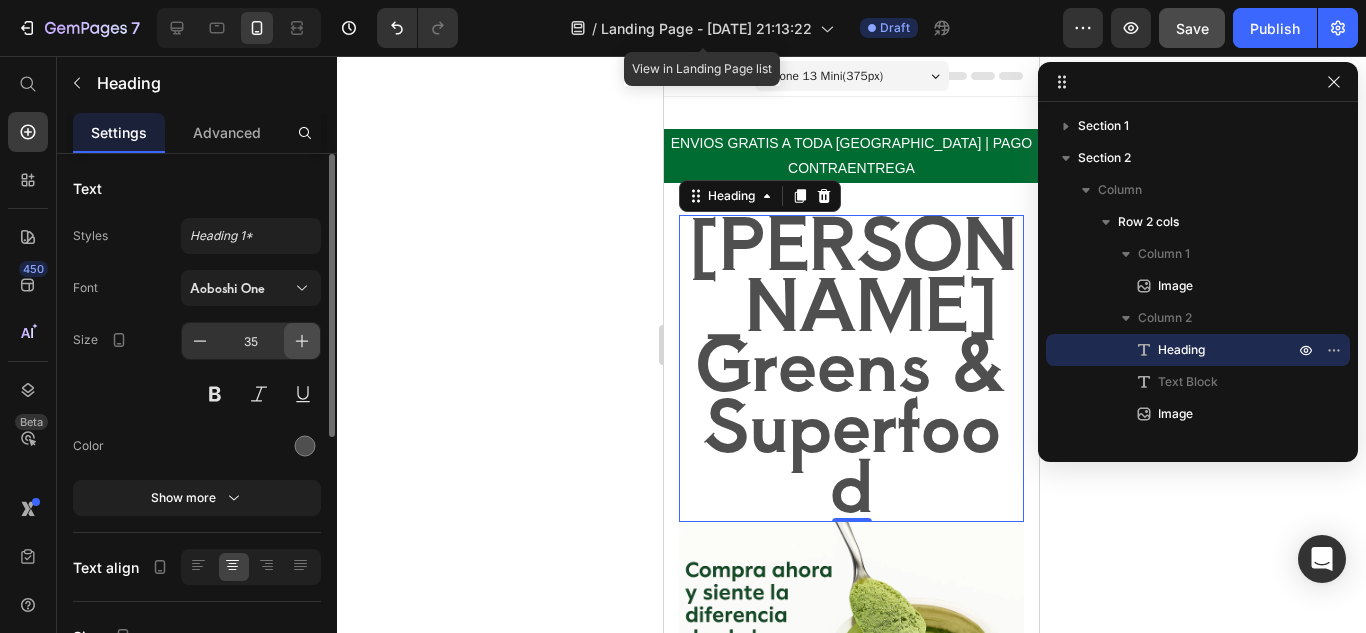 click 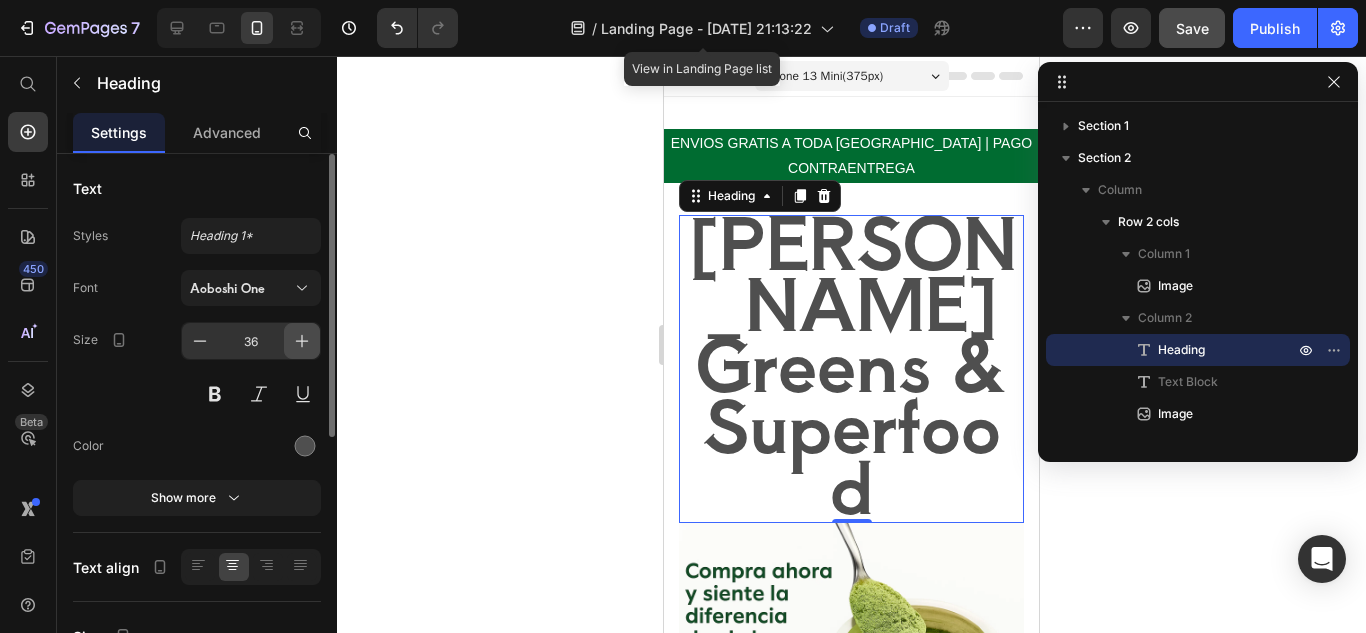 click 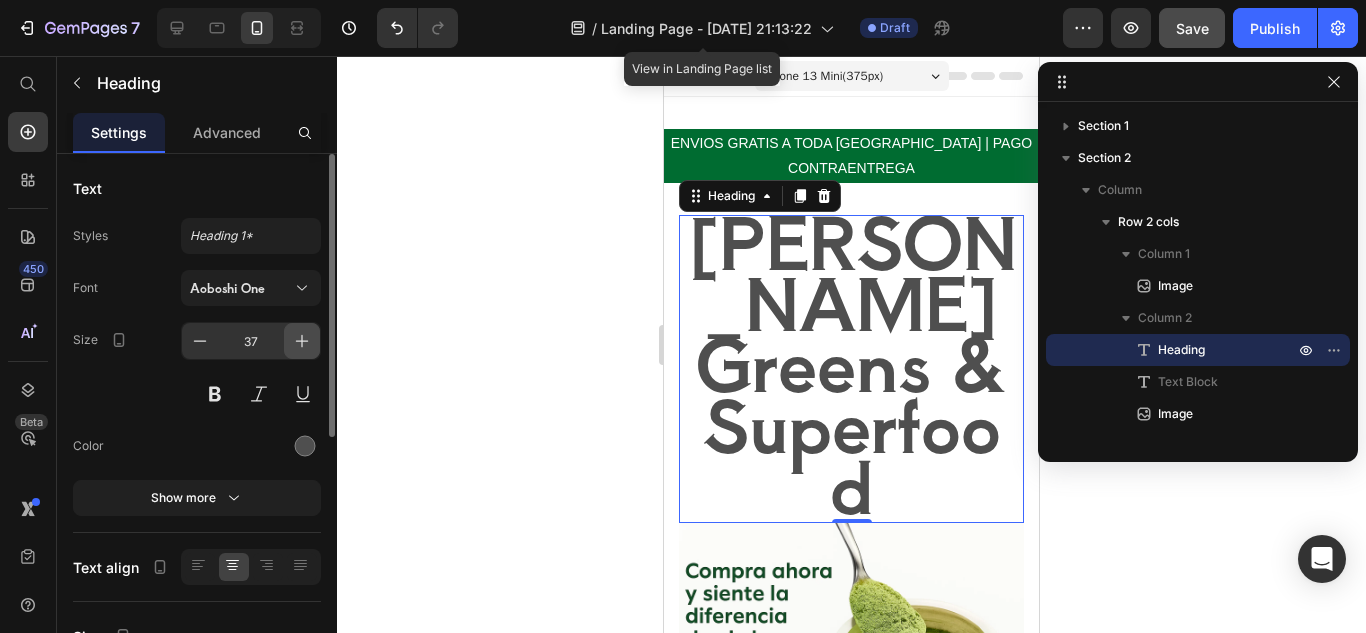 click 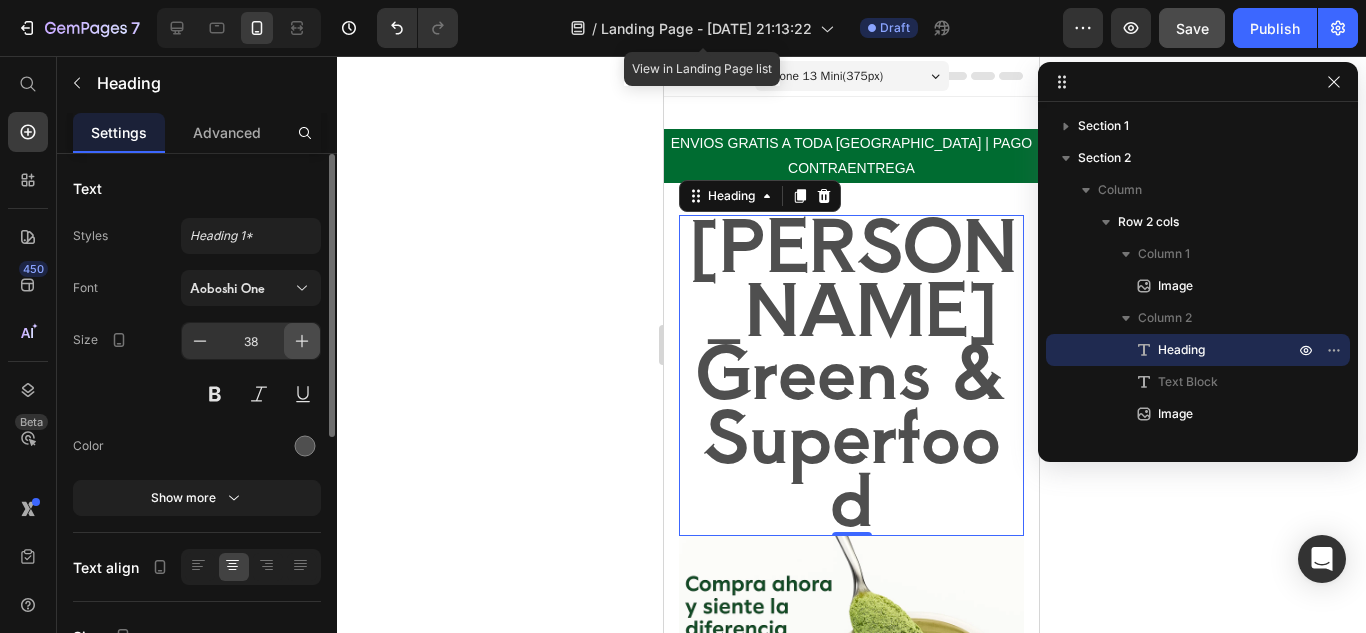 click 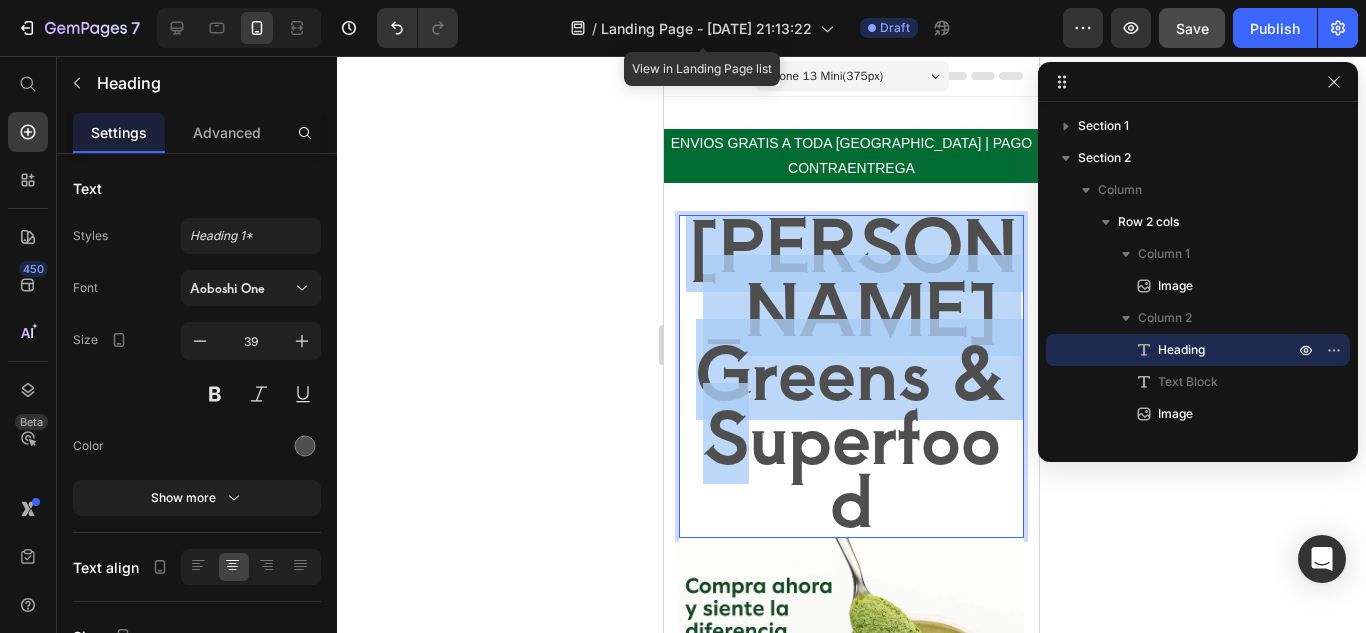 drag, startPoint x: 873, startPoint y: 427, endPoint x: 693, endPoint y: 233, distance: 264.64316 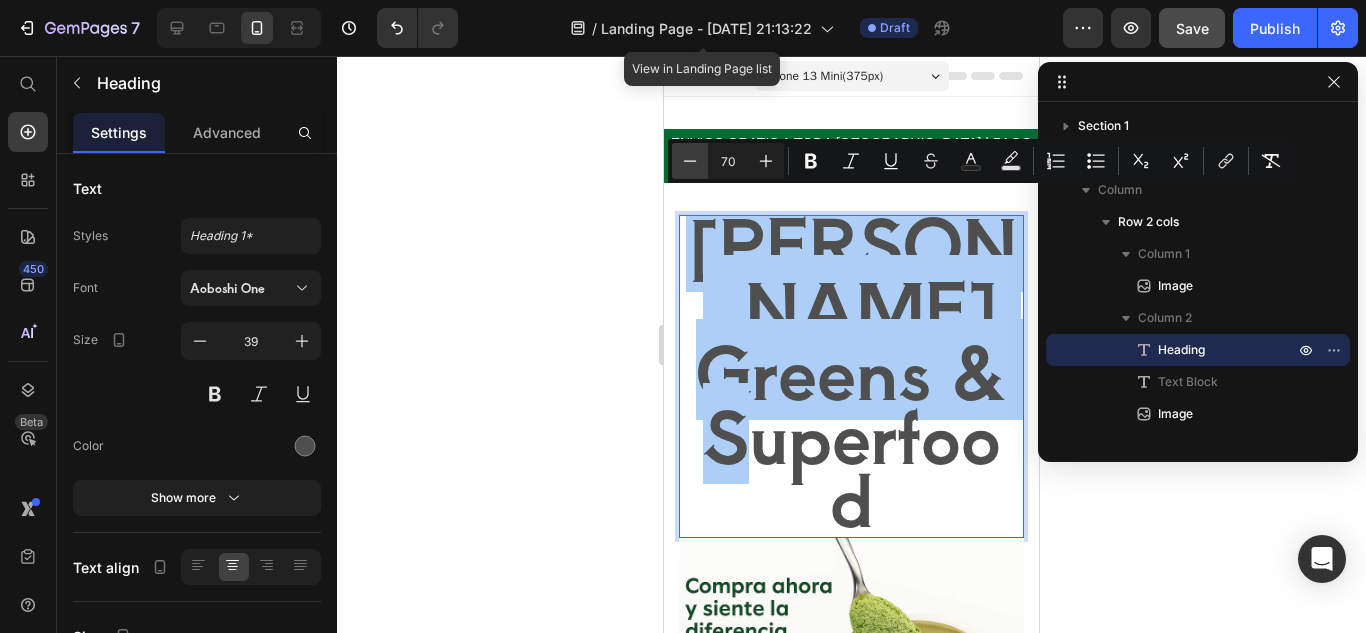 click 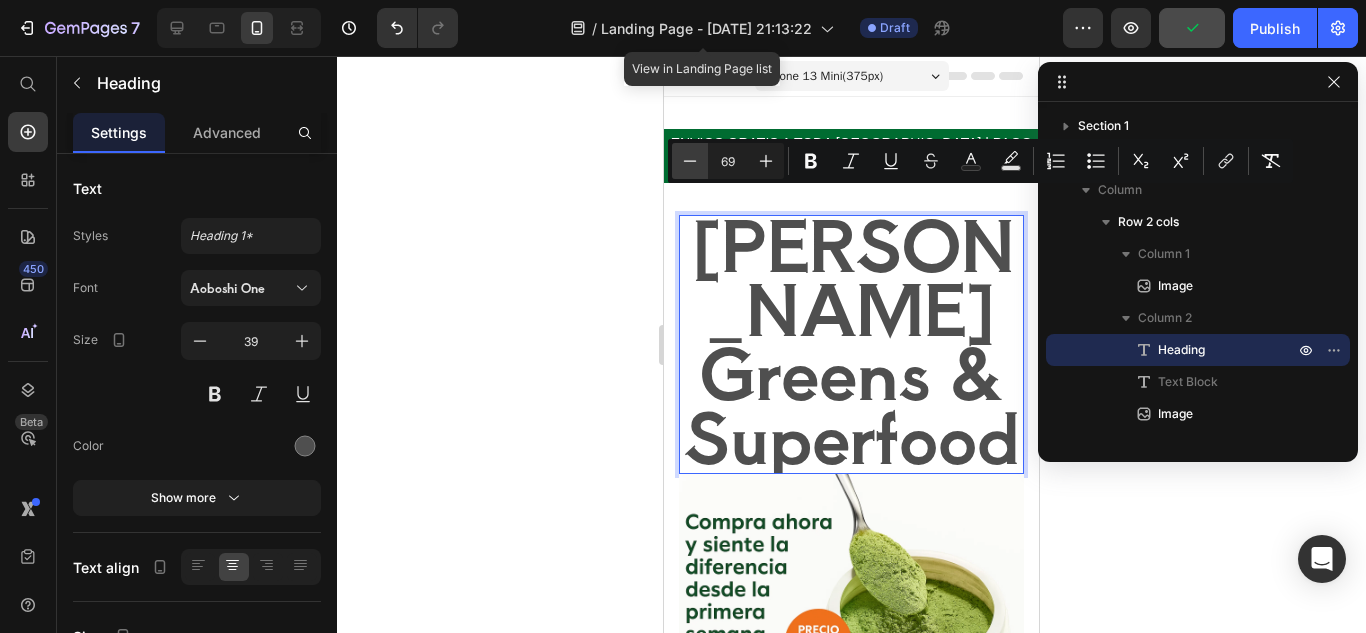 drag, startPoint x: 697, startPoint y: 170, endPoint x: 686, endPoint y: 164, distance: 12.529964 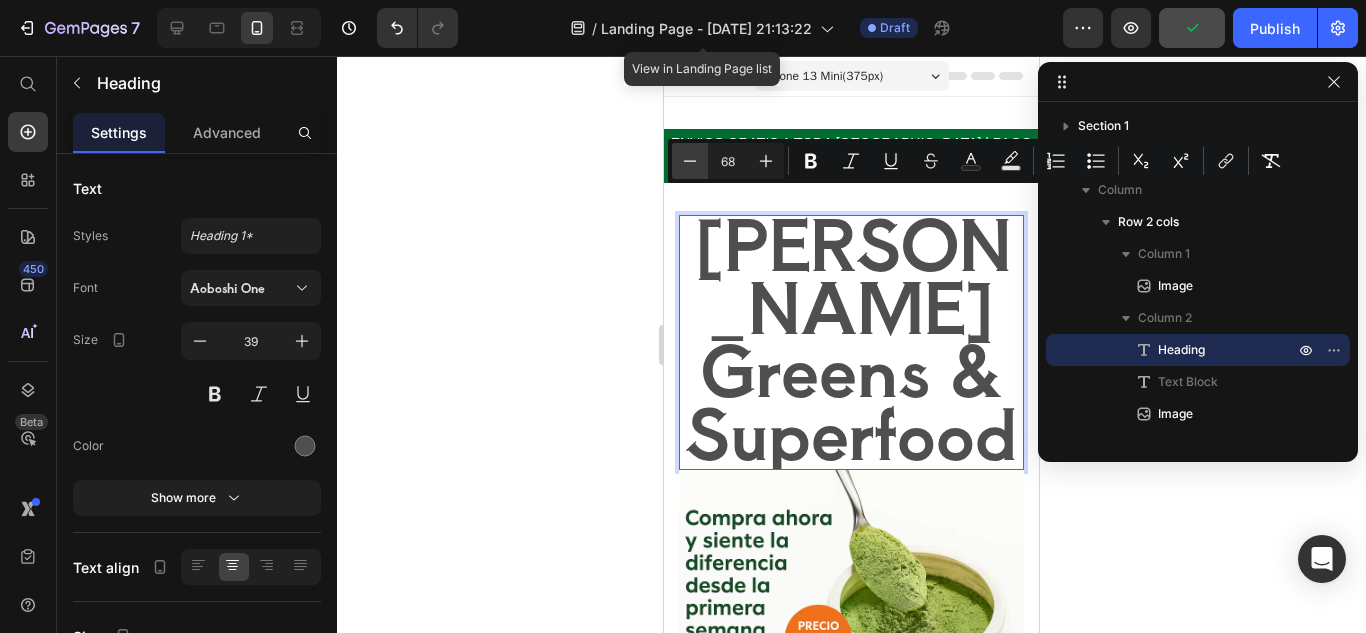 click 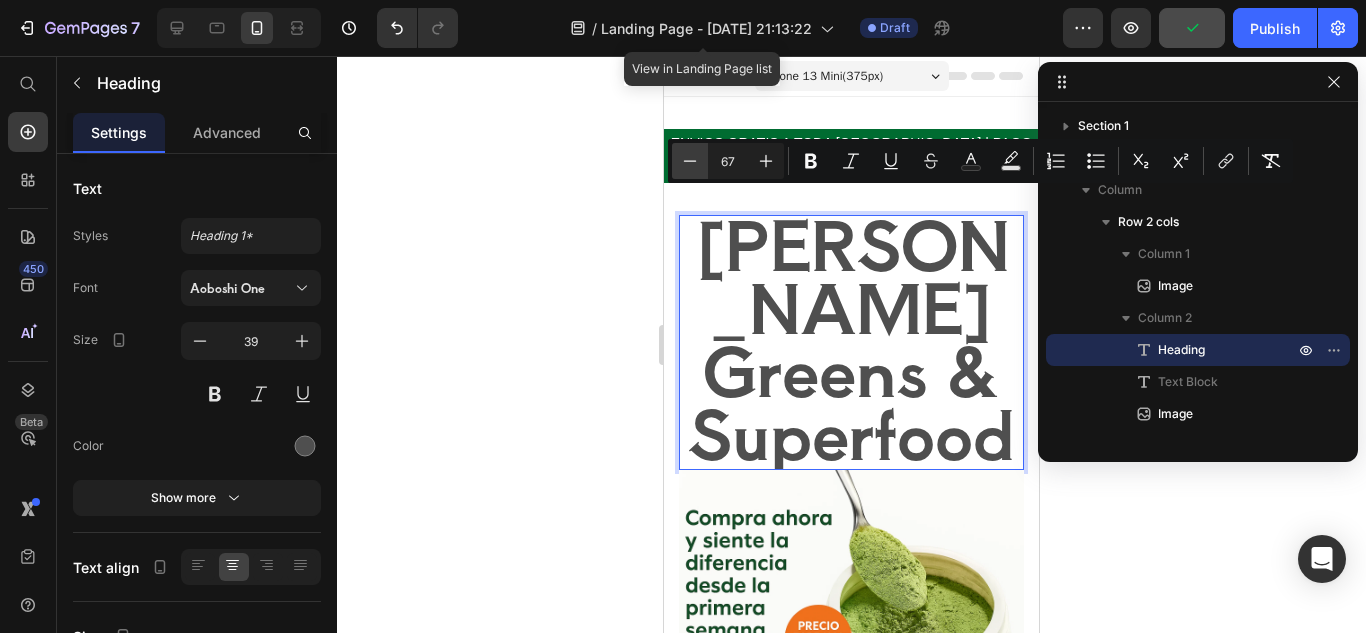 click 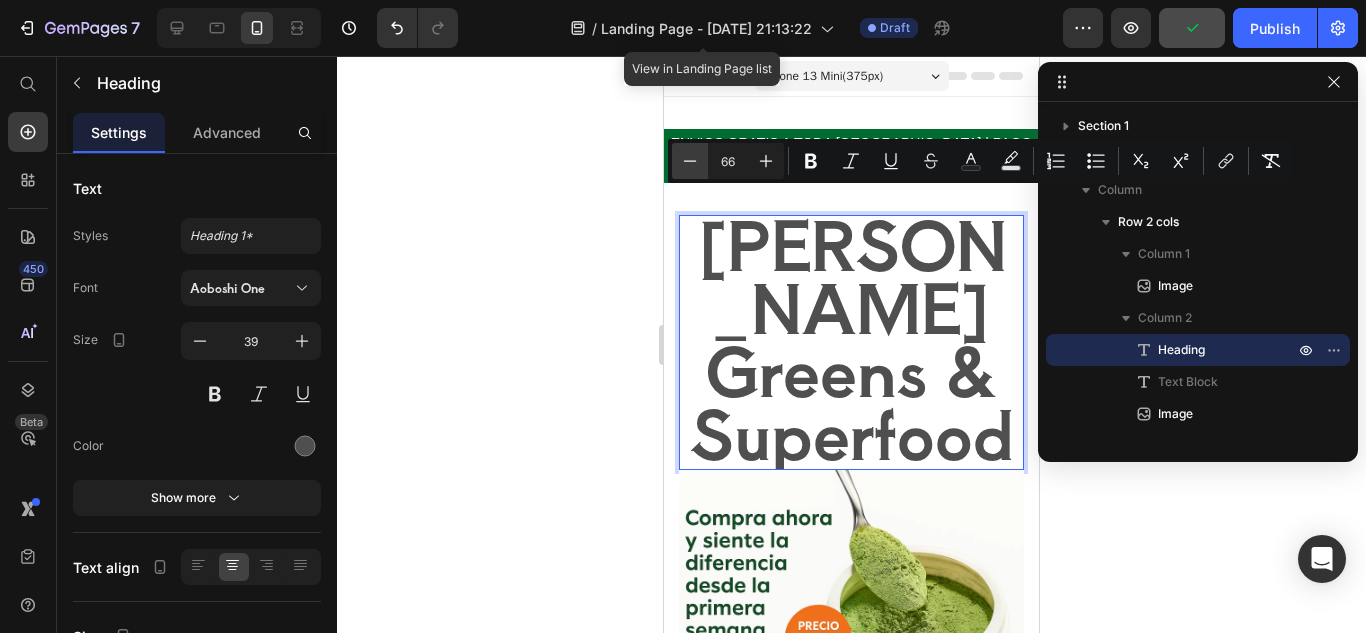 click 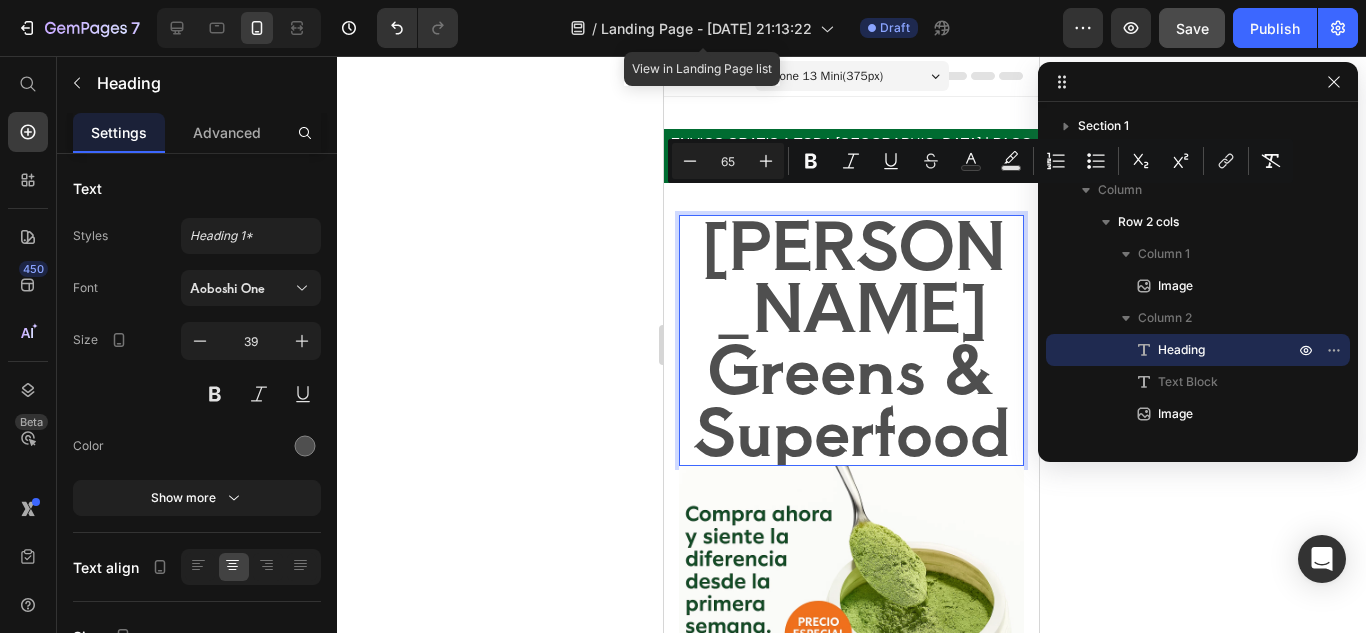 click 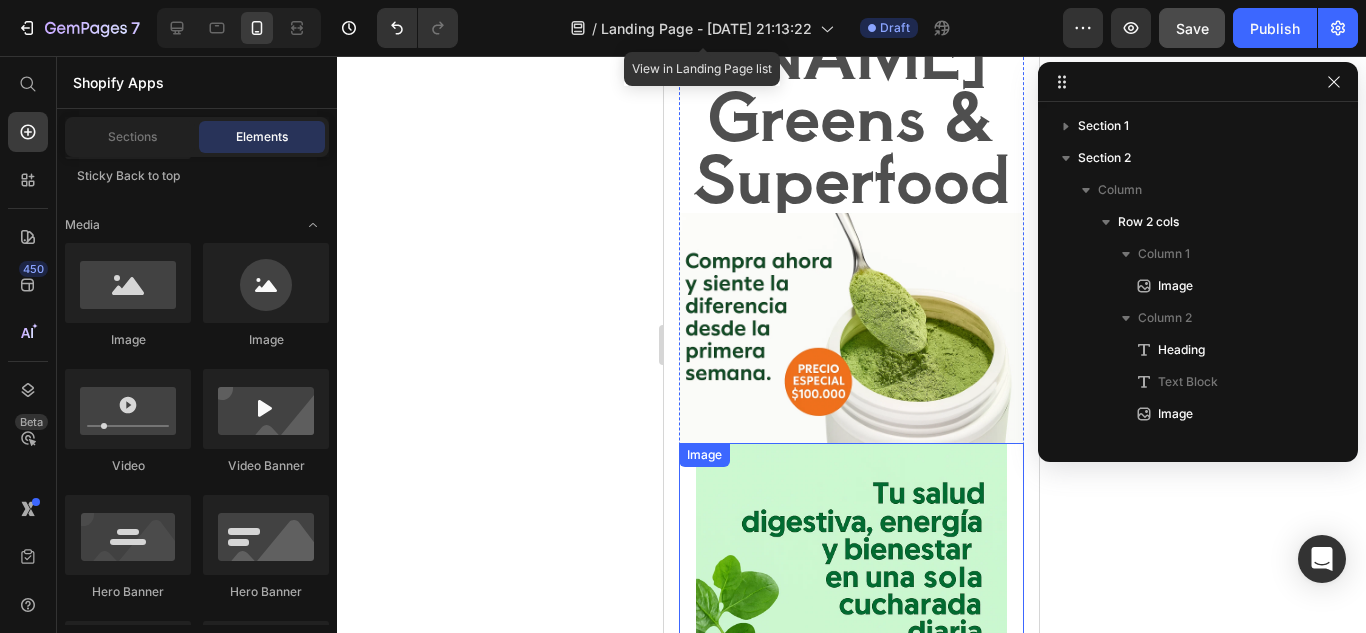scroll, scrollTop: 240, scrollLeft: 0, axis: vertical 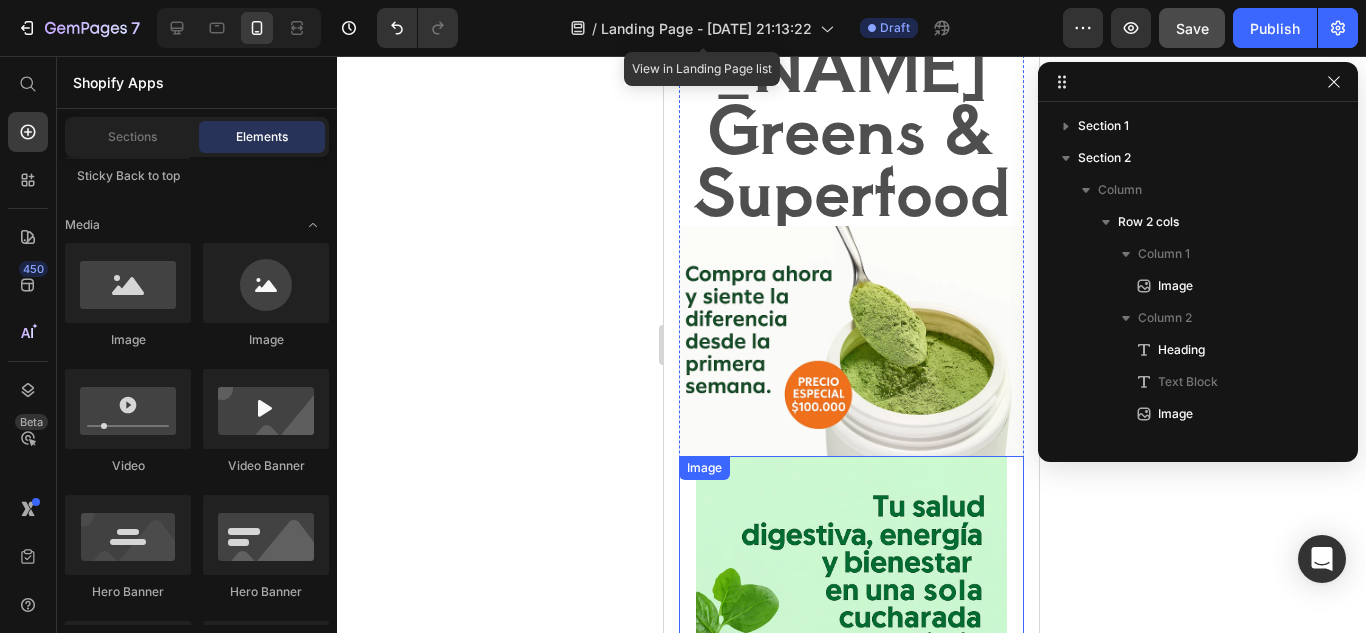 drag, startPoint x: 789, startPoint y: 249, endPoint x: 760, endPoint y: 254, distance: 29.427877 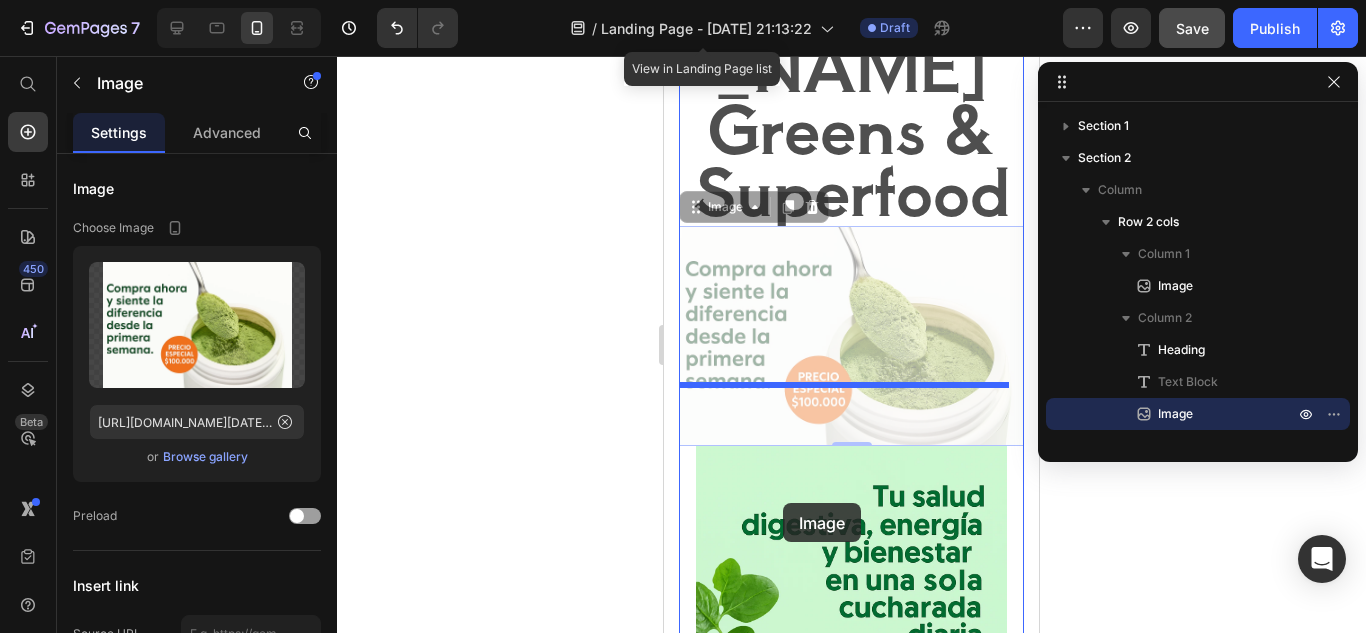 drag, startPoint x: 777, startPoint y: 321, endPoint x: 783, endPoint y: 503, distance: 182.09888 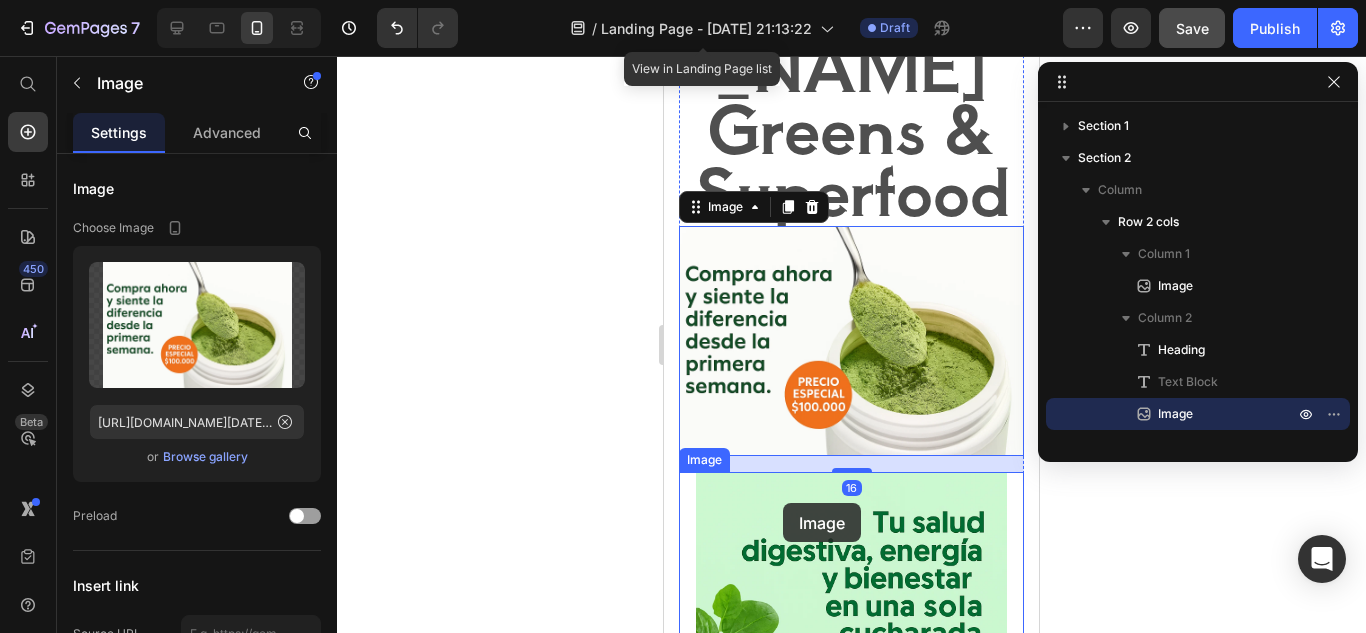 scroll, scrollTop: 256, scrollLeft: 0, axis: vertical 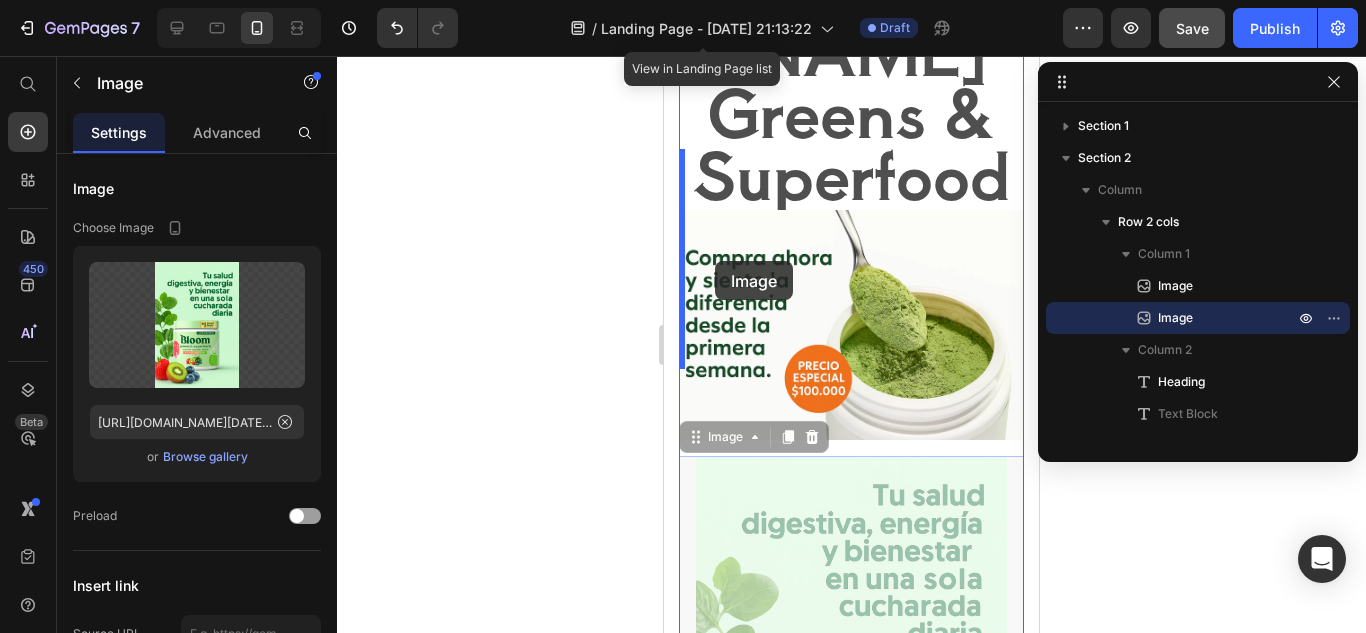 drag, startPoint x: 708, startPoint y: 435, endPoint x: 715, endPoint y: 261, distance: 174.14075 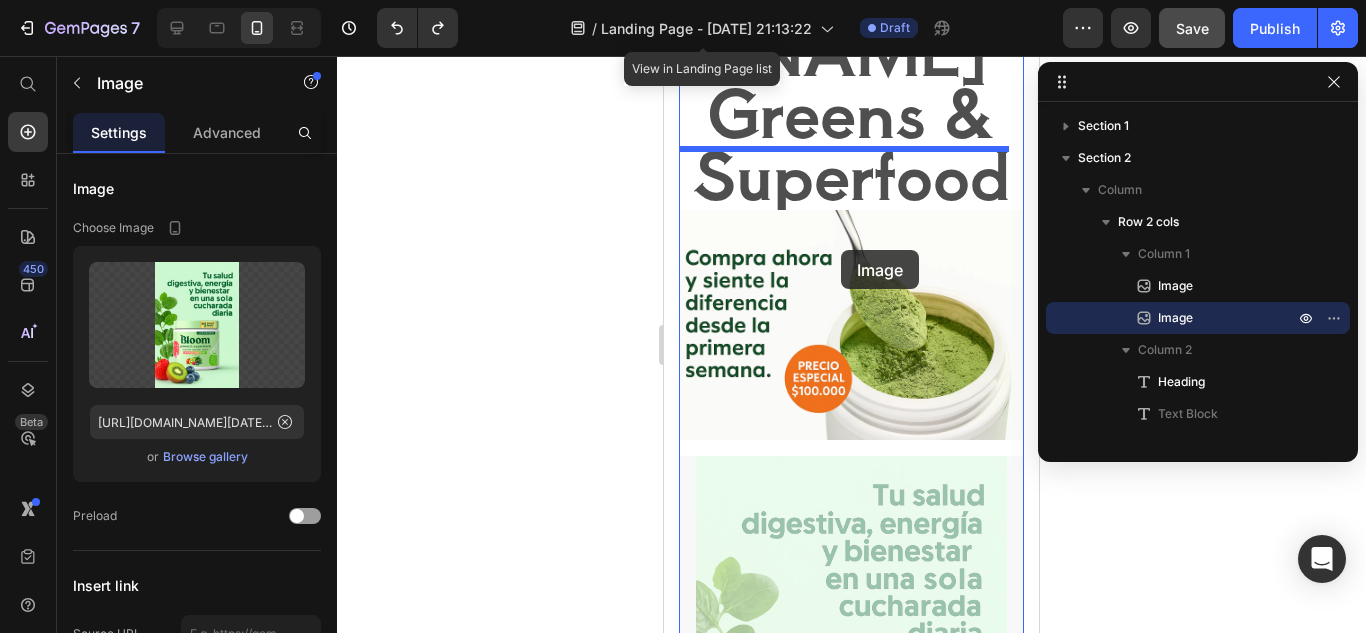 drag, startPoint x: 854, startPoint y: 469, endPoint x: 841, endPoint y: 250, distance: 219.3855 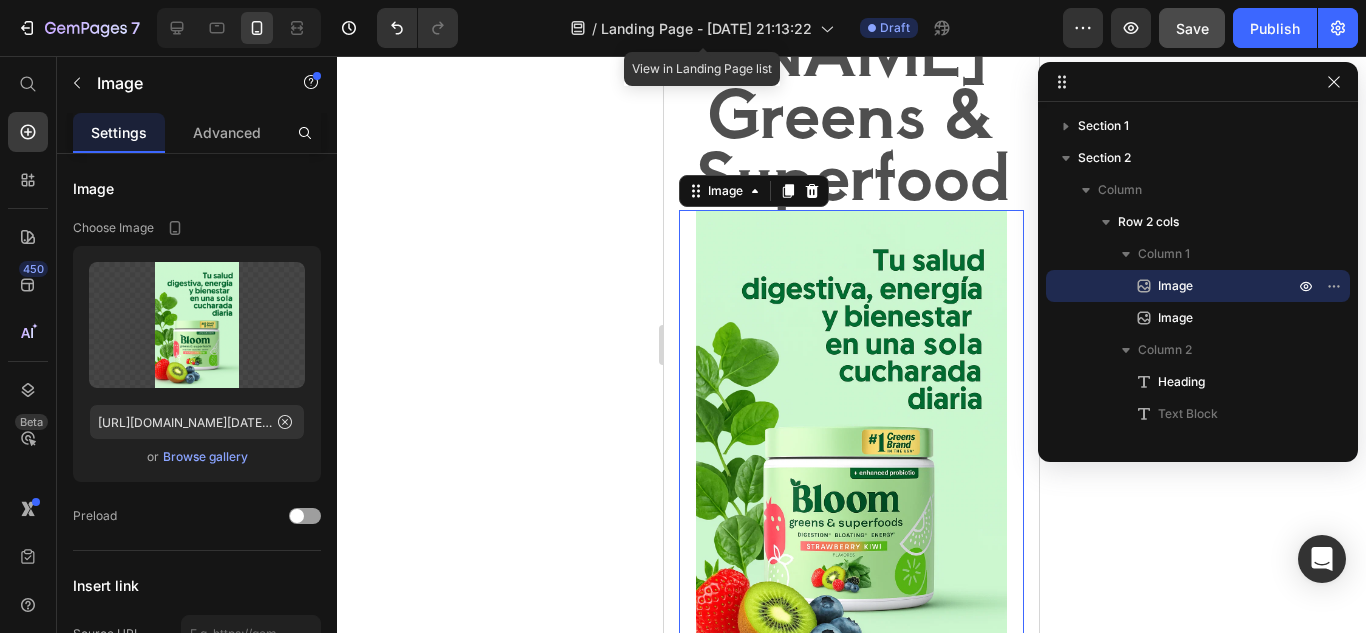 click 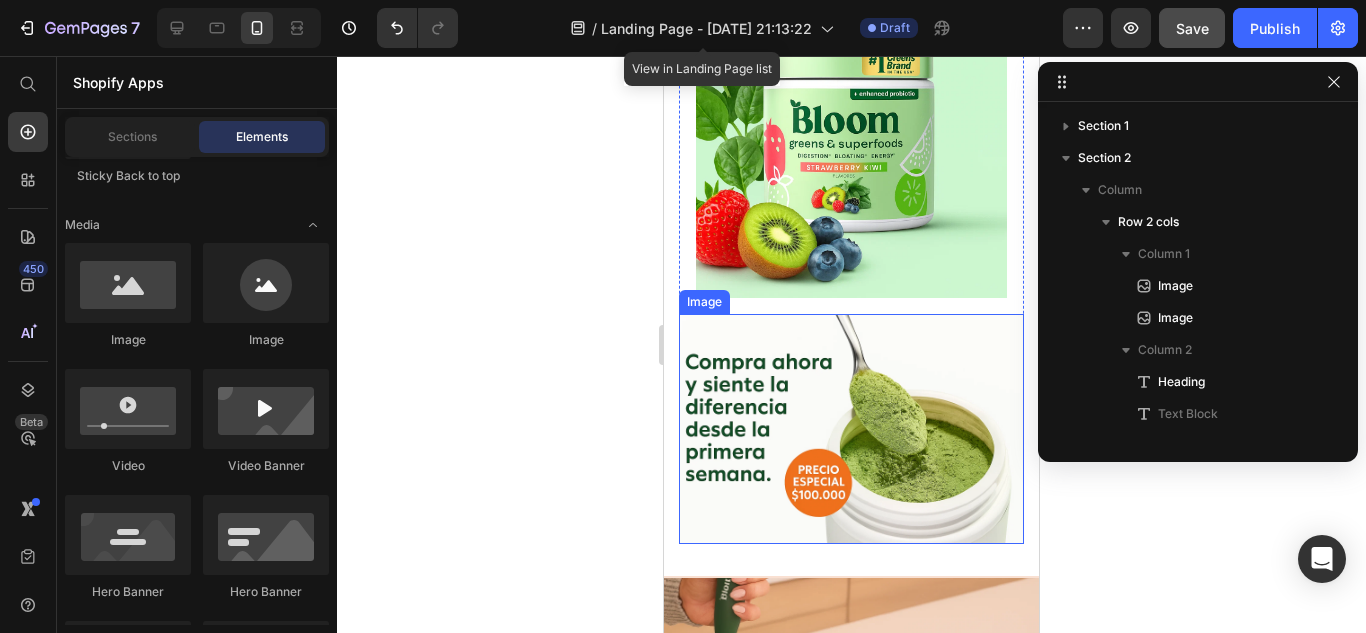 scroll, scrollTop: 636, scrollLeft: 0, axis: vertical 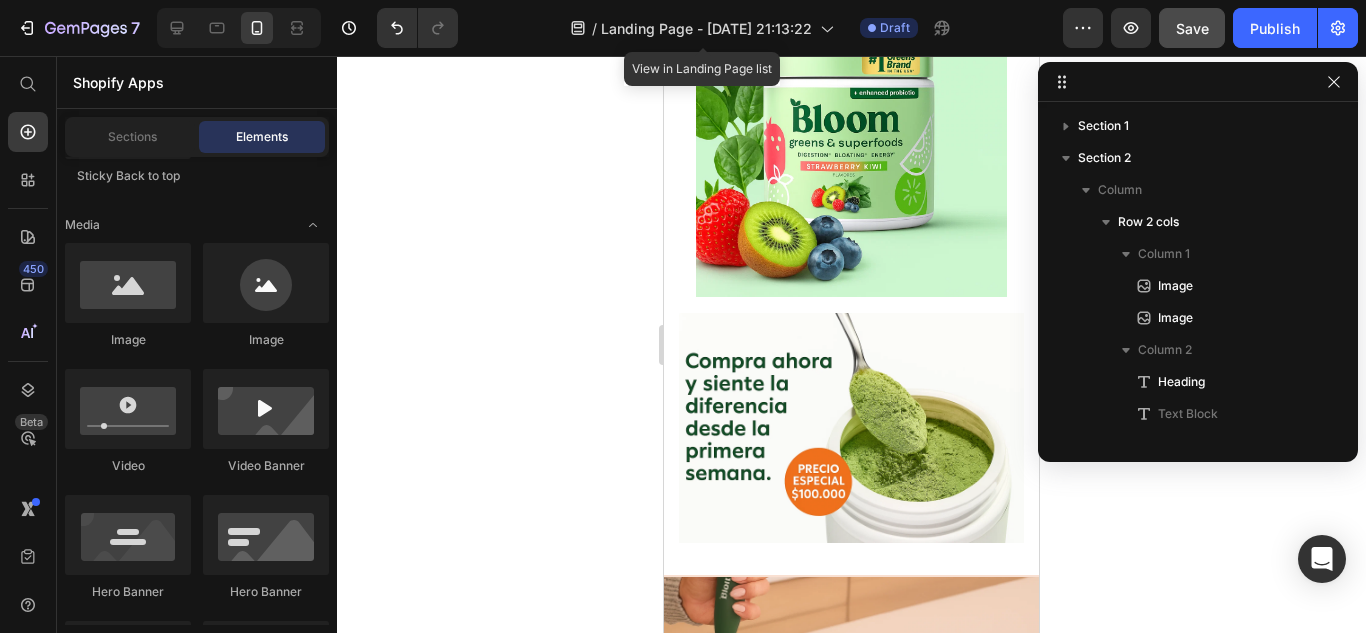 click 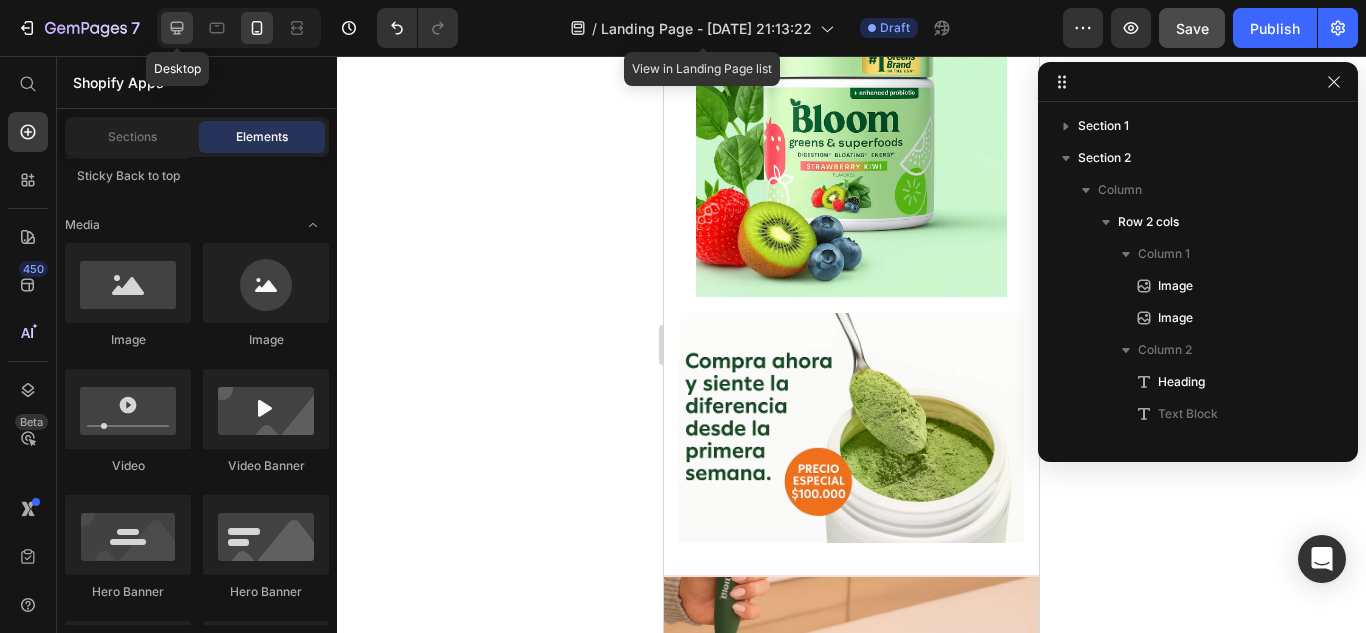click 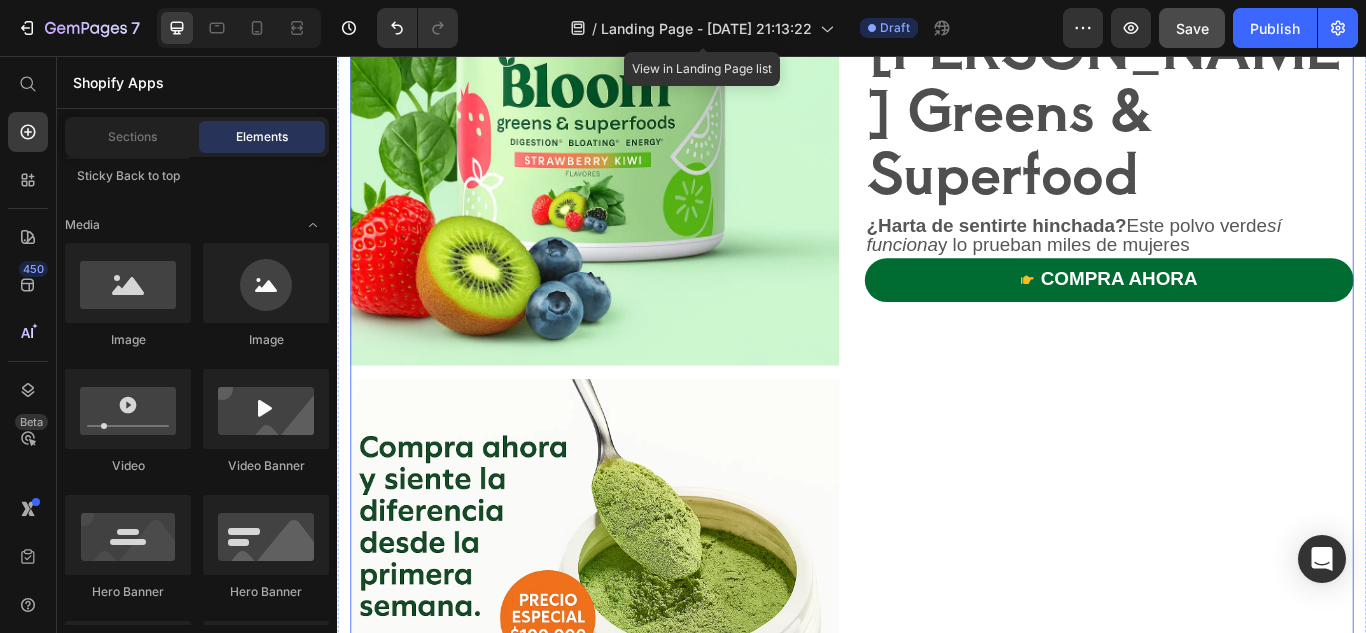 scroll, scrollTop: 623, scrollLeft: 0, axis: vertical 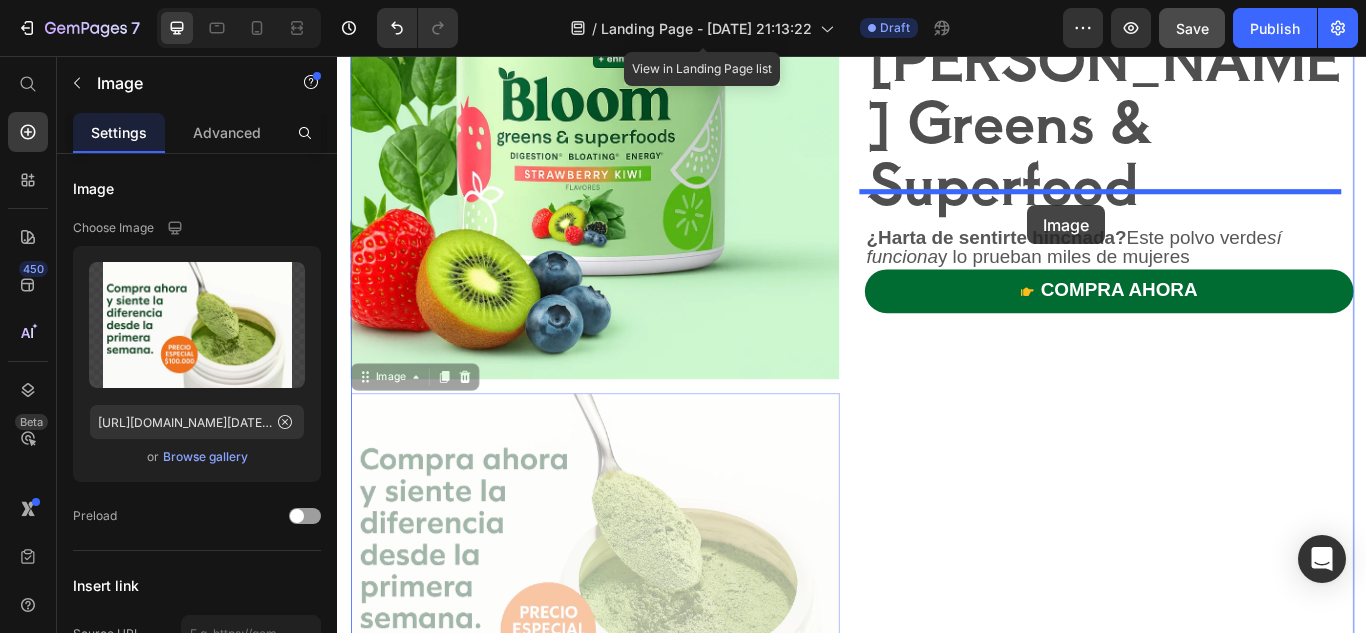 drag, startPoint x: 753, startPoint y: 560, endPoint x: 1145, endPoint y: 225, distance: 515.6443 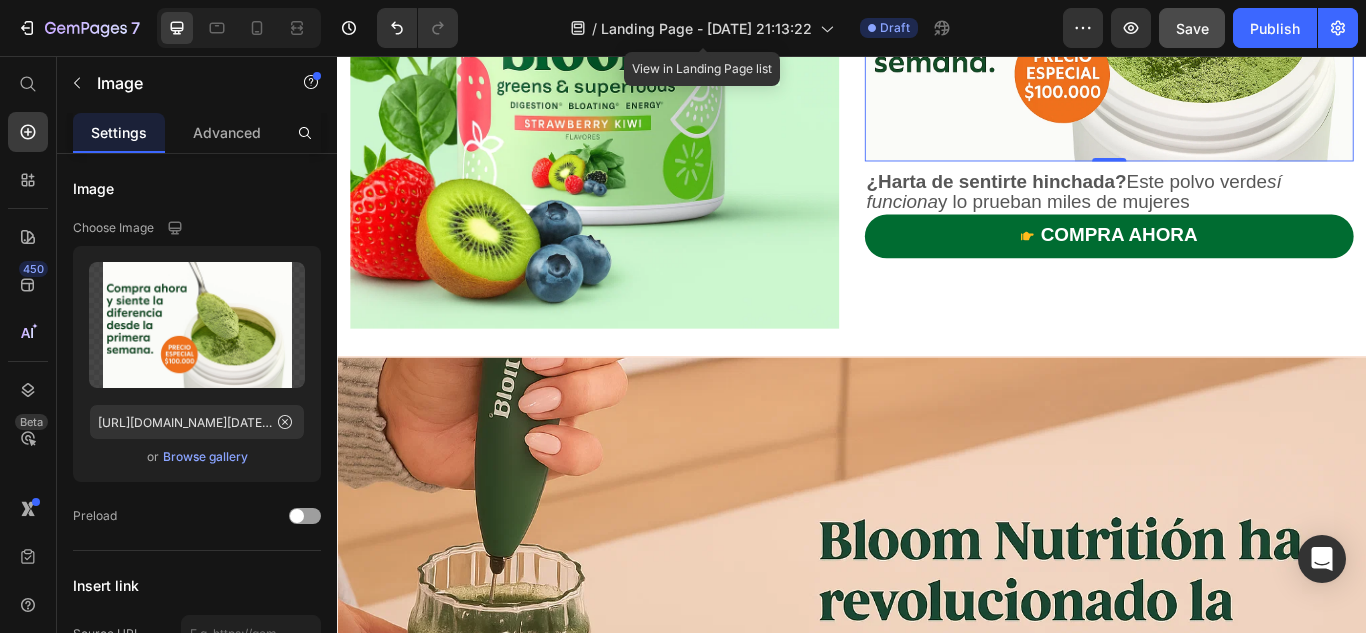 scroll, scrollTop: 641, scrollLeft: 0, axis: vertical 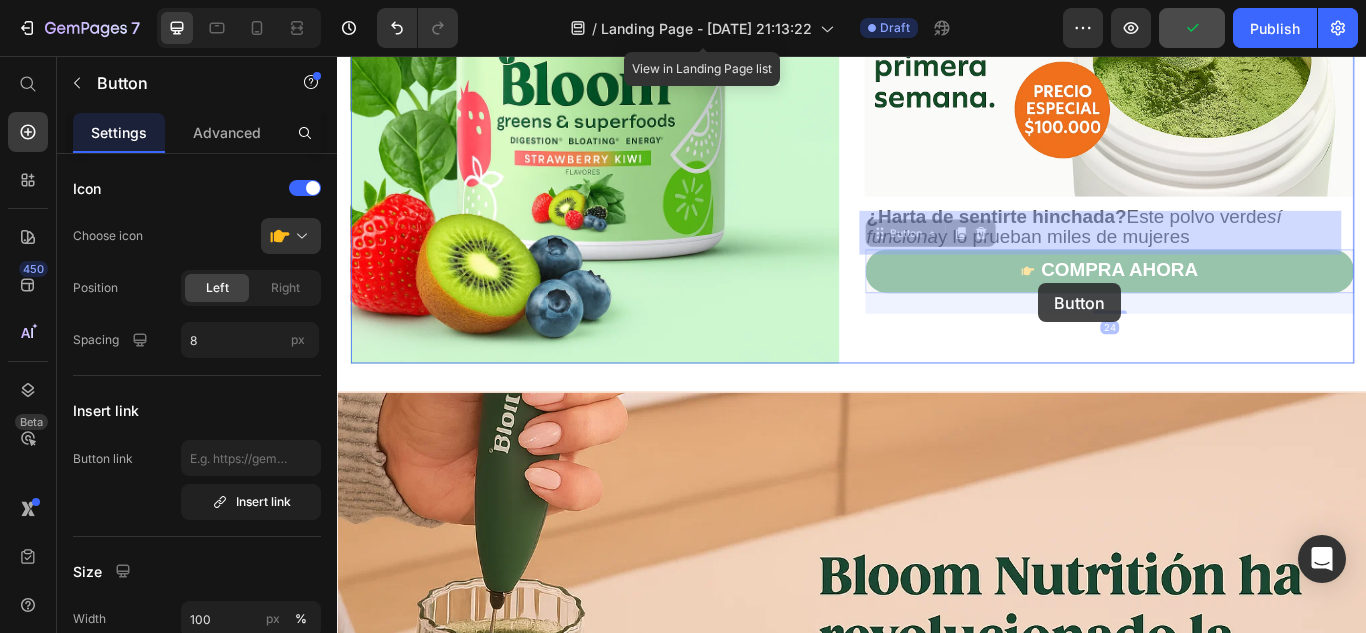 drag, startPoint x: 1196, startPoint y: 250, endPoint x: 1154, endPoint y: 320, distance: 81.63332 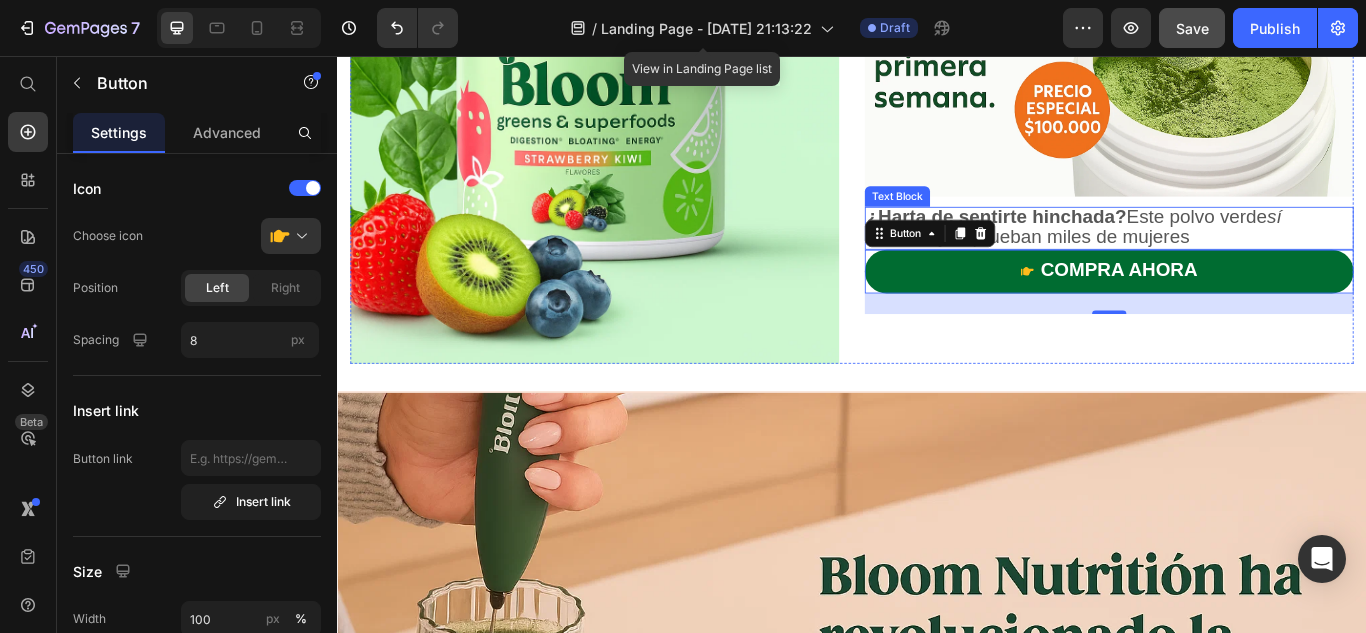 click on "¿Harta de sentirte hinchada?  Este polvo verde  sí funciona  y lo prueban miles de mujeres" at bounding box center [1196, 255] 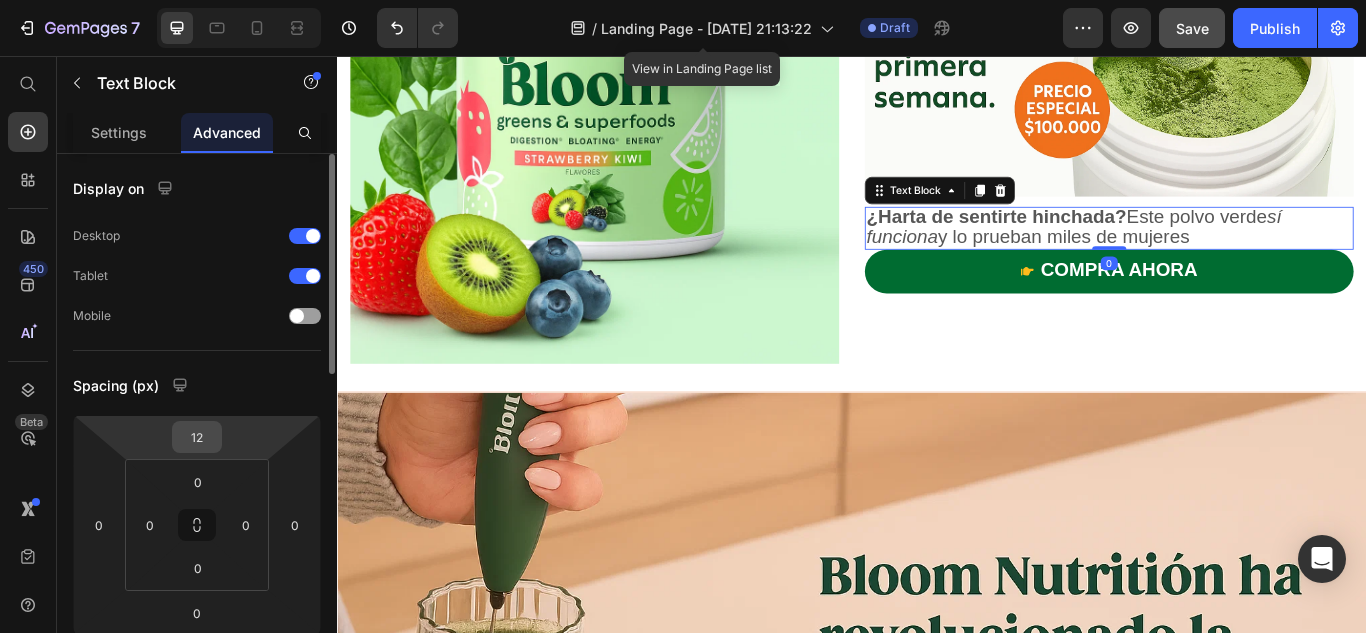 click on "12" at bounding box center [197, 437] 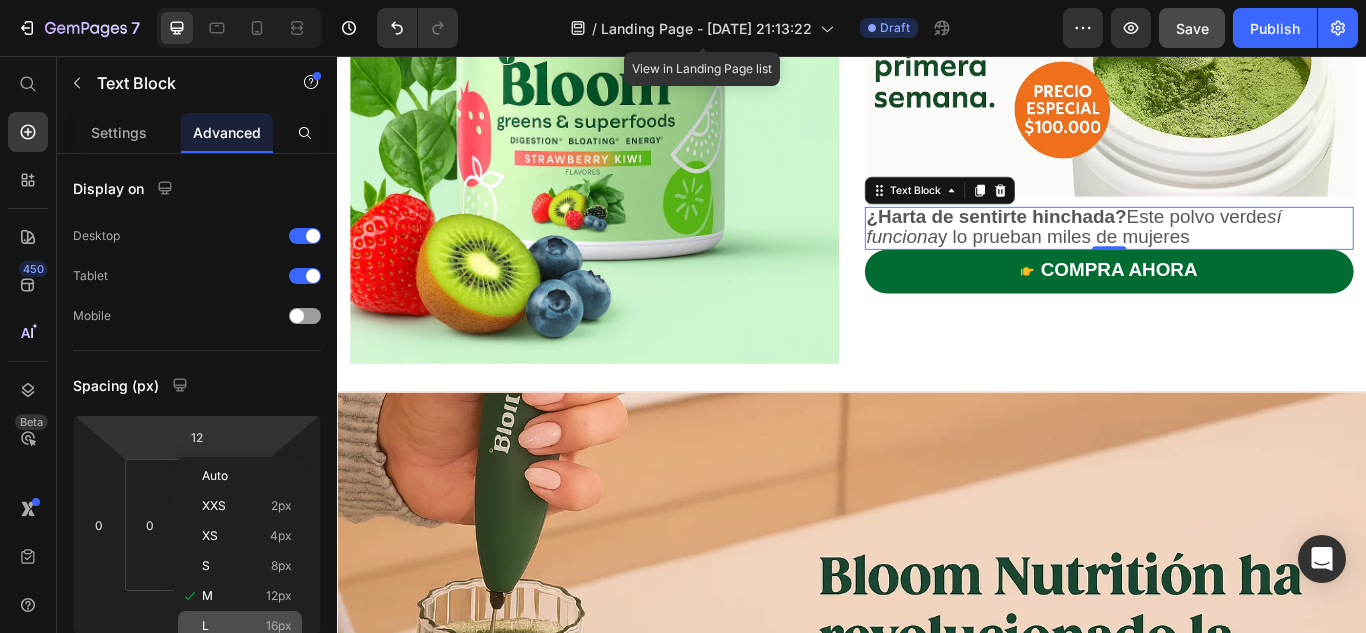 click on "L 16px" 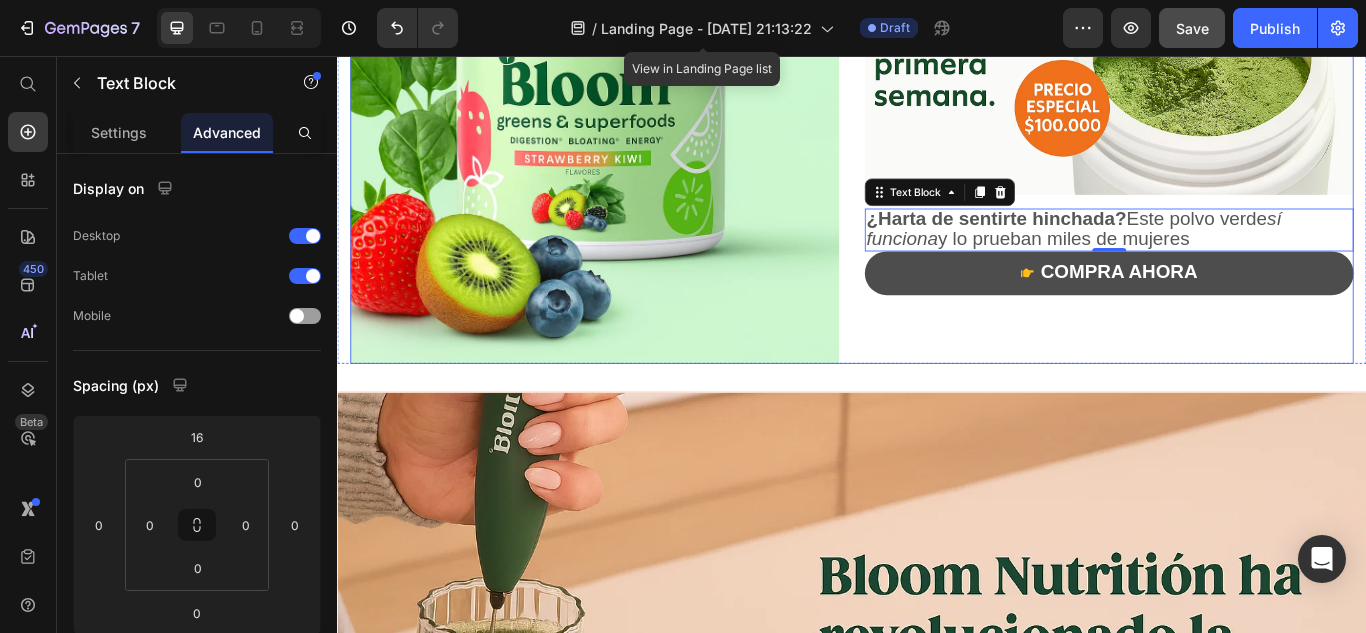 click on "compra ahora" at bounding box center (1237, 309) 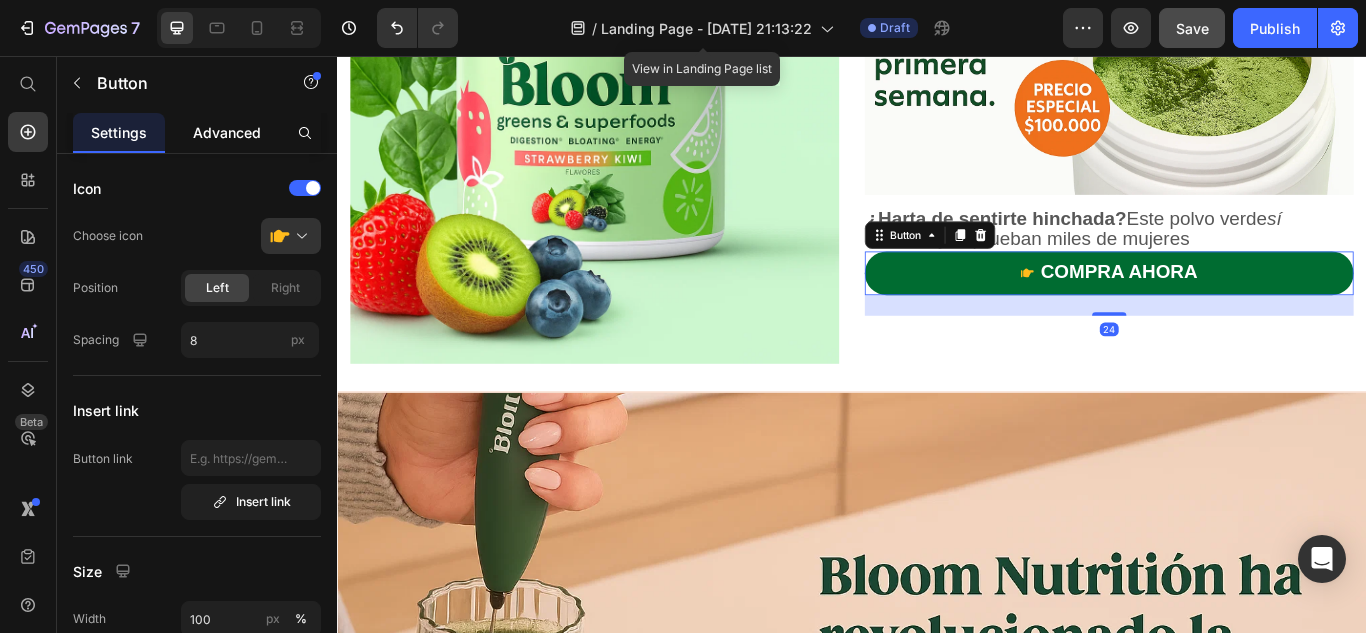 click on "Advanced" at bounding box center [227, 132] 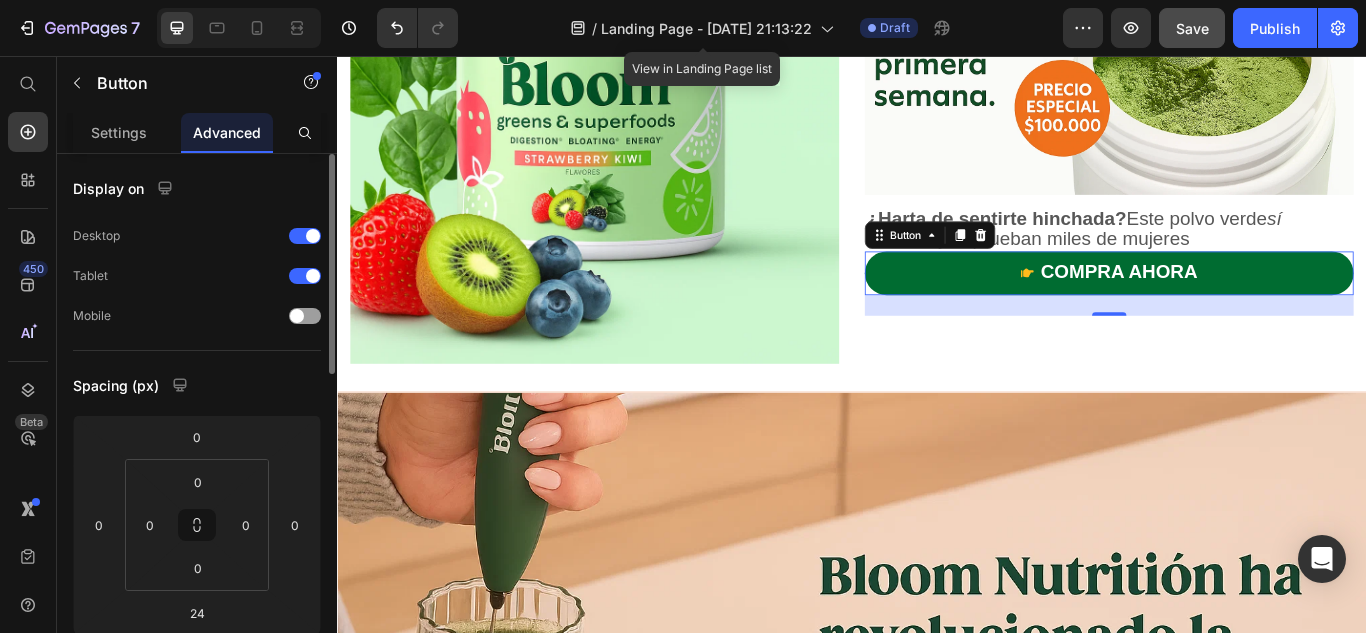 click on "Spacing (px) 0 0 24 0 0 0 0 0" 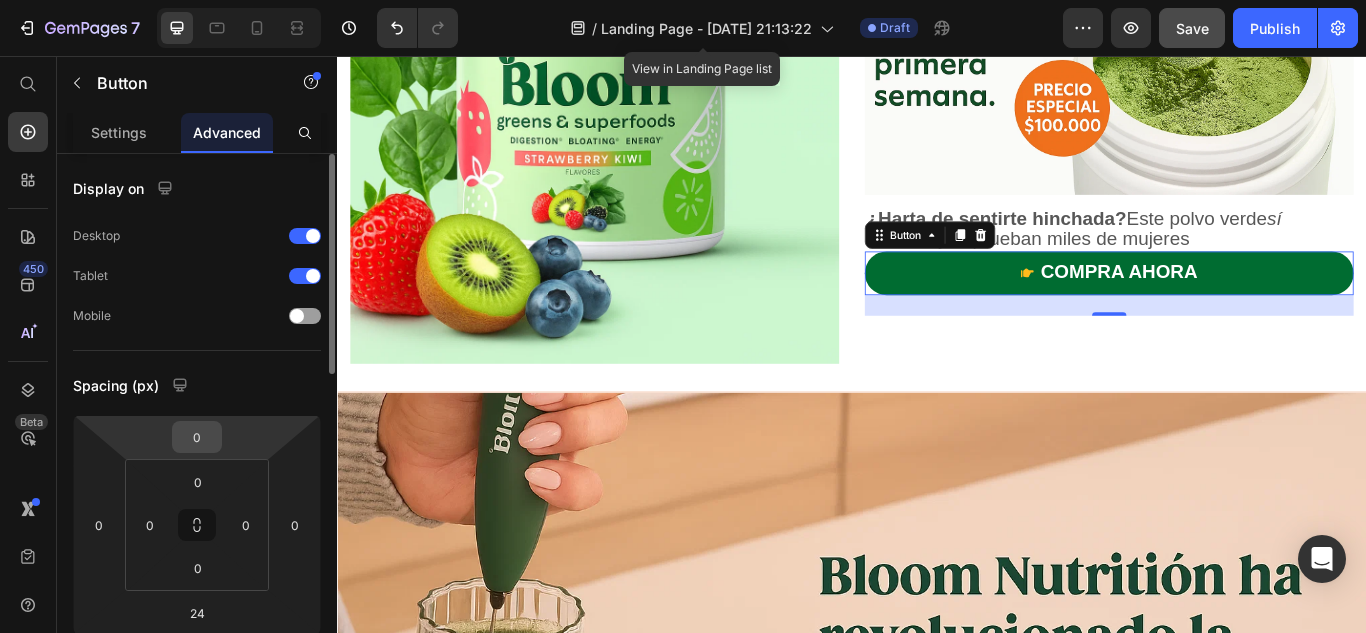 click on "0" at bounding box center [197, 437] 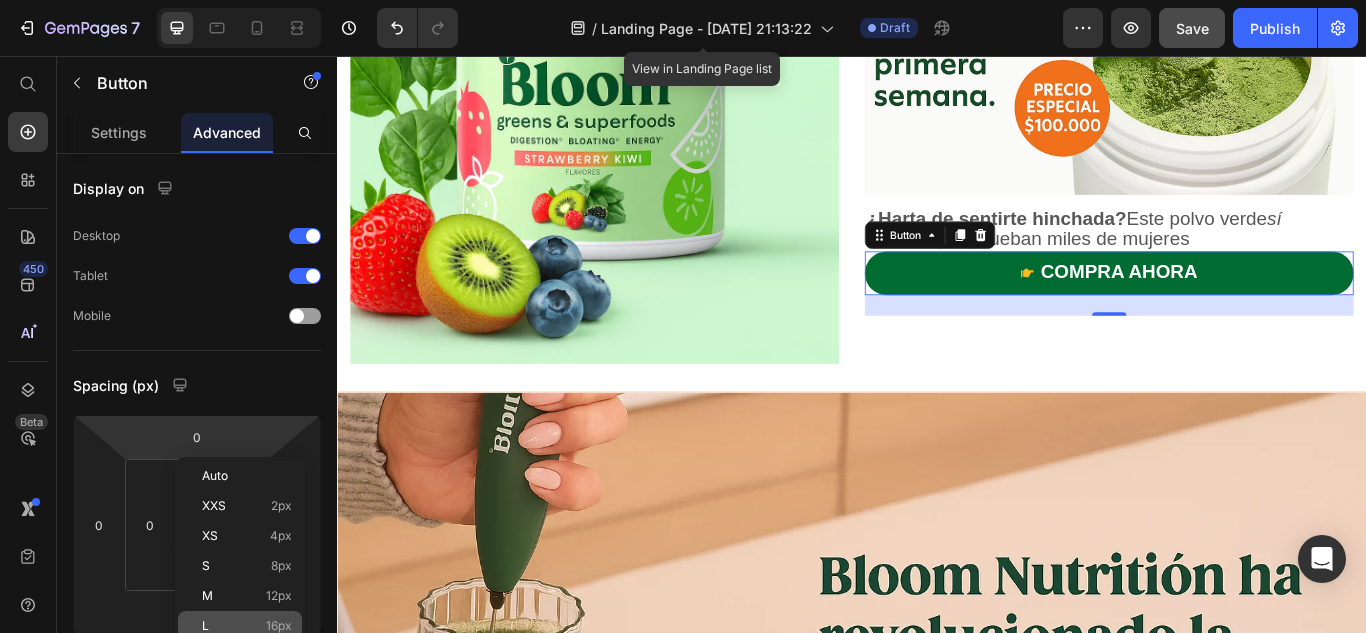 click on "L 16px" at bounding box center (247, 626) 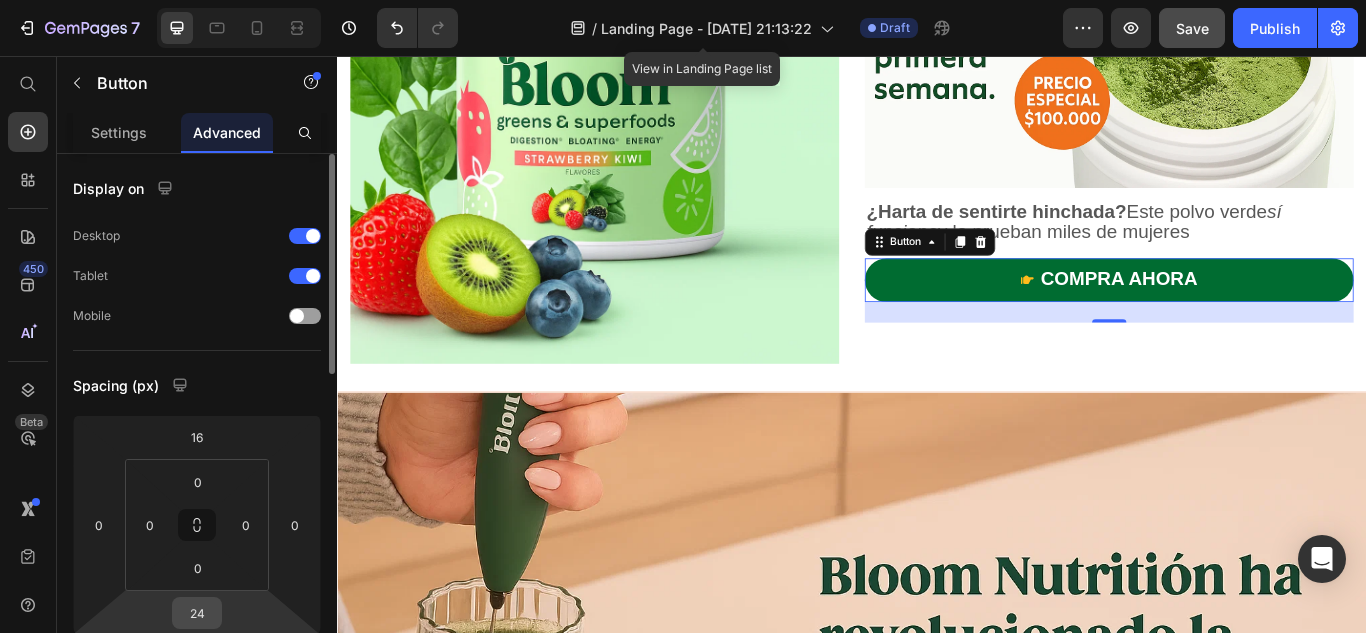 click on "24" at bounding box center [197, 613] 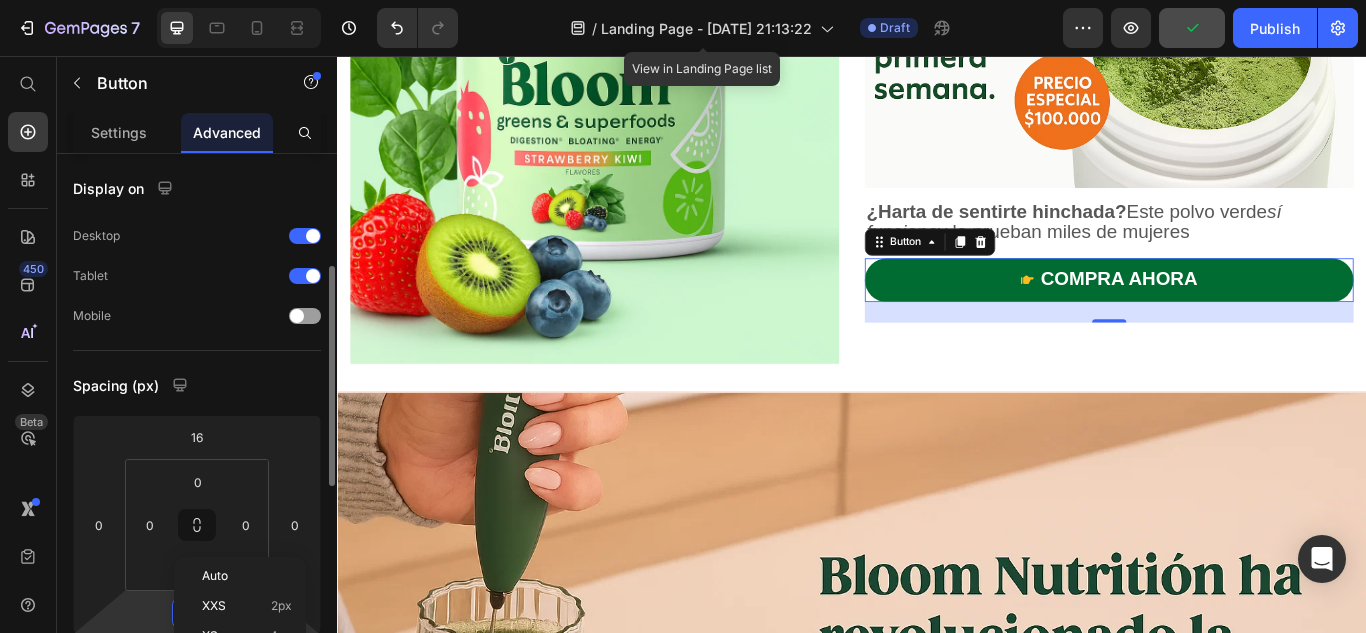 scroll, scrollTop: 80, scrollLeft: 0, axis: vertical 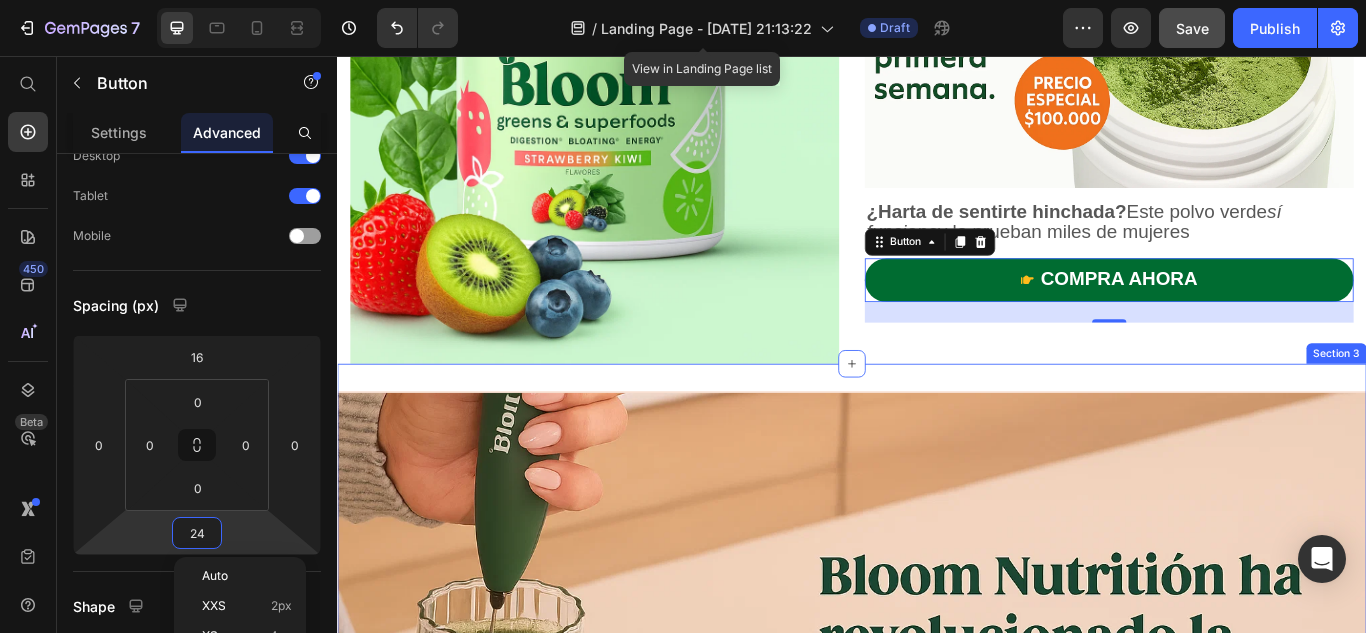 click on "Image Row Section 3" at bounding box center [937, 856] 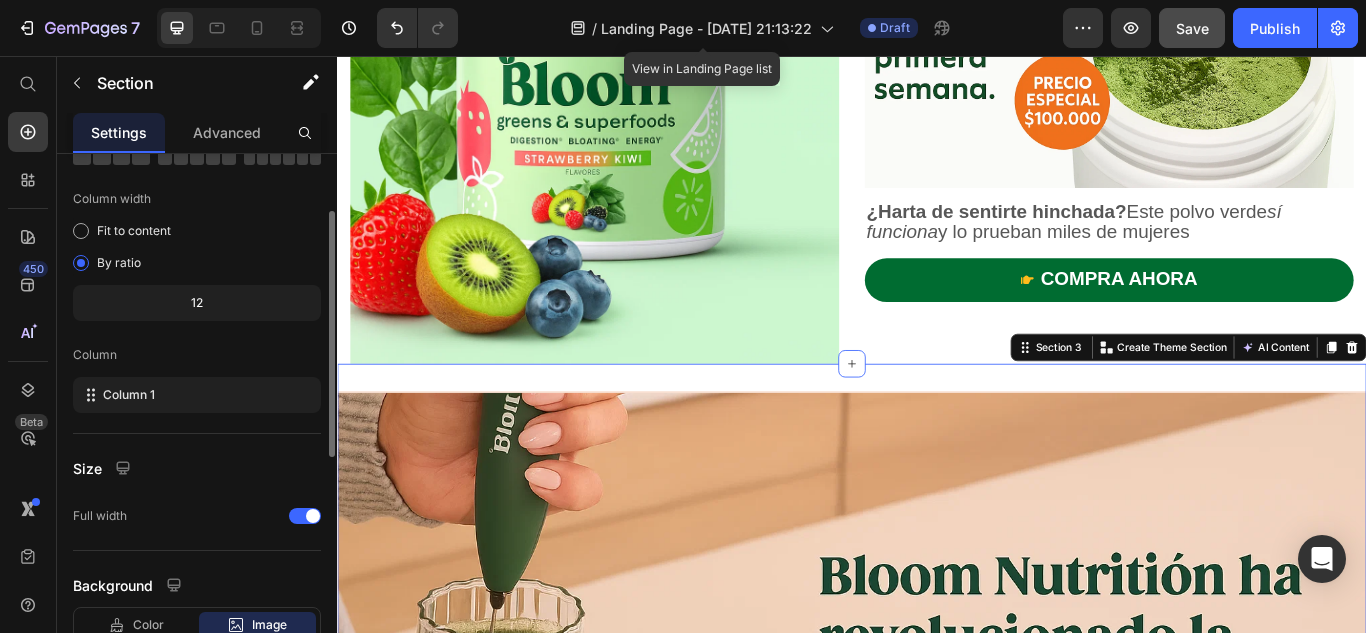 scroll, scrollTop: 135, scrollLeft: 0, axis: vertical 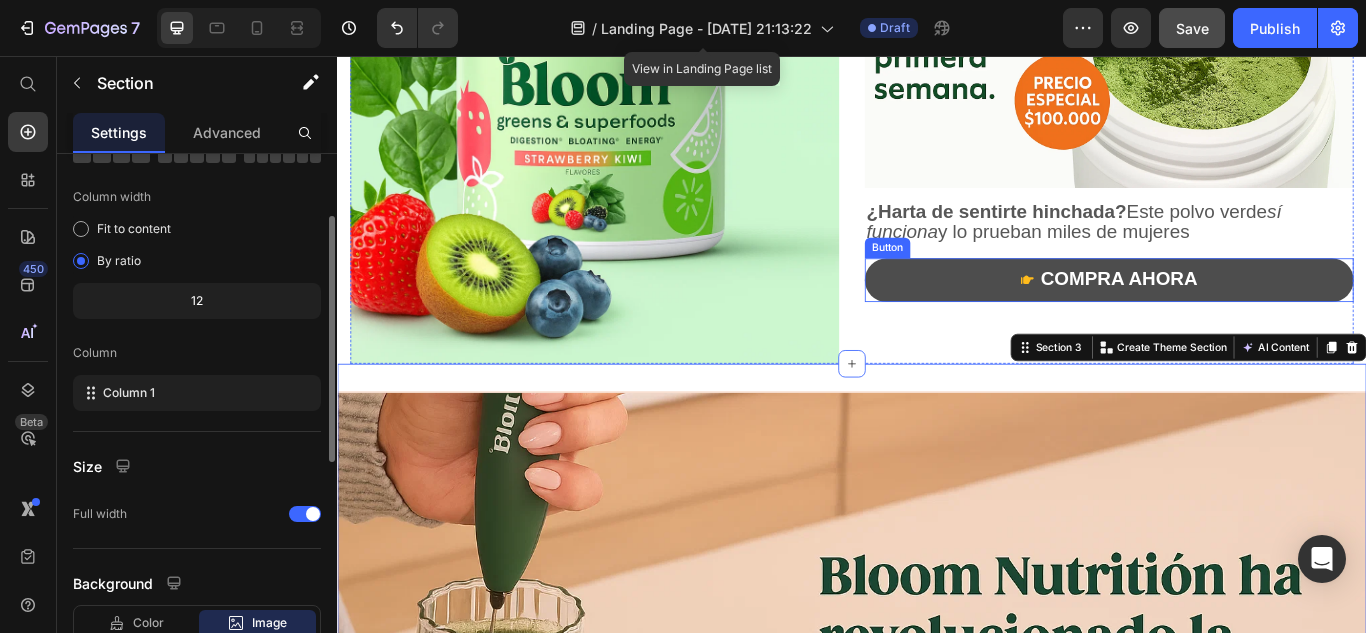click on "compra ahora" at bounding box center (1237, 317) 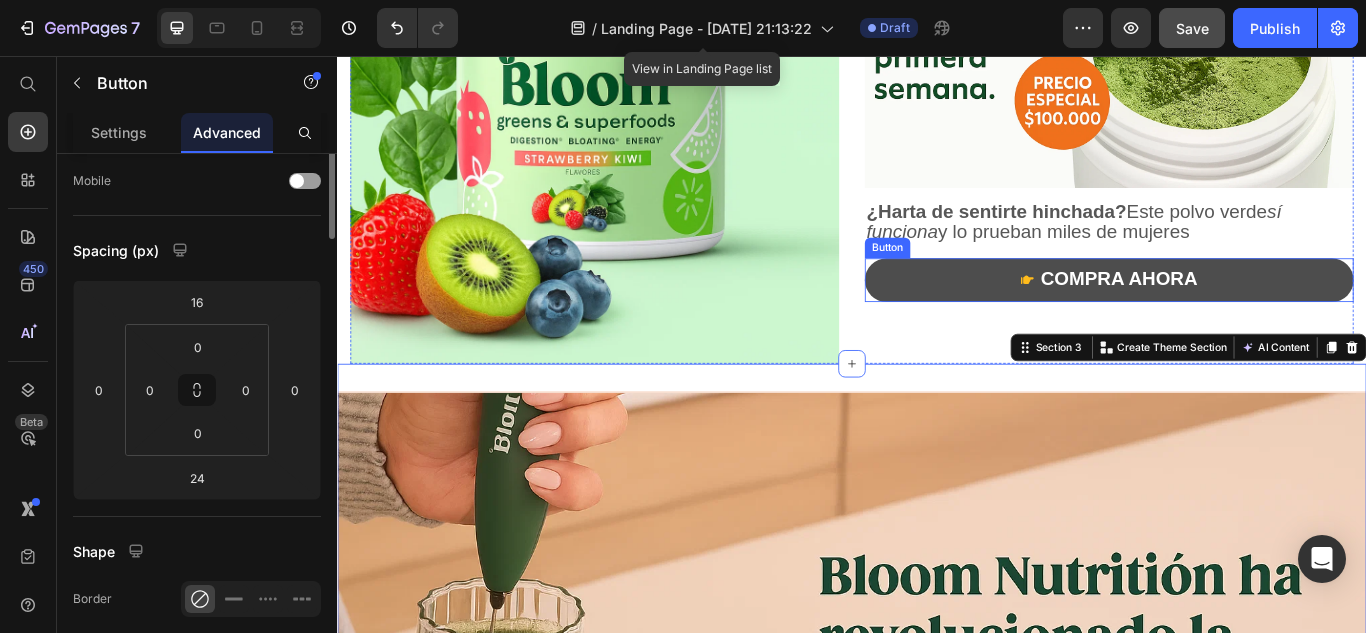 scroll, scrollTop: 0, scrollLeft: 0, axis: both 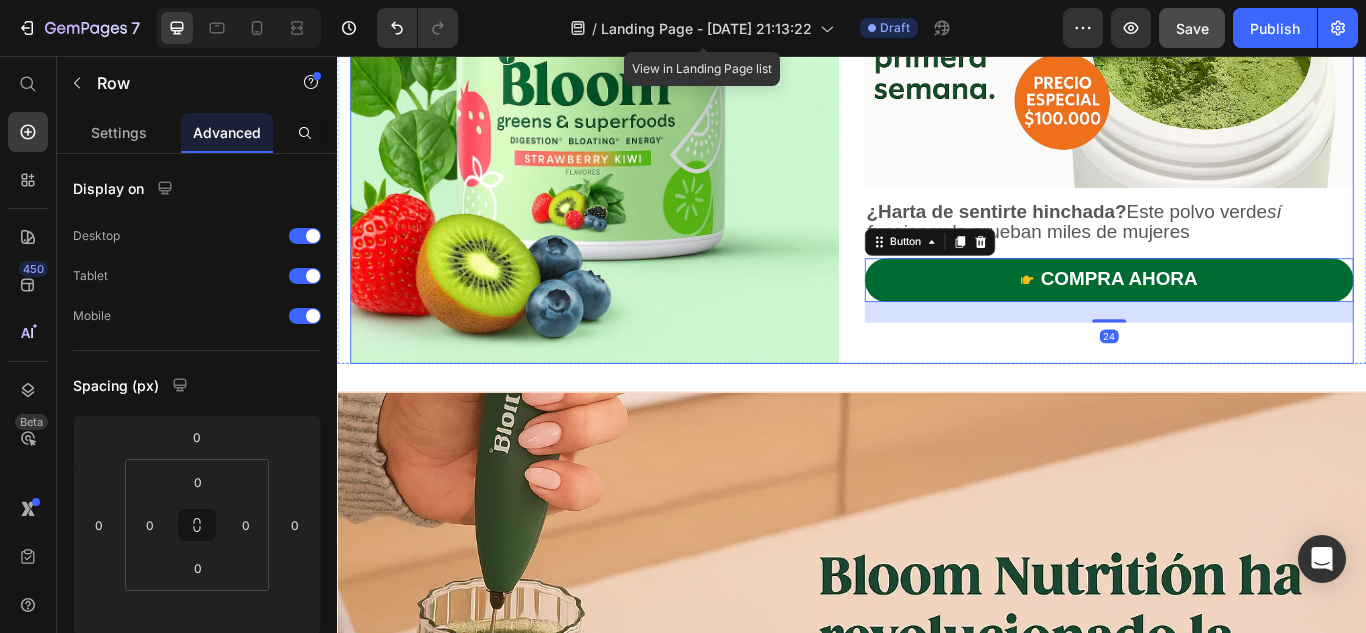 click on "⁠⁠⁠⁠⁠⁠⁠ Bloom Greens & Superfood Heading Image ¿Harta de sentirte hinchada?  Este polvo verde  sí funciona  y lo prueban miles de mujeres Text Block
compra ahora Button   24" at bounding box center (1237, -13) 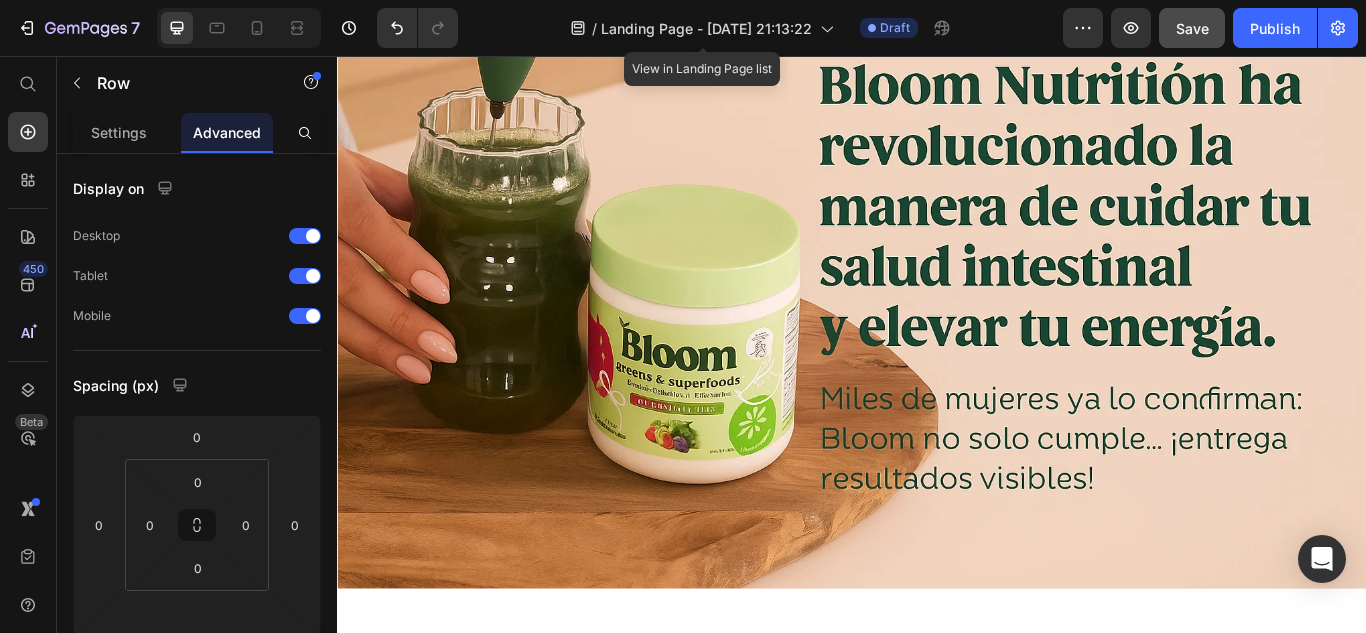 scroll, scrollTop: 1476, scrollLeft: 0, axis: vertical 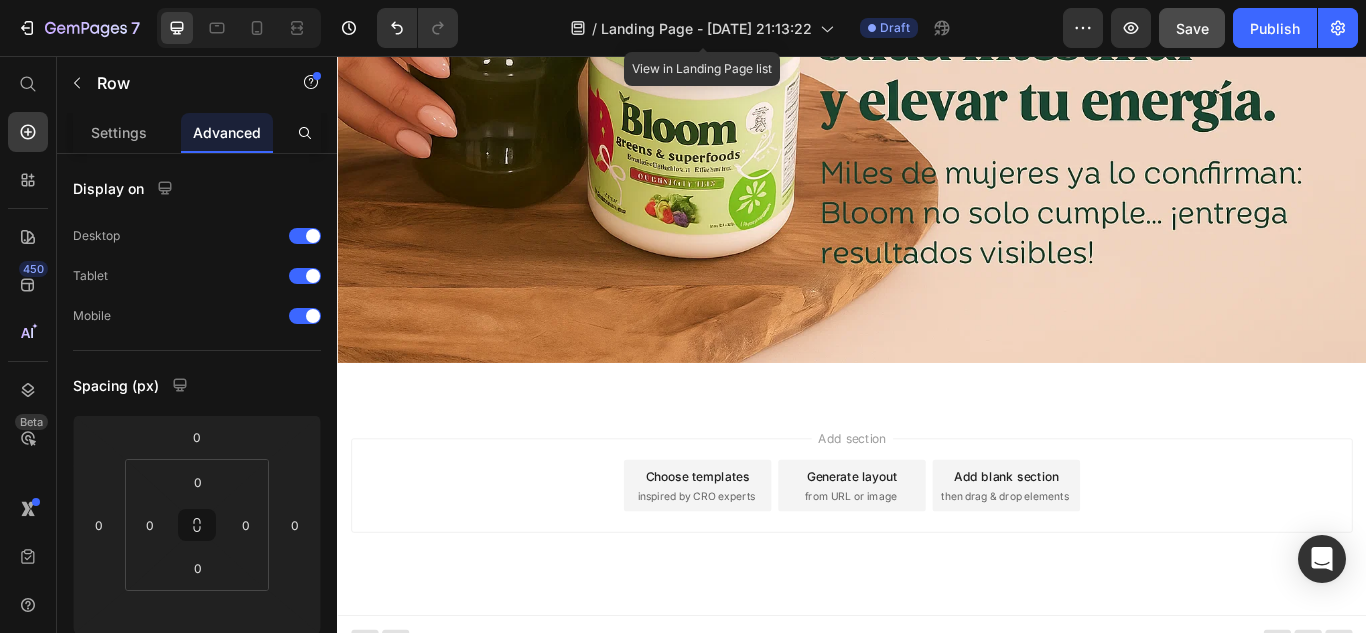click on "Add section Choose templates inspired by CRO experts Generate layout from URL or image Add blank section then drag & drop elements" at bounding box center [937, 557] 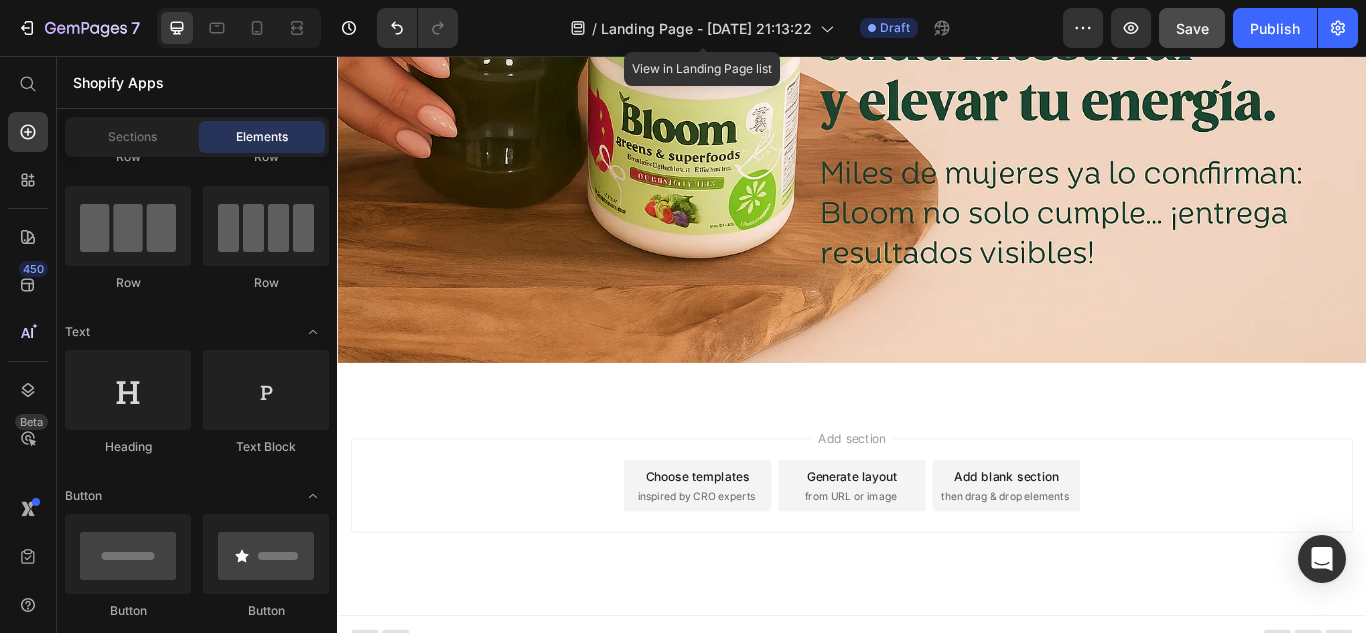 scroll, scrollTop: 0, scrollLeft: 0, axis: both 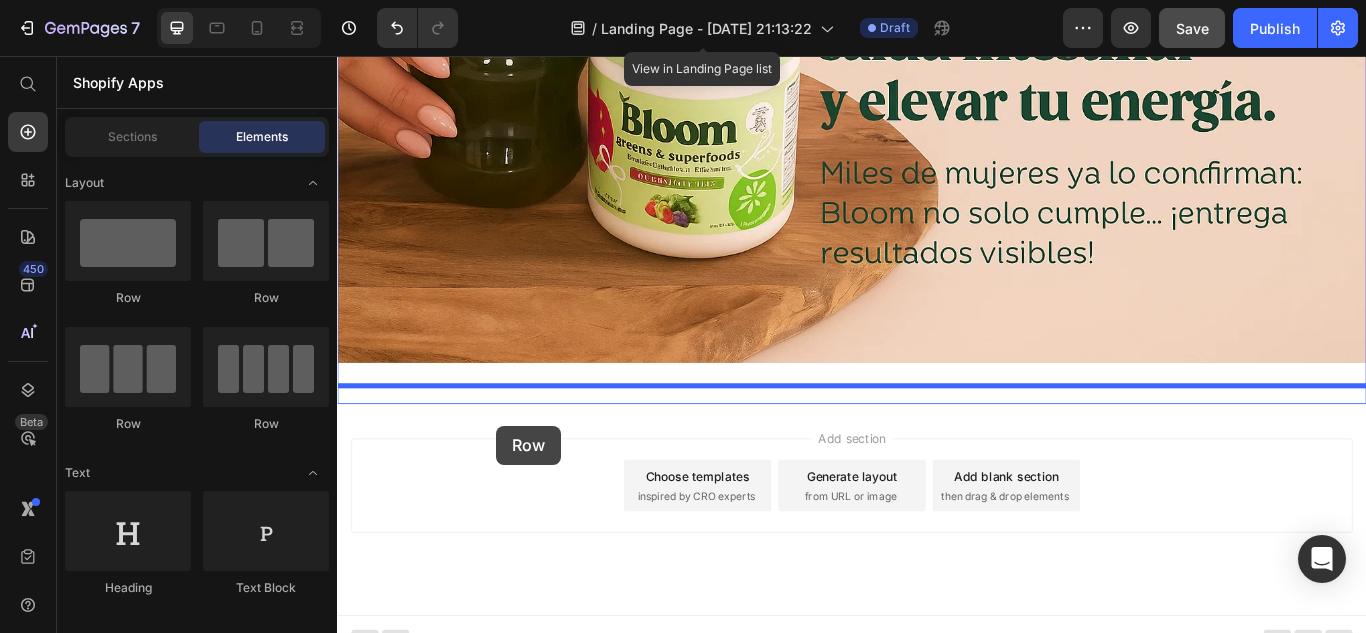 drag, startPoint x: 605, startPoint y: 319, endPoint x: 590, endPoint y: 531, distance: 212.53 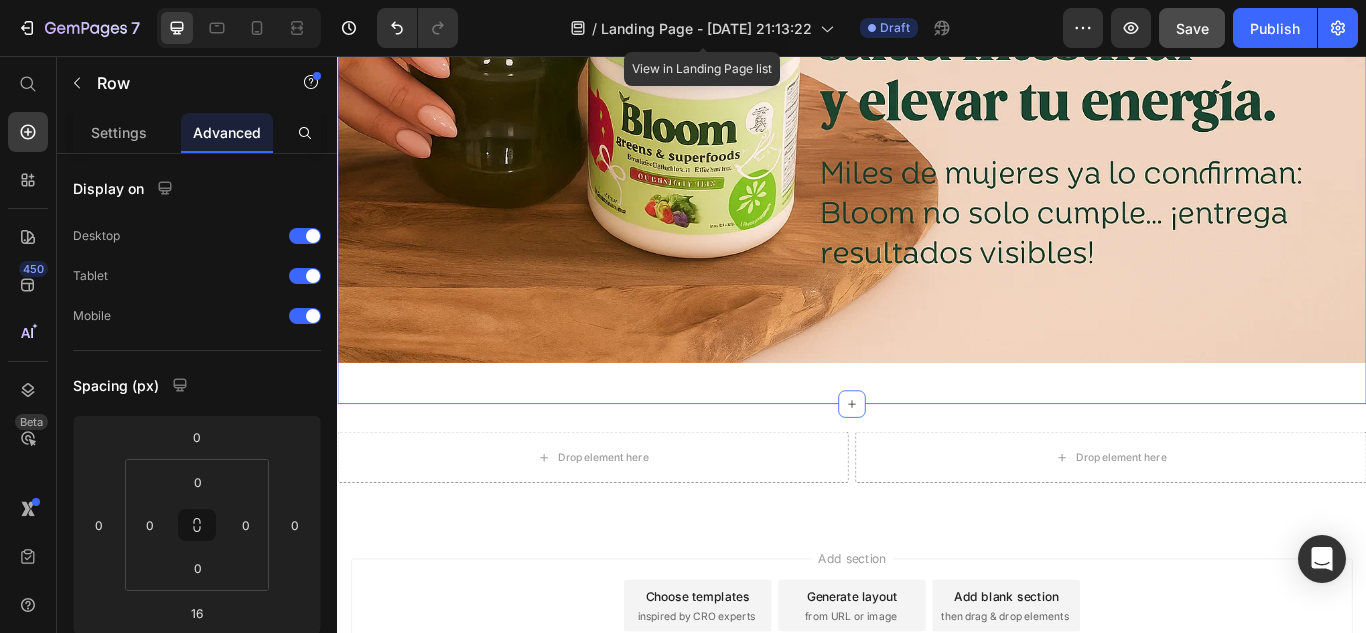 click on "Image Row Section 3   You can create reusable sections Create Theme Section AI Content Write with GemAI What would you like to describe here? Tone and Voice Persuasive Product BLOOM: VEGETALES Y SUPERALIMENTOS Show more Generate" at bounding box center [937, 21] 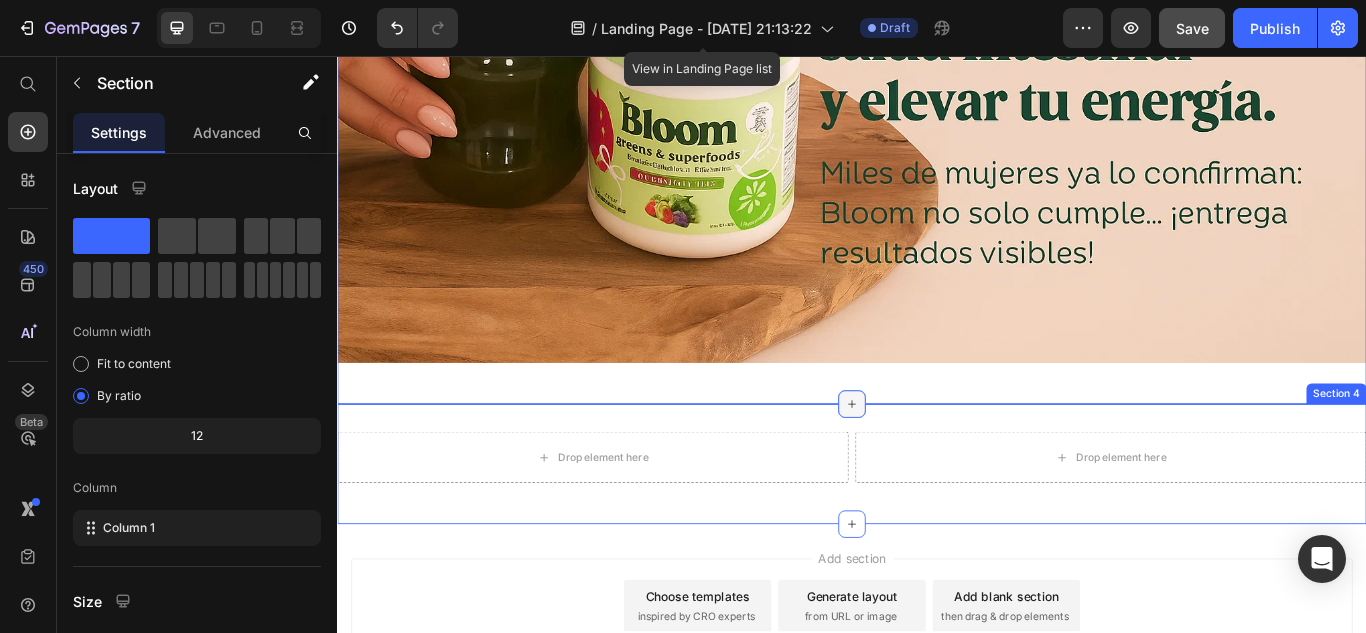 click 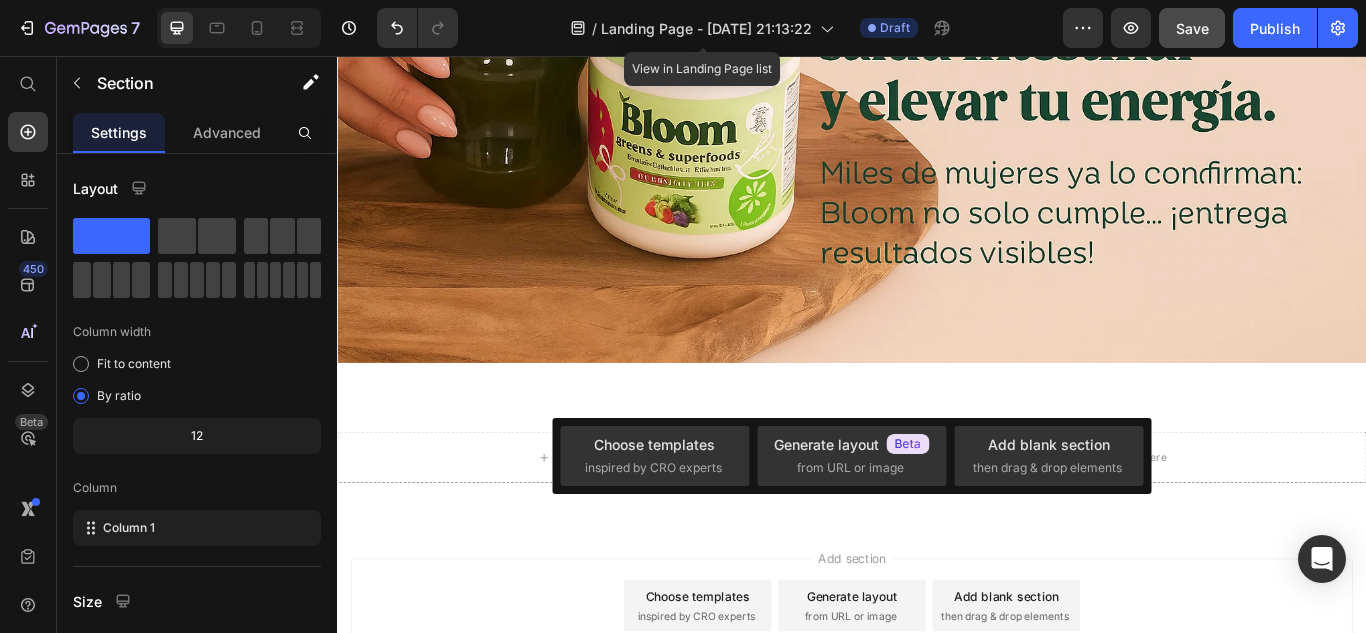 click on "Add section Choose templates inspired by CRO experts Generate layout from URL or image Add blank section then drag & drop elements" at bounding box center [937, 725] 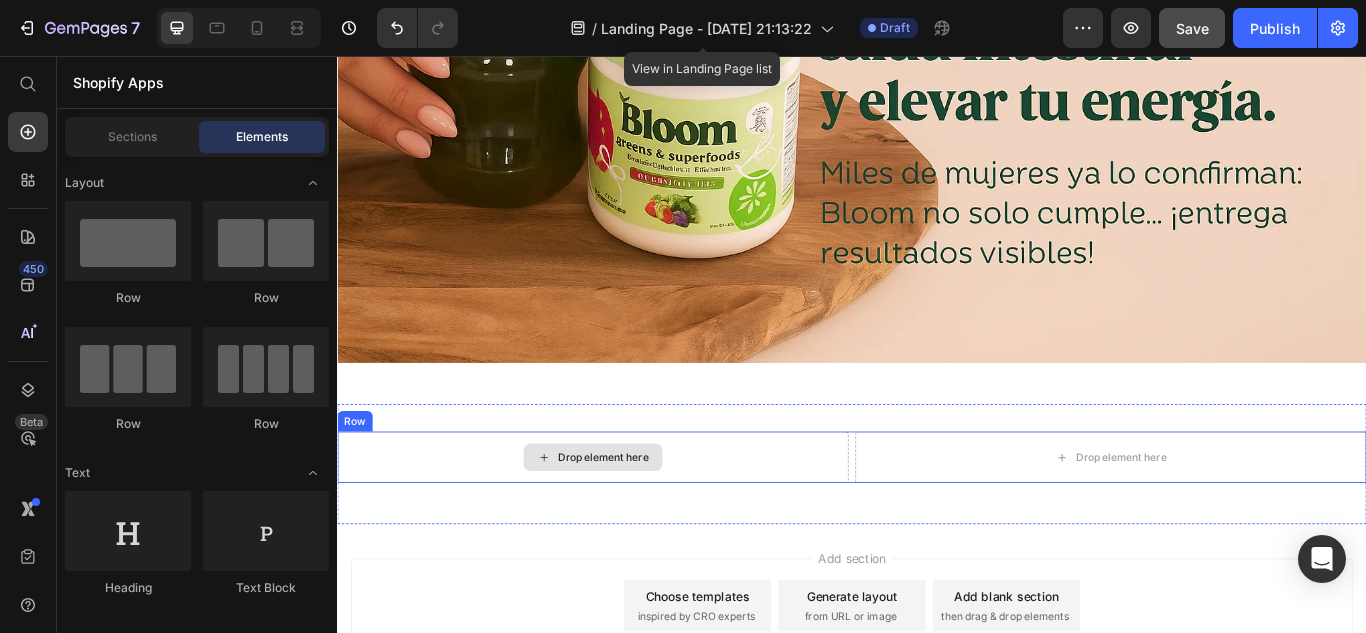 click on "Drop element here" at bounding box center [635, 524] 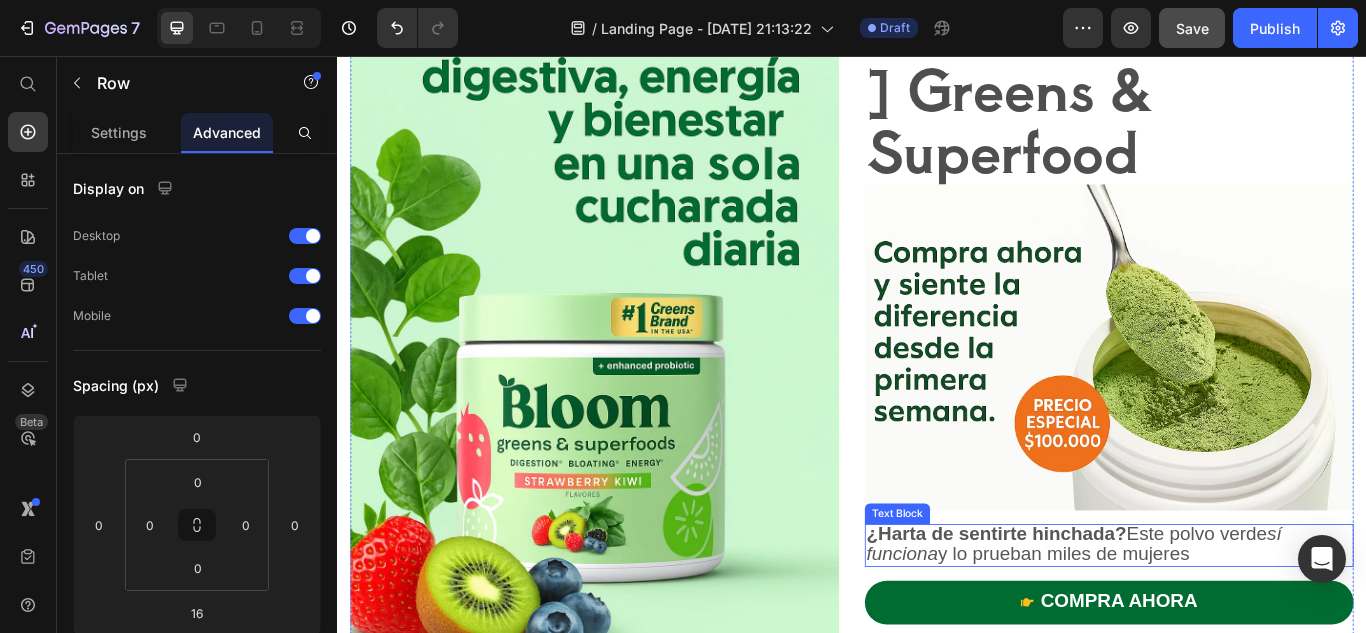 scroll, scrollTop: 246, scrollLeft: 0, axis: vertical 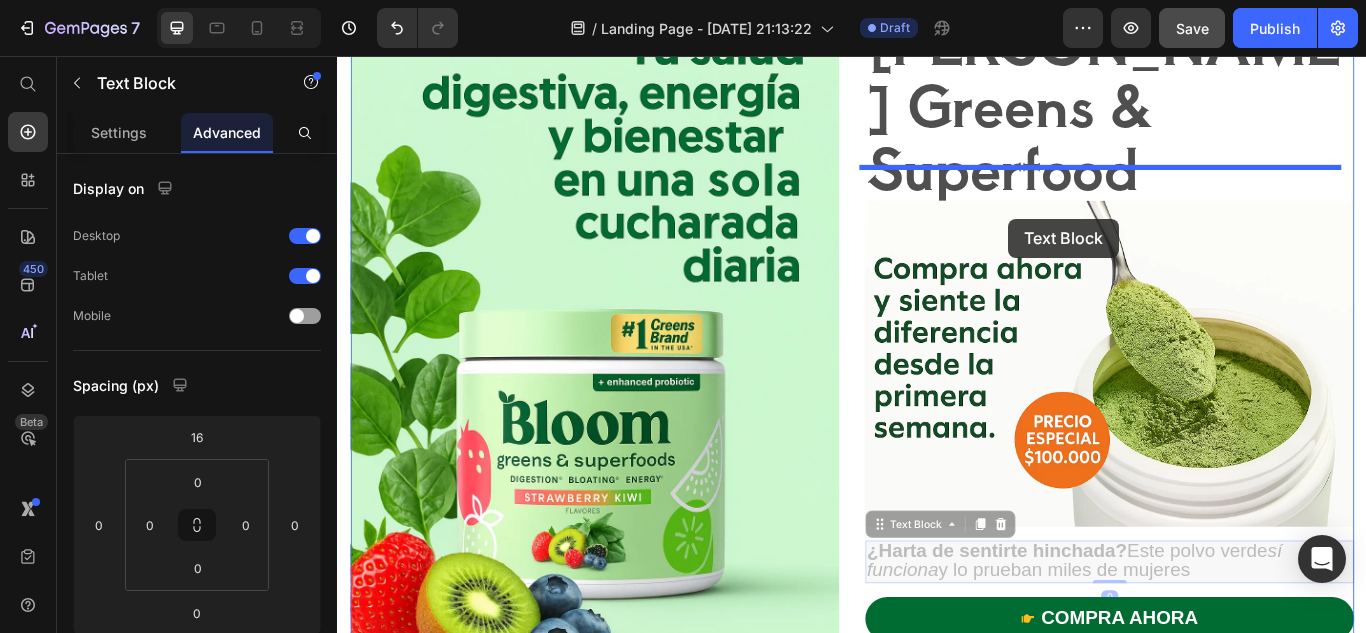 drag, startPoint x: 1156, startPoint y: 590, endPoint x: 1119, endPoint y: 246, distance: 345.9841 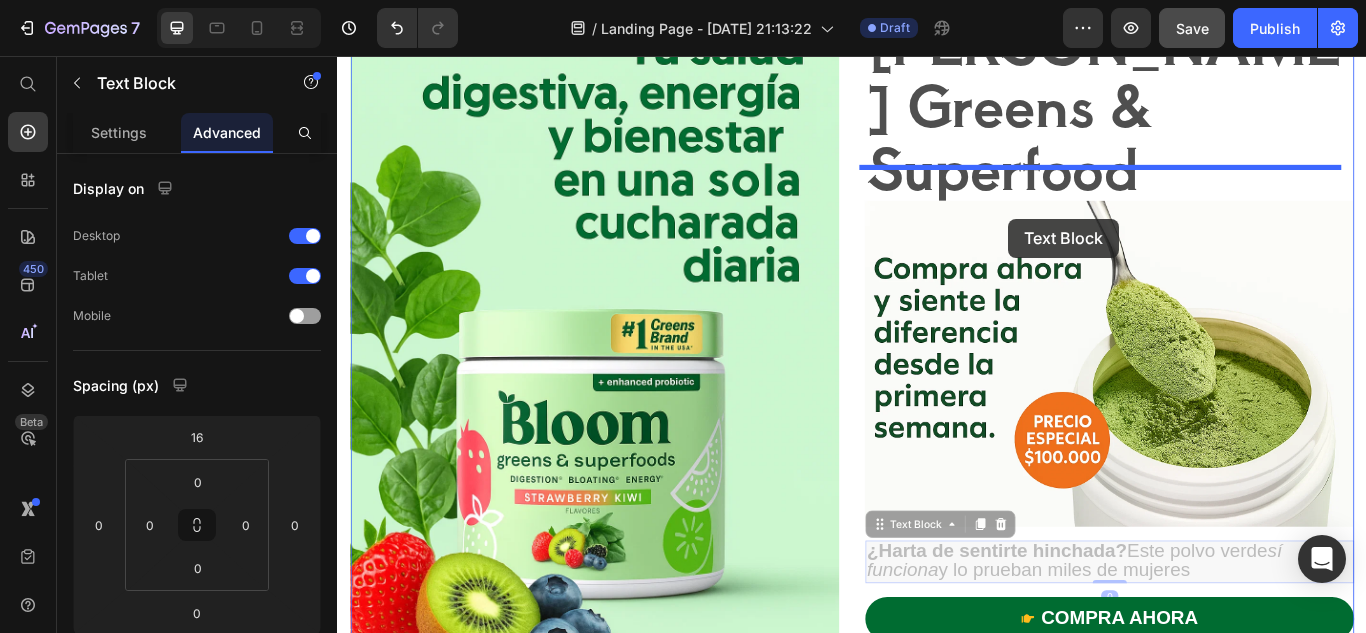 click on "Header ENVIOS GRATIS A TODA COLOMBIA | PAGO CONTRAENTREGA Text Block Row Section 1 Image ⁠⁠⁠⁠⁠⁠⁠ Bloom Greens & Superfood Heading Image ¿Harta de sentirte hinchada?  Este polvo verde  sí funciona  y lo prueban miles de mujeres Text Block   0 ¿Harta de sentirte hinchada?  Este polvo verde  sí funciona  y lo prueban miles de mujeres Text Block   0
compra ahora Button Row Section 2 Image Row Section 3 Root Start with Sections from sidebar Add sections Add elements Start with Generating from URL or image Add section Choose templates inspired by CRO experts Generate layout from URL or image Add blank section then drag & drop elements Footer" at bounding box center [937, 965] 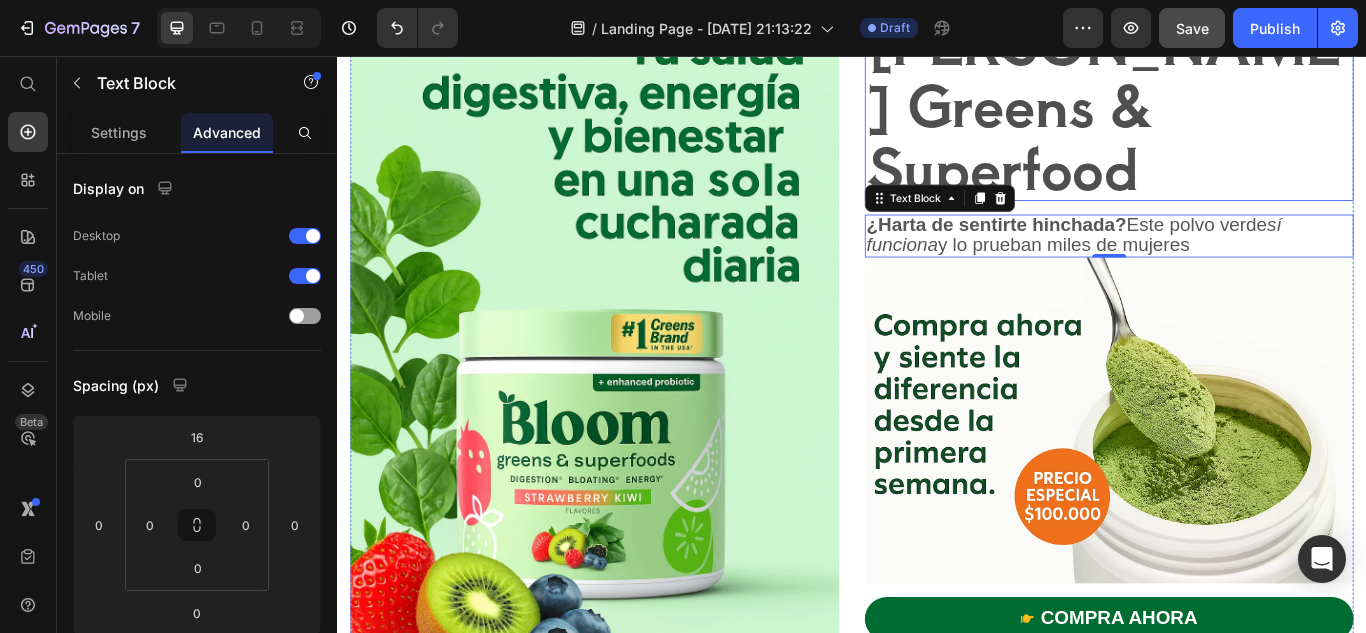 click on "⁠⁠⁠⁠⁠⁠⁠ Bloom Greens & Superfood" at bounding box center (1237, 114) 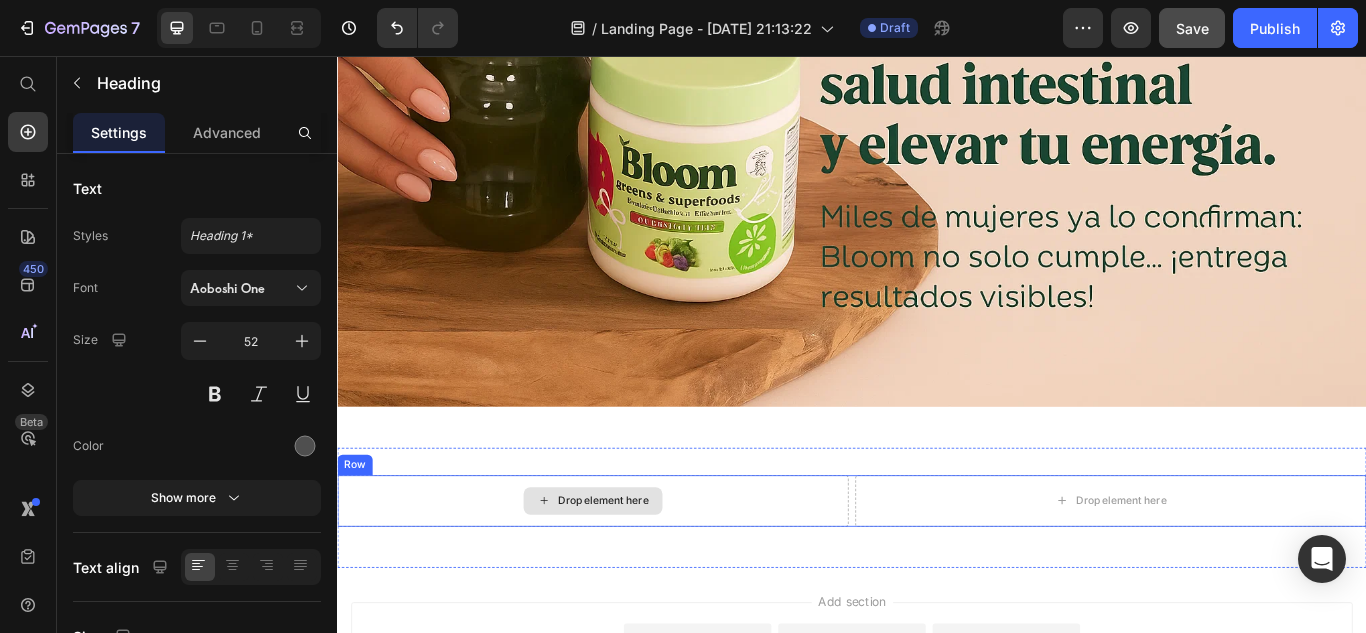 scroll, scrollTop: 1616, scrollLeft: 0, axis: vertical 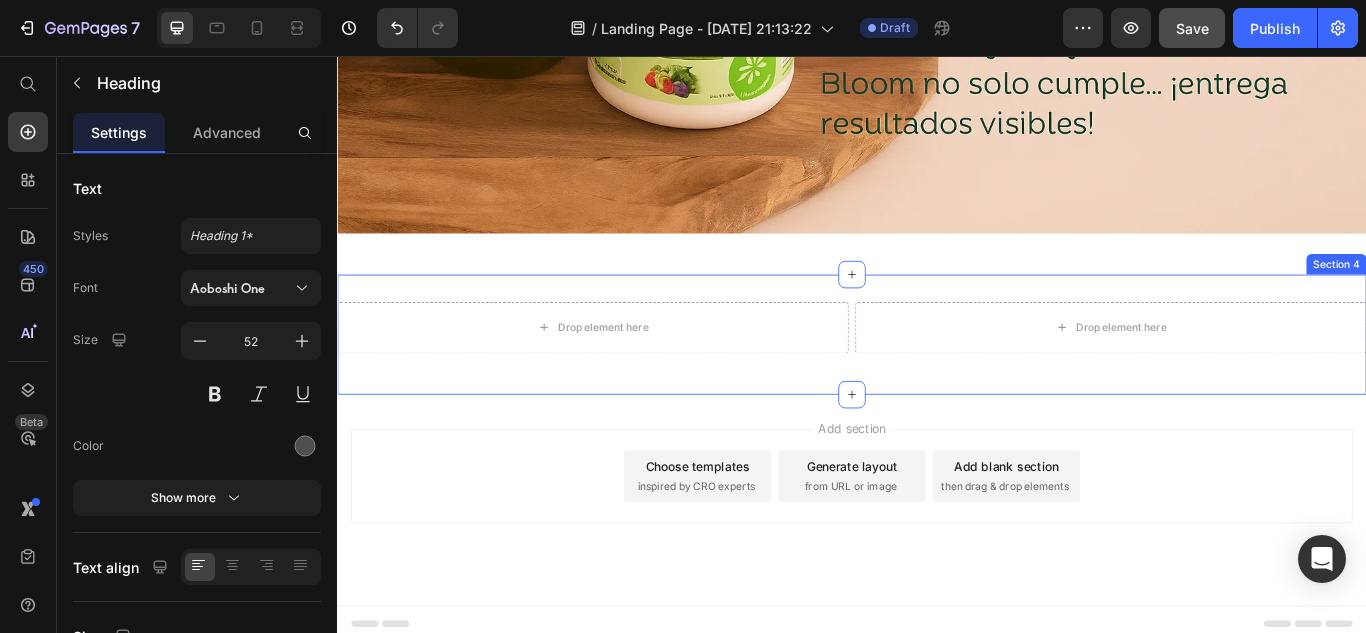 click on "Drop element here
Drop element here Row Section 4" at bounding box center [937, 381] 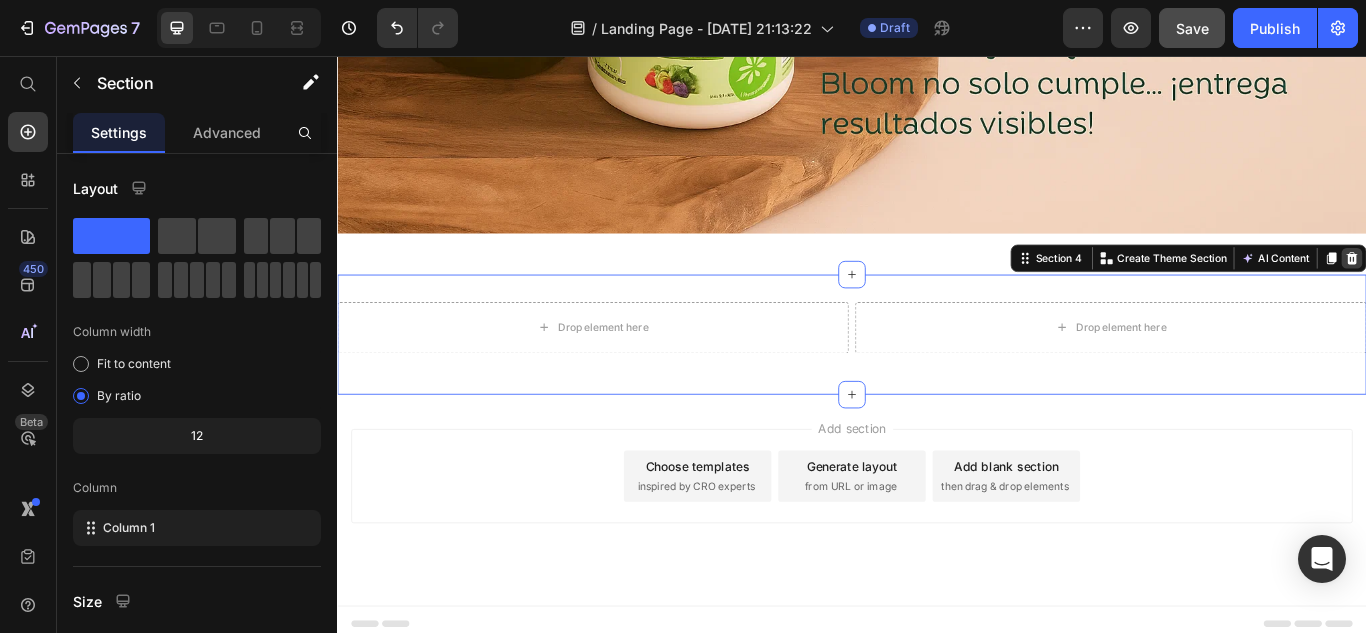 click 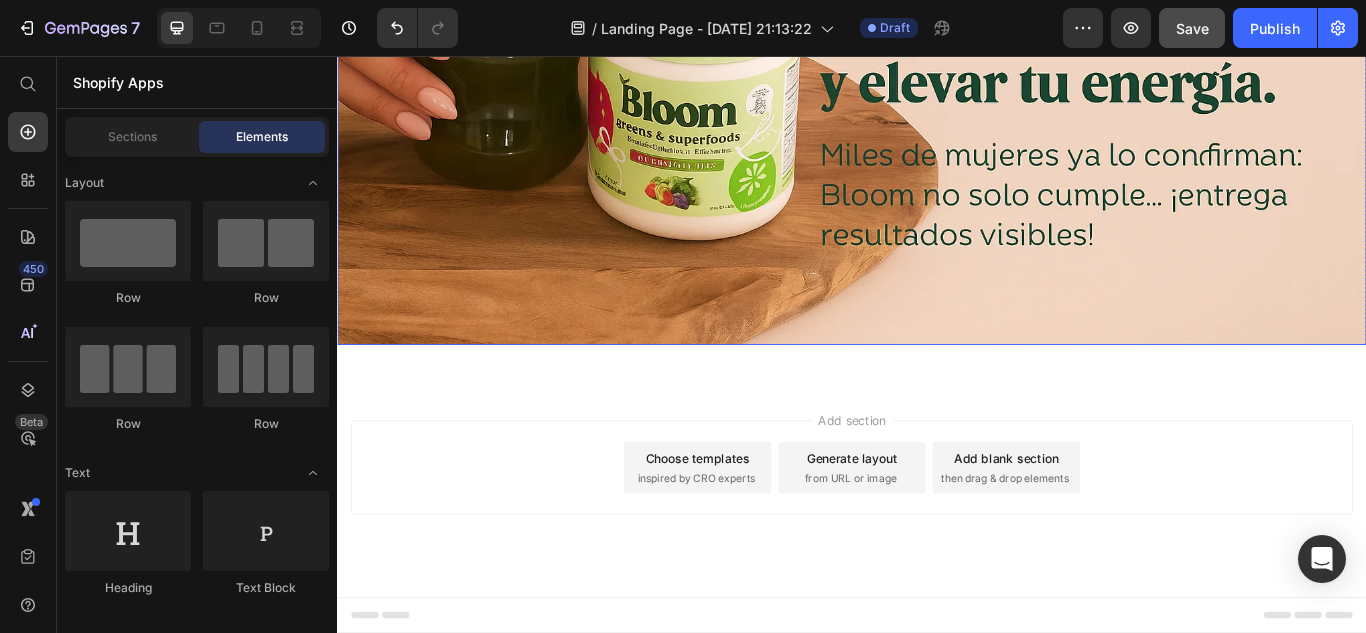 scroll, scrollTop: 1476, scrollLeft: 0, axis: vertical 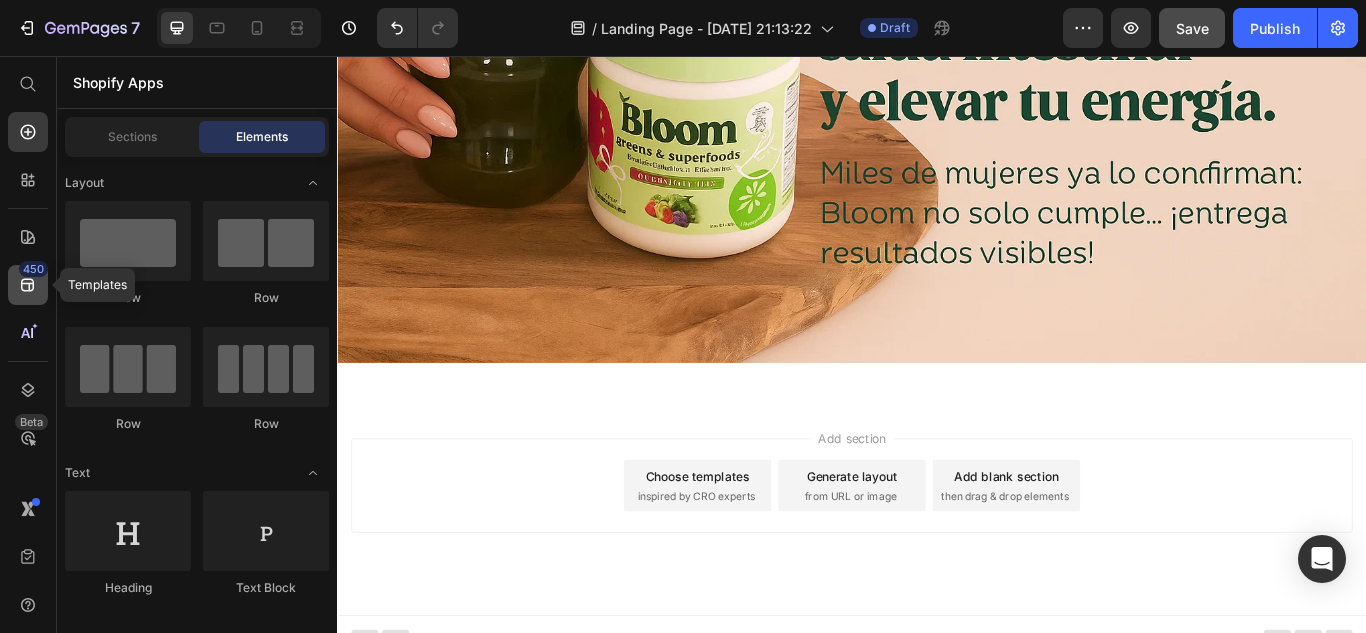 click on "450" at bounding box center [33, 269] 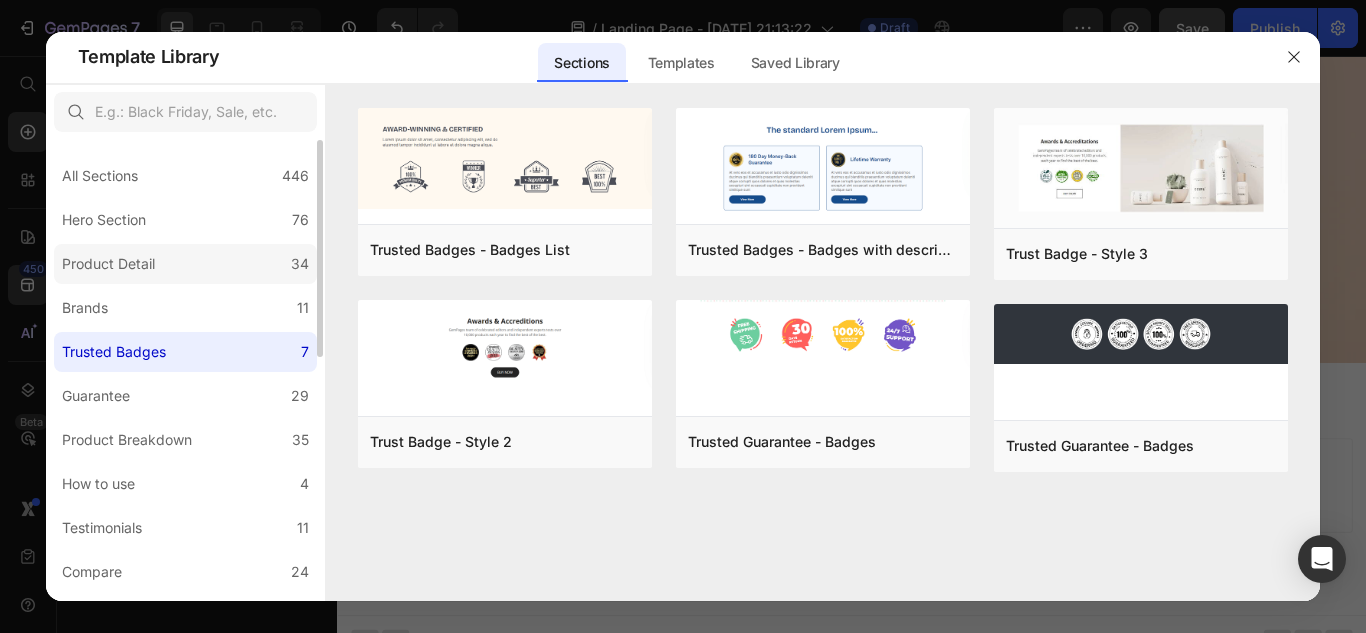 click on "Product Detail" at bounding box center (108, 264) 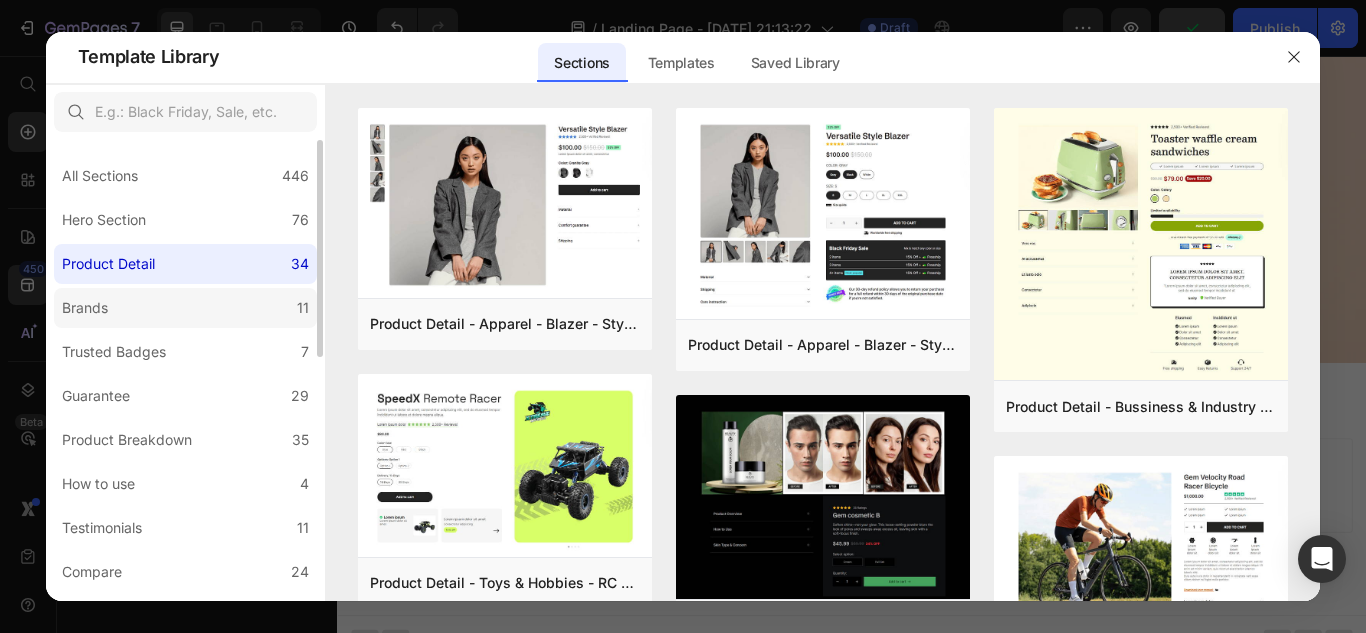 click on "Brands" at bounding box center [89, 308] 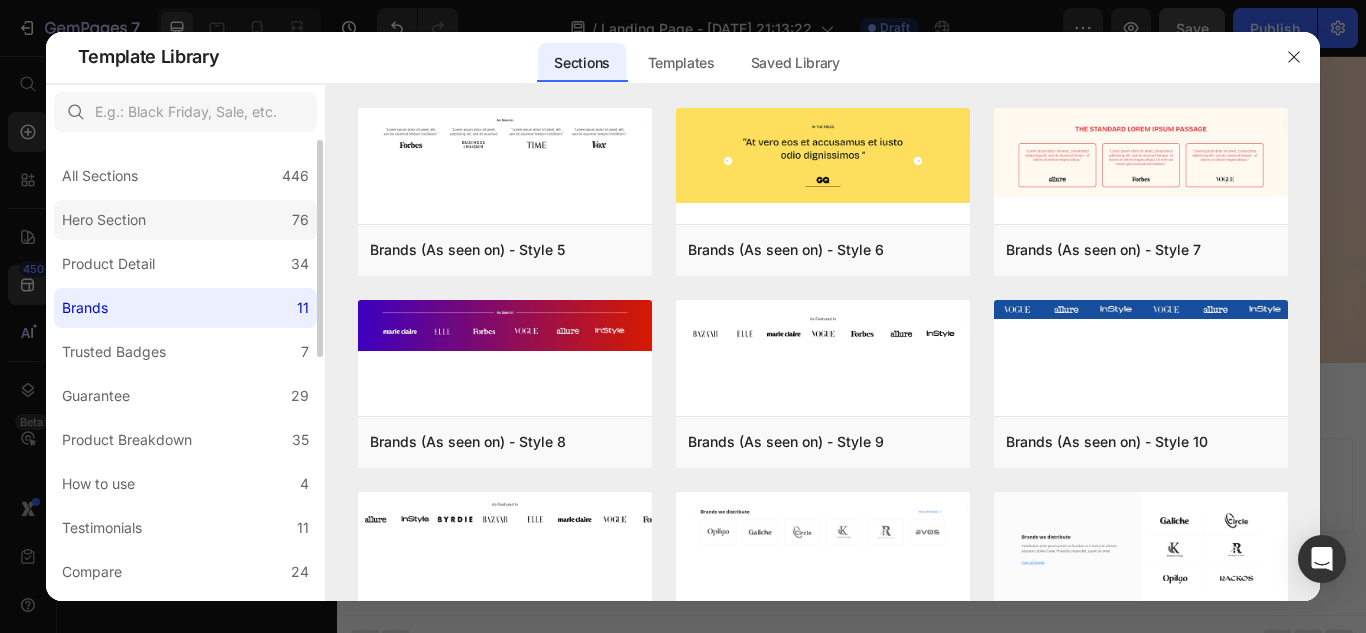 click on "Hero Section" at bounding box center (104, 220) 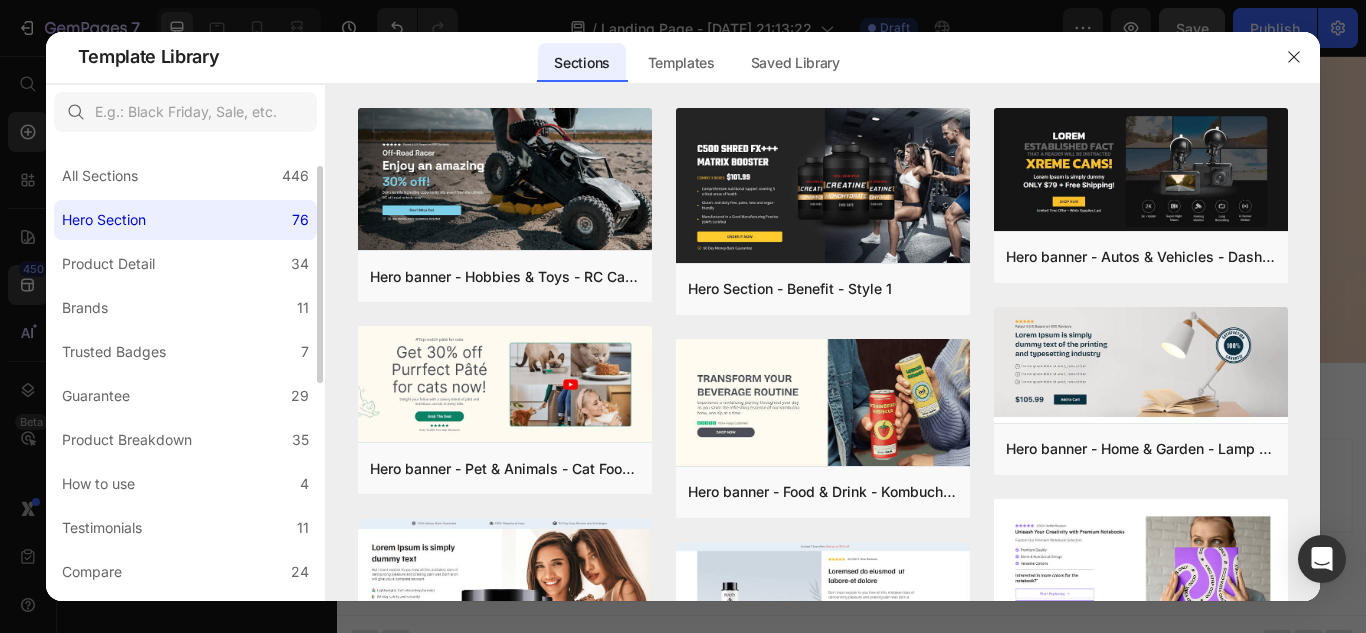 scroll, scrollTop: 18, scrollLeft: 0, axis: vertical 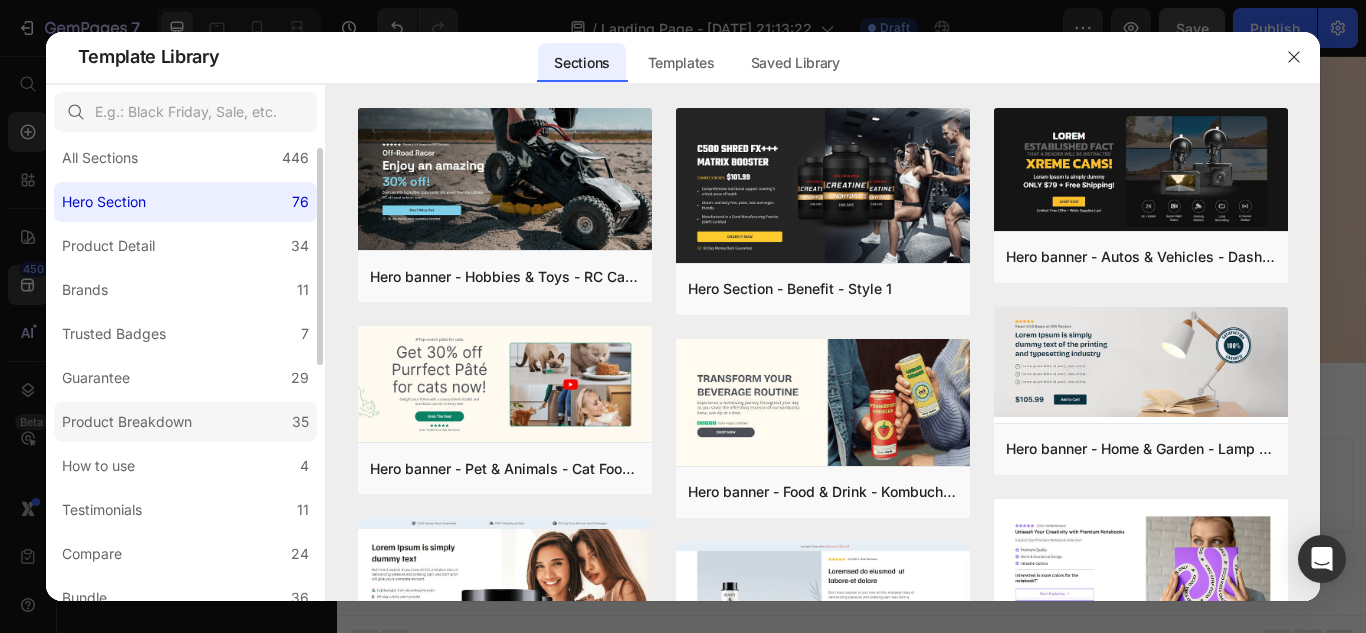 click on "Product Breakdown" at bounding box center [127, 422] 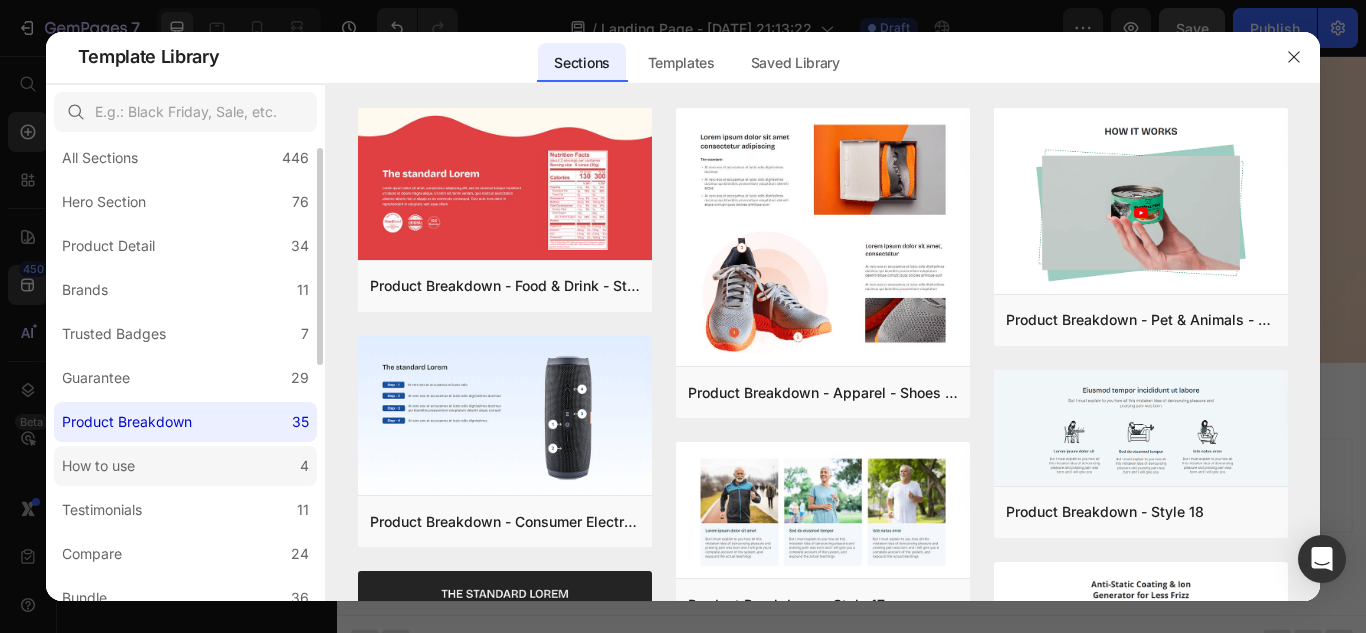 click on "How to use" at bounding box center (98, 466) 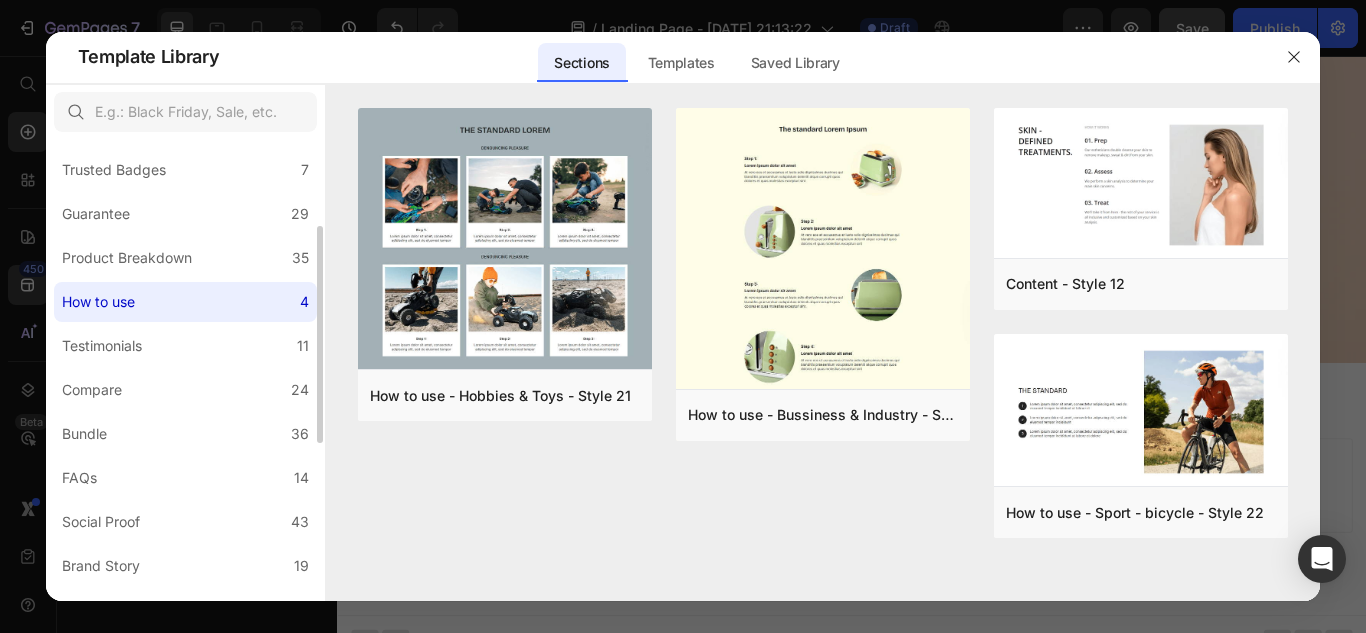 scroll, scrollTop: 189, scrollLeft: 0, axis: vertical 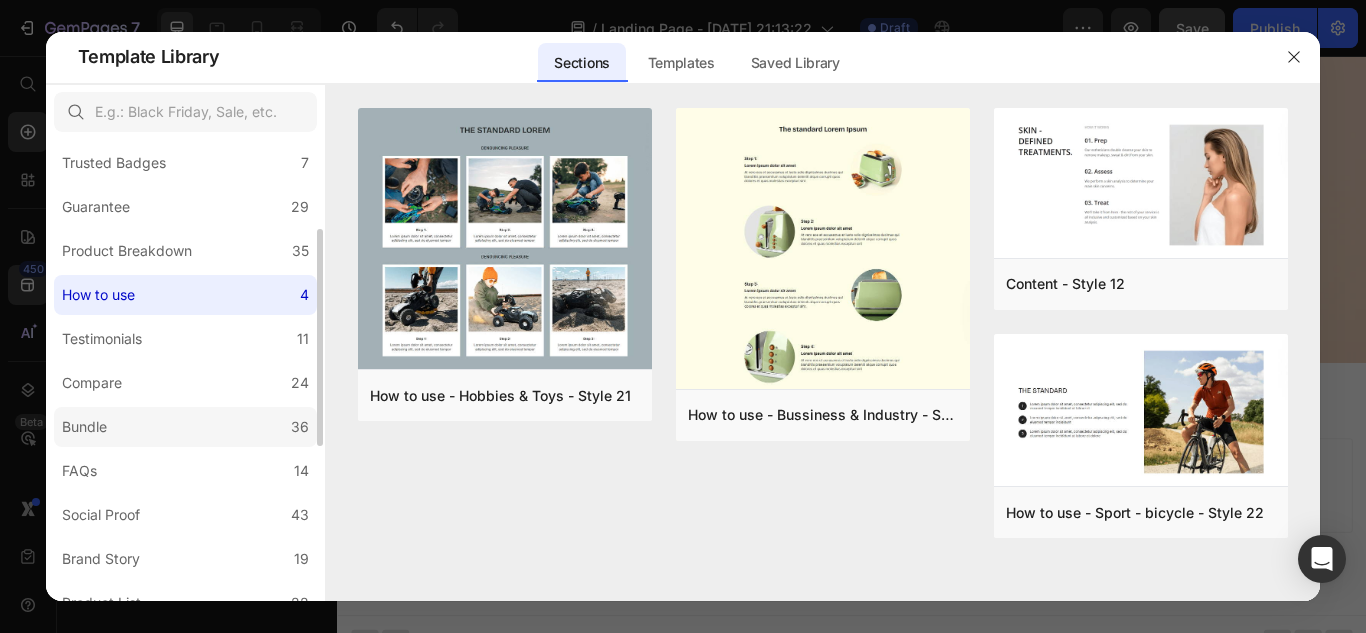 click on "Bundle 36" 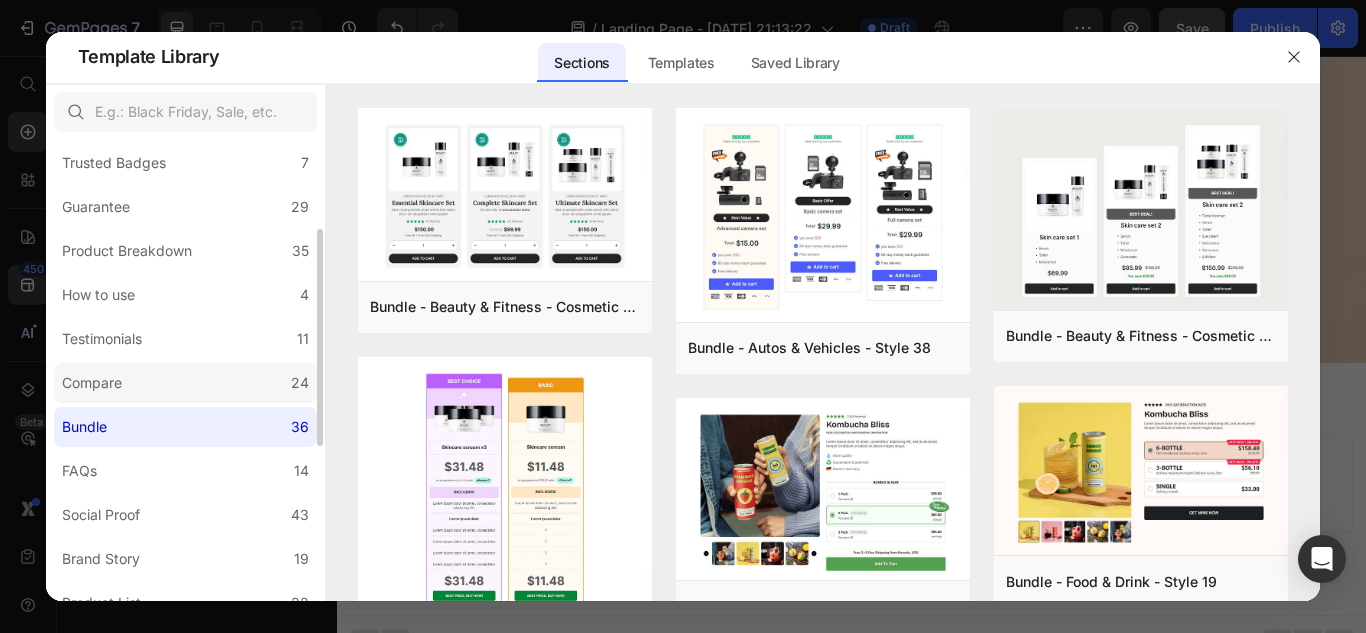 click on "Compare" at bounding box center [96, 383] 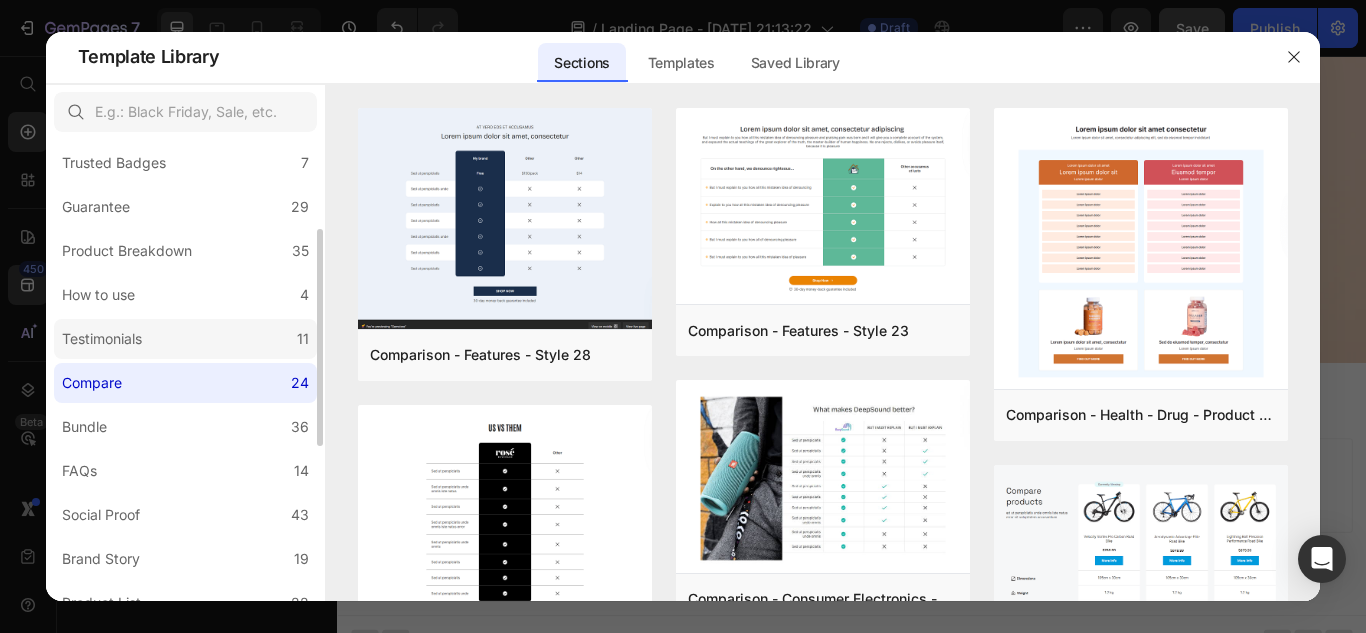 click on "Testimonials" at bounding box center (106, 339) 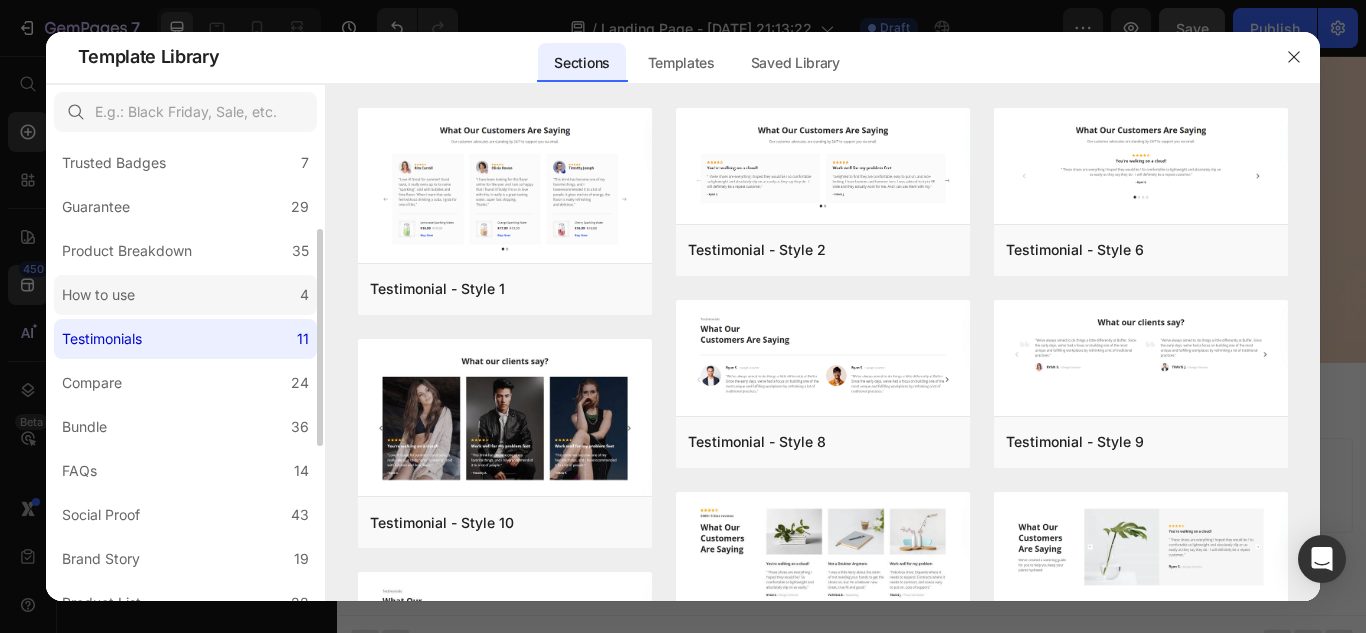 click on "How to use" at bounding box center (98, 295) 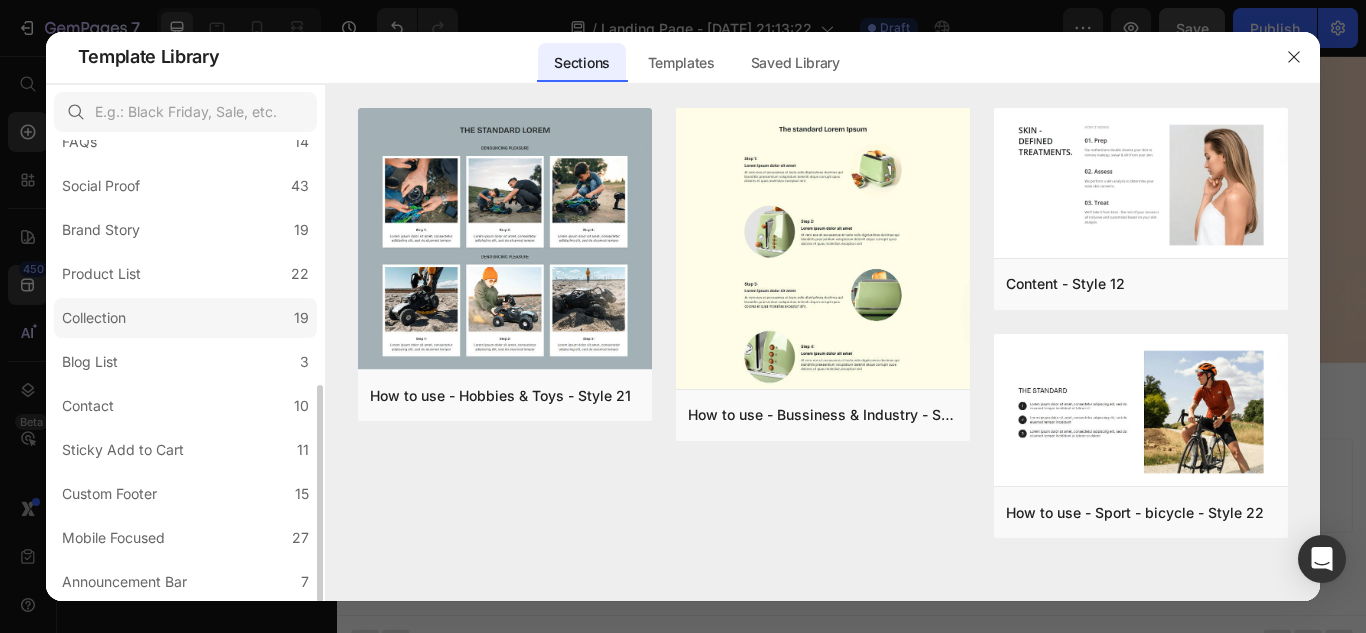 scroll, scrollTop: 0, scrollLeft: 0, axis: both 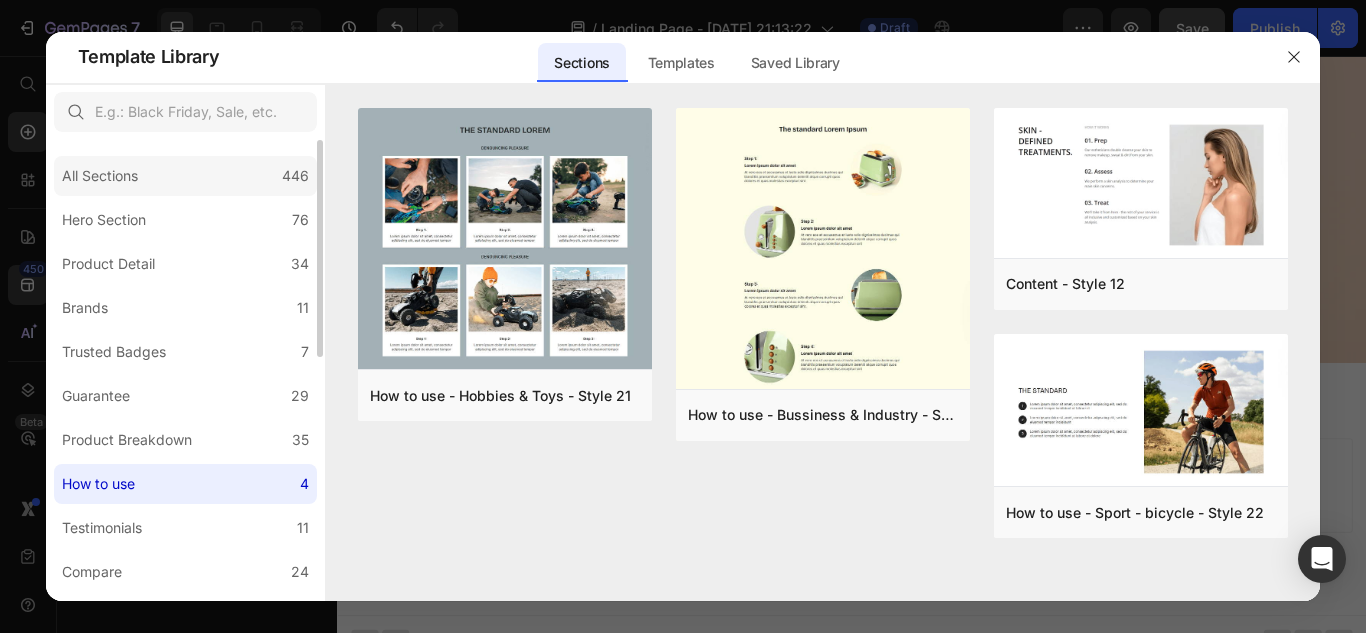 click on "All Sections" at bounding box center [100, 176] 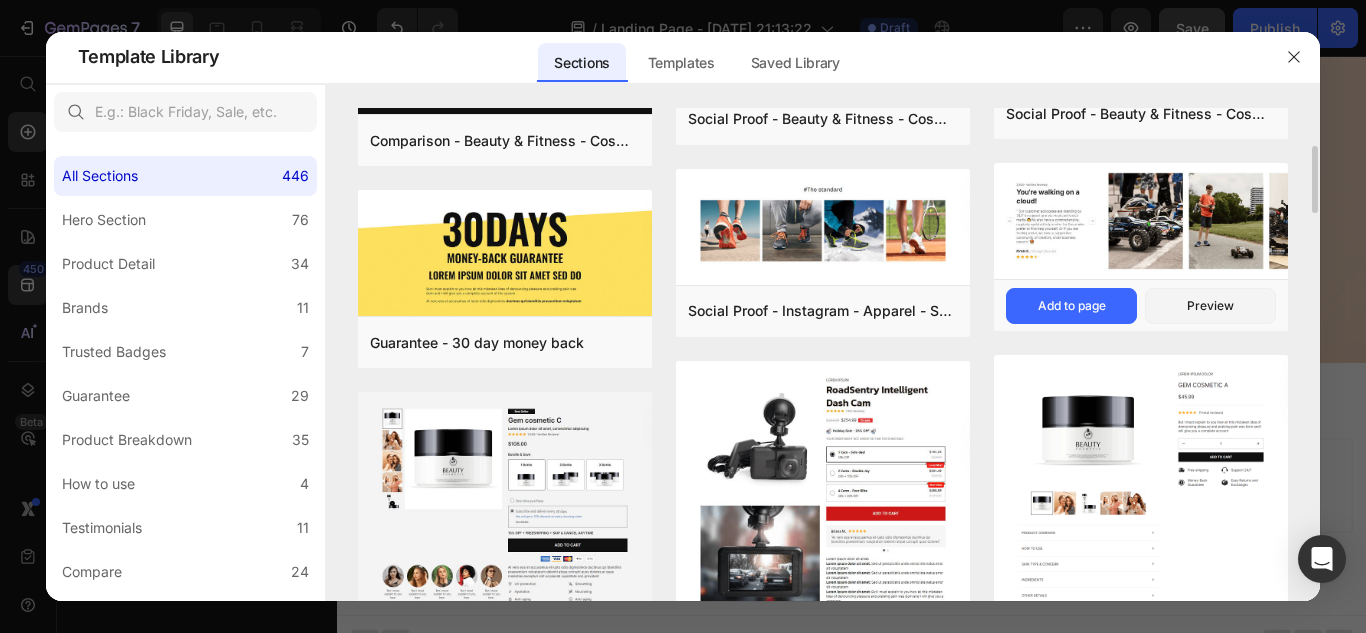 scroll, scrollTop: 151, scrollLeft: 0, axis: vertical 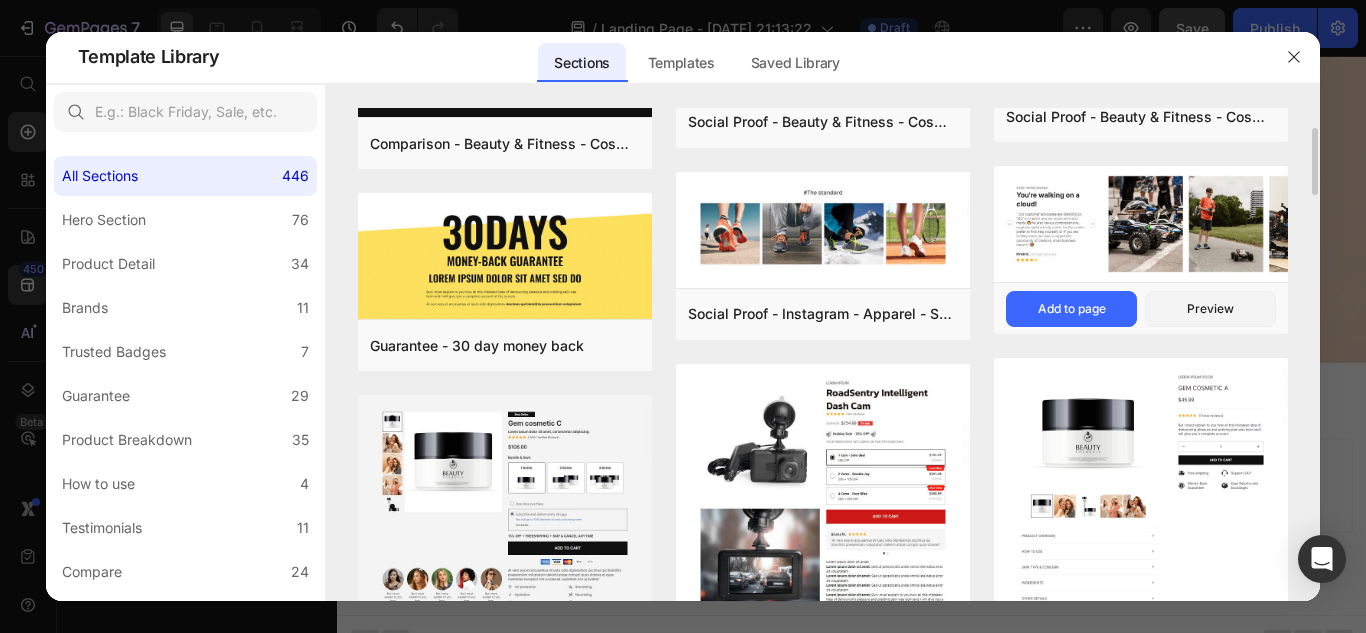 click at bounding box center [1141, 223] 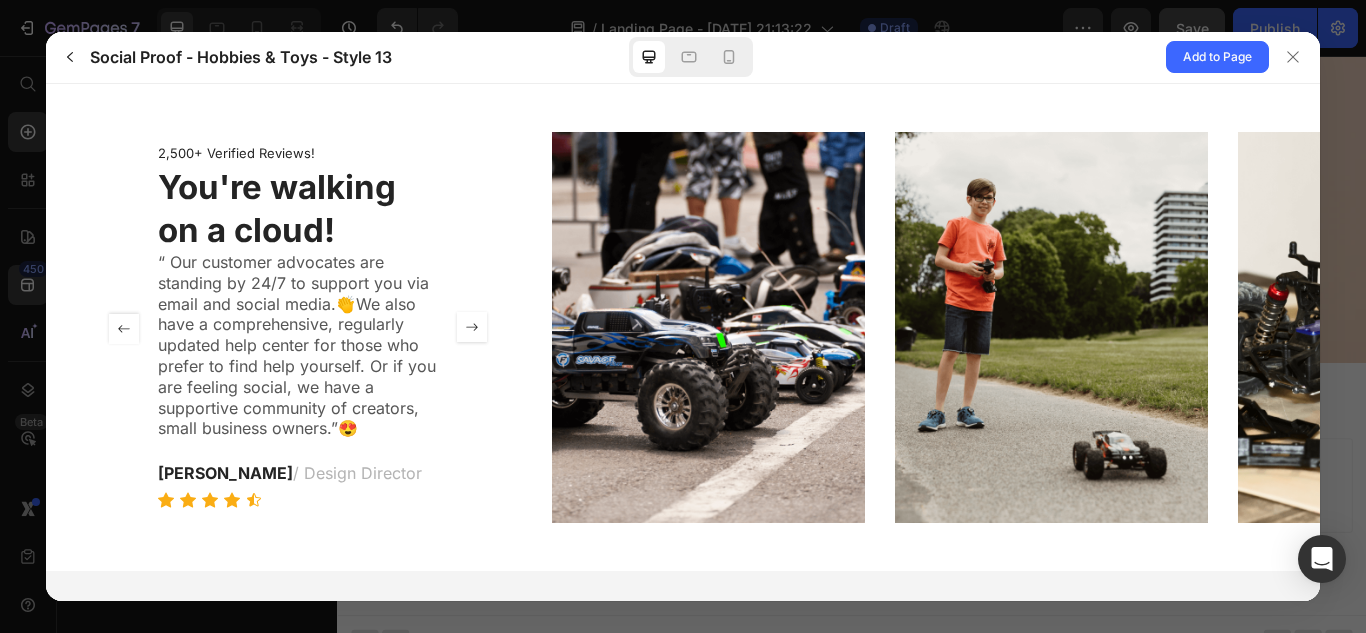 scroll, scrollTop: 0, scrollLeft: 0, axis: both 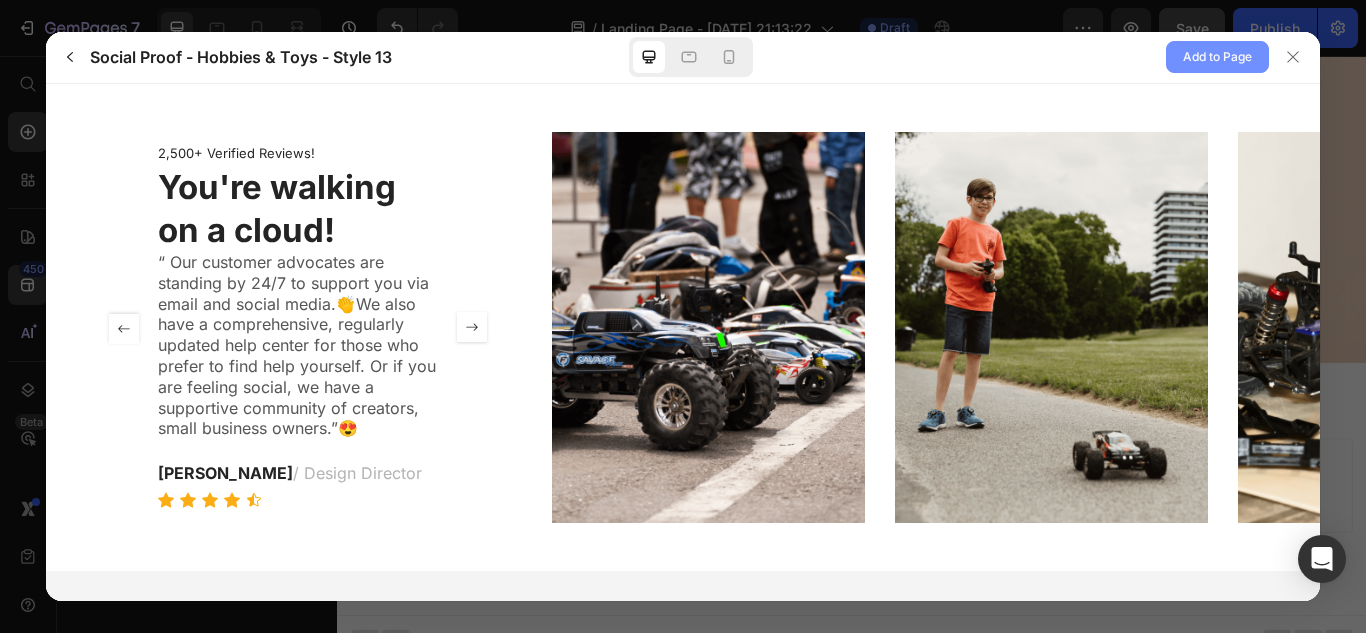 click on "Add to Page" 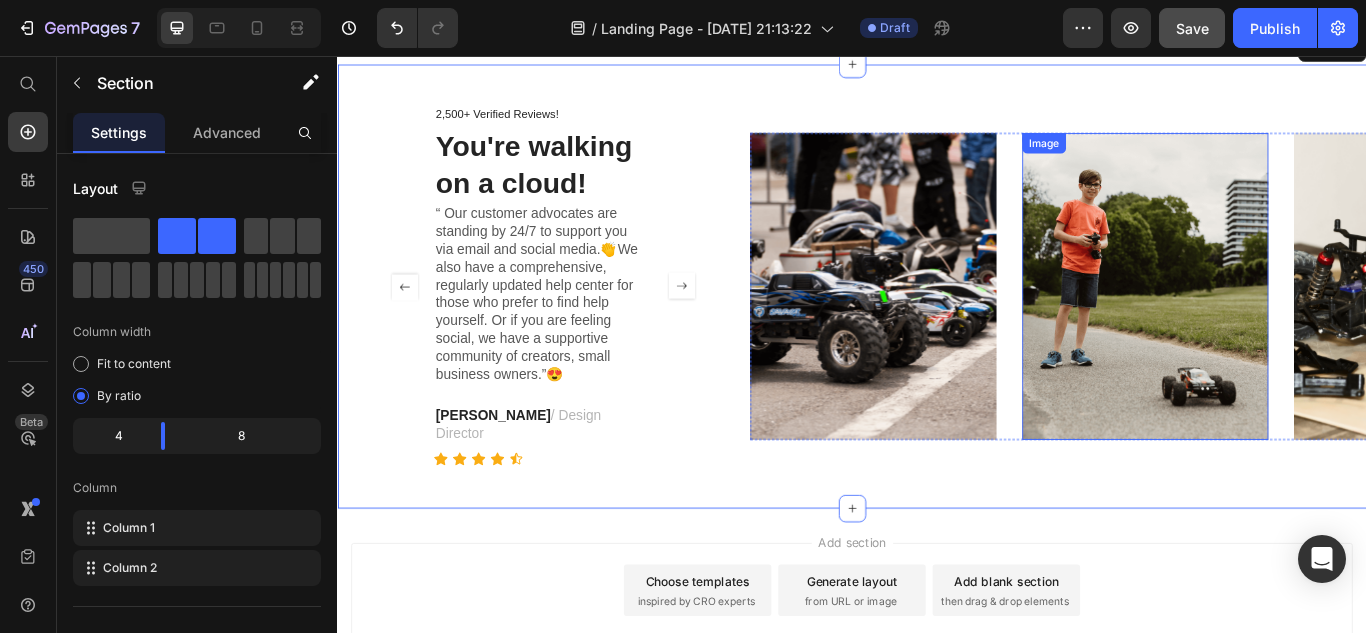 scroll, scrollTop: 1738, scrollLeft: 0, axis: vertical 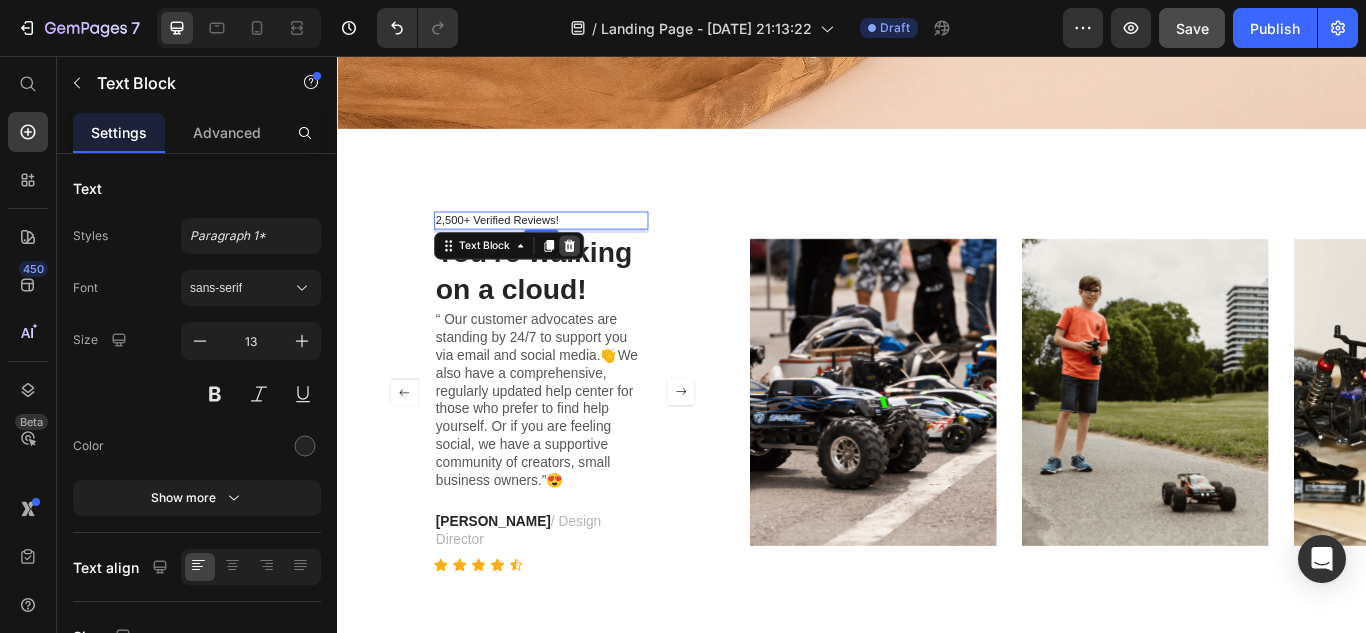 click 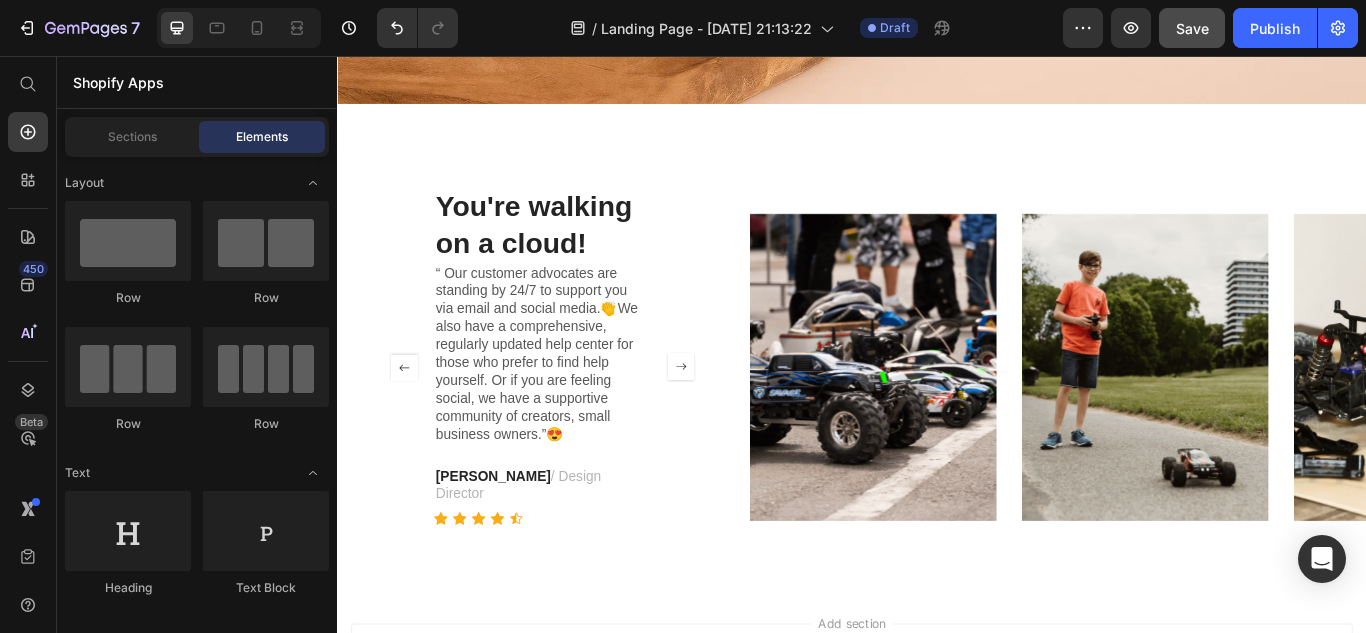 scroll, scrollTop: 1797, scrollLeft: 0, axis: vertical 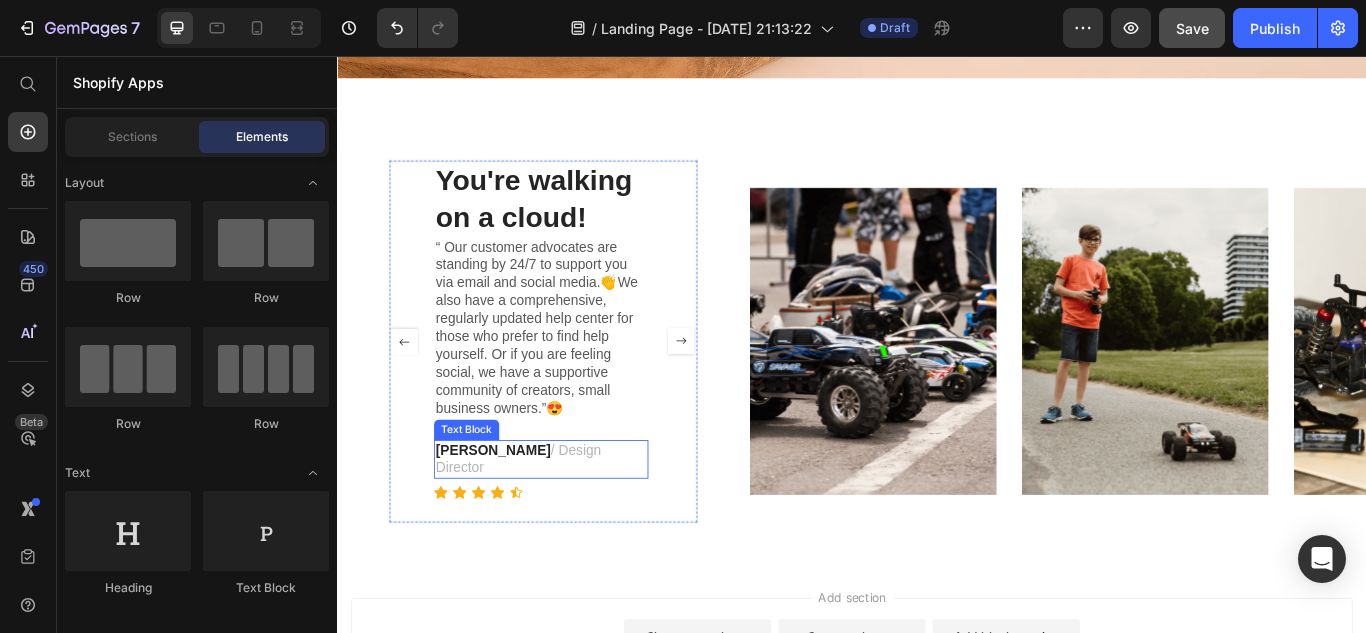 click on "RYAN S.  / Design Director" at bounding box center [574, 527] 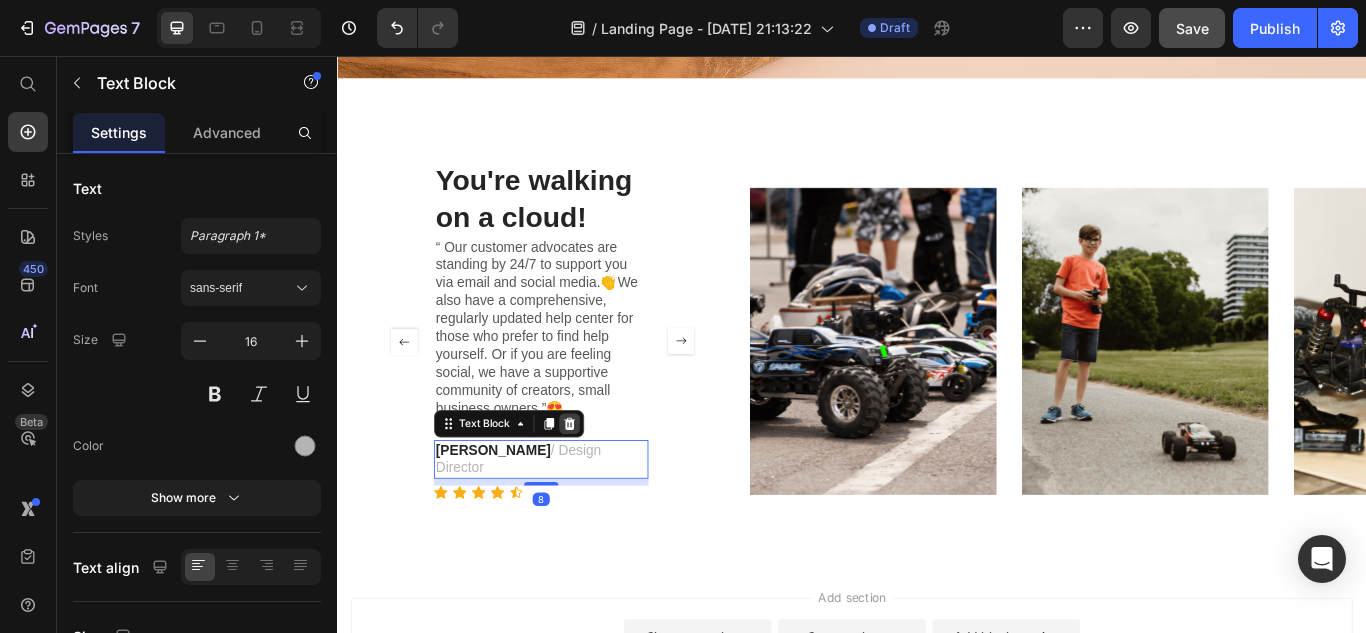 click 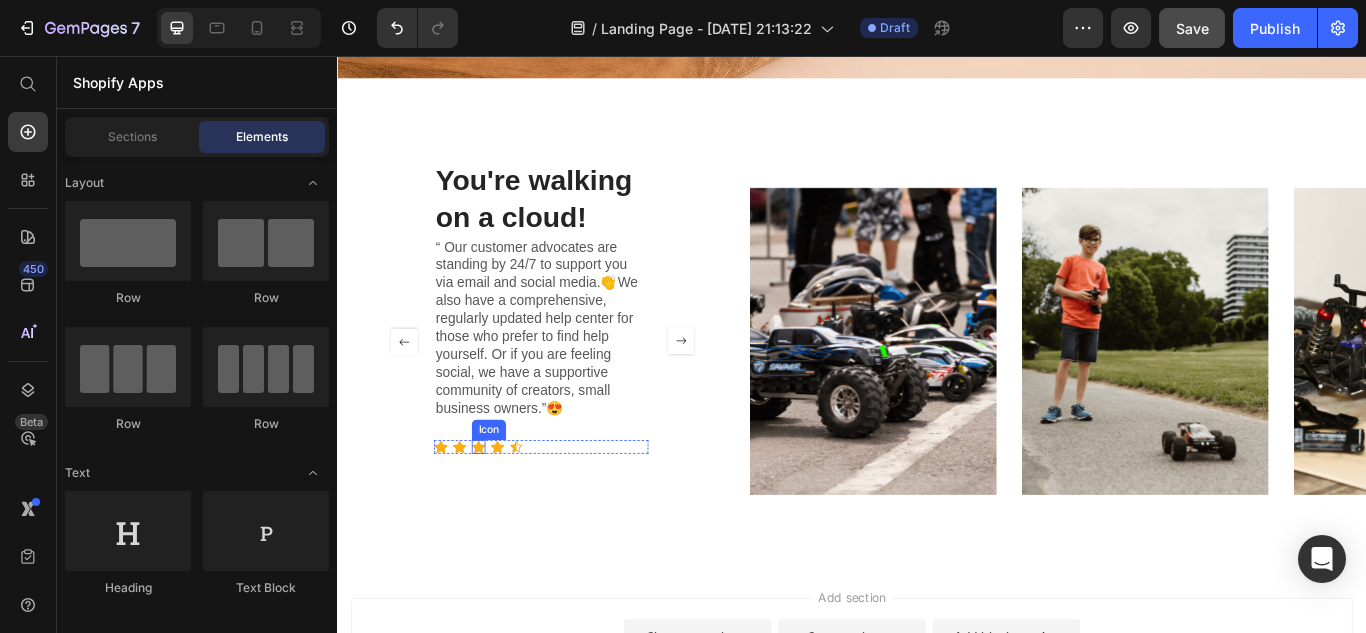 click 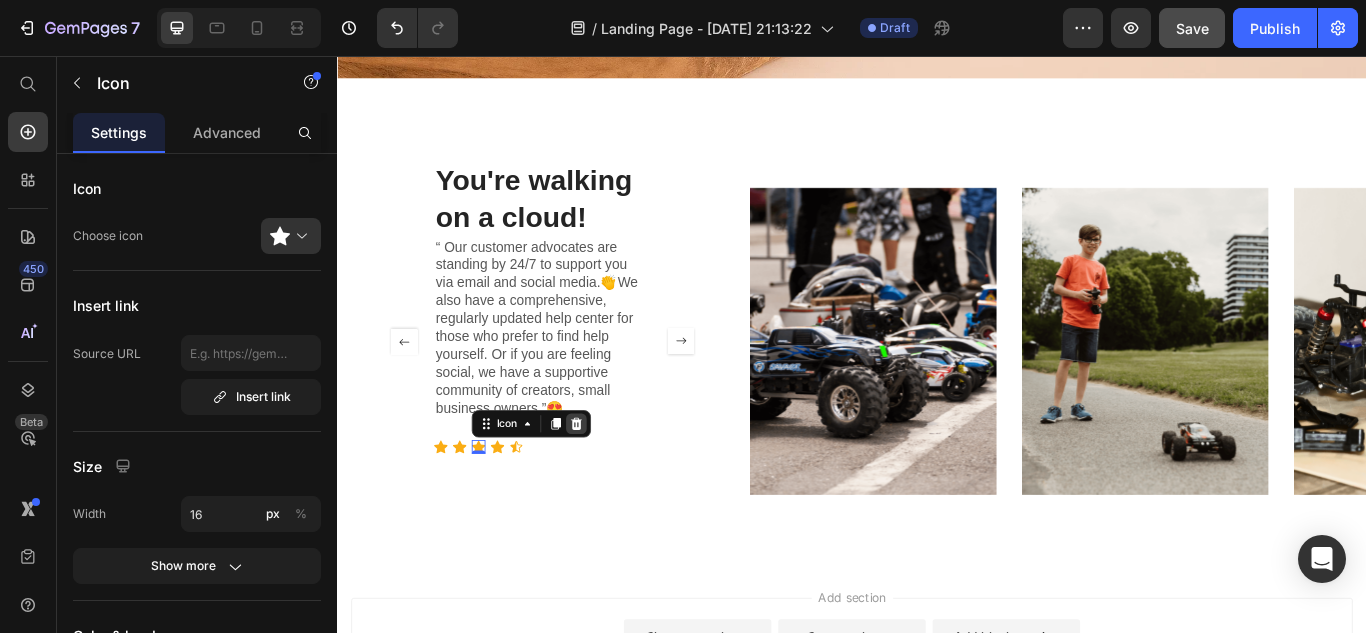click 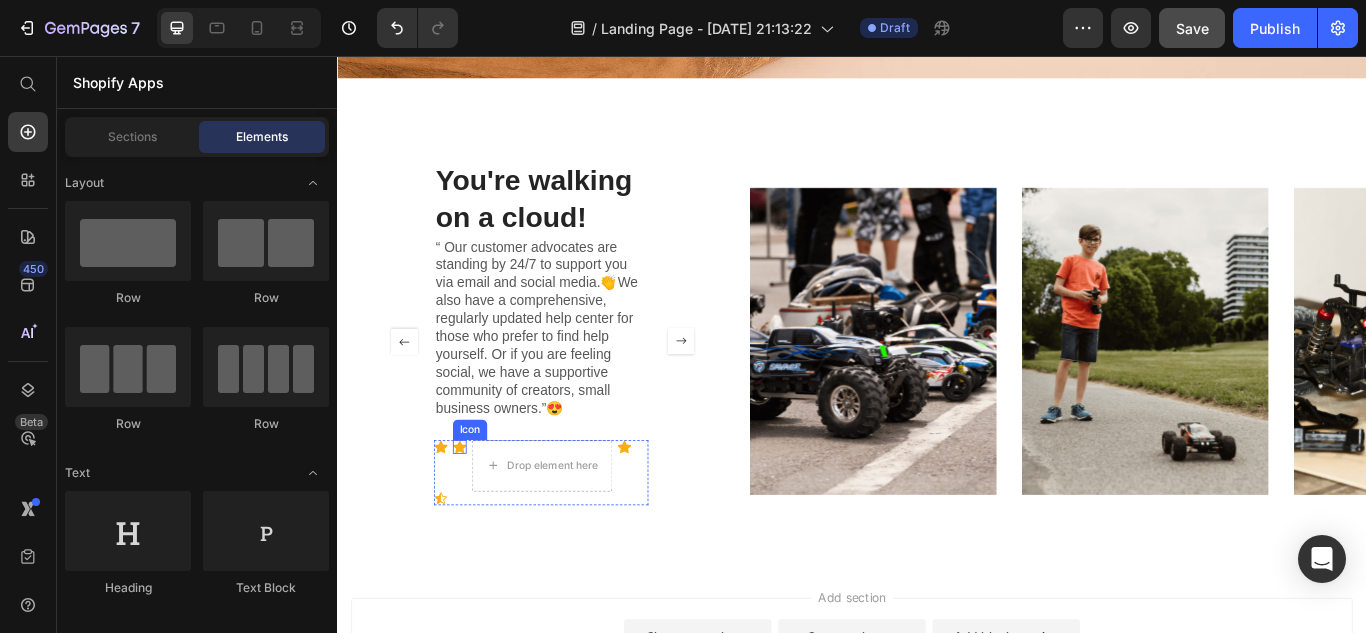click 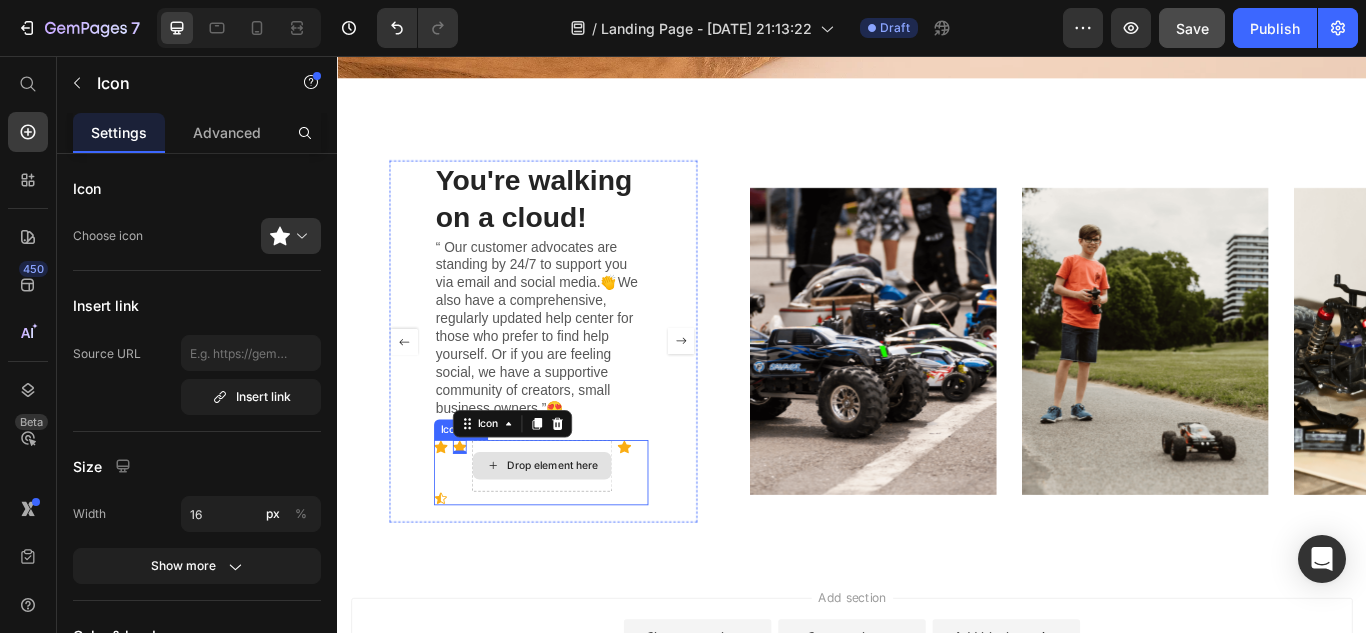 click on "Drop element here" at bounding box center (587, 534) 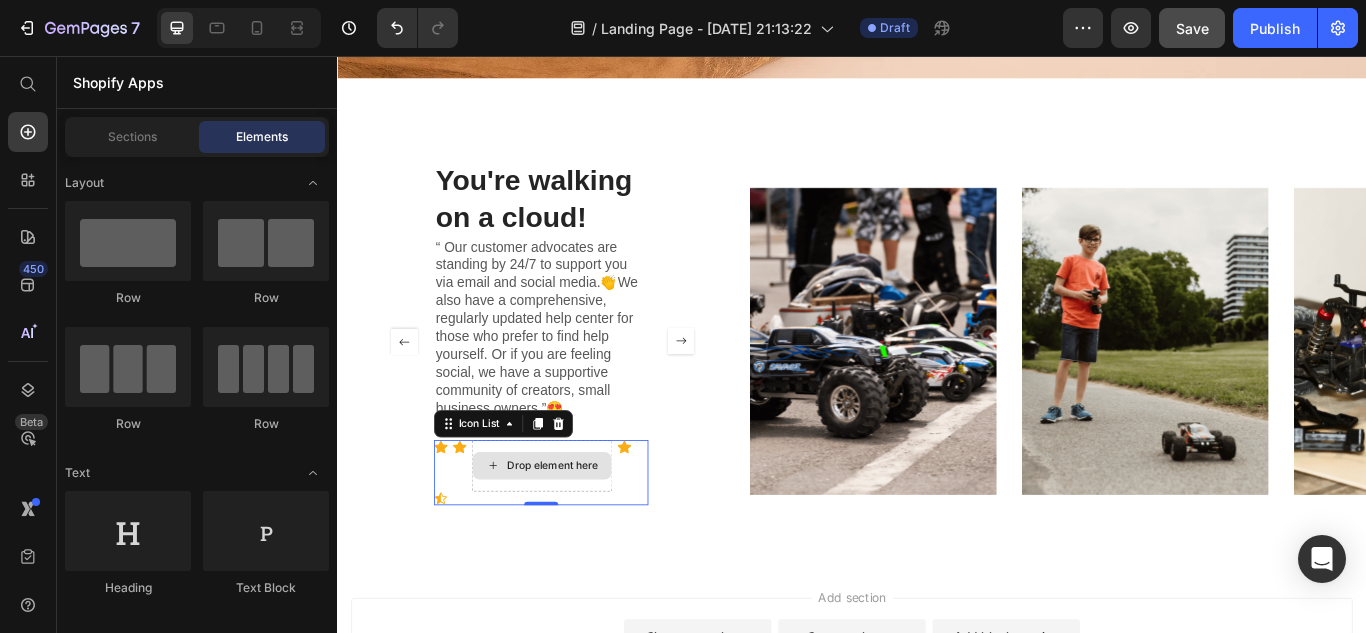 click on "Drop element here" at bounding box center [575, 534] 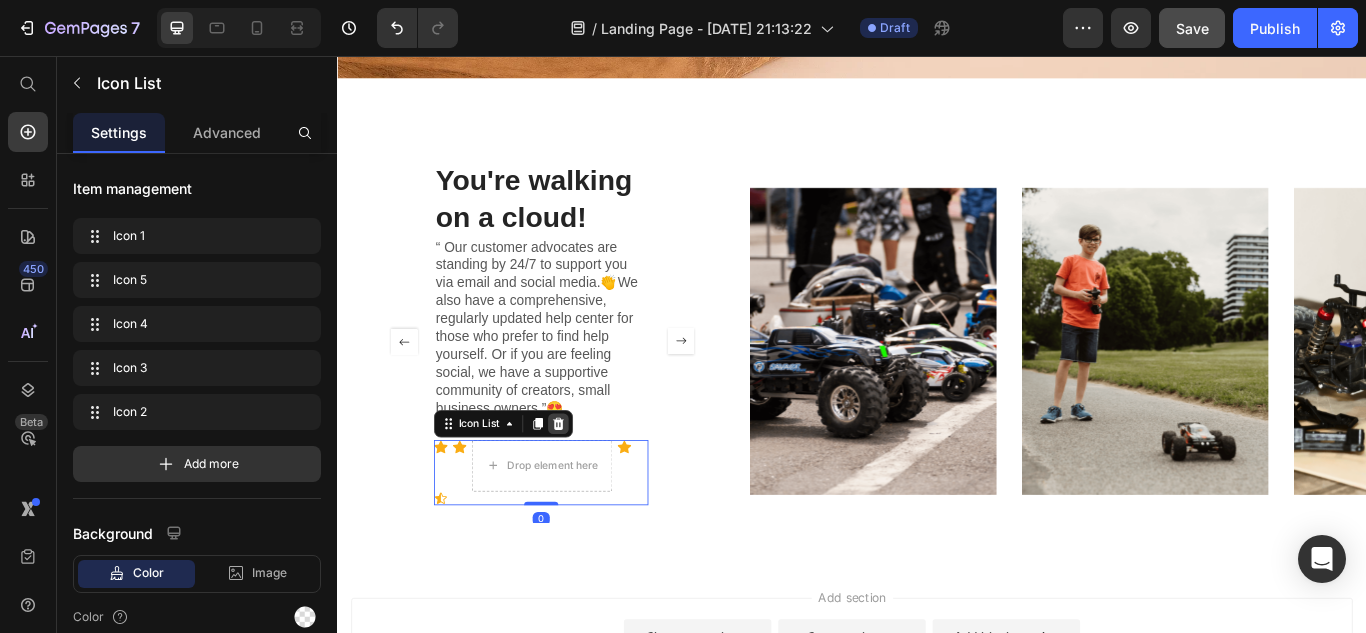 click 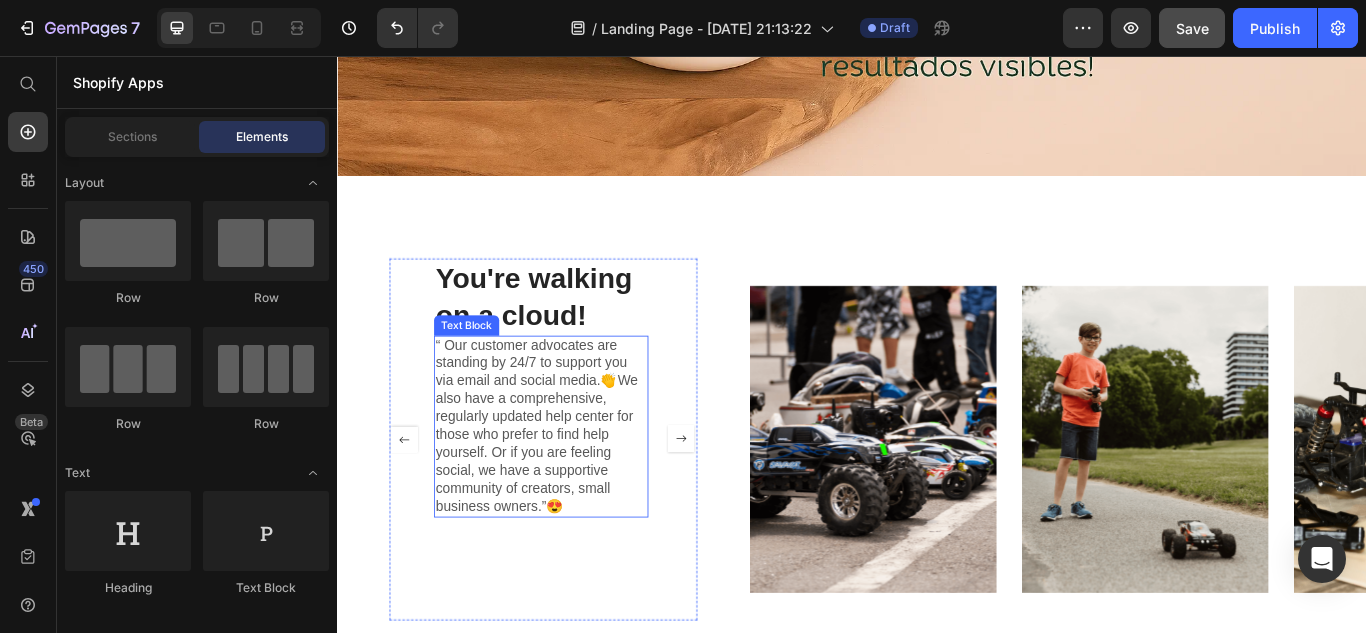 scroll, scrollTop: 1670, scrollLeft: 0, axis: vertical 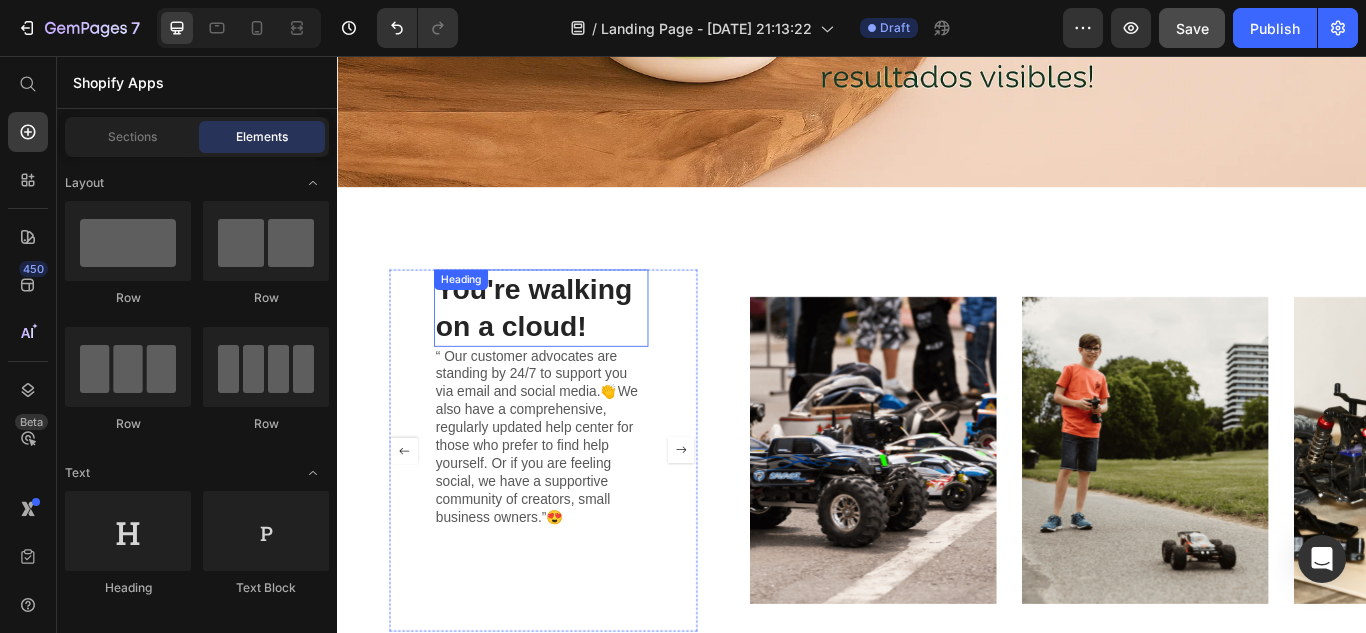 click on "You're walking on a cloud! Heading" at bounding box center (574, 350) 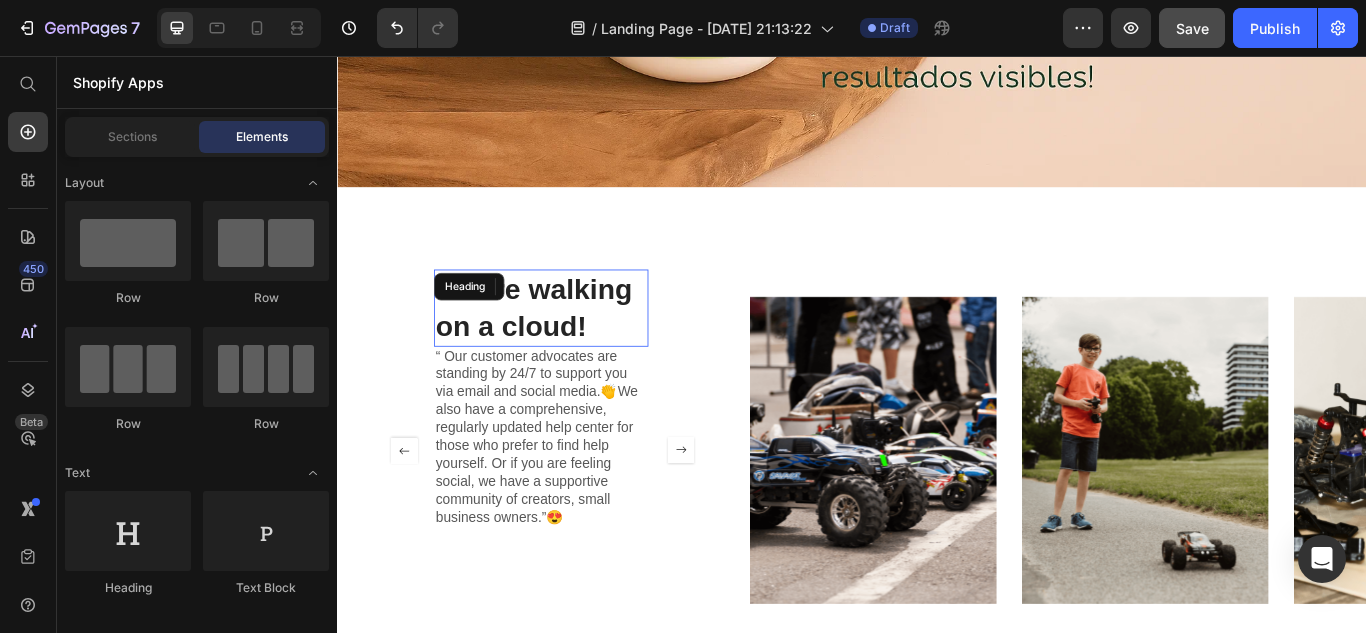 click on "Heading" at bounding box center (490, 325) 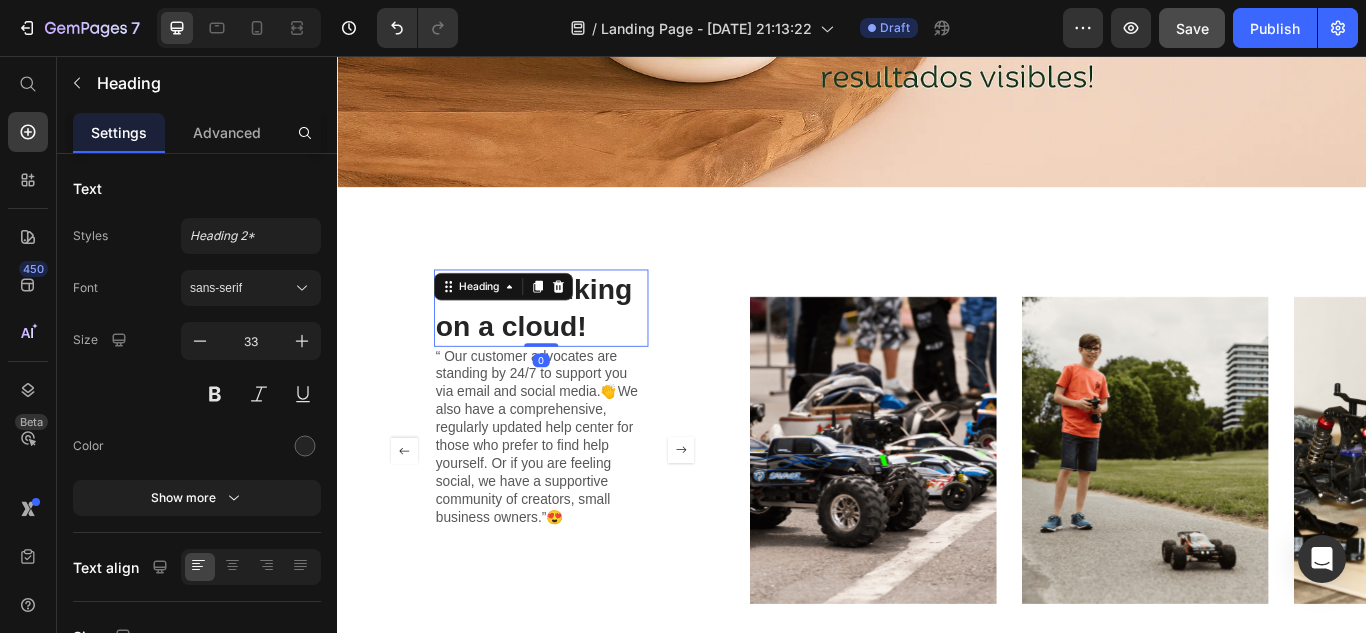 click on "You're walking on a cloud!" at bounding box center [574, 350] 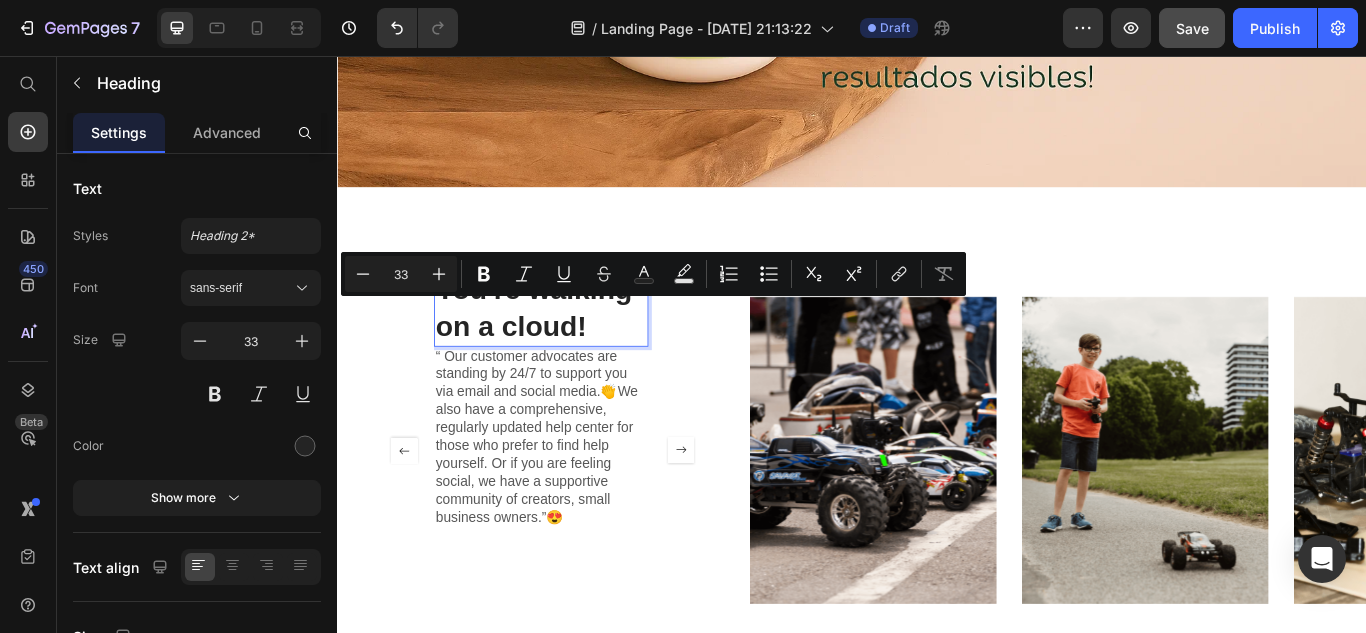 click on "You're walking on a cloud!" at bounding box center (574, 350) 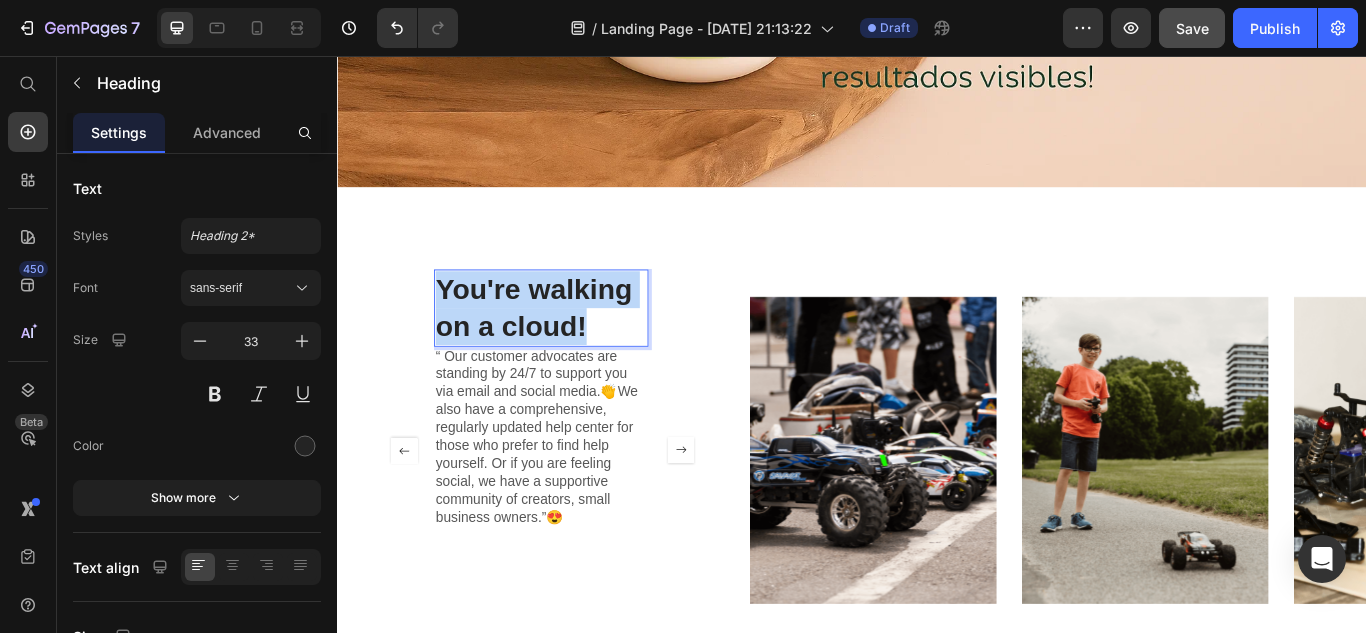 drag, startPoint x: 644, startPoint y: 356, endPoint x: 460, endPoint y: 316, distance: 188.29764 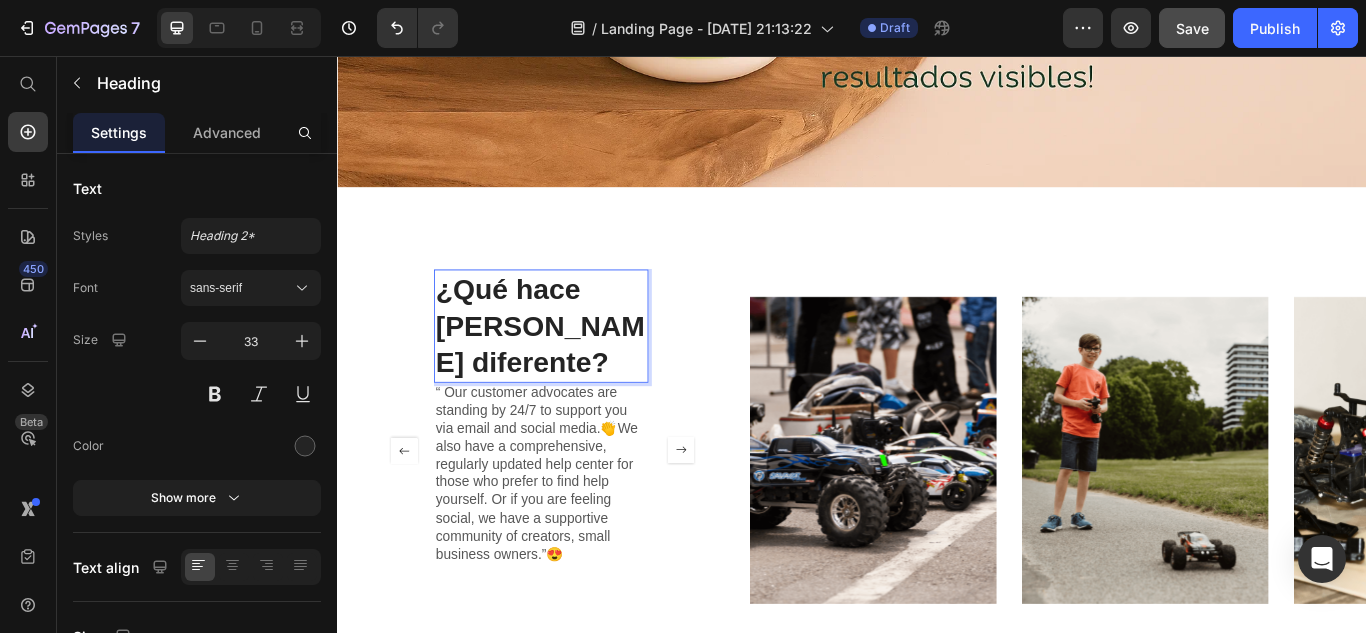 click on "¿Qué hace [PERSON_NAME] diferente?" at bounding box center [574, 371] 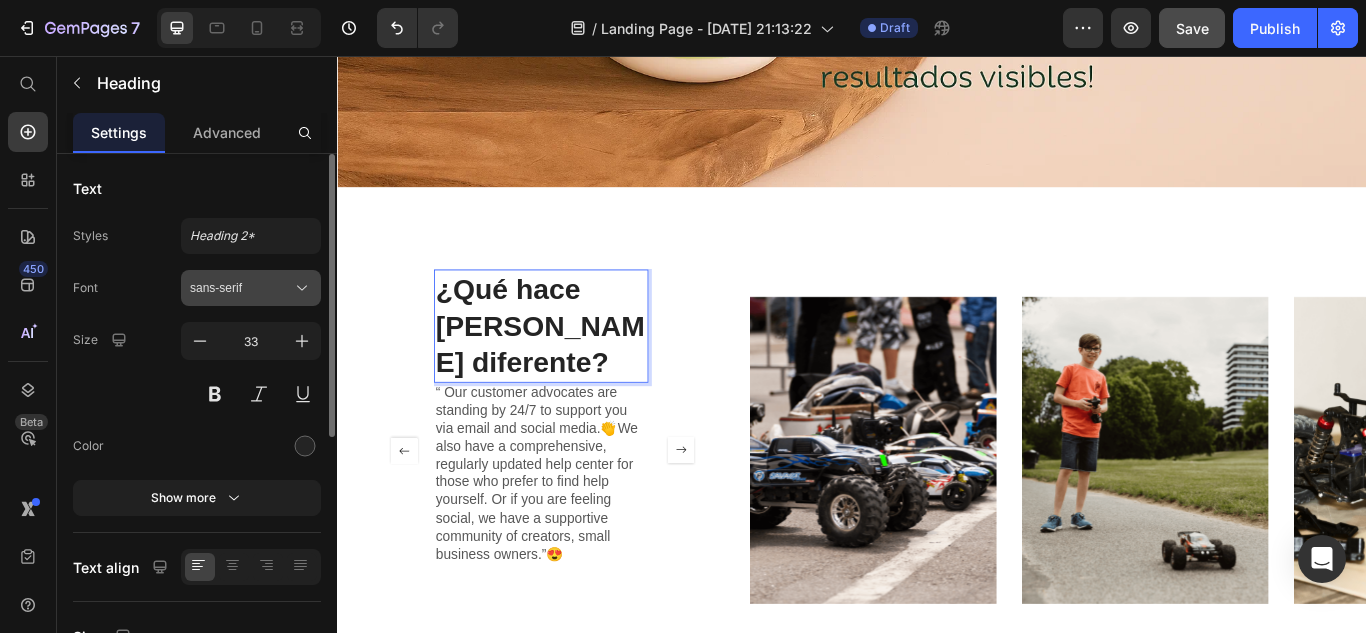 click 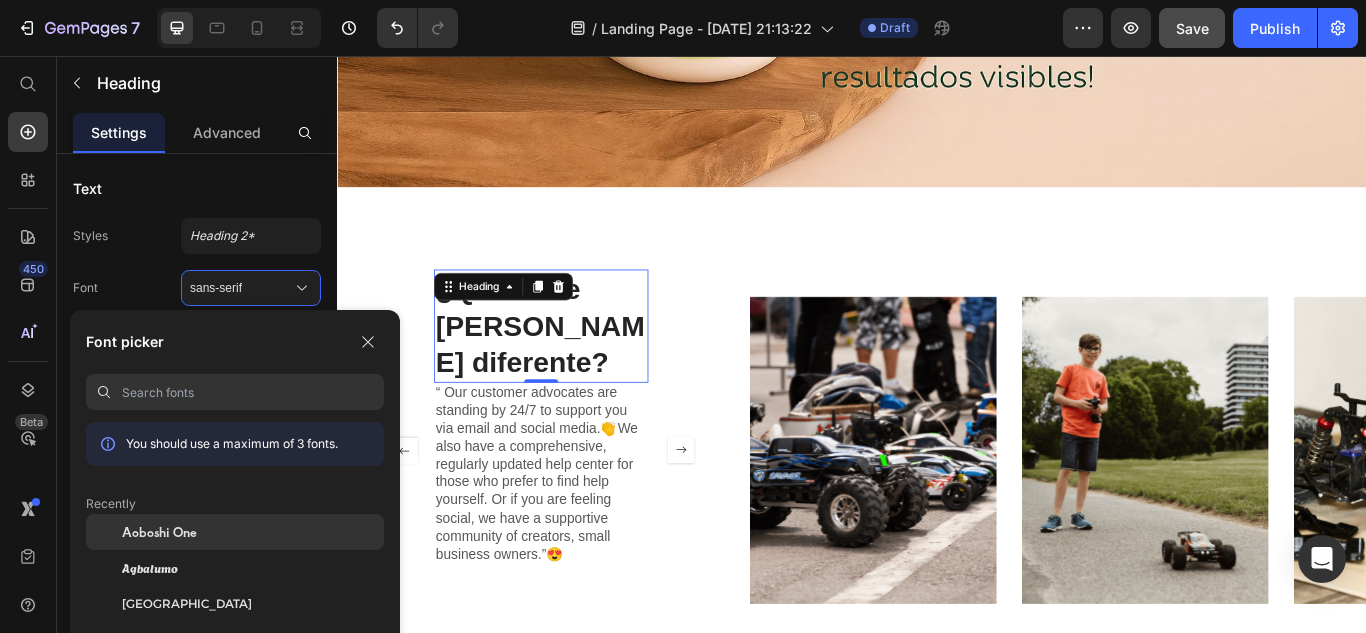 click on "Aoboshi One" 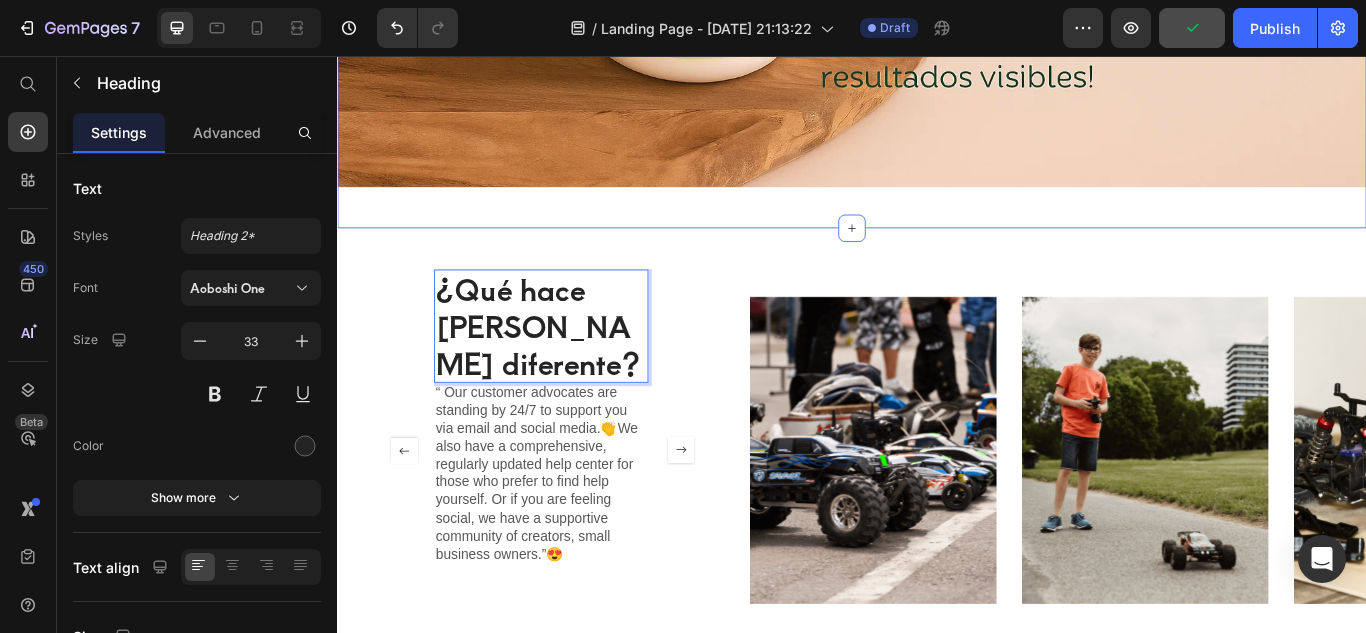 click on "Image Row Section 3" at bounding box center (937, -184) 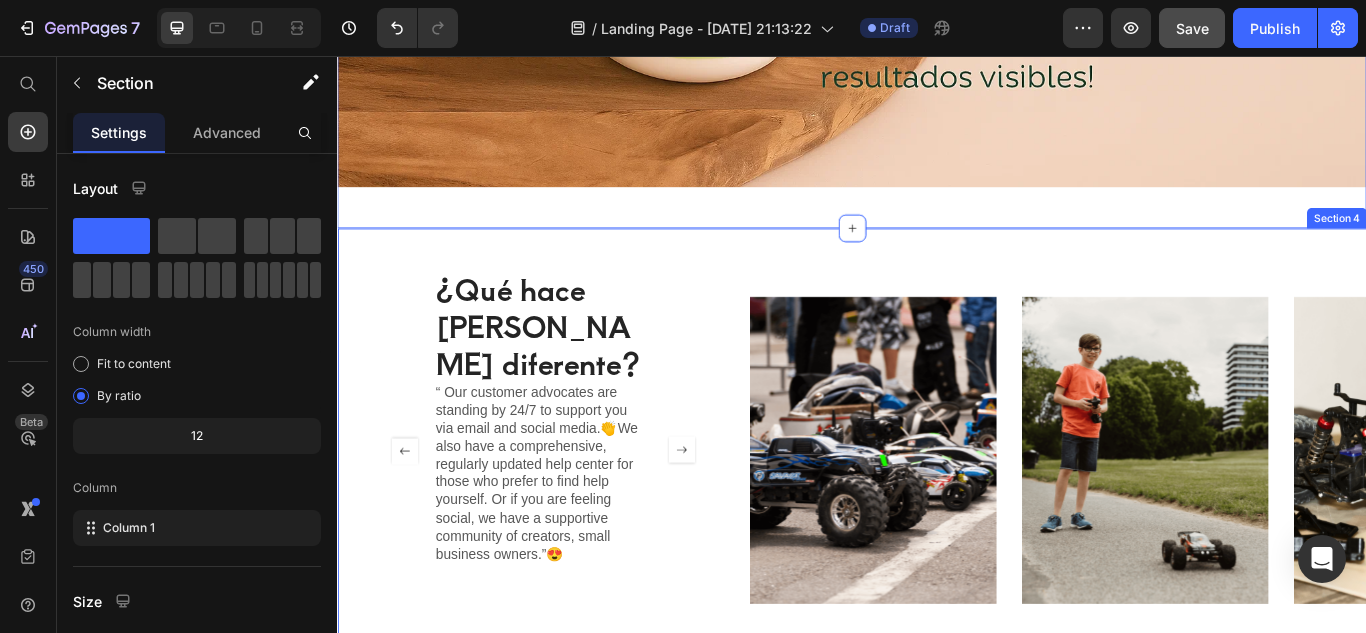 click on "¿Qué hace [PERSON_NAME] diferente?" at bounding box center (574, 371) 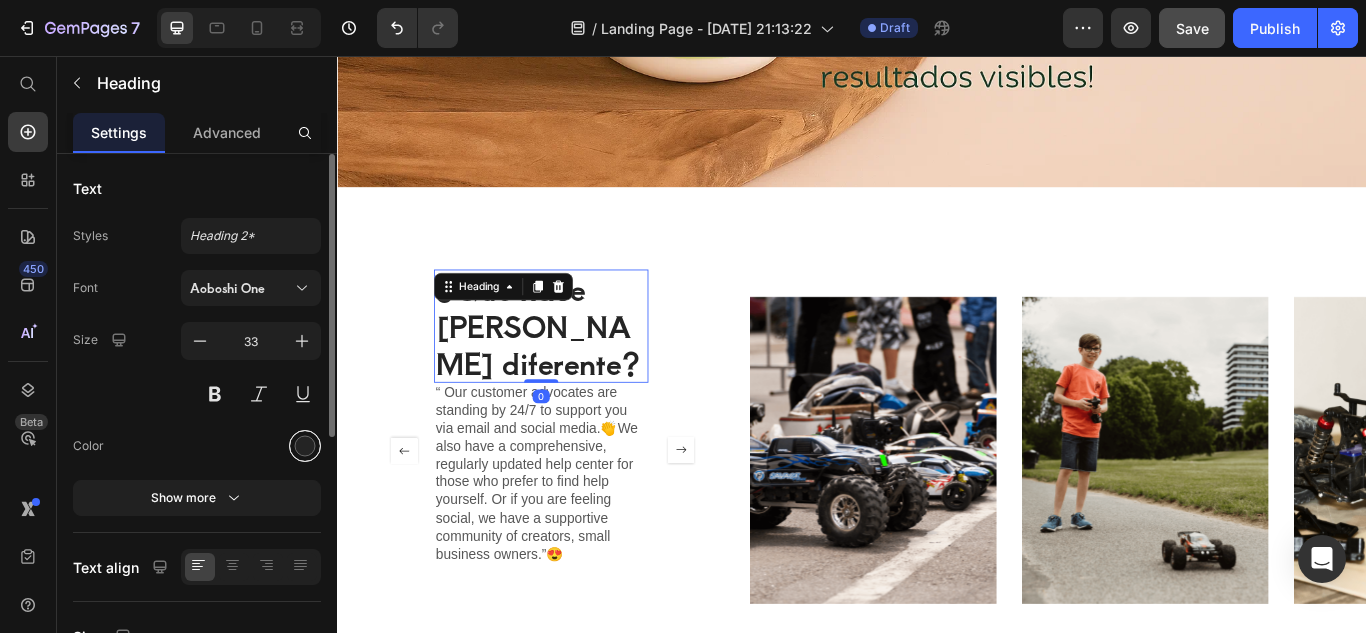 click at bounding box center [305, 446] 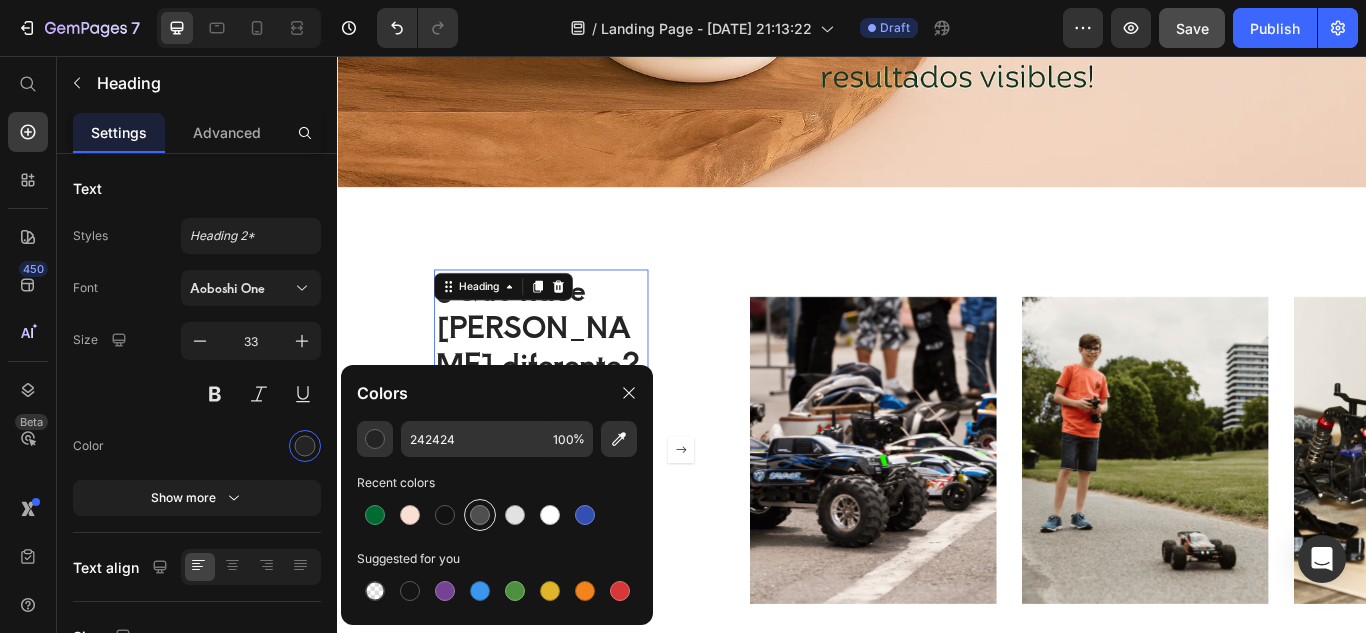 click at bounding box center (480, 515) 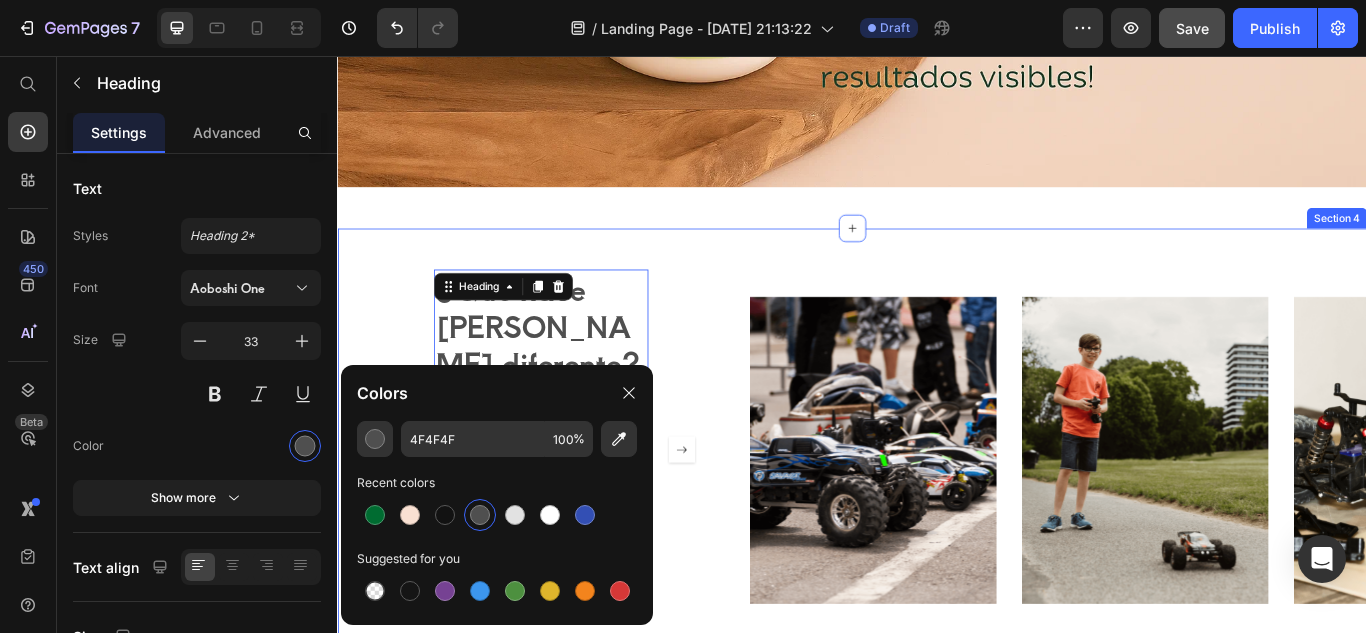 click on "¿Qué hace a Bloom diferente? Heading   0 “ Our customer advocates are standing by 24/7 to support you via email and social media.👏We also have a comprehensive, regularly updated help center for those who prefer to find help yourself. Or if you are feeling social, we have a supportive community of creators, small business owners.”😍 Text Block 2,500+ Verified Reviews! Text Block You're walking on a cloud! Heading “ Our customer advocates are standing by 24/7 to support you via email and social media.👏We also have a comprehensive, regularly updated help center for those who prefer to find help yourself. Or if you are feeling social, we have a supportive community of creators, small business owners.”😍 Text Block JAMES D.  / Product Director Text Block
Icon
Icon
Icon
Icon
Icon Icon List
Carousel Image Image Image Carousel Section 4" at bounding box center (937, 516) 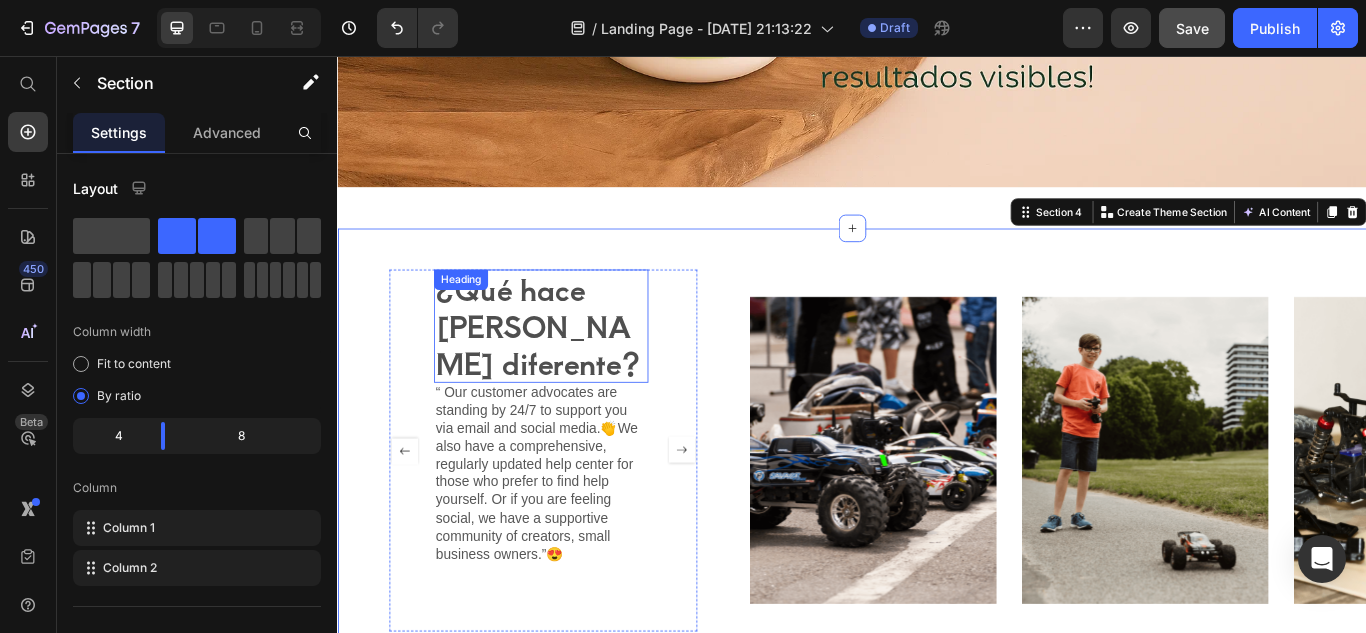 click on "¿Qué hace [PERSON_NAME] diferente?" at bounding box center [574, 371] 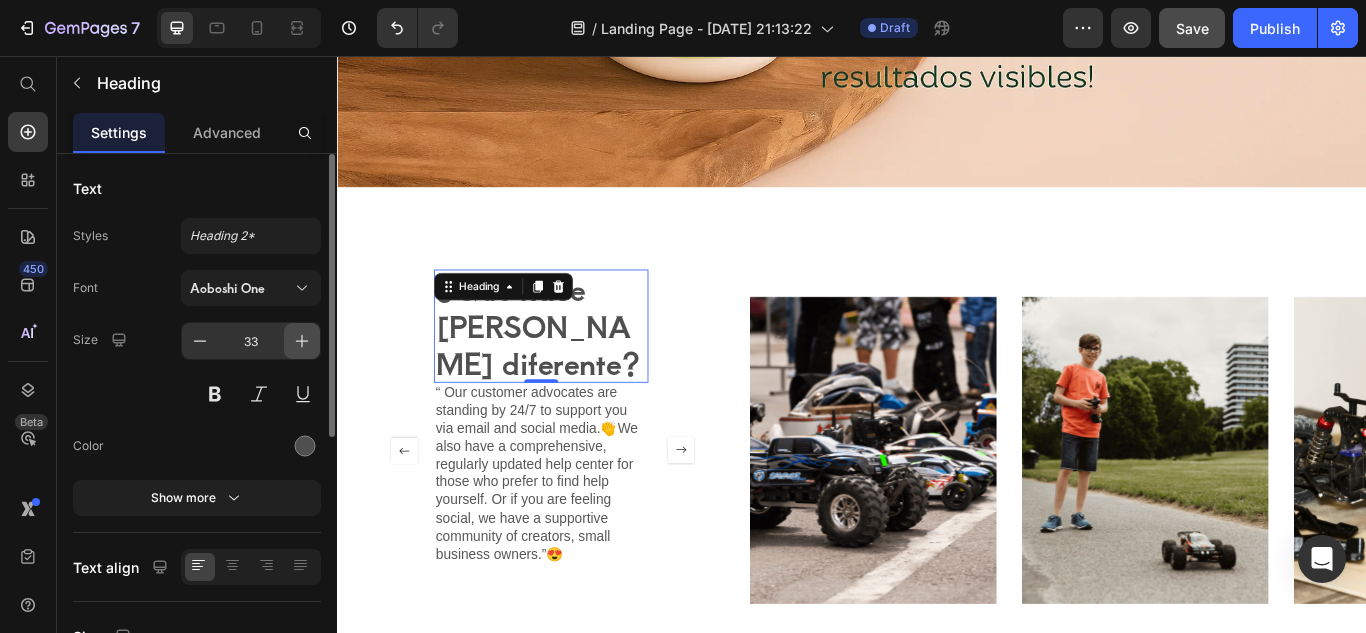 click at bounding box center (302, 341) 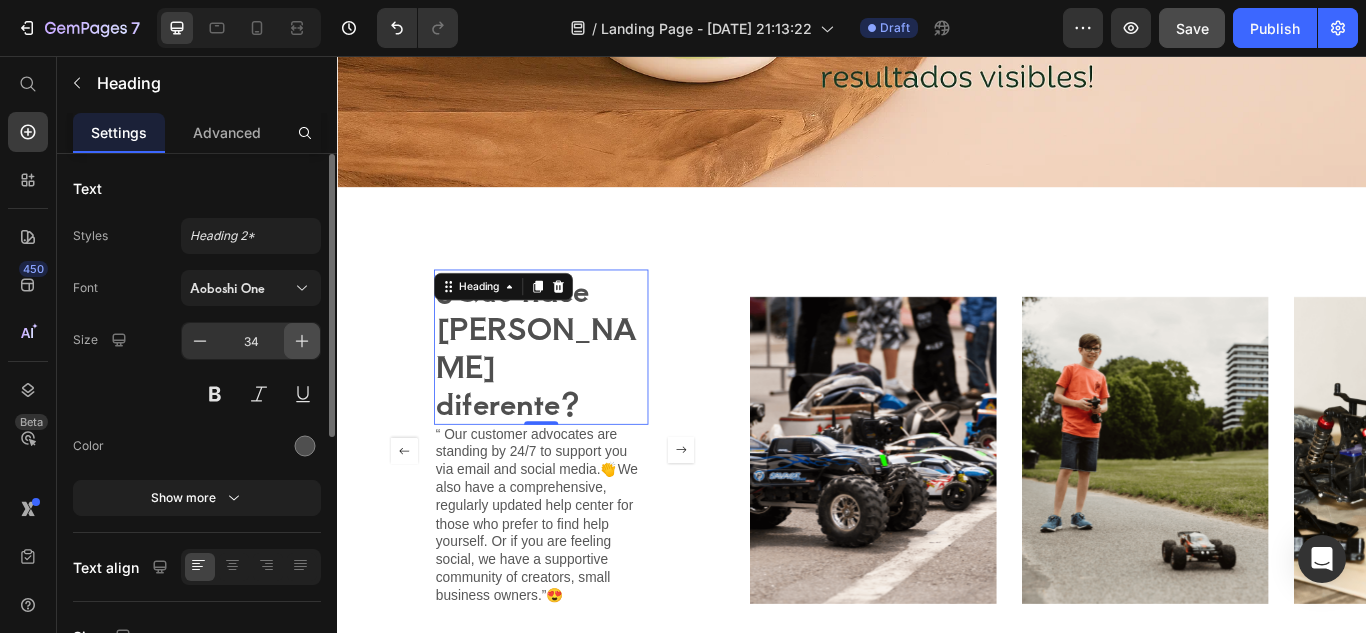click at bounding box center [302, 341] 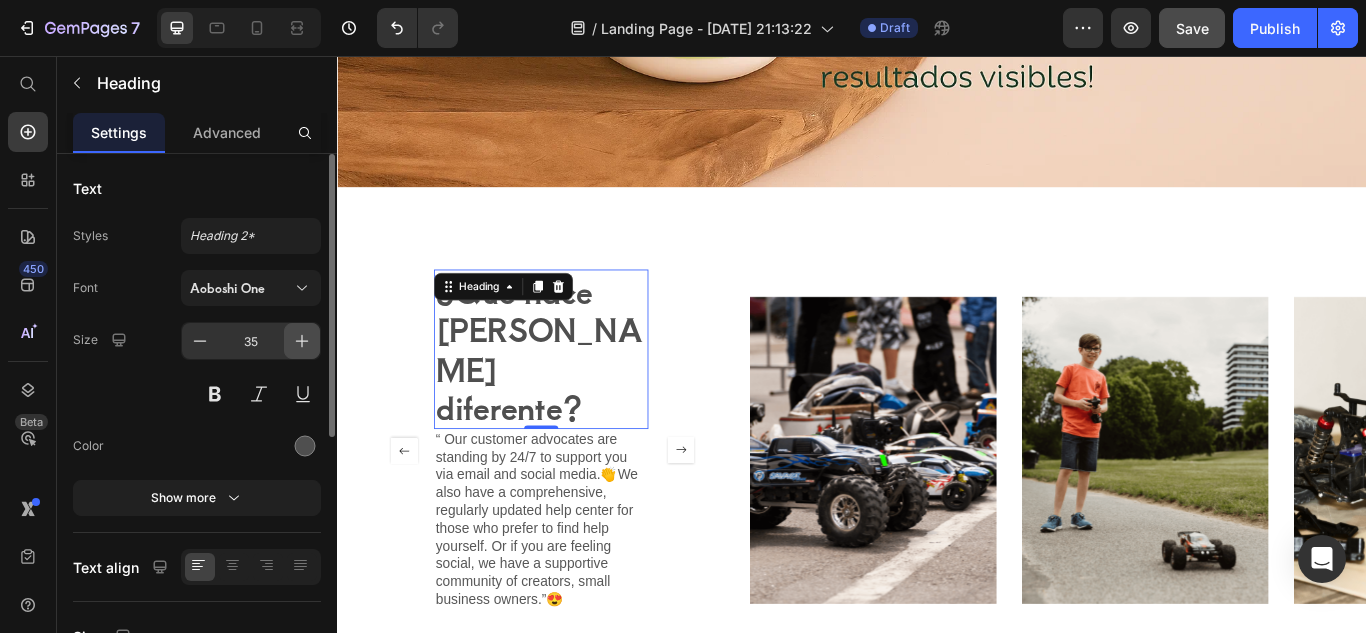 click at bounding box center (302, 341) 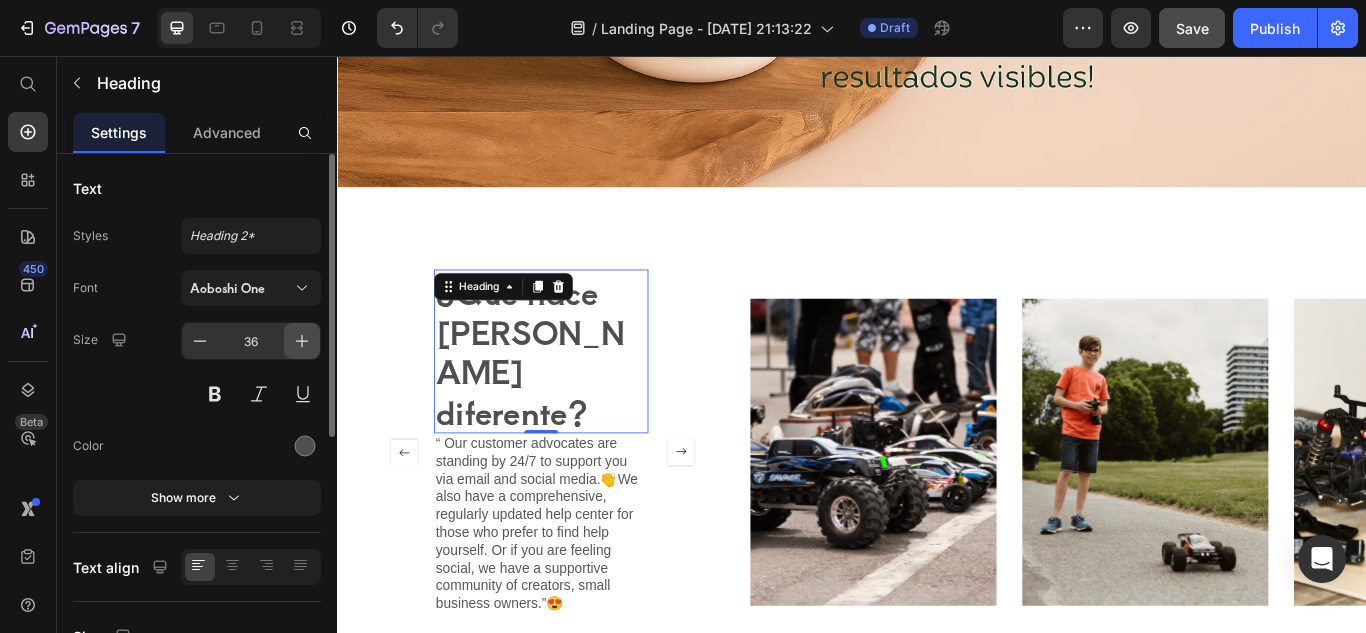 click at bounding box center [302, 341] 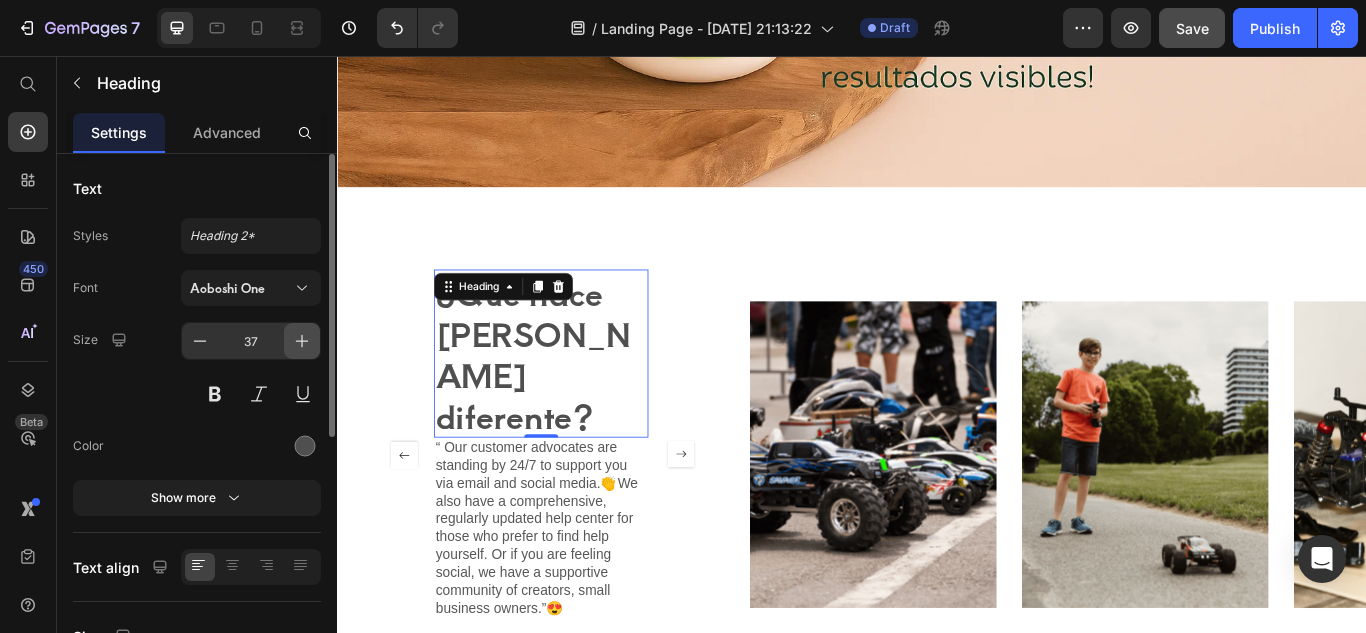 click at bounding box center [302, 341] 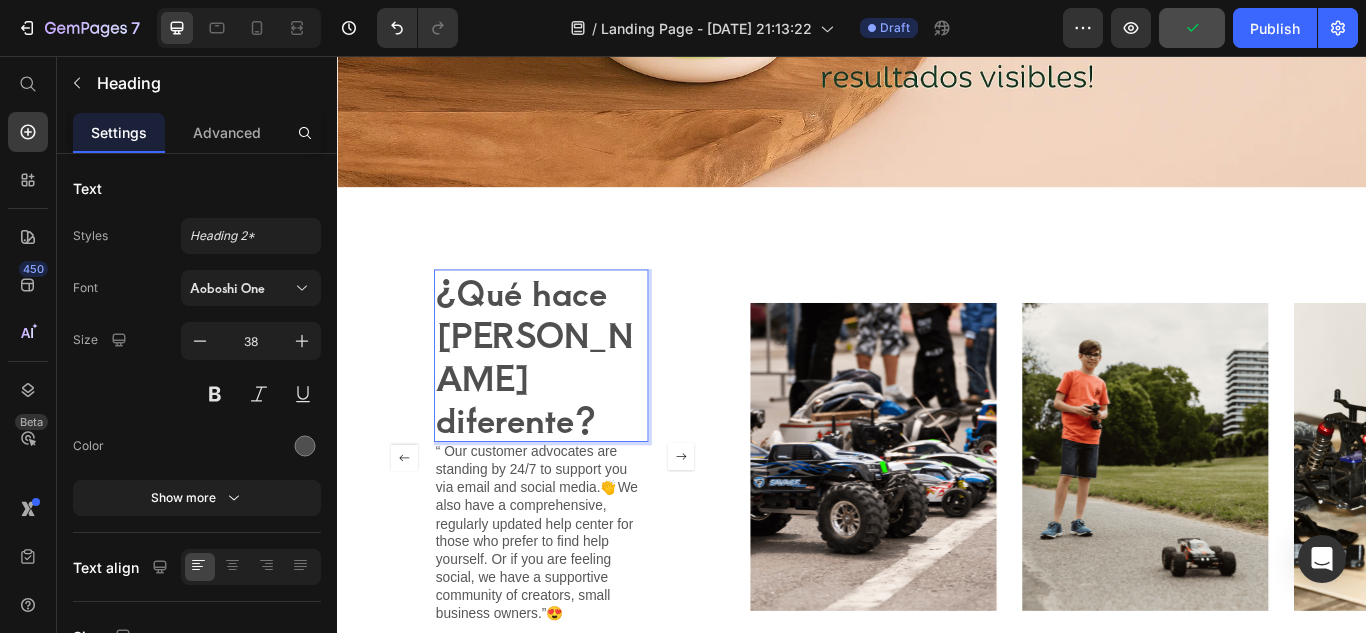 click on "¿Qué hace [PERSON_NAME] diferente?" at bounding box center [574, 406] 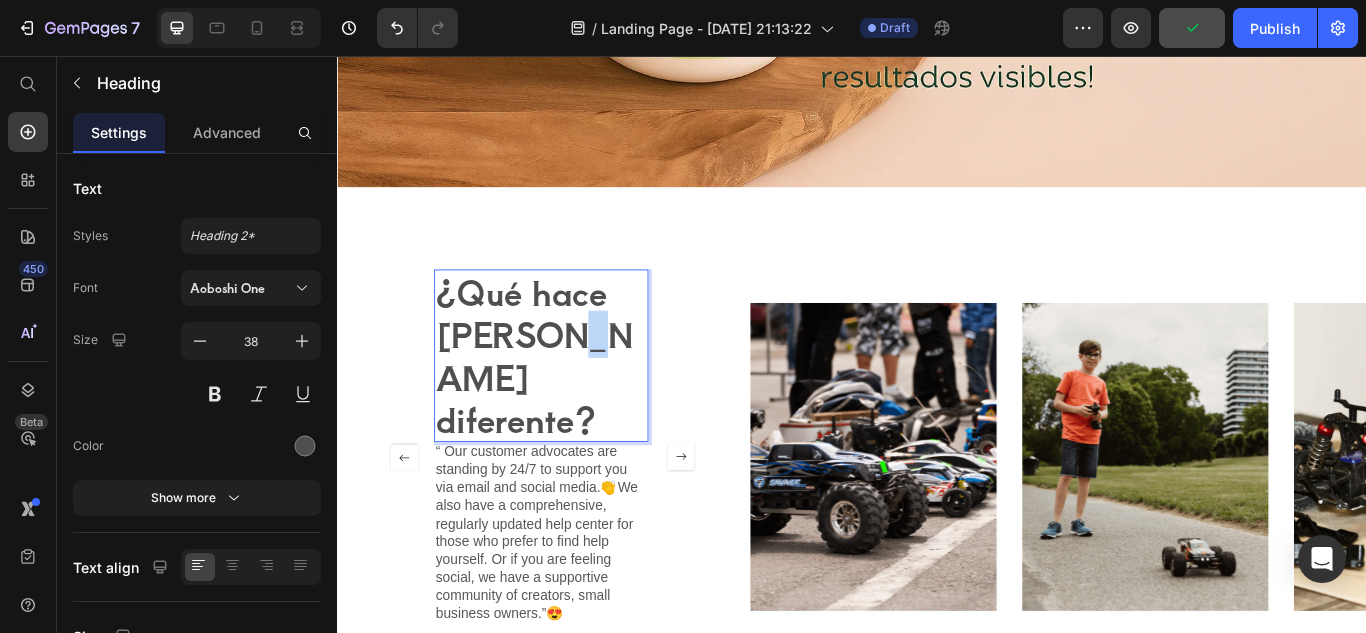 click on "¿Qué hace [PERSON_NAME] diferente?" at bounding box center [574, 406] 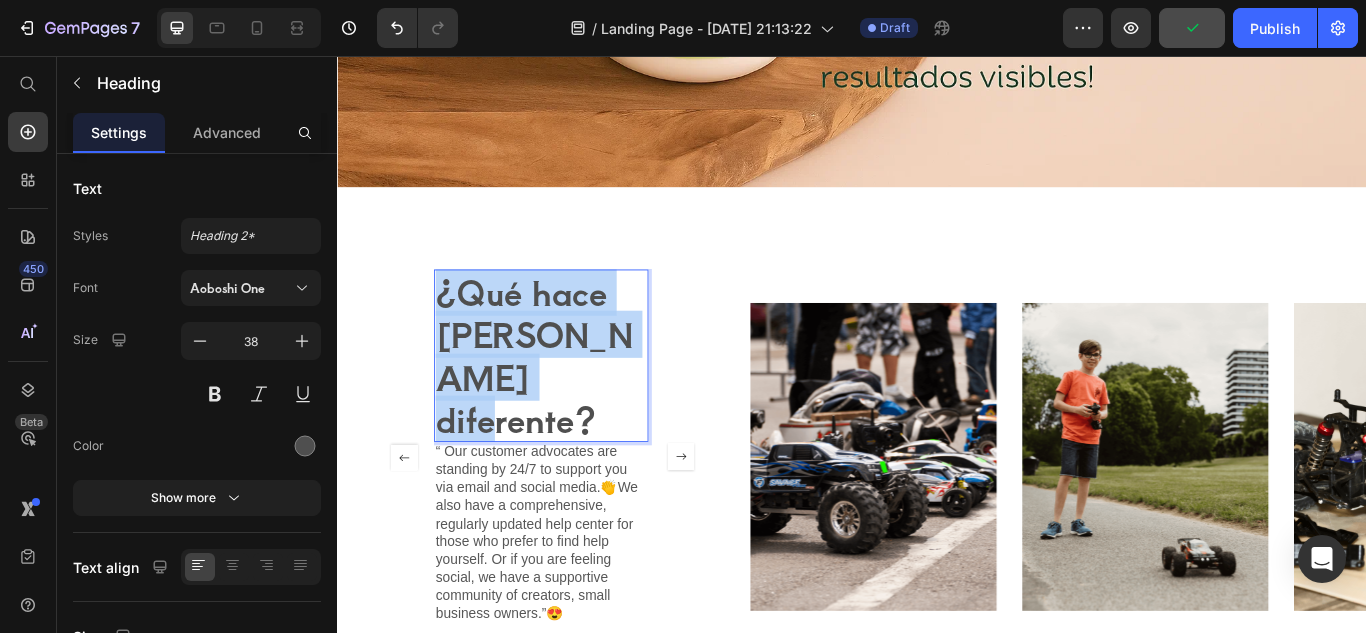 click on "¿Qué hace [PERSON_NAME] diferente?" at bounding box center [574, 406] 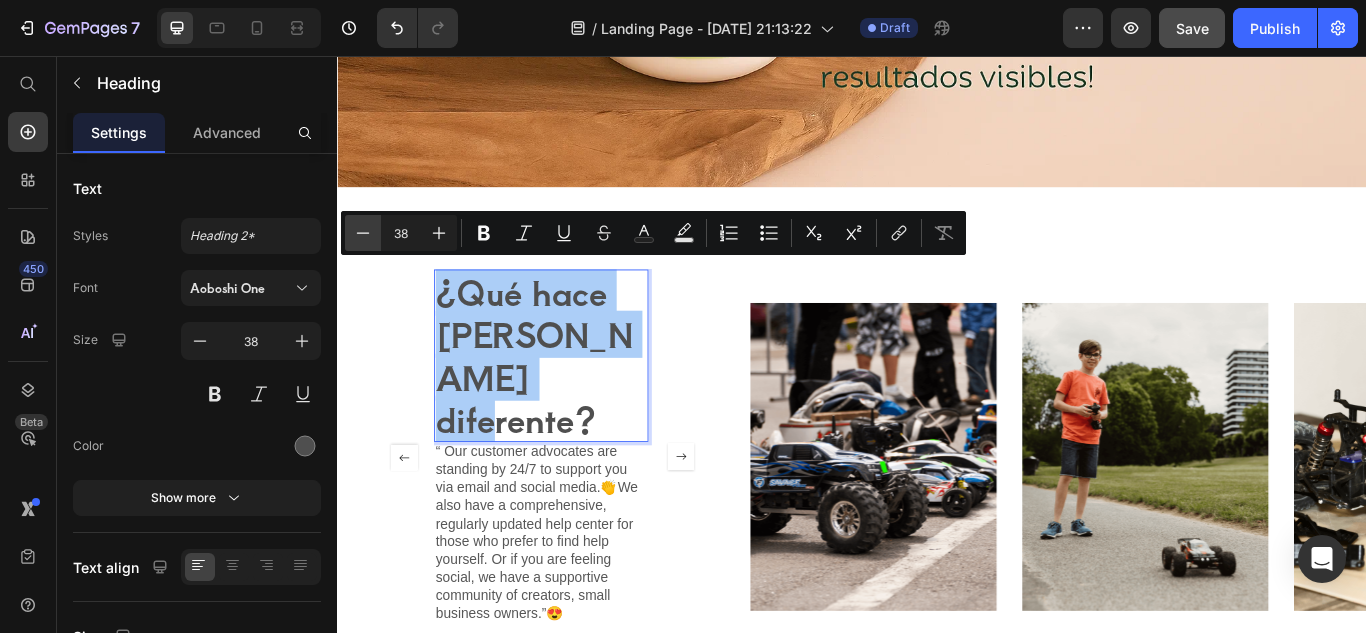 click 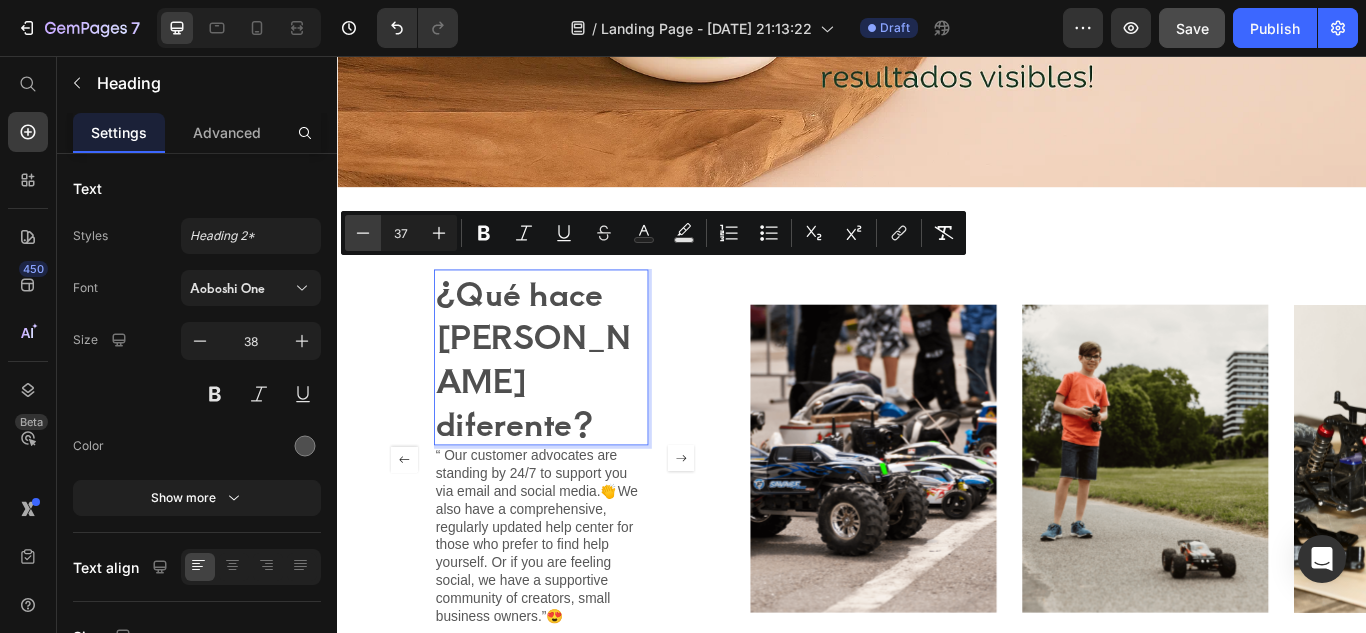 click 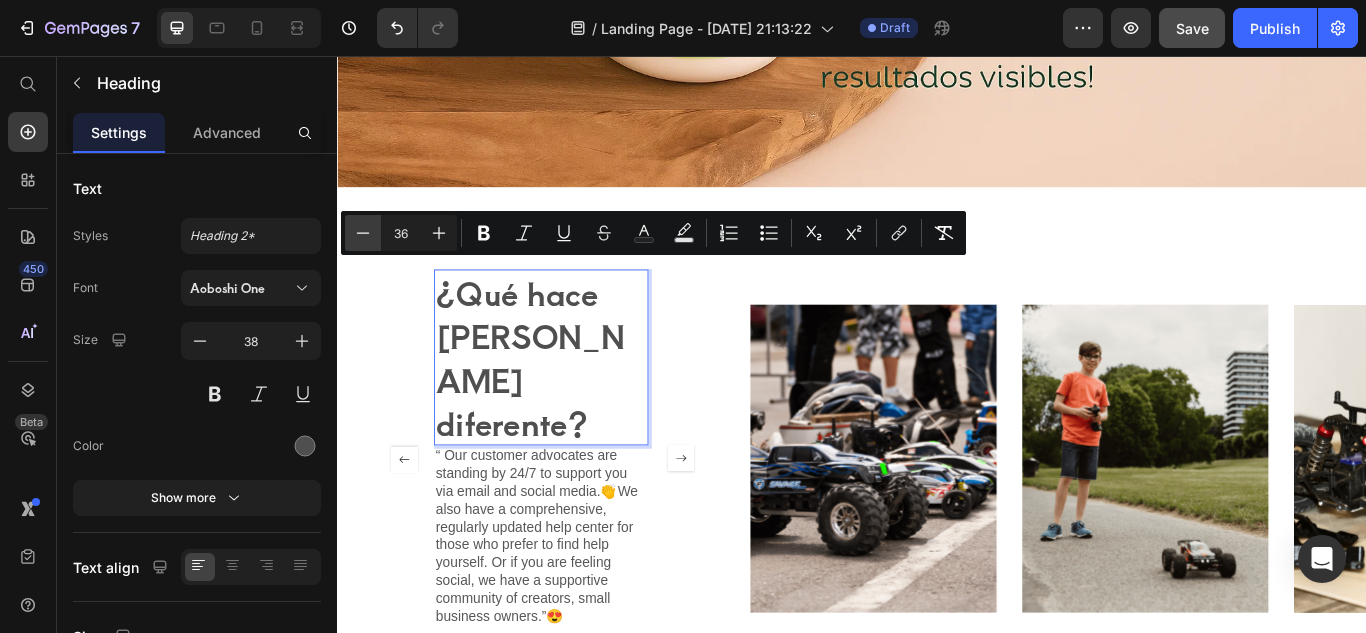 click 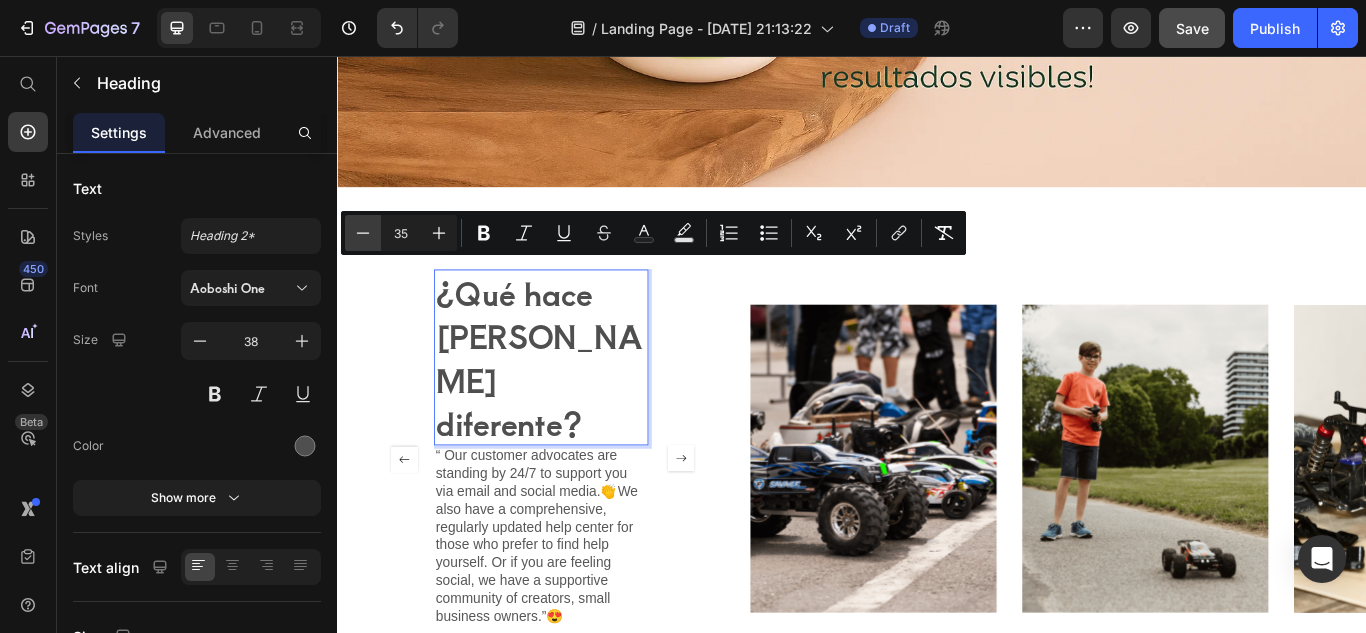 click 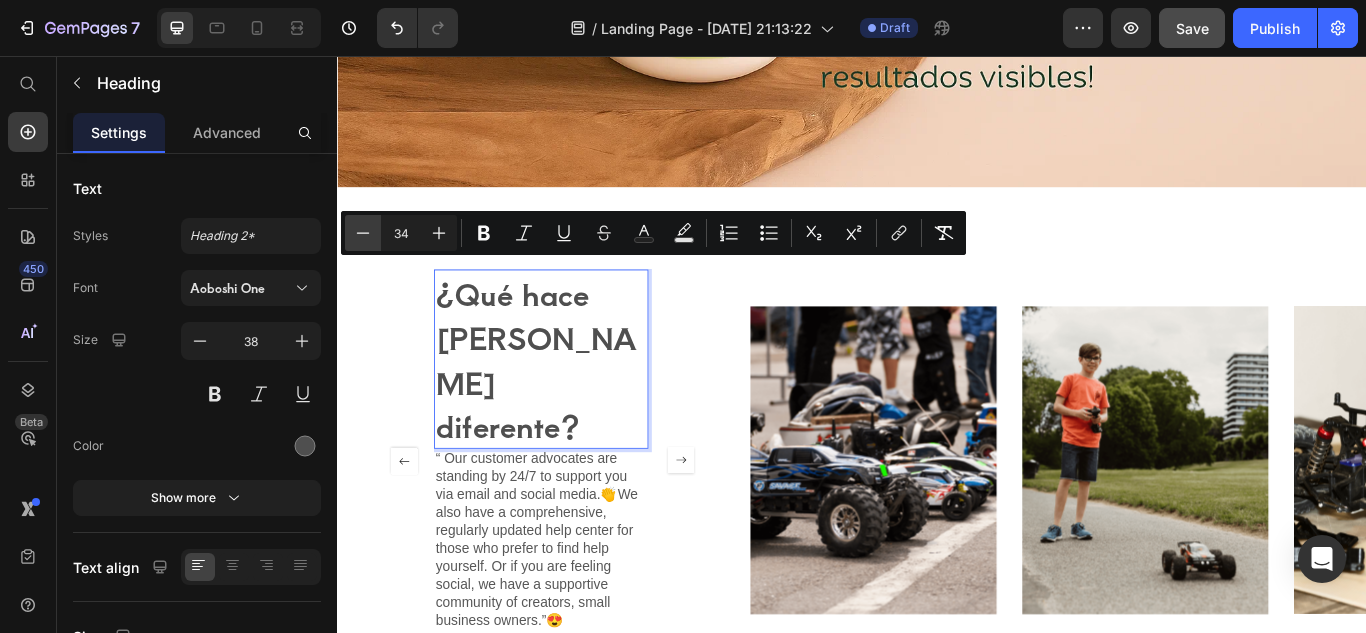 click 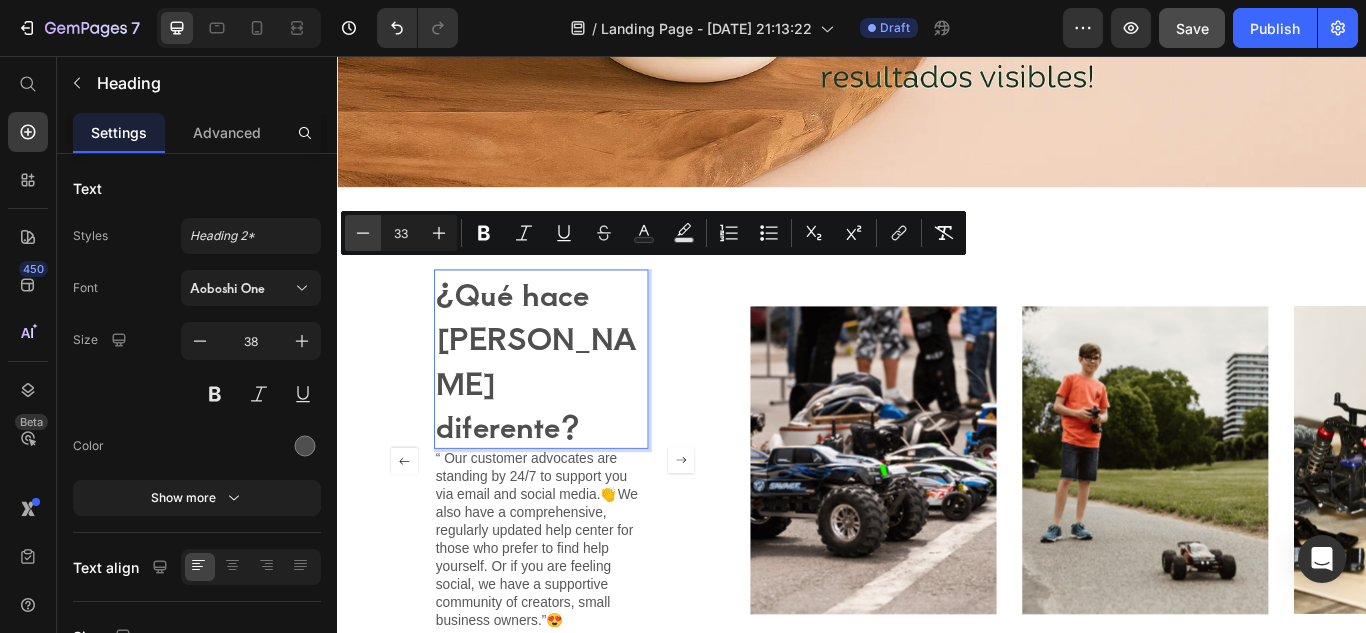 click 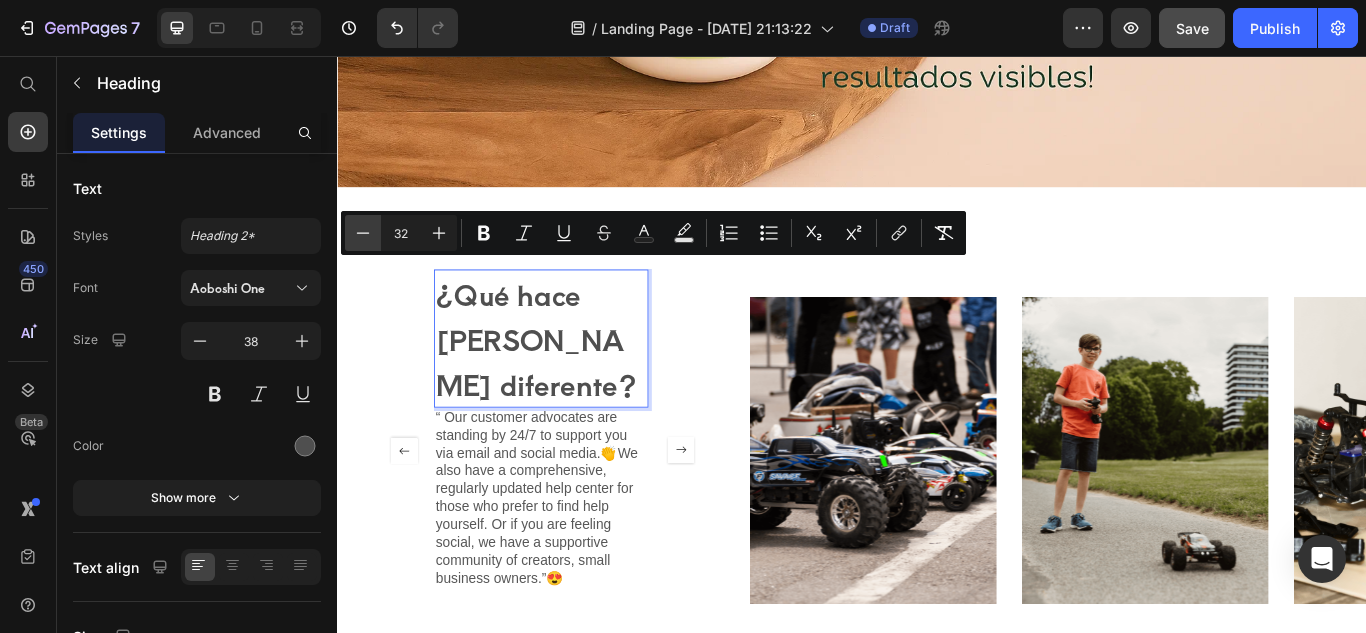 click 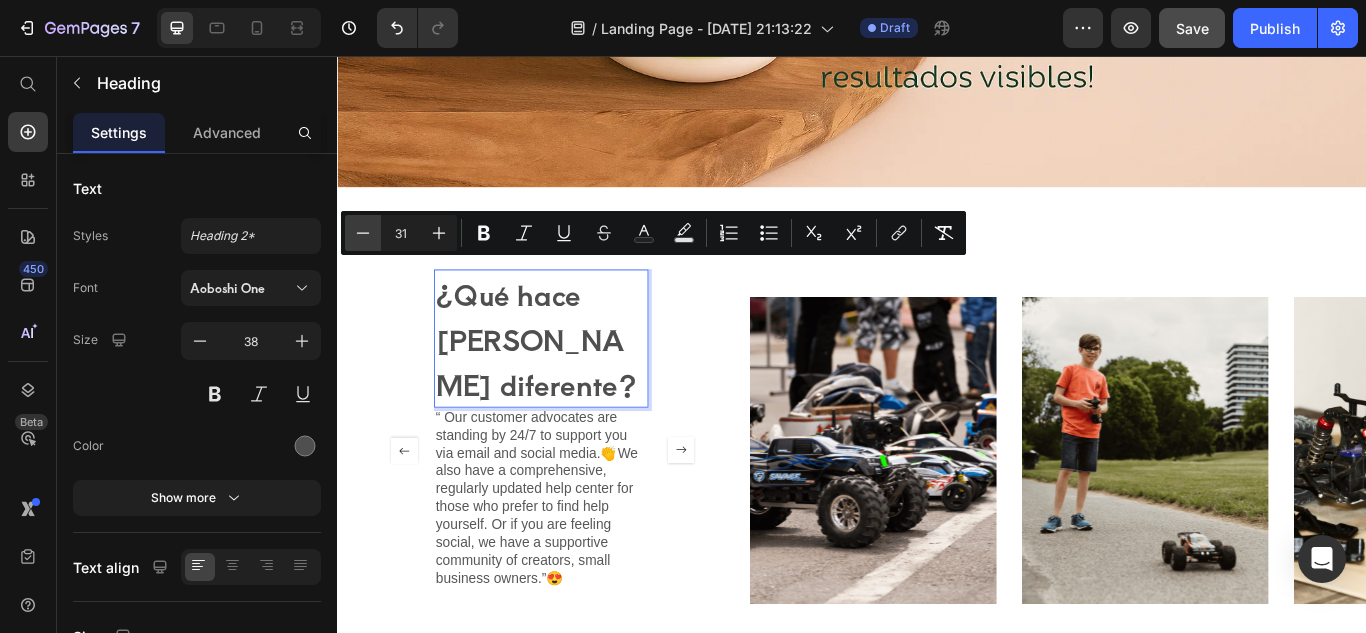 click 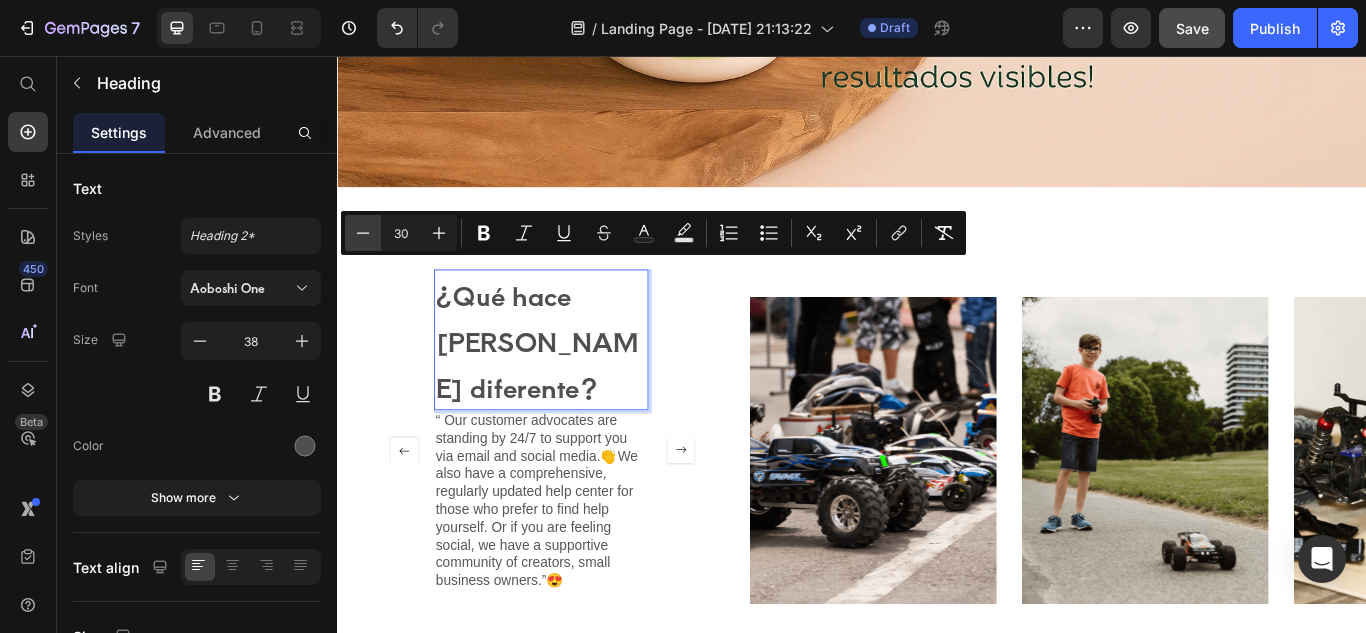 click 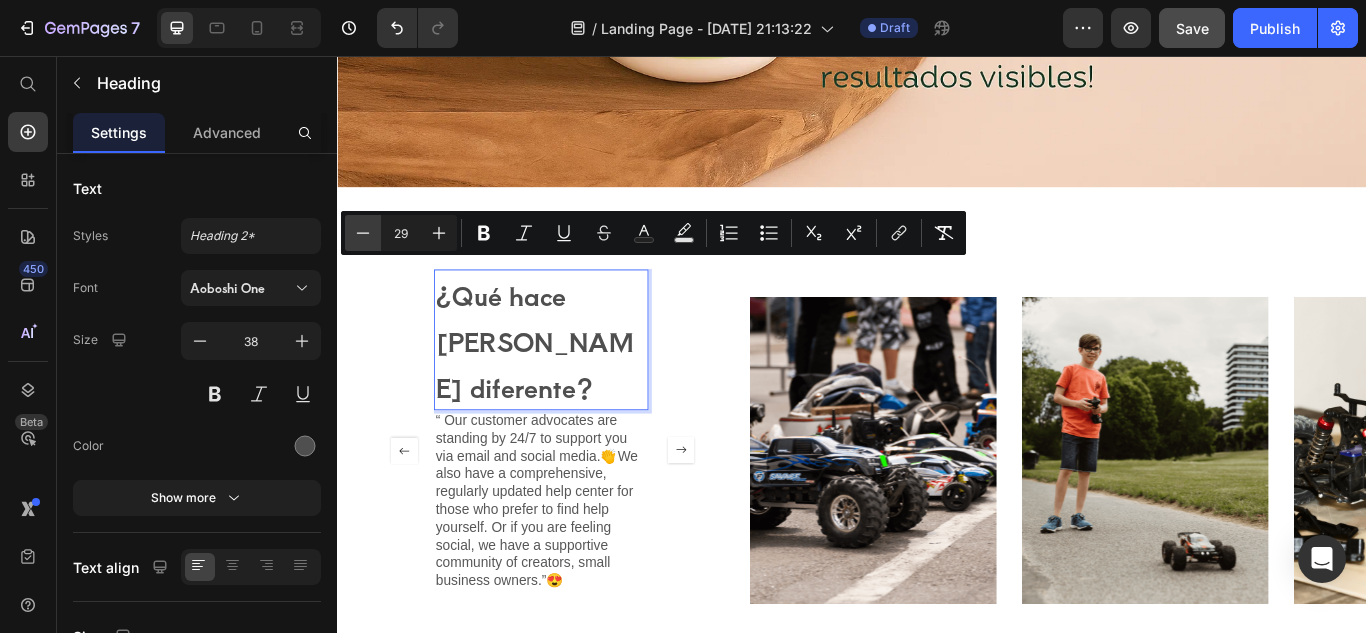 click 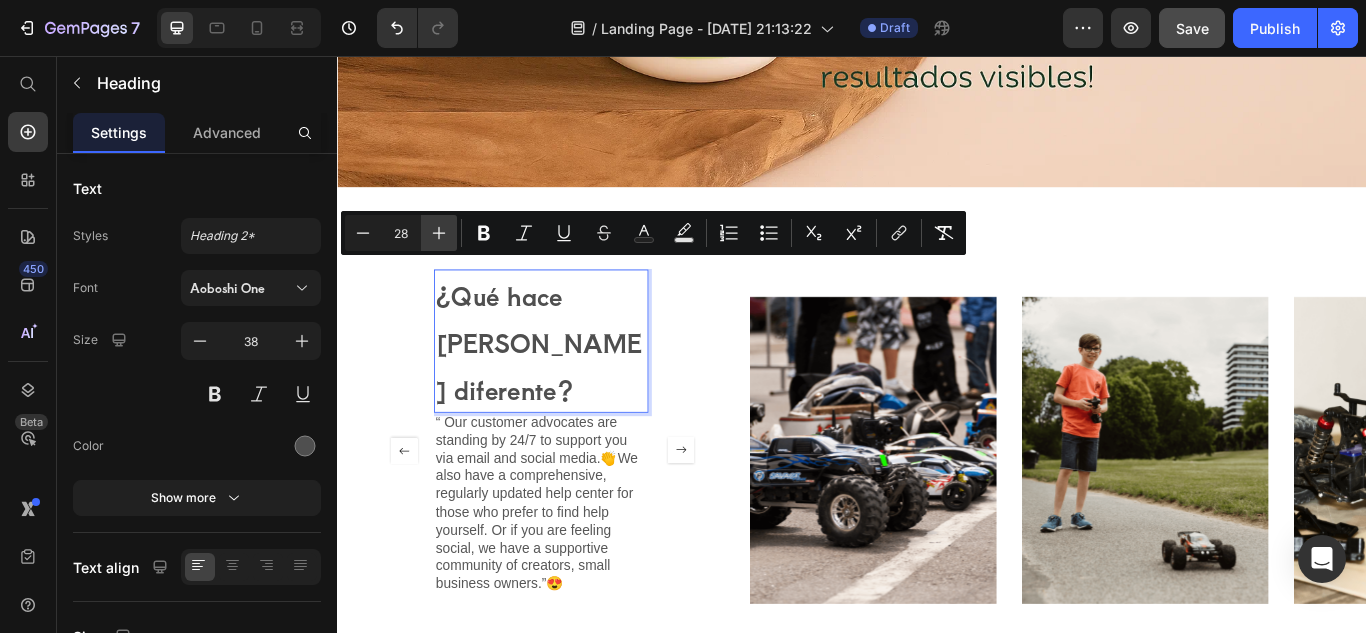 click 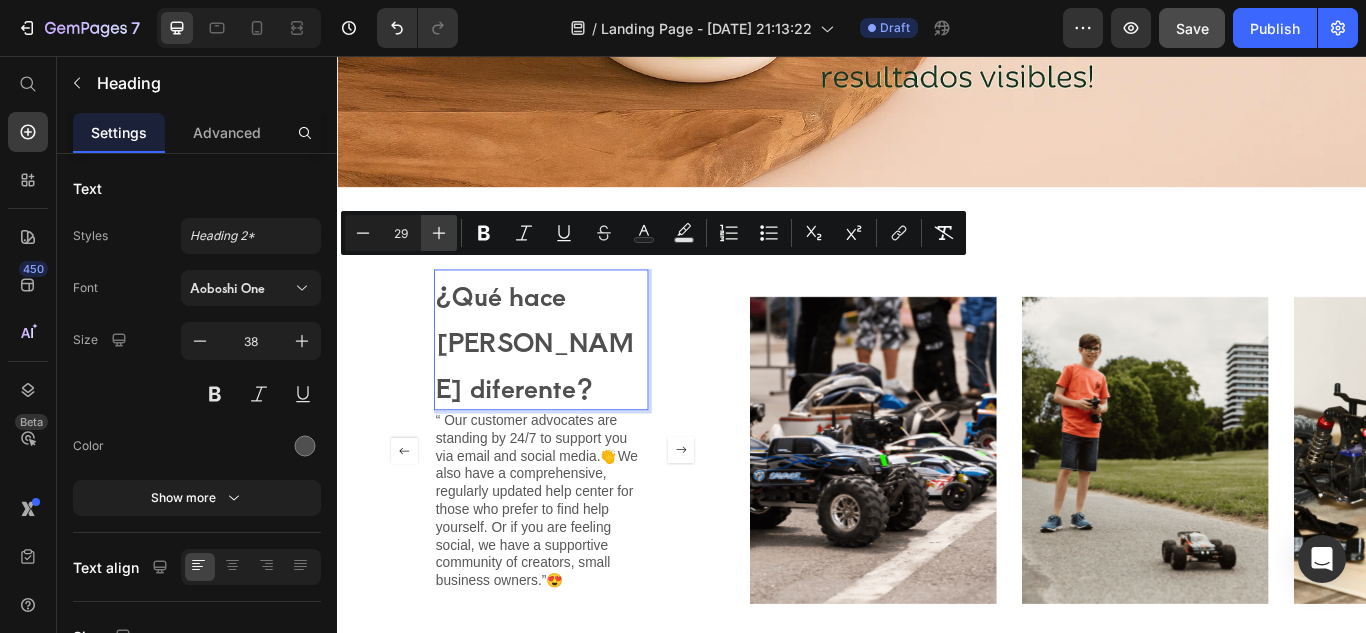 click 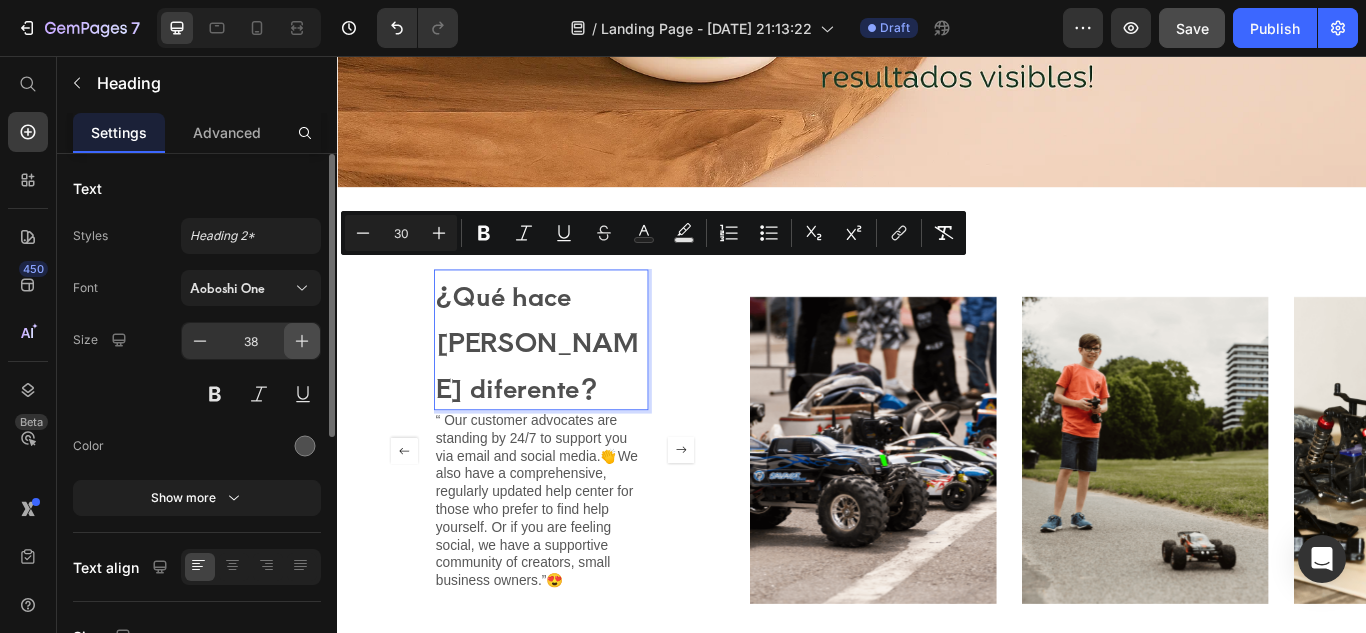 click 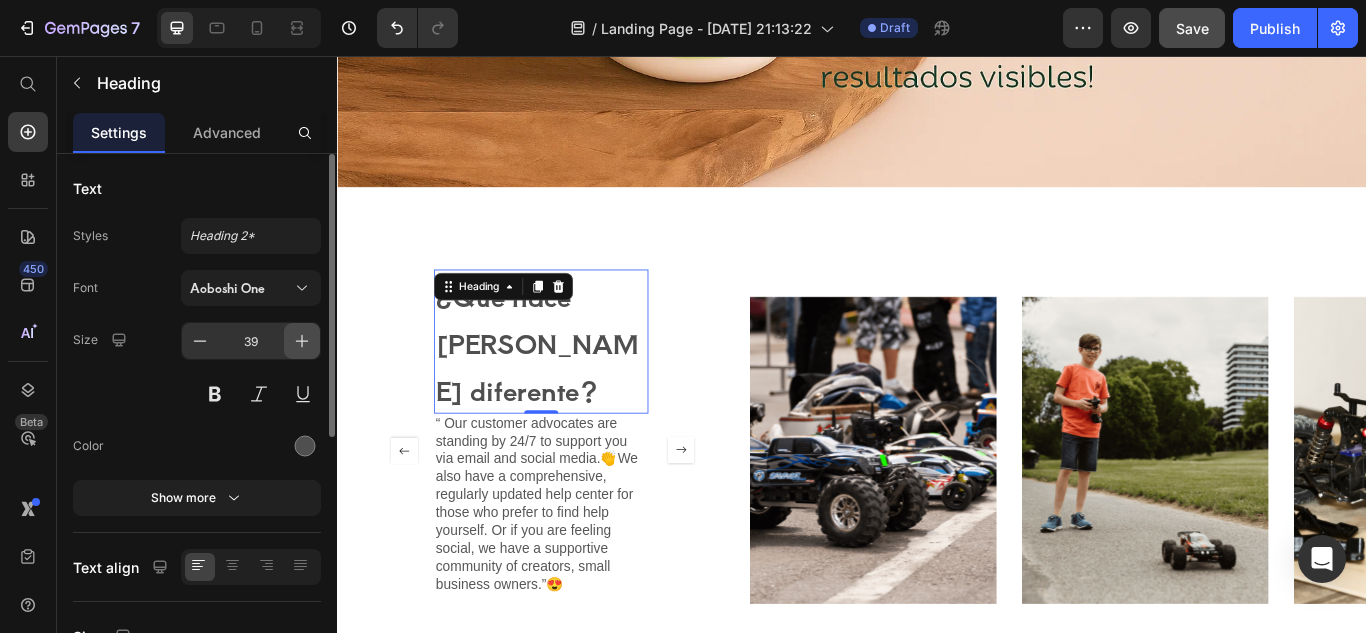 click 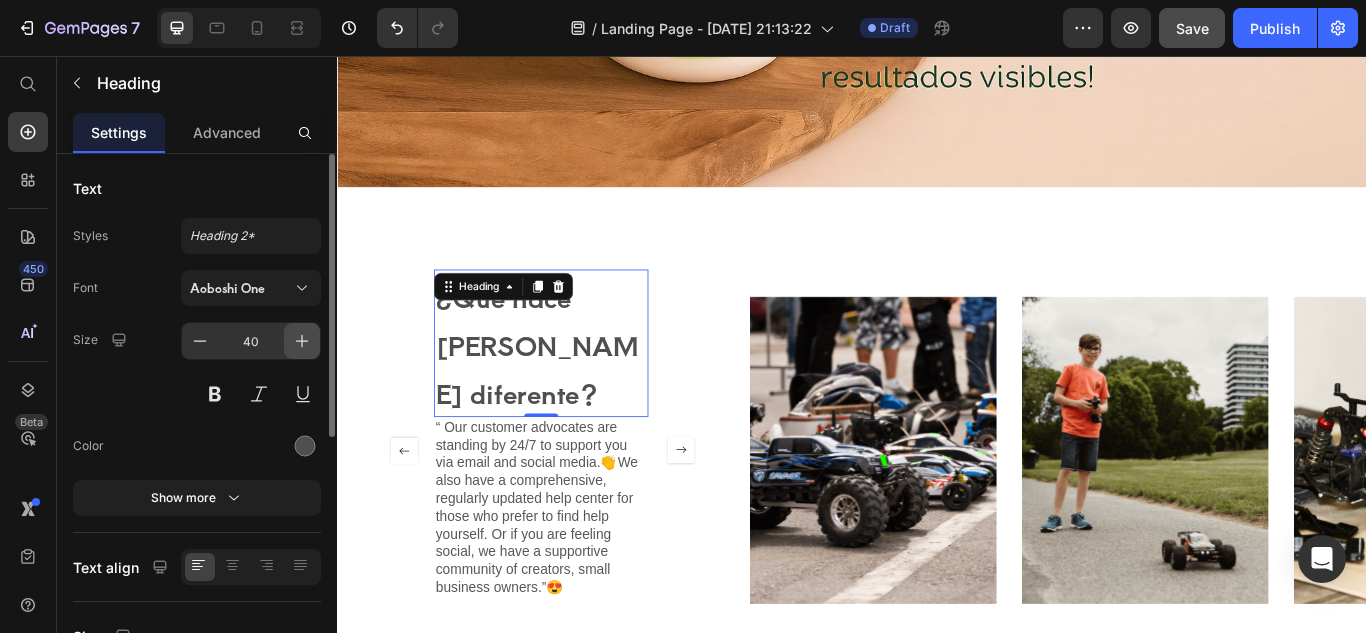 click 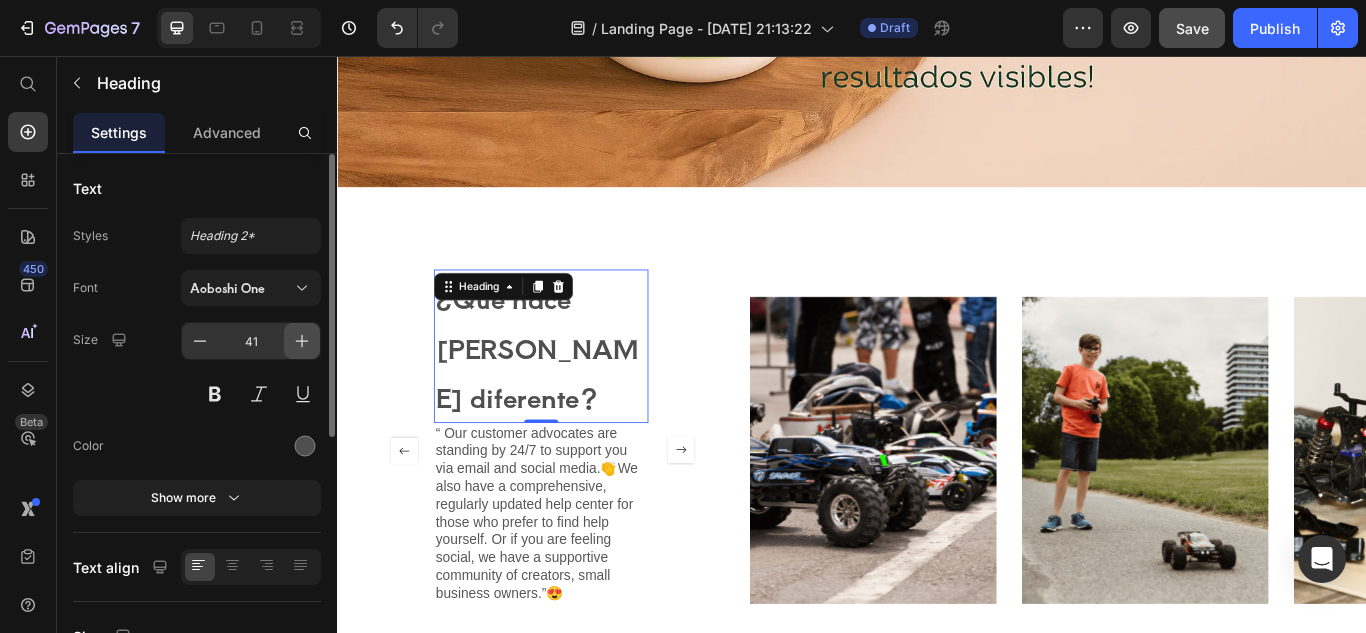 click 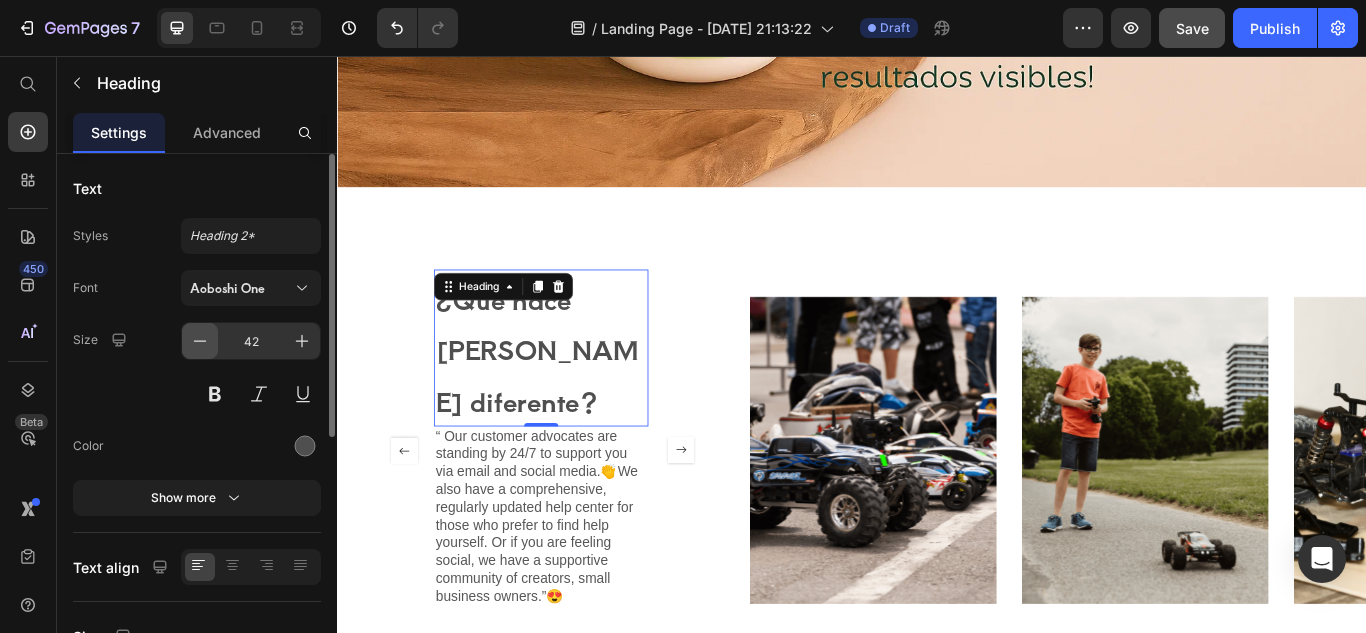 click at bounding box center [200, 341] 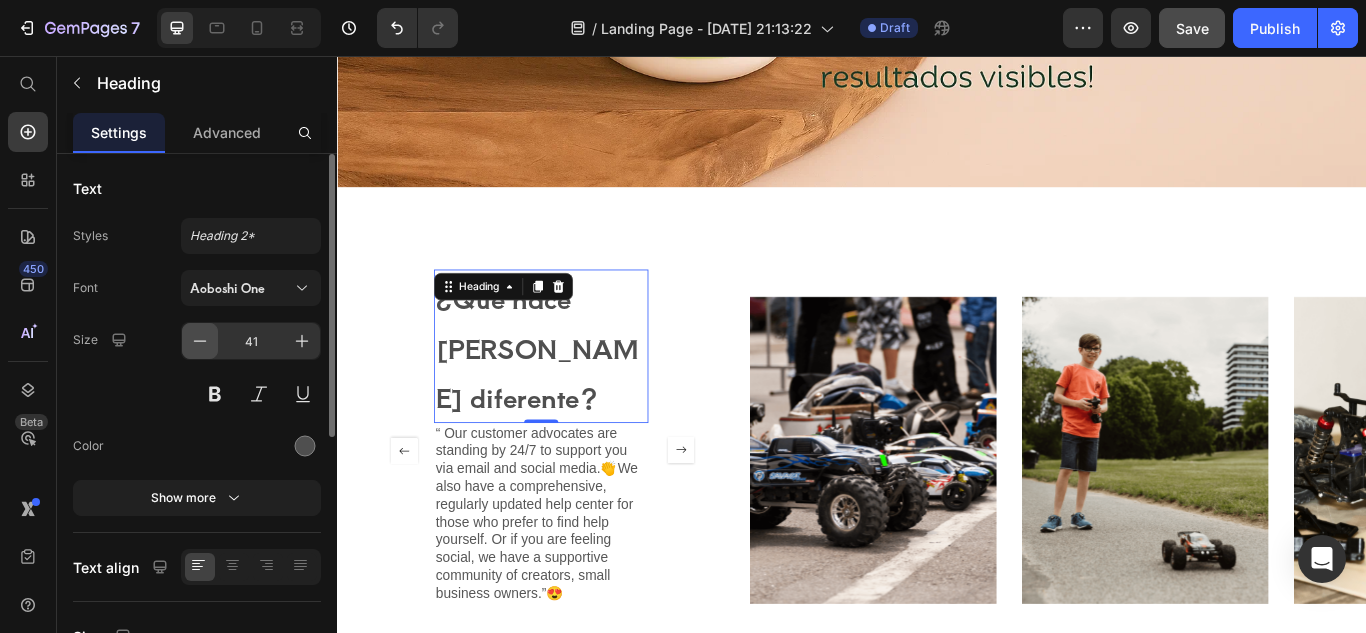 click at bounding box center (200, 341) 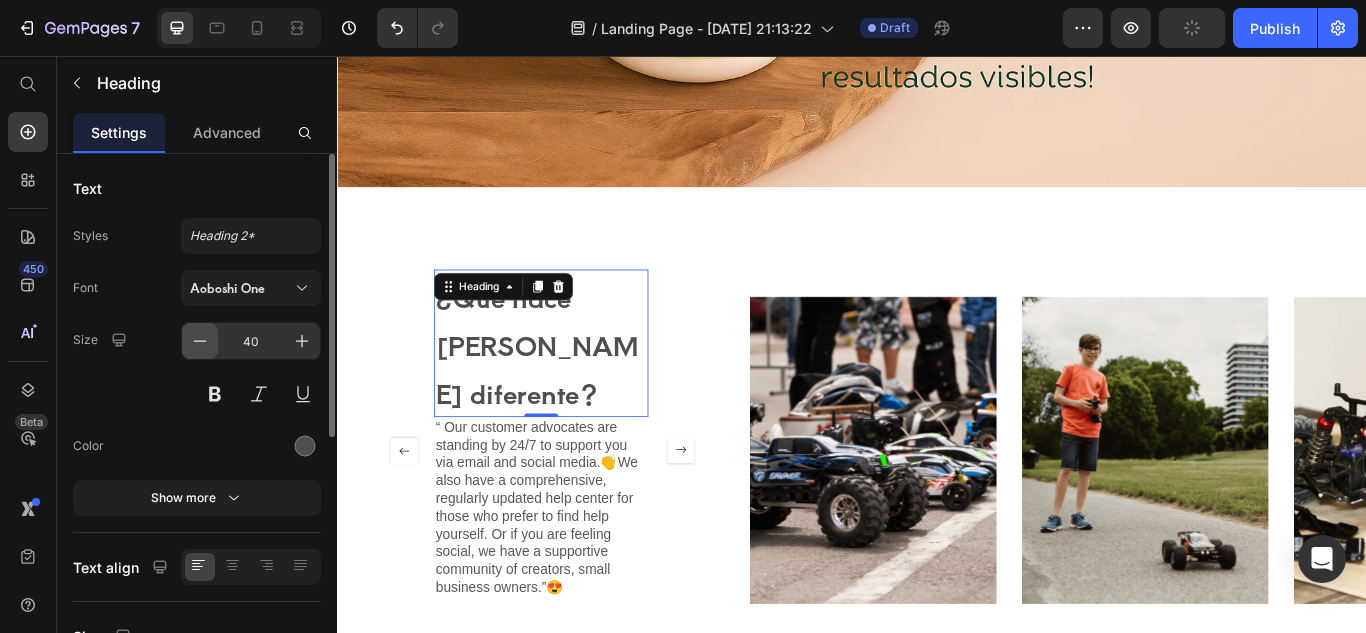click at bounding box center (200, 341) 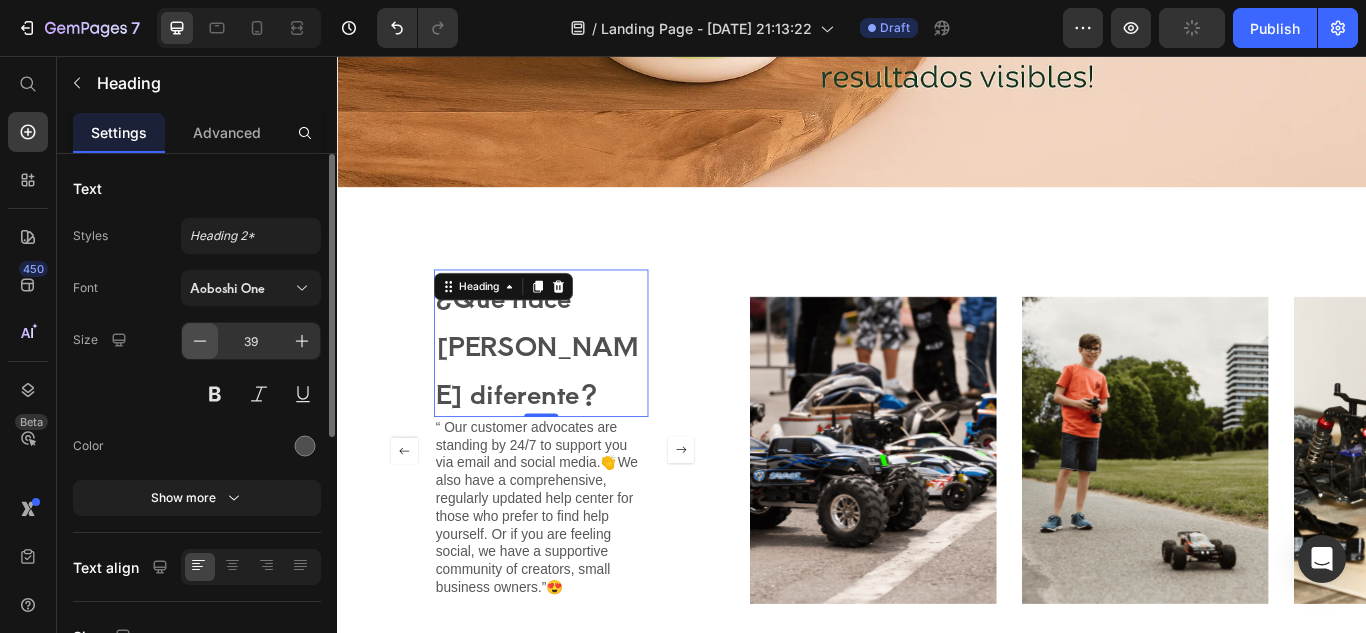 click at bounding box center (200, 341) 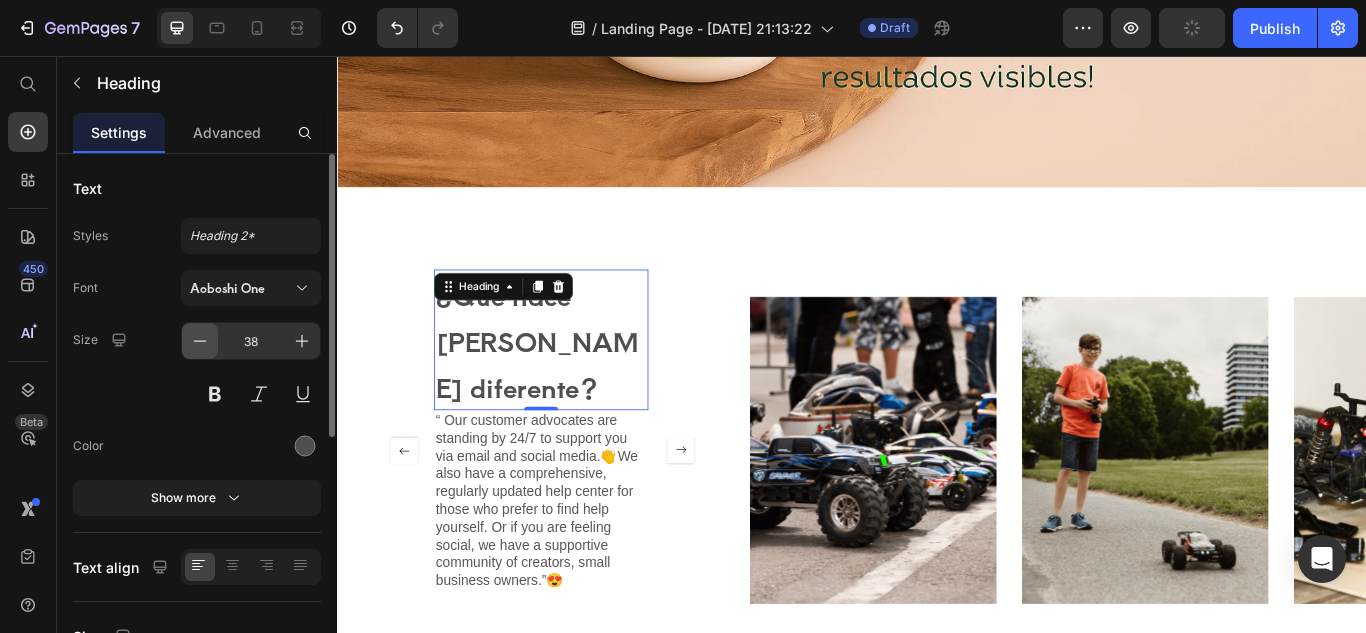 click at bounding box center (200, 341) 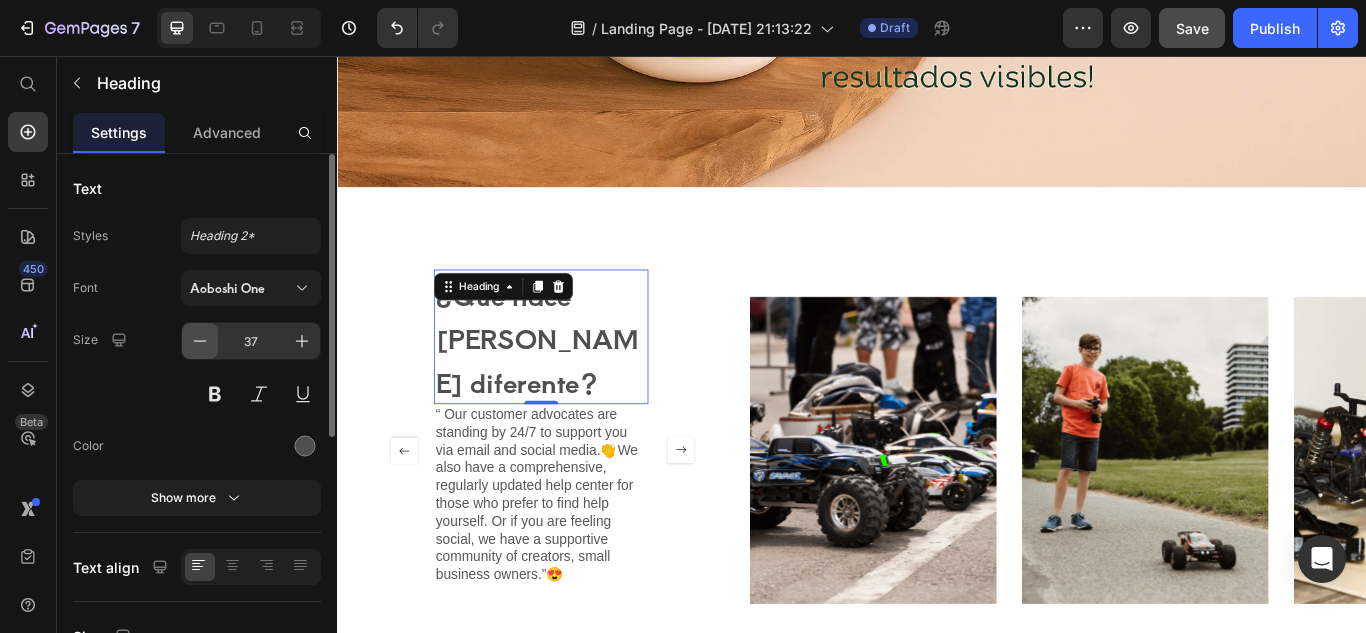 click at bounding box center (200, 341) 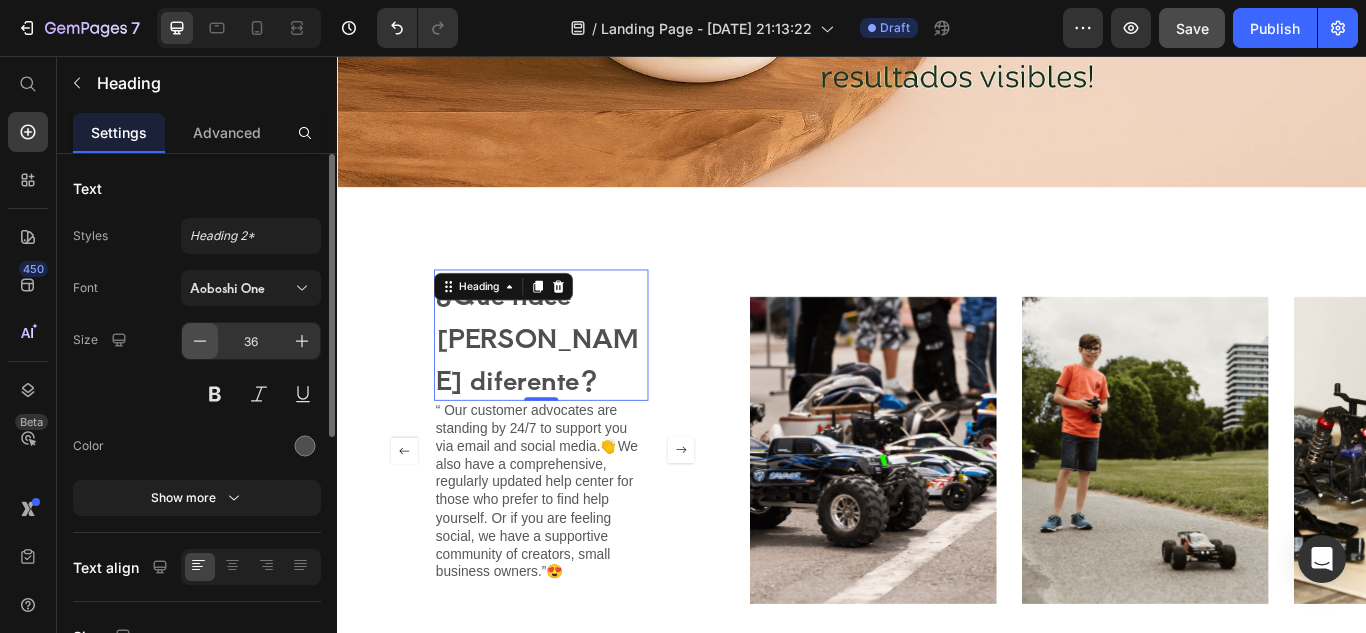 click at bounding box center (200, 341) 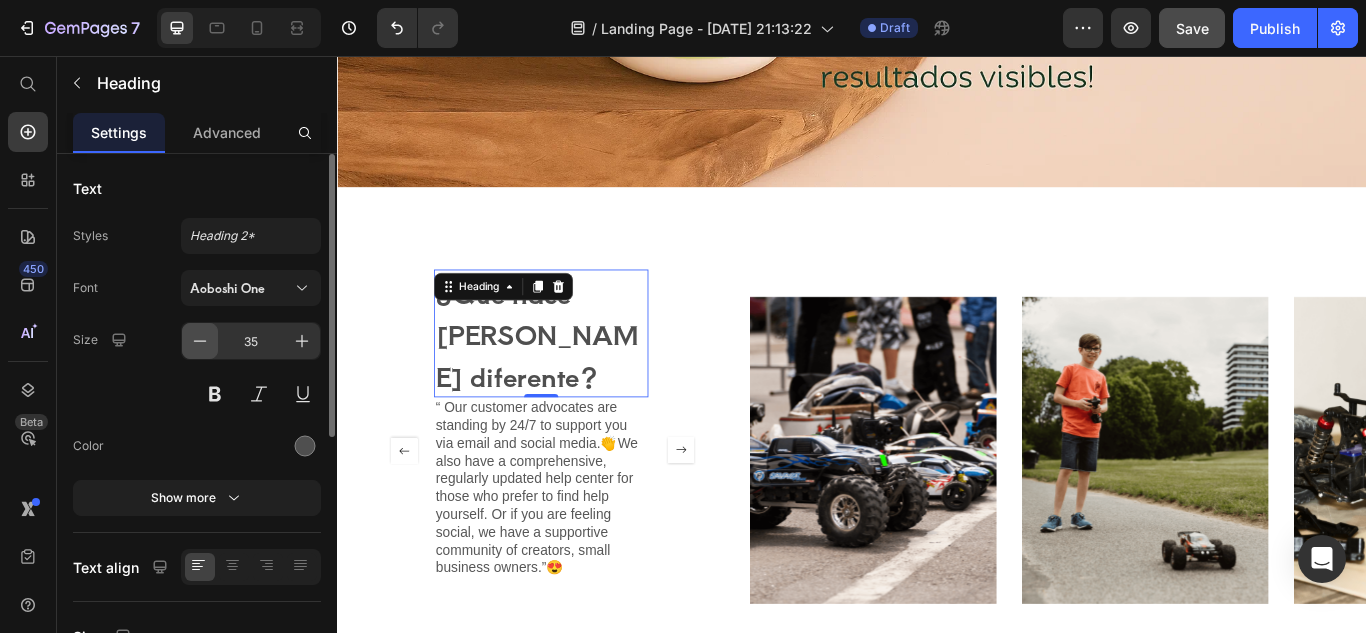 click at bounding box center [200, 341] 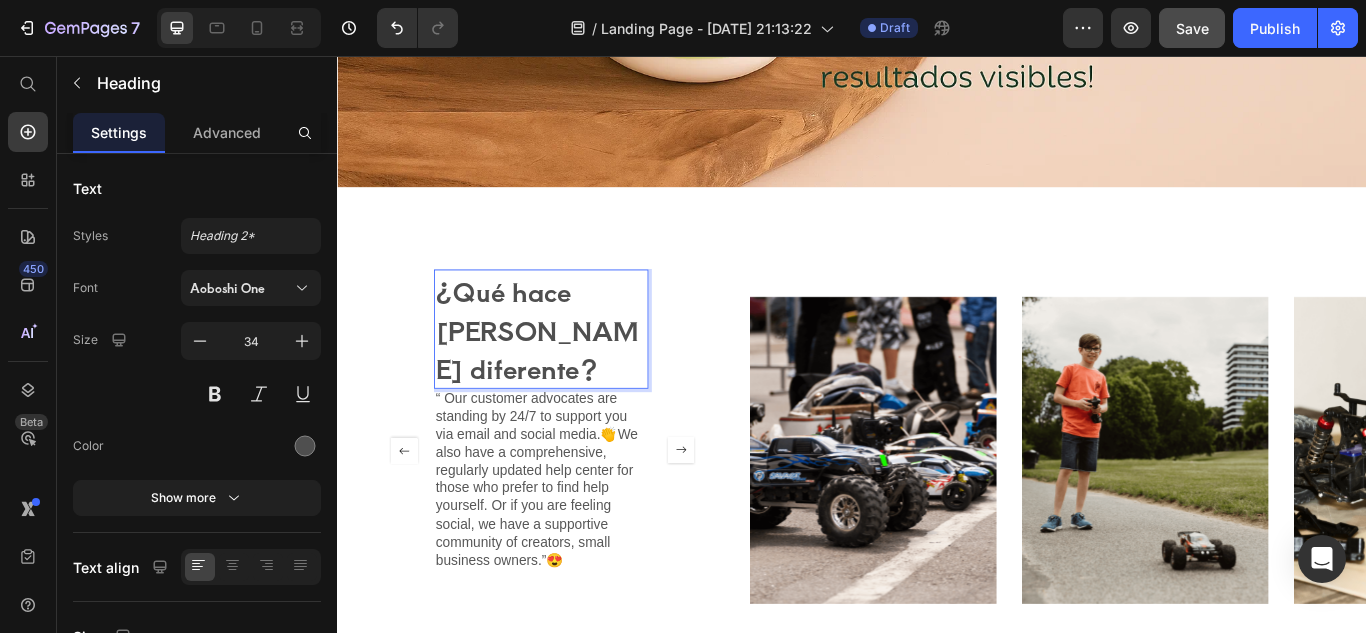 click on "¿Qué hace [PERSON_NAME] diferente?" at bounding box center (569, 375) 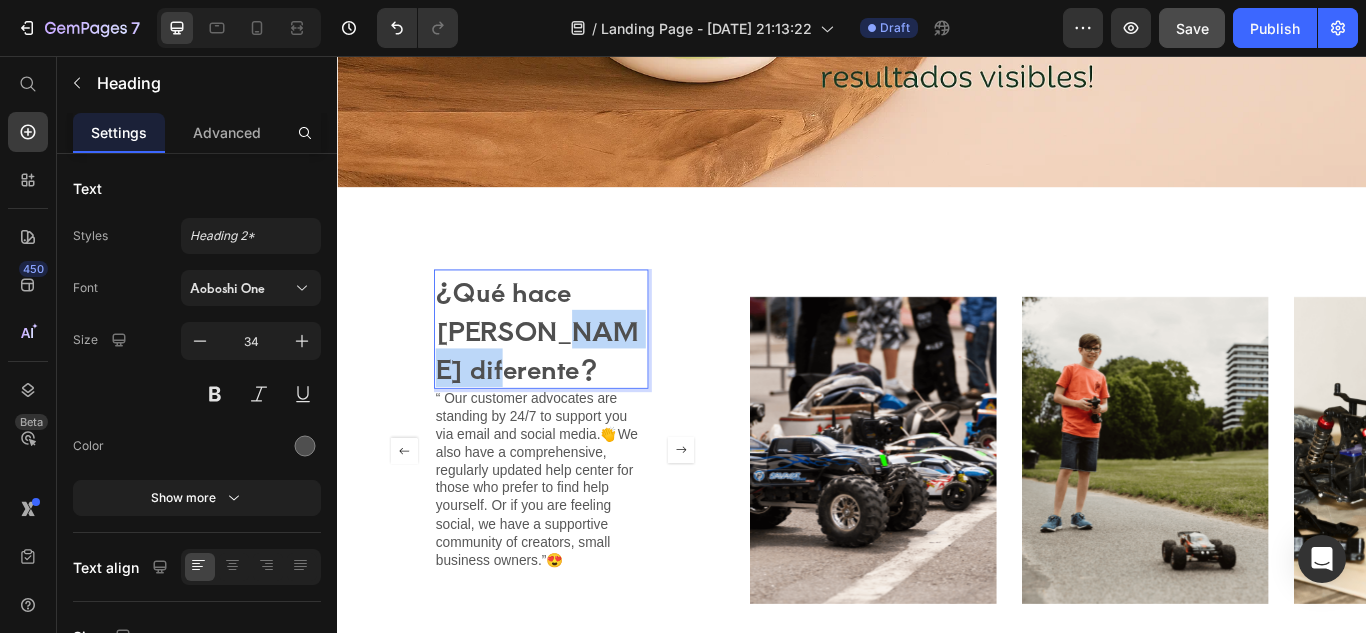 click on "¿Qué hace [PERSON_NAME] diferente?" at bounding box center [569, 375] 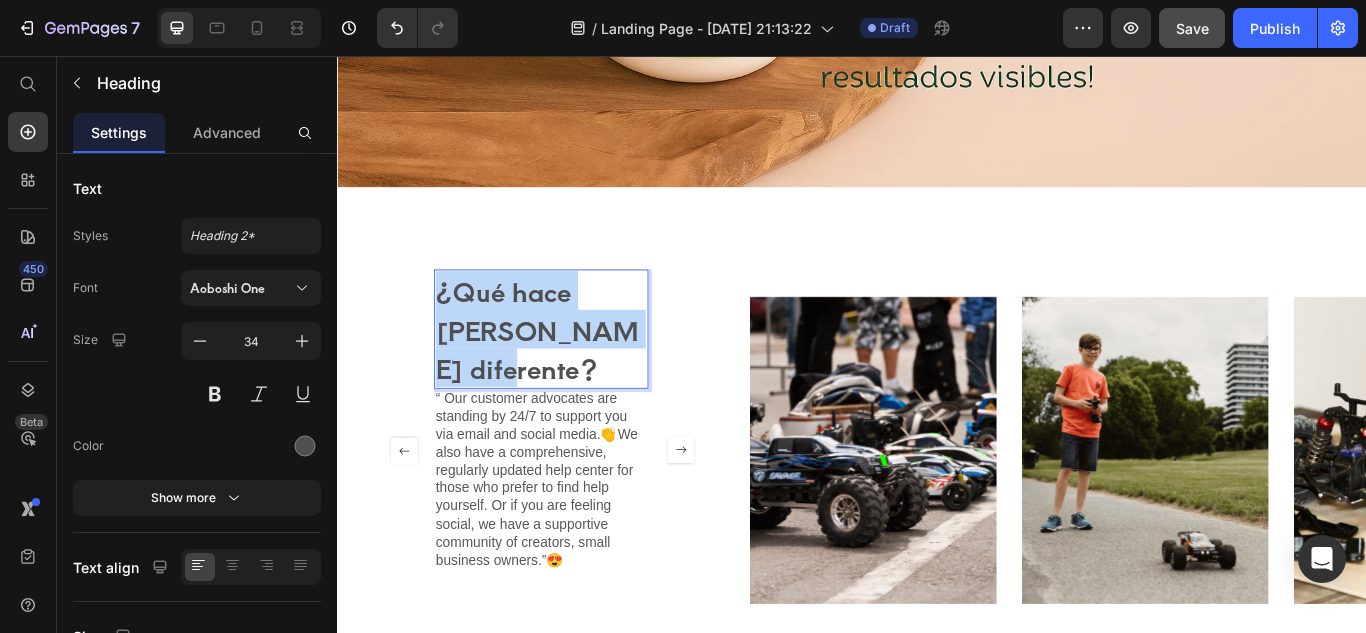 click on "¿Qué hace [PERSON_NAME] diferente?" at bounding box center [569, 375] 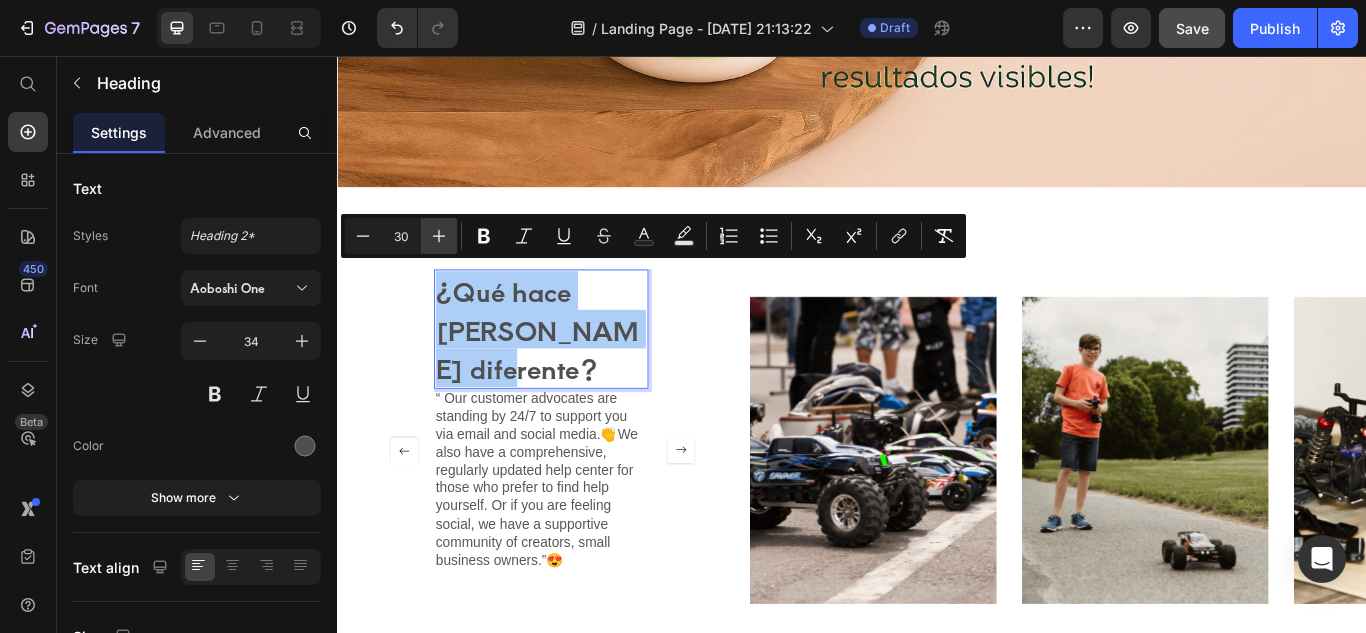 click 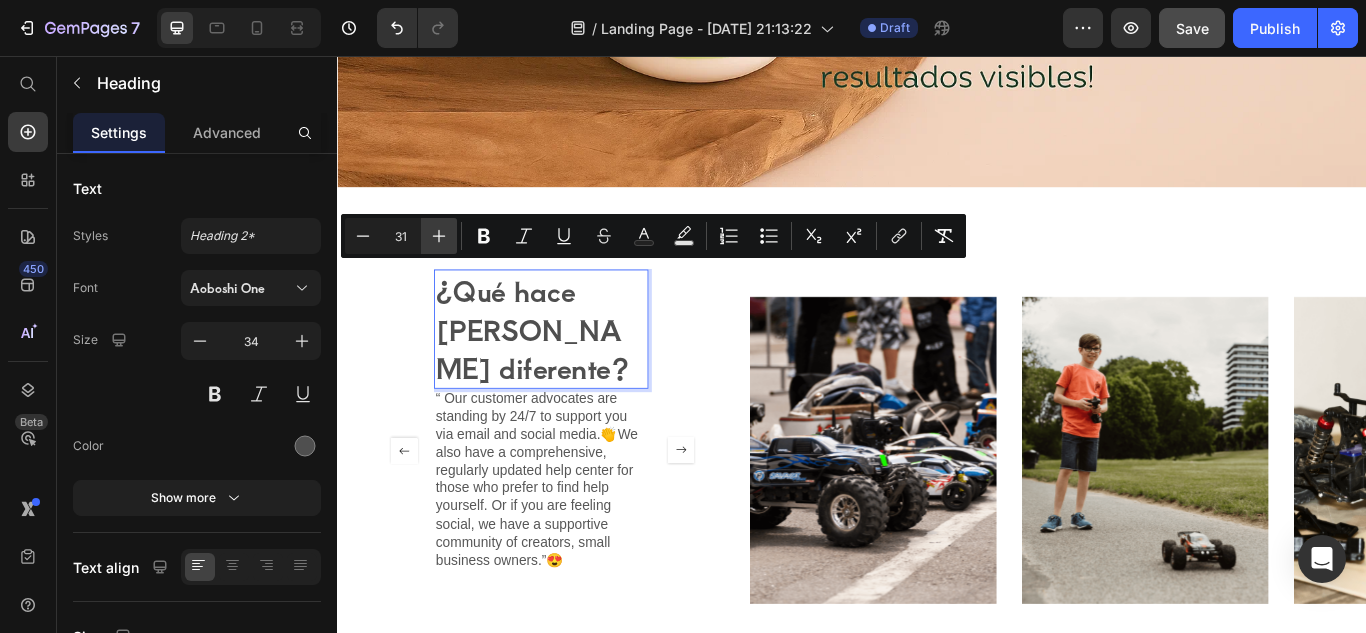click 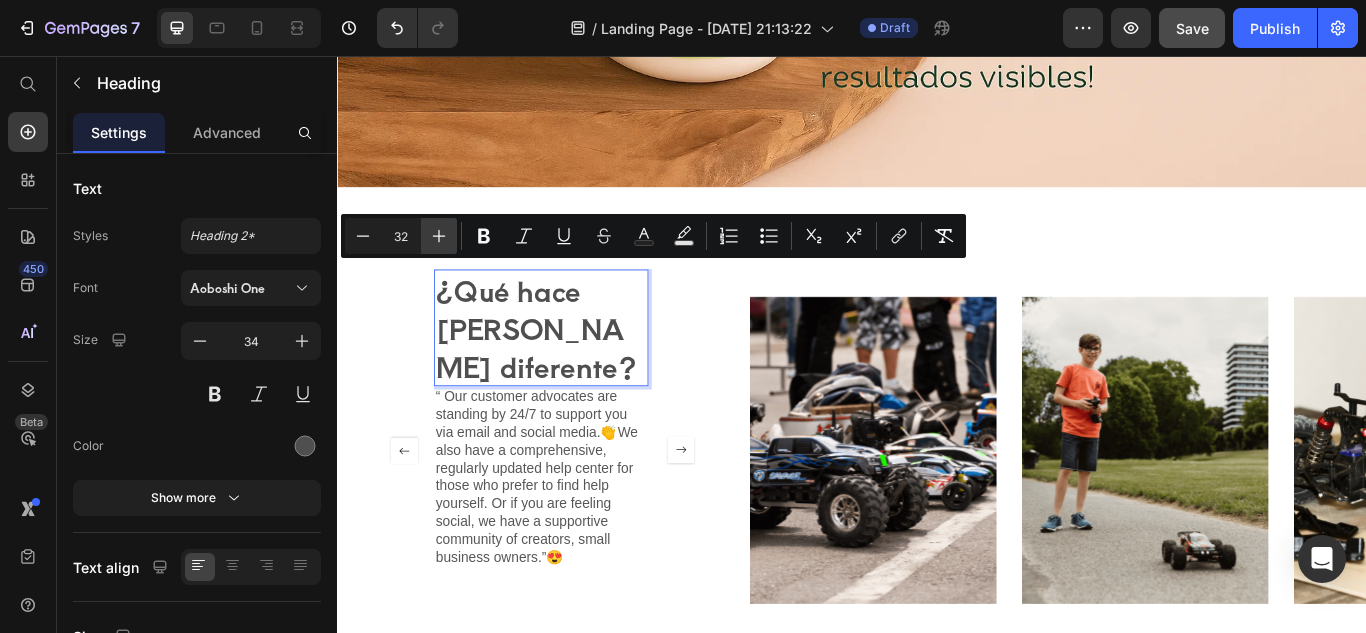 click 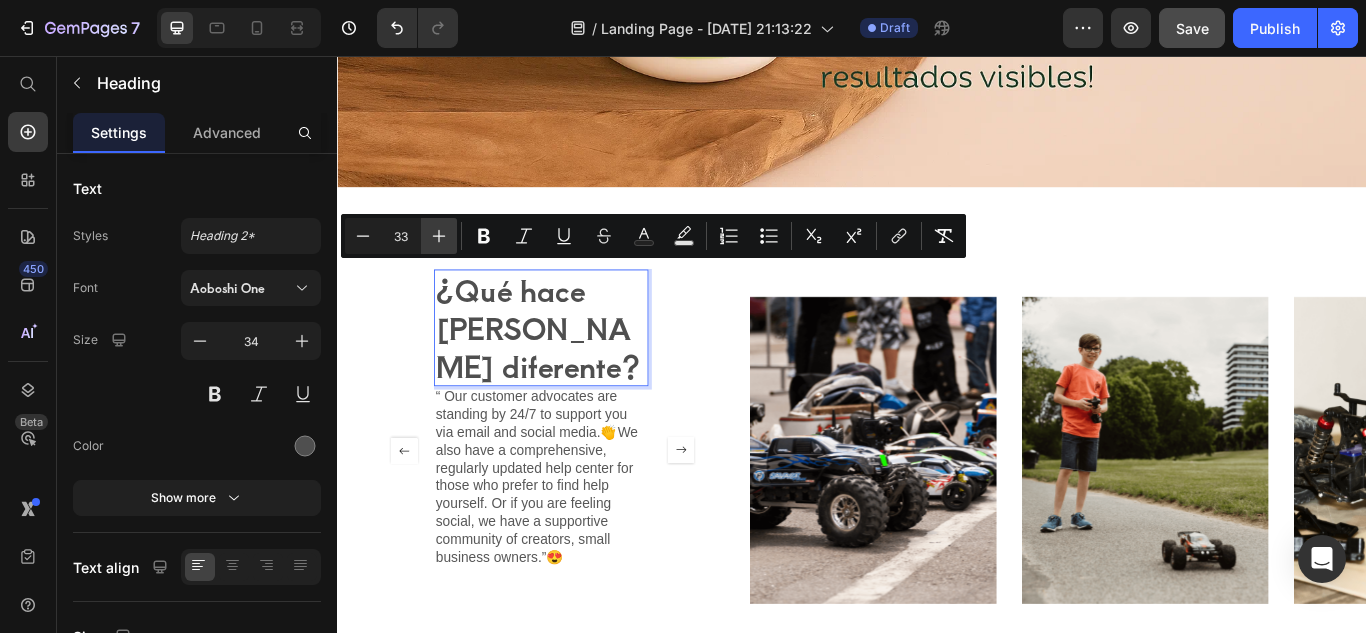 click 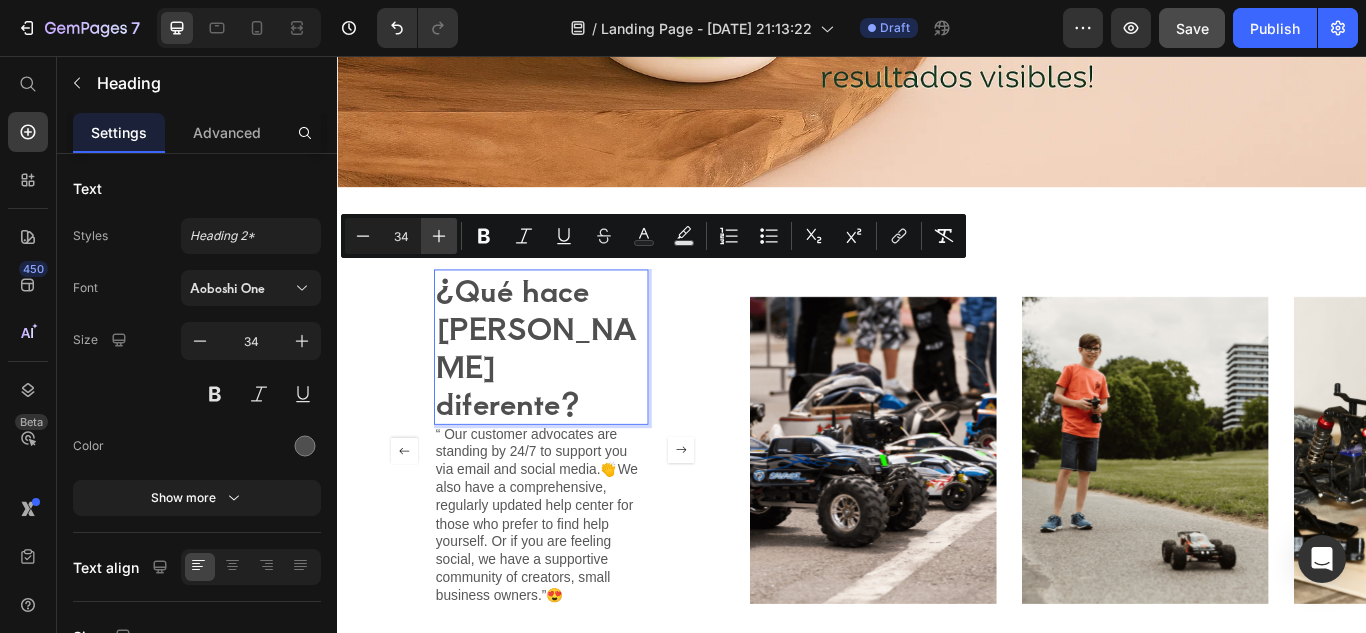 click 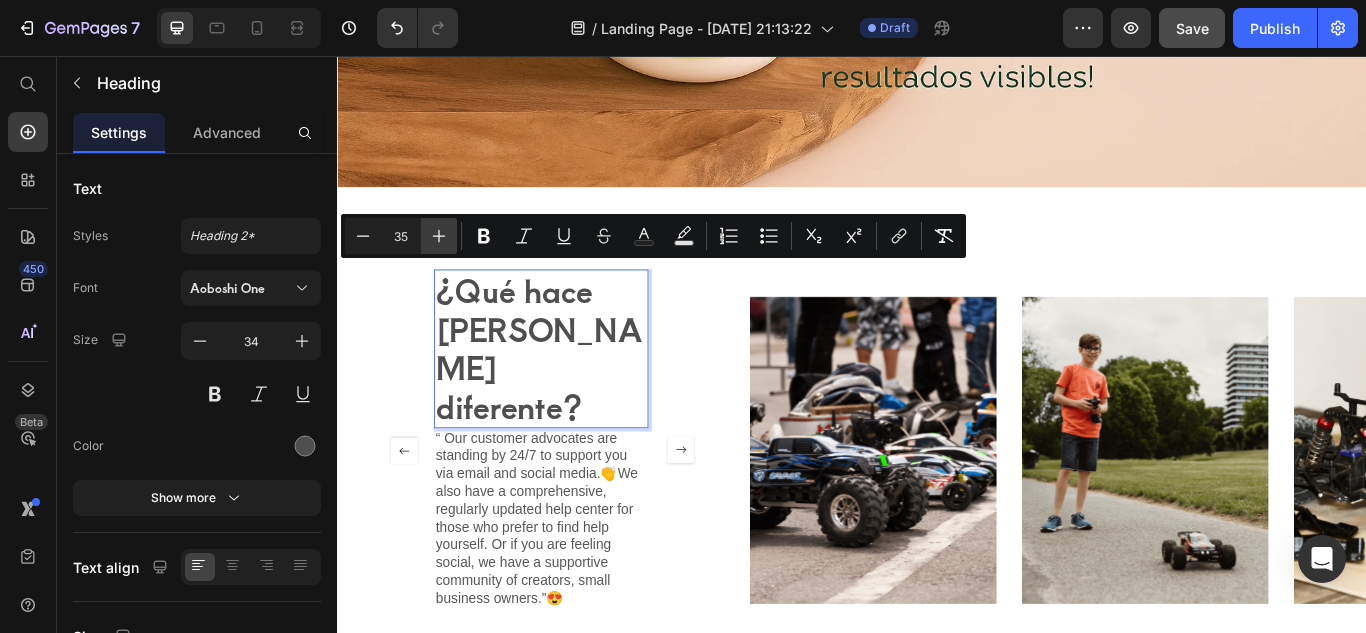 click 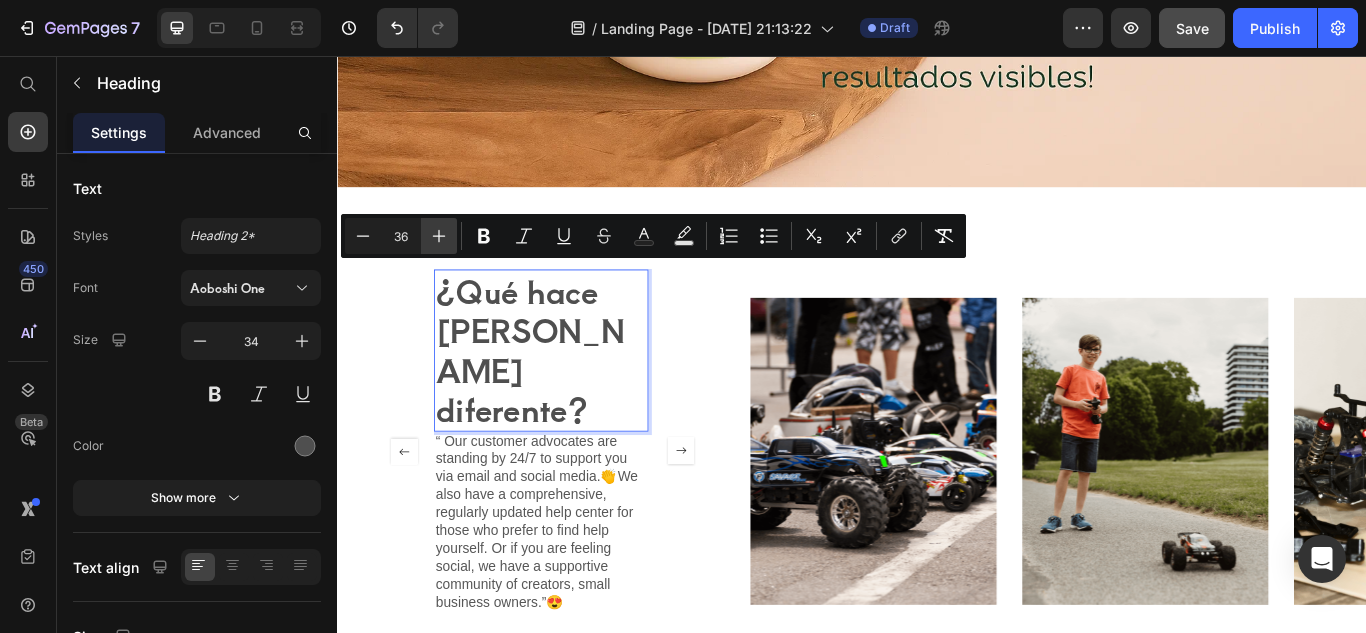 click 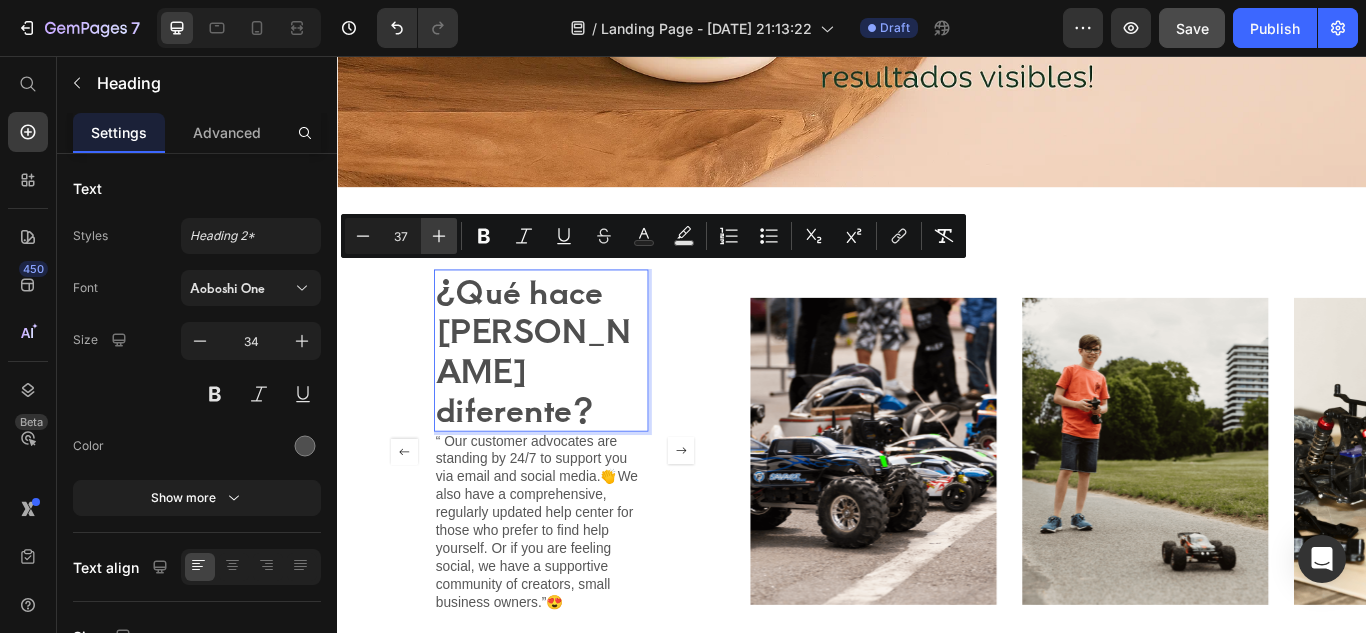 click 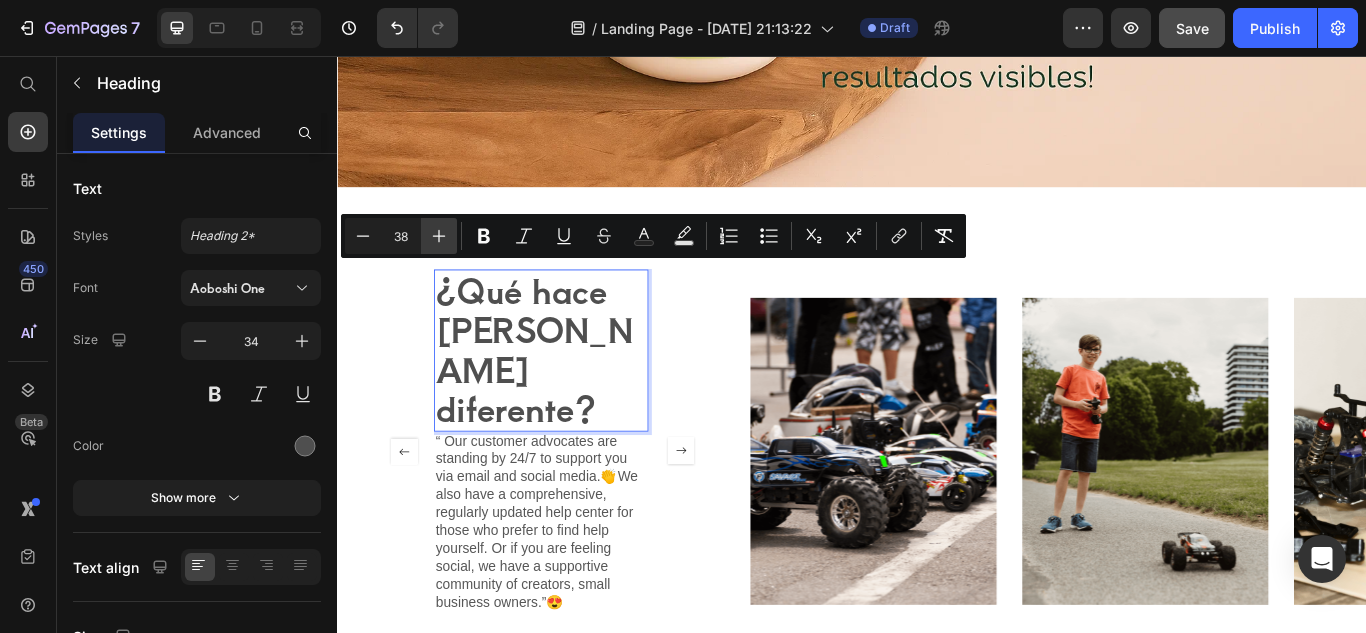 click 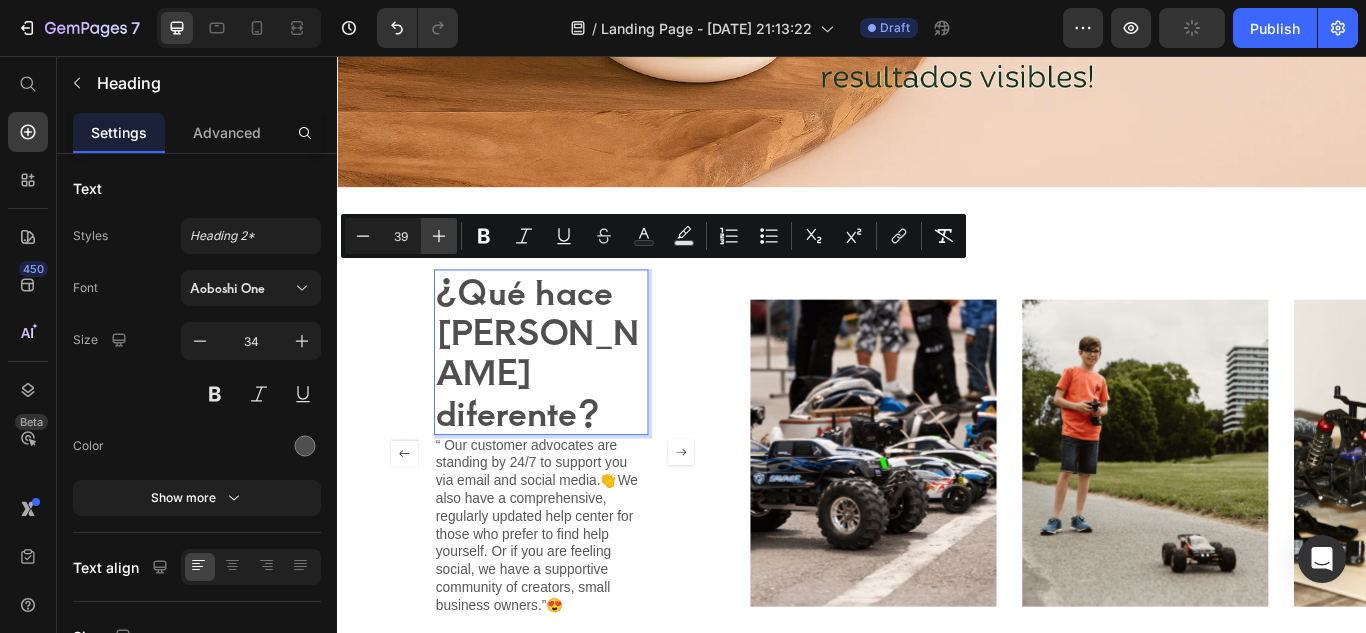 click 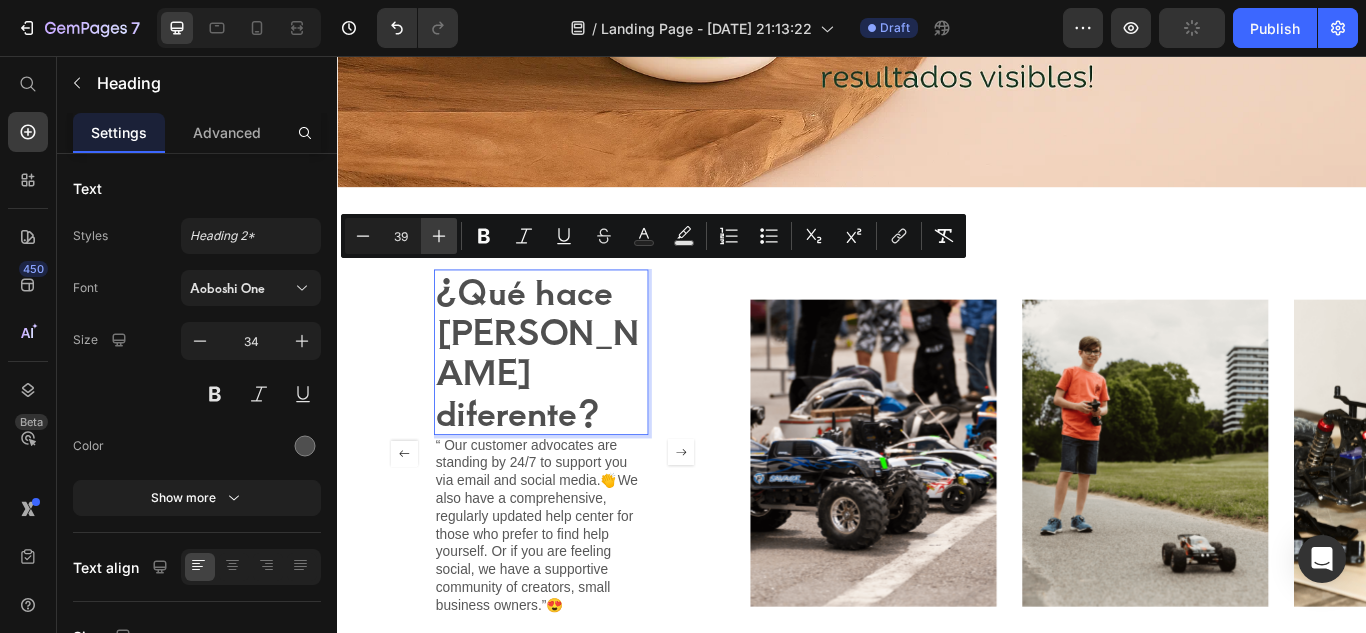 type on "40" 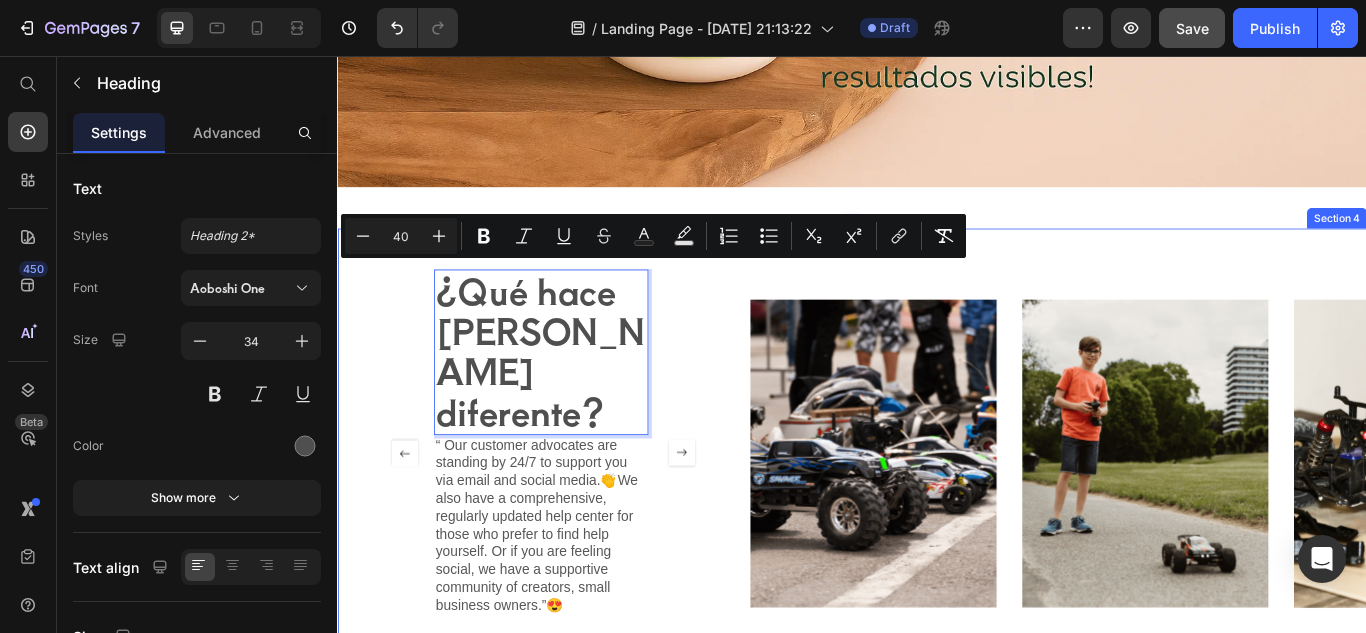 click on "¿Qué hace a Bloom diferente? Heading   0 “ Our customer advocates are standing by 24/7 to support you via email and social media.👏We also have a comprehensive, regularly updated help center for those who prefer to find help yourself. Or if you are feeling social, we have a supportive community of creators, small business owners.”😍 Text Block 2,500+ Verified Reviews! Text Block You're walking on a cloud! Heading “ Our customer advocates are standing by 24/7 to support you via email and social media.👏We also have a comprehensive, regularly updated help center for those who prefer to find help yourself. Or if you are feeling social, we have a supportive community of creators, small business owners.”😍 Text Block JAMES D.  / Product Director Text Block
Icon
Icon
Icon
Icon
Icon Icon List
Carousel Image Image Image Carousel Section 4" at bounding box center [937, 519] 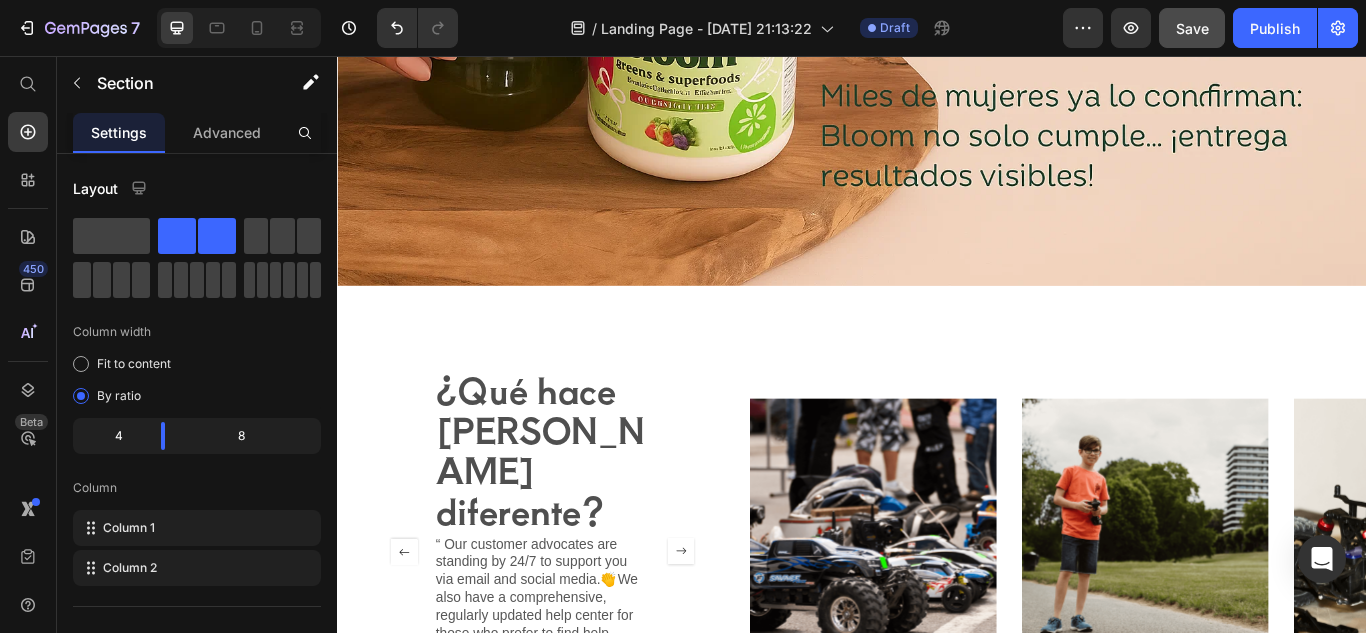 scroll, scrollTop: 1656, scrollLeft: 0, axis: vertical 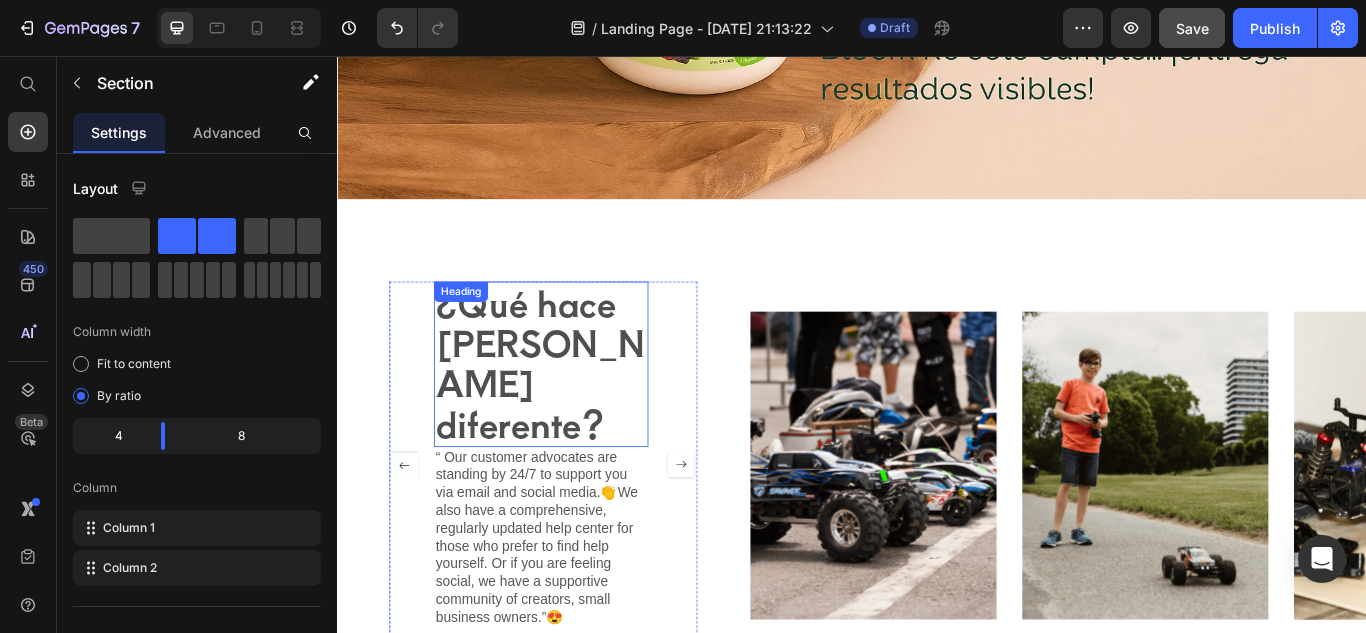 click on "¿Qué hace [PERSON_NAME] diferente?" at bounding box center (573, 414) 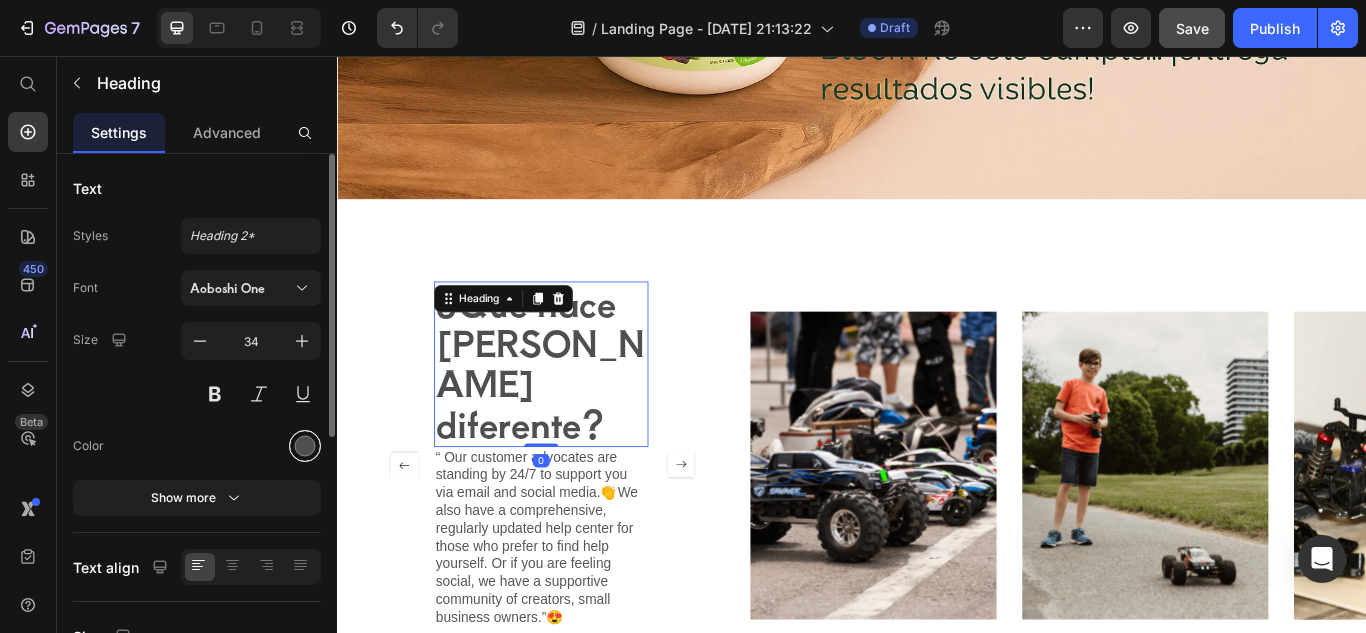 click at bounding box center (305, 446) 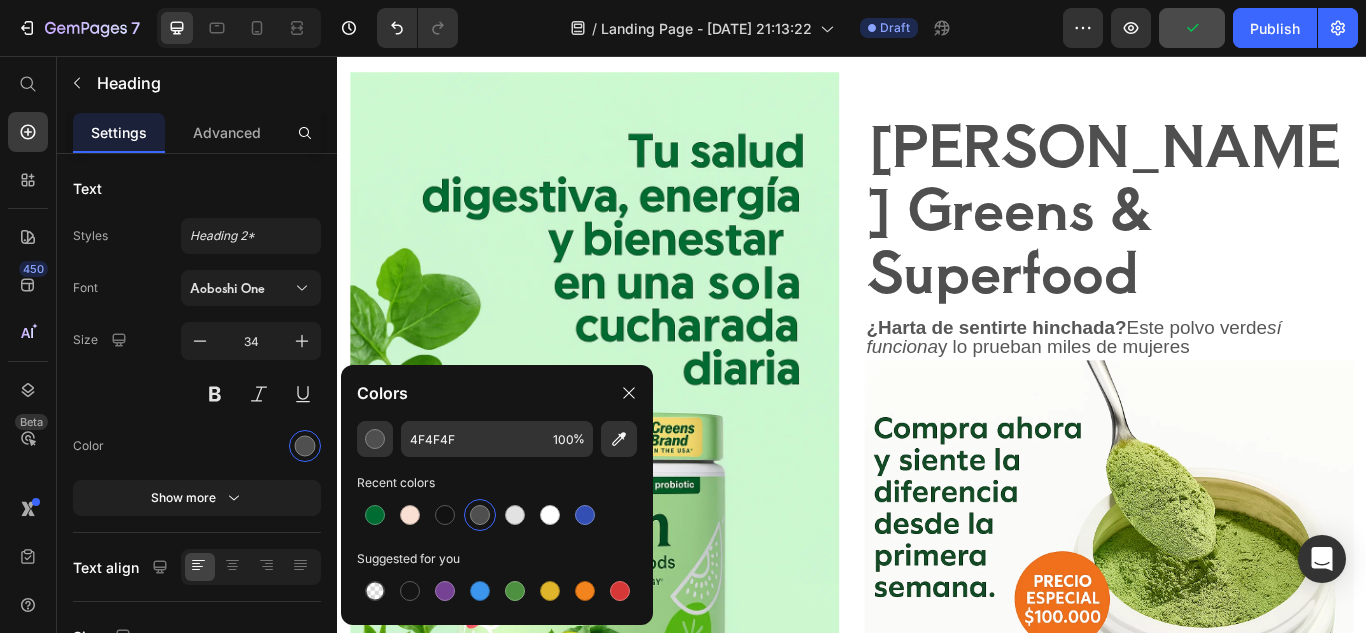 scroll, scrollTop: 120, scrollLeft: 0, axis: vertical 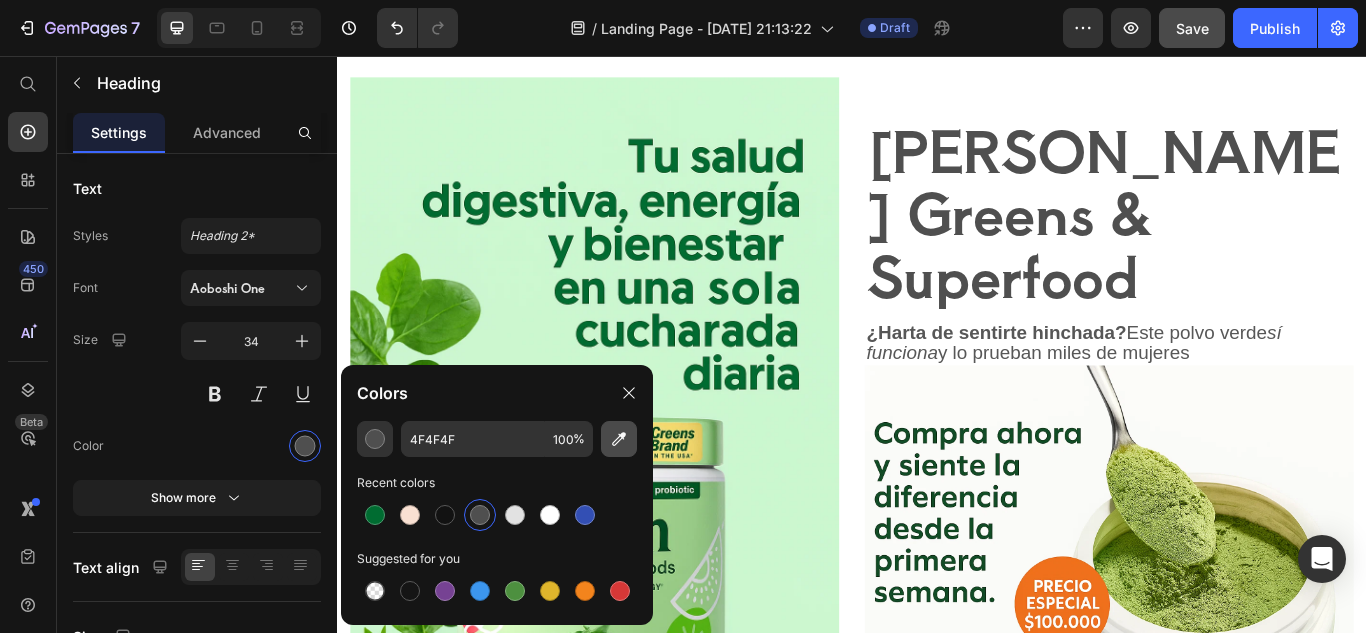 click 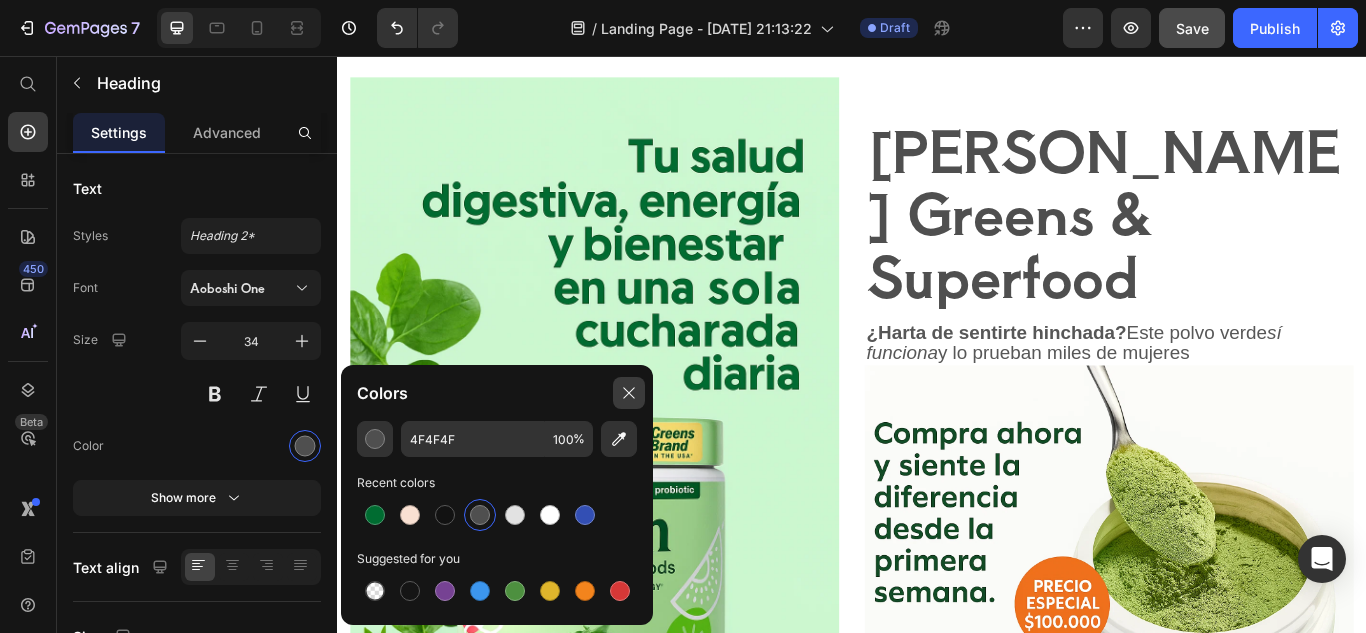 click 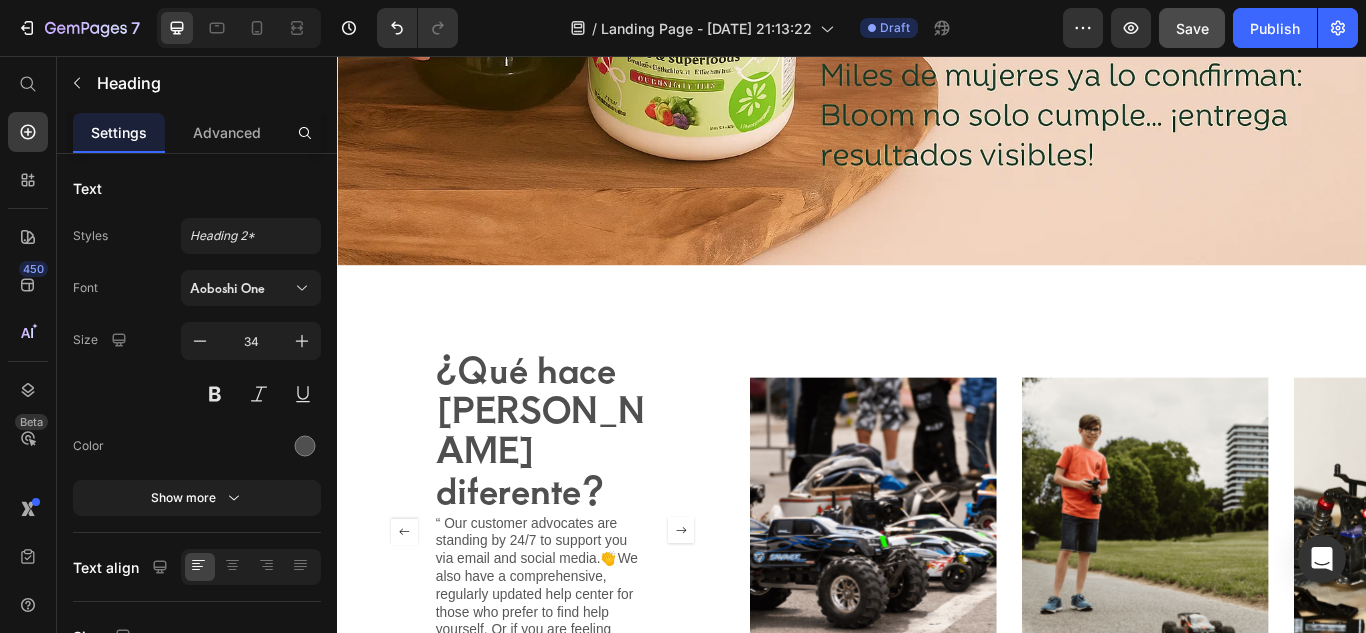 scroll, scrollTop: 1973, scrollLeft: 0, axis: vertical 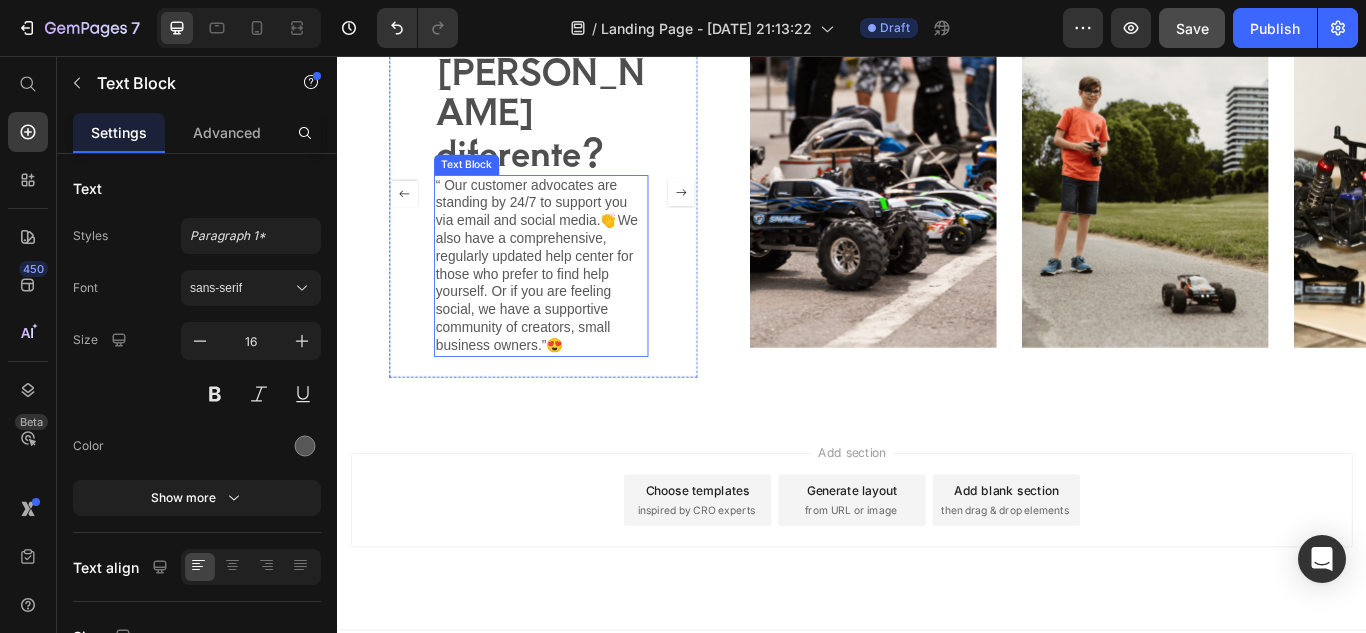 click on "“ Our customer advocates are standing by 24/7 to support you via email and social media.👏We also have a comprehensive, regularly updated help center for those who prefer to find help yourself. Or if you are feeling social, we have a supportive community of creators, small business owners.”😍" at bounding box center [574, 301] 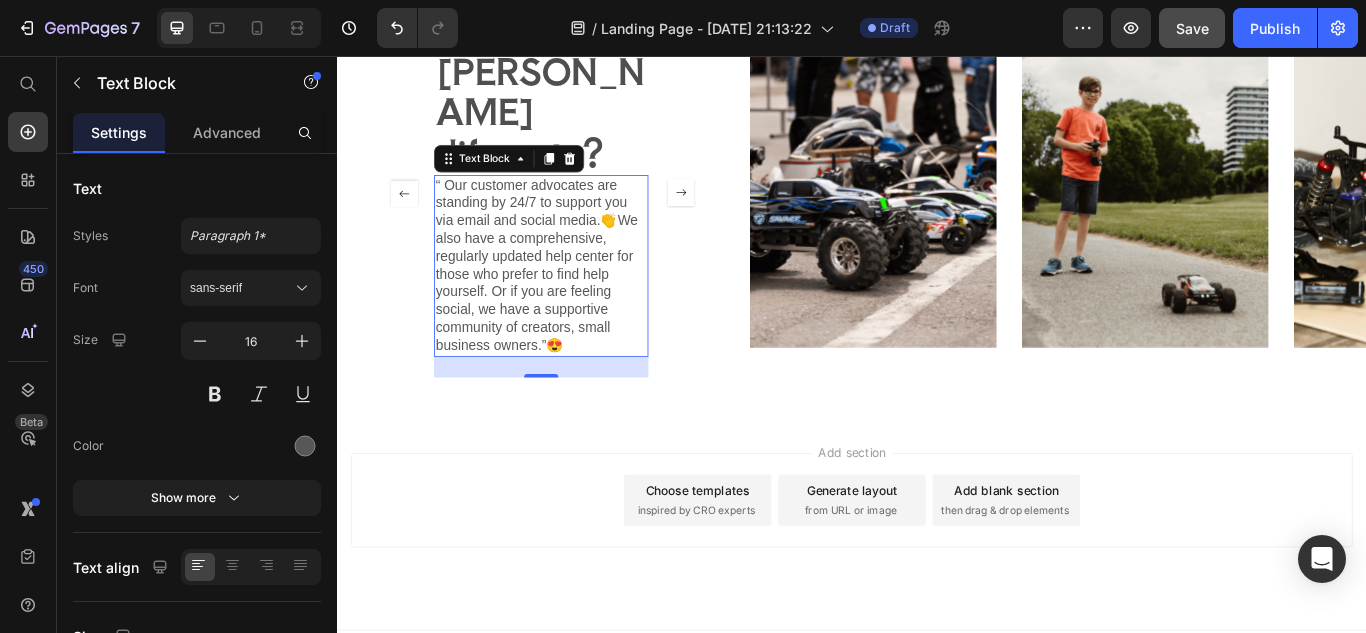 click on "“ Our customer advocates are standing by 24/7 to support you via email and social media.👏We also have a comprehensive, regularly updated help center for those who prefer to find help yourself. Or if you are feeling social, we have a supportive community of creators, small business owners.”😍" at bounding box center (574, 301) 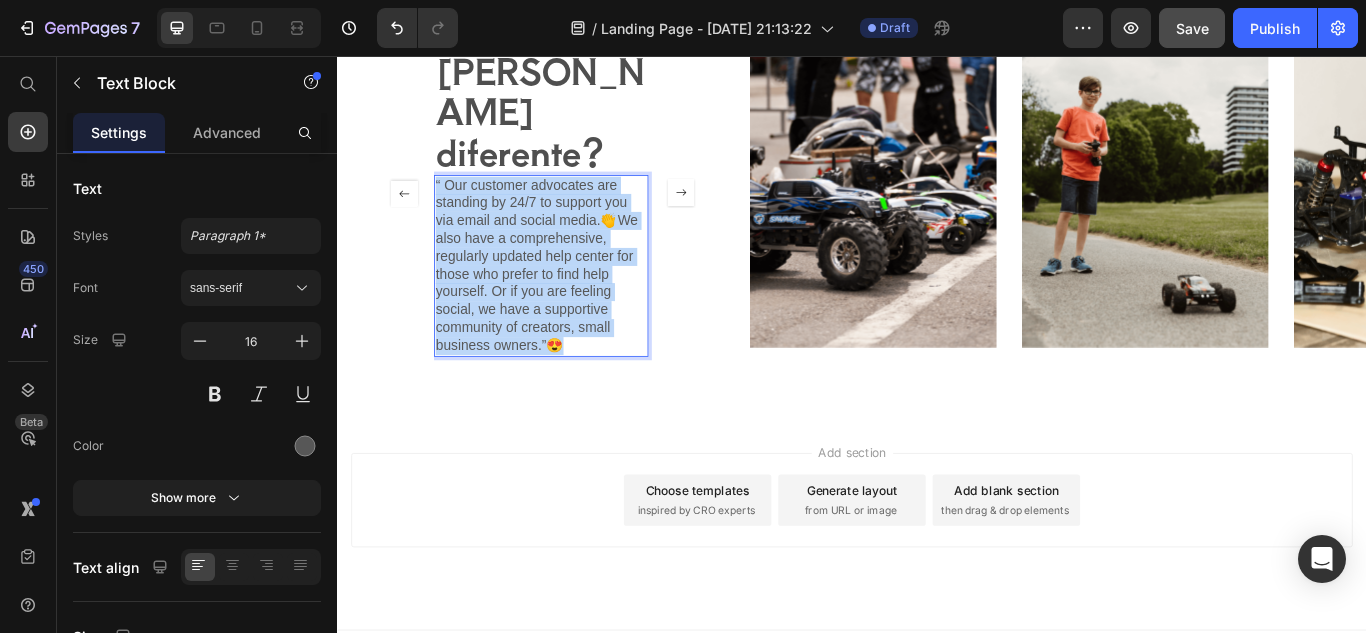 click on "“ Our customer advocates are standing by 24/7 to support you via email and social media.👏We also have a comprehensive, regularly updated help center for those who prefer to find help yourself. Or if you are feeling social, we have a supportive community of creators, small business owners.”😍" at bounding box center (574, 301) 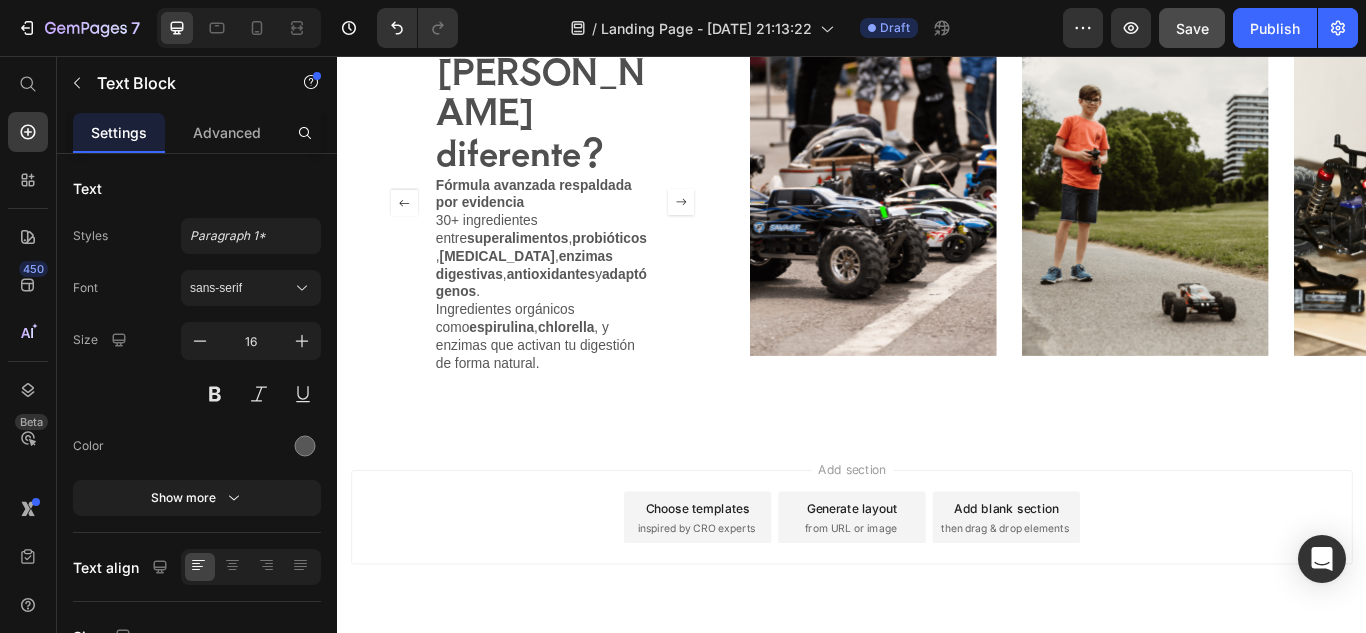 click on "Add section Choose templates inspired by CRO experts Generate layout from URL or image Add blank section then drag & drop elements" at bounding box center (937, 594) 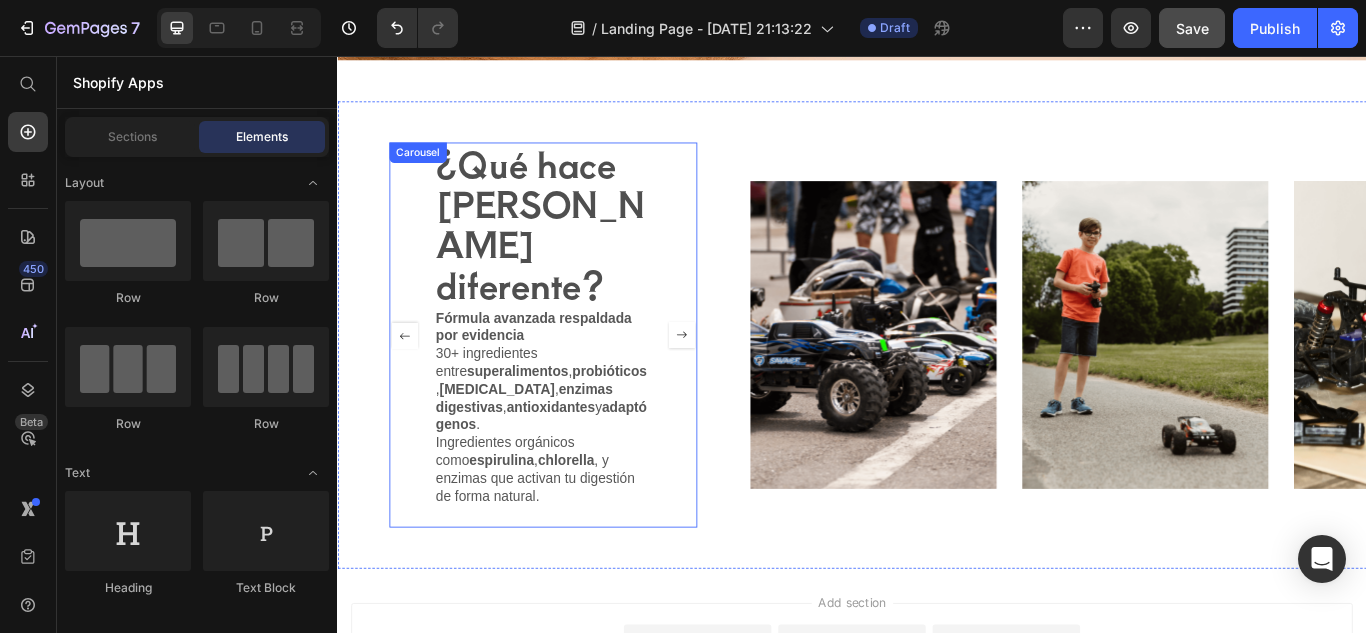 scroll, scrollTop: 1806, scrollLeft: 0, axis: vertical 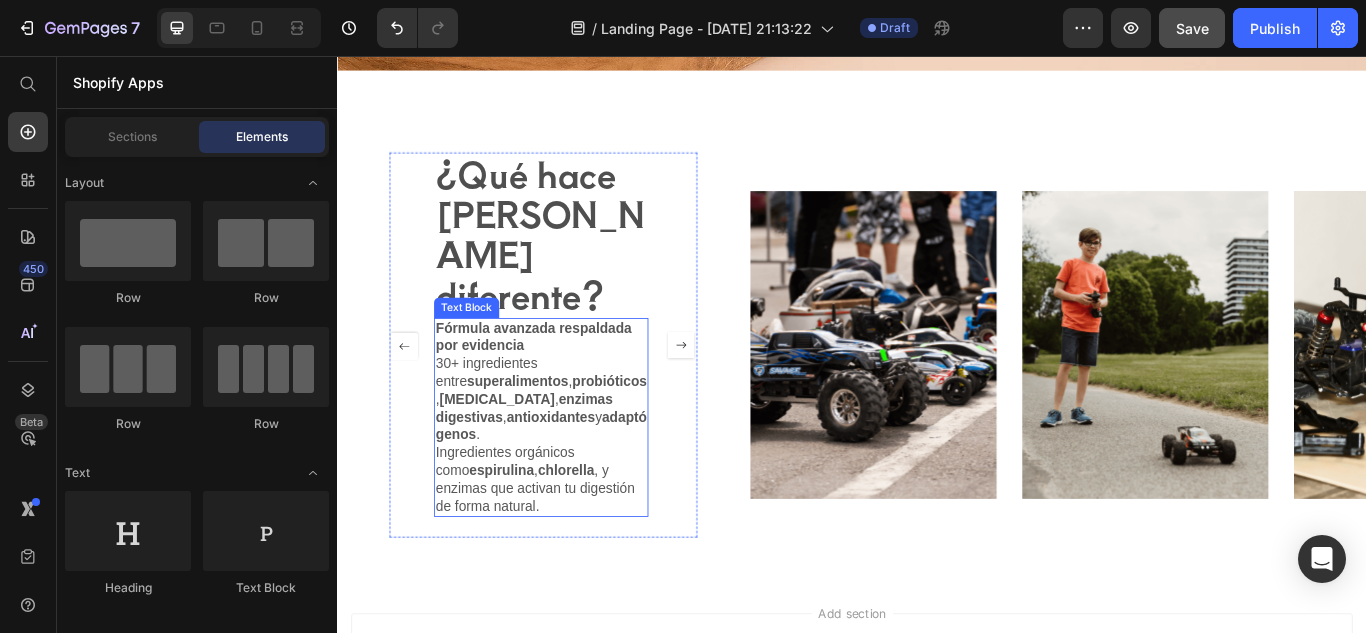 click on "Ingredientes orgánicos como  espirulina ,  chlorella , y enzimas que activan tu digestión de forma natural." at bounding box center (574, 550) 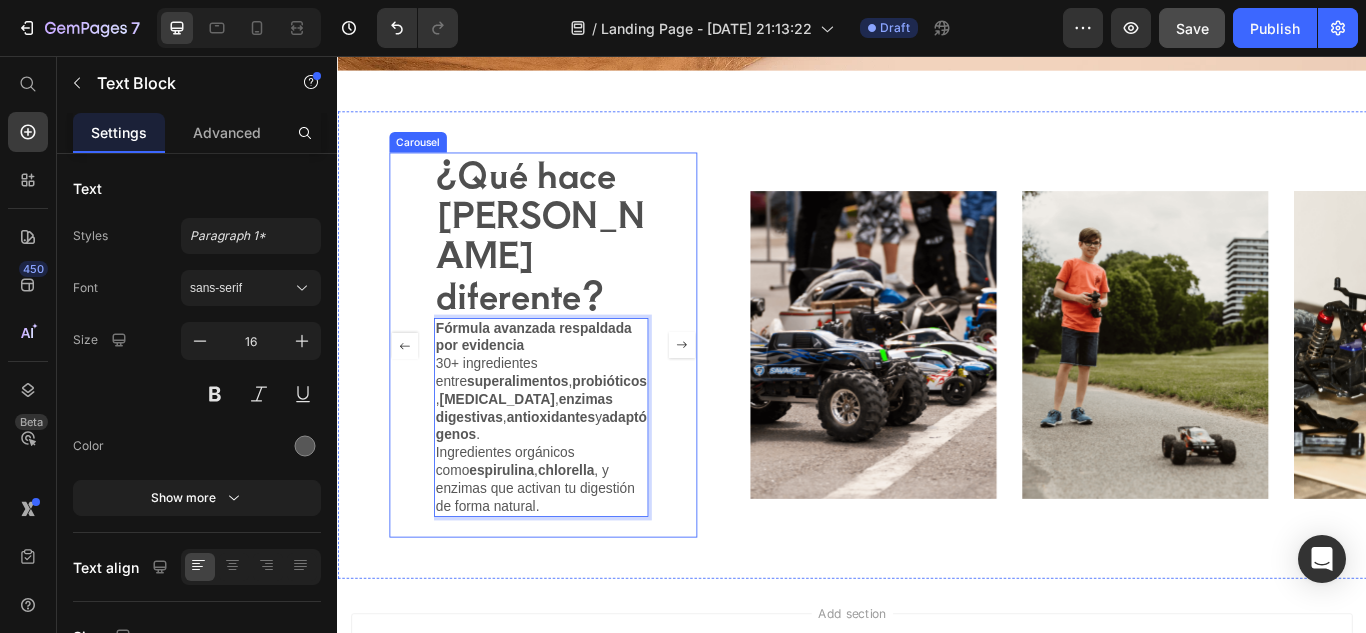 click 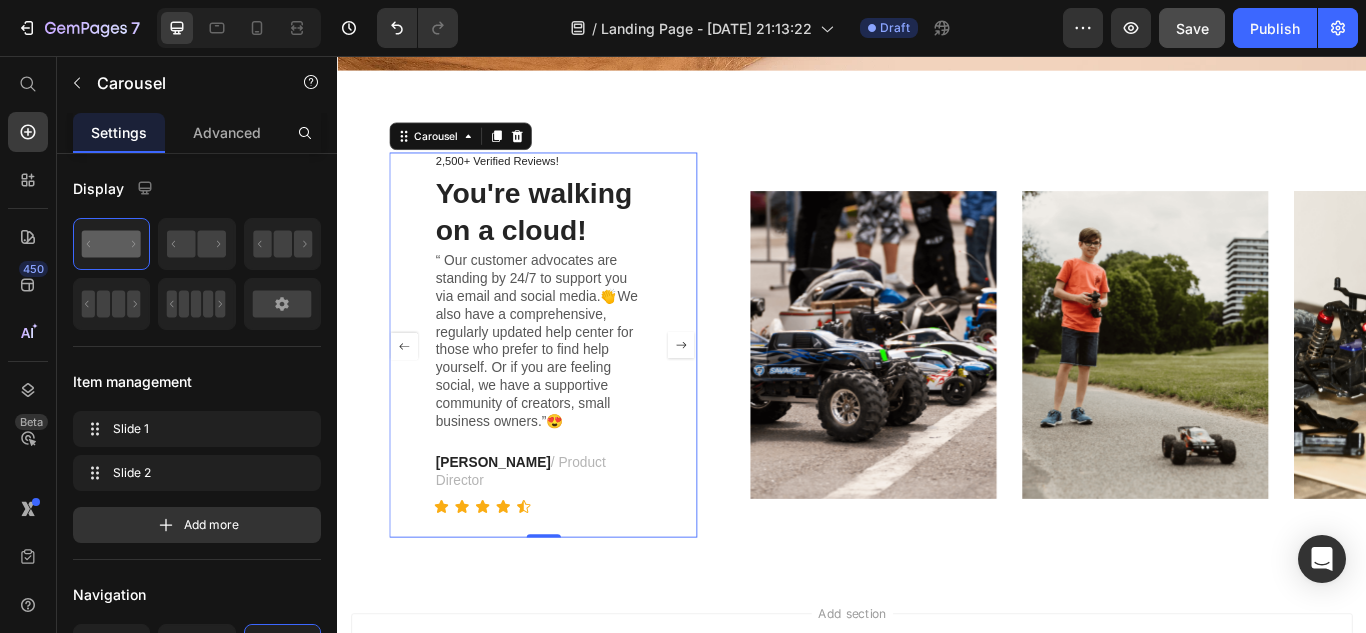 click 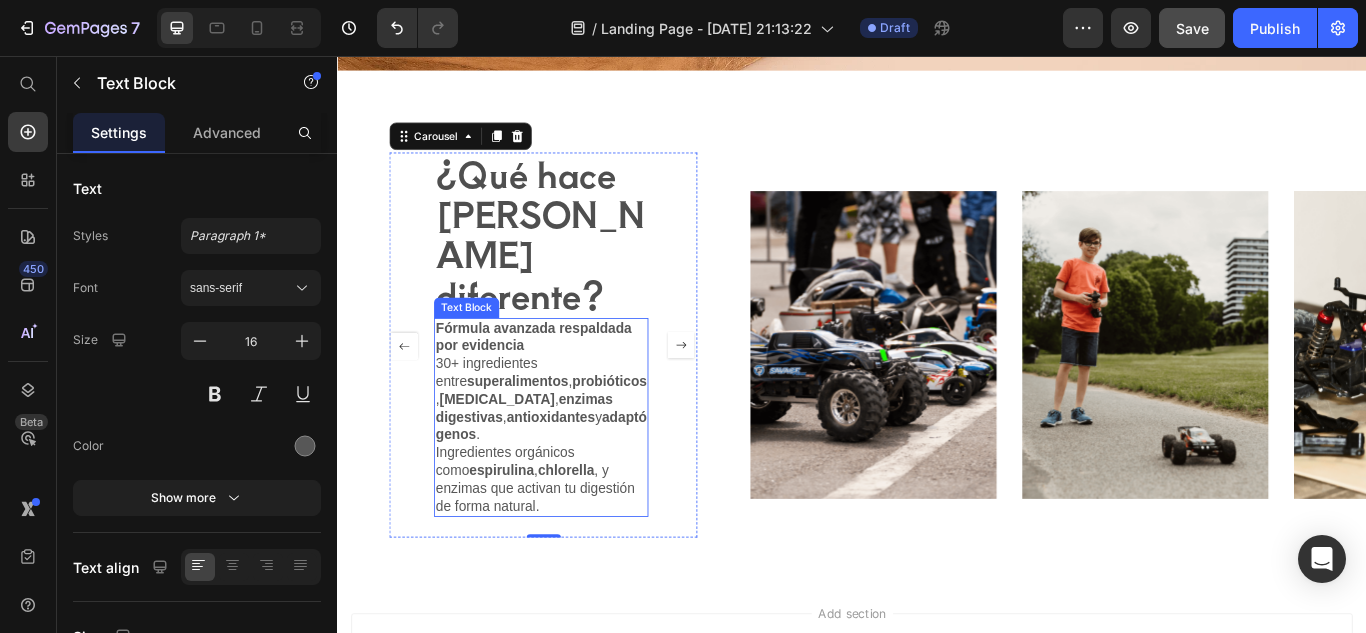 click on "Ingredientes orgánicos como  espirulina ,  chlorella , y enzimas que activan tu digestión de forma natural." at bounding box center (574, 550) 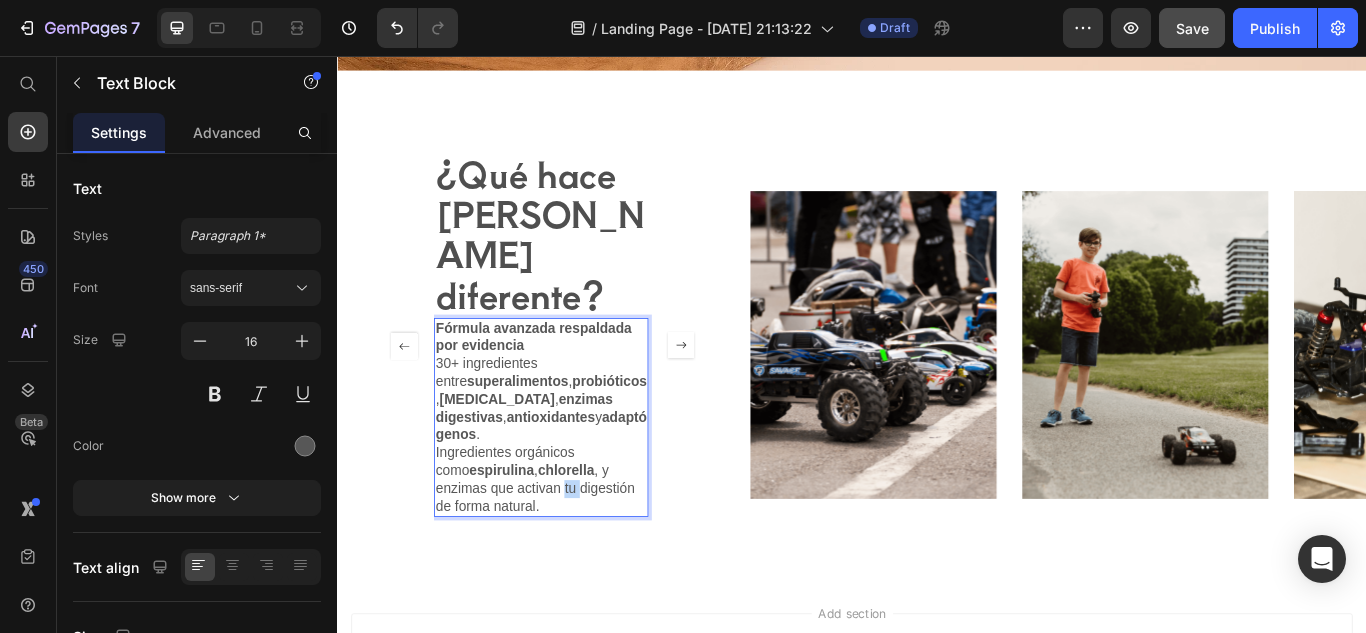 click on "Ingredientes orgánicos como  espirulina ,  chlorella , y enzimas que activan tu digestión de forma natural." at bounding box center (574, 550) 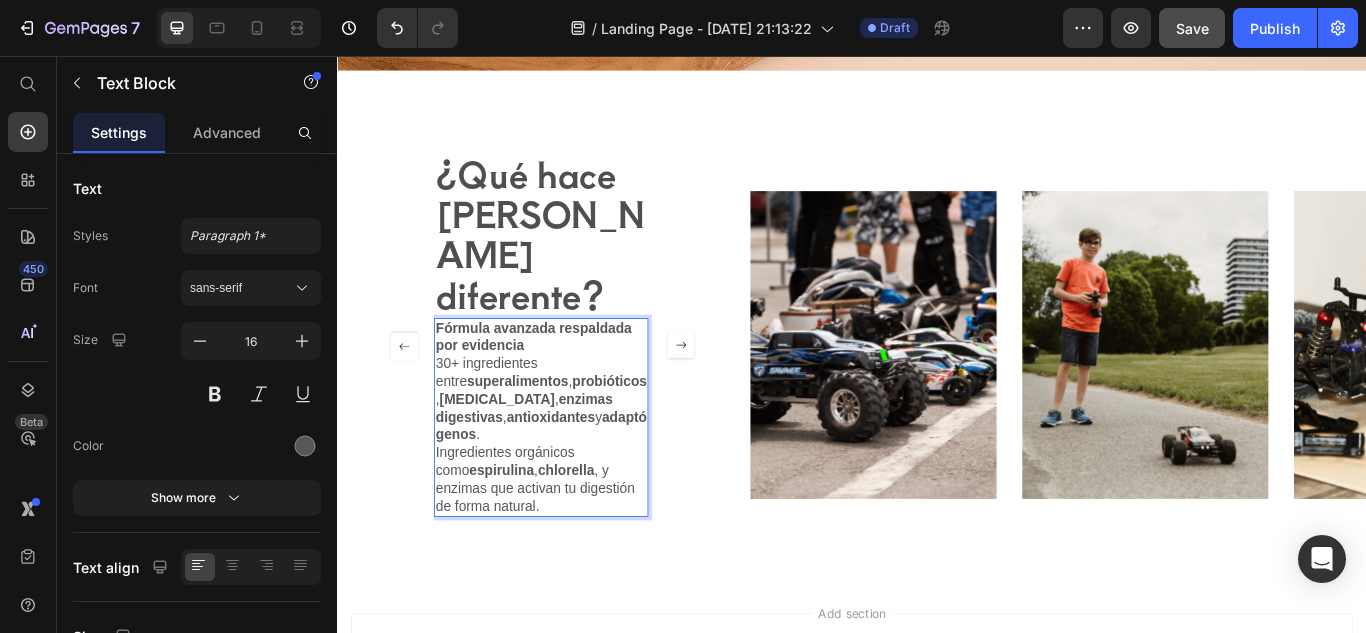 click on "Ingredientes orgánicos como  espirulina ,  chlorella , y enzimas que activan tu digestión de forma natural." at bounding box center [574, 550] 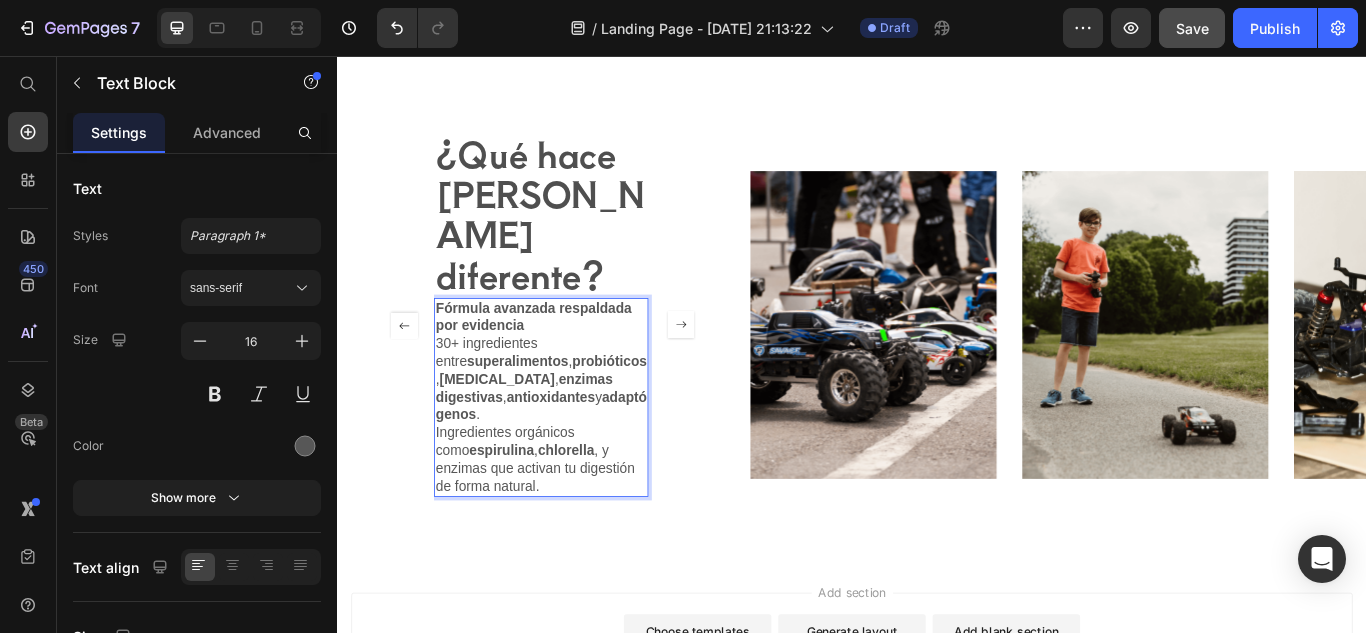 click on "Fórmula avanzada respaldada por evidencia" at bounding box center [574, 361] 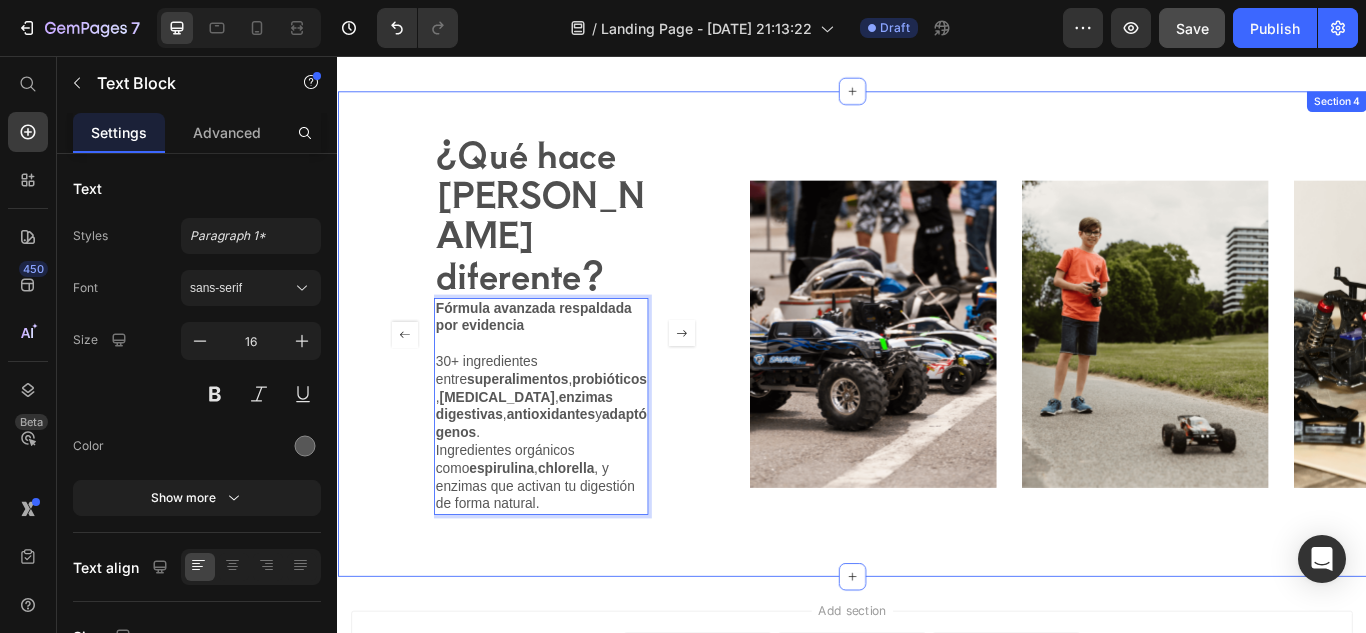 click on "¿Qué hace a Bloom diferente? Heading Fórmula avanzada respaldada por evidencia 30+ ingredientes entre  superalimentos ,  probióticos ,  prebióticos ,  enzimas digestivas ,  antioxidantes  y  adaptógenos . Ingredientes orgánicos como  espirulina ,  chlorella , y enzimas que activan tu digestión de forma natural. Text Block   24 2,500+ Verified Reviews! Text Block You're walking on a cloud! Heading “ Our customer advocates are standing by 24/7 to support you via email and social media.👏We also have a comprehensive, regularly updated help center for those who prefer to find help yourself. Or if you are feeling social, we have a supportive community of creators, small business owners.”😍 Text Block JAMES D.  / Product Director Text Block
Icon
Icon
Icon
Icon
Icon Icon List
Carousel Image Image Image Carousel Section 4" at bounding box center (937, 380) 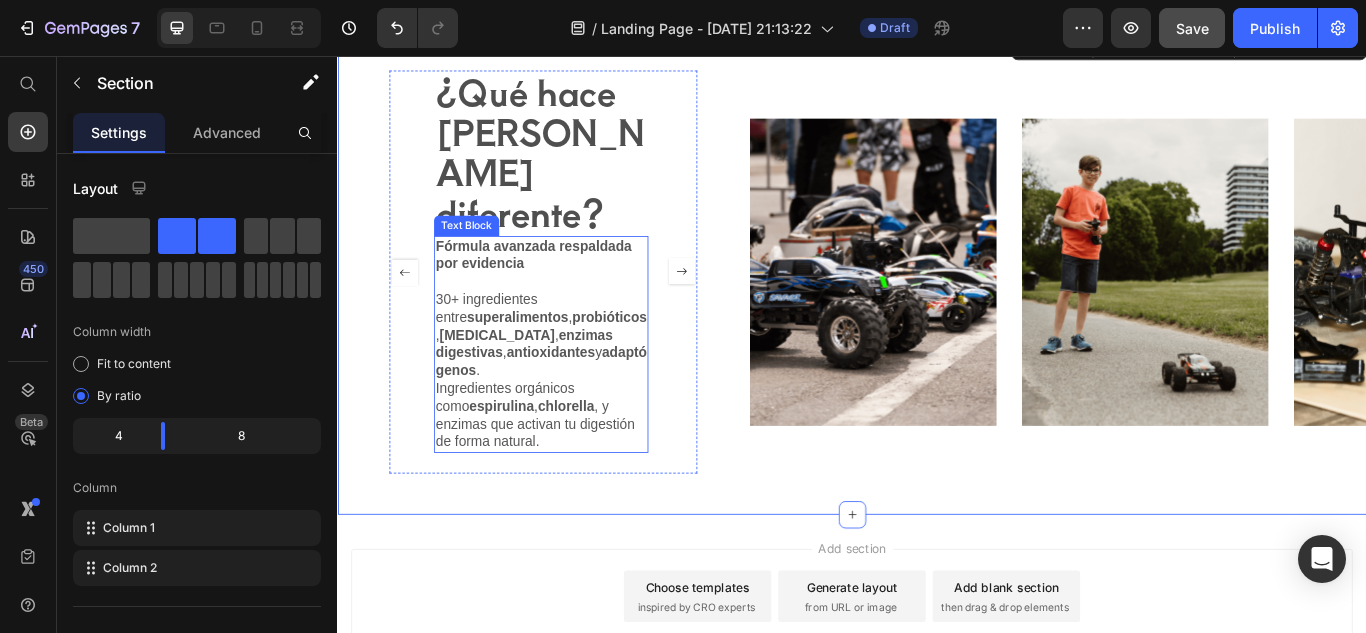 scroll, scrollTop: 1924, scrollLeft: 0, axis: vertical 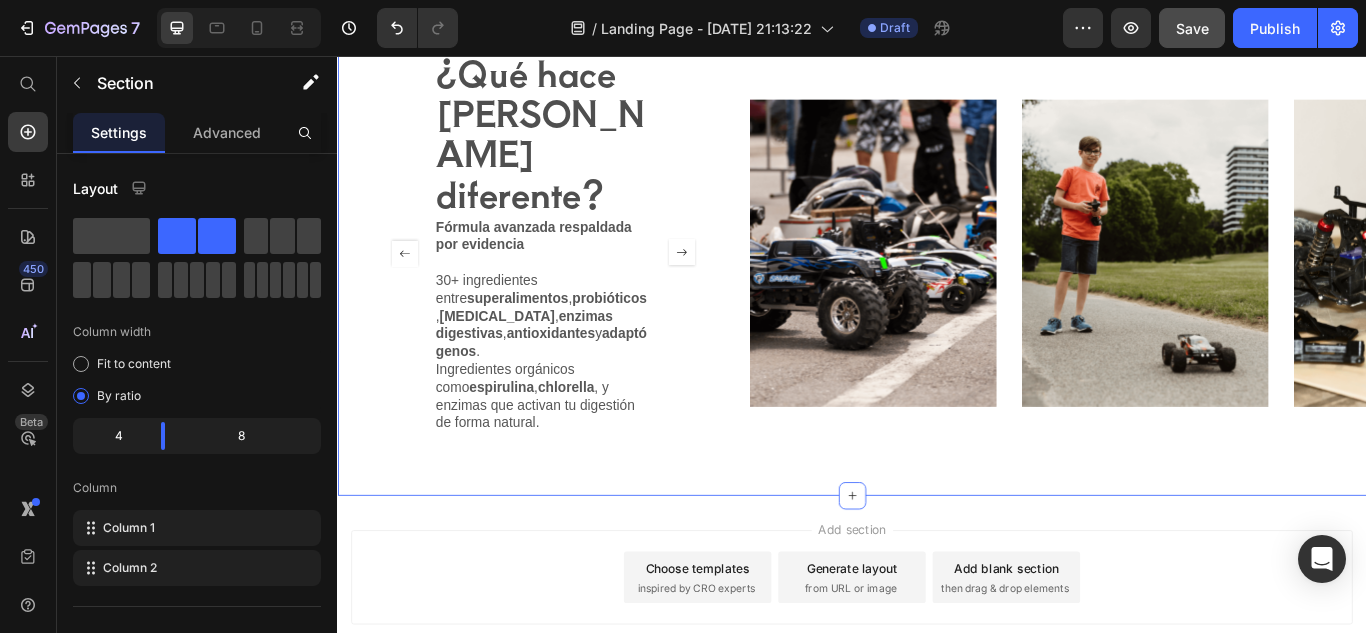 click on "Ingredientes orgánicos como  espirulina ,  chlorella , y enzimas que activan tu digestión de forma natural." at bounding box center [574, 453] 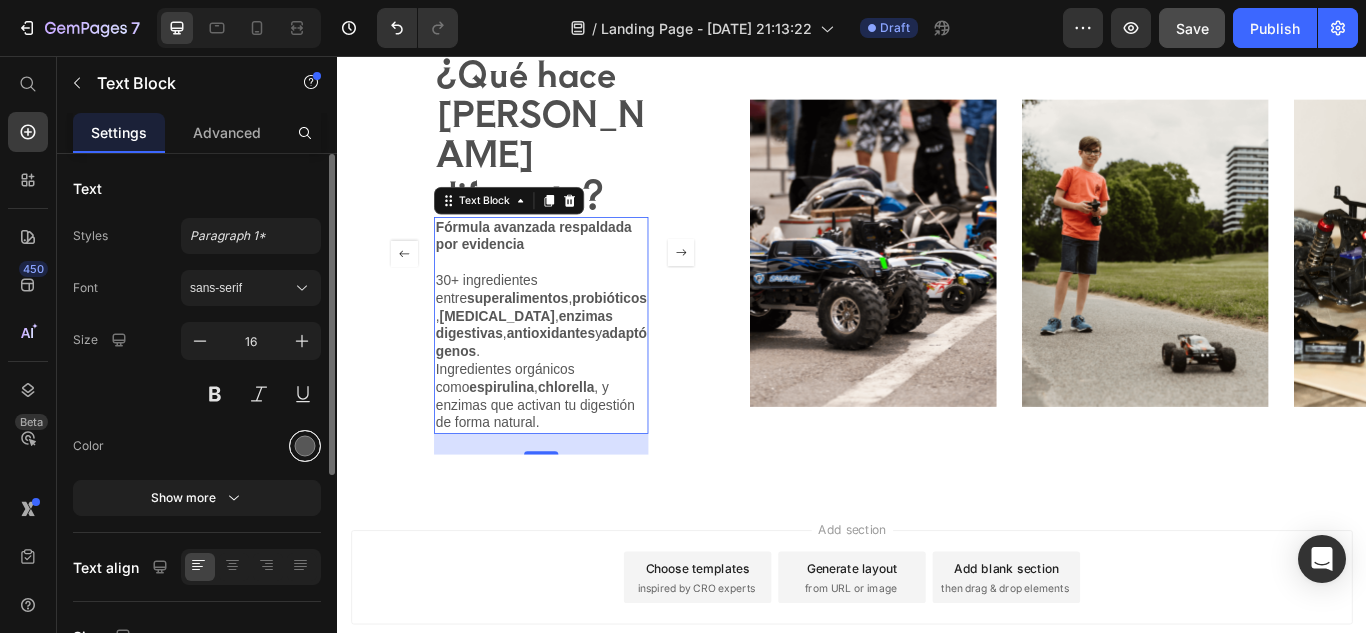 click at bounding box center [305, 446] 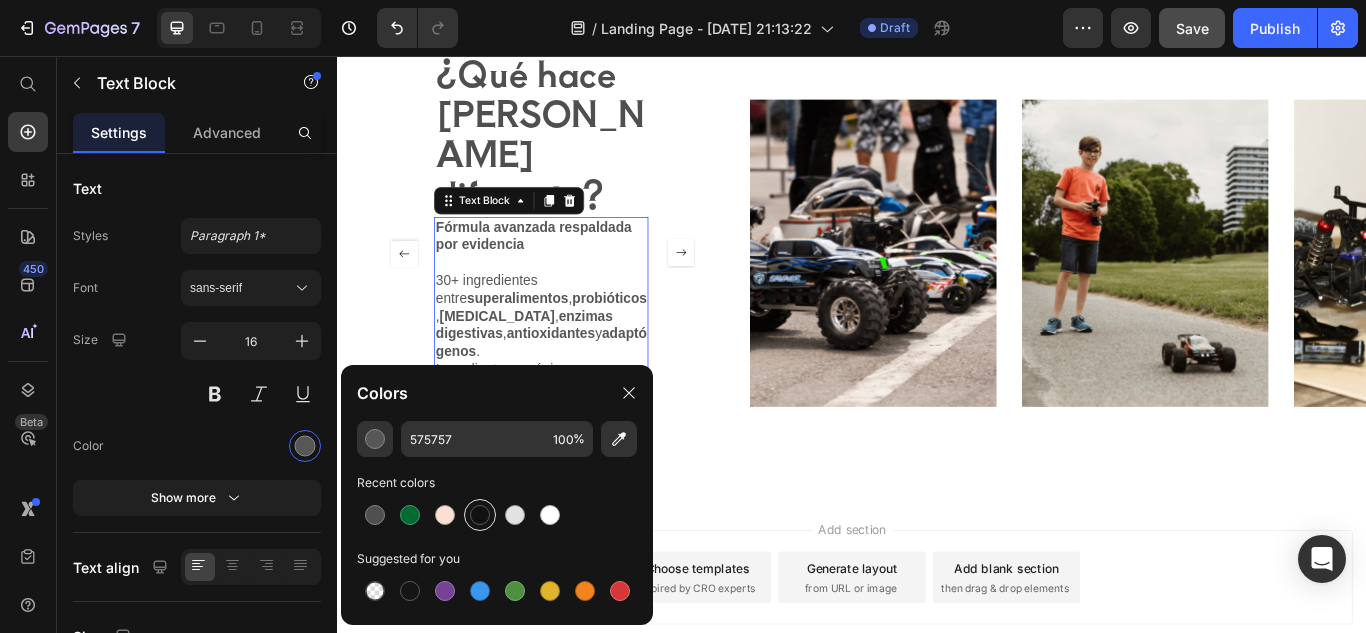 click at bounding box center (480, 515) 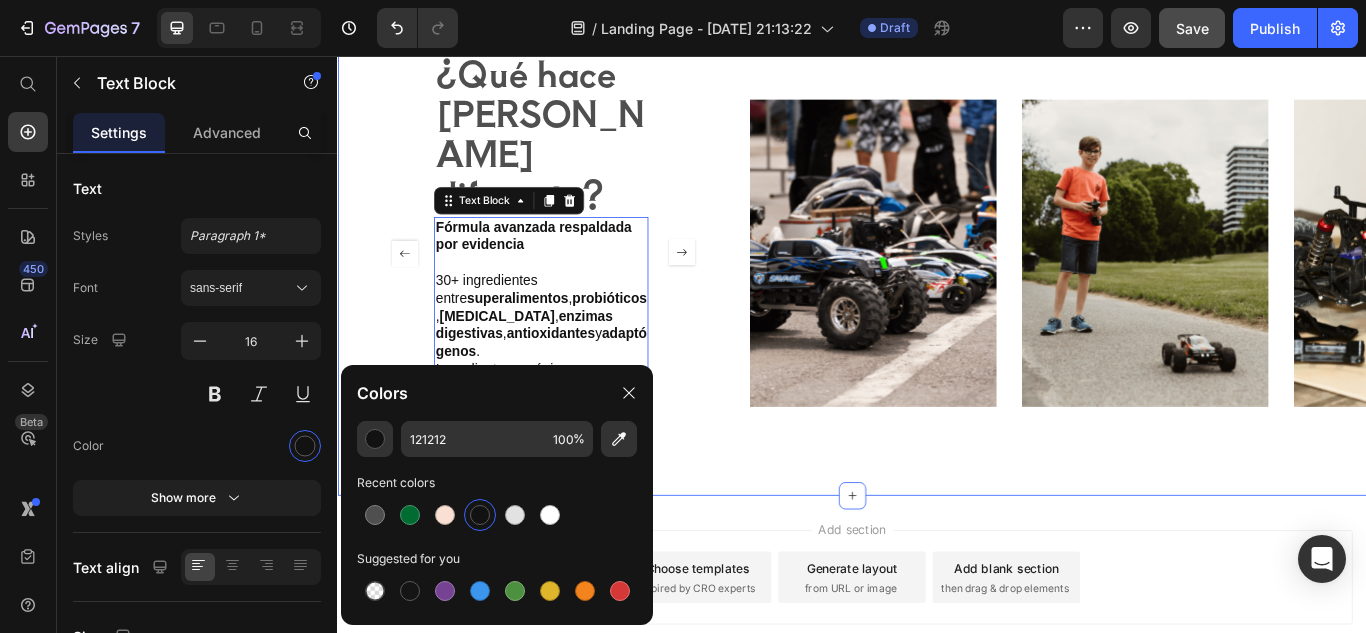click on "¿Qué hace a Bloom diferente? Heading Fórmula avanzada respaldada por evidencia 30+ ingredientes entre  superalimentos ,  probióticos ,  prebióticos ,  enzimas digestivas ,  antioxidantes  y  adaptógenos . Ingredientes orgánicos como  espirulina ,  chlorella , y enzimas que activan tu digestión de forma natural. Text Block   24 2,500+ Verified Reviews! Text Block You're walking on a cloud! Heading “ Our customer advocates are standing by 24/7 to support you via email and social media.👏We also have a comprehensive, regularly updated help center for those who prefer to find help yourself. Or if you are feeling social, we have a supportive community of creators, small business owners.”😍 Text Block JAMES D.  / Product Director Text Block
Icon
Icon
Icon
Icon
Icon Icon List
Carousel Image Image Image Carousel Section 4" at bounding box center [937, 286] 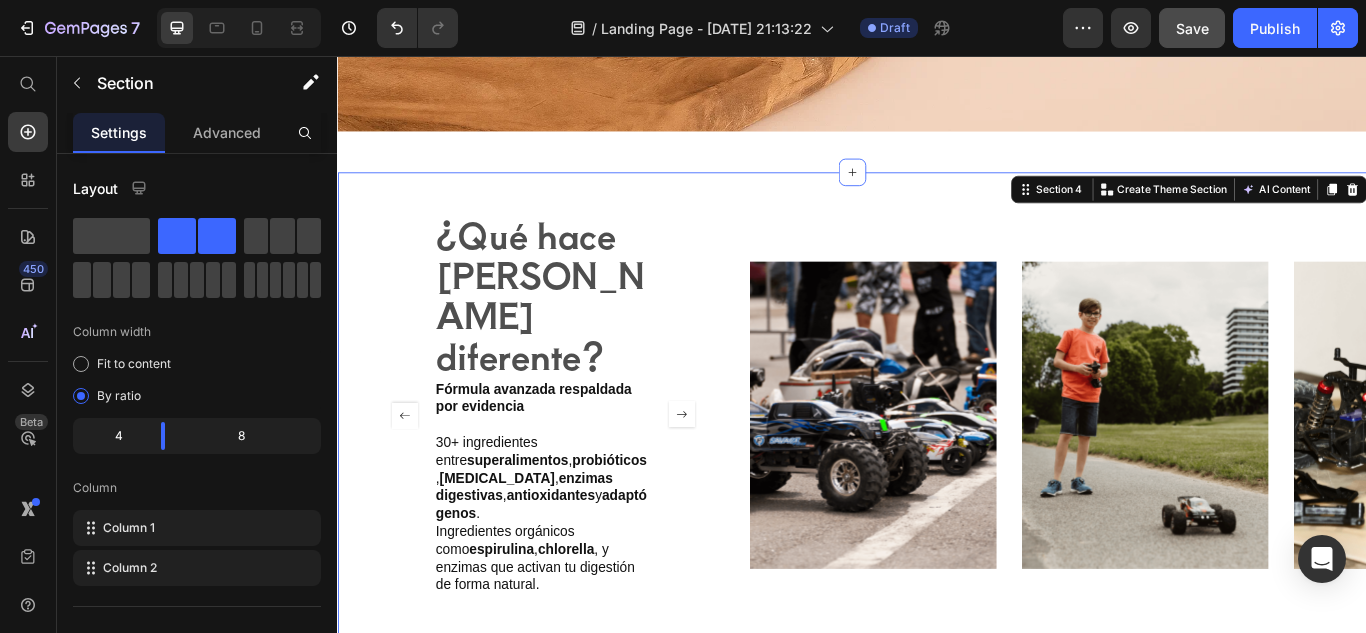 scroll, scrollTop: 1731, scrollLeft: 0, axis: vertical 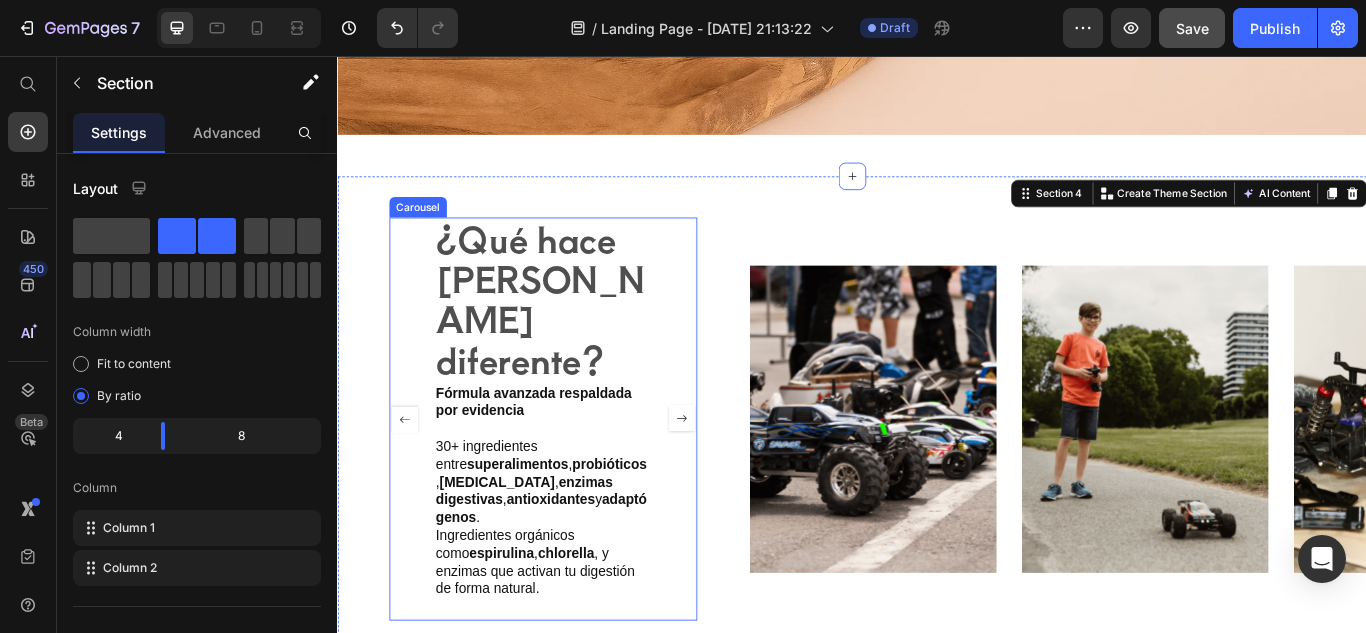 click 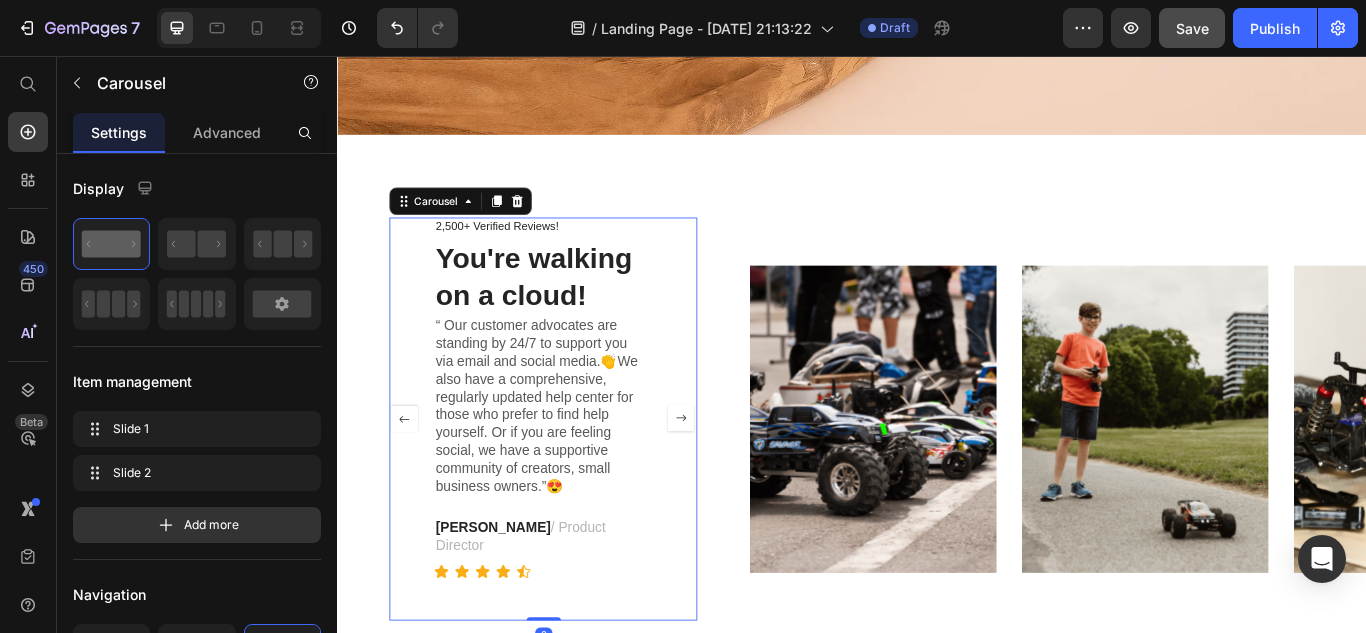 click 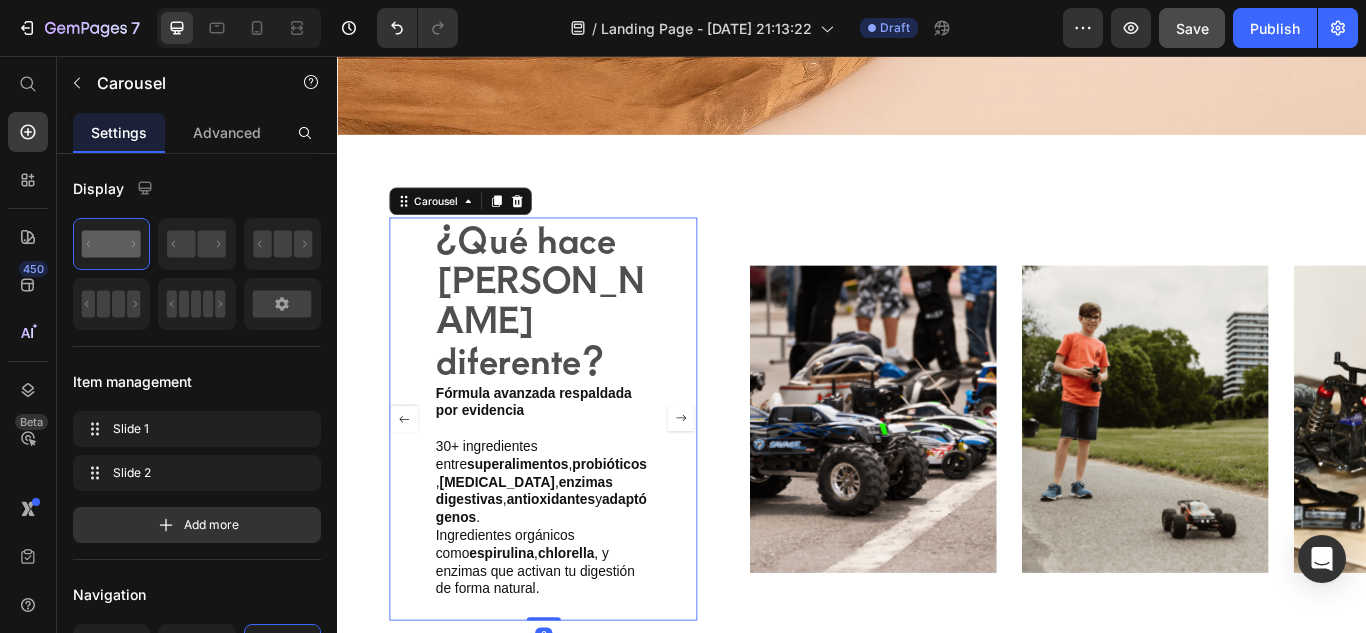 click 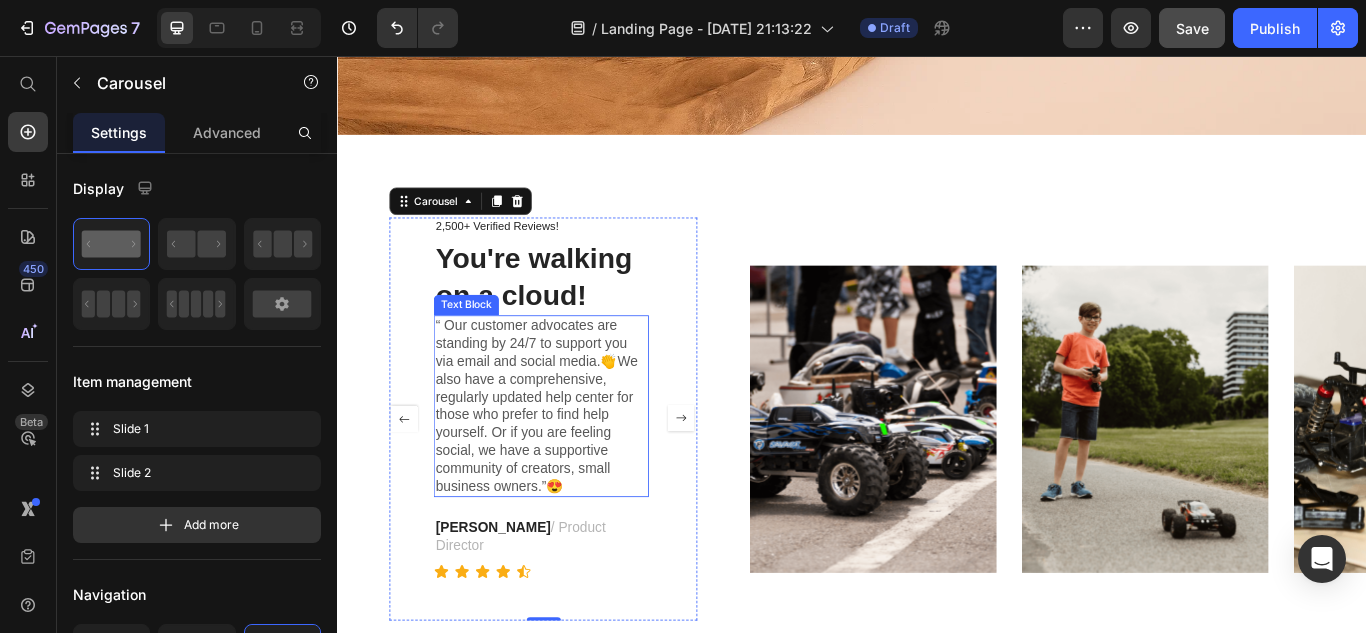 click on "“ Our customer advocates are standing by 24/7 to support you via email and social media.👏We also have a comprehensive, regularly updated help center for those who prefer to find help yourself. Or if you are feeling social, we have a supportive community of creators, small business owners.”😍" at bounding box center (574, 464) 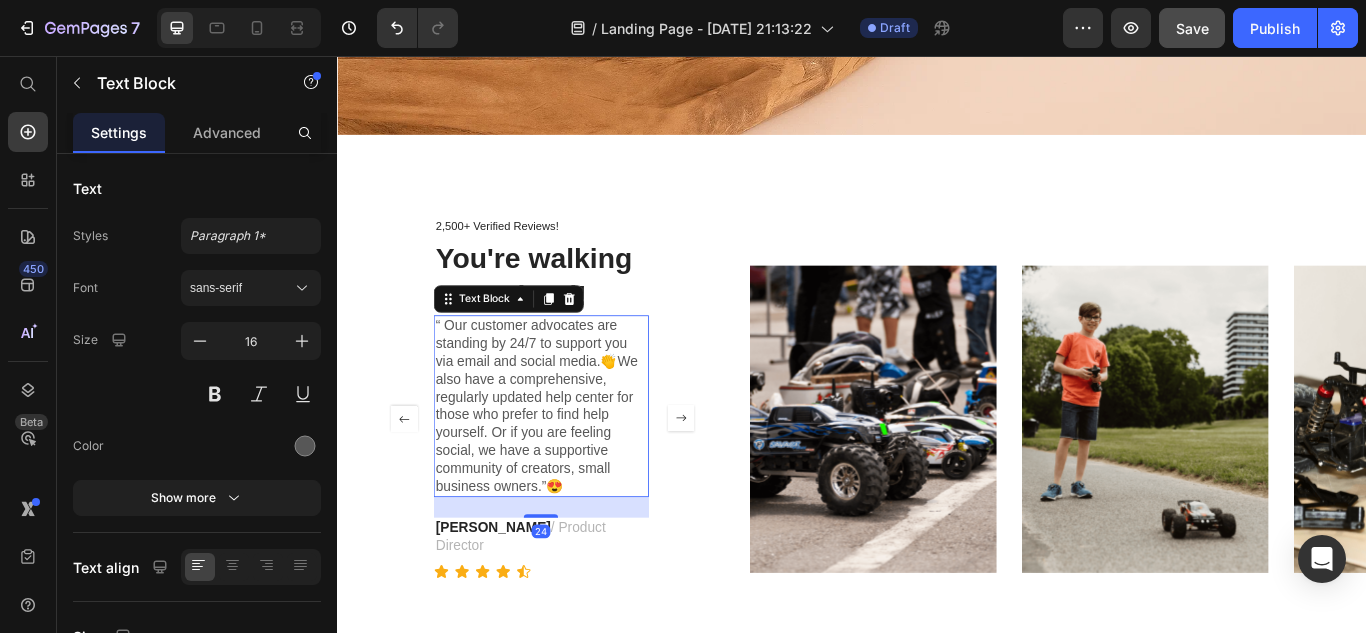 click on "“ Our customer advocates are standing by 24/7 to support you via email and social media.👏We also have a comprehensive, regularly updated help center for those who prefer to find help yourself. Or if you are feeling social, we have a supportive community of creators, small business owners.”😍" at bounding box center (574, 464) 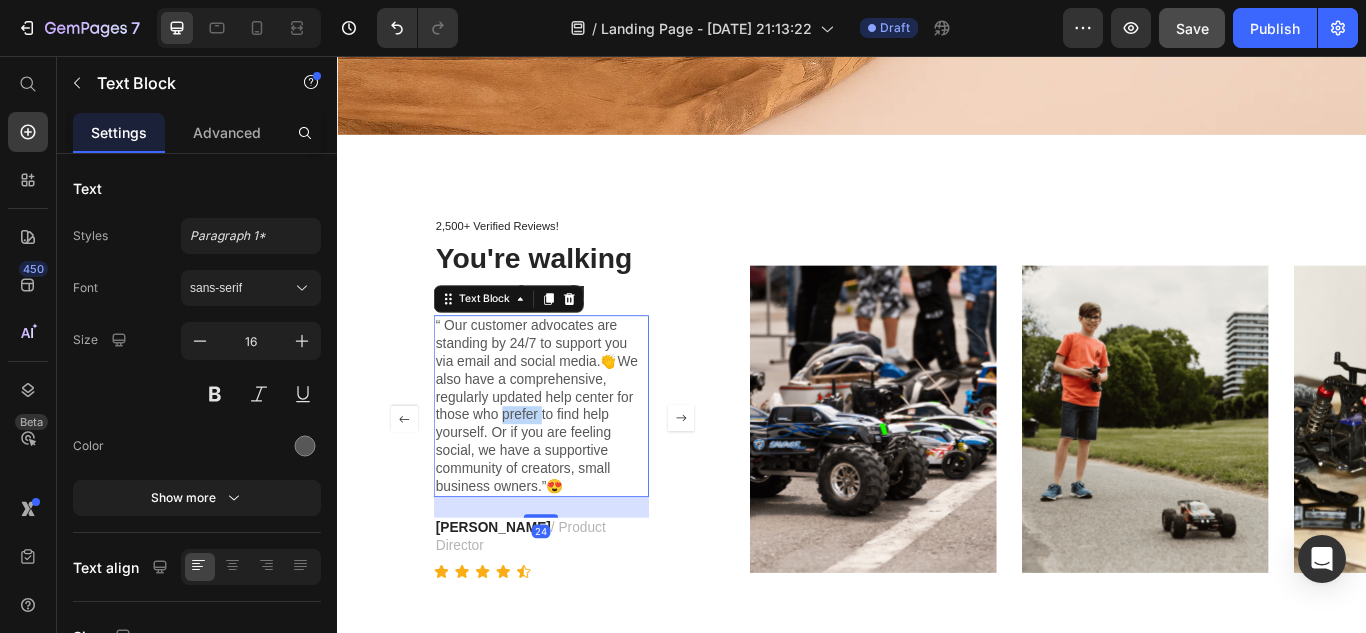 click on "“ Our customer advocates are standing by 24/7 to support you via email and social media.👏We also have a comprehensive, regularly updated help center for those who prefer to find help yourself. Or if you are feeling social, we have a supportive community of creators, small business owners.”😍" at bounding box center [574, 464] 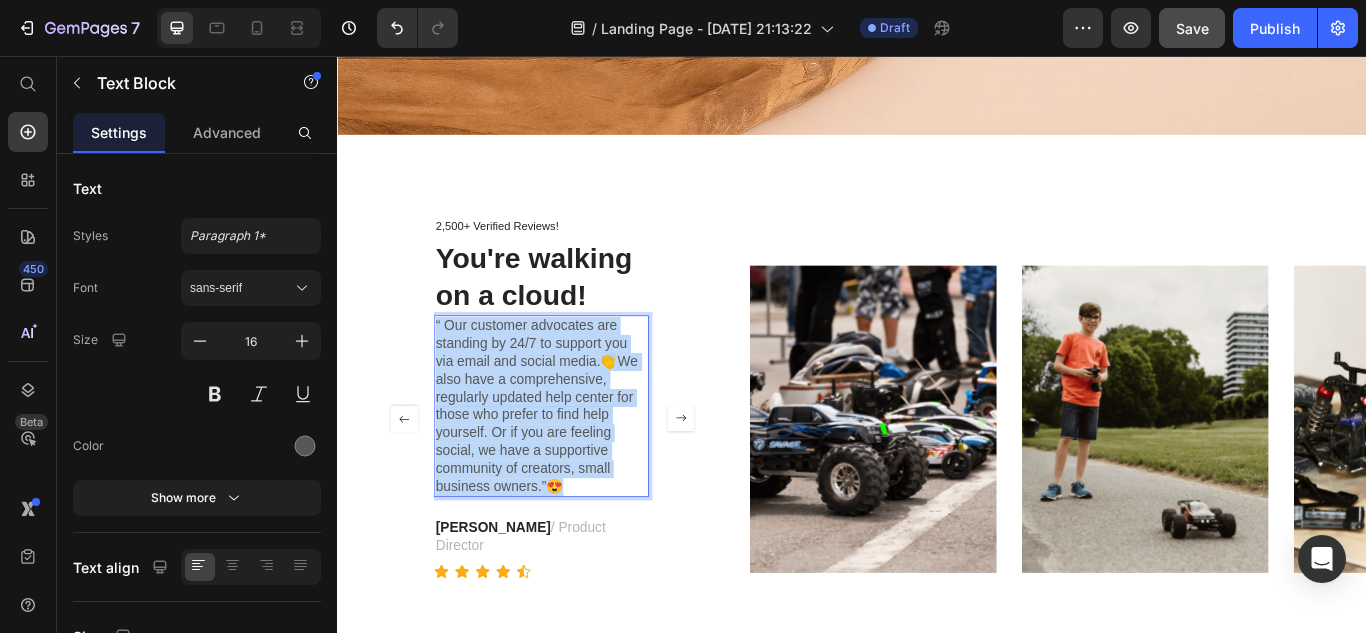 click on "“ Our customer advocates are standing by 24/7 to support you via email and social media.👏We also have a comprehensive, regularly updated help center for those who prefer to find help yourself. Or if you are feeling social, we have a supportive community of creators, small business owners.”😍" at bounding box center (574, 464) 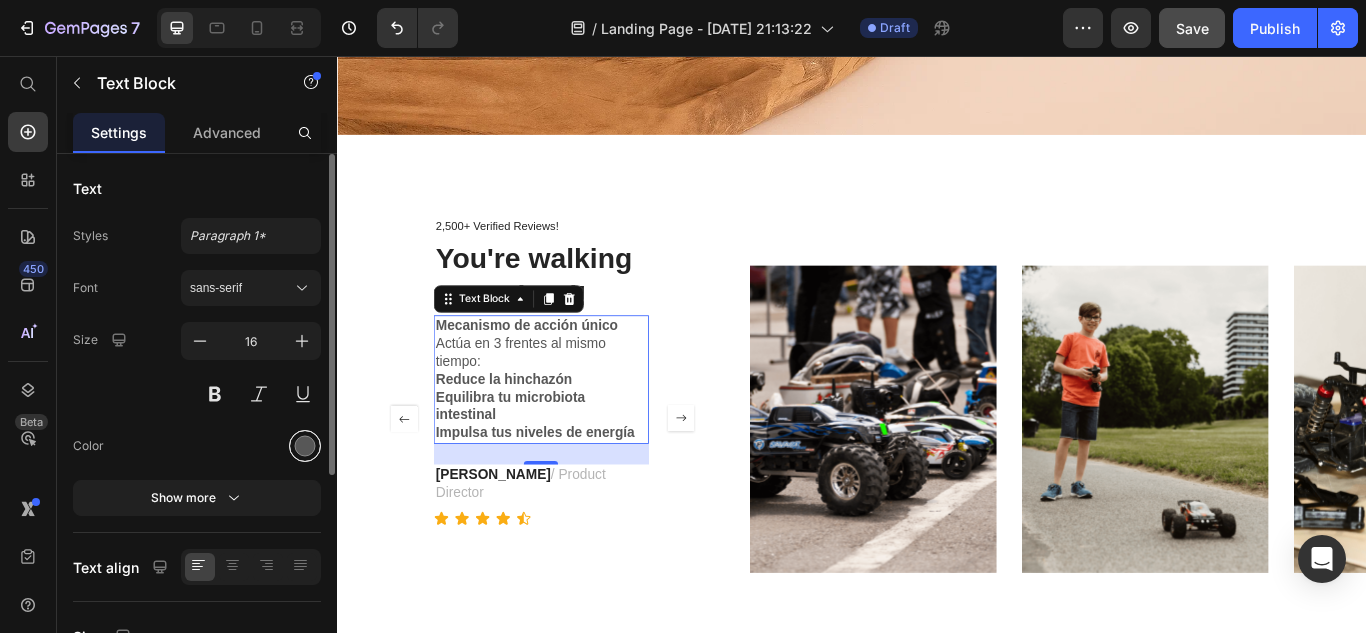 click at bounding box center [305, 446] 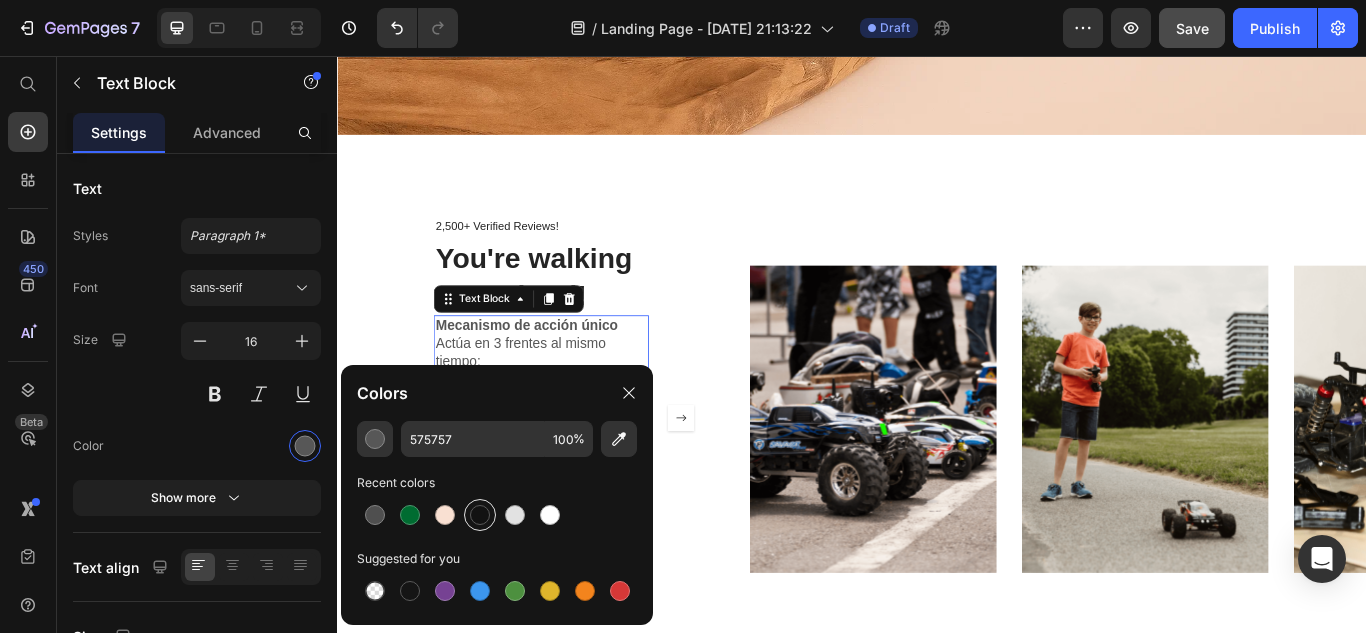 click at bounding box center (480, 515) 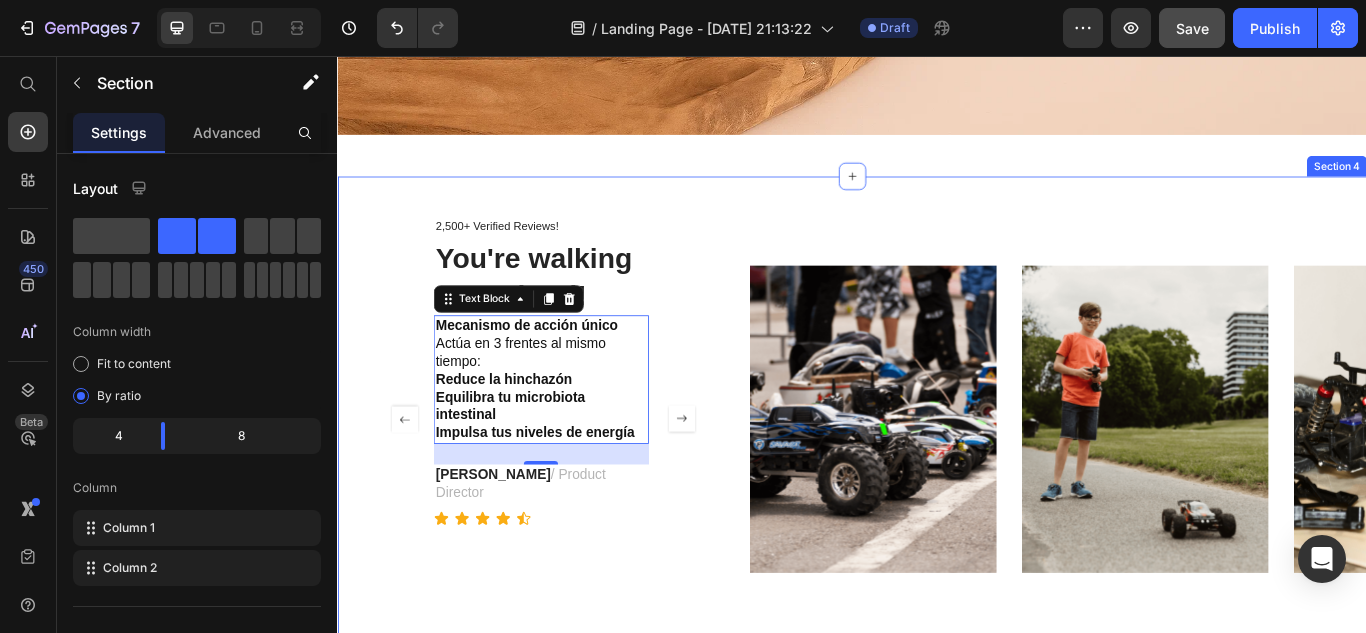 click on "¿Qué hace a Bloom diferente? Heading Fórmula avanzada respaldada por evidencia 30+ ingredientes entre  superalimentos ,  probióticos ,  prebióticos ,  enzimas digestivas ,  antioxidantes  y  adaptógenos . Ingredientes orgánicos como  espirulina ,  chlorella , y enzimas que activan tu digestión de forma natural. Text Block 2,500+ Verified Reviews! Text Block You're walking on a cloud! Heading Mecanismo de acción único Actúa en 3 frentes al mismo tiempo: Reduce la hinchazón Equilibra tu microbiota intestinal Impulsa tus niveles de energía Text Block   24 JAMES D.  / Product Director Text Block
Icon
Icon
Icon
Icon
Icon Icon List
Carousel Image Image Image Carousel Section 4" at bounding box center [937, 479] 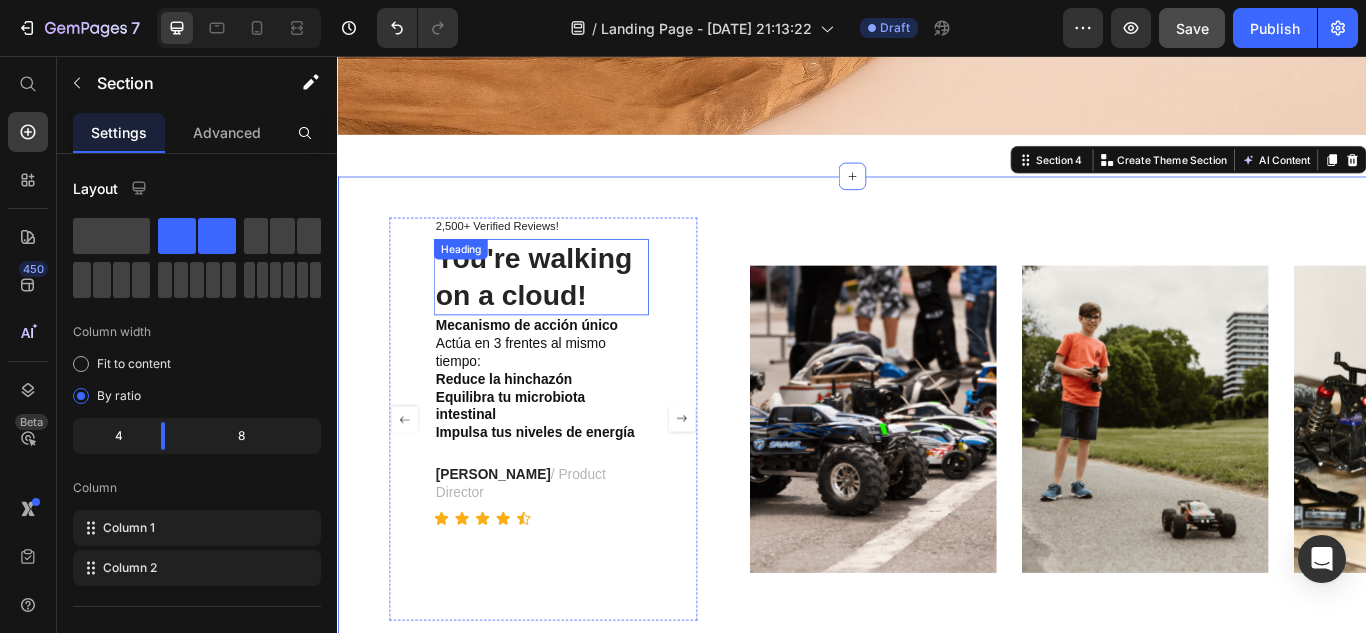 click on "You're walking on a cloud!" at bounding box center [574, 314] 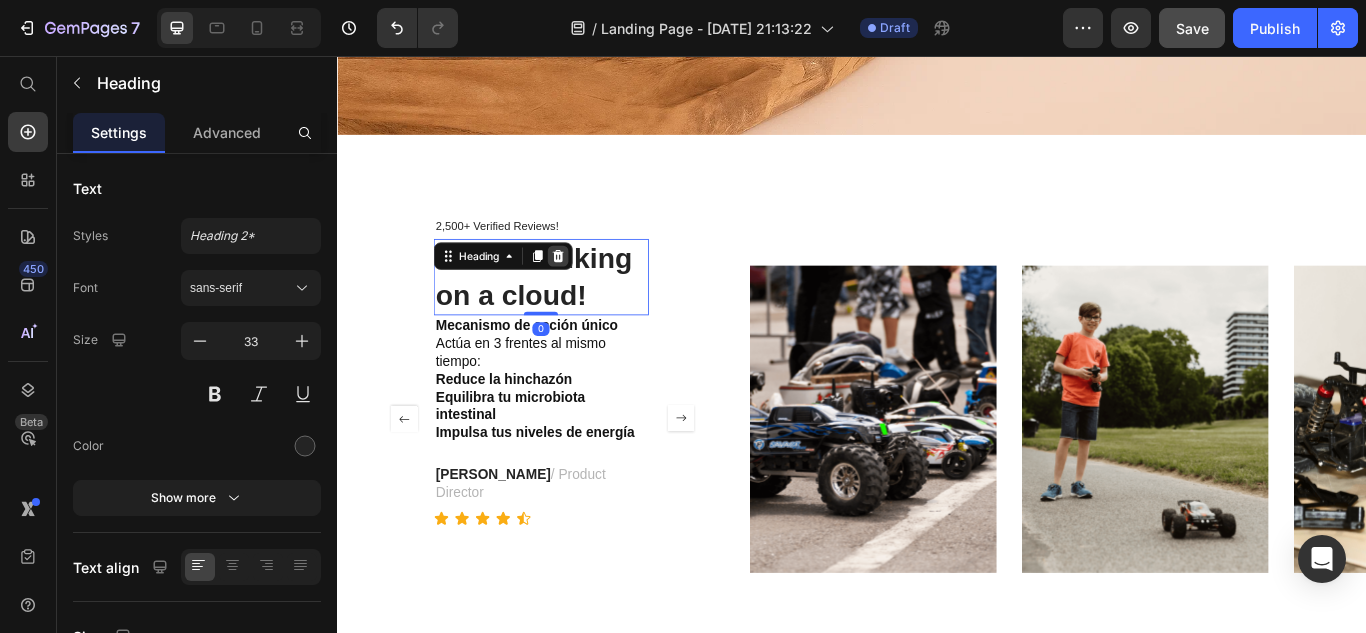 click at bounding box center (594, 289) 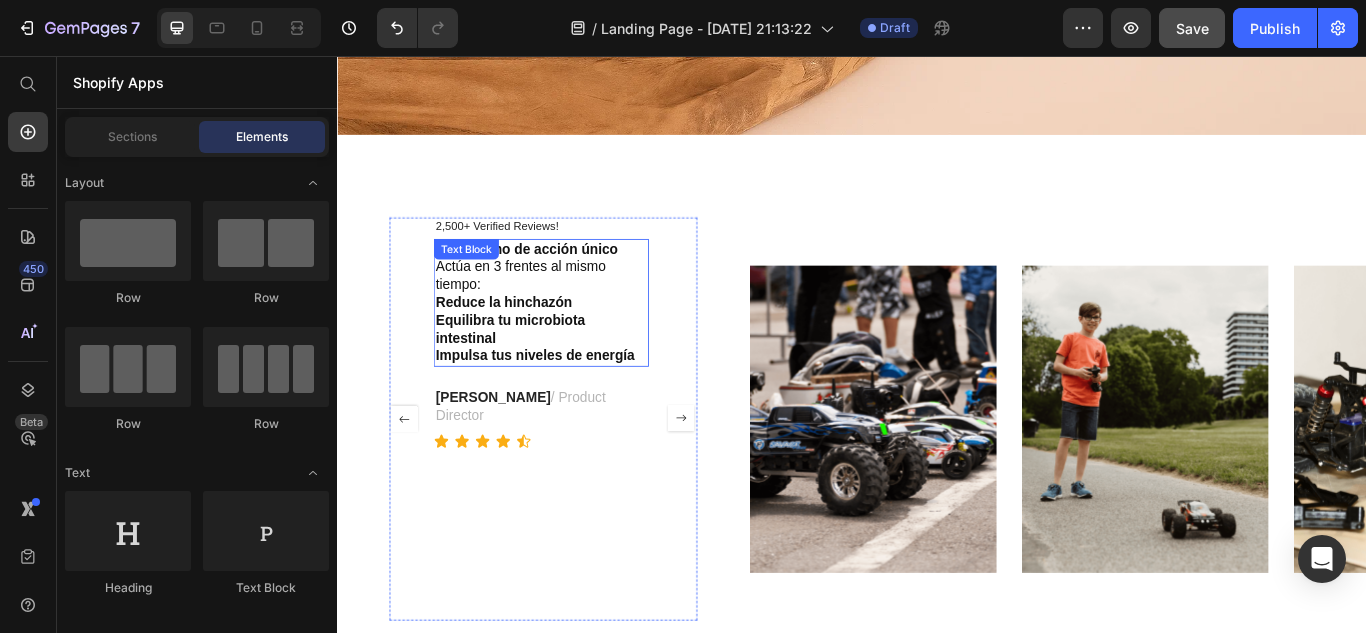 click on "2,500+ Verified Reviews!" at bounding box center (574, 254) 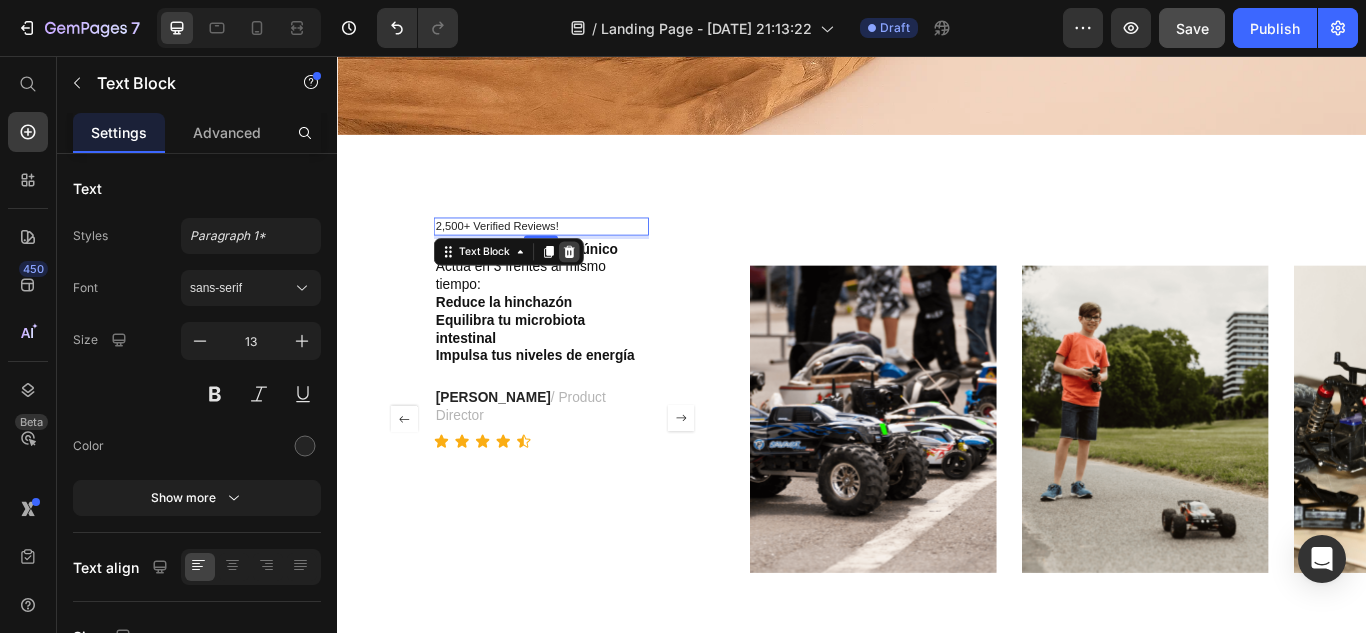click at bounding box center [607, 284] 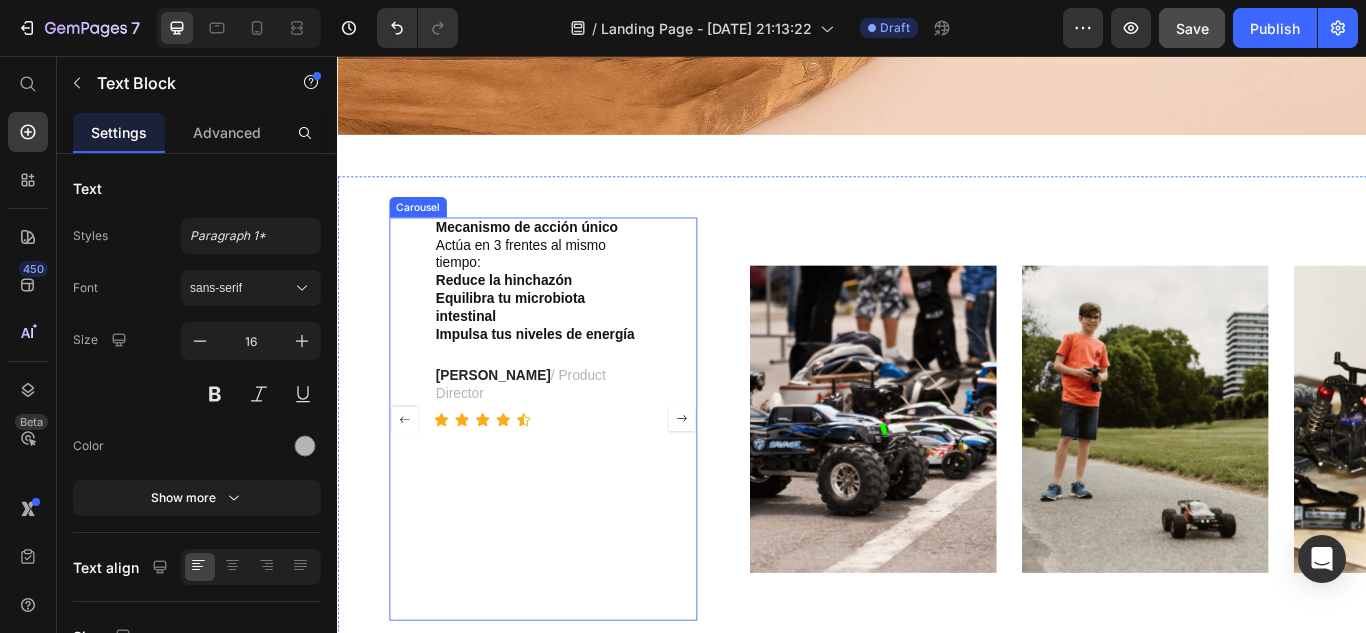click on "JAMES D.  / Product Director Text Block" at bounding box center [574, 440] 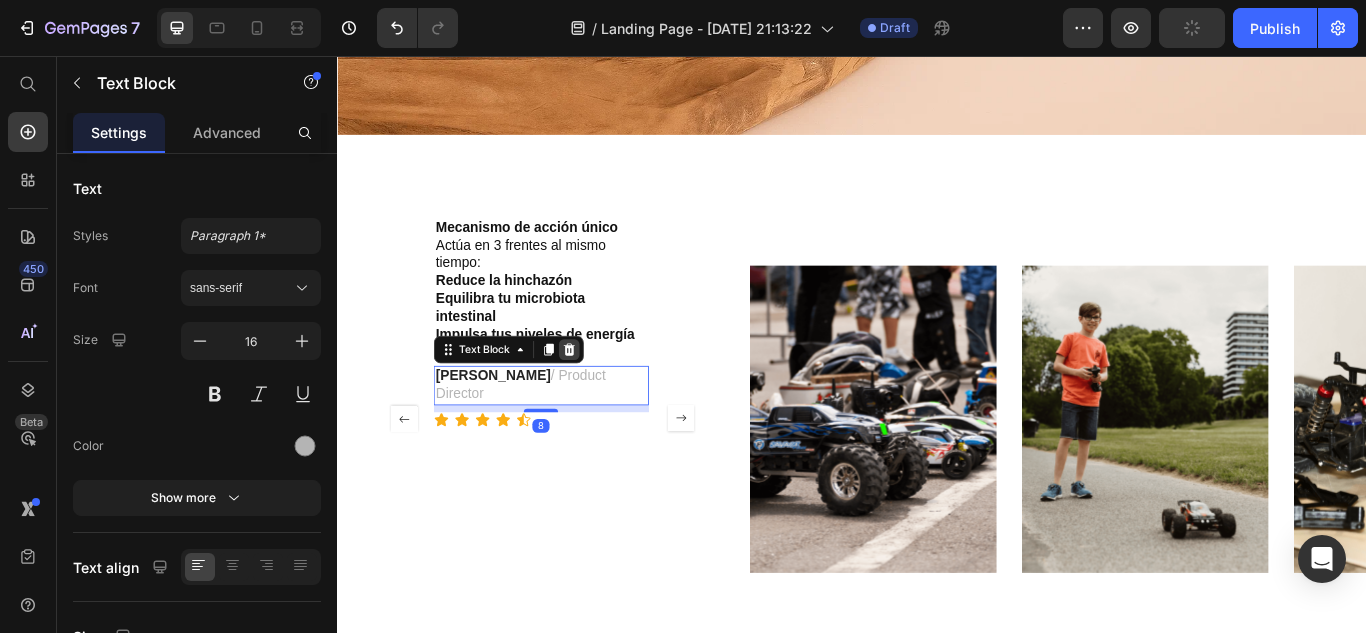 click 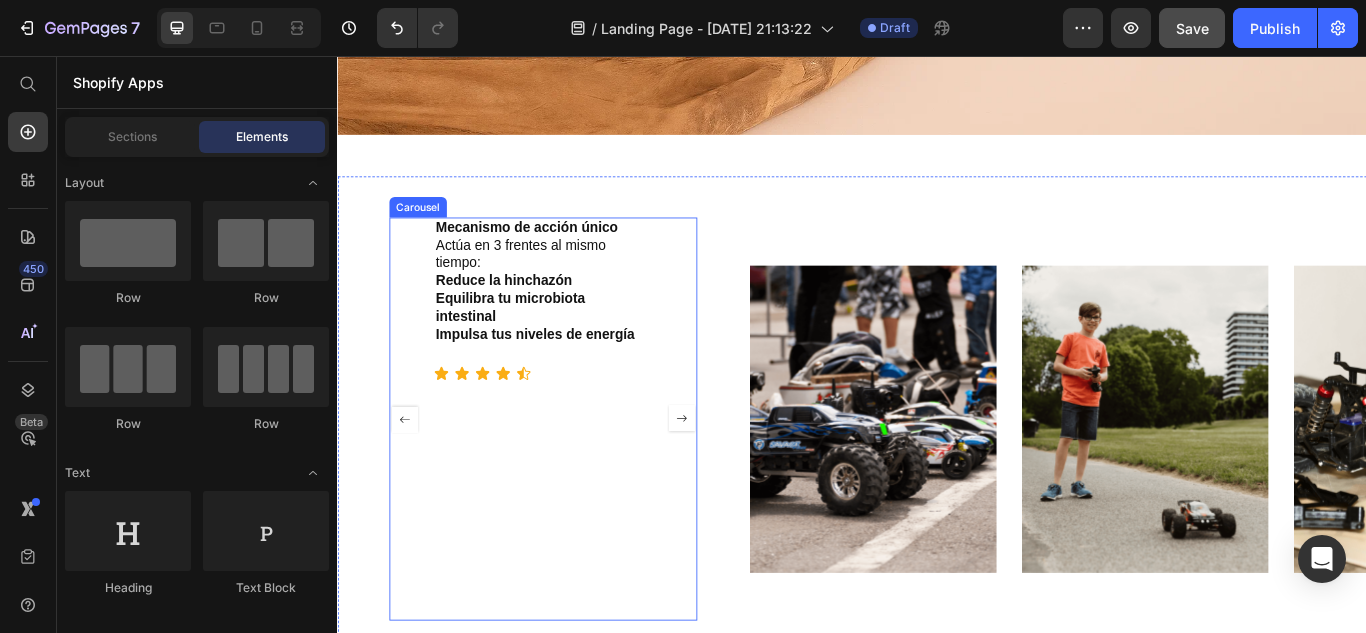 click on "Mecanismo de acción único Actúa en 3 frentes al mismo tiempo: Reduce la hinchazón Equilibra tu microbiota intestinal Impulsa tus niveles de energía Text Block
Icon
Icon
Icon
Icon
Icon Icon List" at bounding box center [574, 479] 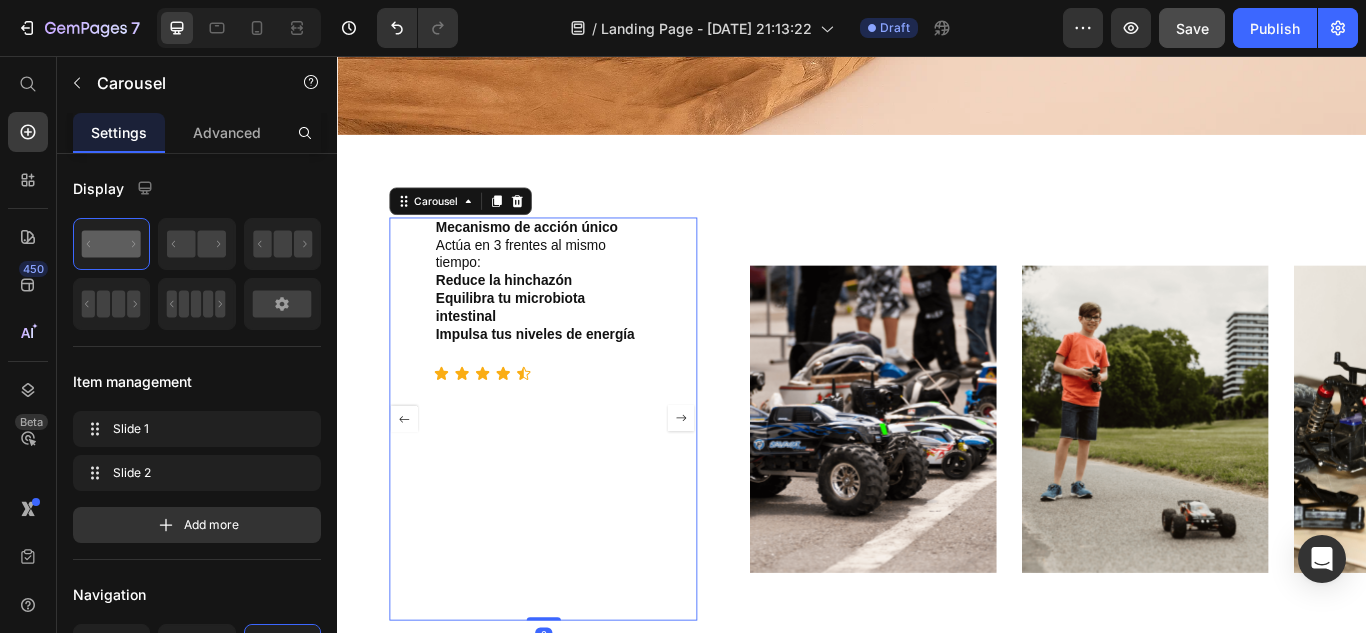 click on "Mecanismo de acción único Actúa en 3 frentes al mismo tiempo: Reduce la hinchazón Equilibra tu microbiota intestinal Impulsa tus niveles de energía Text Block
Icon
Icon
Icon
Icon
Icon Icon List" at bounding box center (574, 479) 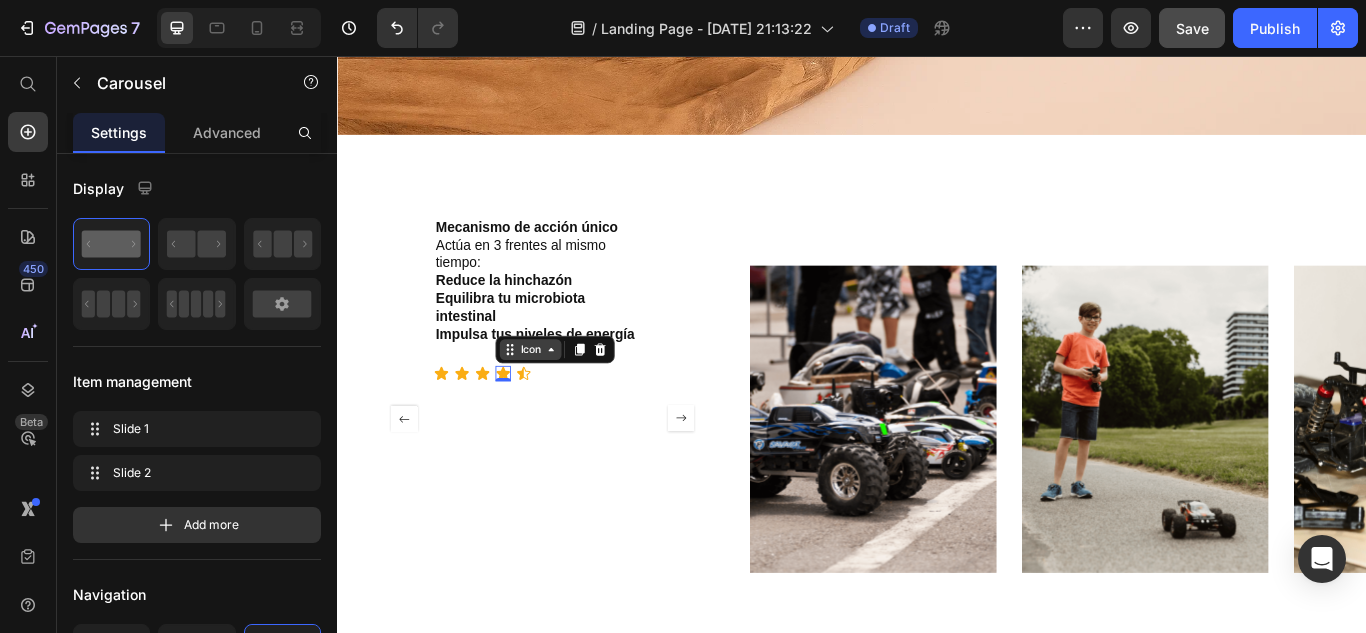 click on "Icon" at bounding box center (562, 398) 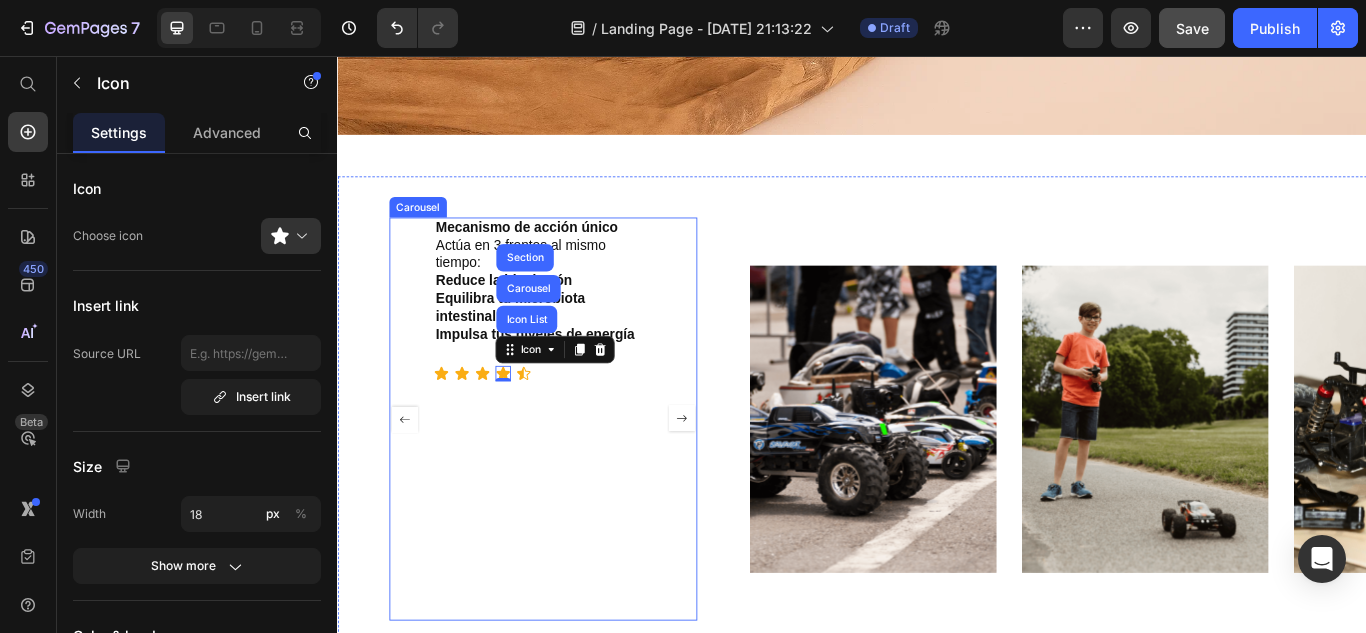 click on "Mecanismo de acción único Actúa en 3 frentes al mismo tiempo: Reduce la hinchazón Equilibra tu microbiota intestinal Impulsa tus niveles de energía Text Block
Icon
Icon
Icon
Icon Icon List Carousel Section   0
Icon Icon List" at bounding box center (574, 479) 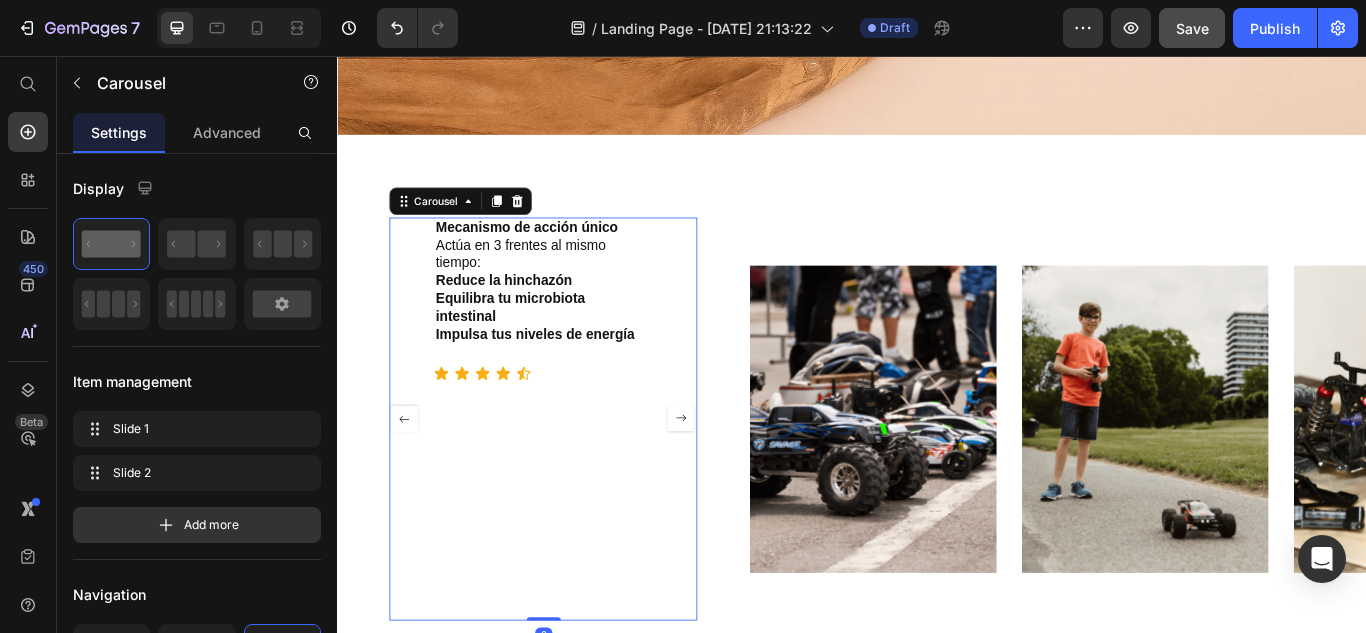 click on "Mecanismo de acción único Actúa en 3 frentes al mismo tiempo: Reduce la hinchazón Equilibra tu microbiota intestinal Impulsa tus niveles de energía Text Block
Icon
Icon
Icon
Icon
Icon Icon List" at bounding box center [574, 479] 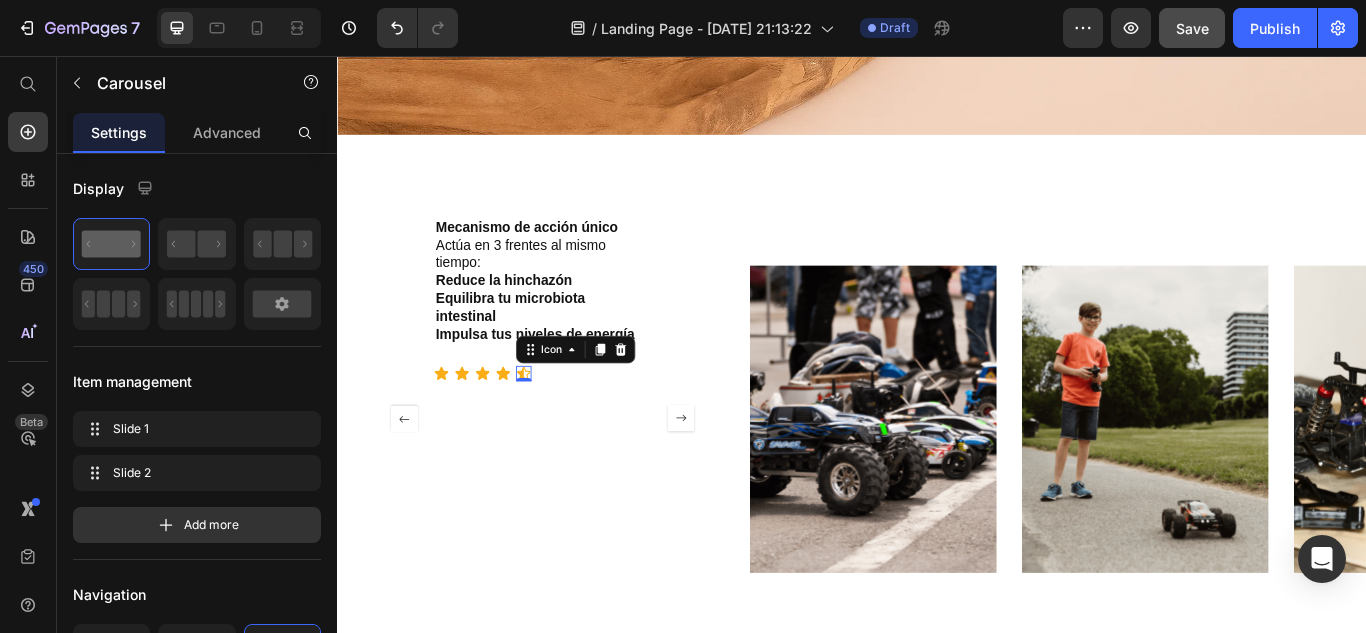 click 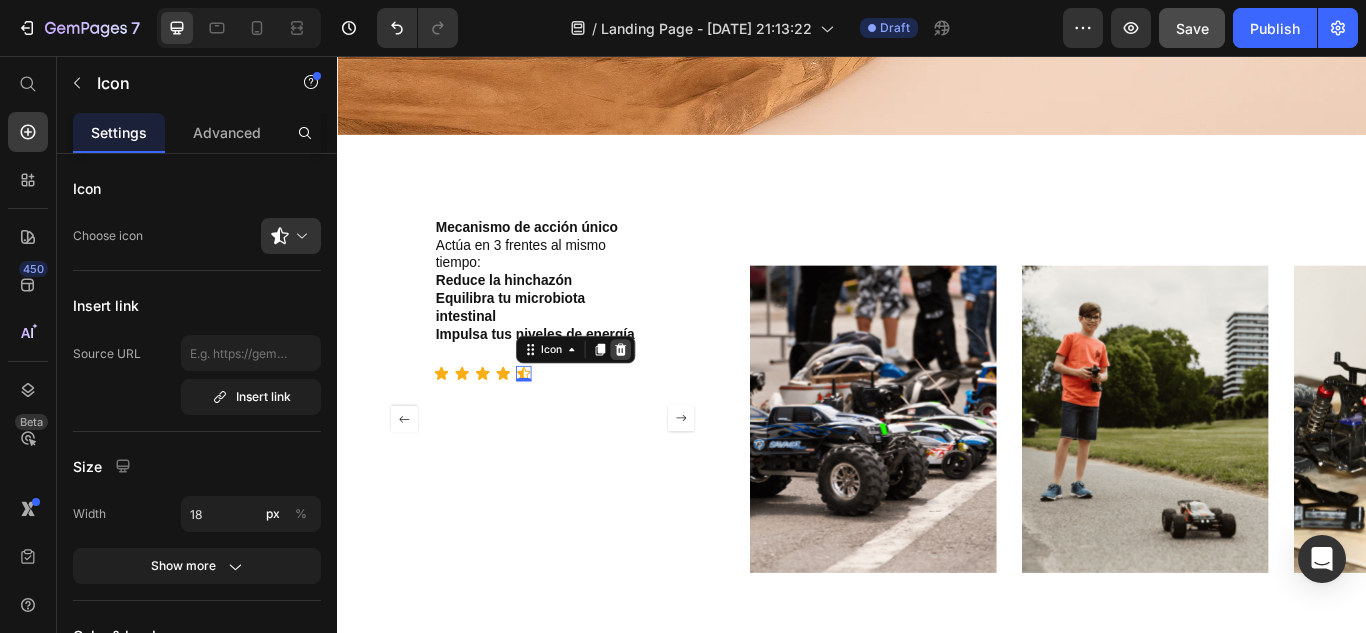 click 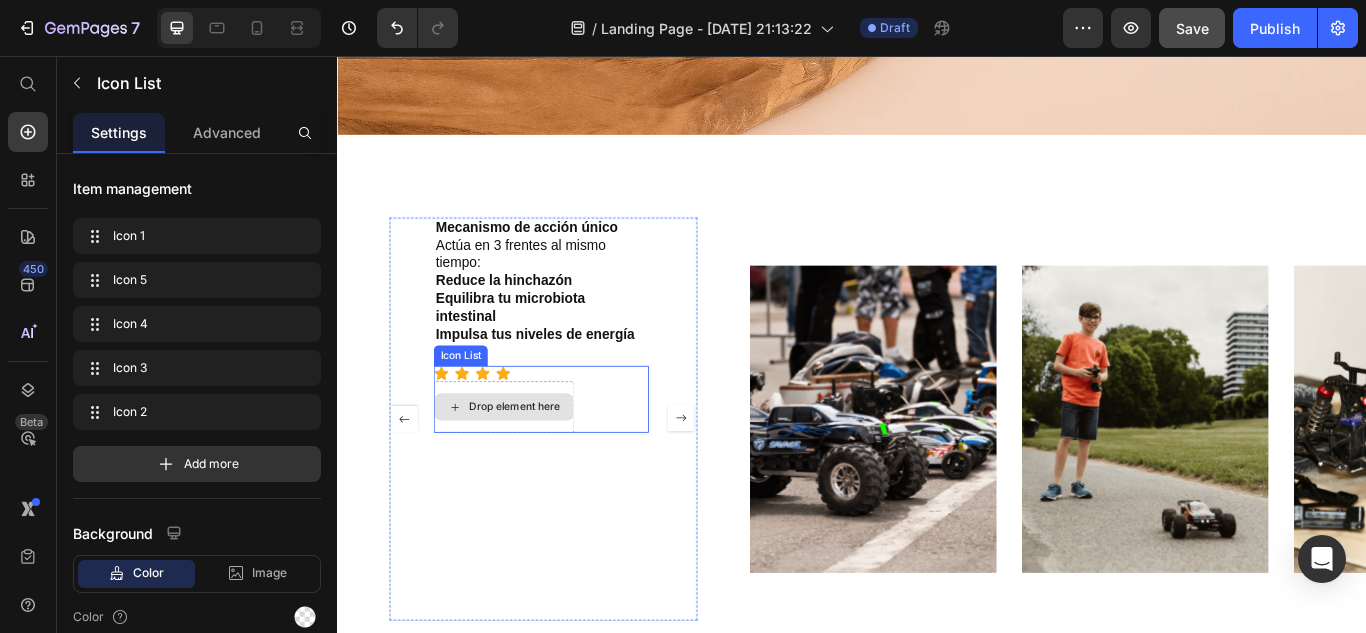 click on "Drop element here" at bounding box center [531, 465] 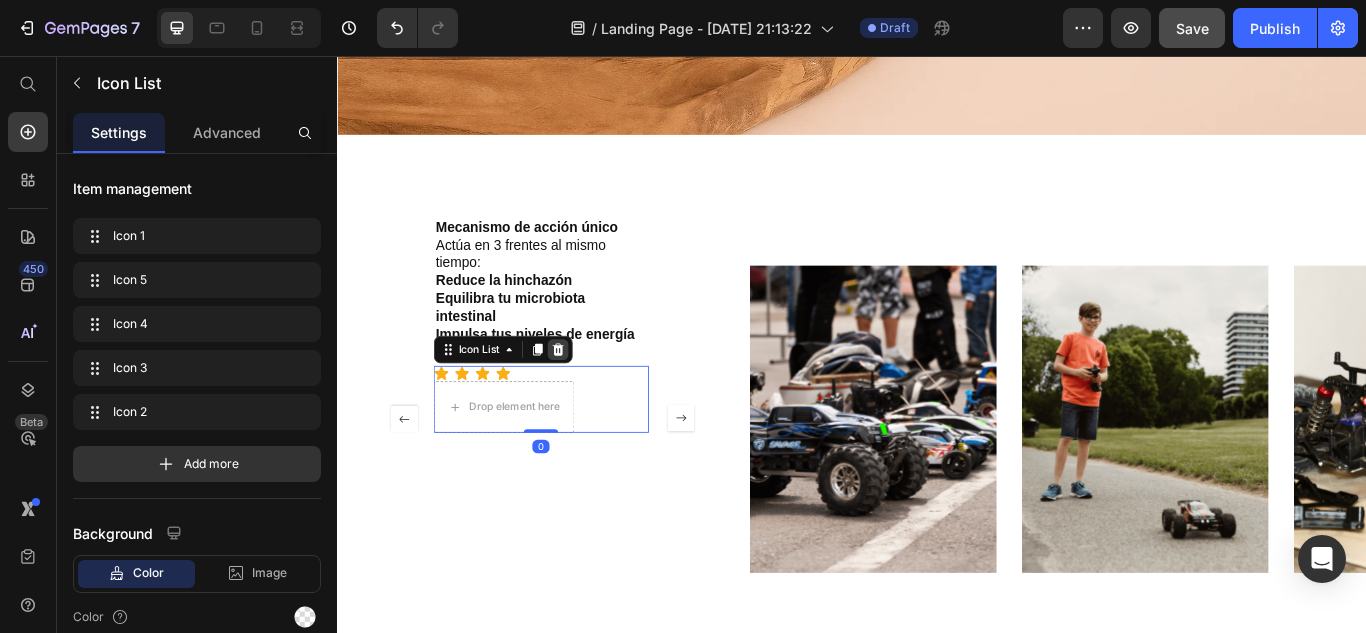 click 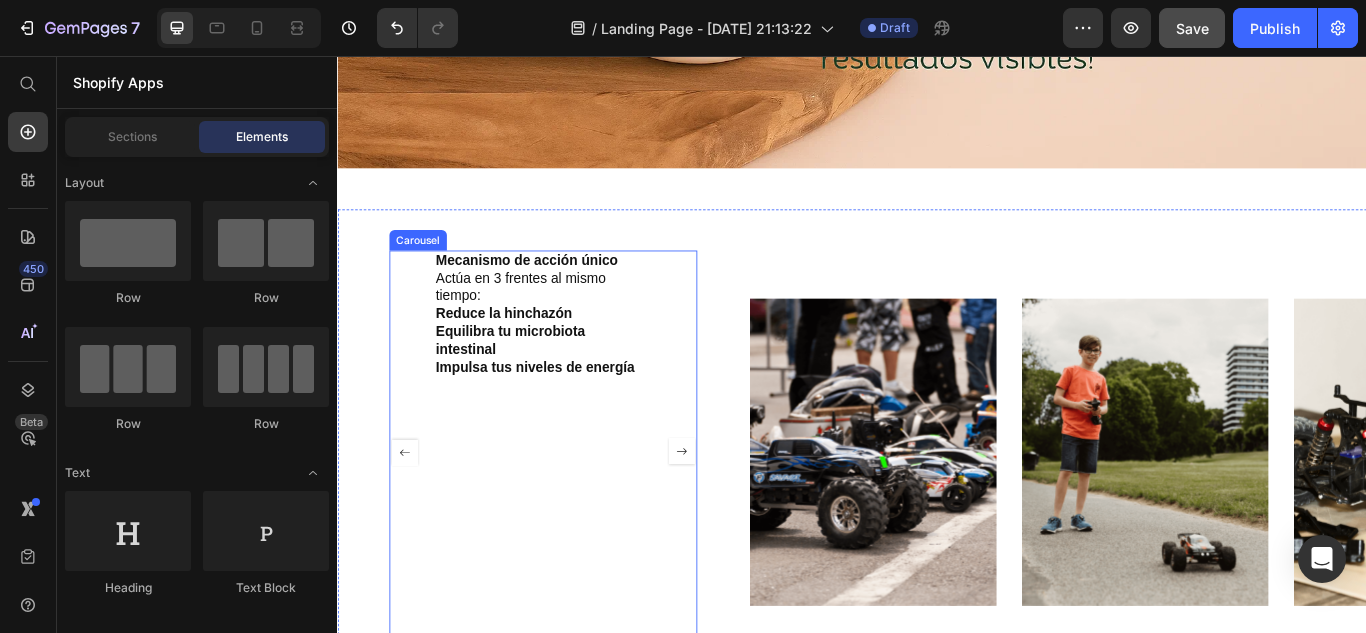 scroll, scrollTop: 1687, scrollLeft: 0, axis: vertical 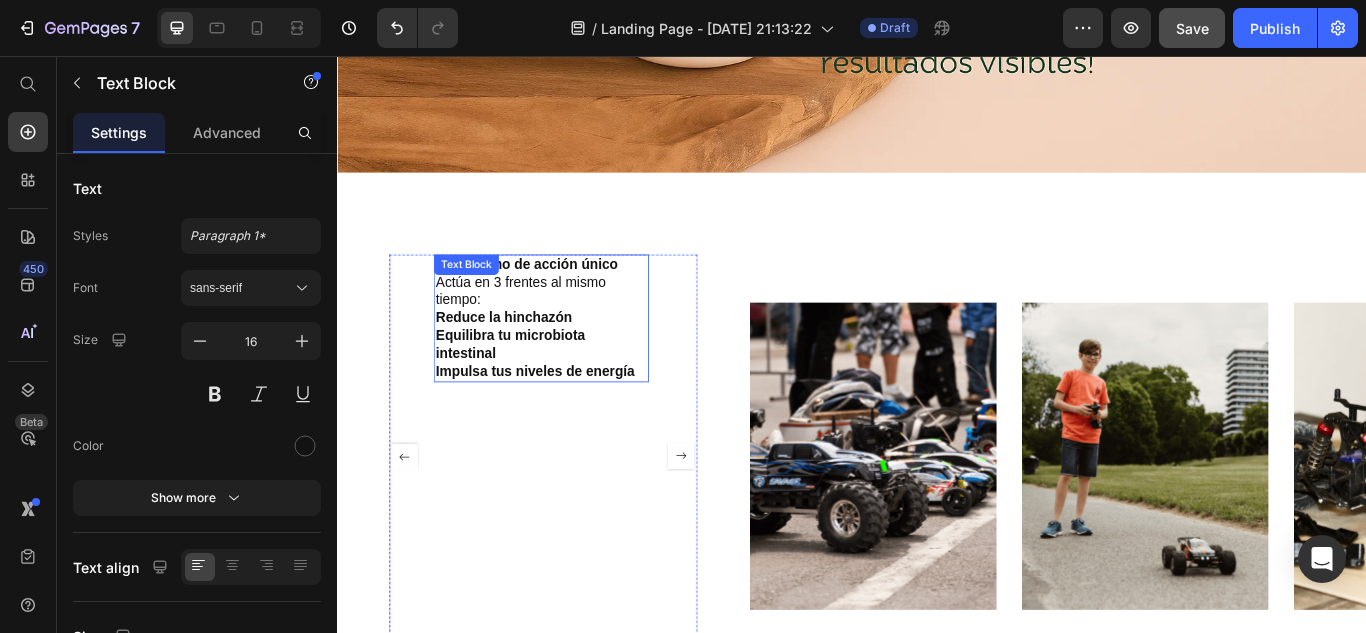 click on "Equilibra tu microbiota intestinal" at bounding box center (574, 394) 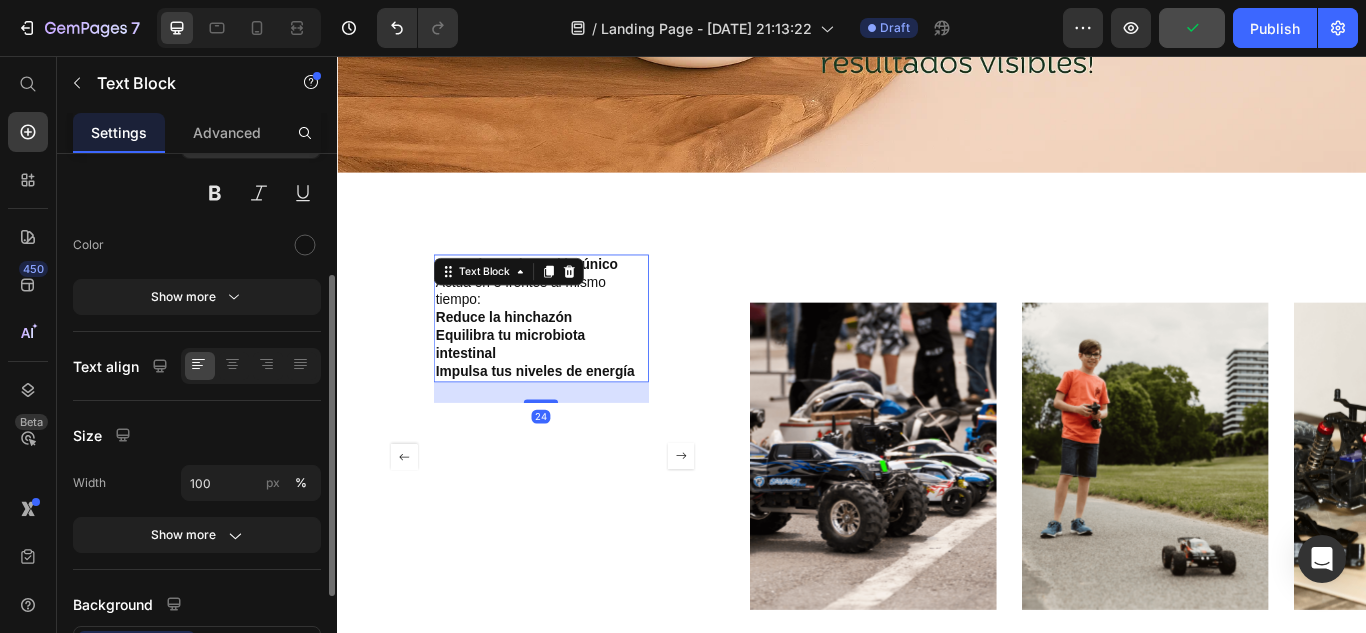 scroll, scrollTop: 202, scrollLeft: 0, axis: vertical 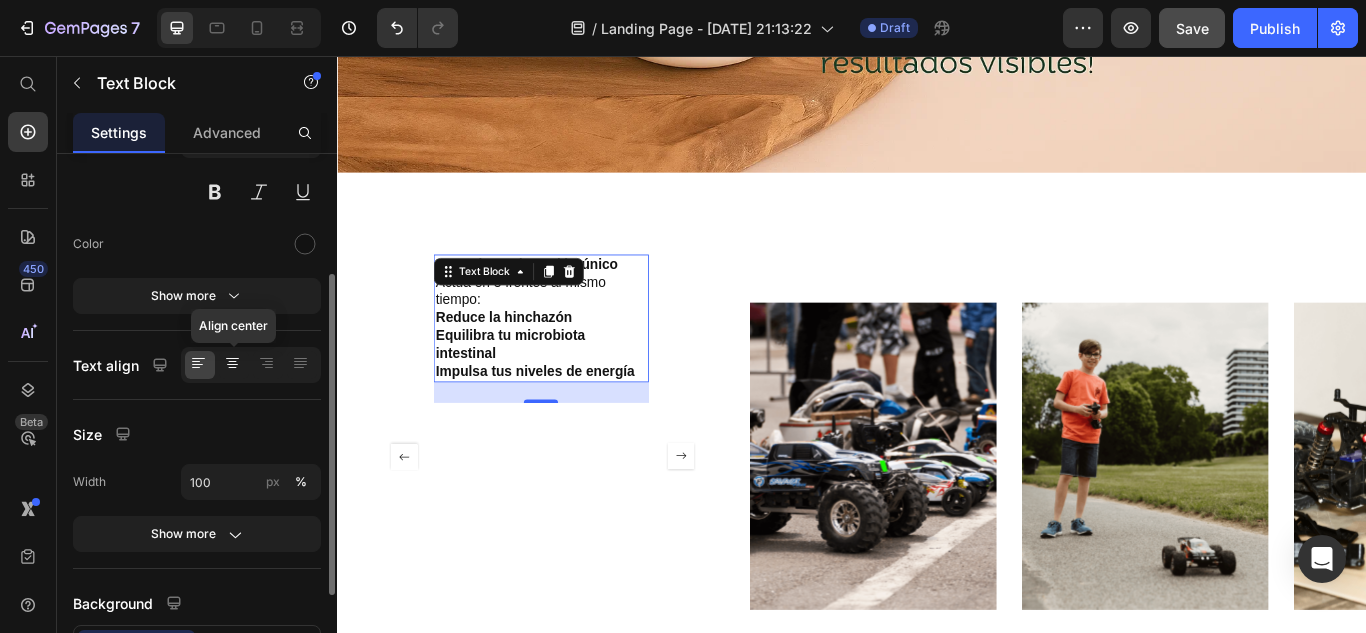 click 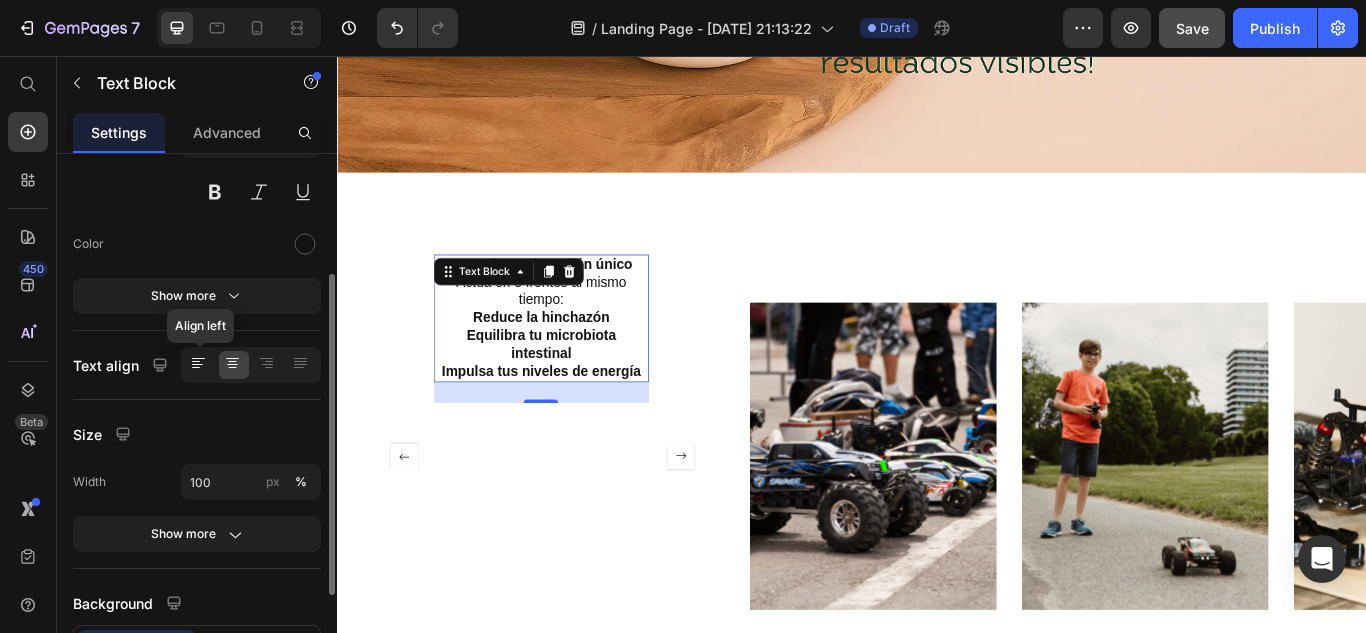 click 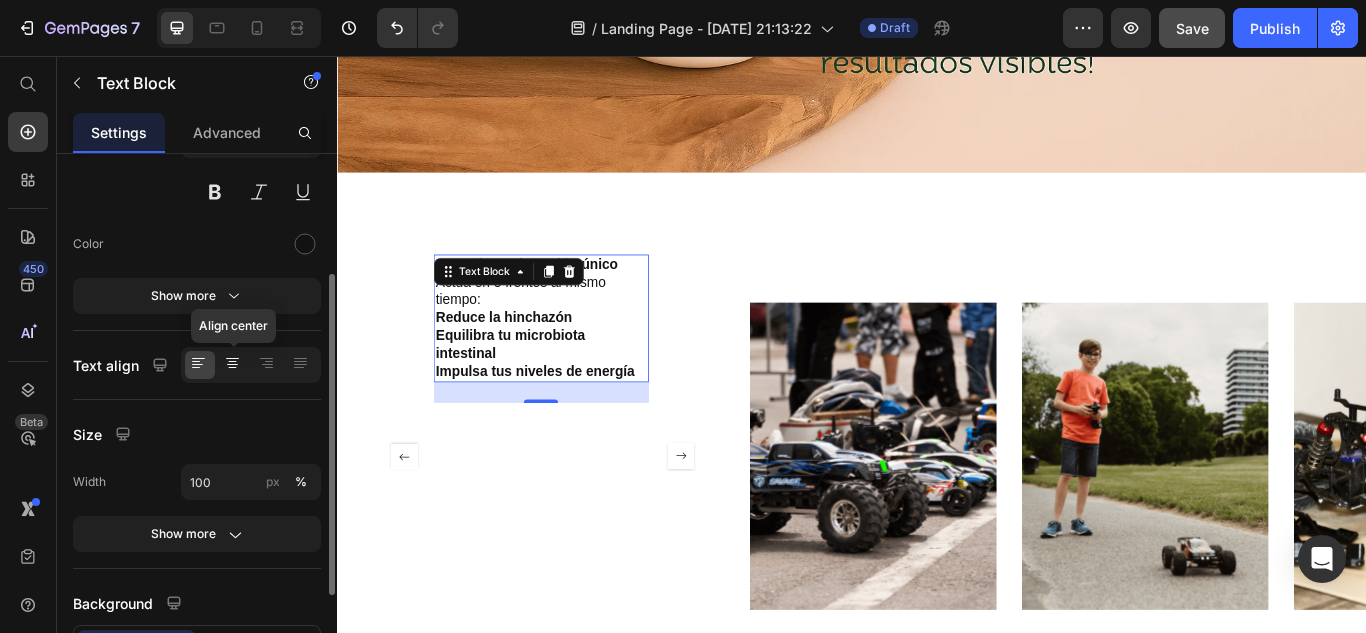 click 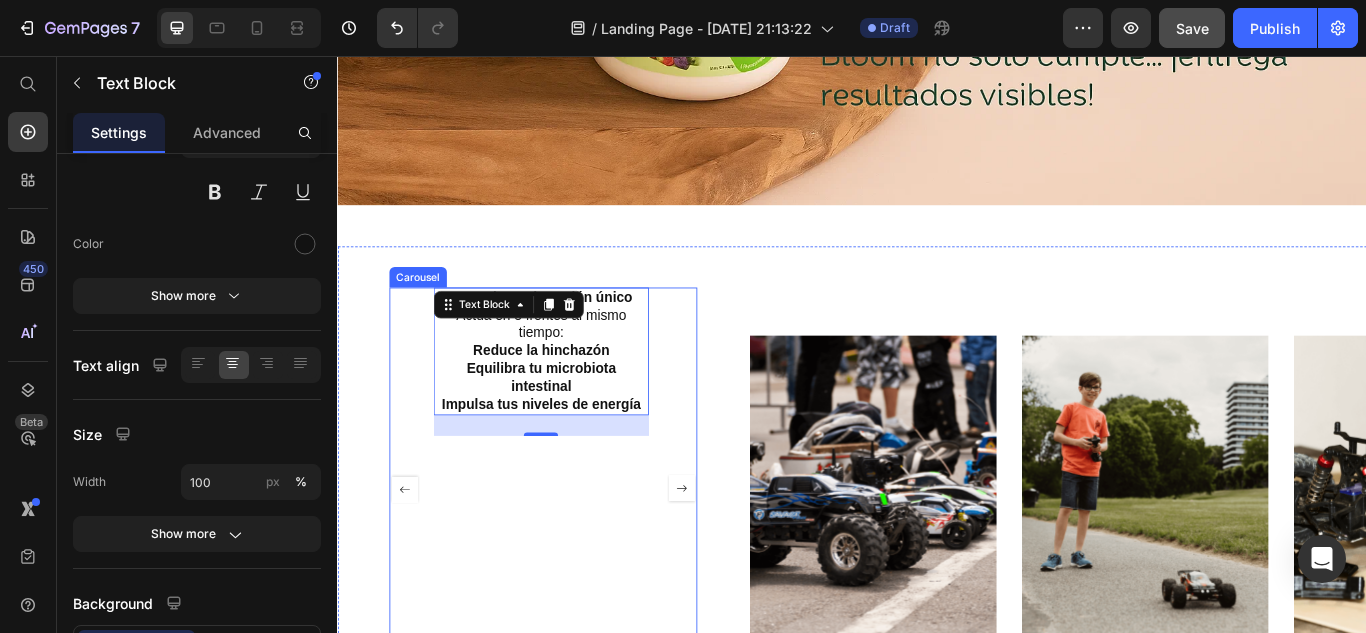 scroll, scrollTop: 1648, scrollLeft: 0, axis: vertical 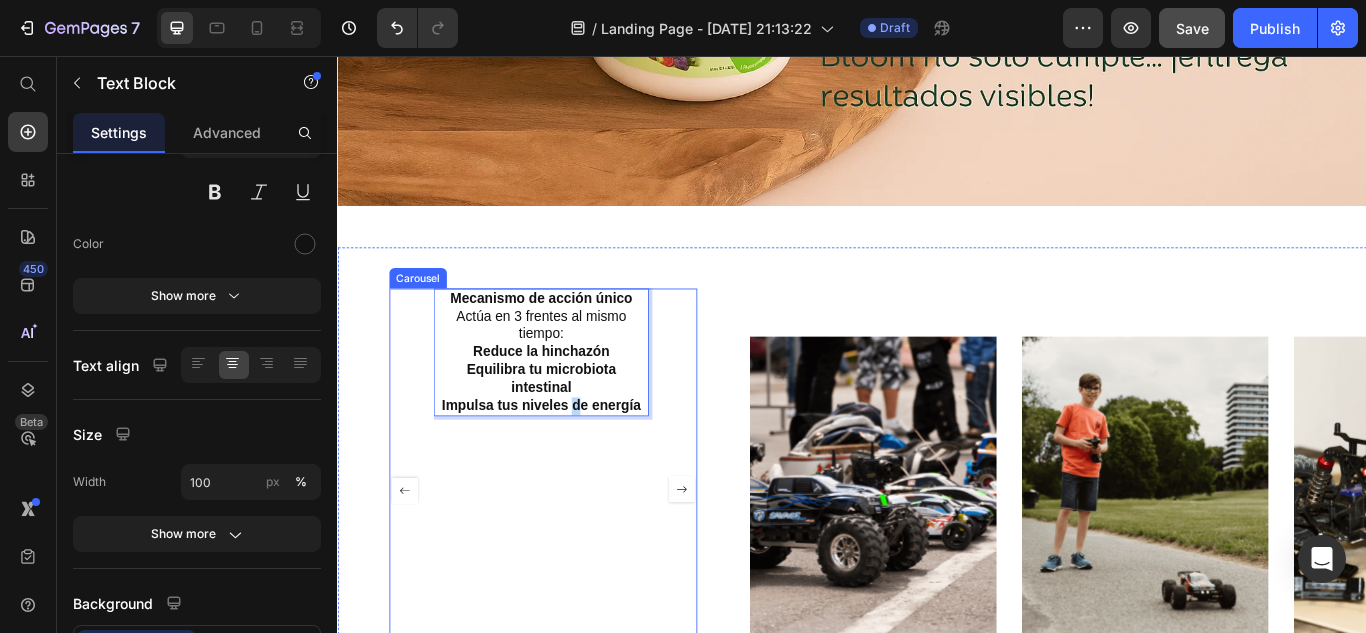 drag, startPoint x: 614, startPoint y: 450, endPoint x: 615, endPoint y: 565, distance: 115.00435 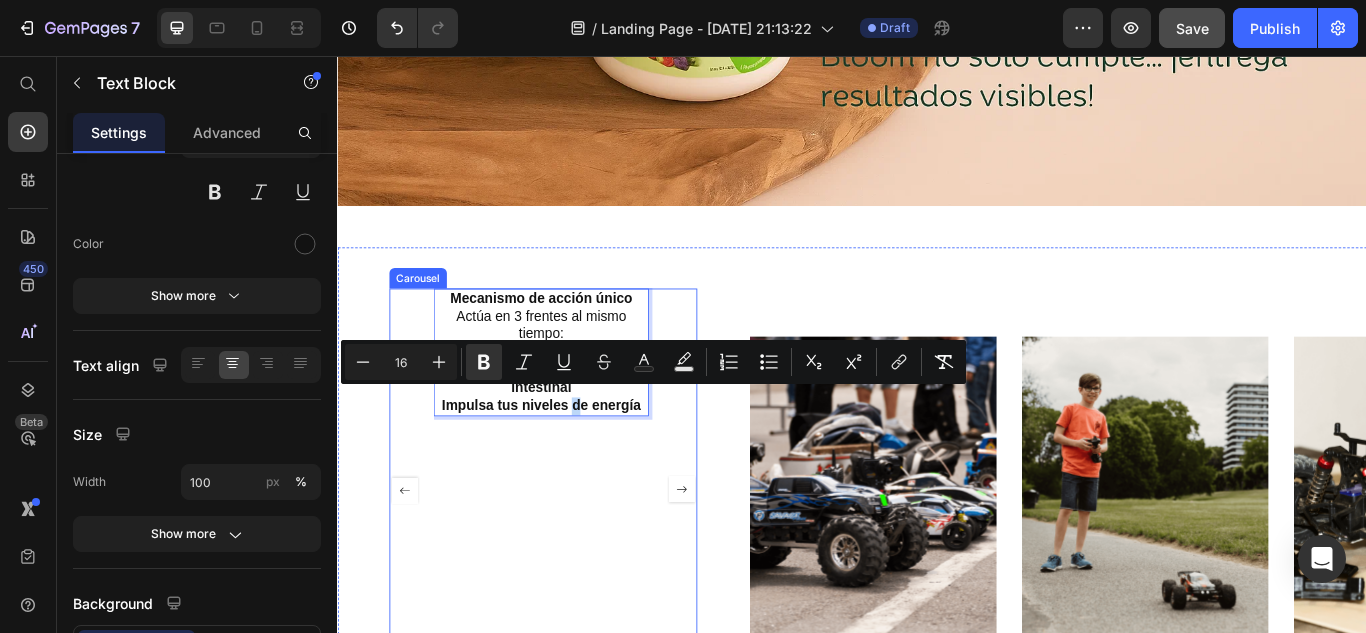 click on "Mecanismo de acción único Actúa en 3 frentes al mismo tiempo: Reduce la hinchazón Equilibra tu microbiota intestinal Impulsa tus niveles de energía Text Block   24" at bounding box center [574, 562] 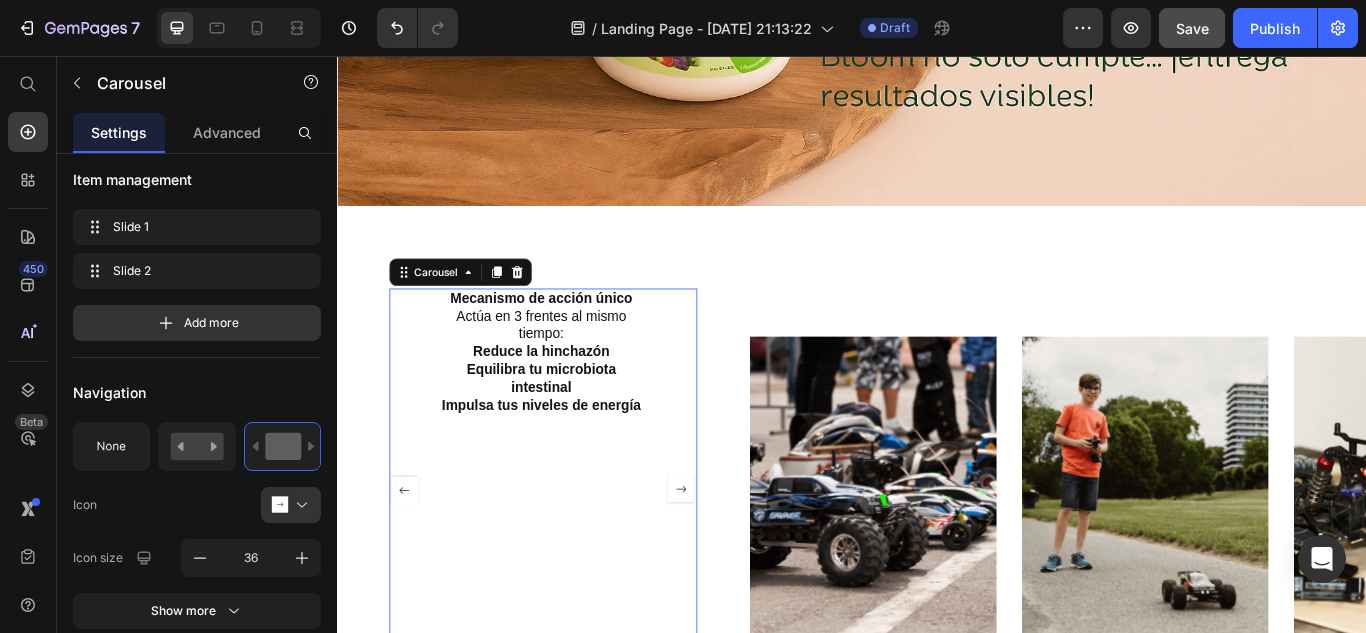 click on "Mecanismo de acción único Actúa en 3 frentes al mismo tiempo: Reduce la hinchazón Equilibra tu microbiota intestinal Impulsa tus niveles de energía Text Block" at bounding box center (574, 562) 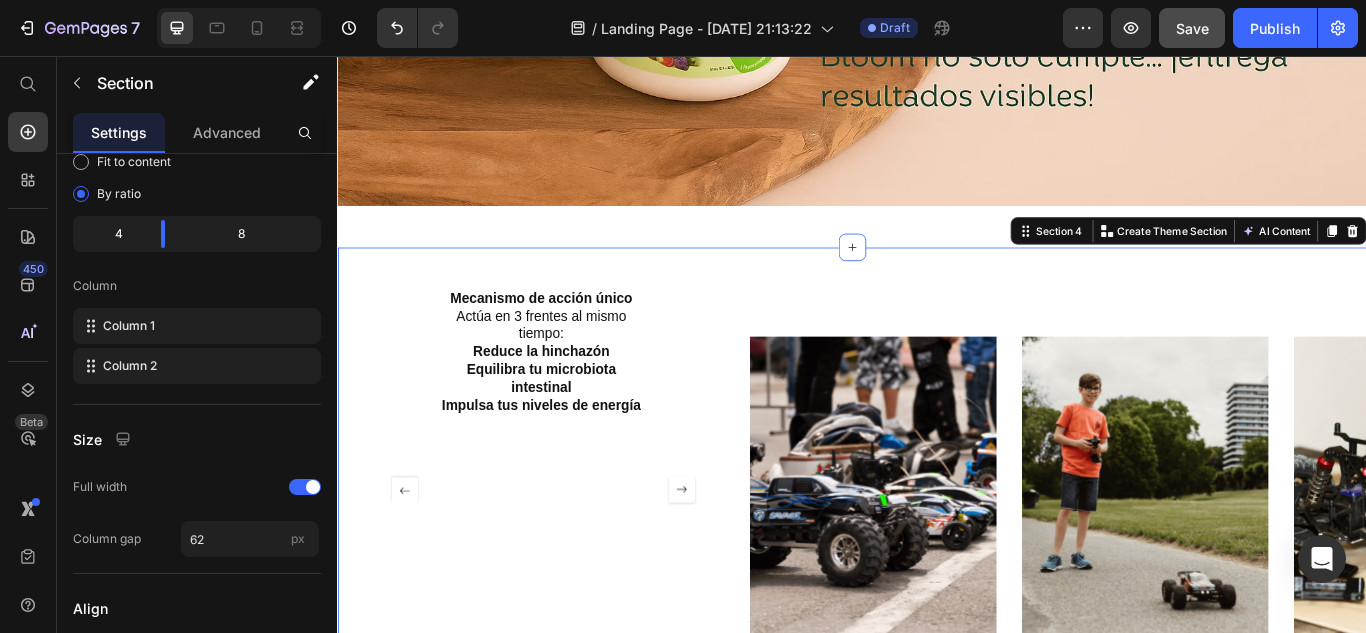 click on "¿Qué hace a Bloom diferente? Heading Fórmula avanzada respaldada por evidencia 30+ ingredientes entre  superalimentos ,  probióticos ,  prebióticos ,  enzimas digestivas ,  antioxidantes  y  adaptógenos . Ingredientes orgánicos como  espirulina ,  chlorella , y enzimas que activan tu digestión de forma natural. Text Block Mecanismo de acción único Actúa en 3 frentes al mismo tiempo: Reduce la hinchazón Equilibra tu microbiota intestinal Impulsa tus niveles de energía Text Block
Carousel Image Image Image Carousel Section 4   You can create reusable sections Create Theme Section AI Content Write with GemAI What would you like to describe here? Tone and Voice Persuasive Product BLOOM: VEGETALES Y SUPERALIMENTOS Show more Generate" at bounding box center (937, 562) 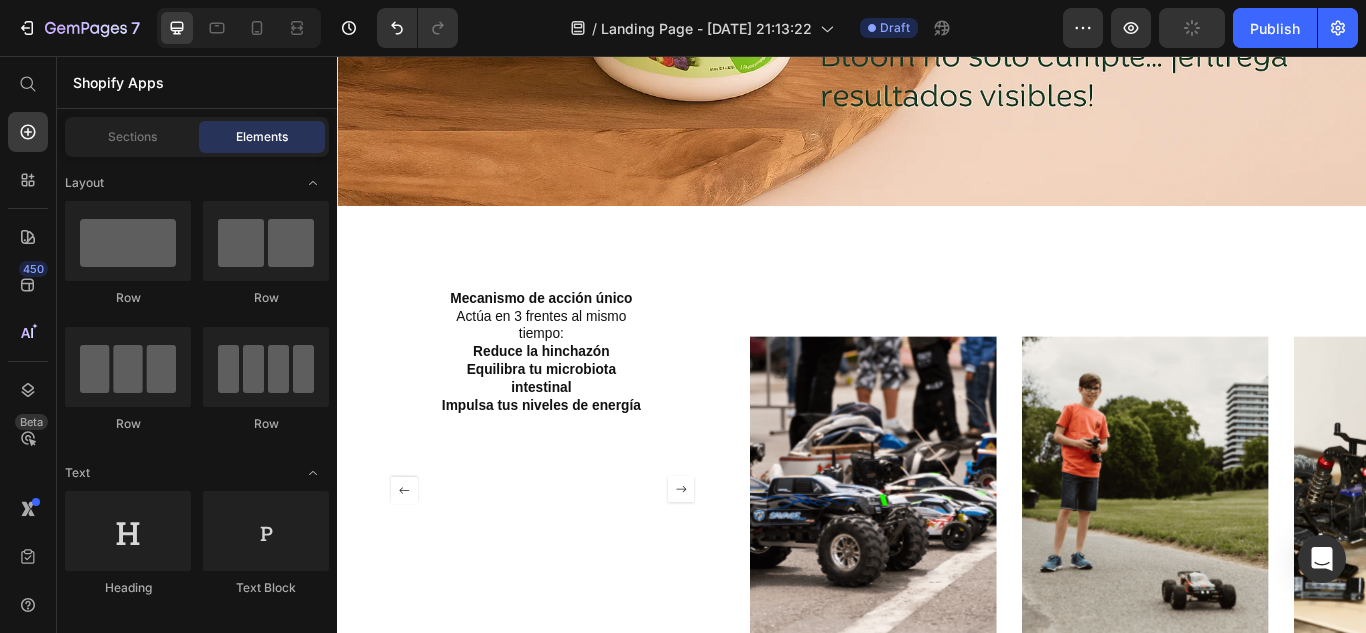 click on "Mecanismo de acción único Actúa en 3 frentes al mismo tiempo: Reduce la hinchazón Equilibra tu microbiota intestinal Impulsa tus niveles de energía Text Block" at bounding box center (574, 562) 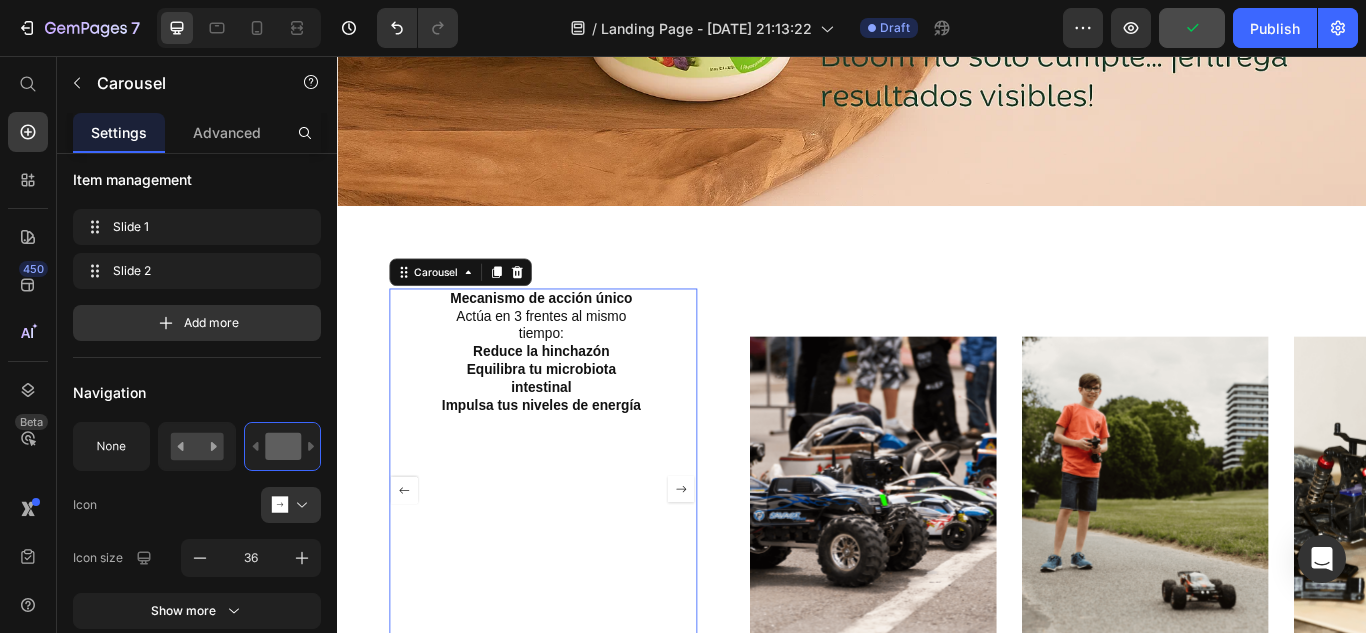 click on "Mecanismo de acción único Actúa en 3 frentes al mismo tiempo: Reduce la hinchazón Equilibra tu microbiota intestinal Impulsa tus niveles de energía Text Block" at bounding box center [574, 562] 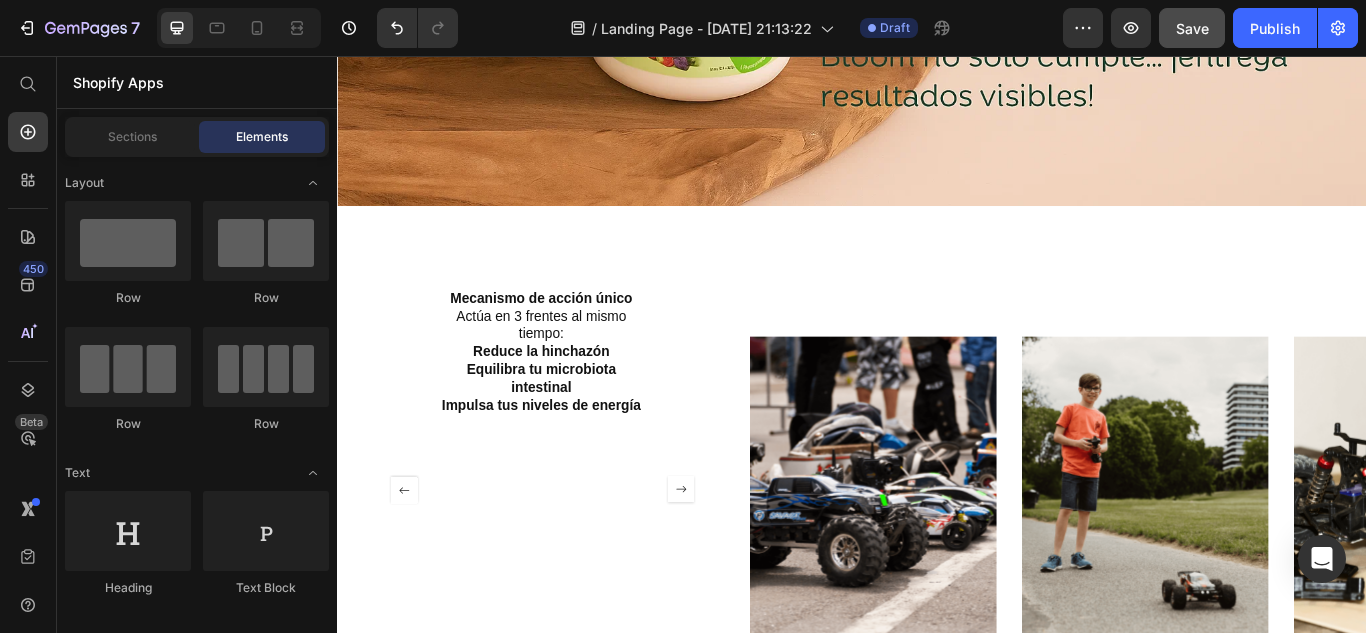scroll, scrollTop: 1516, scrollLeft: 0, axis: vertical 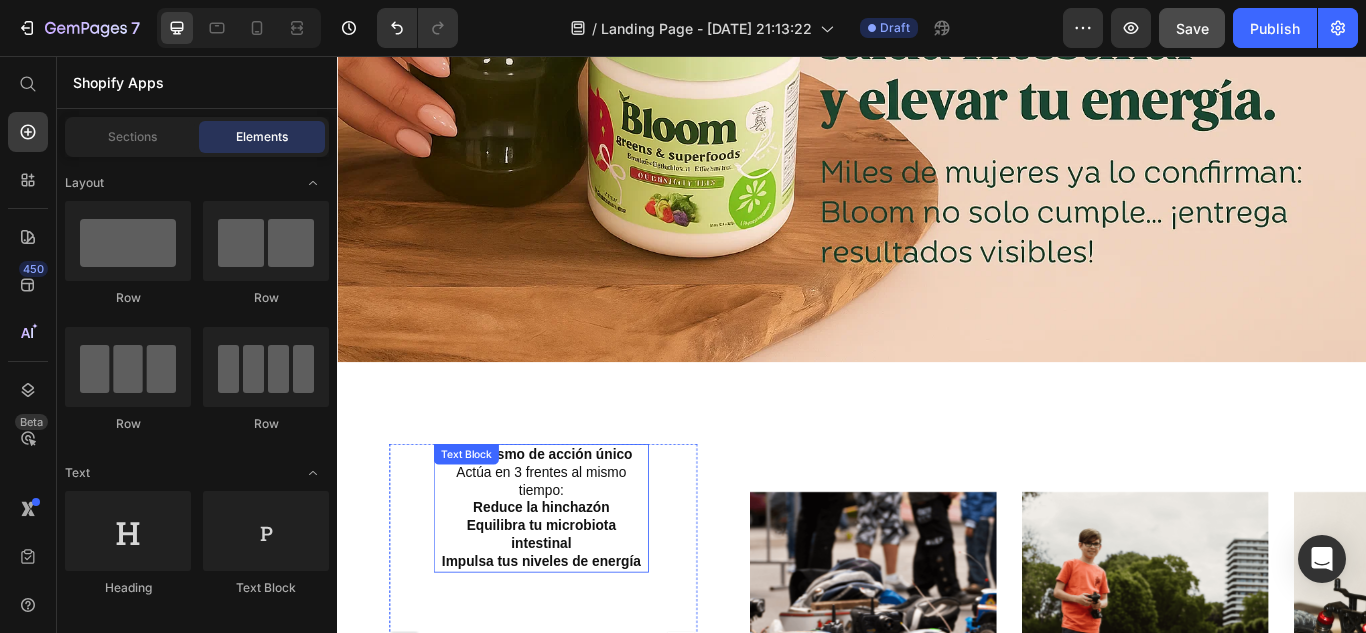 click on "Actúa en 3 frentes al mismo tiempo:" at bounding box center (574, 553) 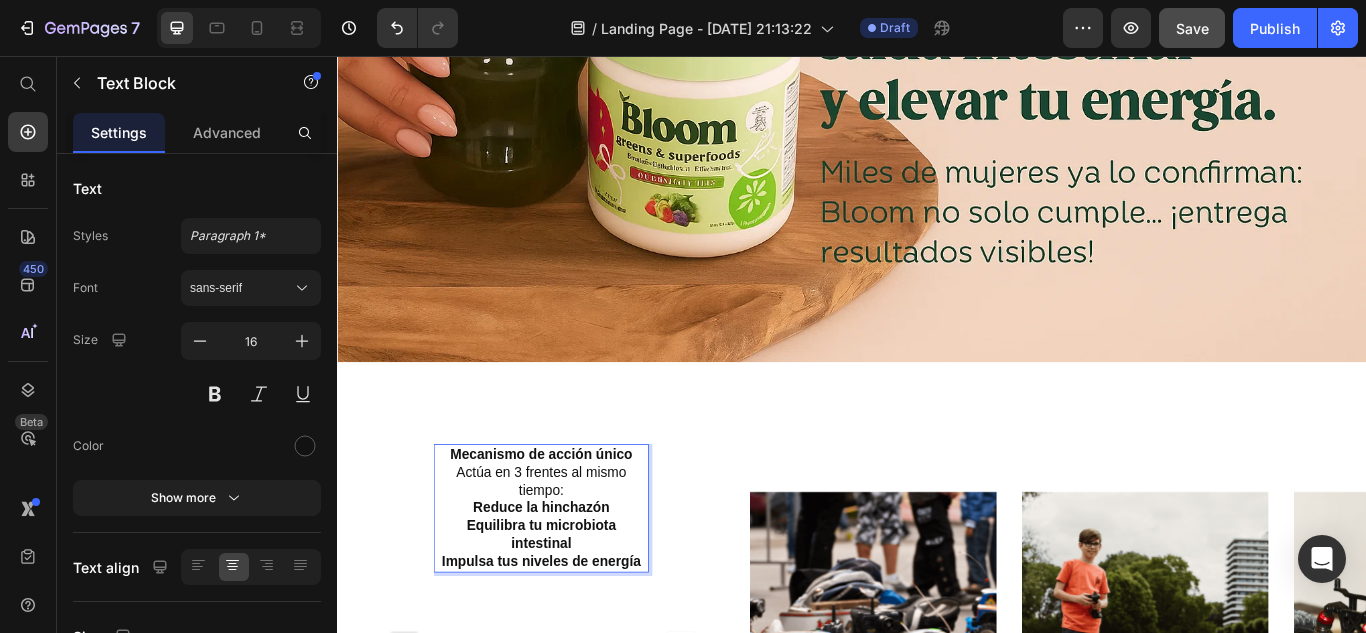click on "Actúa en 3 frentes al mismo tiempo:" at bounding box center [574, 553] 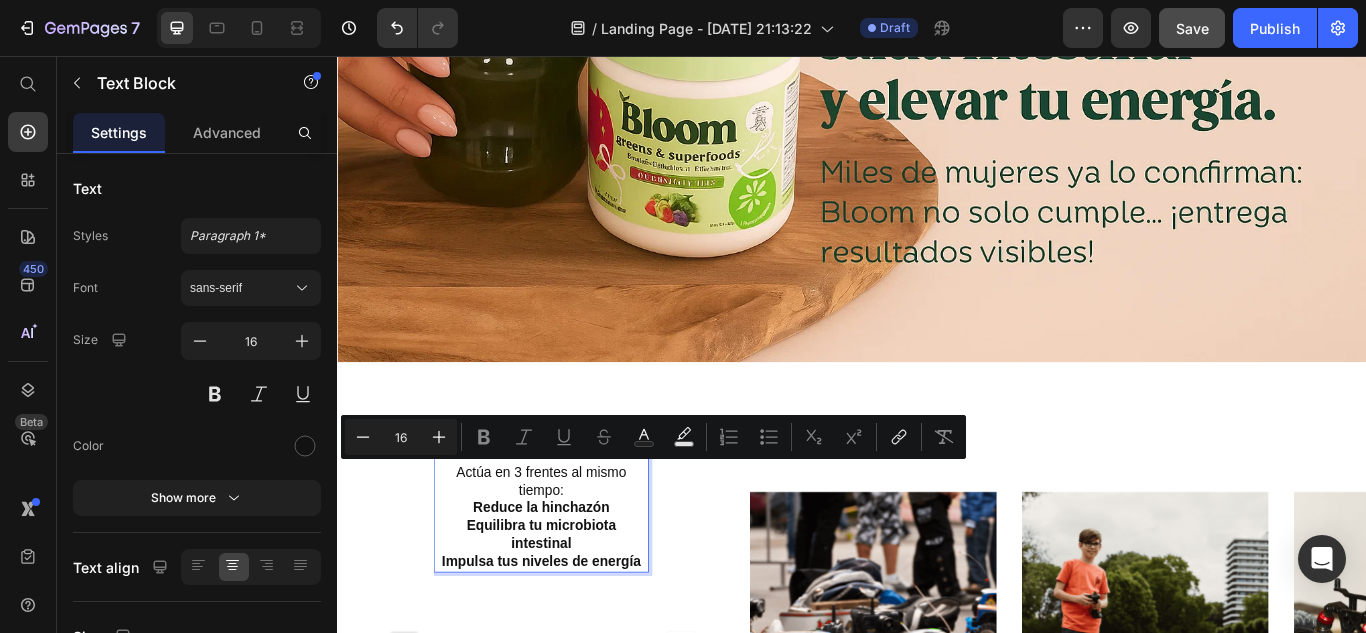 click on "Actúa en 3 frentes al mismo tiempo:" at bounding box center [574, 553] 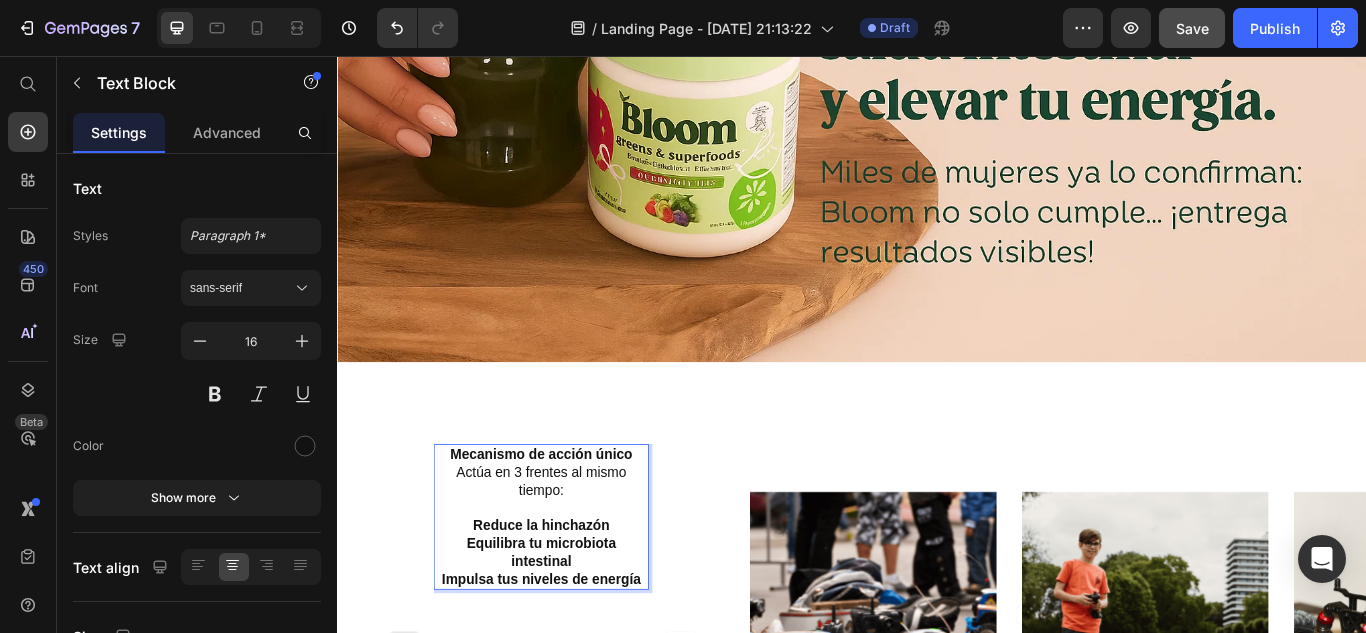 click on "Impulsa tus niveles de energía" at bounding box center (574, 667) 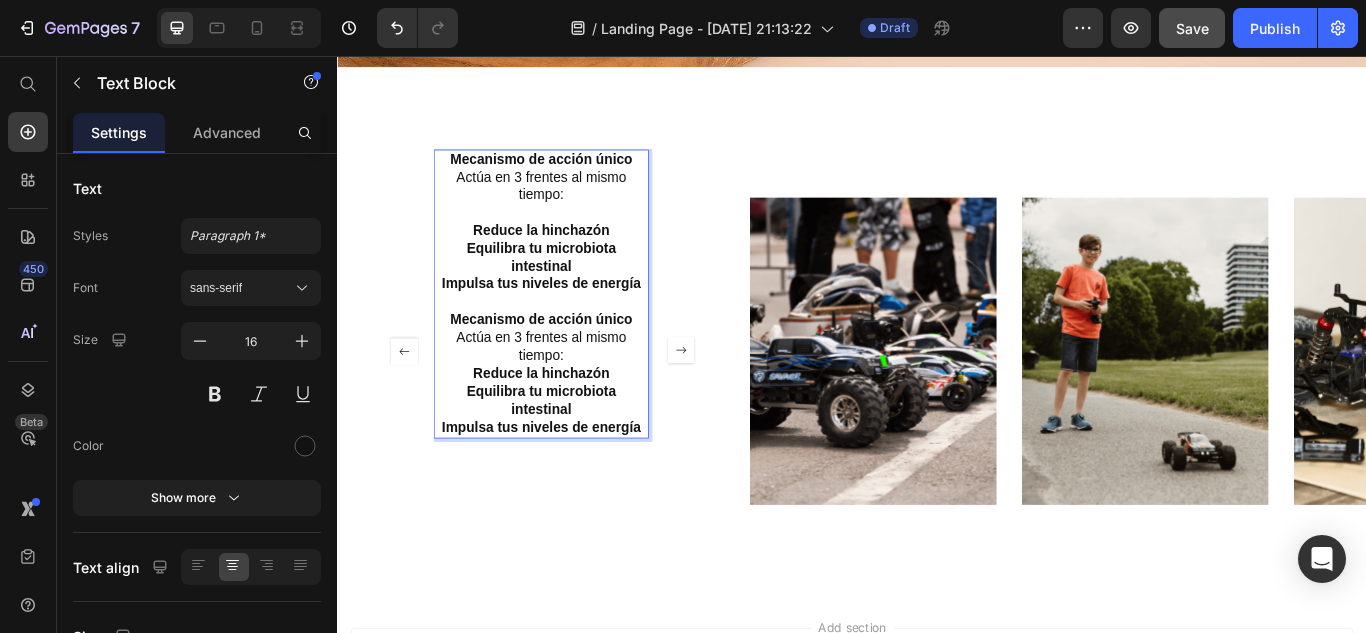 scroll, scrollTop: 1812, scrollLeft: 0, axis: vertical 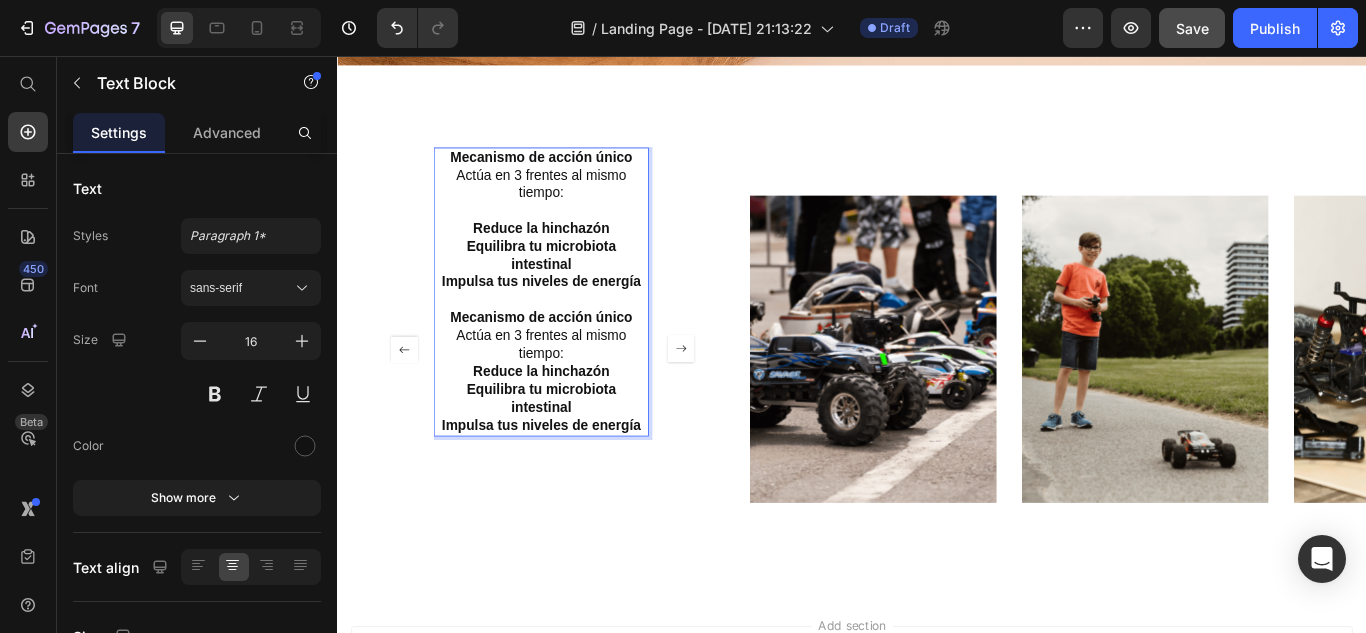 click on "Actúa en 3 frentes al mismo tiempo:" at bounding box center [574, 394] 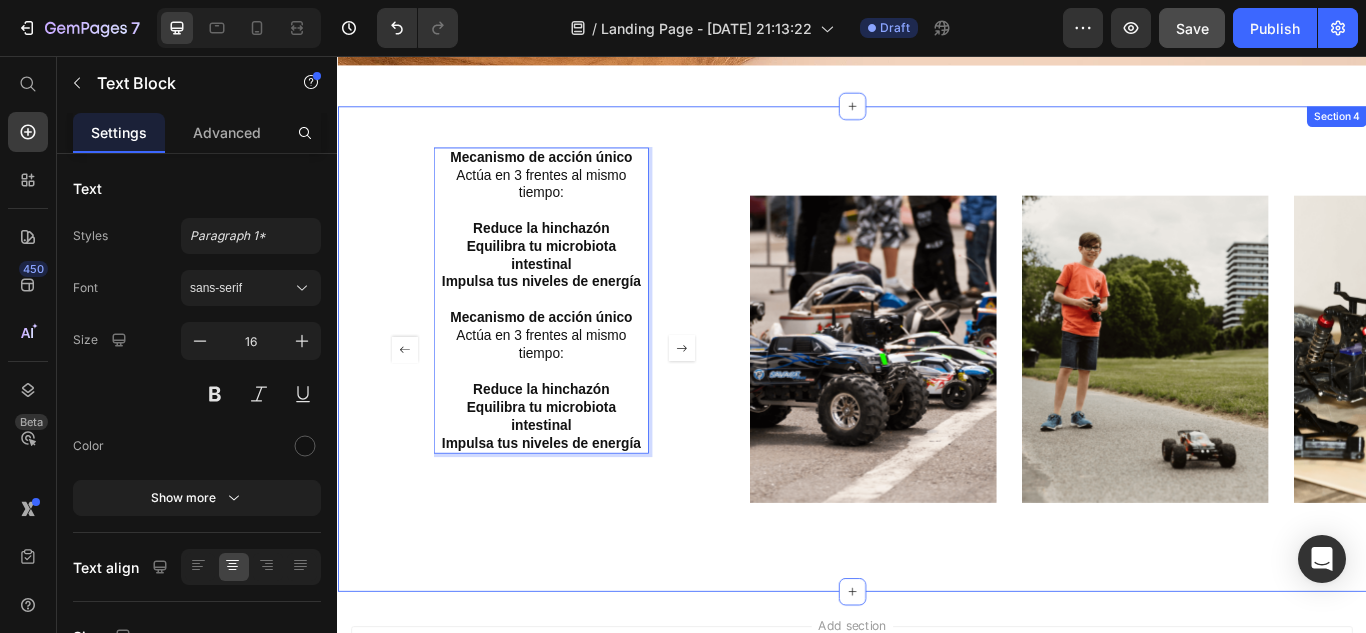 click on "¿Qué hace a Bloom diferente? Heading Fórmula avanzada respaldada por evidencia 30+ ingredientes entre  superalimentos ,  probióticos ,  prebióticos ,  enzimas digestivas ,  antioxidantes  y  adaptógenos . Ingredientes orgánicos como  espirulina ,  chlorella , y enzimas que activan tu digestión de forma natural. Text Block Mecanismo de acción único Actúa en 3 frentes al mismo tiempo: Reduce la hinchazón Equilibra tu microbiota intestinal Impulsa tus niveles de energía Mecanismo de acción único Actúa en 3 frentes al mismo tiempo: Reduce la hinchazón Equilibra tu microbiota intestinal Impulsa tus niveles de energía Text Block   24
Carousel Image Image Image Carousel Section 4" at bounding box center (937, 398) 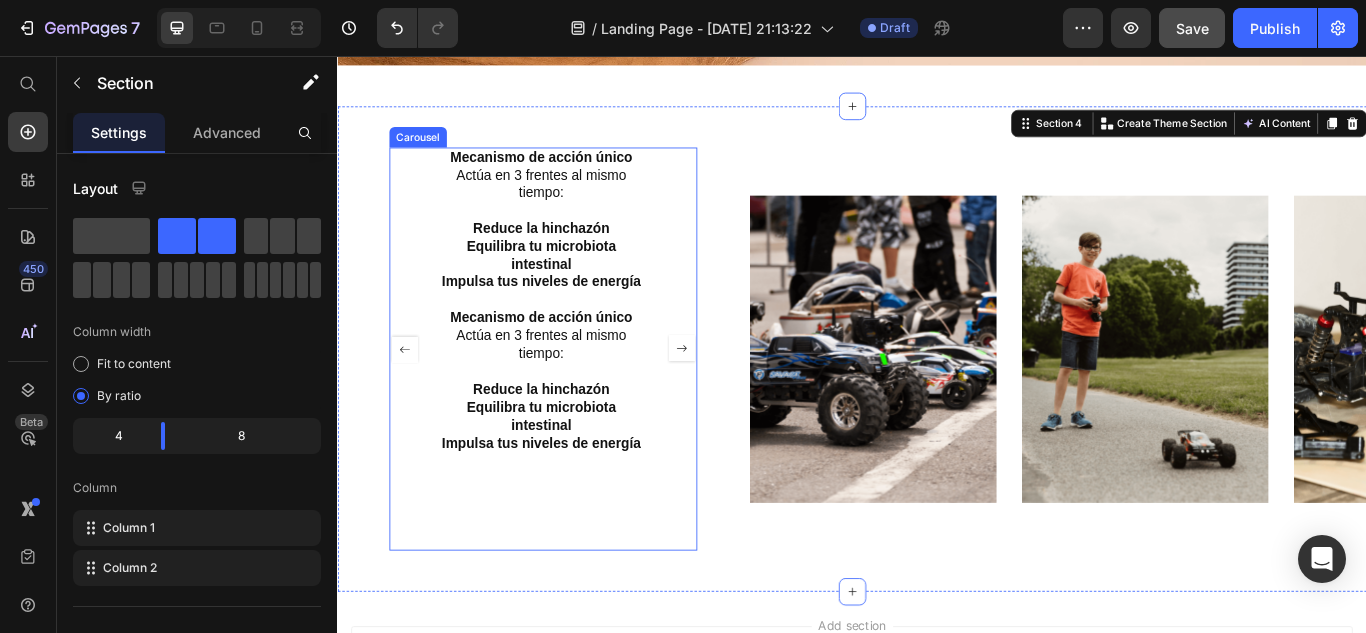 click 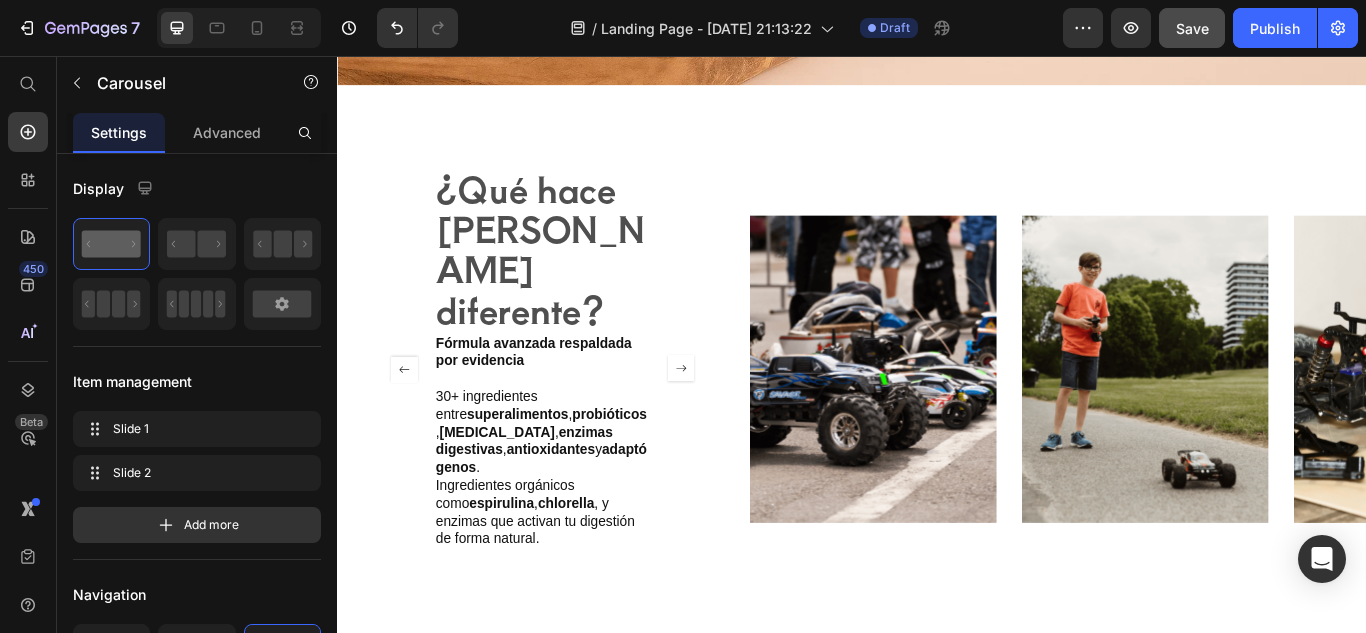 scroll, scrollTop: 1787, scrollLeft: 0, axis: vertical 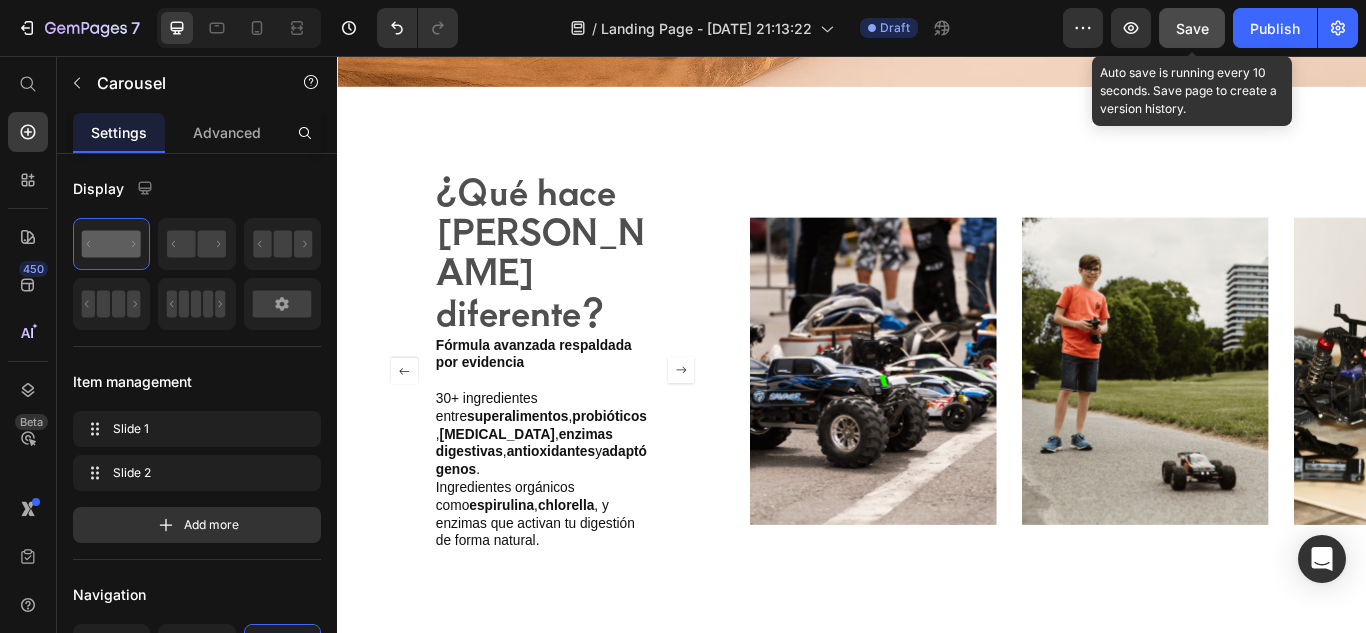 click on "Save" 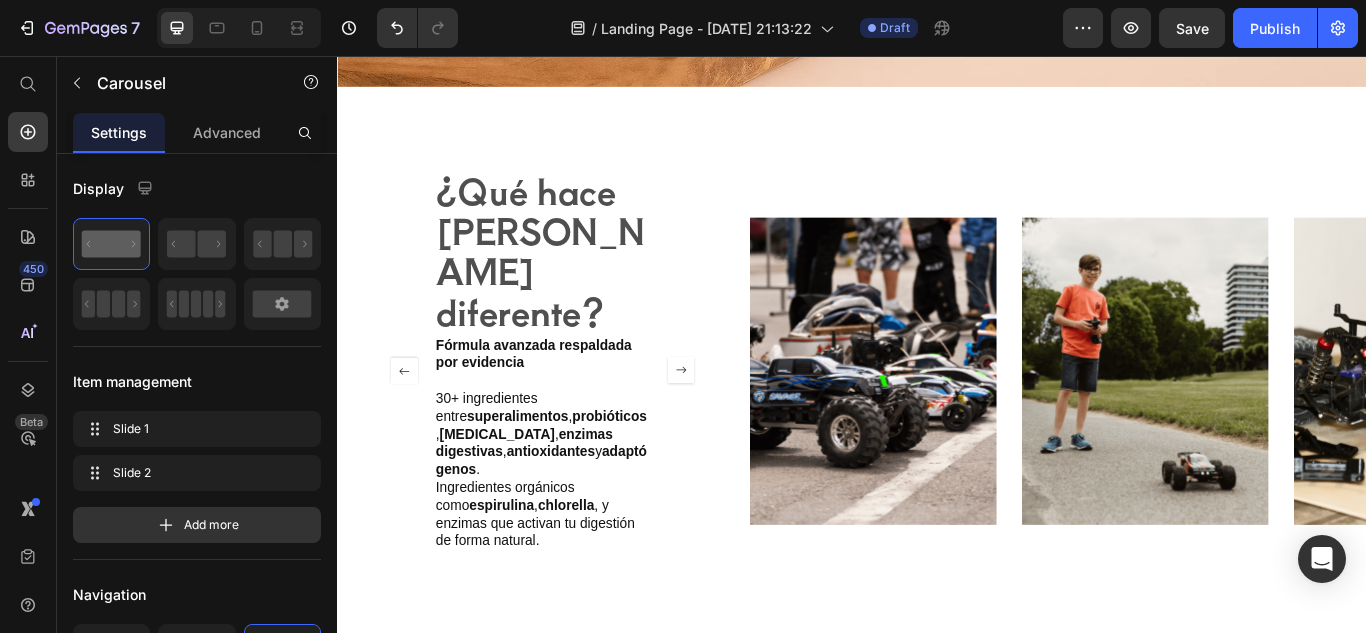 click 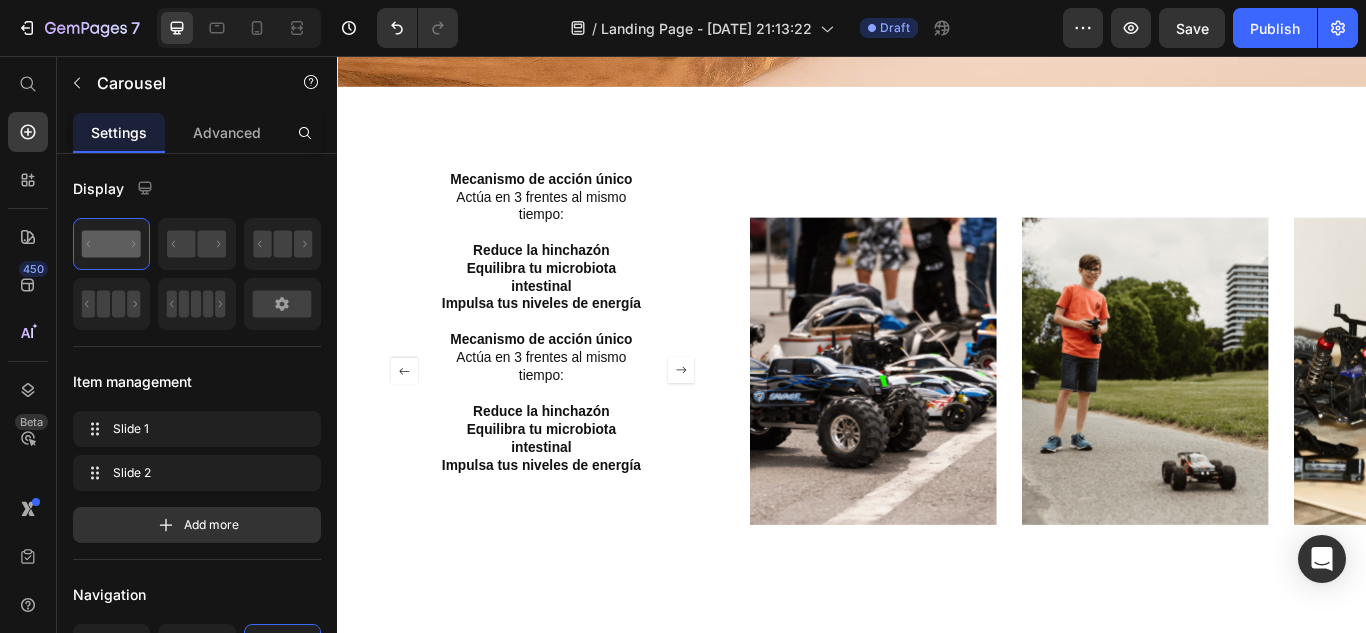 click 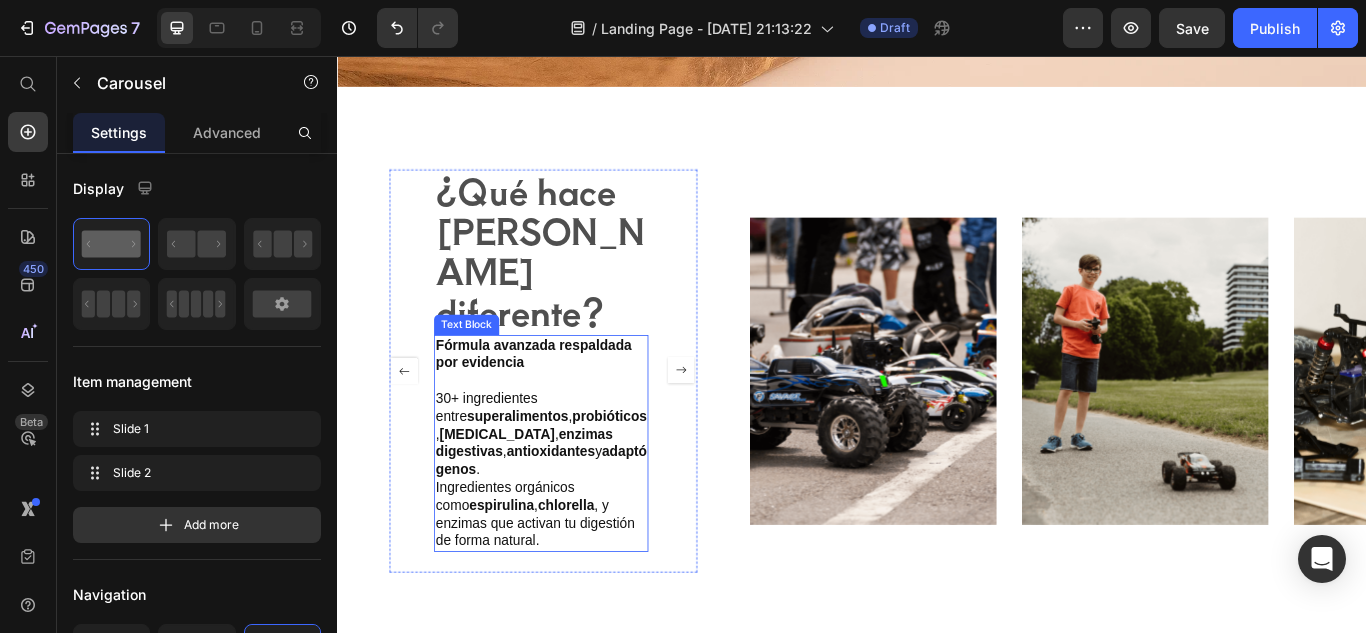 click on "adaptógenos" at bounding box center (574, 527) 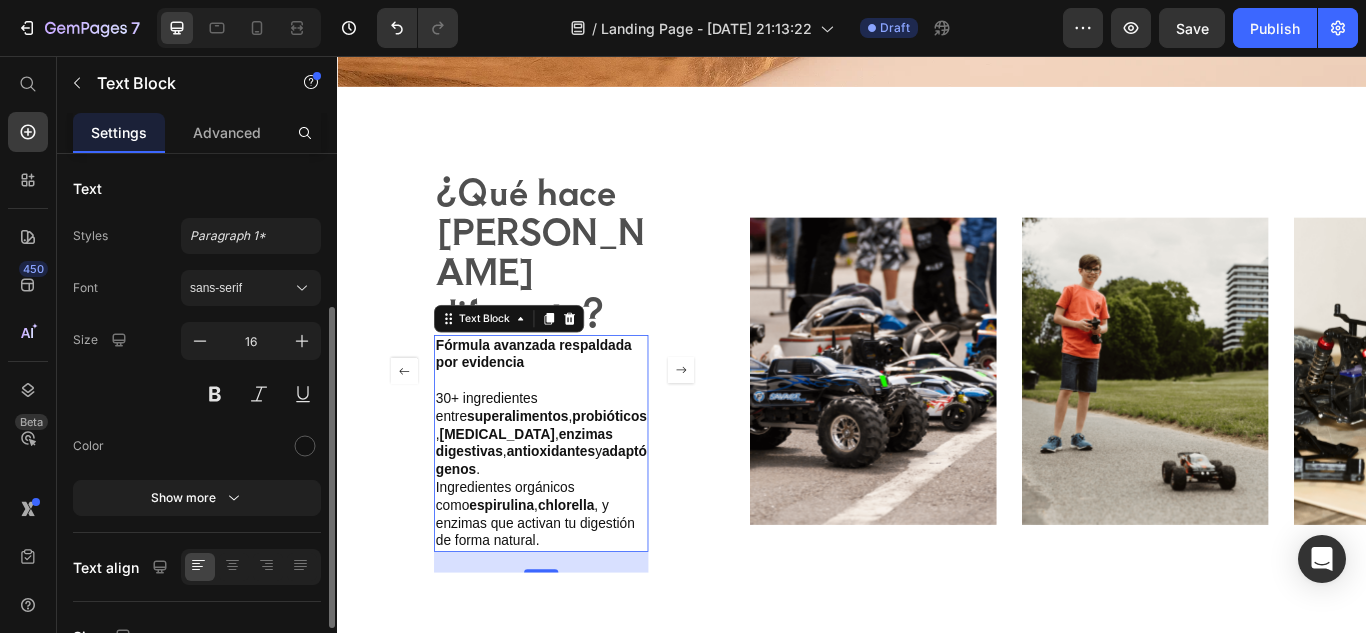 scroll, scrollTop: 161, scrollLeft: 0, axis: vertical 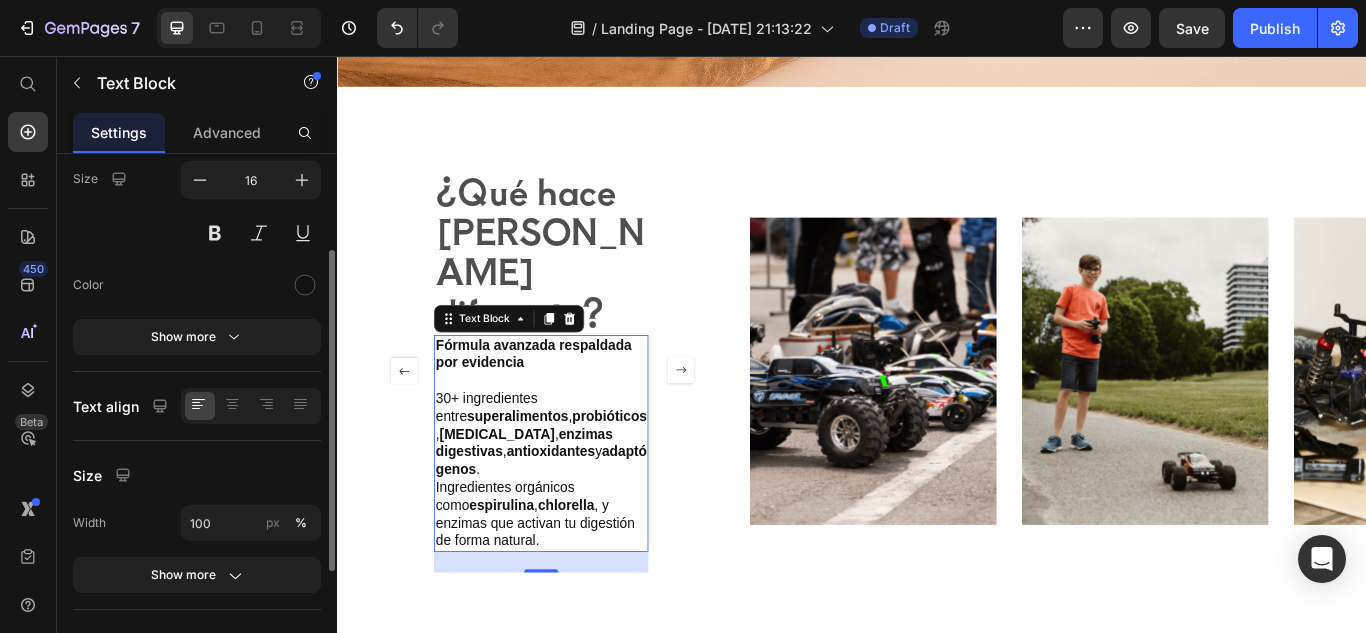 drag, startPoint x: 241, startPoint y: 396, endPoint x: 216, endPoint y: 450, distance: 59.5063 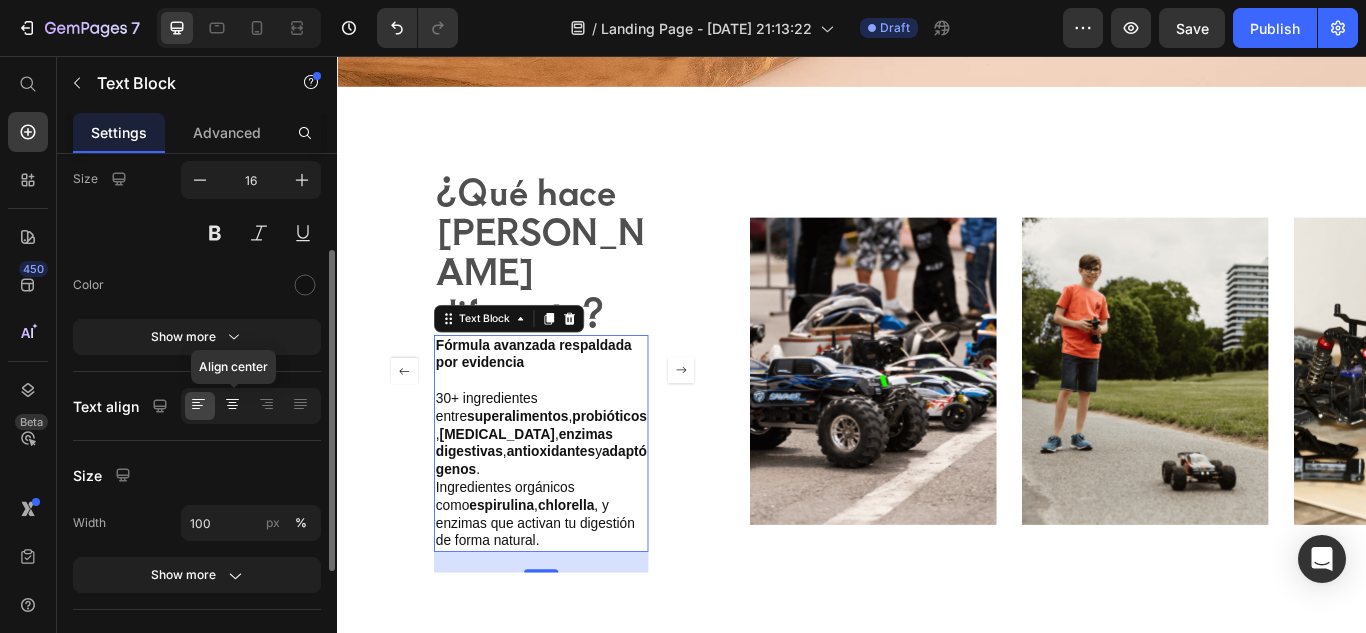 click 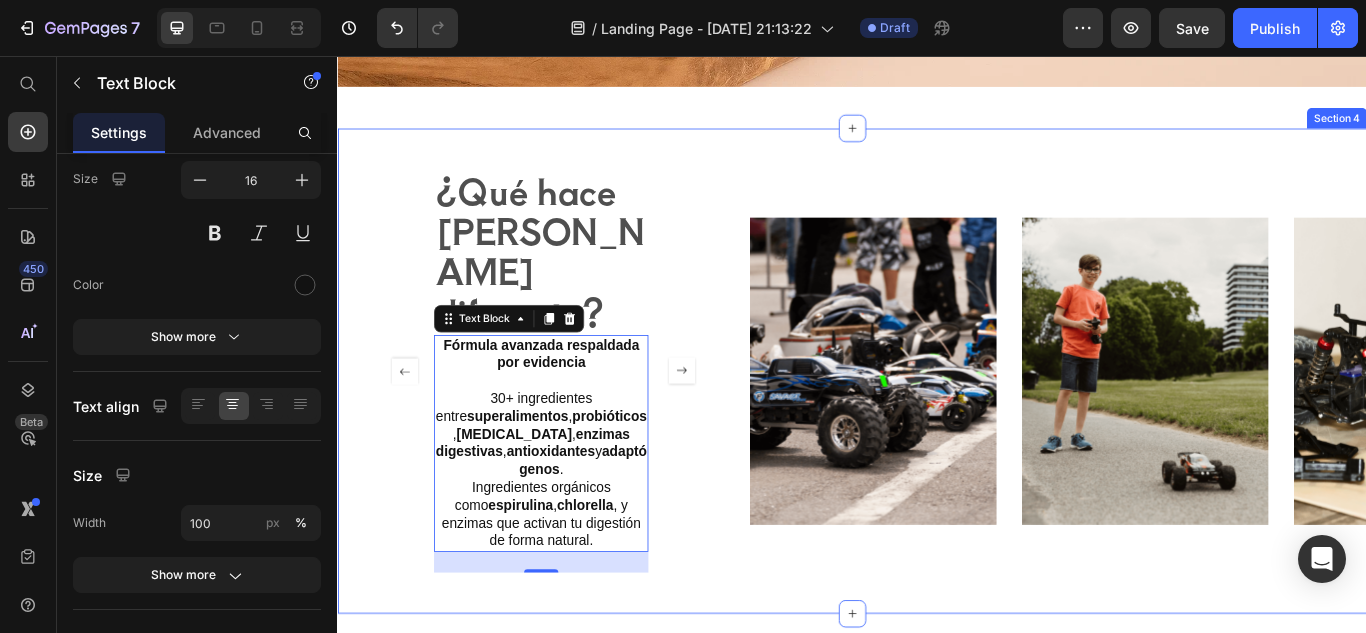 click on "¿Qué hace a Bloom diferente? Heading Fórmula avanzada respaldada por evidencia   30+ ingredientes entre  superalimentos ,  probióticos ,  prebióticos ,  enzimas digestivas ,  antioxidantes  y  adaptógenos . Ingredientes orgánicos como  espirulina ,  chlorella , y enzimas que activan tu digestión de forma natural. Text Block   24 Mecanismo de acción único Actúa en 3 frentes al mismo tiempo:   Reduce la hinchazón Equilibra tu microbiota intestinal Impulsa tus niveles de energía   Mecanismo de acción único Actúa en 3 frentes al mismo tiempo:   Reduce la hinchazón Equilibra tu microbiota intestinal Impulsa tus niveles de energía Text Block
Carousel Image Image Image Carousel Section 4" at bounding box center [937, 423] 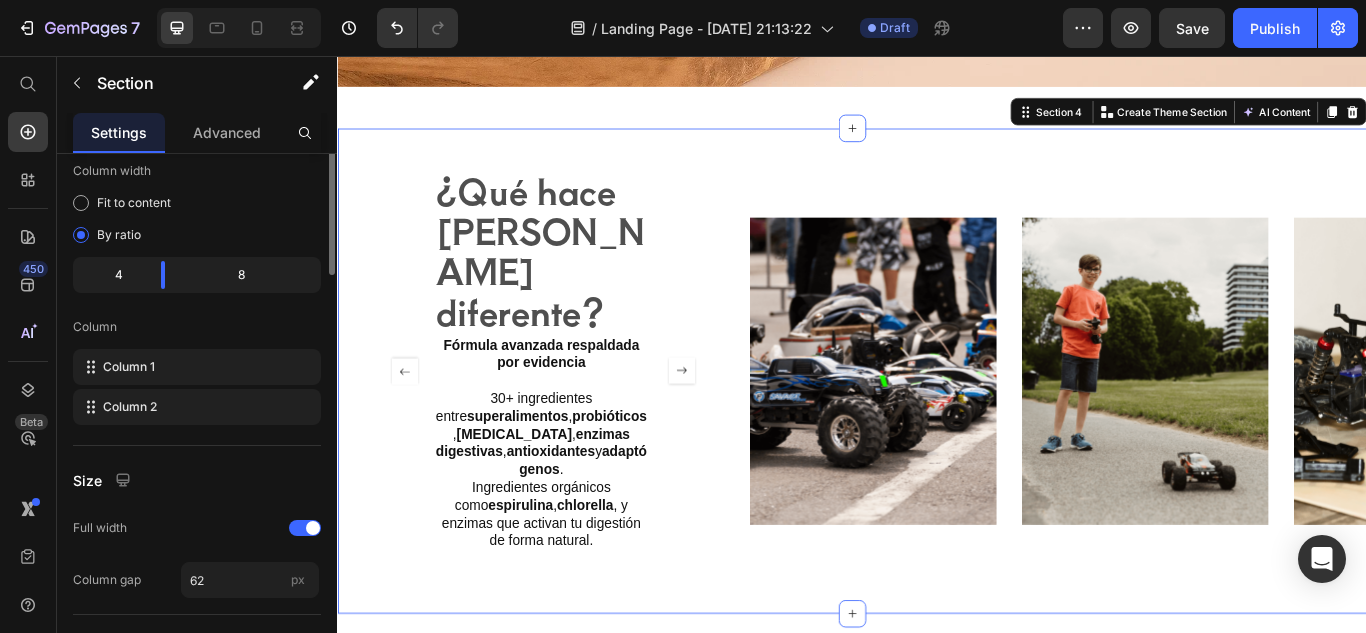 scroll, scrollTop: 0, scrollLeft: 0, axis: both 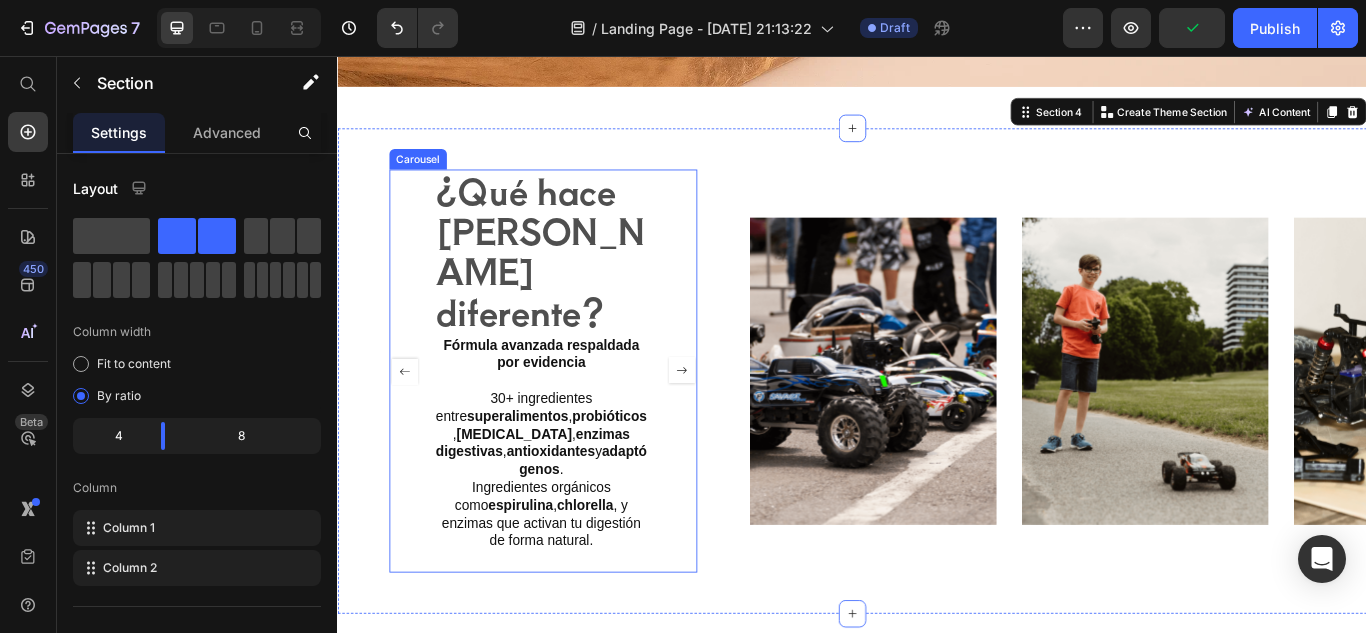 click 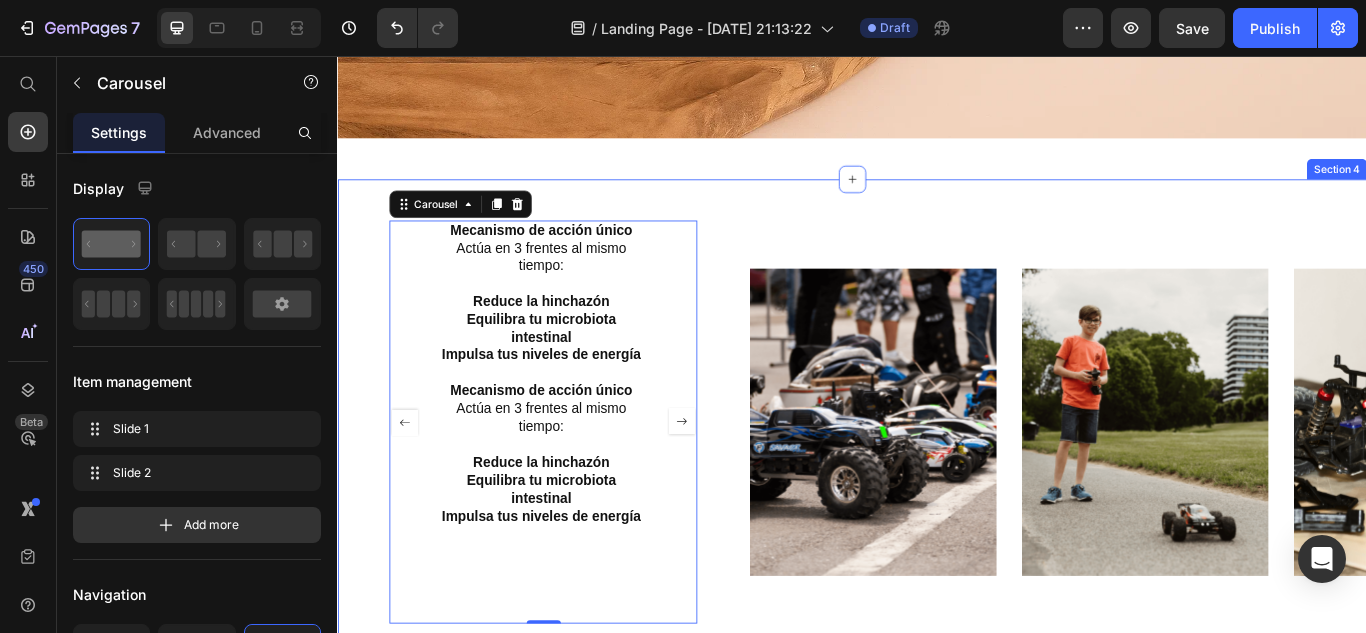 scroll, scrollTop: 1818, scrollLeft: 0, axis: vertical 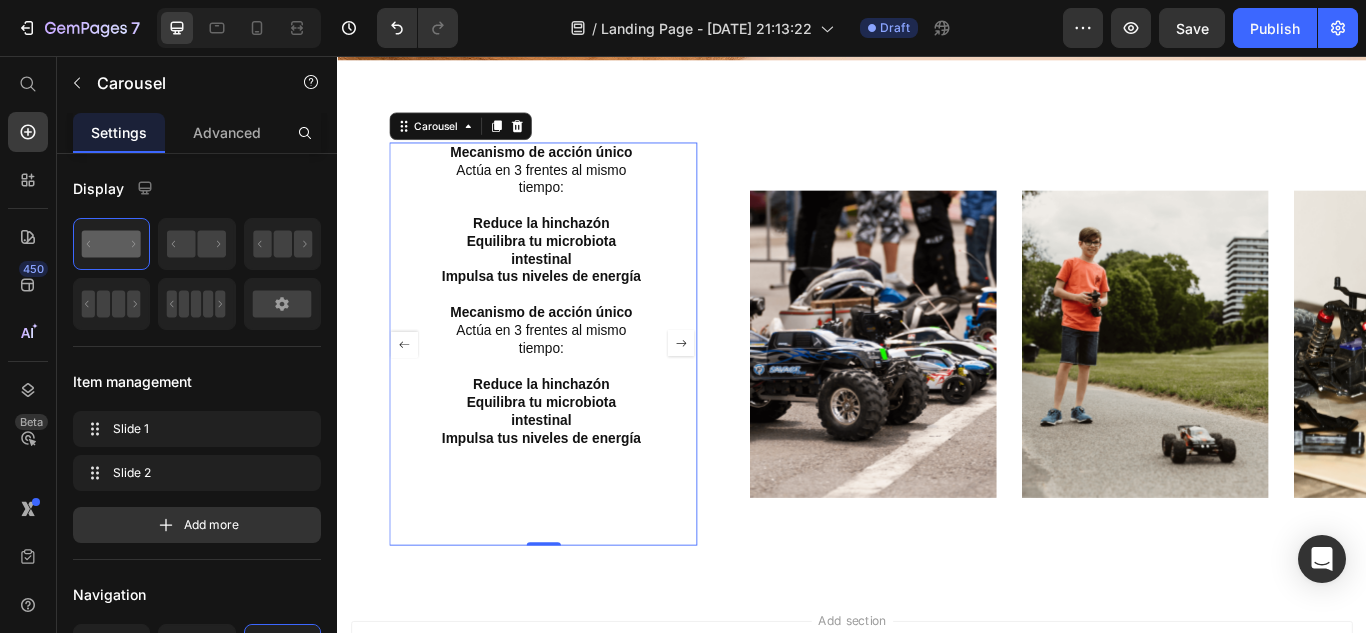 click 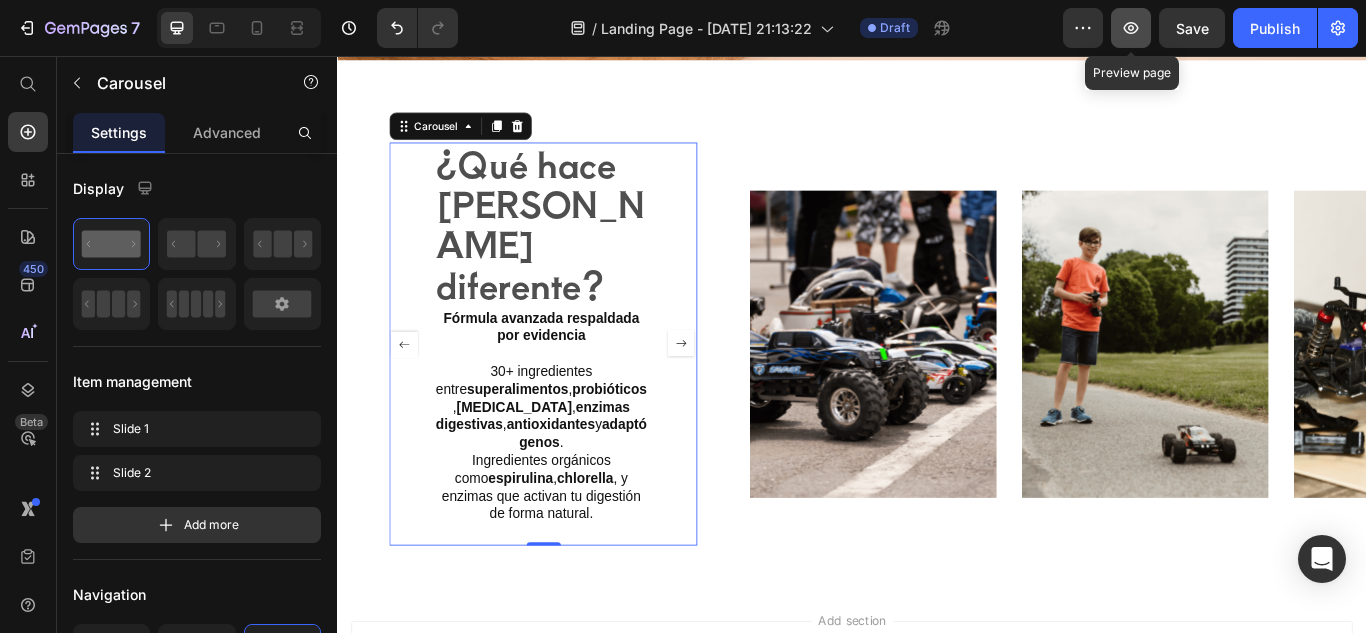 click 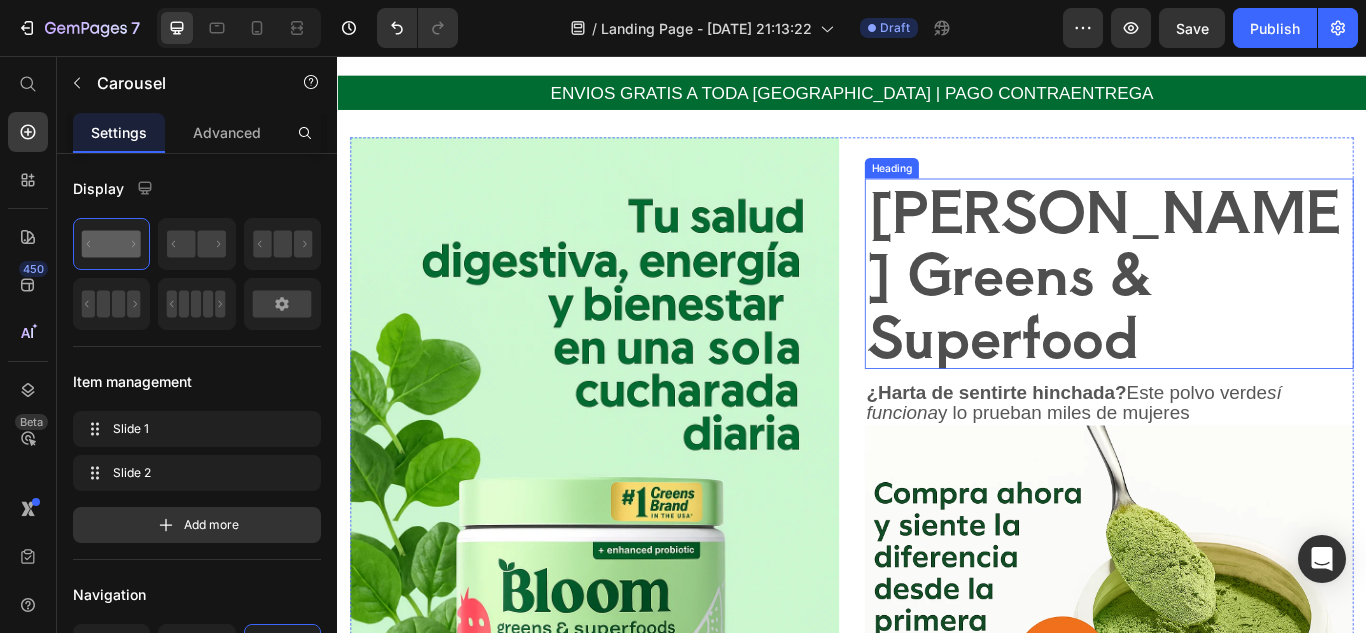 scroll, scrollTop: 0, scrollLeft: 0, axis: both 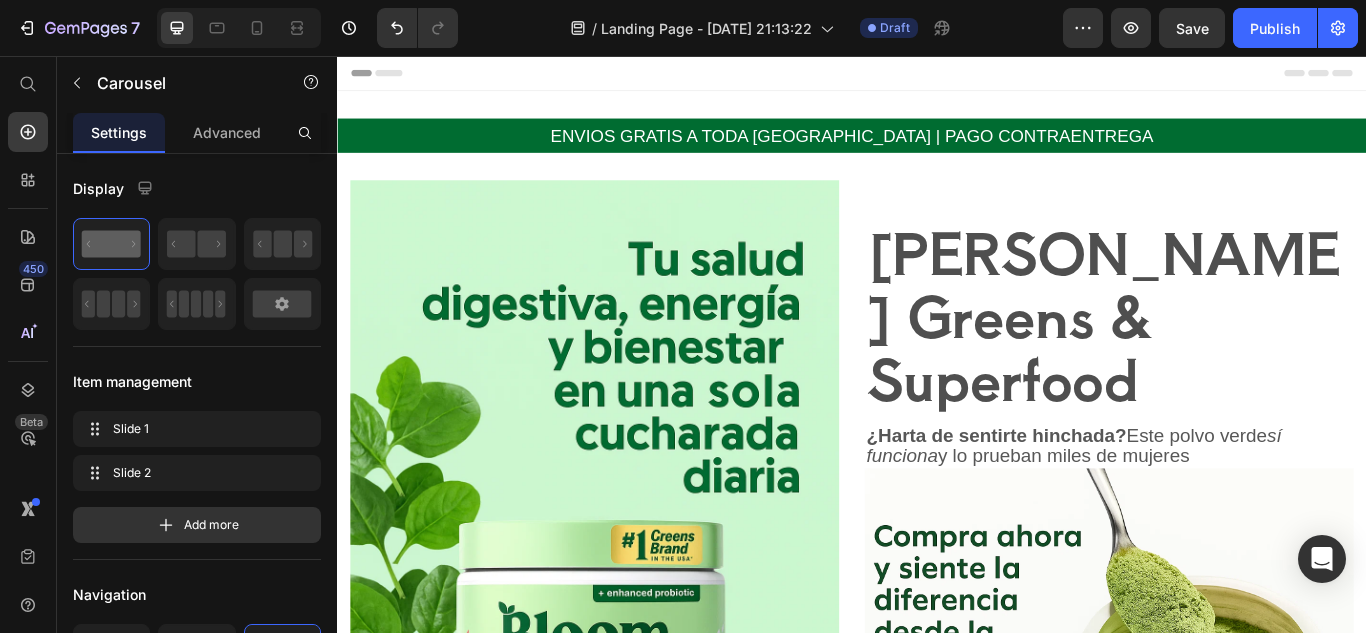 click on "Header" at bounding box center (937, 76) 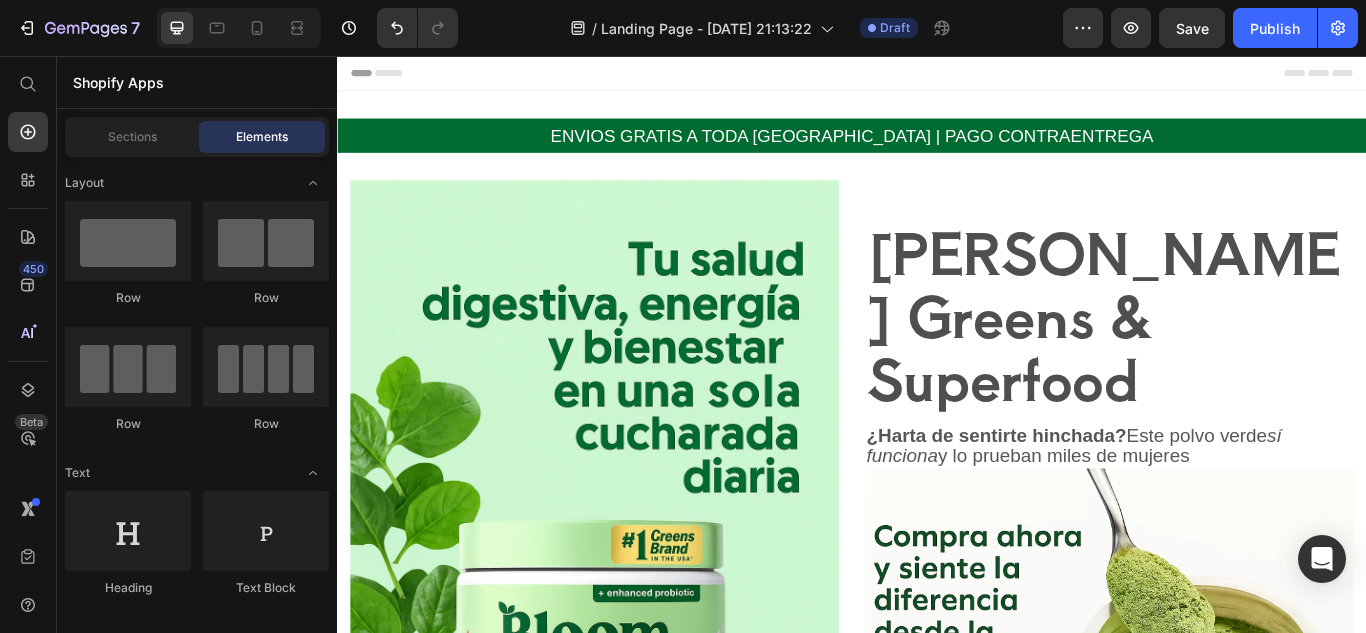 click on "Header" at bounding box center [937, 76] 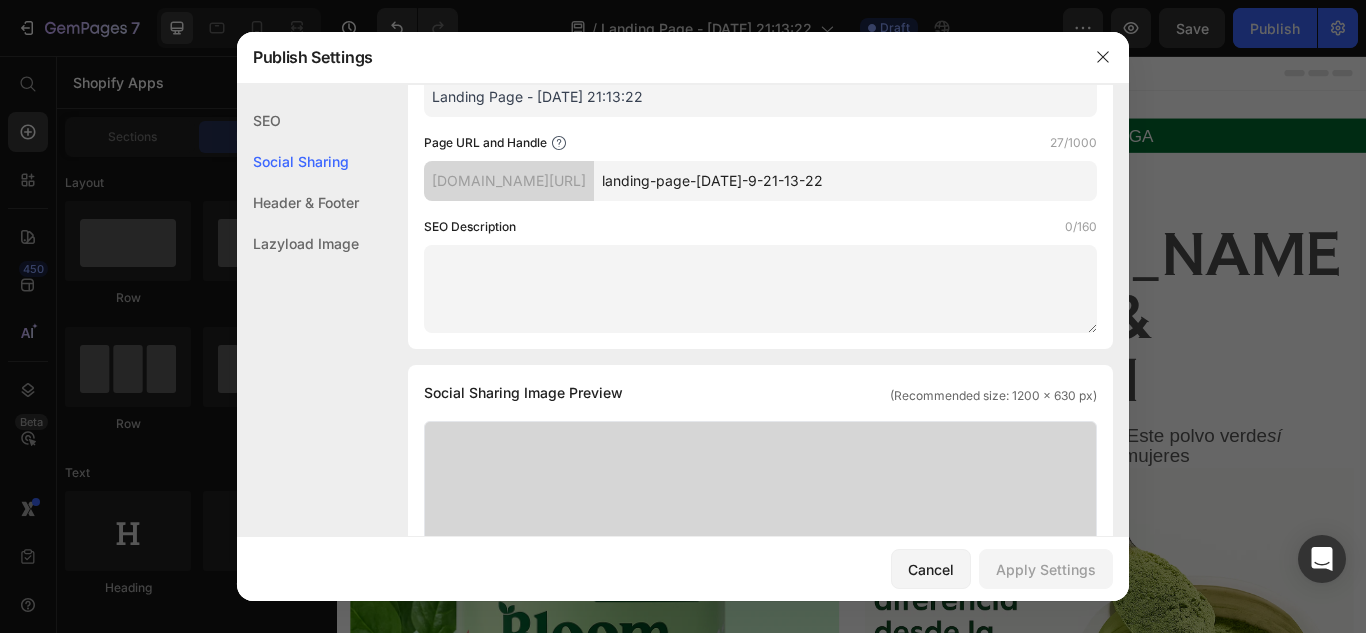 scroll, scrollTop: 0, scrollLeft: 0, axis: both 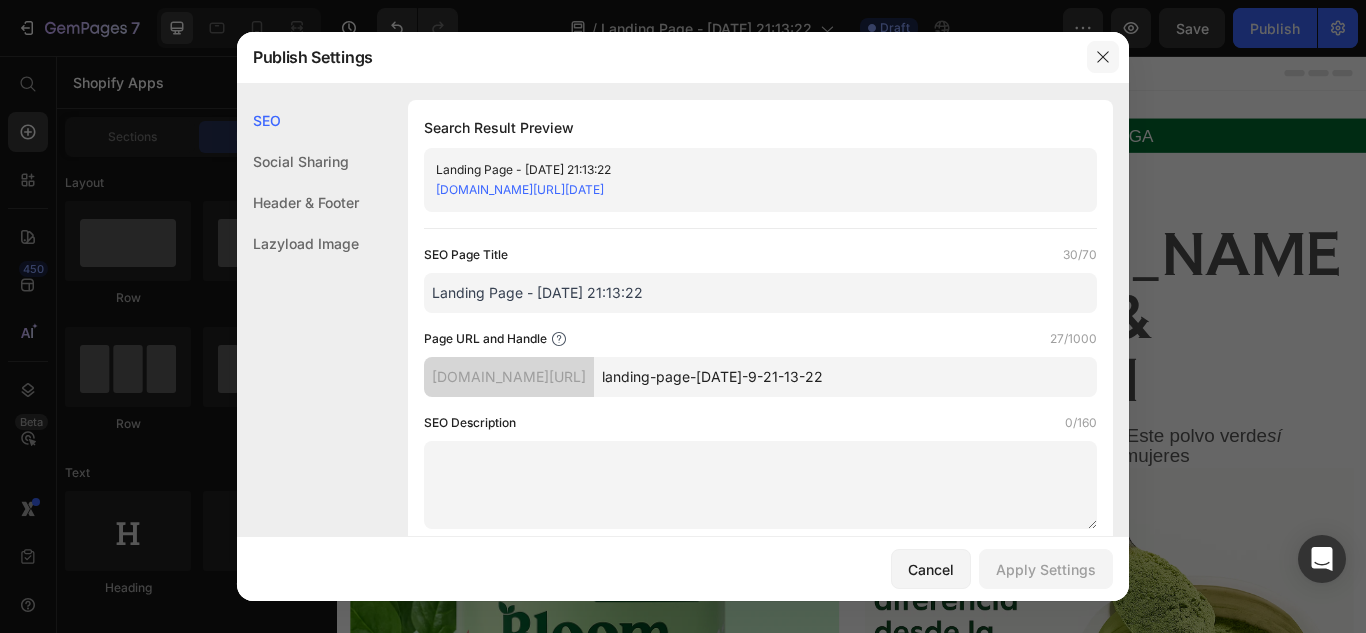 click 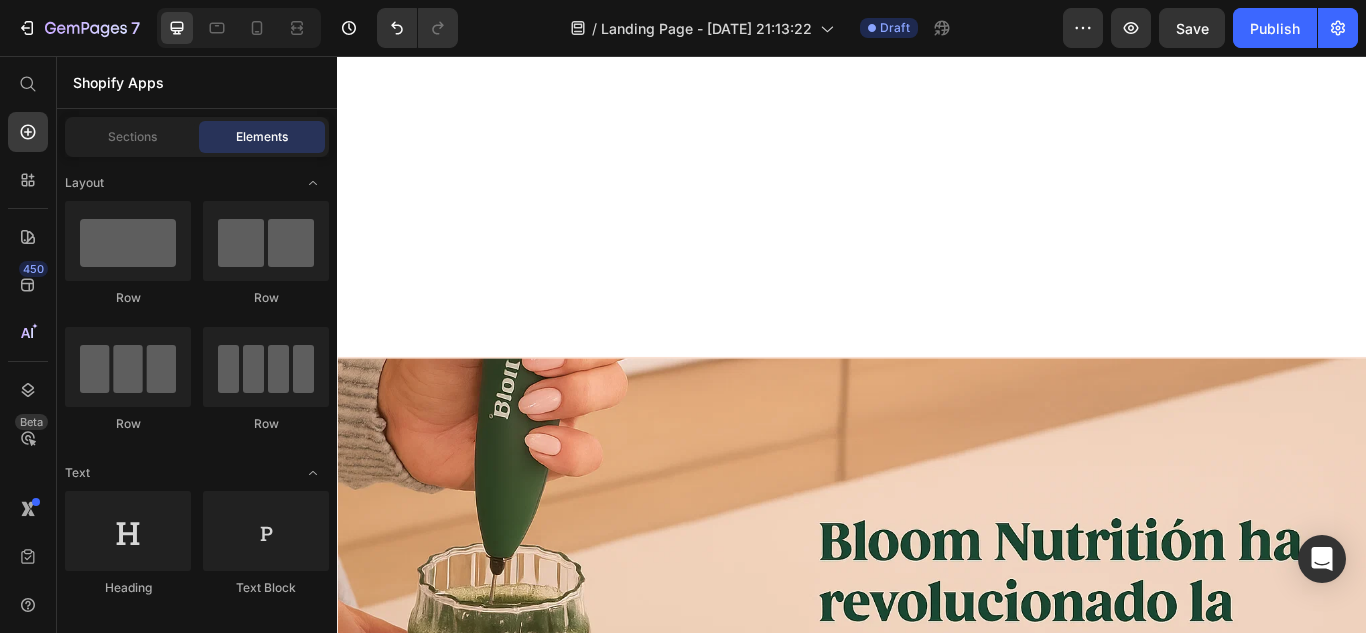 scroll, scrollTop: 1693, scrollLeft: 0, axis: vertical 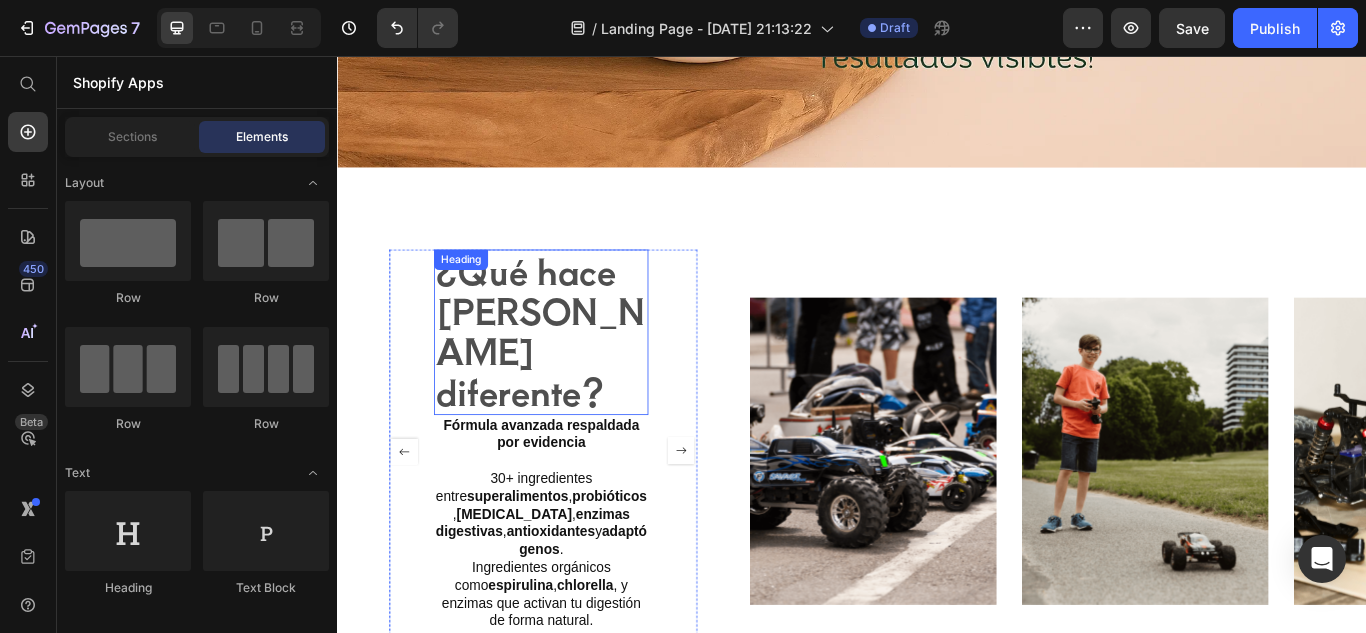 click on "¿Qué hace [PERSON_NAME] diferente?" at bounding box center (573, 377) 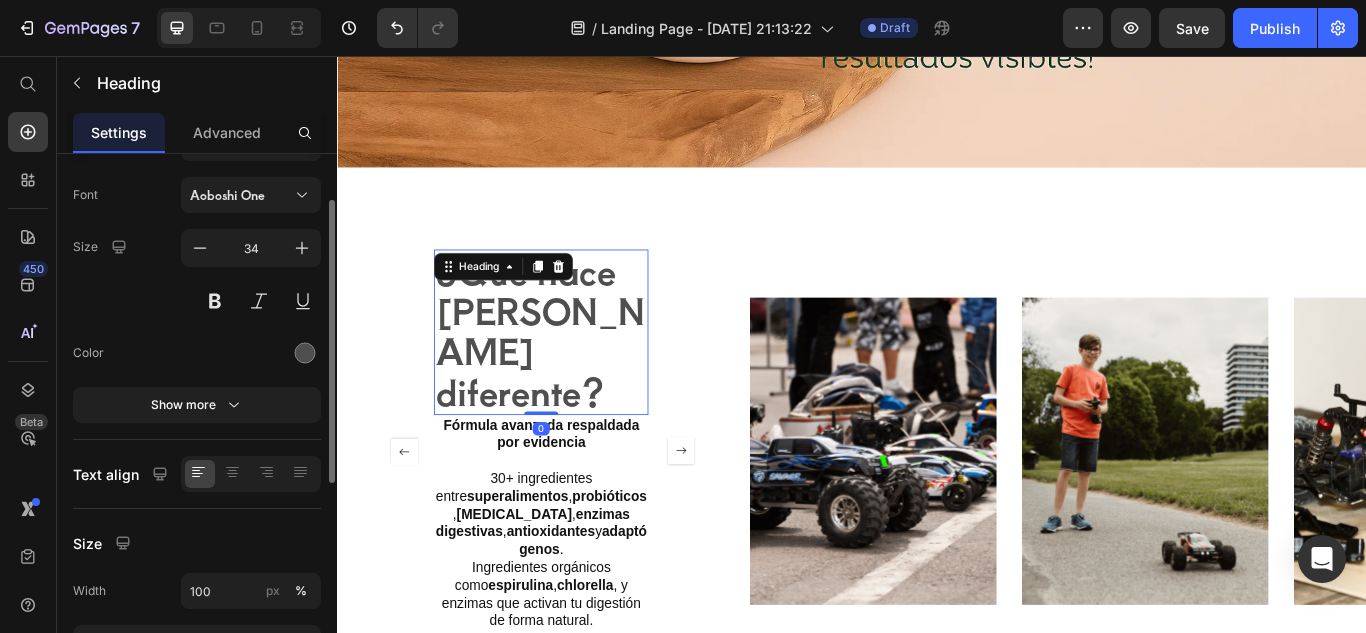 scroll, scrollTop: 99, scrollLeft: 0, axis: vertical 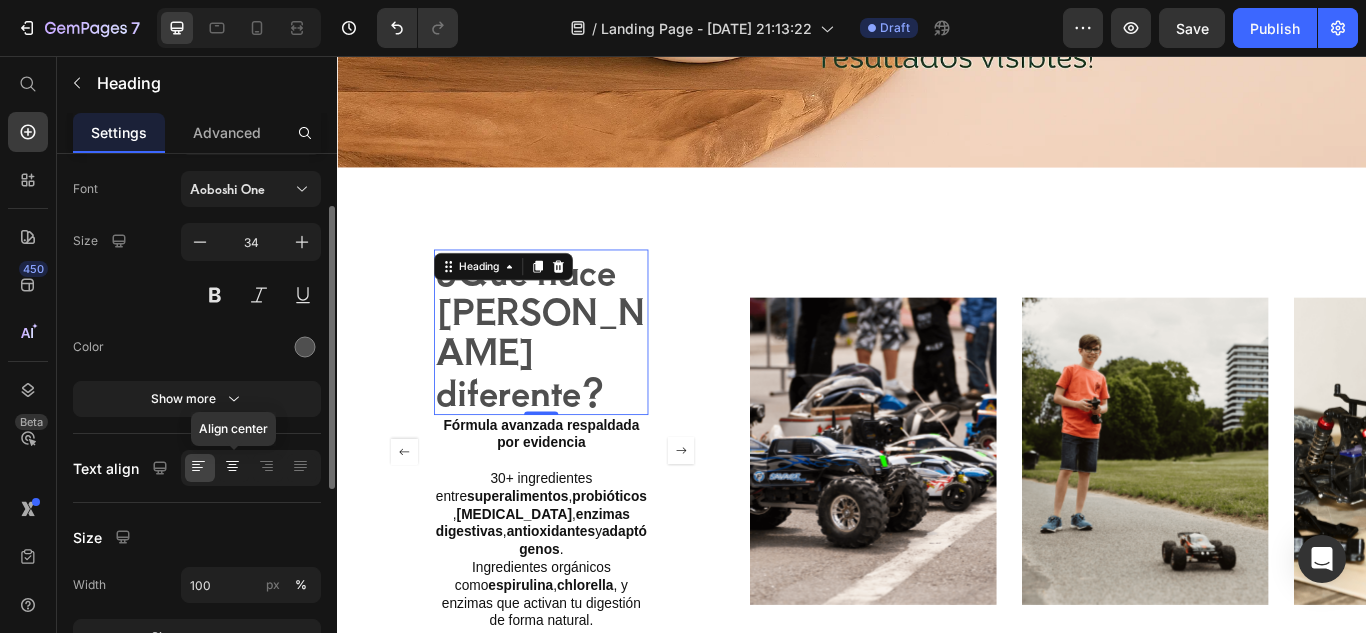 click 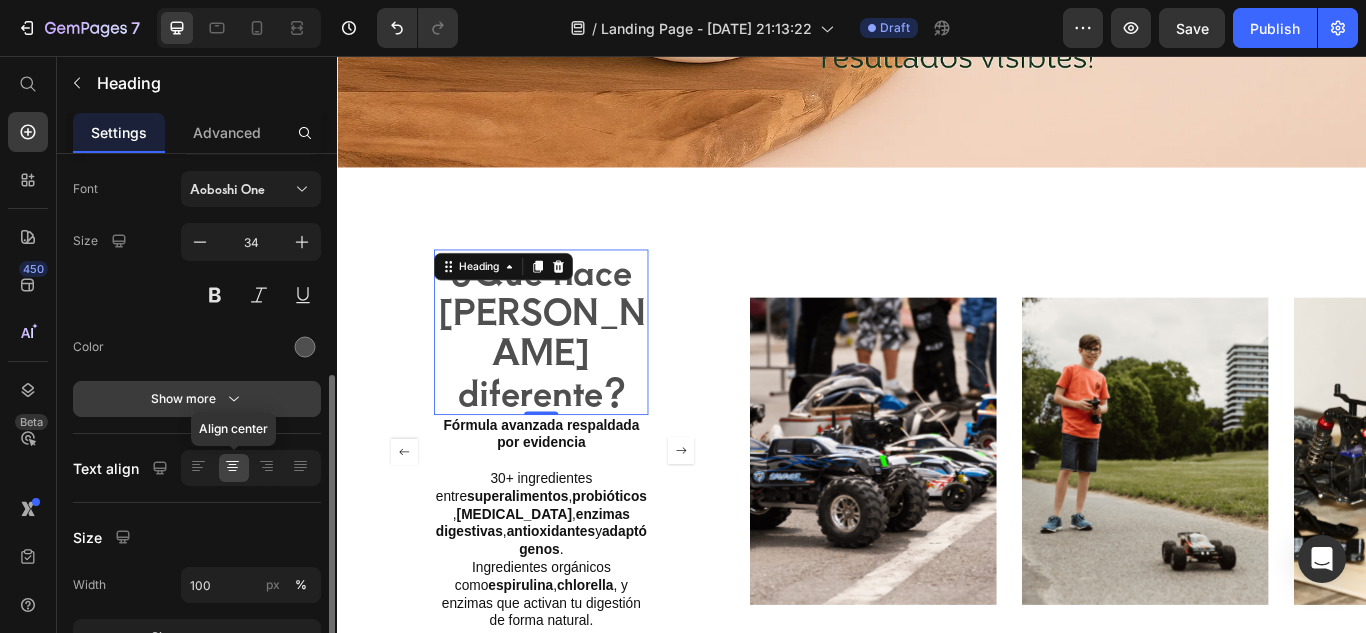 scroll, scrollTop: 250, scrollLeft: 0, axis: vertical 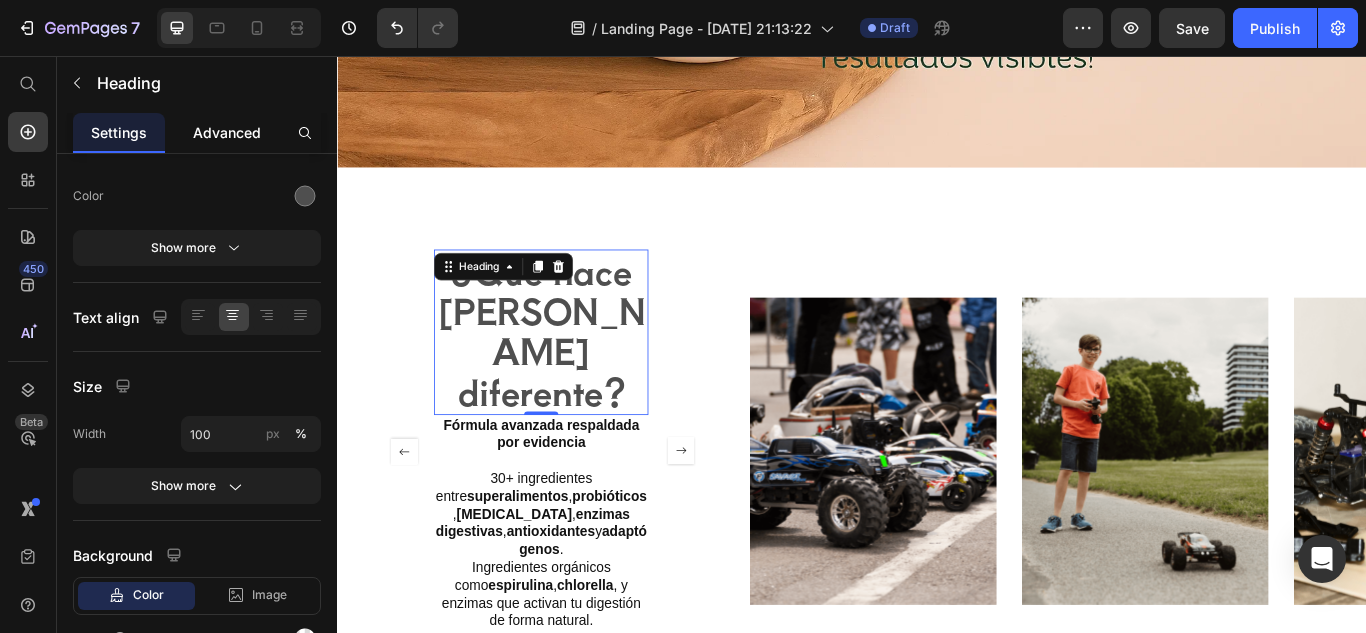 click on "Advanced" at bounding box center (227, 132) 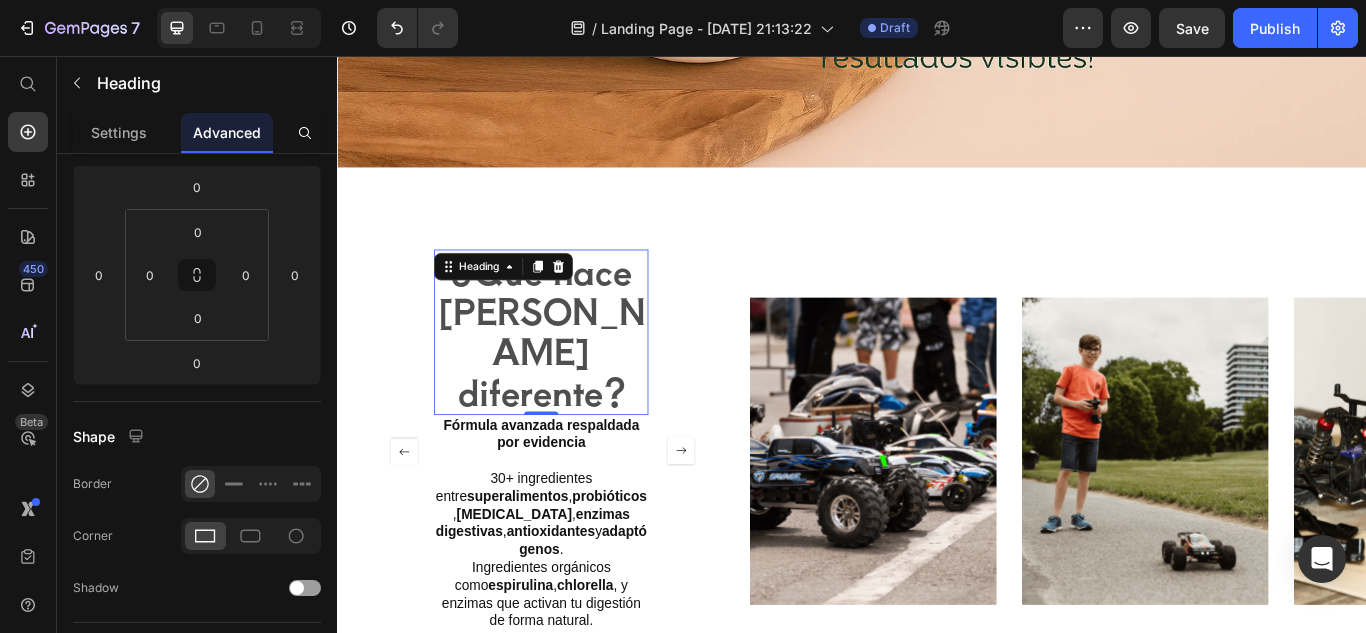 scroll, scrollTop: 0, scrollLeft: 0, axis: both 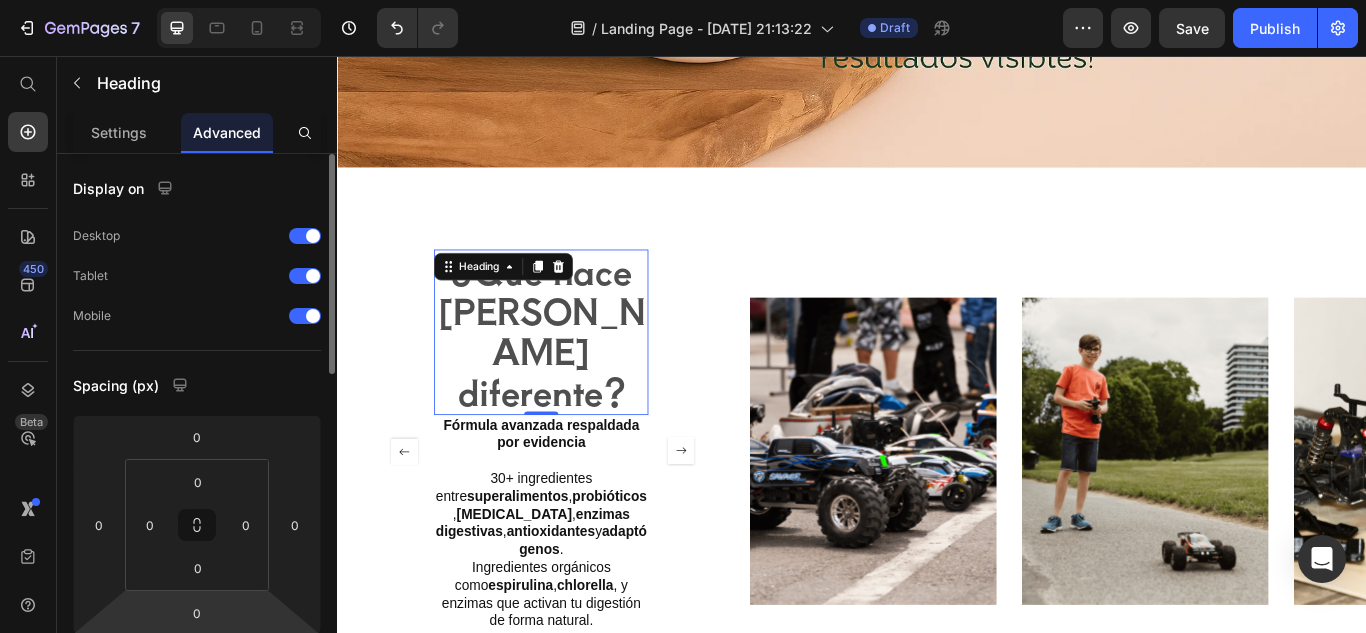 click on "7   /  Landing Page - Jul 9, 21:13:22 Draft Preview  Save   Publish  450 Beta Shopify Apps Sections Elements Hero Section Product Detail Brands Trusted Badges Guarantee Product Breakdown How to use Testimonials Compare Bundle FAQs Social Proof Brand Story Product List Collection Blog List Contact Sticky Add to Cart Custom Footer Browse Library 450 Layout
Row
Row
Row
Row Text
Heading
Text Block Button
Button
Button
Sticky Back to top Media
Image" at bounding box center (683, 0) 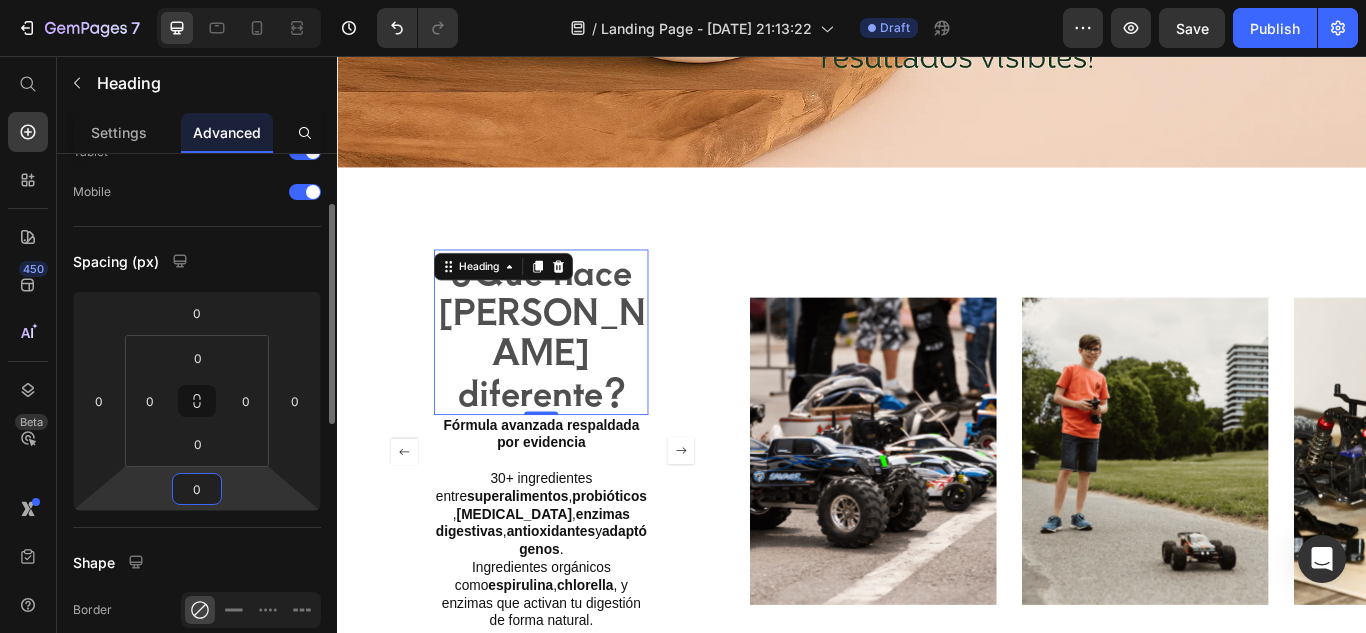 scroll, scrollTop: 324, scrollLeft: 0, axis: vertical 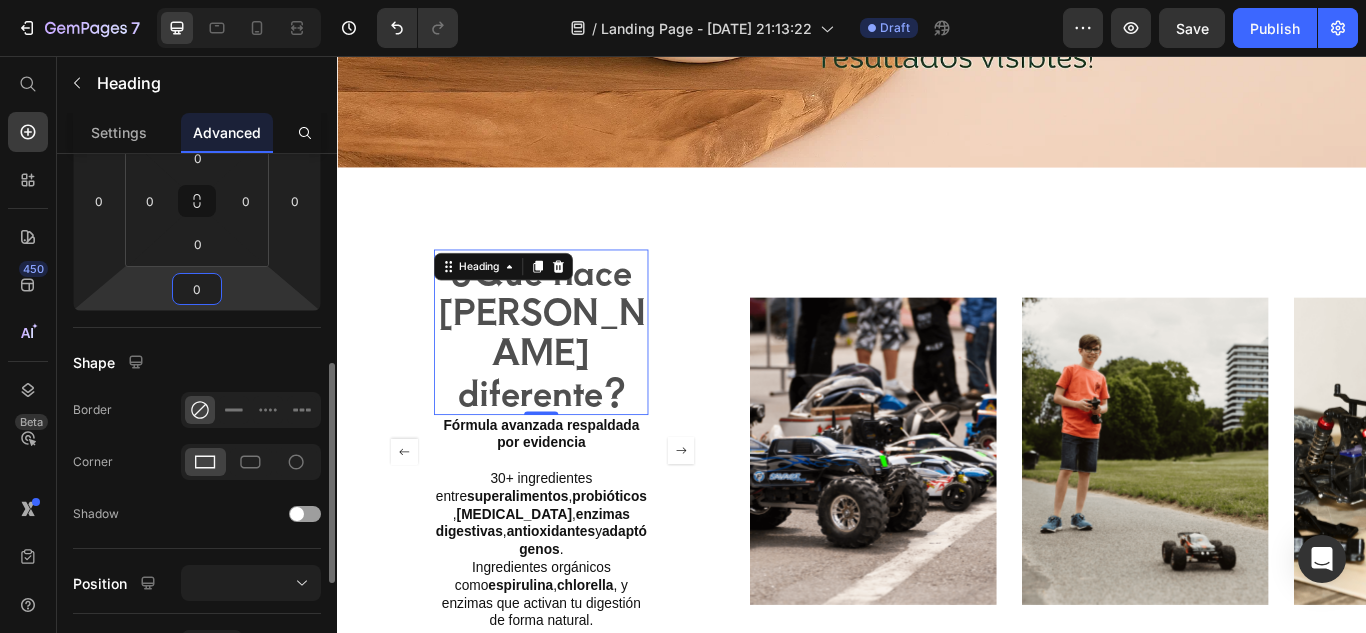 click on "Shape" at bounding box center (197, 362) 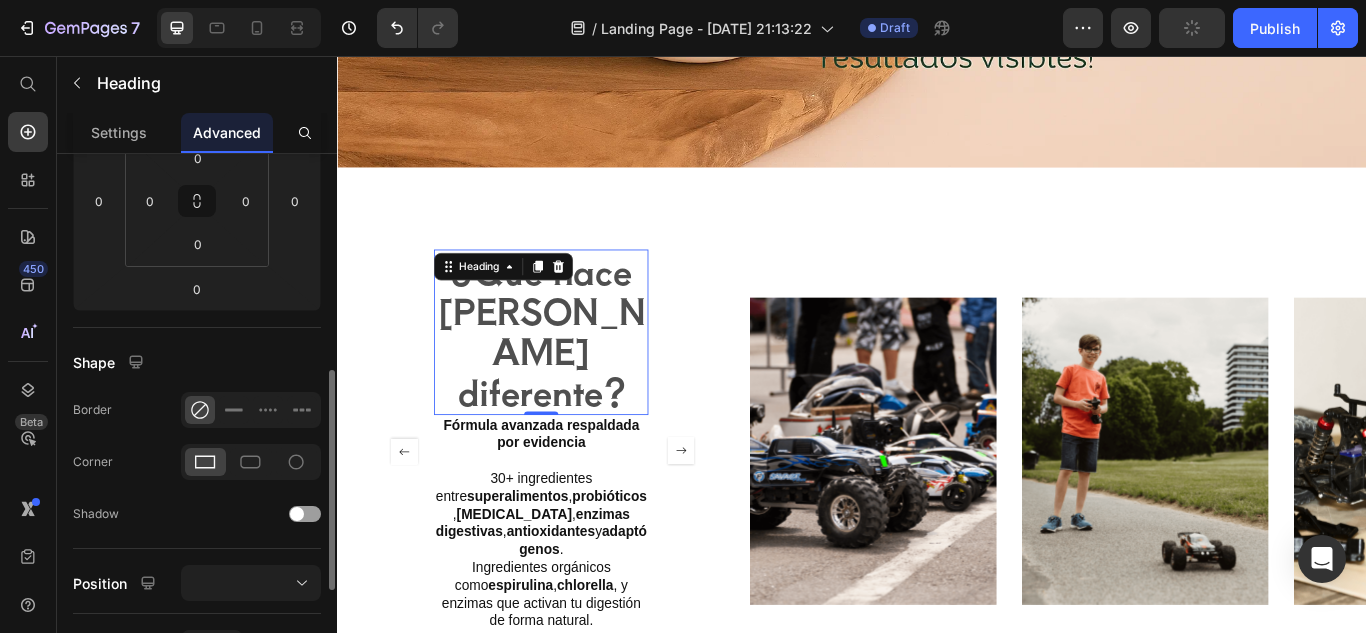 scroll, scrollTop: 383, scrollLeft: 0, axis: vertical 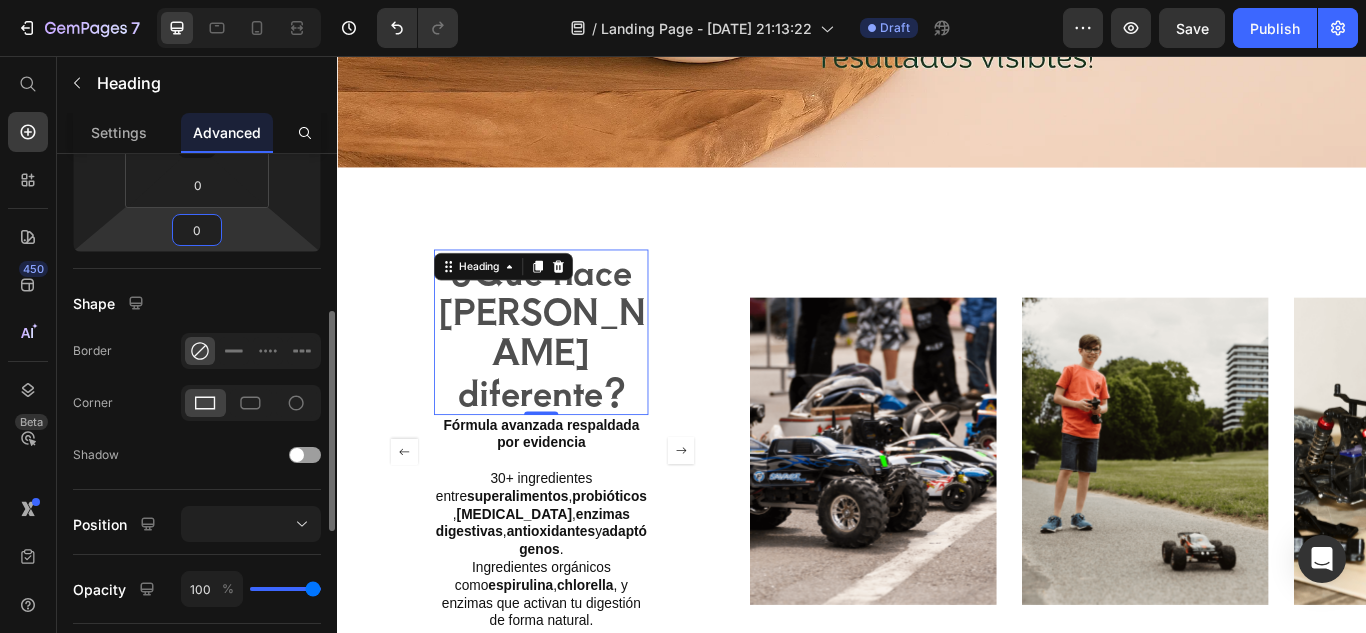 click on "0" at bounding box center [197, 230] 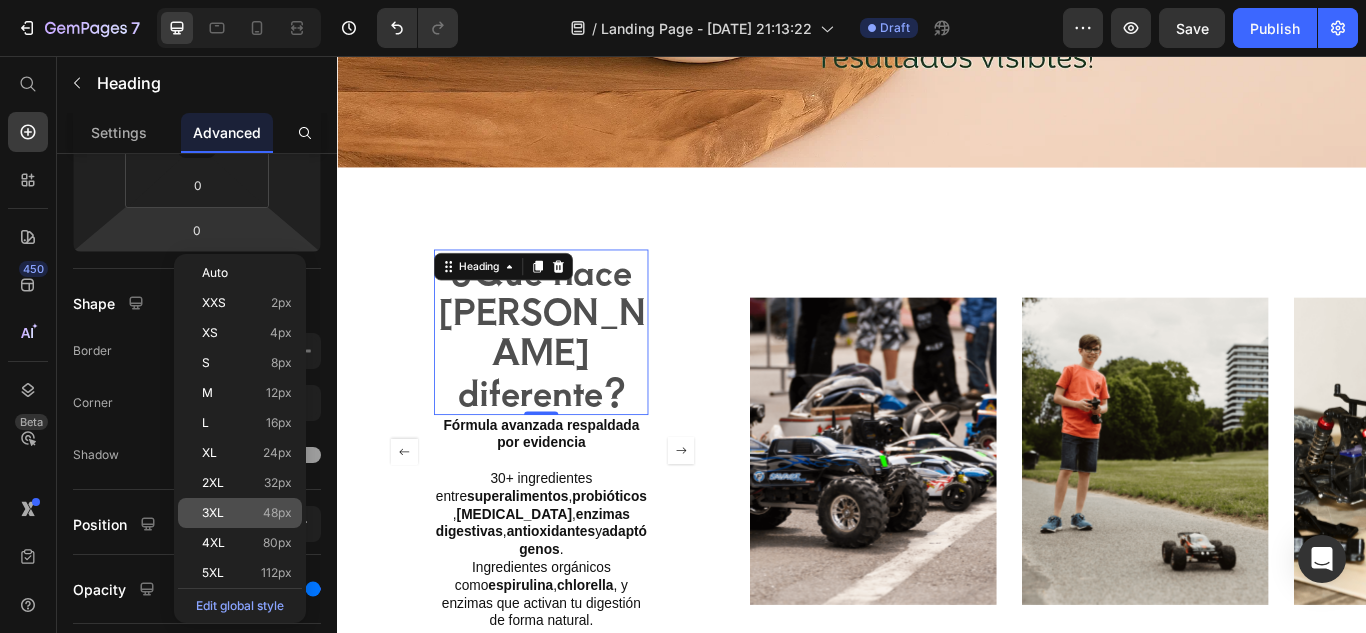 click on "3XL 48px" 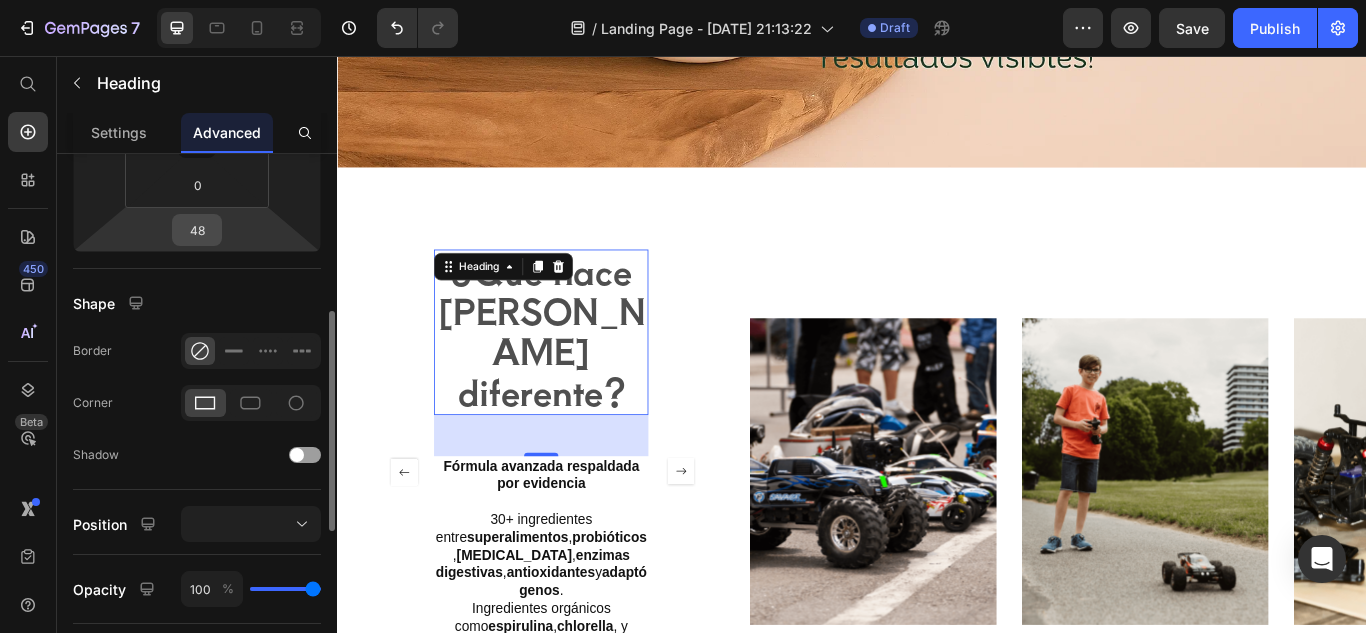 click on "48" at bounding box center (197, 230) 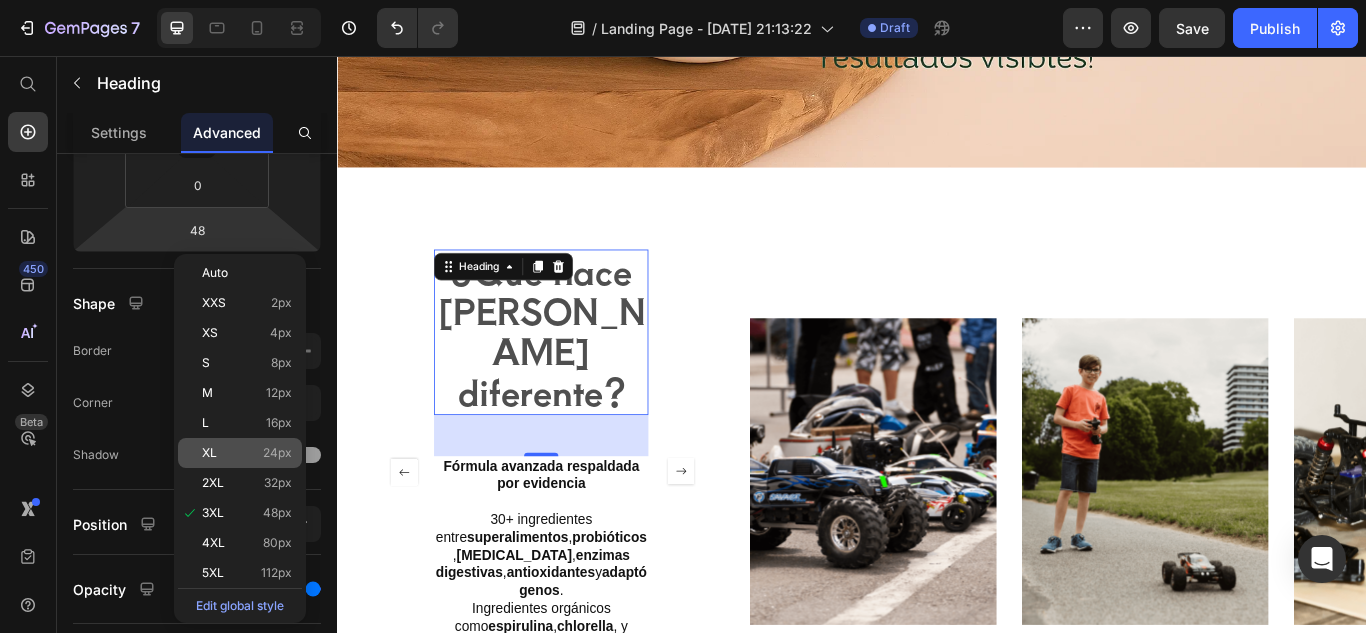 click on "XL 24px" 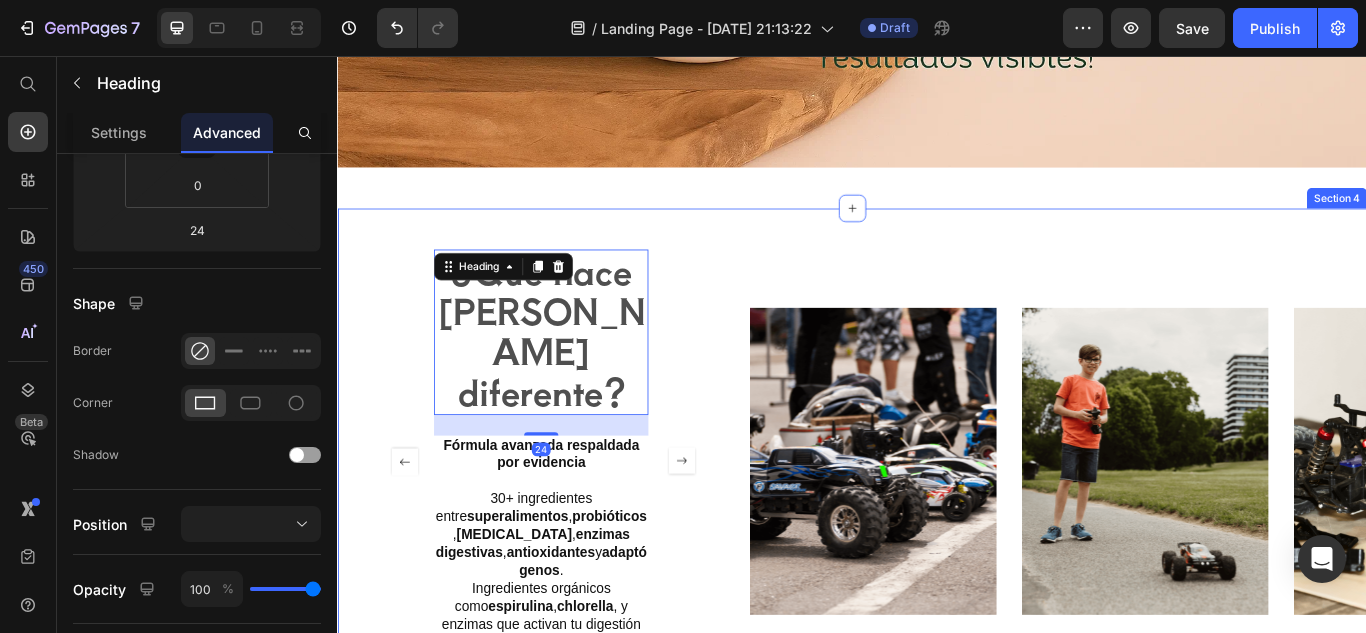 click on "¿Qué hace a Bloom diferente? Heading   24 Fórmula avanzada respaldada por evidencia   30+ ingredientes entre  superalimentos ,  probióticos ,  prebióticos ,  enzimas digestivas ,  antioxidantes  y  adaptógenos . Ingredientes orgánicos como  espirulina ,  chlorella , y enzimas que activan tu digestión de forma natural. Text Block Mecanismo de acción único Actúa en 3 frentes al mismo tiempo:   Reduce la hinchazón Equilibra tu microbiota intestinal Impulsa tus niveles de energía   Mecanismo de acción único Actúa en 3 frentes al mismo tiempo:   Reduce la hinchazón Equilibra tu microbiota intestinal Impulsa tus niveles de energía Text Block
Carousel Image Image Image Carousel Section 4" at bounding box center [937, 529] 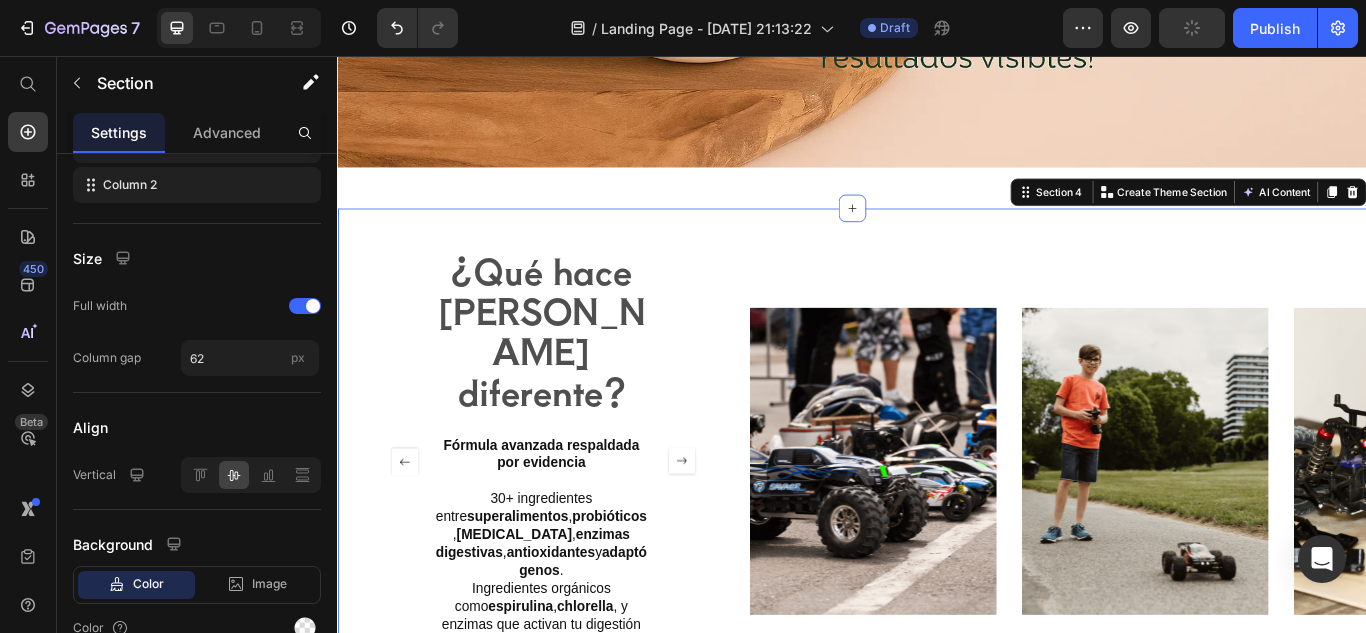 scroll, scrollTop: 0, scrollLeft: 0, axis: both 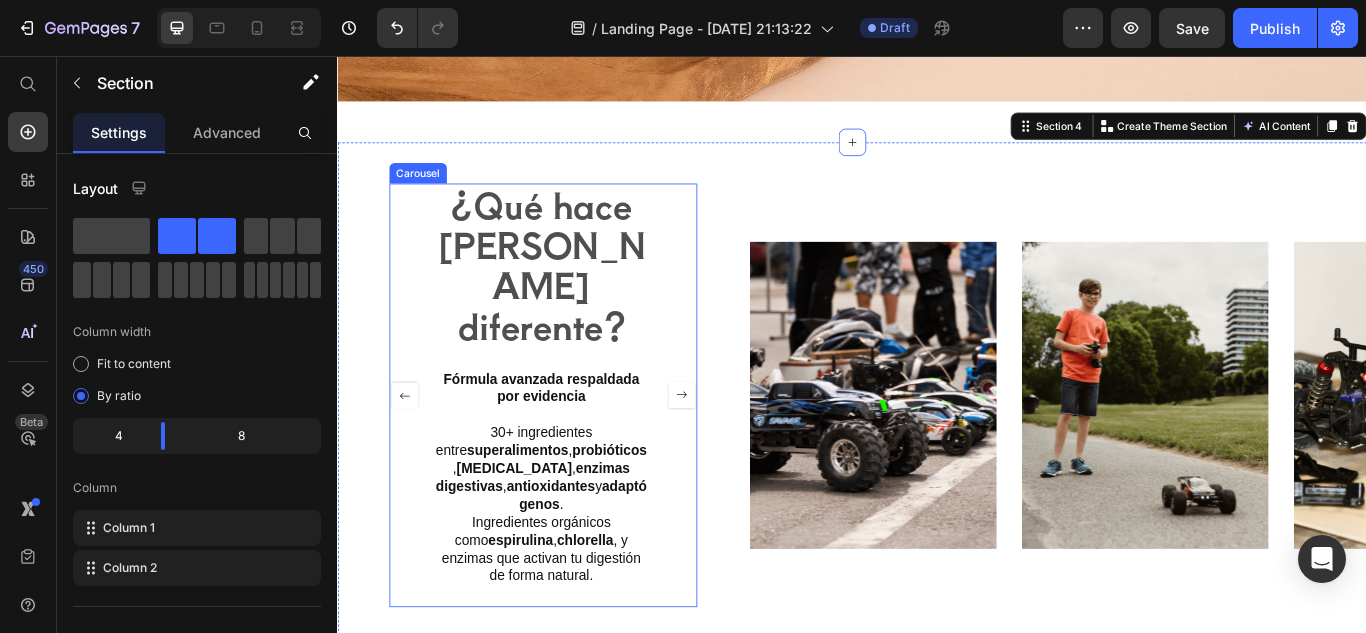 click 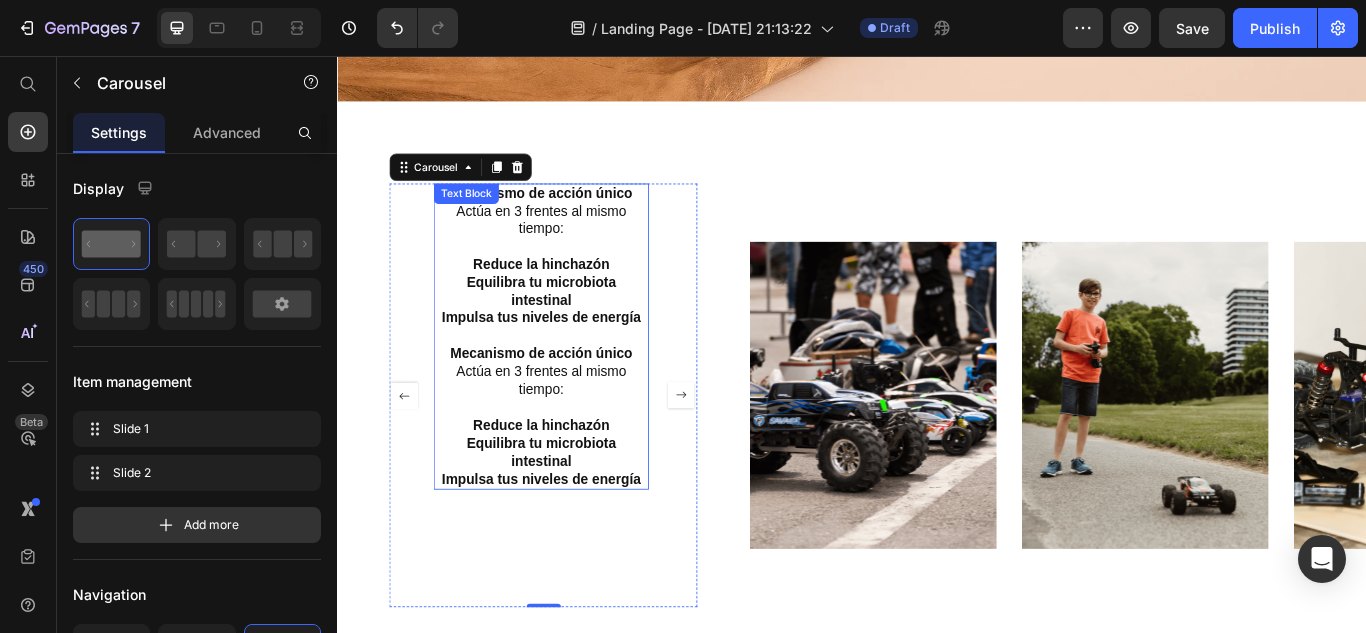 click on "Actúa en 3 frentes al mismo tiempo:" at bounding box center [574, 249] 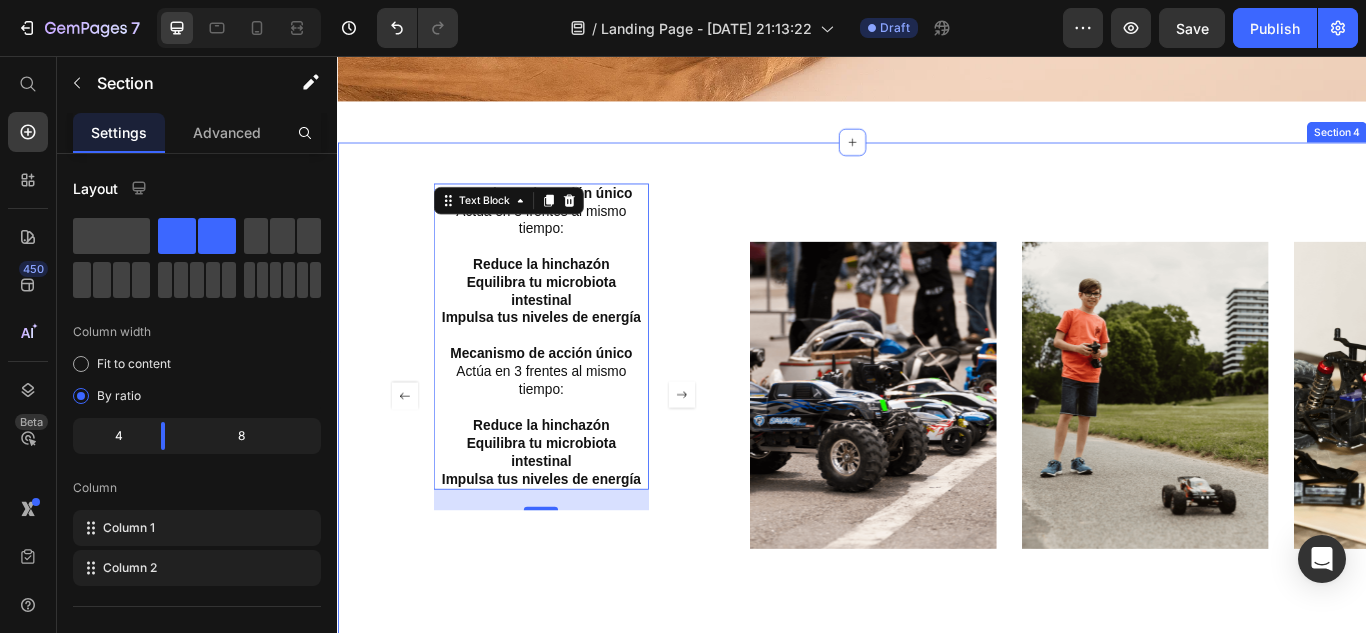 click on "¿Qué hace a Bloom diferente? Heading Fórmula avanzada respaldada por evidencia   30+ ingredientes entre  superalimentos ,  probióticos ,  prebióticos ,  enzimas digestivas ,  antioxidantes  y  adaptógenos . Ingredientes orgánicos como  espirulina ,  chlorella , y enzimas que activan tu digestión de forma natural. Text Block Mecanismo de acción único Actúa en 3 frentes al mismo tiempo:   Reduce la hinchazón Equilibra tu microbiota intestinal Impulsa tus niveles de energía   Mecanismo de acción único Actúa en 3 frentes al mismo tiempo:   Reduce la hinchazón Equilibra tu microbiota intestinal Impulsa tus niveles de energía Text Block   24
Carousel Image Image Image Carousel Section 4" at bounding box center (937, 452) 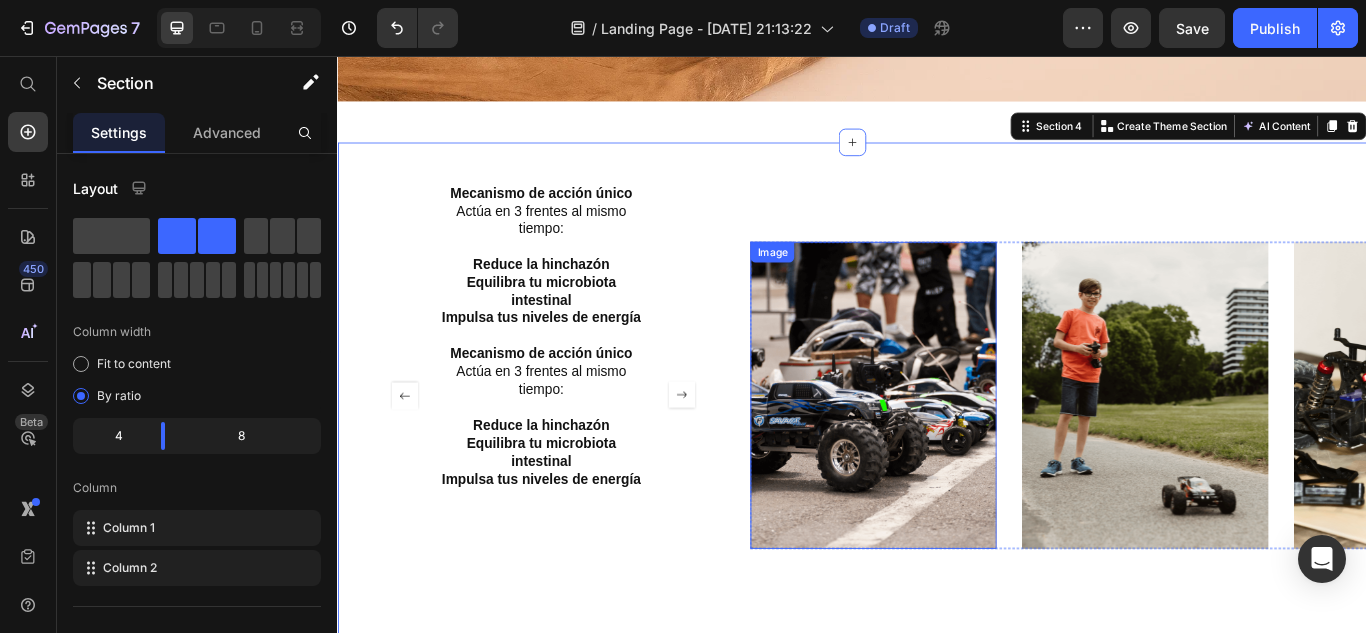 click at bounding box center [961, 452] 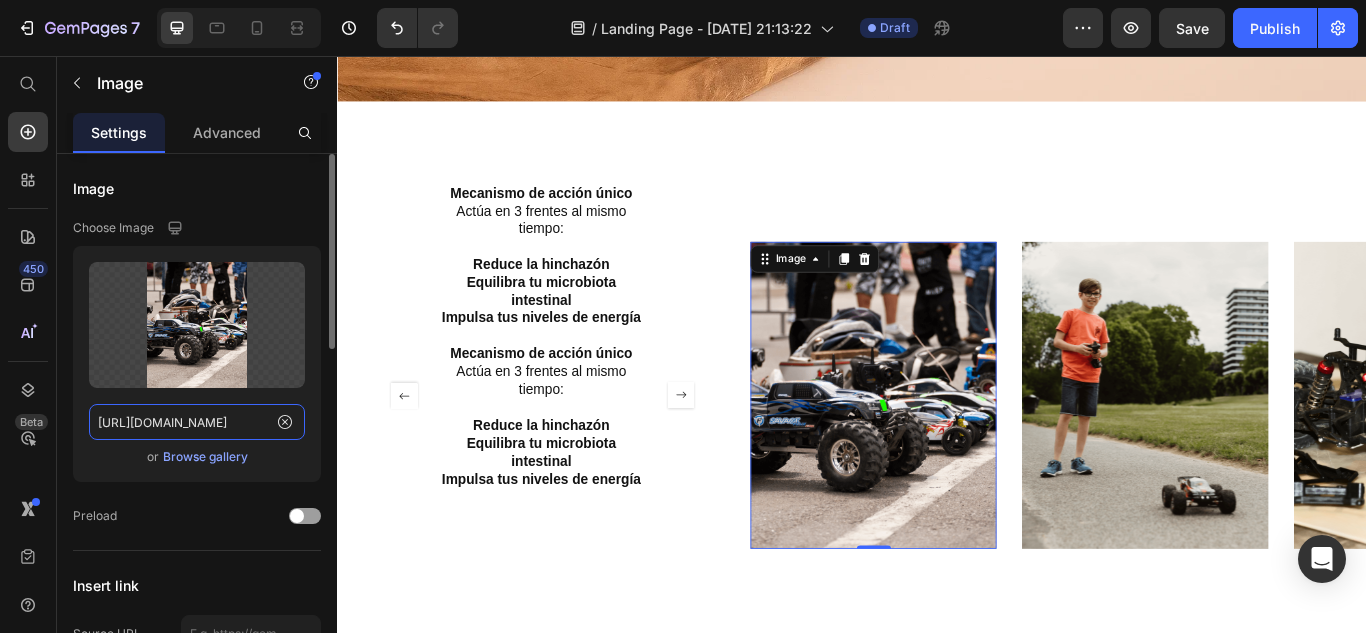 click on "https://cdn.shopify.com/s/files/1/2005/9307/files/gempages_432750572815254551-fd2fe4dc-43af-458a-83a3-c2b1af1b2639.png?v=1716544385" 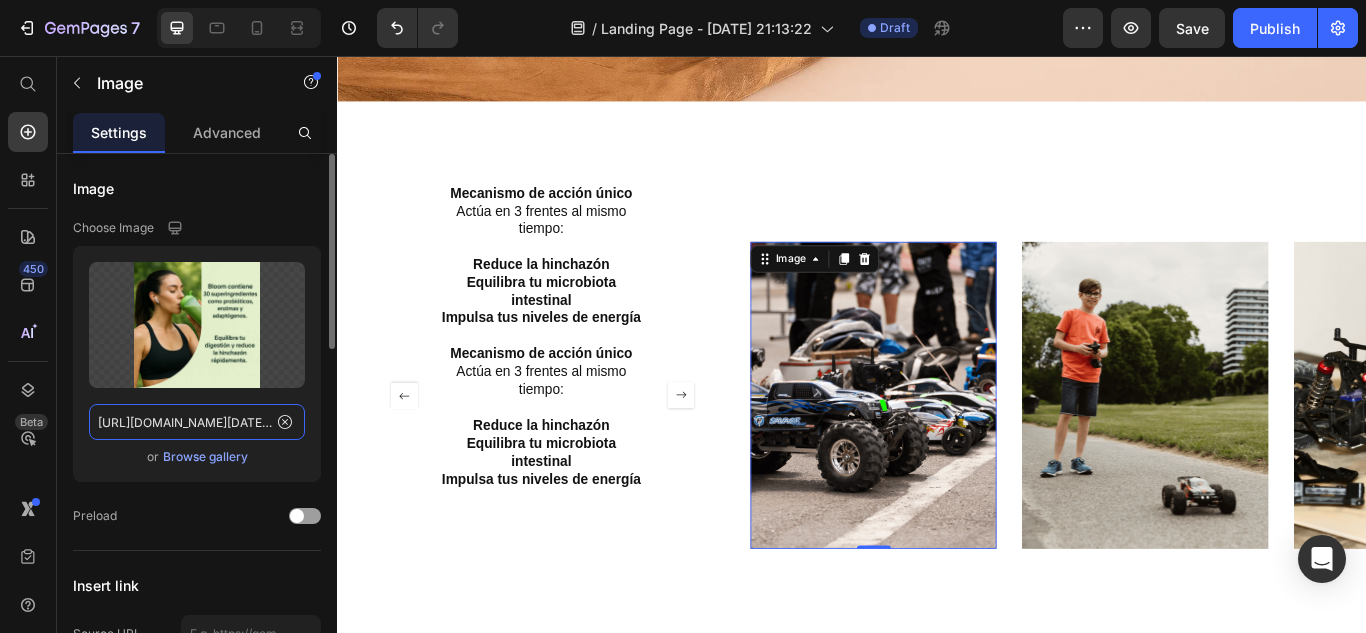 scroll, scrollTop: 0, scrollLeft: 2798, axis: horizontal 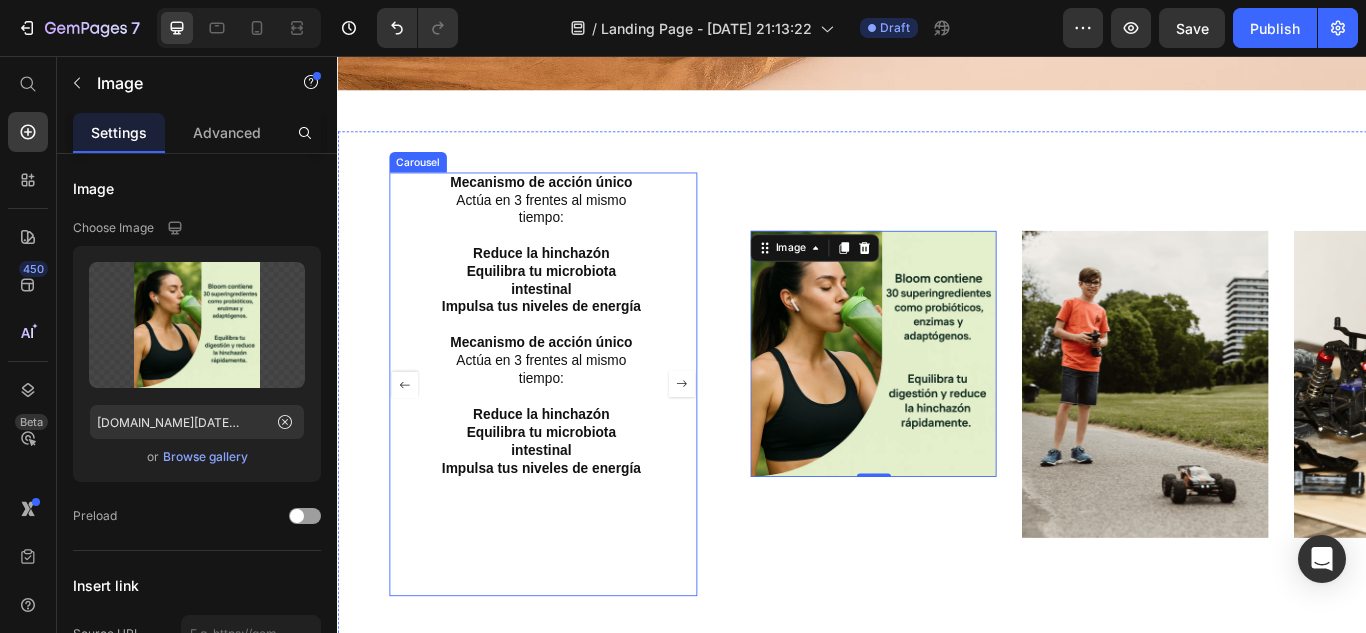 click 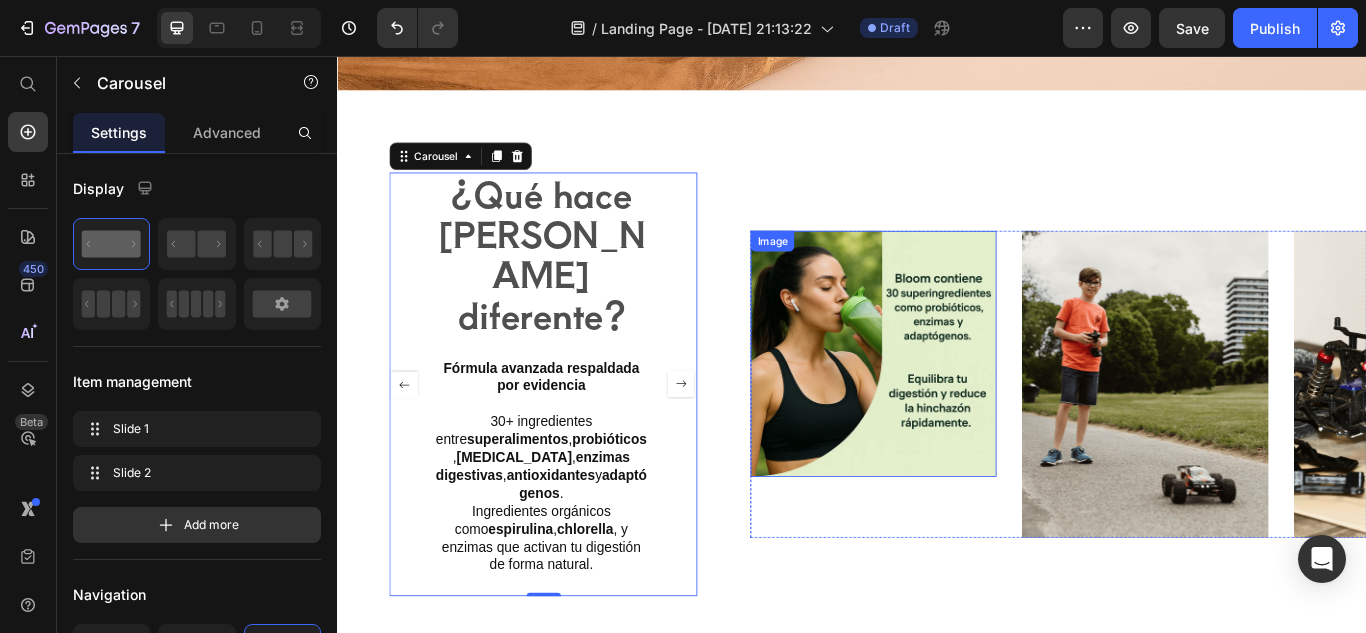 click at bounding box center (961, 403) 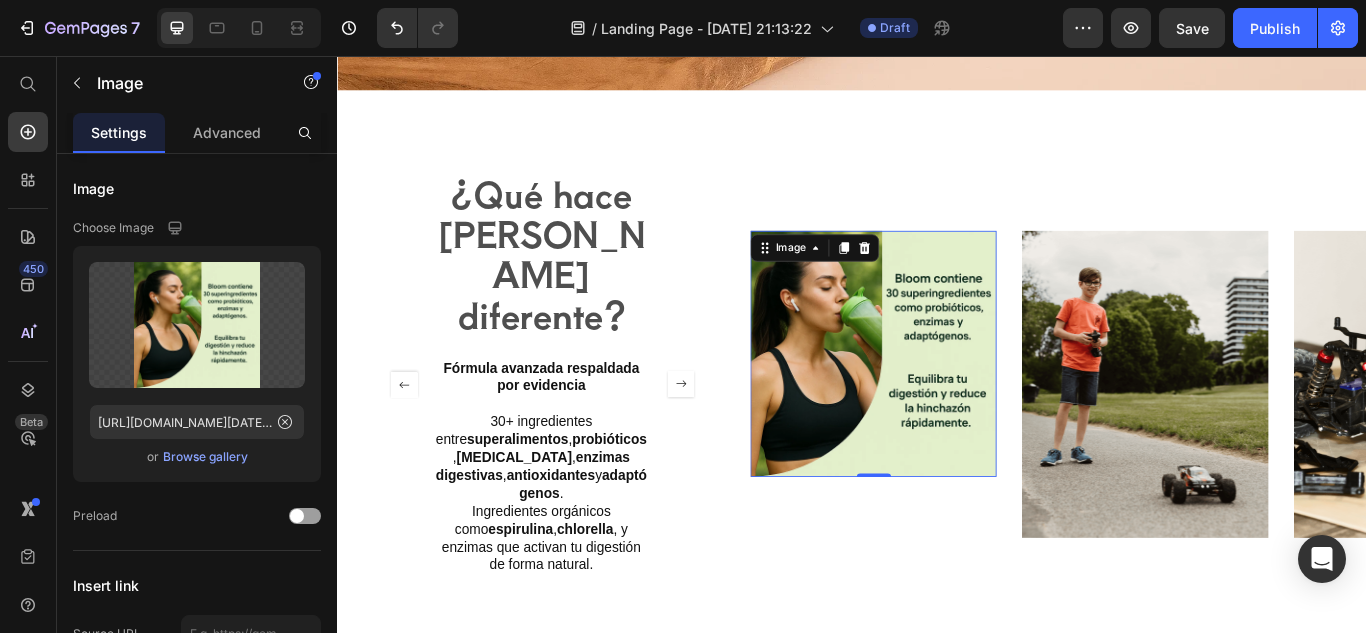 click at bounding box center [961, 403] 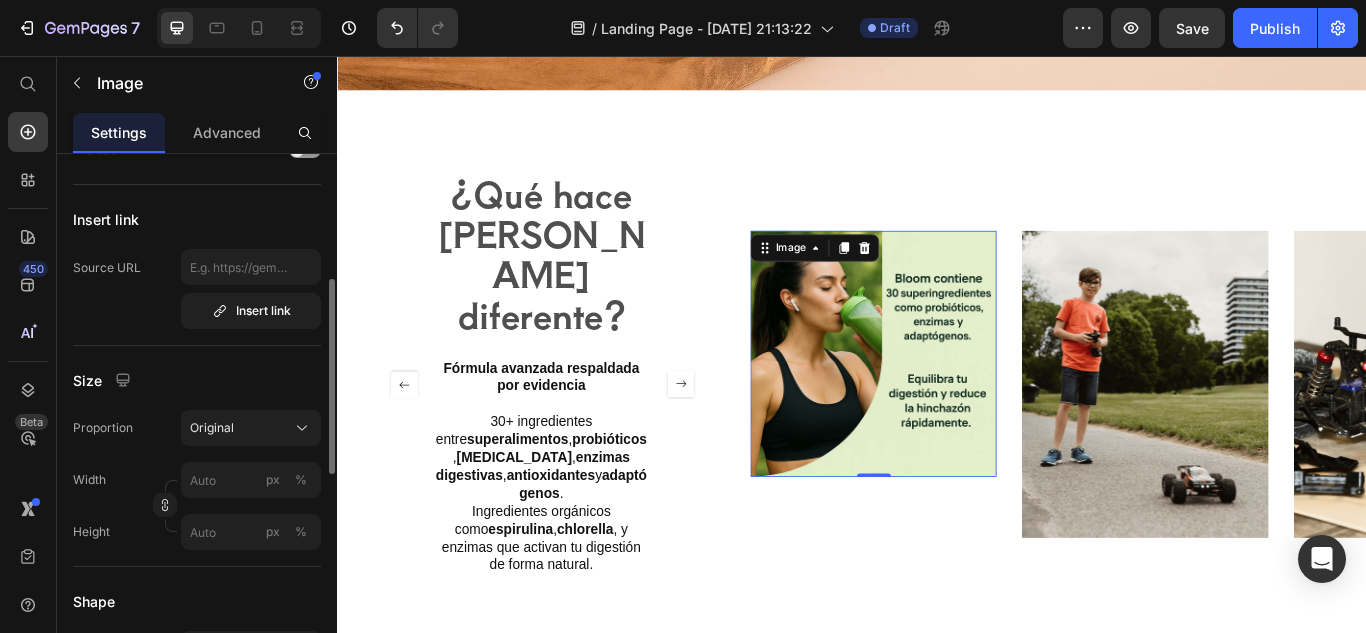 scroll, scrollTop: 373, scrollLeft: 0, axis: vertical 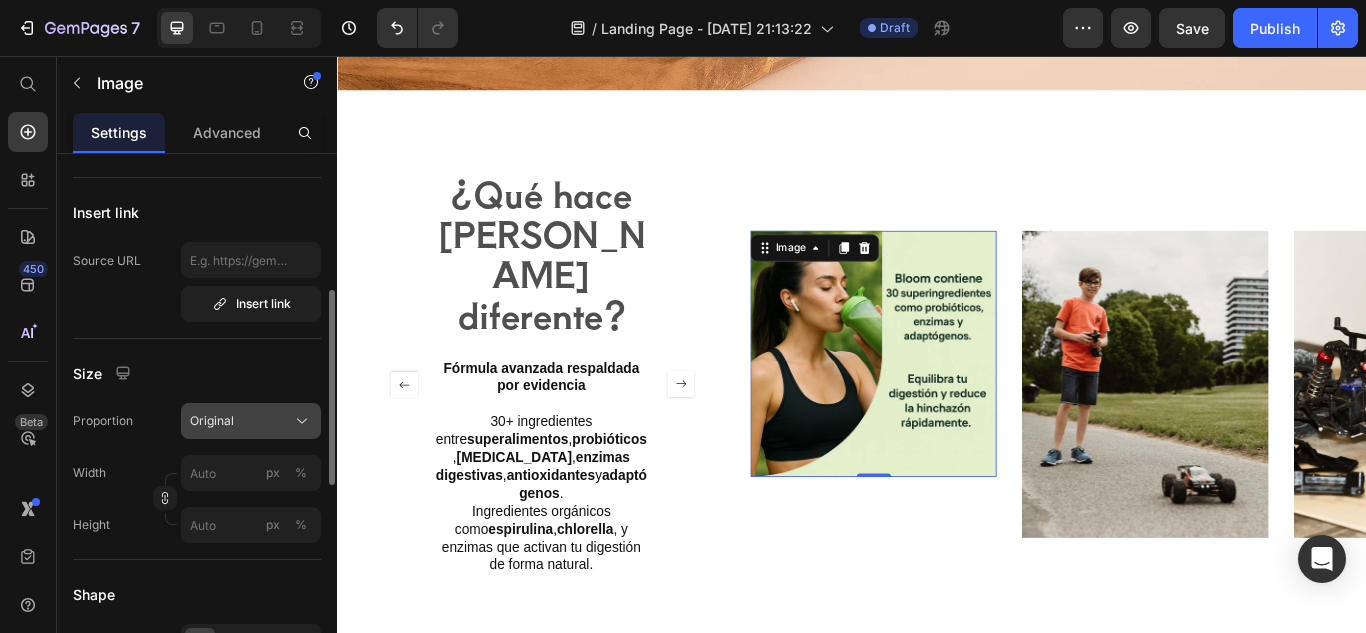 click on "Original" at bounding box center (251, 421) 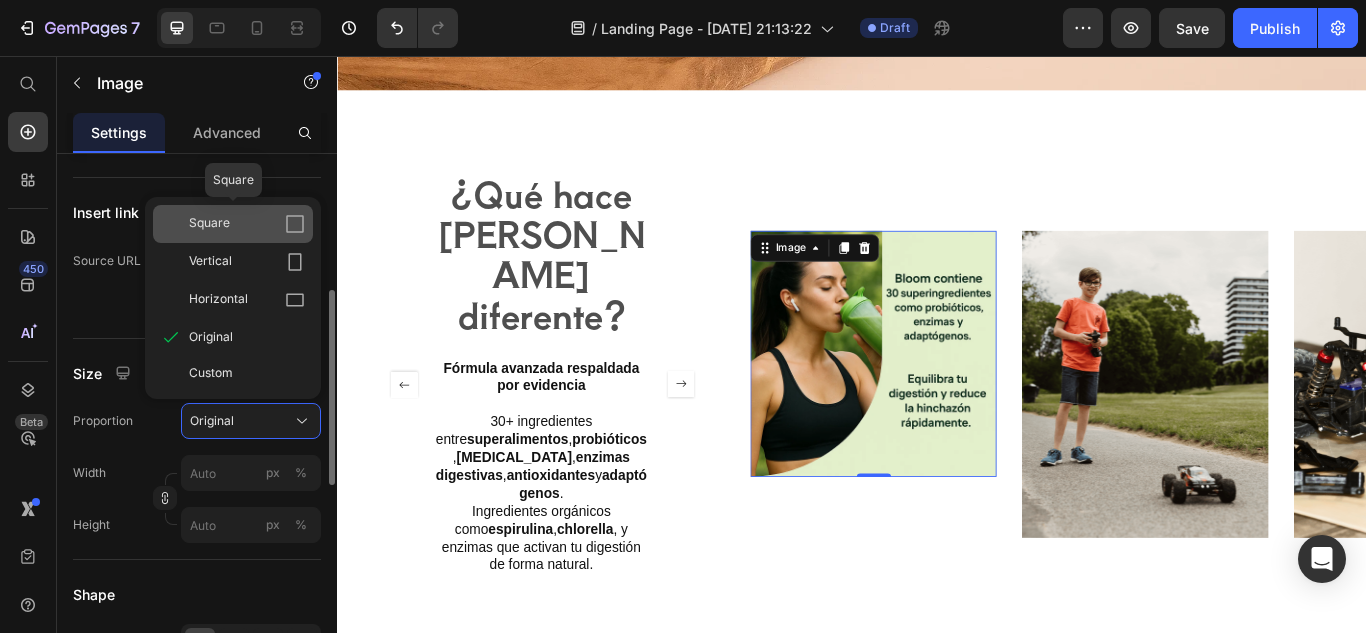 click on "Square" at bounding box center (247, 224) 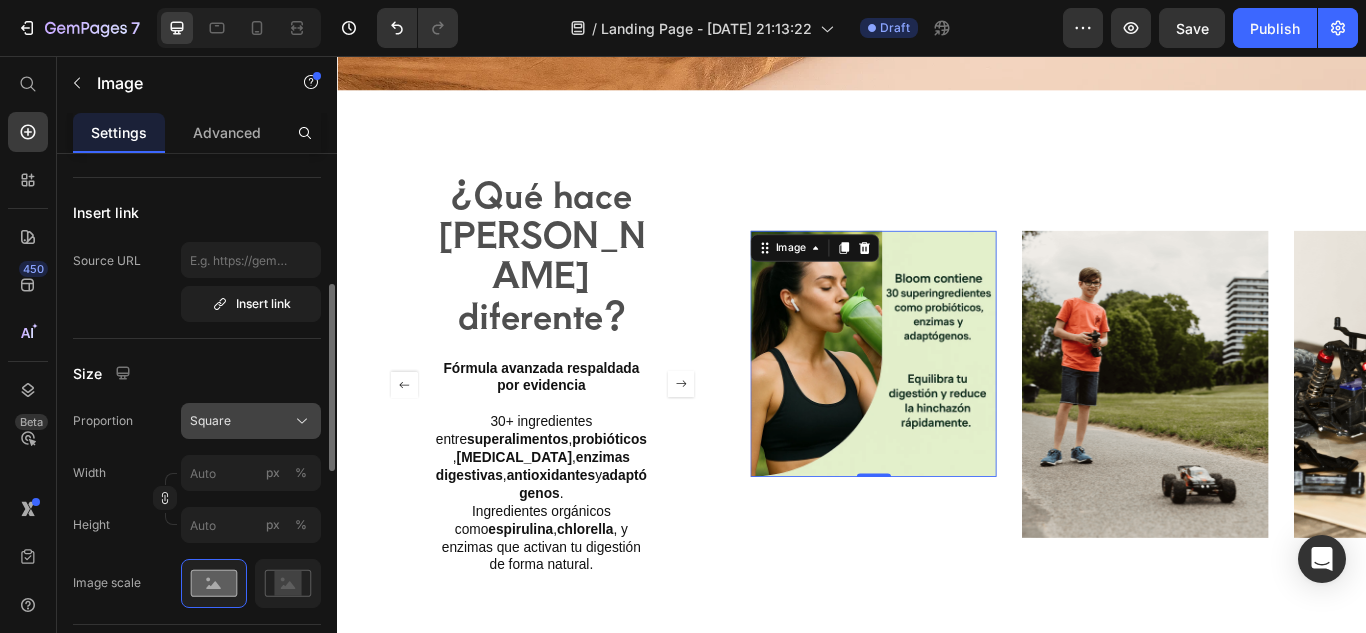click on "Square" at bounding box center (251, 421) 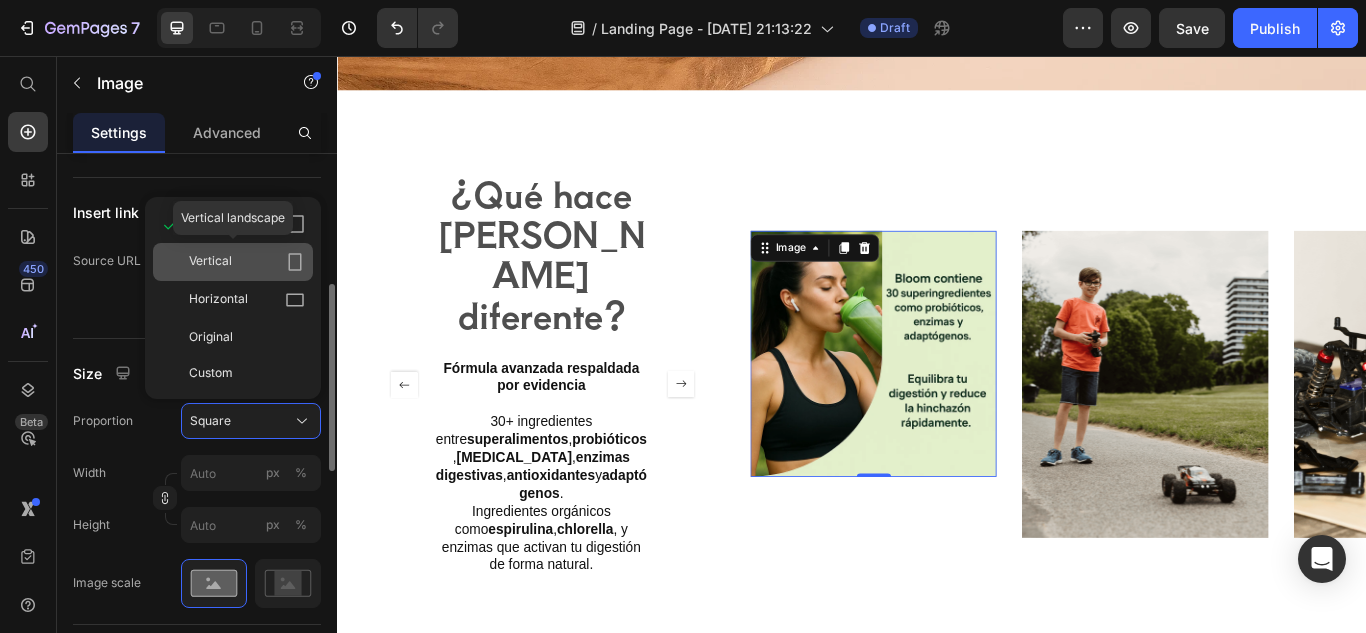 click on "Vertical" at bounding box center [247, 262] 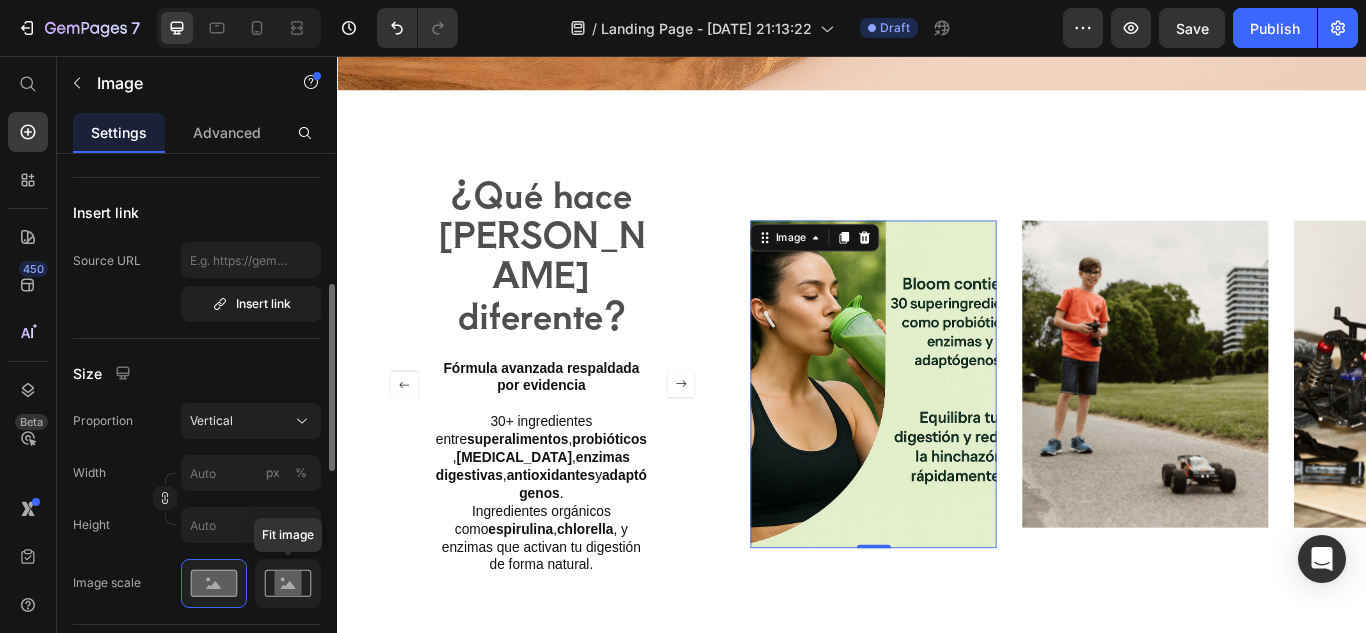 click 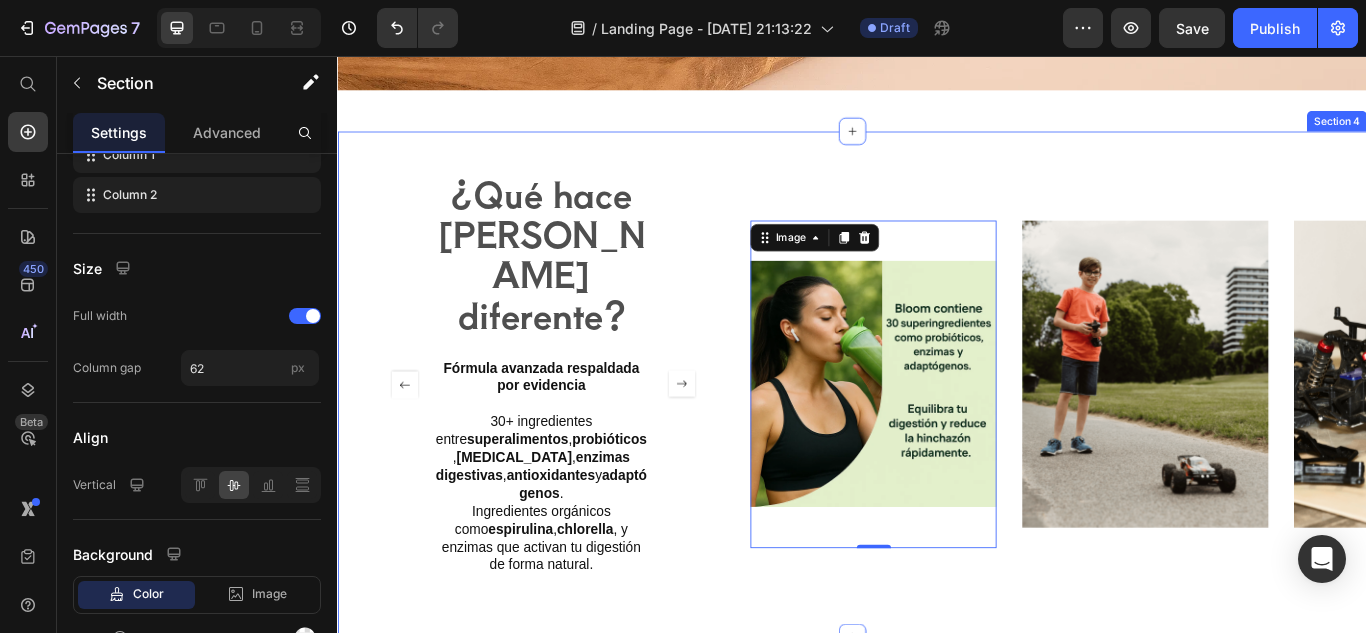 click on "Image   0 Image Image Carousel" at bounding box center [1177, 439] 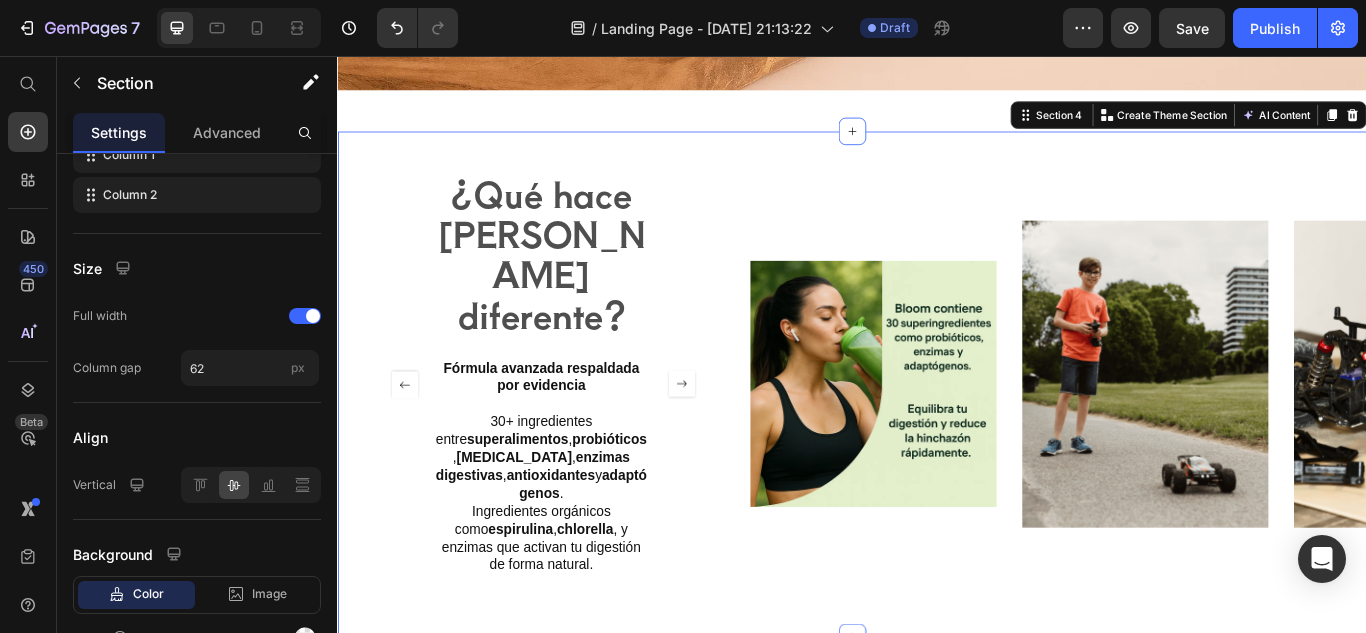scroll, scrollTop: 0, scrollLeft: 0, axis: both 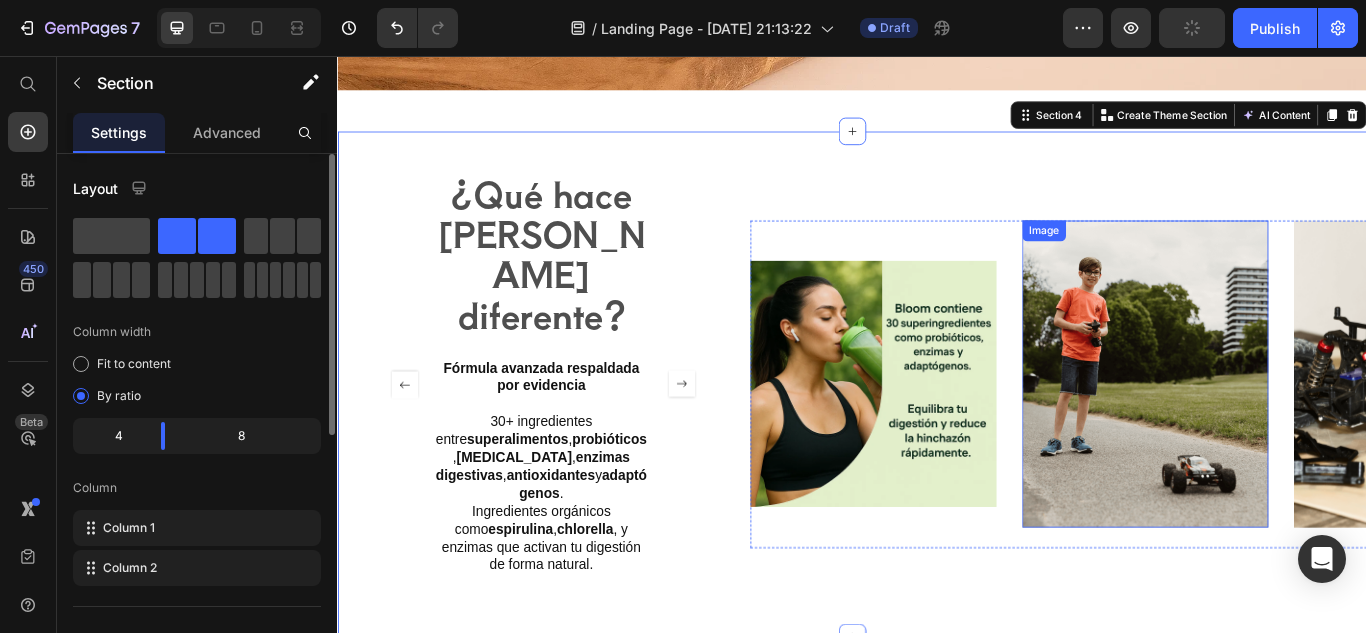 click at bounding box center (1278, 427) 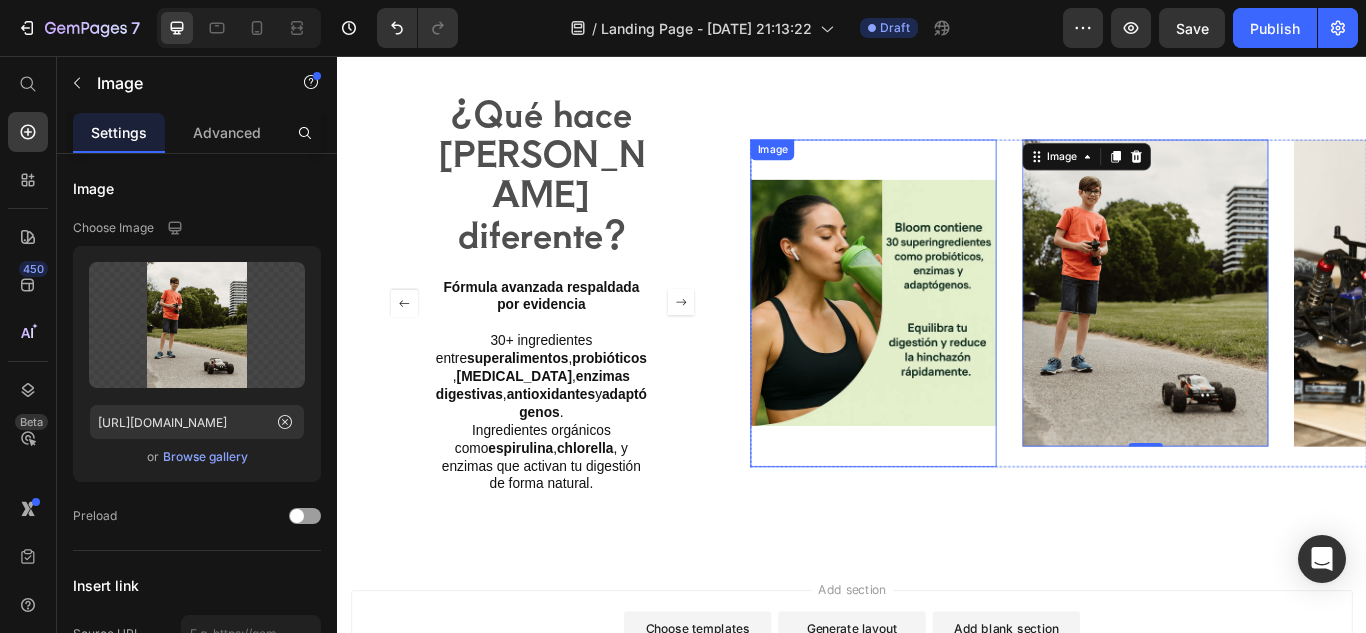 scroll, scrollTop: 1887, scrollLeft: 0, axis: vertical 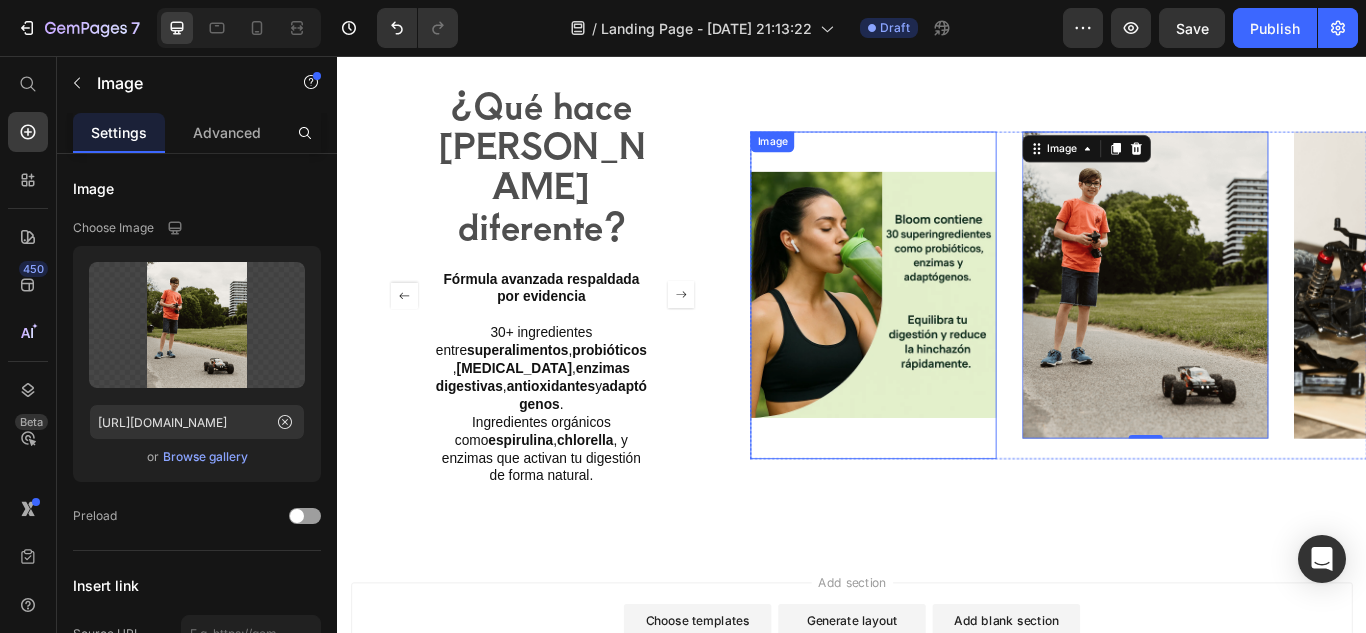 click at bounding box center [961, 335] 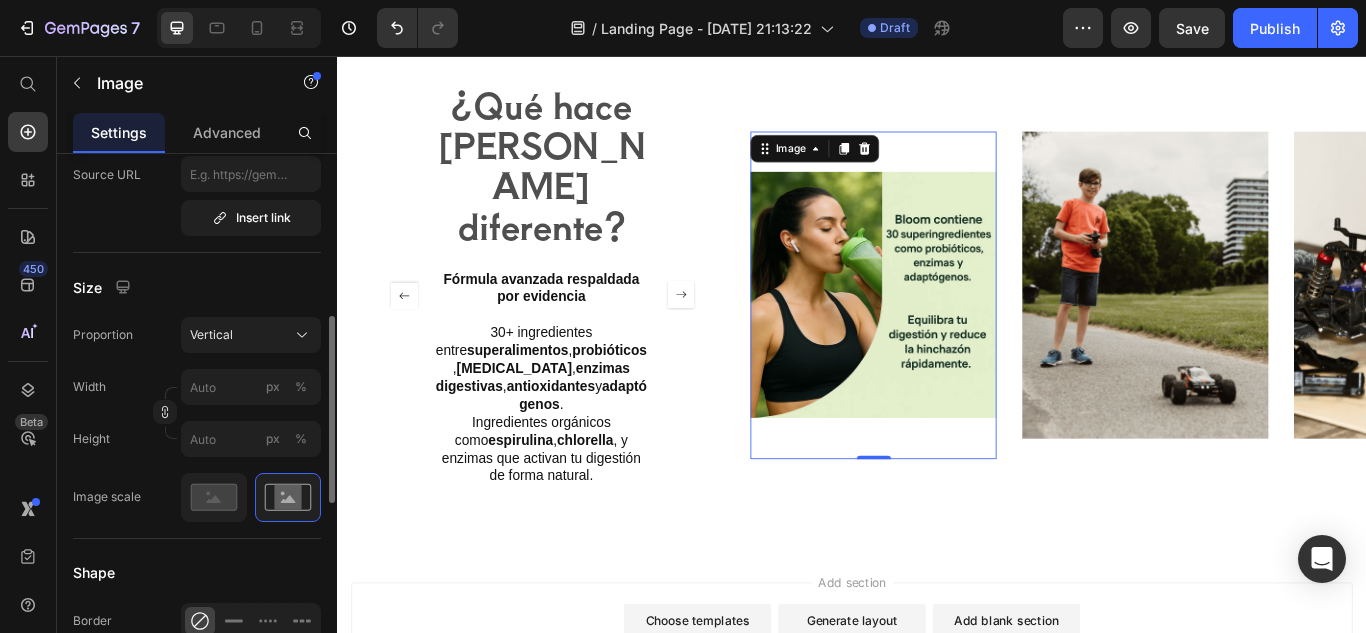 scroll, scrollTop: 464, scrollLeft: 0, axis: vertical 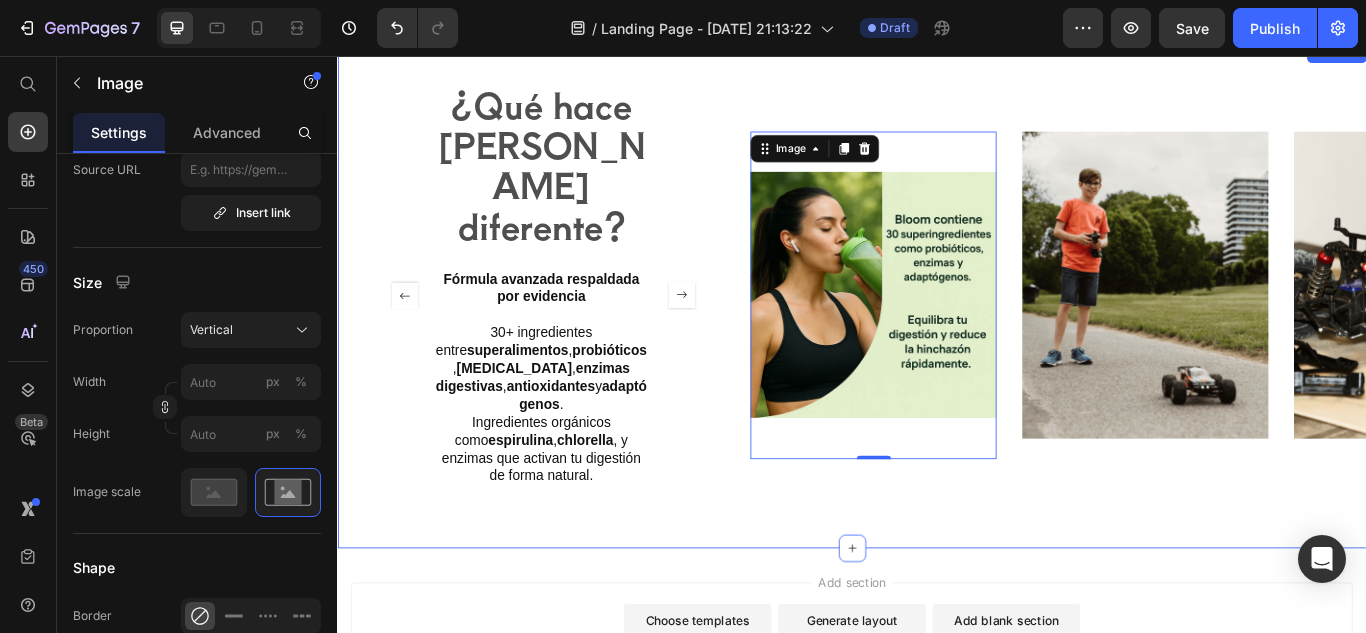 click on "¿Qué hace a Bloom diferente? Heading Fórmula avanzada respaldada por evidencia   30+ ingredientes entre  superalimentos ,  probióticos ,  prebióticos ,  enzimas digestivas ,  antioxidantes  y  adaptógenos . Ingredientes orgánicos como  espirulina ,  chlorella , y enzimas que activan tu digestión de forma natural. Text Block Mecanismo de acción único Actúa en 3 frentes al mismo tiempo:   Reduce la hinchazón Equilibra tu microbiota intestinal Impulsa tus niveles de energía   Mecanismo de acción único Actúa en 3 frentes al mismo tiempo:   Reduce la hinchazón Equilibra tu microbiota intestinal Impulsa tus niveles de energía Text Block
Carousel Image   0 Image Image Carousel Section 4" at bounding box center [937, 335] 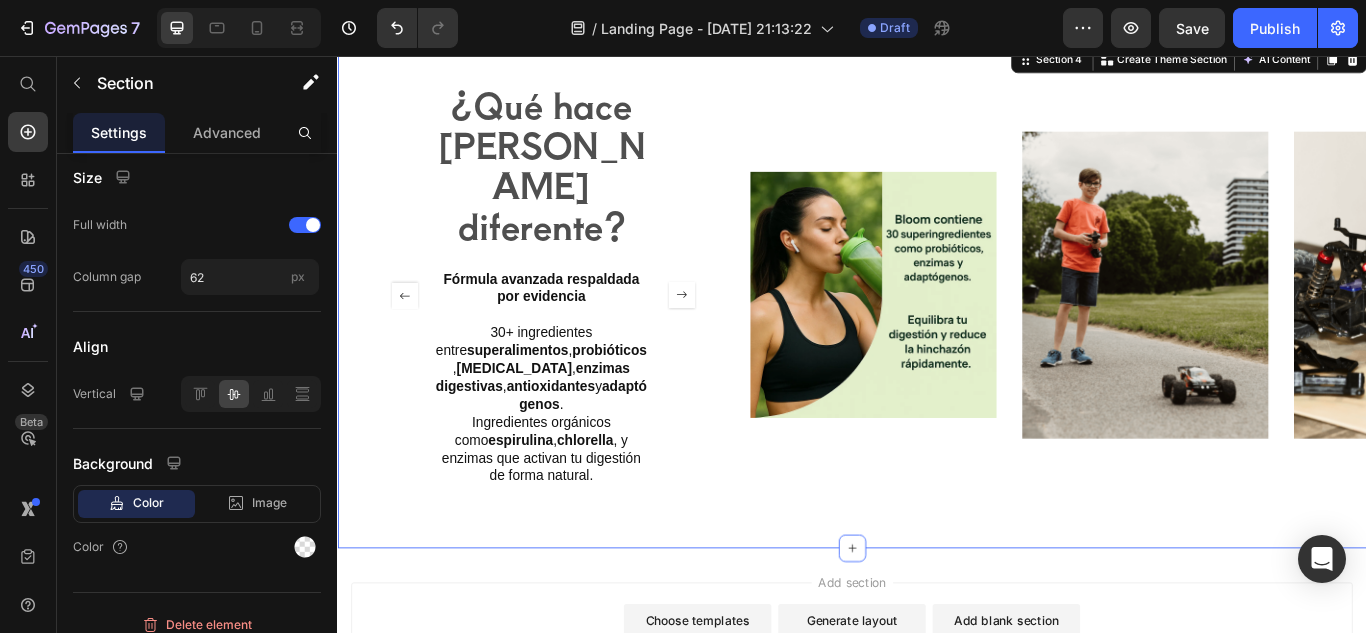 scroll, scrollTop: 0, scrollLeft: 0, axis: both 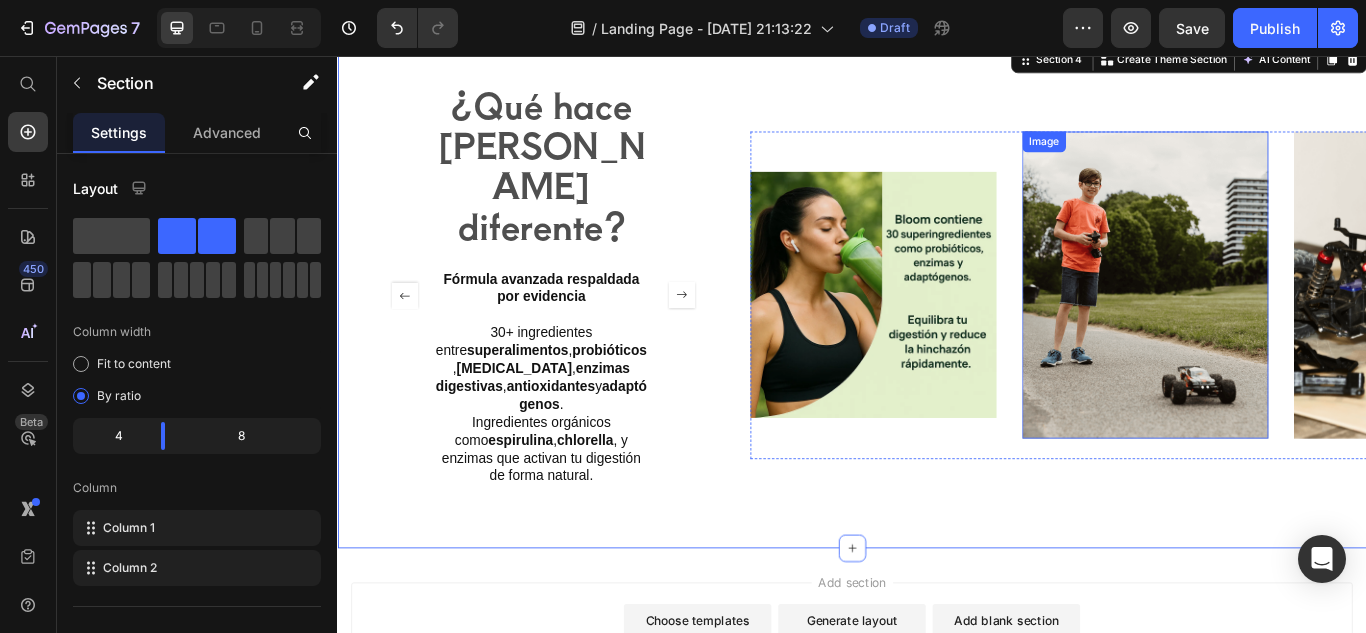 click at bounding box center (1278, 323) 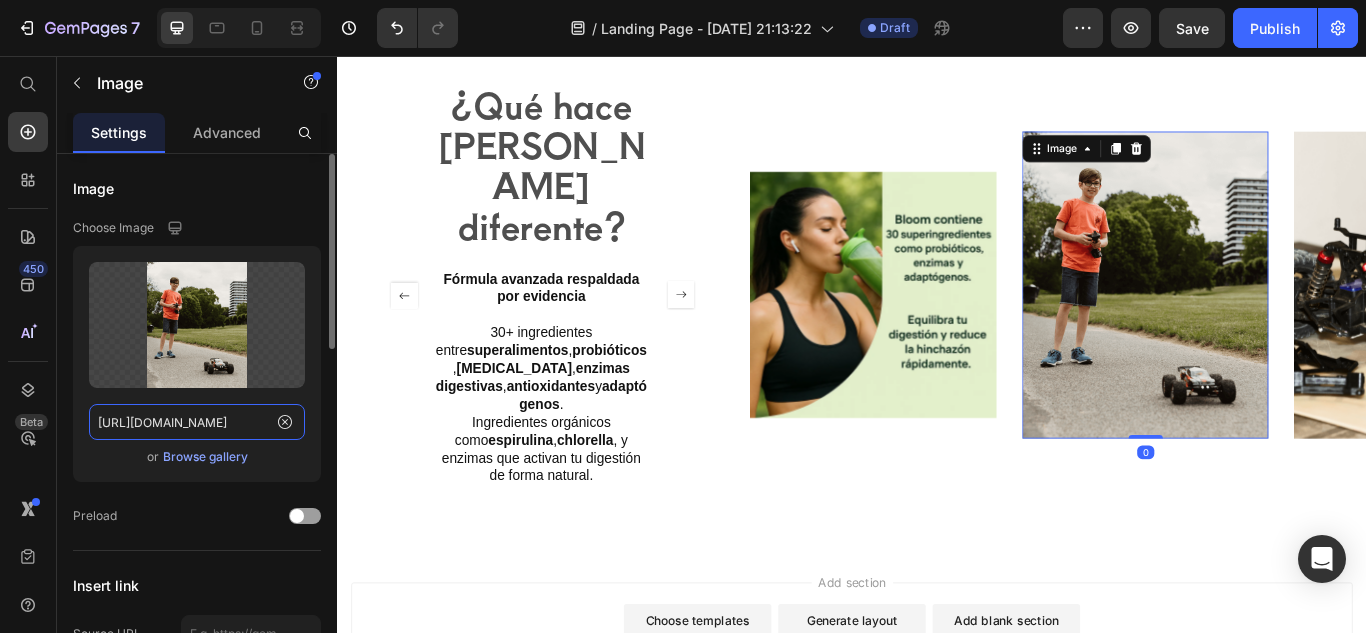 click on "https://cdn.shopify.com/s/files/1/2005/9307/files/gempages_432750572815254551-ac5fa402-322c-421c-a75a-a88496e1c94e.png?v=1716544420" 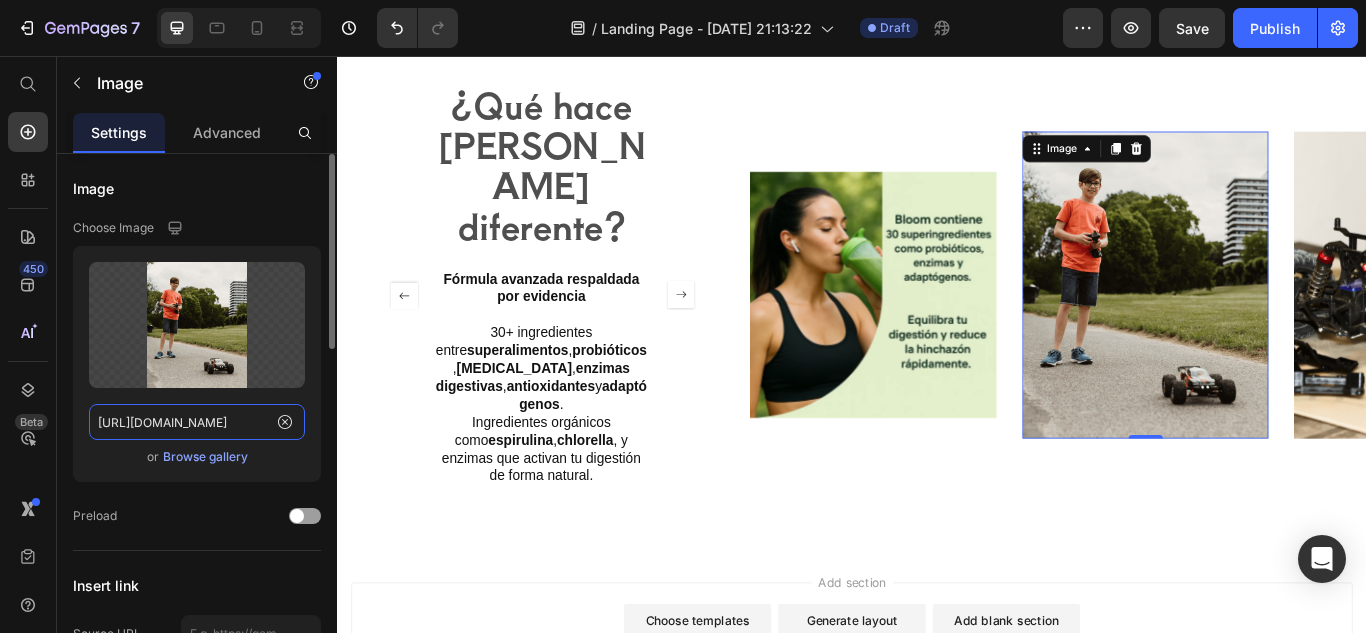 paste on "videos.openai.com/vg-assets/assets%2Ftask_01jzsa7q5ffb9sch3xvv5zzzd2%2F1752122564_img_1.webp?st=2025-07-10T03%3A42%3A06Z&se=2025-07-16T04%3A42%3A06Z&sks=b&skt=2025-07-10T03%3A42%3A06Z&ske=2025-07-16T04%3A42%3A06Z&sktid=a48cca56-e6da-484e-a814-9c849652bcb3&skoid=aa5ddad1-c91a-4f0a-9aca-e20682cc8969&skv=2019-02-02&sv=2018-11-09&sr=b&sp=r&spr=https%2Chttp&sig=PrFzZX9h%2FX36N2VjYjDlg60fOXJrHKaECq4SNI%2B%2BsEs%3D&az=oaivgprodscus" 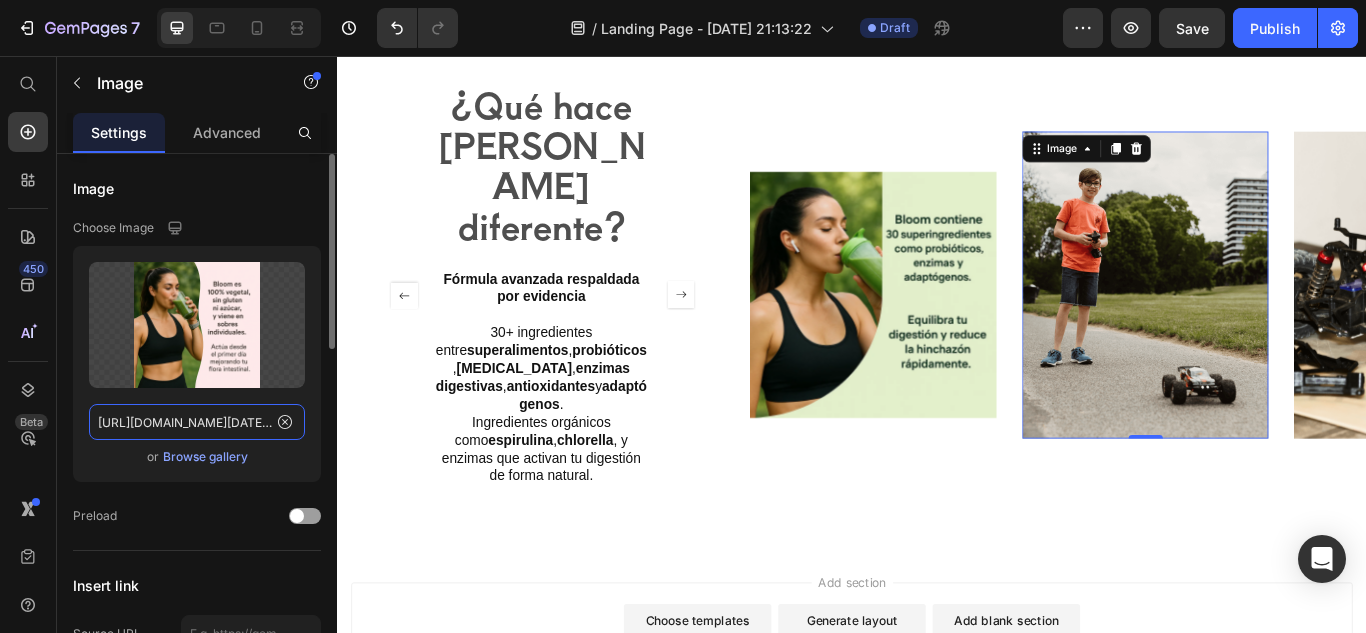 scroll, scrollTop: 0, scrollLeft: 2844, axis: horizontal 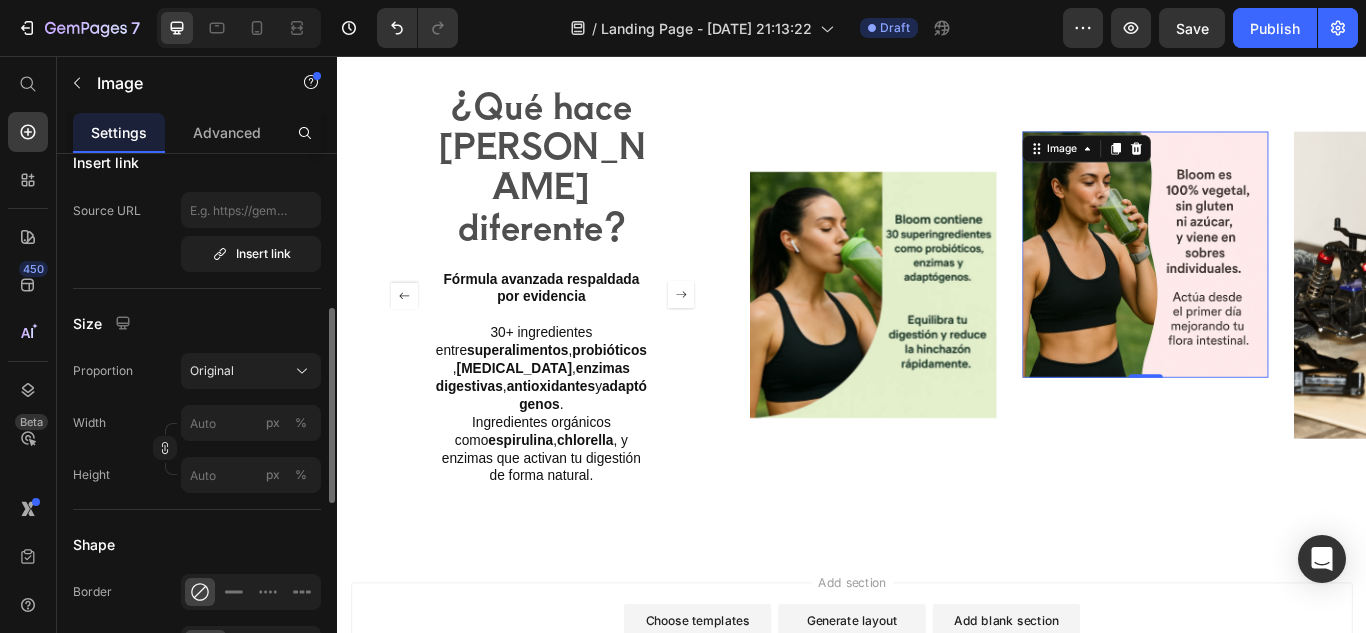 type on "https://videos.openai.com/vg-assets/assets%2Ftask_01jzsa7q5ffb9sch3xvv5zzzd2%2F1752122564_img_1.webp?st=2025-07-10T03%3A42%3A06Z&se=2025-07-16T04%3A42%3A06Z&sks=b&skt=2025-07-10T03%3A42%3A06Z&ske=2025-07-16T04%3A42%3A06Z&sktid=a48cca56-e6da-484e-a814-9c849652bcb3&skoid=aa5ddad1-c91a-4f0a-9aca-e20682cc8969&skv=2019-02-02&sv=2018-11-09&sr=b&sp=r&spr=https%2Chttp&sig=PrFzZX9h%2FX36N2VjYjDlg60fOXJrHKaECq4SNI%2B%2BsEs%3D&az=oaivgprodscus" 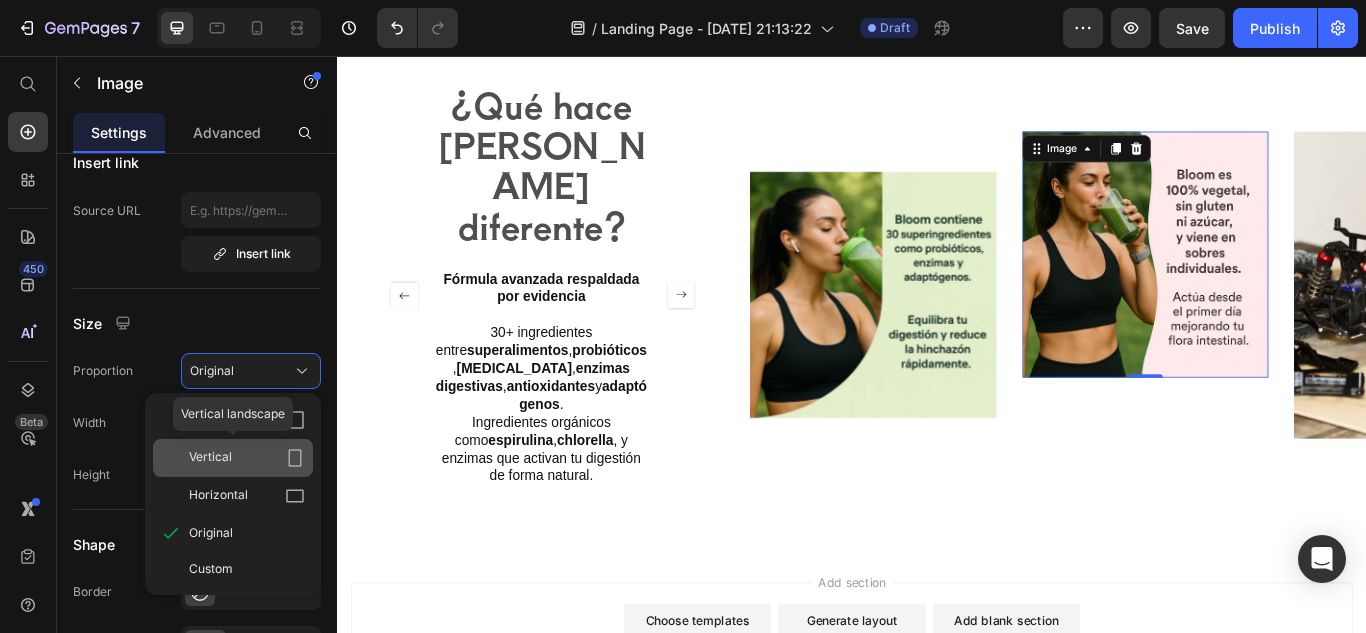 click on "Vertical" at bounding box center [247, 458] 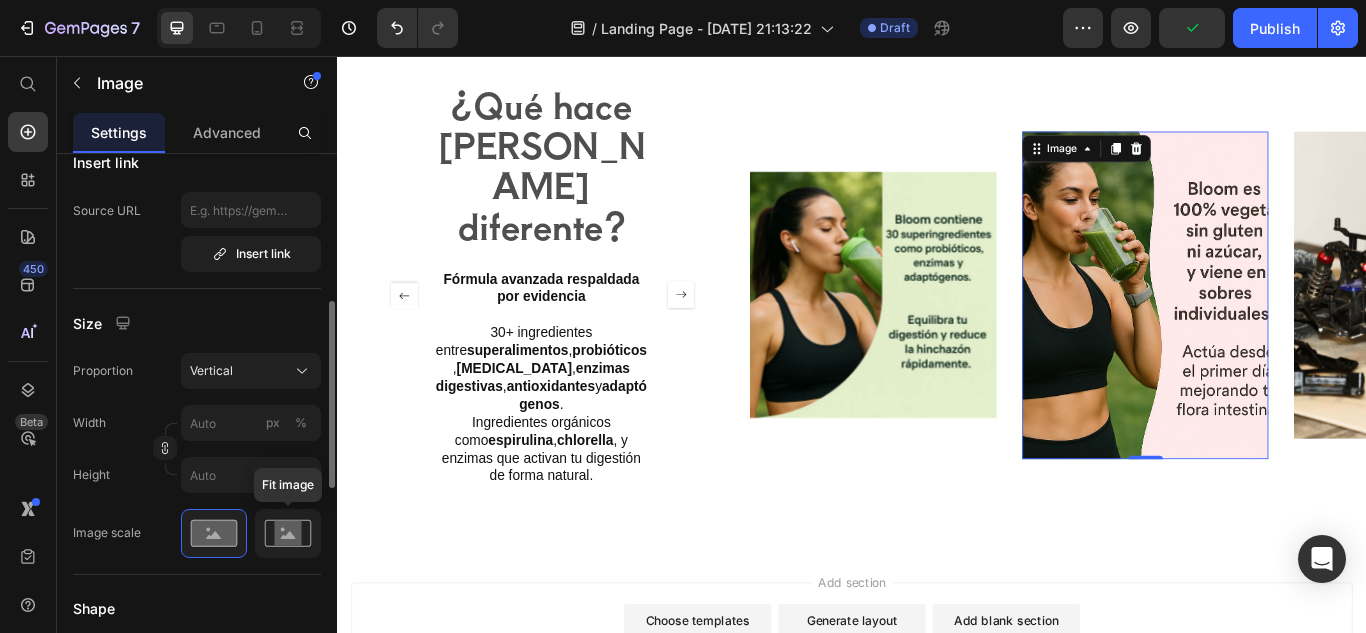 click 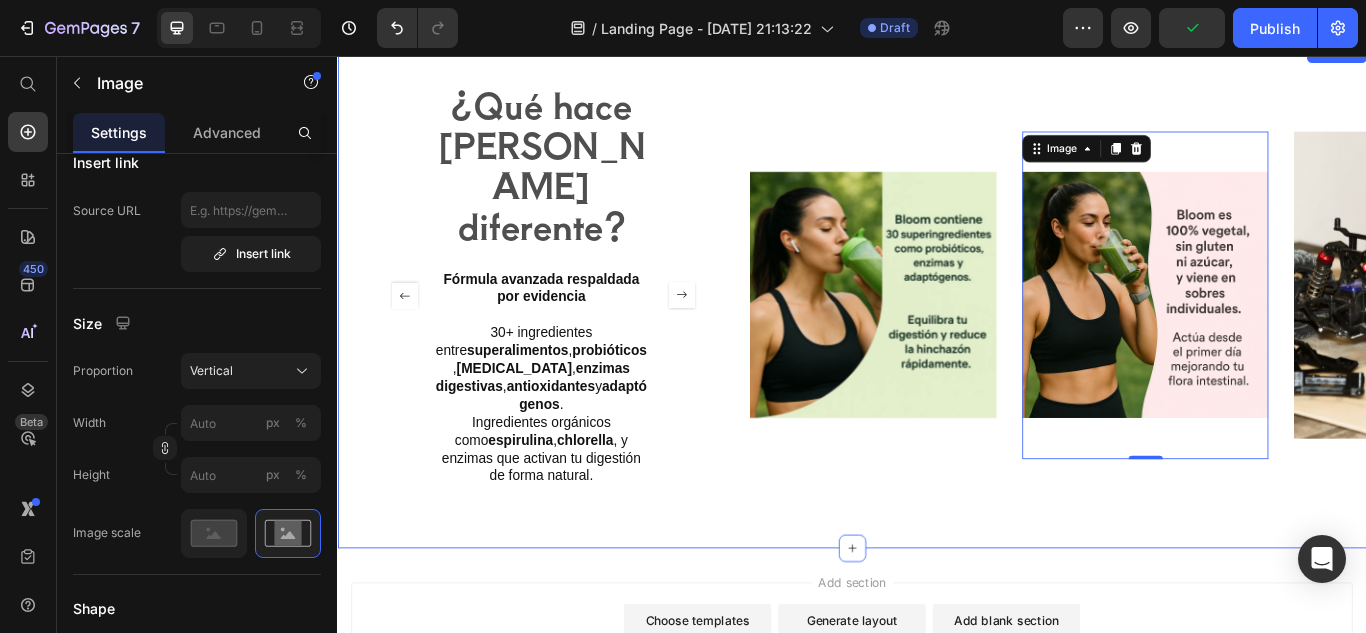 click on "¿Qué hace a Bloom diferente? Heading Fórmula avanzada respaldada por evidencia   30+ ingredientes entre  superalimentos ,  probióticos ,  prebióticos ,  enzimas digestivas ,  antioxidantes  y  adaptógenos . Ingredientes orgánicos como  espirulina ,  chlorella , y enzimas que activan tu digestión de forma natural. Text Block Mecanismo de acción único Actúa en 3 frentes al mismo tiempo:   Reduce la hinchazón Equilibra tu microbiota intestinal Impulsa tus niveles de energía   Mecanismo de acción único Actúa en 3 frentes al mismo tiempo:   Reduce la hinchazón Equilibra tu microbiota intestinal Impulsa tus niveles de energía Text Block
Carousel Image Image   0 Image Carousel Section 4" at bounding box center (937, 335) 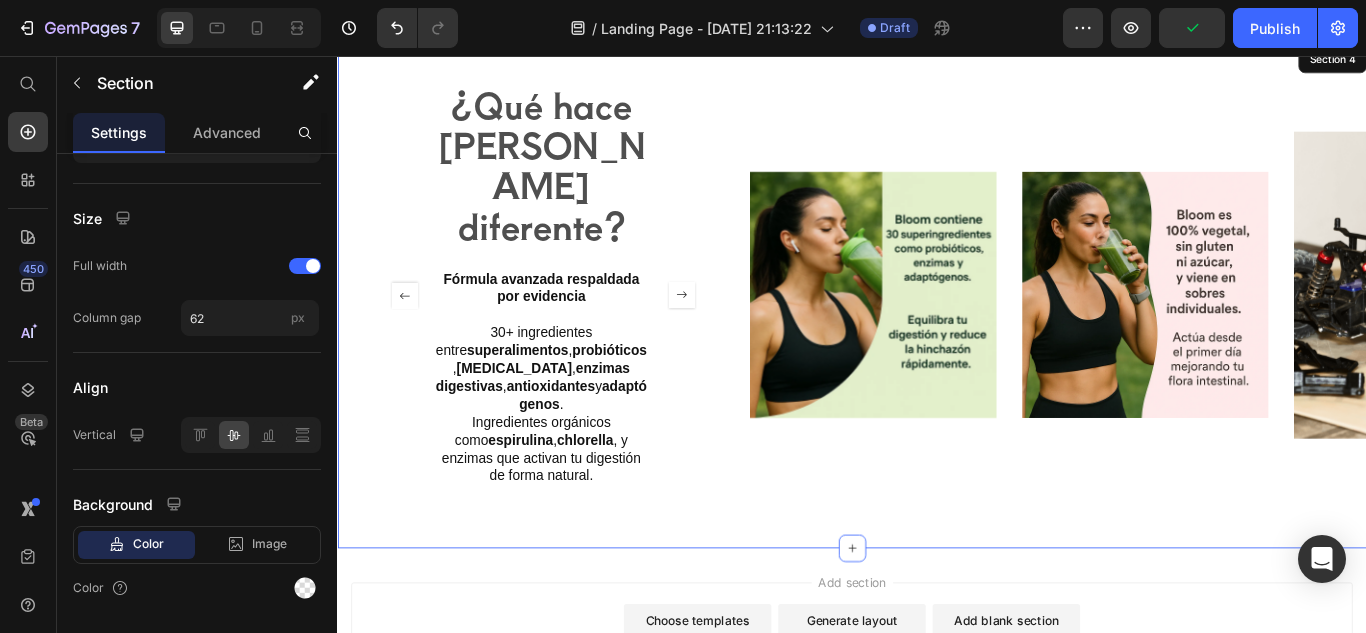 click on "¿Qué hace a Bloom diferente? Heading Fórmula avanzada respaldada por evidencia   30+ ingredientes entre  superalimentos ,  probióticos ,  prebióticos ,  enzimas digestivas ,  antioxidantes  y  adaptógenos . Ingredientes orgánicos como  espirulina ,  chlorella , y enzimas que activan tu digestión de forma natural. Text Block Mecanismo de acción único Actúa en 3 frentes al mismo tiempo:   Reduce la hinchazón Equilibra tu microbiota intestinal Impulsa tus niveles de energía   Mecanismo de acción único Actúa en 3 frentes al mismo tiempo:   Reduce la hinchazón Equilibra tu microbiota intestinal Impulsa tus niveles de energía Text Block
Carousel Image Image   0 Image Carousel Section 4" at bounding box center [937, 335] 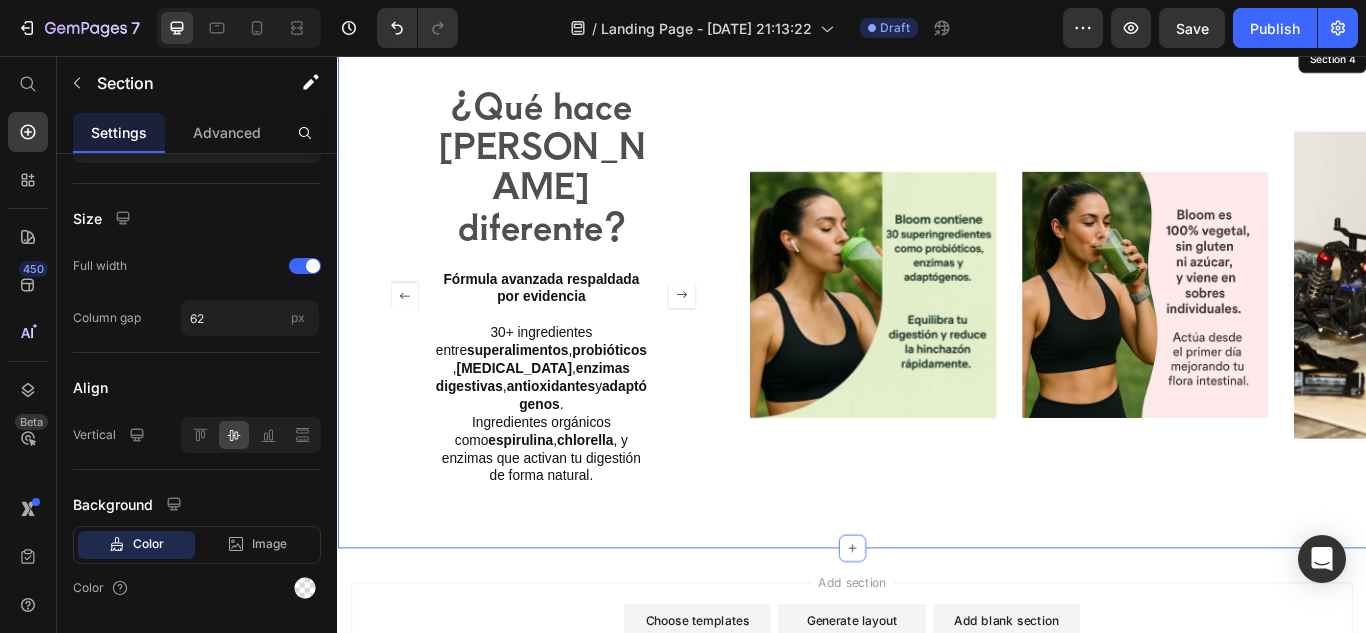 scroll, scrollTop: 0, scrollLeft: 0, axis: both 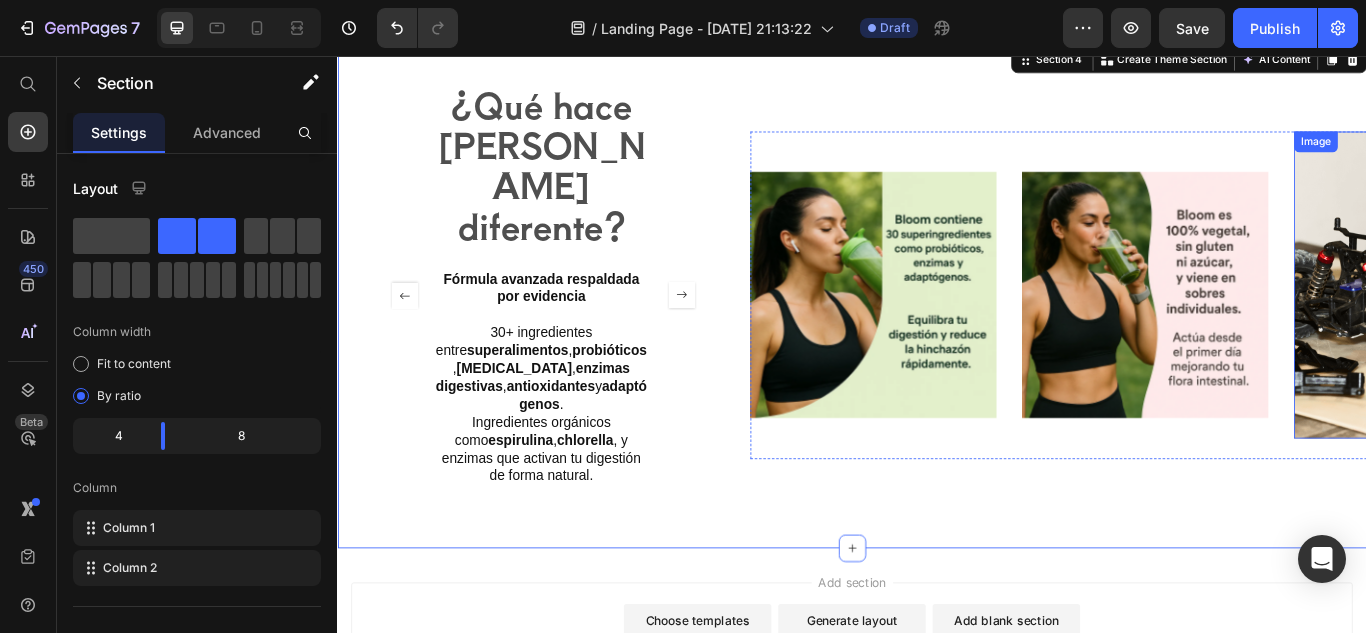 click at bounding box center [1595, 323] 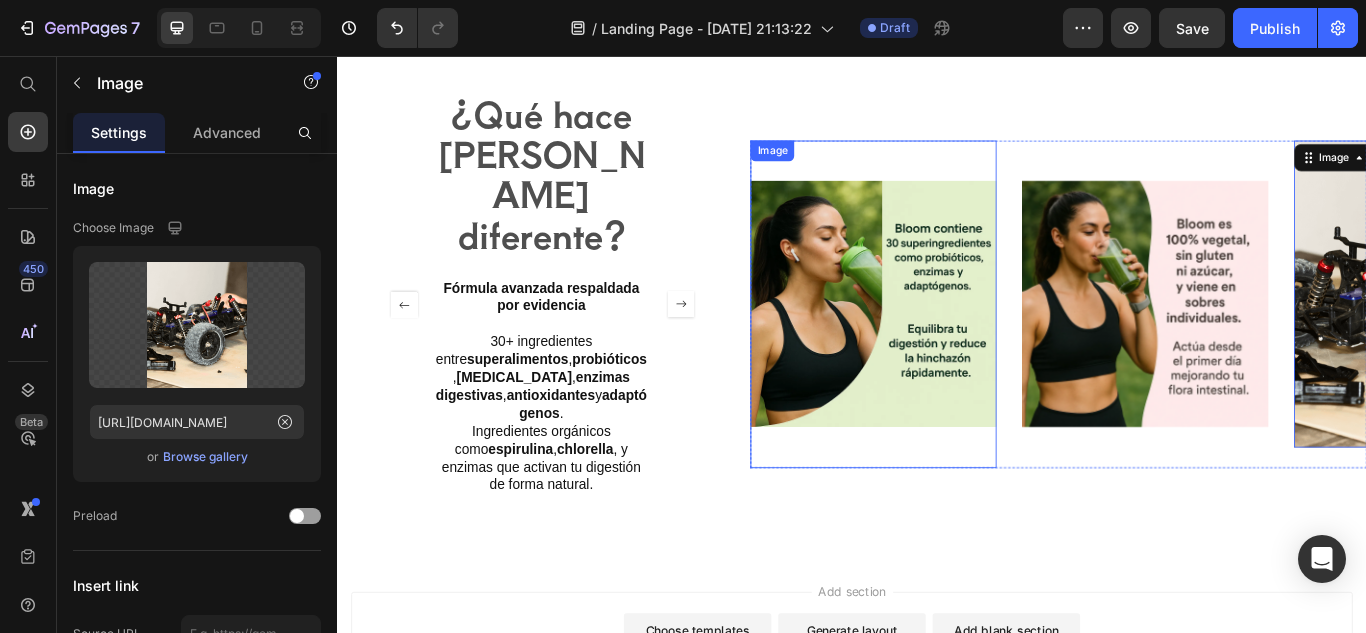 scroll, scrollTop: 1875, scrollLeft: 0, axis: vertical 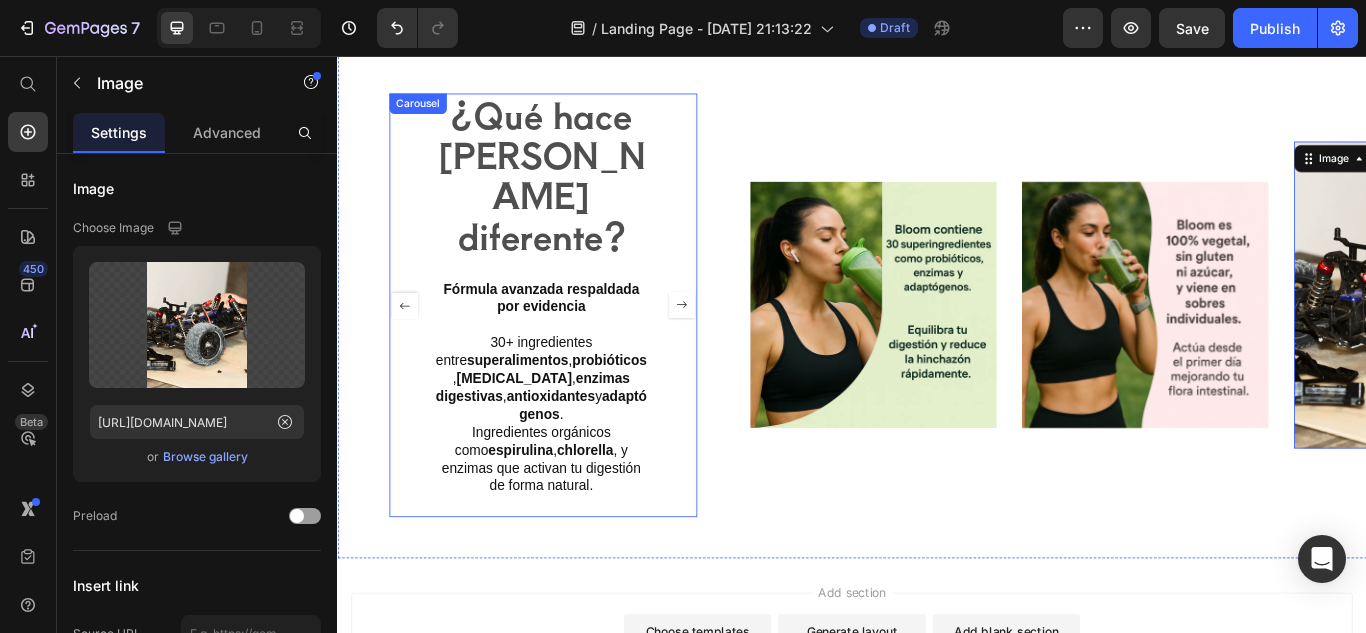 click 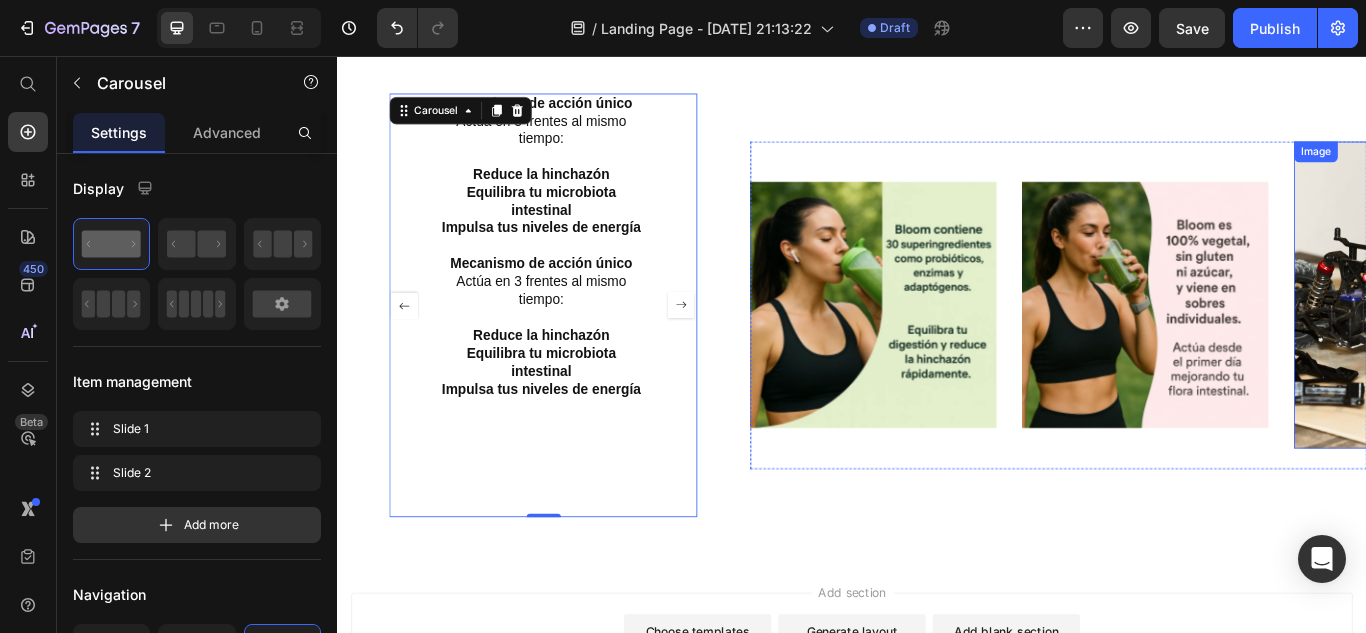 click at bounding box center (1595, 335) 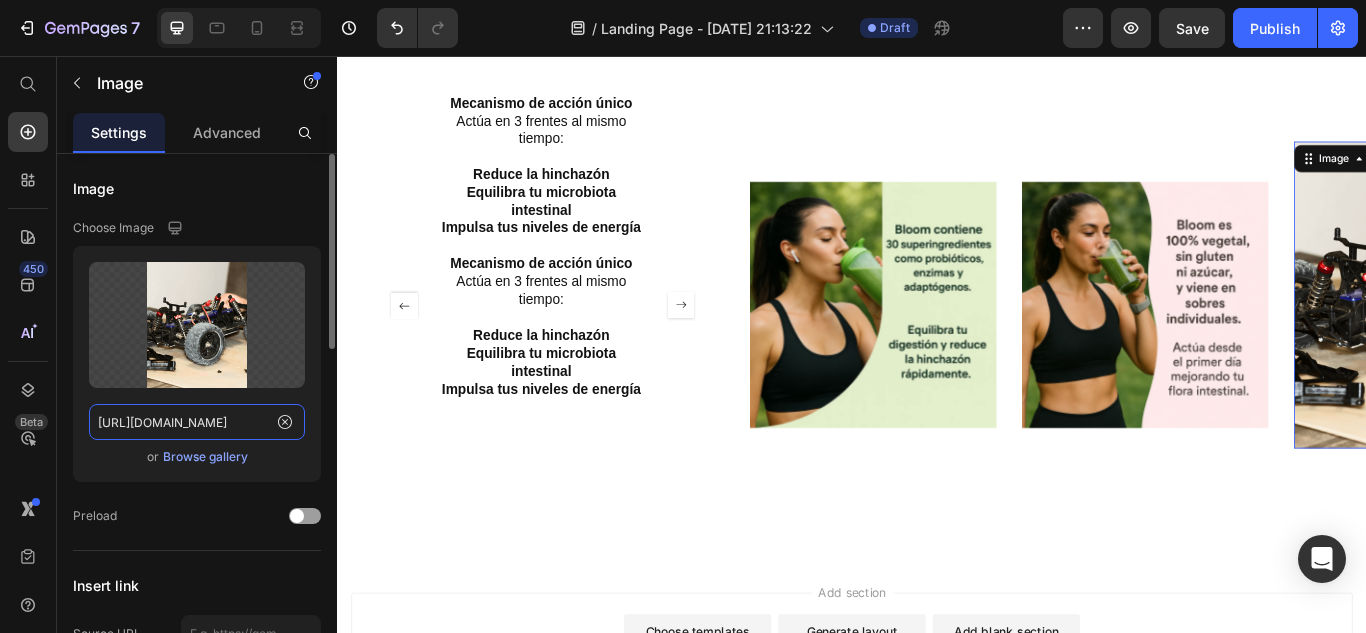 click on "https://cdn.shopify.com/s/files/1/2005/9307/files/gempages_432750572815254551-27aff68d-a7a5-4c9b-aa54-719b3ed51ee9.png?v=1716544440" 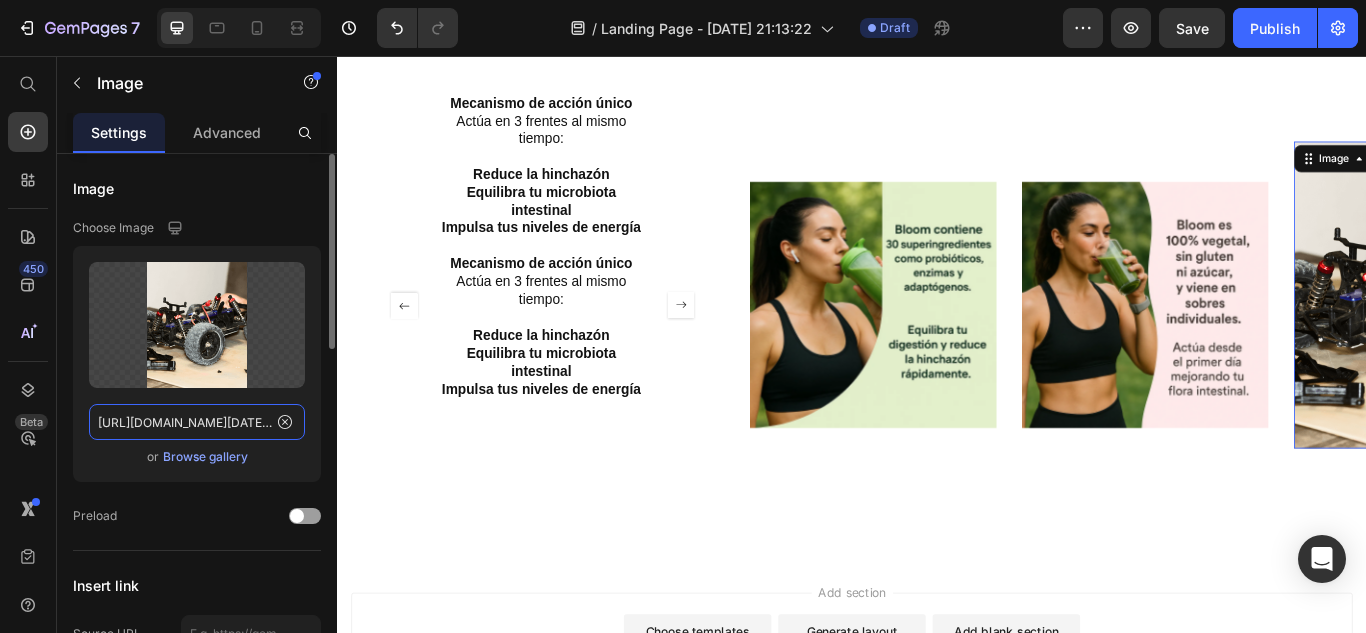scroll, scrollTop: 0, scrollLeft: 2832, axis: horizontal 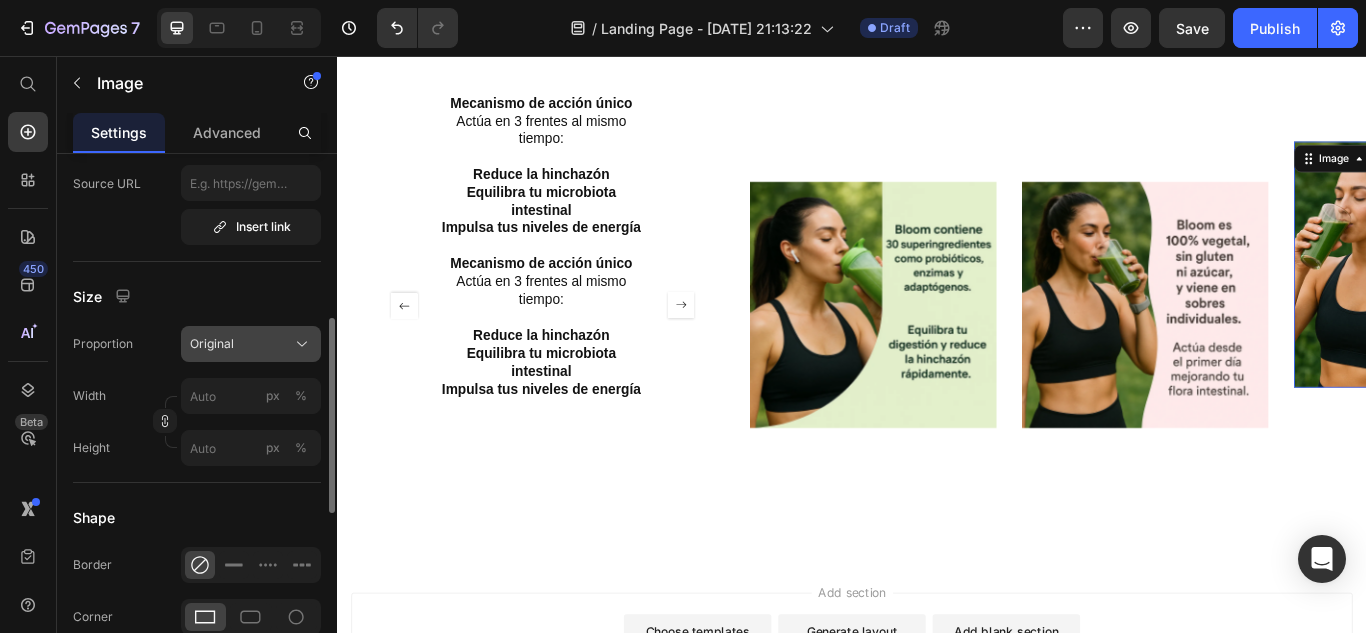 type on "https://videos.openai.com/vg-assets/assets%2Ftask_01jzsagjvqew294cwbx95ptmd7%2F1752122896_img_0.webp?st=2025-07-10T03%3A41%3A19Z&se=2025-07-16T04%3A41%3A19Z&sks=b&skt=2025-07-10T03%3A41%3A19Z&ske=2025-07-16T04%3A41%3A19Z&sktid=a48cca56-e6da-484e-a814-9c849652bcb3&skoid=aa5ddad1-c91a-4f0a-9aca-e20682cc8969&skv=2019-02-02&sv=2018-11-09&sr=b&sp=r&spr=https%2Chttp&sig=pmh7Q9%2B7nON6xMIoteEpIKP0Sp2r%2FOdLQDBVSpZgFHk%3D&az=oaivgprodscus" 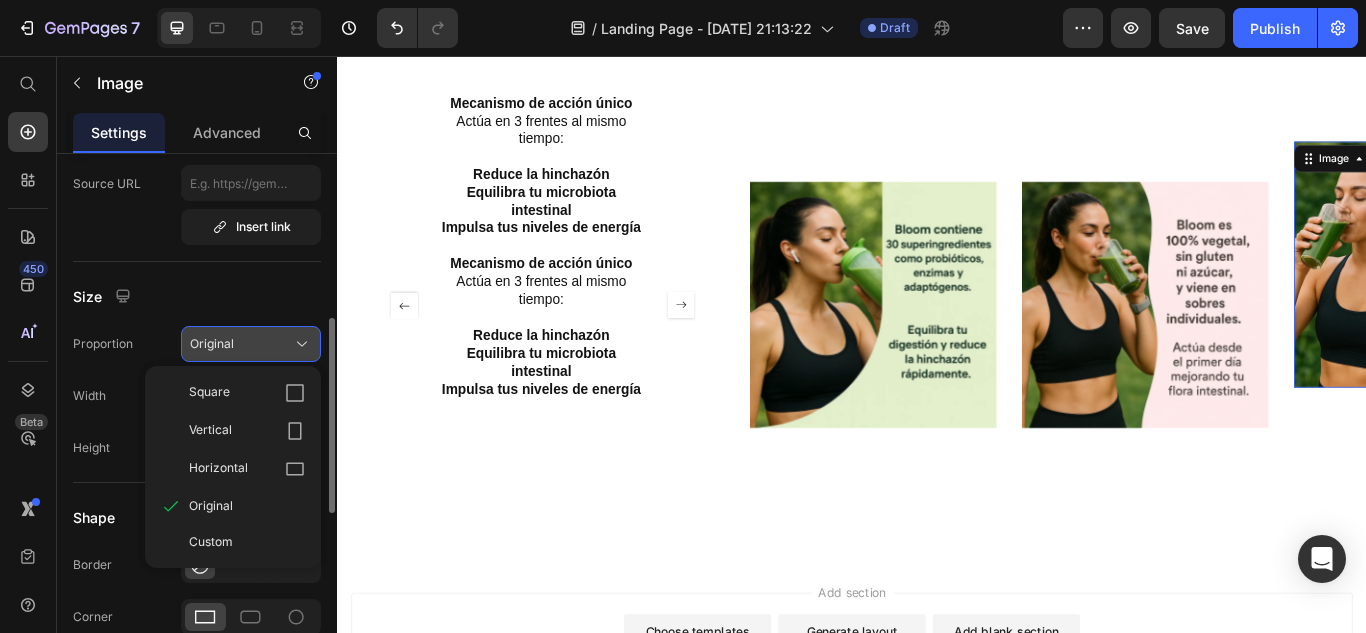 scroll, scrollTop: 0, scrollLeft: 0, axis: both 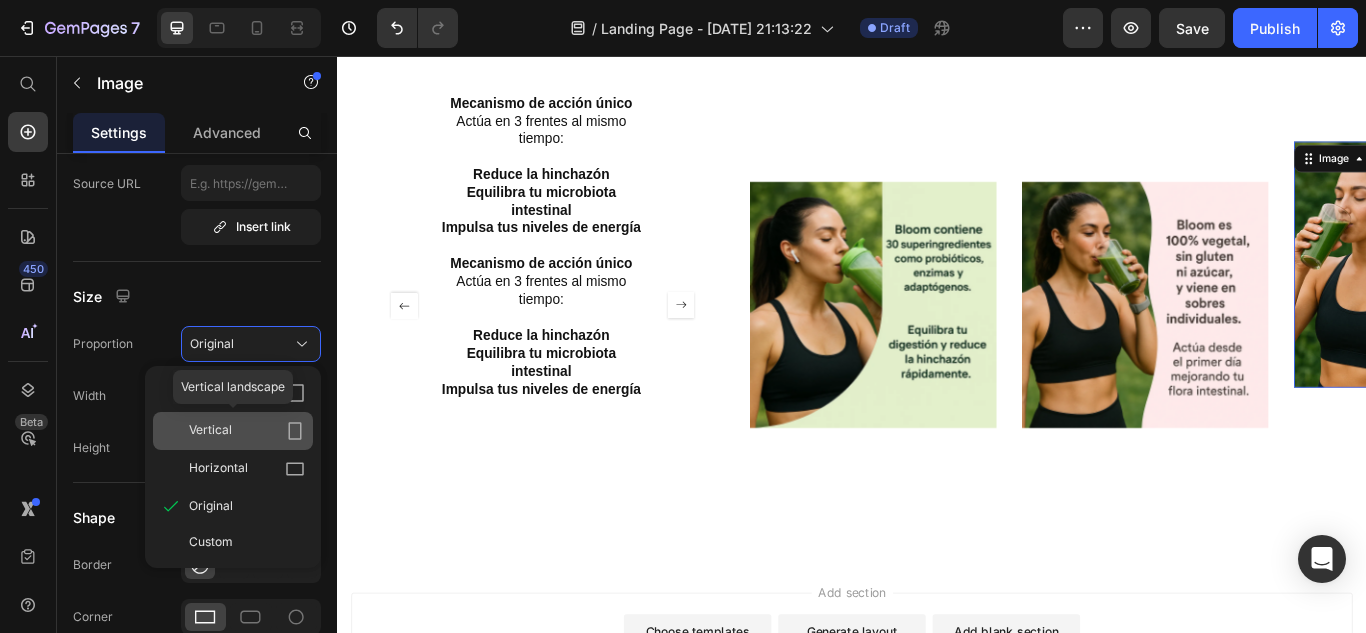 click on "Vertical" at bounding box center (247, 431) 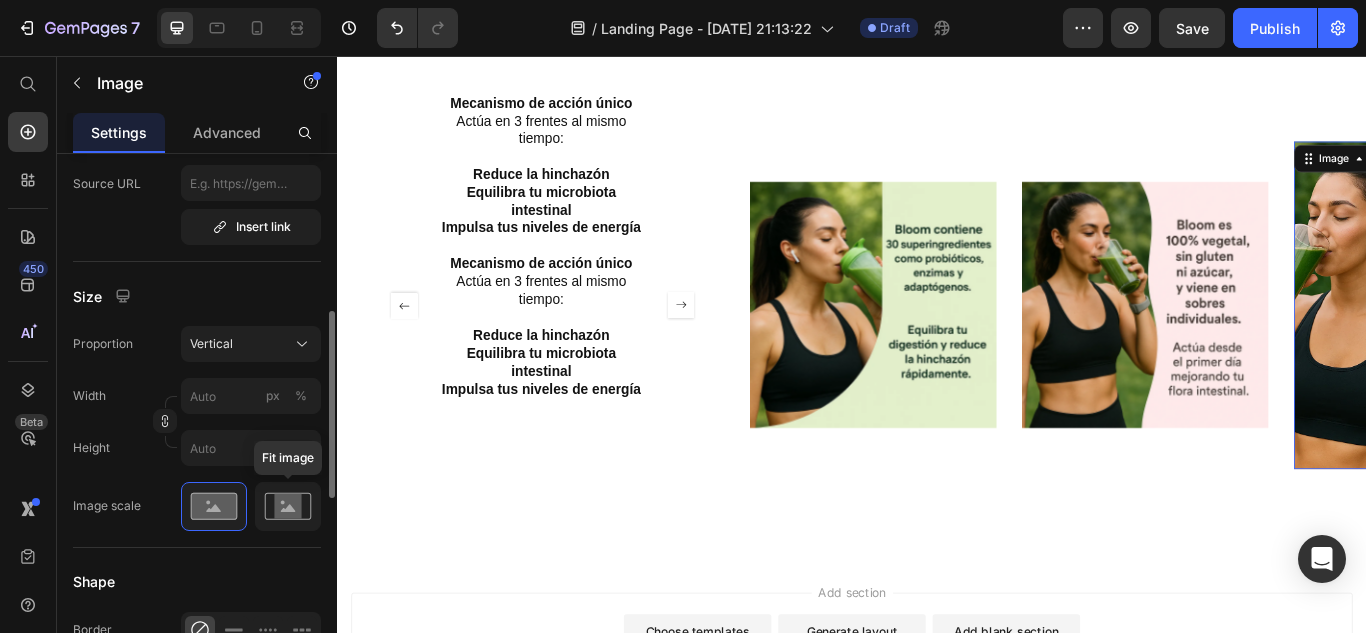 click 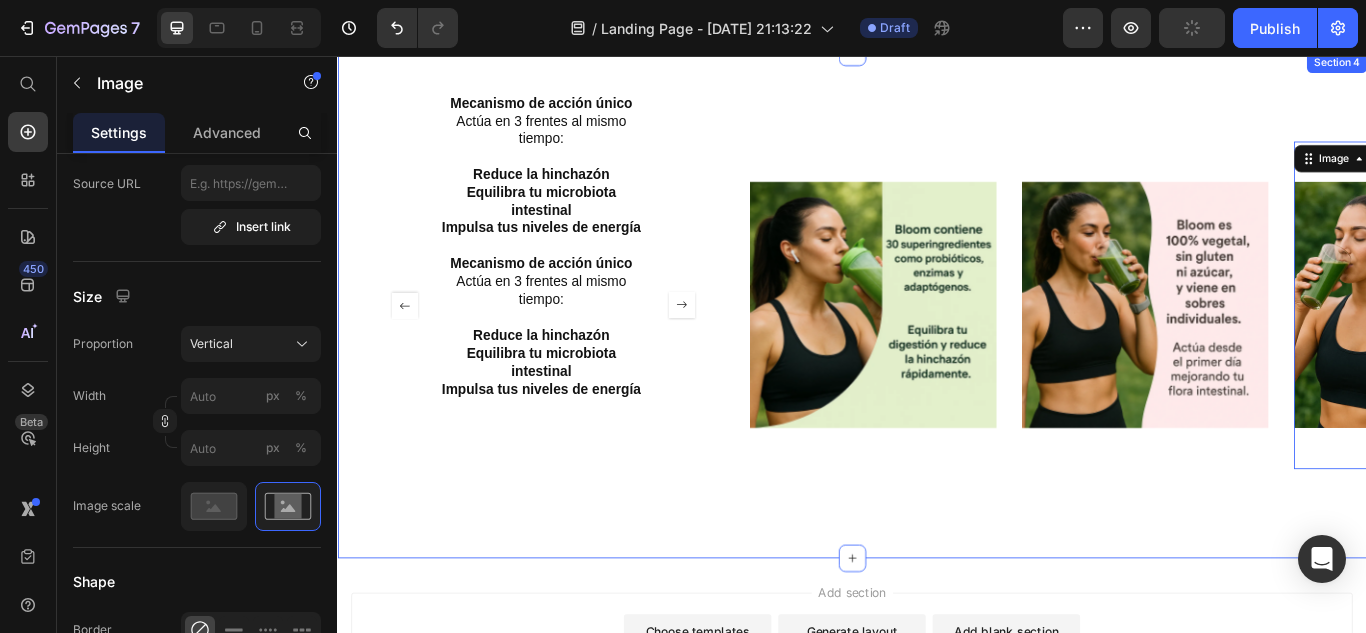 click on "¿Qué hace a Bloom diferente? Heading Fórmula avanzada respaldada por evidencia   30+ ingredientes entre  superalimentos ,  probióticos ,  prebióticos ,  enzimas digestivas ,  antioxidantes  y  adaptógenos . Ingredientes orgánicos como  espirulina ,  chlorella , y enzimas que activan tu digestión de forma natural. Text Block Mecanismo de acción único Actúa en 3 frentes al mismo tiempo:   Reduce la hinchazón Equilibra tu microbiota intestinal Impulsa tus niveles de energía   Mecanismo de acción único Actúa en 3 frentes al mismo tiempo:   Reduce la hinchazón Equilibra tu microbiota intestinal Impulsa tus niveles de energía Text Block
Carousel Image Image Image   0 Carousel Section 4" at bounding box center [937, 347] 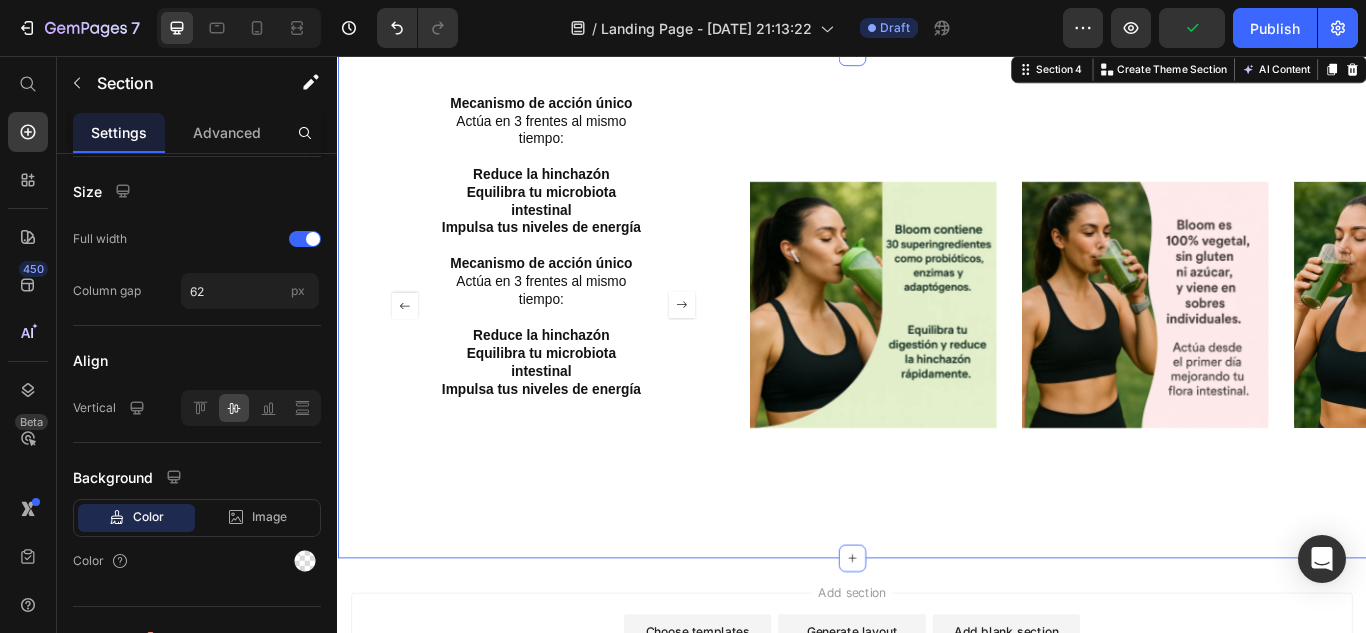 scroll, scrollTop: 0, scrollLeft: 0, axis: both 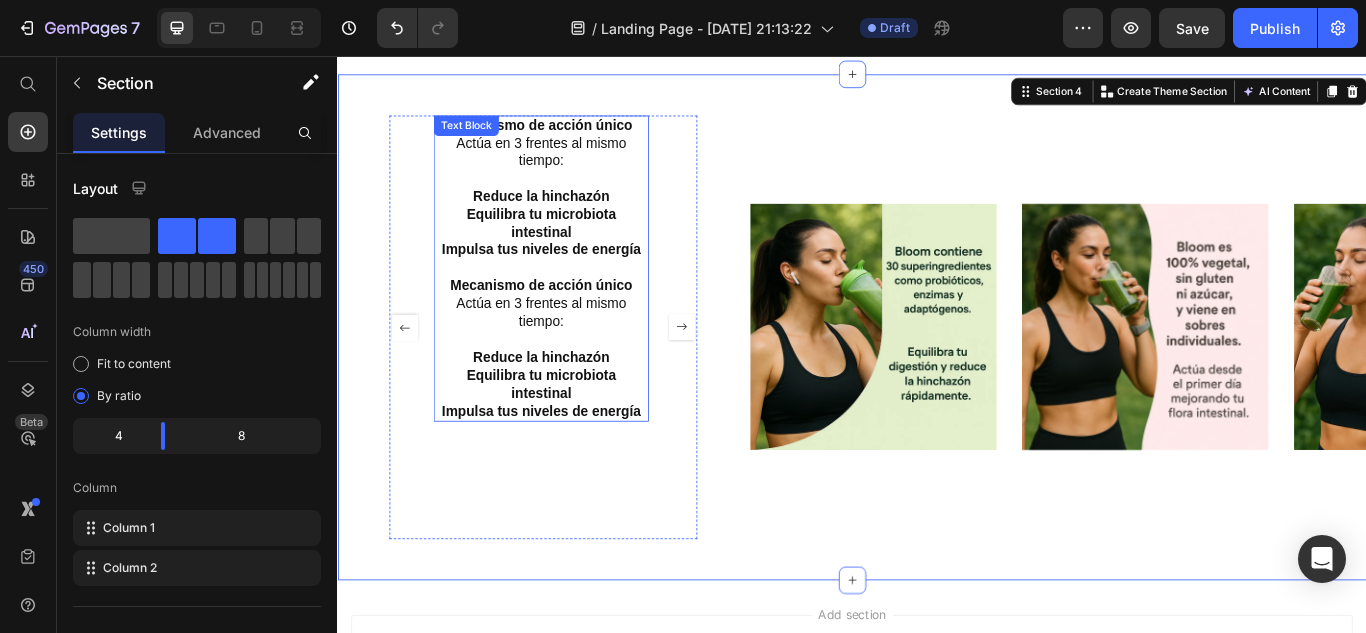 click at bounding box center [574, 304] 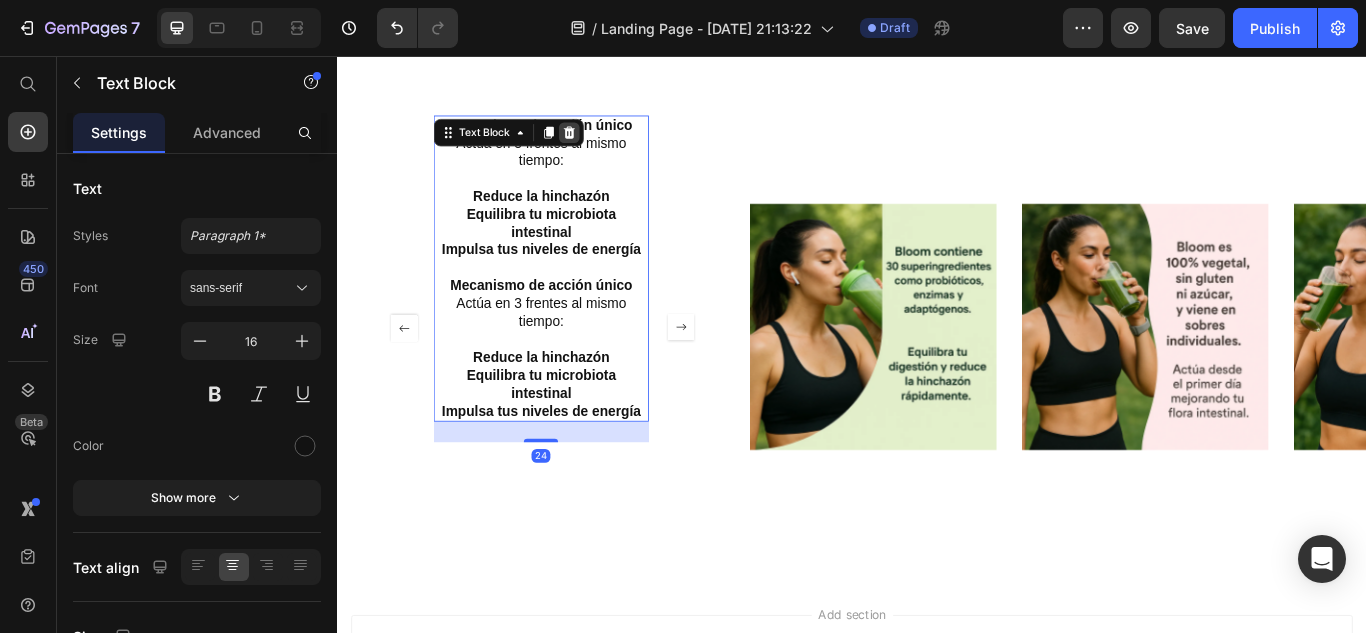click 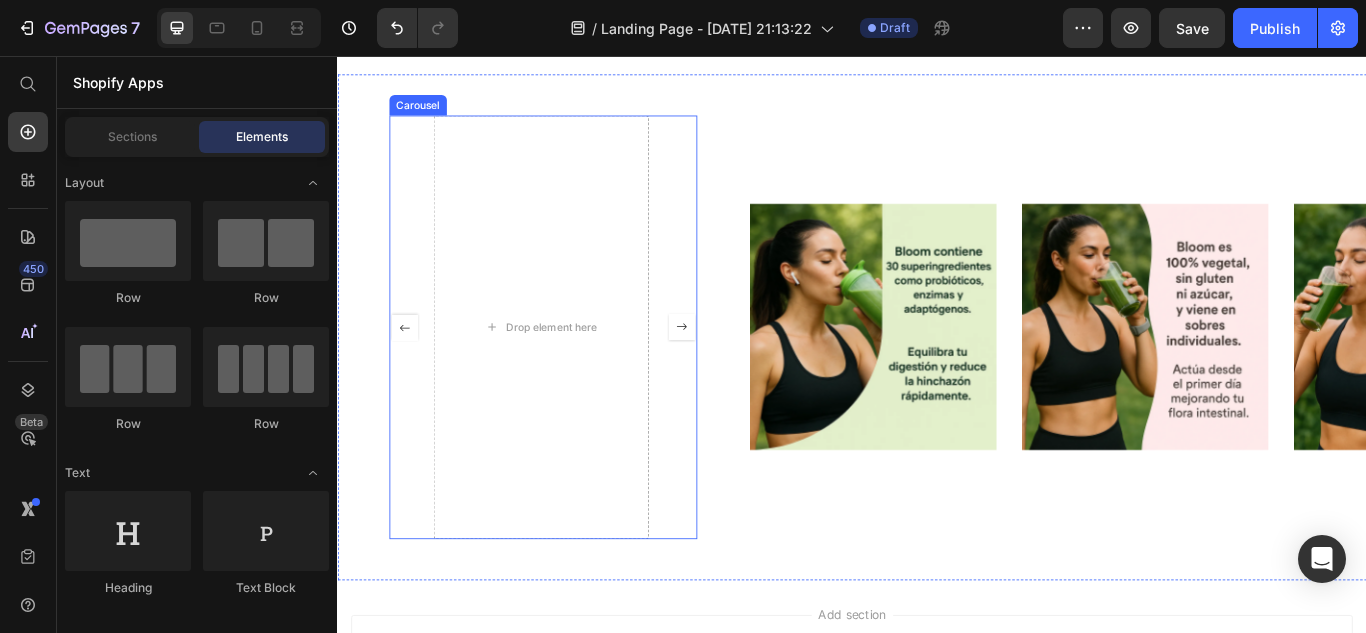 click 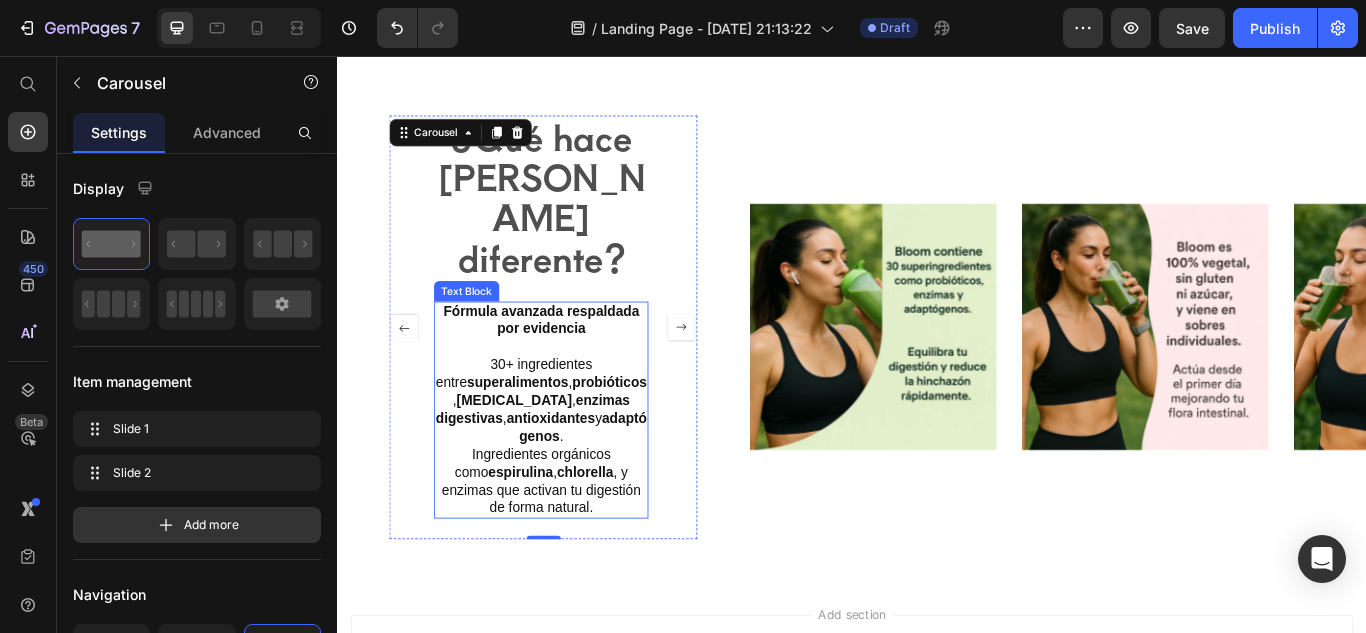 click on "Fórmula avanzada respaldada por evidencia" at bounding box center [574, 366] 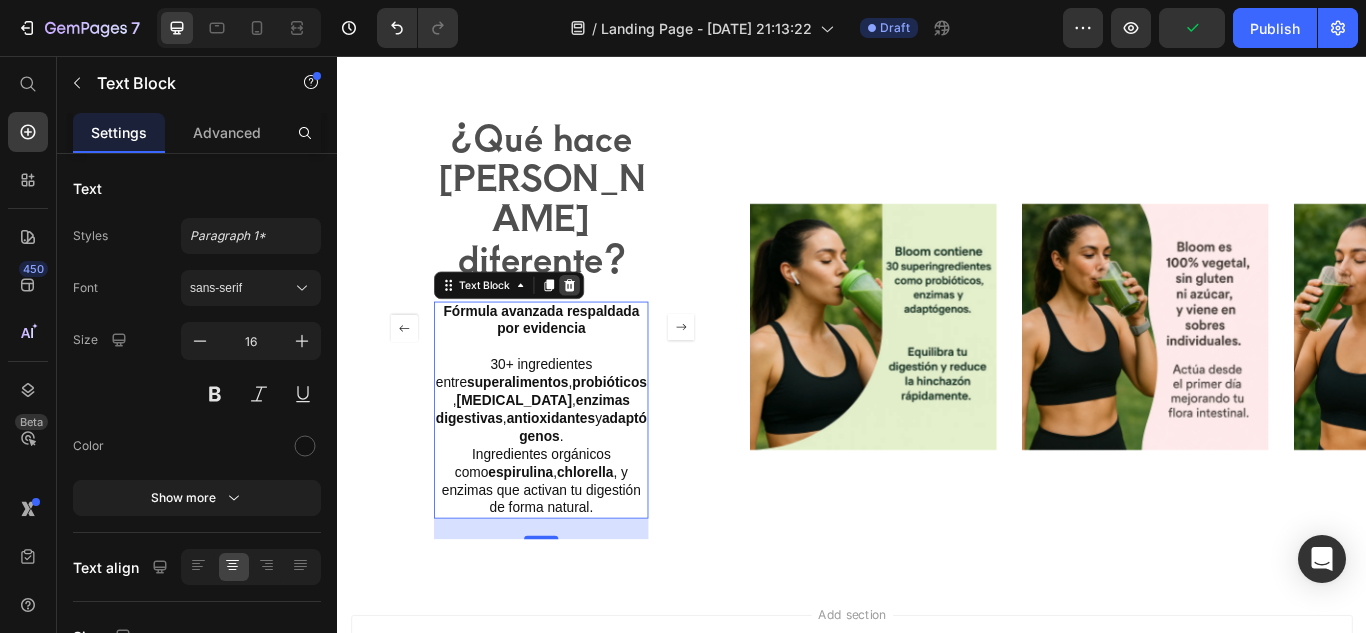 click at bounding box center [607, 324] 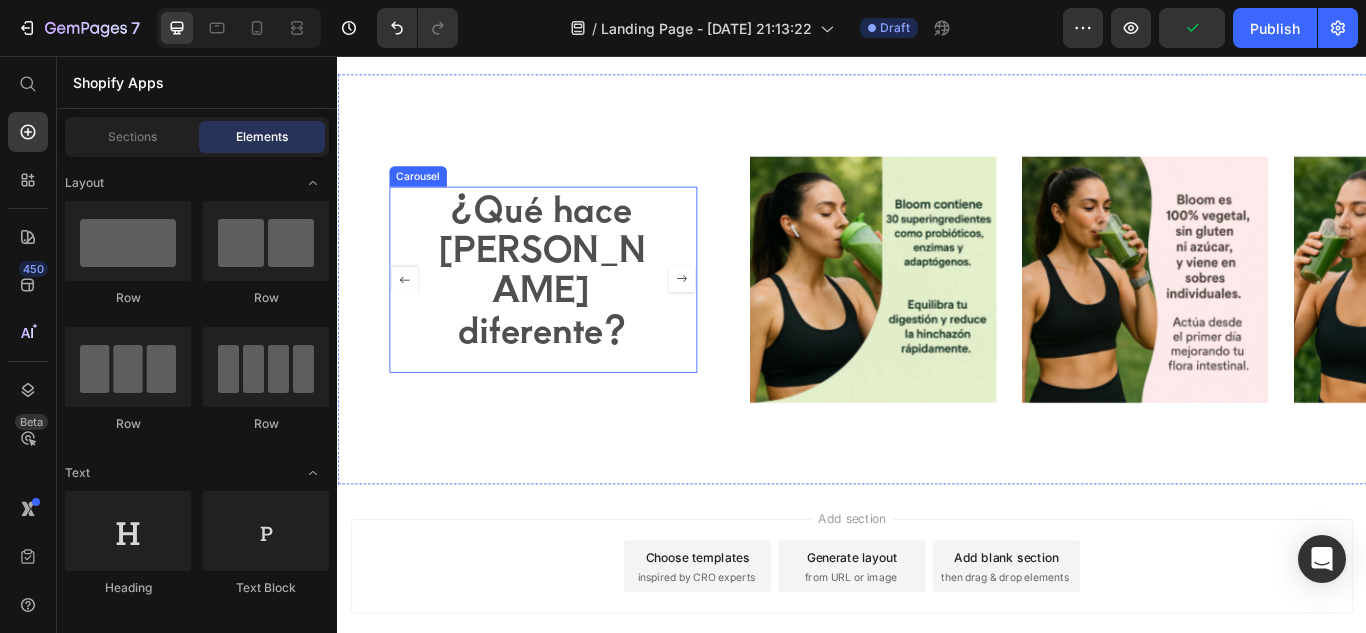 click 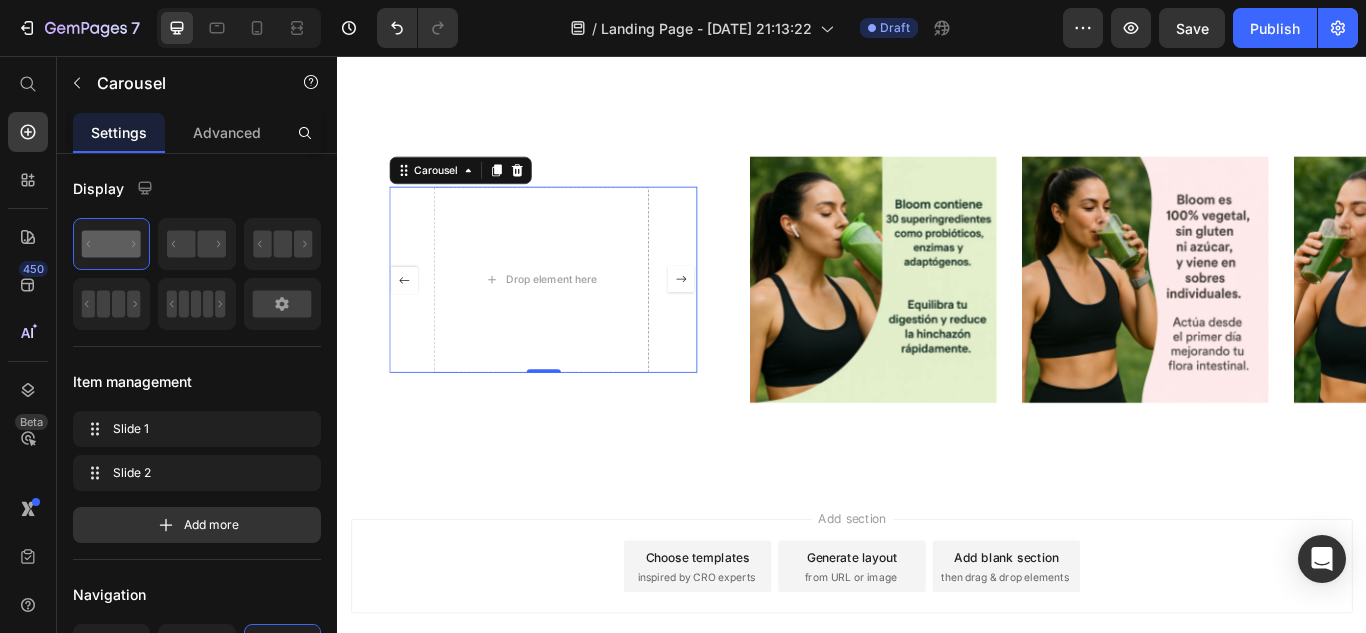 click 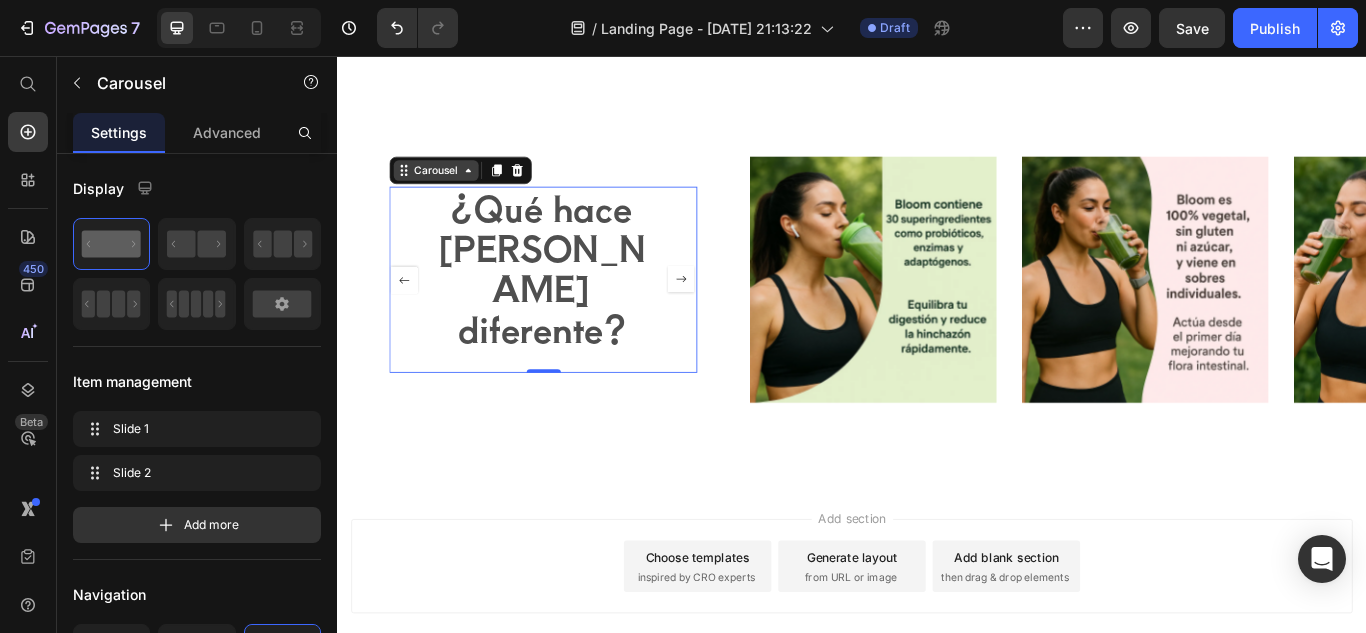 click on "Carousel" at bounding box center [451, 190] 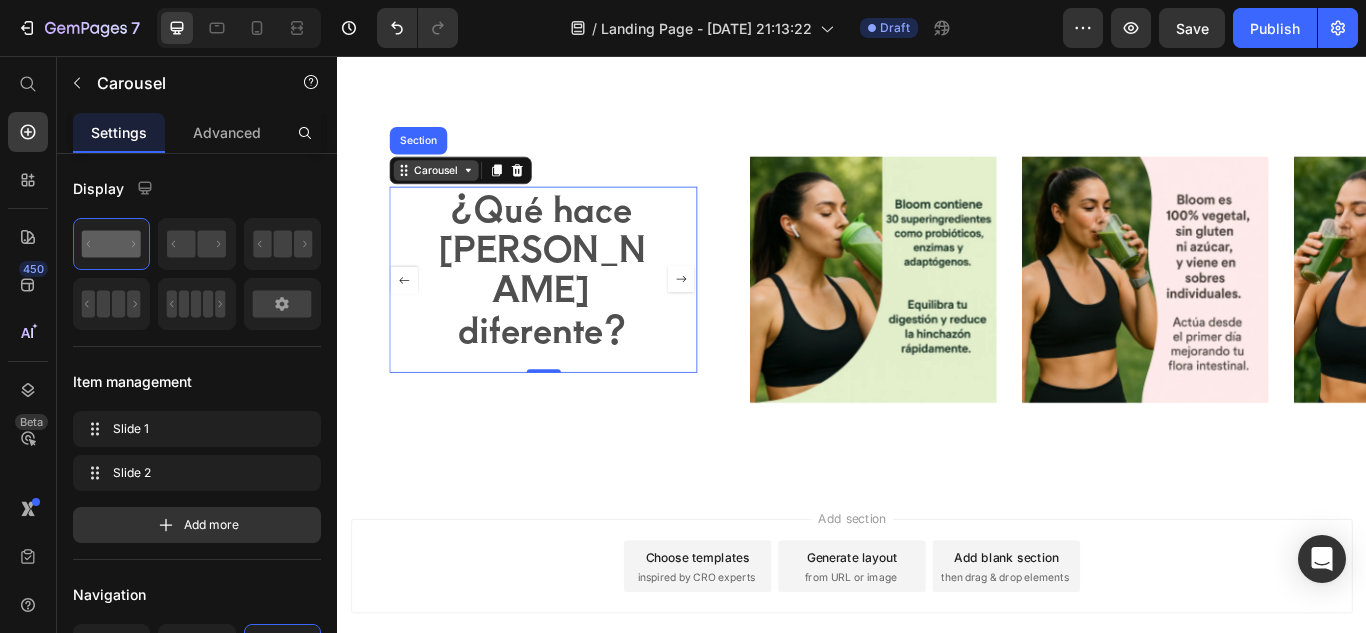 click 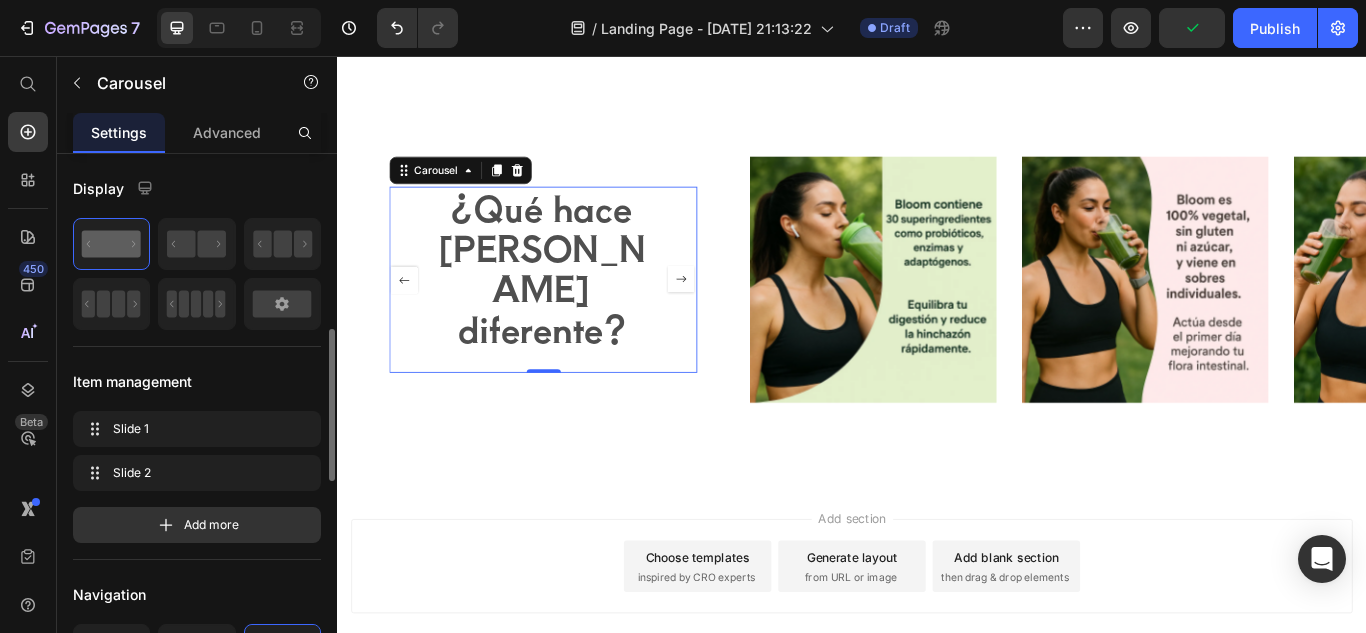 scroll, scrollTop: 175, scrollLeft: 0, axis: vertical 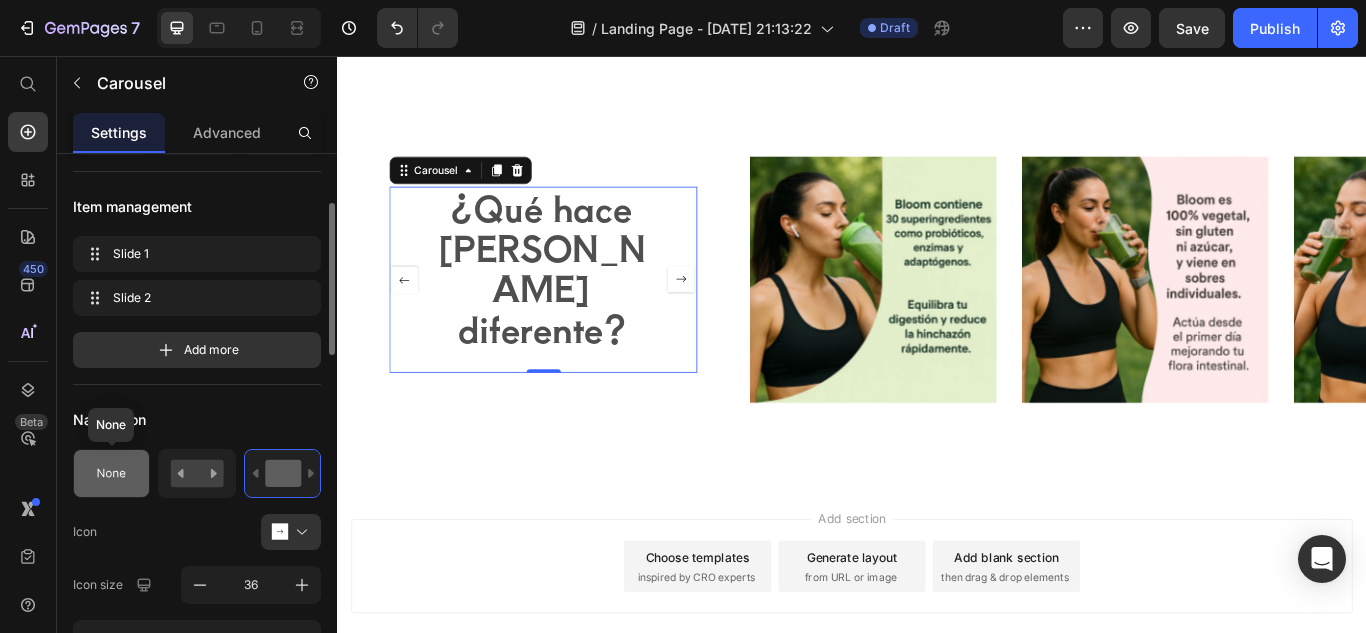 click 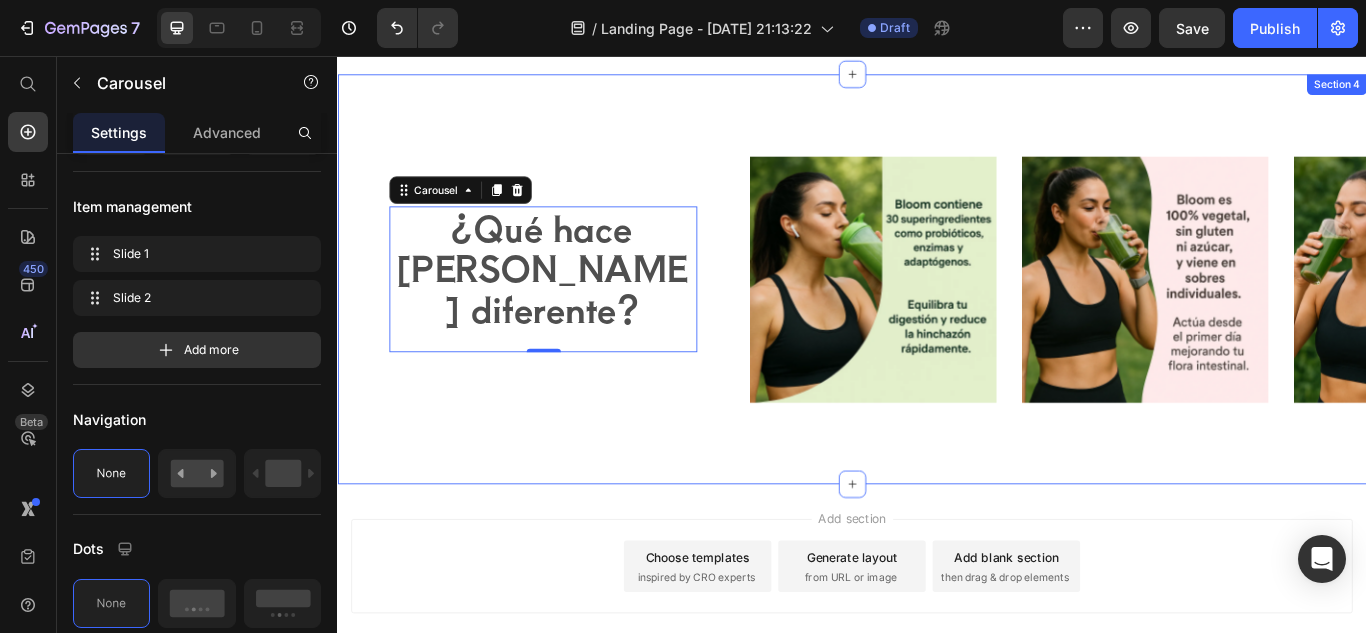 click on "¿Qué hace a Bloom diferente? Heading
Drop element here Carousel   0" at bounding box center [576, 317] 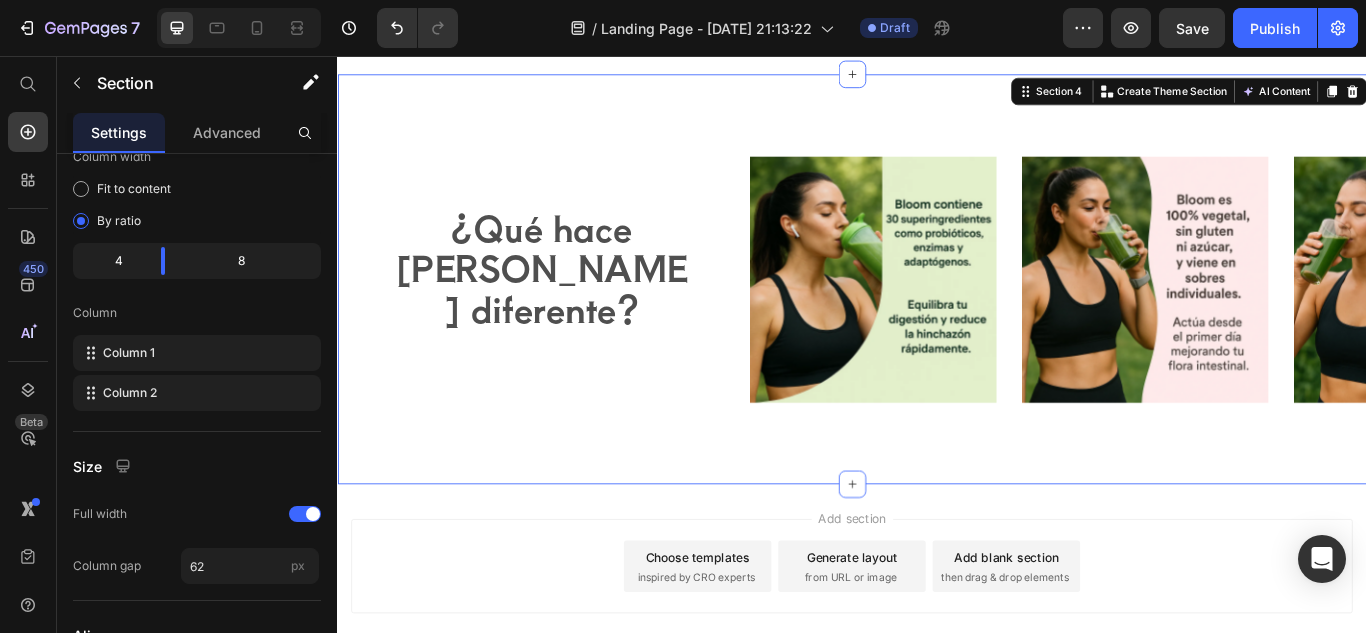 scroll, scrollTop: 0, scrollLeft: 0, axis: both 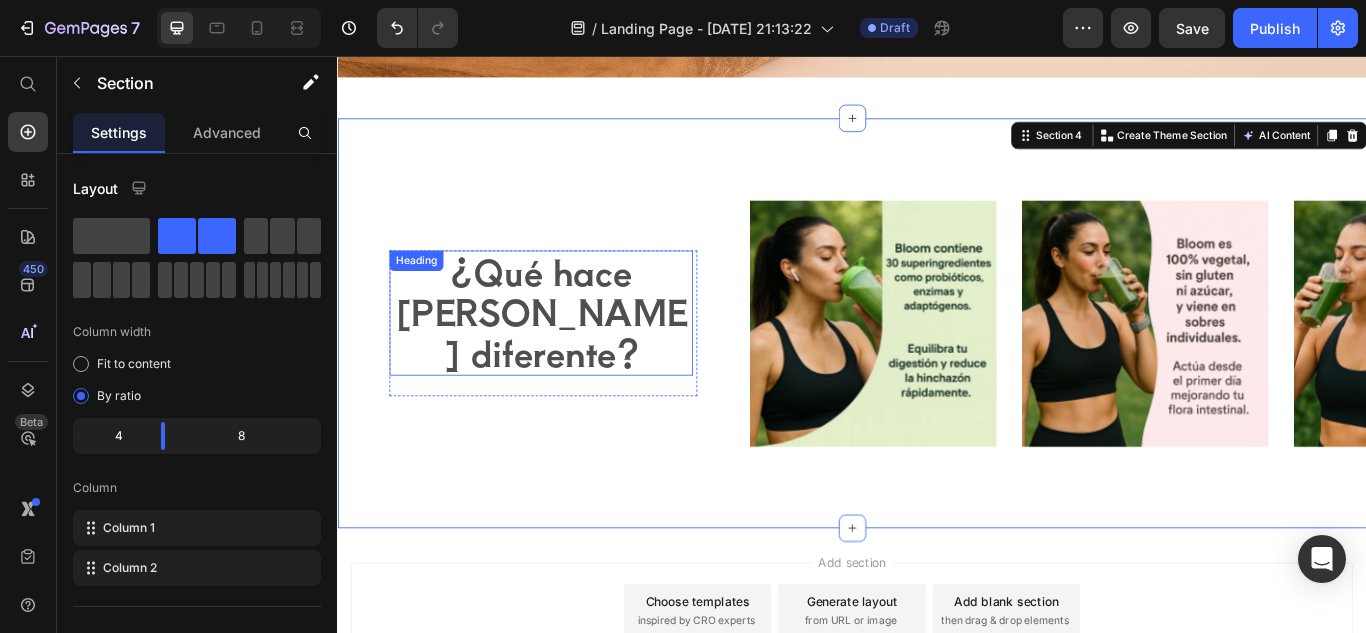 click on "¿Qué hace [PERSON_NAME] diferente?" at bounding box center (574, 354) 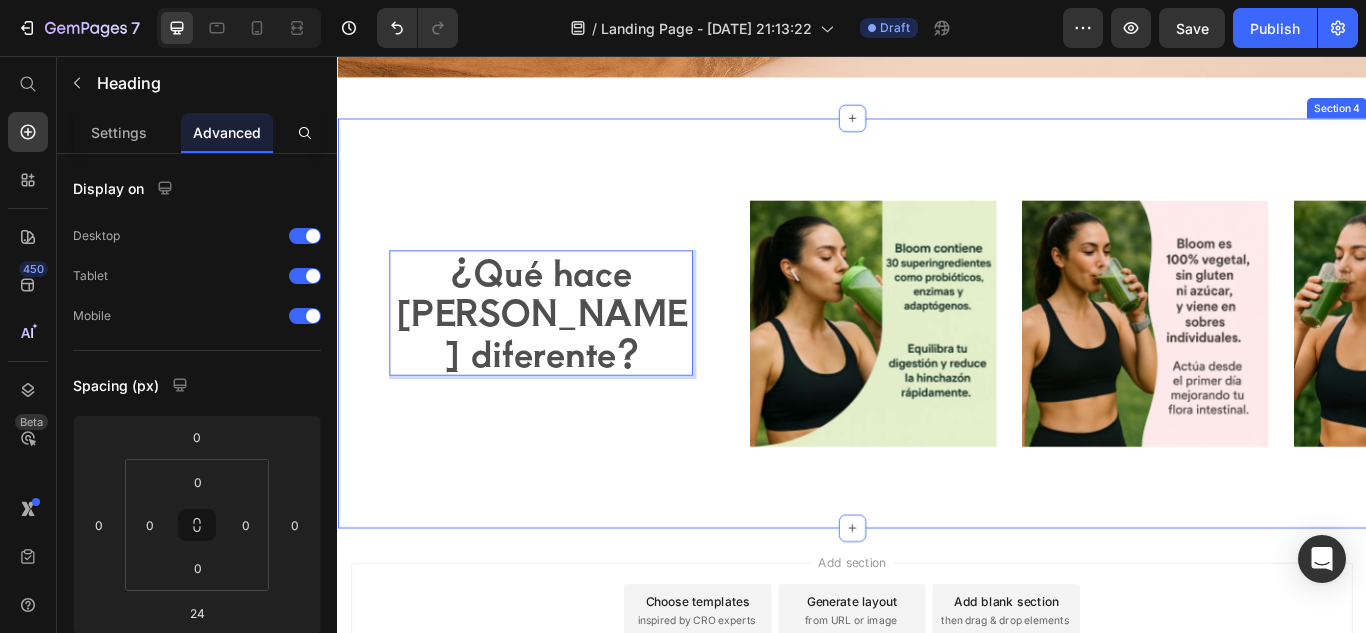 drag, startPoint x: 616, startPoint y: 349, endPoint x: 615, endPoint y: 230, distance: 119.0042 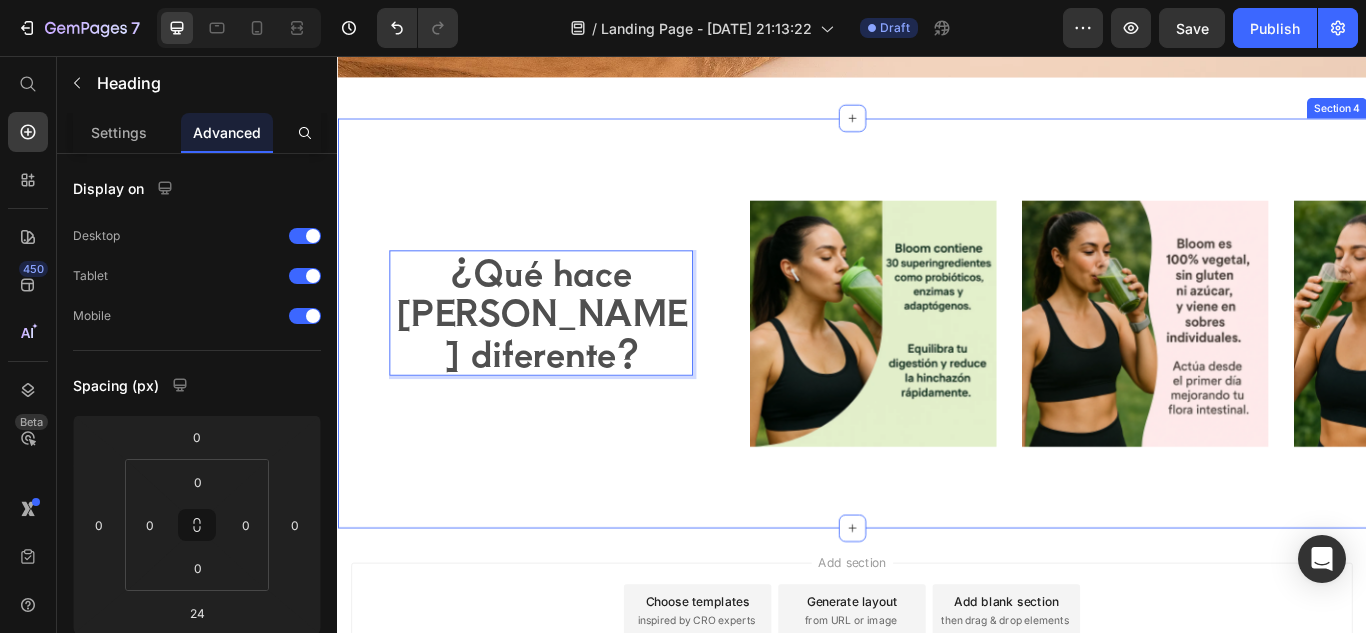 click on "¿Qué hace a Bloom diferente? Heading   24
Drop element here Carousel" at bounding box center [576, 368] 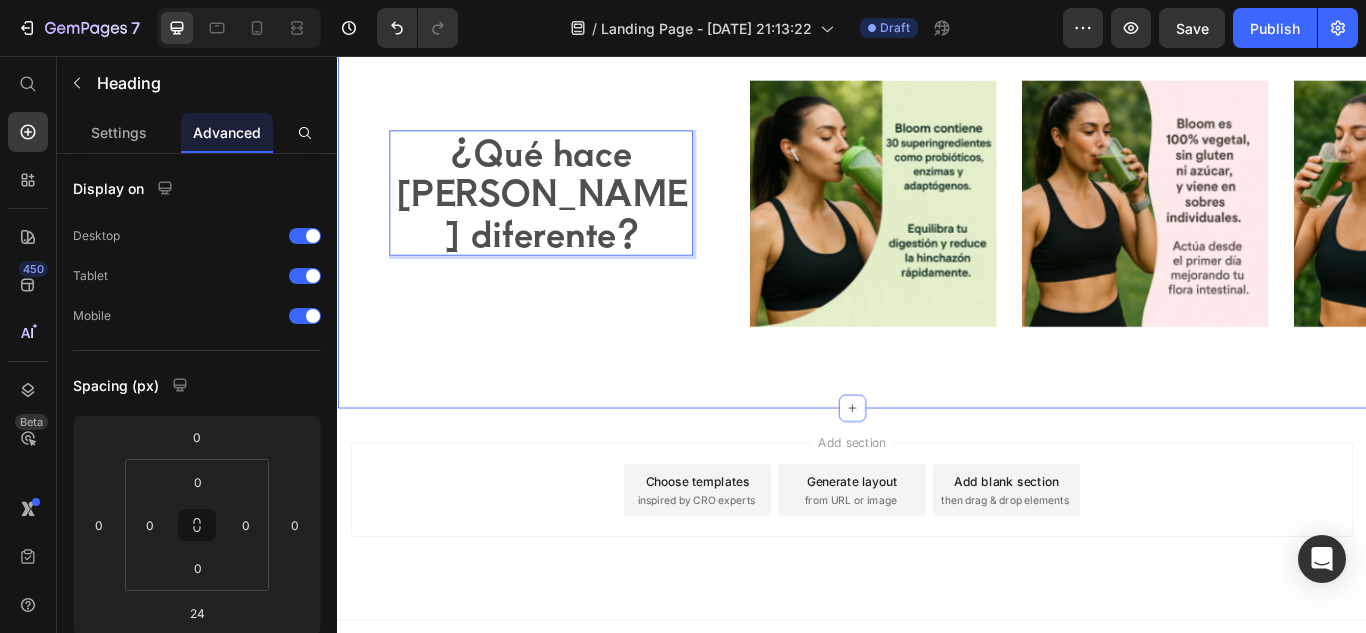 scroll, scrollTop: 1793, scrollLeft: 0, axis: vertical 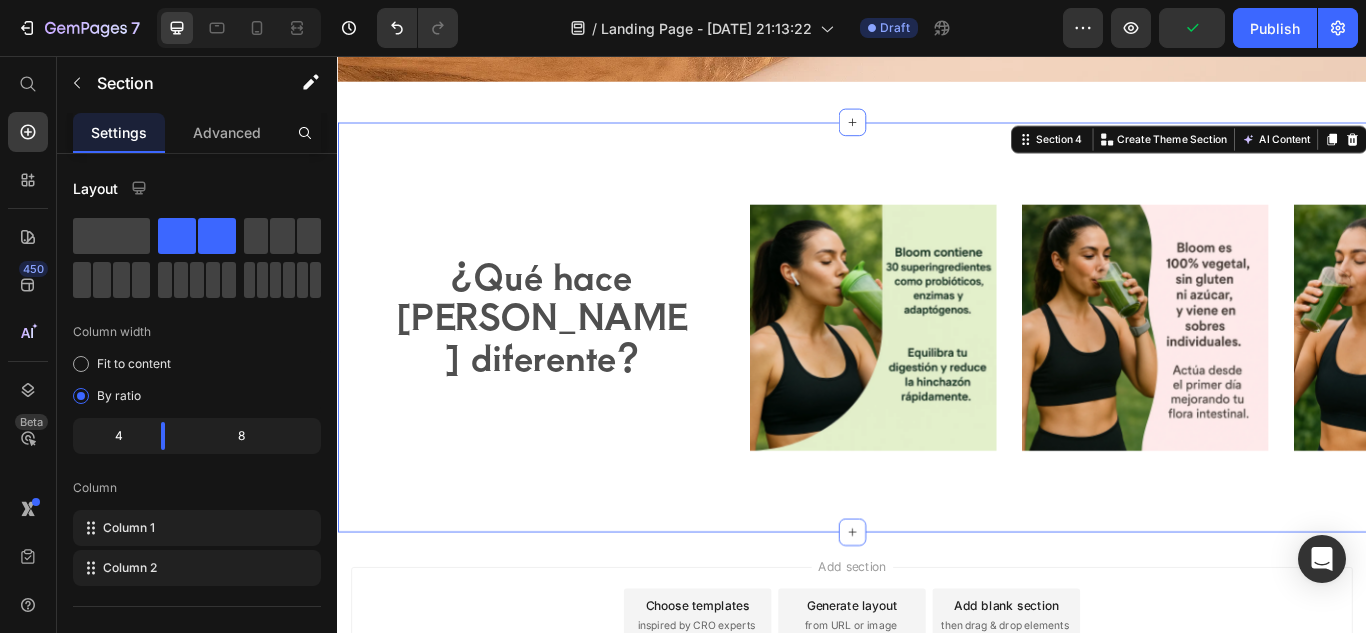 click on "⁠⁠⁠⁠⁠⁠⁠ ¿Qué hace a Bloom diferente? Heading
Drop element here Carousel Image Image Image Carousel Section 4   You can create reusable sections Create Theme Section AI Content Write with GemAI What would you like to describe here? Tone and Voice Persuasive Product BLOOM: VEGETALES Y SUPERALIMENTOS Show more Generate" at bounding box center (937, 373) 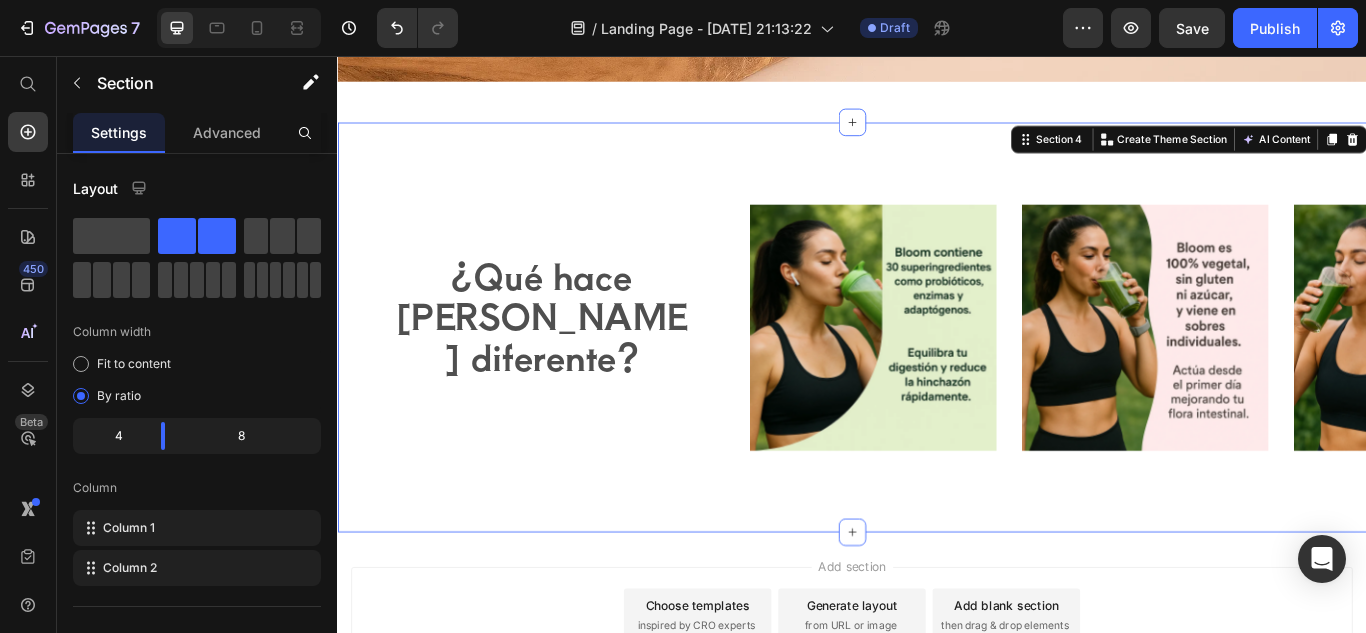 click on "⁠⁠⁠⁠⁠⁠⁠ ¿Qué hace a Bloom diferente? Heading
Drop element here Carousel Image Image Image Carousel Section 4   You can create reusable sections Create Theme Section AI Content Write with GemAI What would you like to describe here? Tone and Voice Persuasive Product BLOOM: VEGETALES Y SUPERALIMENTOS Show more Generate" at bounding box center (937, 373) 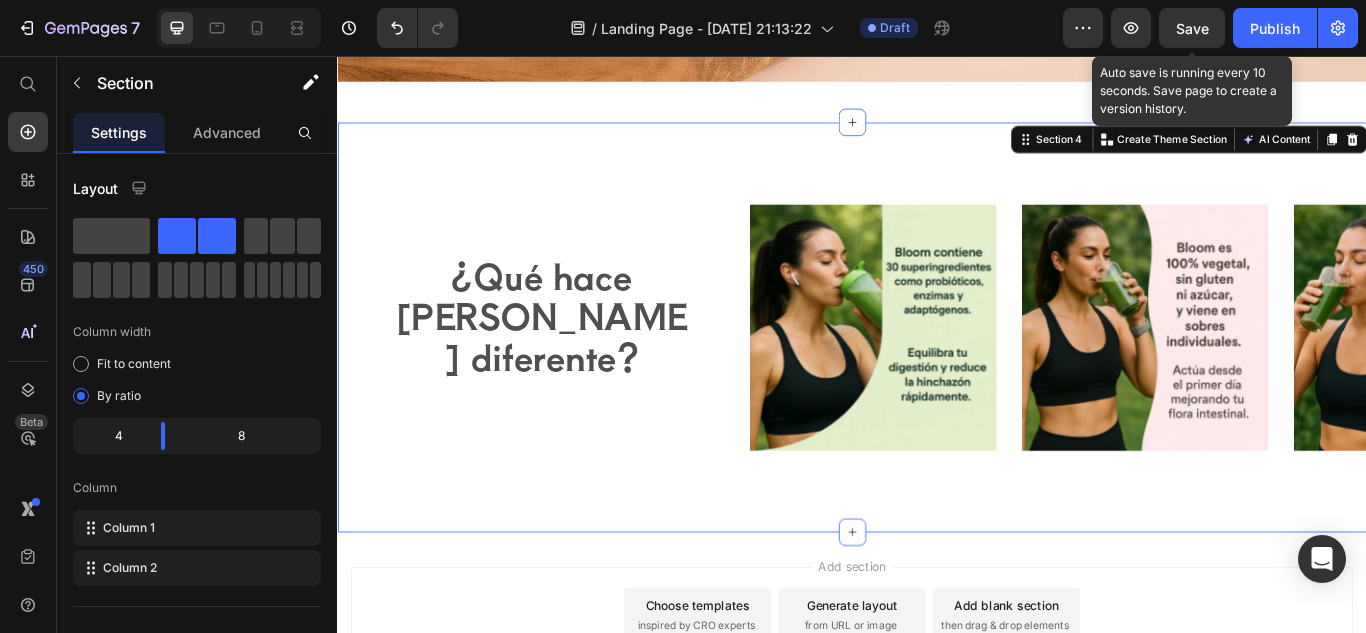 click on "Save" at bounding box center [1192, 28] 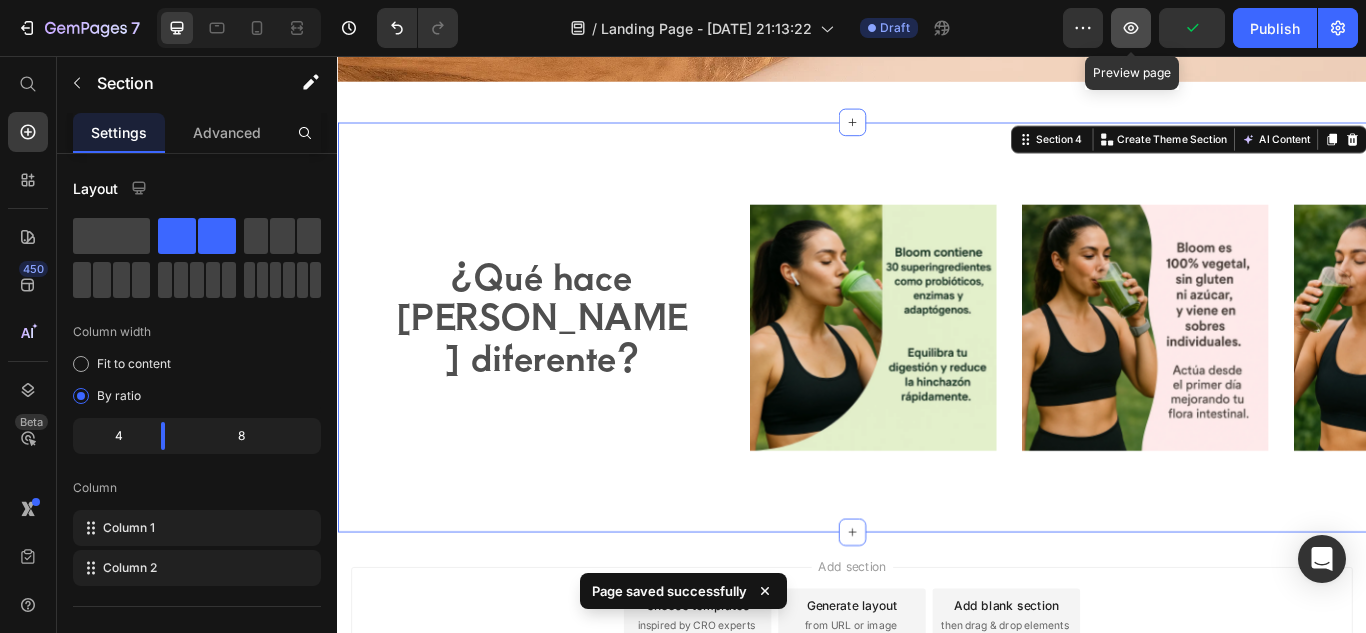 click 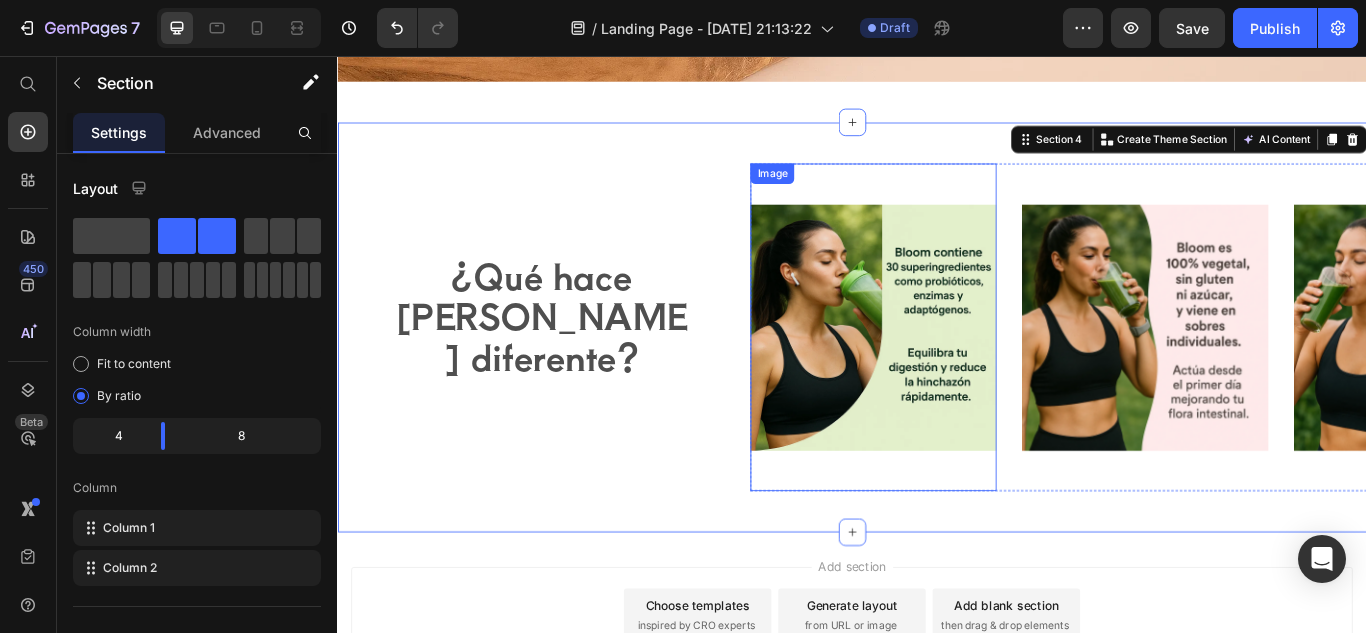 click at bounding box center [961, 373] 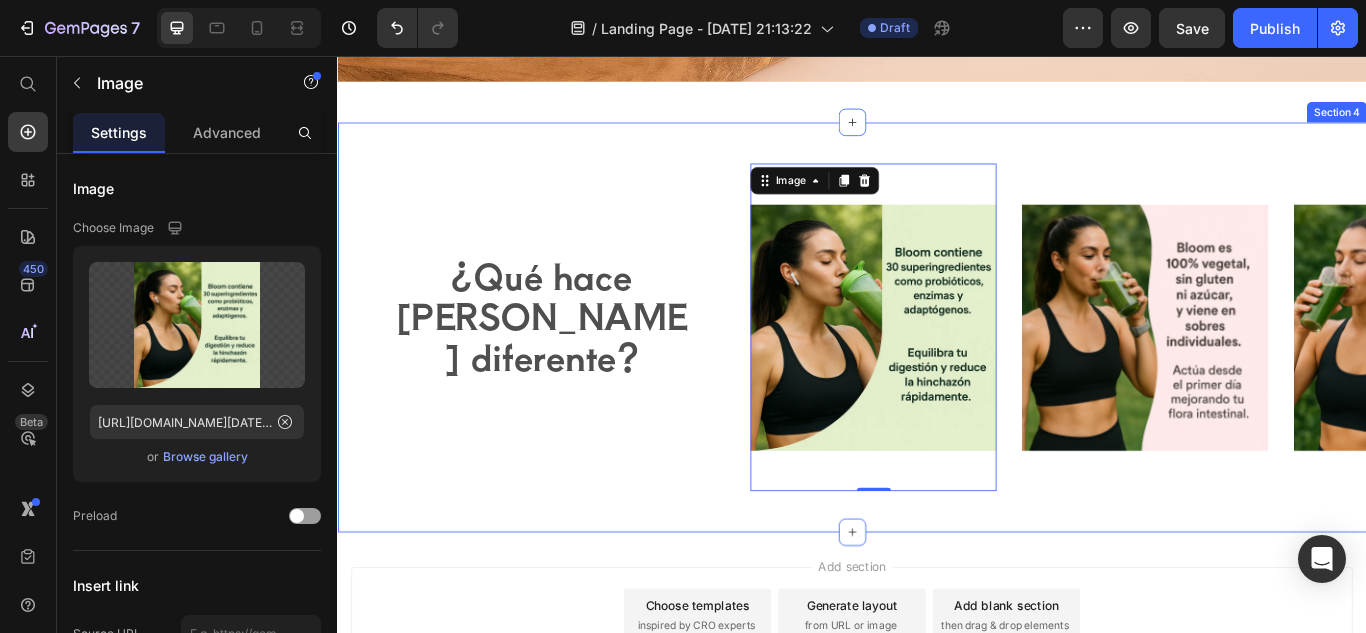 click on "⁠⁠⁠⁠⁠⁠⁠ ¿Qué hace a Bloom diferente? Heading
Drop element here Carousel Image   0 Image Image Carousel Section 4" at bounding box center [937, 373] 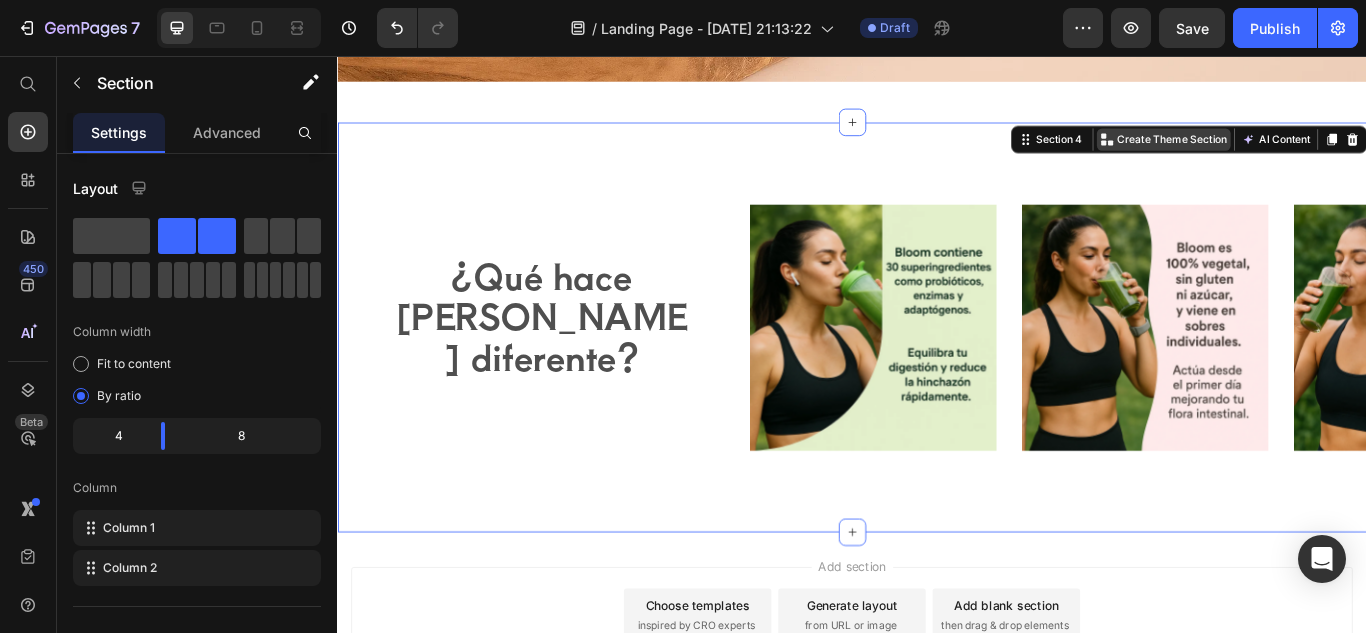 click on "Create Theme Section" at bounding box center [1310, 154] 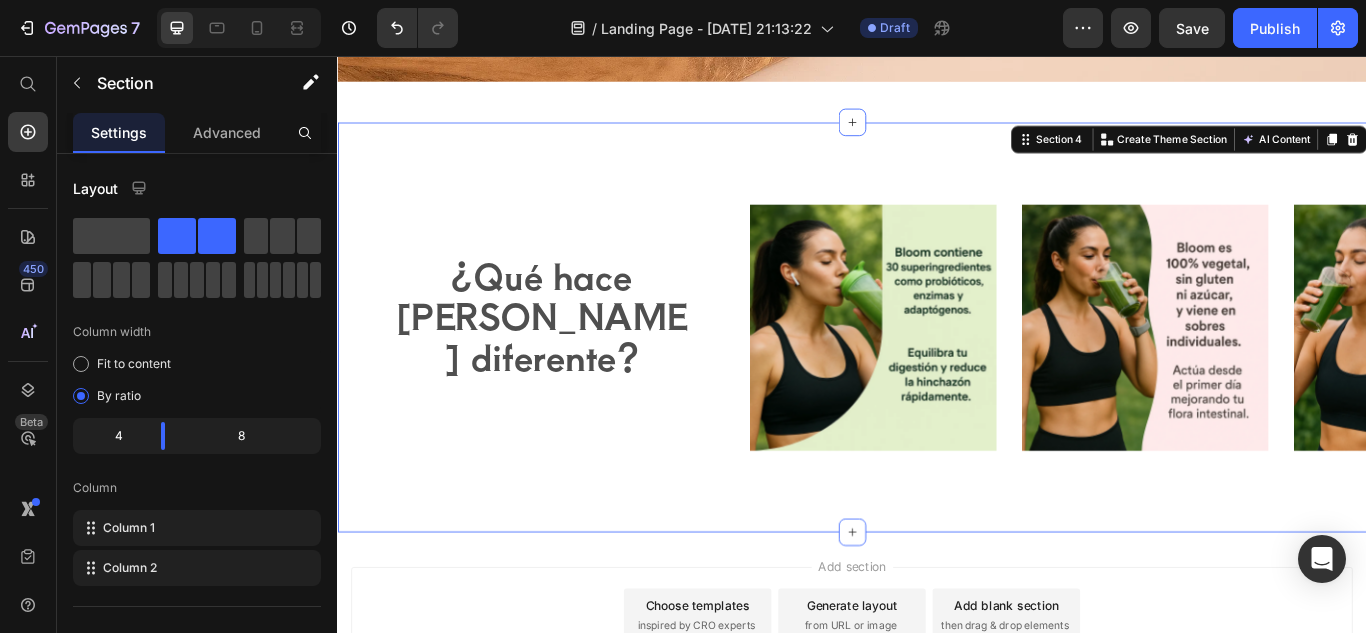 click on "⁠⁠⁠⁠⁠⁠⁠ ¿Qué hace a Bloom diferente? Heading
Drop element here Carousel" at bounding box center (576, 373) 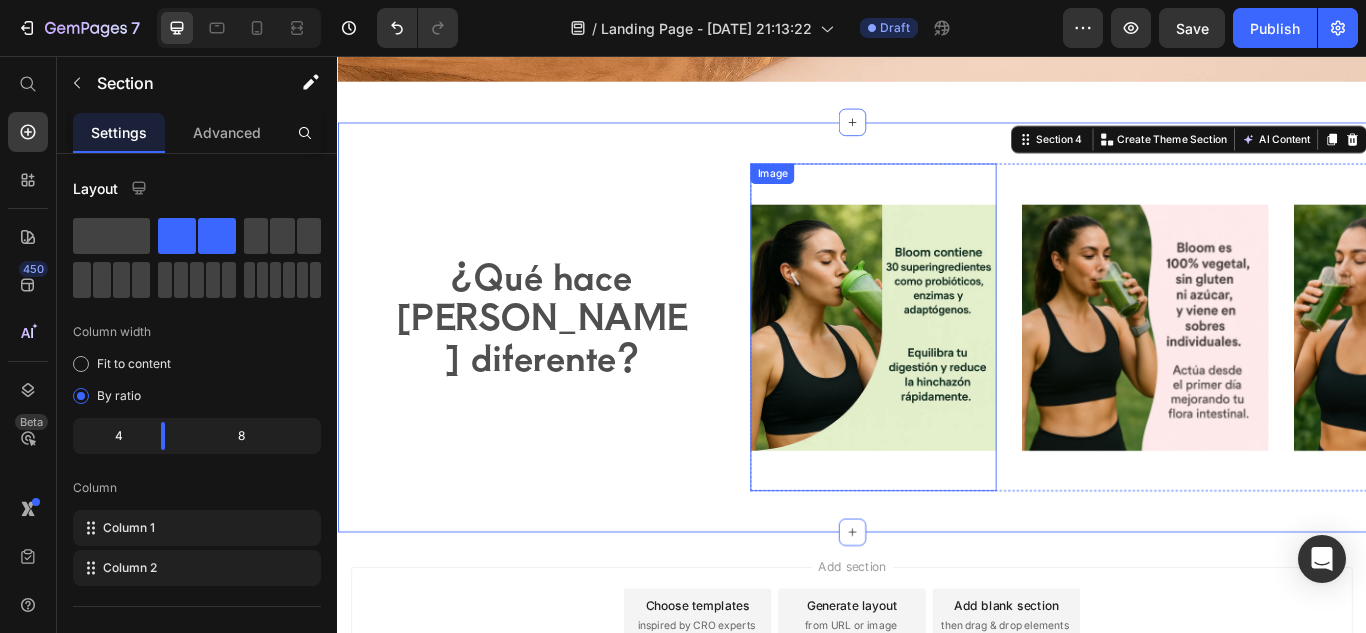 click at bounding box center (961, 373) 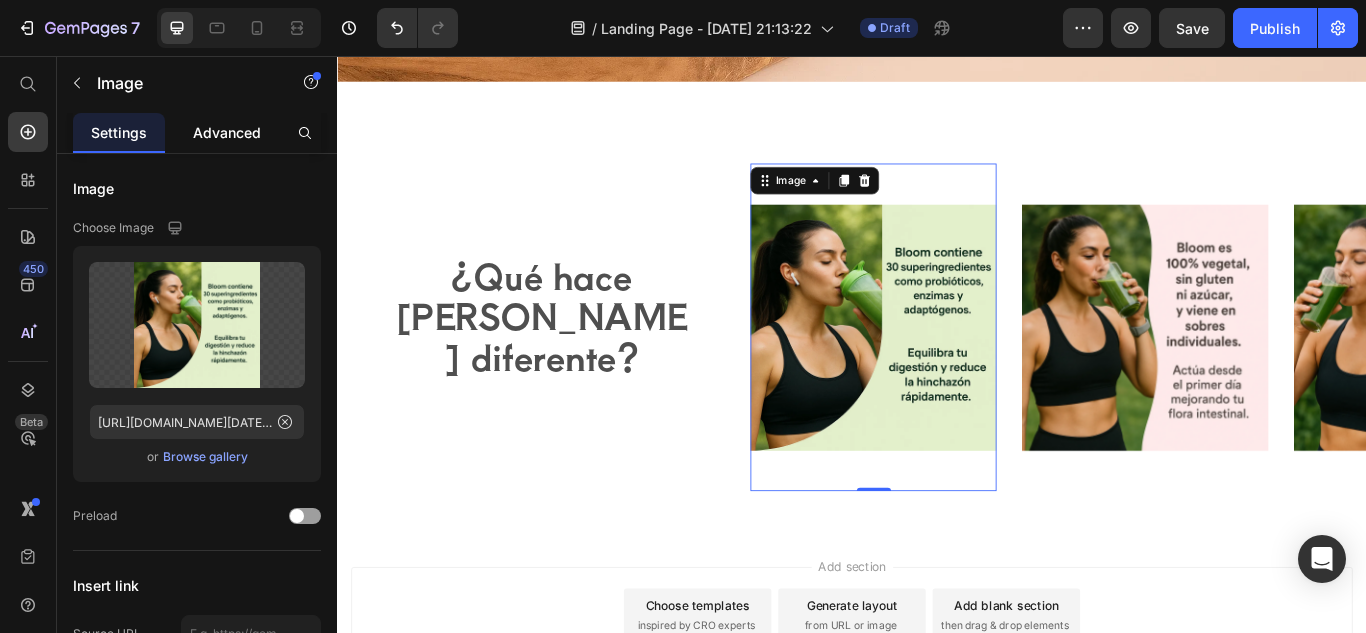 click on "Advanced" at bounding box center [227, 132] 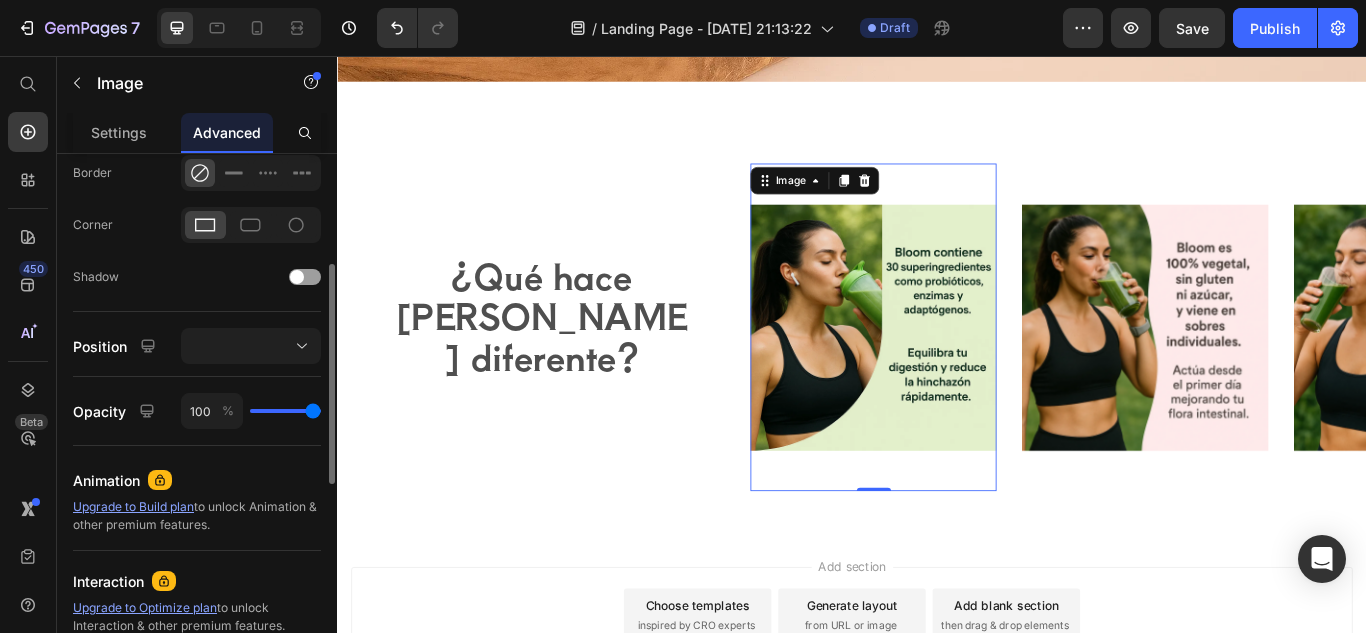 scroll, scrollTop: 476, scrollLeft: 0, axis: vertical 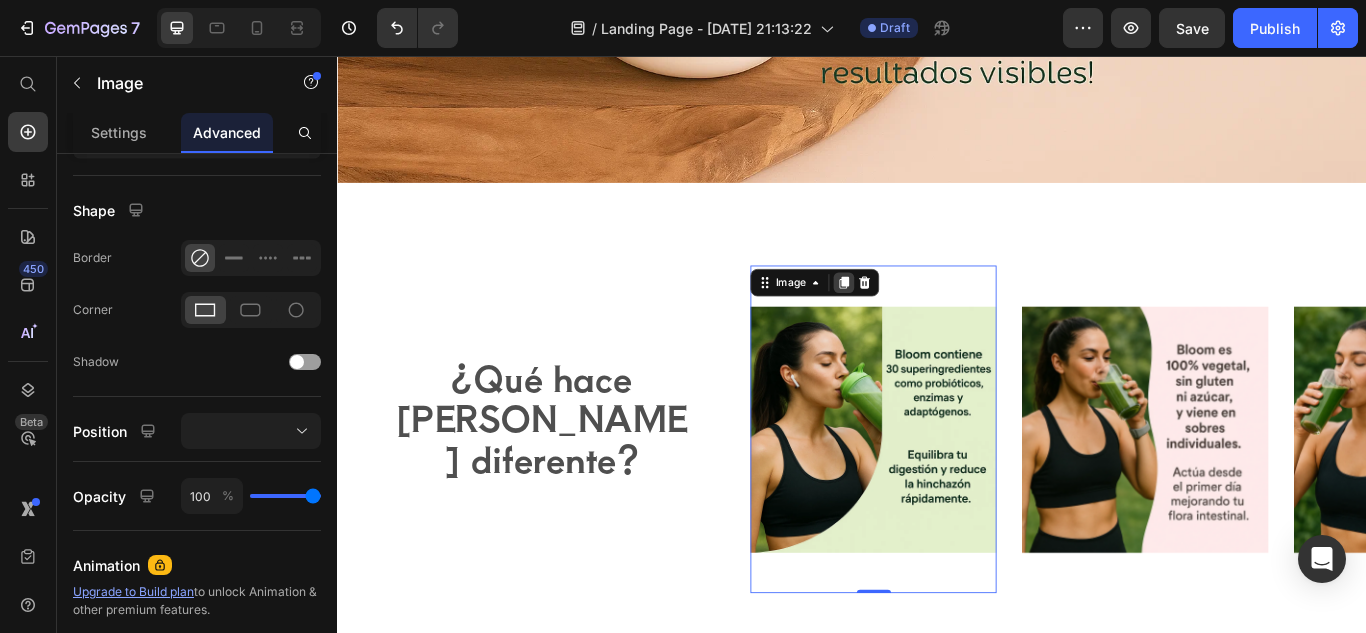 click at bounding box center (927, 320) 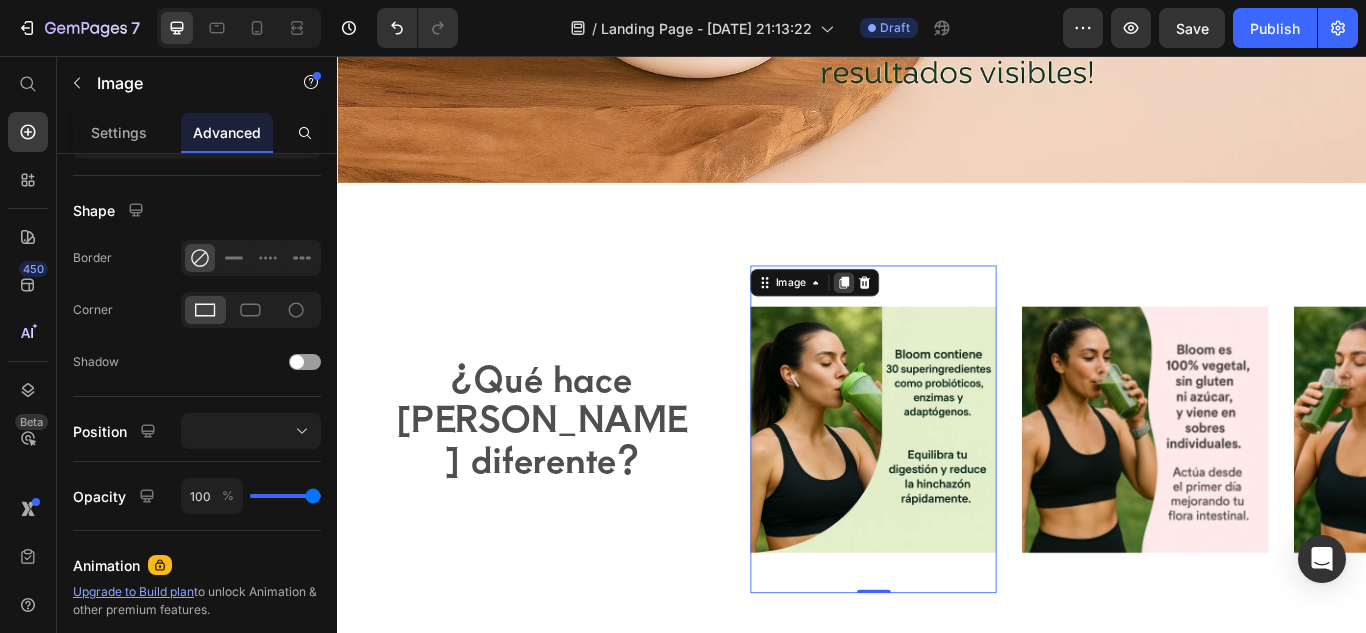 drag, startPoint x: 913, startPoint y: 314, endPoint x: 770, endPoint y: 312, distance: 143.01399 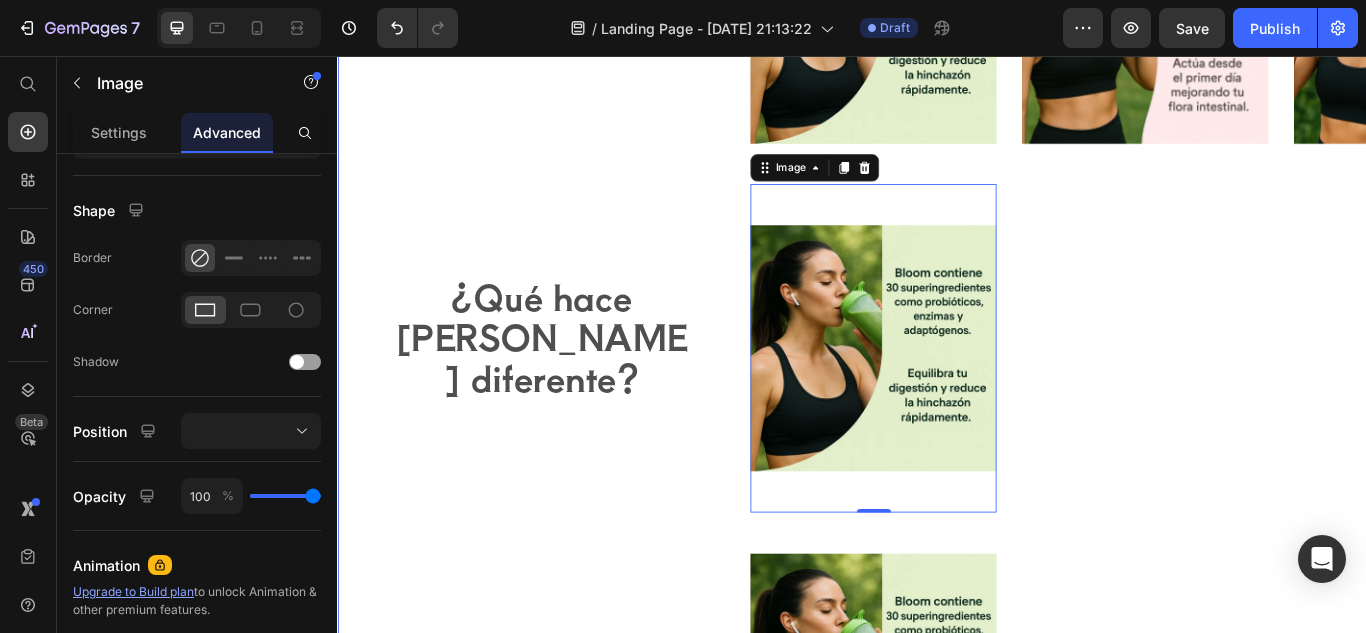 scroll, scrollTop: 2155, scrollLeft: 0, axis: vertical 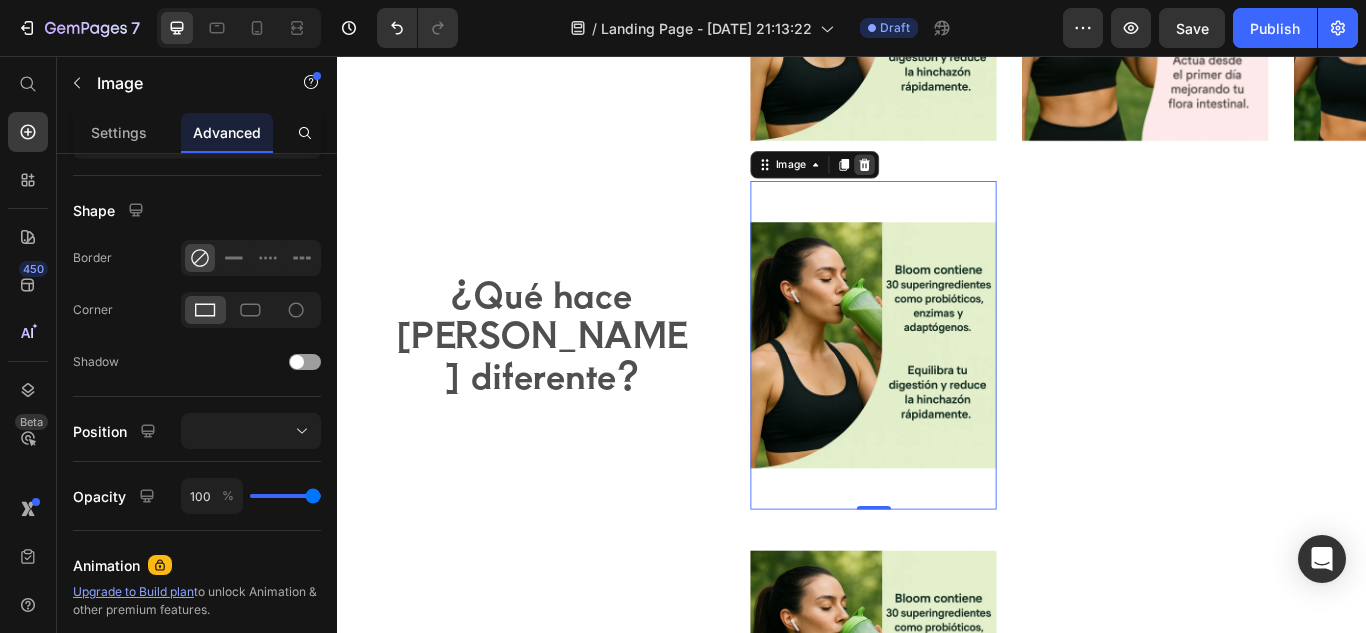 click 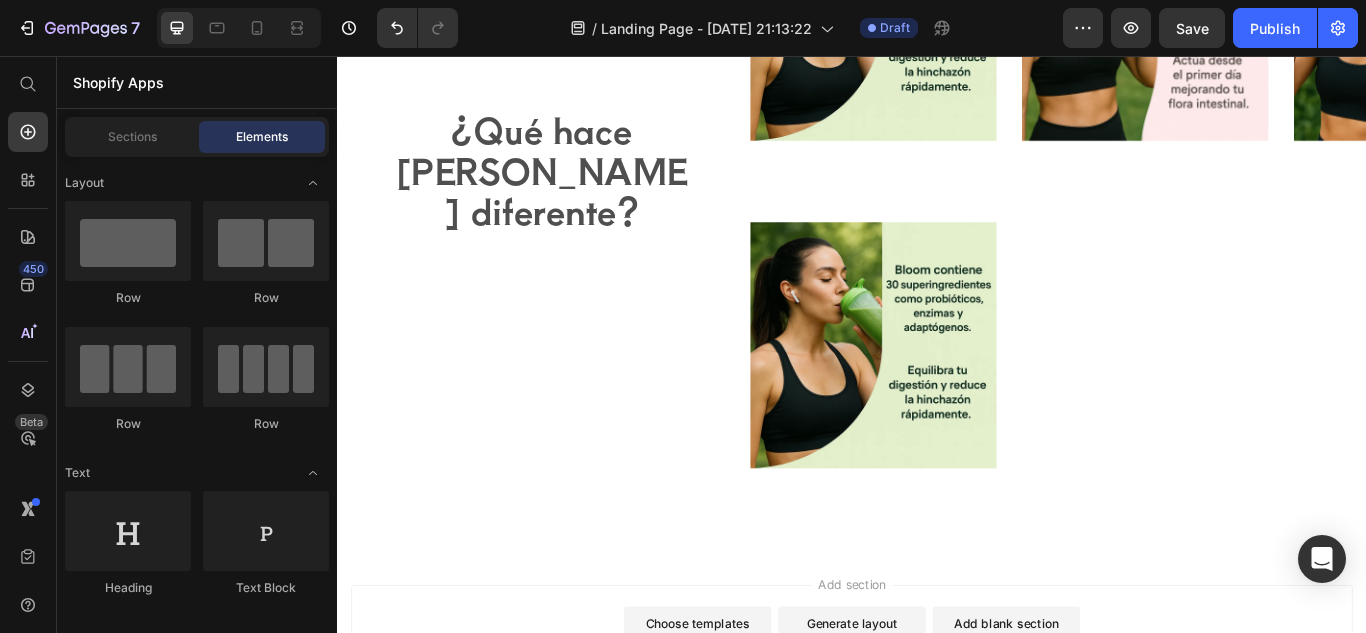 scroll, scrollTop: 1963, scrollLeft: 0, axis: vertical 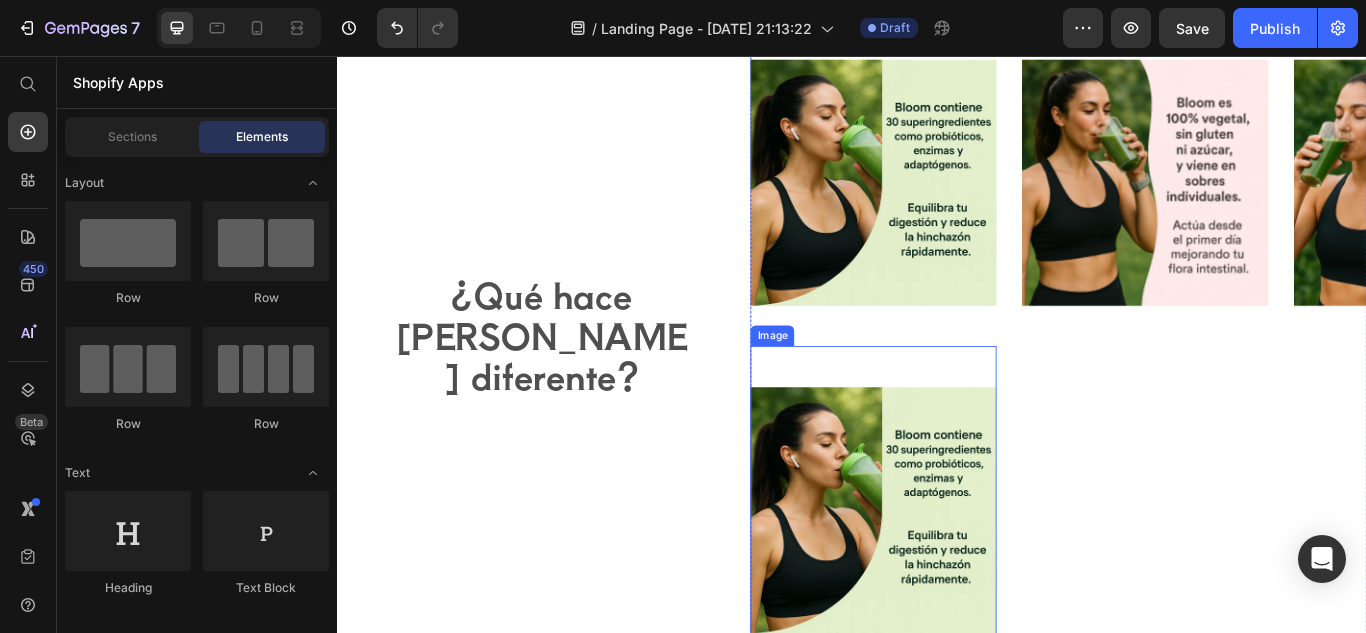 click at bounding box center (961, 585) 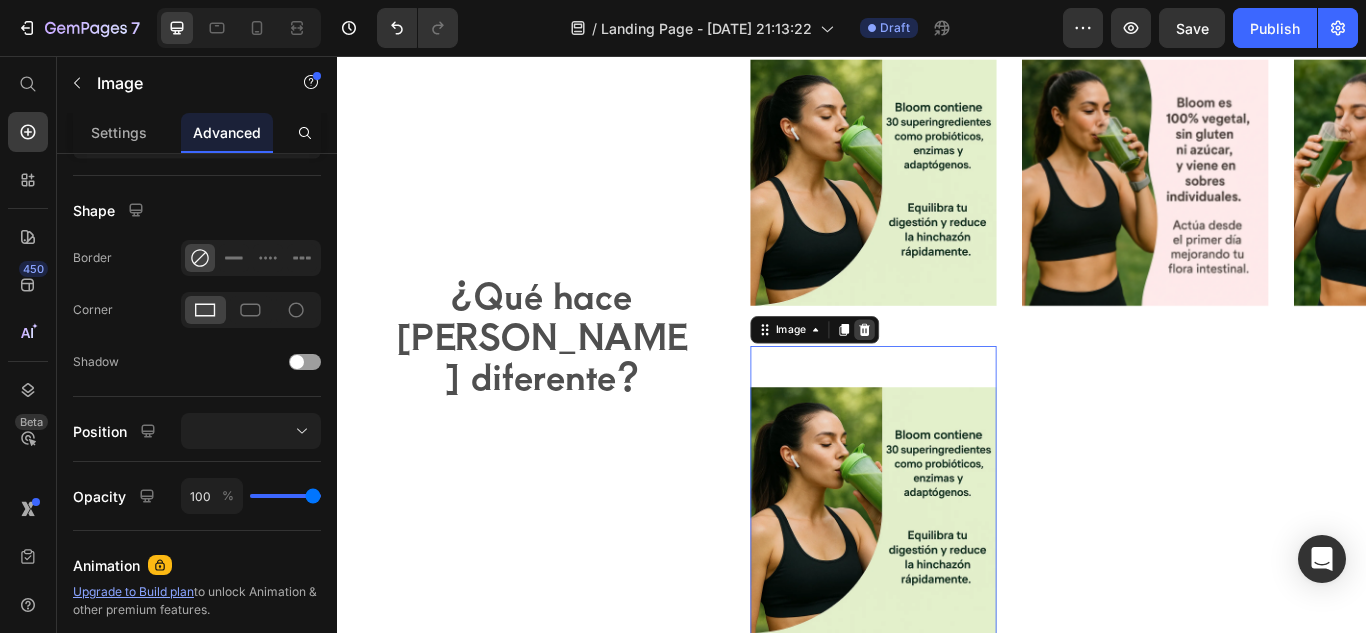 click 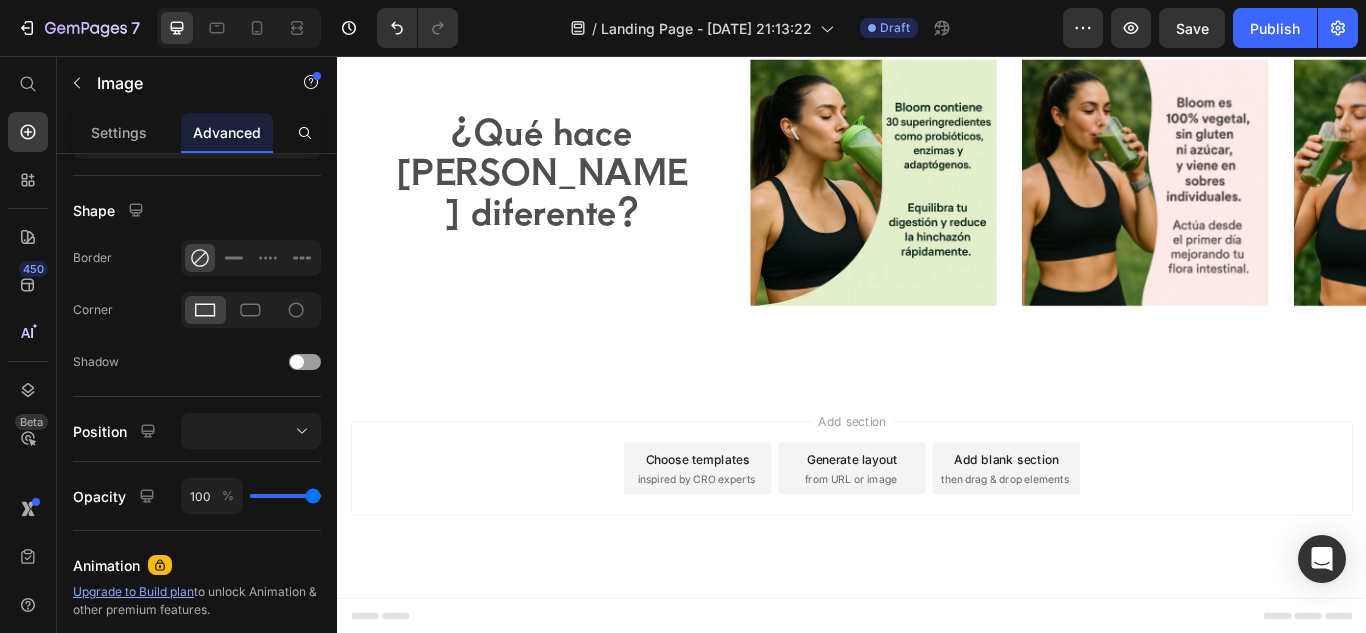 scroll, scrollTop: 1772, scrollLeft: 0, axis: vertical 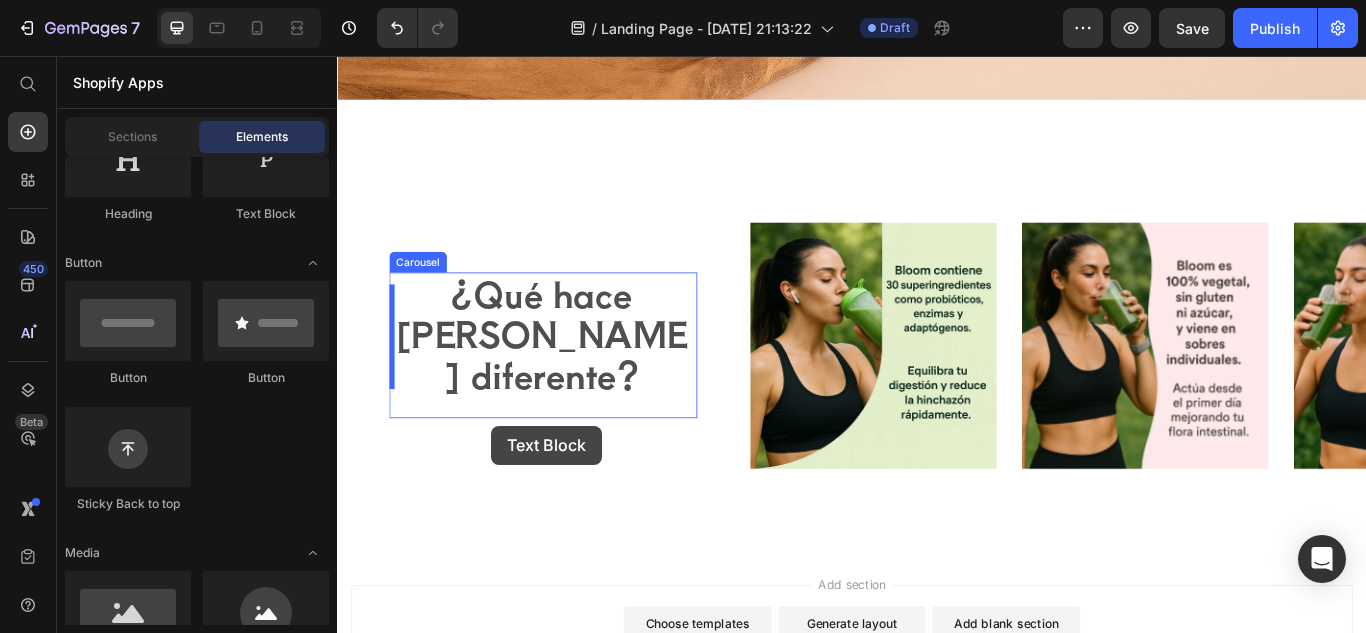 drag, startPoint x: 614, startPoint y: 243, endPoint x: 517, endPoint y: 487, distance: 262.5738 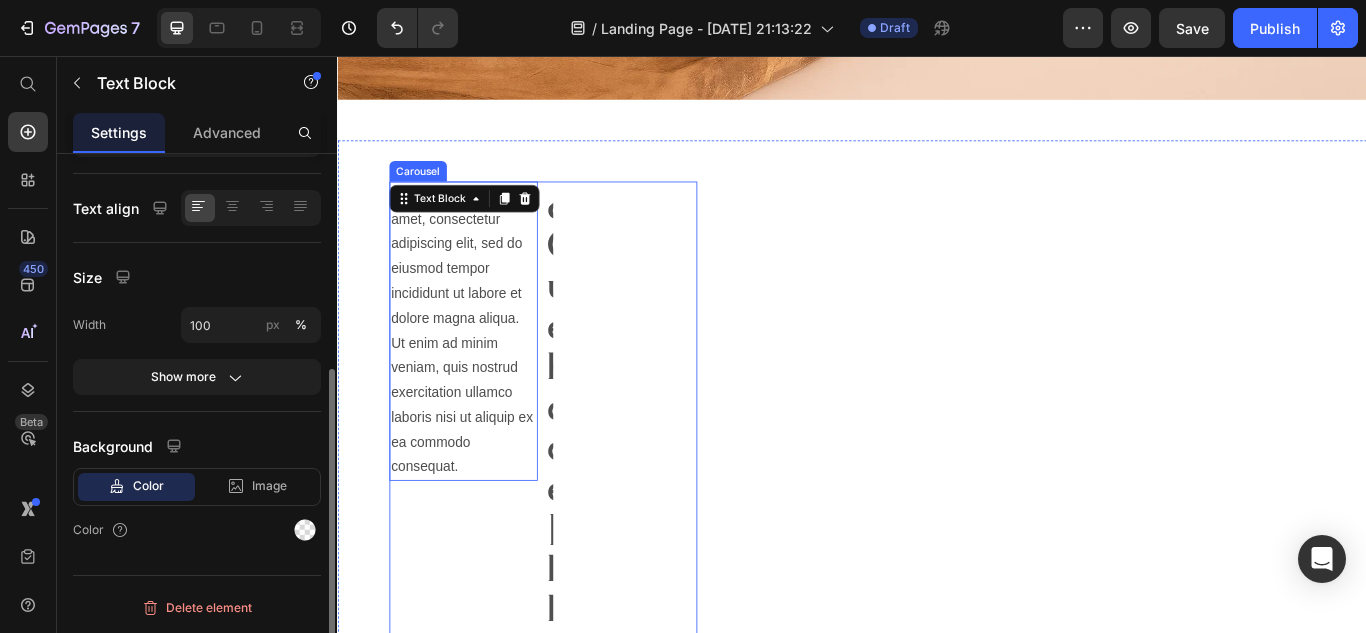 scroll, scrollTop: 1642, scrollLeft: 0, axis: vertical 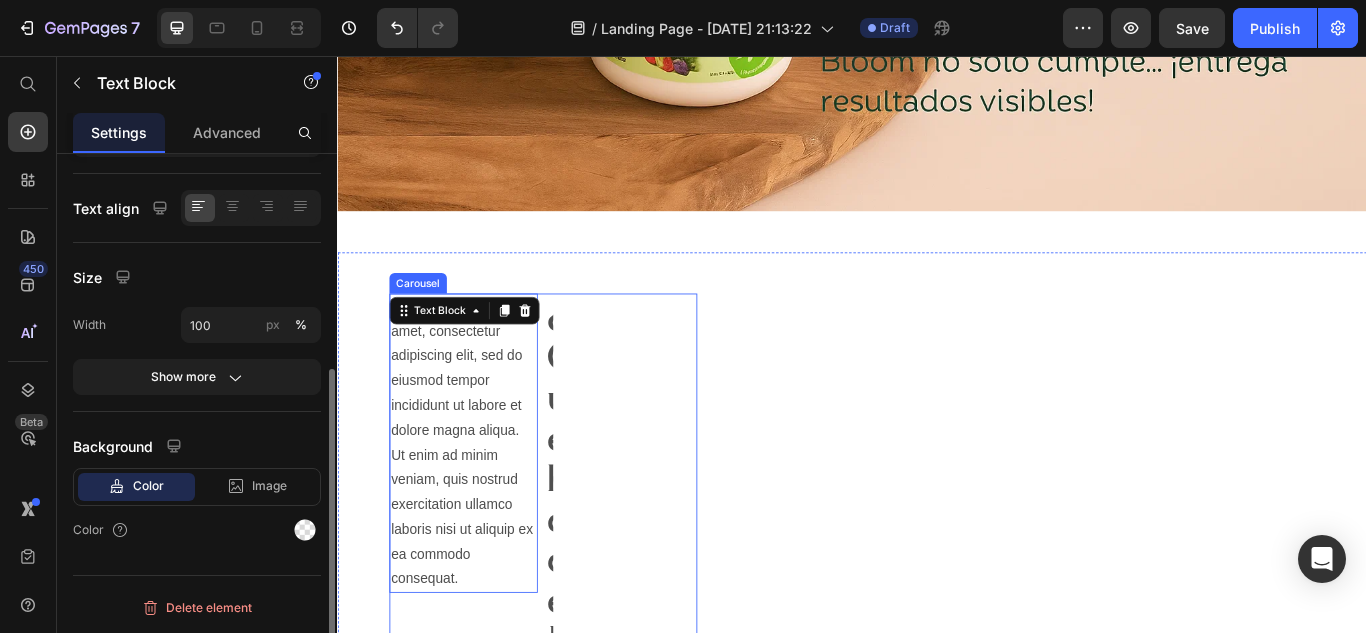 click on "¿Qué hace a Bloom diferente? Heading" at bounding box center (664, 1078) 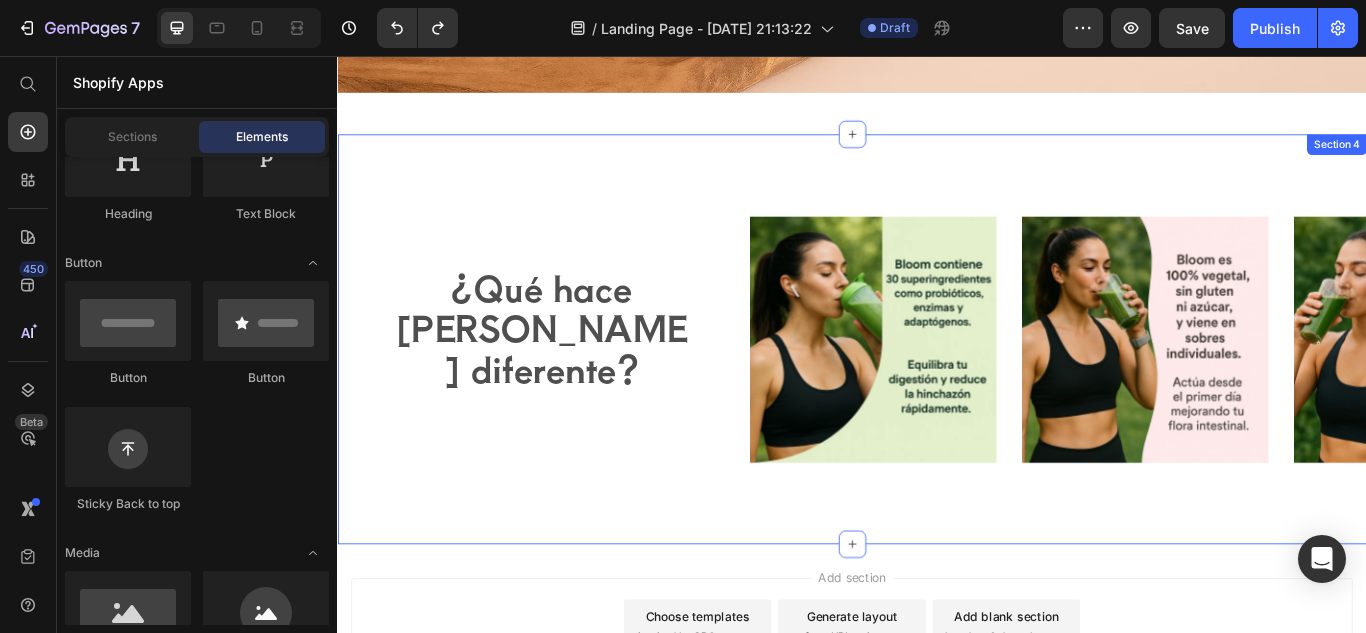 scroll, scrollTop: 1770, scrollLeft: 0, axis: vertical 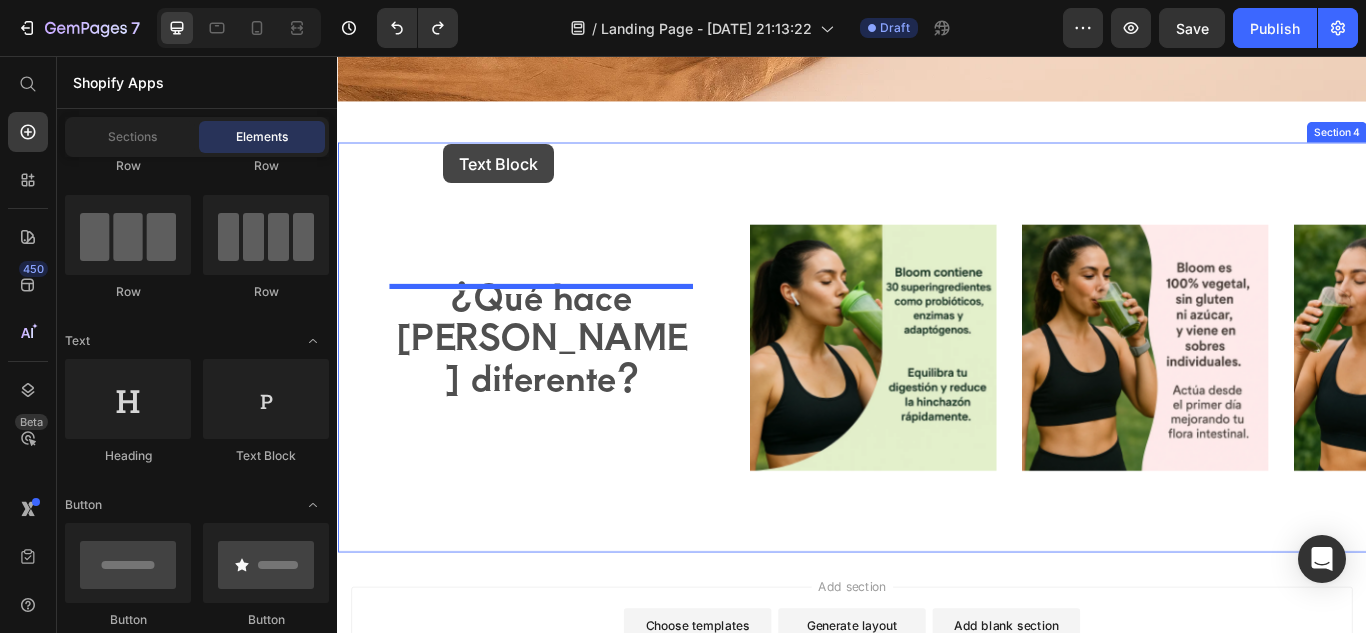 drag, startPoint x: 629, startPoint y: 440, endPoint x: 461, endPoint y: 159, distance: 327.3912 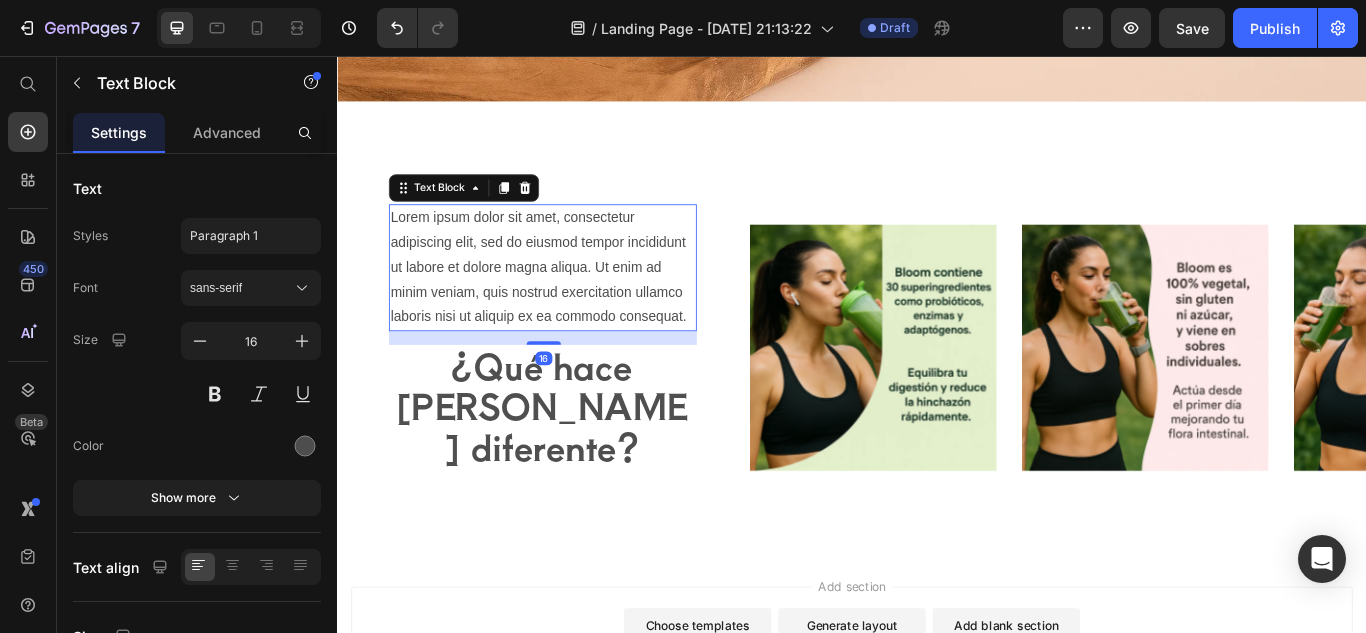 scroll, scrollTop: 1722, scrollLeft: 0, axis: vertical 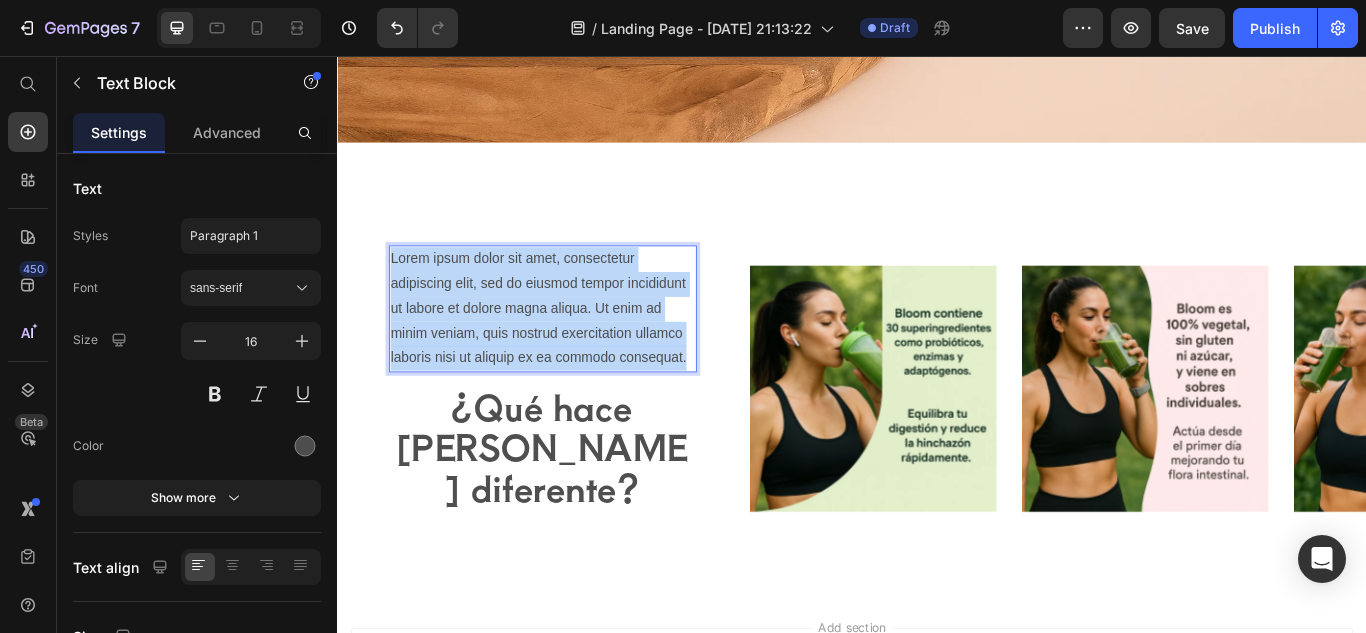 click on "Lorem ipsum dolor sit amet, consectetur adipiscing elit, sed do eiusmod tempor incididunt ut labore et dolore magna aliqua. Ut enim ad minim veniam, quis nostrud exercitation ullamco laboris nisi ut aliquip ex ea commodo consequat." at bounding box center [576, 351] 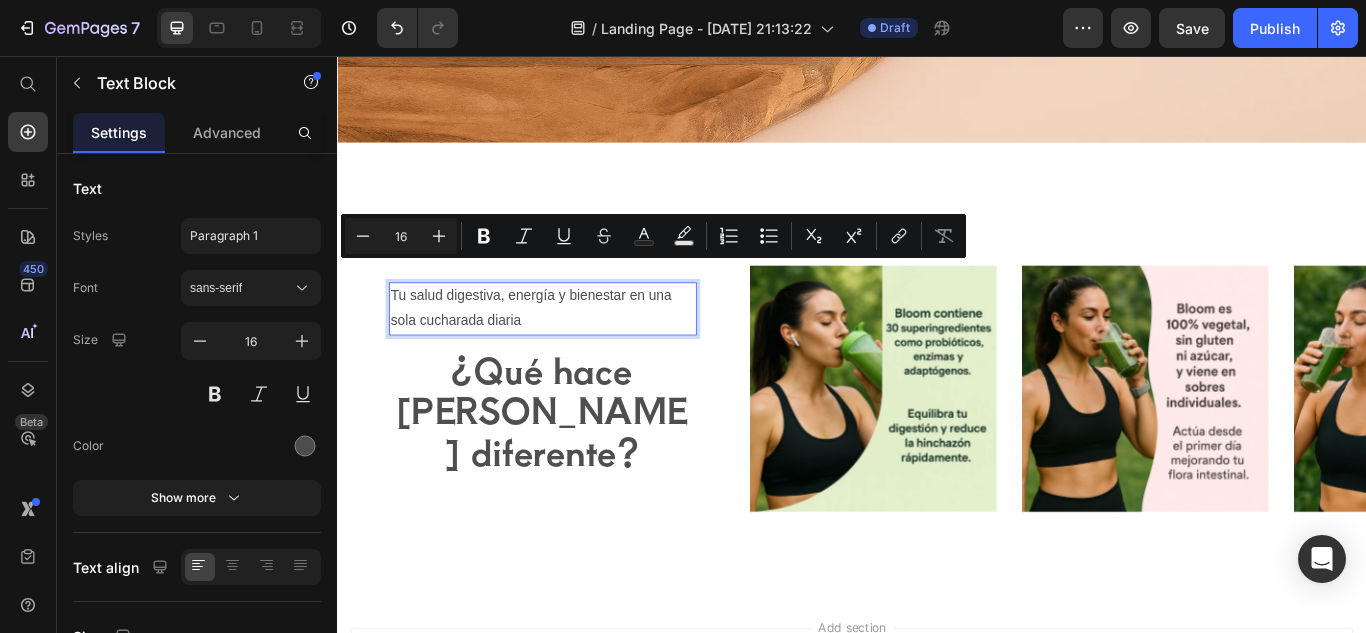 scroll, scrollTop: 1765, scrollLeft: 0, axis: vertical 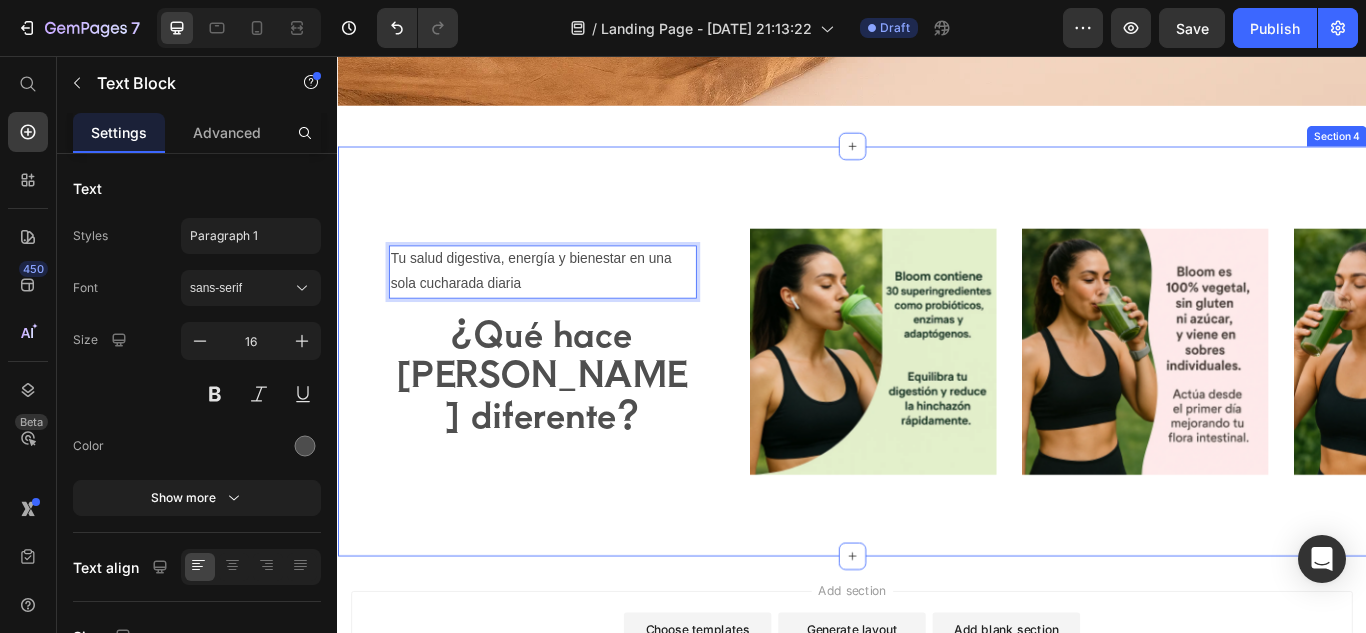 click on "Tu salud digestiva, energía y bienestar en una sola cucharada diaria Text Block   16 ¿Qué hace a Bloom diferente? Heading
Drop element here Carousel" at bounding box center [576, 401] 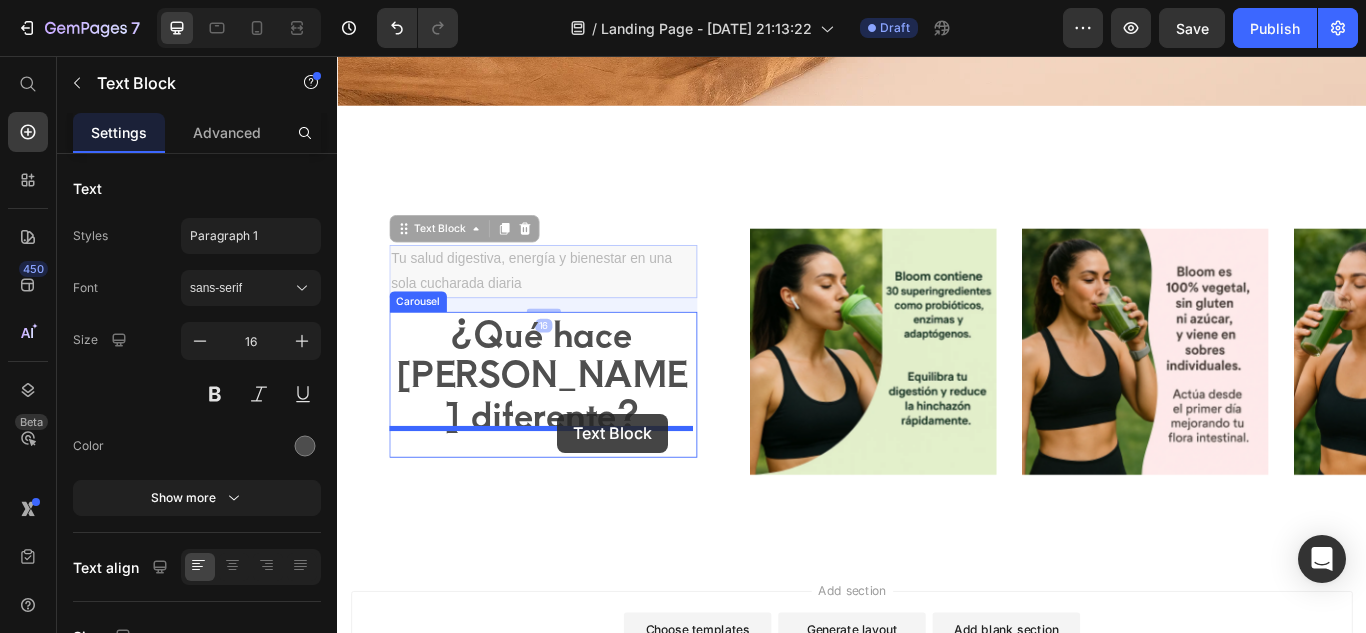 drag, startPoint x: 621, startPoint y: 311, endPoint x: 594, endPoint y: 473, distance: 164.23459 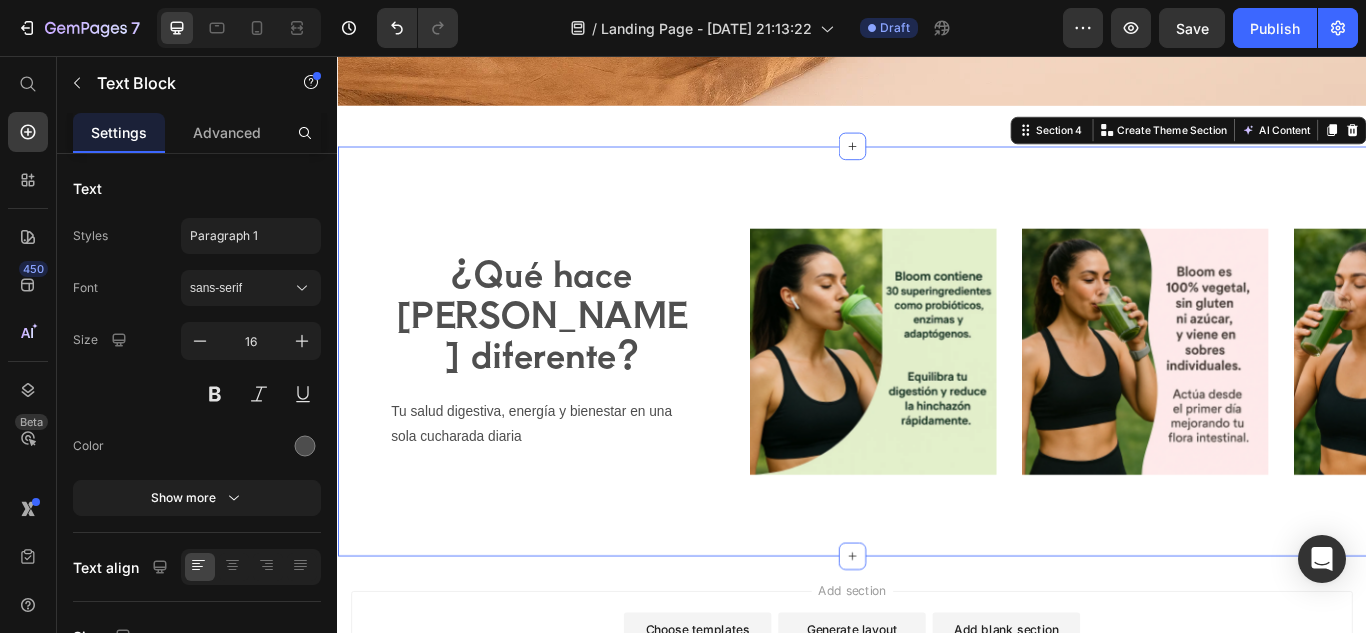 click on "¿Qué hace a Bloom diferente? Heading Tu salud digestiva, energía y bienestar en una sola cucharada diaria Text Block
Drop element here Carousel" at bounding box center [576, 401] 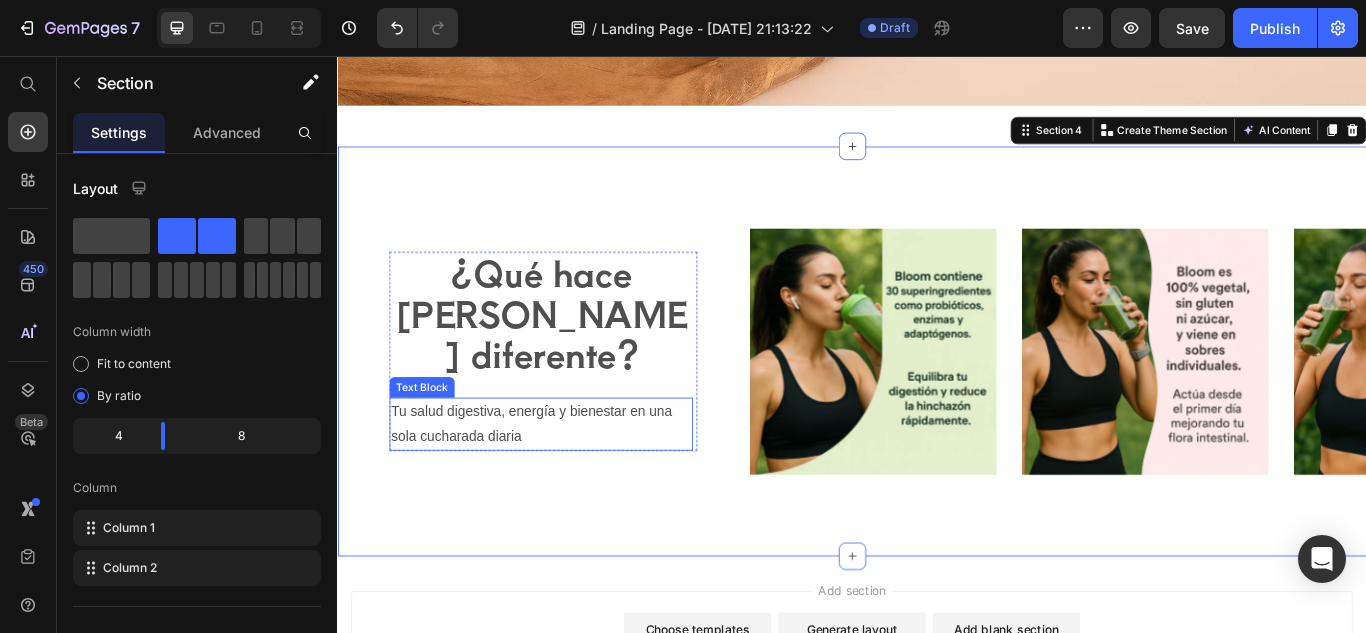 click on "Tu salud digestiva, energía y bienestar en una sola cucharada diaria" at bounding box center [574, 486] 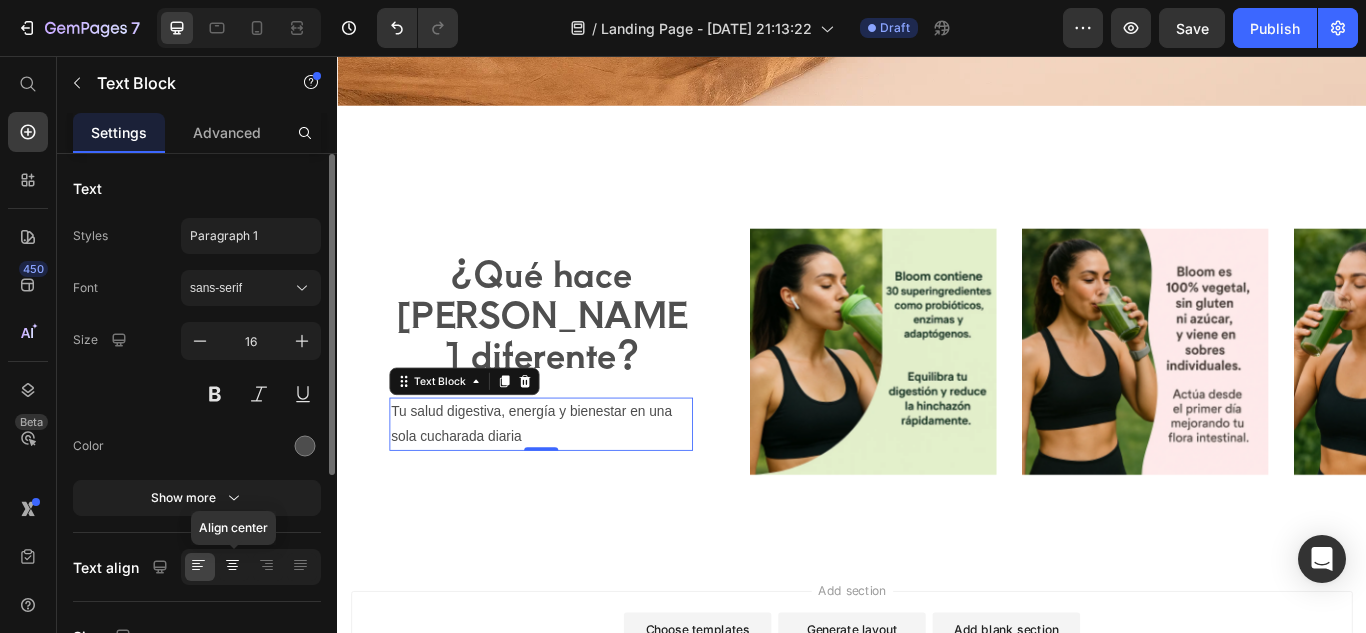 click 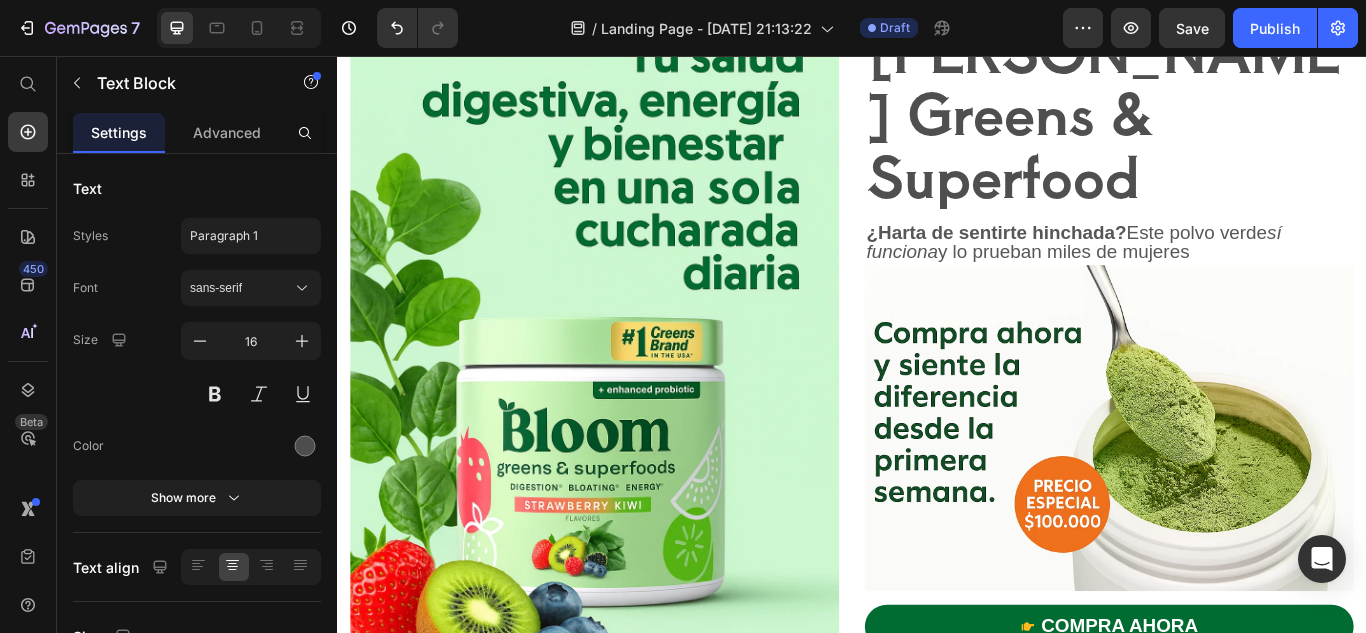 scroll, scrollTop: 236, scrollLeft: 0, axis: vertical 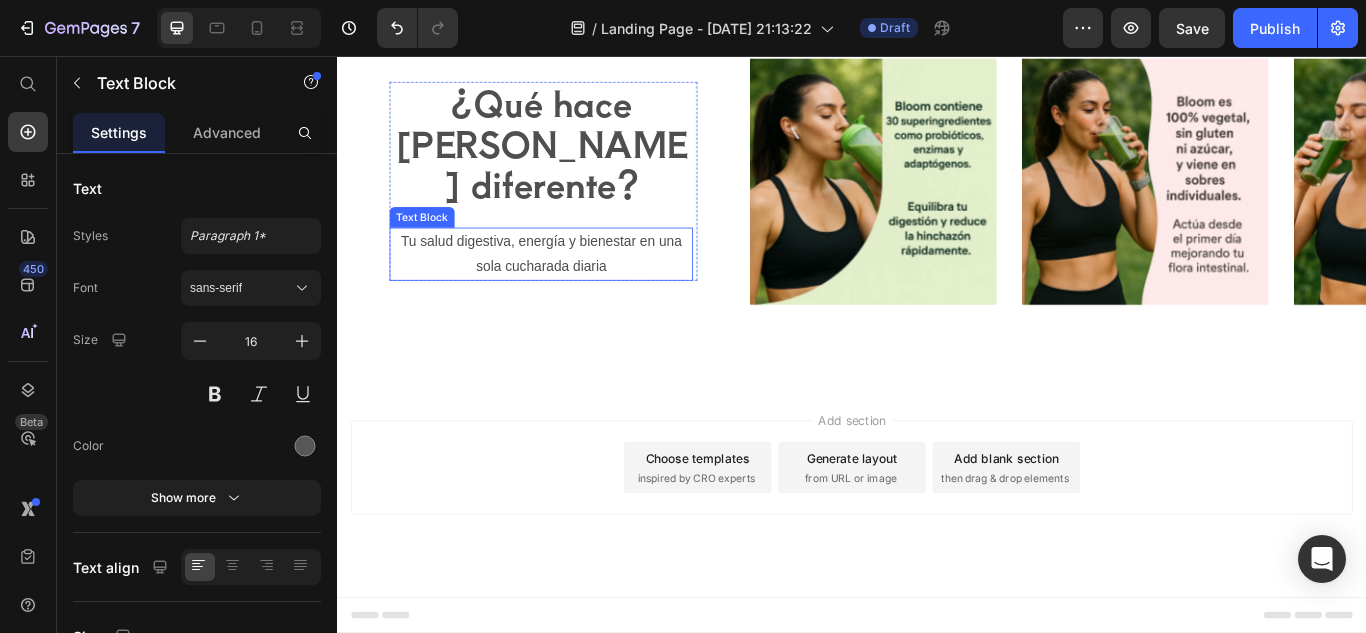 click on "Tu salud digestiva, energía y bienestar en una sola cucharada diaria" at bounding box center [574, 287] 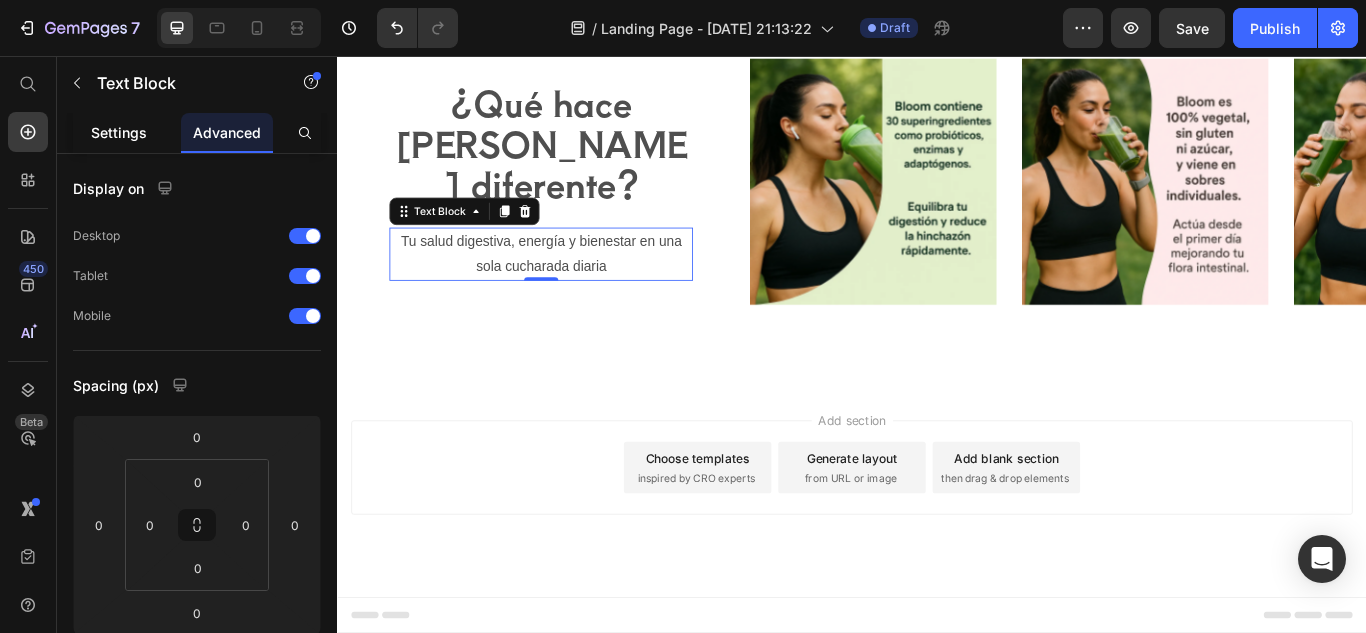 click on "Settings" at bounding box center (119, 132) 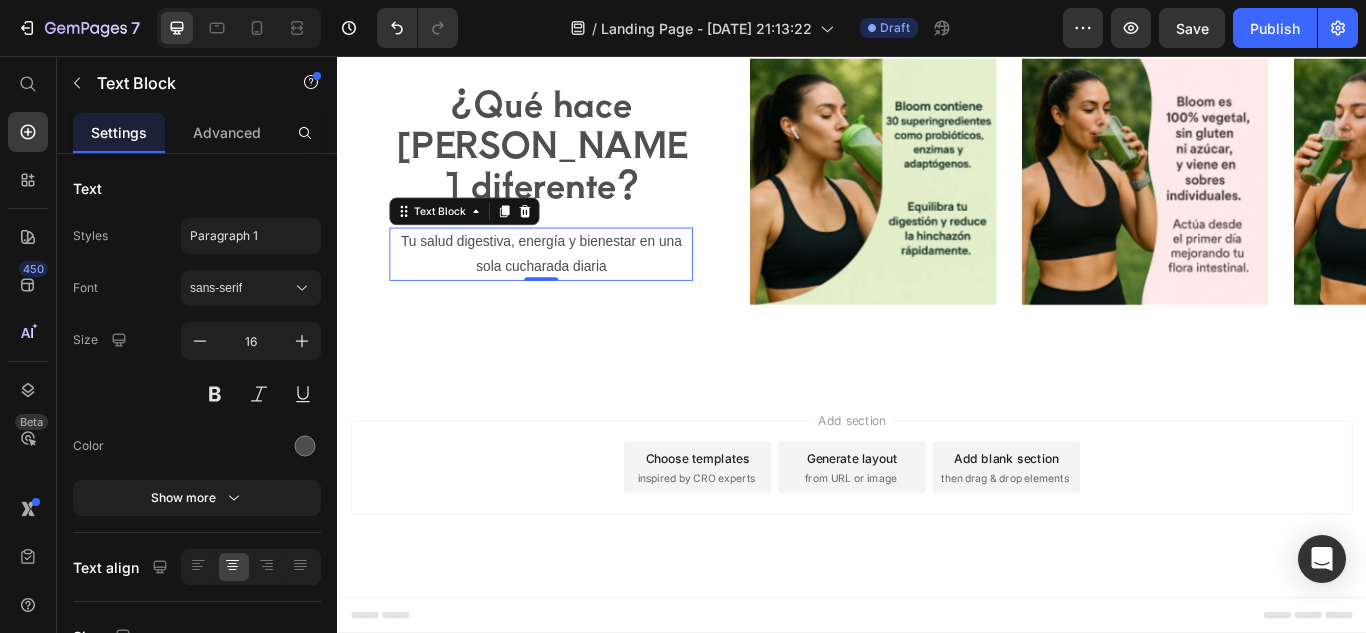 click on "Tu salud digestiva, energía y bienestar en una sola cucharada diaria" at bounding box center [574, 287] 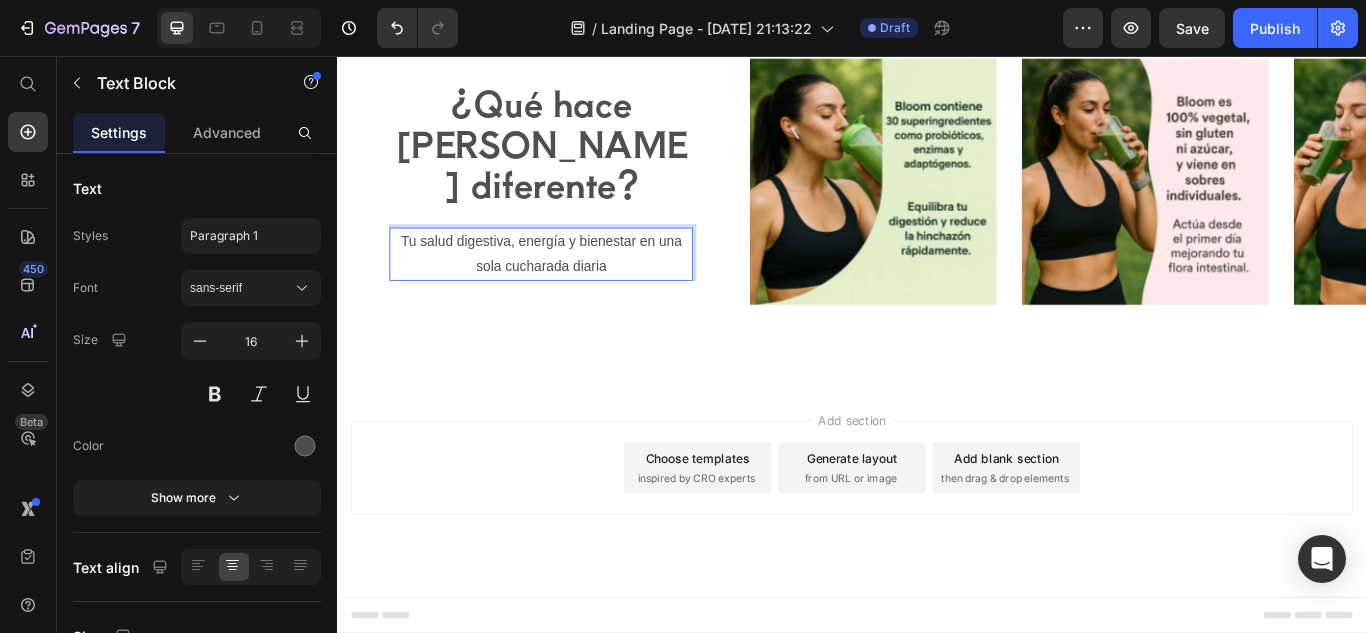 click on "Tu salud digestiva, energía y bienestar en una sola cucharada diaria" at bounding box center (574, 287) 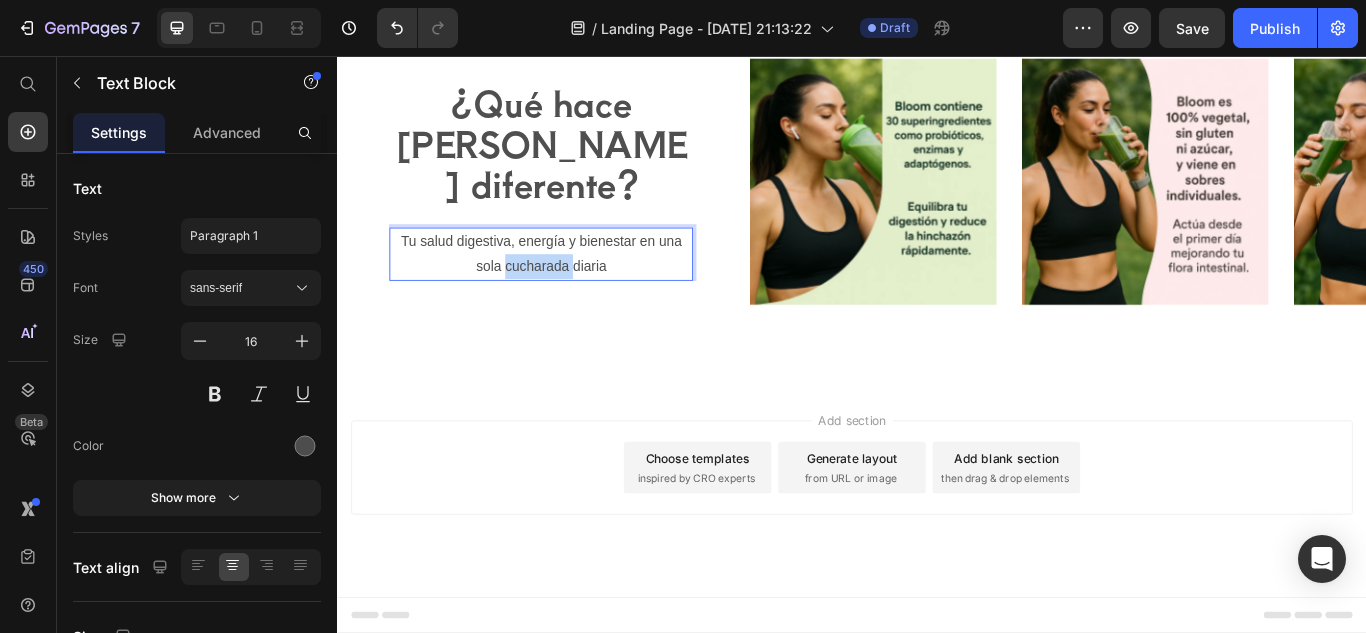 click on "Tu salud digestiva, energía y bienestar en una sola cucharada diaria" at bounding box center (574, 287) 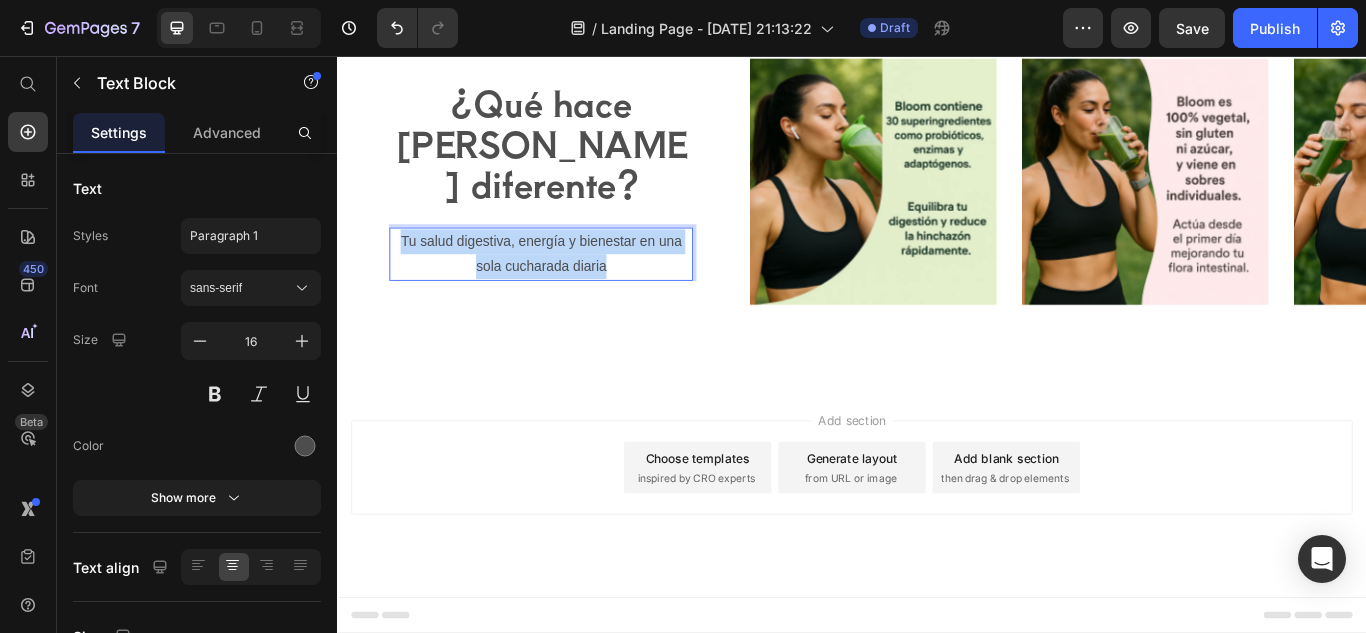 click on "Tu salud digestiva, energía y bienestar en una sola cucharada diaria" at bounding box center (574, 287) 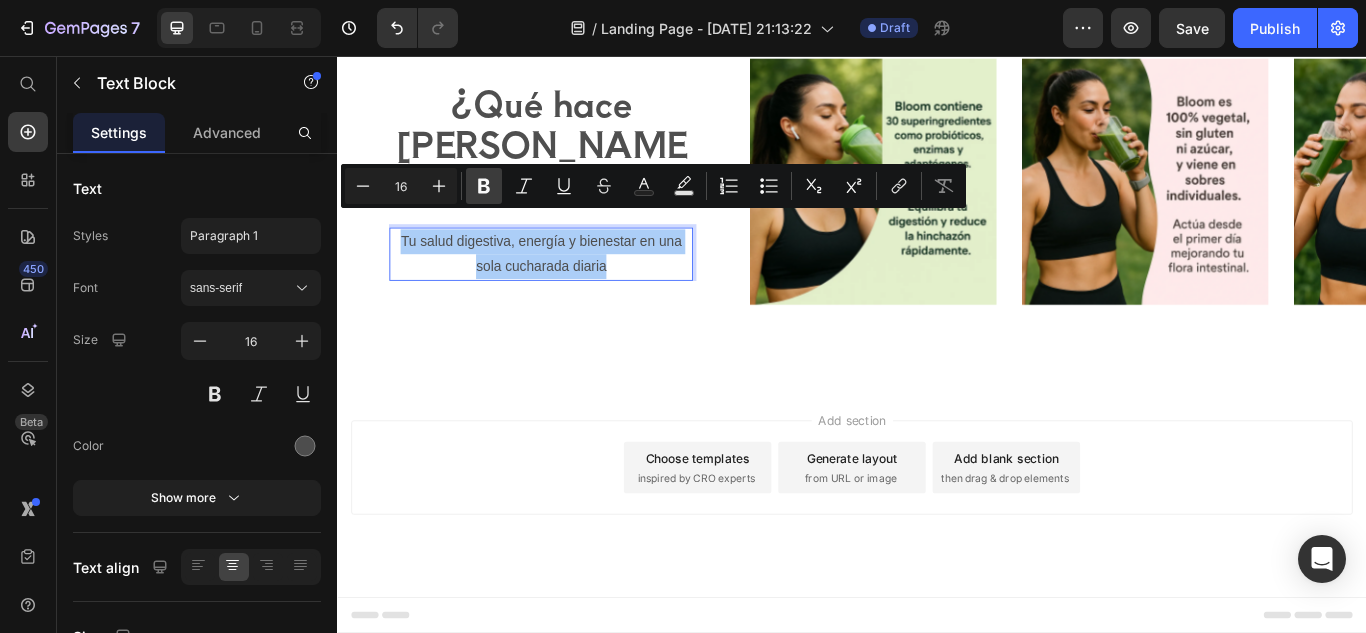 click 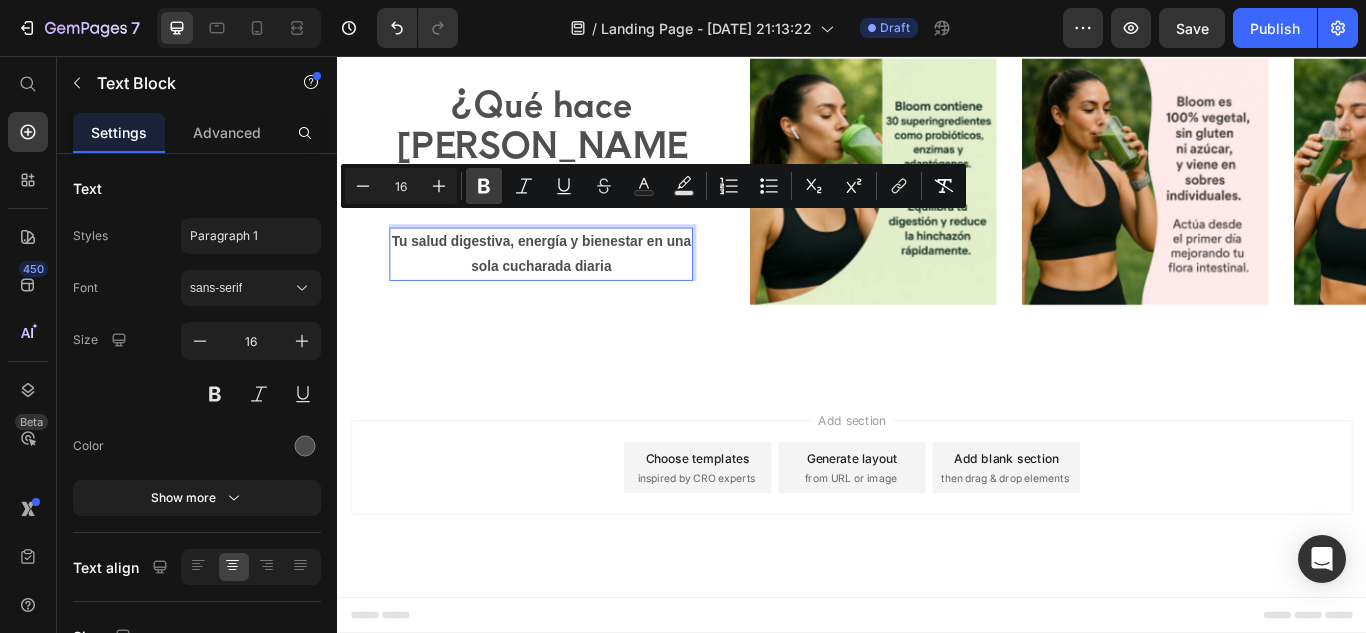 click 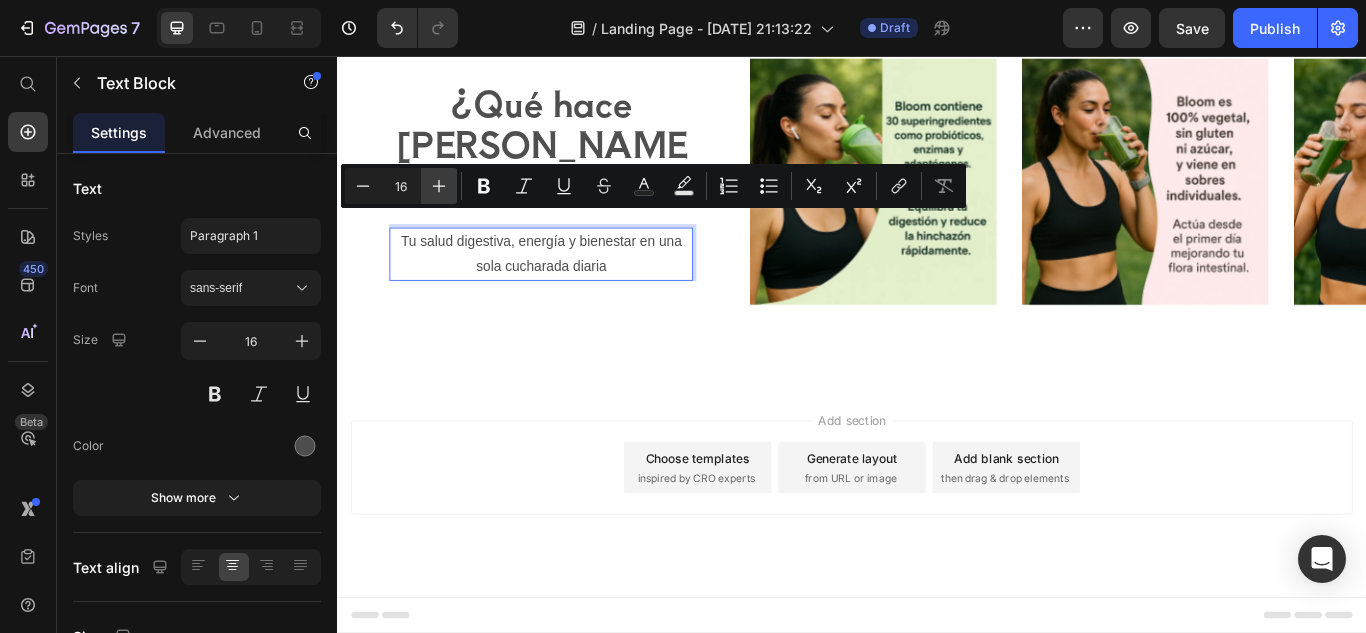 click 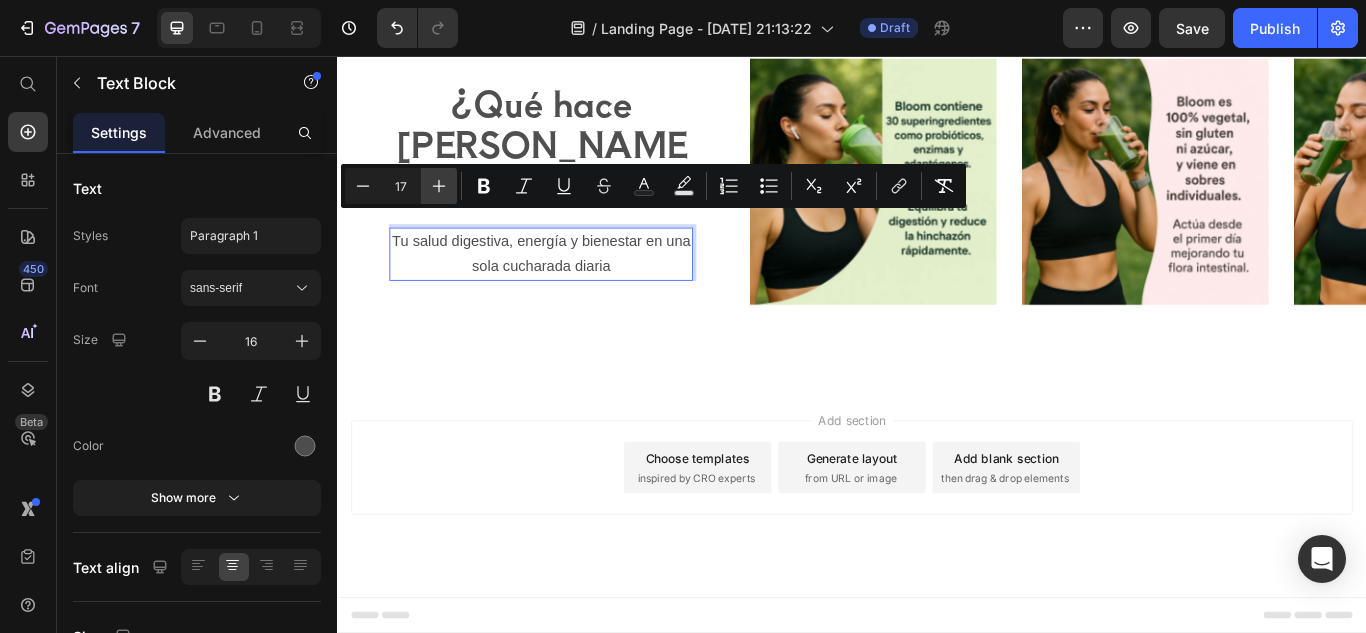 click 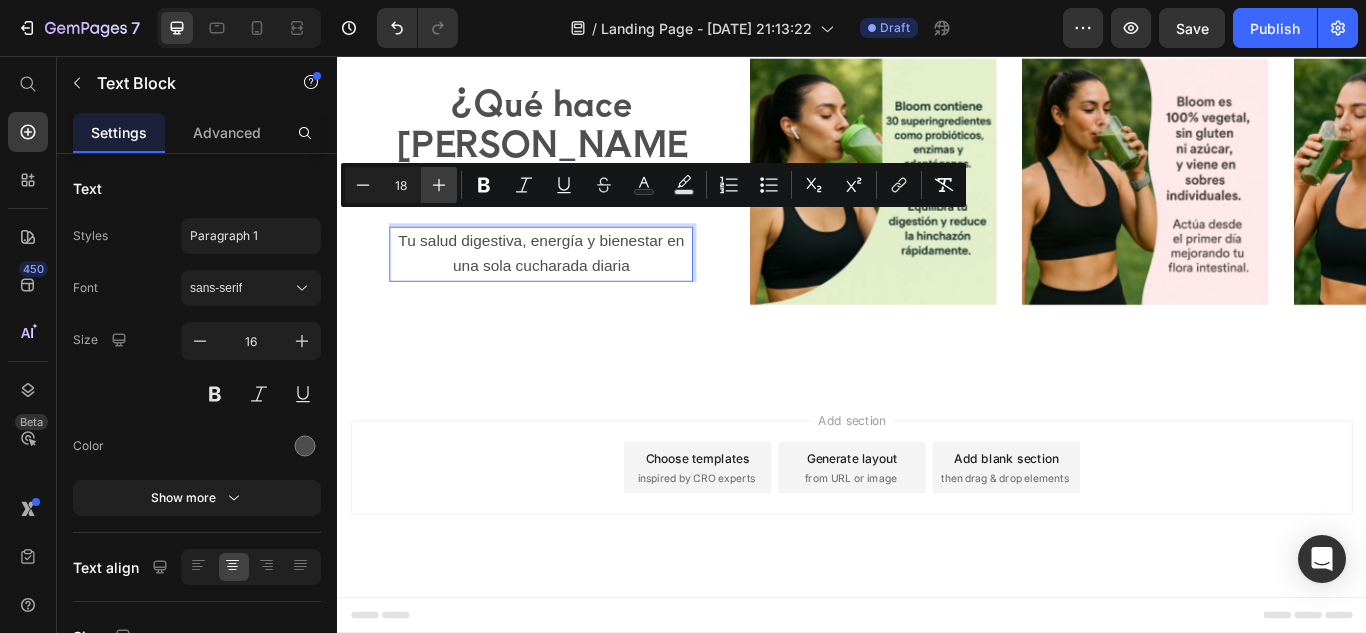 click 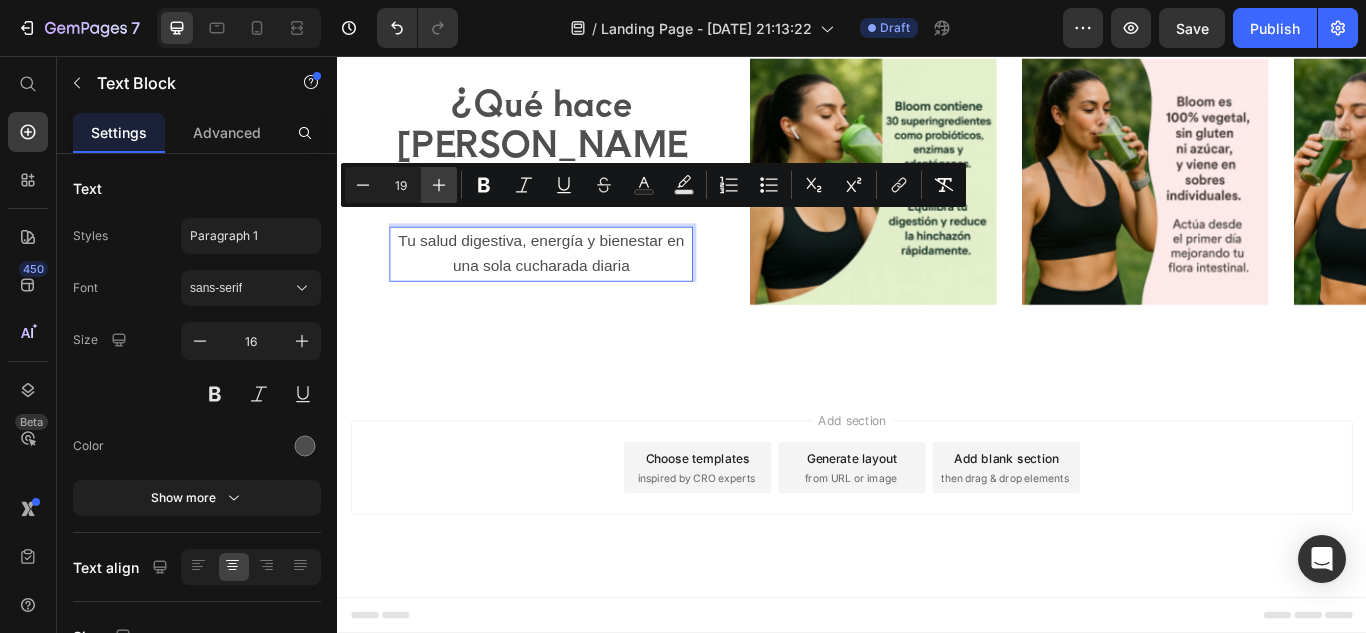 click 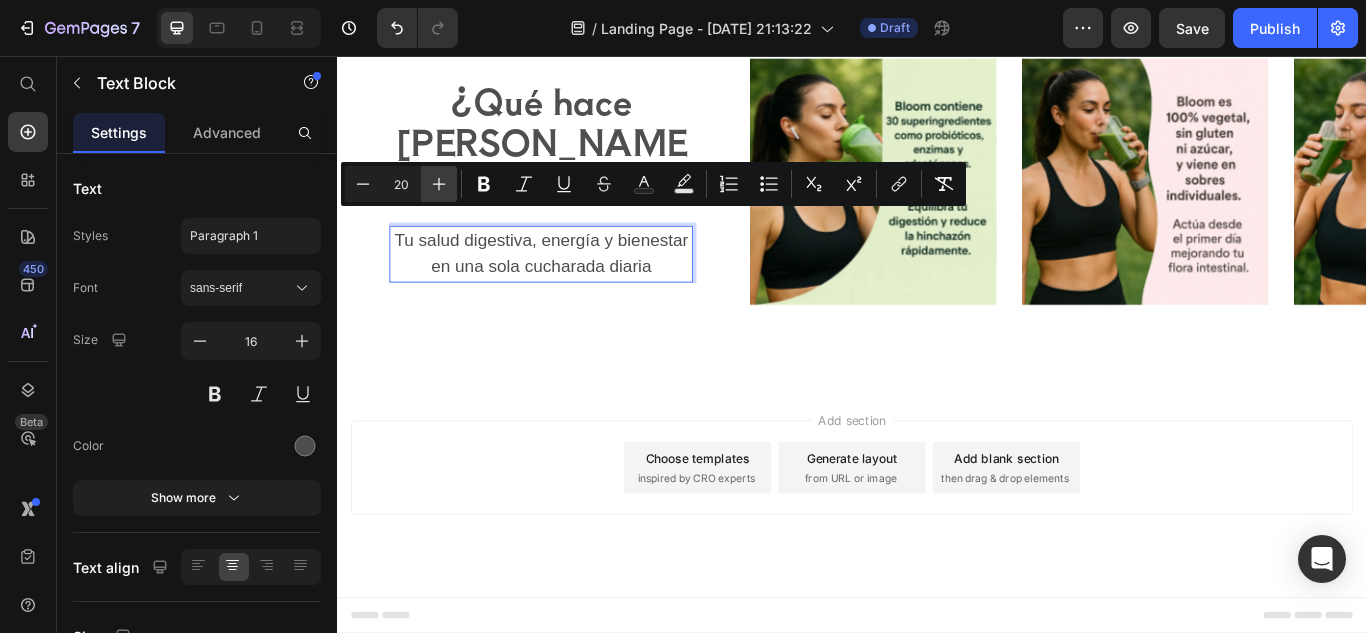 click 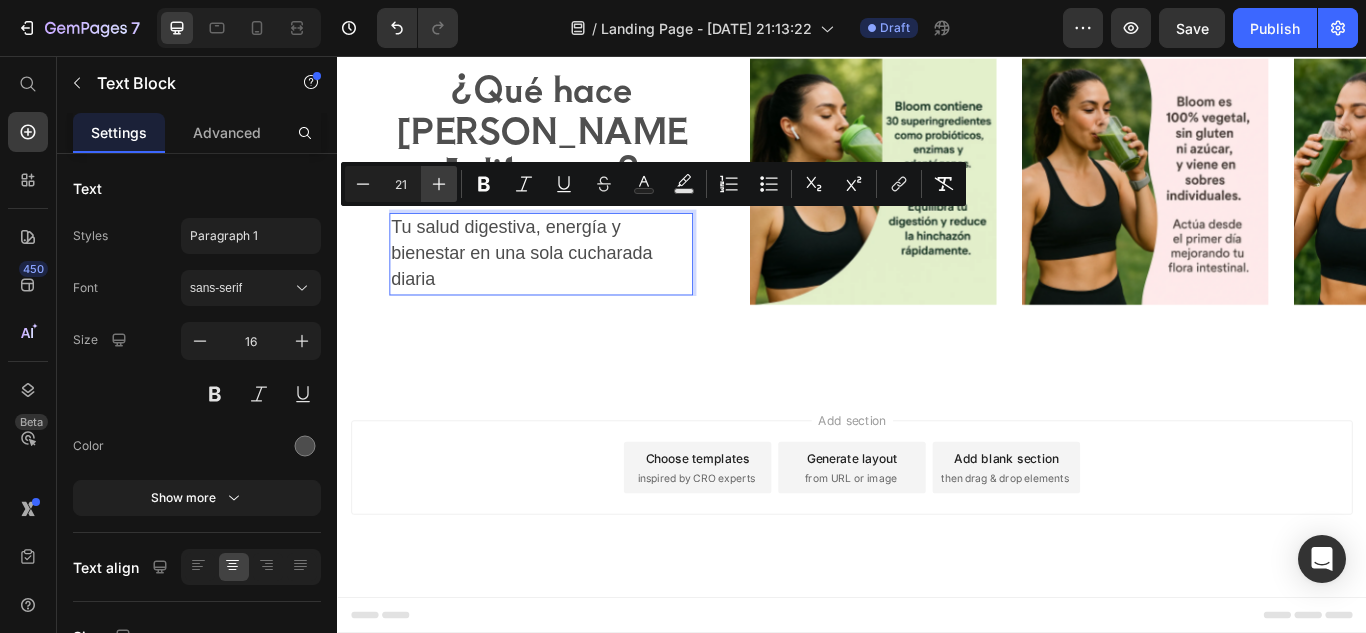 scroll, scrollTop: 1937, scrollLeft: 0, axis: vertical 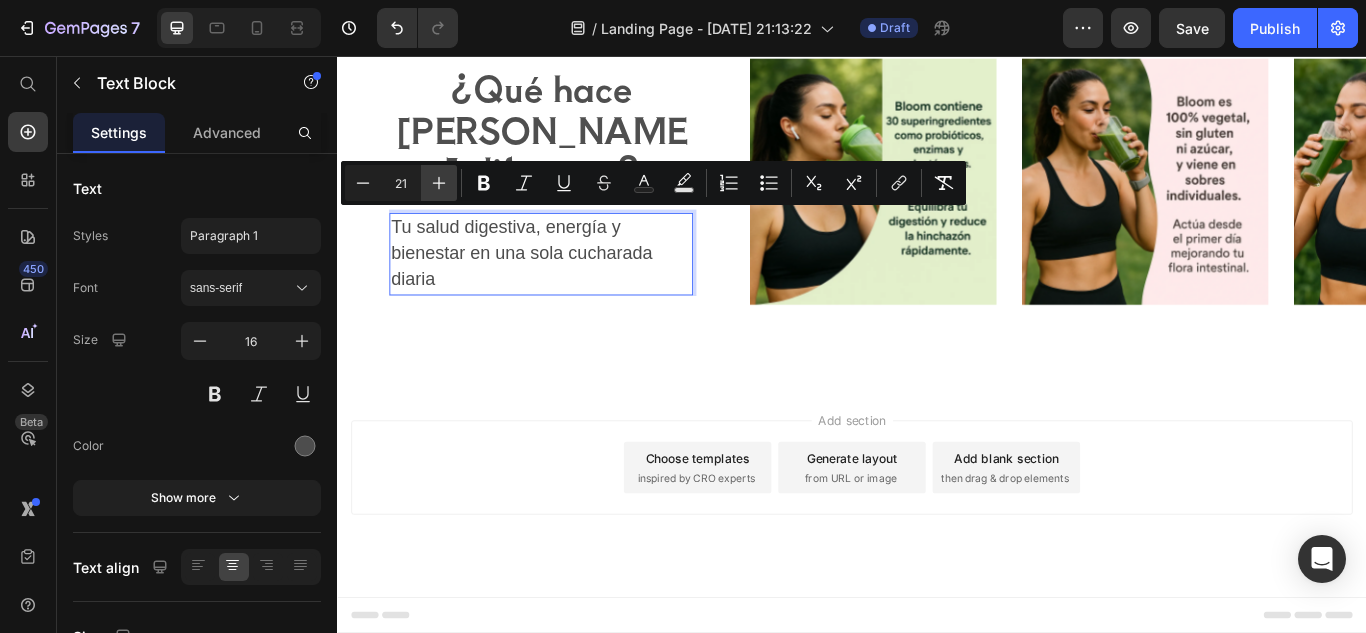 click 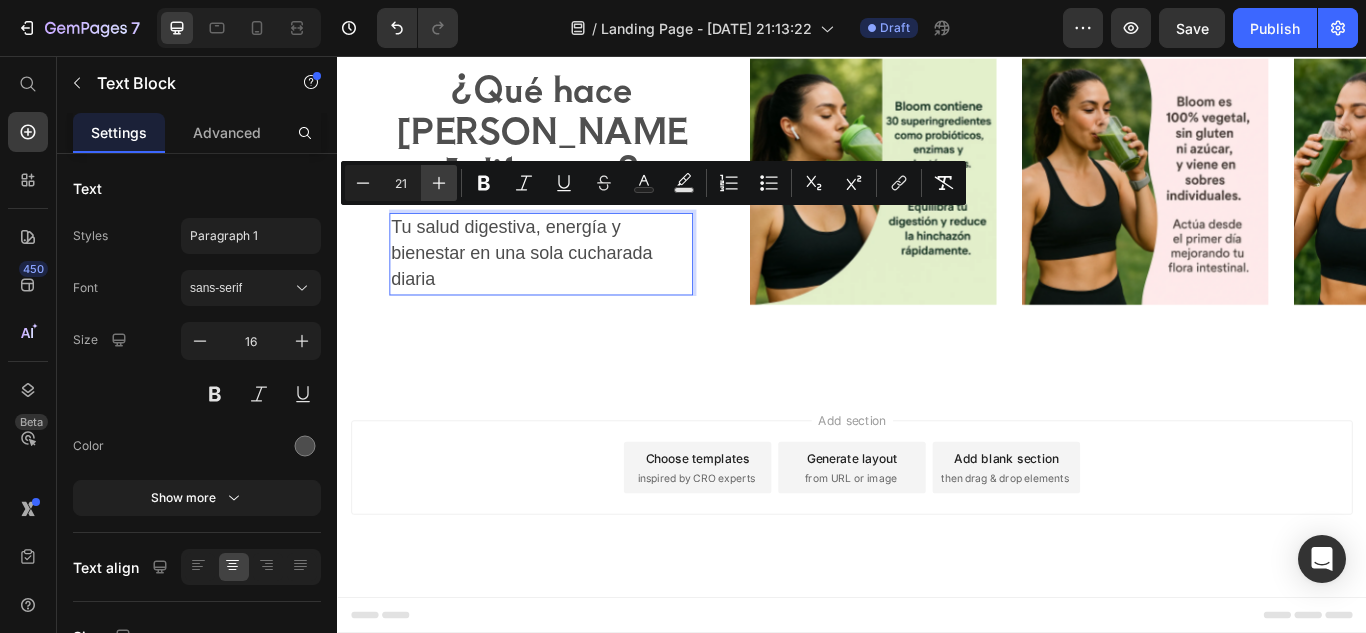 type on "22" 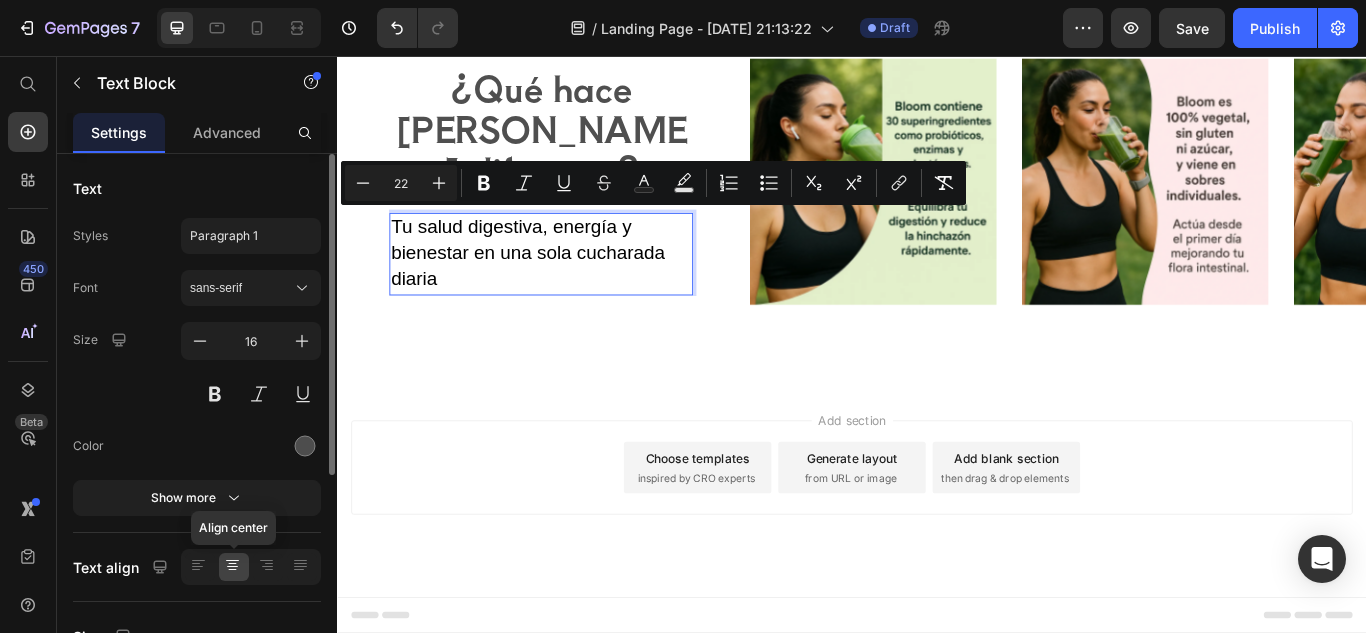 click 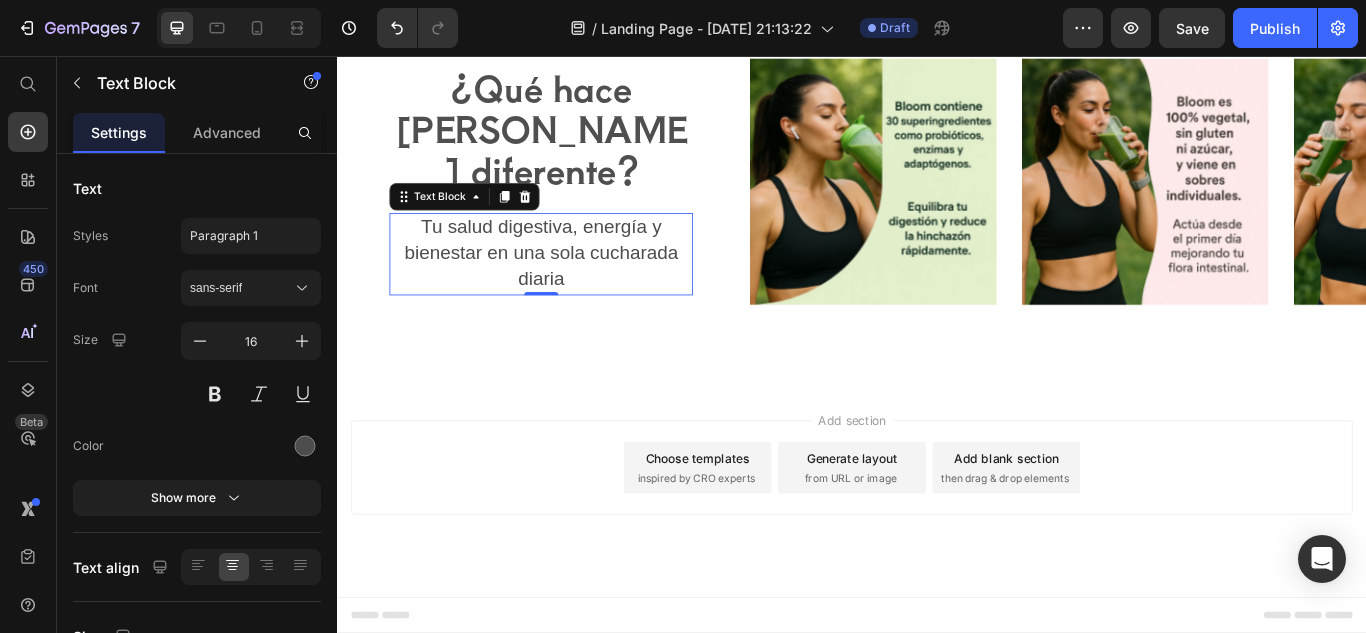 click on "Add section Choose templates inspired by CRO experts Generate layout from URL or image Add blank section then drag & drop elements" at bounding box center [937, 564] 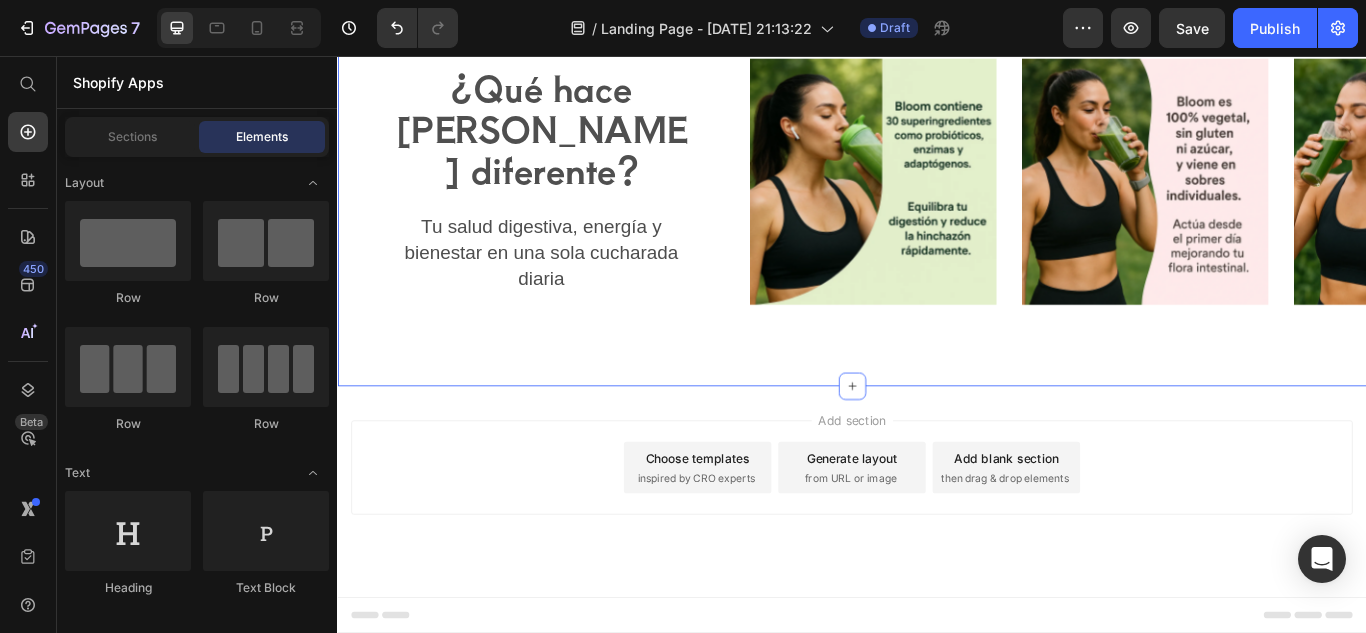 scroll, scrollTop: 1793, scrollLeft: 0, axis: vertical 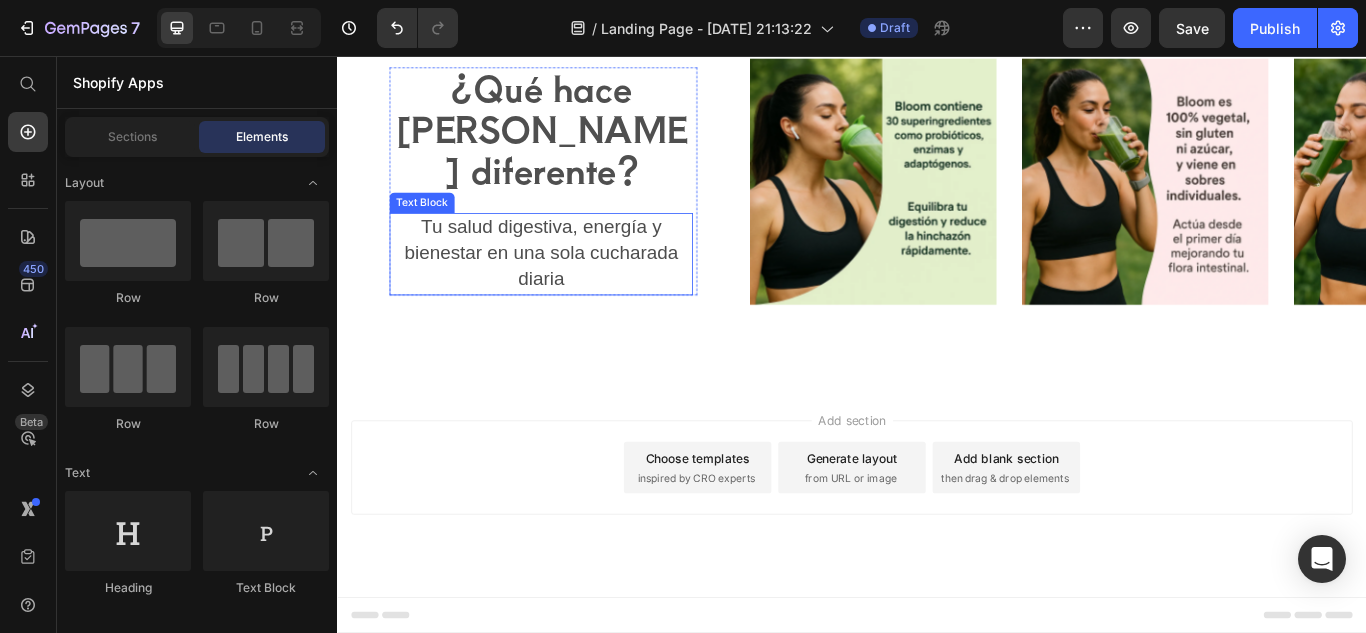 click on "Tu salud digestiva, energía y bienestar en una sola cucharada diaria" at bounding box center [574, 285] 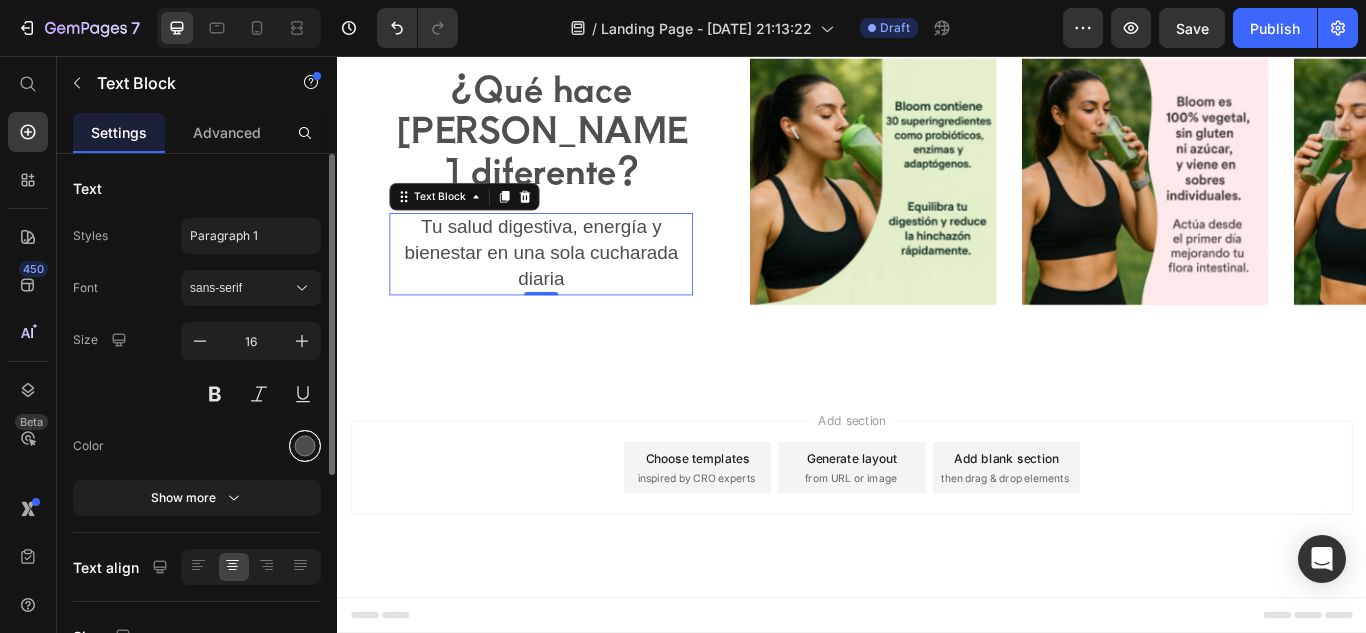 click at bounding box center (305, 446) 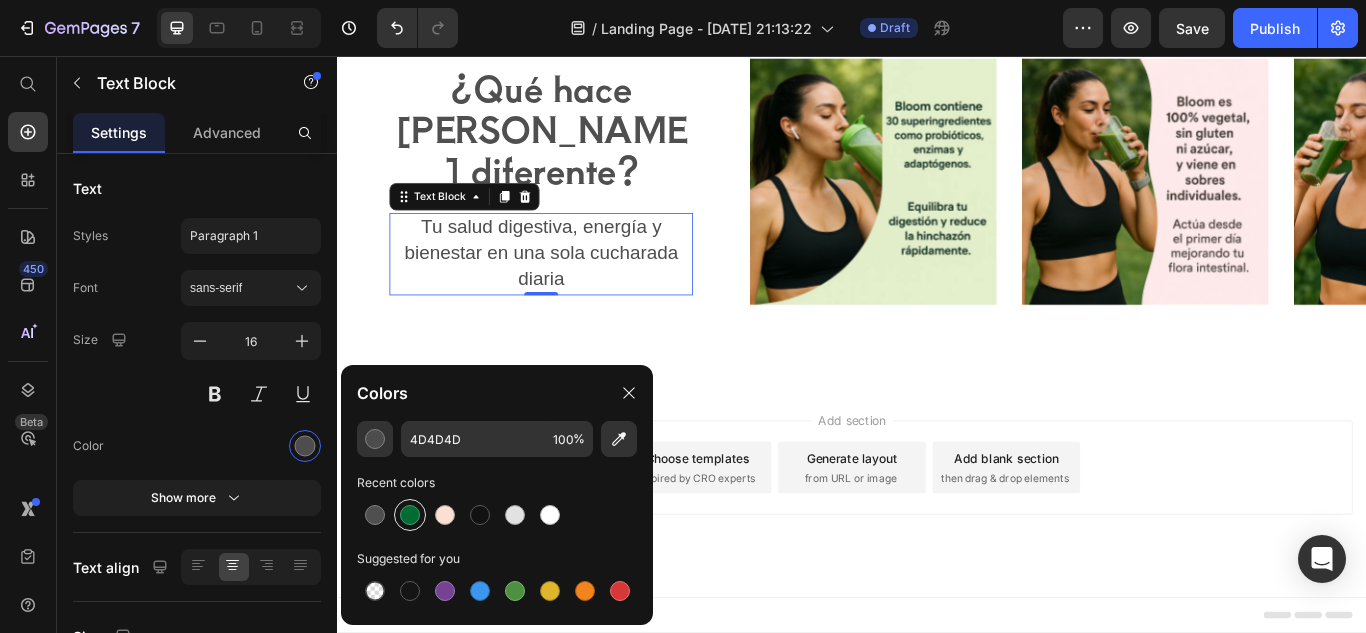 click at bounding box center (410, 515) 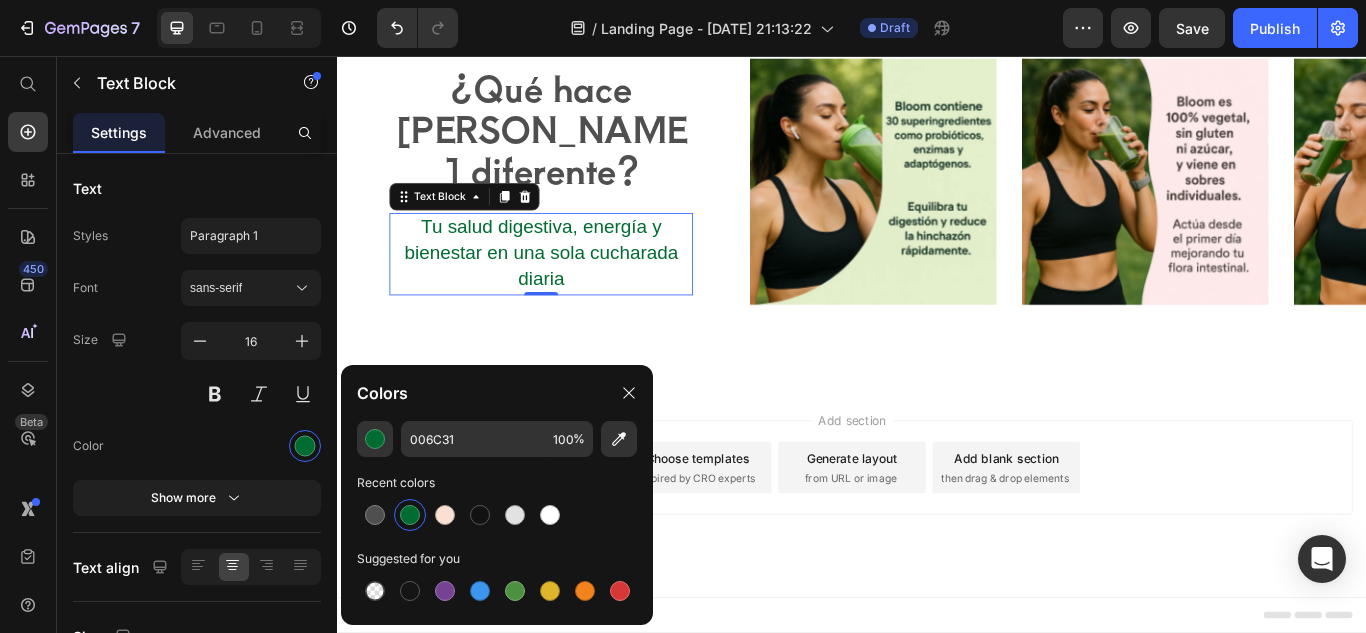click at bounding box center [480, 515] 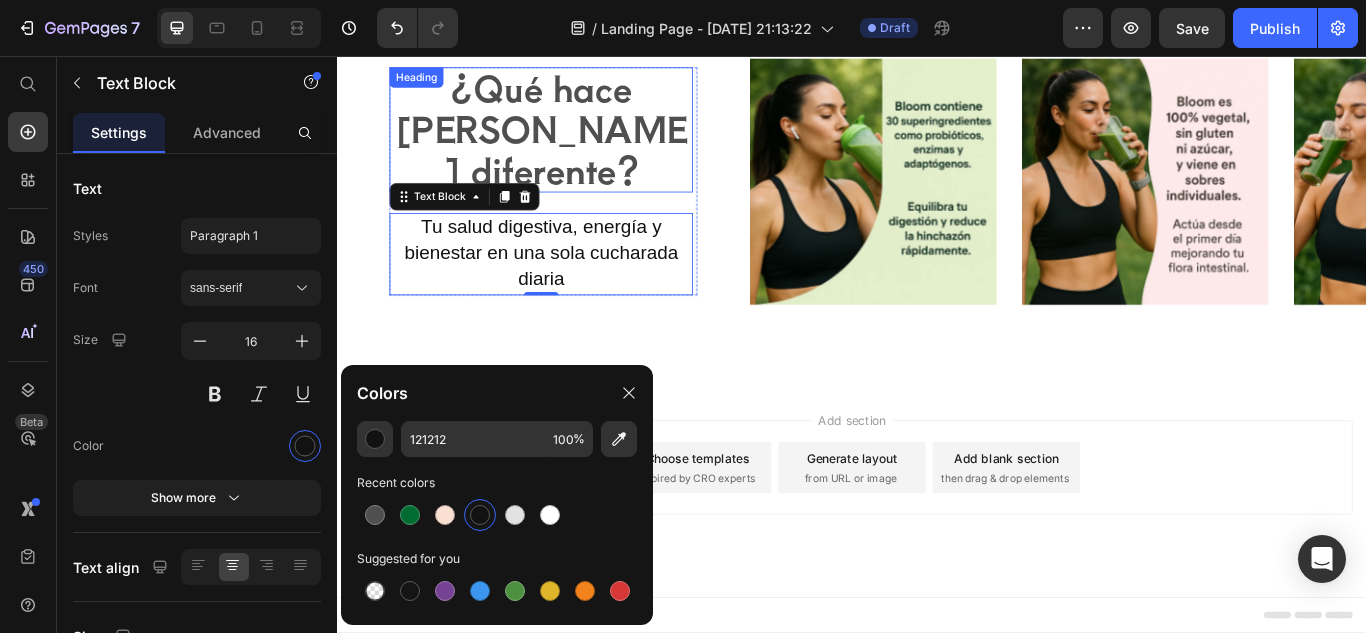 click on "¿Qué hace [PERSON_NAME] diferente?" at bounding box center (574, 140) 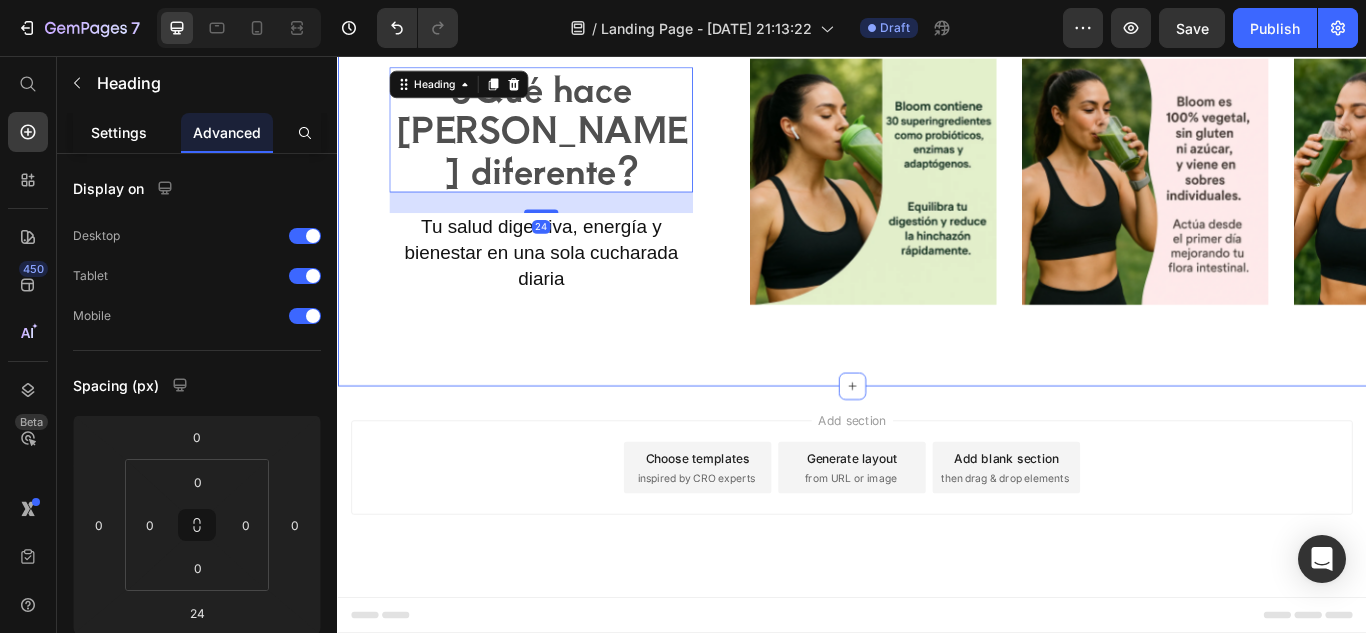 click on "Settings" at bounding box center [119, 132] 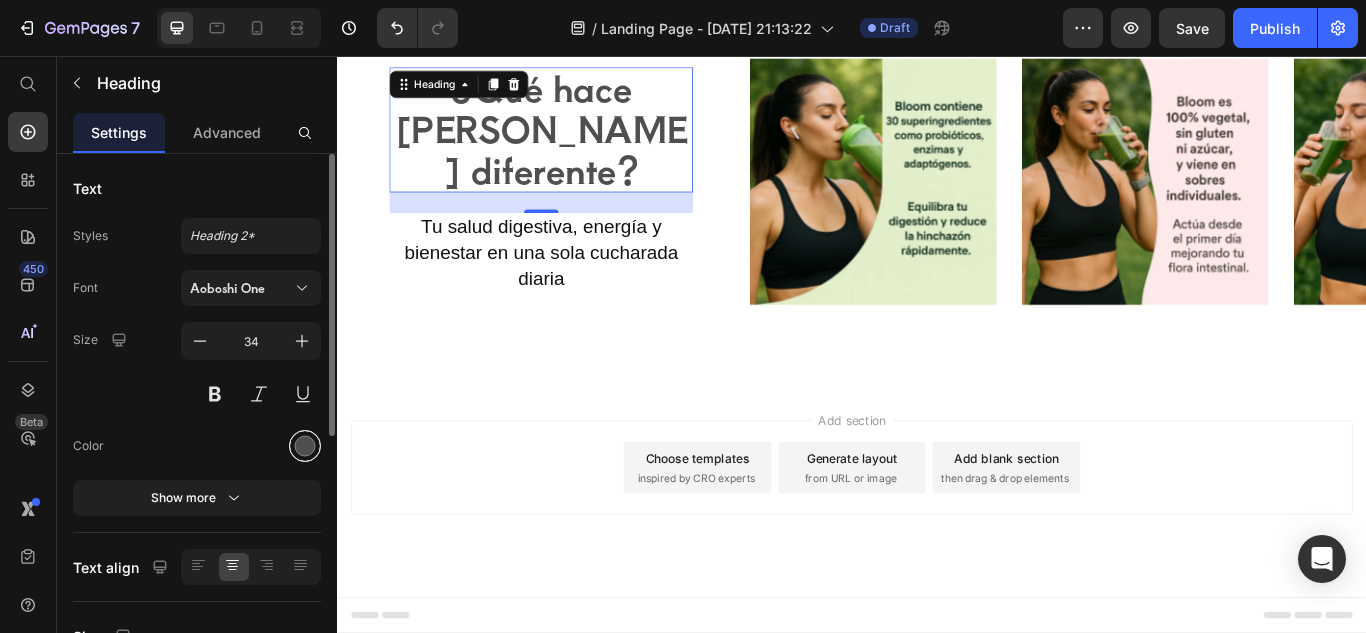 click at bounding box center [305, 446] 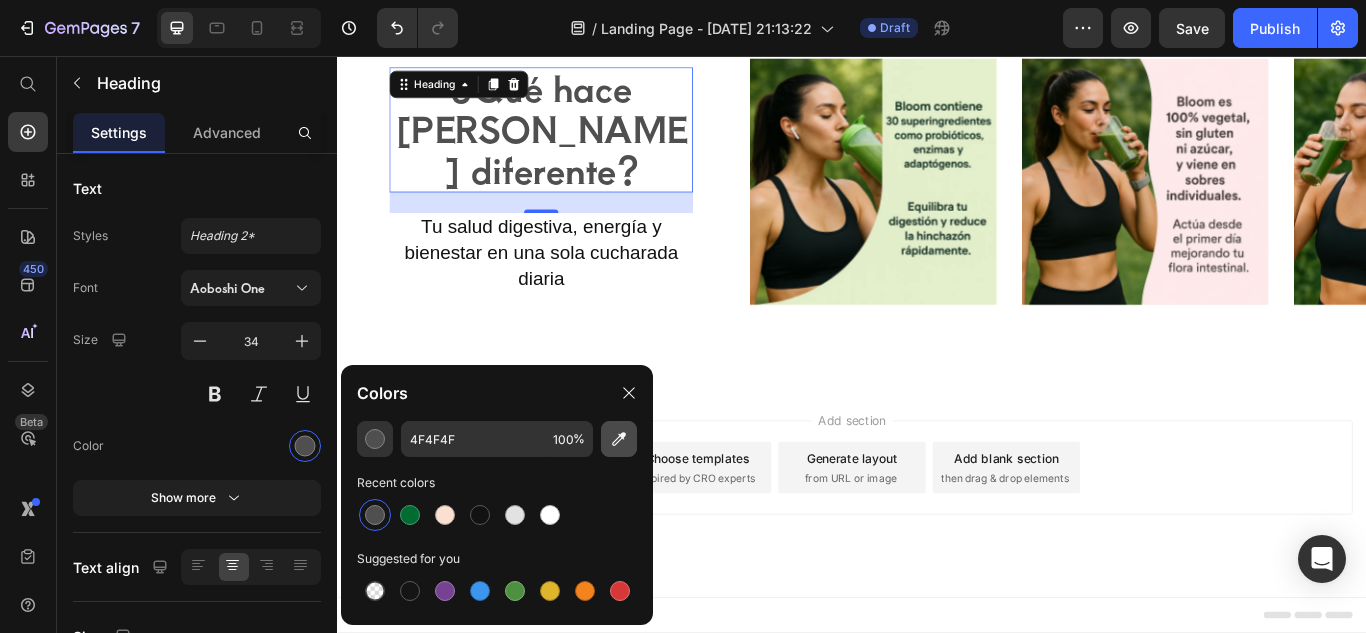 click 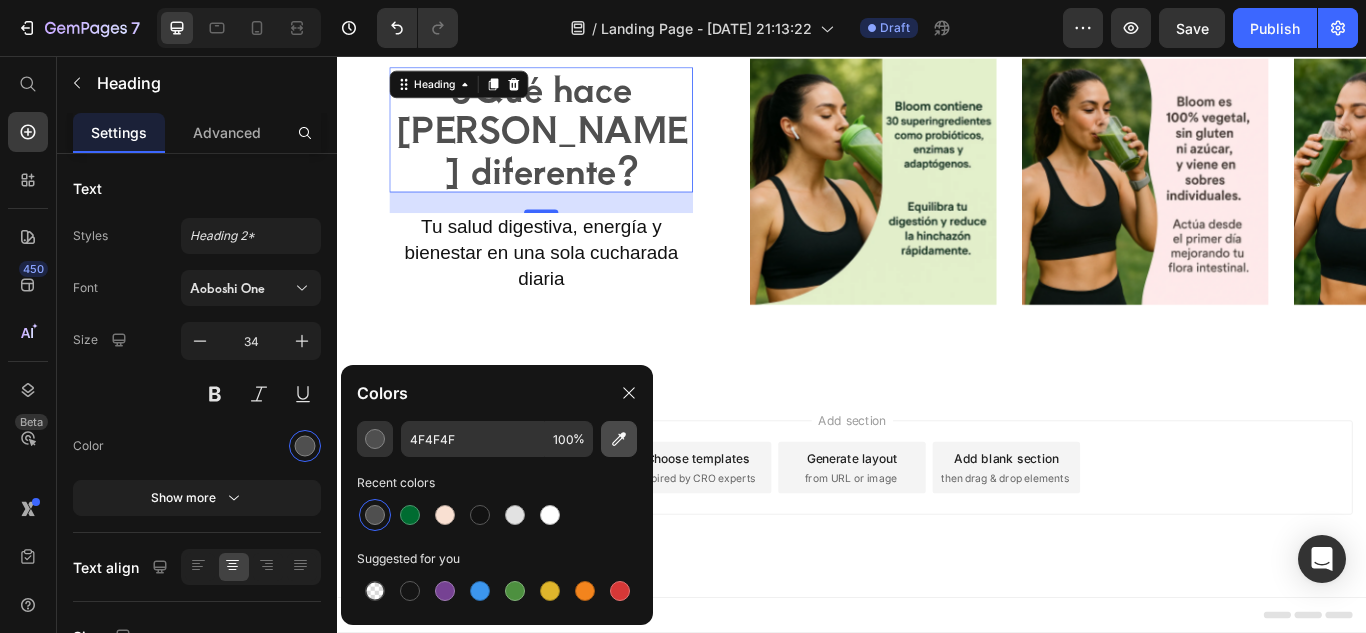 scroll, scrollTop: 1584, scrollLeft: 0, axis: vertical 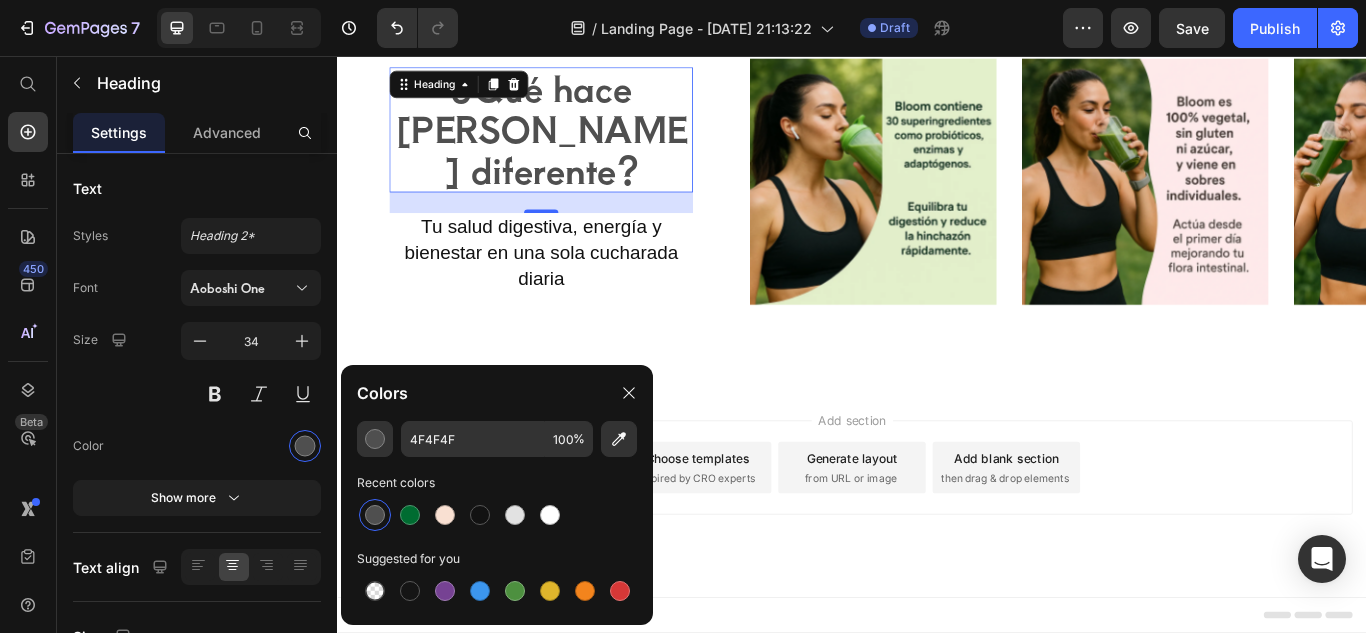 type 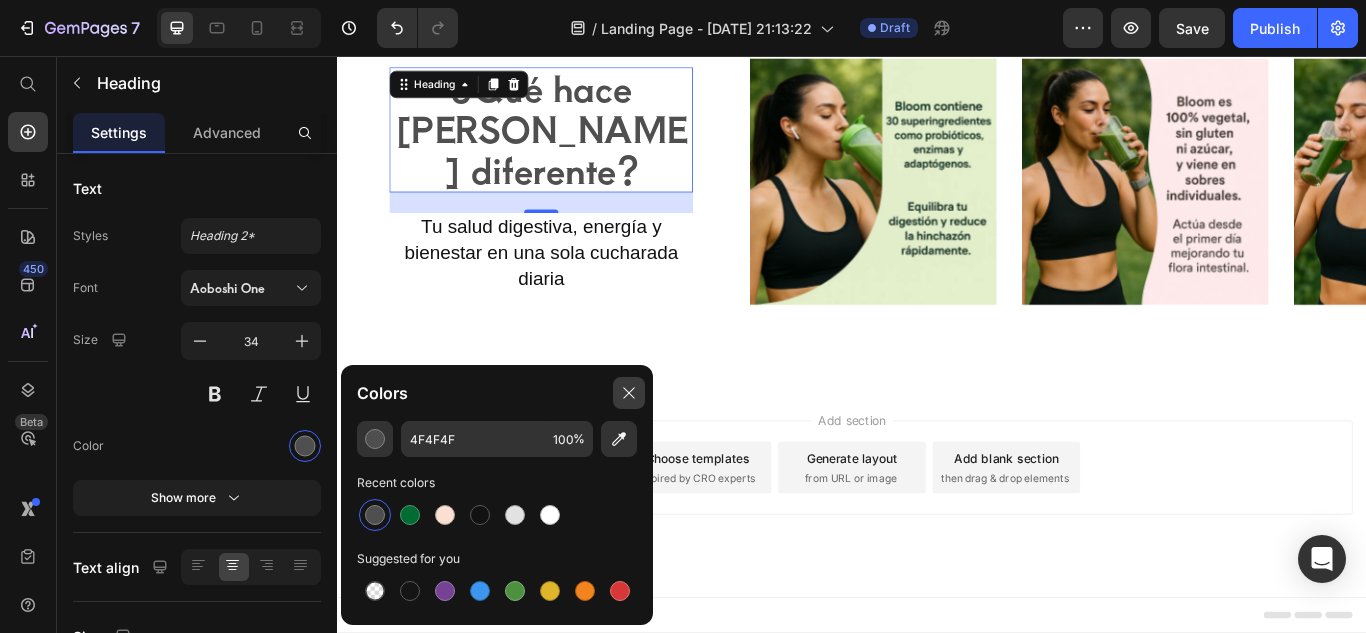 click 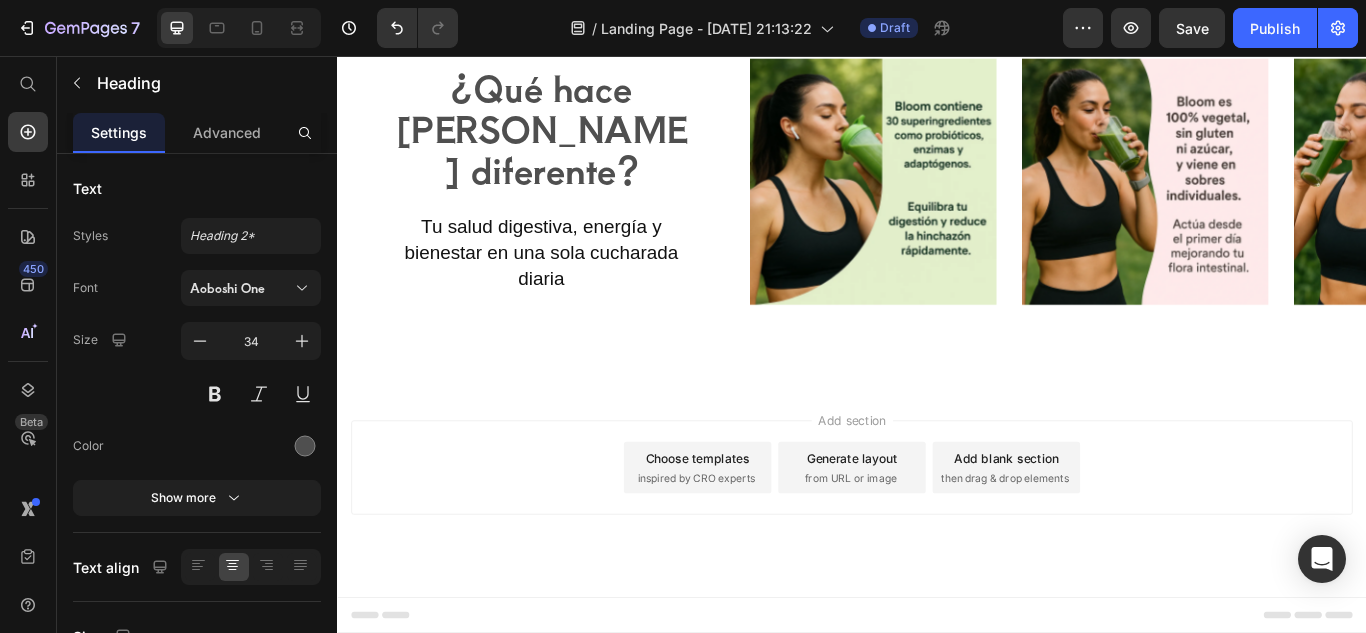 scroll, scrollTop: 1493, scrollLeft: 0, axis: vertical 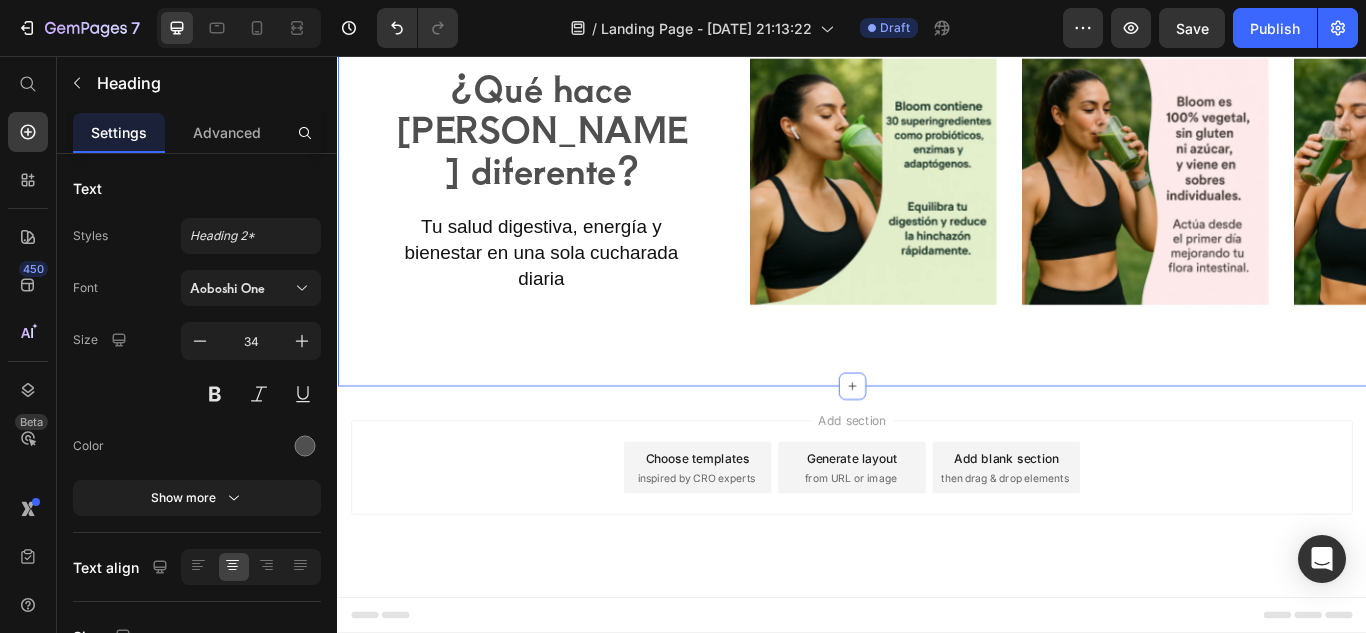 click on "¿Qué hace [PERSON_NAME] diferente? Heading Tu salud digestiva, energía y bienestar en una sola cucharada diaria Text Block
Drop element here Carousel Image Image Image Carousel Section 4" at bounding box center (937, 202) 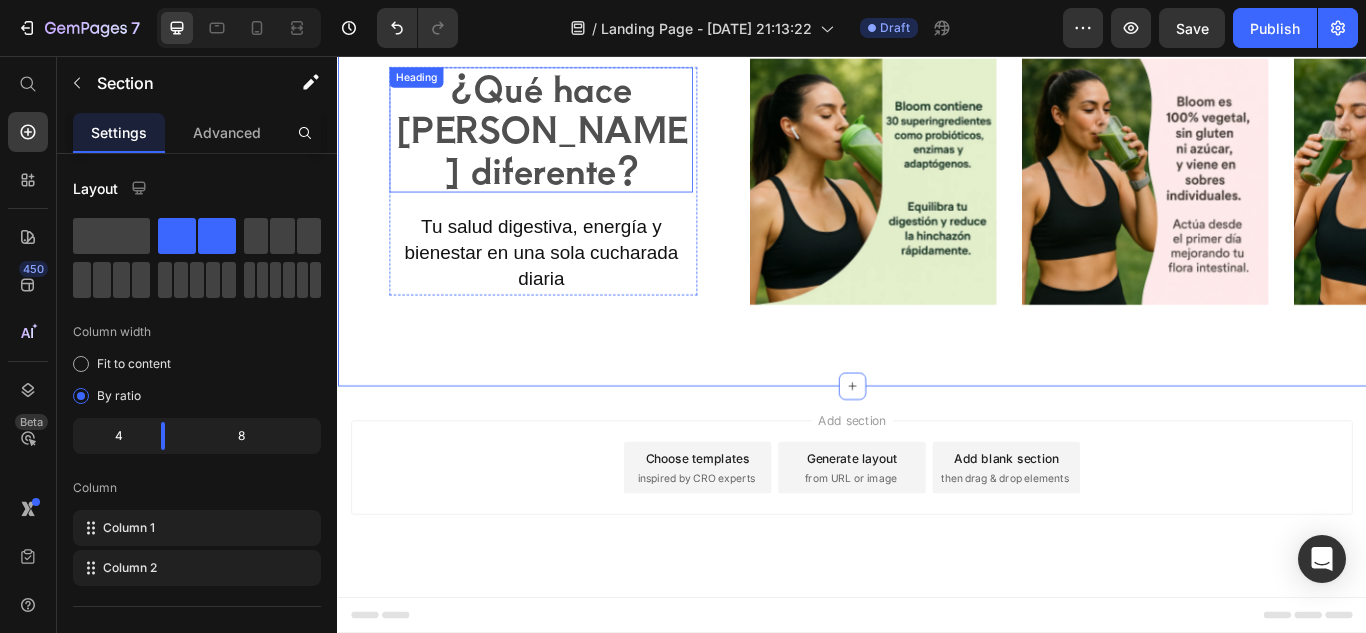 click on "¿Qué hace [PERSON_NAME] diferente?" at bounding box center (574, 140) 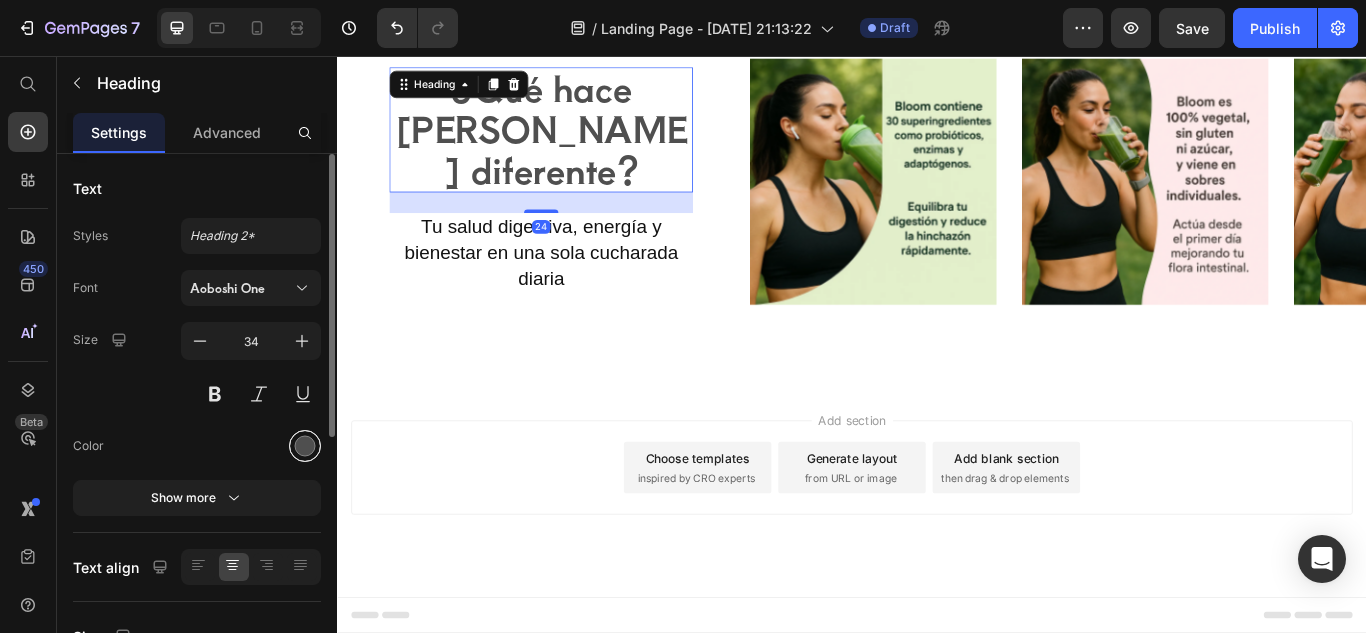 click at bounding box center (305, 446) 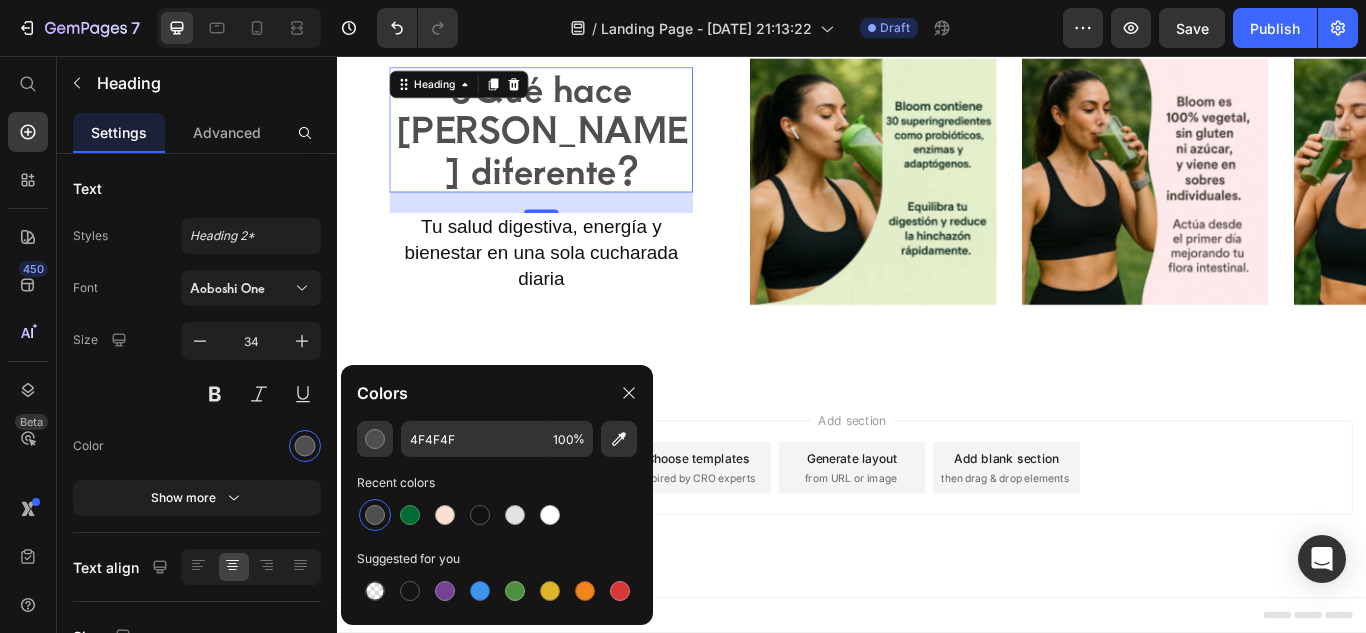 drag, startPoint x: 604, startPoint y: 441, endPoint x: 548, endPoint y: 400, distance: 69.40461 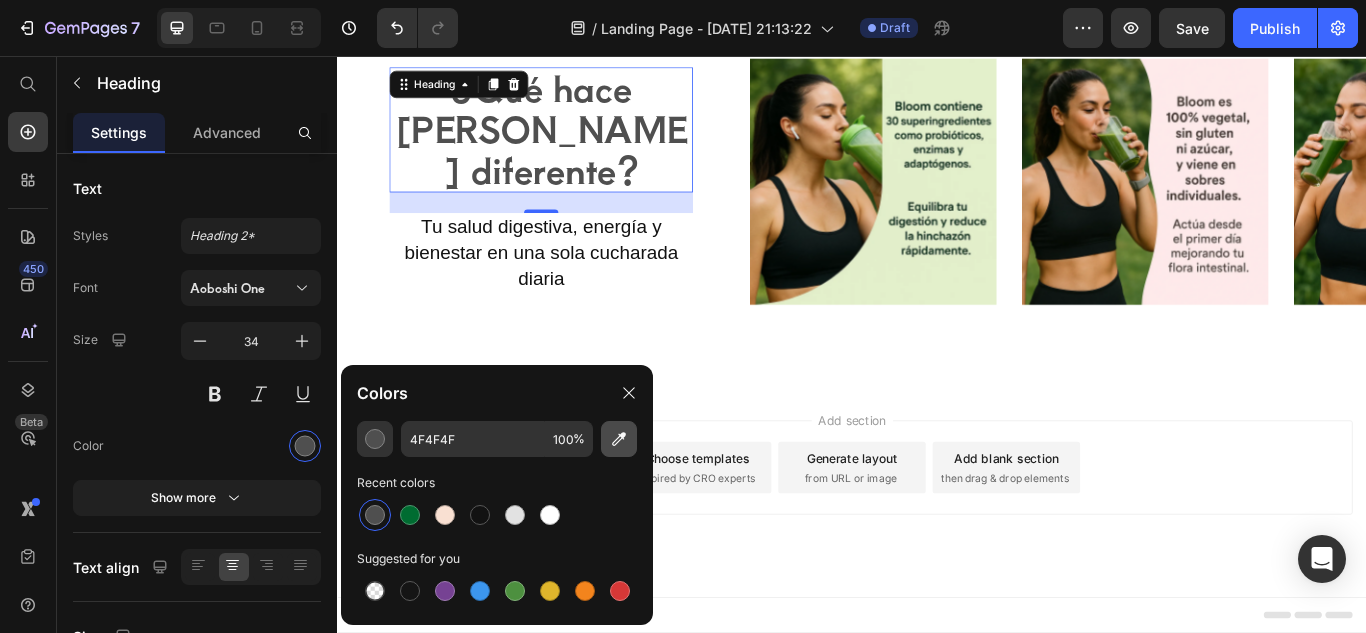 click 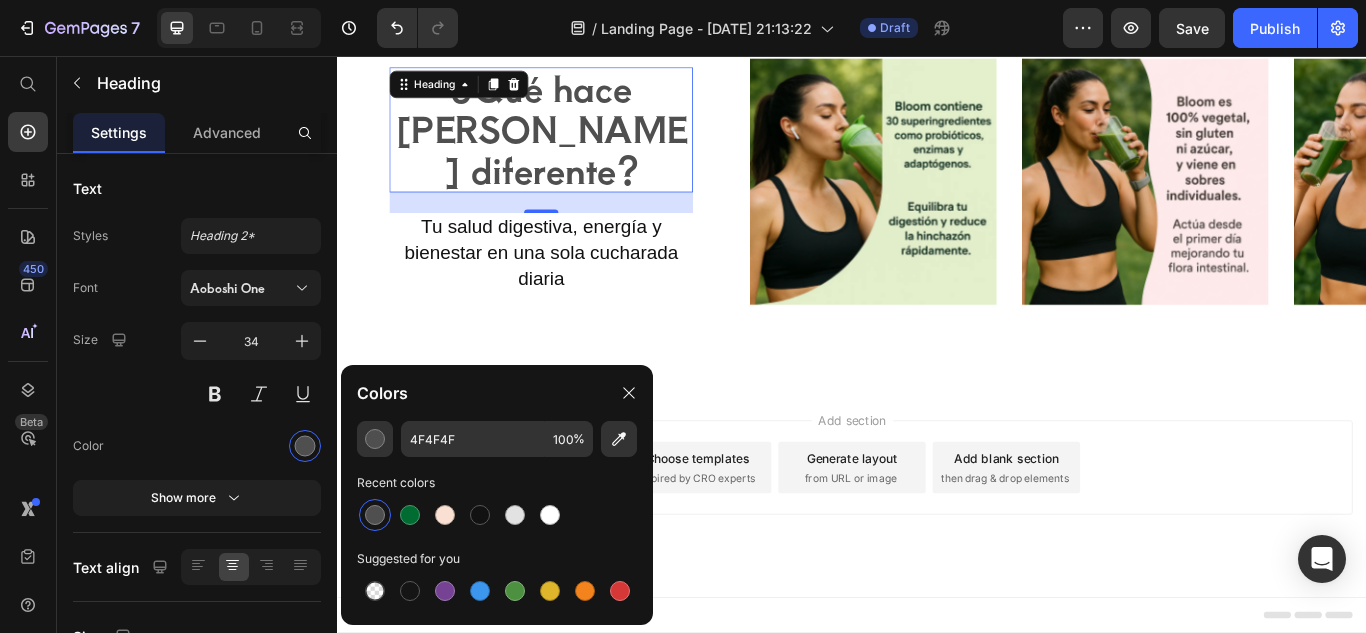type on "1C442D" 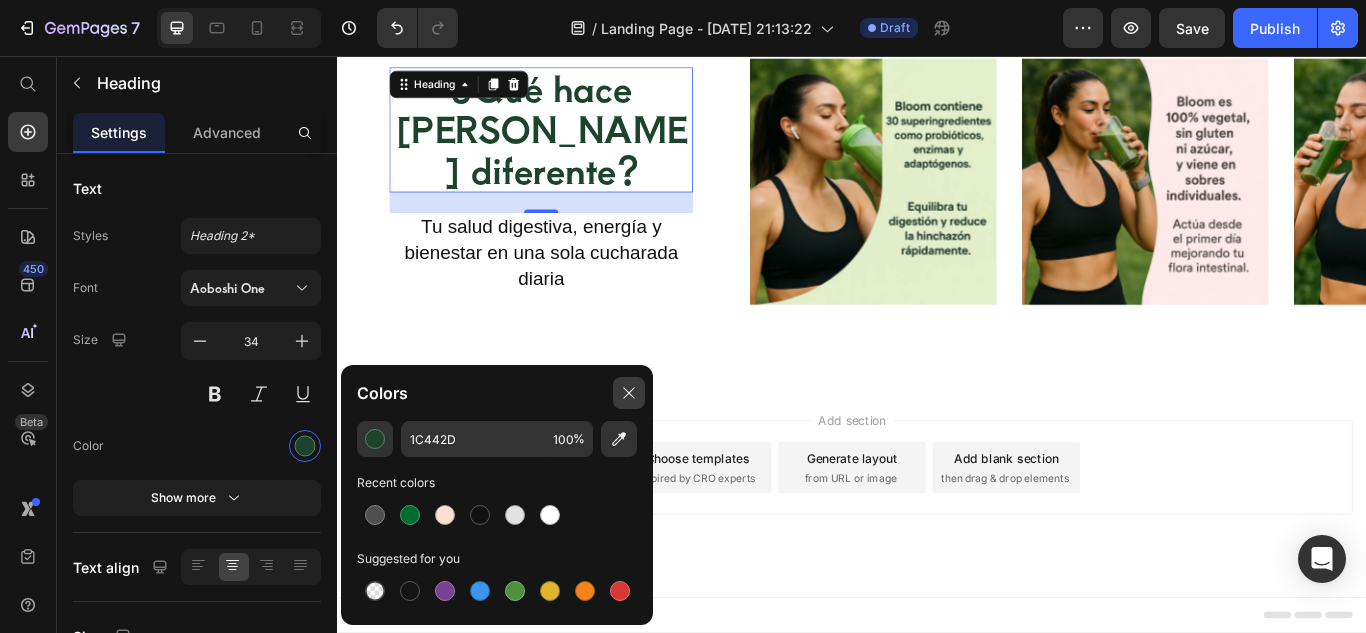 click at bounding box center (629, 393) 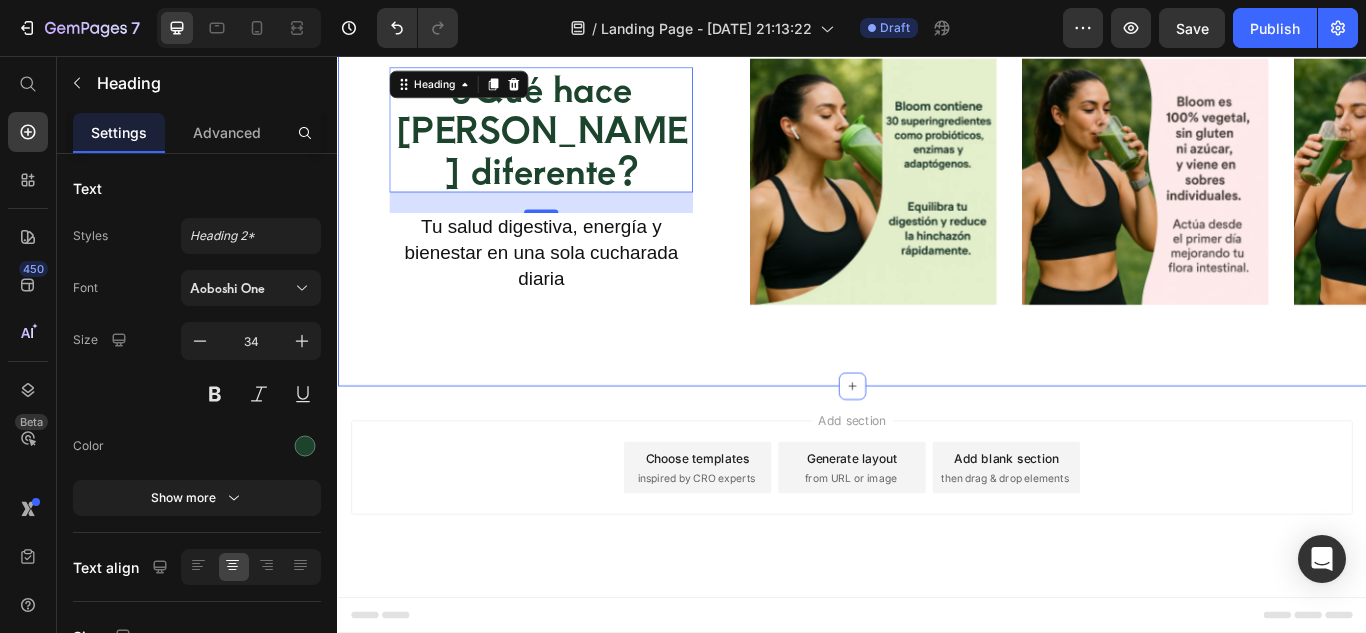 click on "⁠⁠⁠⁠⁠⁠⁠ ¿Qué hace [PERSON_NAME] diferente? Heading   24 Tu salud digestiva, energía y bienestar en una sola cucharada diaria Text Block
Drop element here Carousel Image Image Image Carousel Section 4" at bounding box center [937, 202] 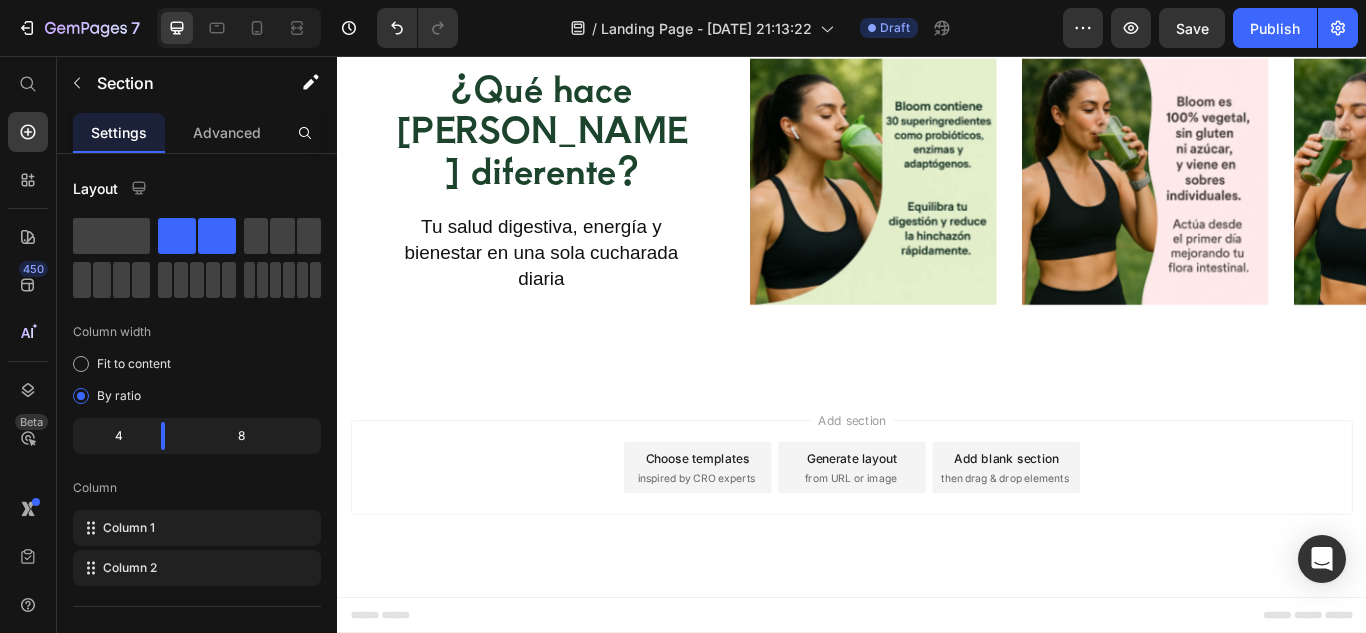scroll, scrollTop: 1954, scrollLeft: 0, axis: vertical 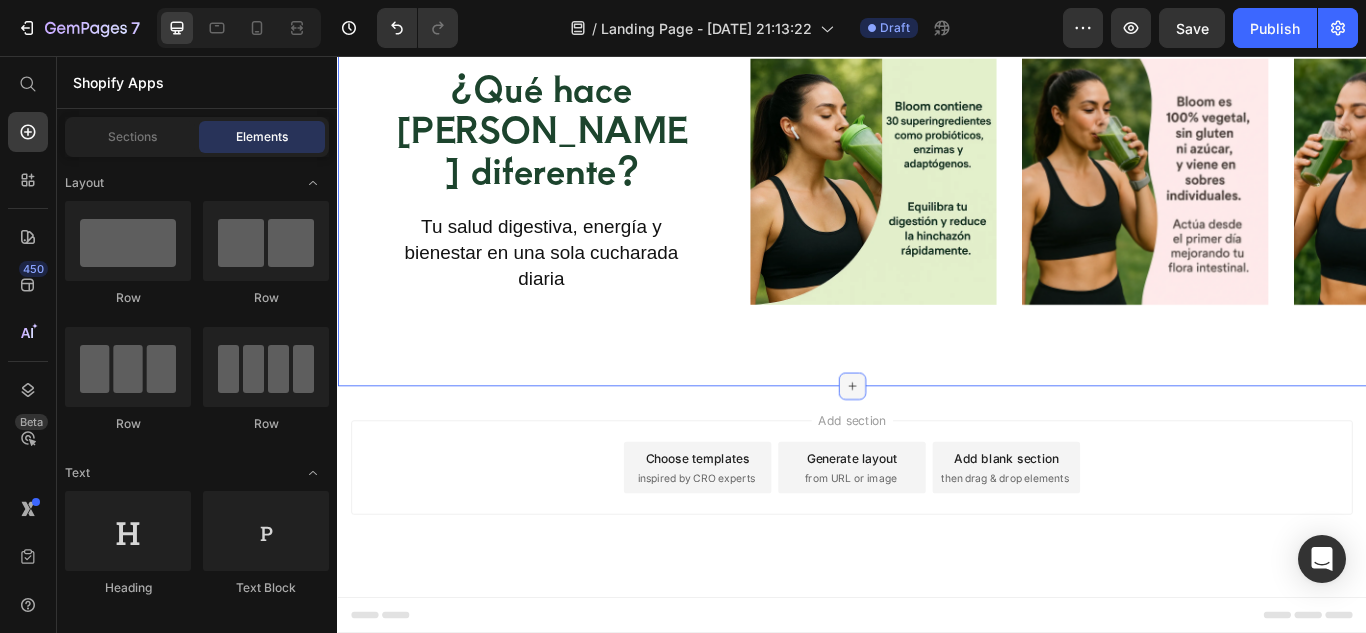 click 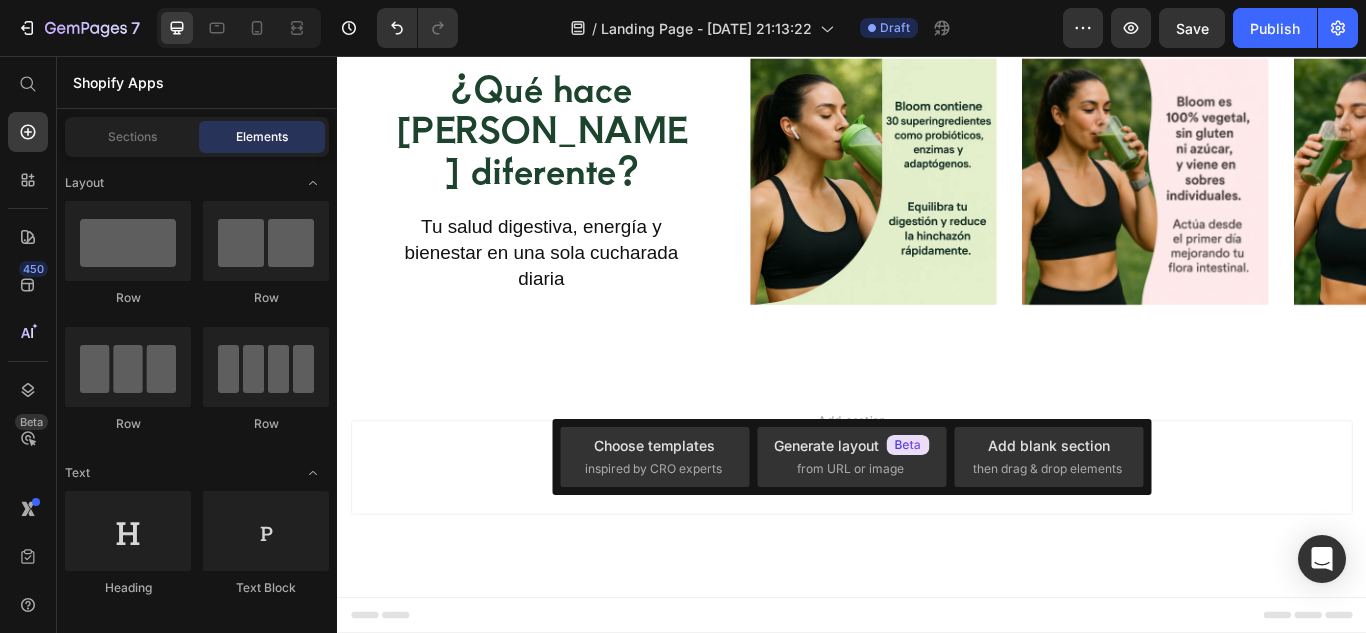 click on "Add section Choose templates inspired by CRO experts Generate layout from URL or image Add blank section then drag & drop elements" at bounding box center [937, 536] 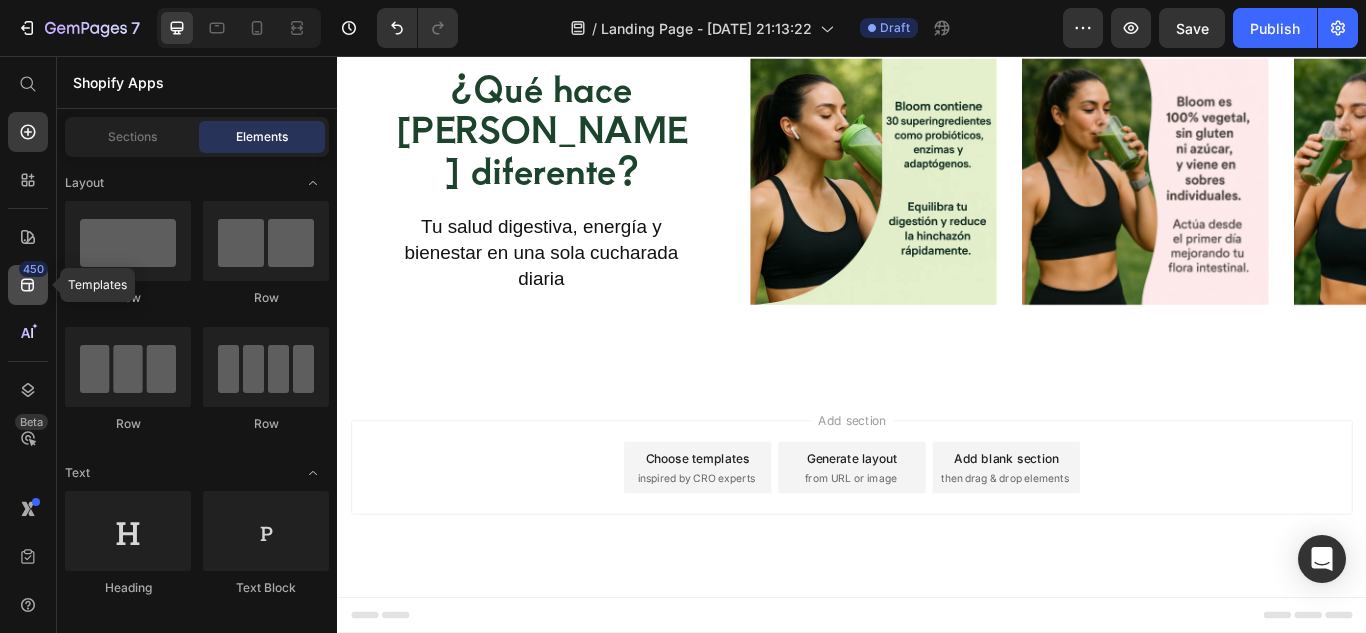click on "450" at bounding box center [33, 269] 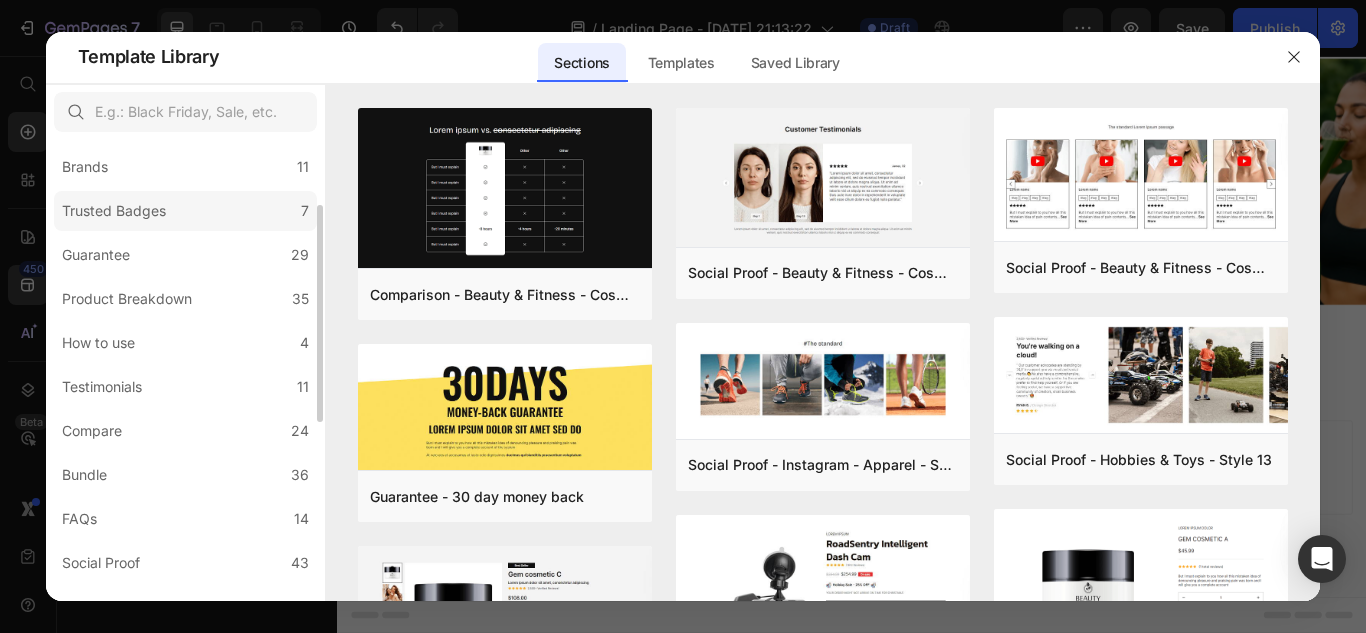 scroll, scrollTop: 156, scrollLeft: 0, axis: vertical 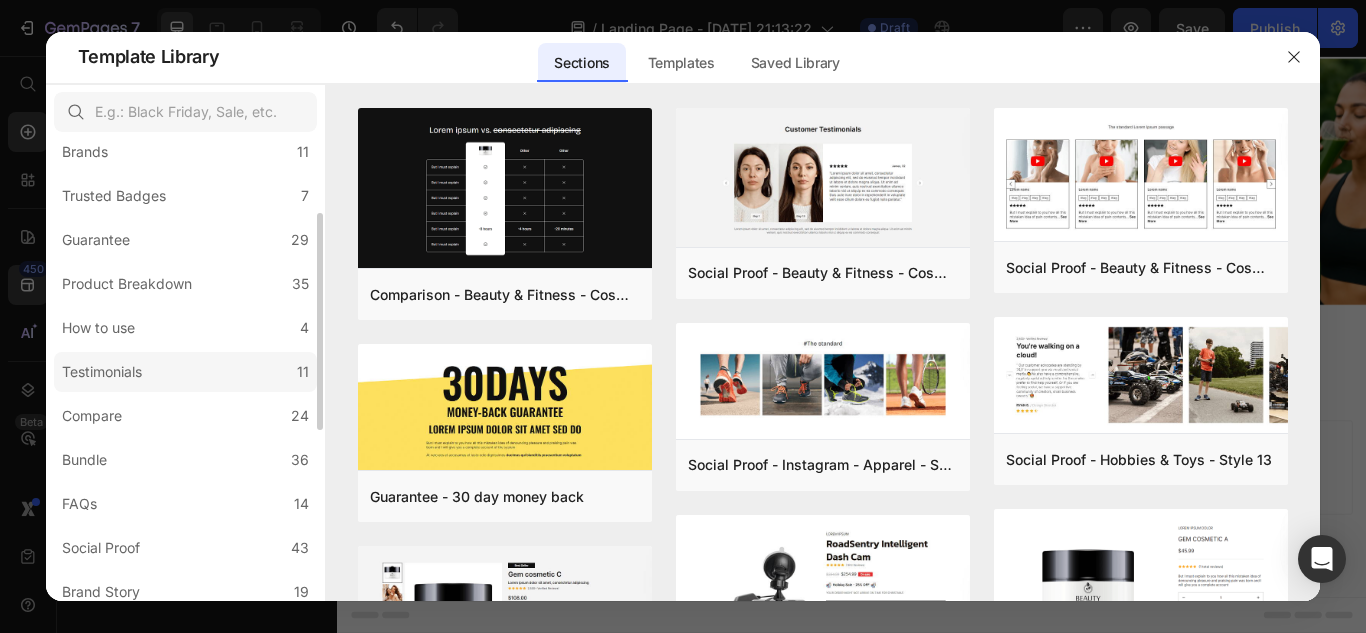 click on "Testimonials" at bounding box center (102, 372) 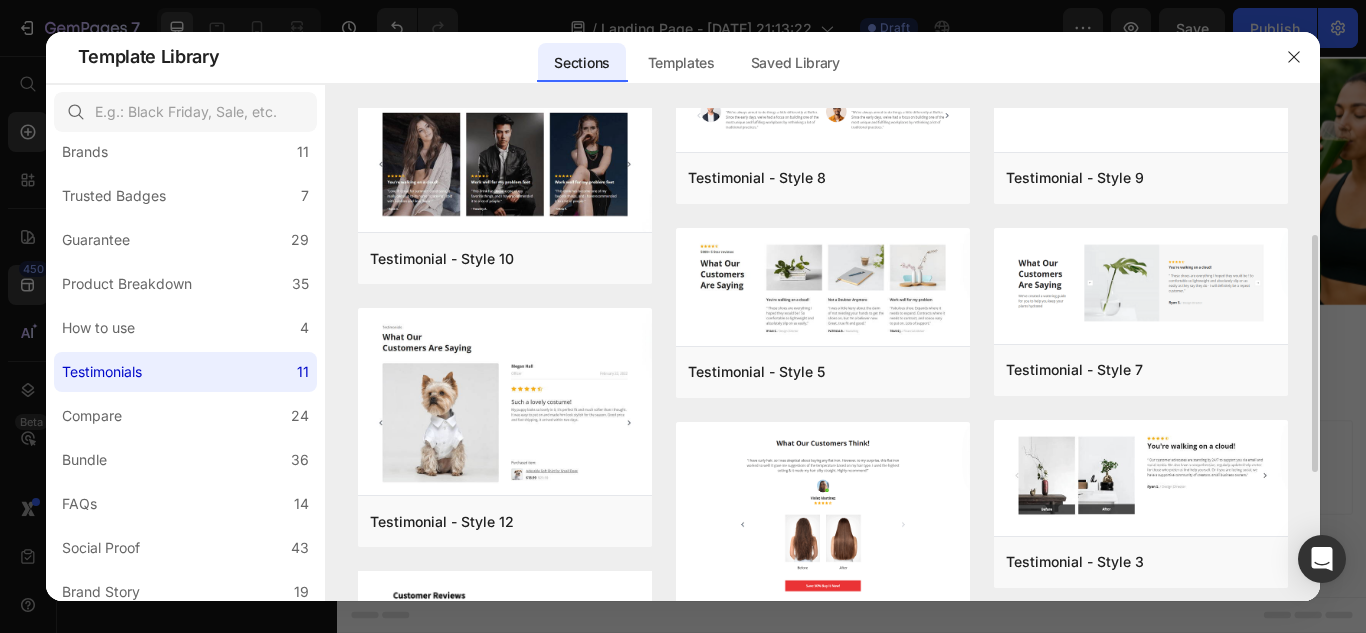 scroll, scrollTop: 0, scrollLeft: 0, axis: both 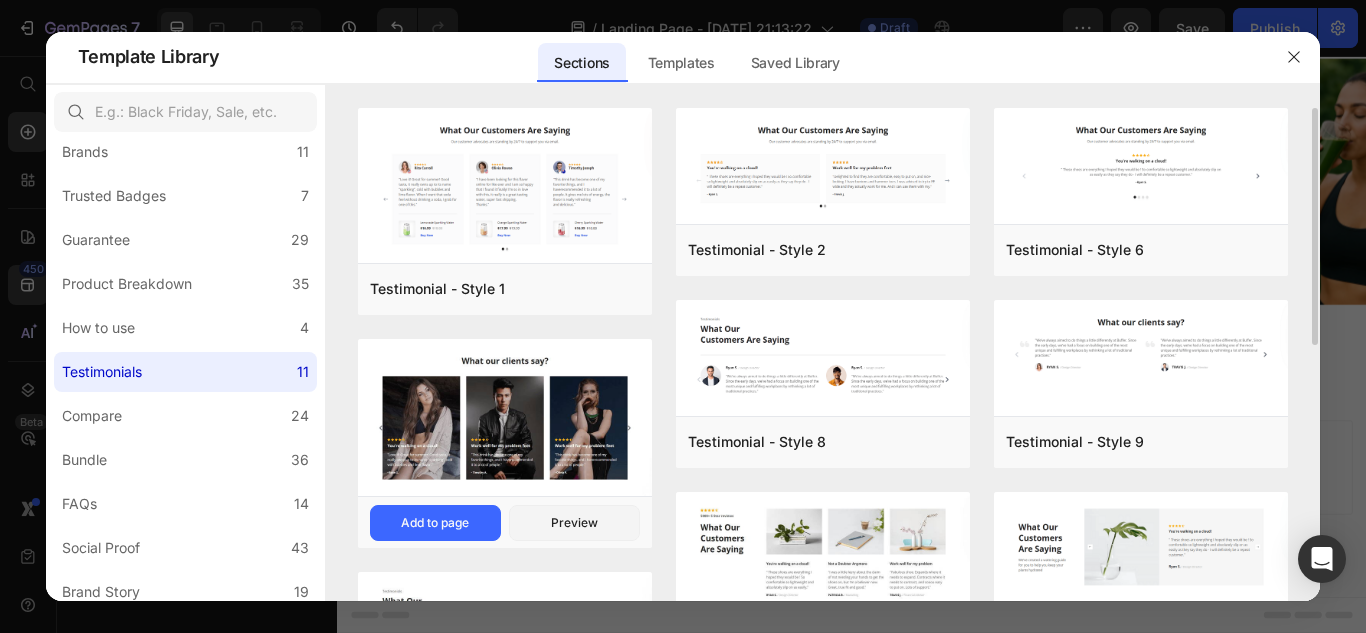 click at bounding box center (505, 418) 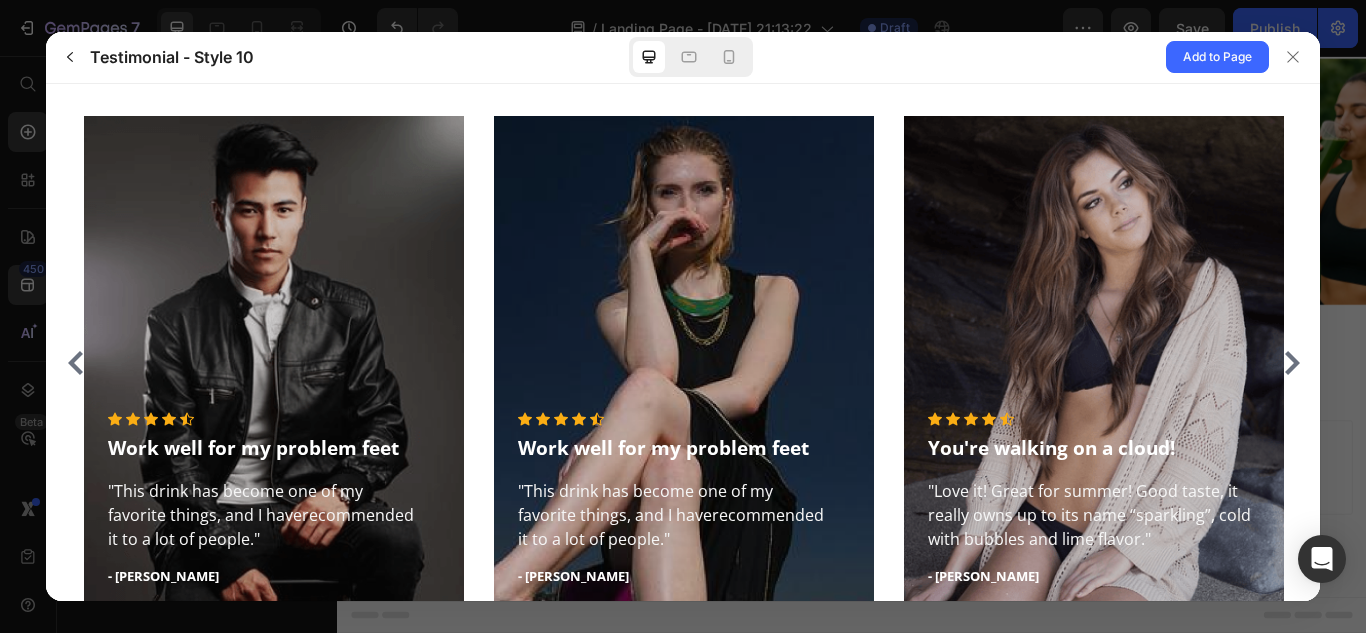 scroll, scrollTop: 145, scrollLeft: 0, axis: vertical 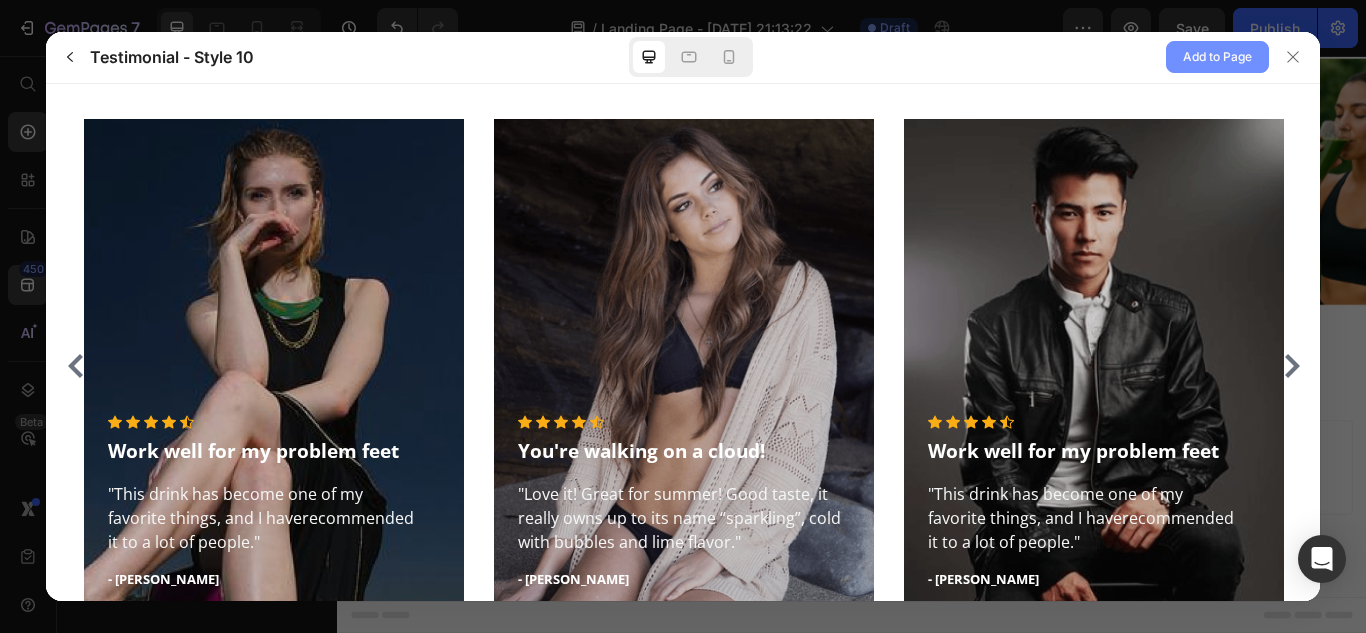 click on "Add to Page" 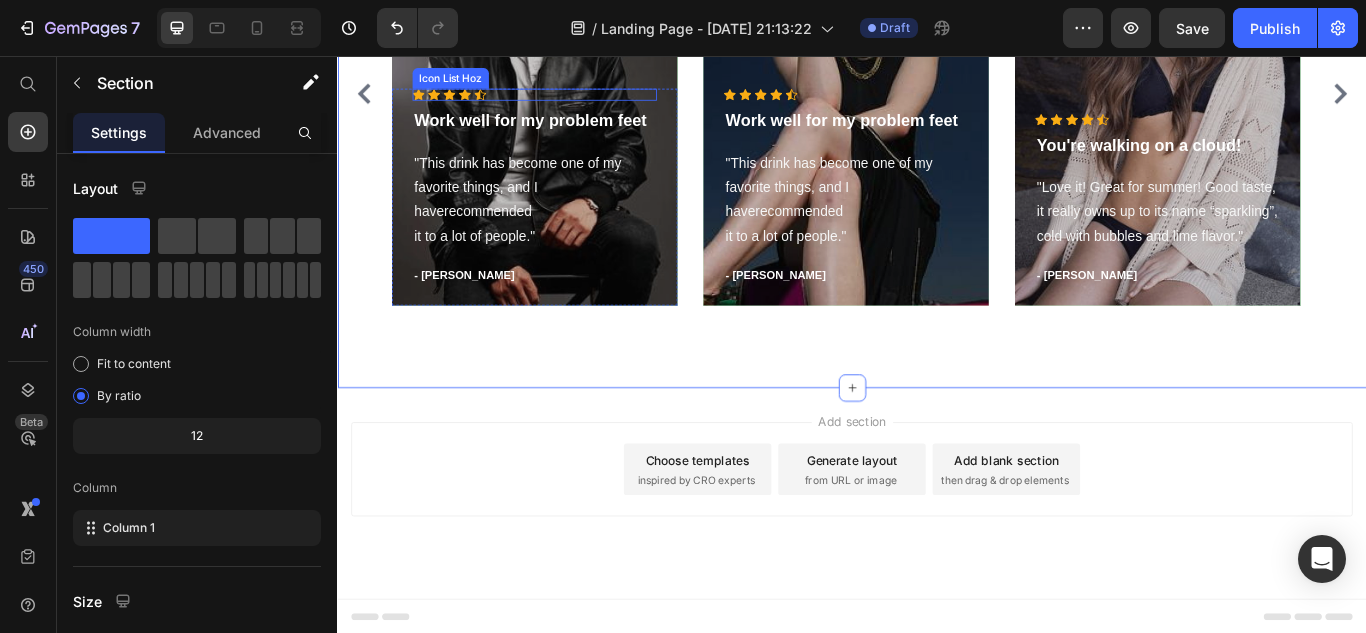 scroll, scrollTop: 2180, scrollLeft: 0, axis: vertical 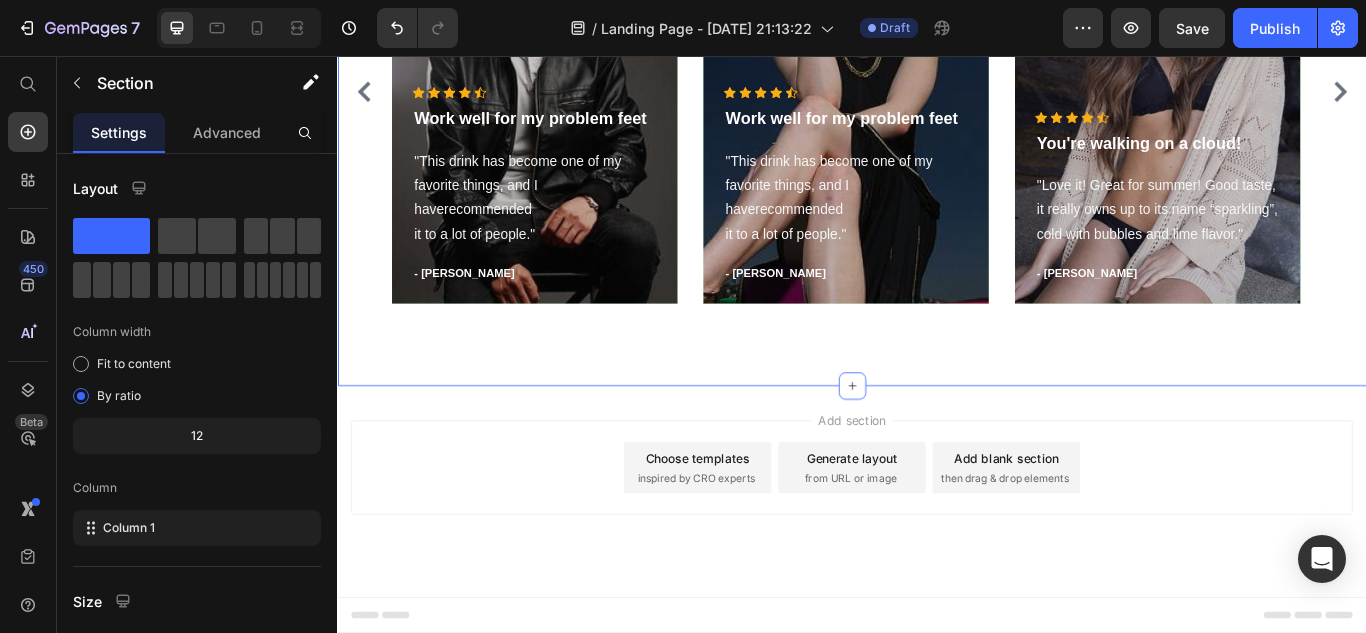 click on "What our clients say? Heading                Icon                Icon                Icon                Icon
Icon Icon List Hoz Work well for my problem feet Text block "This drink has become one of my  favorite things, and I haverecommended it to a lot of people." Text block - [PERSON_NAME] Text block Row Hero Banner                Icon                Icon                Icon                Icon
Icon Icon List Hoz Work well for my problem feet Text block "This drink has become one of my  favorite things, and I haverecommended it to a lot of people." Text block - [PERSON_NAME] Text block Row Hero Banner                Icon                Icon                Icon                Icon
Icon Icon List Hoz You're walking on a cloud! Text block "Love it! Great for summer! Good taste, it really owns up to its name “sparkling”, cold with bubbles and lime flavor." Text block - [PERSON_NAME]. Text block Row Hero Banner Carousel Row Section 5" at bounding box center (937, 54) 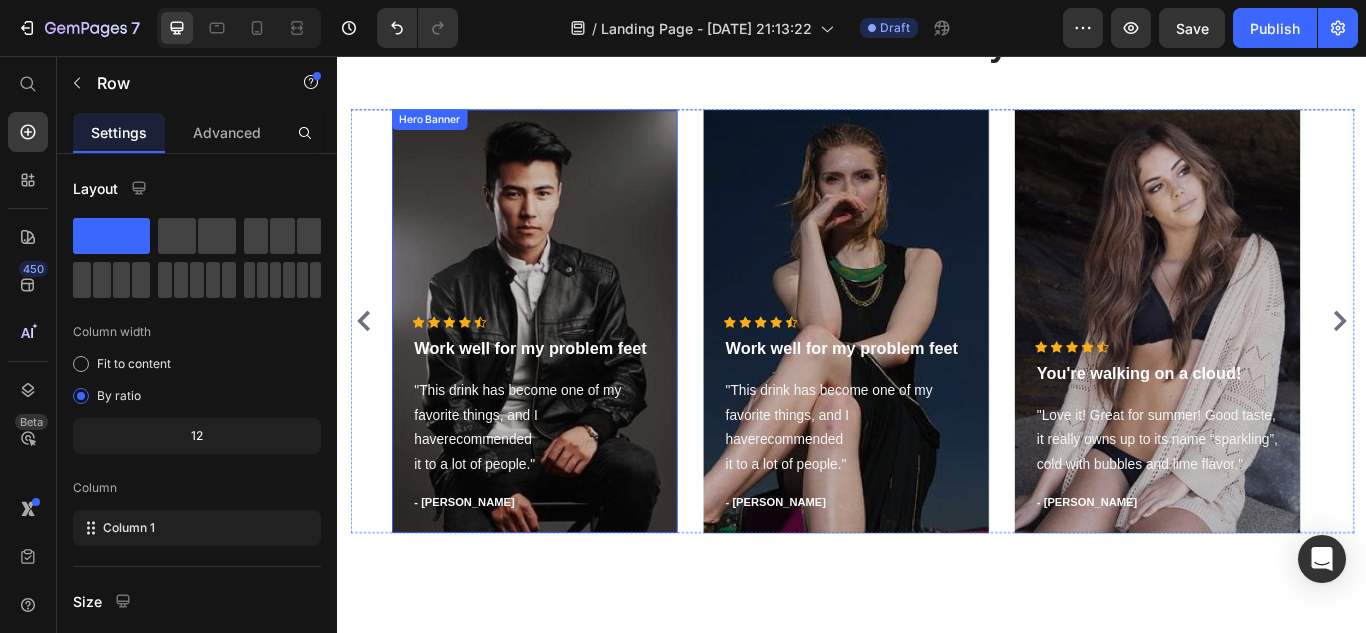 scroll, scrollTop: 2463, scrollLeft: 0, axis: vertical 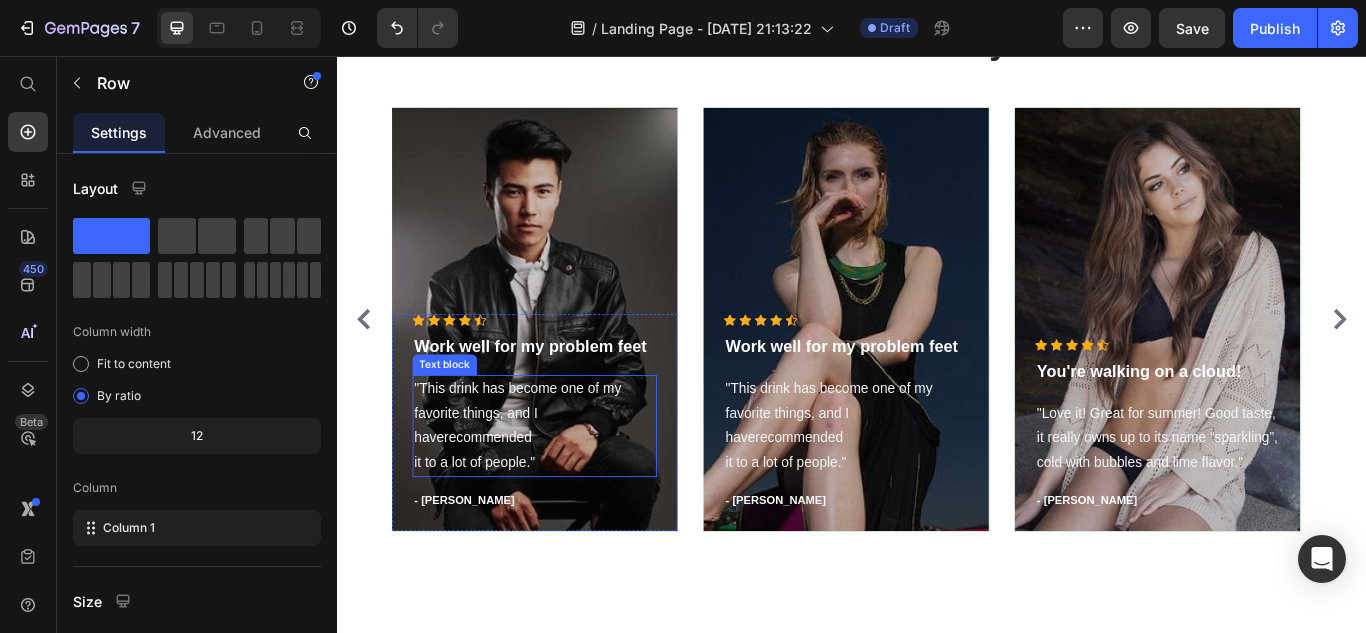 click on ""This drink has become one of my  favorite things, and I haverecommended it to a lot of people."" at bounding box center (566, 487) 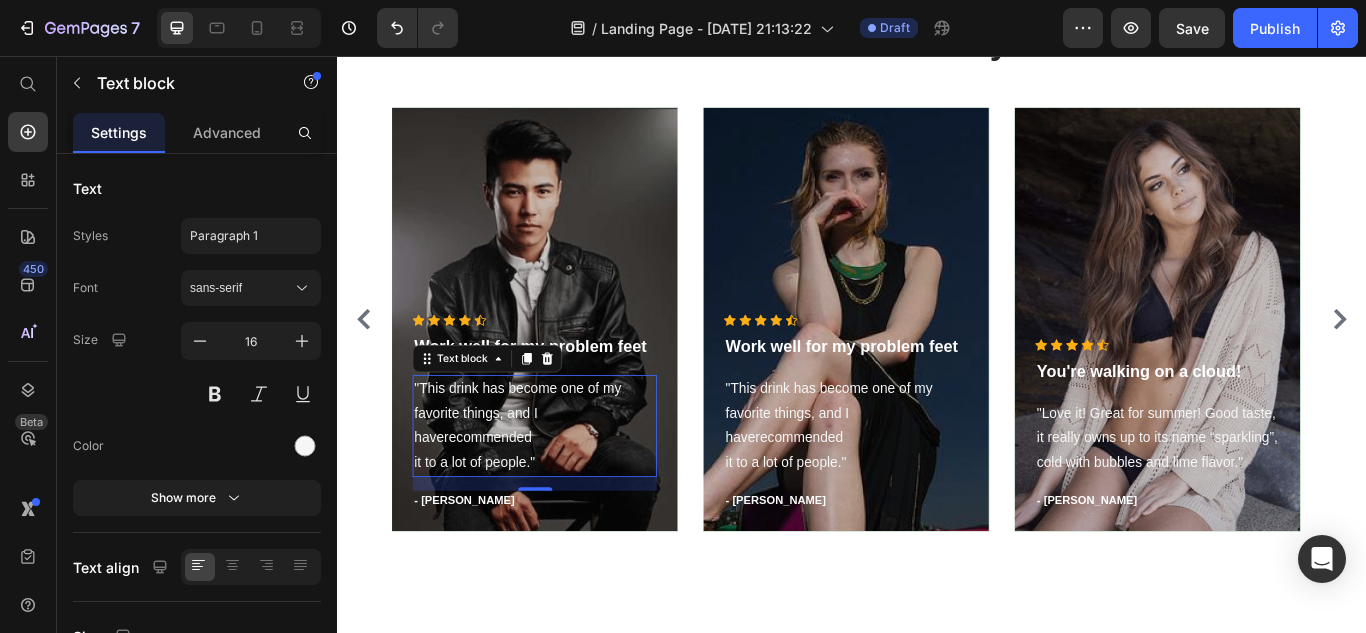 click on ""This drink has become one of my  favorite things, and I haverecommended it to a lot of people."" at bounding box center (566, 487) 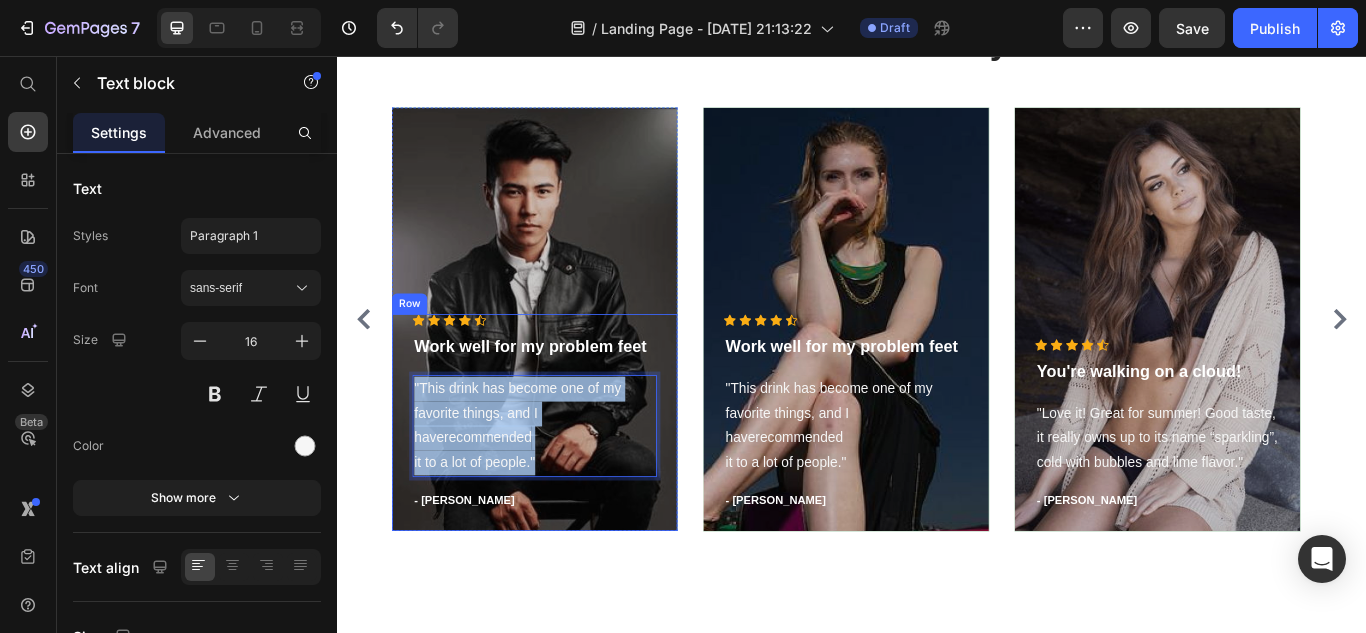 drag, startPoint x: 584, startPoint y: 530, endPoint x: 411, endPoint y: 436, distance: 196.88829 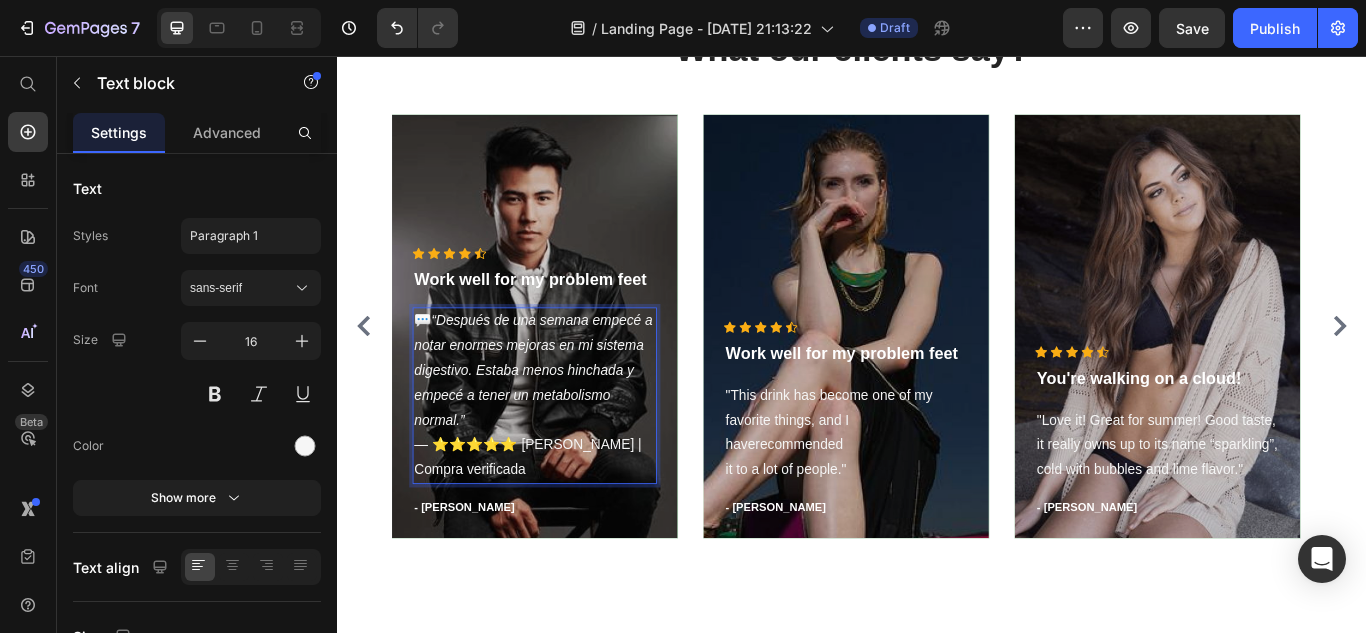 scroll, scrollTop: 2456, scrollLeft: 0, axis: vertical 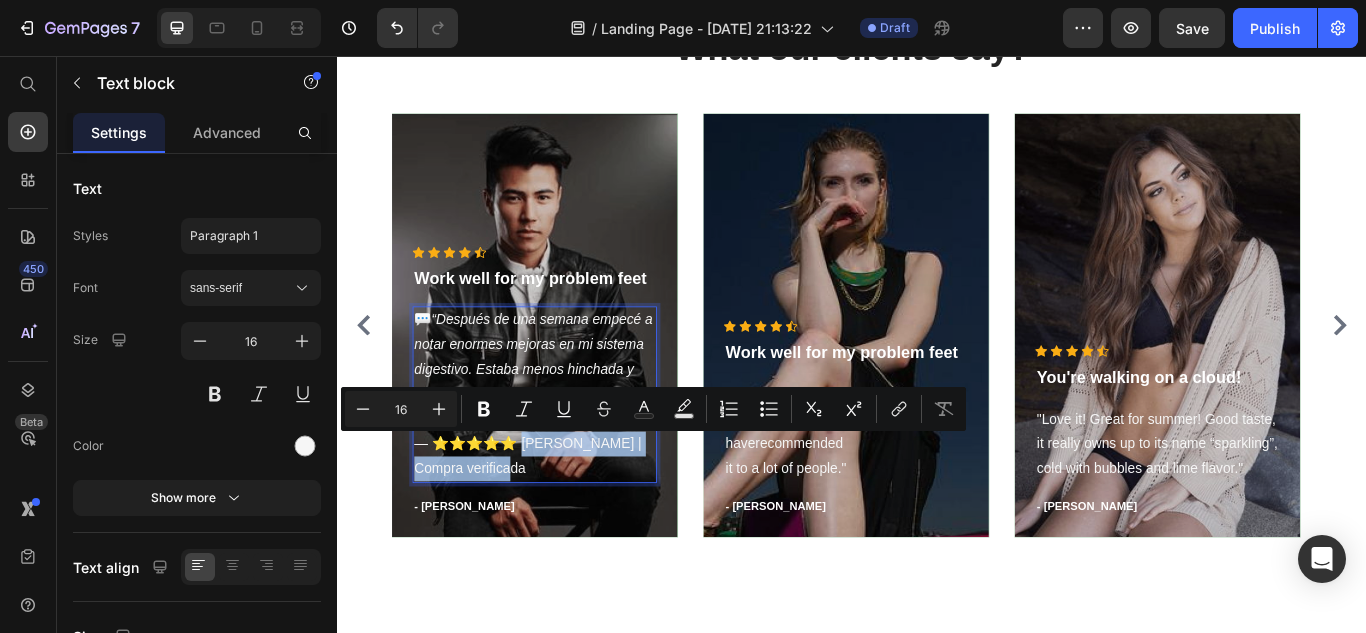 drag, startPoint x: 578, startPoint y: 536, endPoint x: 558, endPoint y: 511, distance: 32.01562 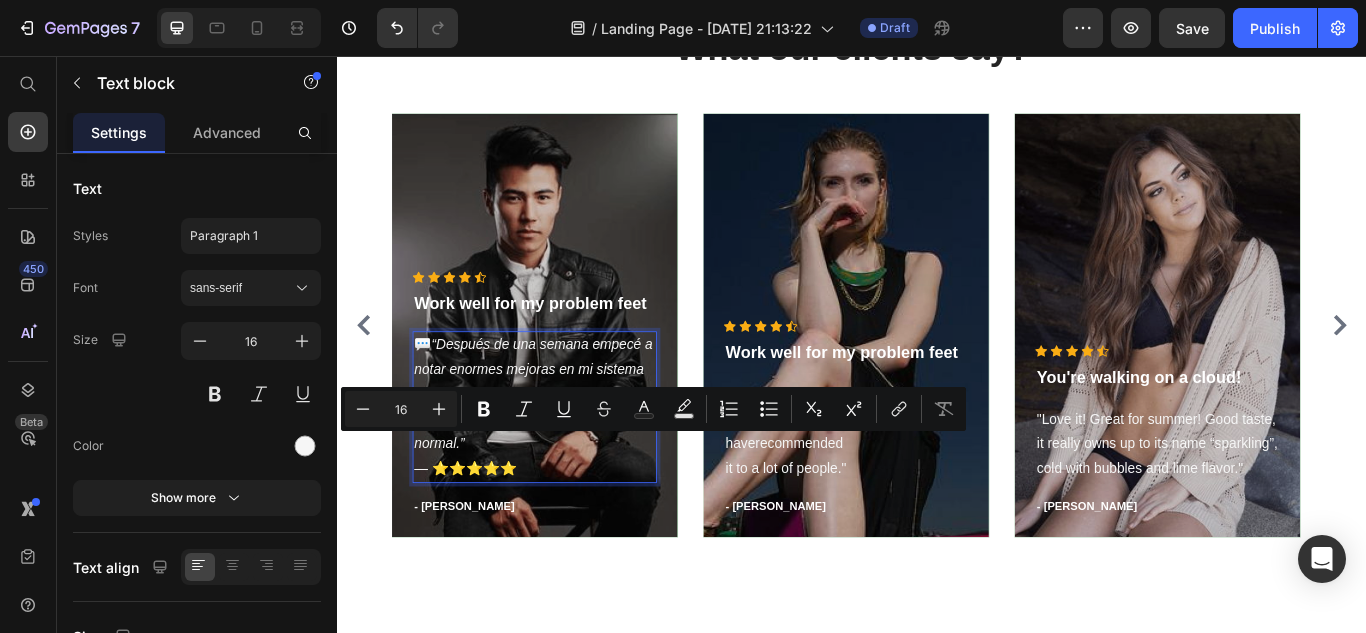scroll, scrollTop: 2485, scrollLeft: 0, axis: vertical 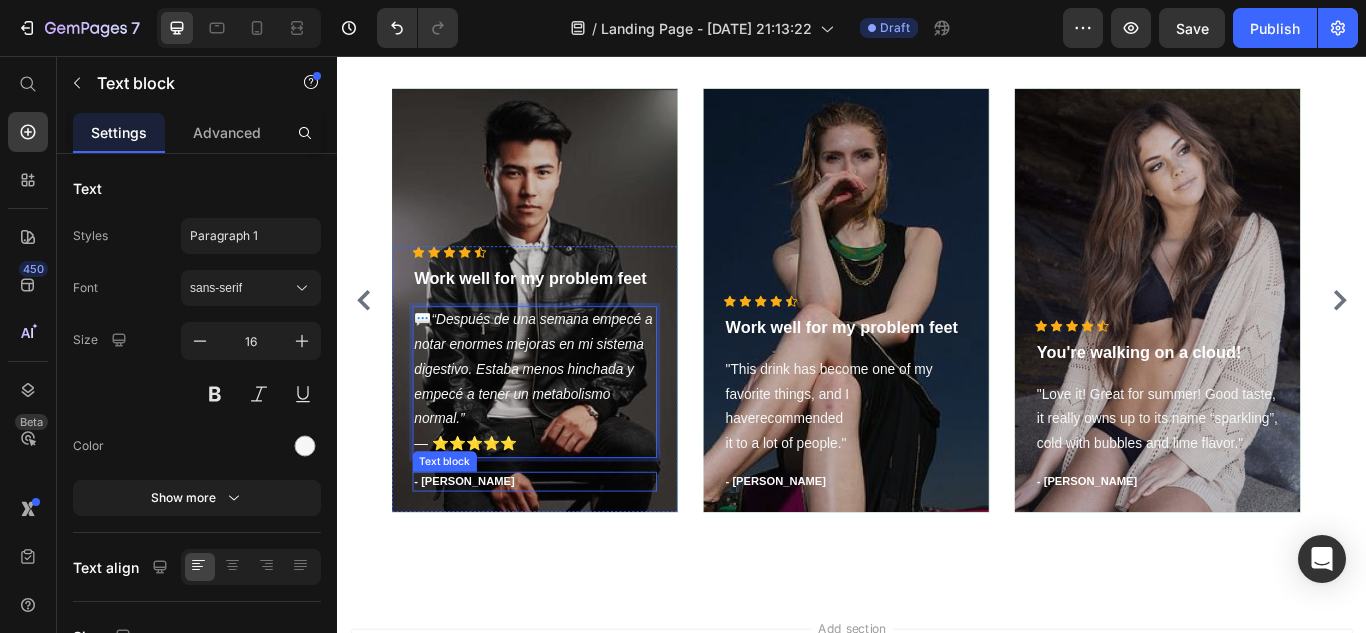 click on "- [PERSON_NAME]" at bounding box center (566, 553) 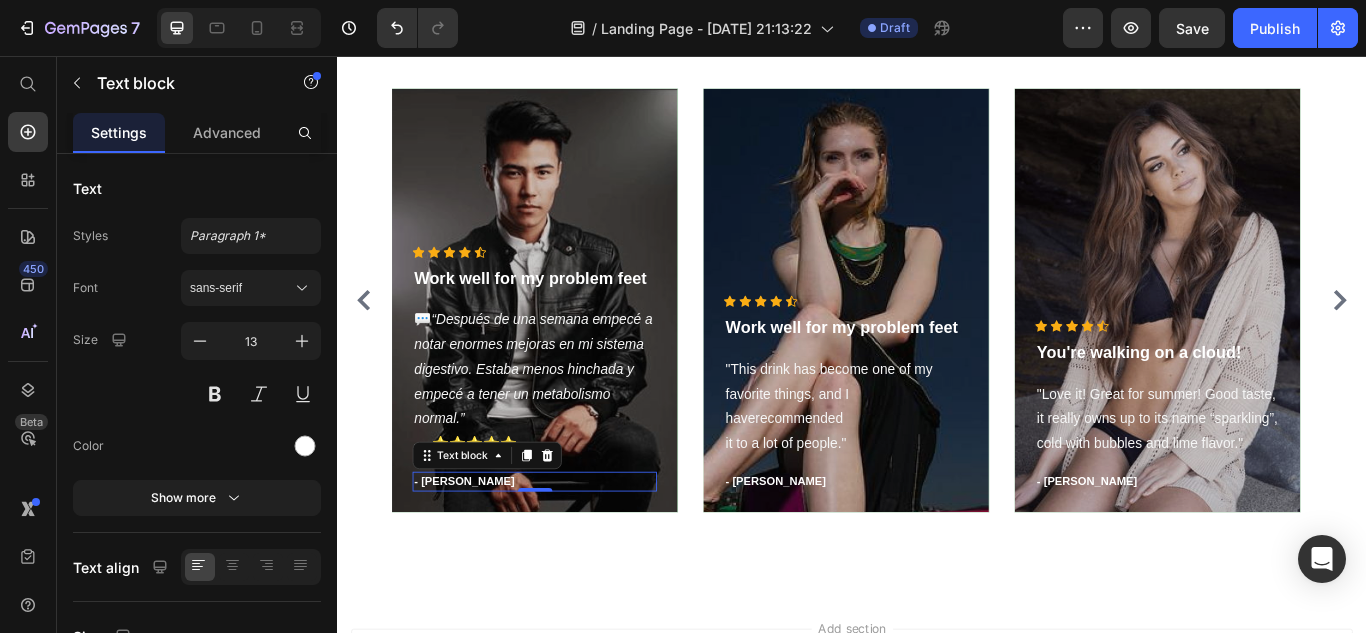 scroll, scrollTop: 0, scrollLeft: 0, axis: both 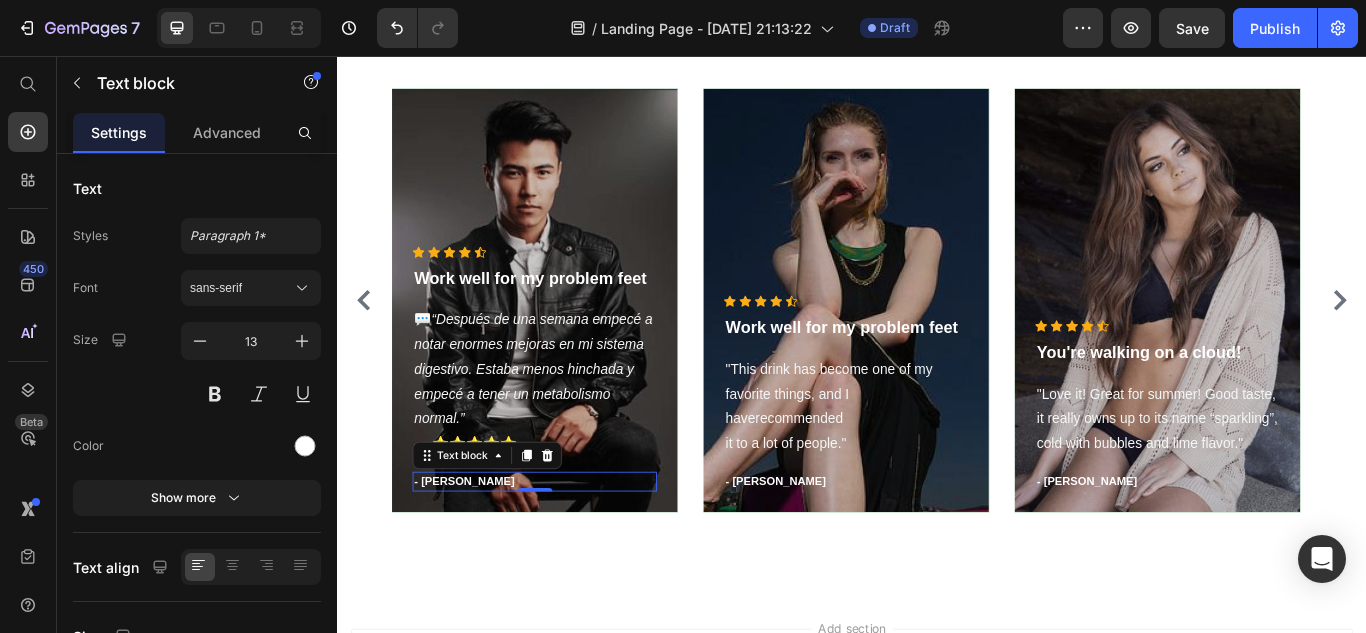 click on "- [PERSON_NAME]" at bounding box center [566, 553] 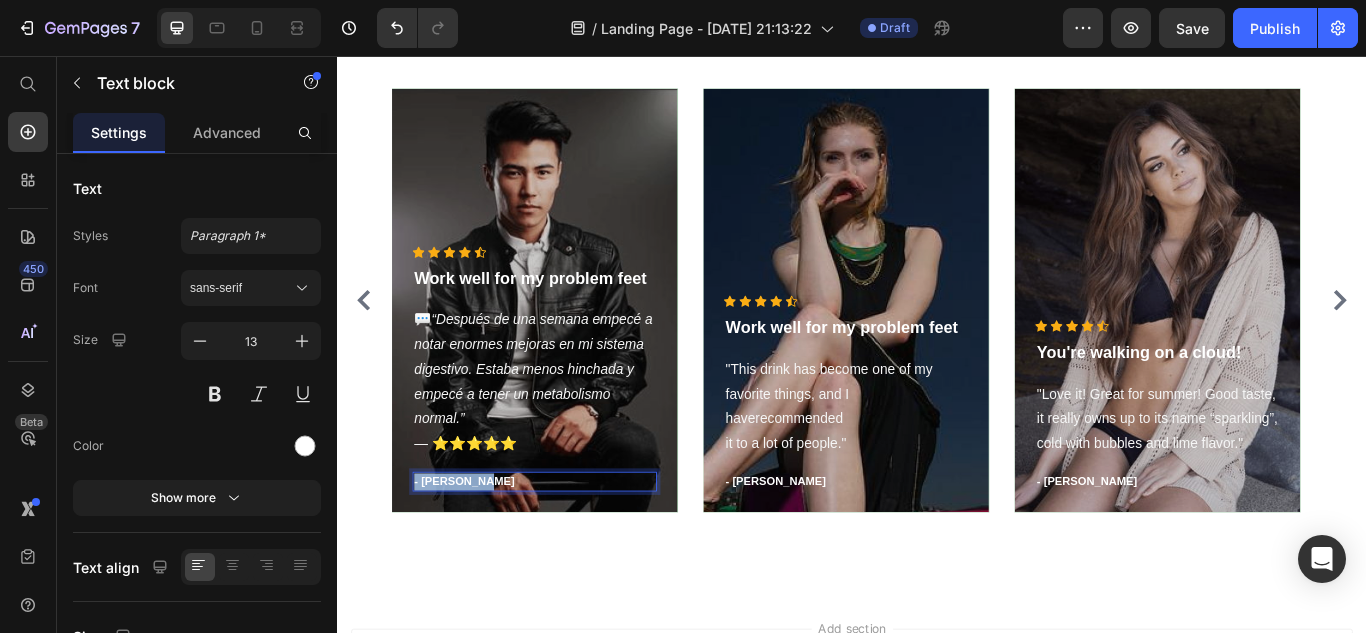click on "- [PERSON_NAME]" at bounding box center (566, 553) 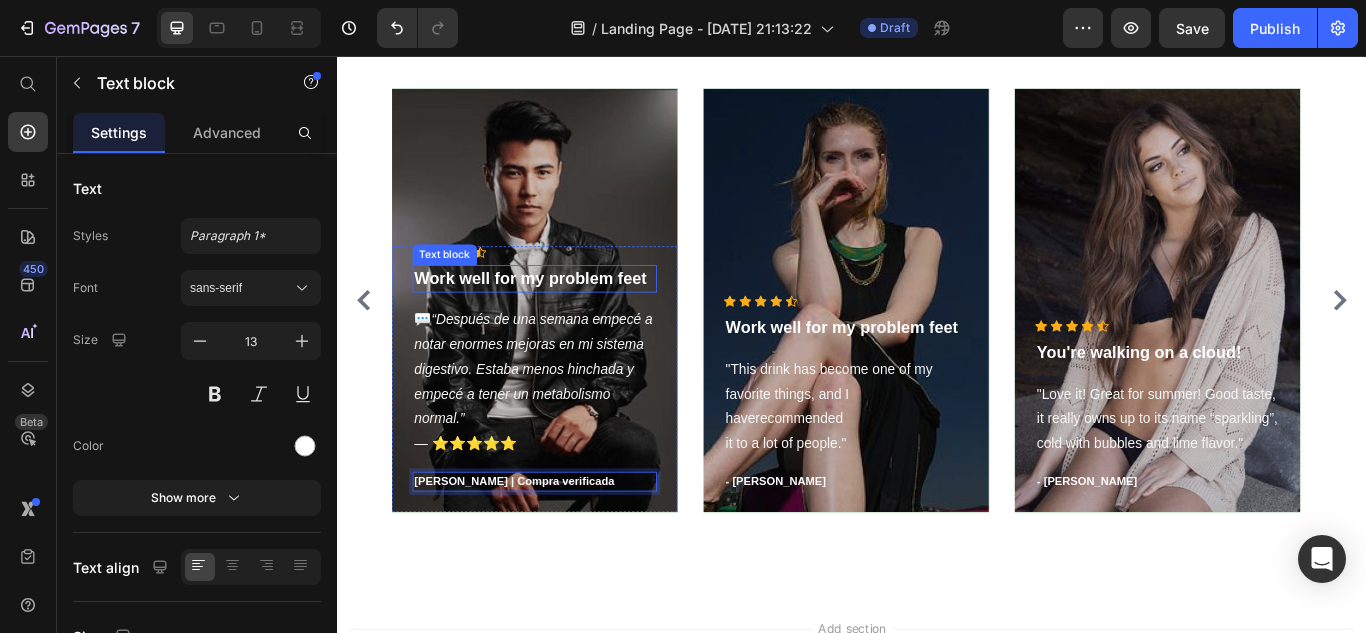 click on "Work well for my problem feet" at bounding box center [566, 316] 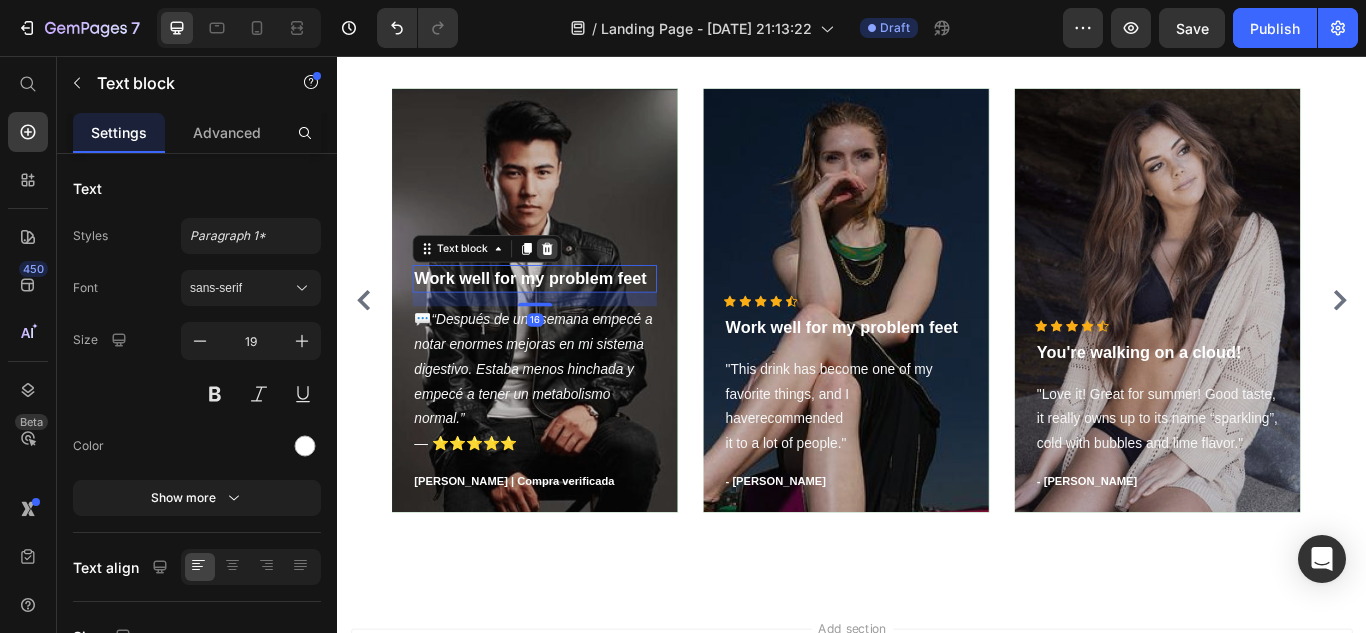 click 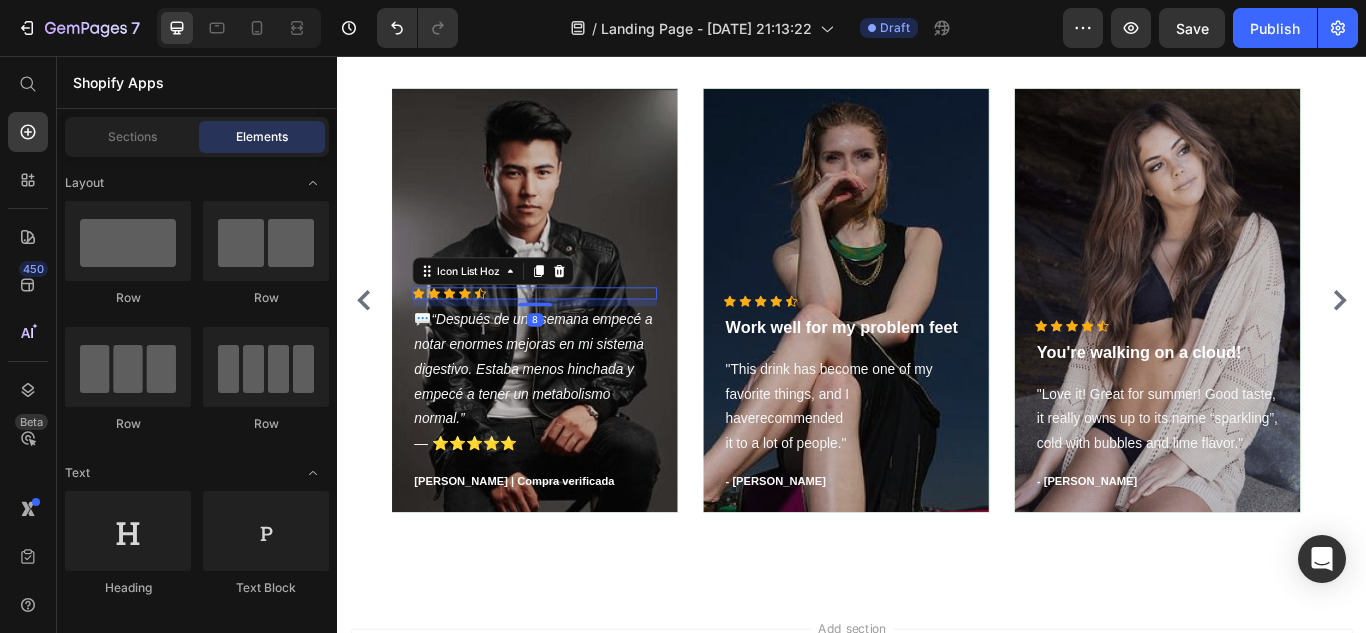 click on "Icon                Icon                Icon                Icon
Icon" at bounding box center (566, 333) 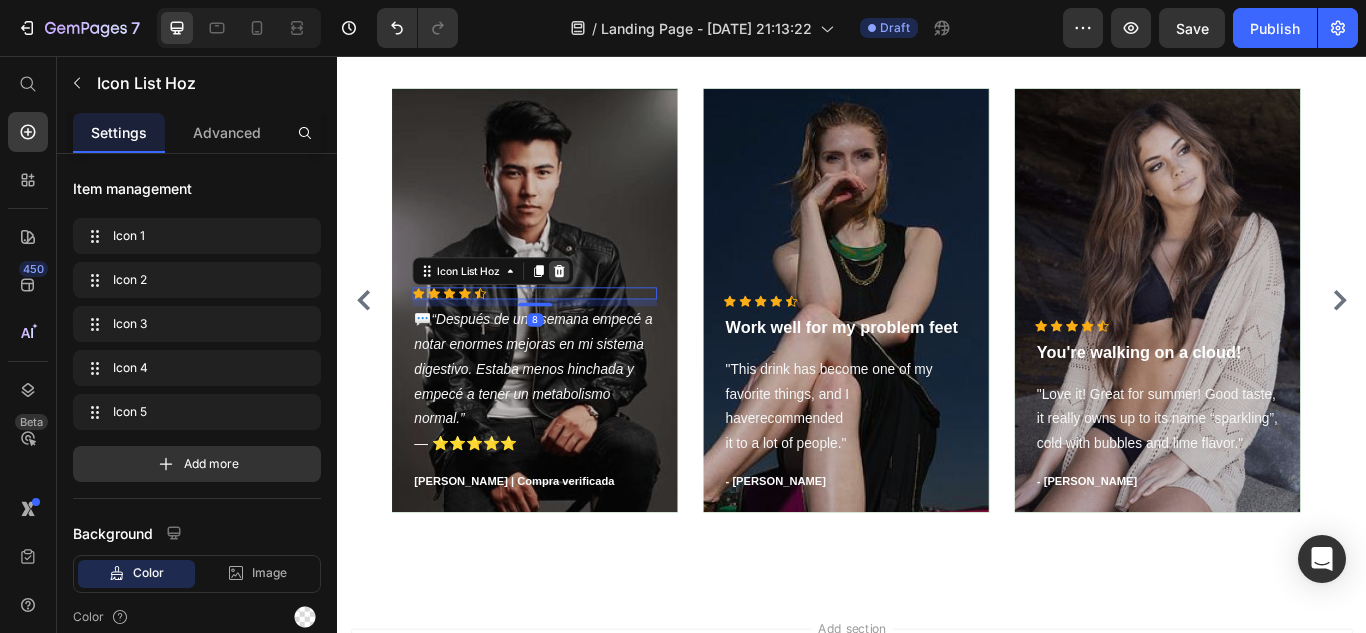 click 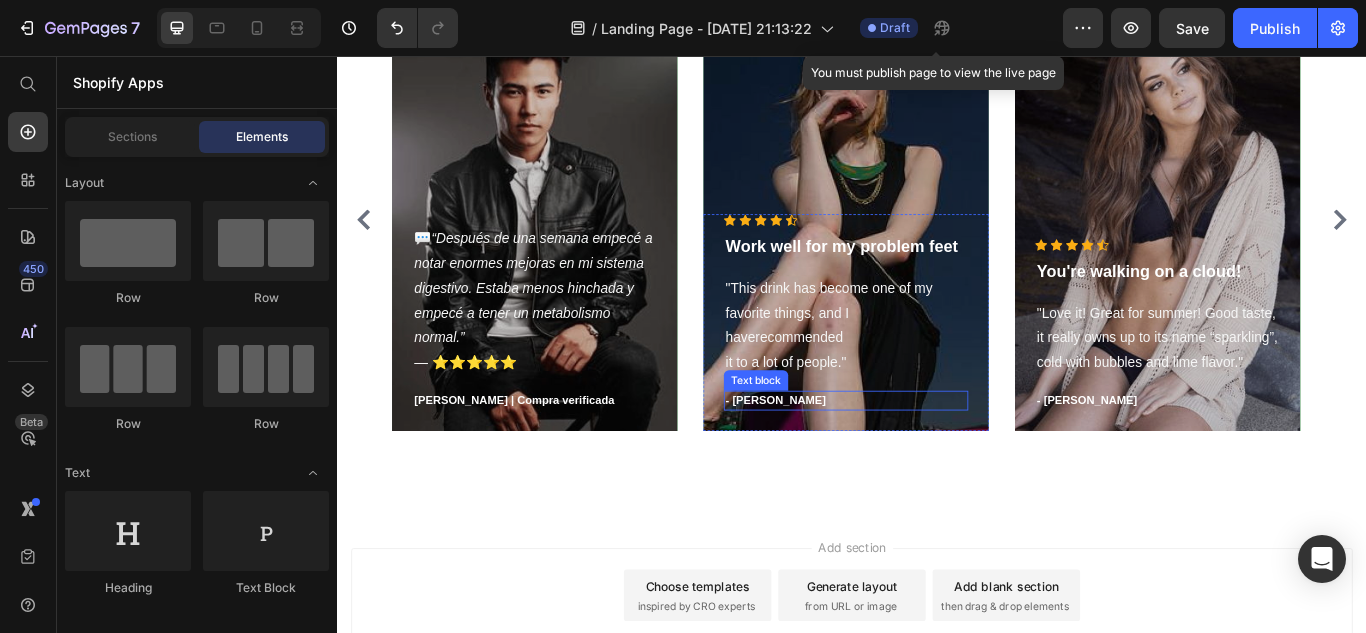 scroll, scrollTop: 2578, scrollLeft: 0, axis: vertical 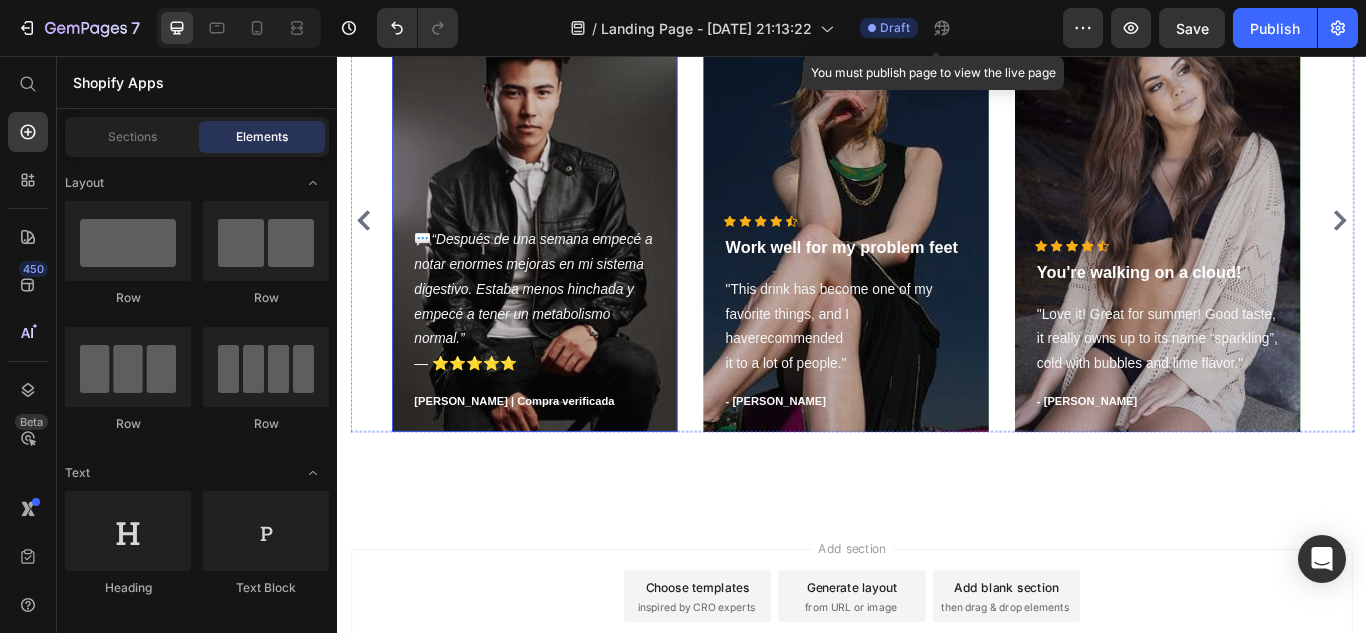 click at bounding box center [566, 248] 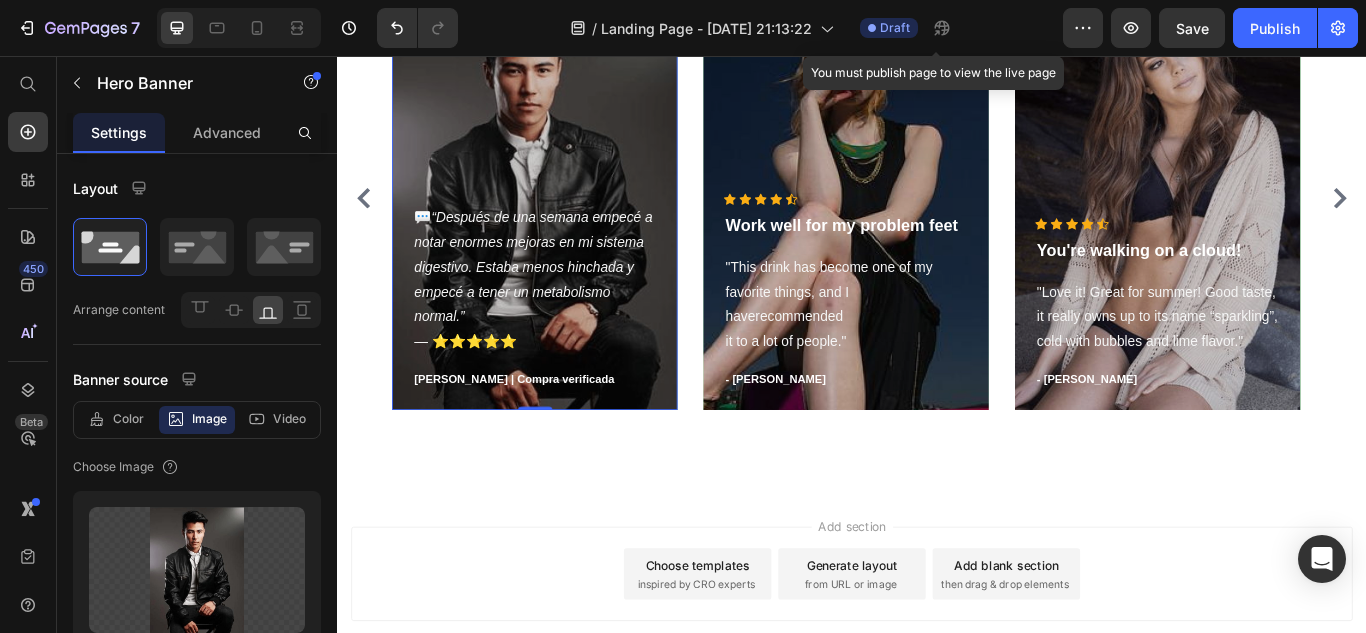 scroll, scrollTop: 2606, scrollLeft: 0, axis: vertical 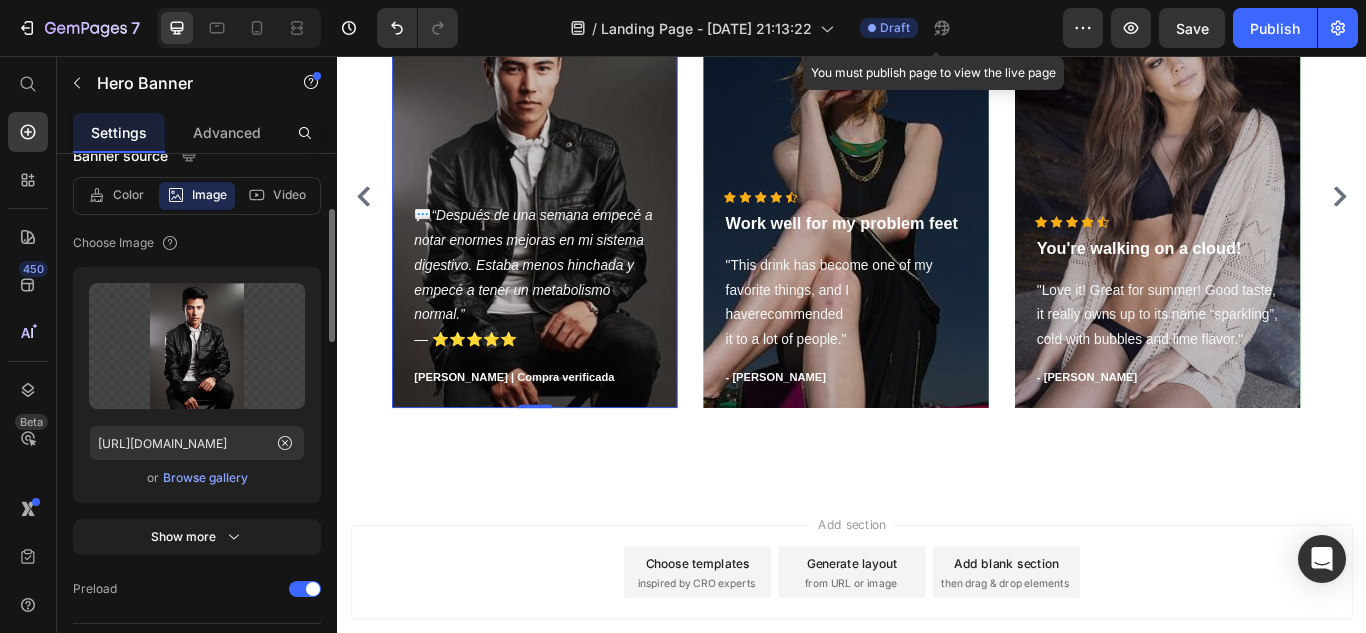 click on "Browse gallery" at bounding box center (205, 478) 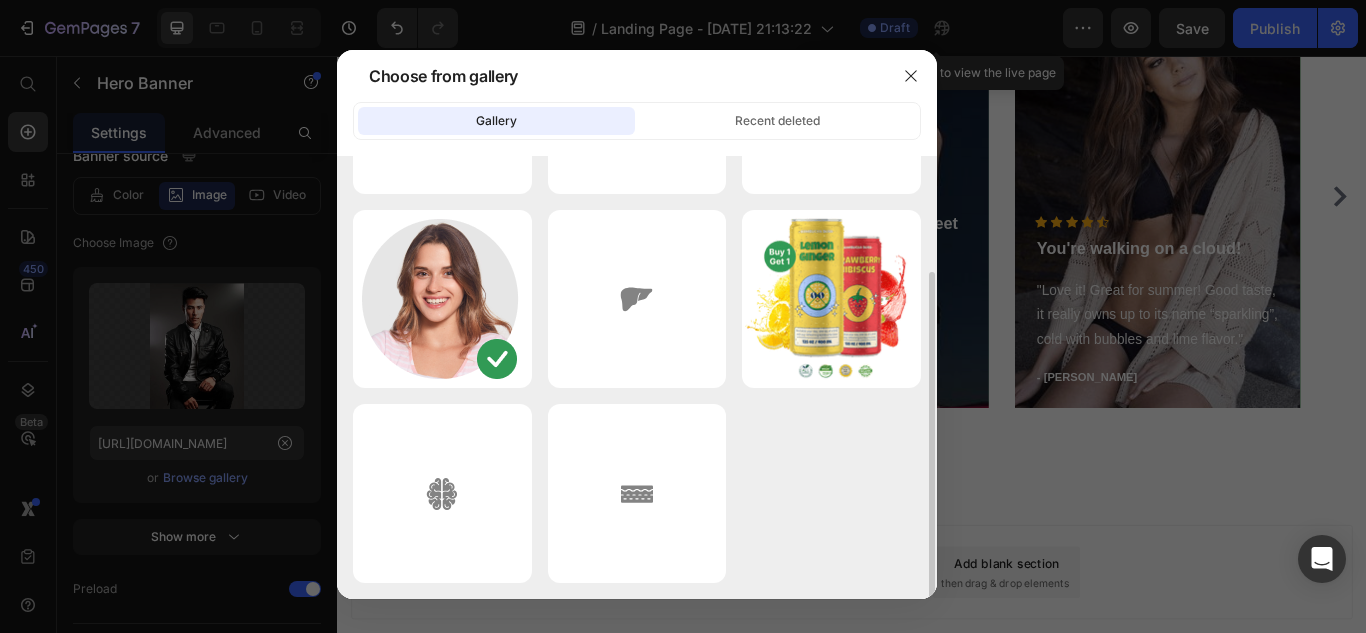 scroll, scrollTop: 0, scrollLeft: 0, axis: both 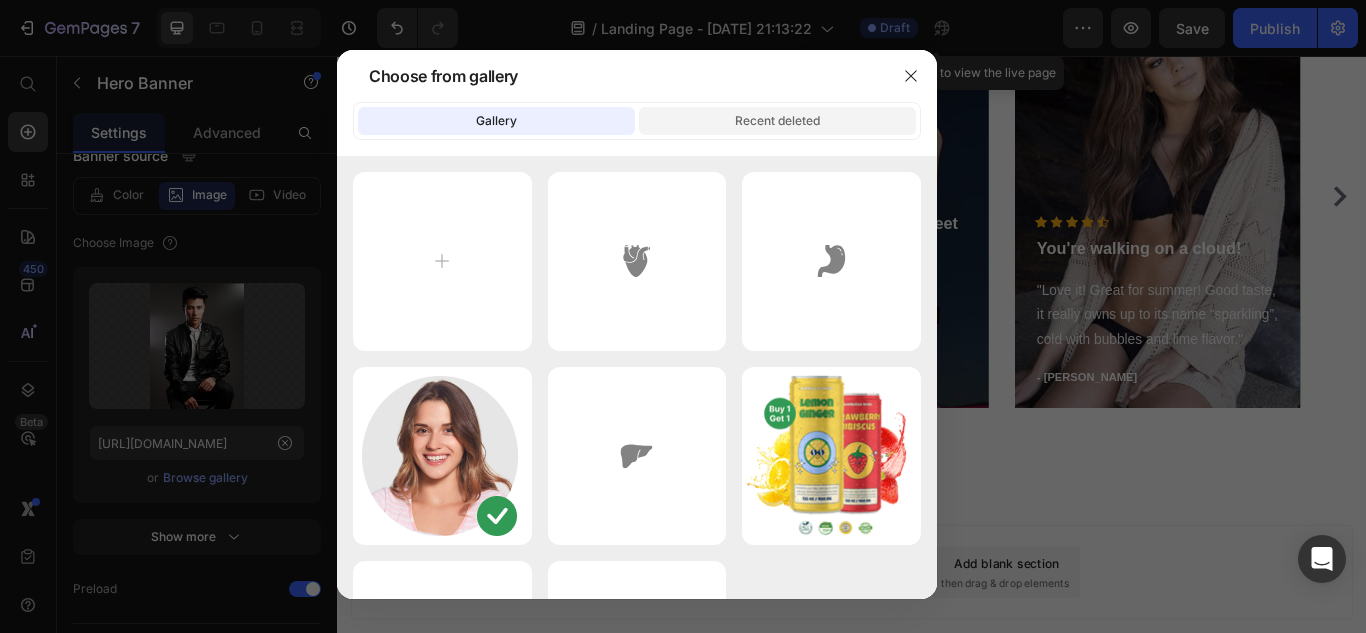 click on "Recent deleted" 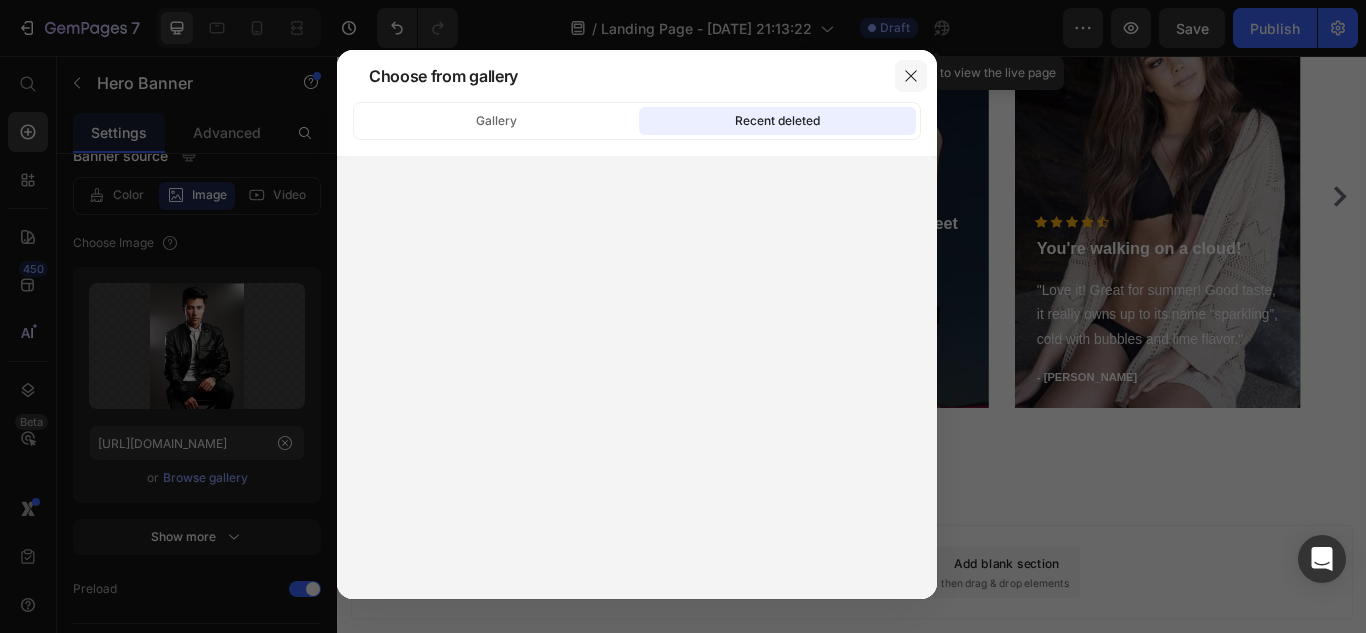 click 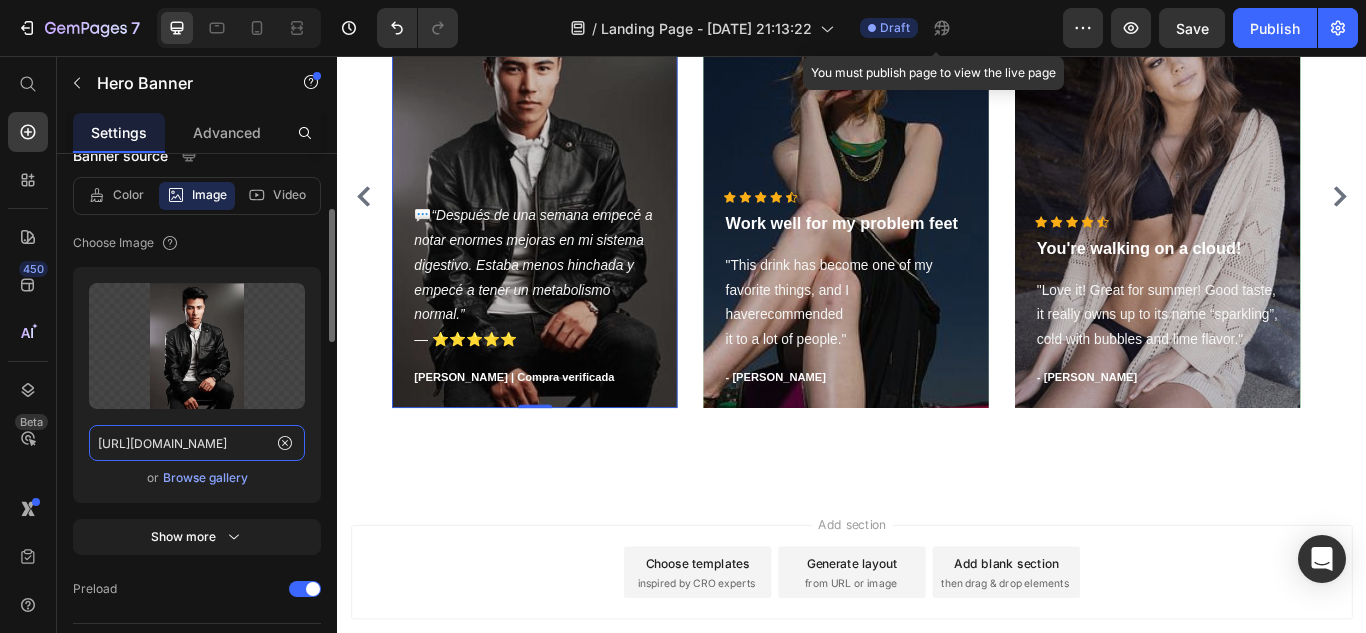click on "[URL][DOMAIN_NAME]" 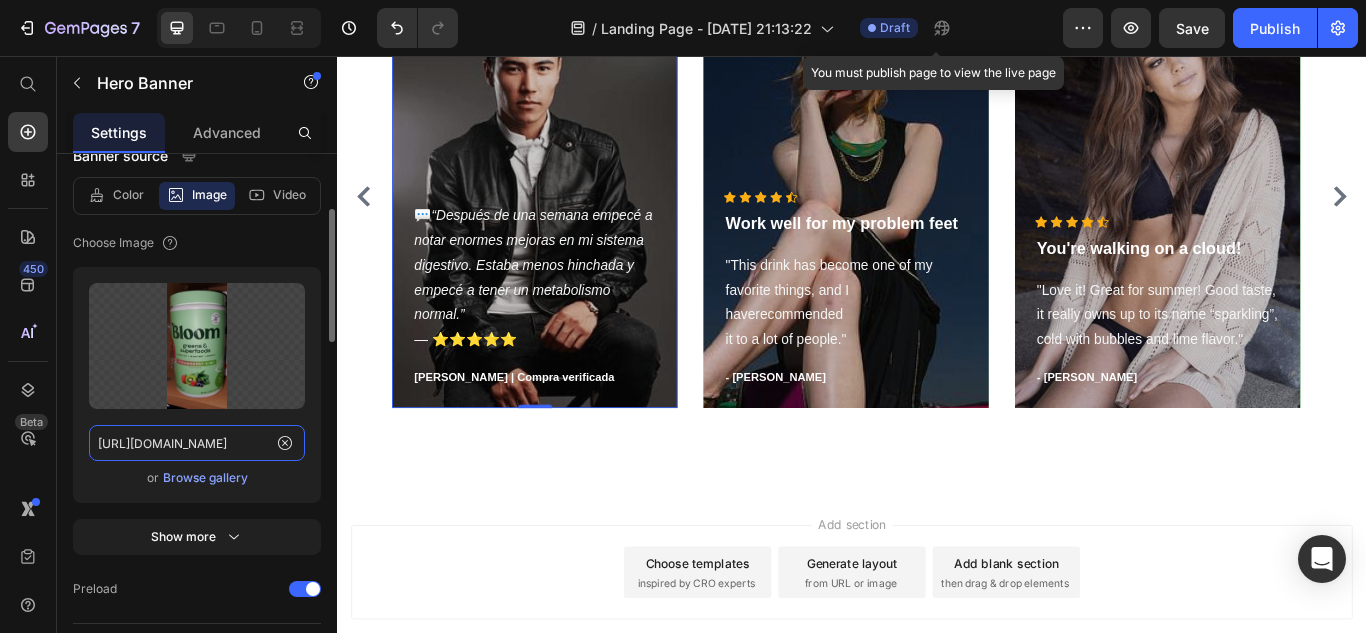 scroll, scrollTop: 0, scrollLeft: 645, axis: horizontal 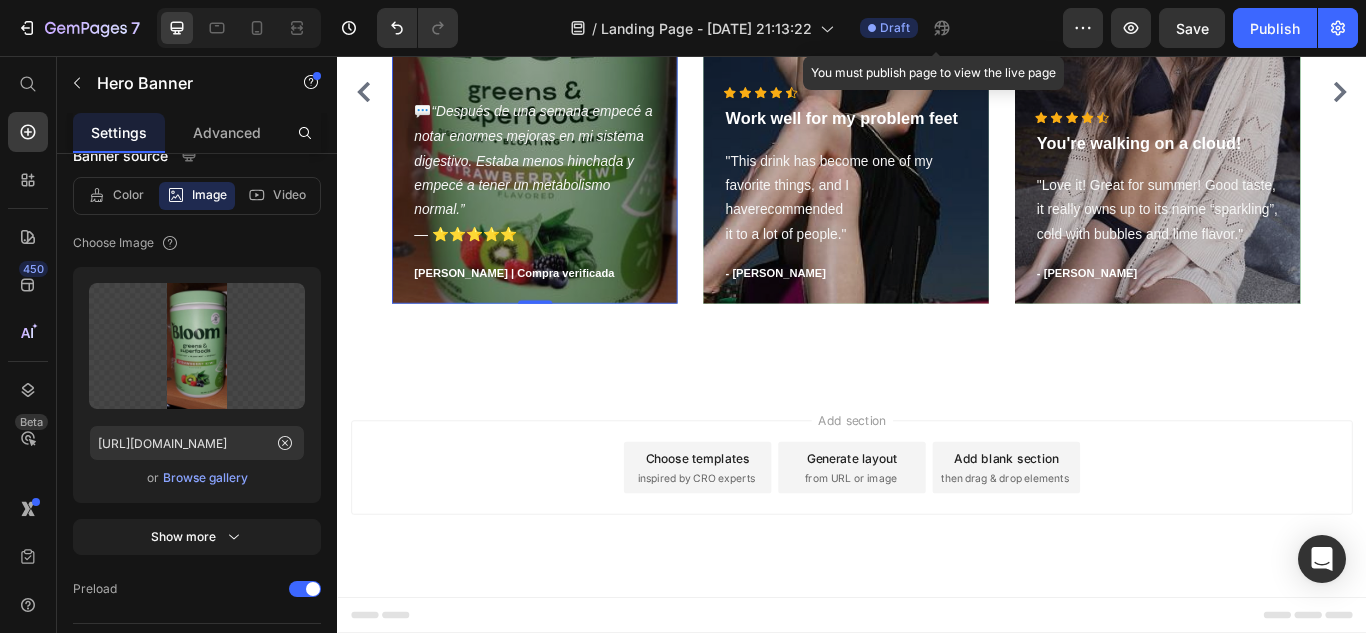 click 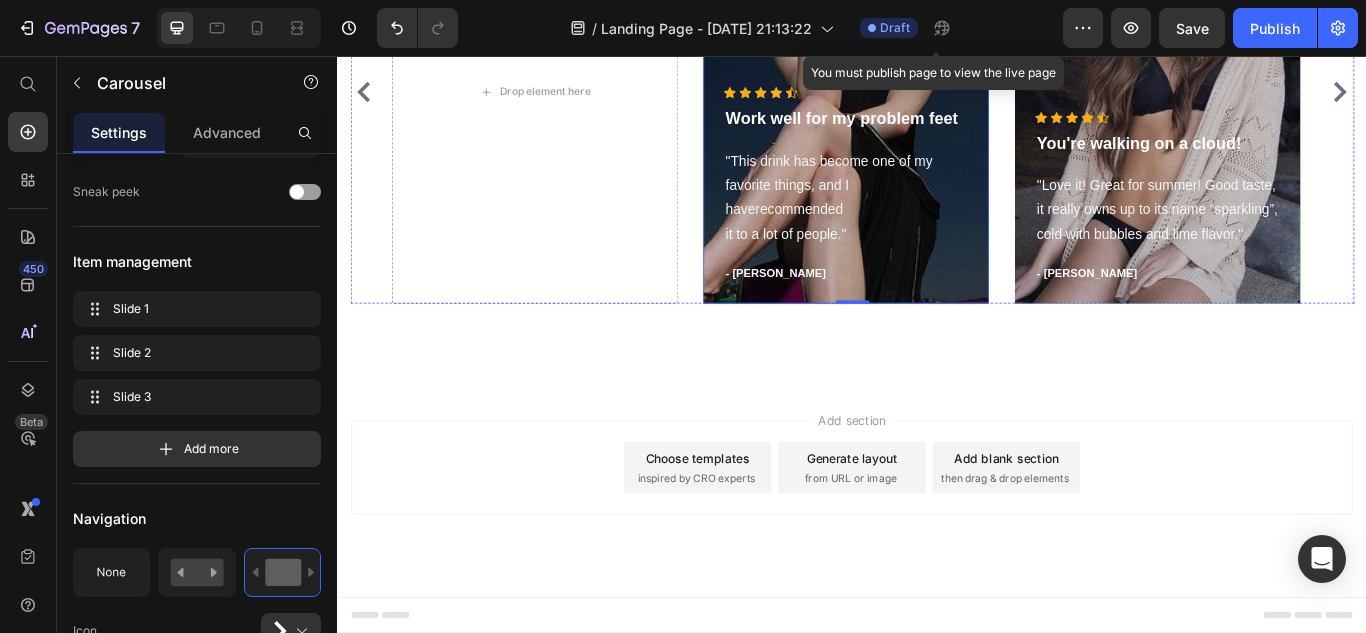 scroll, scrollTop: 0, scrollLeft: 0, axis: both 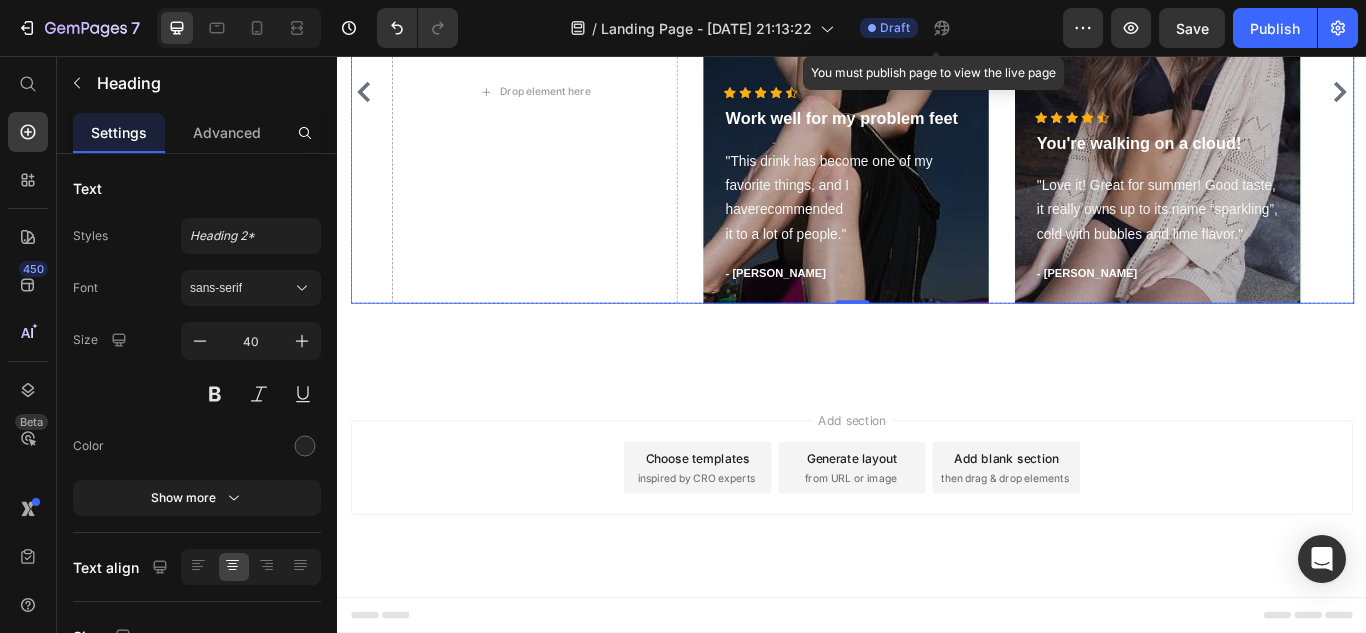 click on "What our clients say?" at bounding box center [937, -225] 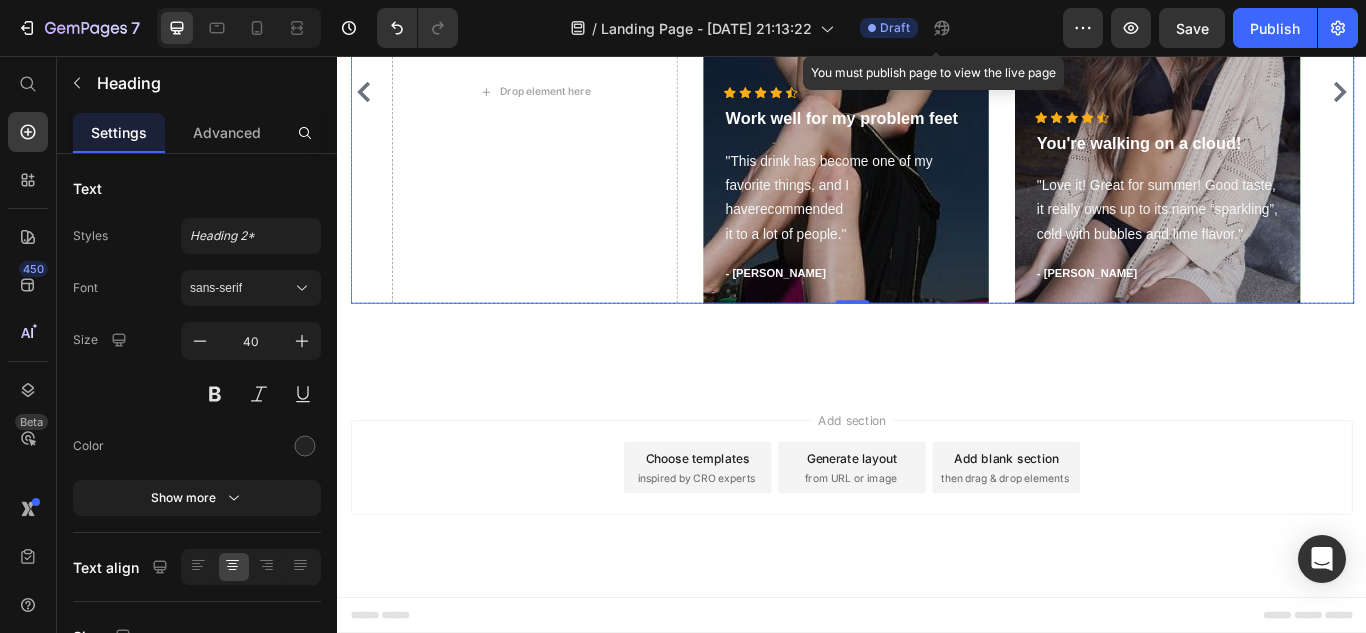 click on "What our clients say? Heading
Drop element here                Icon                Icon                Icon                Icon
Icon Icon List Hoz Work well for my problem feet Text block "This drink has become one of my  favorite things, and I haverecommended it to a lot of people." Text block - [PERSON_NAME] Text block Row Hero Banner                Icon                Icon                Icon                Icon
Icon Icon List Hoz You're walking on a cloud! Text block "Love it! Great for summer! Good taste, it really owns up to its name “sparkling”, cold with bubbles and lime flavor." Text block - [PERSON_NAME]. Text block Row Hero Banner Carousel   0" at bounding box center [937, 46] 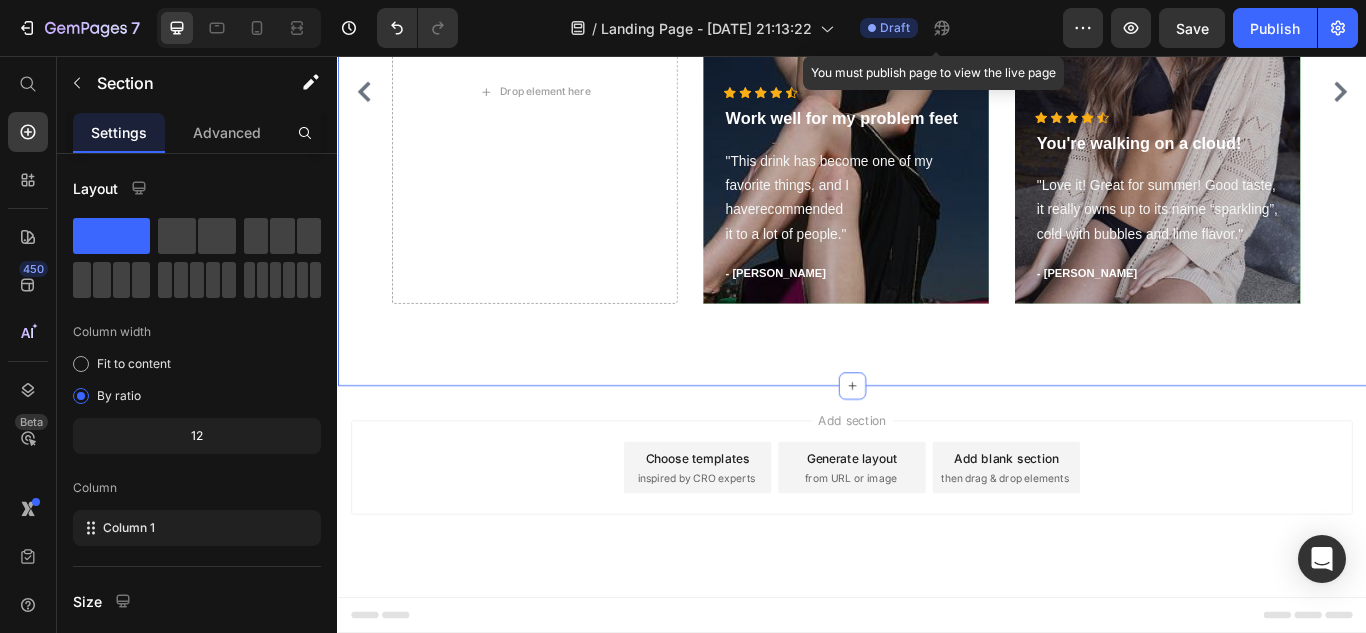 scroll, scrollTop: 2184, scrollLeft: 0, axis: vertical 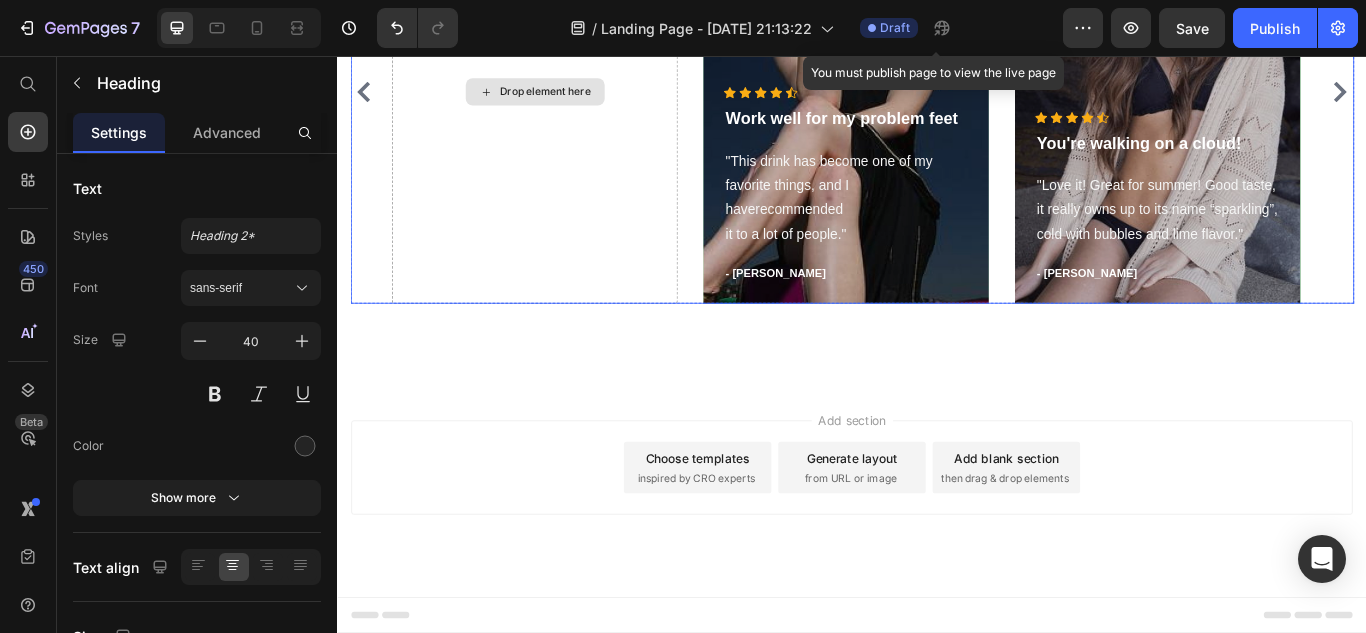 click on "Drop element here" at bounding box center (566, 98) 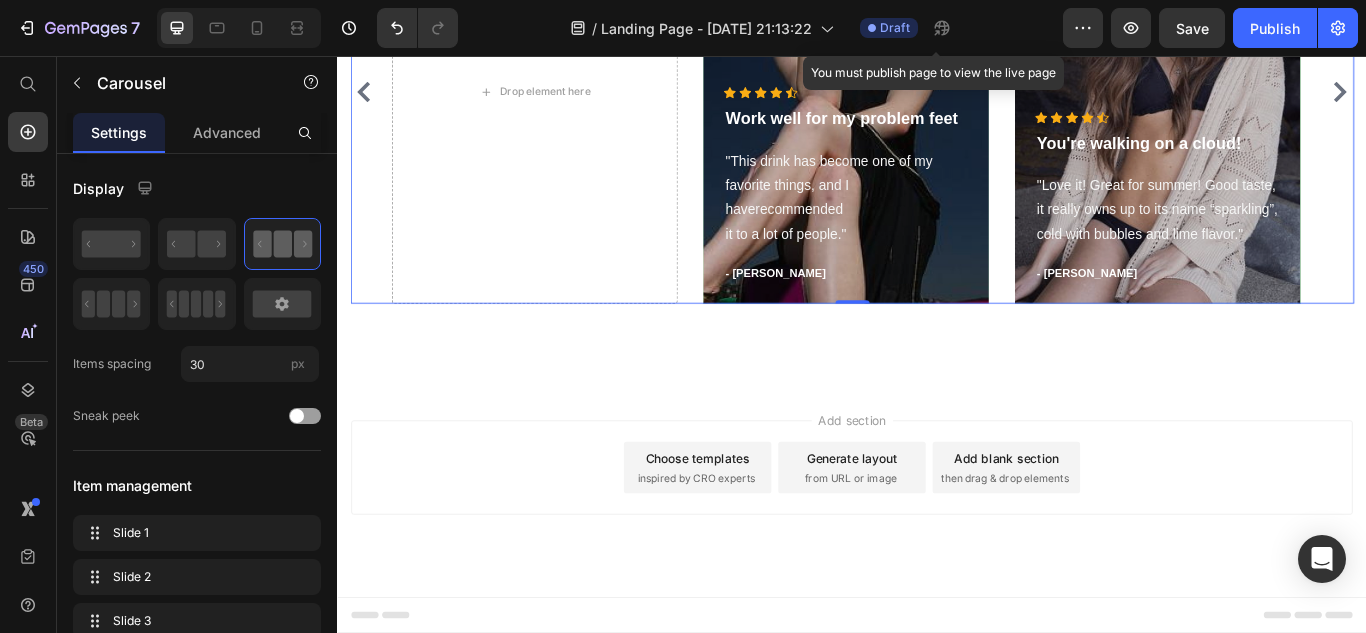click 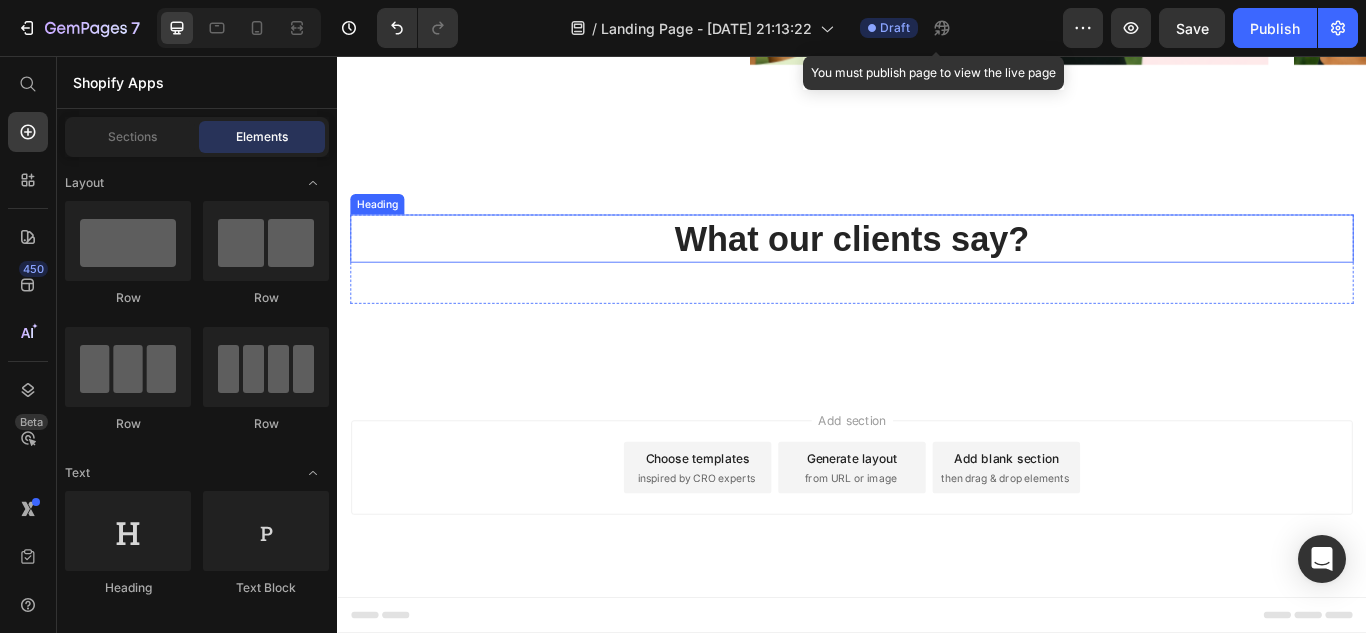 click on "What our clients say?" at bounding box center (937, 269) 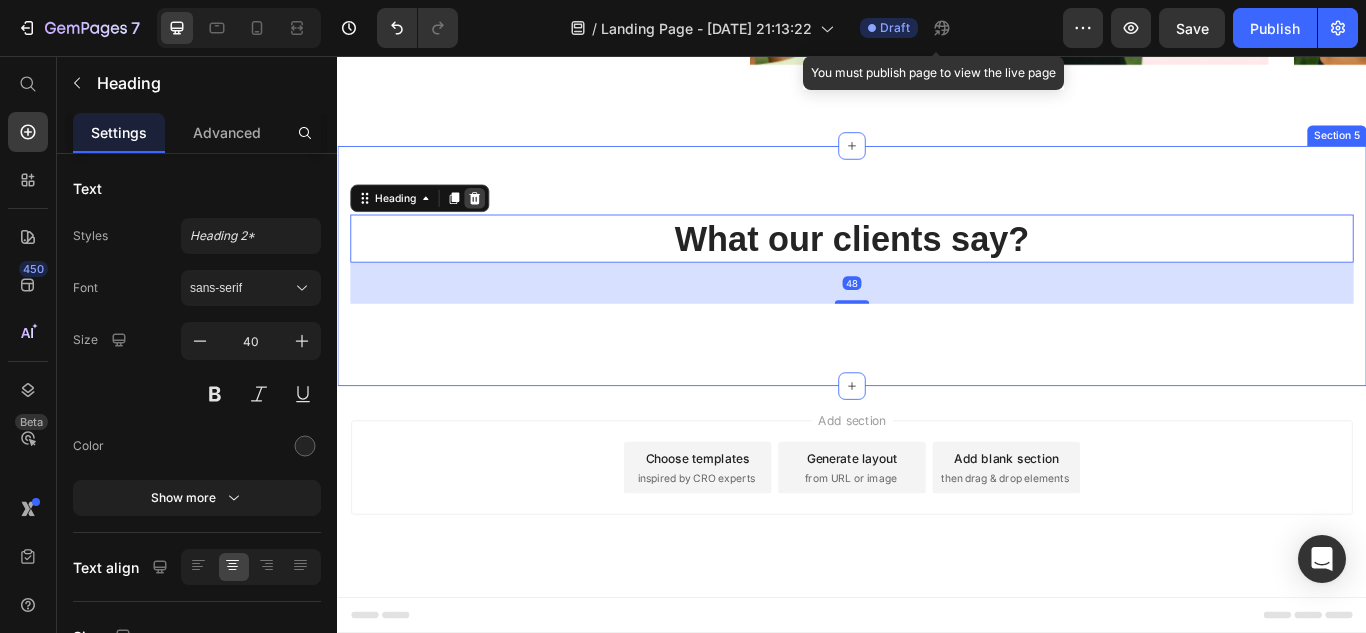 click at bounding box center (497, 222) 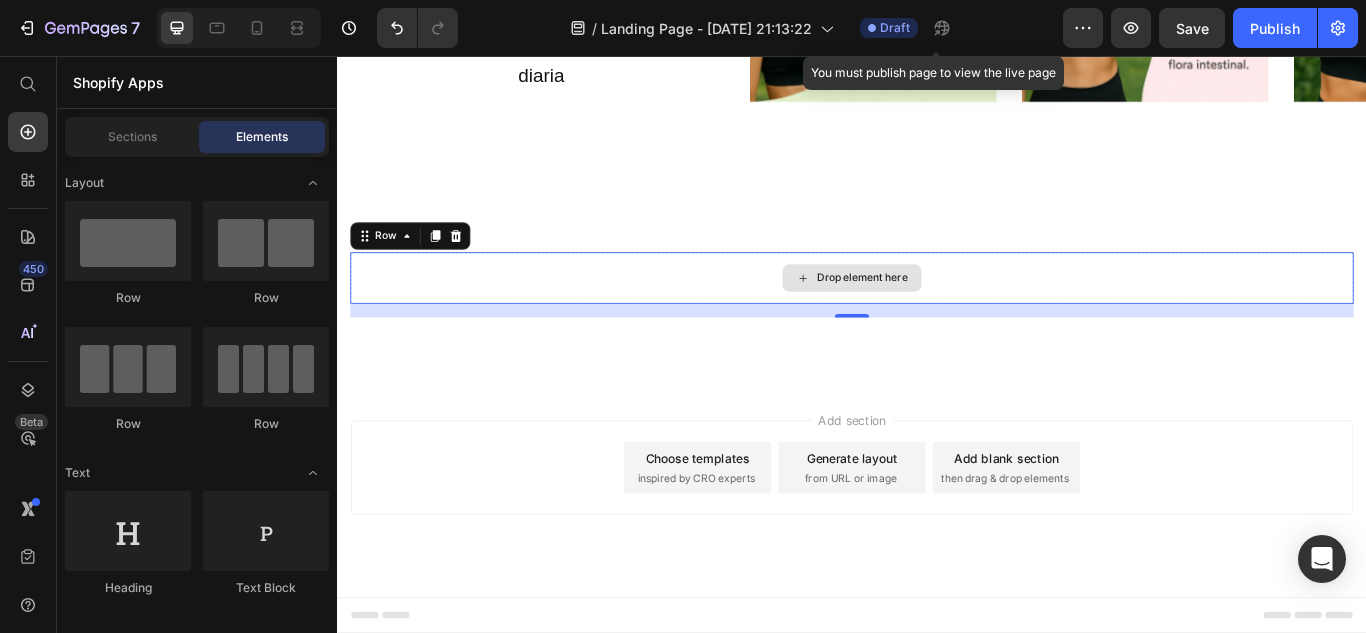 click on "Drop element here" at bounding box center (937, 315) 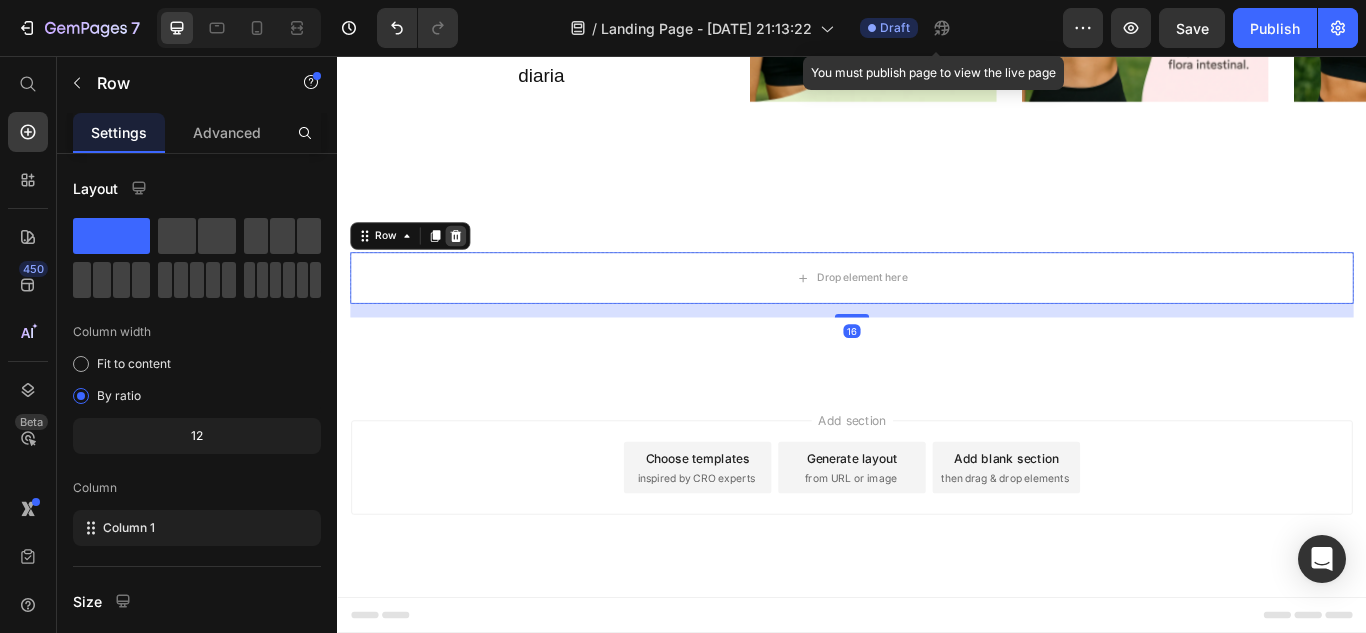 click 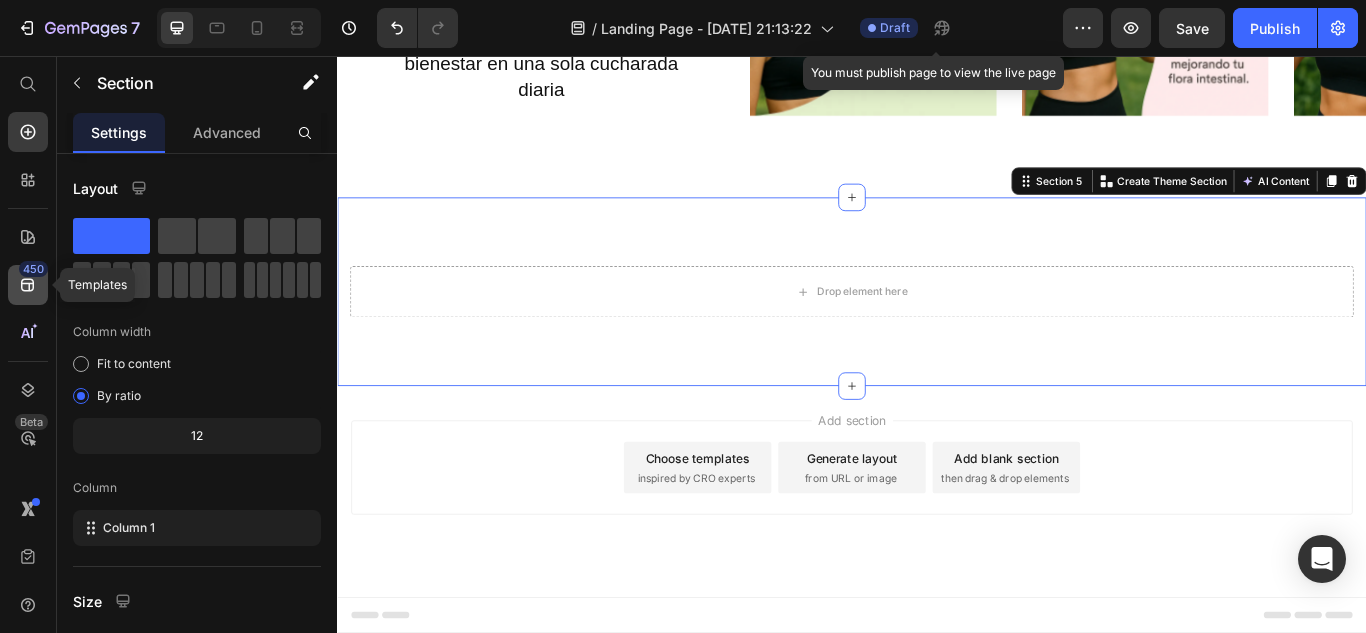 click 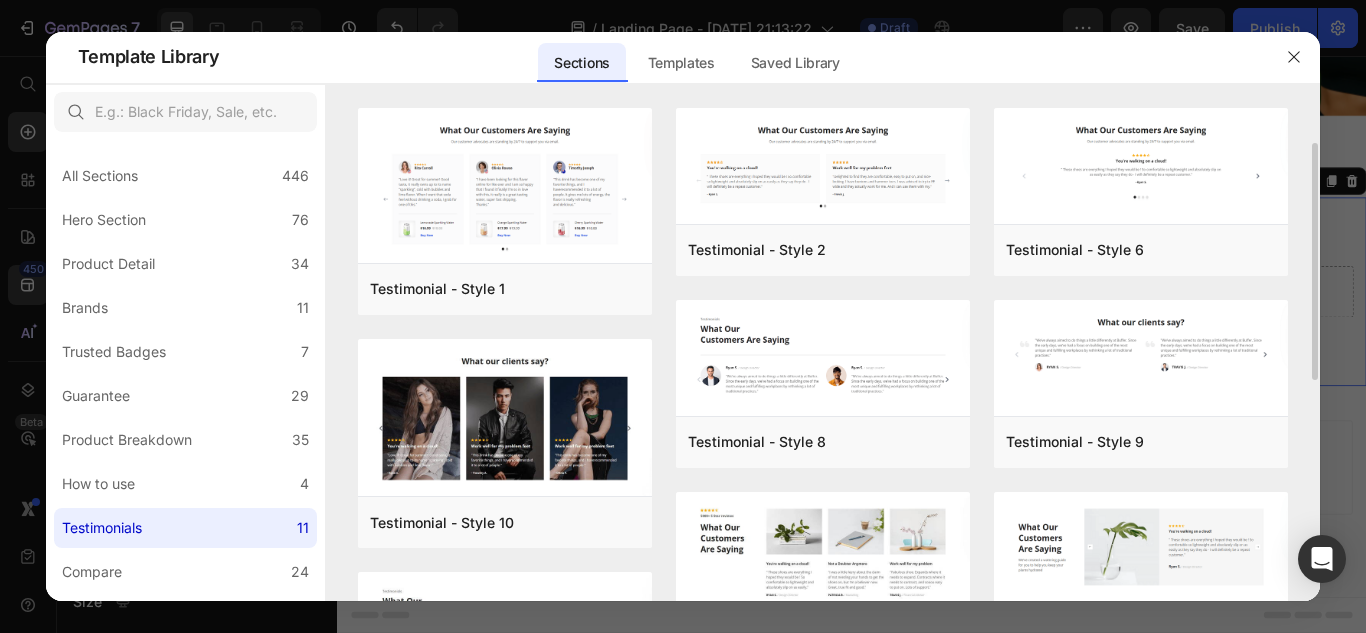 scroll, scrollTop: 223, scrollLeft: 0, axis: vertical 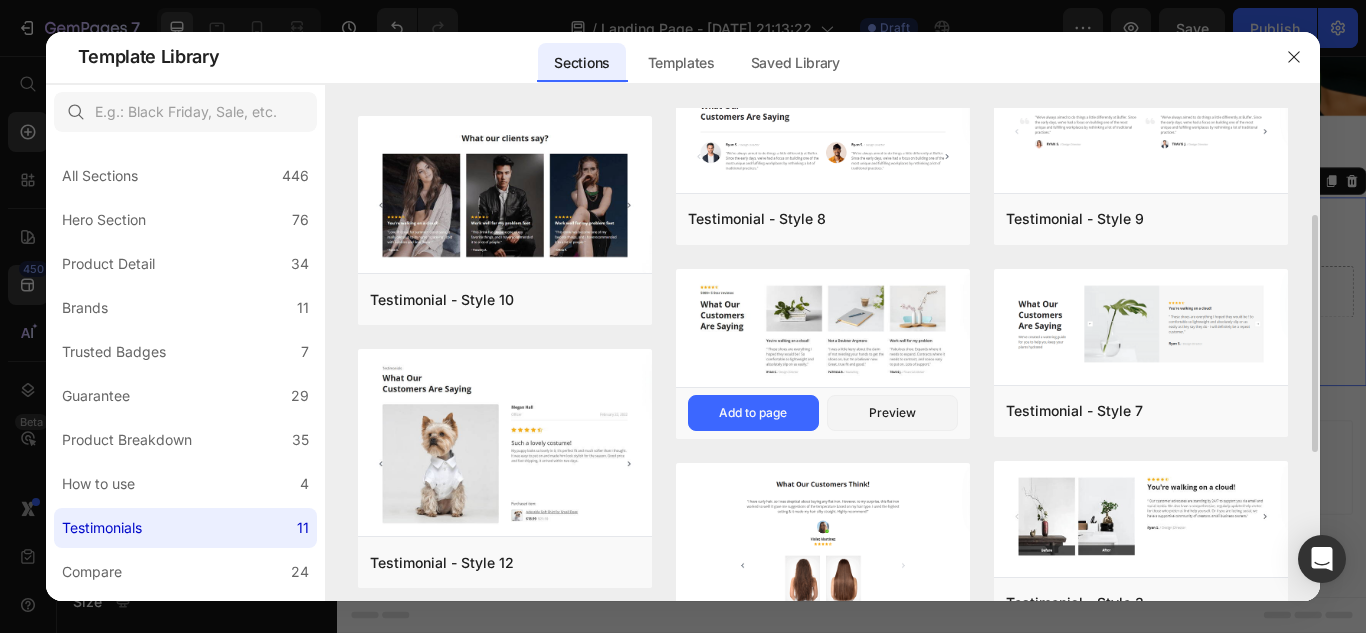 click at bounding box center (823, 330) 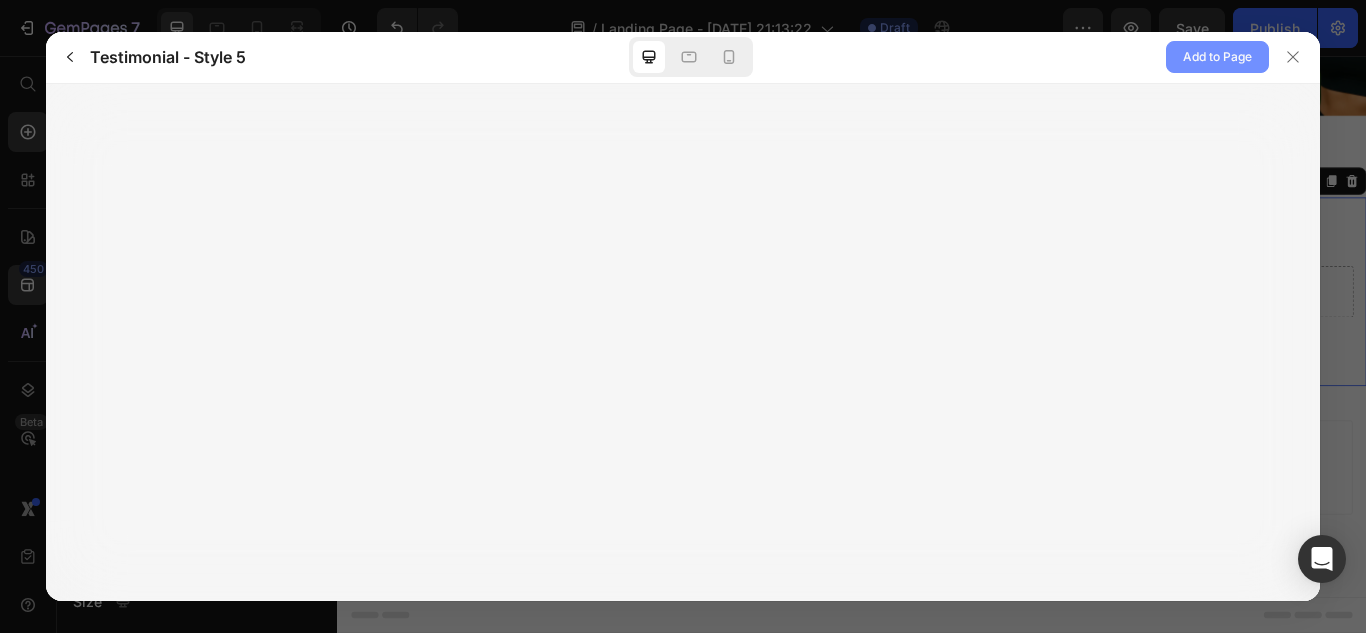 click on "Add to Page" 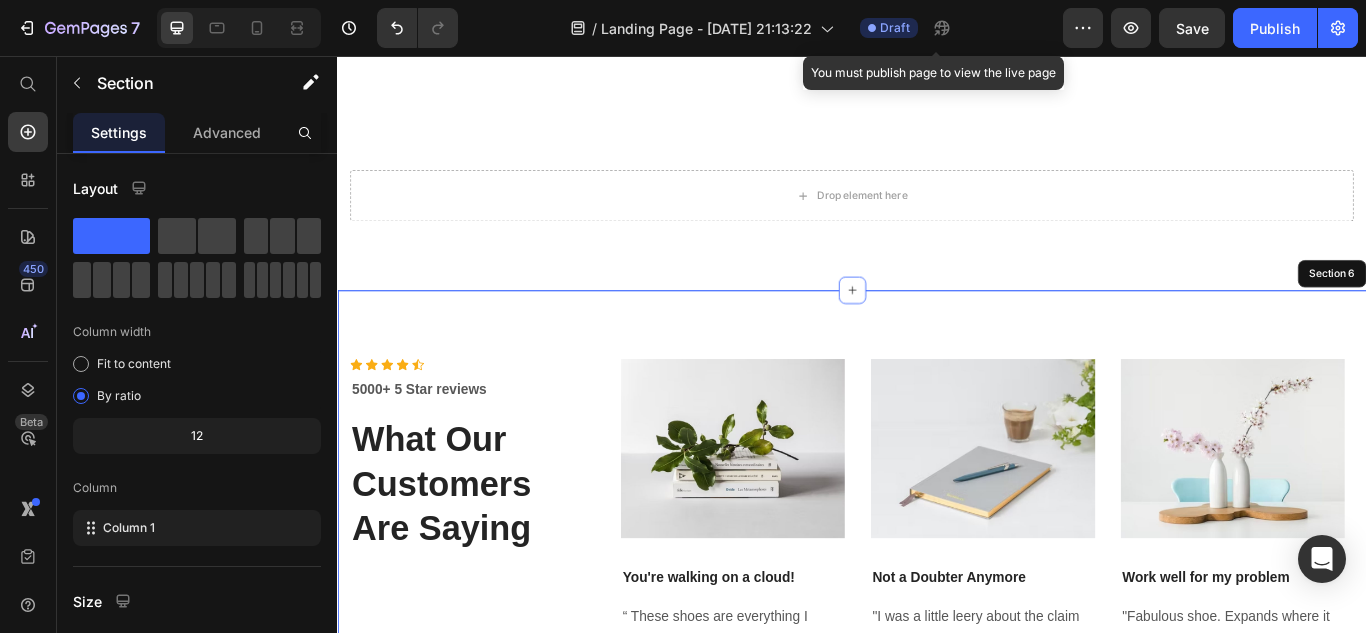 scroll, scrollTop: 2559, scrollLeft: 0, axis: vertical 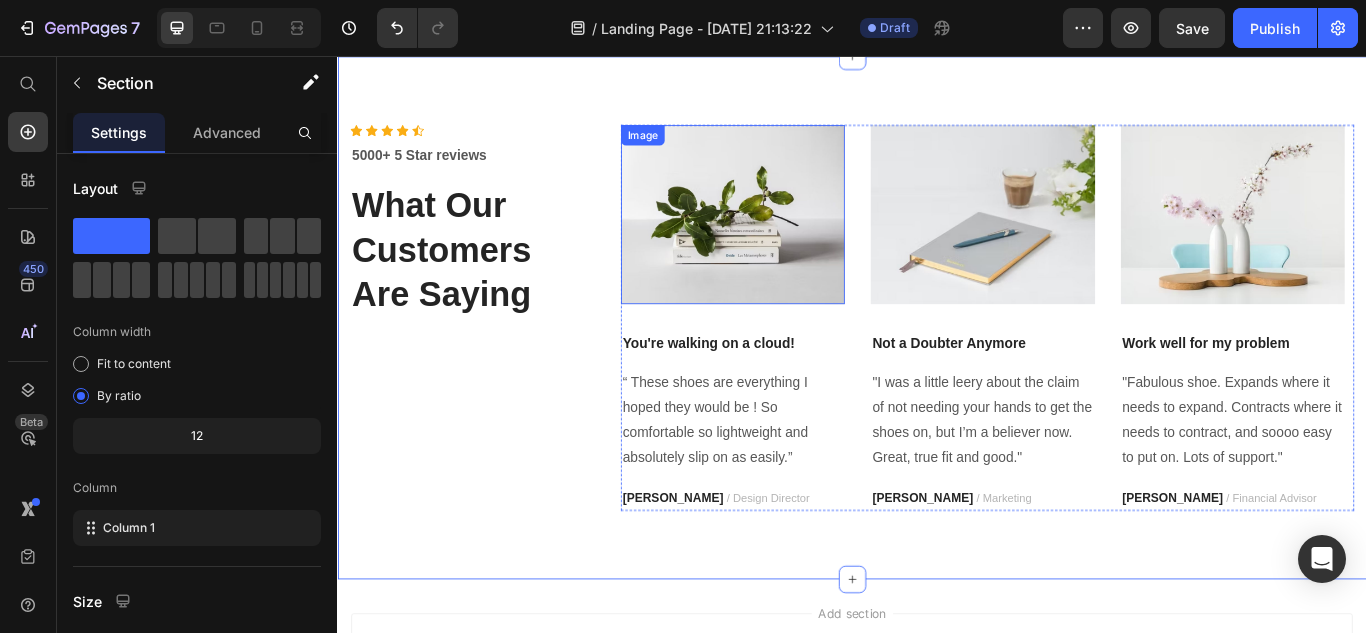 click at bounding box center (797, 240) 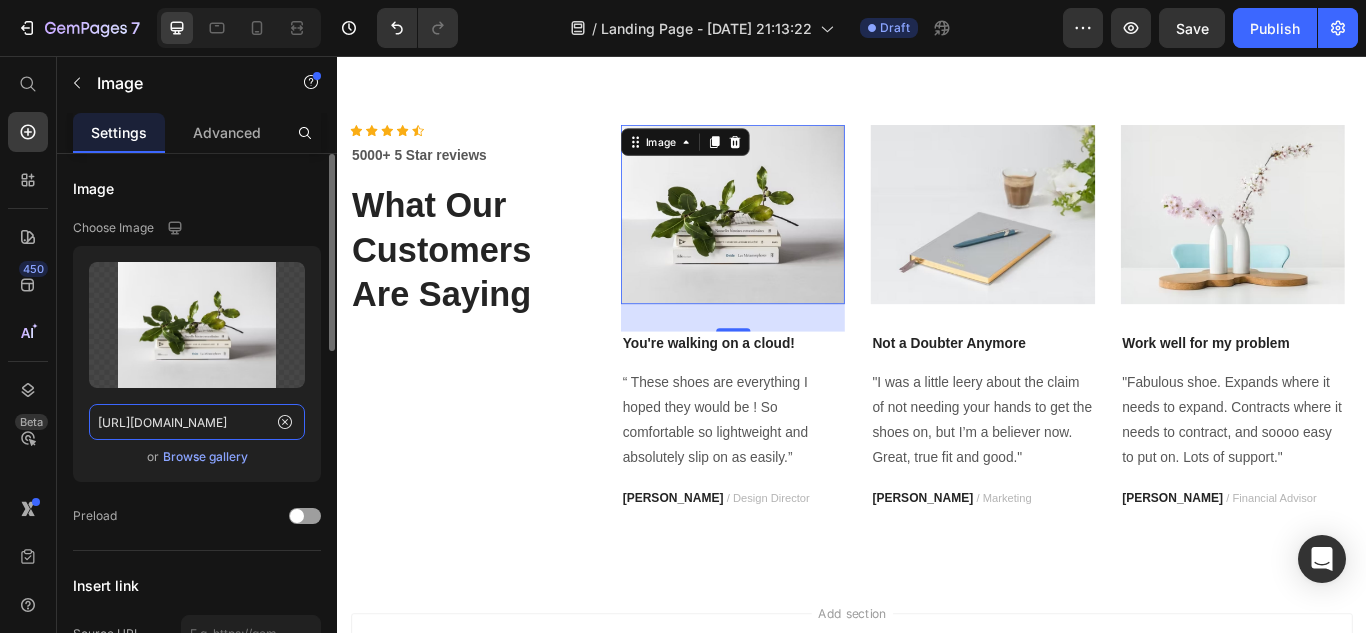 click on "[URL][DOMAIN_NAME]" 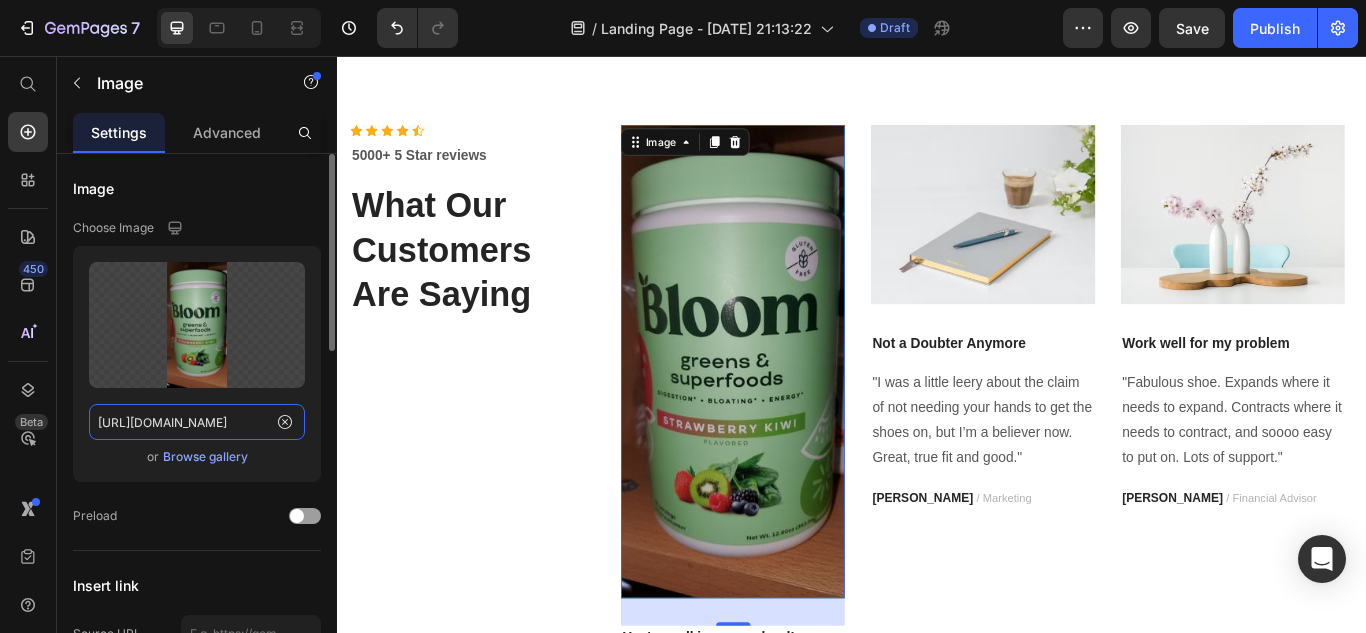 scroll, scrollTop: 0, scrollLeft: 645, axis: horizontal 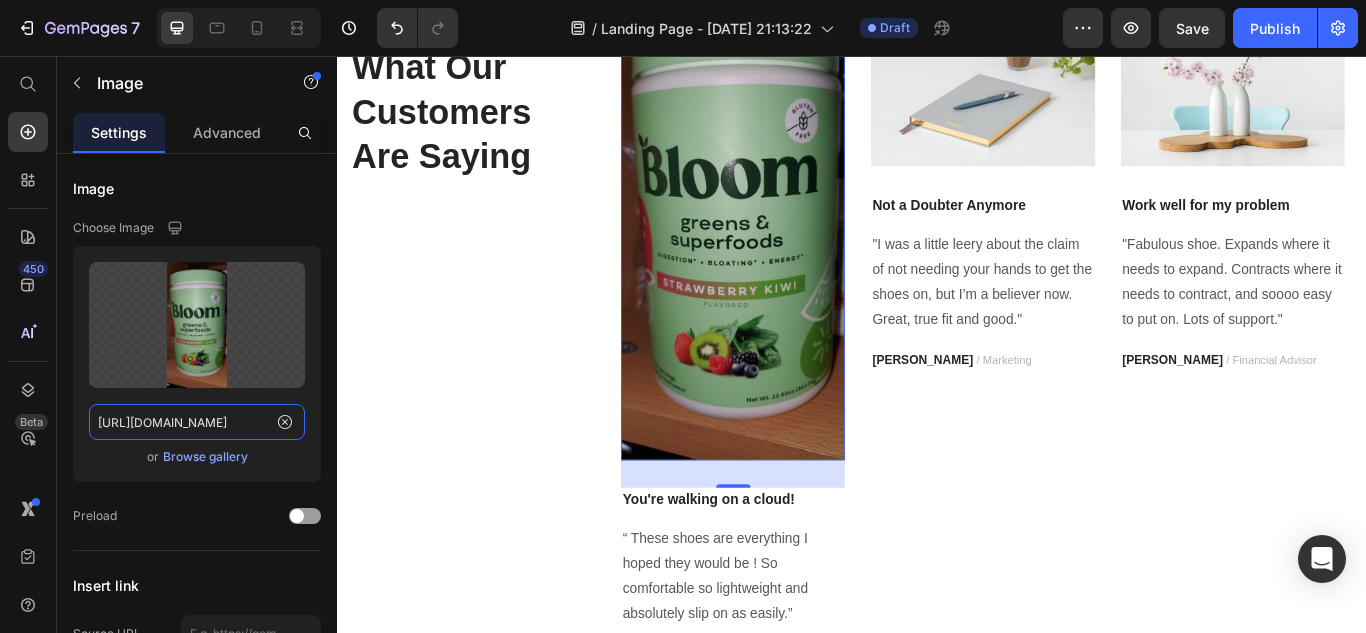 type on "[URL][DOMAIN_NAME]" 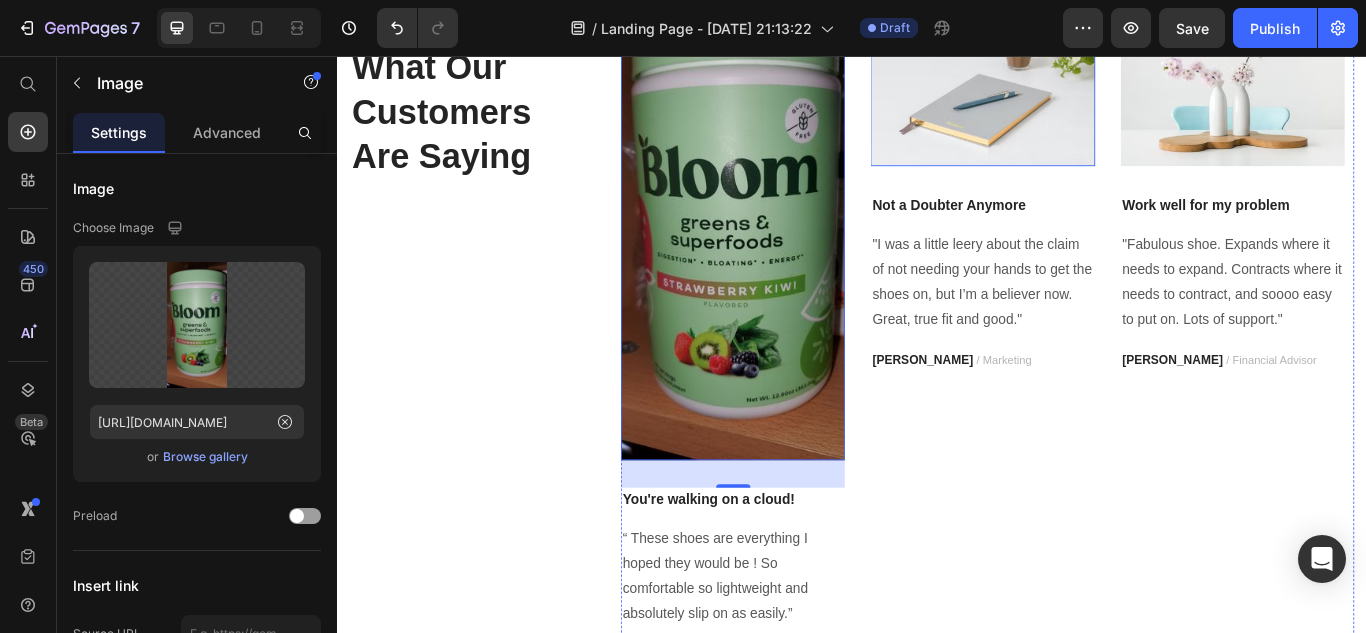 click at bounding box center [1088, 79] 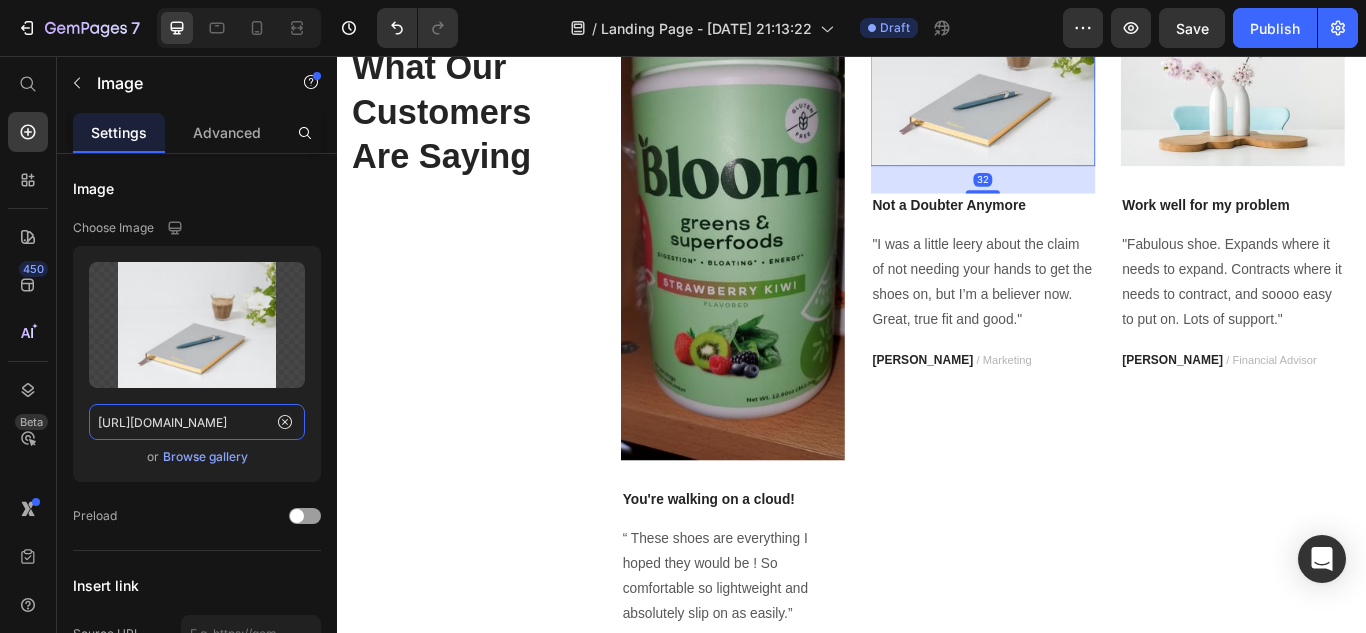 click on "[URL][DOMAIN_NAME]" 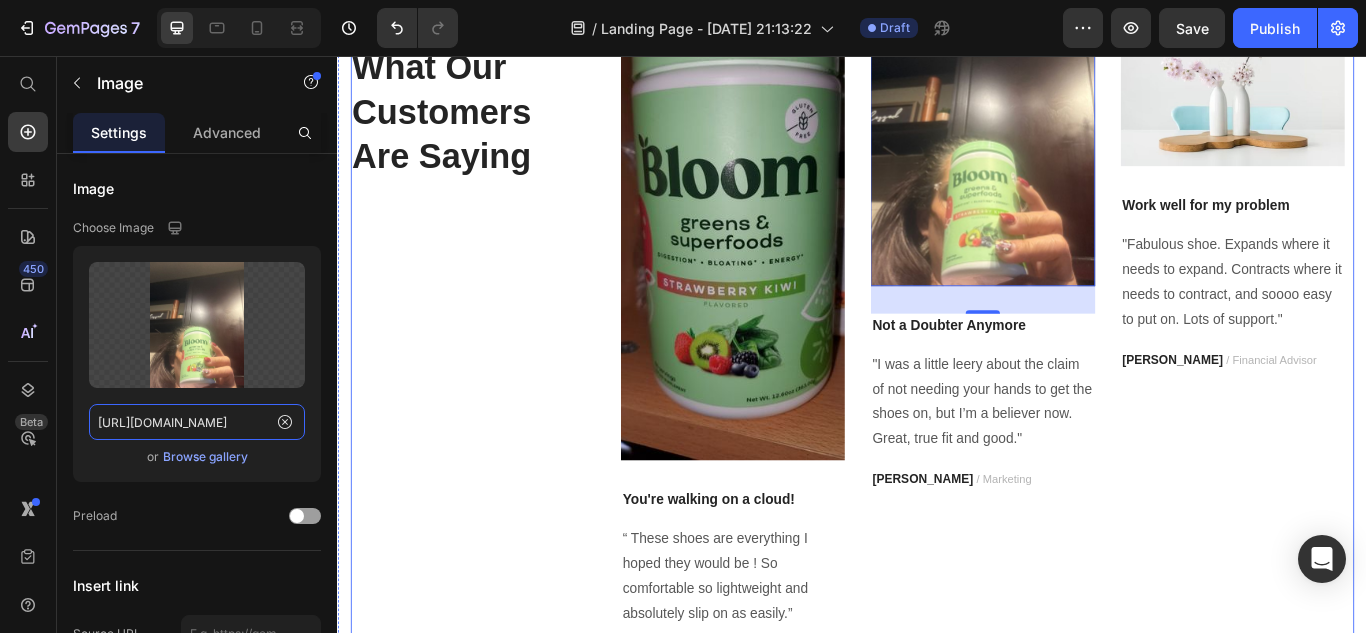 scroll, scrollTop: 2563, scrollLeft: 0, axis: vertical 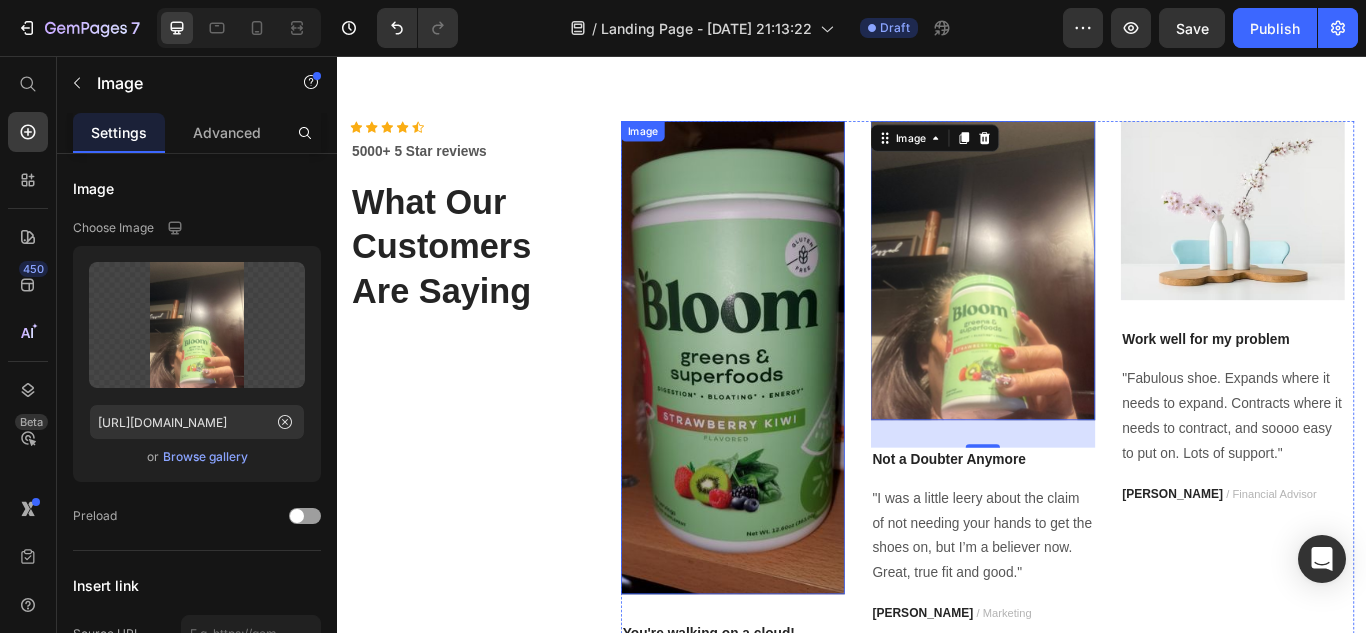 click at bounding box center (797, 408) 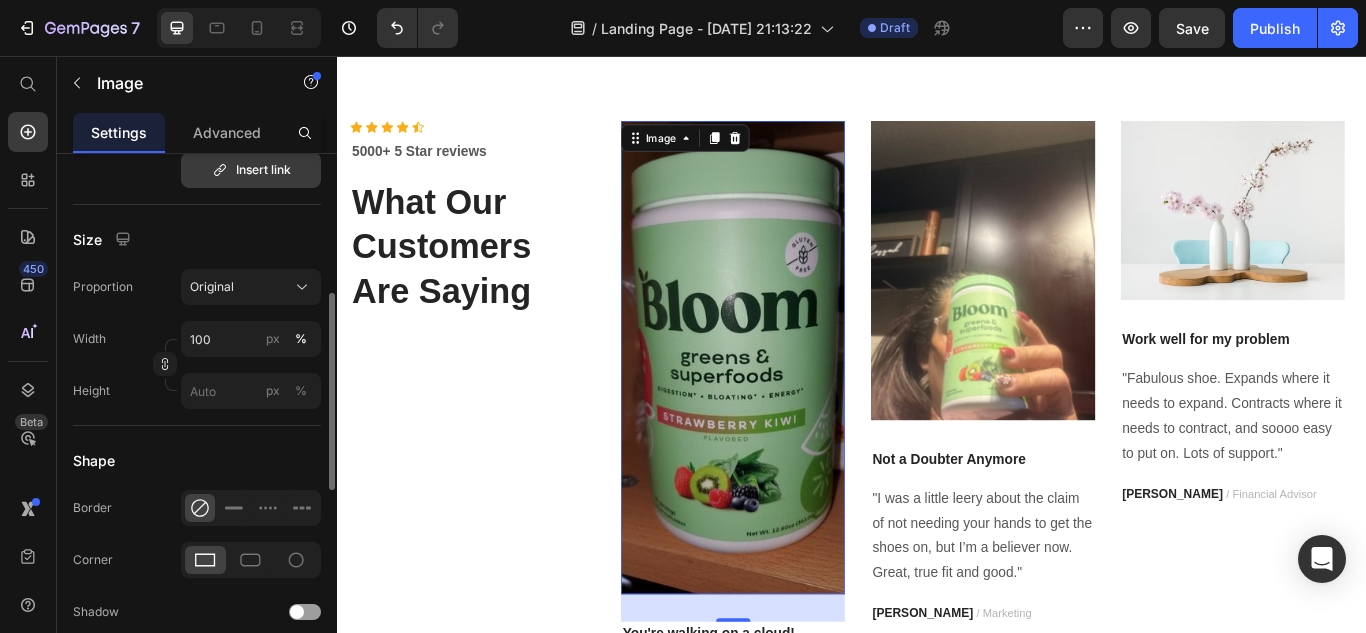 scroll, scrollTop: 515, scrollLeft: 0, axis: vertical 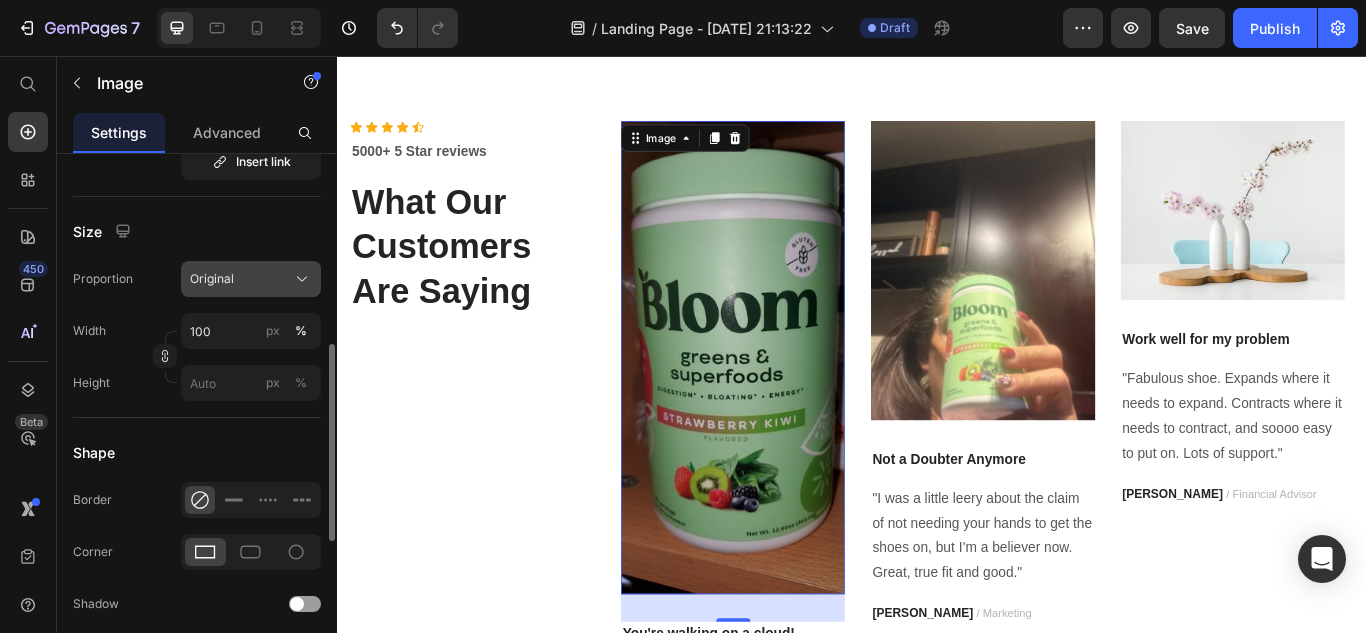click on "Original" at bounding box center [251, 279] 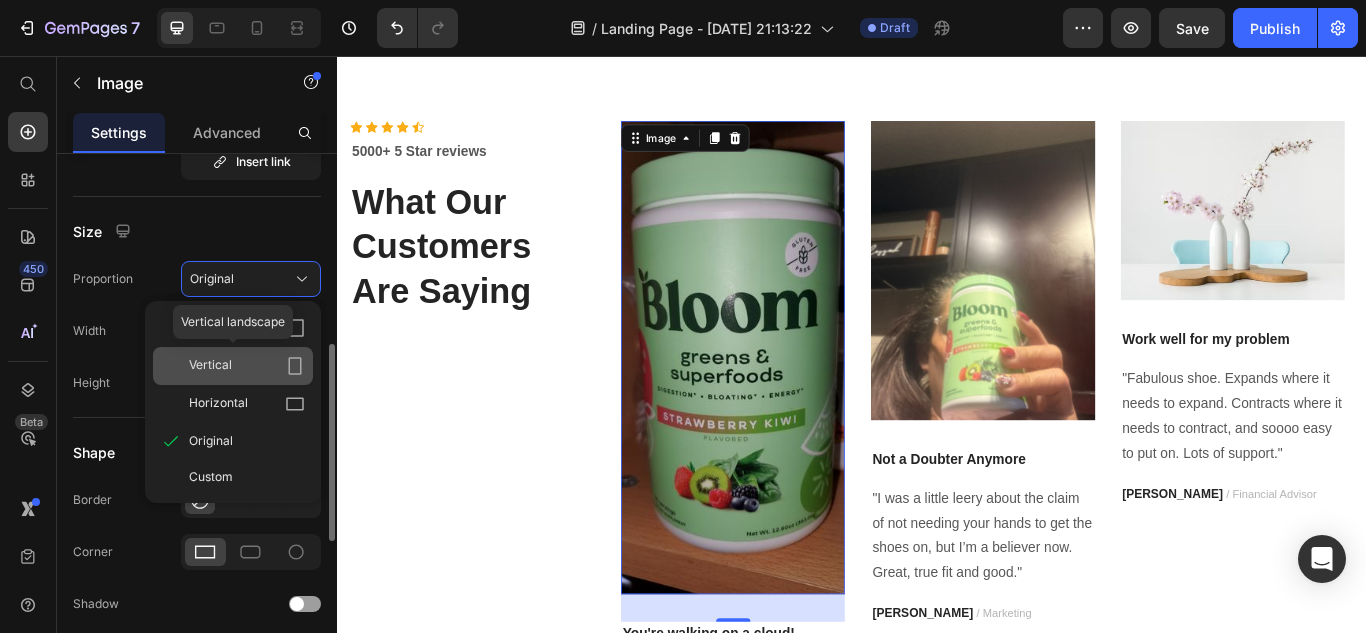 click on "Vertical" 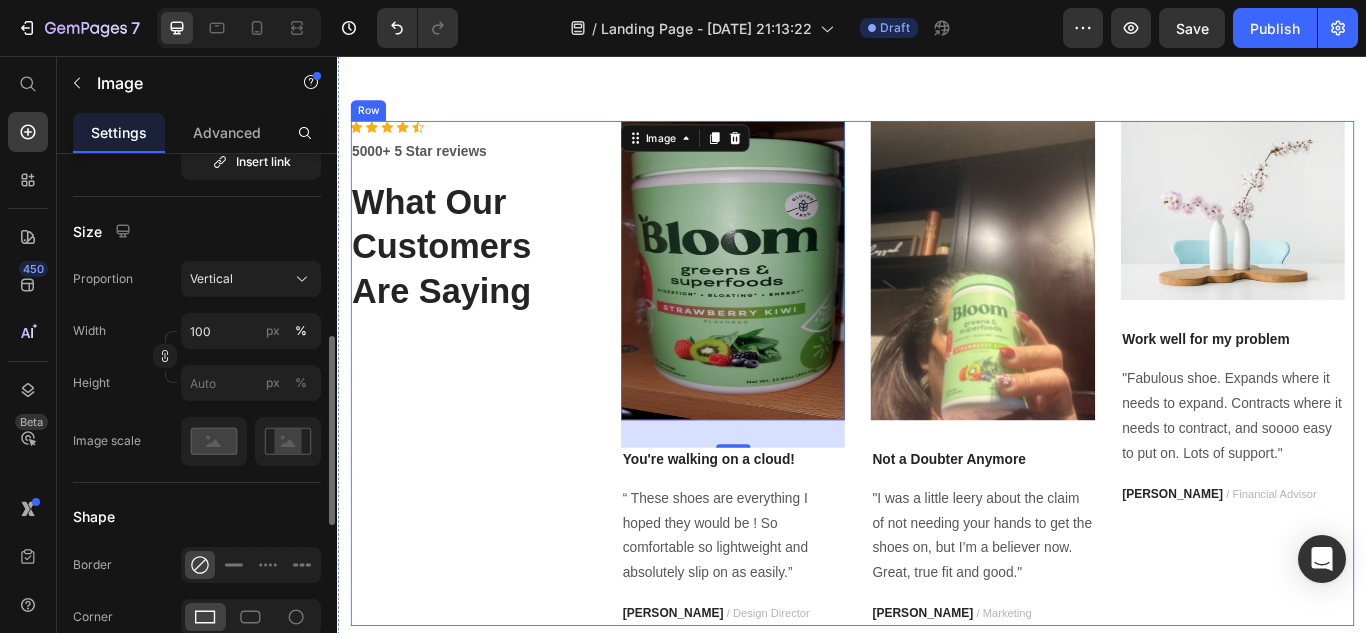 click on "Icon                Icon                Icon                Icon
Icon Icon List Hoz 5000+ 5 Star reviews Text block What Our Customers Are Saying Heading" at bounding box center (494, 426) 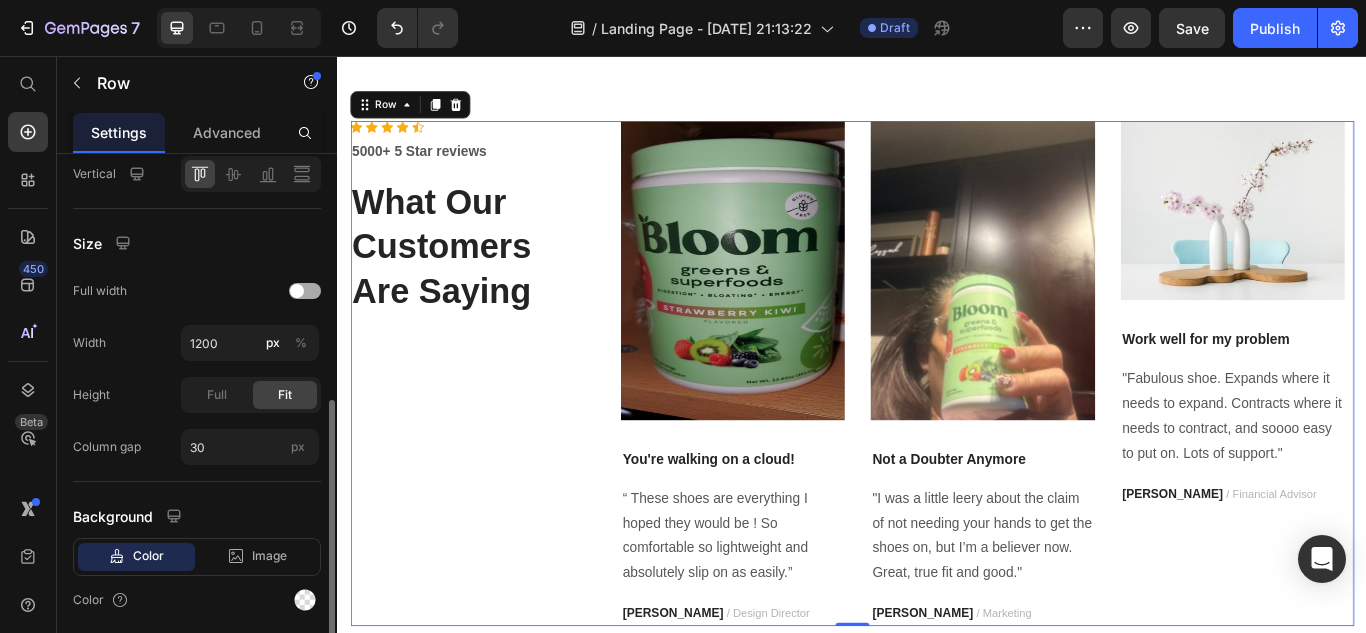 scroll, scrollTop: 0, scrollLeft: 0, axis: both 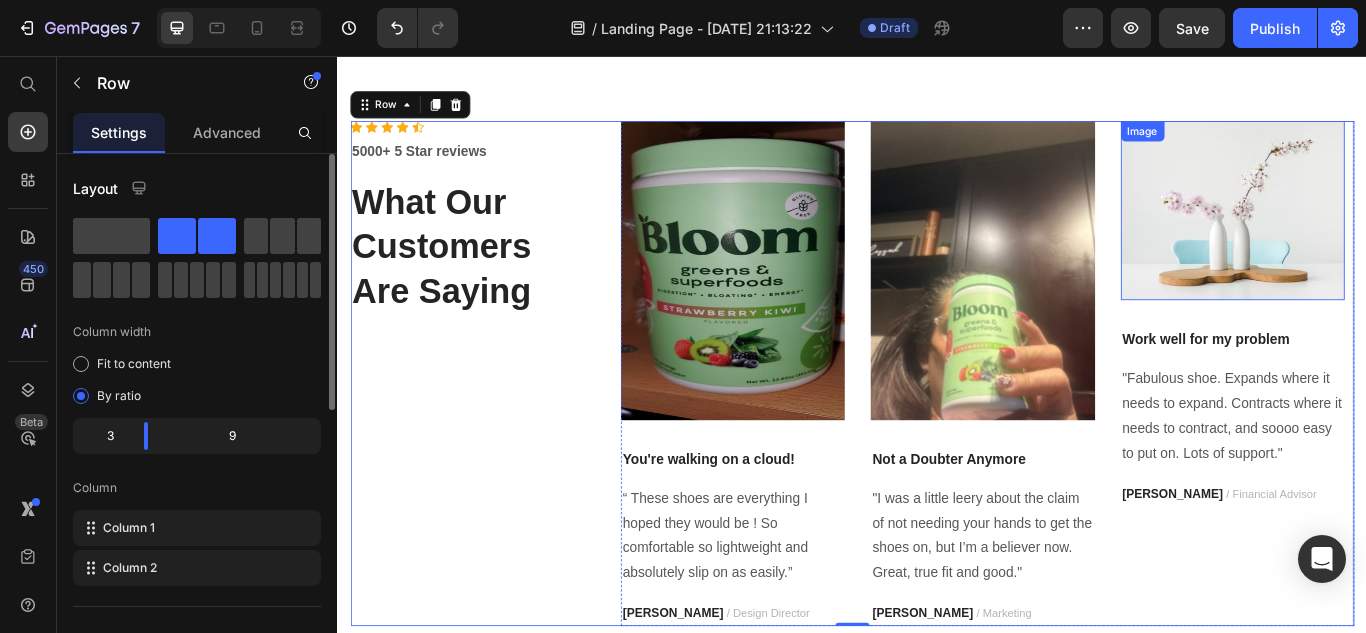 click at bounding box center (1380, 236) 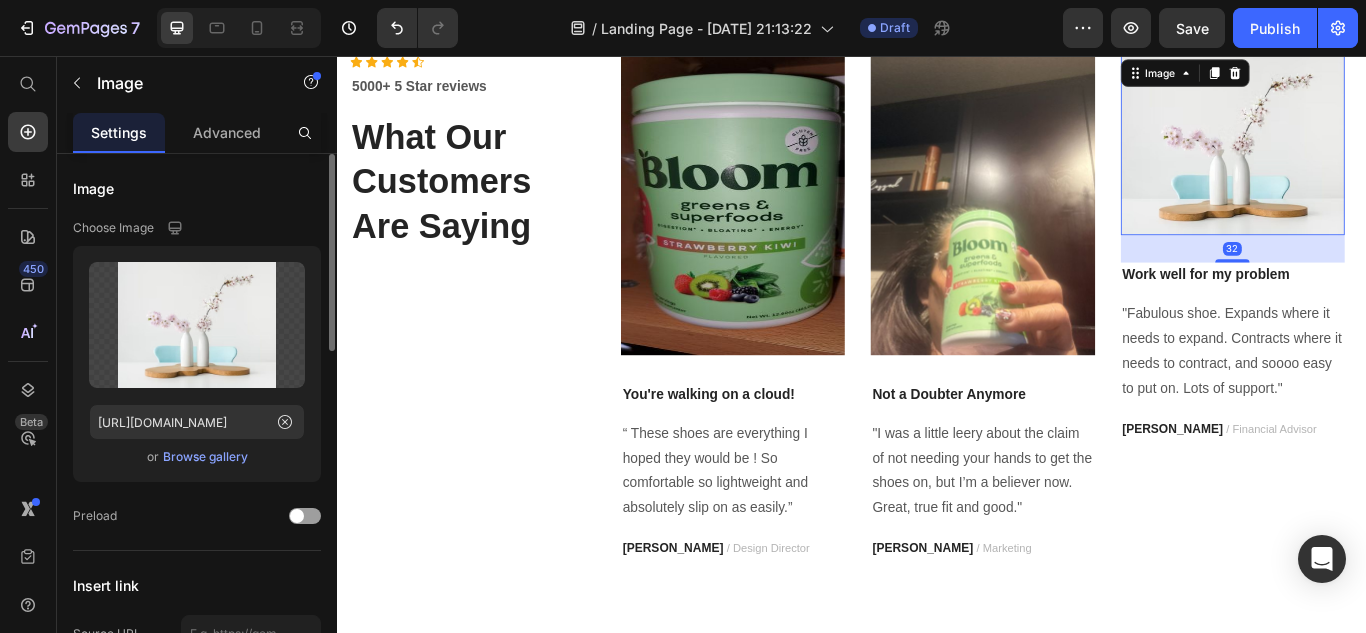scroll, scrollTop: 2551, scrollLeft: 0, axis: vertical 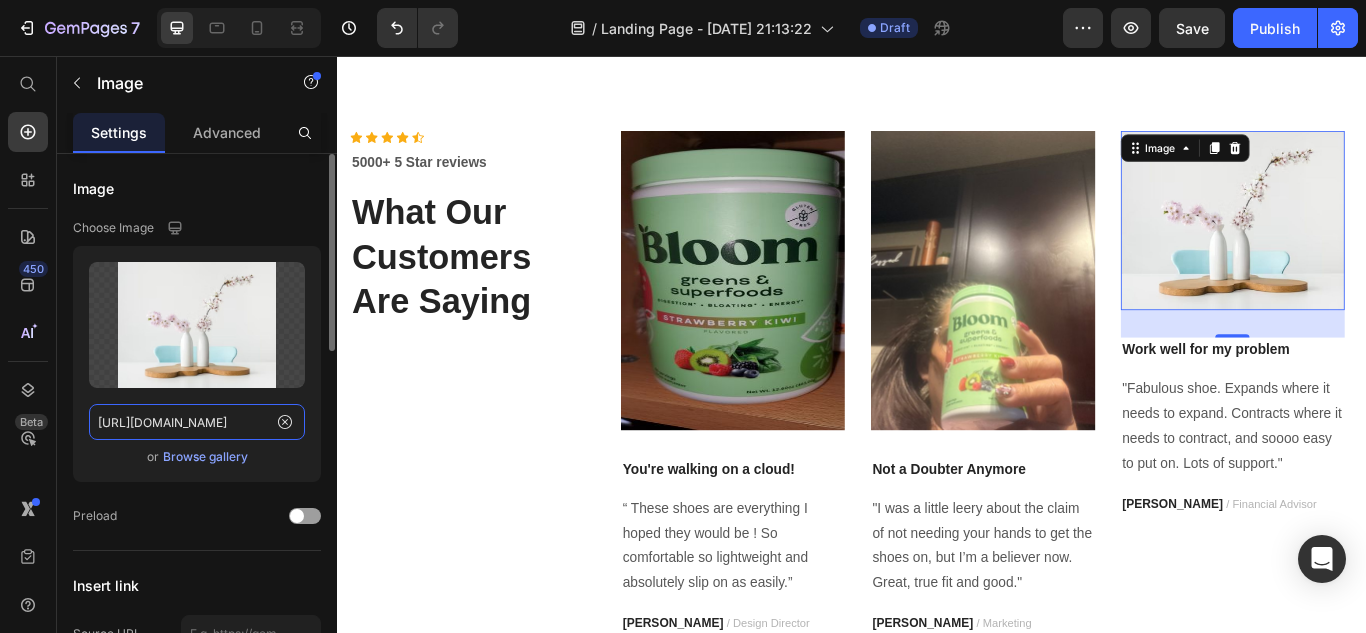 click on "[URL][DOMAIN_NAME]" 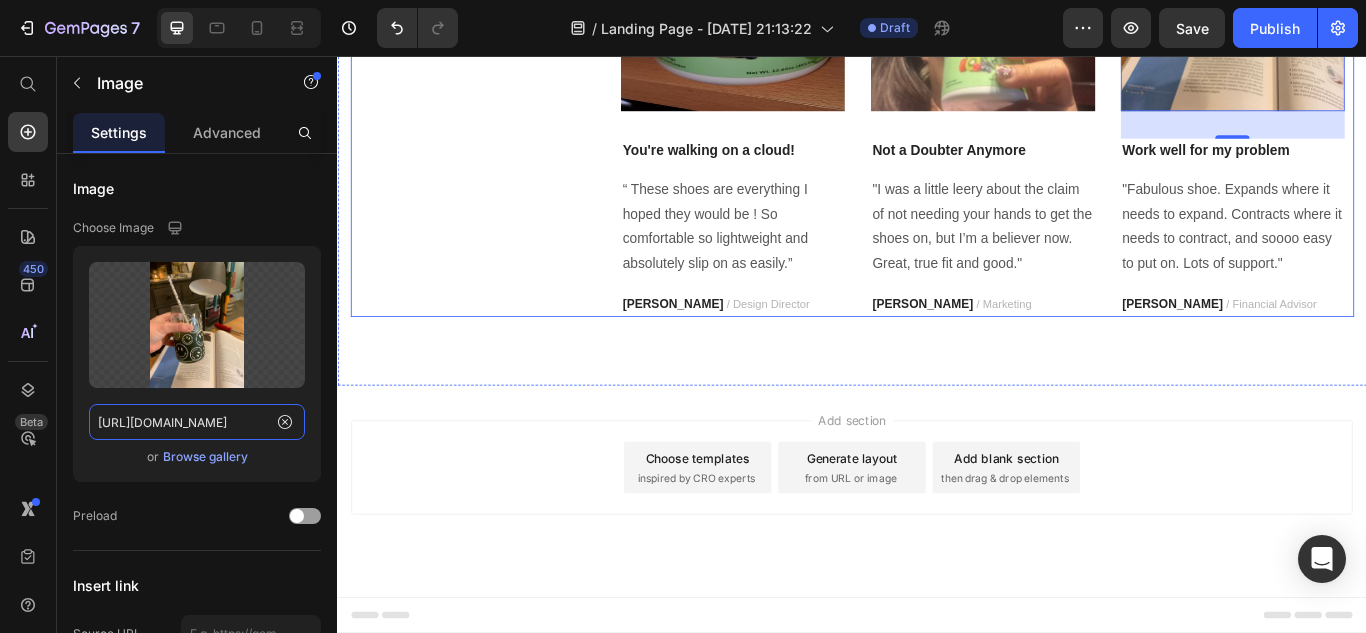 scroll, scrollTop: 2620, scrollLeft: 0, axis: vertical 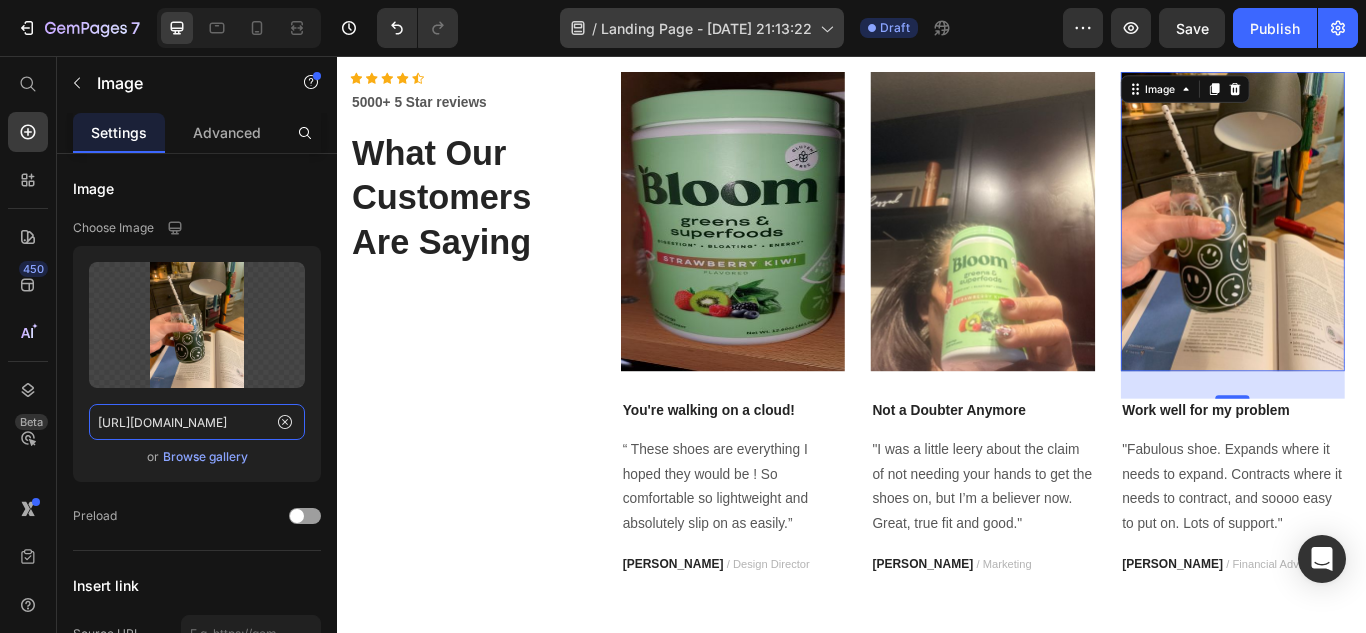 type on "[URL][DOMAIN_NAME]" 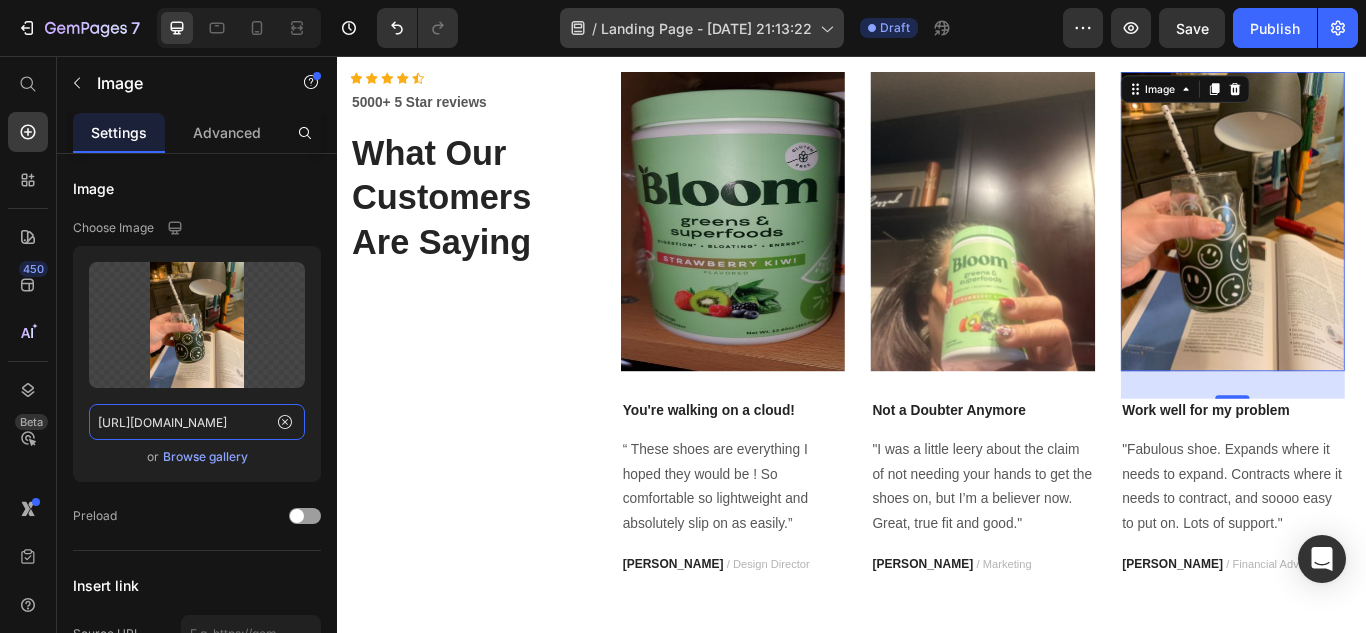 scroll, scrollTop: 0, scrollLeft: 0, axis: both 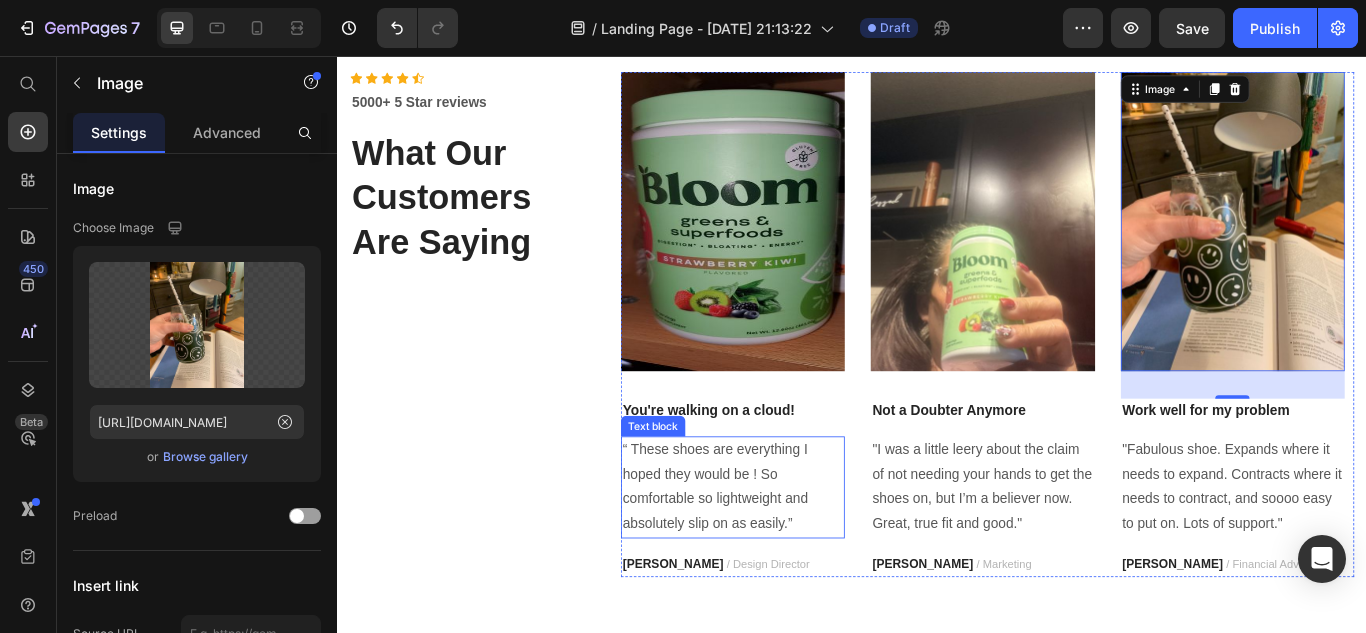 click on "“ These shoes are everything I hoped they would be ! So comfortable so lightweight and absolutely slip on as easily.”" at bounding box center (797, 559) 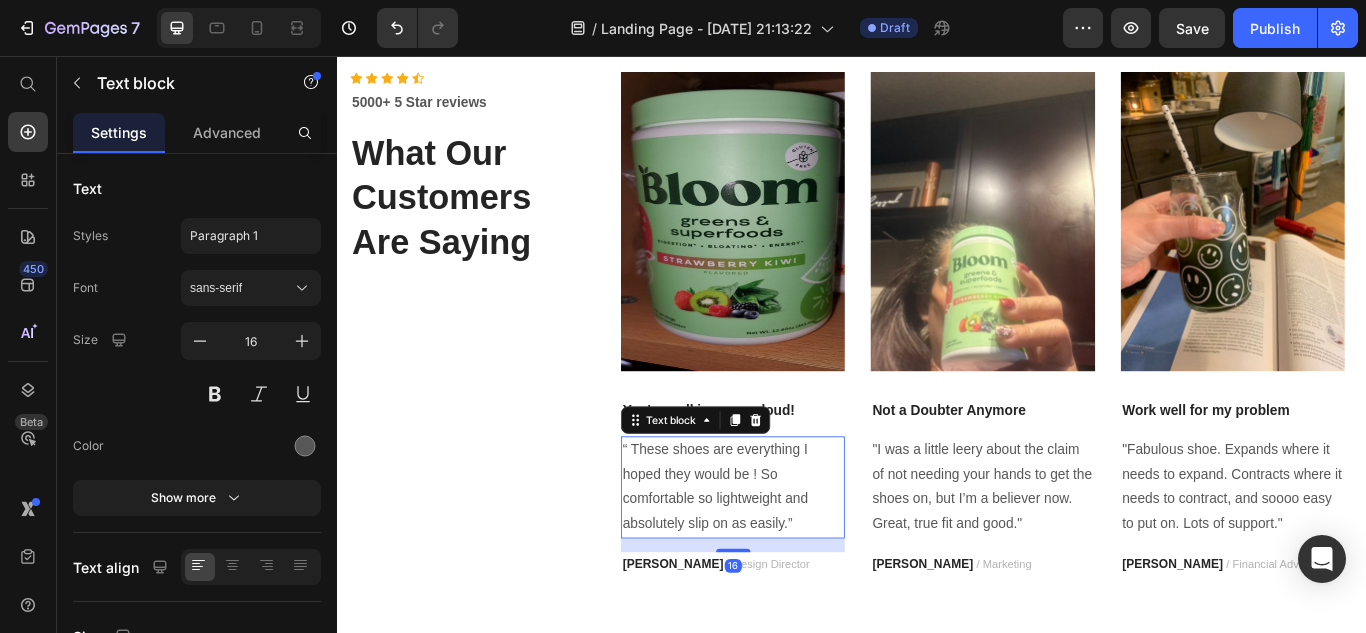 click on "“ These shoes are everything I hoped they would be ! So comfortable so lightweight and absolutely slip on as easily.”" at bounding box center (797, 559) 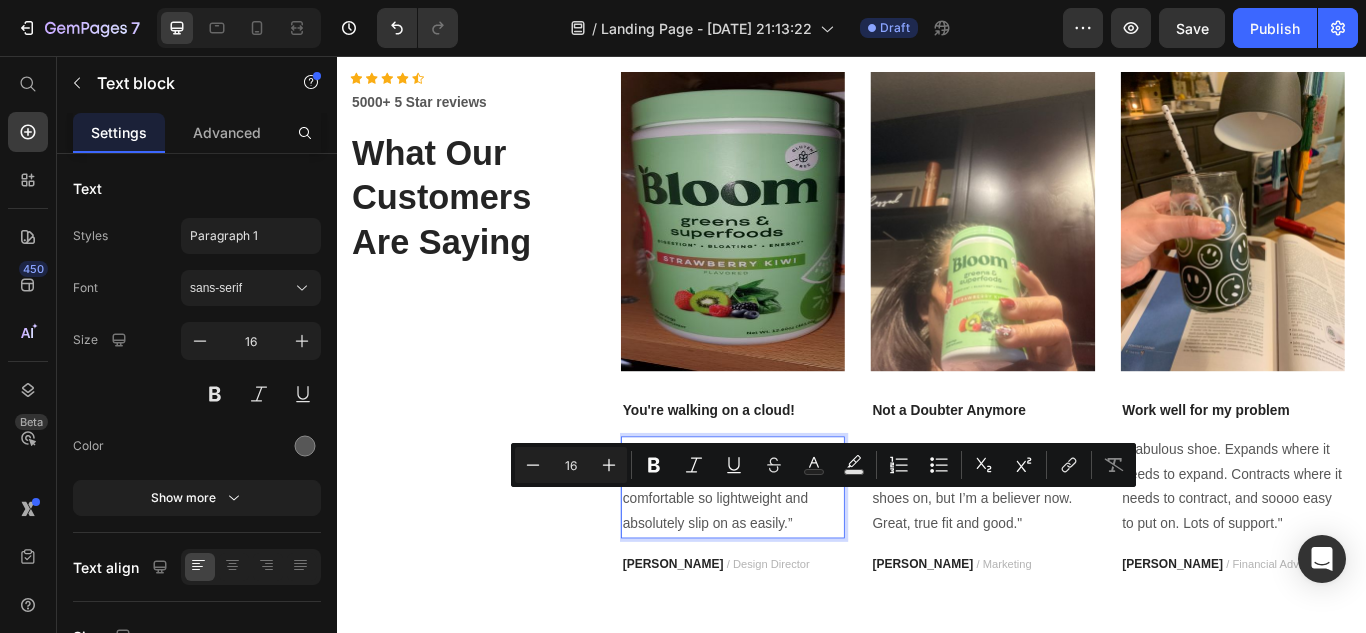 click on "“ These shoes are everything I hoped they would be ! So comfortable so lightweight and absolutely slip on as easily.”" at bounding box center [797, 559] 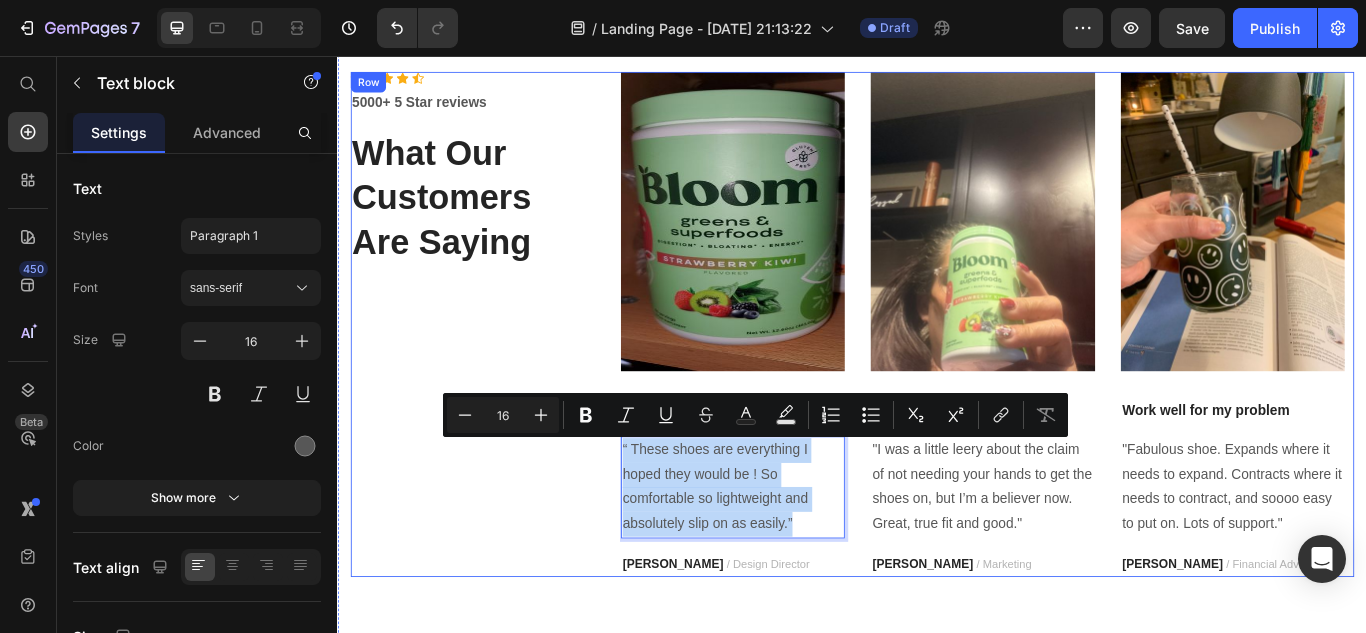 drag, startPoint x: 876, startPoint y: 600, endPoint x: 658, endPoint y: 504, distance: 238.2016 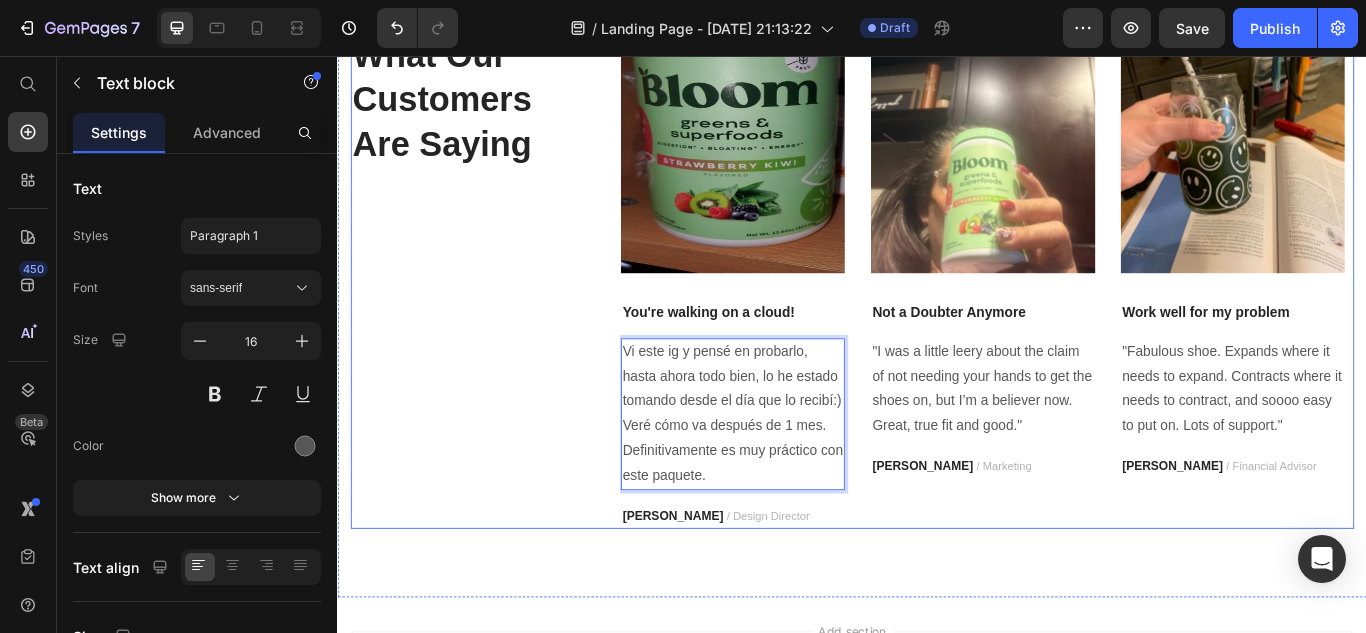 scroll, scrollTop: 2738, scrollLeft: 0, axis: vertical 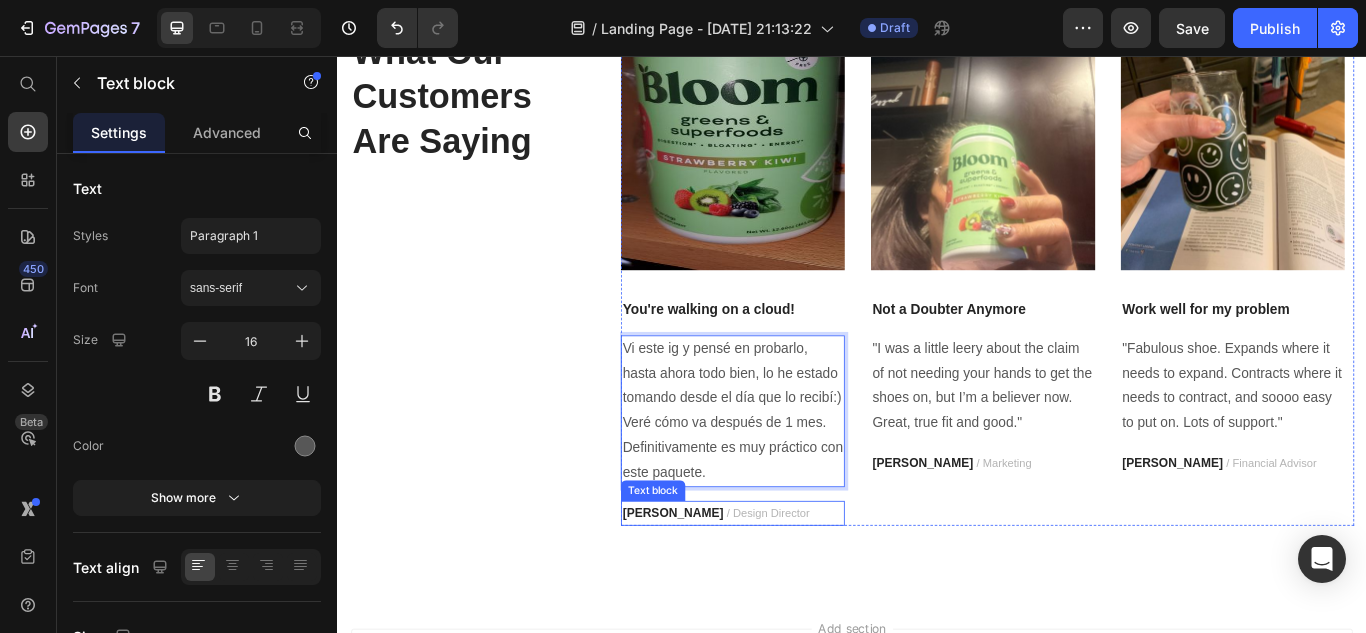 click on "/ Design Director" at bounding box center [838, 589] 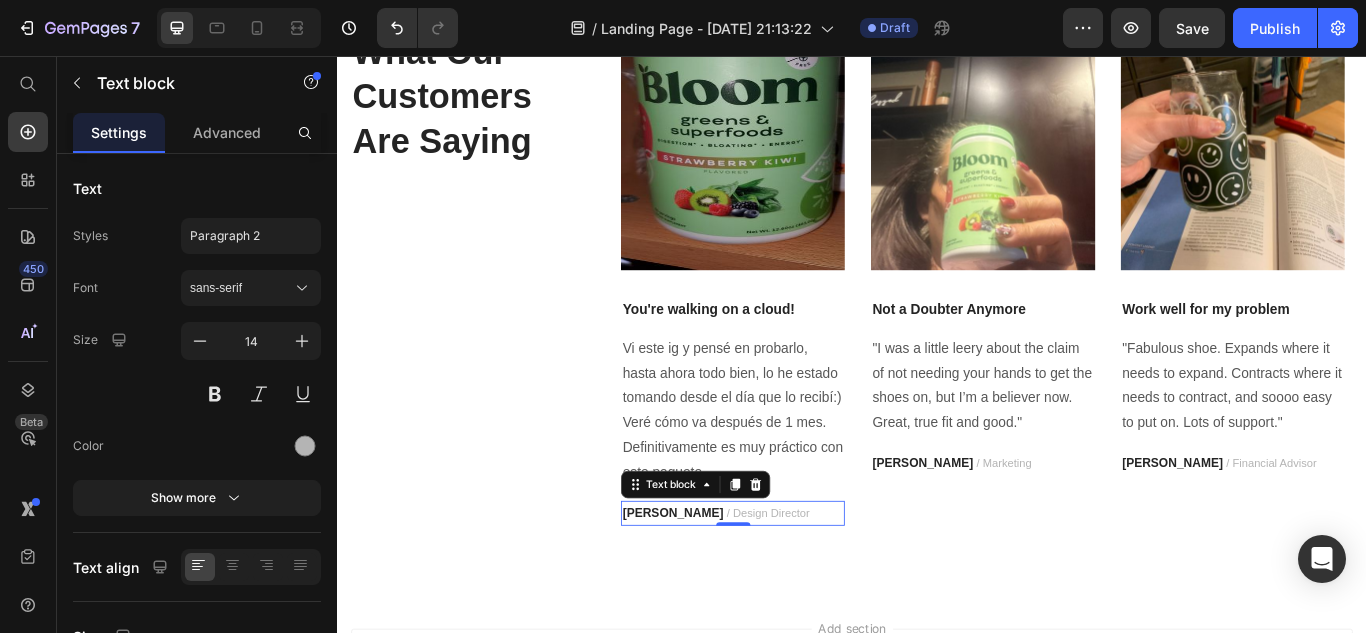 scroll, scrollTop: 0, scrollLeft: 0, axis: both 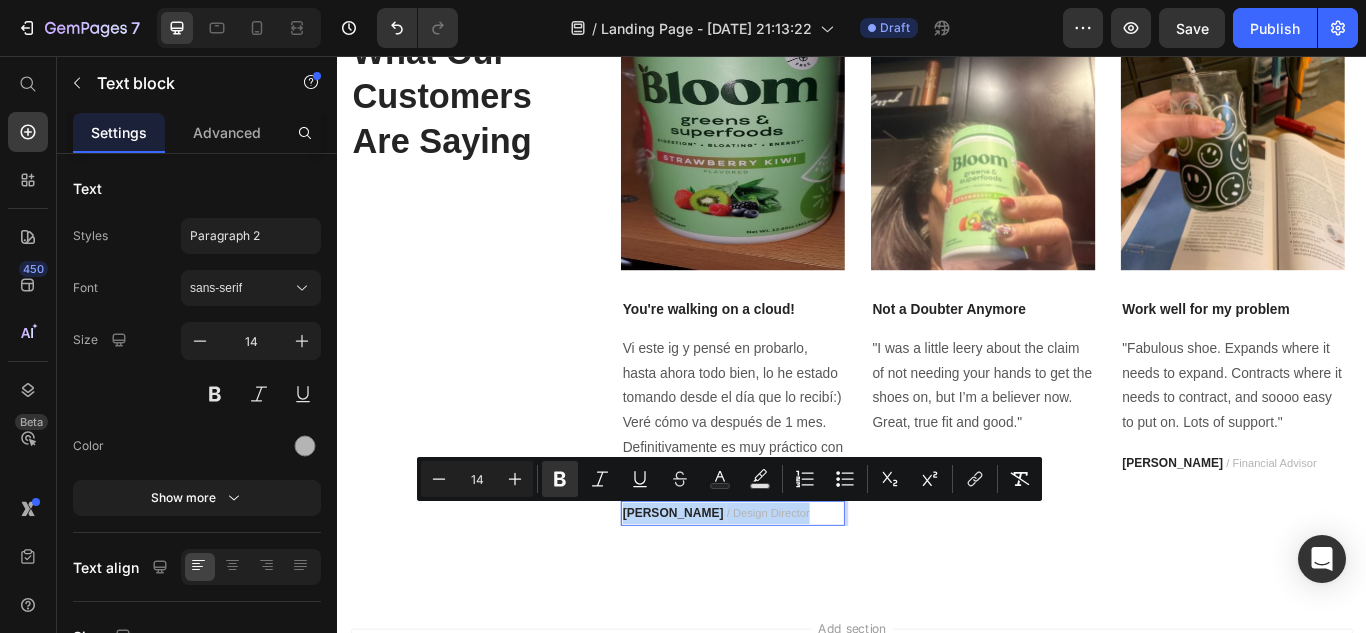 click on "/ Design Director" at bounding box center (838, 589) 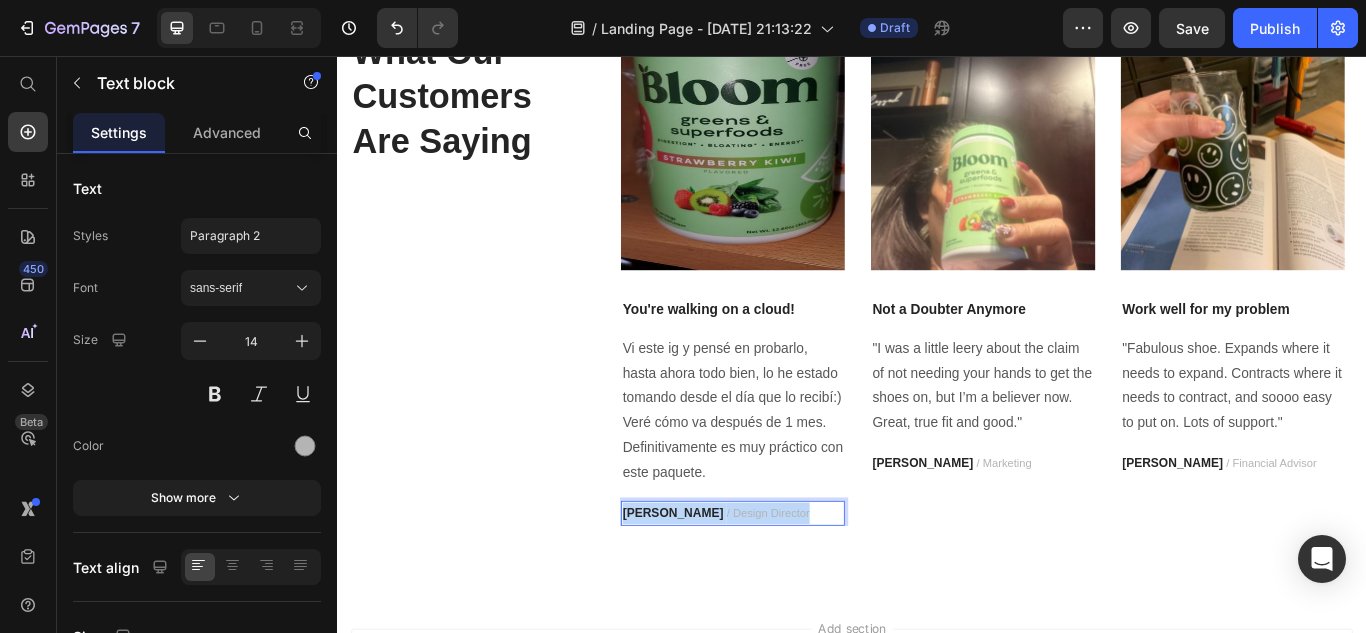 drag, startPoint x: 834, startPoint y: 588, endPoint x: 657, endPoint y: 584, distance: 177.0452 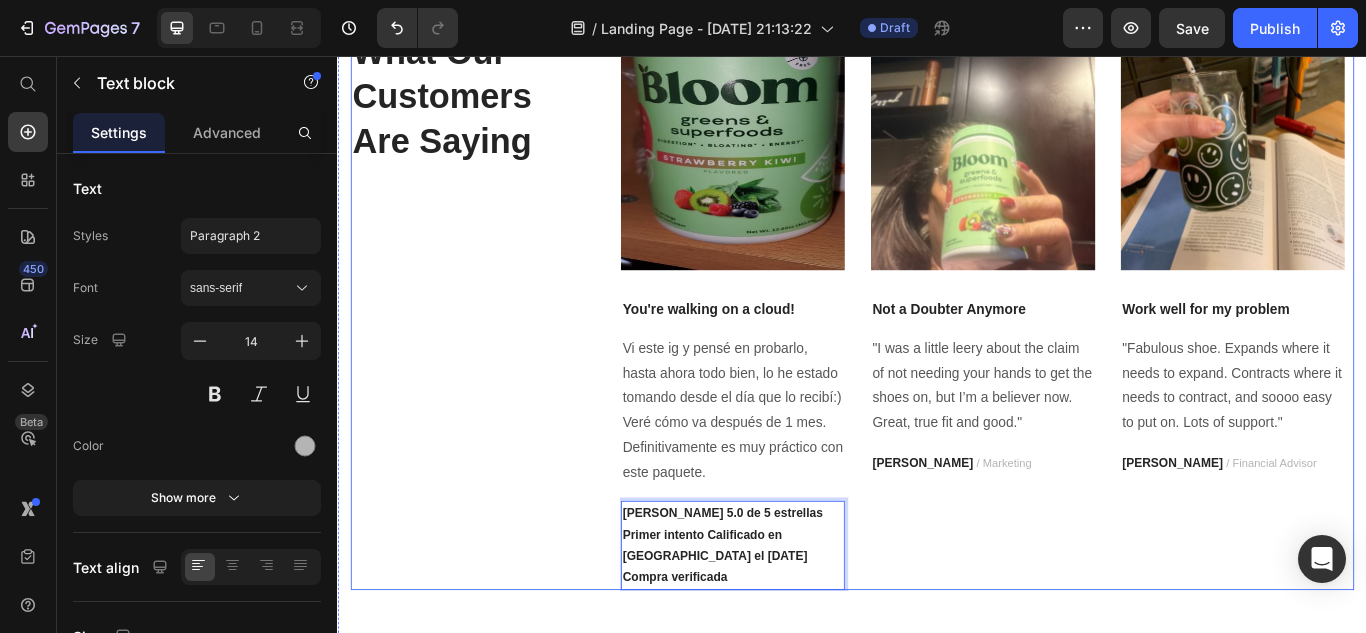 scroll, scrollTop: 59, scrollLeft: 0, axis: vertical 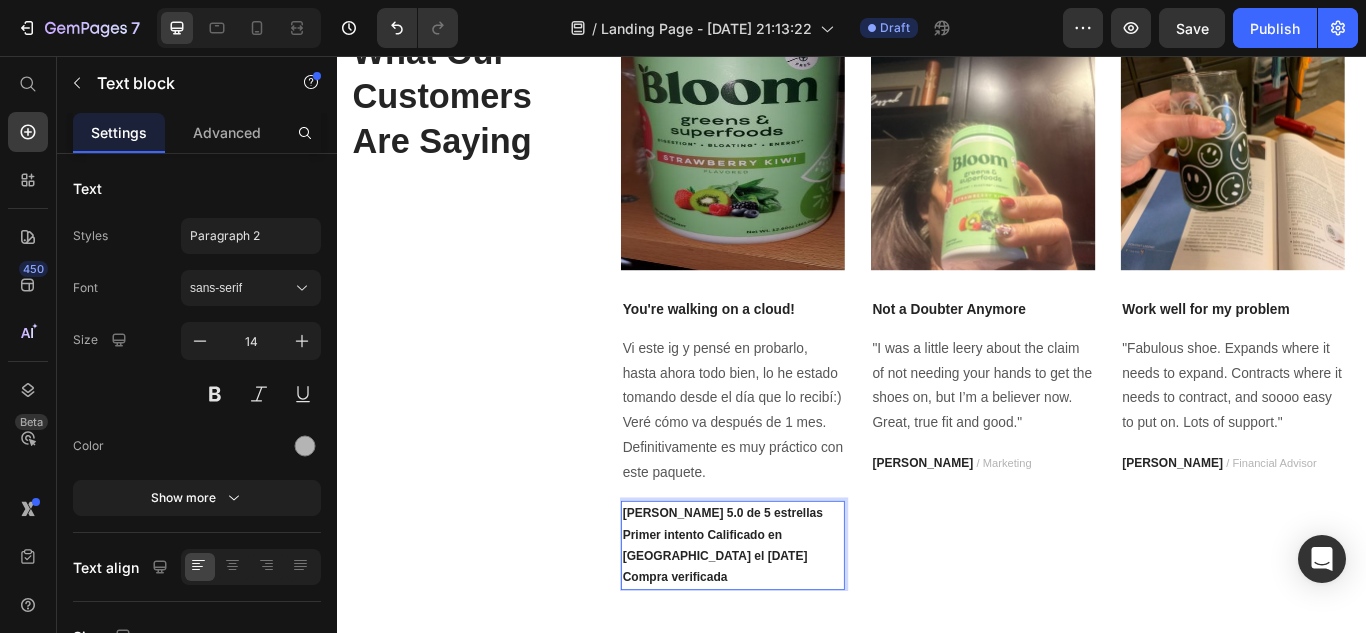 click on "[PERSON_NAME] 5.0 de 5 estrellas Primer intento Calificado en [GEOGRAPHIC_DATA] el [DATE] Compra verificada" at bounding box center (785, 627) 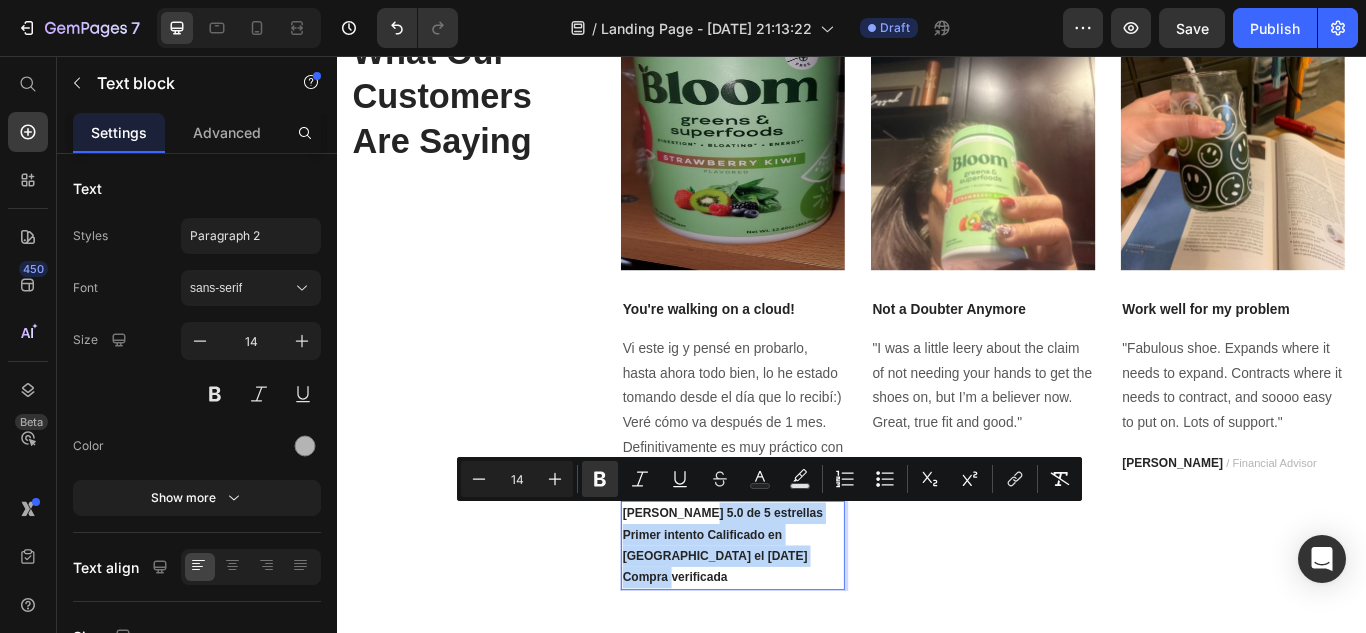 drag, startPoint x: 846, startPoint y: 637, endPoint x: 756, endPoint y: 586, distance: 103.44564 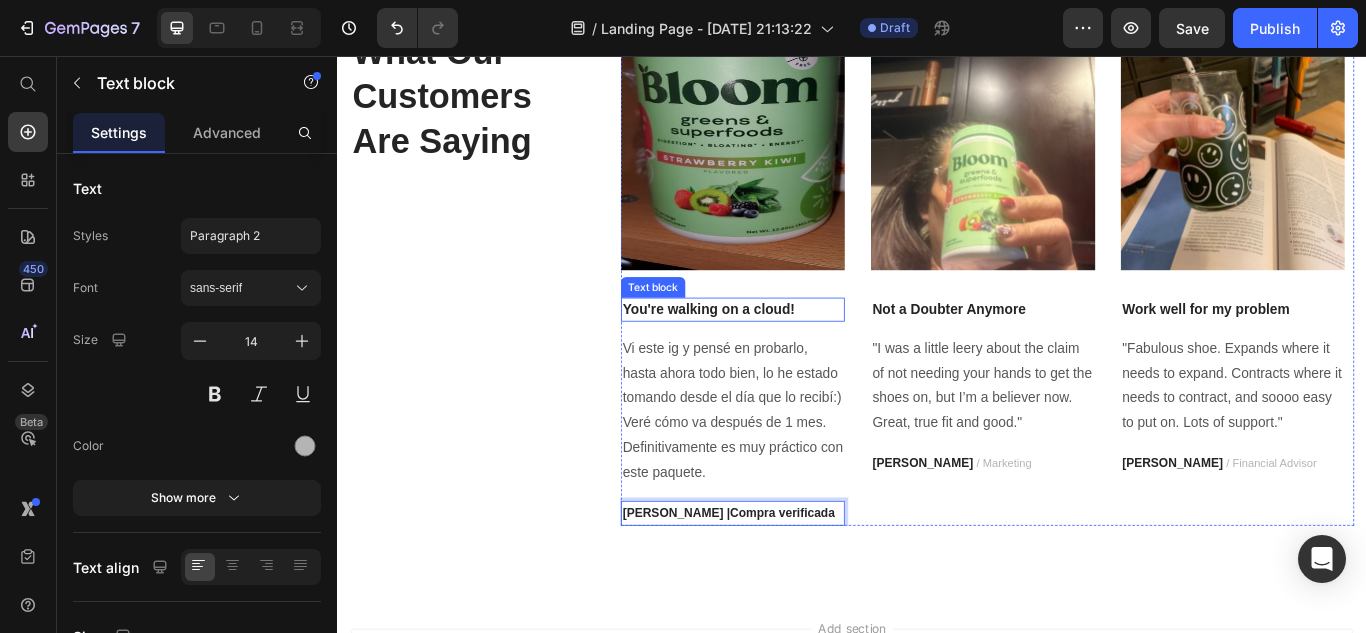 click on "You're walking on a cloud!" at bounding box center [797, 352] 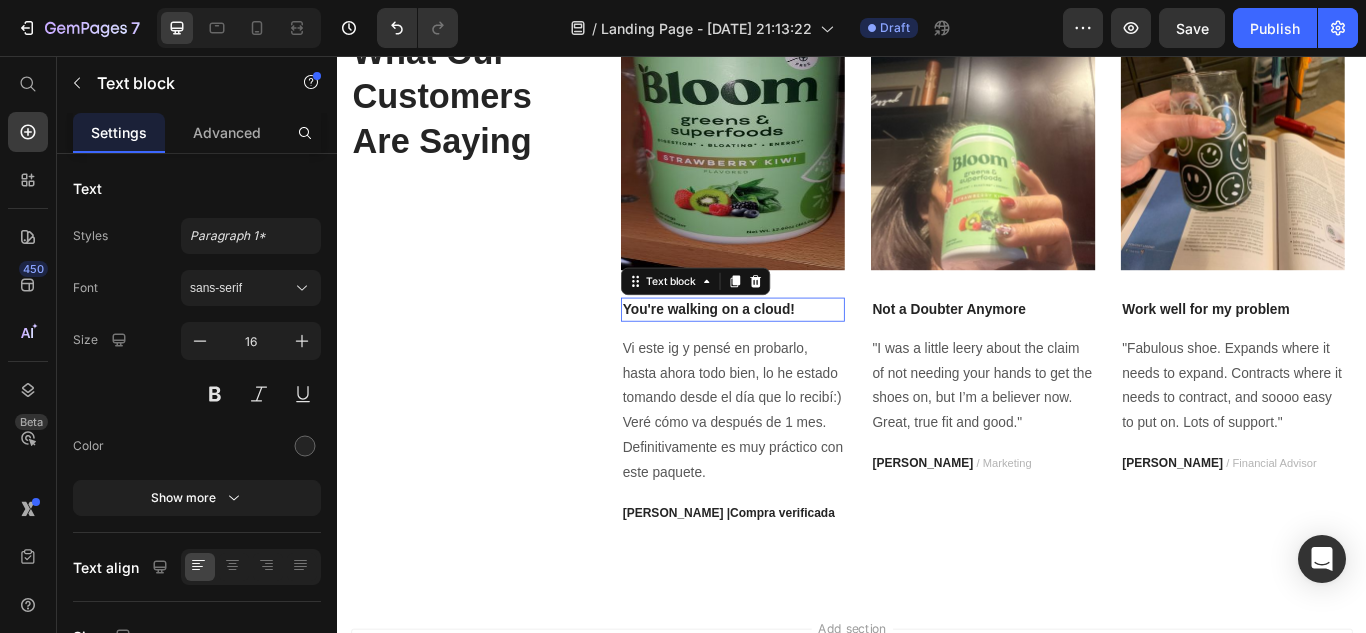 scroll, scrollTop: 0, scrollLeft: 0, axis: both 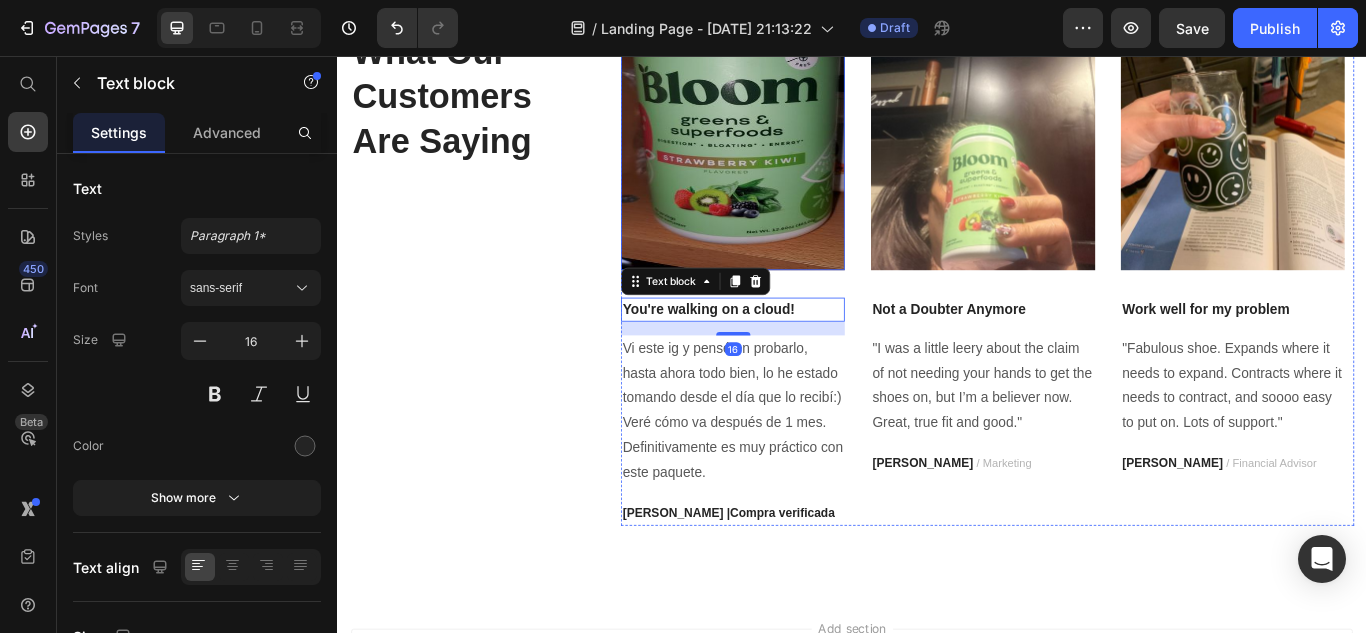 click at bounding box center [797, 131] 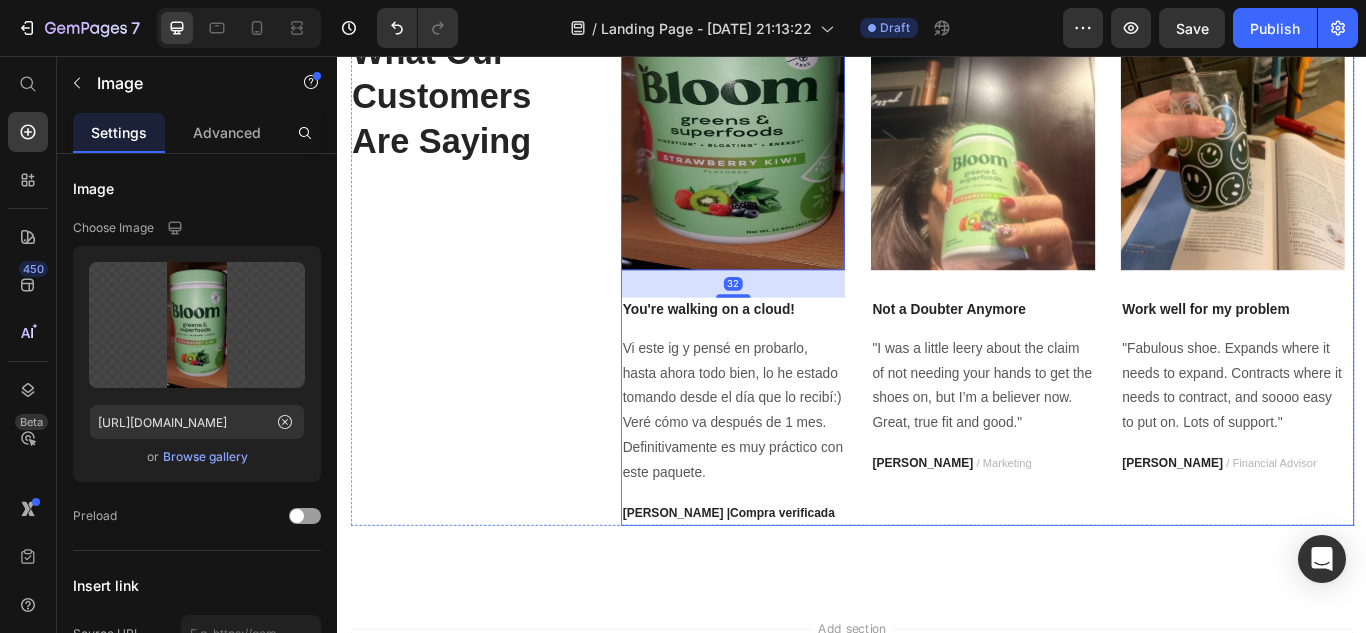 click on "32" at bounding box center [797, 322] 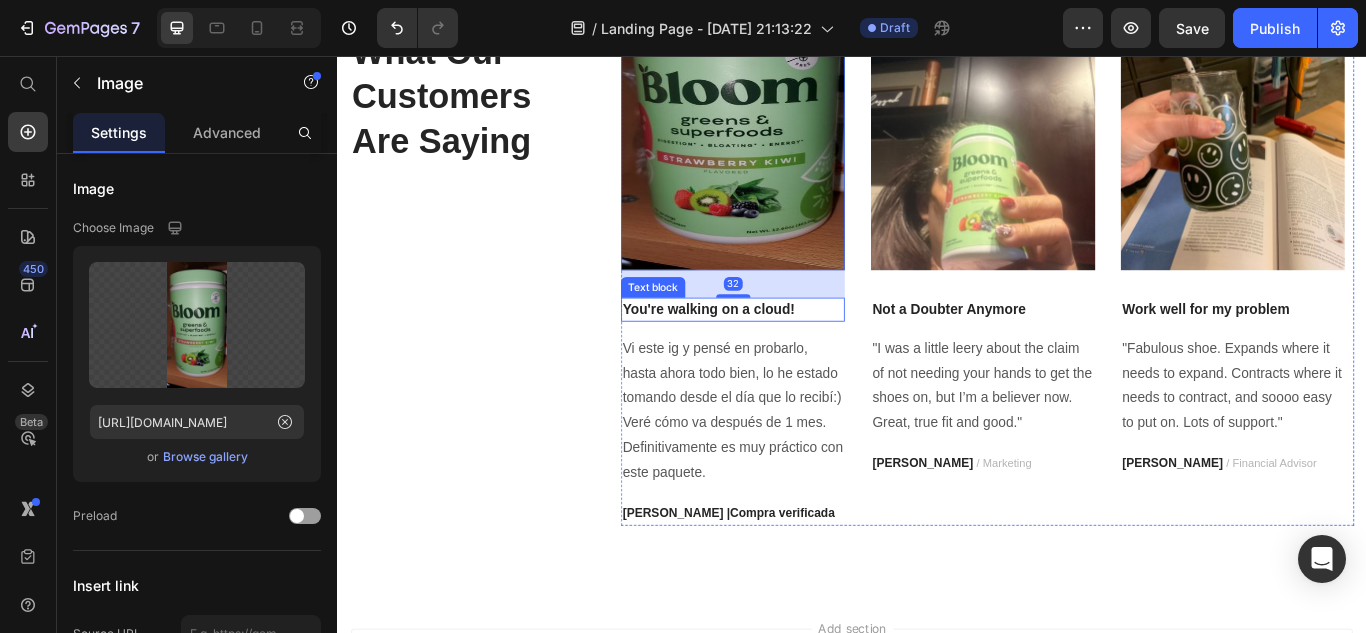 click on "You're walking on a cloud!" at bounding box center [797, 352] 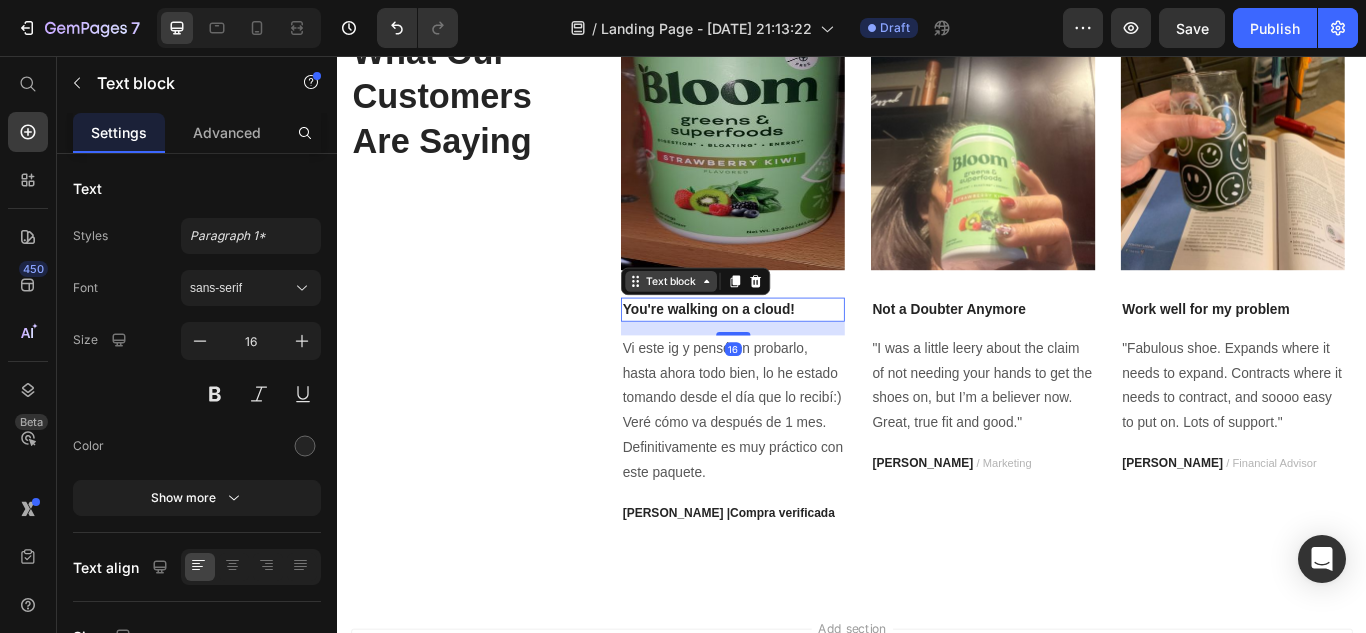 click 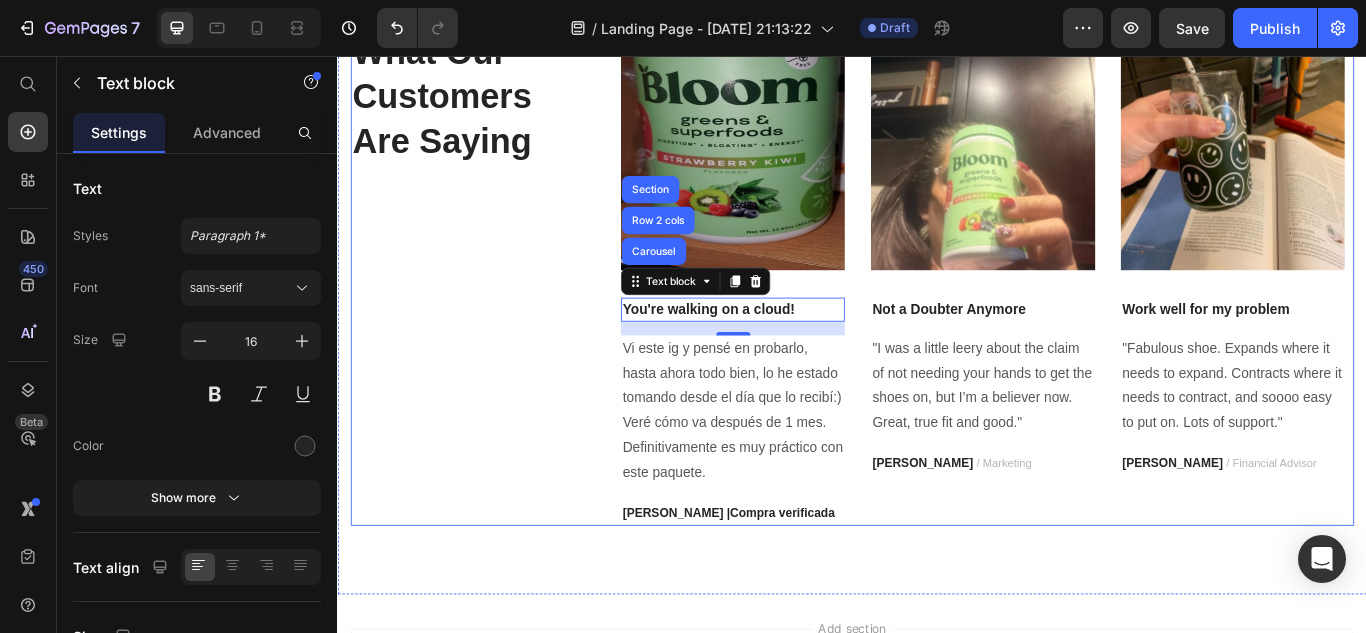 click on "Icon                Icon                Icon                Icon
Icon Icon List Hoz 5000+ 5 Star reviews Text block What Our Customers Are Saying Heading" at bounding box center [494, 280] 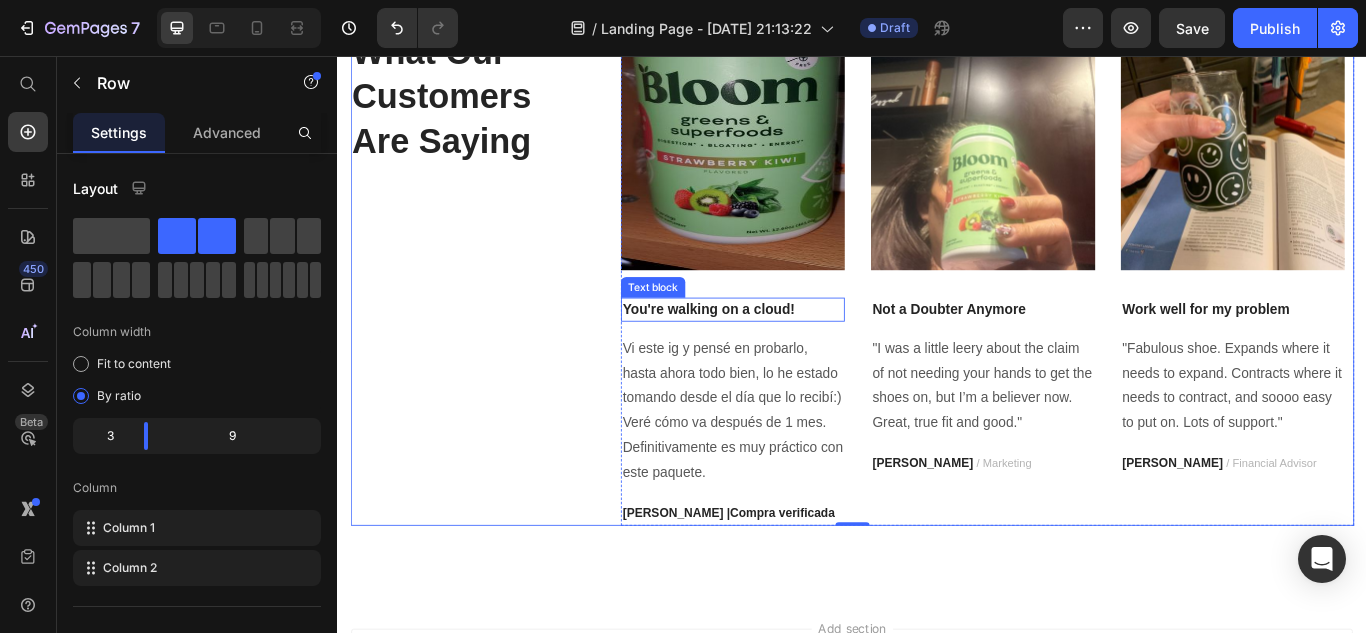 click on "You're walking on a cloud!" at bounding box center [797, 352] 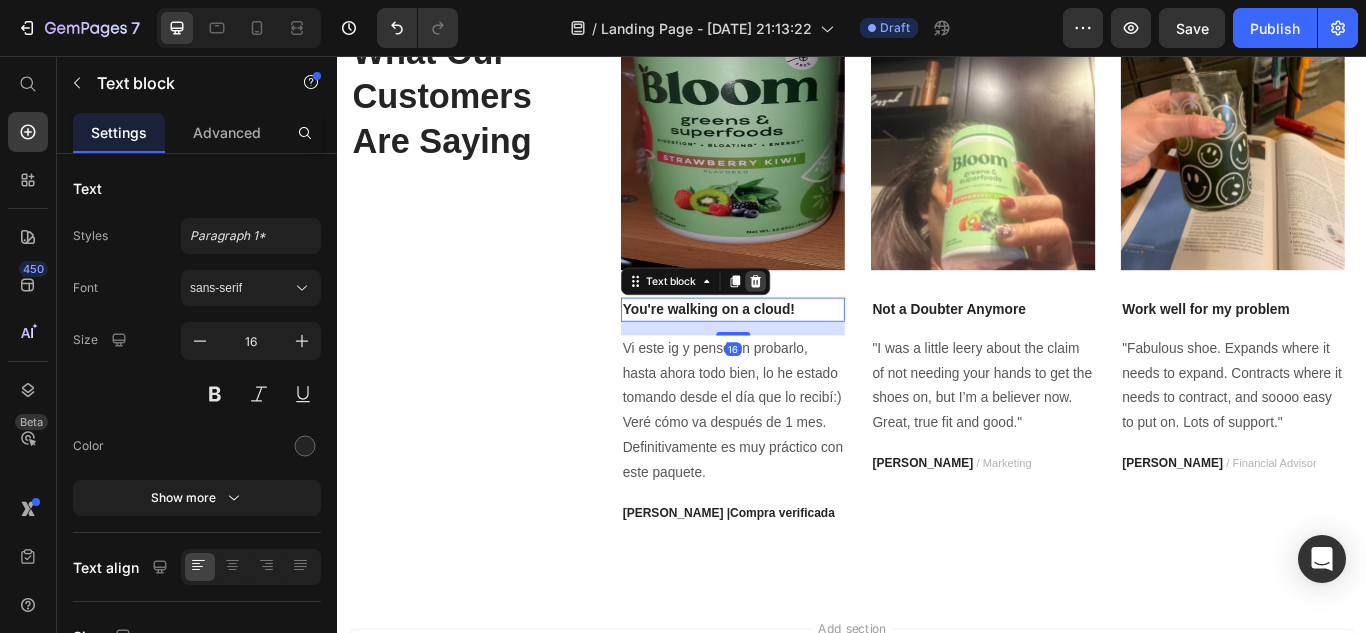 click 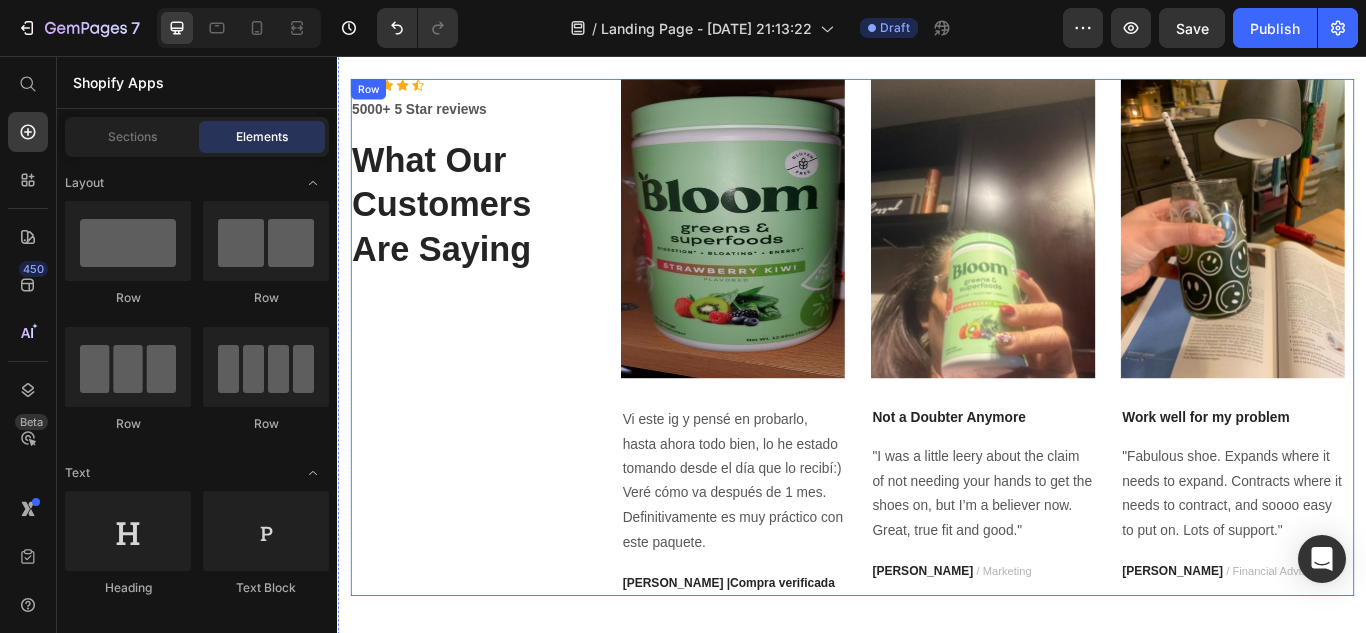 scroll, scrollTop: 2610, scrollLeft: 0, axis: vertical 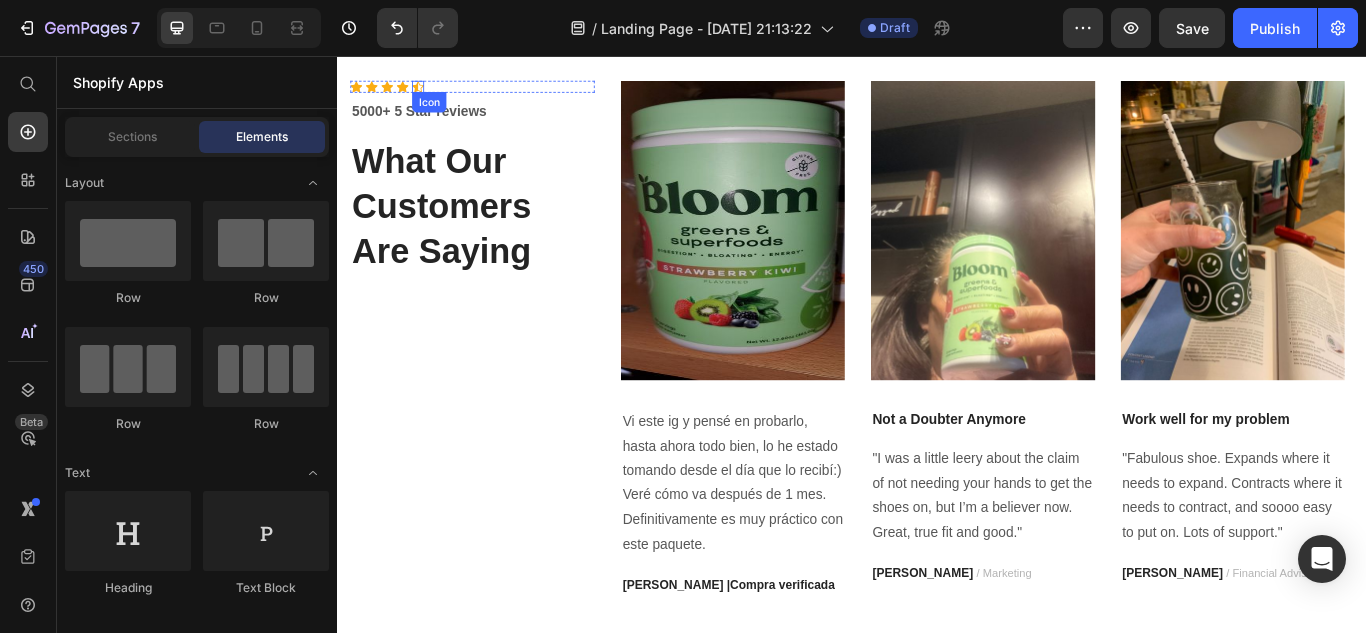 click on "Icon" at bounding box center (431, 92) 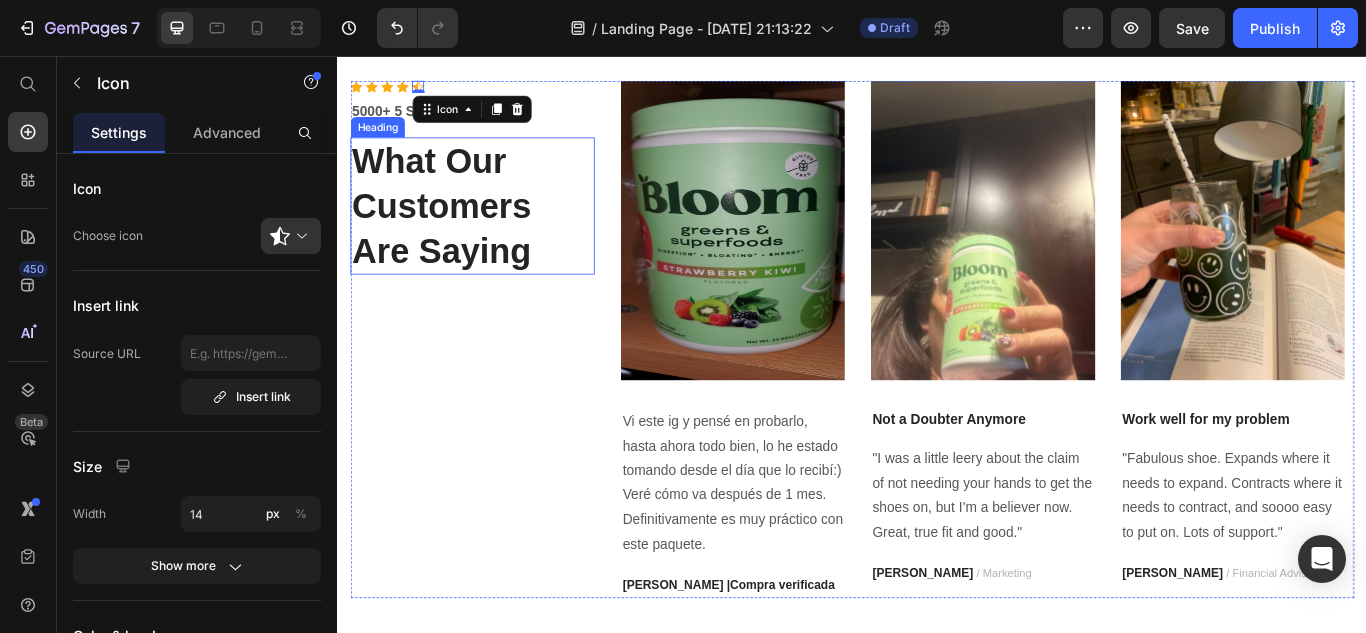 click on "Icon                Icon                Icon                Icon
Icon   0 Icon List Hoz 5000+ 5 Star reviews Text block What Our Customers Are Saying Heading" at bounding box center [494, 386] 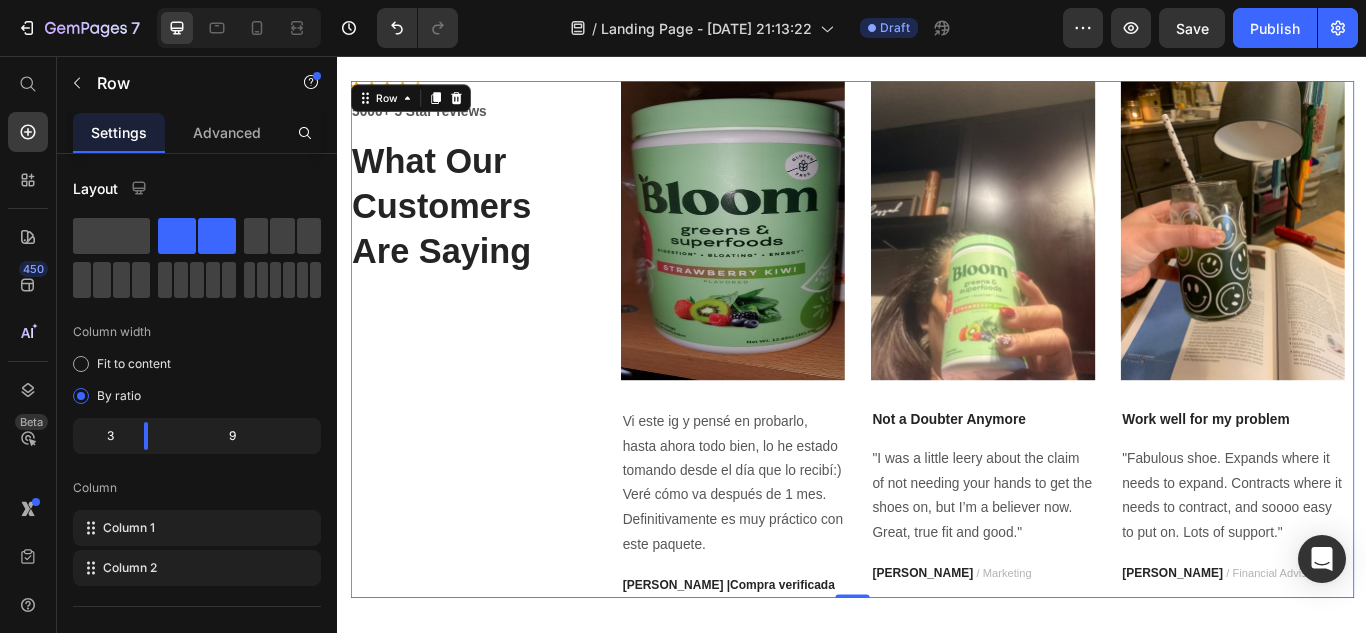 click on "Icon                Icon                Icon                Icon
Icon Icon List Hoz 5000+ 5 Star reviews Text block What Our Customers Are Saying Heading" at bounding box center (494, 386) 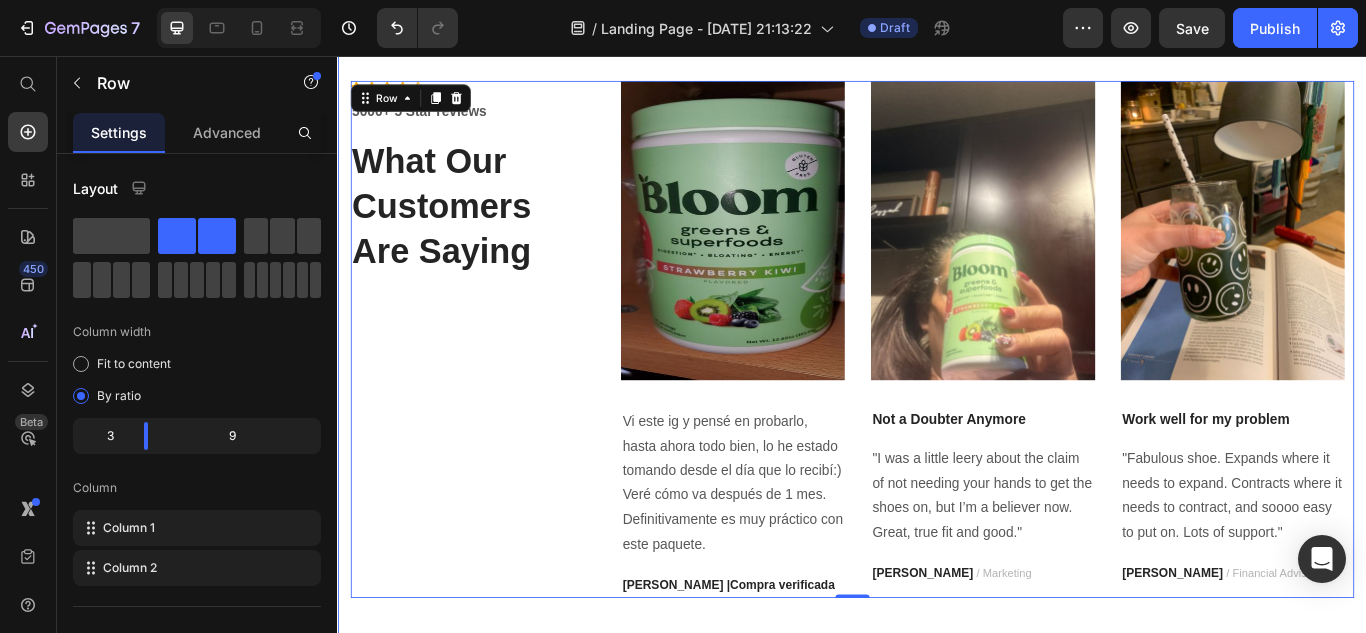 click on "Icon                Icon                Icon                Icon
Icon Icon List Hoz 5000+ 5 Star reviews Text block What Our Customers Are Saying Heading Image Vi este ig y pensé en probarlo, hasta ahora todo bien, lo he estado tomando desde el día que lo recibí:) Veré cómo va después de 1 mes. Definitivamente es muy práctico con este paquete. Text block [PERSON_NAME] |Compra verificada Text block Image Not a Doubter Anymore Text block "I was a little leery about the claim of not needing your hands to get the shoes on, but I’m a believer now. Great, true fit and good." Text block [PERSON_NAME]   / Marketing Text block Image Work well for my problem Text block "Fabulous shoe. Expands where it needs to expand. Contracts where it needs to contract, and soooo easy to put on. Lots of support." Text block [PERSON_NAME]   / Financial Advisor Text block Carousel Row   0 Section 6" at bounding box center [937, 386] 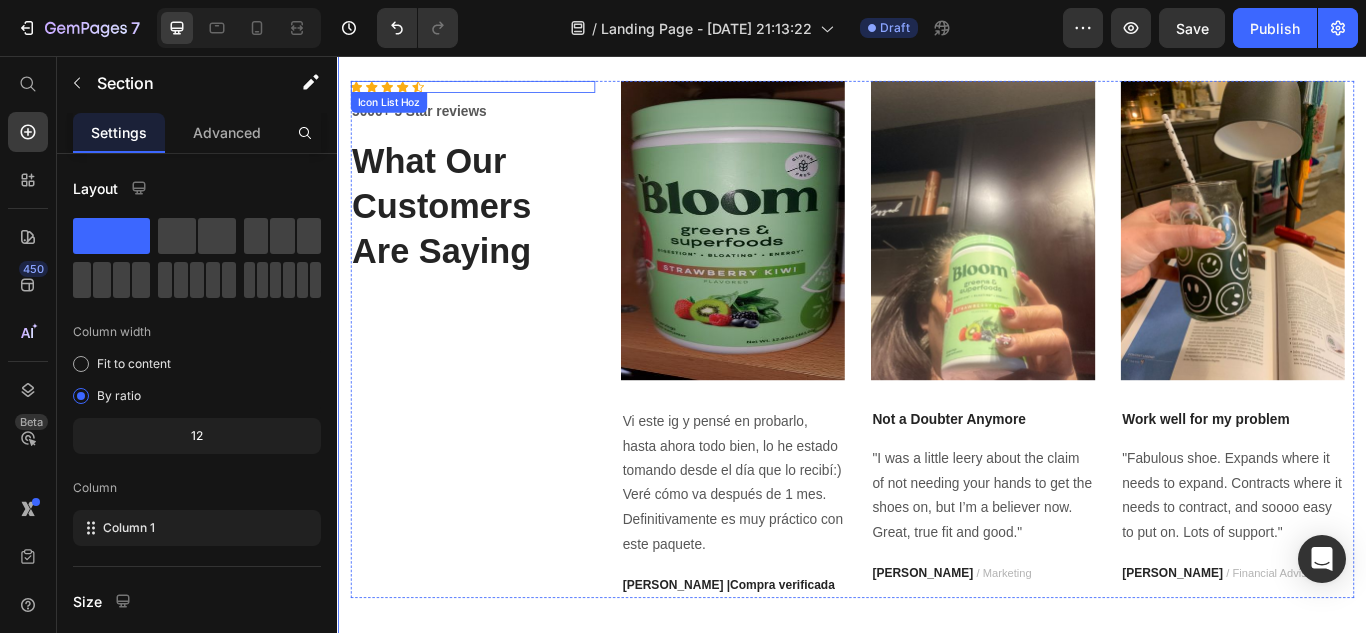 click on "Icon                Icon                Icon                Icon
Icon" at bounding box center (494, 92) 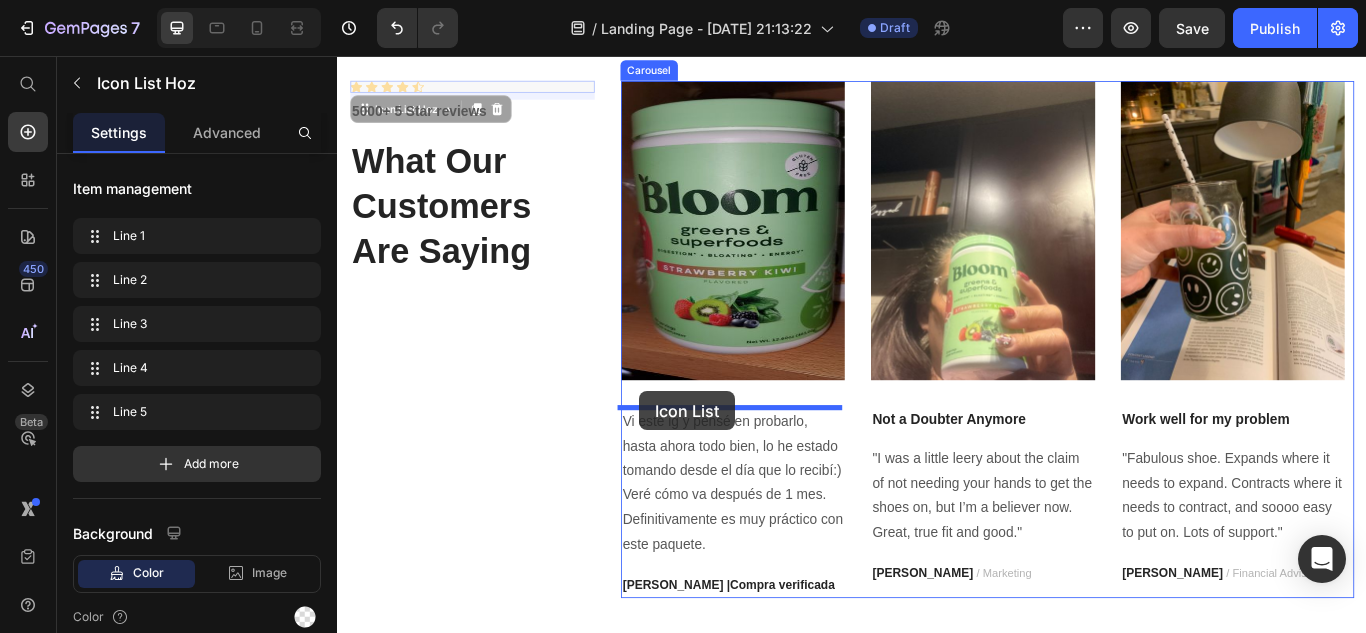 drag, startPoint x: 460, startPoint y: 92, endPoint x: 689, endPoint y: 447, distance: 422.45236 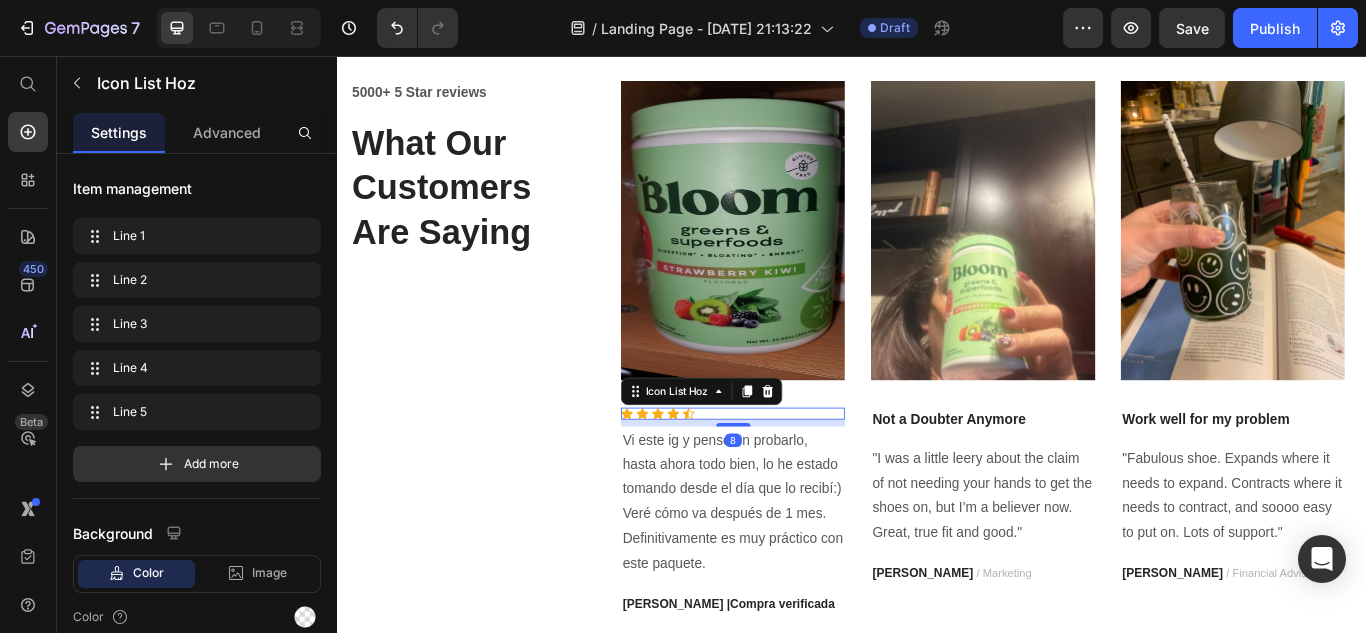 click on "5000+ 5 Star reviews Text block What Our Customers Are Saying Heading" at bounding box center [494, 397] 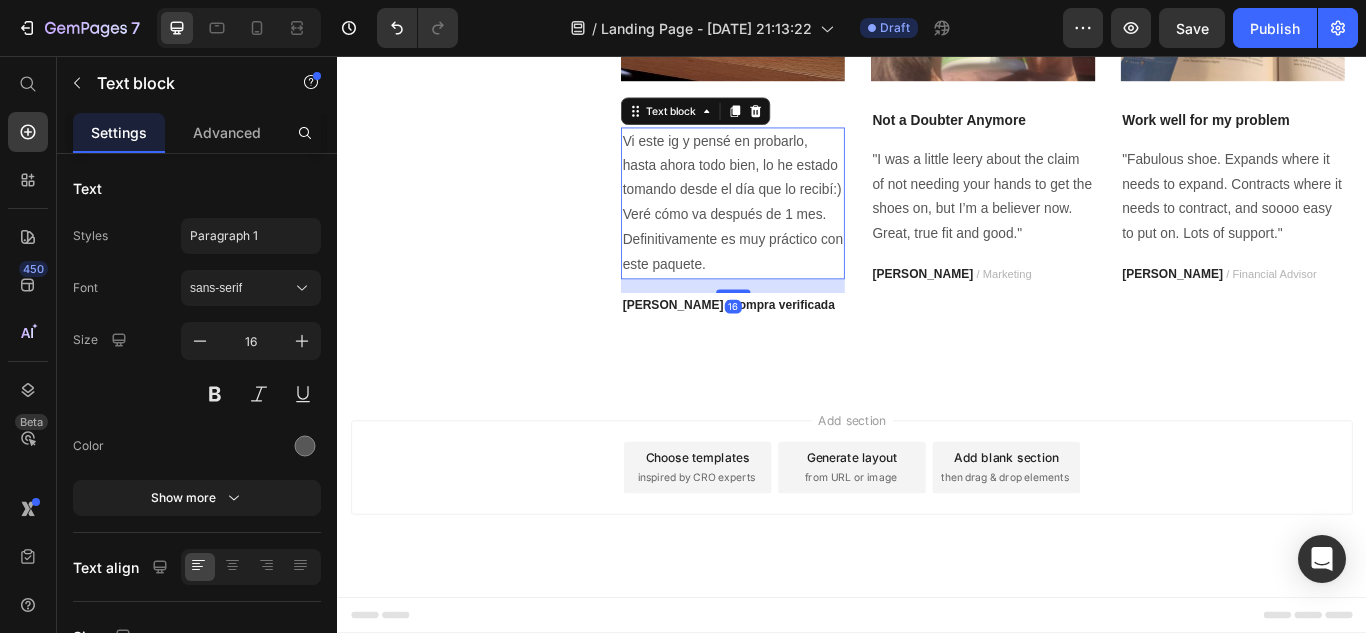 scroll, scrollTop: 2801, scrollLeft: 0, axis: vertical 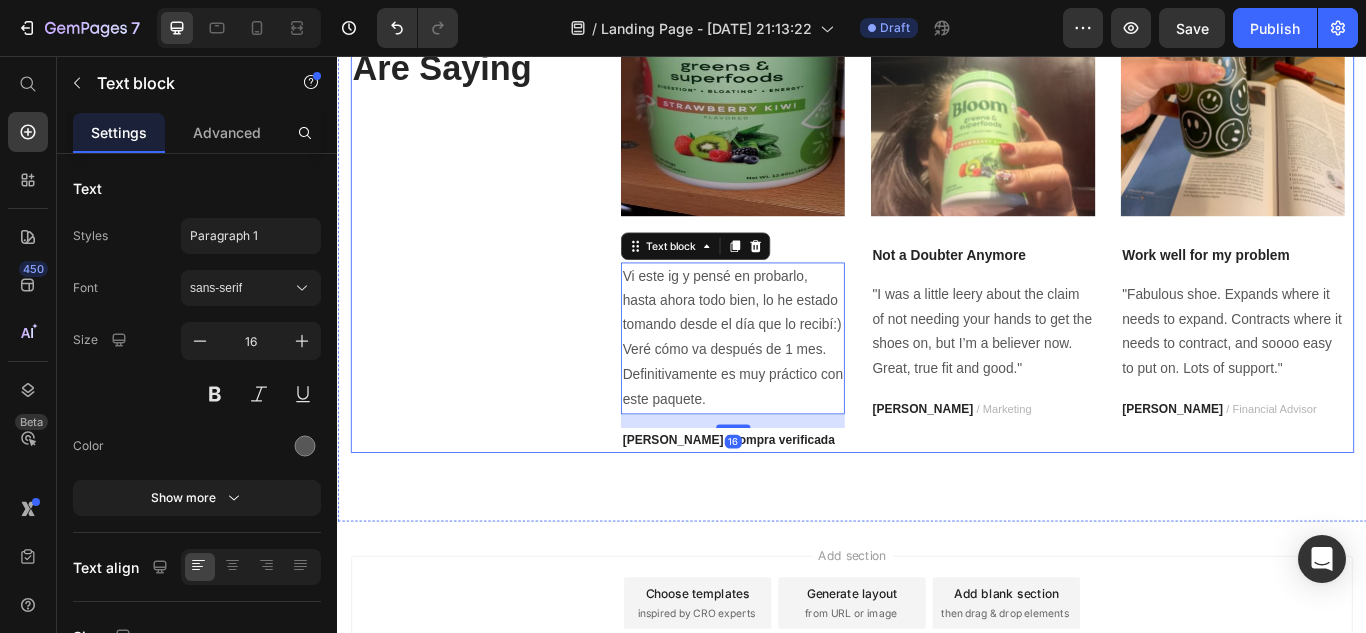 click on "5000+ 5 Star reviews Text block What Our Customers Are Saying Heading" at bounding box center (494, 206) 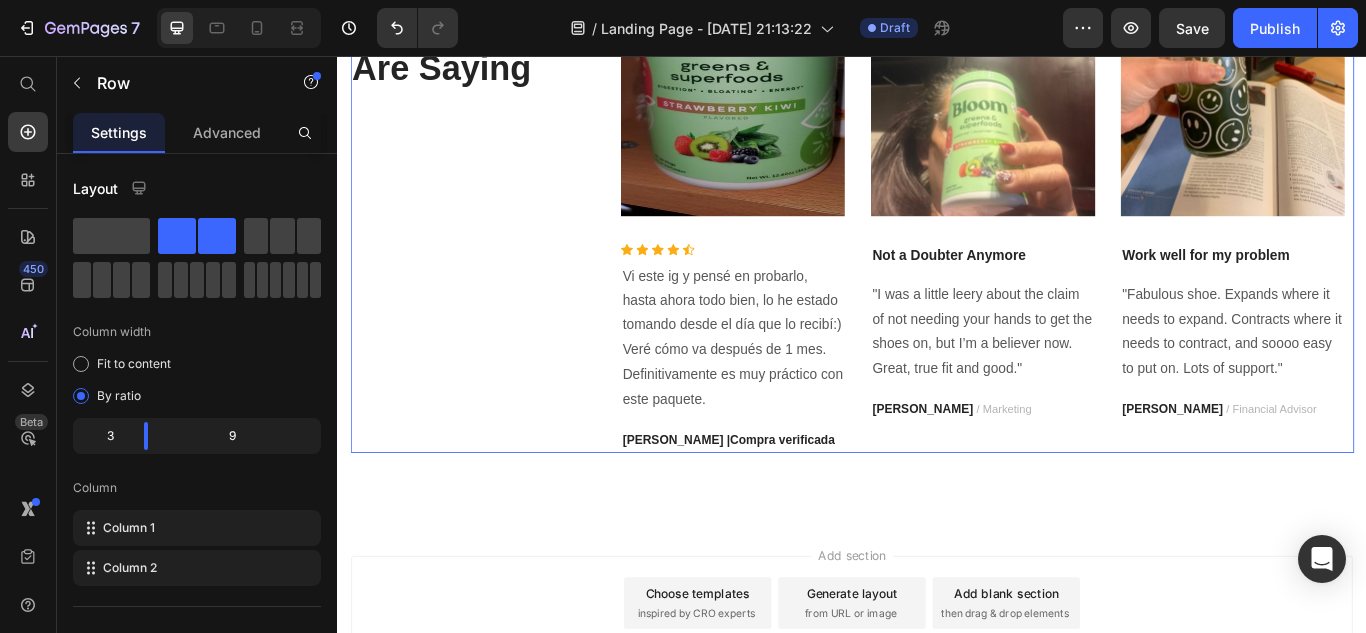 scroll, scrollTop: 2636, scrollLeft: 0, axis: vertical 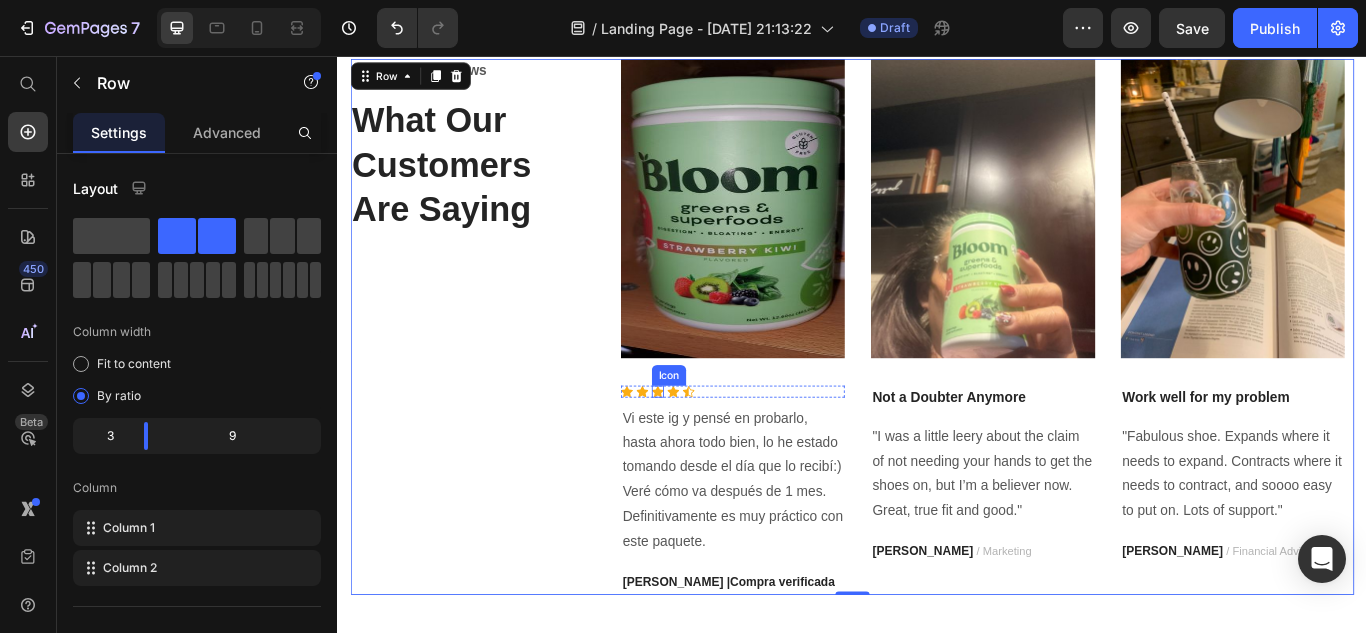 click 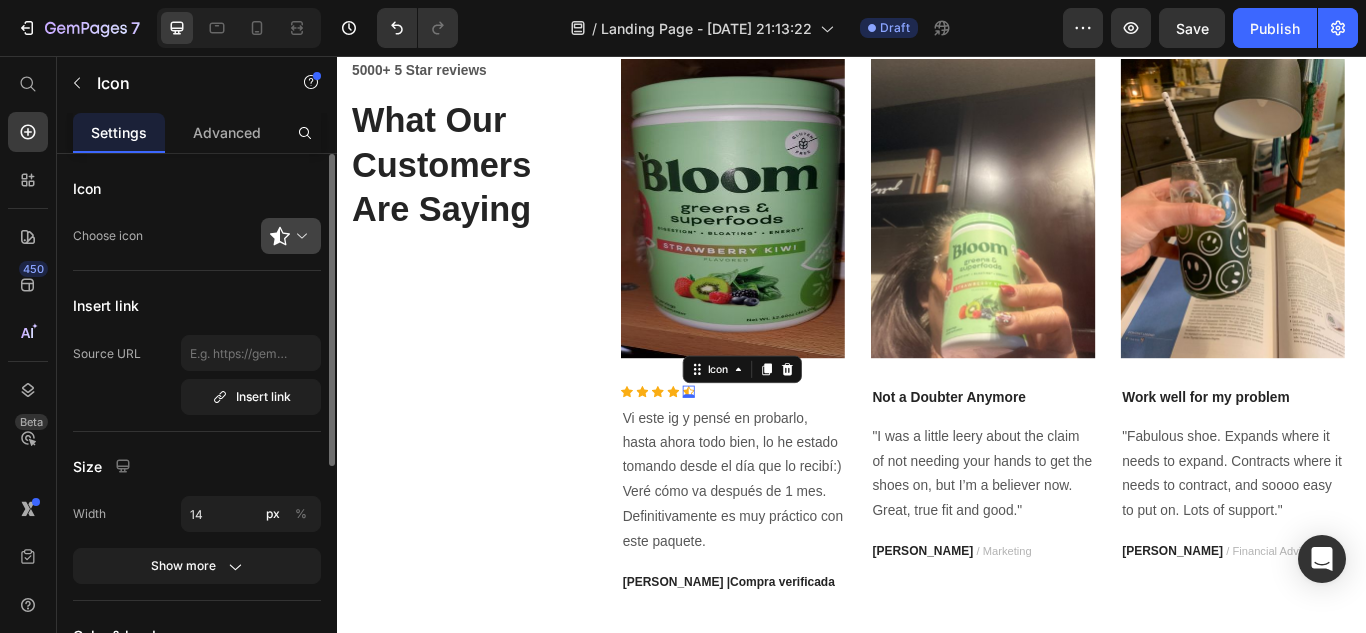 click at bounding box center [299, 236] 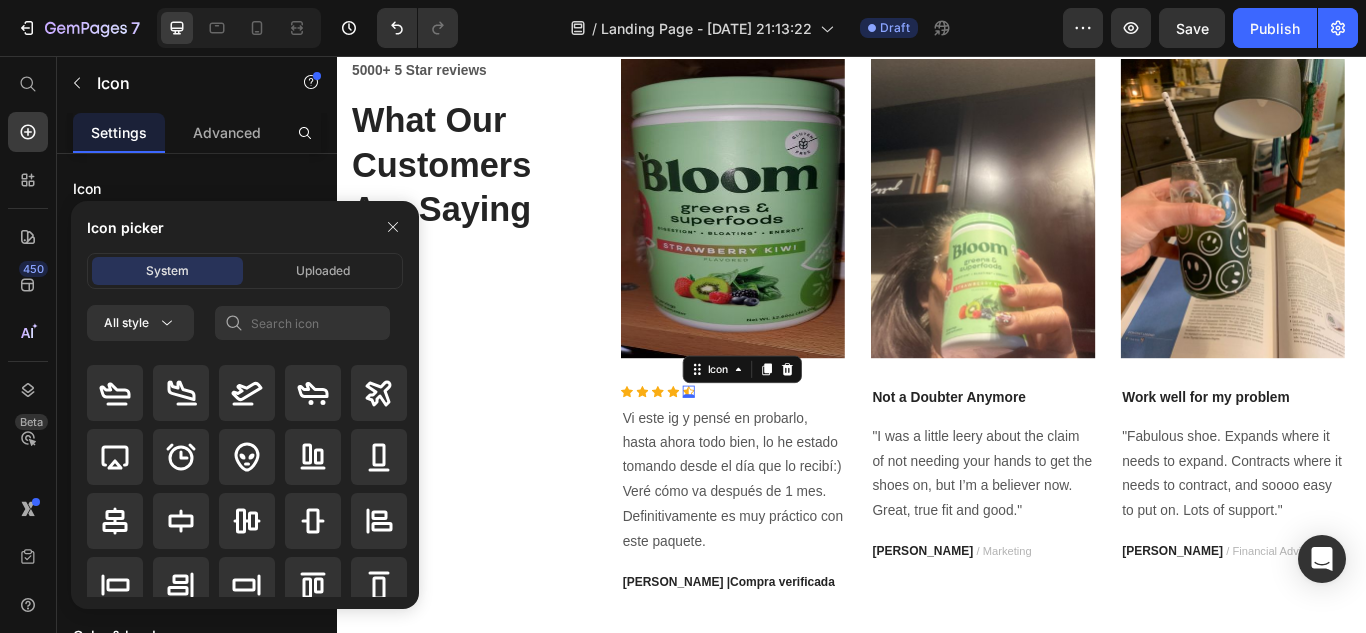 scroll, scrollTop: 0, scrollLeft: 0, axis: both 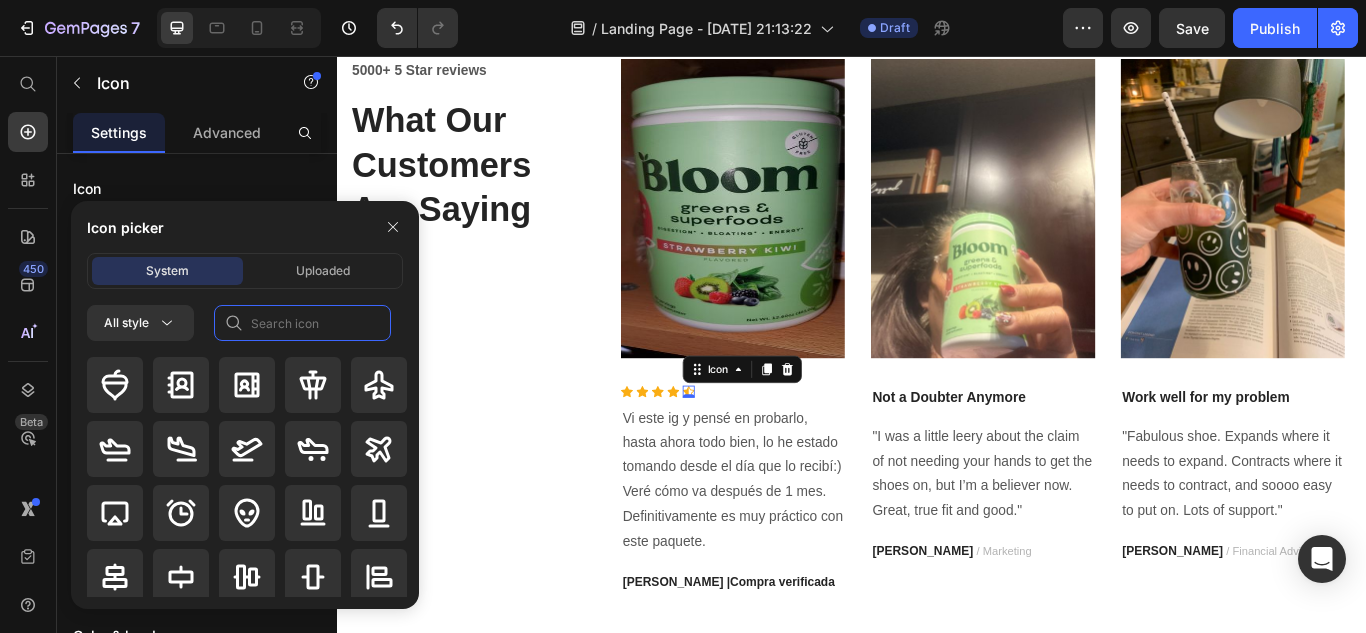 click 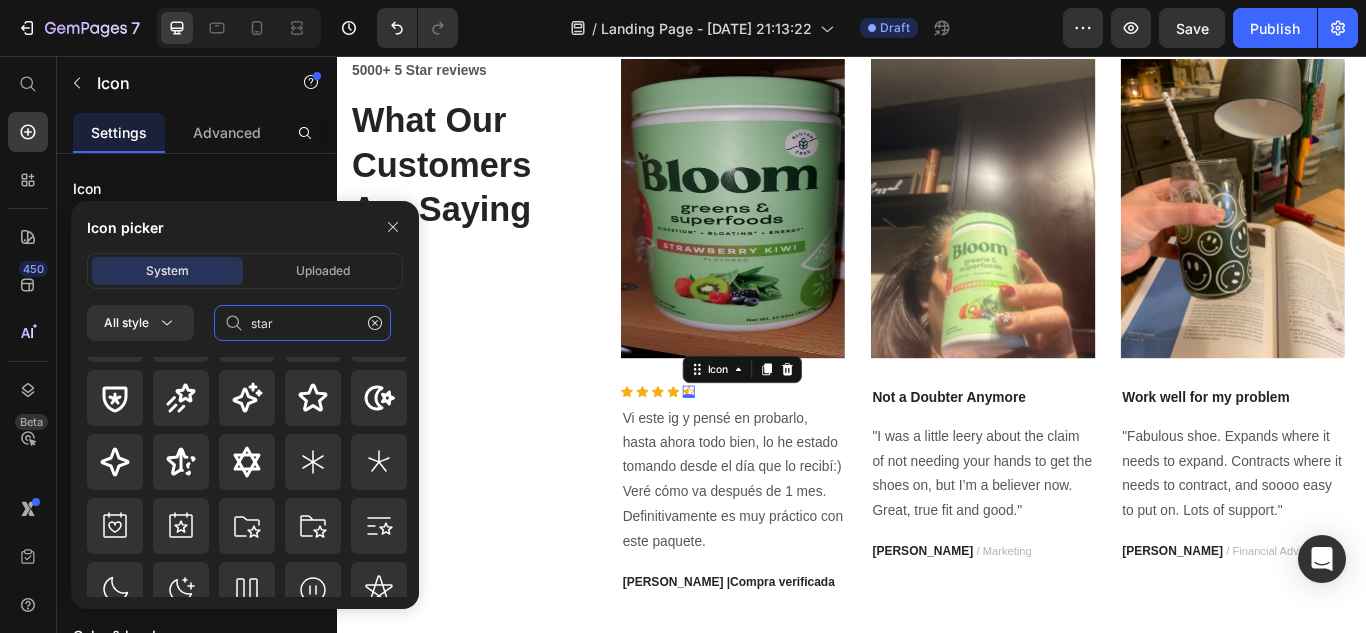 scroll, scrollTop: 181, scrollLeft: 0, axis: vertical 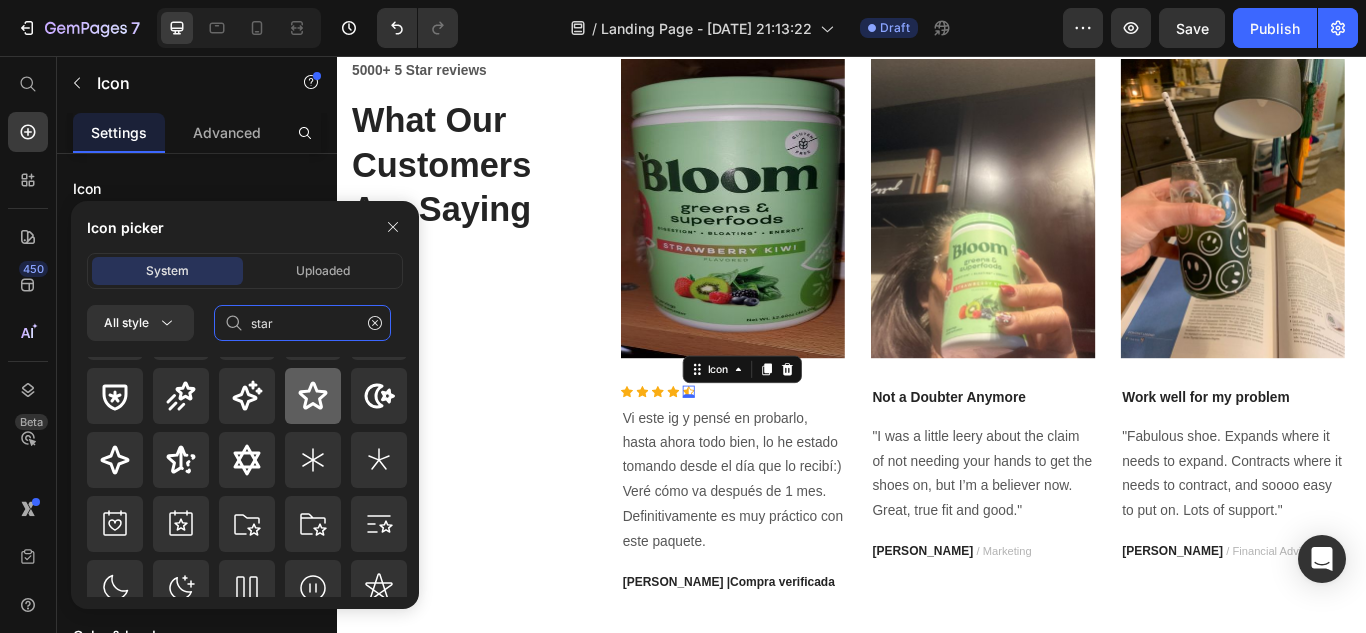 type on "star" 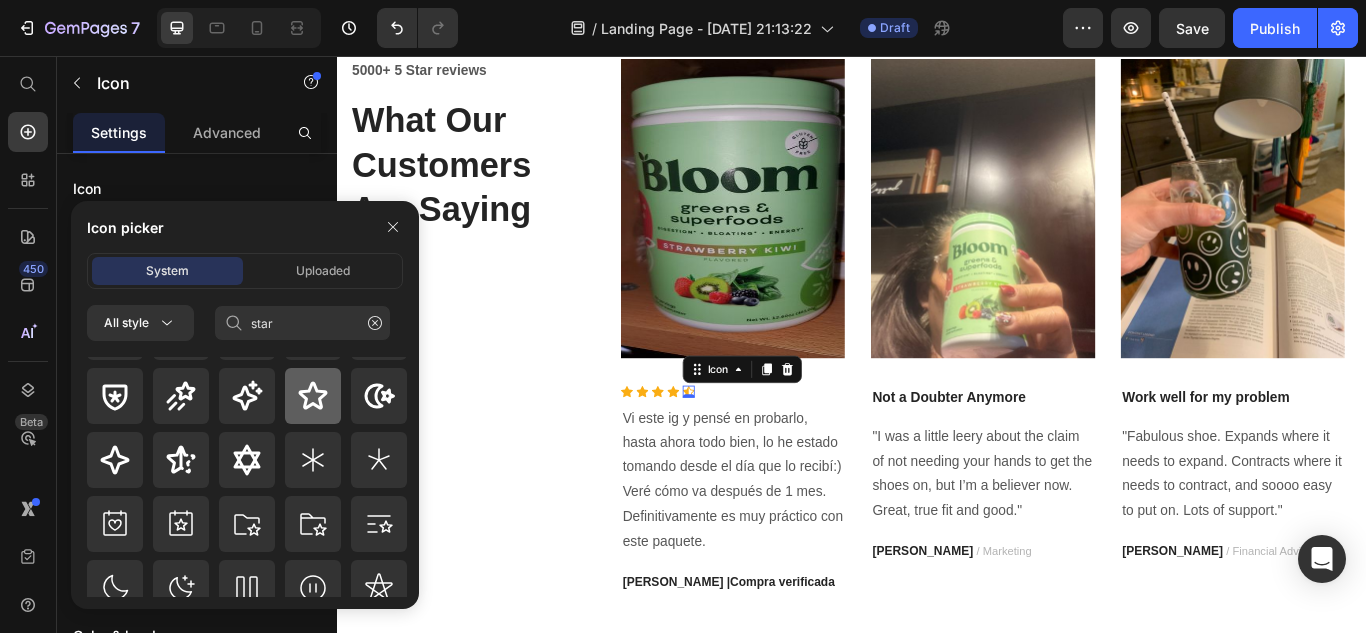 click 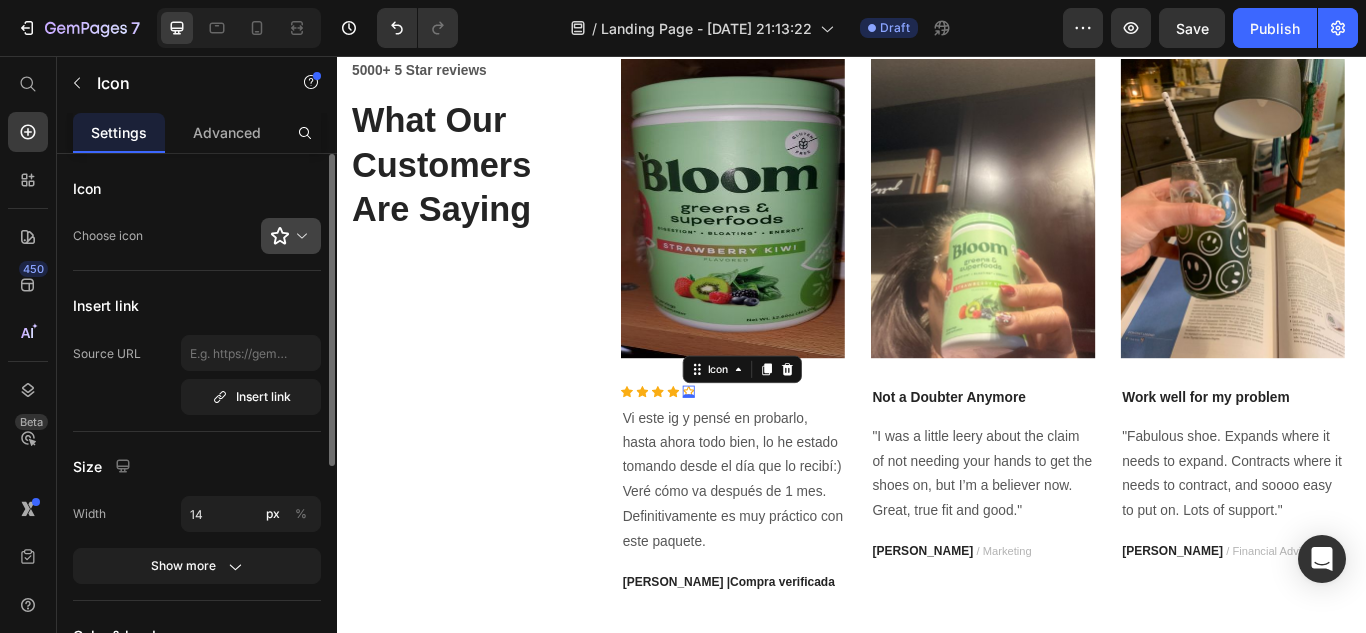 click at bounding box center (299, 236) 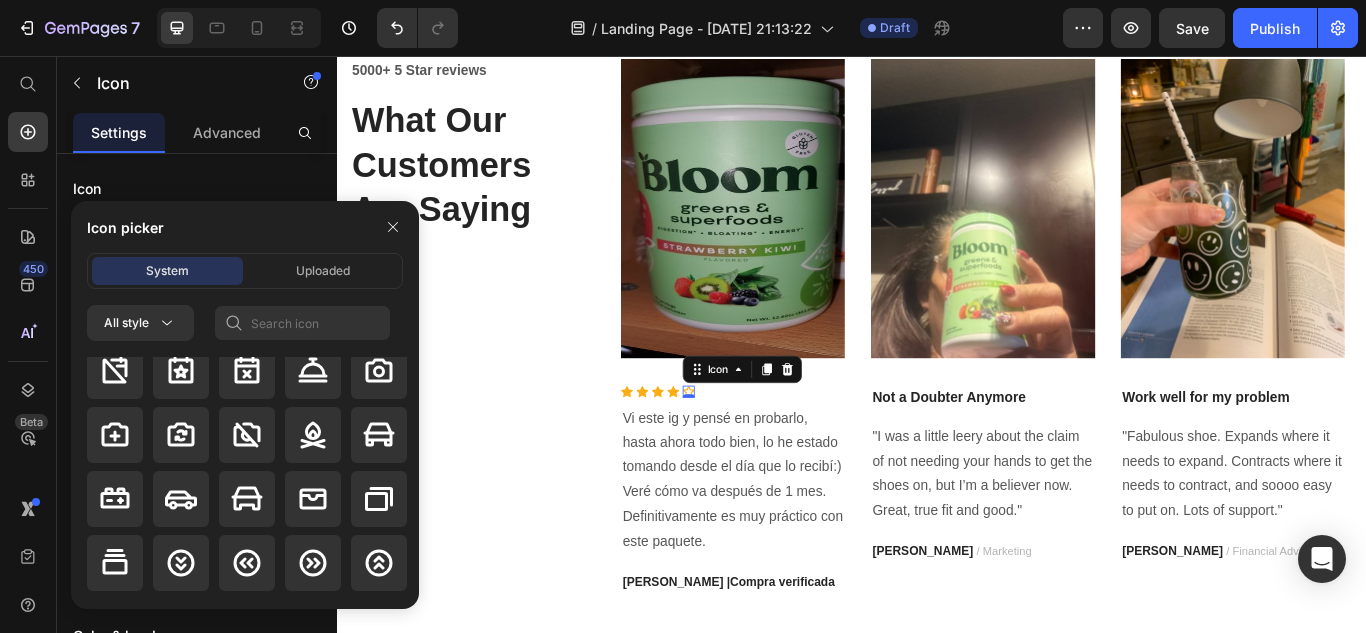 scroll, scrollTop: 3056, scrollLeft: 0, axis: vertical 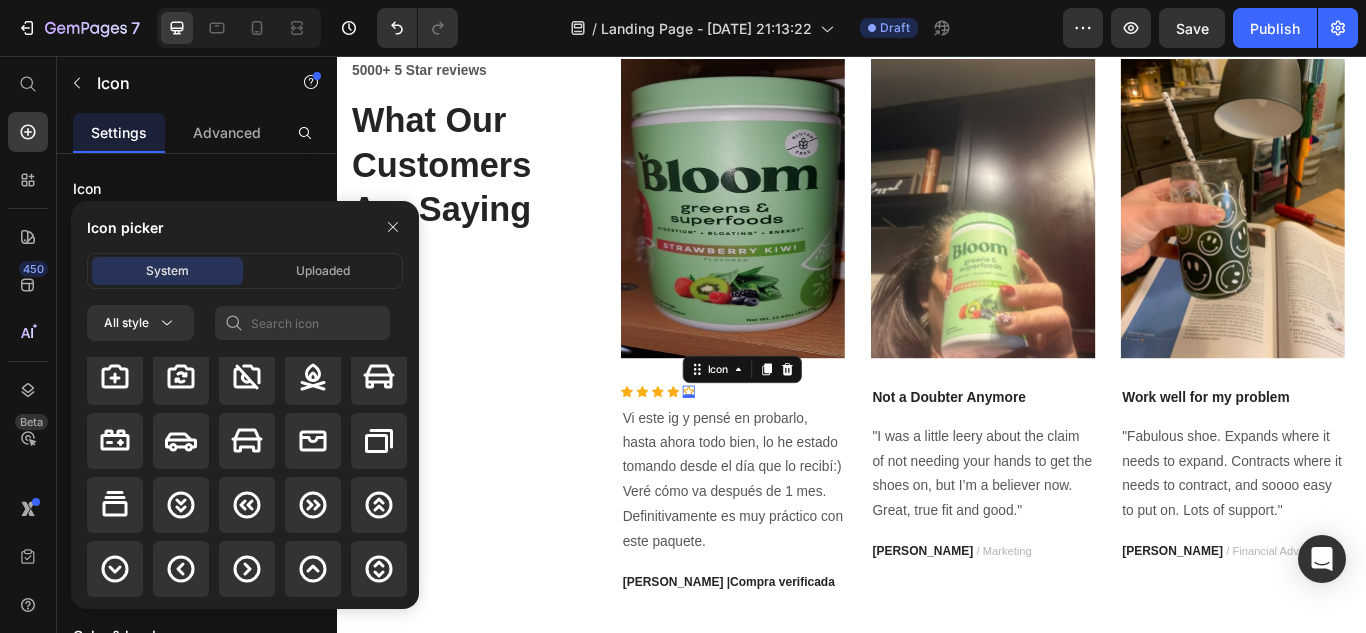 click 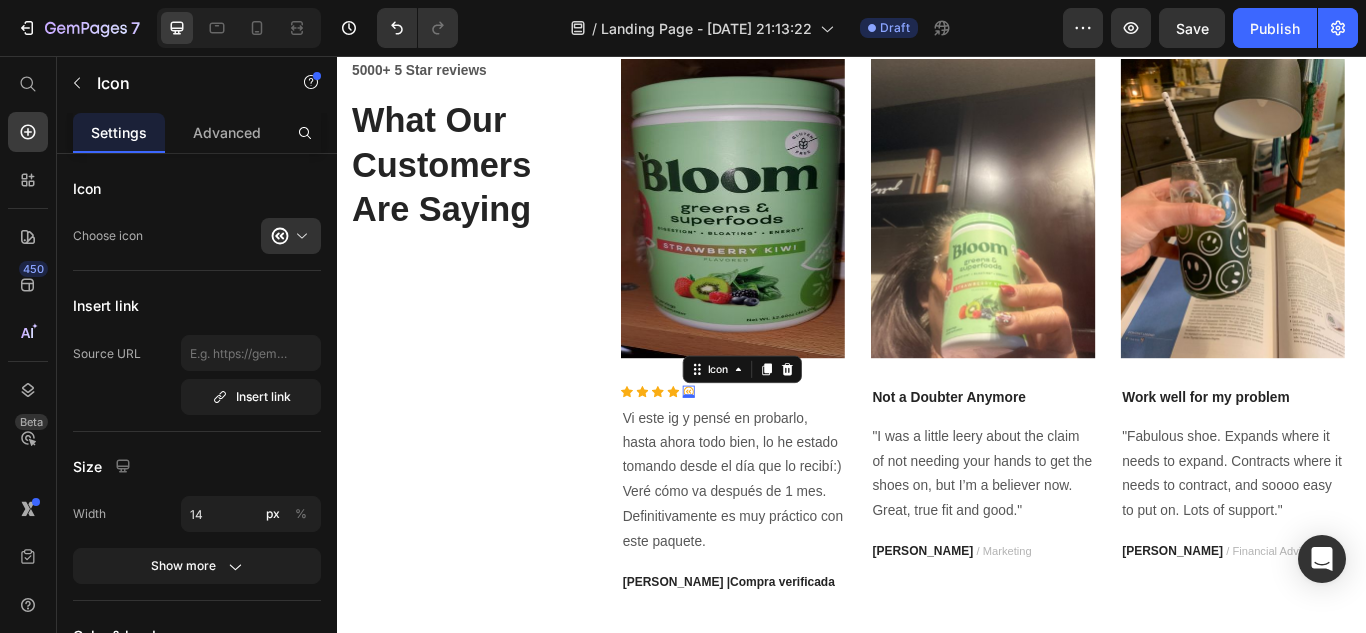 scroll, scrollTop: 0, scrollLeft: 0, axis: both 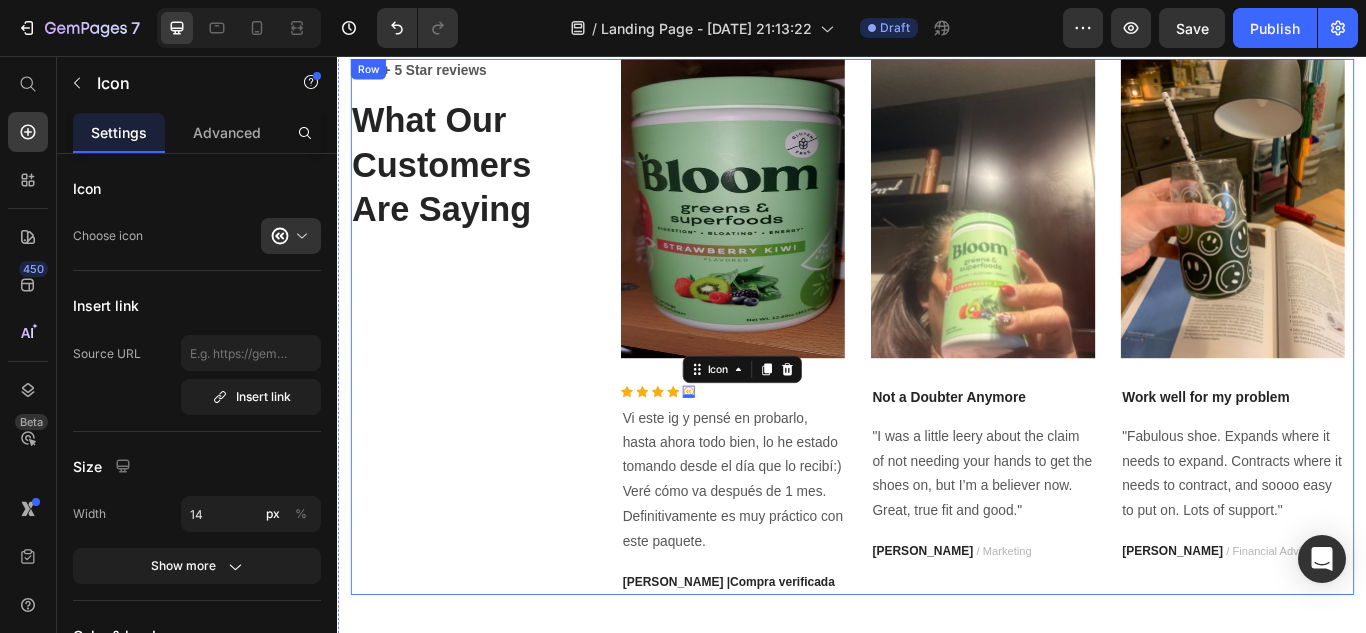 click on "5000+ 5 Star reviews Text block What Our Customers Are Saying Heading" at bounding box center (494, 371) 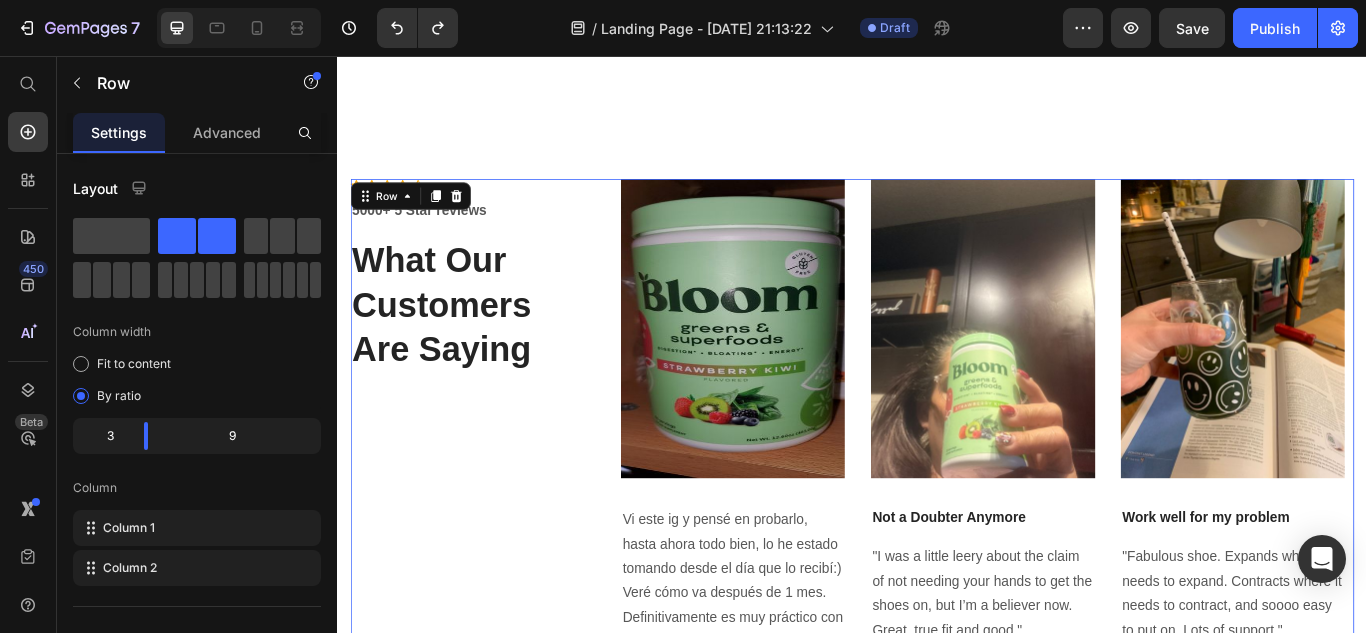 scroll, scrollTop: 2494, scrollLeft: 0, axis: vertical 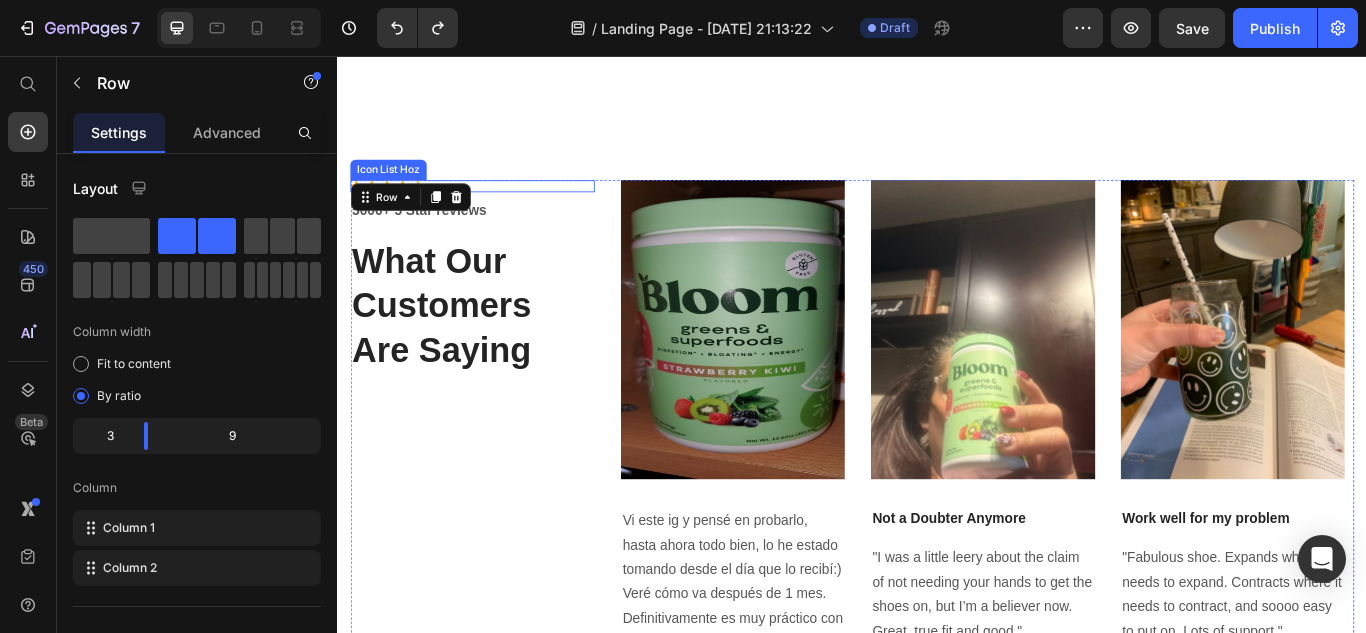 click on "Icon                Icon                Icon                Icon
Icon Icon List Hoz 5000+ 5 Star reviews Text block What Our Customers Are Saying Heading Image Vi este ig y pensé en probarlo, hasta ahora todo bien, lo he estado tomando desde el día que lo recibí:) Veré cómo va después de 1 mes. Definitivamente es muy práctico con este paquete. Text block [PERSON_NAME] |Compra verificada Text block Image Not a Doubter Anymore Text block "I was a little leery about the claim of not needing your hands to get the shoes on, but I’m a believer now. Great, true fit and good." Text block [PERSON_NAME]   / Marketing Text block Image Work well for my problem Text block "Fabulous shoe. Expands where it needs to expand. Contracts where it needs to contract, and soooo easy to put on. Lots of support." Text block [PERSON_NAME]   / Financial Advisor Text block Carousel Row   0 Section 6" at bounding box center (937, 502) 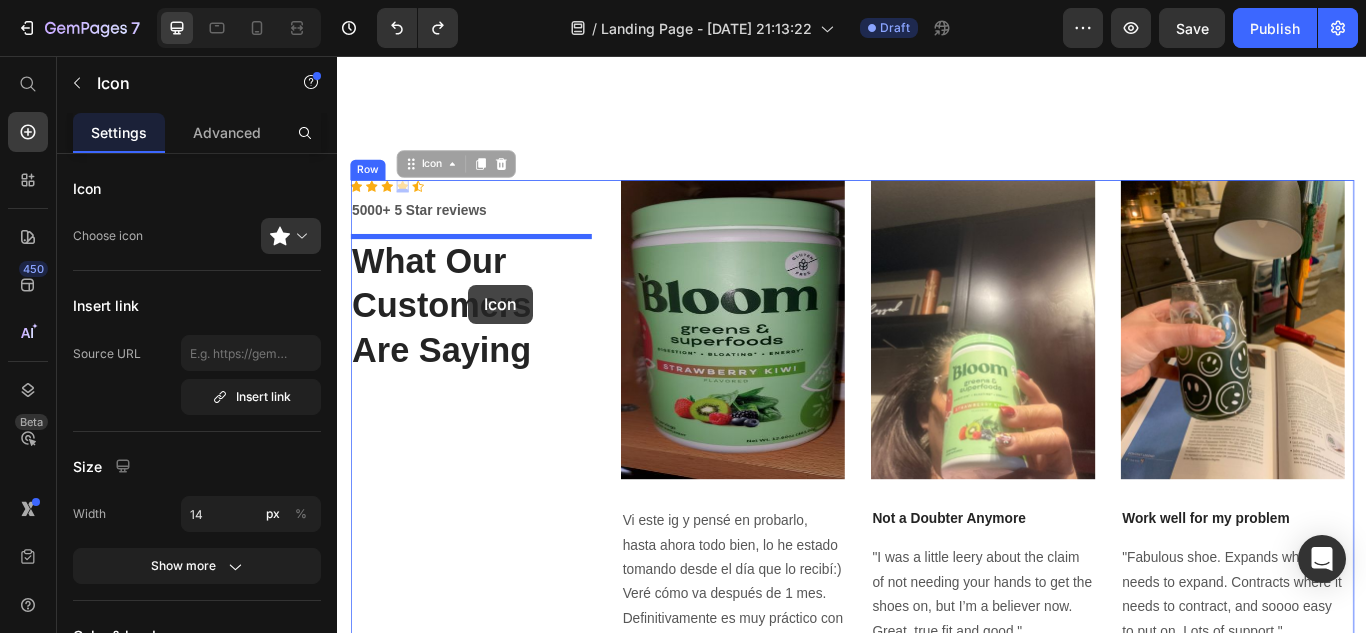 drag, startPoint x: 419, startPoint y: 213, endPoint x: 490, endPoint y: 323, distance: 130.92365 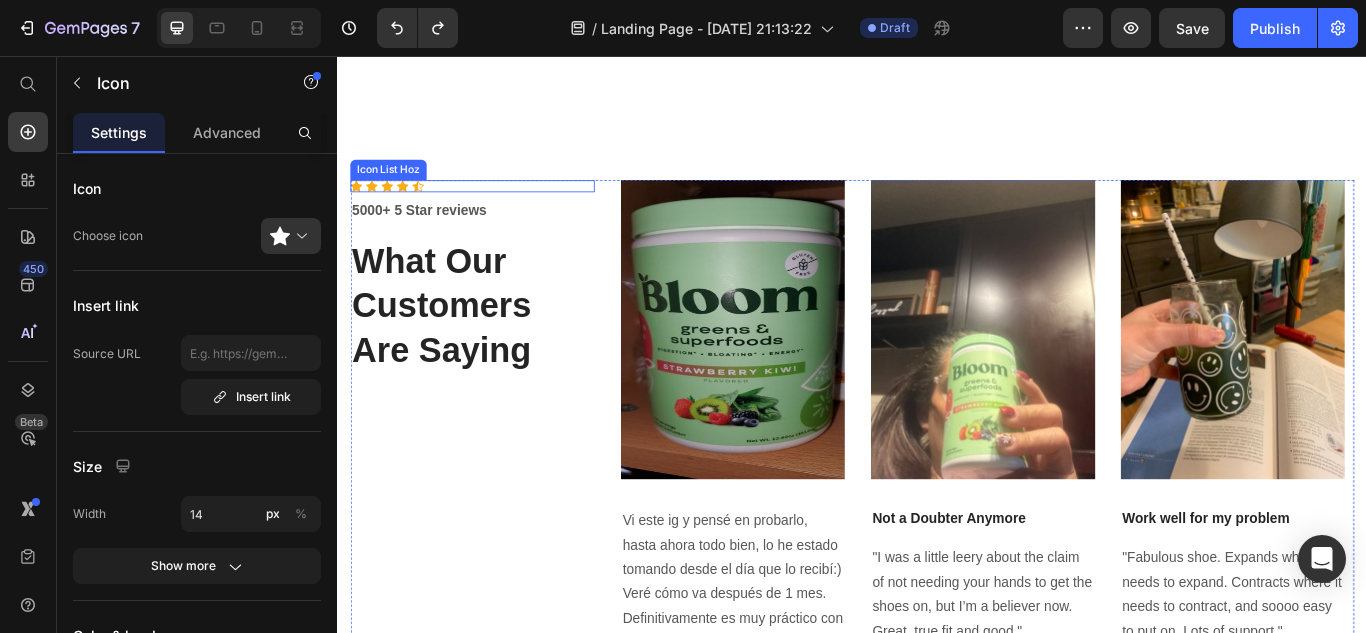 click on "Icon                Icon                Icon                Icon
Icon" at bounding box center [494, 208] 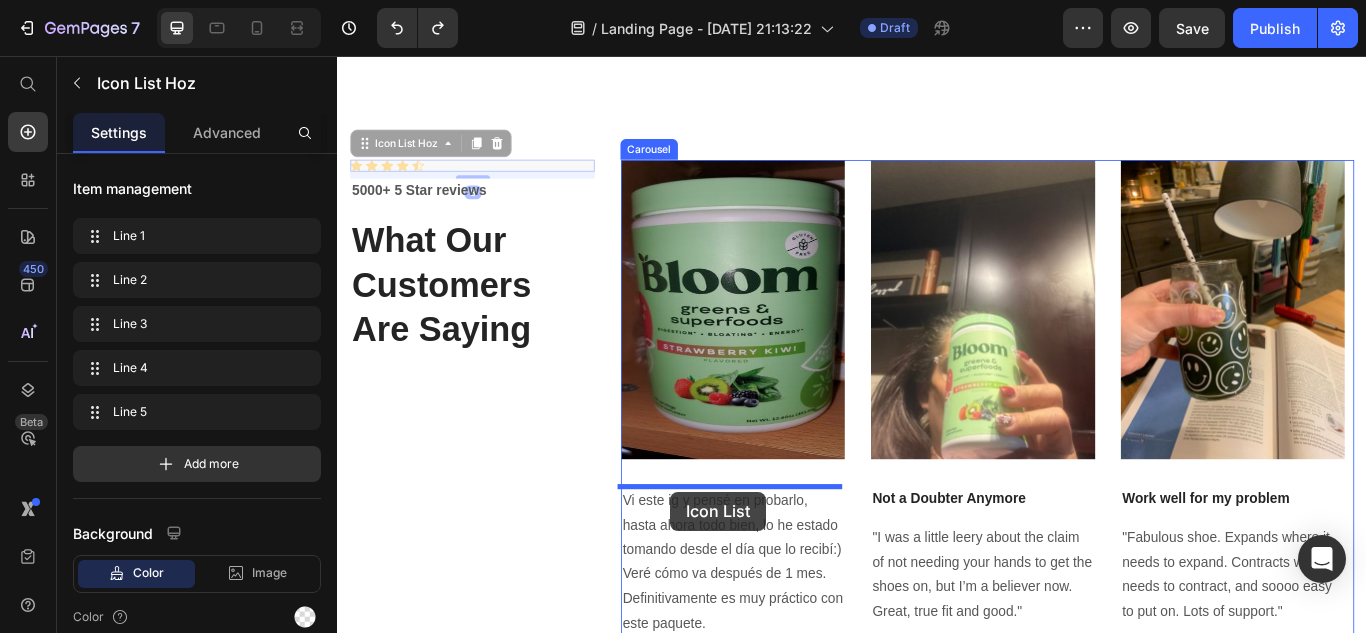 drag, startPoint x: 468, startPoint y: 207, endPoint x: 725, endPoint y: 564, distance: 439.88406 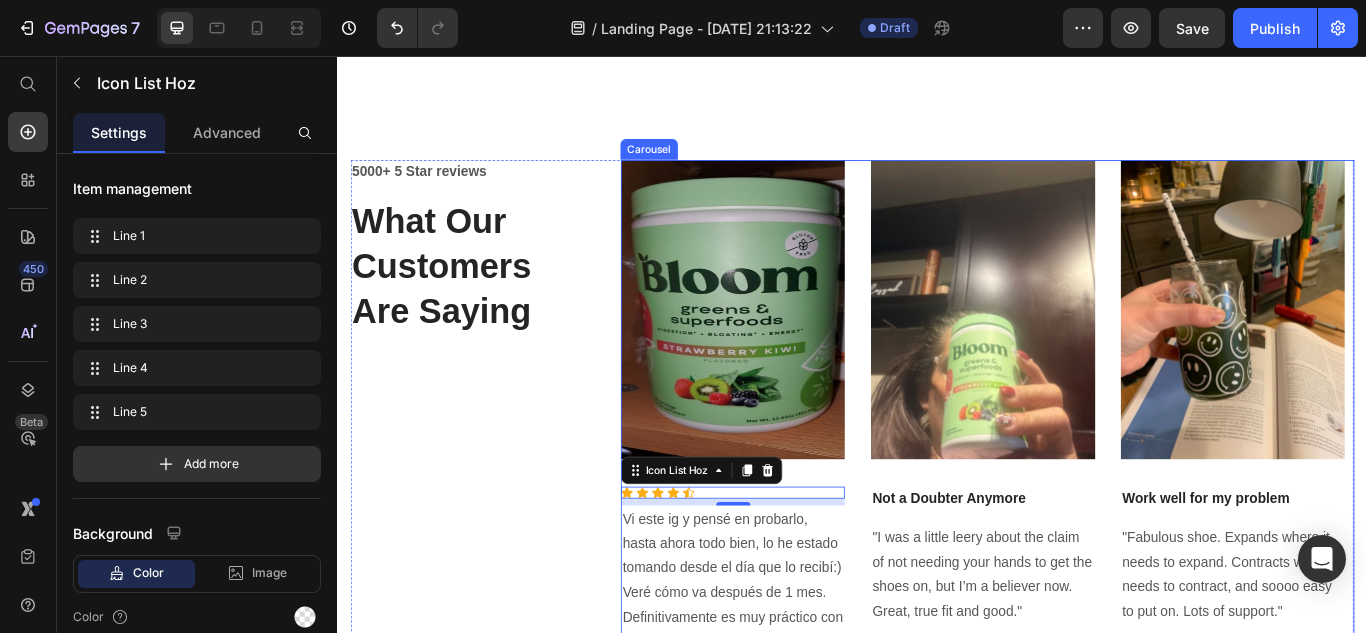 scroll, scrollTop: 2530, scrollLeft: 0, axis: vertical 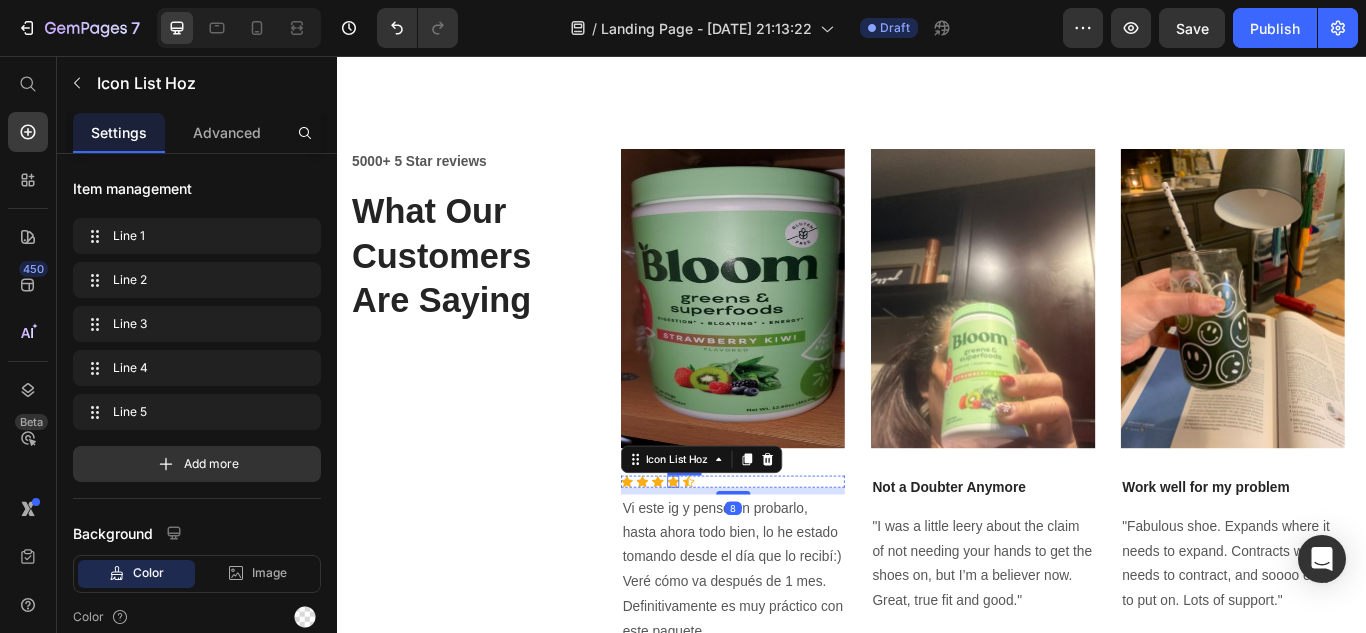 click 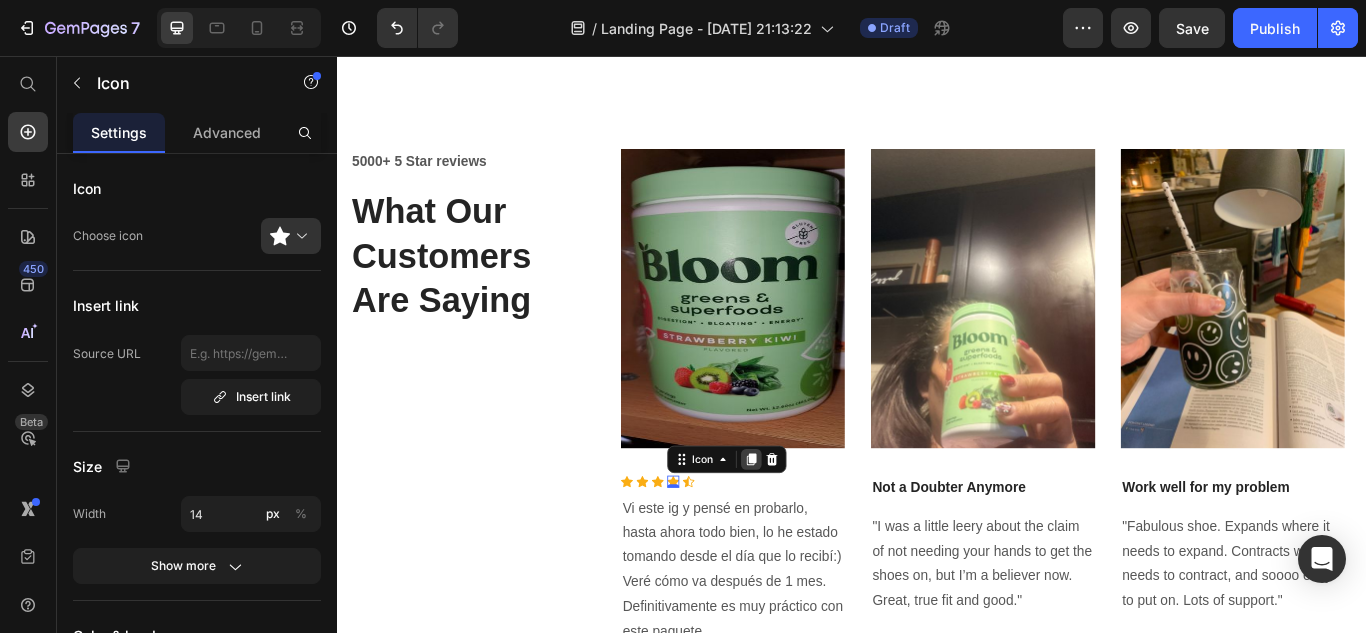 click 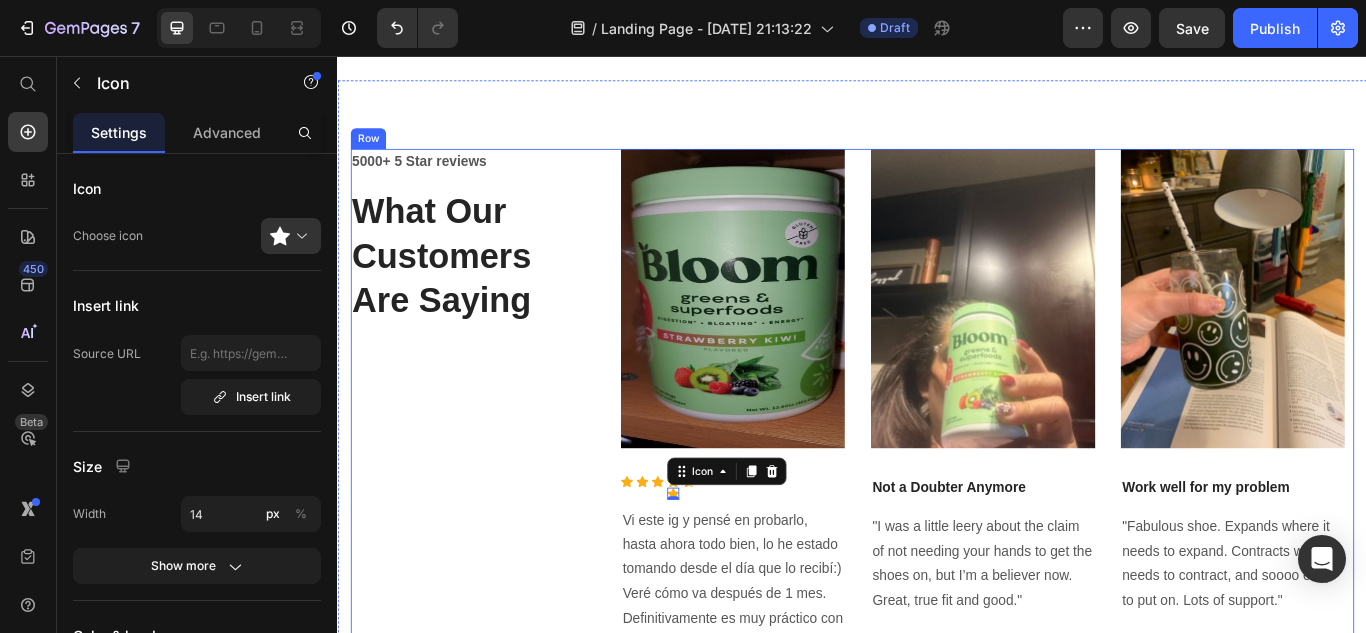 click on "5000+ 5 Star reviews Text block What Our Customers Are Saying Heading" at bounding box center (494, 484) 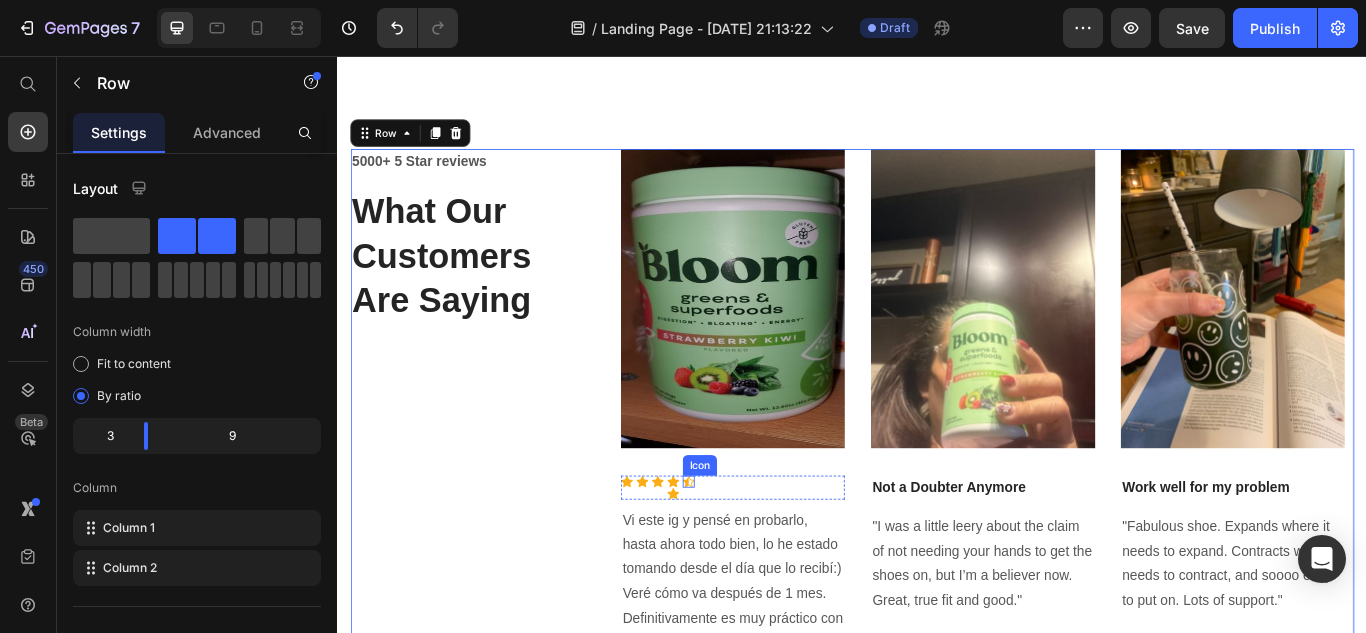 click 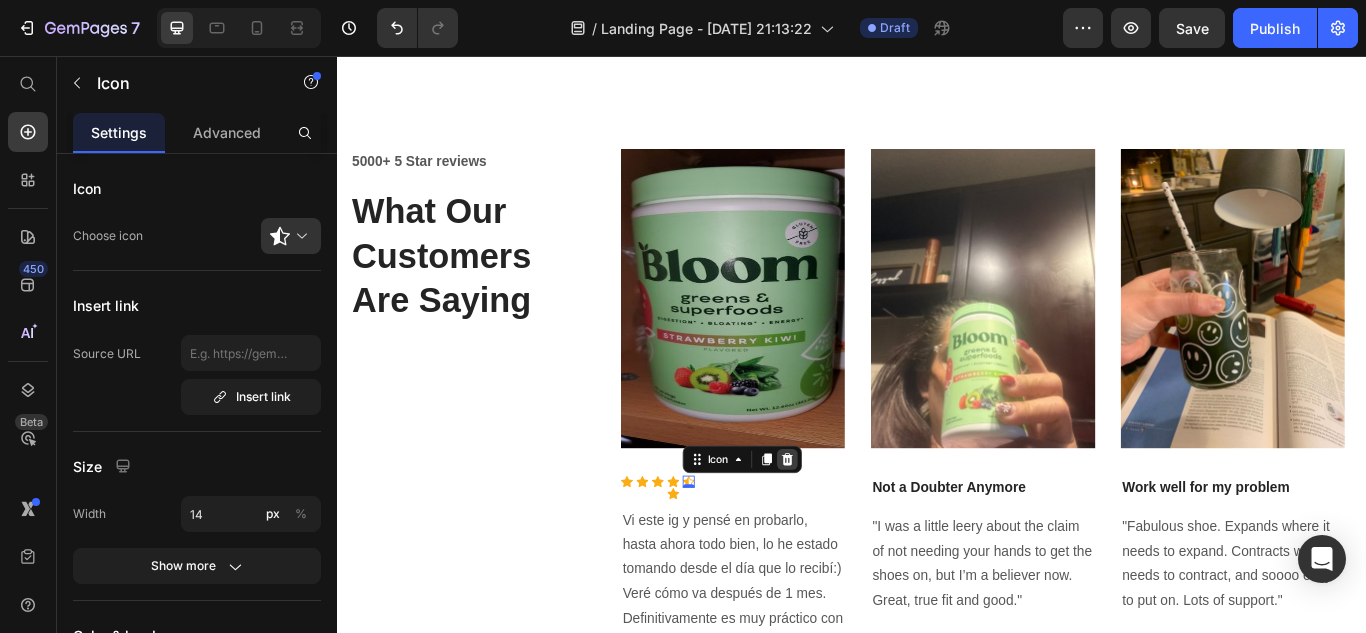 click 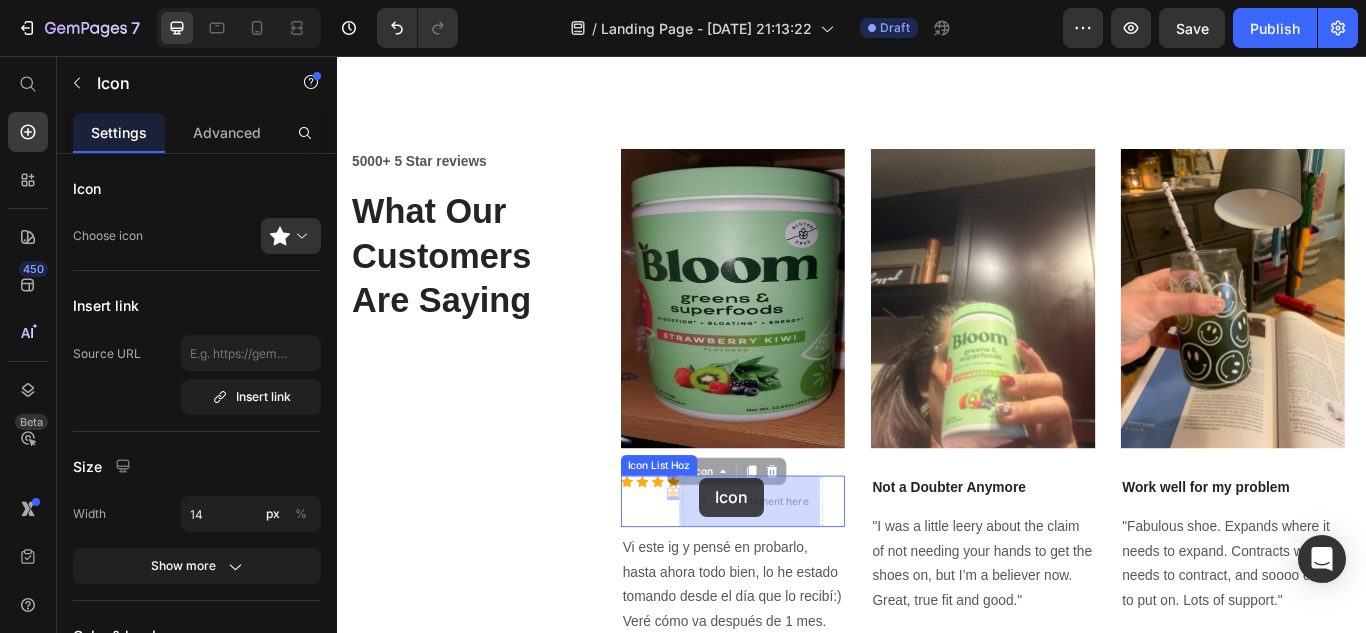 drag, startPoint x: 724, startPoint y: 570, endPoint x: 760, endPoint y: 548, distance: 42.190044 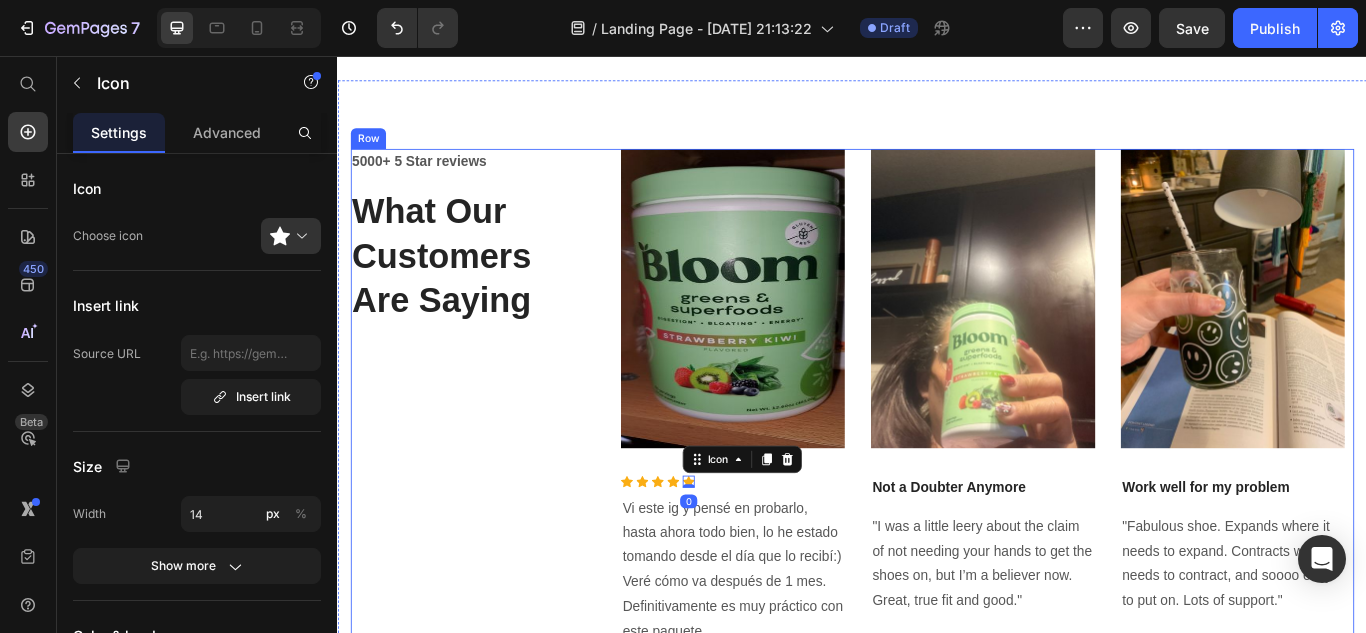 click on "5000+ 5 Star reviews Text block What Our Customers Are Saying Heading" at bounding box center (494, 477) 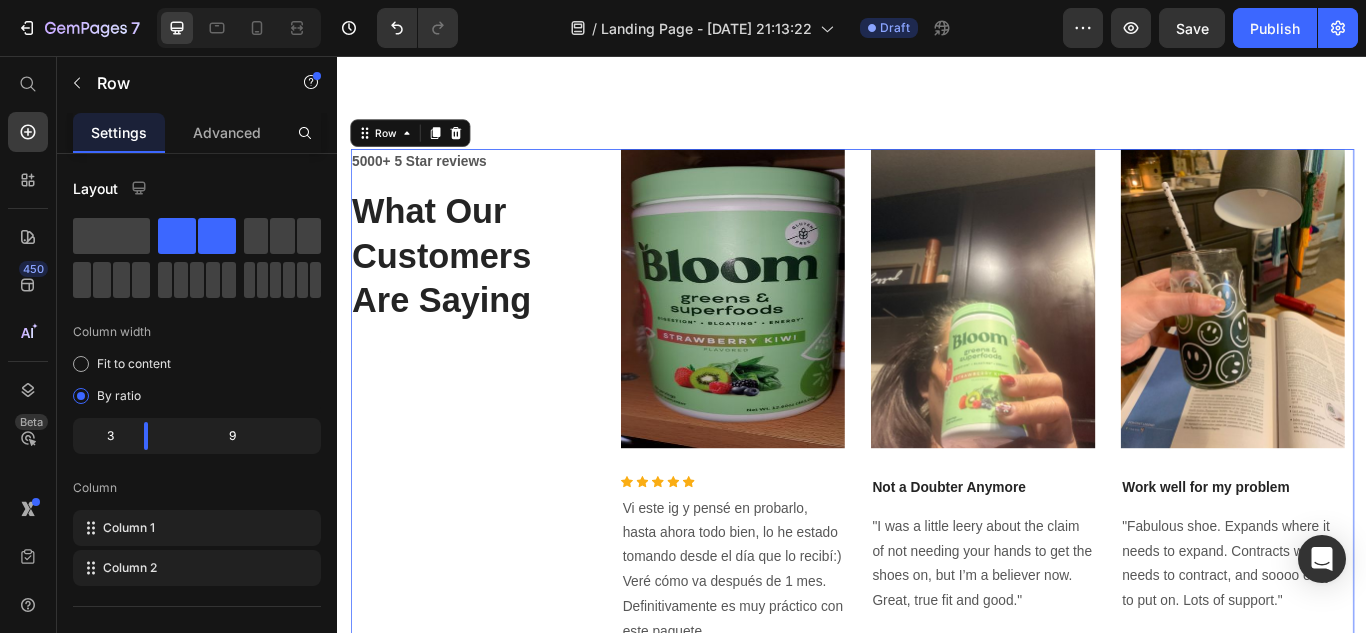 scroll, scrollTop: 2632, scrollLeft: 0, axis: vertical 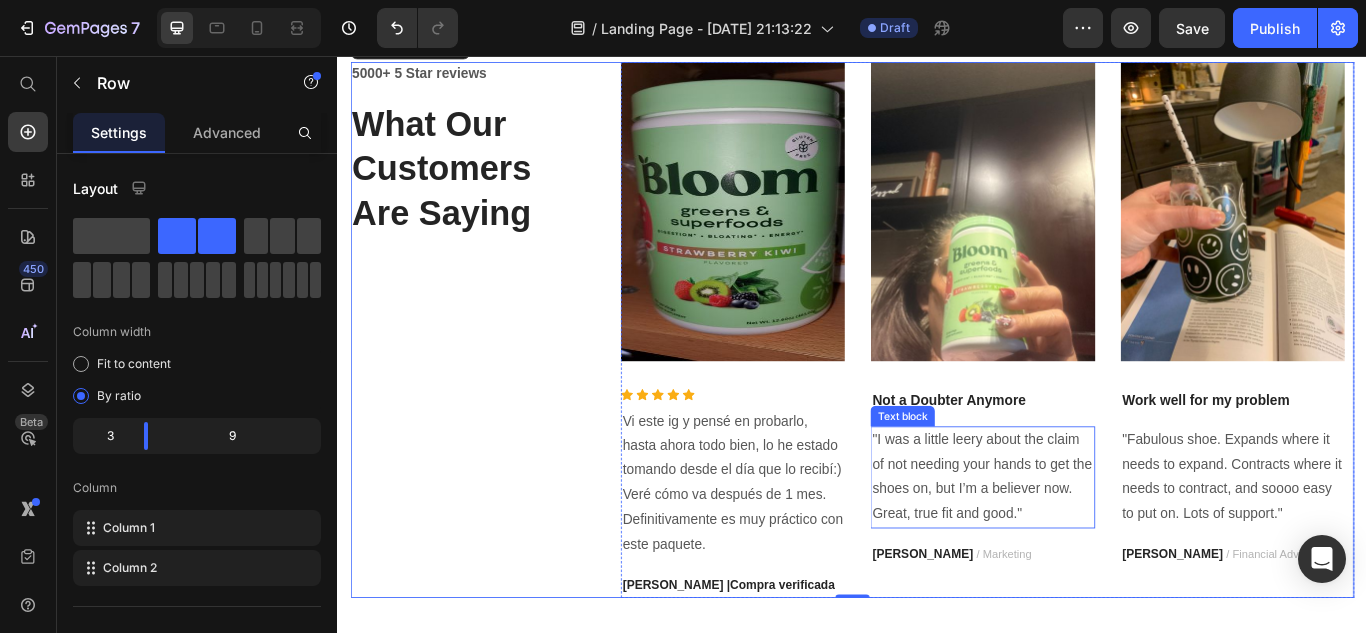 click on ""I was a little leery about the claim of not needing your hands to get the shoes on, but I’m a believer now. Great, true fit and good."" at bounding box center (1088, 547) 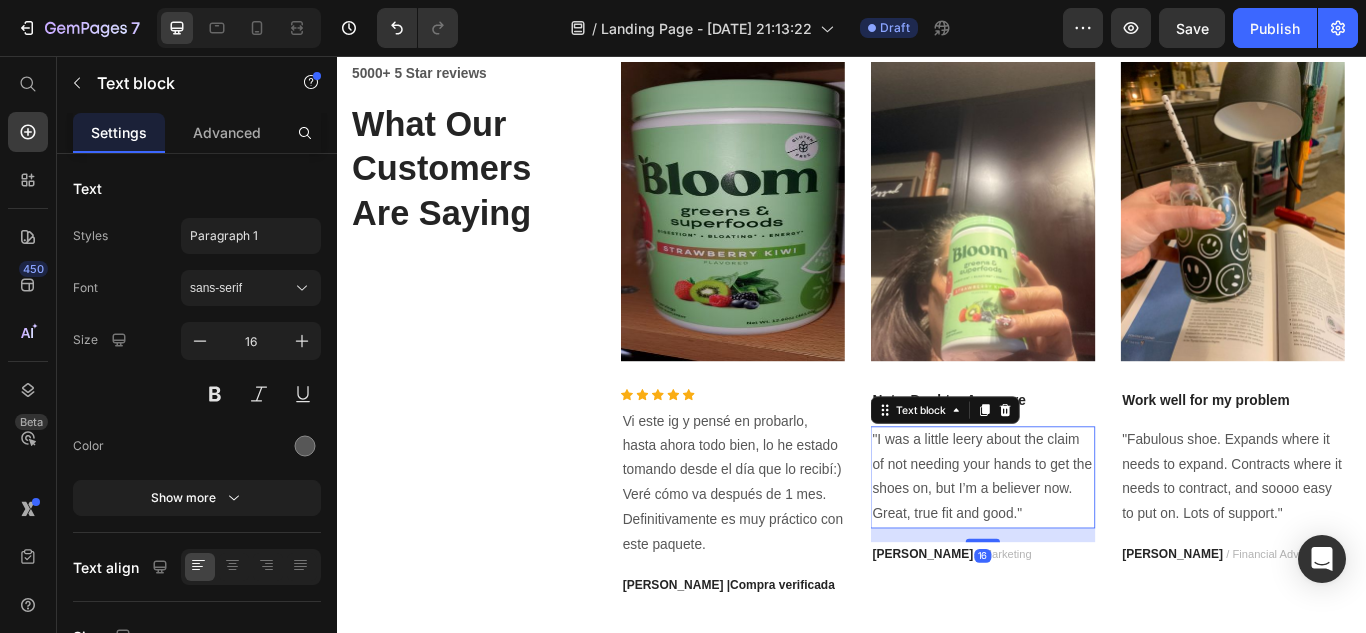 click on ""I was a little leery about the claim of not needing your hands to get the shoes on, but I’m a believer now. Great, true fit and good."" at bounding box center (1088, 547) 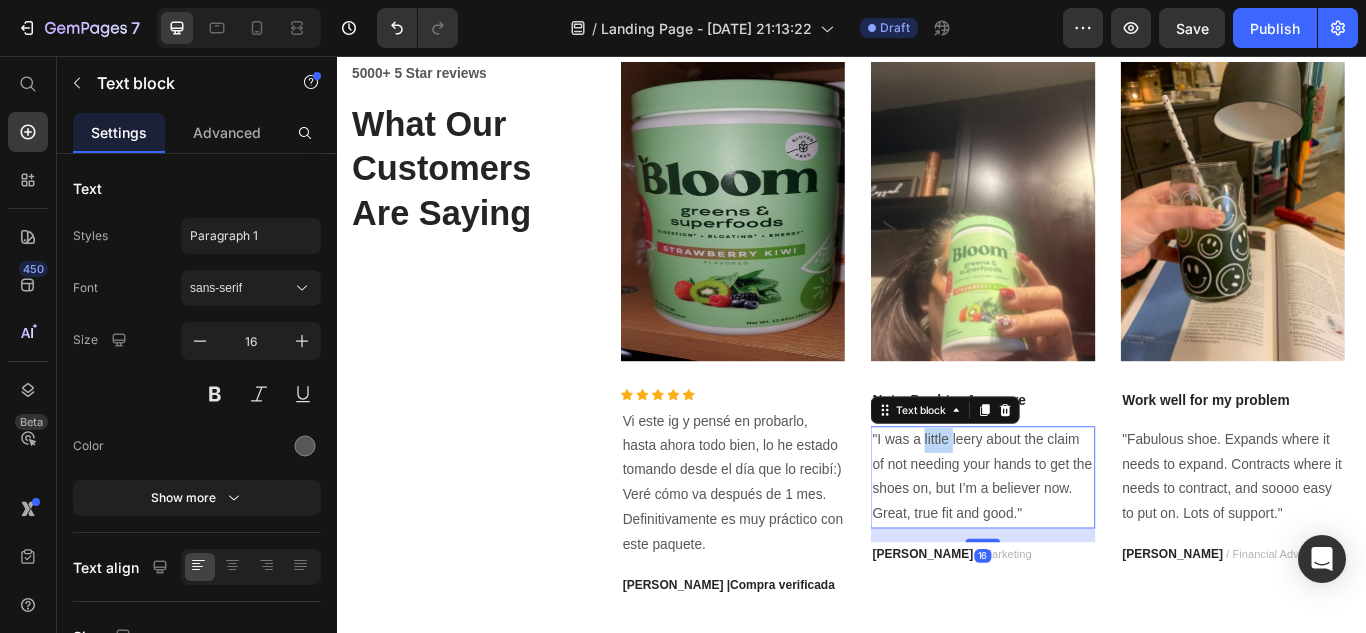 click on ""I was a little leery about the claim of not needing your hands to get the shoes on, but I’m a believer now. Great, true fit and good."" at bounding box center [1088, 547] 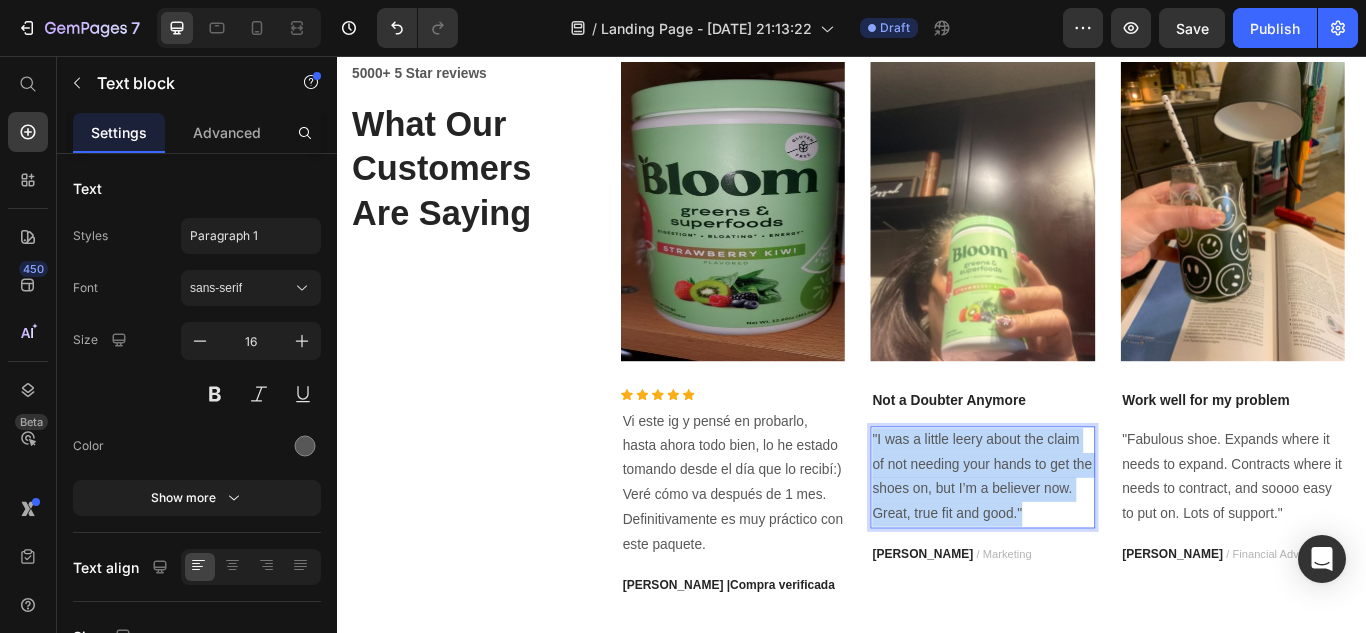 click on ""I was a little leery about the claim of not needing your hands to get the shoes on, but I’m a believer now. Great, true fit and good."" at bounding box center (1088, 547) 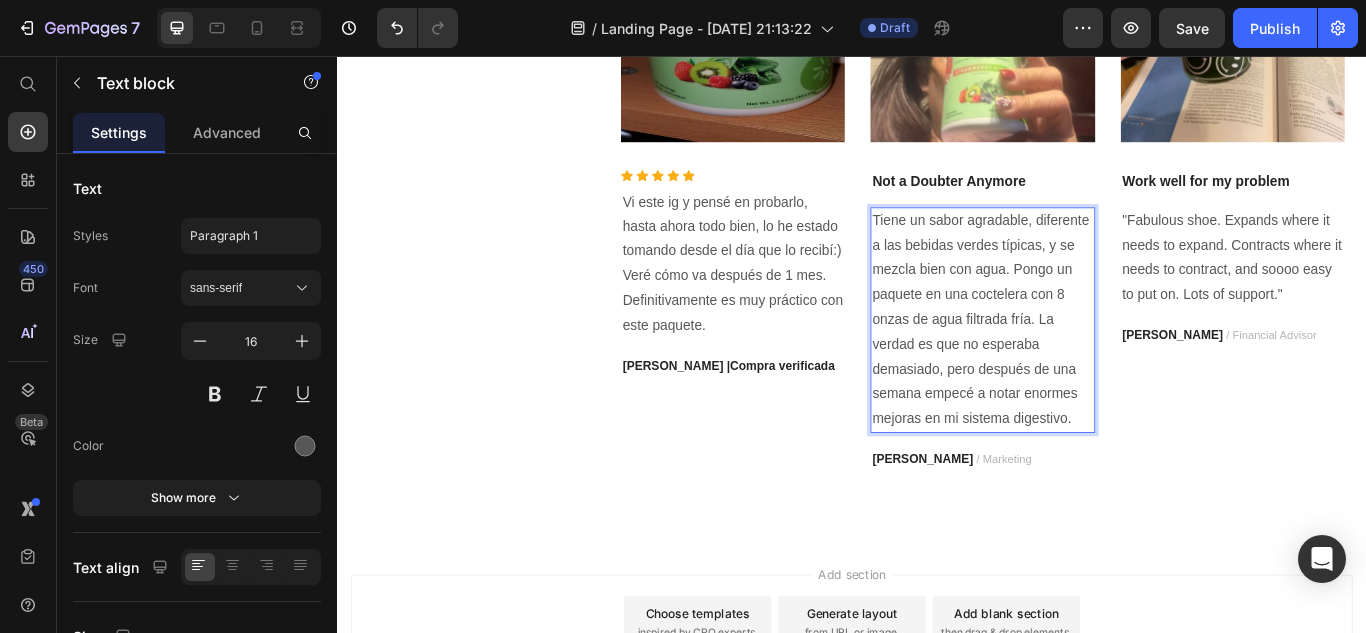 scroll, scrollTop: 2886, scrollLeft: 0, axis: vertical 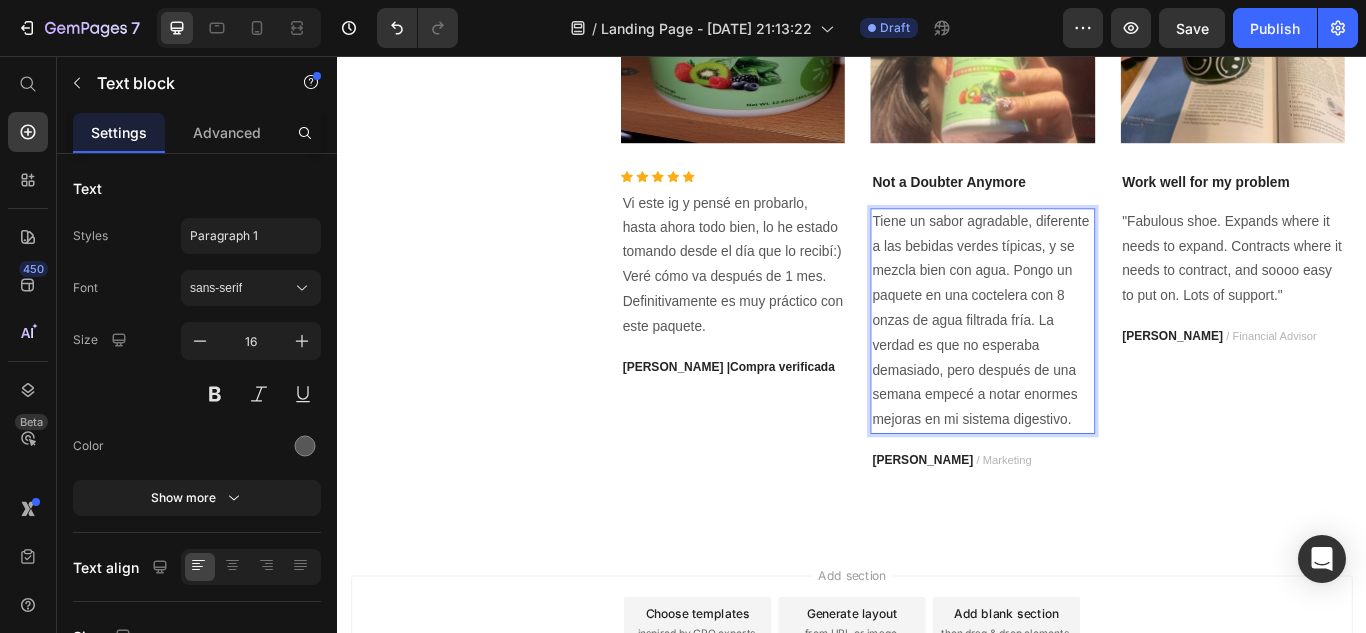 click on "Tiene un sabor agradable, diferente a las bebidas verdes típicas, y se mezcla bien con agua. Pongo un paquete en una coctelera con 8 onzas de agua filtrada fría. La verdad es que no esperaba demasiado, pero después de una semana empecé a notar enormes mejoras en mi sistema digestivo." at bounding box center [1088, 365] 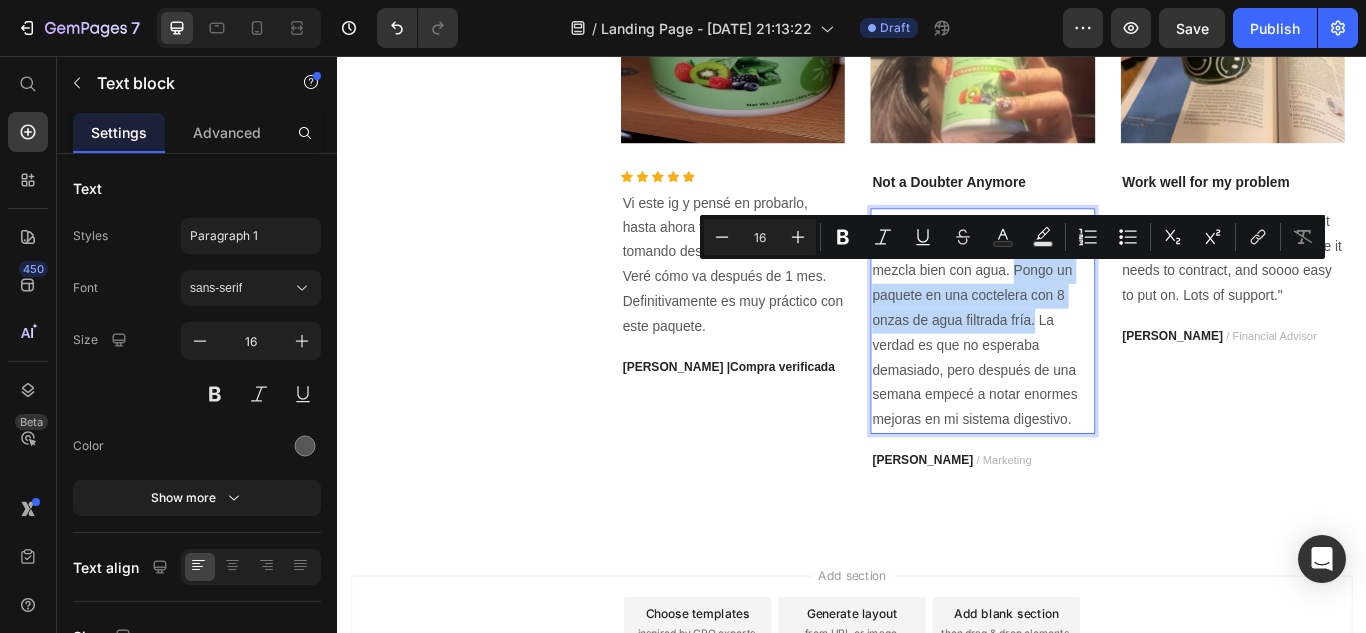 drag, startPoint x: 1146, startPoint y: 361, endPoint x: 1123, endPoint y: 305, distance: 60.53924 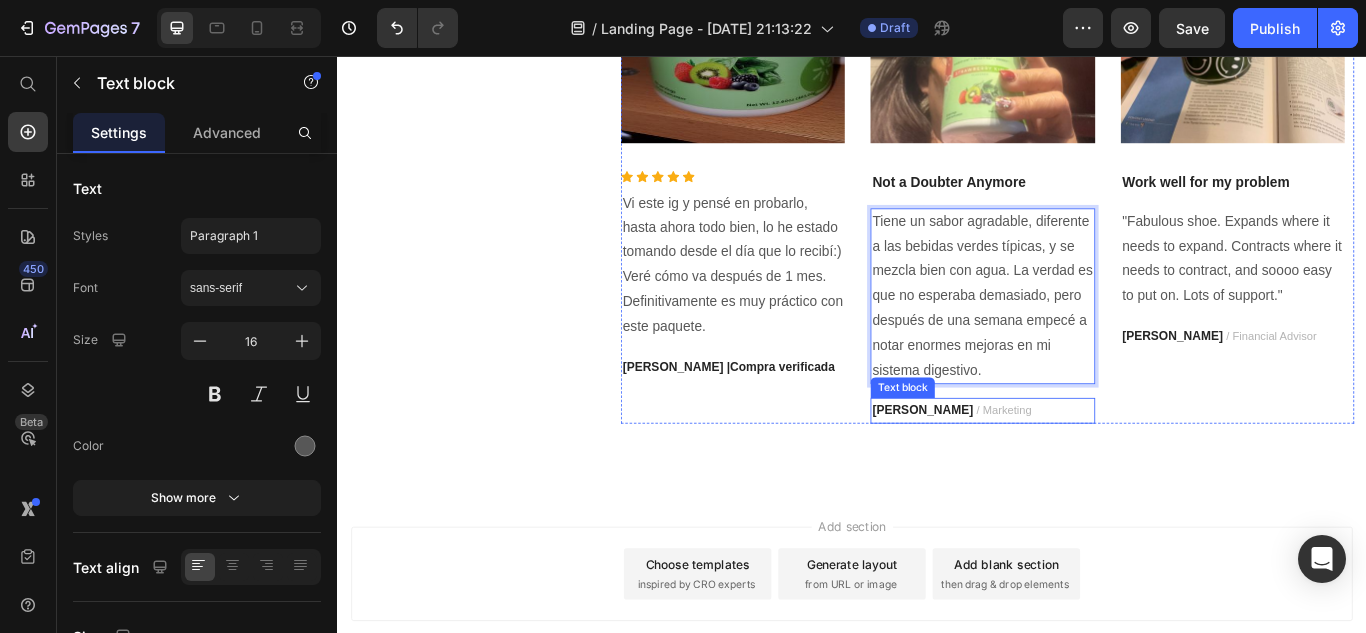 click on "[PERSON_NAME]" at bounding box center [1018, 469] 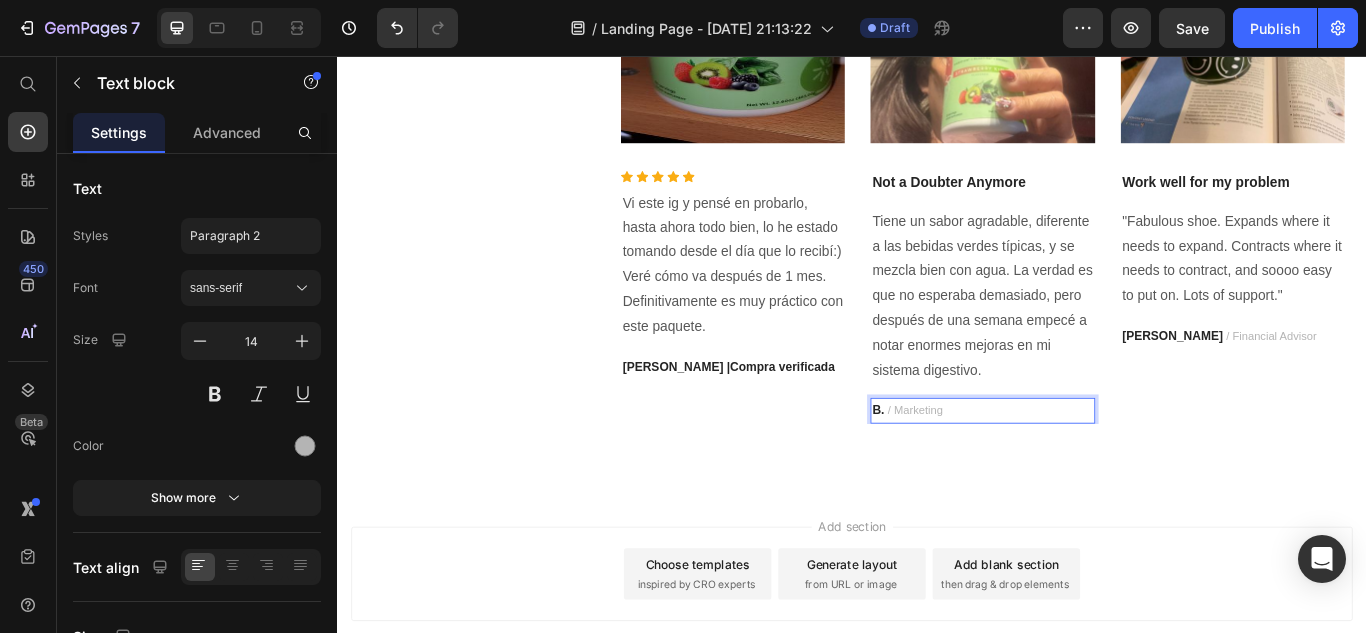 scroll, scrollTop: 0, scrollLeft: 0, axis: both 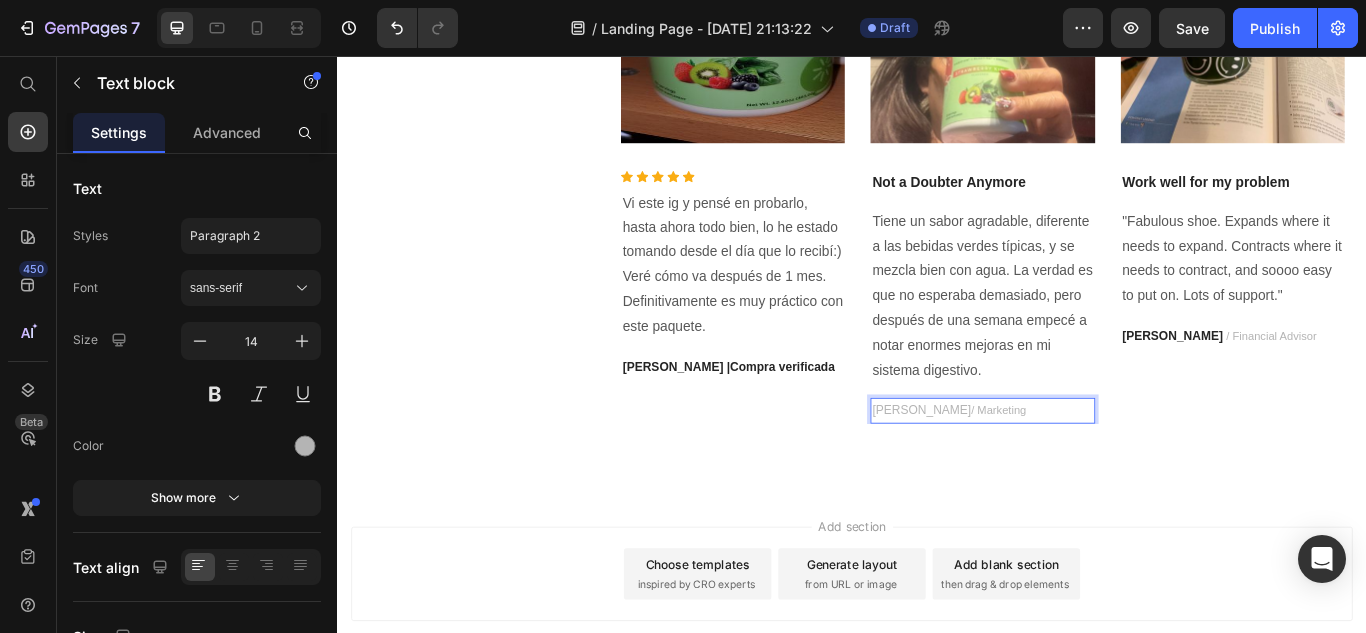 click on "/ Marketing" at bounding box center (1107, 469) 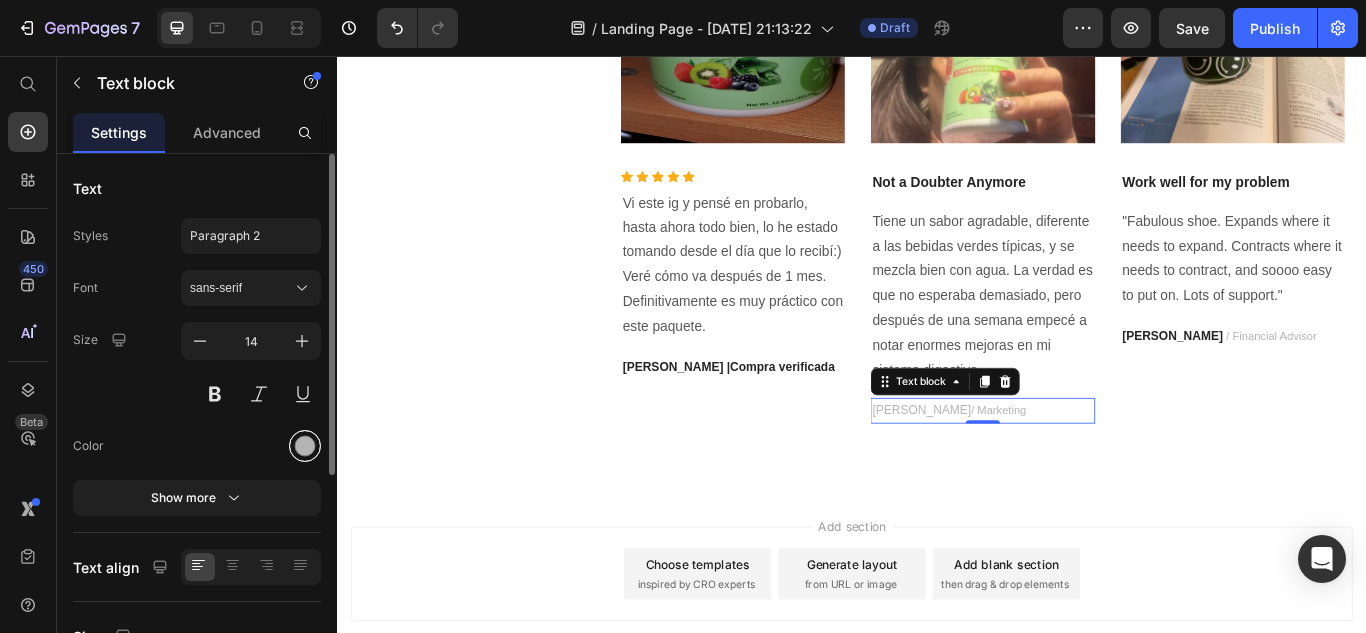 click at bounding box center [305, 446] 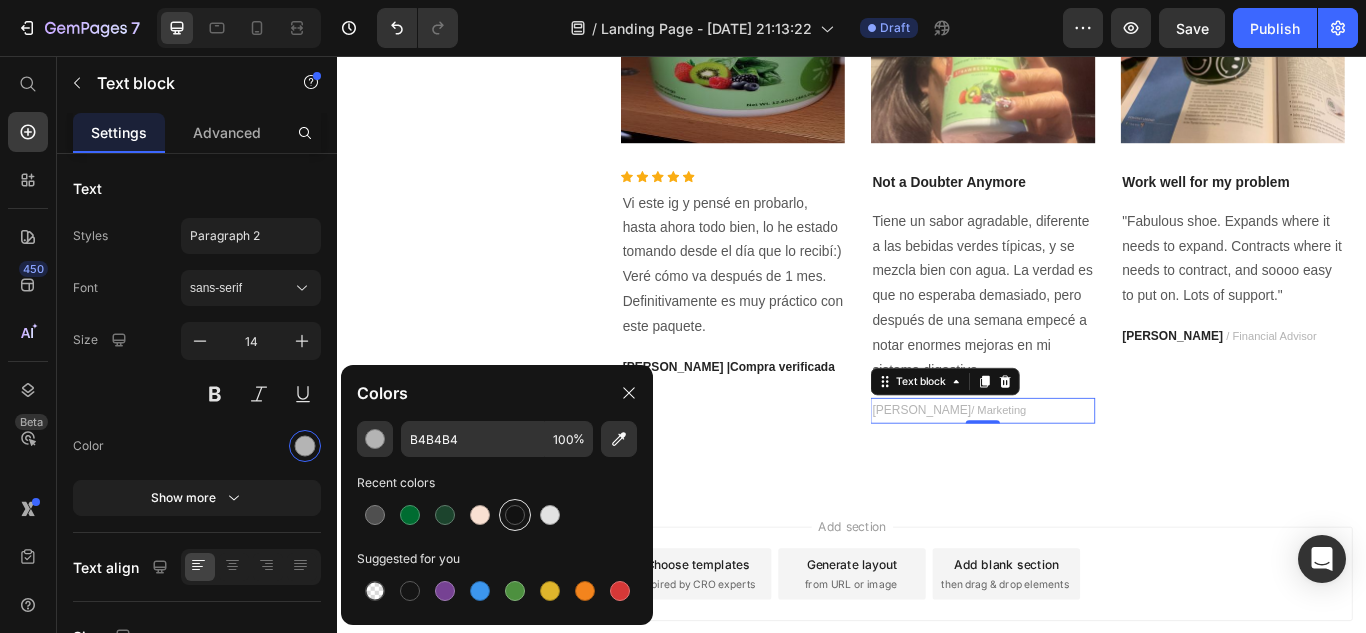click at bounding box center (515, 515) 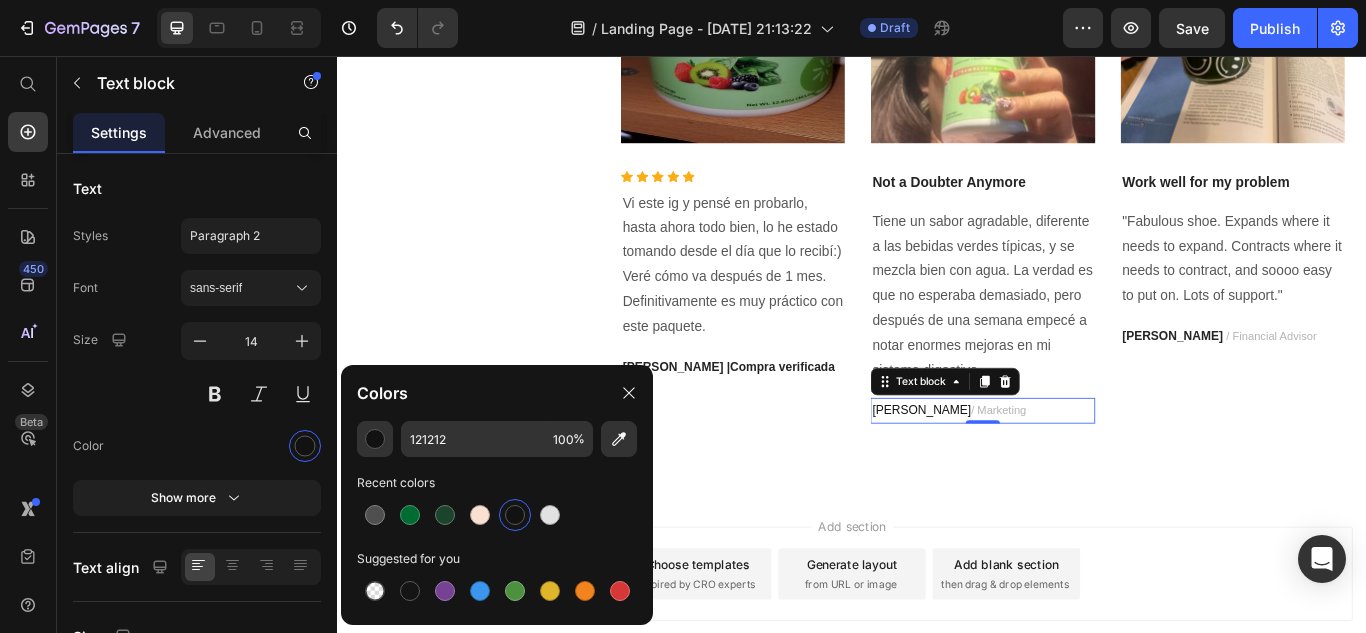 click on "/ Marketing" at bounding box center [1107, 469] 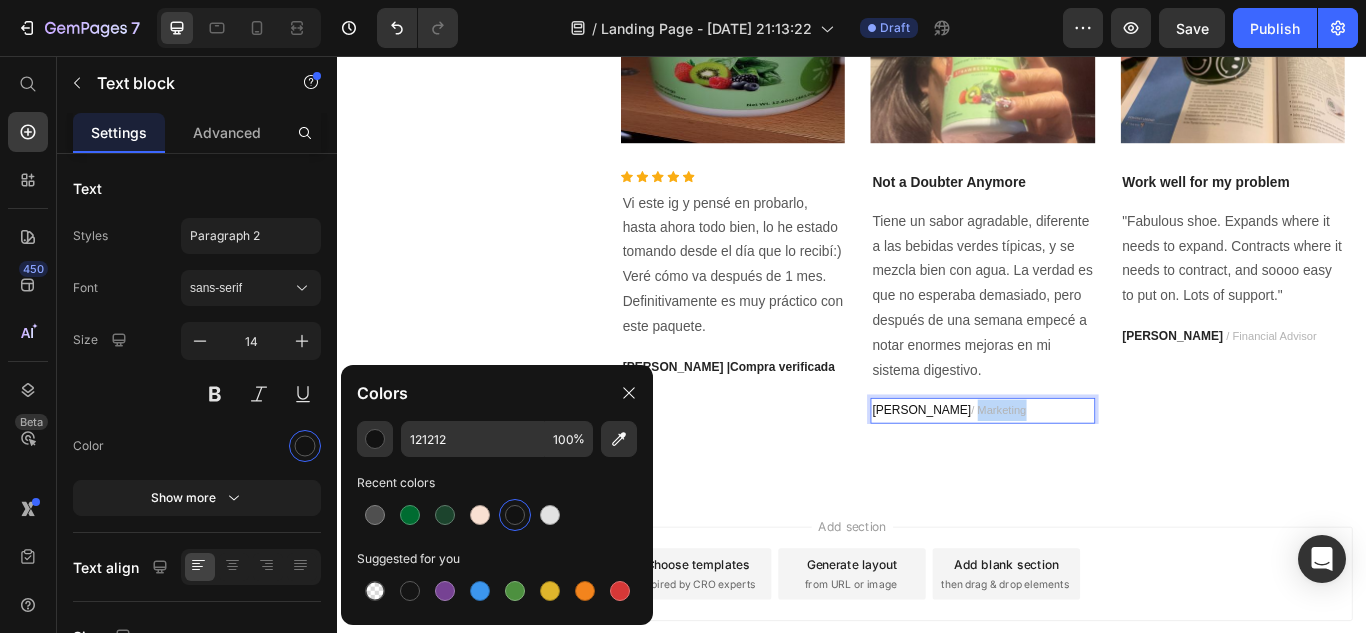 click on "/ Marketing" at bounding box center [1107, 469] 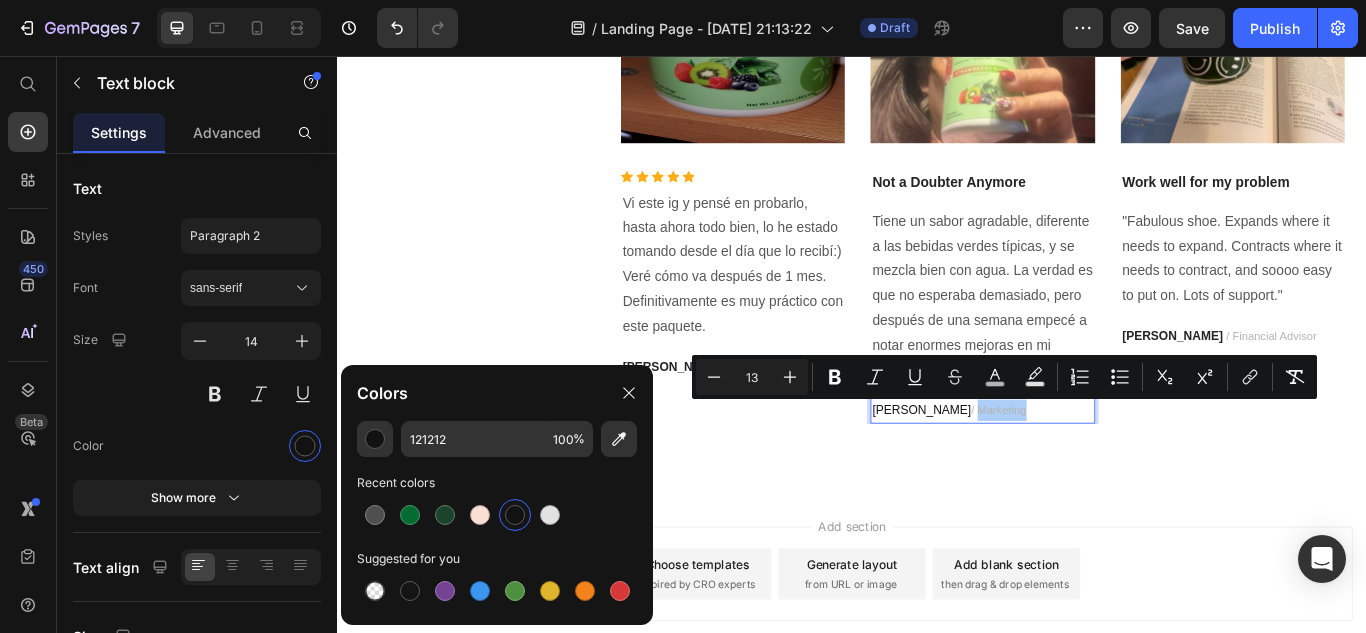 click at bounding box center (515, 515) 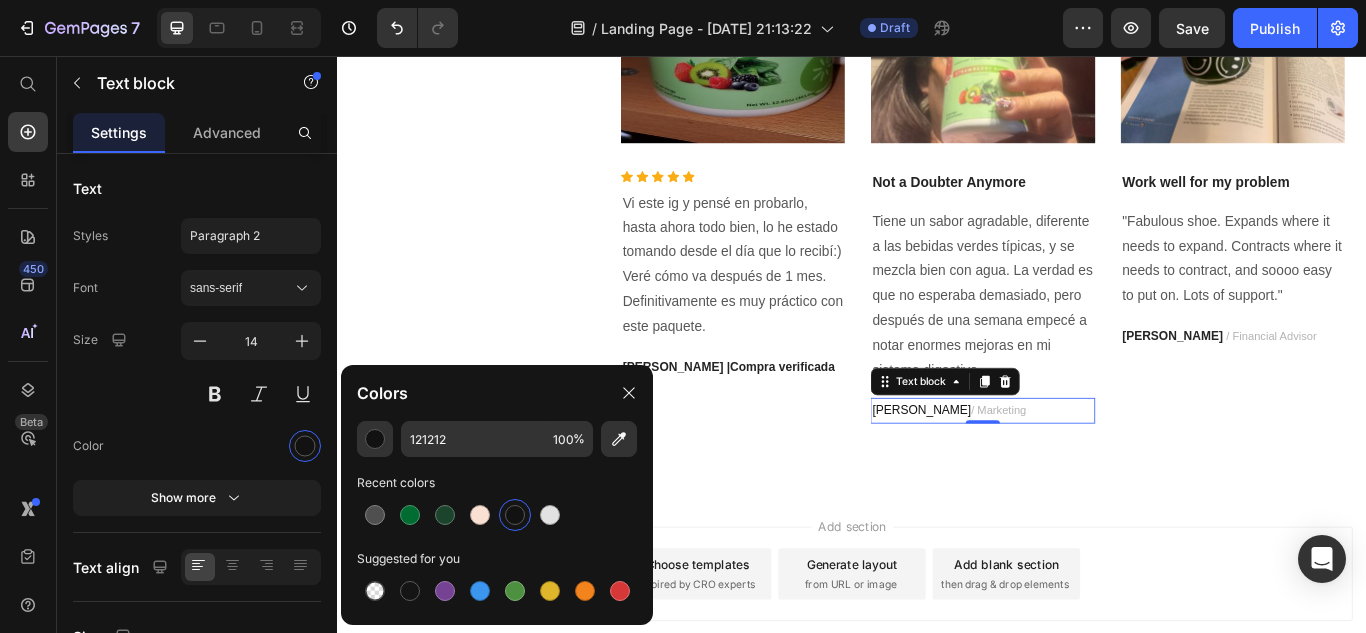 click at bounding box center (515, 515) 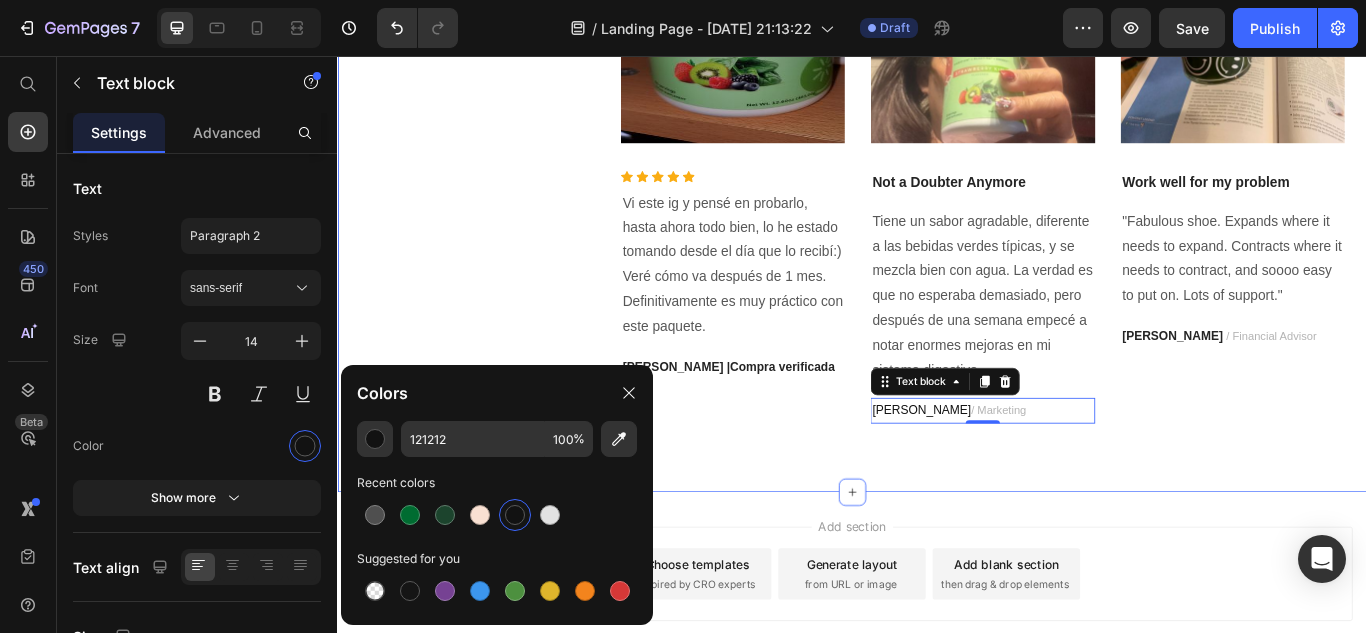 click on "5000+ 5 Star reviews Text block What Our Customers Are Saying Heading Image                Icon                Icon                Icon                Icon                Icon Icon List Hoz Vi este ig y pensé en probarlo, hasta ahora todo bien, lo he estado tomando desde el día que lo recibí:) Veré cómo va después de 1 mes. Definitivamente es muy práctico con este paquete. Text block [PERSON_NAME] |Compra verificada Text block Image Not a Doubter Anymore Text block Tiene un sabor agradable, diferente a las bebidas verdes típicas, y se mezcla bien con agua. La verdad es que no esperaba demasiado, pero después de una semana empecé a notar enormes mejoras en mi sistema digestivo. Text block [PERSON_NAME]  / Marketing Text block   0 Image Work well for my problem Text block "Fabulous shoe. Expands where it needs to expand. Contracts where it needs to contract, and soooo easy to put on. Lots of support." Text block [PERSON_NAME]   / Financial Advisor Text block Carousel Row Section 6" at bounding box center [937, 146] 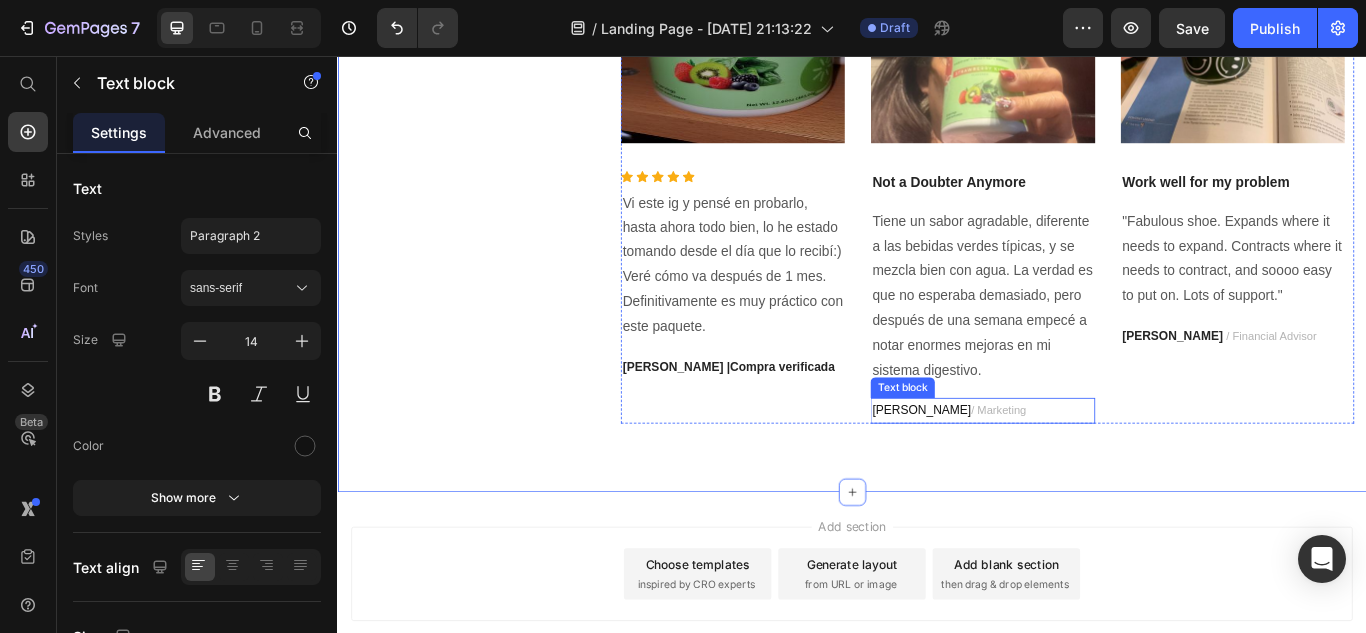 click on "/ Marketing" at bounding box center [1107, 469] 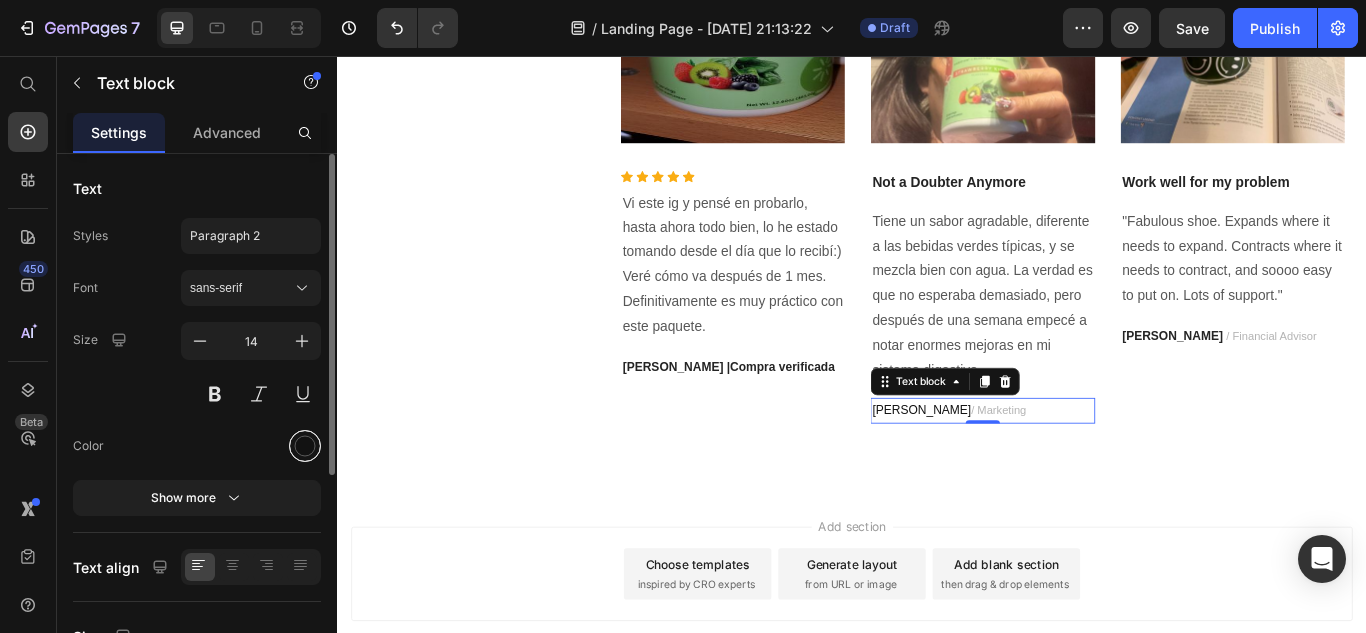 click at bounding box center [305, 446] 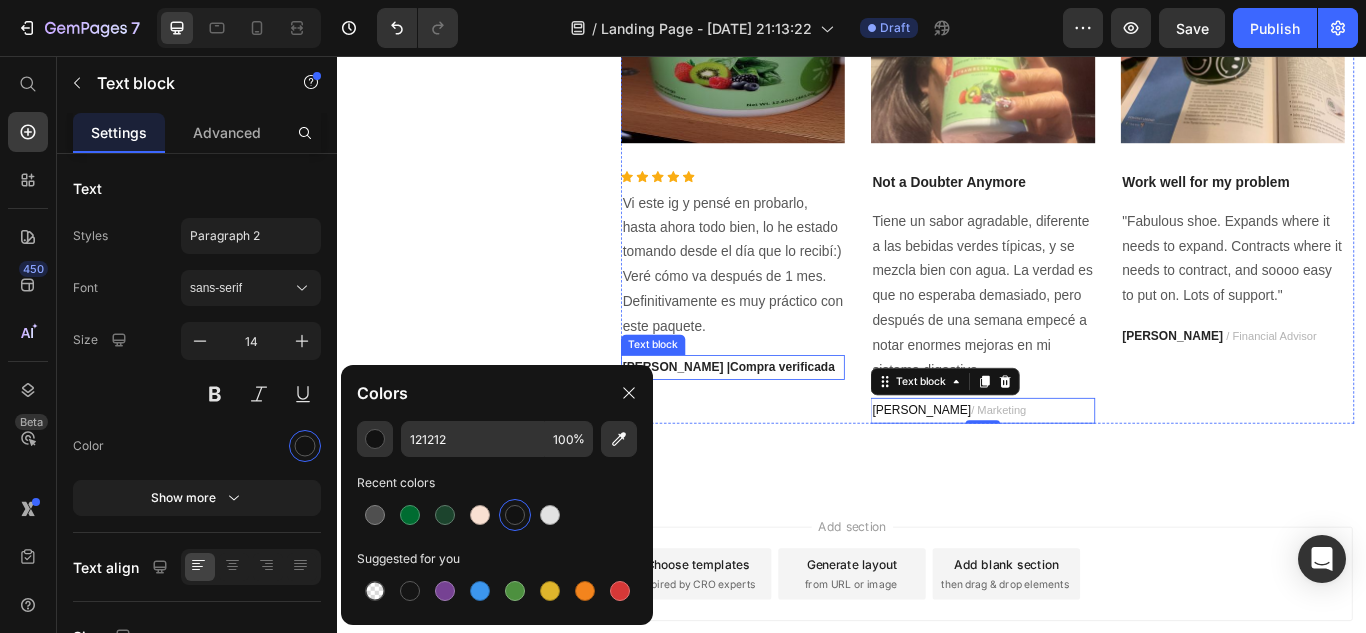 click on "[PERSON_NAME] |Compra verificada" at bounding box center [792, 419] 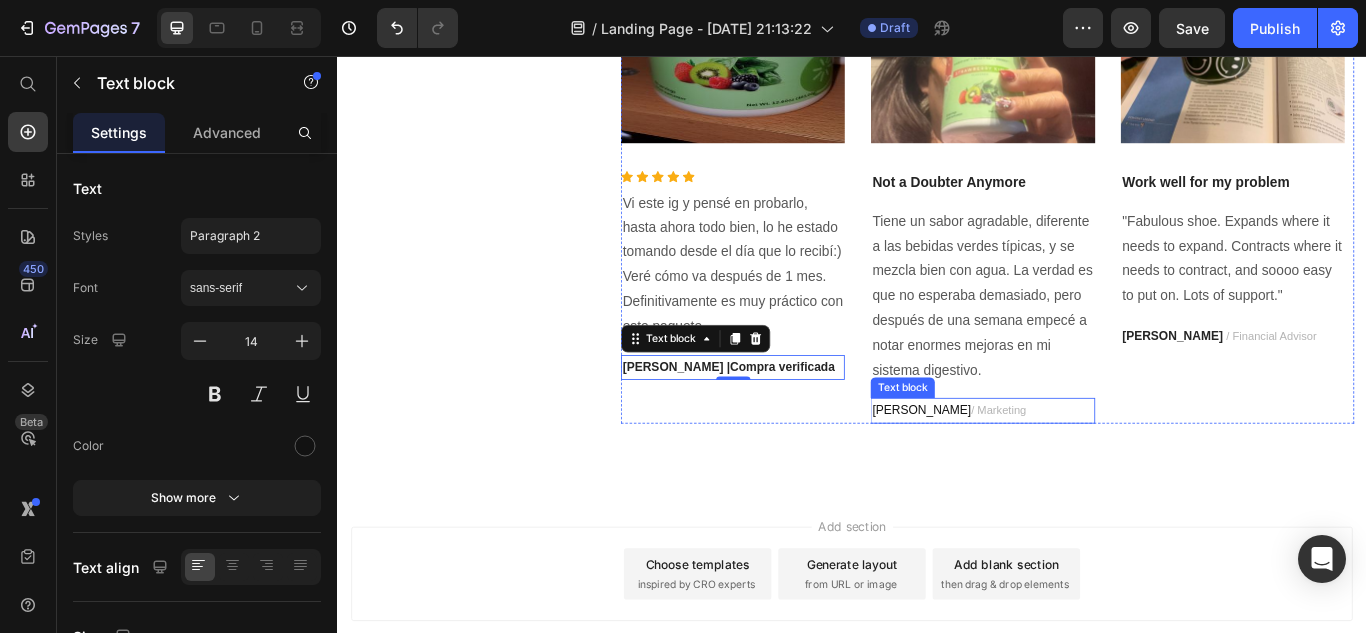 click on "[PERSON_NAME]  / Marketing" at bounding box center (1088, 469) 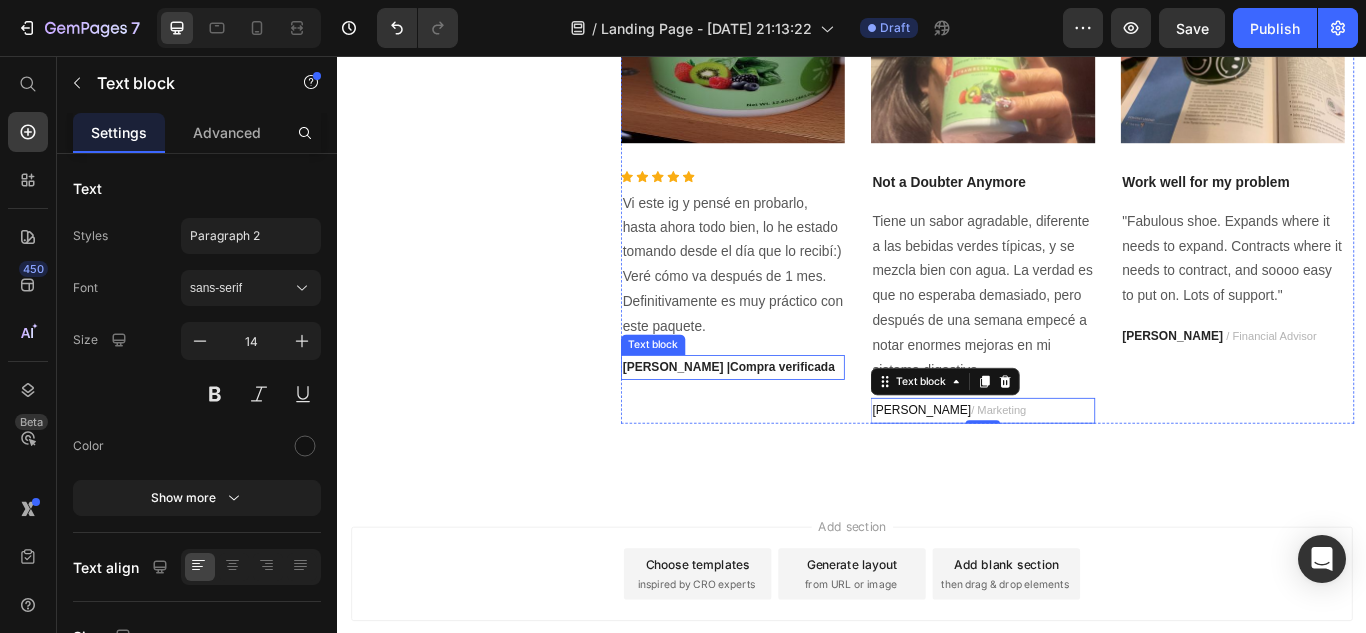 click on "[PERSON_NAME] |Compra verificada" at bounding box center (797, 419) 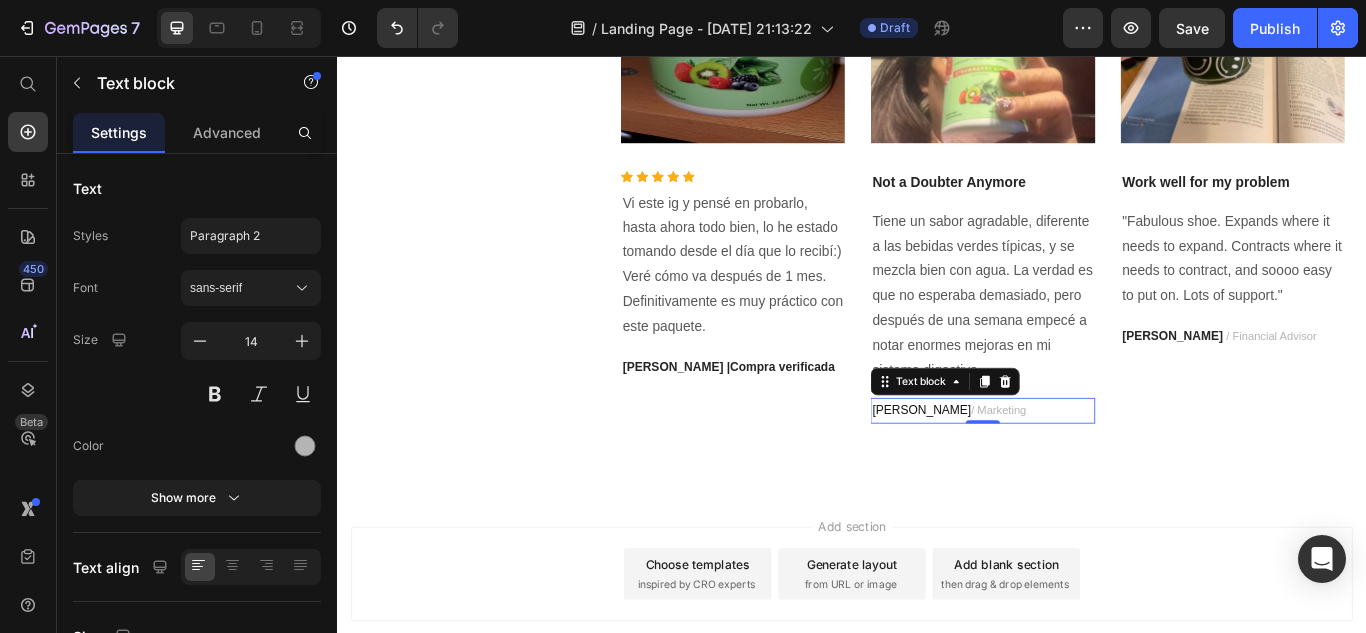 click on "[PERSON_NAME]  / Marketing" at bounding box center (1088, 469) 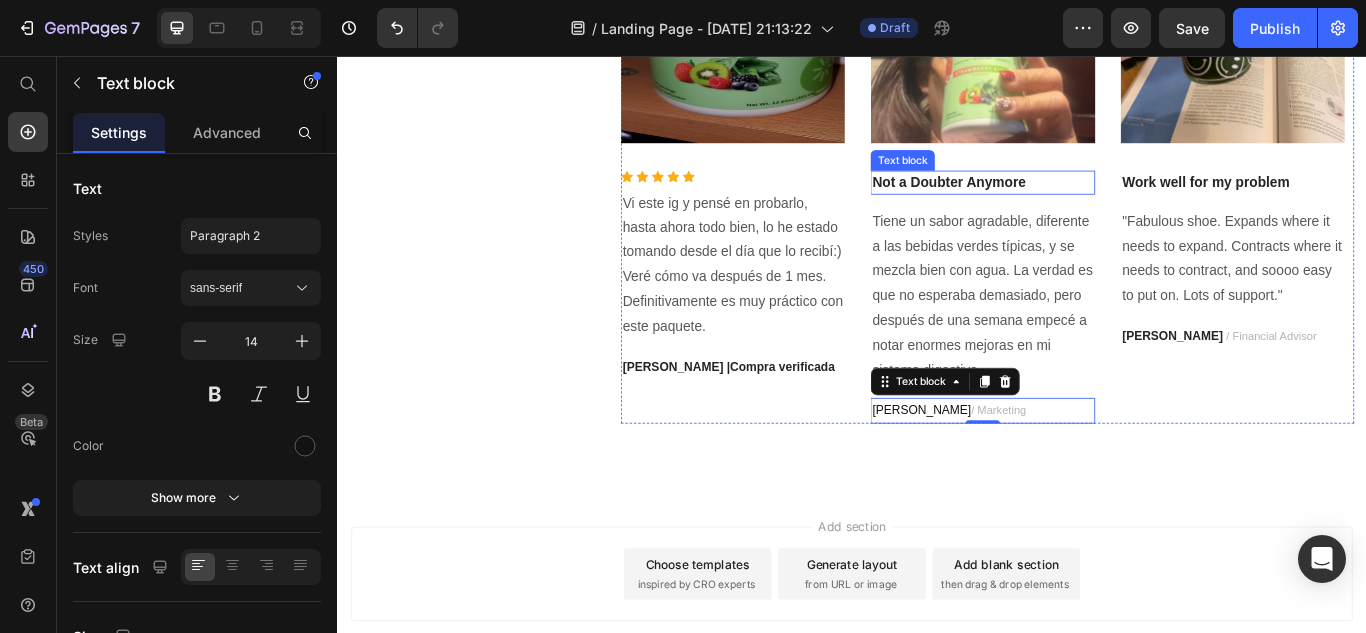 click on "Not a Doubter Anymore" at bounding box center [1088, 204] 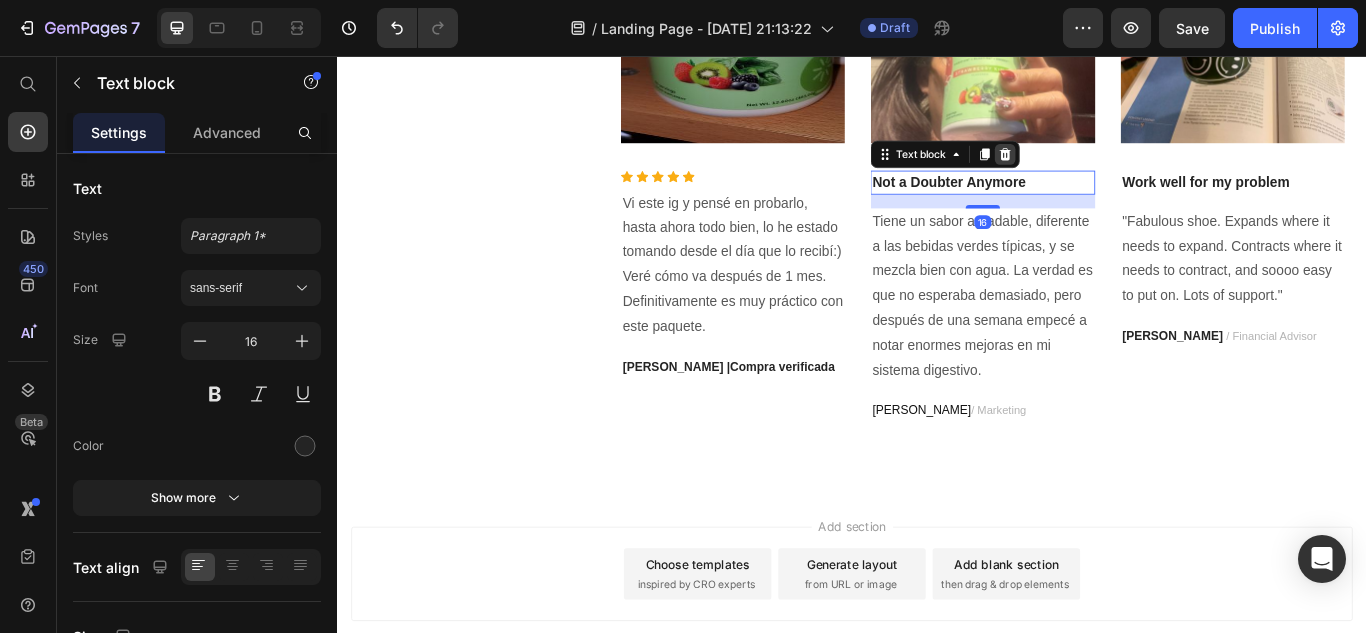 click 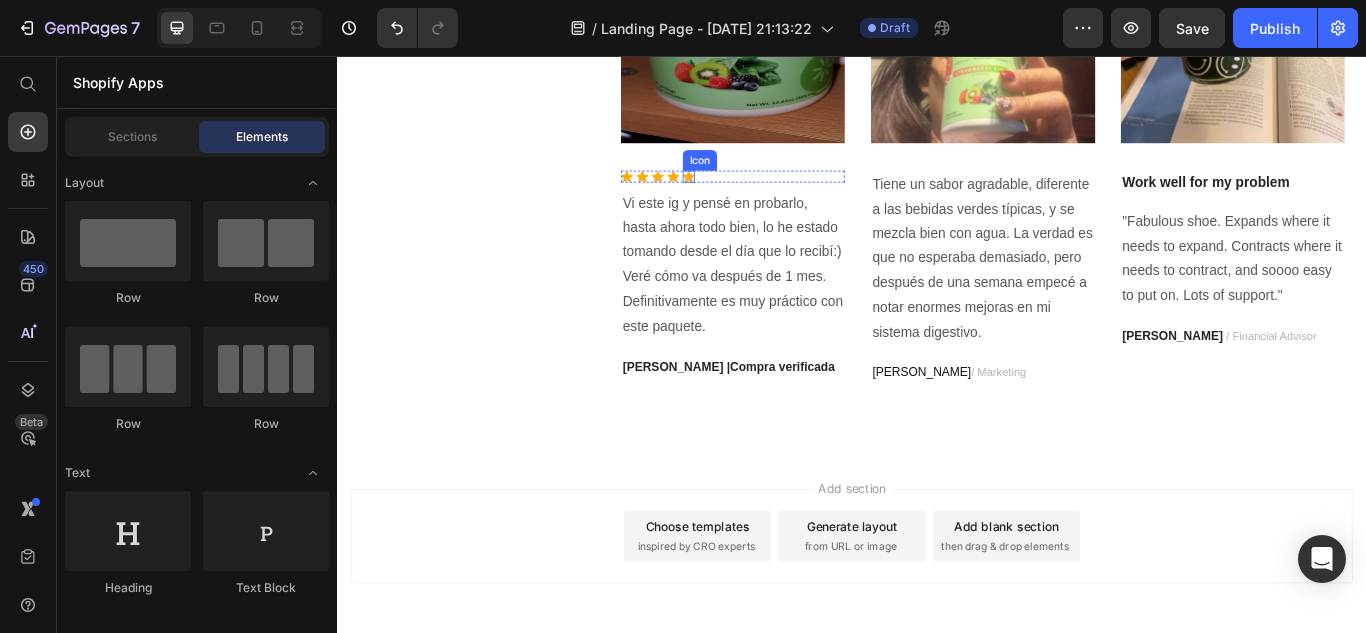 click 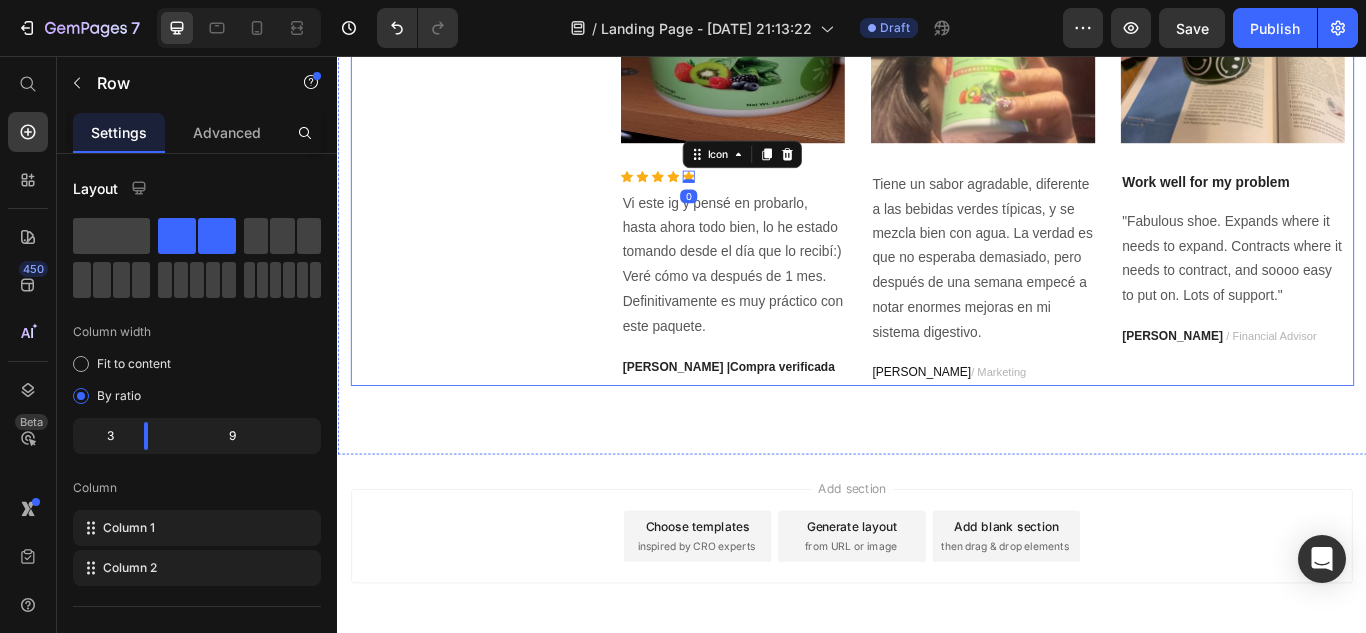 click on "5000+ 5 Star reviews Text block What Our Customers Are Saying Heading" at bounding box center [494, 124] 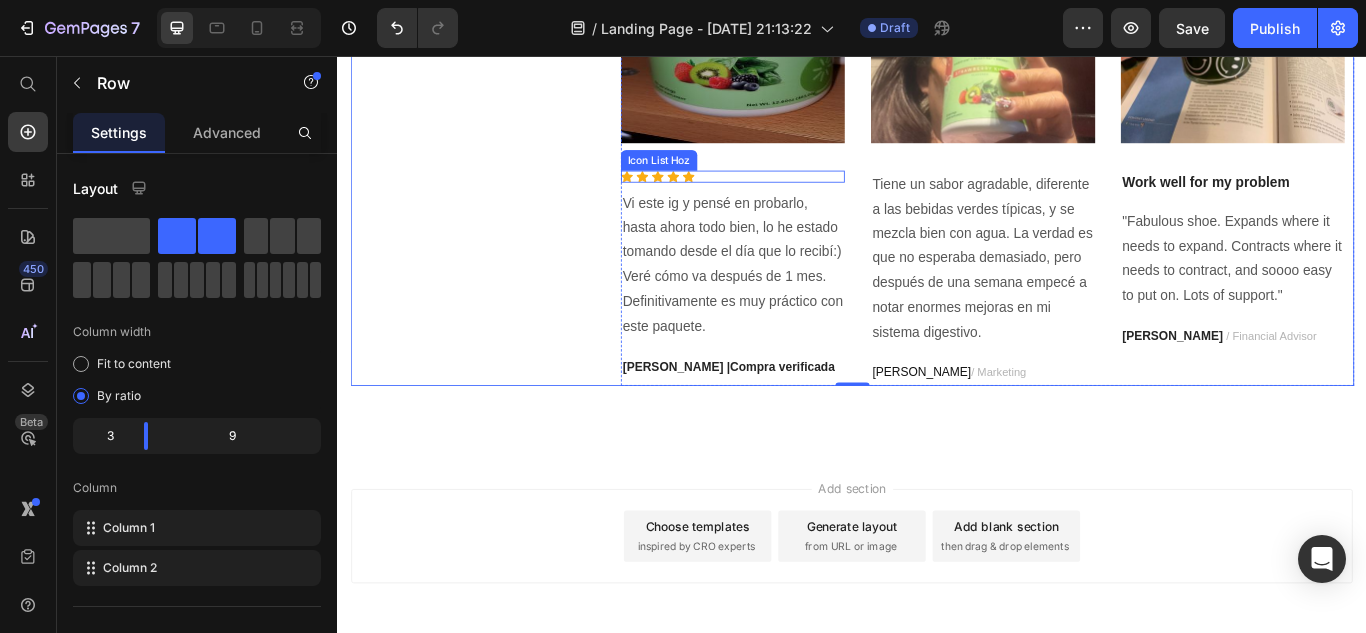 click on "Icon                Icon                Icon                Icon                Icon" at bounding box center [797, 197] 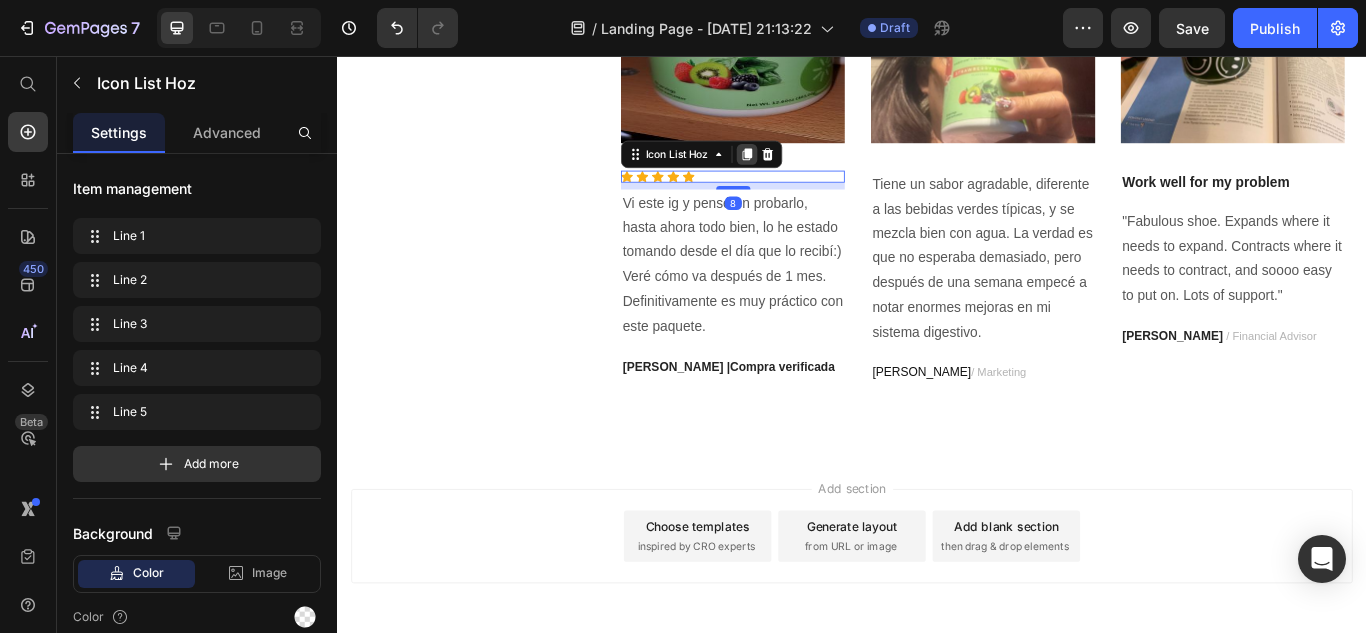 click 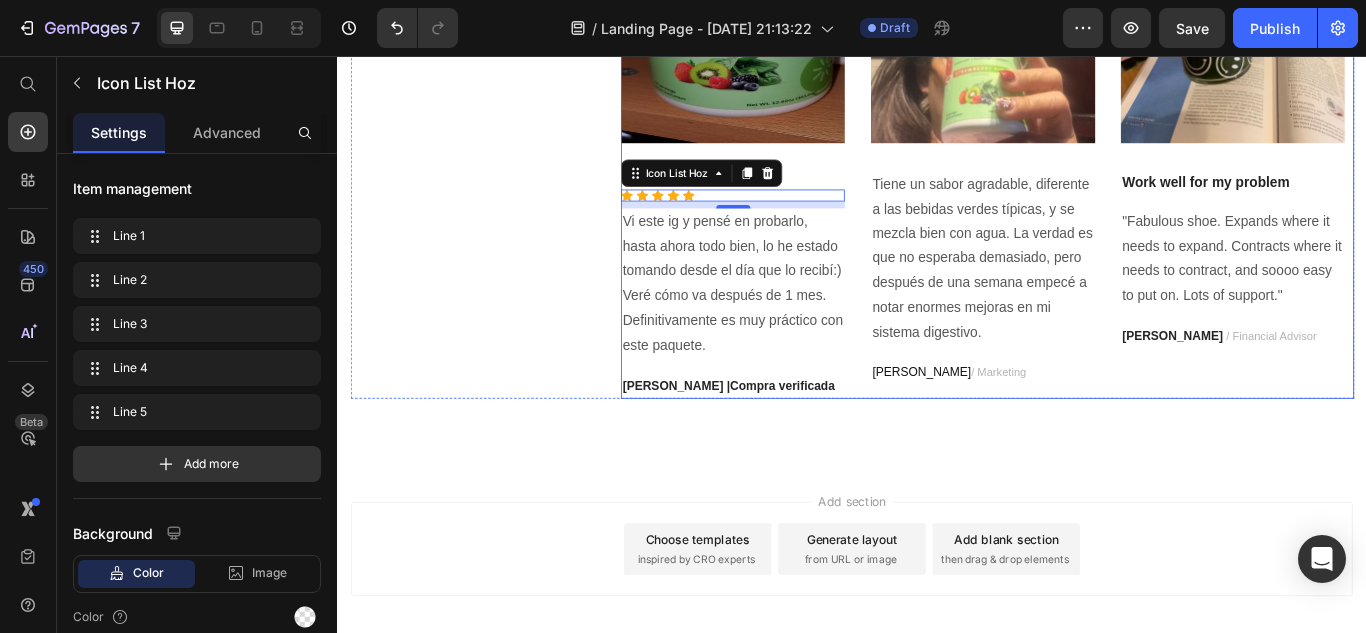 drag, startPoint x: 757, startPoint y: 226, endPoint x: 1039, endPoint y: 164, distance: 288.73517 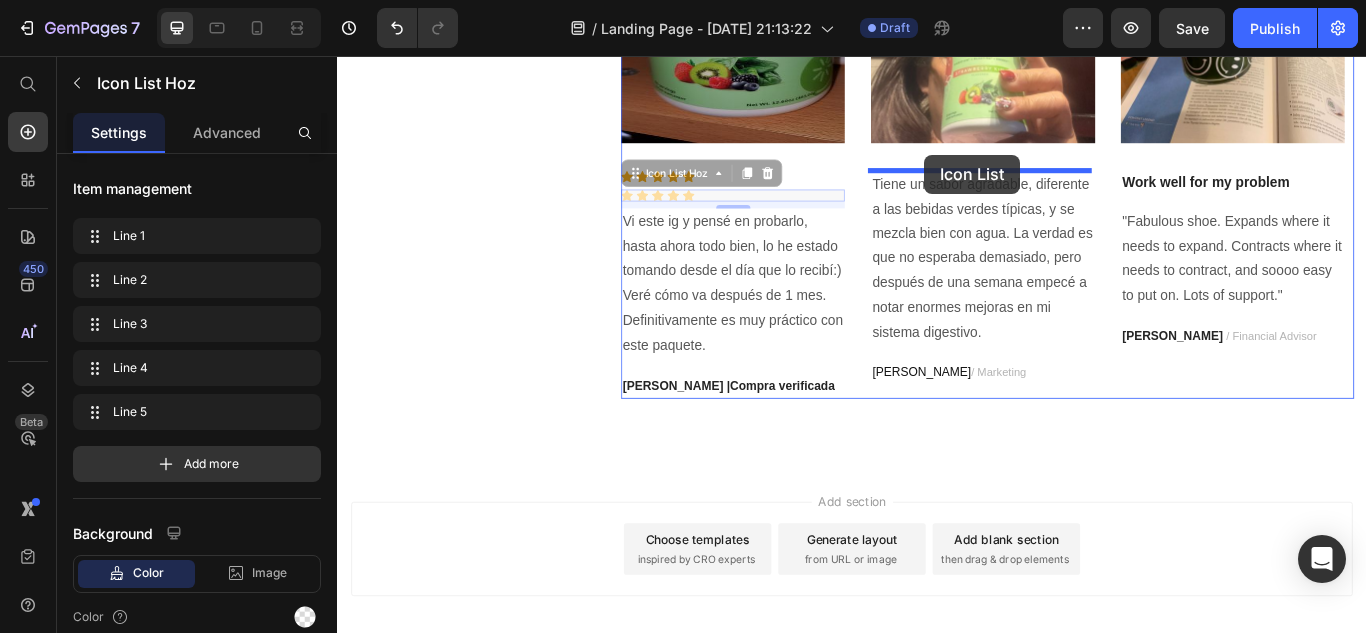 drag, startPoint x: 825, startPoint y: 216, endPoint x: 1022, endPoint y: 171, distance: 202.07425 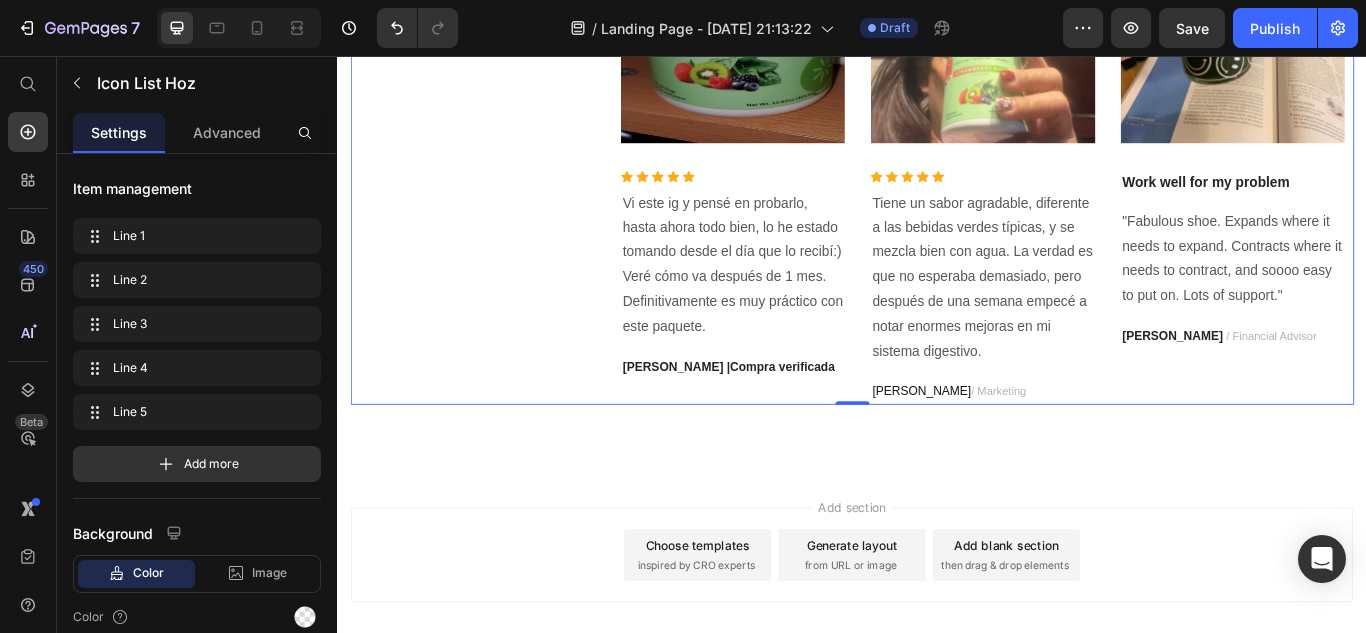 click on "5000+ 5 Star reviews Text block What Our Customers Are Saying Heading" at bounding box center [494, 135] 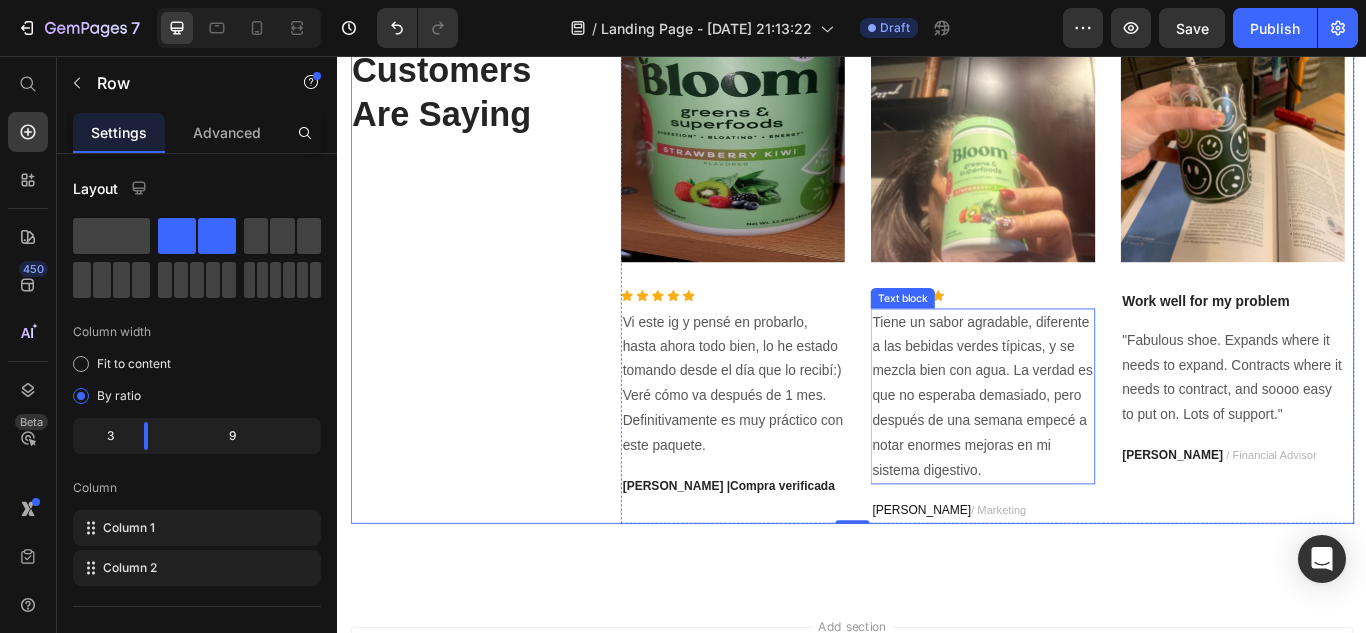 scroll, scrollTop: 2749, scrollLeft: 0, axis: vertical 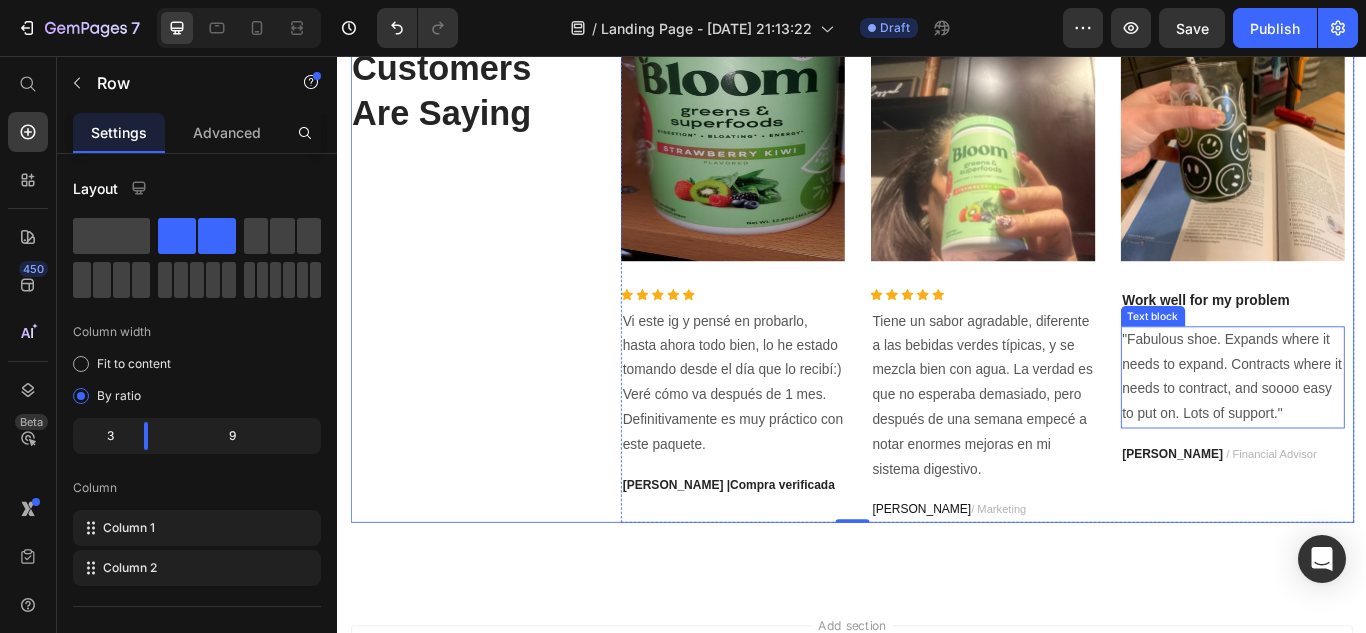 click on ""Fabulous shoe. Expands where it needs to expand. Contracts where it needs to contract, and soooo easy to put on. Lots of support."" at bounding box center (1380, 430) 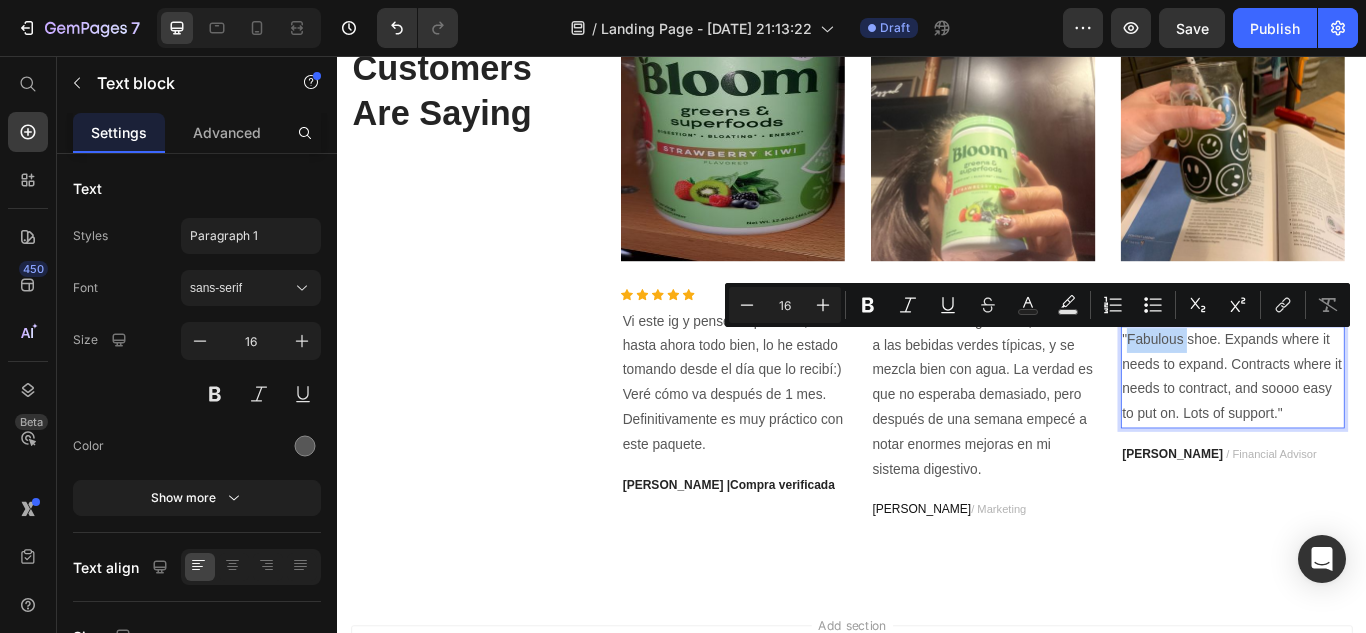 click on ""Fabulous shoe. Expands where it needs to expand. Contracts where it needs to contract, and soooo easy to put on. Lots of support."" at bounding box center (1380, 430) 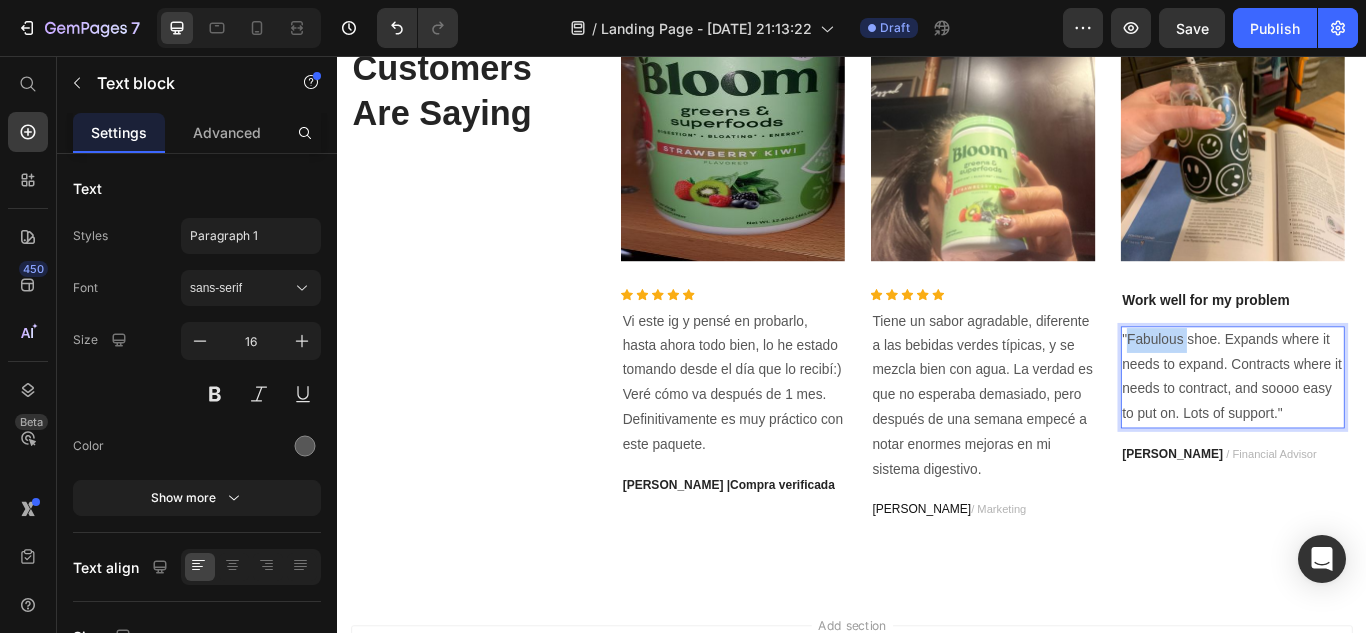 click on ""Fabulous shoe. Expands where it needs to expand. Contracts where it needs to contract, and soooo easy to put on. Lots of support."" at bounding box center (1380, 430) 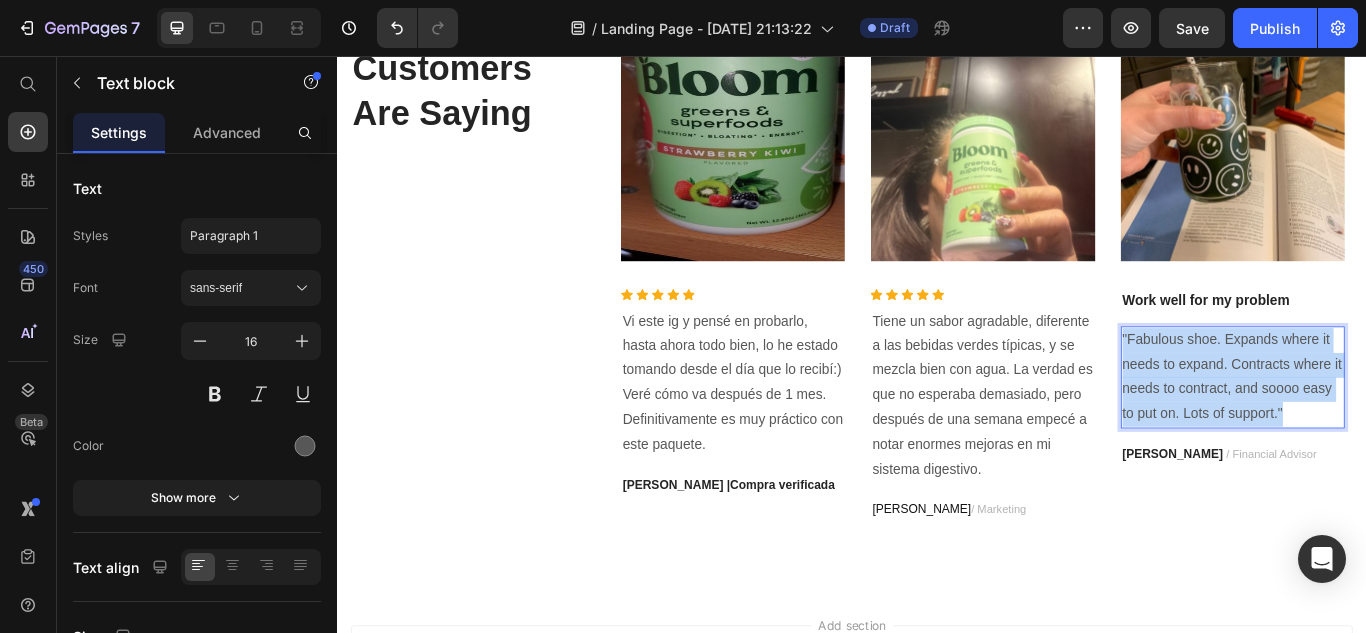 click on ""Fabulous shoe. Expands where it needs to expand. Contracts where it needs to contract, and soooo easy to put on. Lots of support."" at bounding box center (1380, 430) 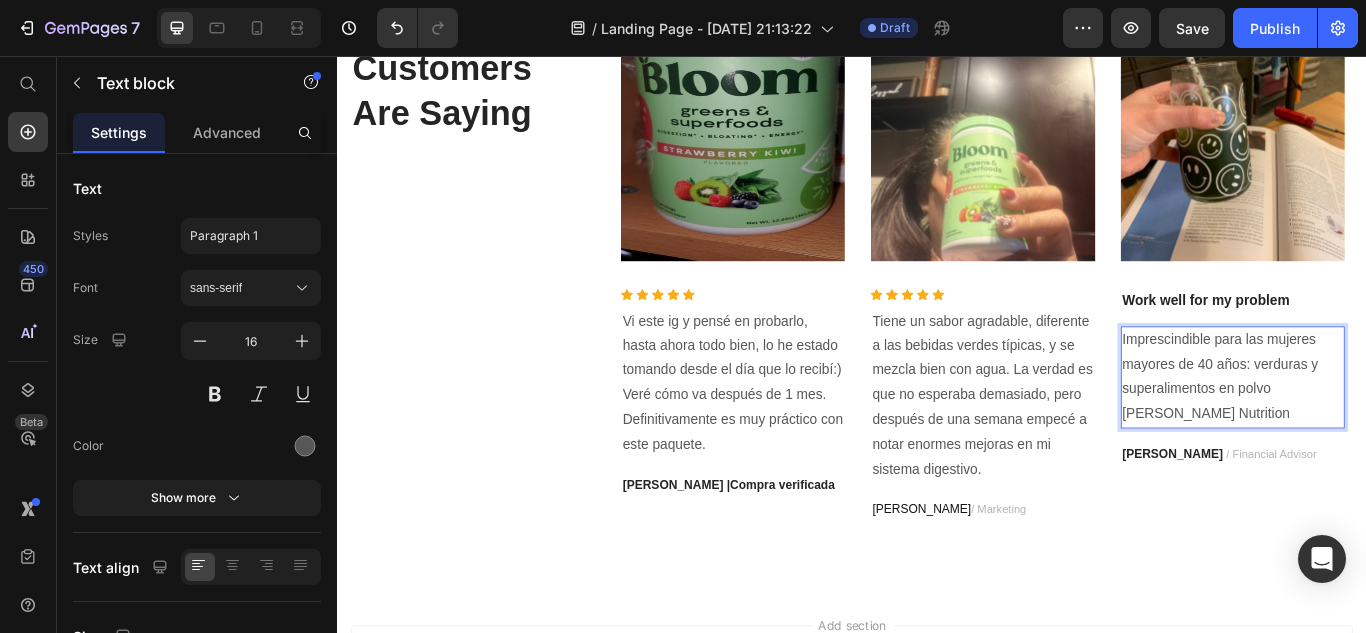 drag, startPoint x: 1227, startPoint y: 58, endPoint x: 473, endPoint y: 239, distance: 775.42053 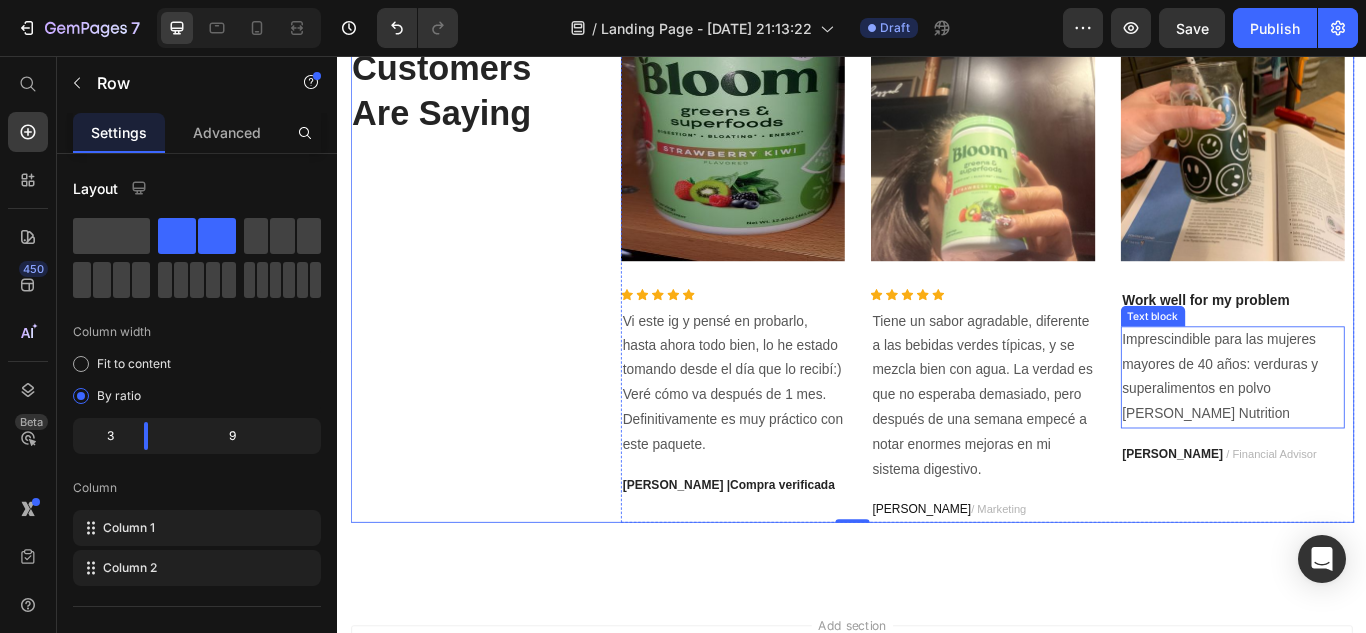 click on "Imprescindible para las mujeres mayores de 40 años: verduras y superalimentos en polvo [PERSON_NAME] Nutrition" at bounding box center [1380, 430] 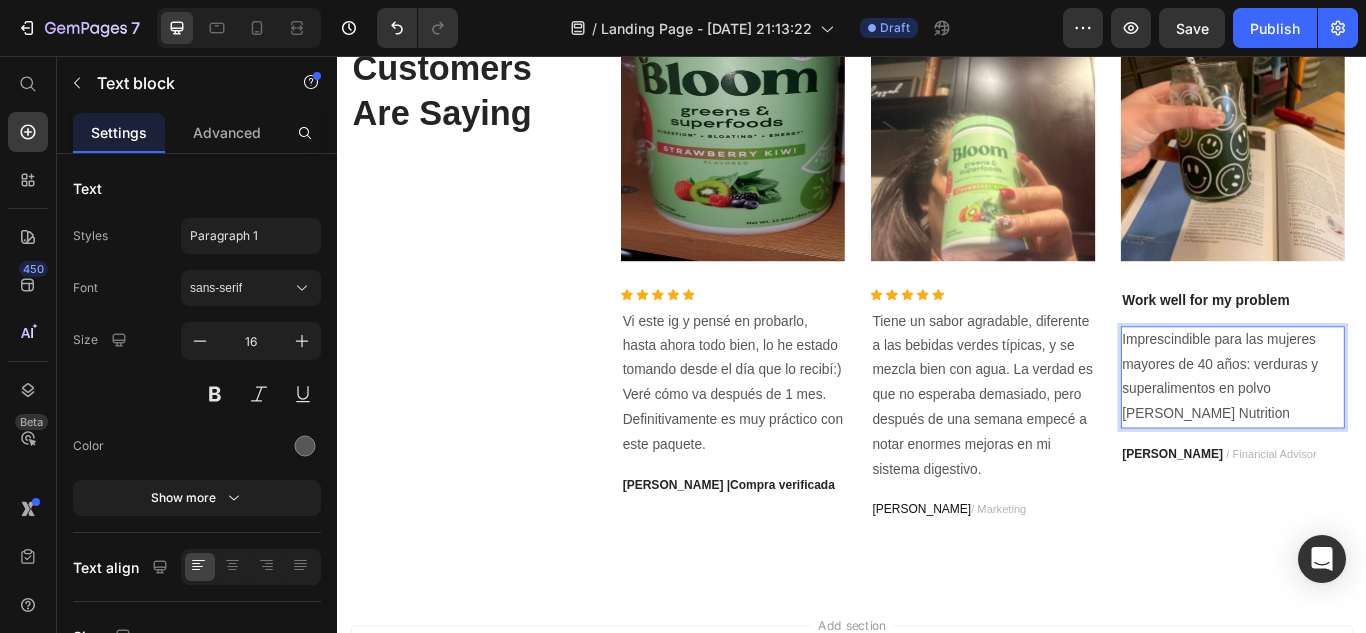 click on "Imprescindible para las mujeres mayores de 40 años: verduras y superalimentos en polvo [PERSON_NAME] Nutrition" at bounding box center [1380, 430] 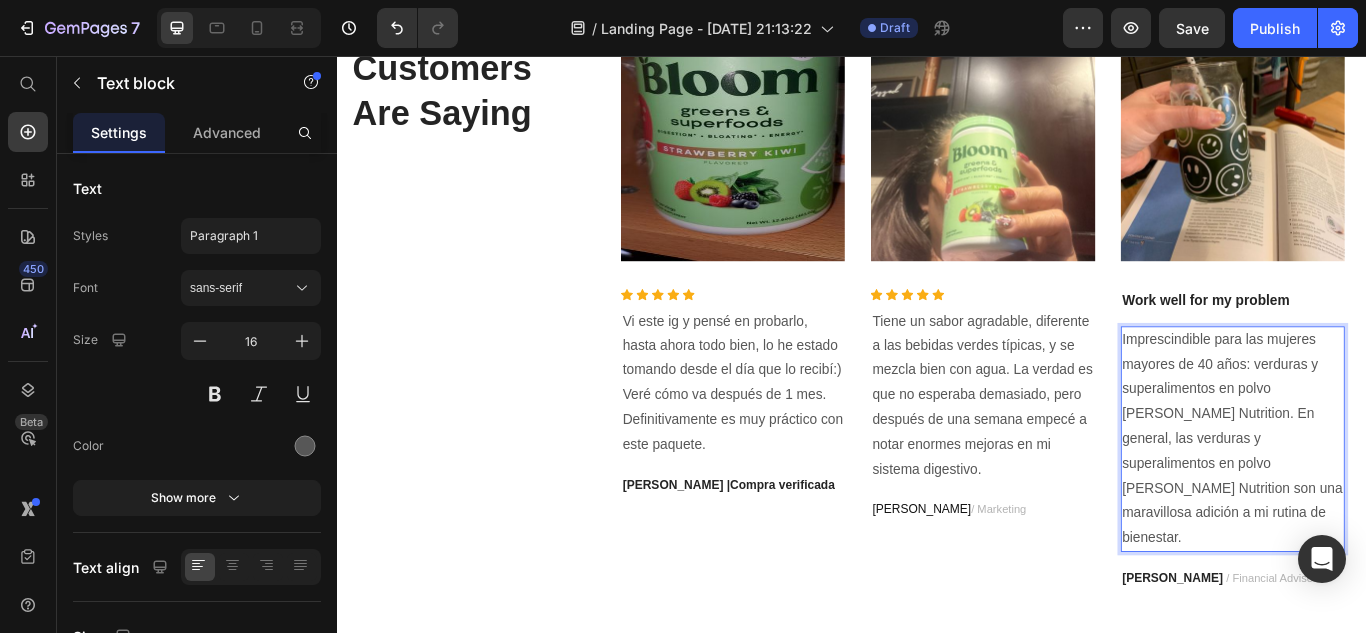 scroll, scrollTop: 2816, scrollLeft: 0, axis: vertical 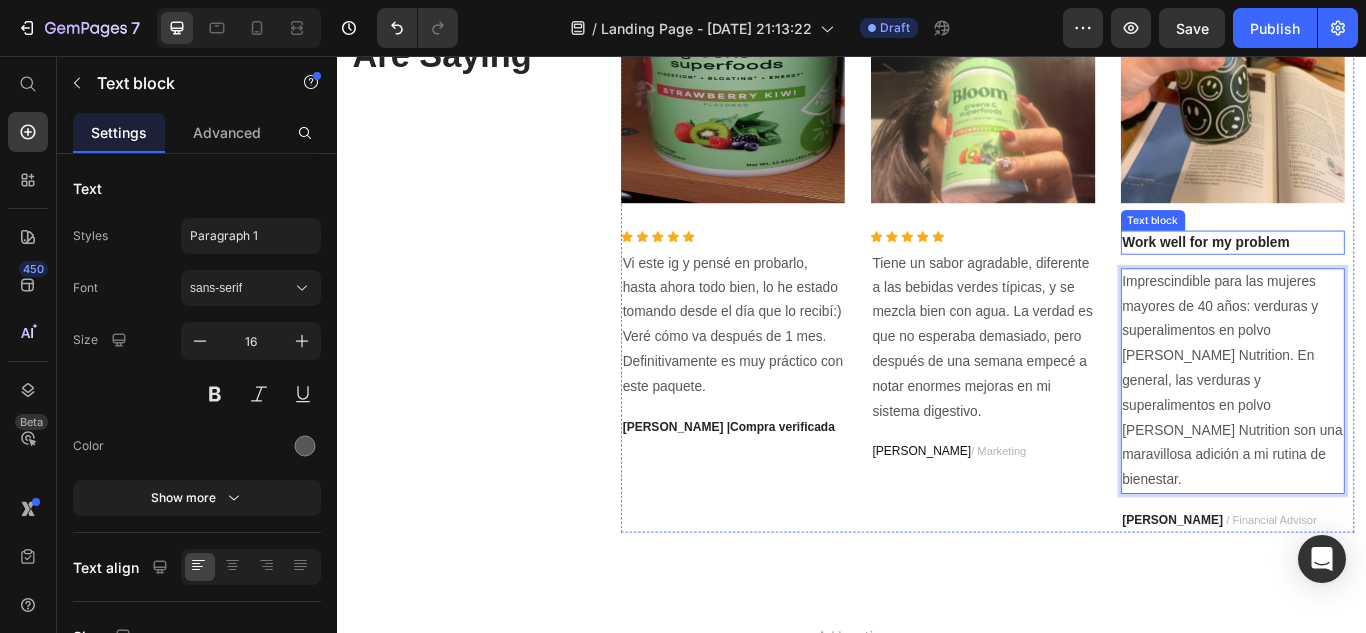 click on "Work well for my problem" at bounding box center [1380, 274] 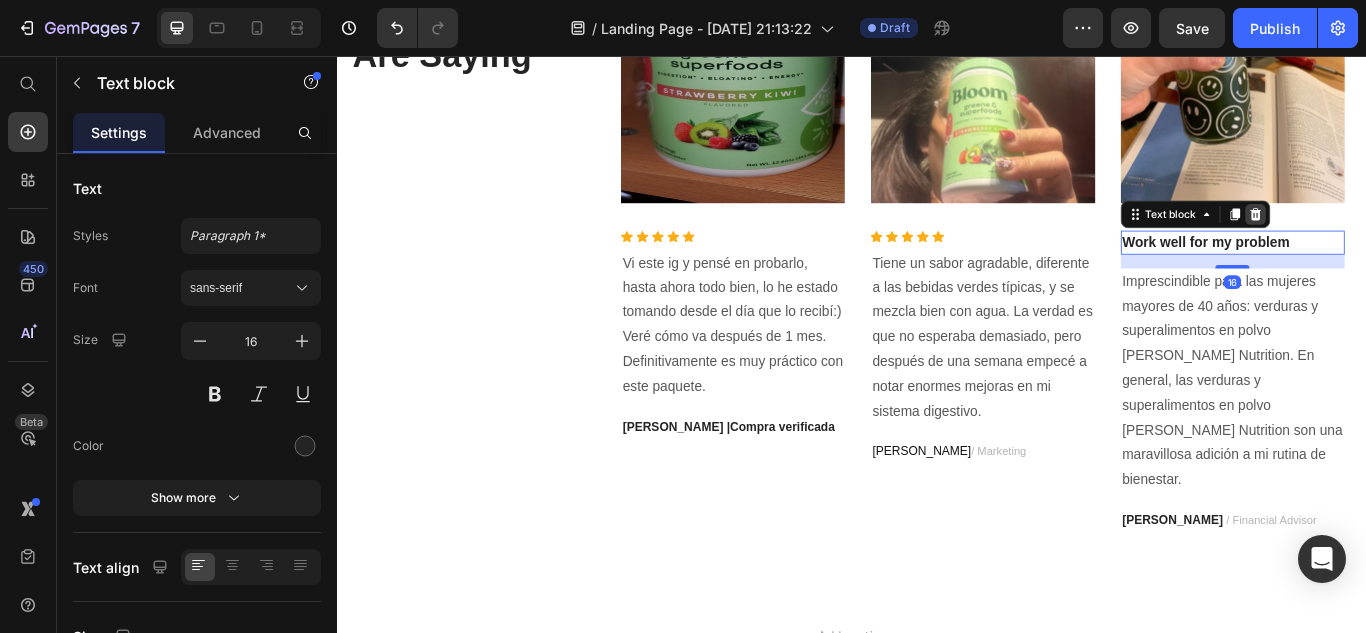 click 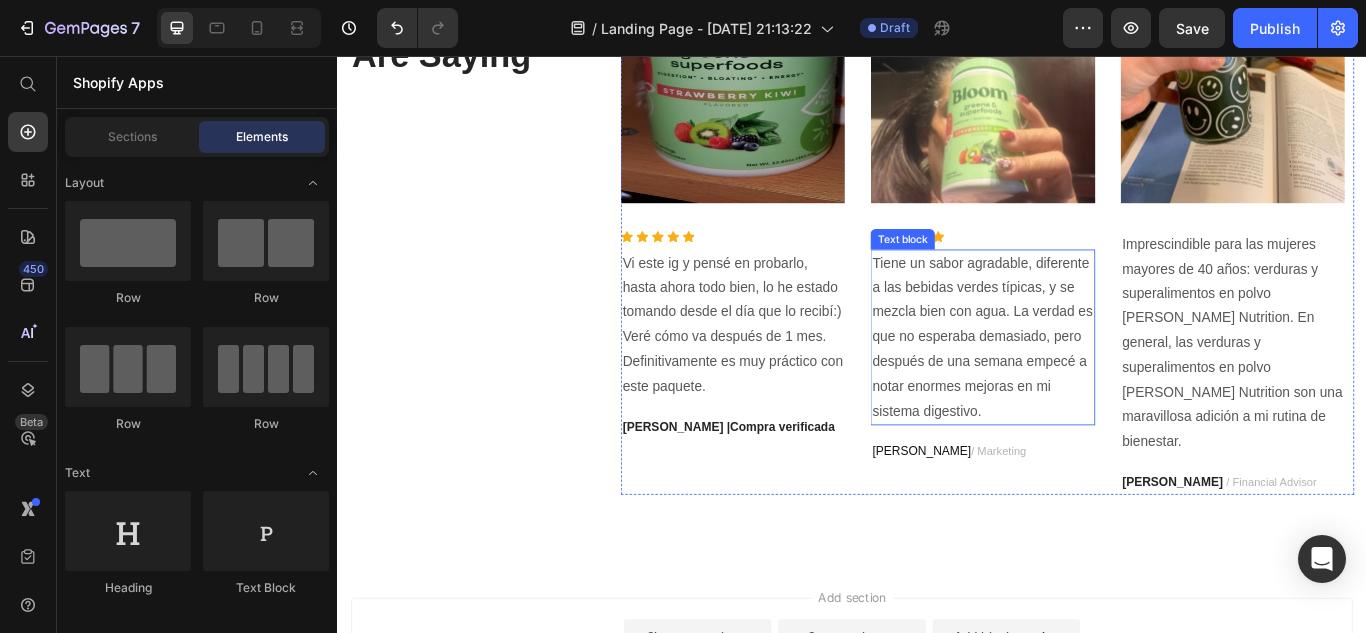 click on "Text block" at bounding box center (995, 270) 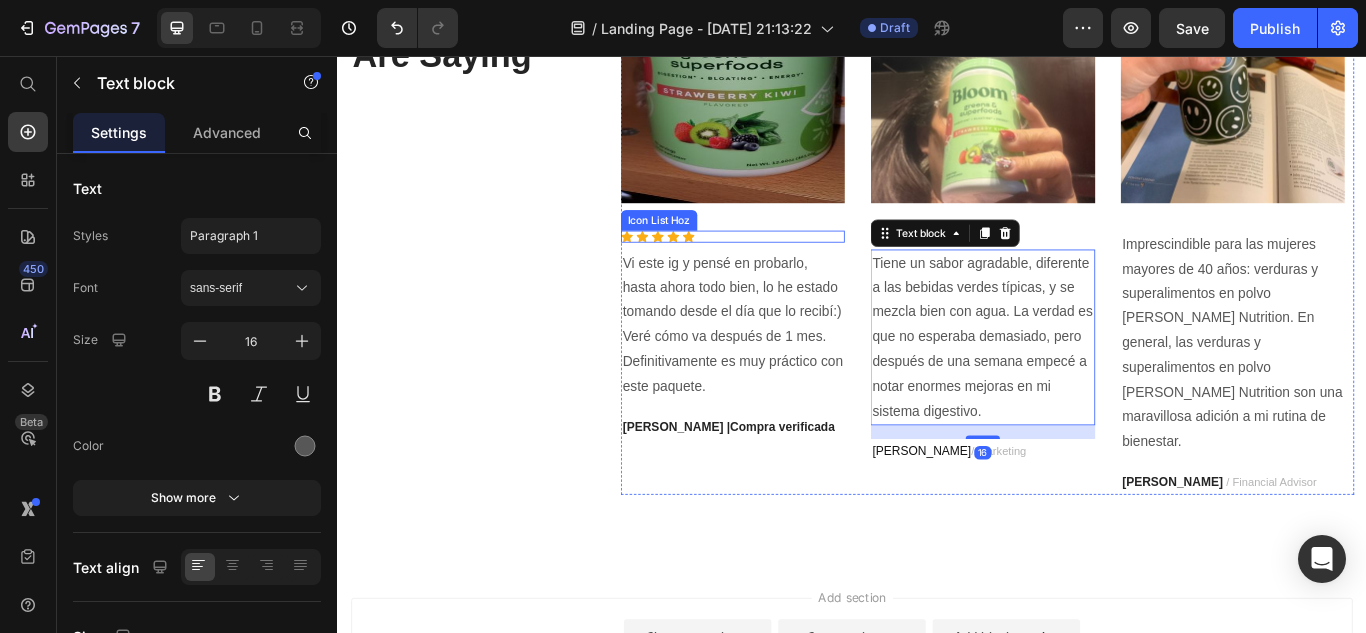 click on "Image                Icon                Icon                Icon                Icon                Icon Icon List Hoz Vi este ig y pensé en probarlo, hasta ahora todo bien, lo he estado tomando desde el día que lo recibí:) Veré cómo va después de 1 mes. Definitivamente es muy práctico con este paquete. Text block [PERSON_NAME] |Compra verificada Text block" at bounding box center [797, 223] 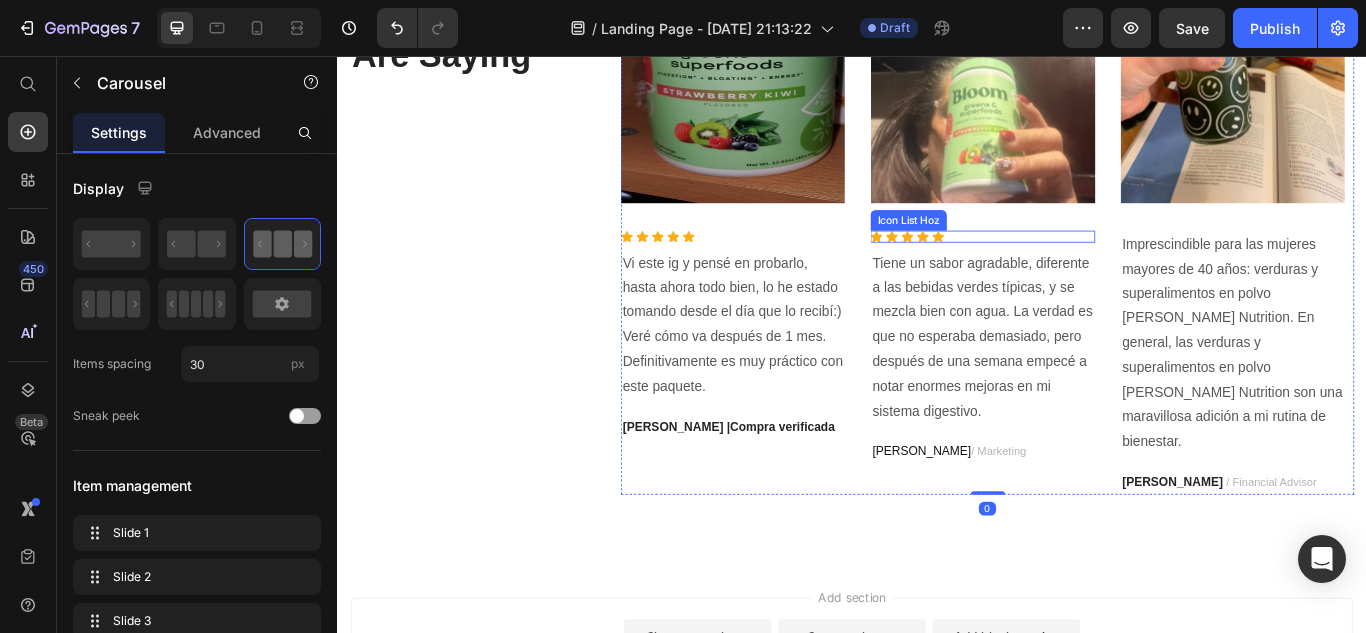 click on "Icon                Icon                Icon                Icon                Icon" at bounding box center [1088, 267] 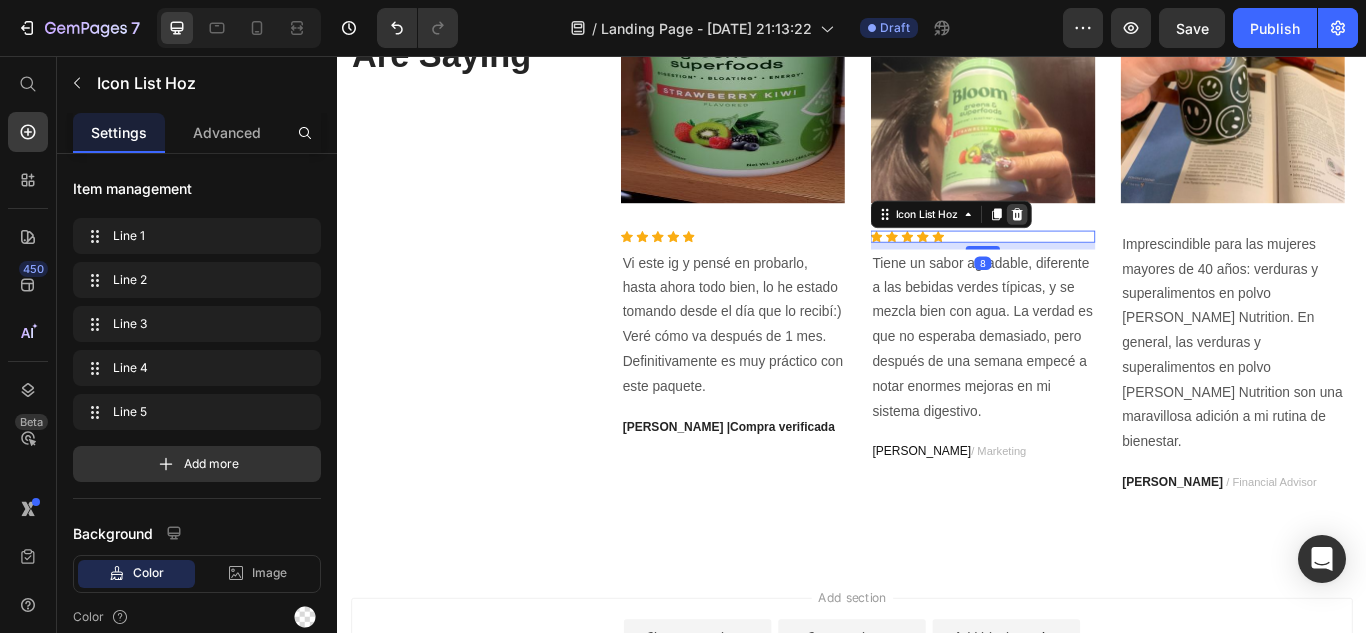 click at bounding box center (1129, 241) 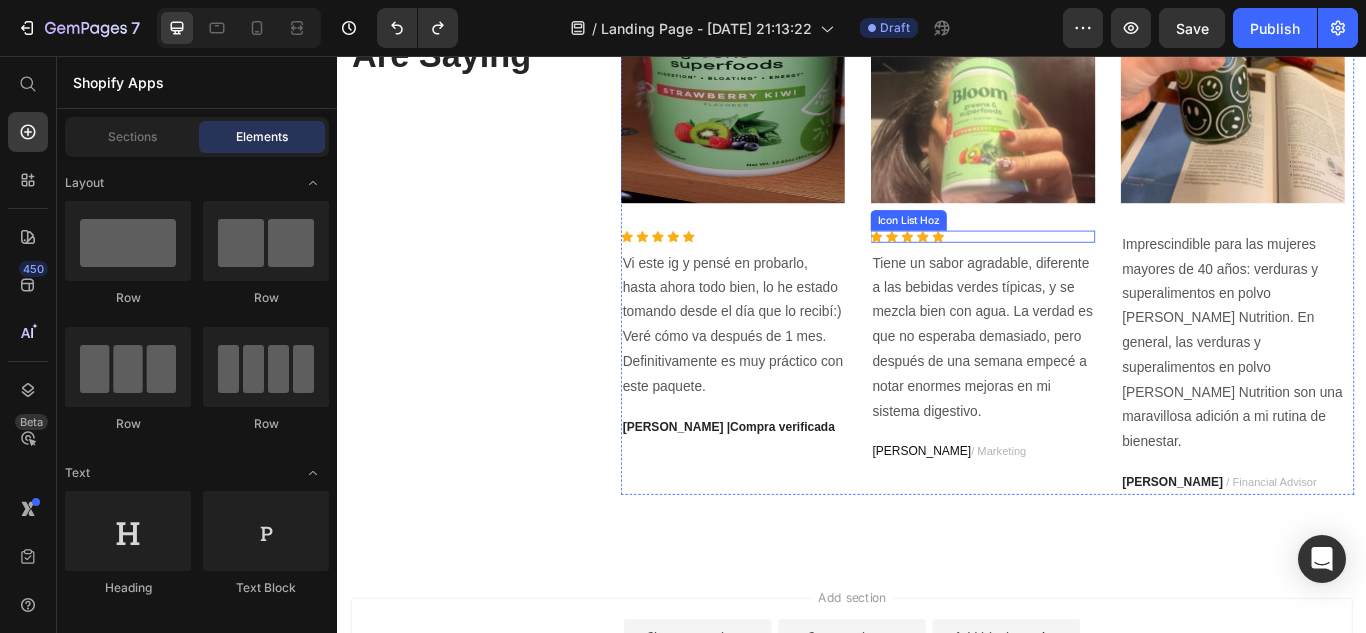 click on "Icon                Icon                Icon                Icon                Icon" at bounding box center (1088, 267) 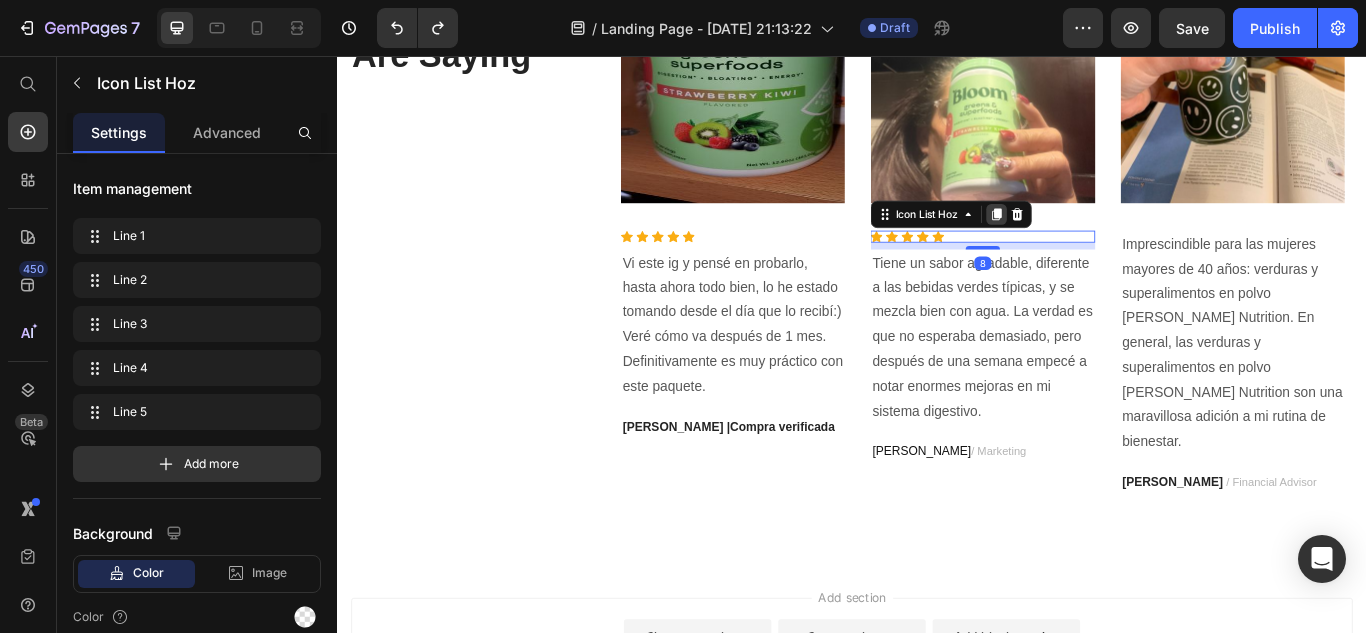 click 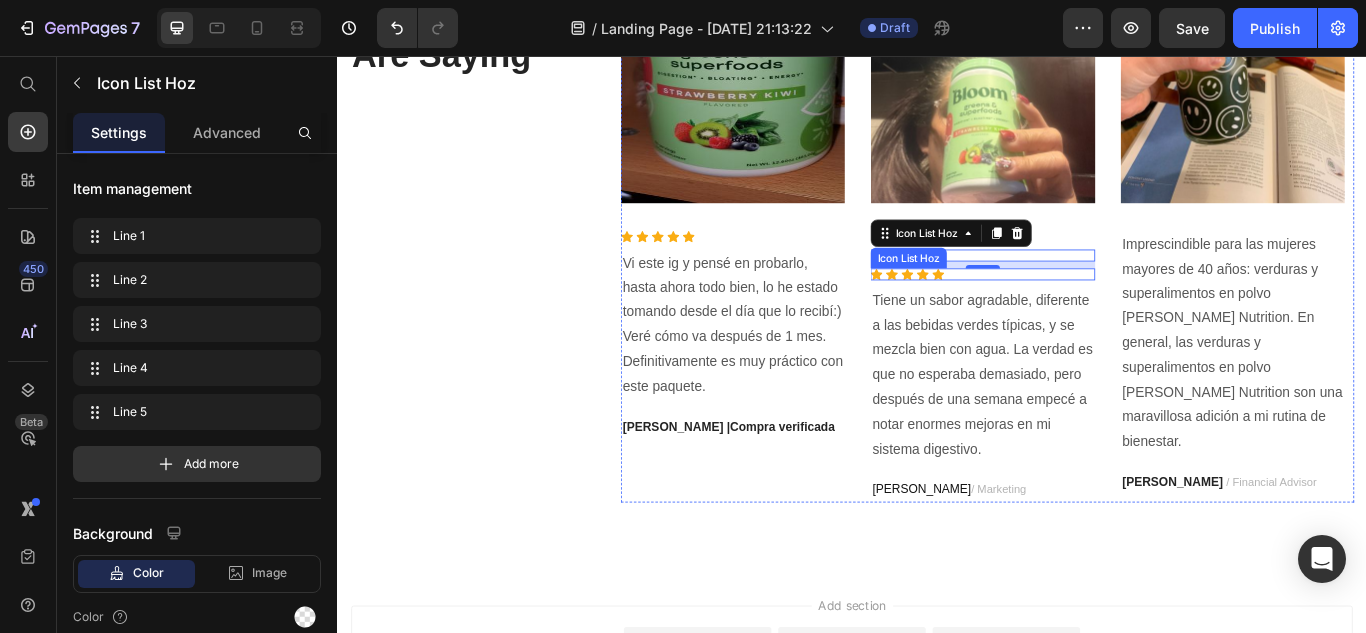 click on "Icon                Icon                Icon                Icon                Icon" at bounding box center [1088, 311] 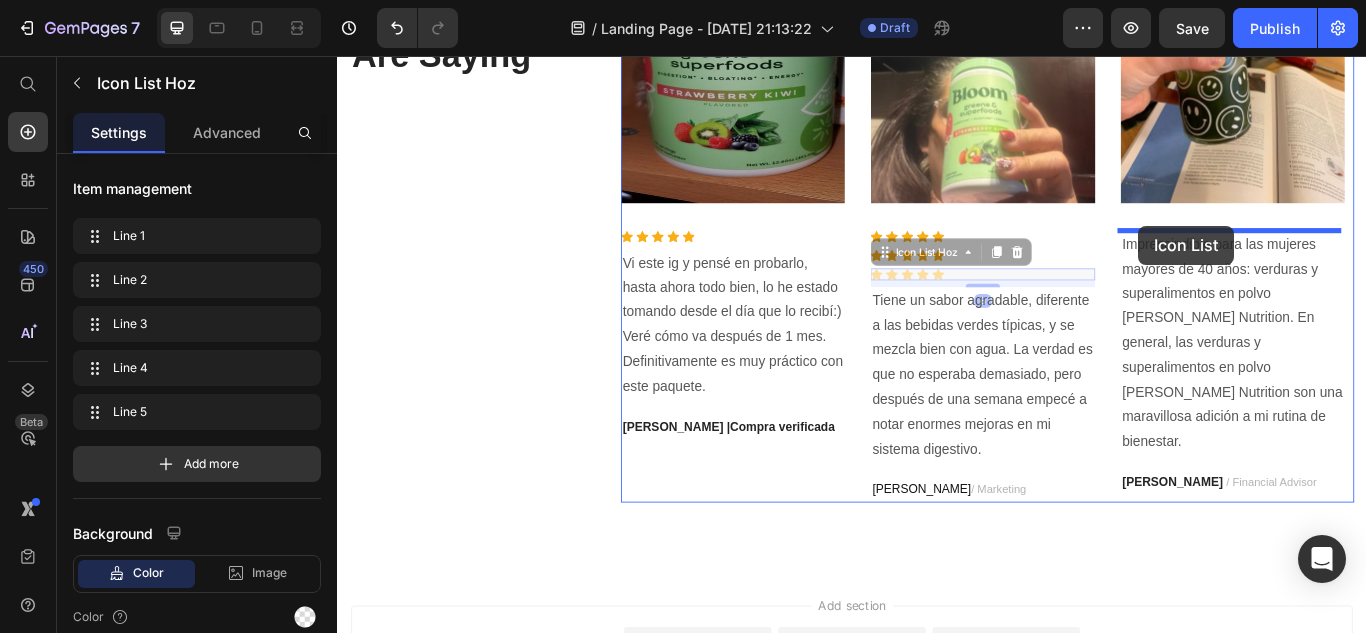drag, startPoint x: 1056, startPoint y: 316, endPoint x: 1271, endPoint y: 254, distance: 223.76103 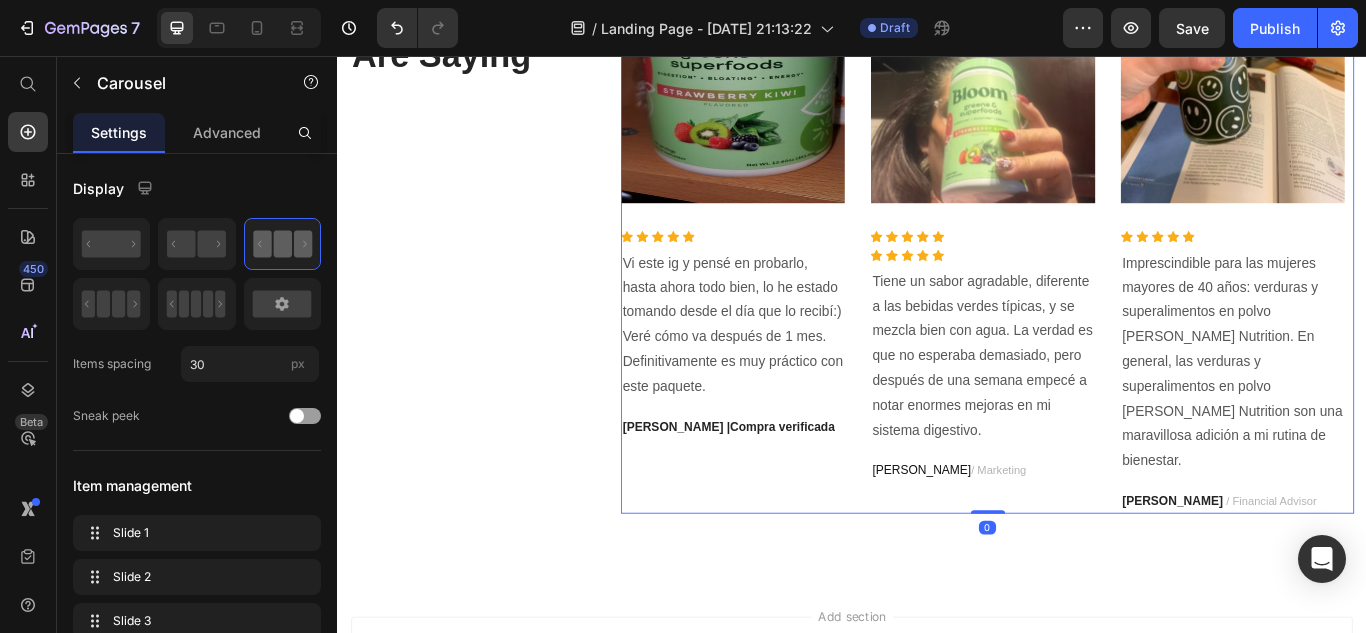 click on "Icon                Icon                Icon                Icon                Icon Icon List Hoz" at bounding box center [1088, 289] 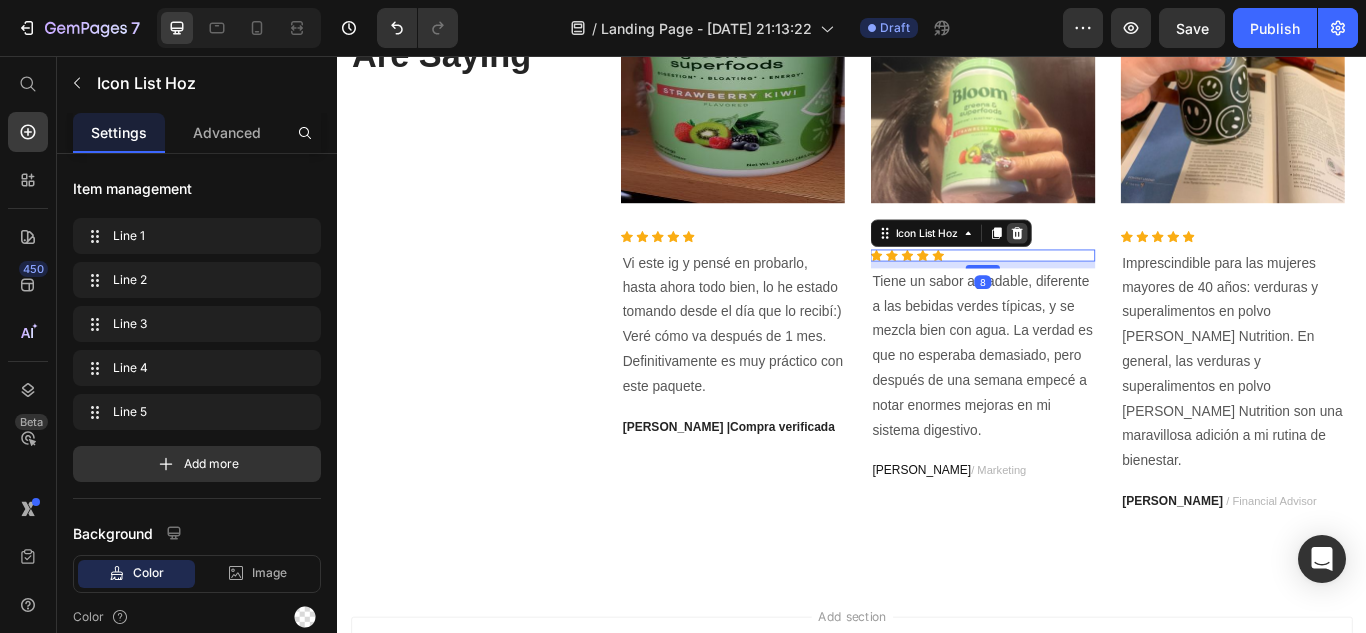 click 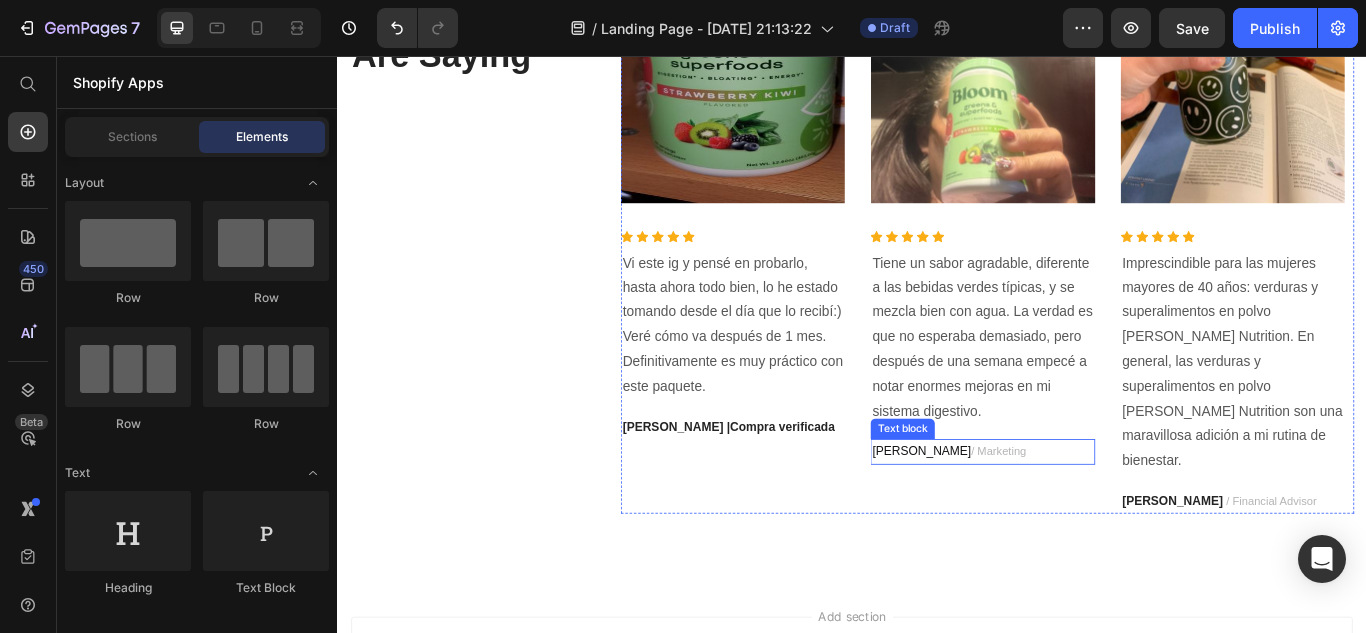 click on "/ Marketing" at bounding box center (1107, 517) 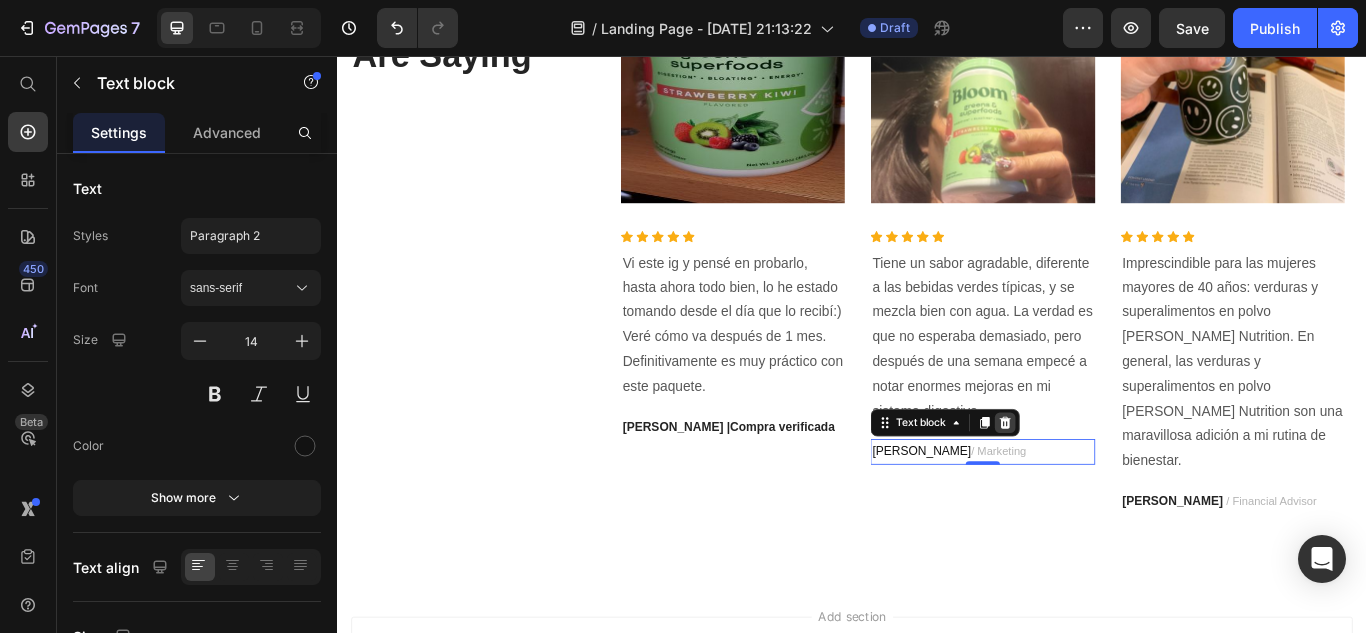 click 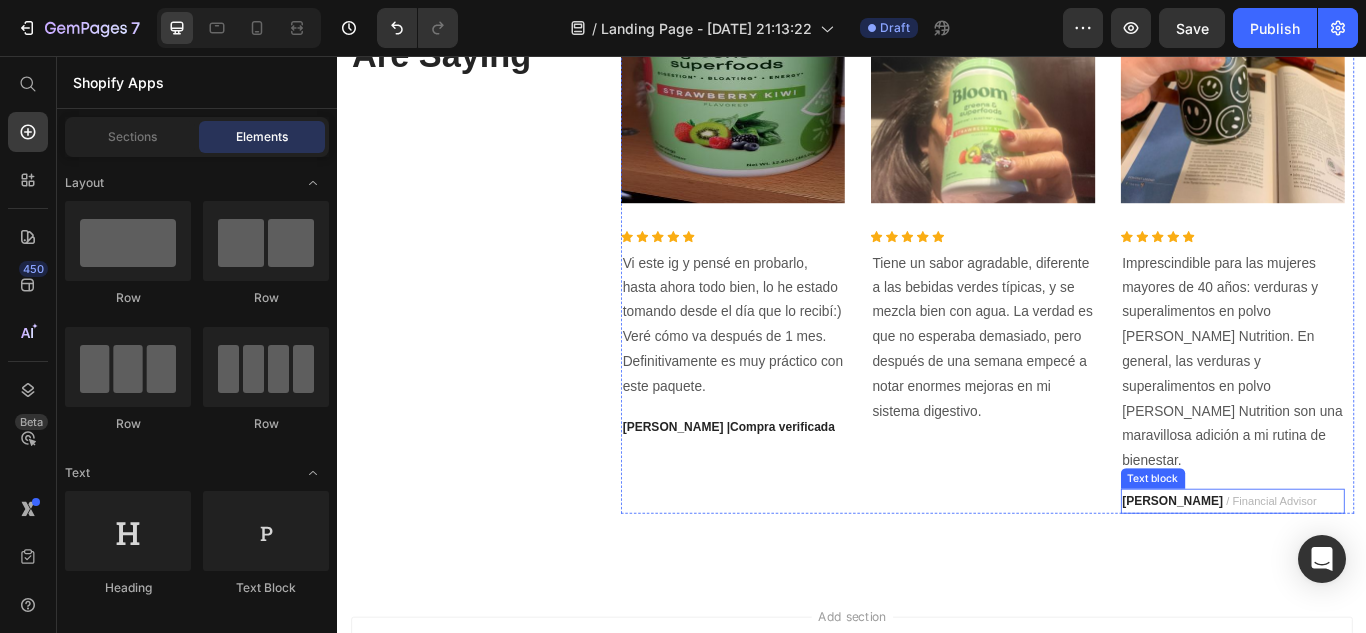 click on "[PERSON_NAME]" at bounding box center [1310, 575] 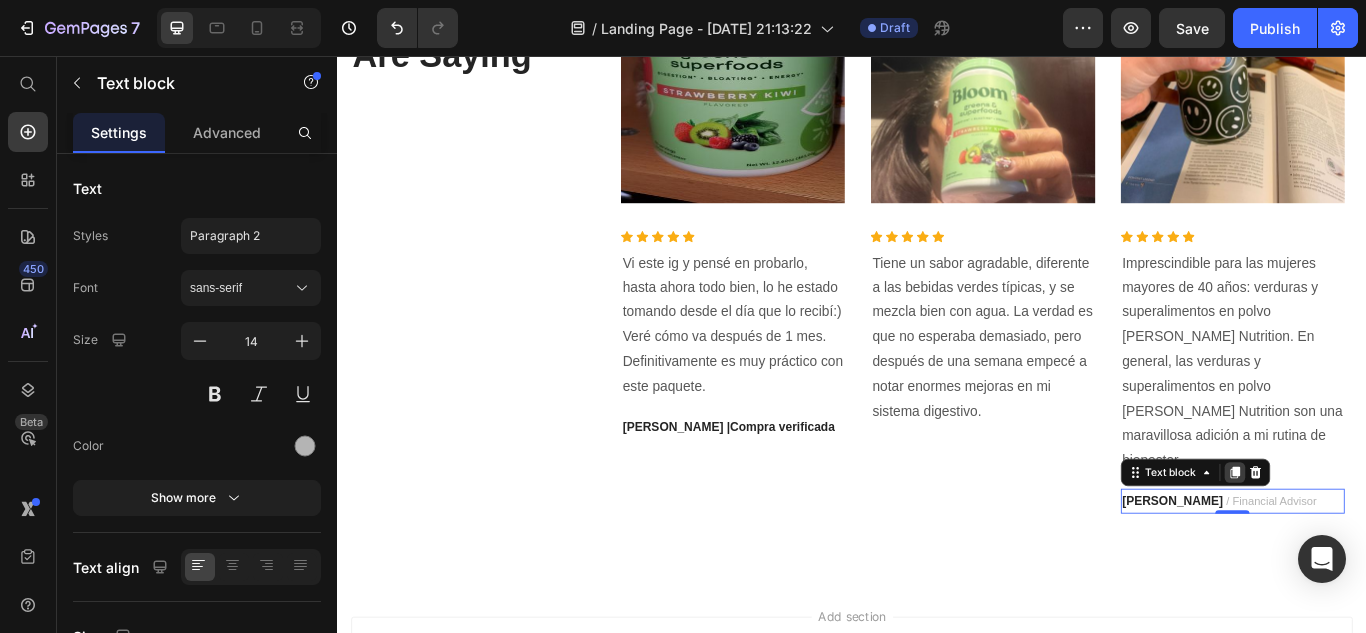 click 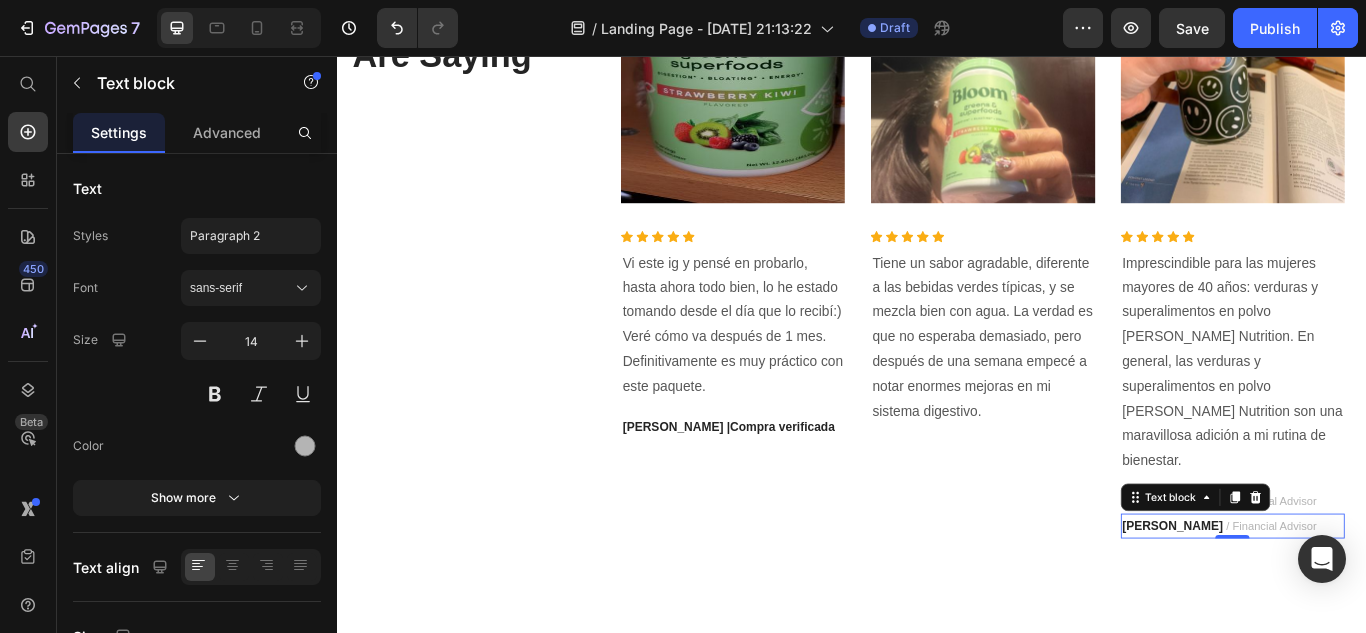 drag, startPoint x: 1348, startPoint y: 545, endPoint x: 976, endPoint y: 493, distance: 375.61682 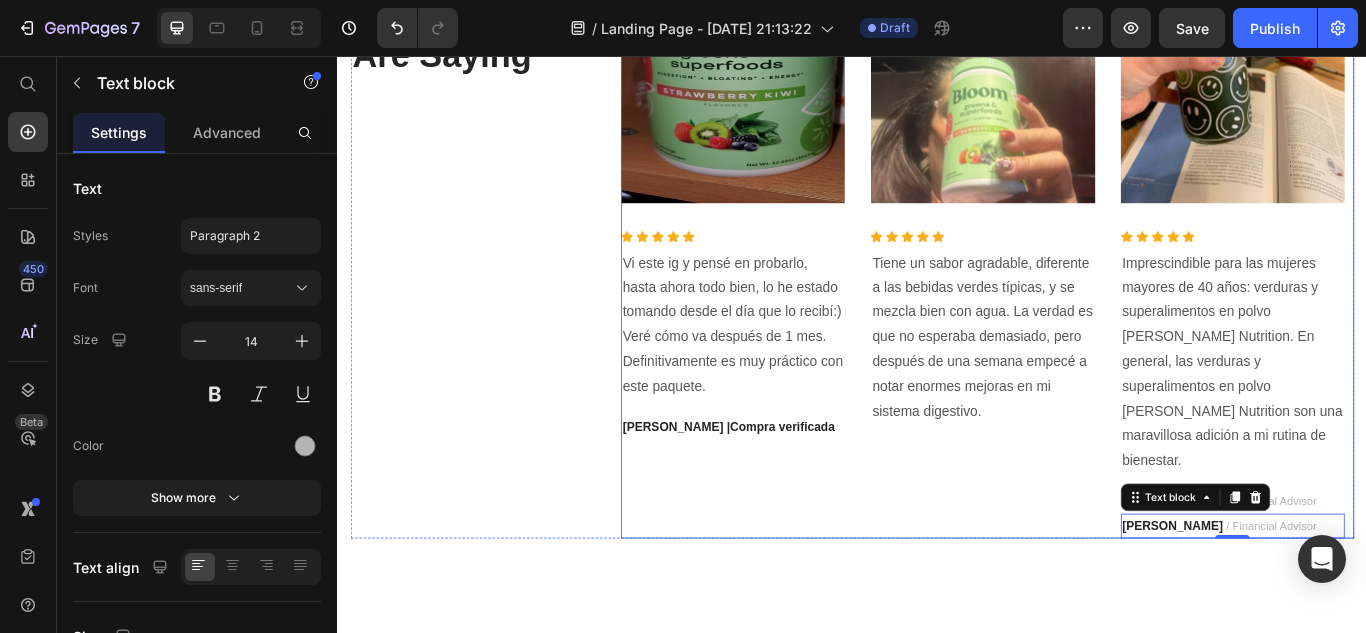 click on "5000+ 5 Star reviews Text block What Our Customers Are Saying Heading Image                Icon                Icon                Icon                Icon                Icon Icon List Hoz Vi este ig y pensé en probarlo, hasta ahora todo bien, lo he estado tomando desde el día que lo recibí:) Veré cómo va después de 1 mes. Definitivamente es muy práctico con este paquete. Text block [PERSON_NAME] |Compra verificada Text block Image                Icon                Icon                Icon                Icon                Icon Icon List Hoz Tiene un sabor agradable, diferente a las bebidas verdes típicas, y se mezcla bien con agua. La verdad es que no esperaba demasiado, pero después de una semana empecé a notar enormes mejoras en mi sistema digestivo. Text block Image                Icon                Icon                Icon                Icon                Icon Icon List Hoz Text block [PERSON_NAME]   / Financial Advisor Text block [PERSON_NAME]   / Financial Advisor Text block   0 Carousel Row" at bounding box center (937, 249) 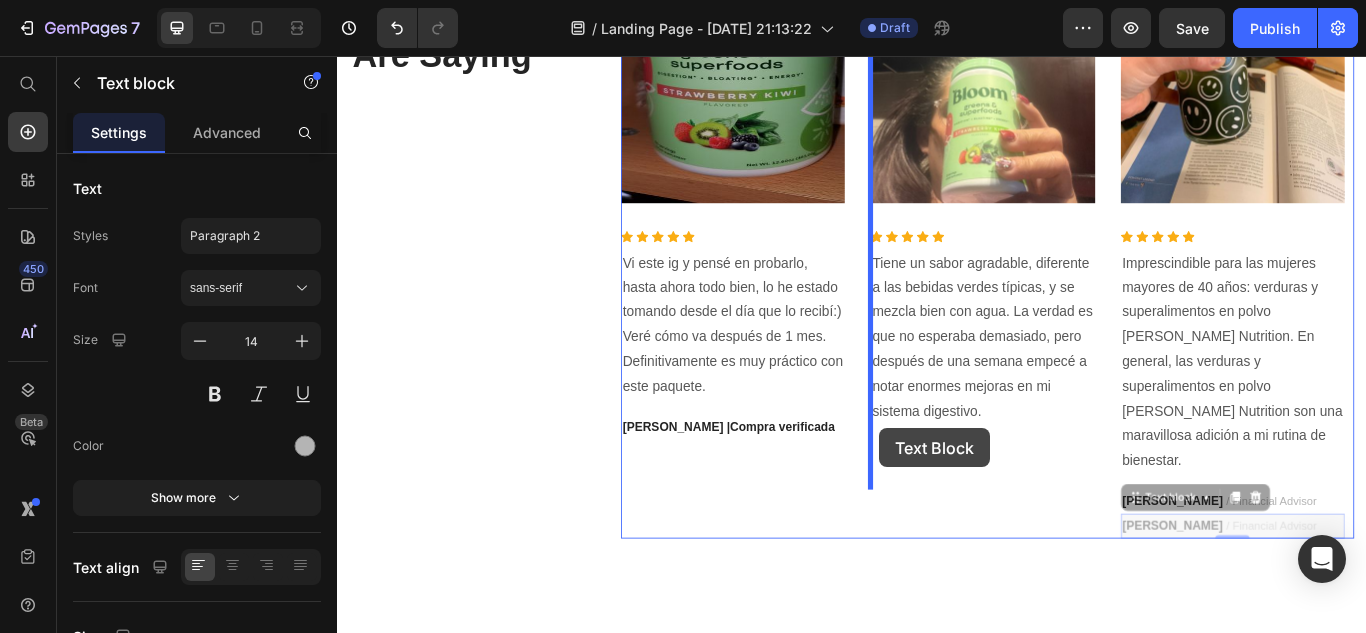 drag, startPoint x: 1289, startPoint y: 530, endPoint x: 969, endPoint y: 490, distance: 322.4903 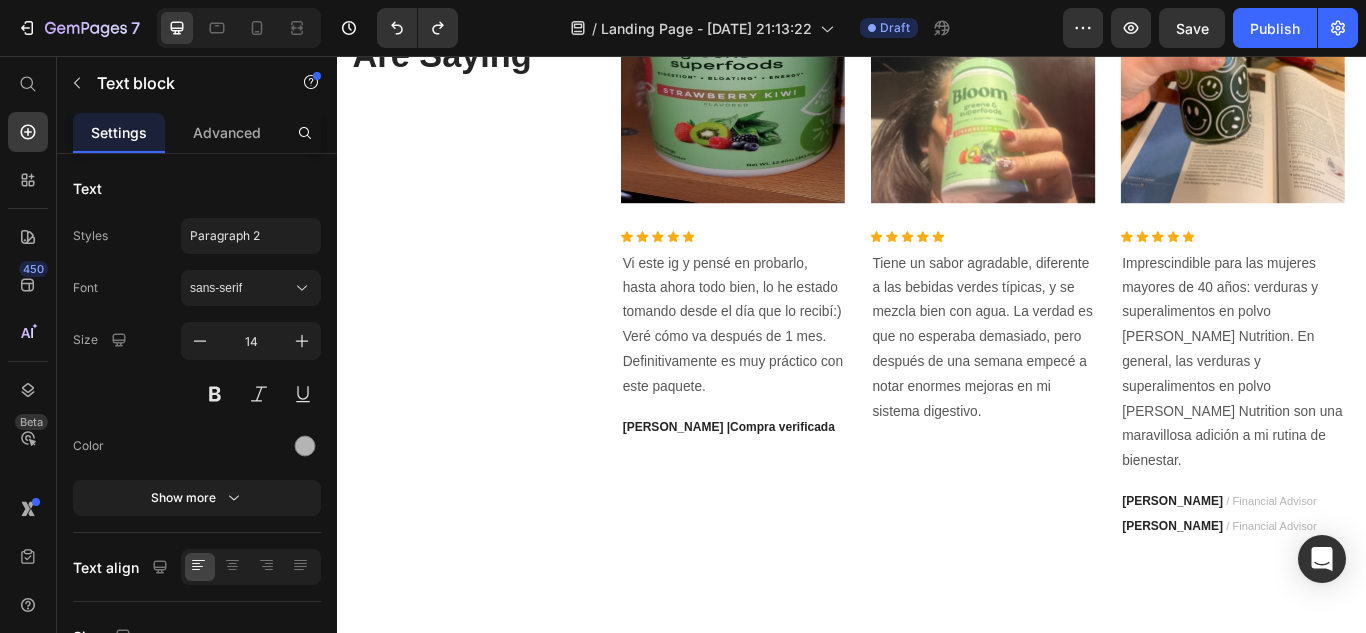 click on "[PERSON_NAME]" at bounding box center (1310, 604) 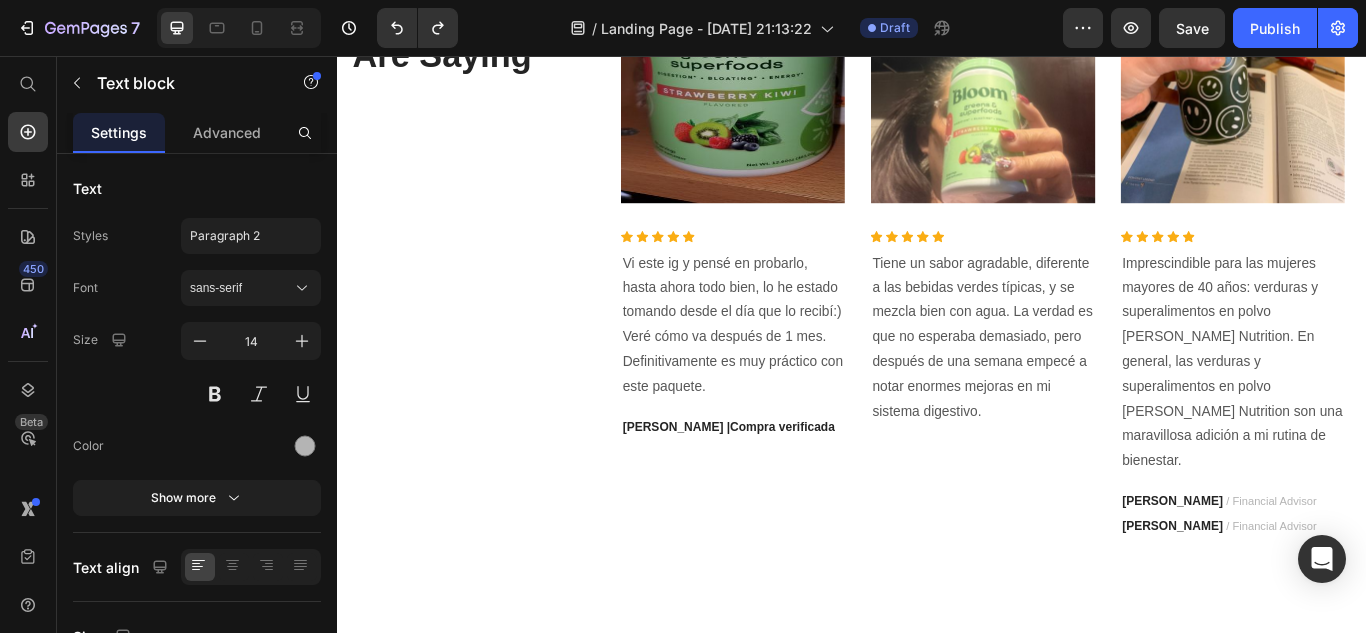 click on "[PERSON_NAME]   / Financial Advisor" at bounding box center [1380, 604] 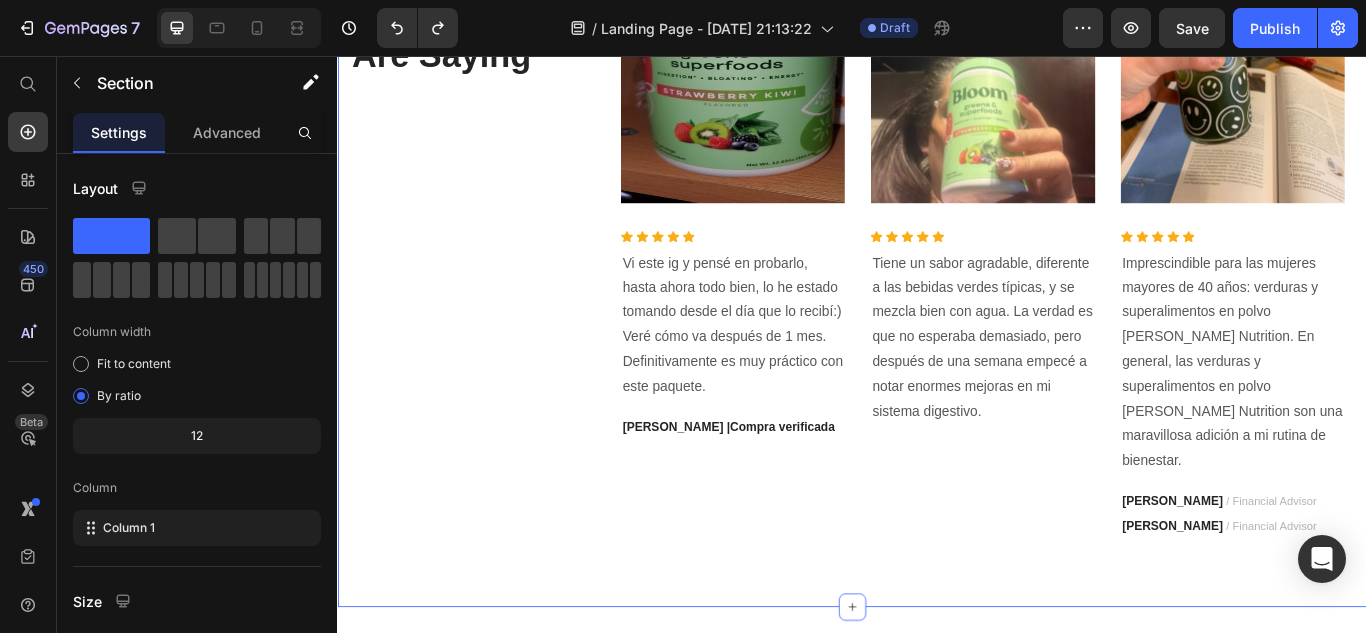 click on "5000+ 5 Star reviews Text block What Our Customers Are Saying Heading Image                Icon                Icon                Icon                Icon                Icon Icon List Hoz Vi este ig y pensé en probarlo, hasta ahora todo bien, lo he estado tomando desde el día que lo recibí:) Veré cómo va después de 1 mes. Definitivamente es muy práctico con este paquete. Text block [PERSON_NAME] |Compra verificada Text block Image                Icon                Icon                Icon                Icon                Icon Icon List Hoz Tiene un sabor agradable, diferente a las bebidas verdes típicas, y se mezcla bien con agua. La verdad es que no esperaba demasiado, pero después de una semana empecé a notar enormes mejoras en mi sistema digestivo. Text block Image                Icon                Icon                Icon                Icon                Icon Icon List Hoz Text block [PERSON_NAME]   / Financial Advisor Text block [PERSON_NAME]   / Financial Advisor Text block Carousel Row" at bounding box center [937, 249] 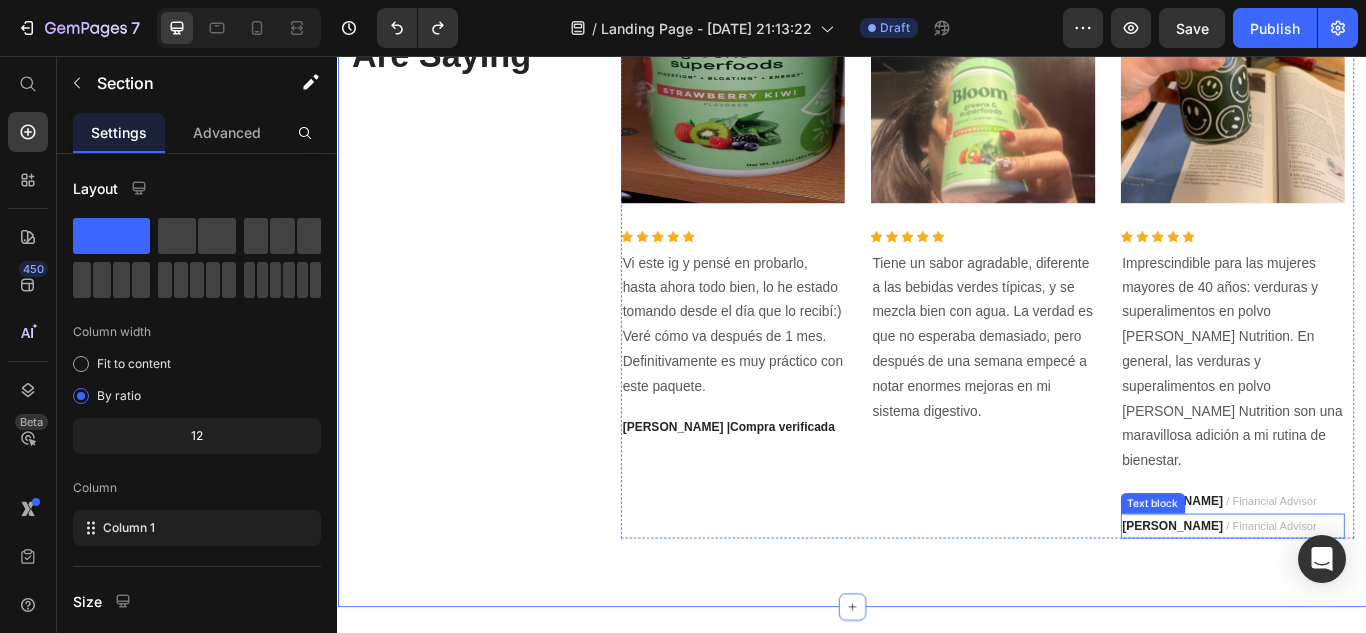click on "[PERSON_NAME]" at bounding box center [1310, 604] 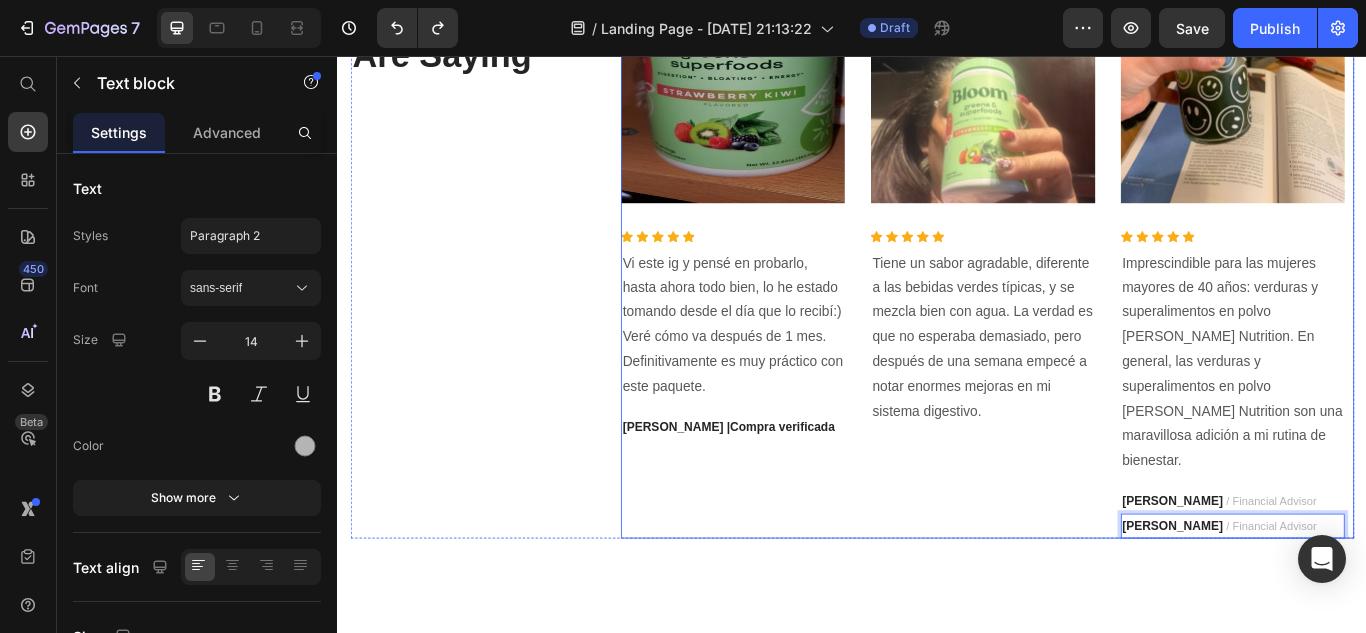 drag, startPoint x: 1282, startPoint y: 548, endPoint x: 994, endPoint y: 495, distance: 292.83612 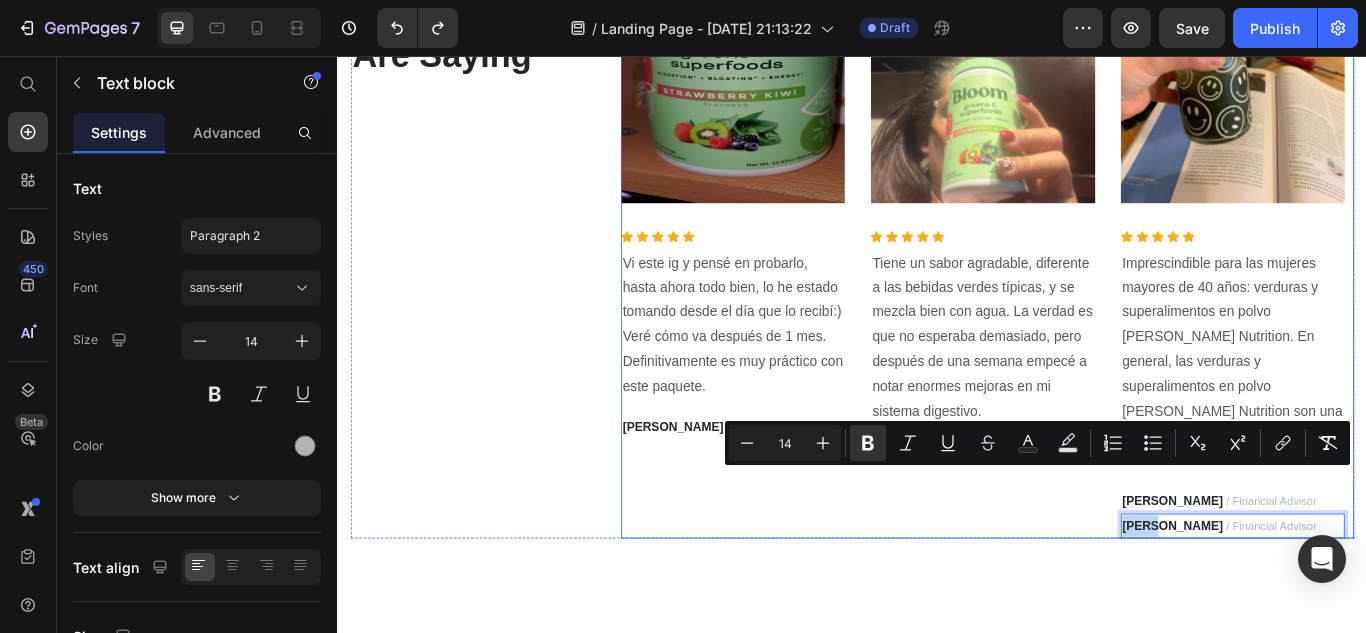 drag, startPoint x: 1290, startPoint y: 549, endPoint x: 1064, endPoint y: 497, distance: 231.90515 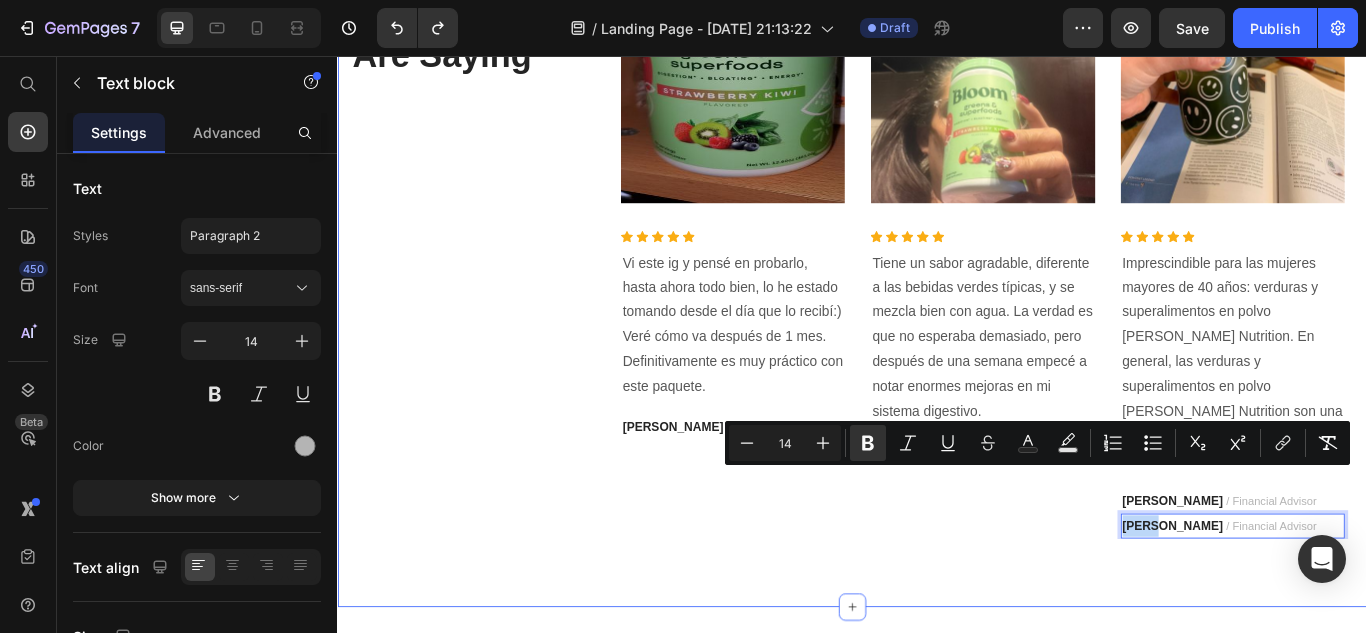 click on "5000+ 5 Star reviews Text block What Our Customers Are Saying Heading Image                Icon                Icon                Icon                Icon                Icon Icon List Hoz Vi este ig y pensé en probarlo, hasta ahora todo bien, lo he estado tomando desde el día que lo recibí:) Veré cómo va después de 1 mes. Definitivamente es muy práctico con este paquete. Text block [PERSON_NAME] |Compra verificada Text block Image                Icon                Icon                Icon                Icon                Icon Icon List Hoz Tiene un sabor agradable, diferente a las bebidas verdes típicas, y se mezcla bien con agua. La verdad es que no esperaba demasiado, pero después de una semana empecé a notar enormes mejoras en mi sistema digestivo. Text block Image                Icon                Icon                Icon                Icon                Icon Icon List Hoz Text block [PERSON_NAME]   / Financial Advisor Text block [PERSON_NAME]   / Financial Advisor Text block   0 Carousel Row" at bounding box center (937, 249) 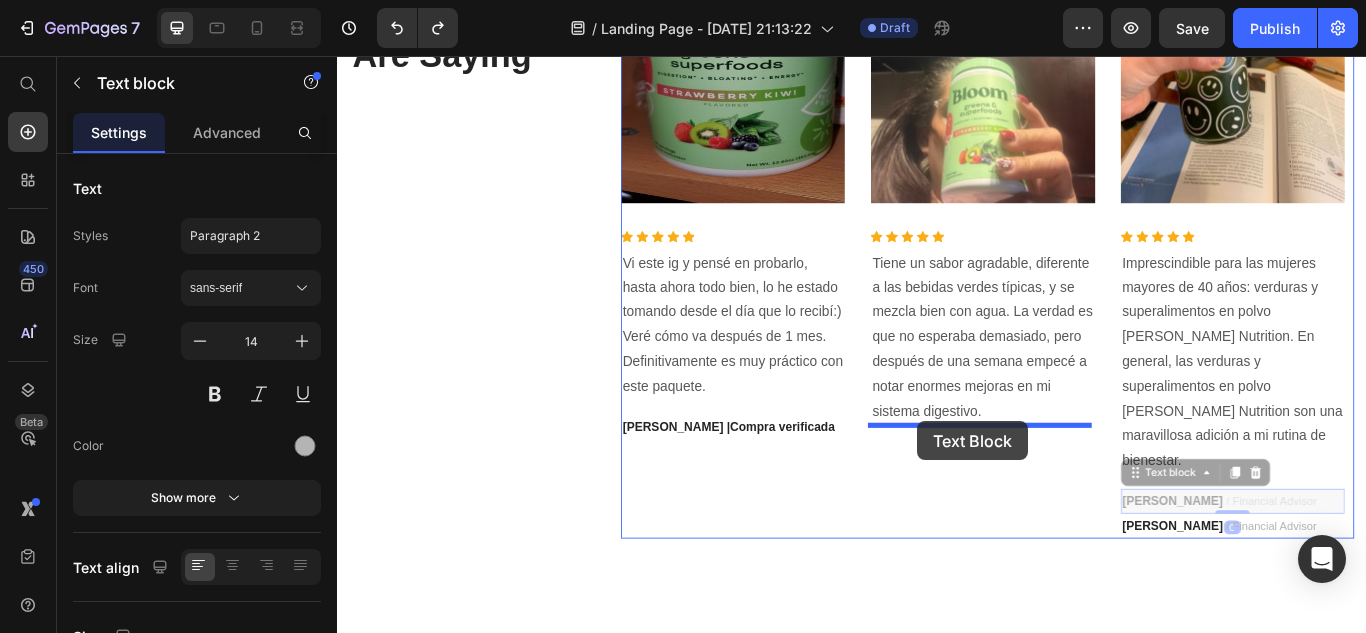 drag, startPoint x: 1380, startPoint y: 523, endPoint x: 1013, endPoint y: 482, distance: 369.28308 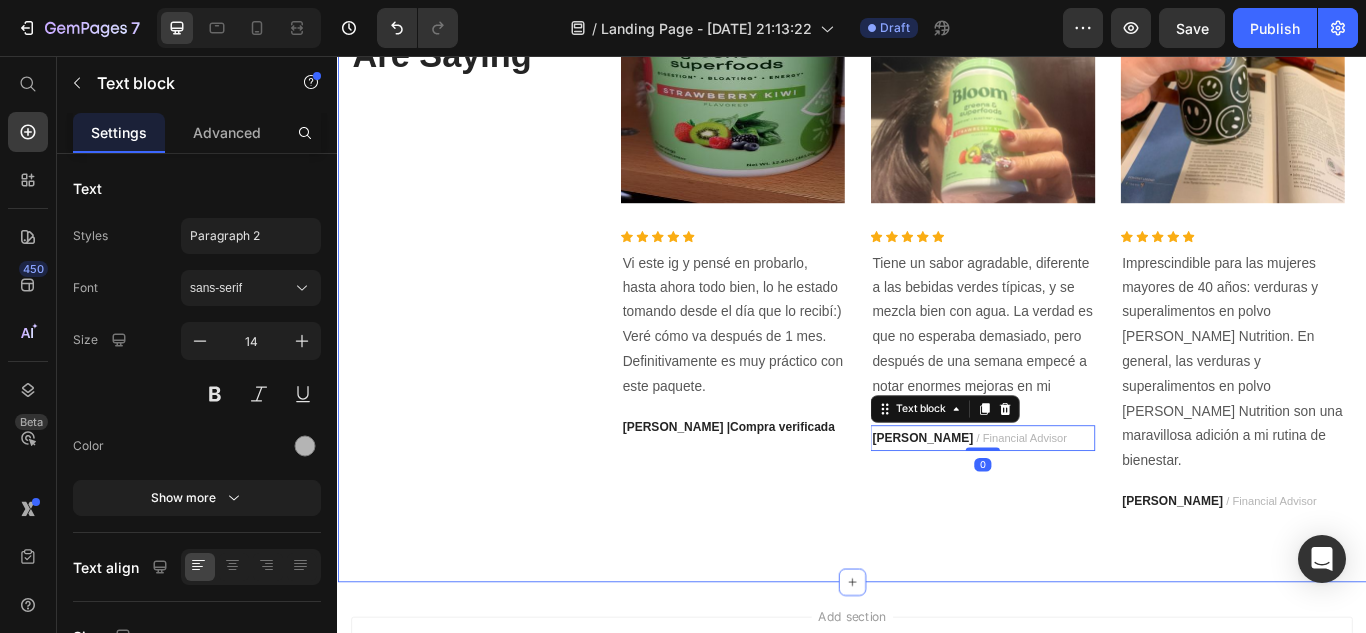 click on "5000+ 5 Star reviews Text block What Our Customers Are Saying Heading Image                Icon                Icon                Icon                Icon                Icon Icon List Hoz Vi este ig y pensé en probarlo, hasta ahora todo bien, lo he estado tomando desde el día que lo recibí:) Veré cómo va después de 1 mes. Definitivamente es muy práctico con este paquete. Text block [PERSON_NAME] |Compra verificada Text block Image                Icon                Icon                Icon                Icon                Icon Icon List Hoz Tiene un sabor agradable, diferente a las bebidas verdes típicas, y se mezcla bien con agua. La verdad es que no esperaba demasiado, pero después de una semana empecé a notar enormes mejoras en mi sistema digestivo. Text block [PERSON_NAME]   / Financial Advisor Text block   0 Image                Icon                Icon                Icon                Icon                Icon Icon List Hoz Text block [PERSON_NAME]   / Financial Advisor Text block Carousel Row" at bounding box center [937, 234] 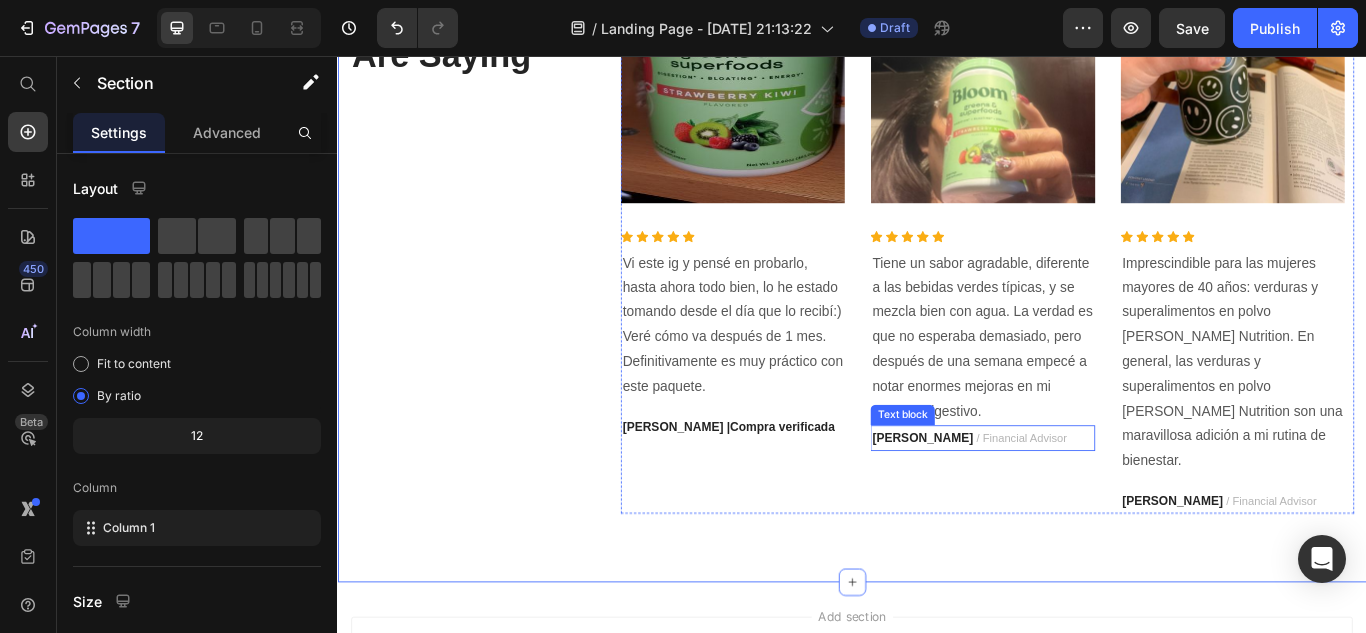 click on "[PERSON_NAME]" at bounding box center [1018, 501] 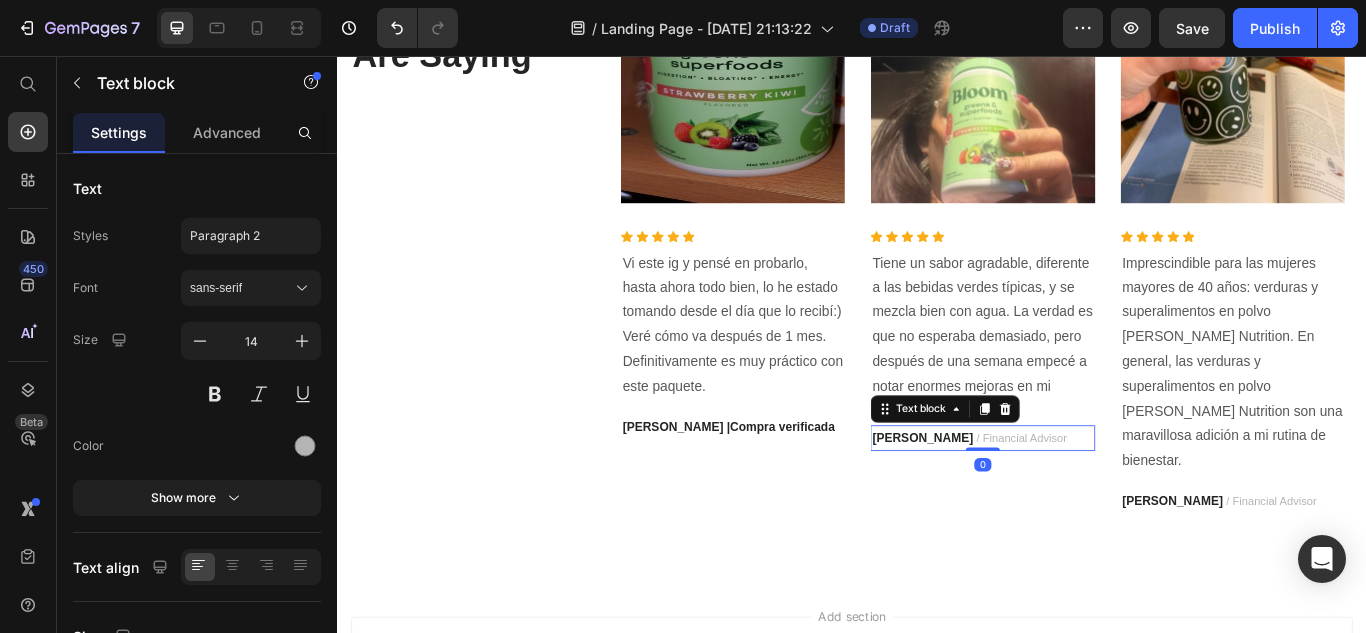 click on "[PERSON_NAME]" at bounding box center [1018, 501] 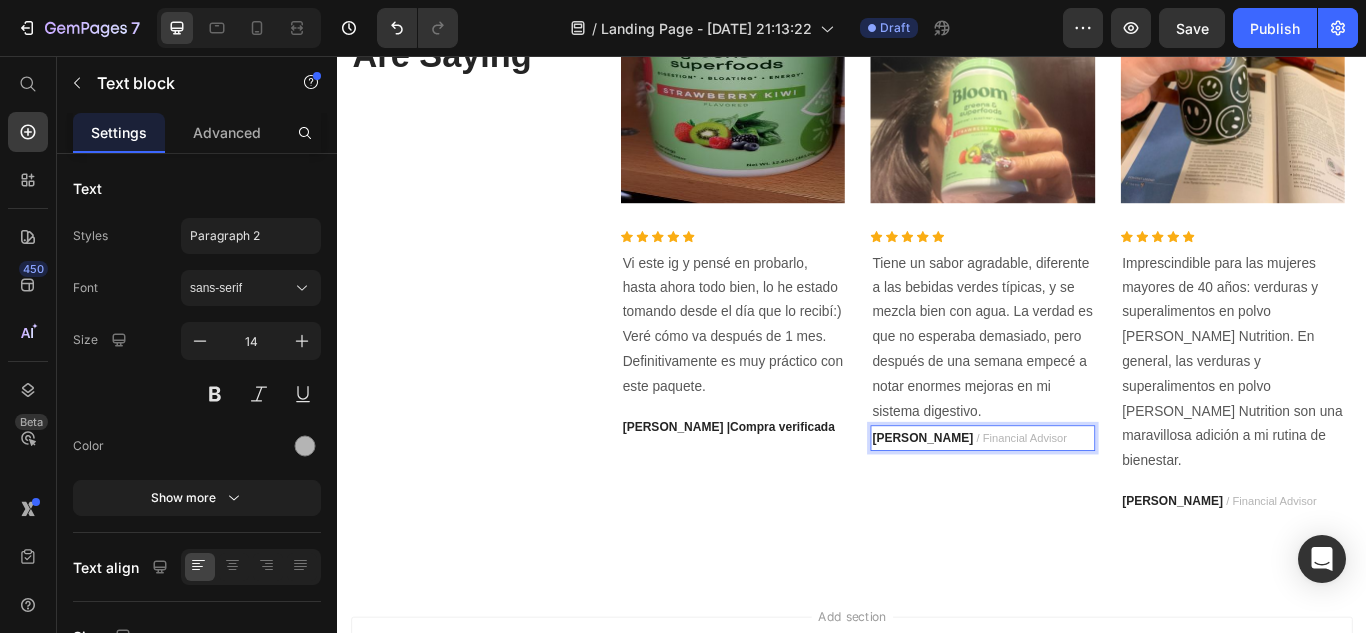 click on "[PERSON_NAME]   / Financial Advisor" at bounding box center [1088, 501] 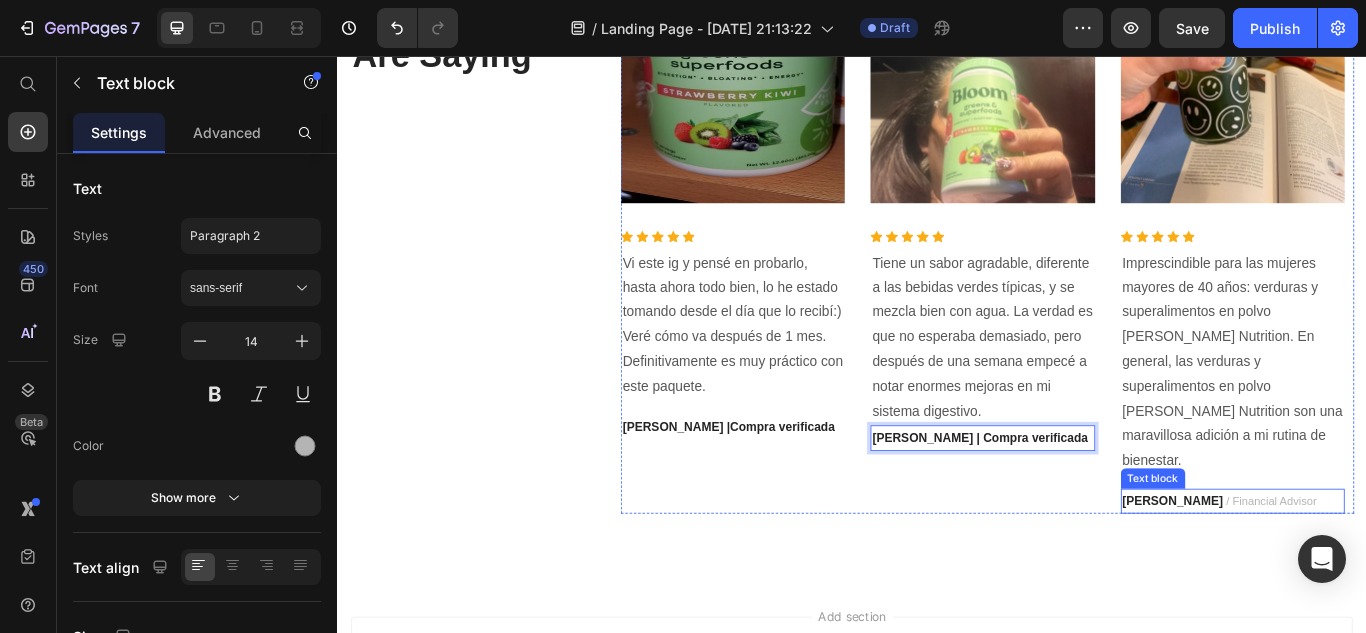 click on "[PERSON_NAME]" at bounding box center [1310, 575] 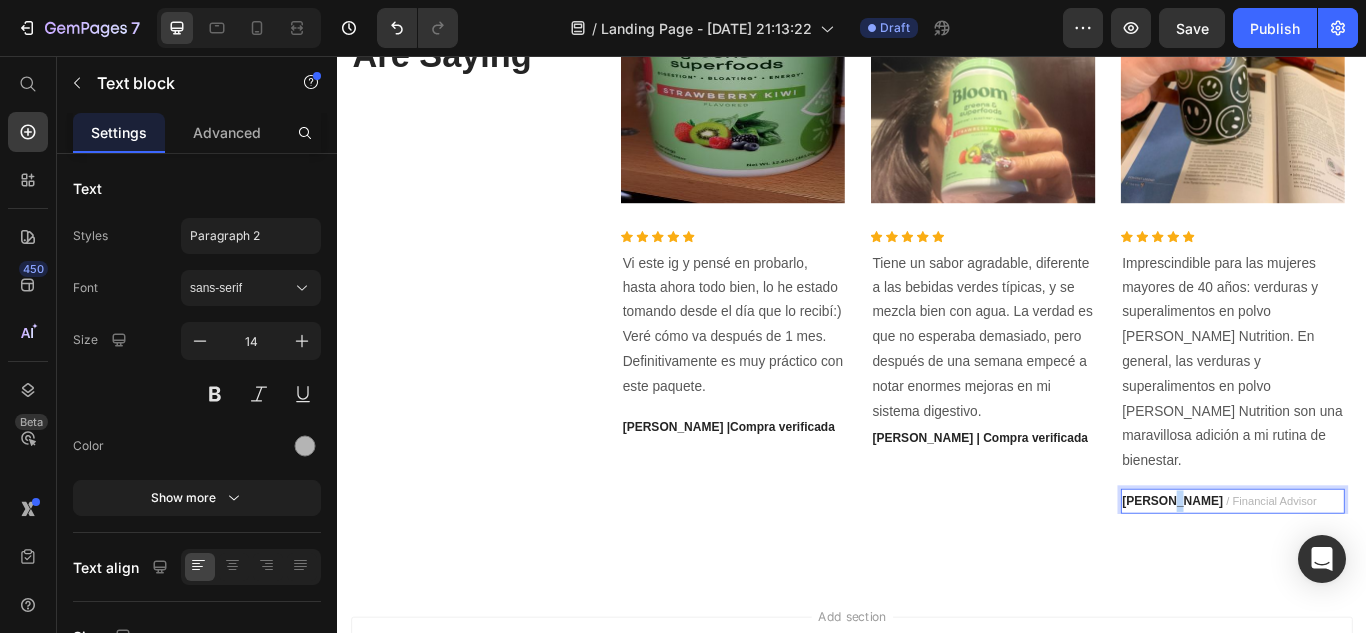 click on "[PERSON_NAME]" at bounding box center (1310, 575) 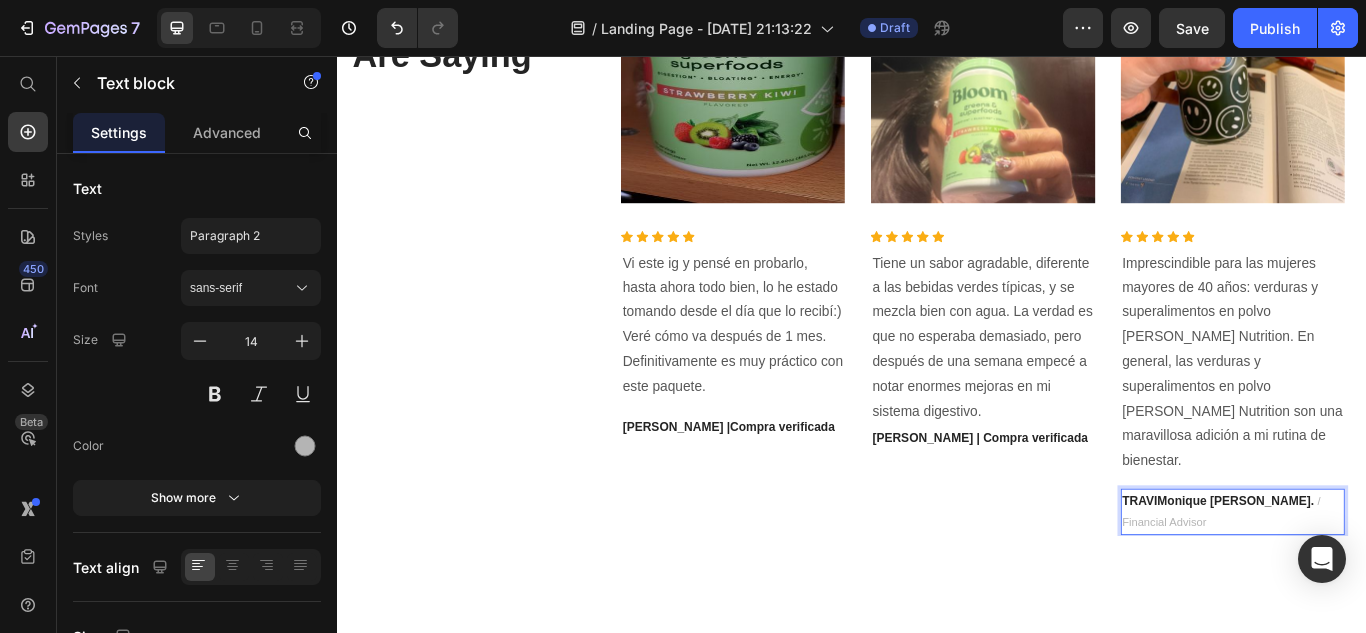 click on "TRAVIMonique [PERSON_NAME]." at bounding box center (1364, 575) 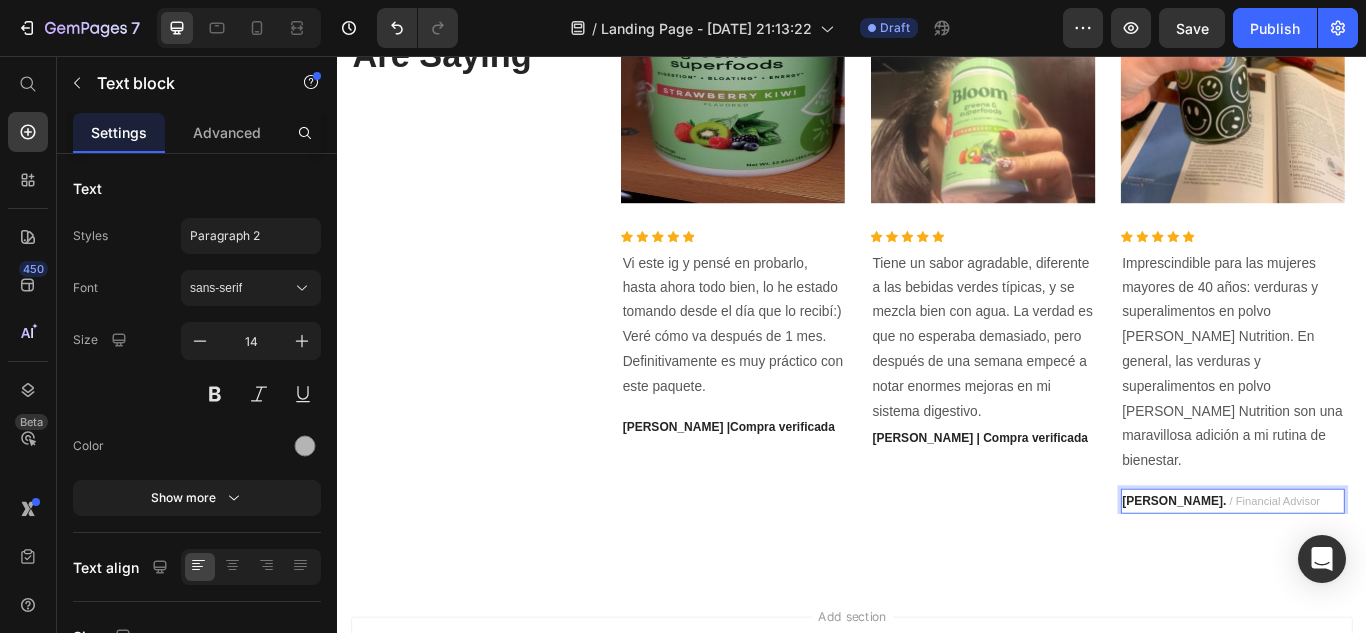 click on "/ Financial Advisor" at bounding box center (1430, 575) 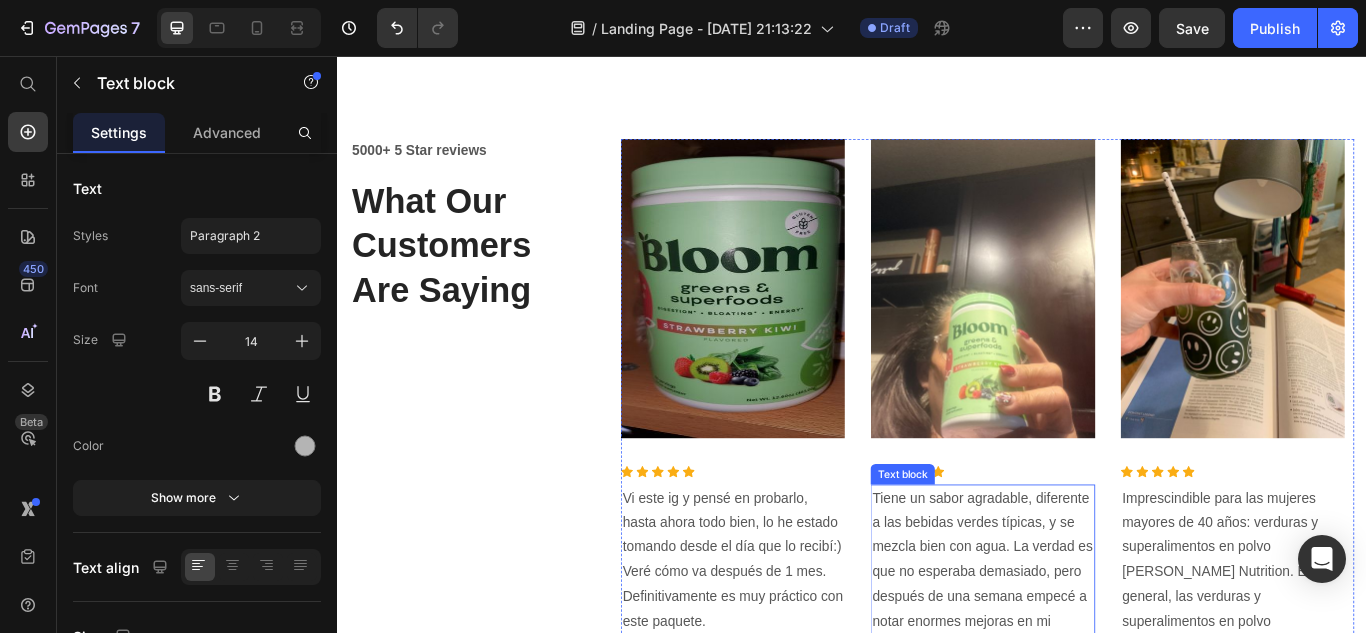 scroll, scrollTop: 2532, scrollLeft: 0, axis: vertical 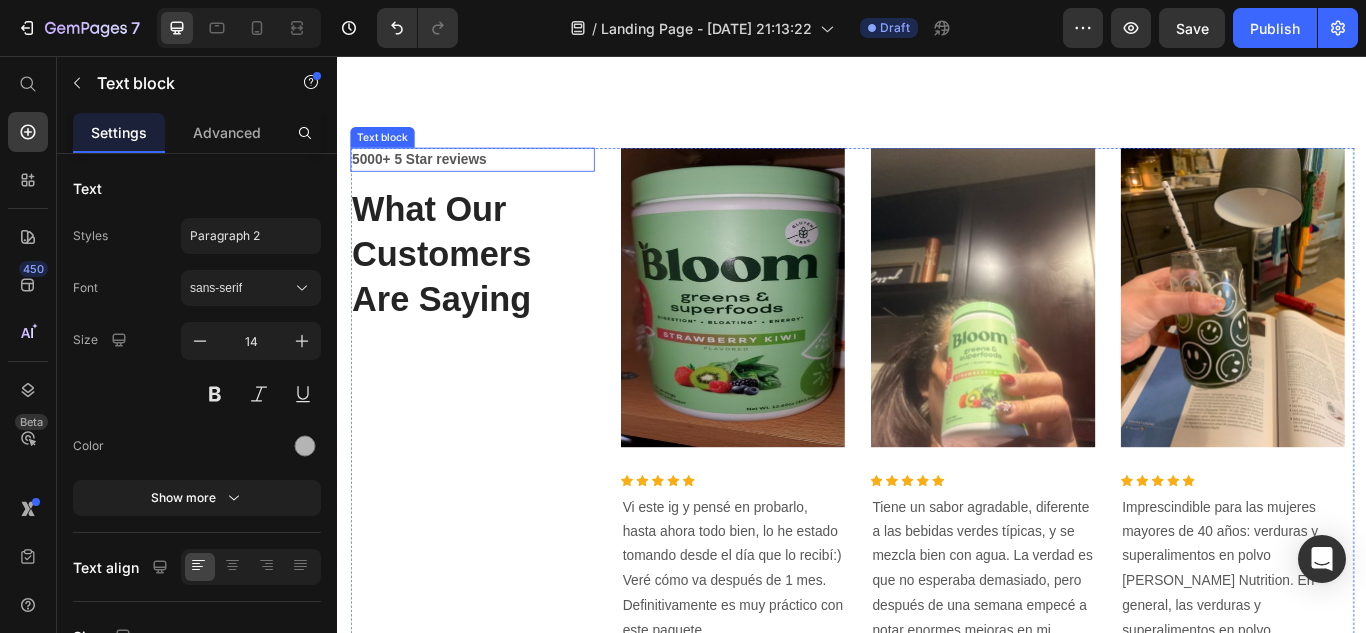 click on "5000+ 5 Star reviews" at bounding box center [494, 177] 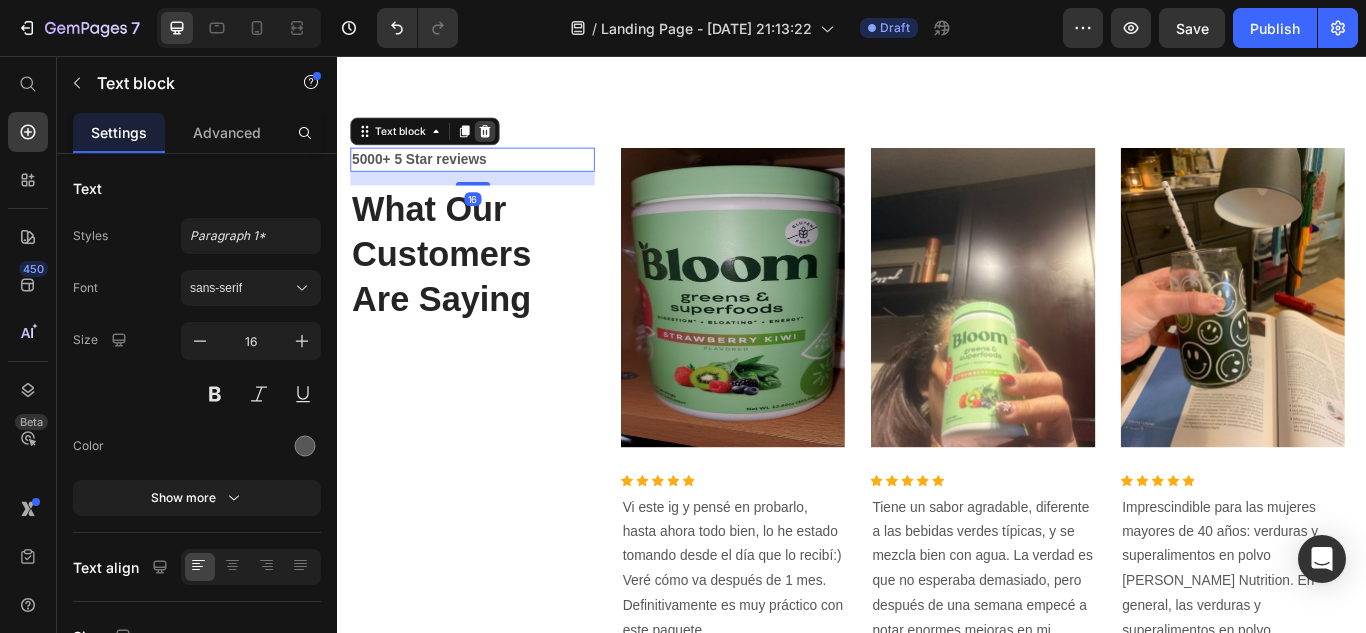 click 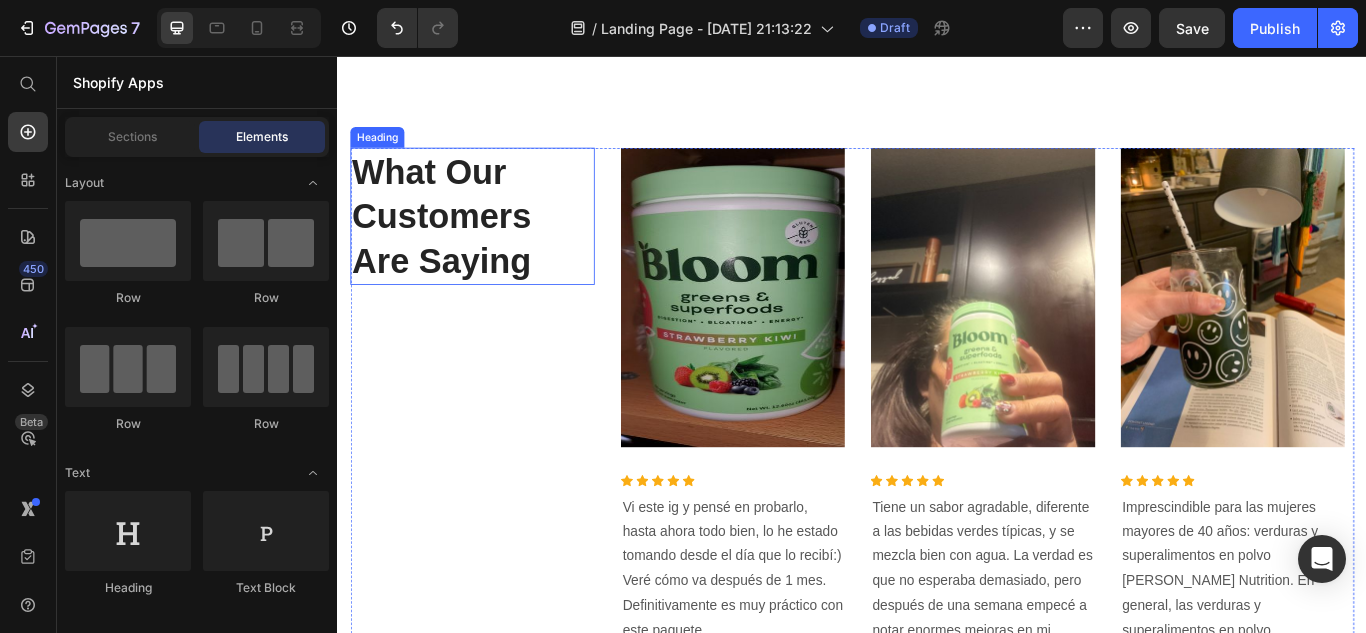 click on "What Our Customers Are Saying" at bounding box center [494, 243] 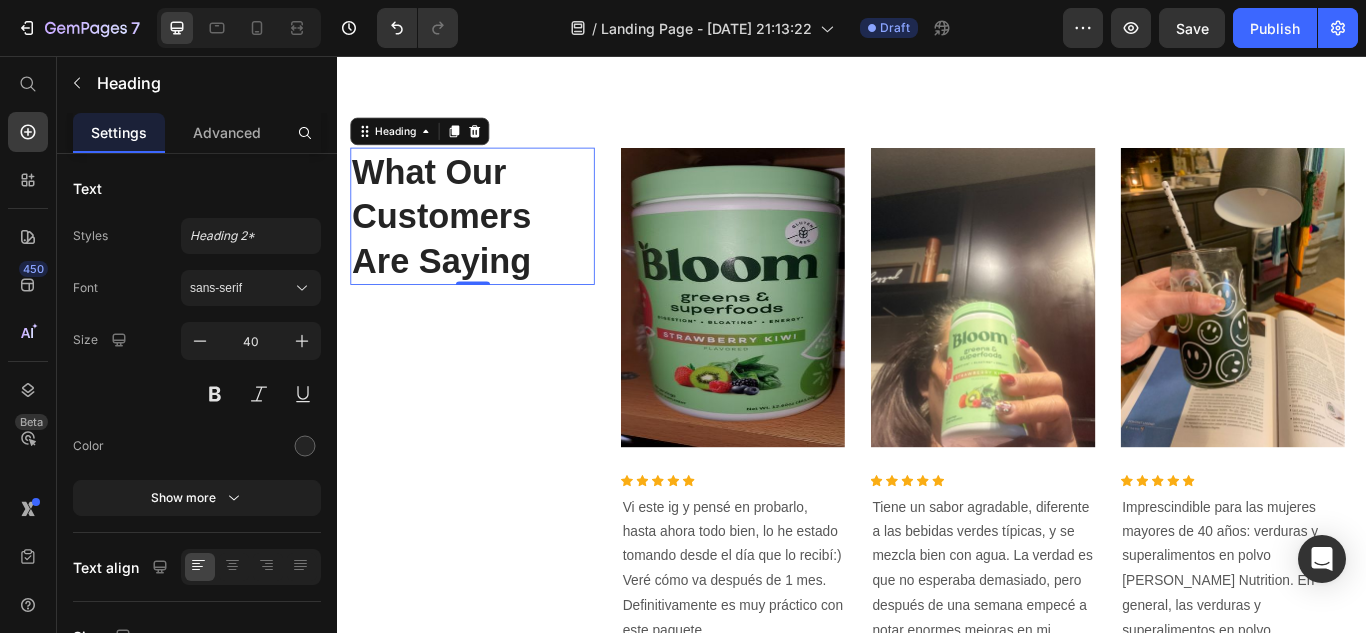 click on "What Our Customers Are Saying" at bounding box center (494, 243) 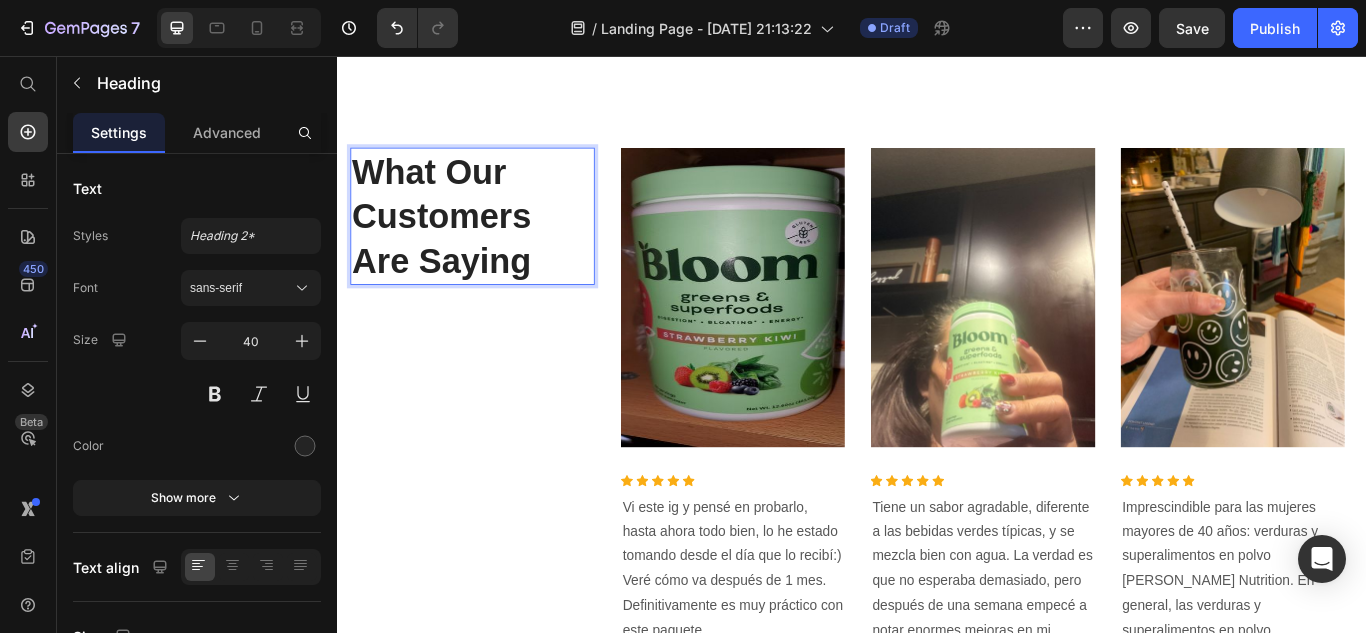 click on "What Our Customers Are Saying" at bounding box center [494, 243] 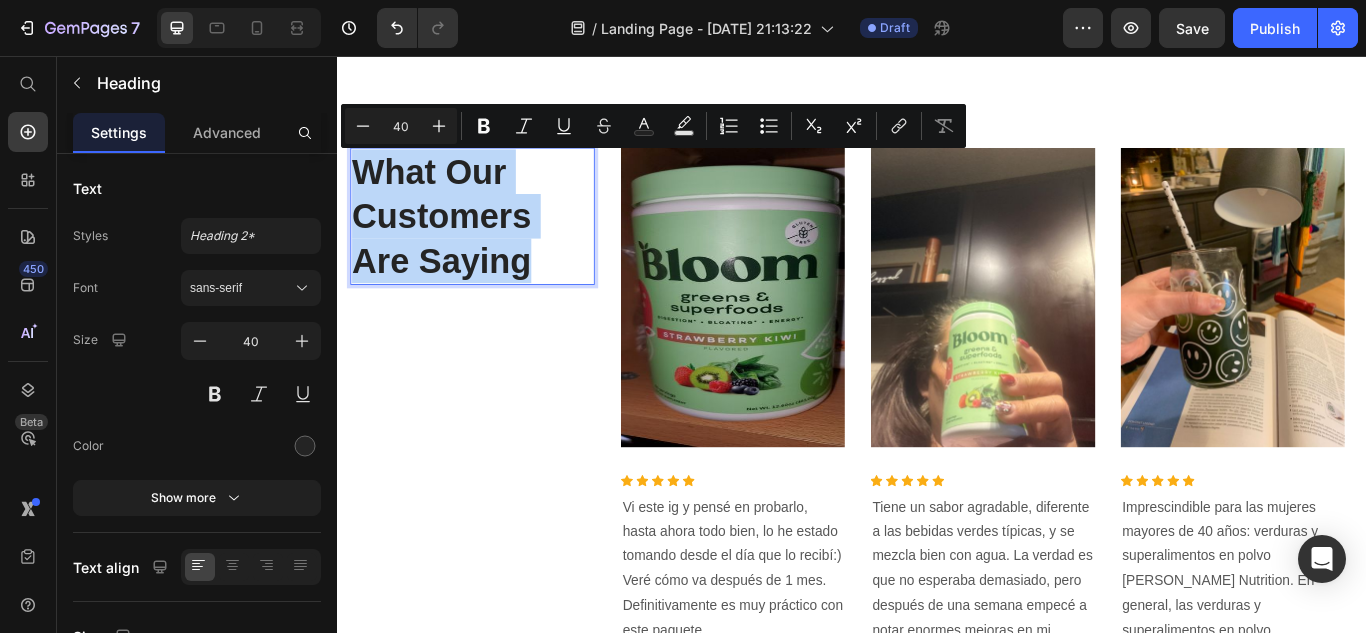 drag, startPoint x: 565, startPoint y: 298, endPoint x: 482, endPoint y: 298, distance: 83 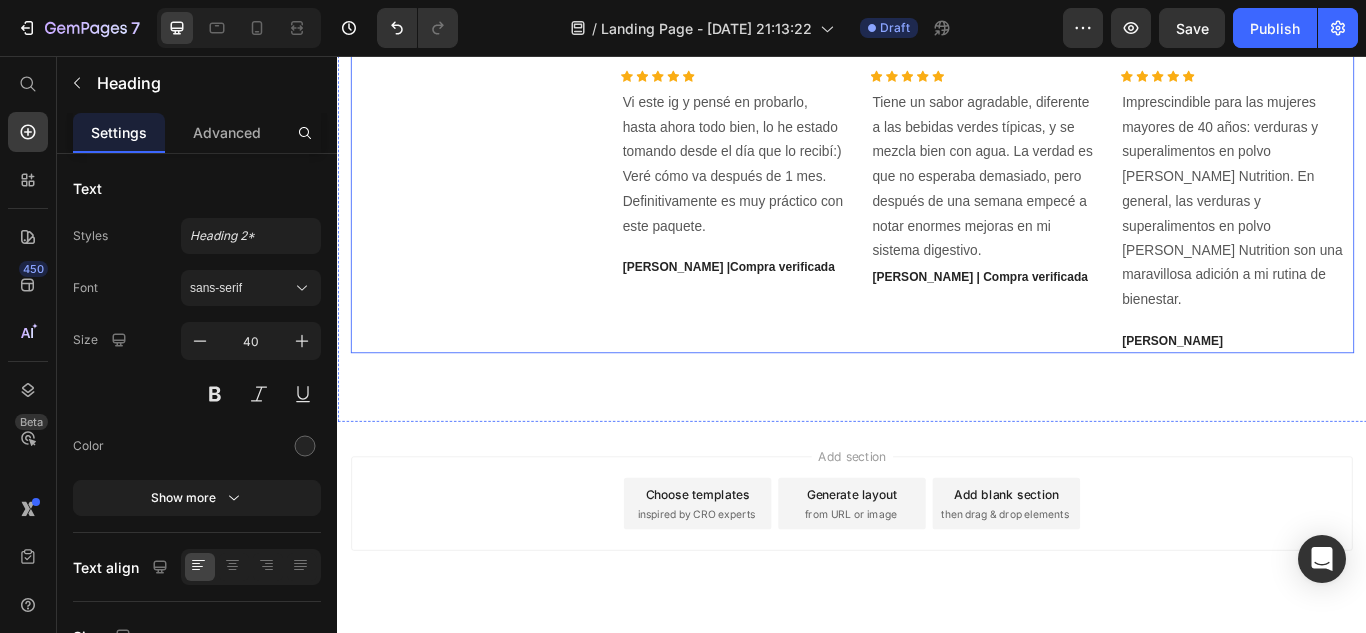 scroll, scrollTop: 2221, scrollLeft: 0, axis: vertical 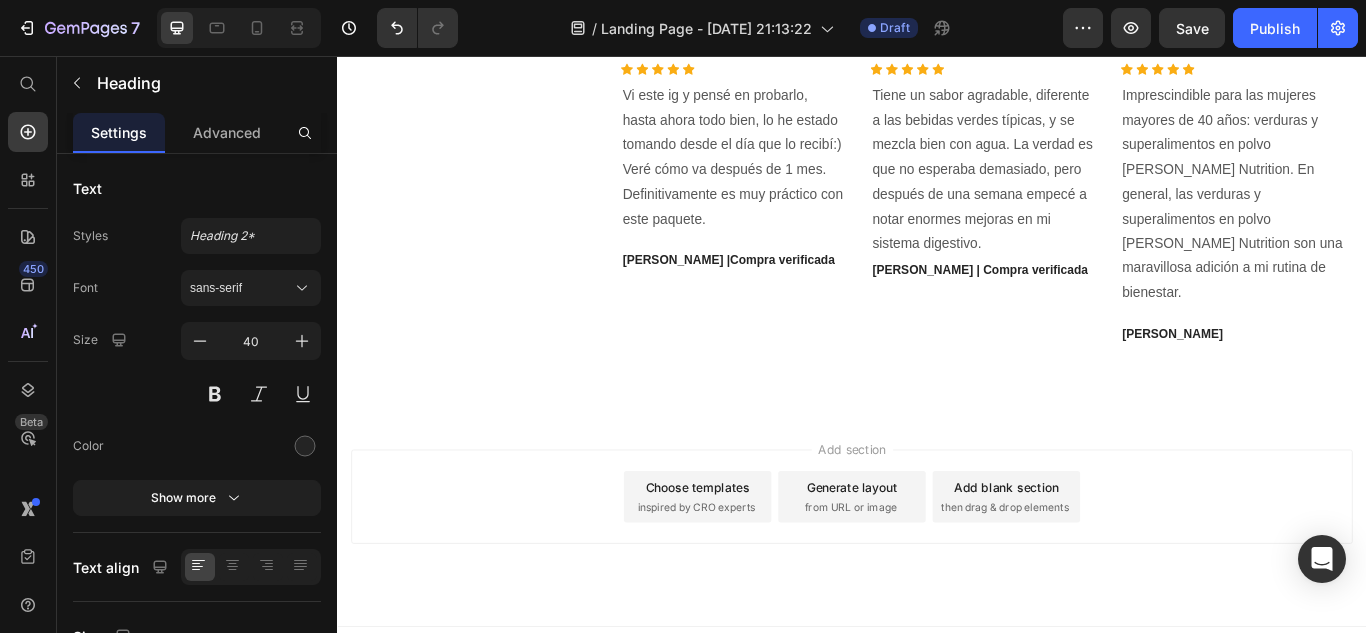 click on "Drop element here" at bounding box center (937, -506) 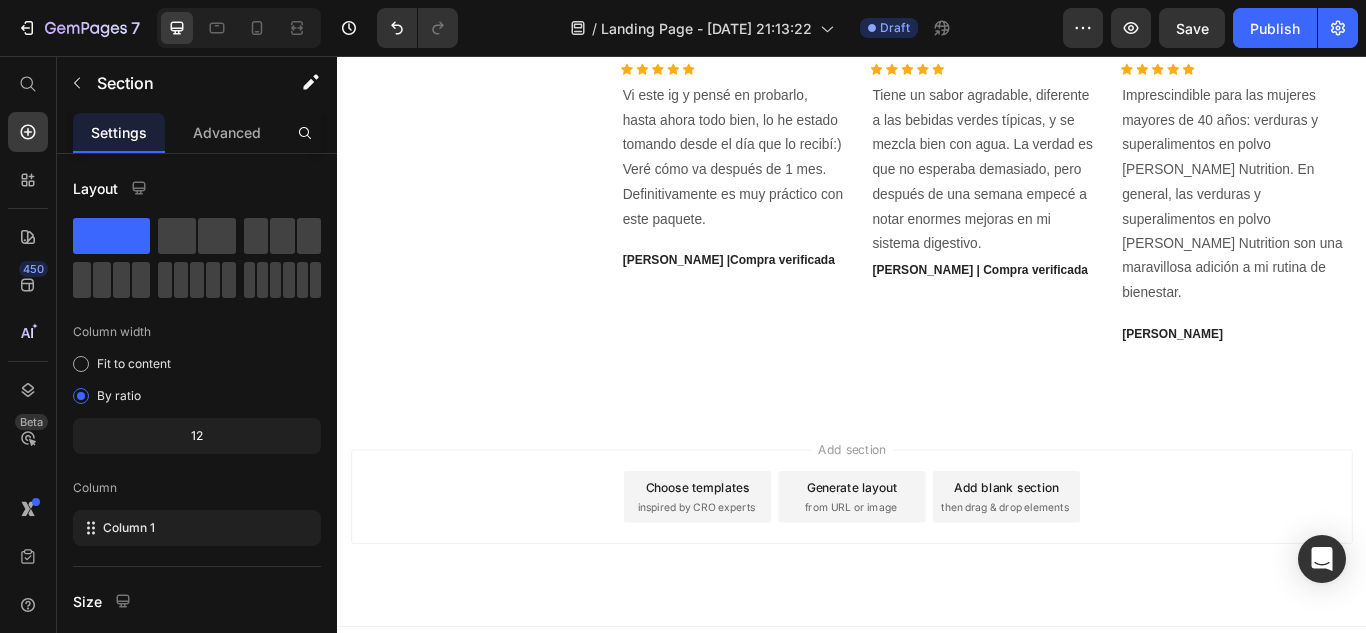 click on "¿Qué hace [PERSON_NAME] diferente? Heading Tu salud digestiva, energía y bienestar en una sola cucharada diaria Text Block
Drop element here Carousel Image Image Image Carousel Section 4" at bounding box center [937, -855] 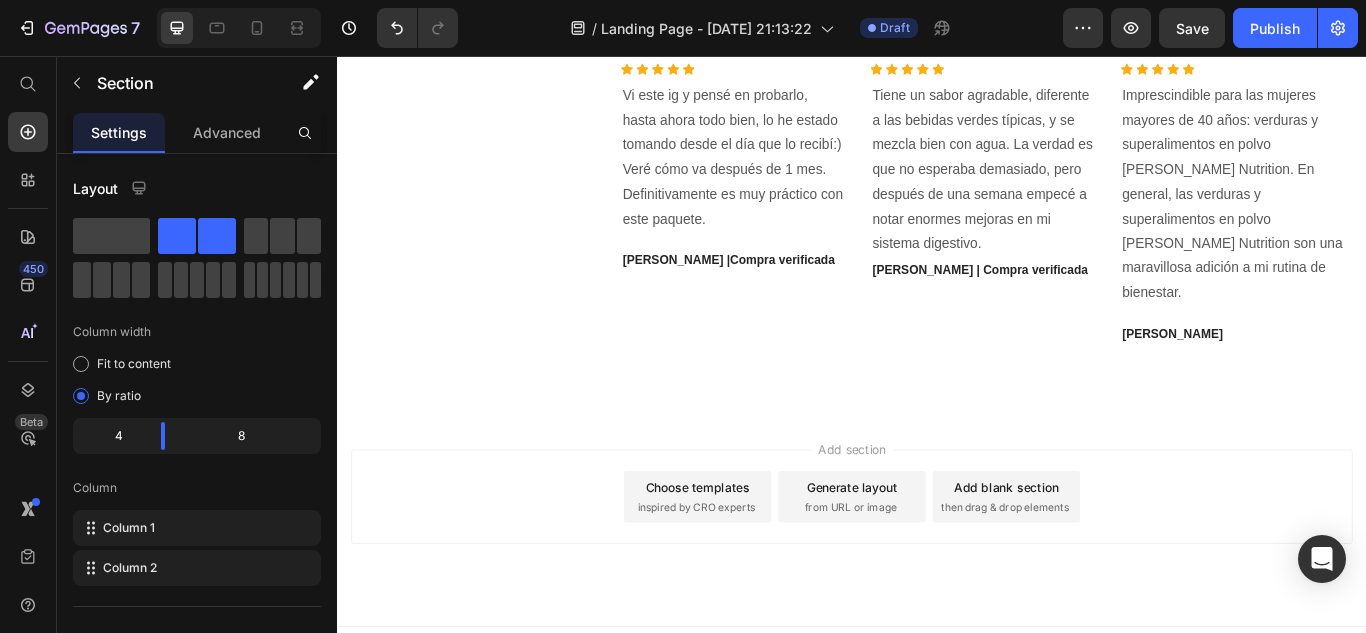 click on "Drop element here" at bounding box center (949, -506) 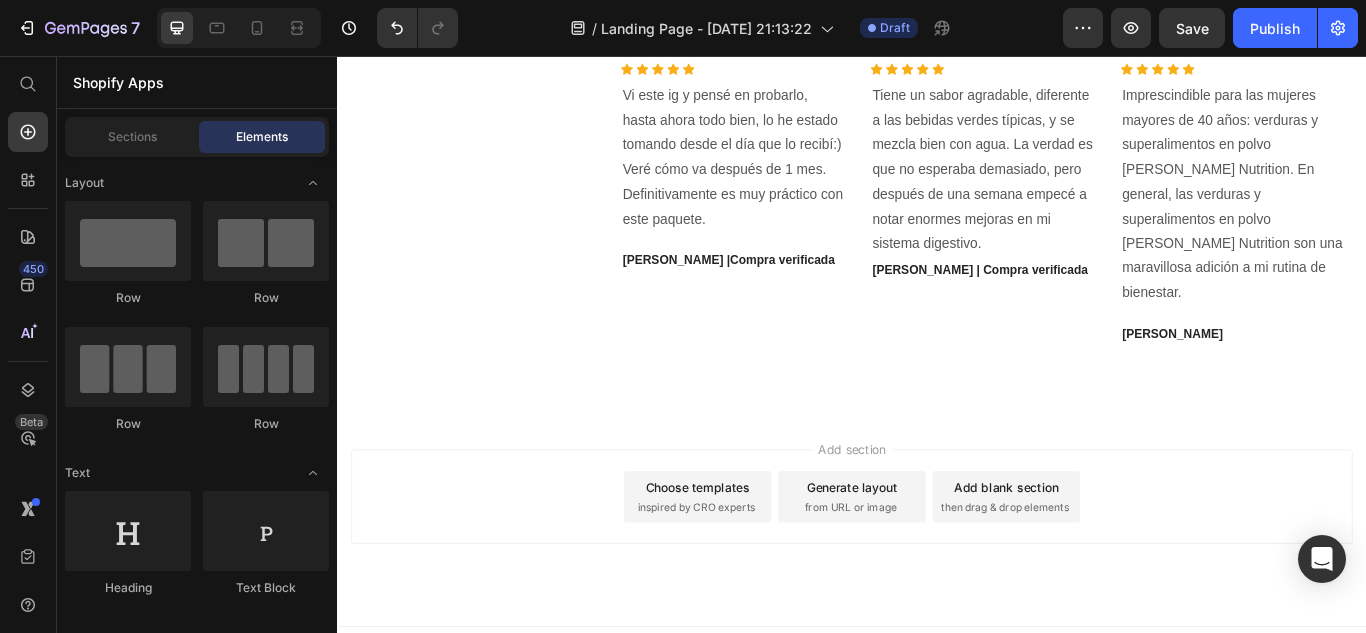 click on "Drop element here Section 5" at bounding box center (937, -506) 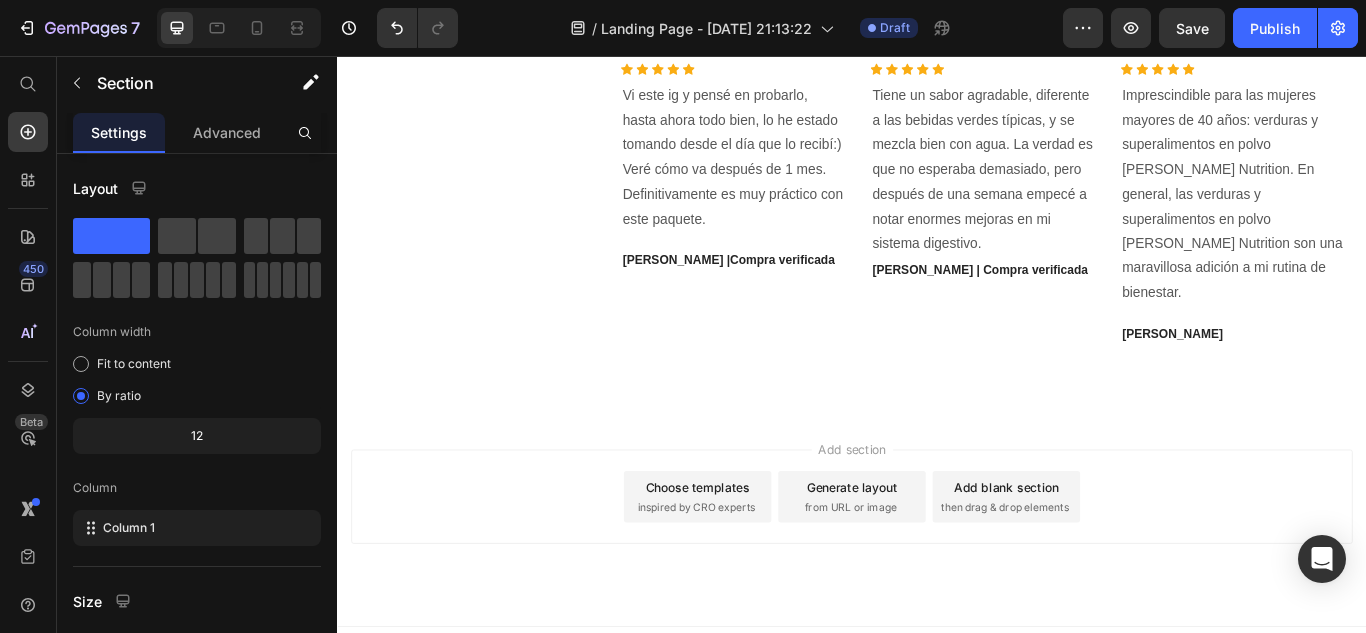 click on "Que dice la gente... Heading Image                Icon                Icon                Icon                Icon                Icon Icon List Hoz Vi este ig y pensé en probarlo, hasta ahora todo bien, lo he estado tomando desde el día que lo recibí:) Veré cómo va después de 1 mes. Definitivamente es muy práctico con este paquete. Text block [PERSON_NAME] |Compra verificada Text block Image                Icon                Icon                Icon                Icon                Icon Icon List Hoz Tiene un sabor agradable, diferente a las bebidas verdes típicas, y se mezcla bien con agua. La verdad es que no esperaba demasiado, pero después de una semana empecé a notar enormes mejoras en mi sistema digestivo. Text block [PERSON_NAME] | Compra verificada Text block Image                Icon                Icon                Icon                Icon                Icon Icon List Hoz Text block [PERSON_NAME] Text block Carousel Row Section 6" at bounding box center [937, 39] 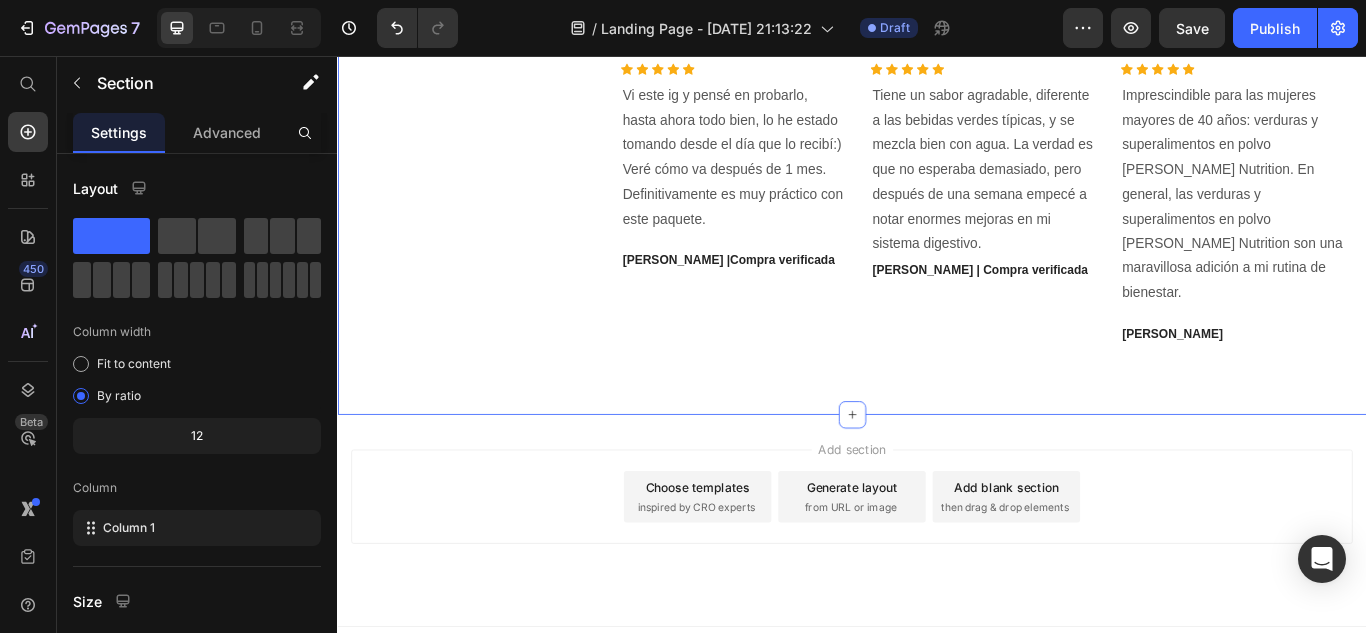 scroll, scrollTop: 2223, scrollLeft: 0, axis: vertical 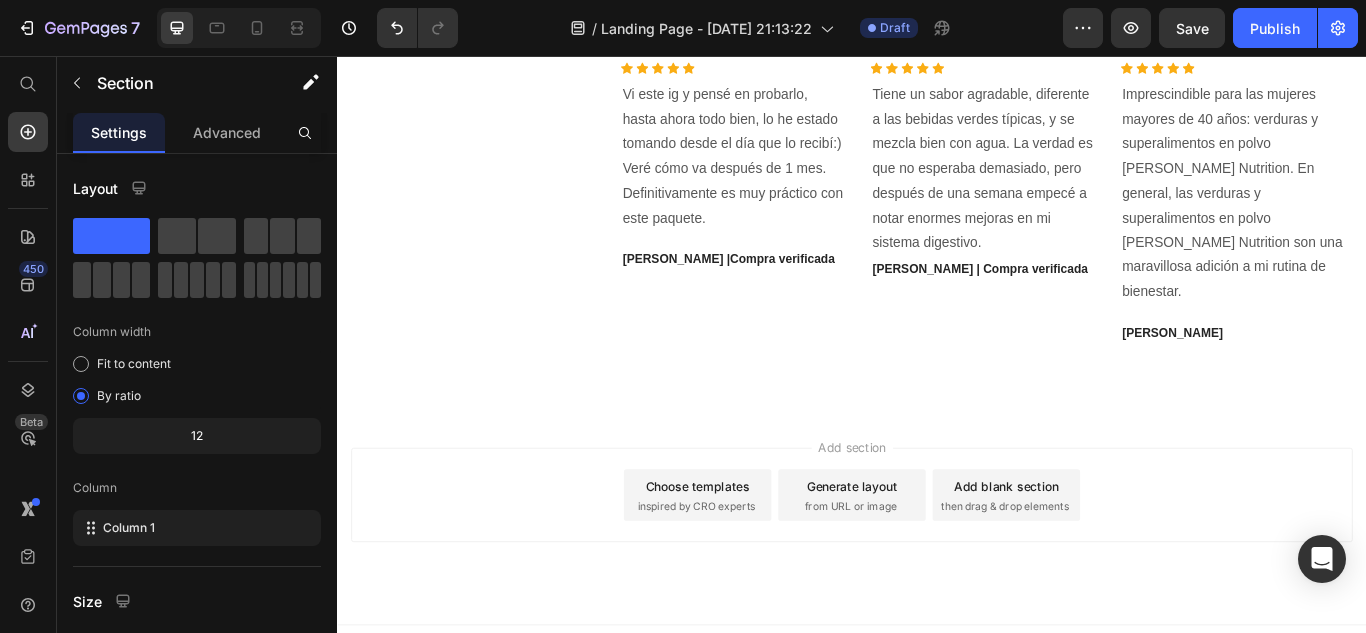 click on "Drop element here" at bounding box center (937, -508) 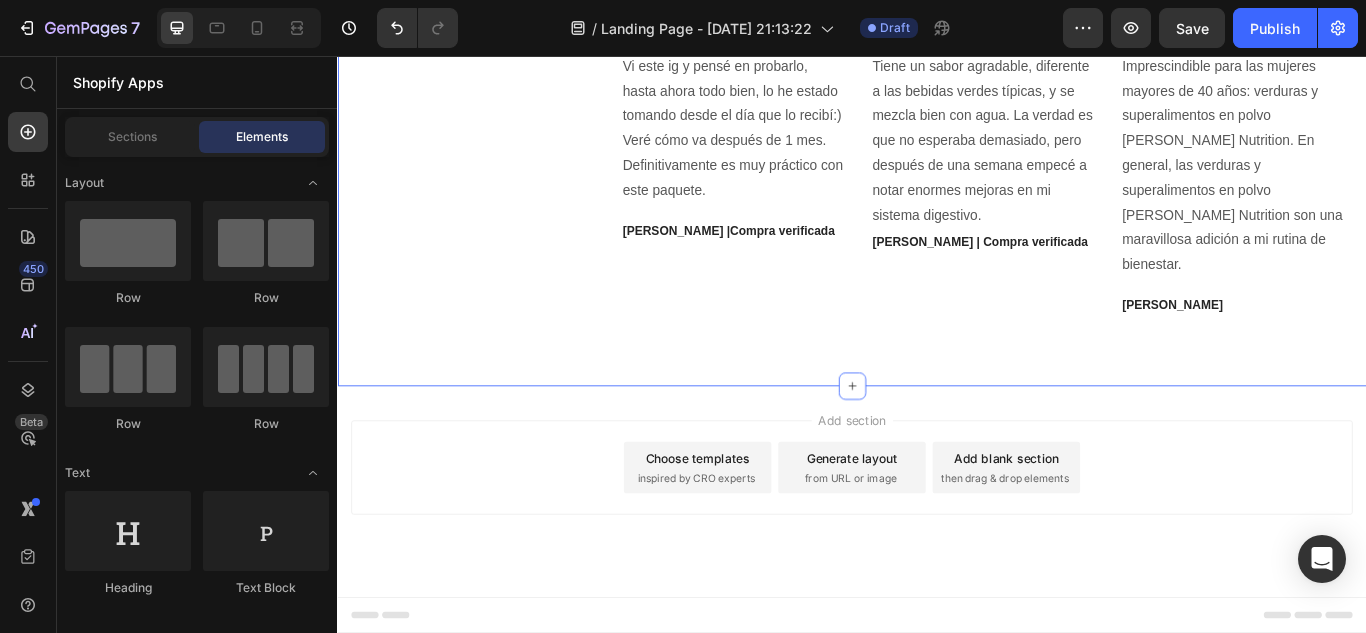 click on "Que dice la gente... Heading Image                Icon                Icon                Icon                Icon                Icon Icon List Hoz Vi este ig y pensé en probarlo, hasta ahora todo bien, lo he estado tomando desde el día que lo recibí:) Veré cómo va después de 1 mes. Definitivamente es muy práctico con este paquete. Text block [PERSON_NAME] |Compra verificada Text block Image                Icon                Icon                Icon                Icon                Icon Icon List Hoz Tiene un sabor agradable, diferente a las bebidas verdes típicas, y se mezcla bien con agua. La verdad es que no esperaba demasiado, pero después de una semana empecé a notar enormes mejoras en mi sistema digestivo. Text block [PERSON_NAME] | Compra verificada Text block Image                Icon                Icon                Icon                Icon                Icon Icon List Hoz Text block [PERSON_NAME] Text block Carousel Row Section 5" at bounding box center [937, 5] 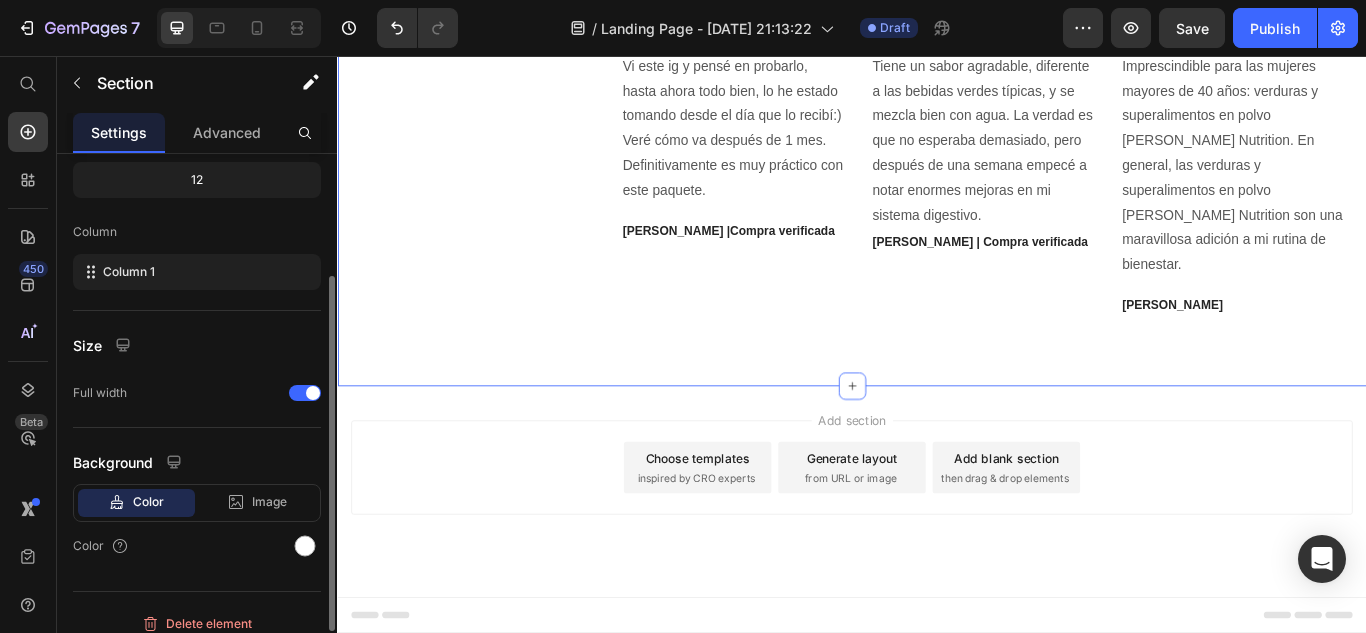 scroll, scrollTop: 272, scrollLeft: 0, axis: vertical 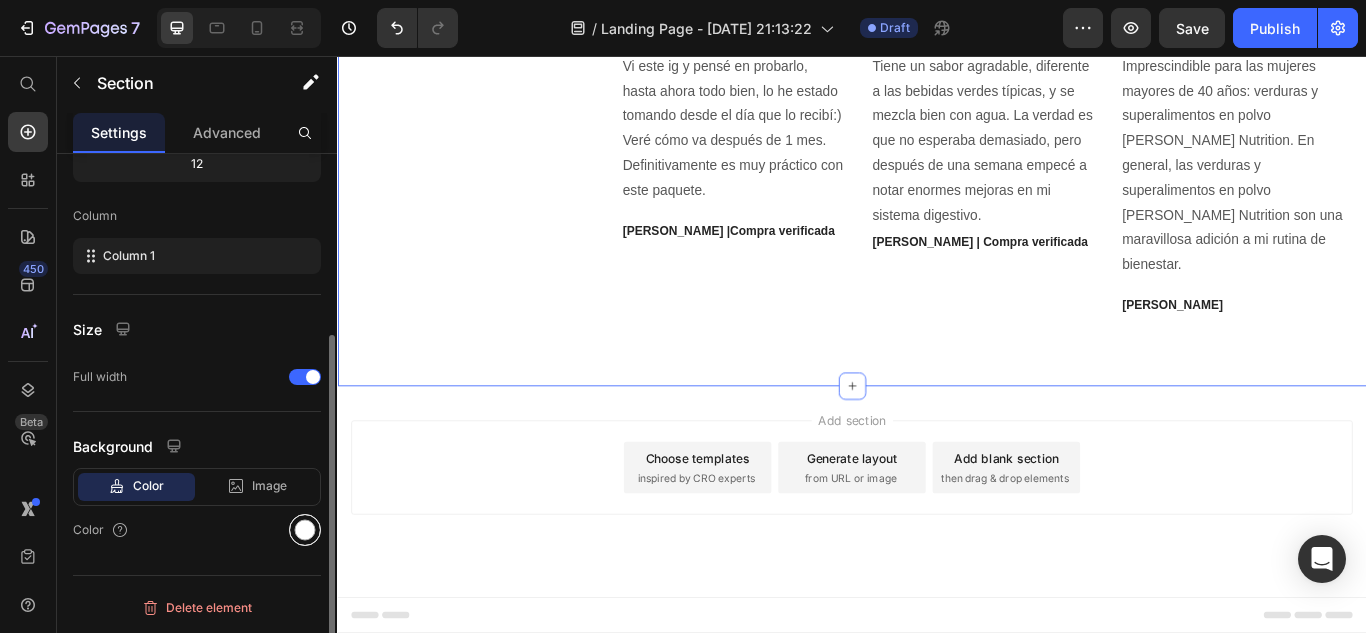 click at bounding box center (305, 530) 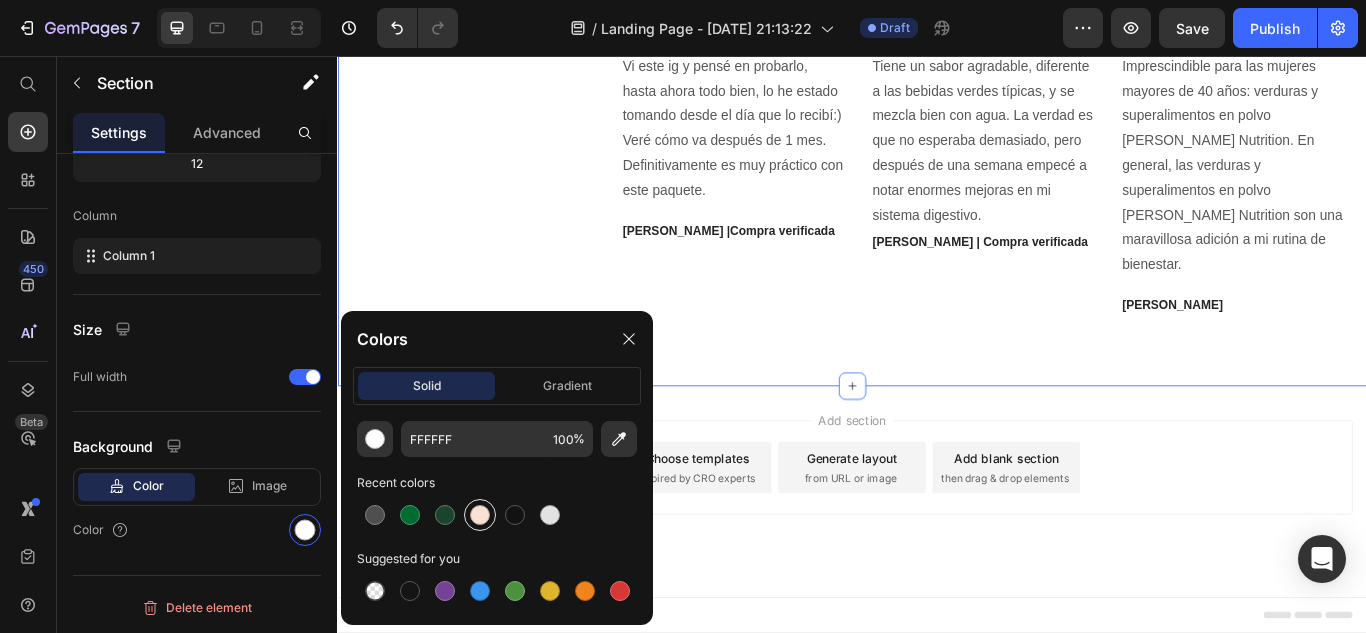 click at bounding box center (480, 515) 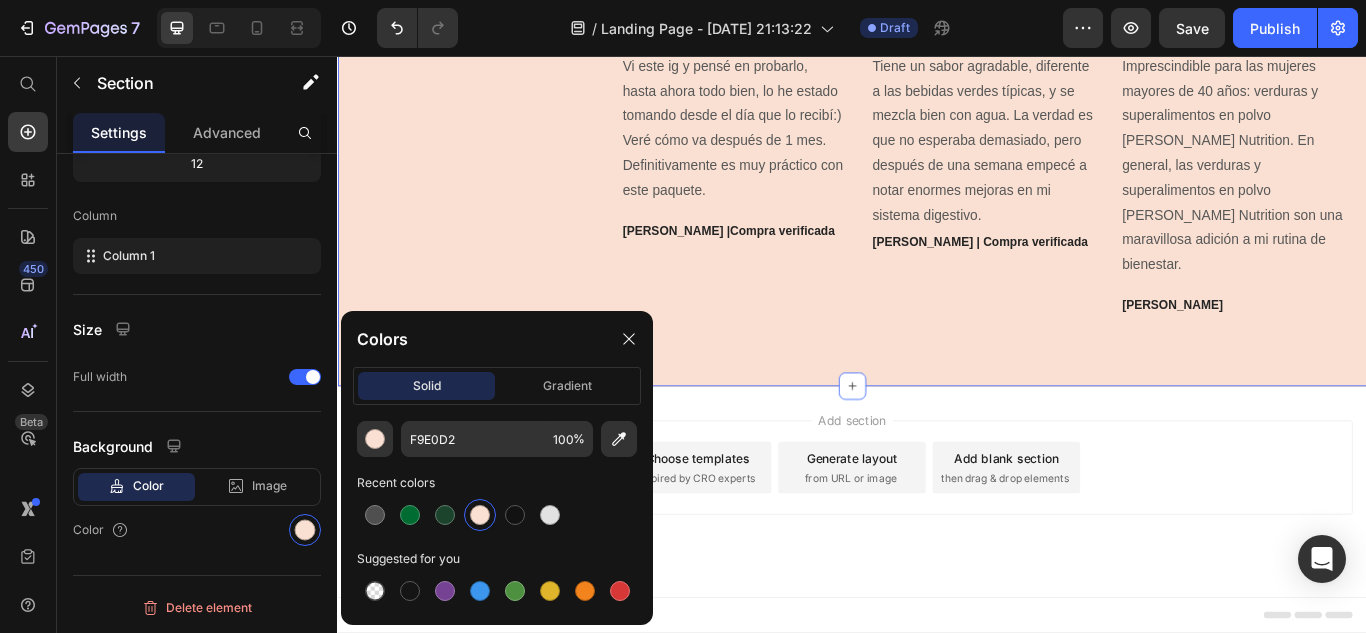 click on "¿Qué hace [PERSON_NAME] diferente? Heading Tu salud digestiva, energía y bienestar en una sola cucharada diaria Text Block
Drop element here Carousel Image Image Image Carousel Section 4" at bounding box center [937, -669] 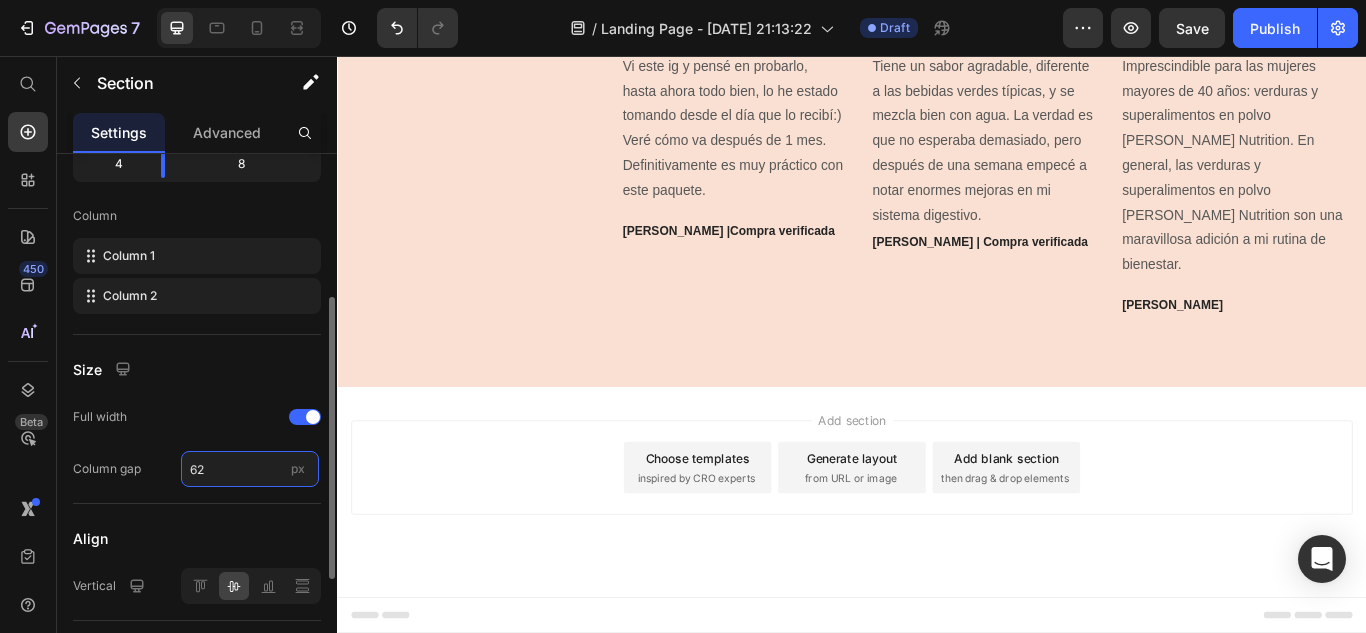 click on "62" at bounding box center [250, 469] 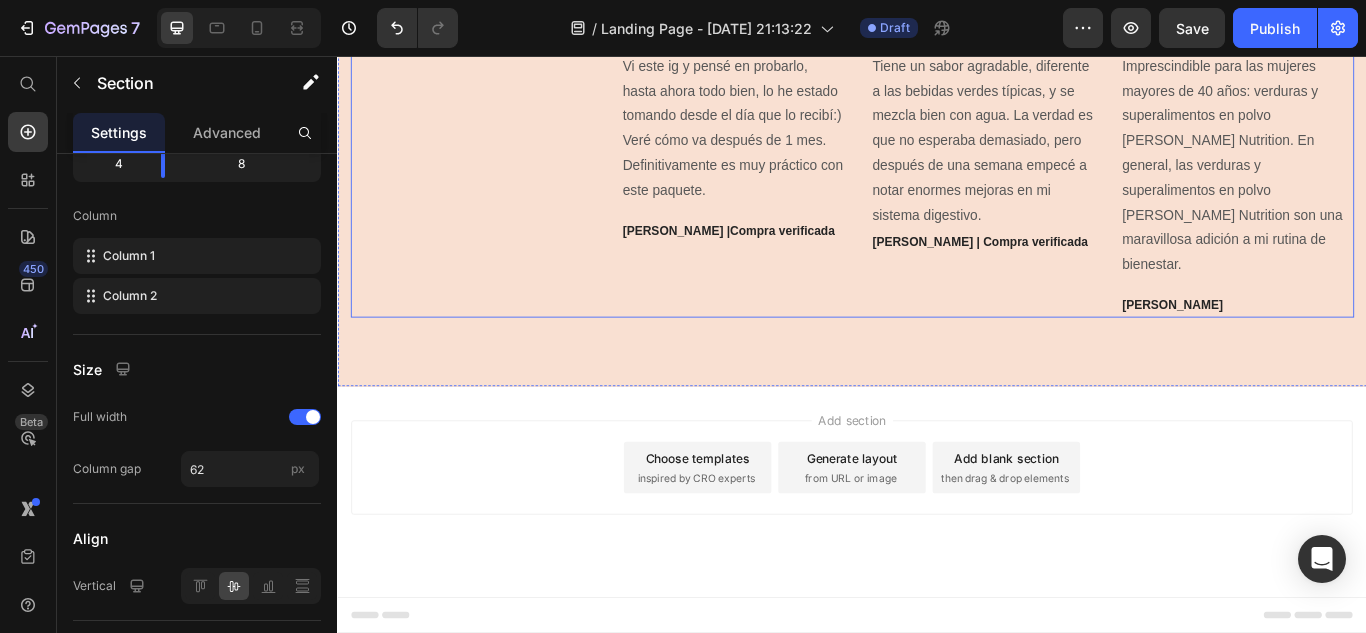 click on "Que dice la gente... Heading" at bounding box center (494, 5) 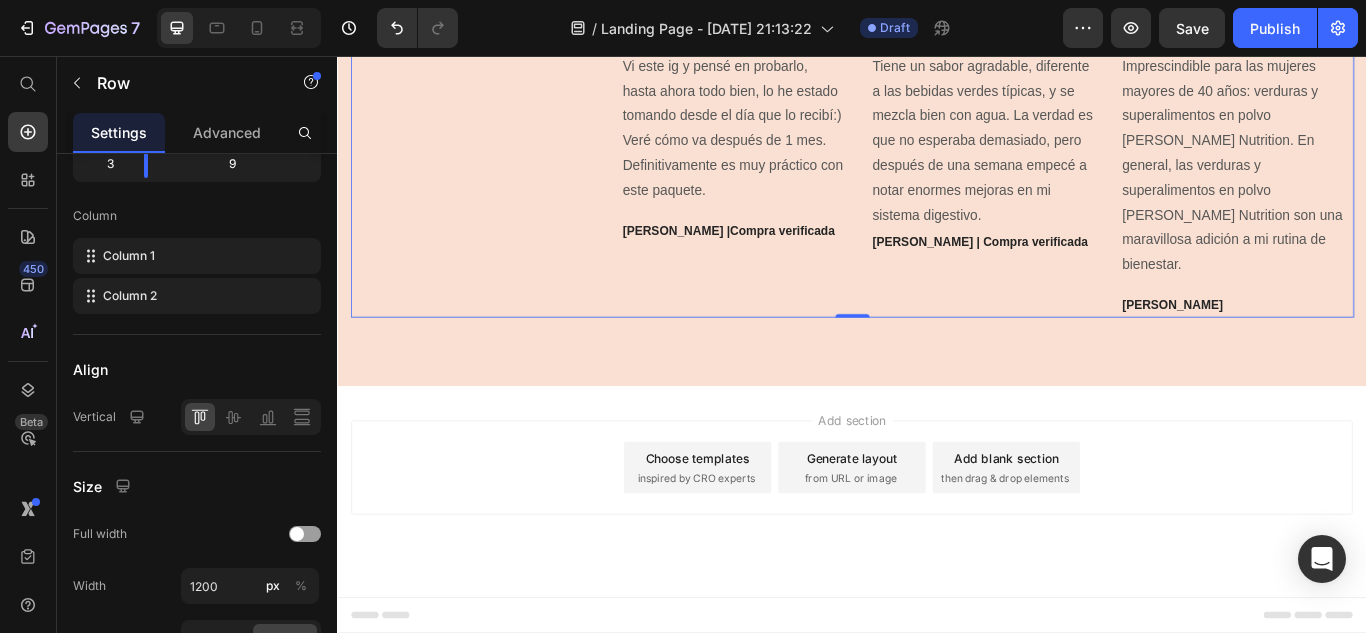 scroll, scrollTop: 0, scrollLeft: 0, axis: both 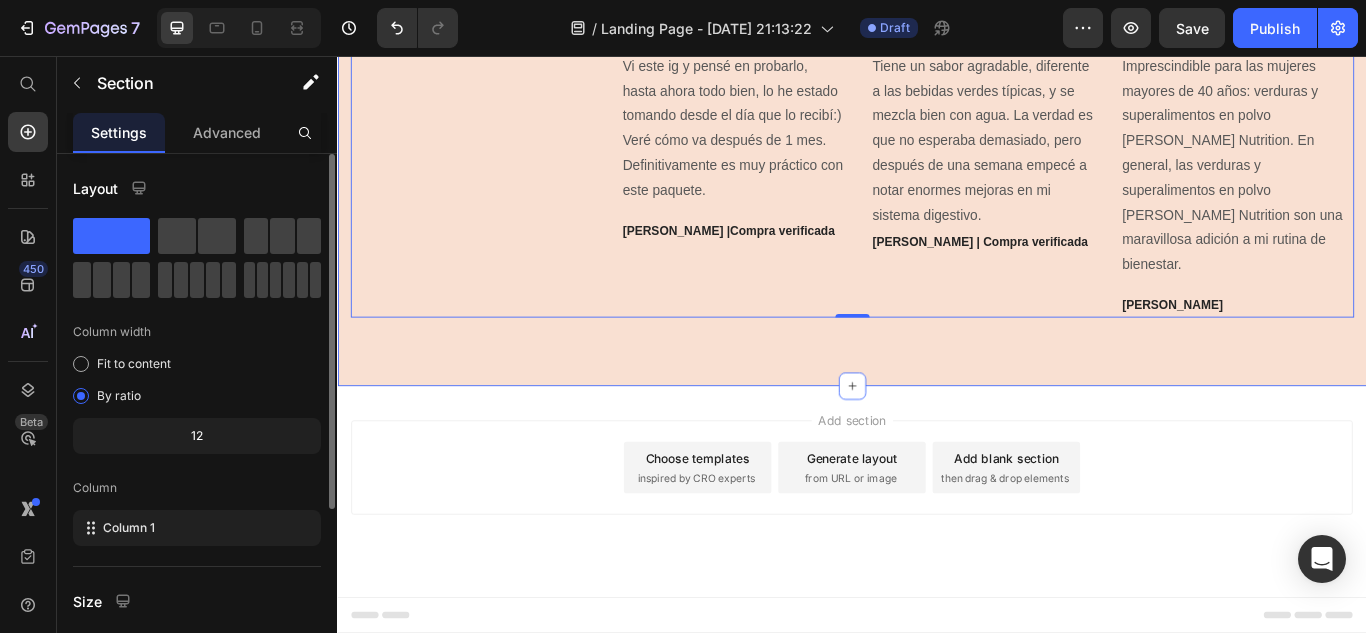 click on "Que dice la gente... Heading Image                Icon                Icon                Icon                Icon                Icon Icon List Hoz Vi este ig y pensé en probarlo, hasta ahora todo bien, lo he estado tomando desde el día que lo recibí:) Veré cómo va después de 1 mes. Definitivamente es muy práctico con este paquete. Text block [PERSON_NAME] |Compra verificada Text block Image                Icon                Icon                Icon                Icon                Icon Icon List Hoz Tiene un sabor agradable, diferente a las bebidas verdes típicas, y se mezcla bien con agua. La verdad es que no esperaba demasiado, pero después de una semana empecé a notar enormes mejoras en mi sistema digestivo. Text block [PERSON_NAME] | Compra verificada Text block Image                Icon                Icon                Icon                Icon                Icon Icon List Hoz Text block [PERSON_NAME] Text block Carousel Row   0 Section 5" at bounding box center (937, 5) 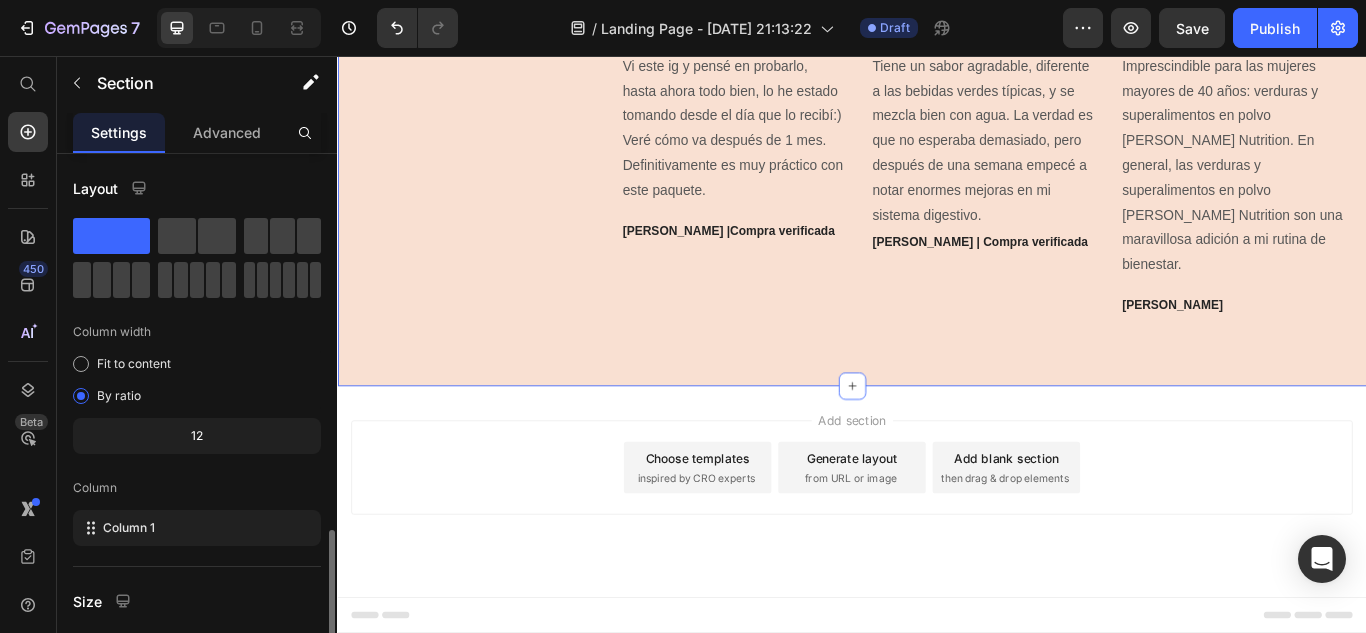 scroll, scrollTop: 272, scrollLeft: 0, axis: vertical 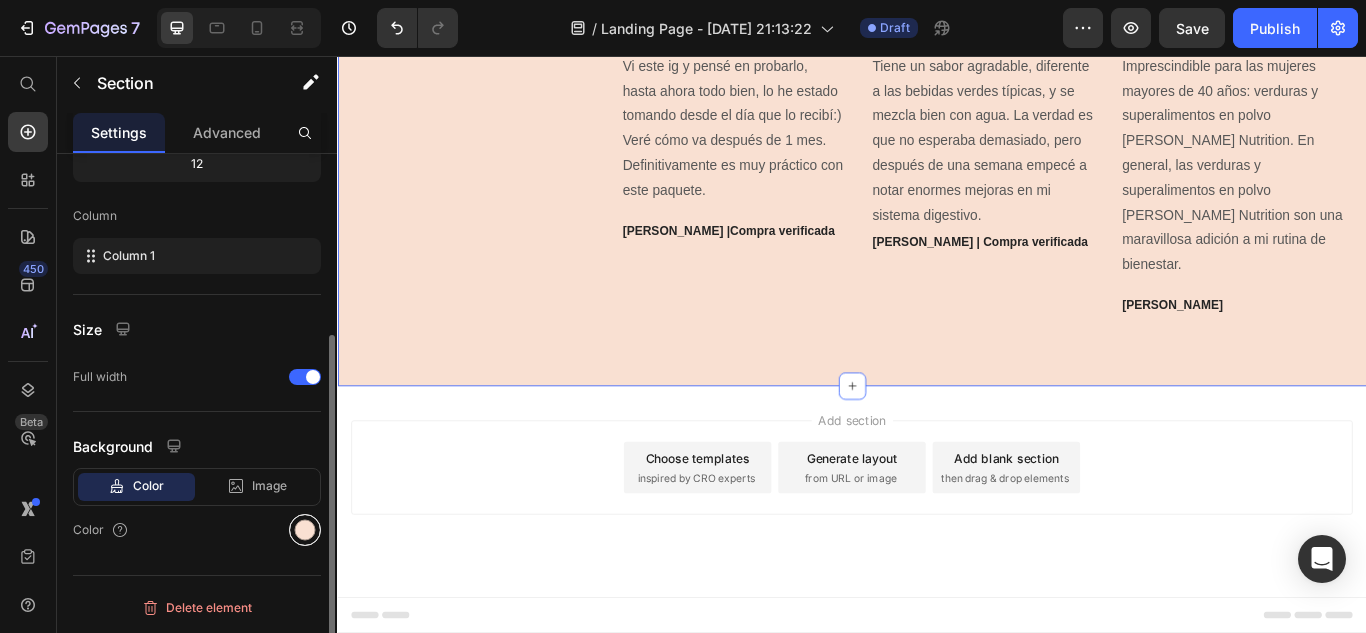 click at bounding box center [305, 530] 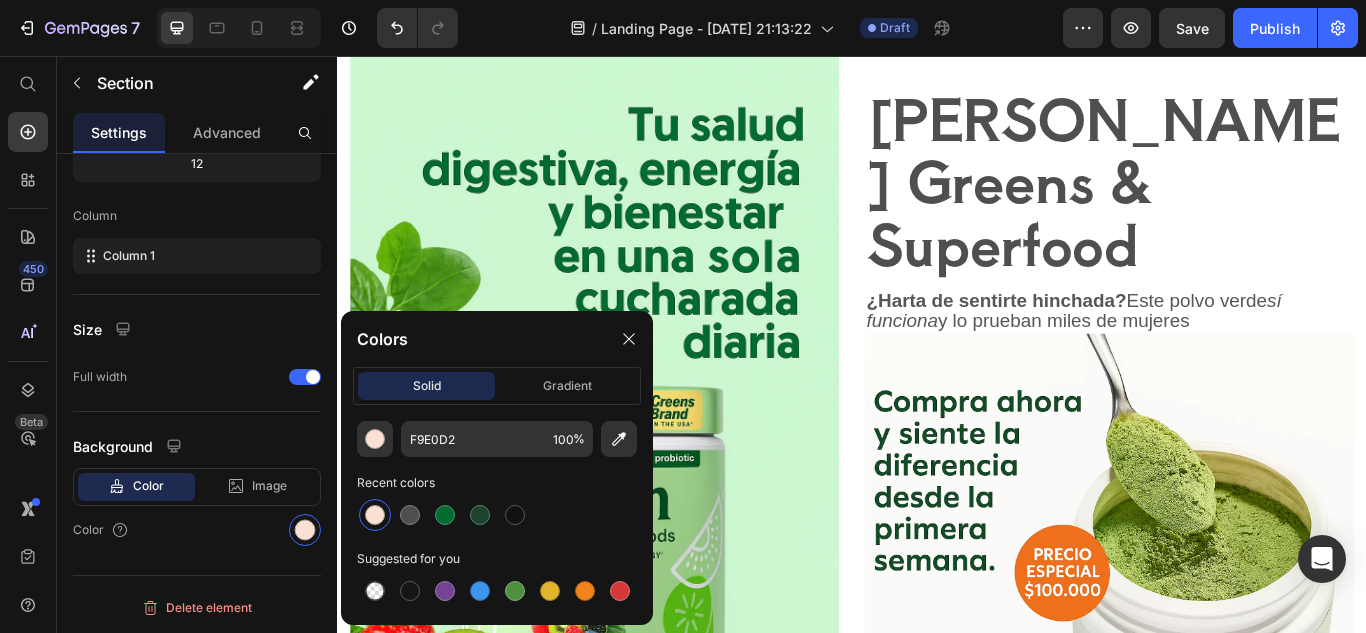 scroll, scrollTop: 0, scrollLeft: 0, axis: both 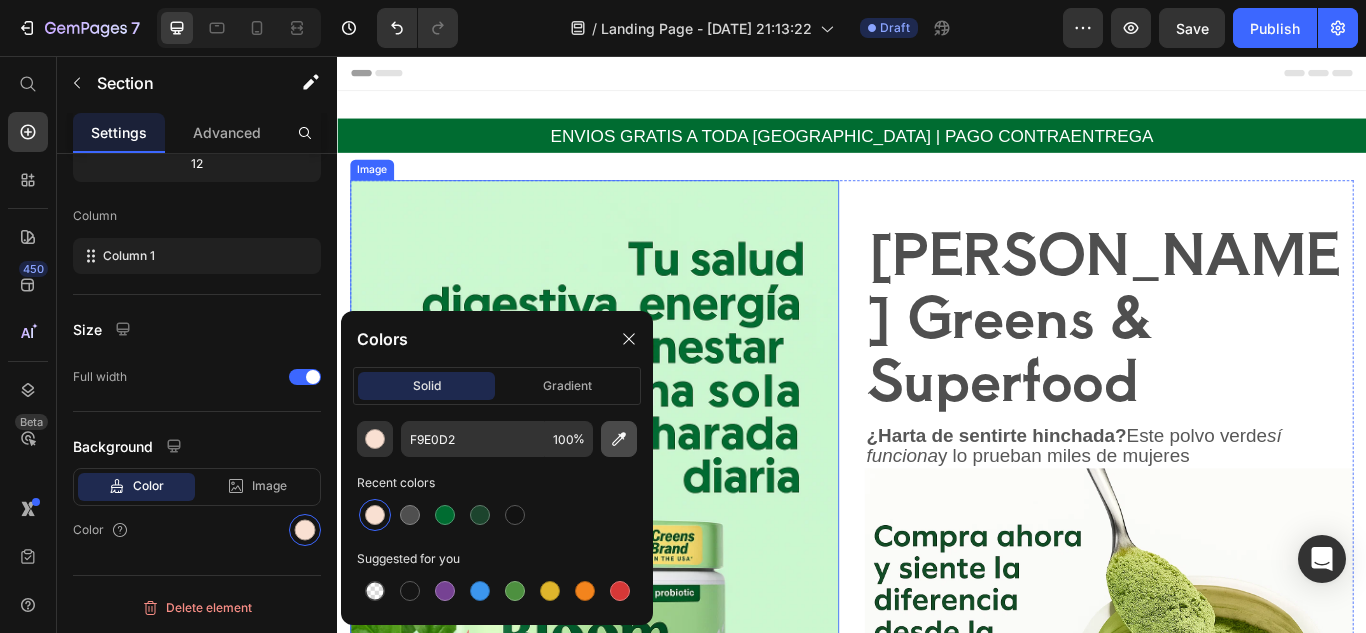 click 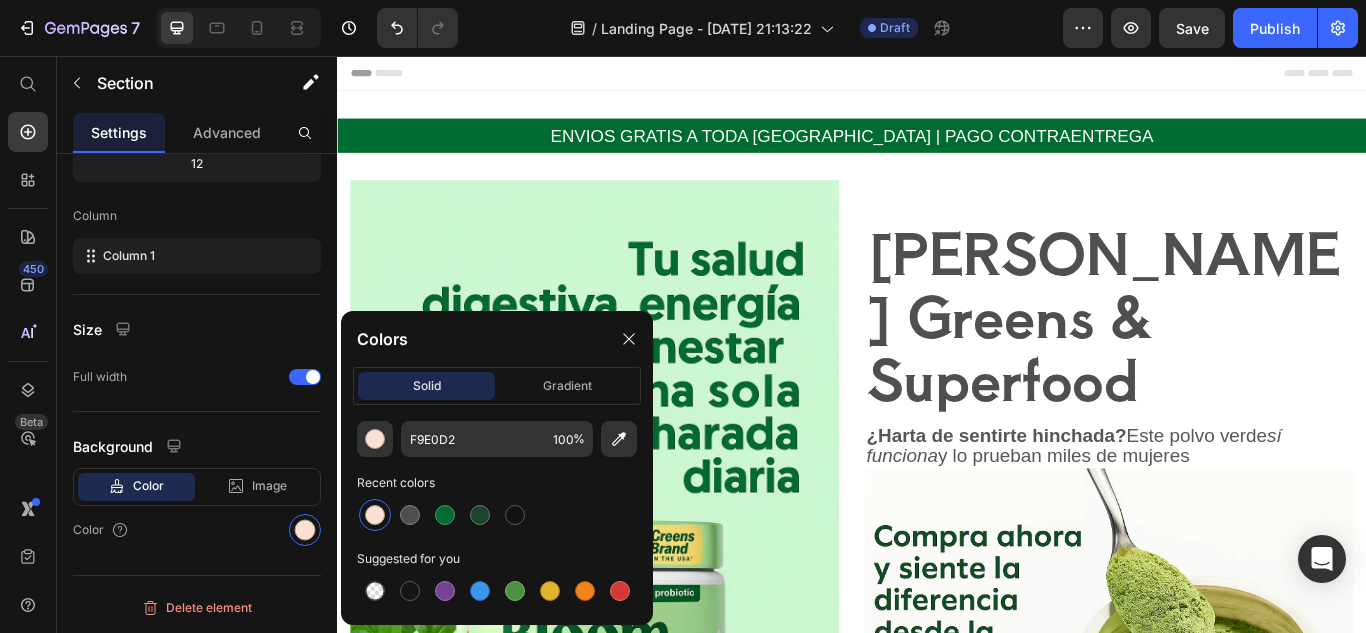 type on "CBF9D0" 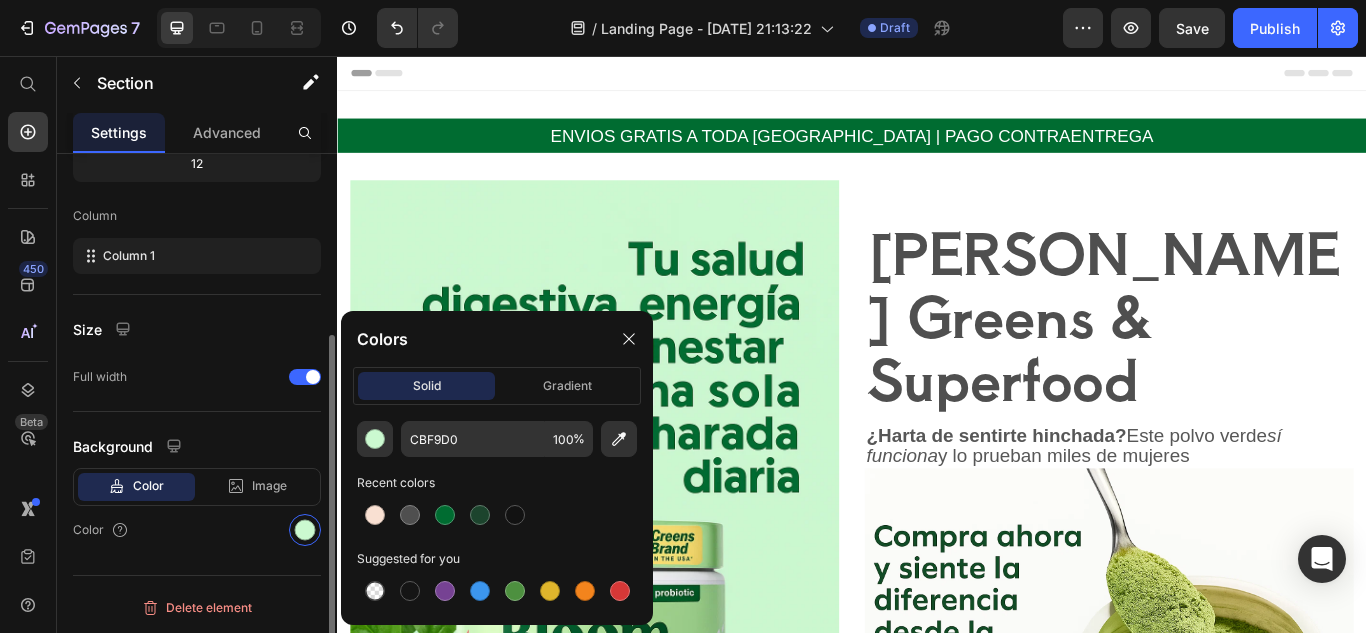click on "Size" at bounding box center [197, 329] 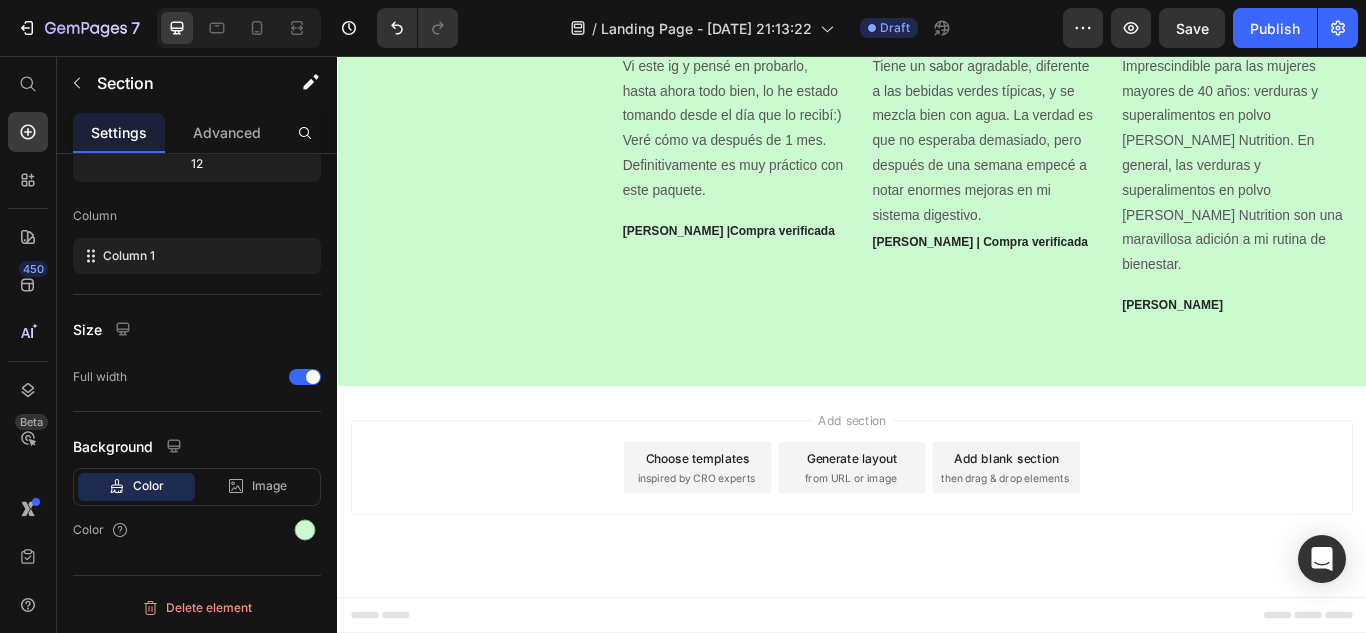 scroll, scrollTop: 2267, scrollLeft: 0, axis: vertical 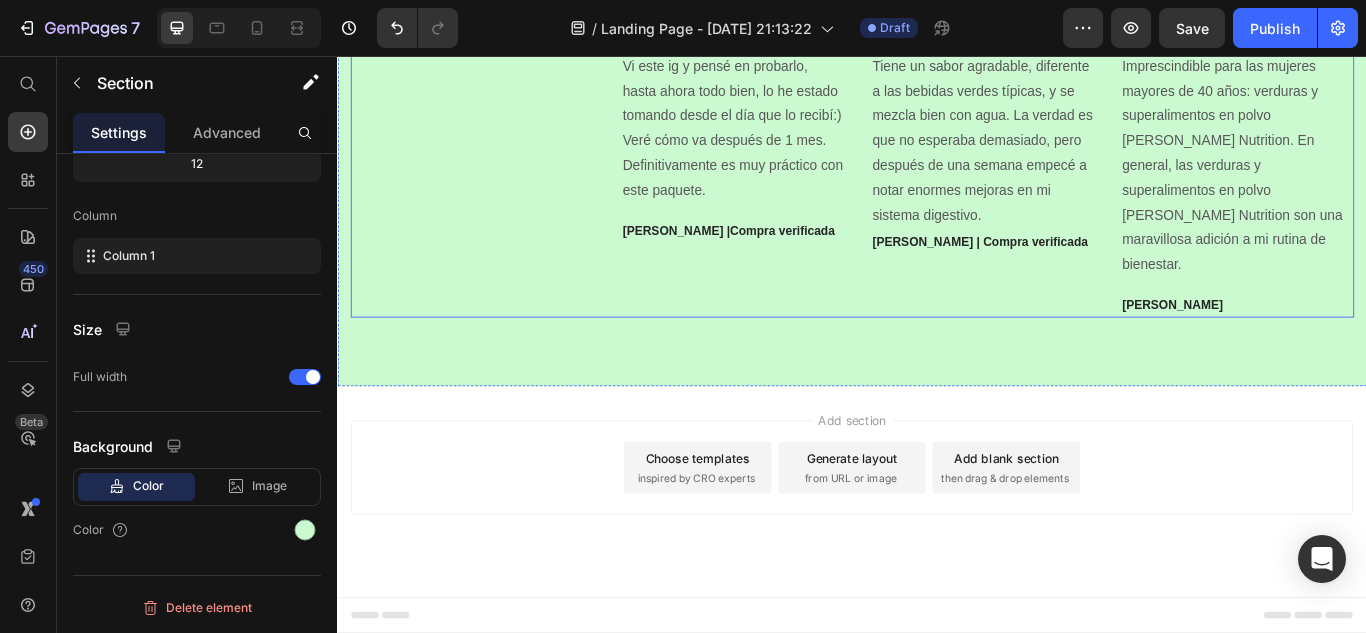 click on "Que dice la gente... Heading Image                Icon                Icon                Icon                Icon                Icon Icon List Hoz Vi este ig y pensé en probarlo, hasta ahora todo bien, lo he estado tomando desde el día que lo recibí:) Veré cómo va después de 1 mes. Definitivamente es muy práctico con este paquete. Text block [PERSON_NAME] |Compra verificada Text block Image                Icon                Icon                Icon                Icon                Icon Icon List Hoz Tiene un sabor agradable, diferente a las bebidas verdes típicas, y se mezcla bien con agua. La verdad es que no esperaba demasiado, pero después de una semana empecé a notar enormes mejoras en mi sistema digestivo. Text block [PERSON_NAME] | Compra verificada Text block Image                Icon                Icon                Icon                Icon                Icon Icon List Hoz Text block [PERSON_NAME] Text block Carousel Row" at bounding box center [937, 5] 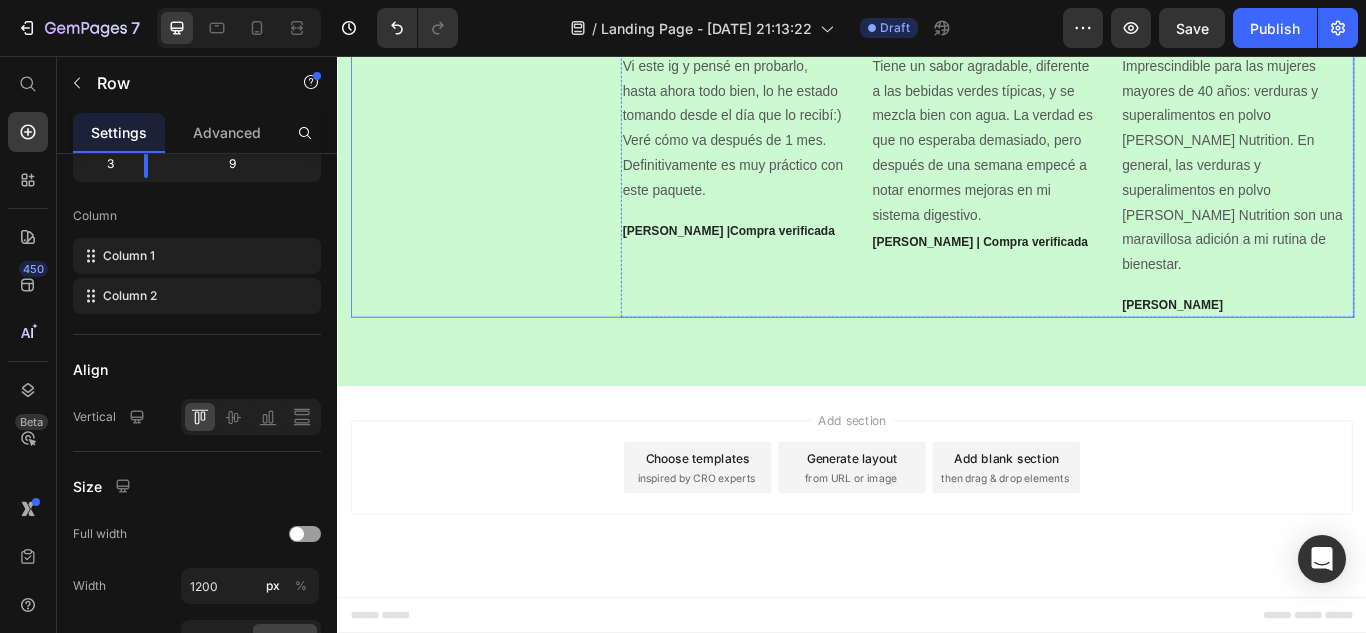 scroll, scrollTop: 0, scrollLeft: 0, axis: both 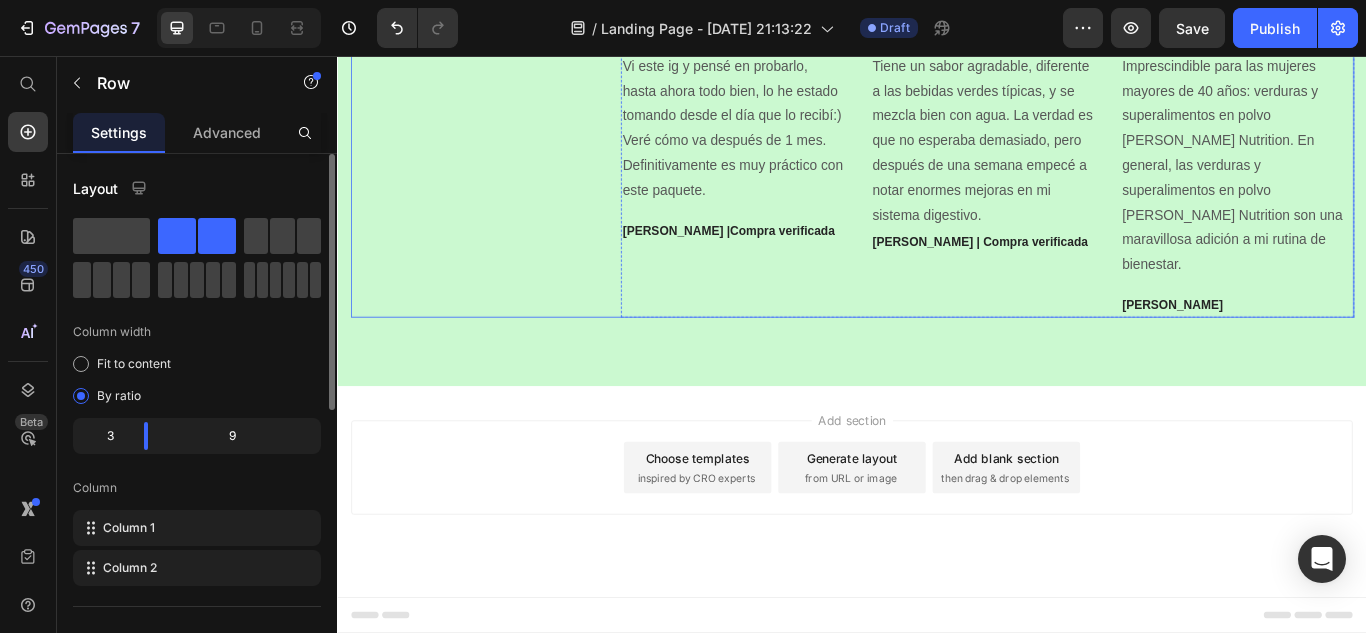 click at bounding box center (797, -176) 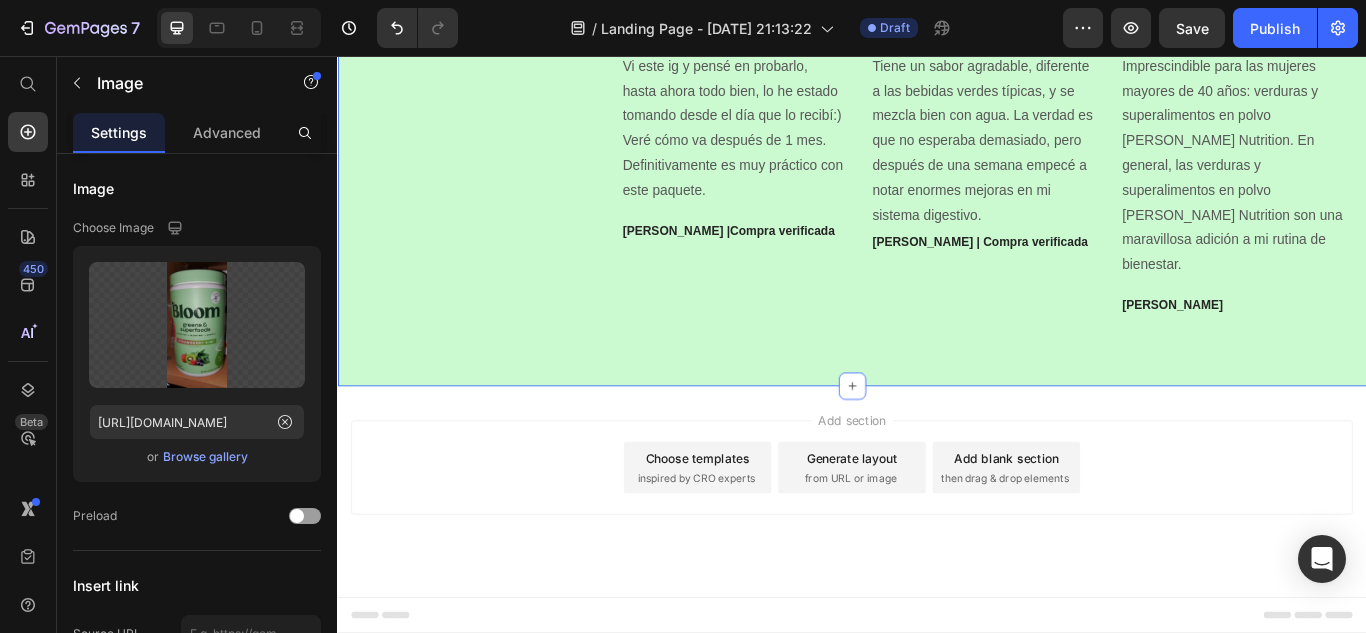click on "Que dice la gente... Heading Image   32                Icon                Icon                Icon                Icon                Icon Icon List Hoz Vi este ig y pensé en probarlo, hasta ahora todo bien, lo he estado tomando desde el día que lo recibí:) Veré cómo va después de 1 mes. Definitivamente es muy práctico con este paquete. Text block [PERSON_NAME] |Compra verificada Text block Image                Icon                Icon                Icon                Icon                Icon Icon List Hoz Tiene un sabor agradable, diferente a las bebidas verdes típicas, y se mezcla bien con agua. La verdad es que no esperaba demasiado, pero después de una semana empecé a notar enormes mejoras en mi sistema digestivo. Text block [PERSON_NAME] | Compra verificada Text block Image                Icon                Icon                Icon                Icon                Icon Icon List Hoz Text block [PERSON_NAME] Text block Carousel Row Section 5" at bounding box center (937, 5) 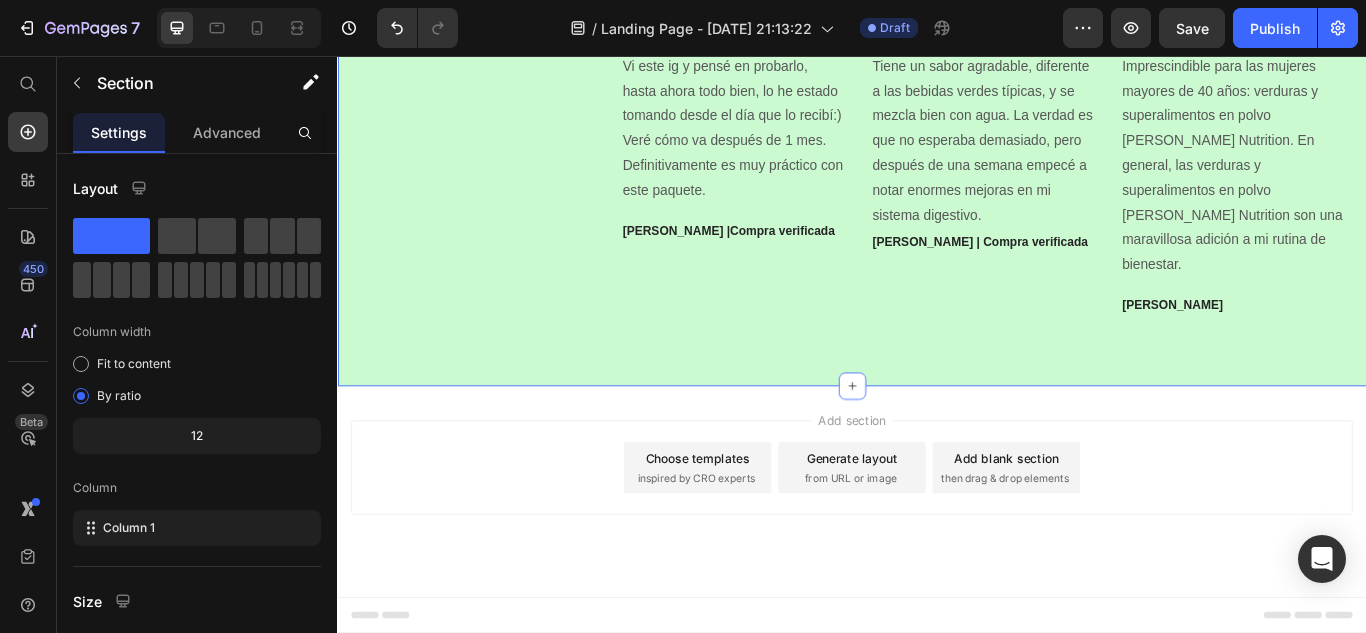 click at bounding box center (797, -176) 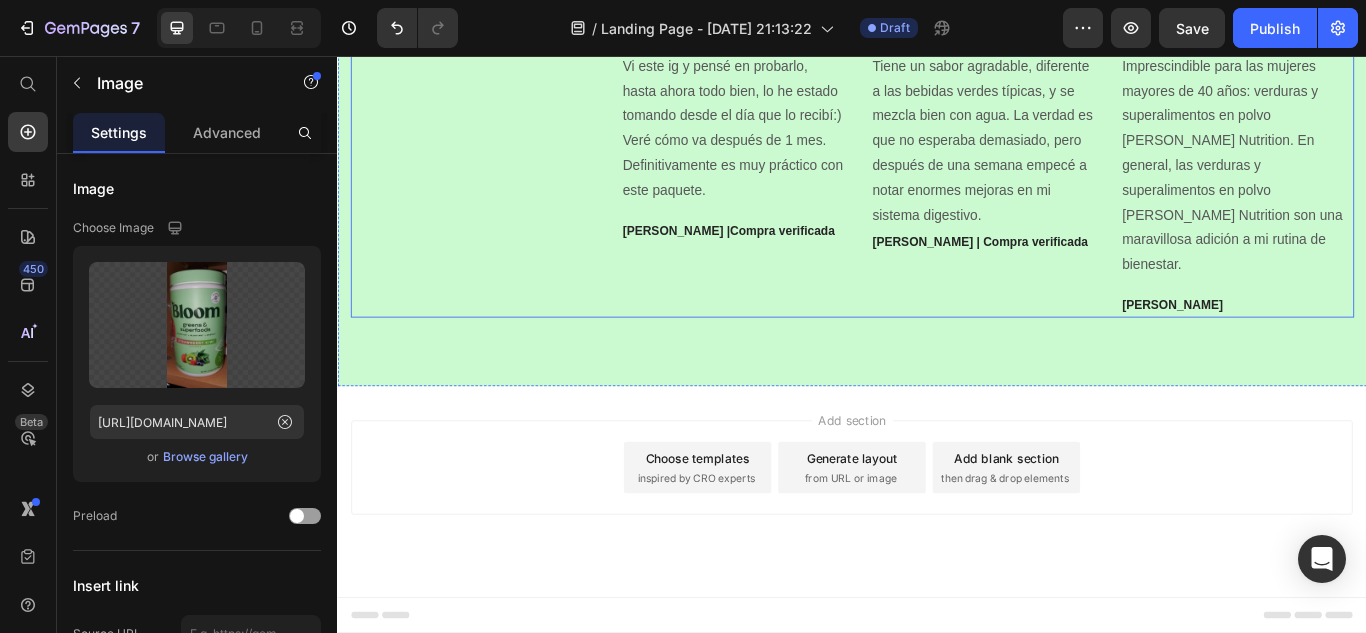 click on "Que dice la gente... Heading" at bounding box center (494, 5) 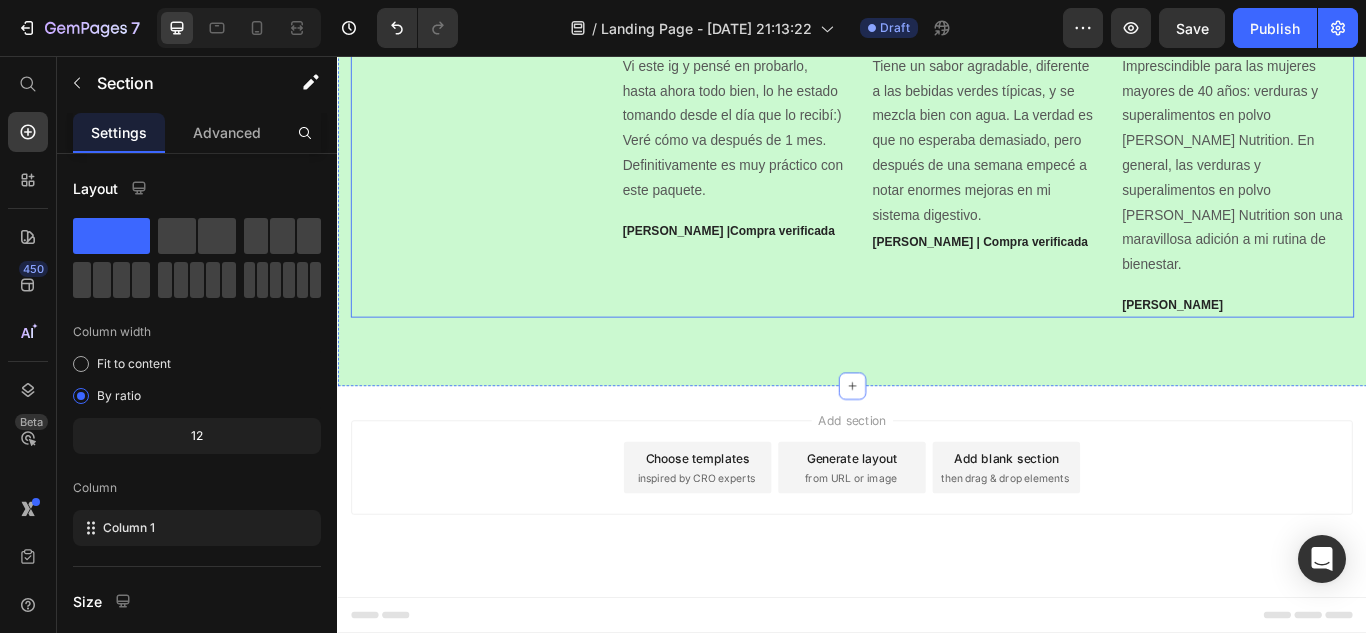 click on "Que dice la gente... Heading" at bounding box center [494, 5] 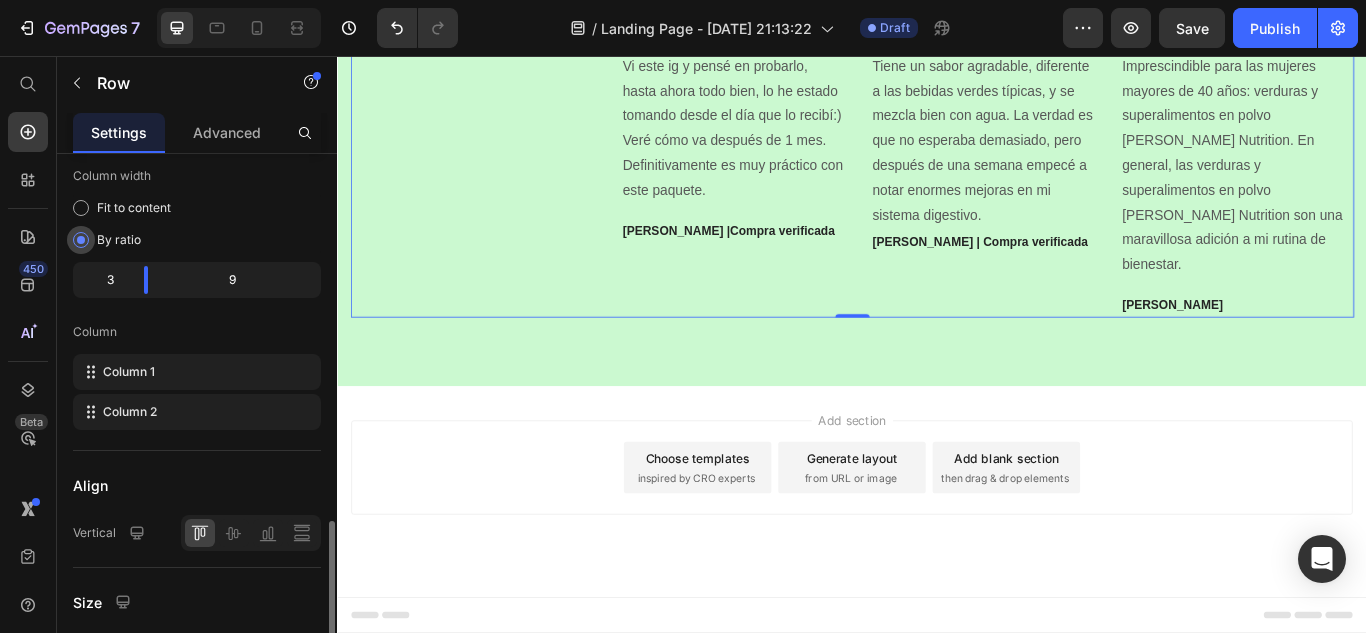 scroll, scrollTop: 499, scrollLeft: 0, axis: vertical 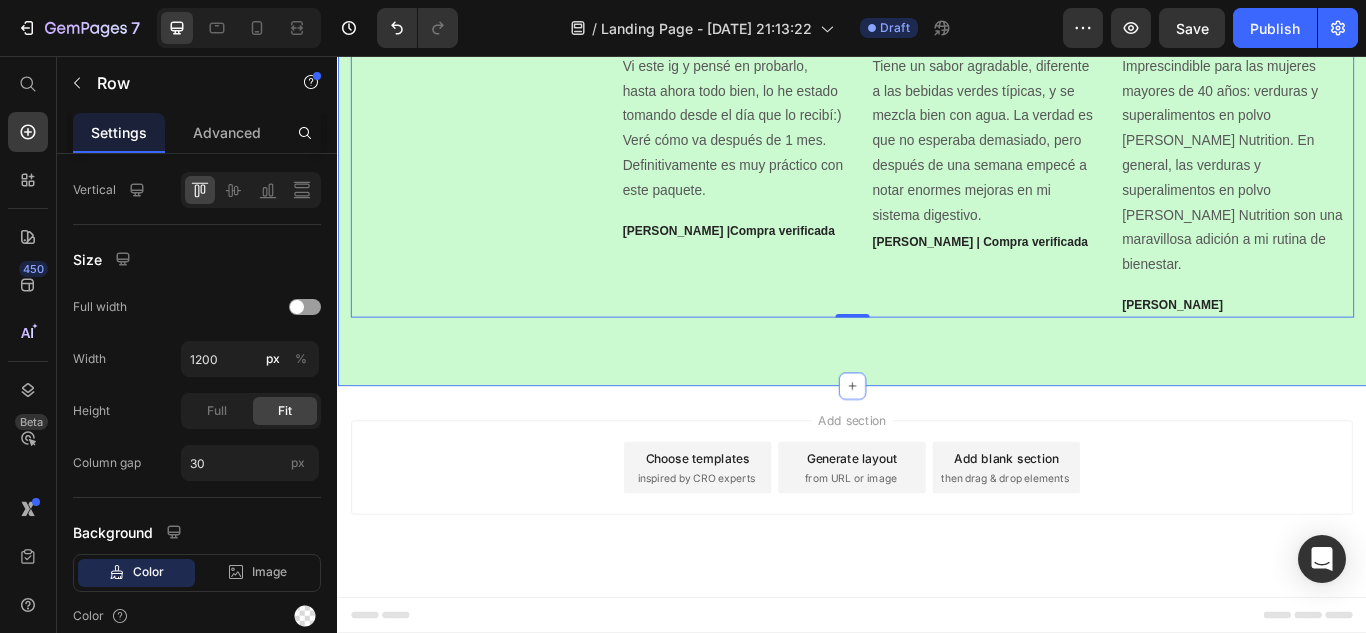 click on "Que dice la gente... Heading Image                Icon                Icon                Icon                Icon                Icon Icon List Hoz Vi este ig y pensé en probarlo, hasta ahora todo bien, lo he estado tomando desde el día que lo recibí:) Veré cómo va después de 1 mes. Definitivamente es muy práctico con este paquete. Text block [PERSON_NAME] |Compra verificada Text block Image                Icon                Icon                Icon                Icon                Icon Icon List Hoz Tiene un sabor agradable, diferente a las bebidas verdes típicas, y se mezcla bien con agua. La verdad es que no esperaba demasiado, pero después de una semana empecé a notar enormes mejoras en mi sistema digestivo. Text block [PERSON_NAME] | Compra verificada Text block Image                Icon                Icon                Icon                Icon                Icon Icon List Hoz Text block [PERSON_NAME] Text block Carousel Row   0 Section 5" at bounding box center [937, 5] 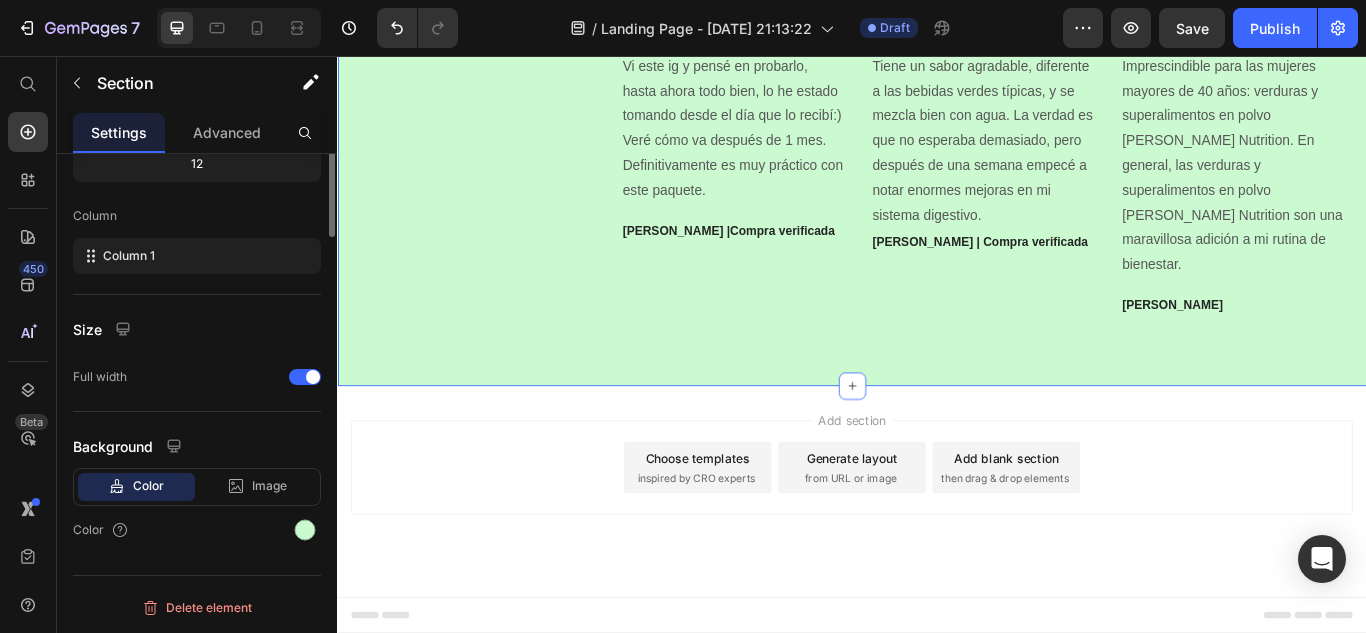 scroll, scrollTop: 0, scrollLeft: 0, axis: both 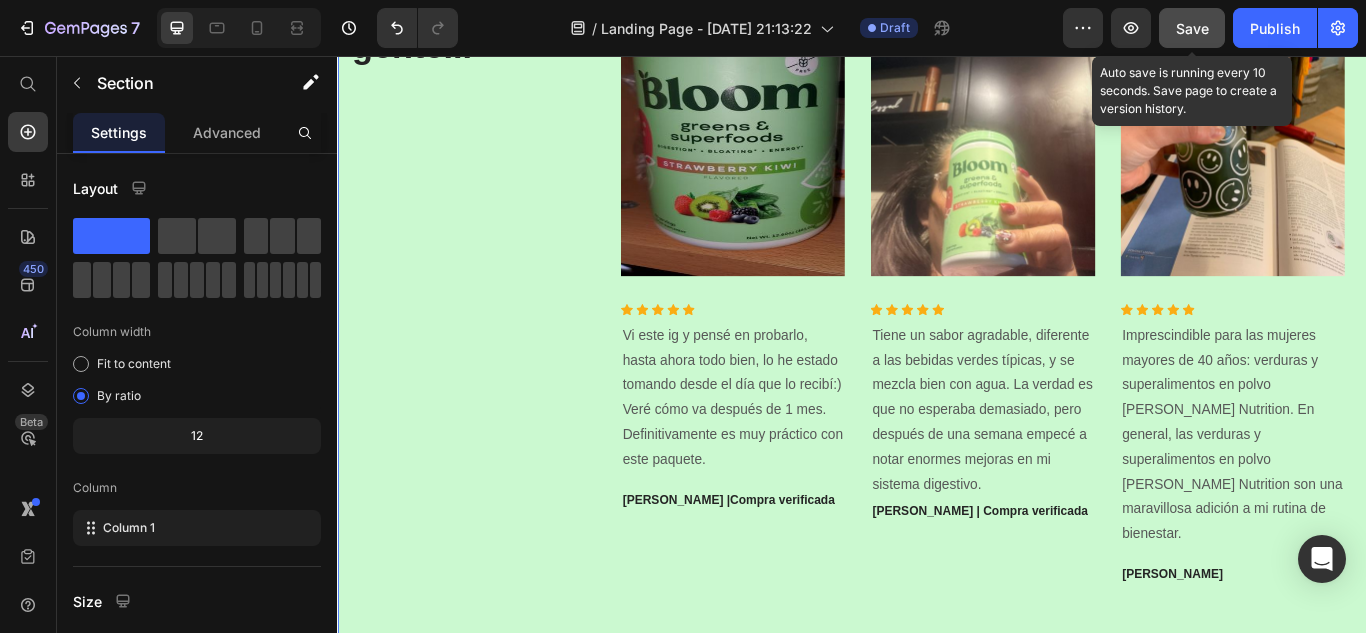 click on "Save" at bounding box center [1192, 28] 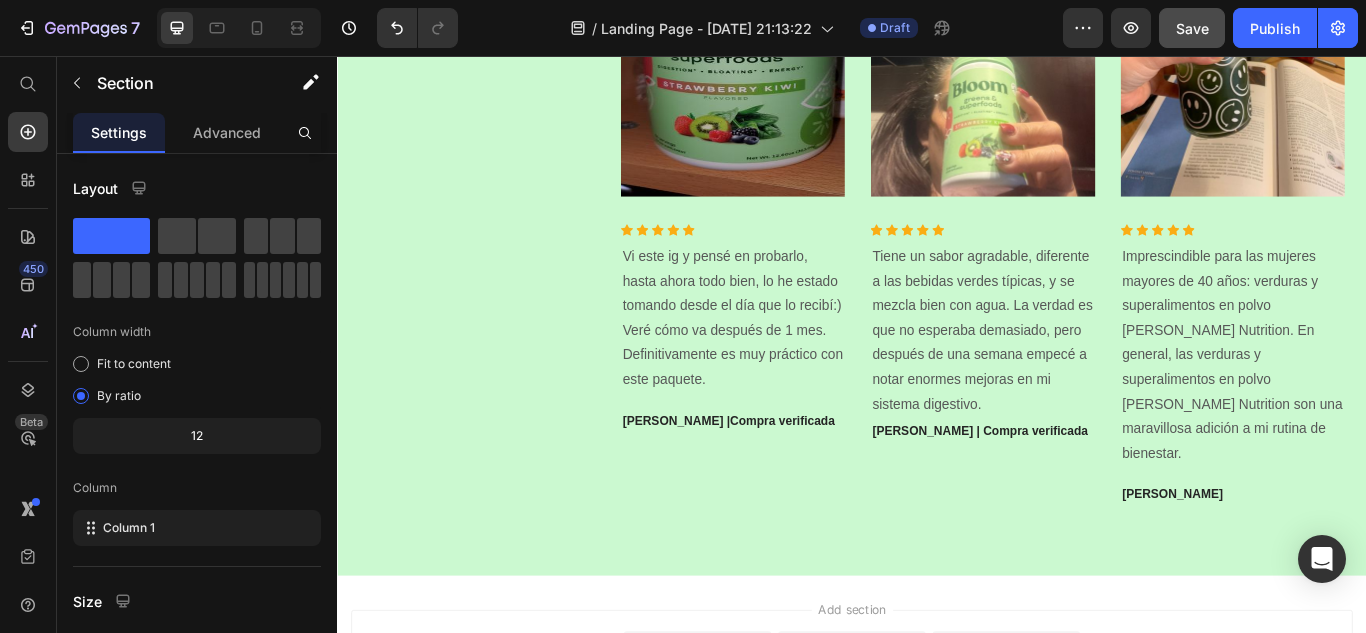 scroll, scrollTop: 2768, scrollLeft: 0, axis: vertical 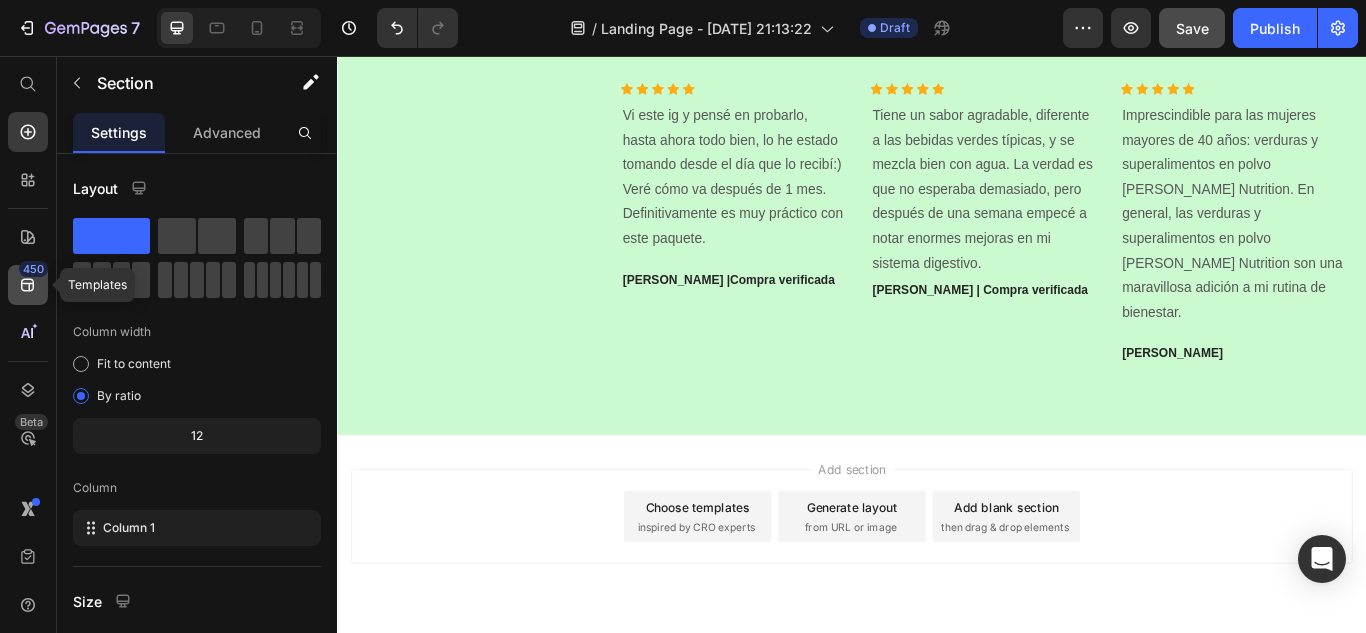 click on "450" 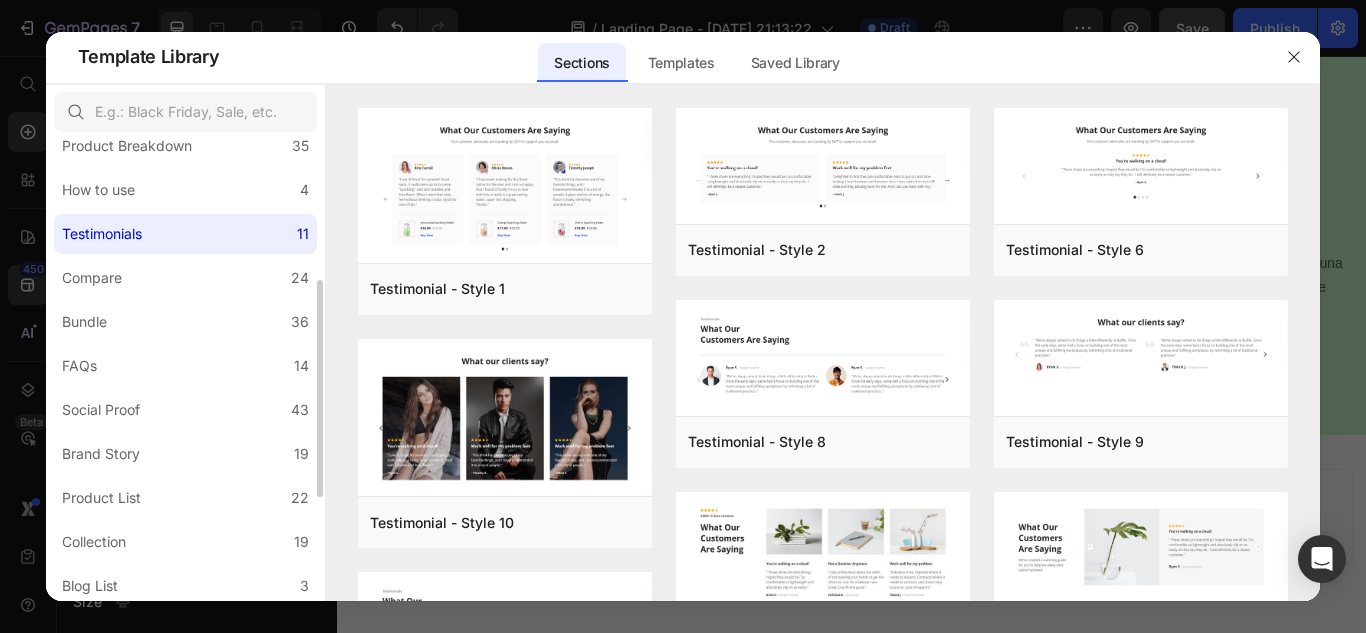scroll, scrollTop: 295, scrollLeft: 0, axis: vertical 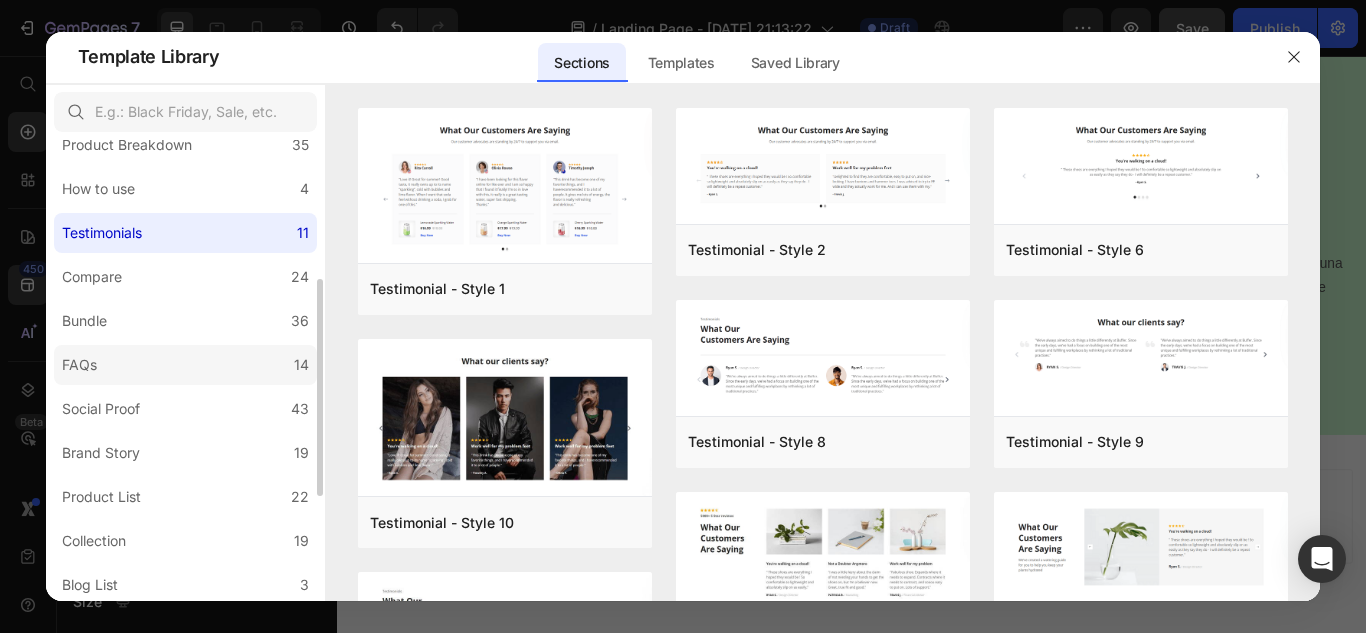 click on "FAQs" at bounding box center (79, 365) 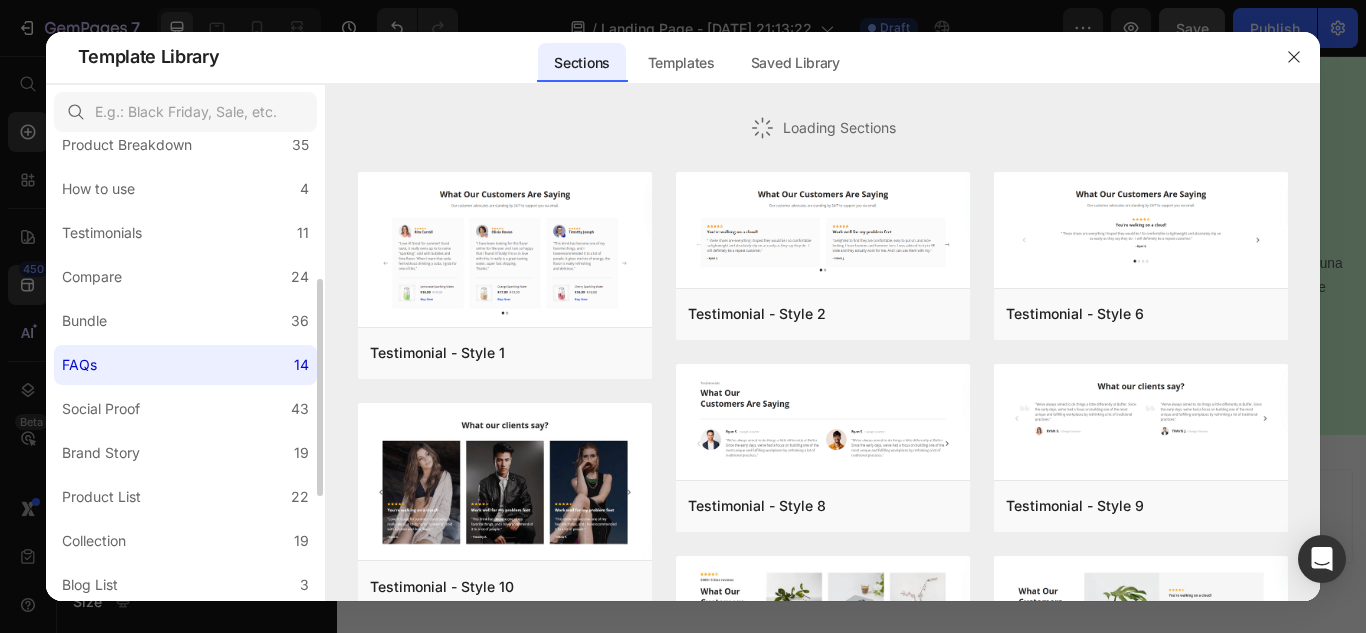 click on "FAQs 14" 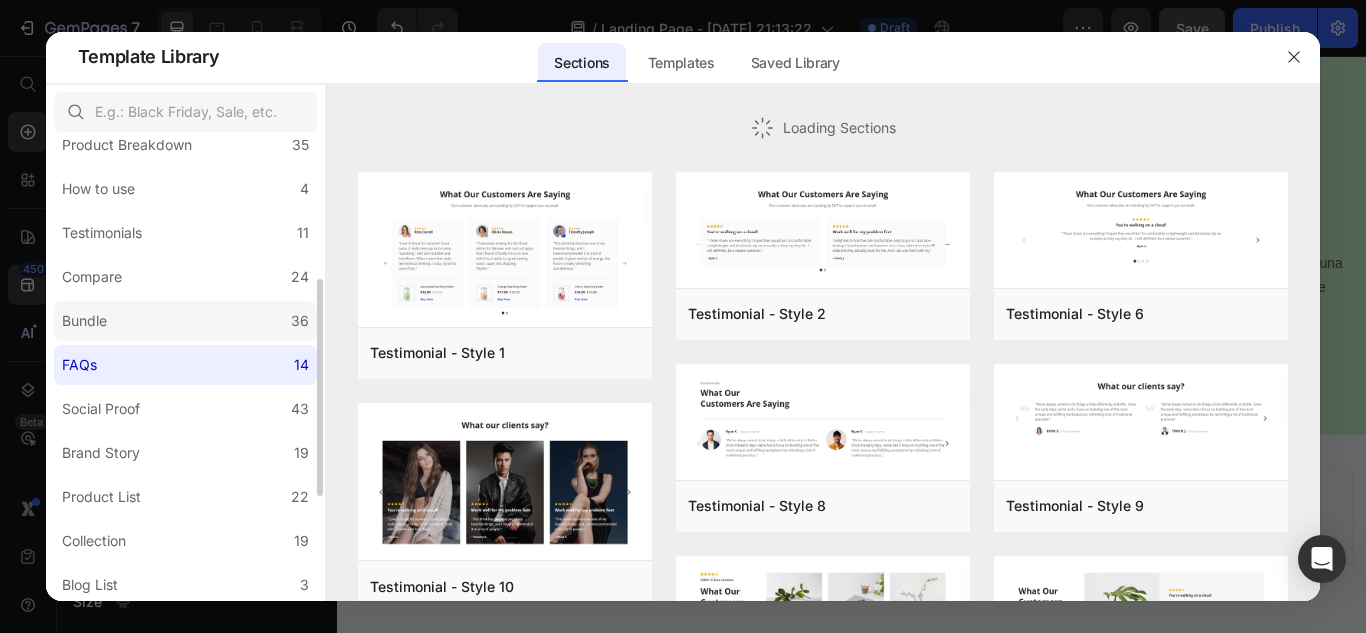click on "Bundle" at bounding box center (88, 321) 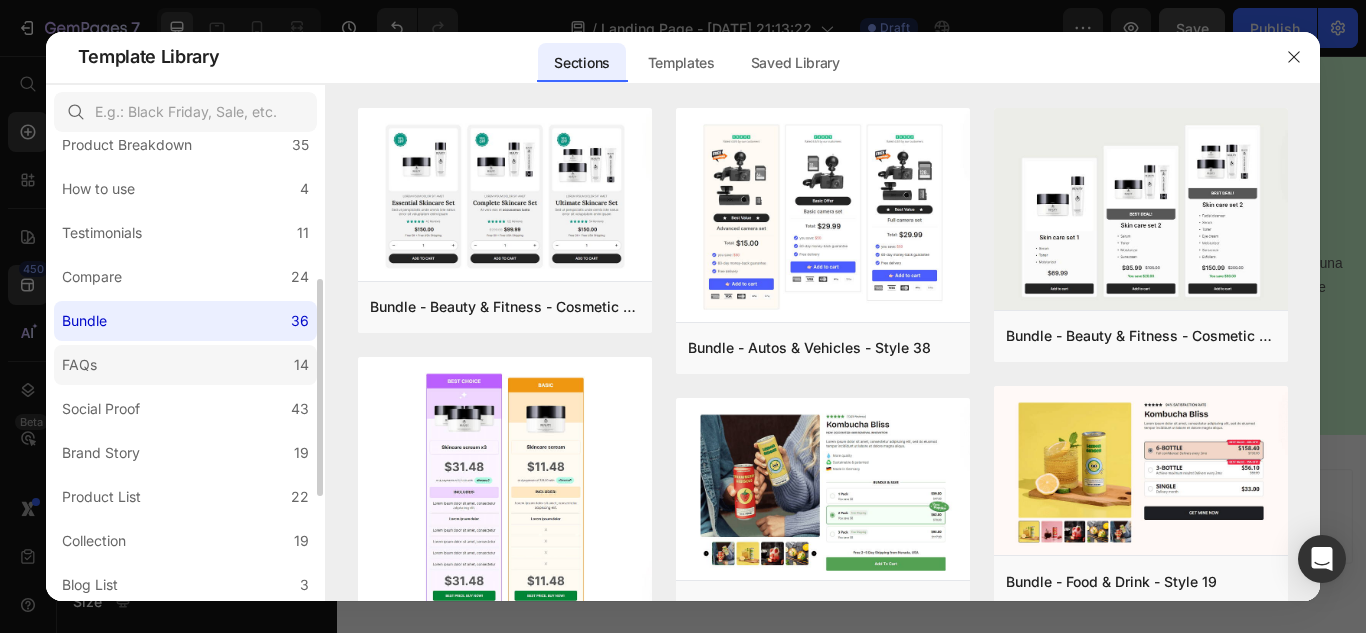 click on "FAQs" at bounding box center [79, 365] 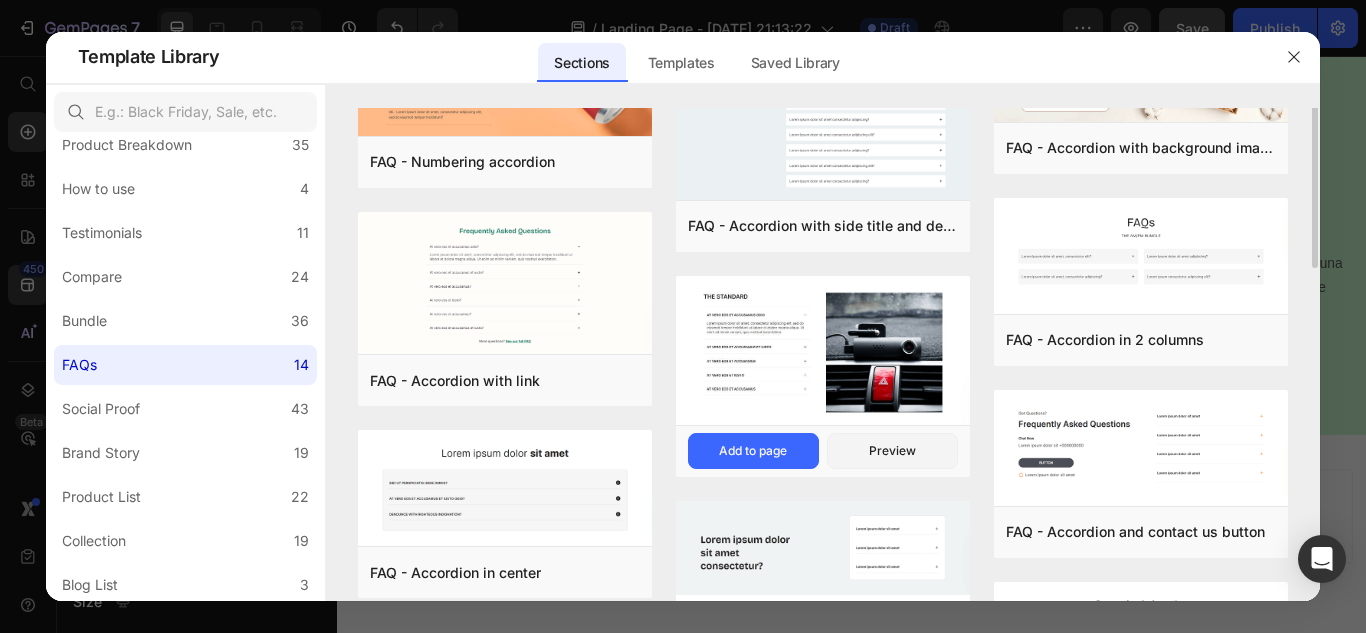 scroll, scrollTop: 0, scrollLeft: 0, axis: both 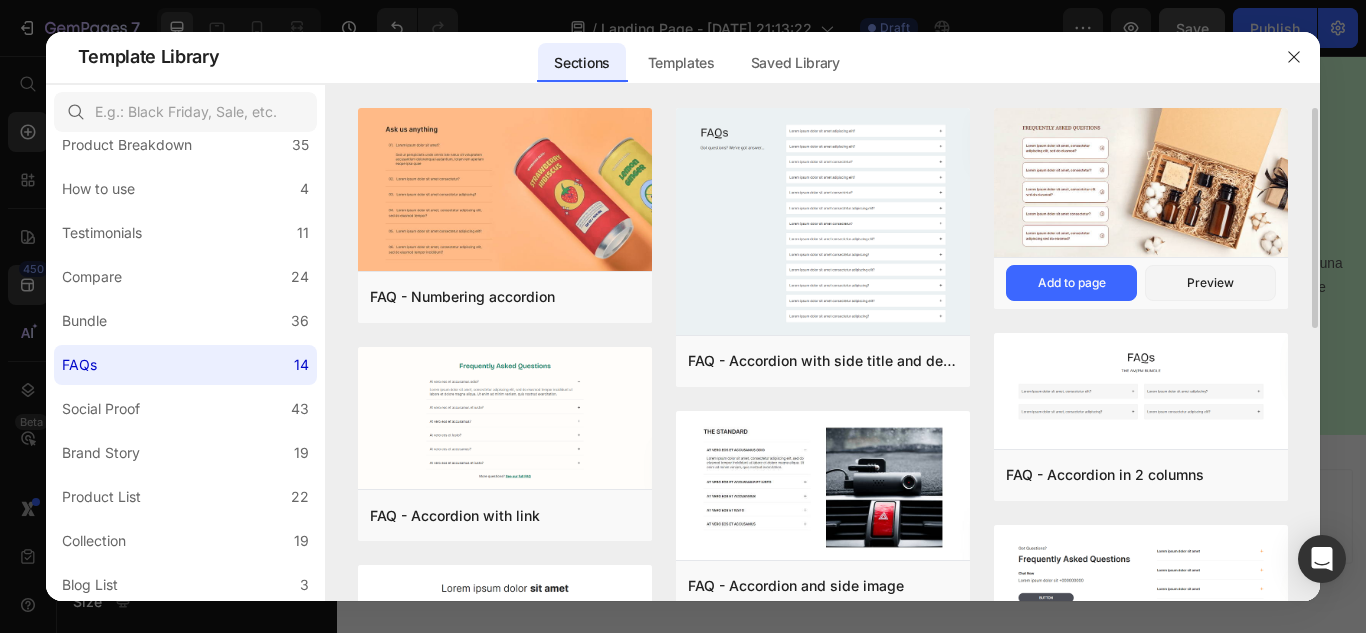 click at bounding box center (1141, 184) 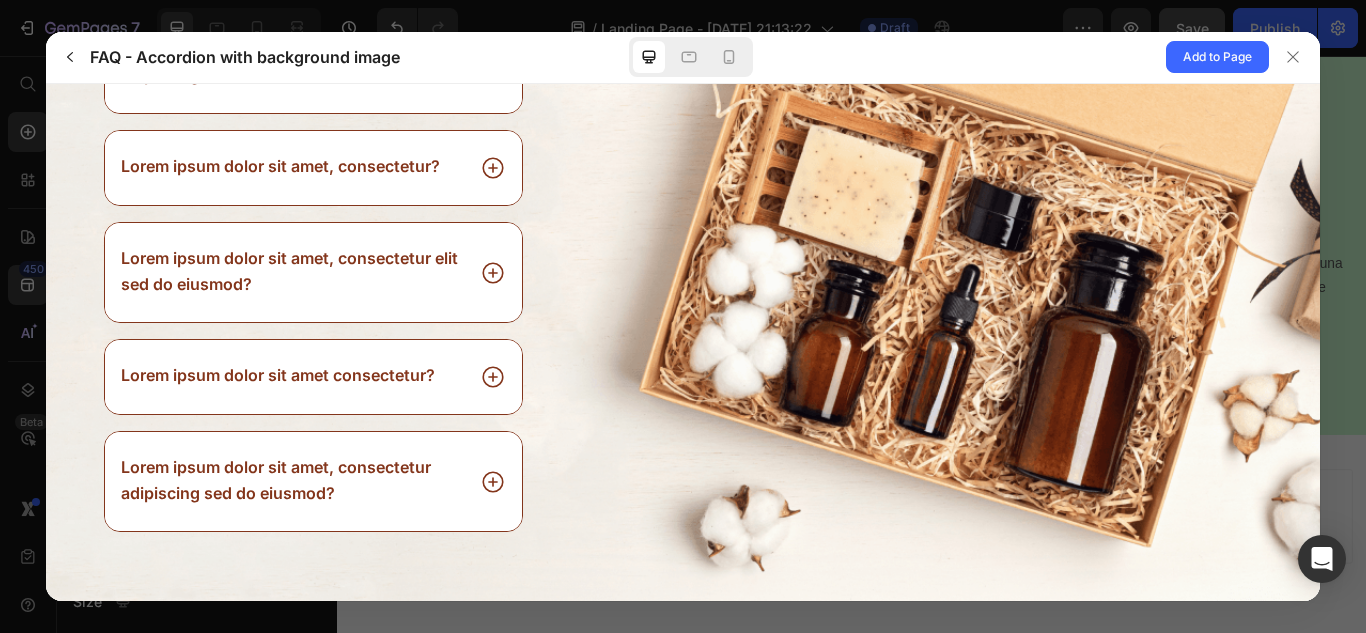 scroll, scrollTop: 0, scrollLeft: 0, axis: both 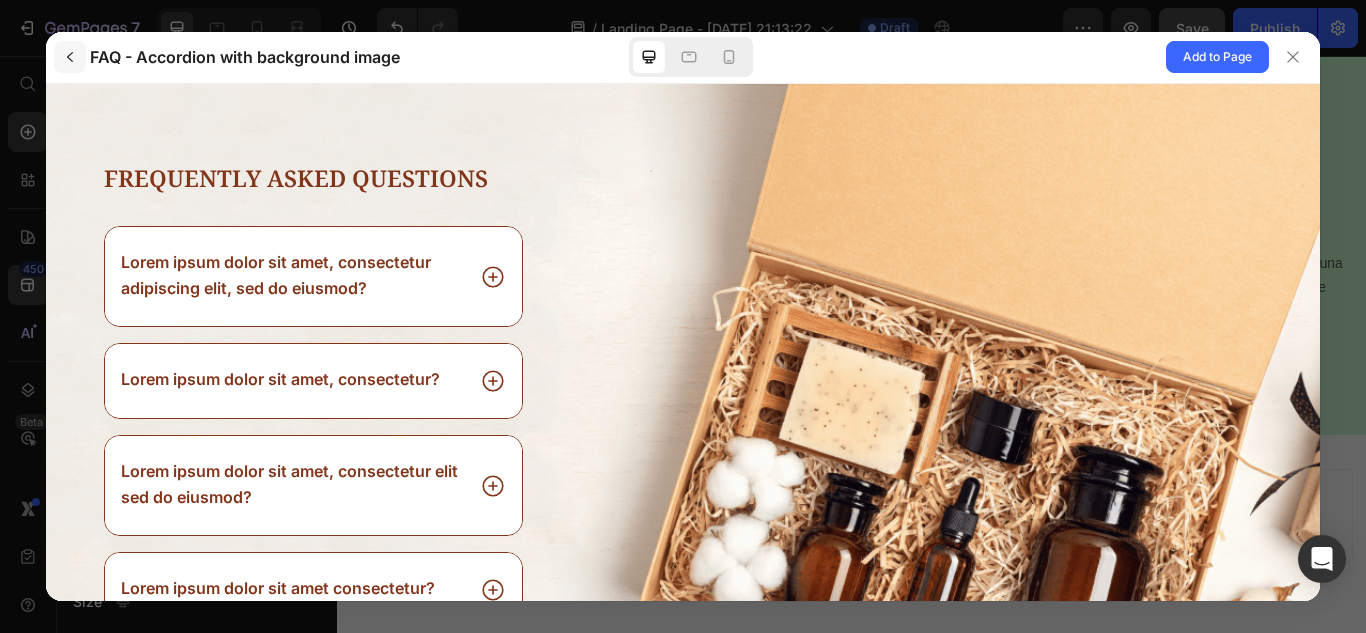 click 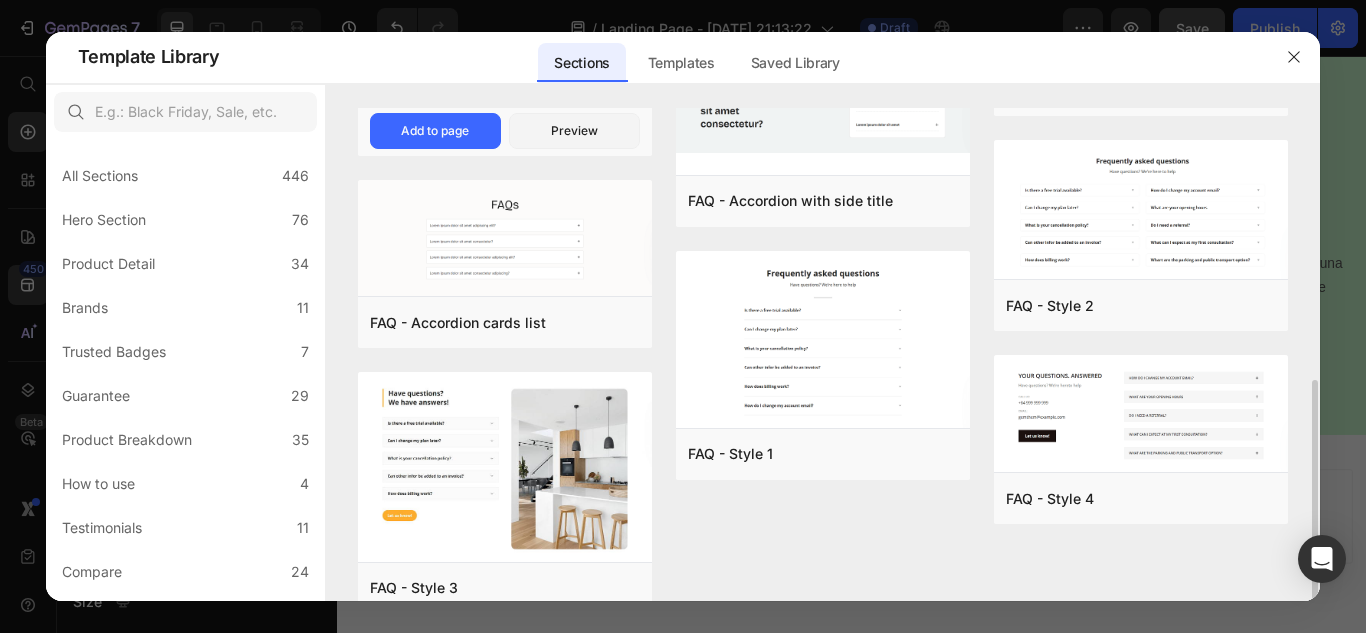 scroll, scrollTop: 613, scrollLeft: 0, axis: vertical 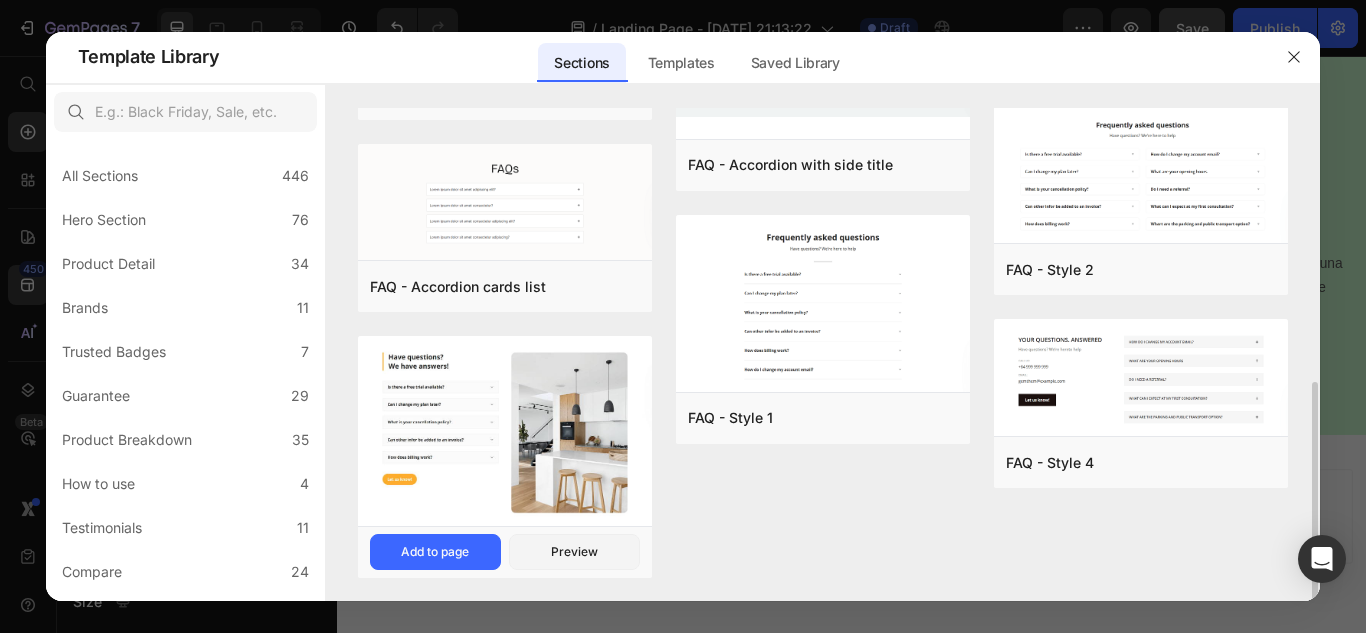 click at bounding box center (505, 432) 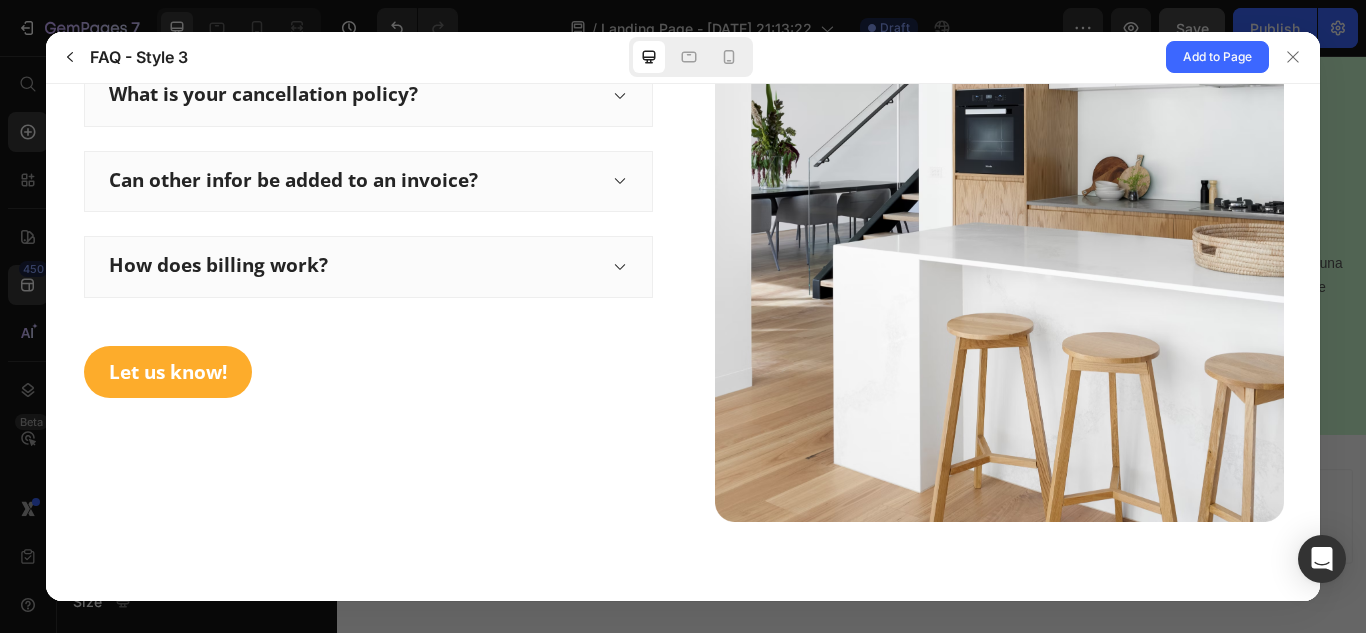 scroll, scrollTop: 279, scrollLeft: 0, axis: vertical 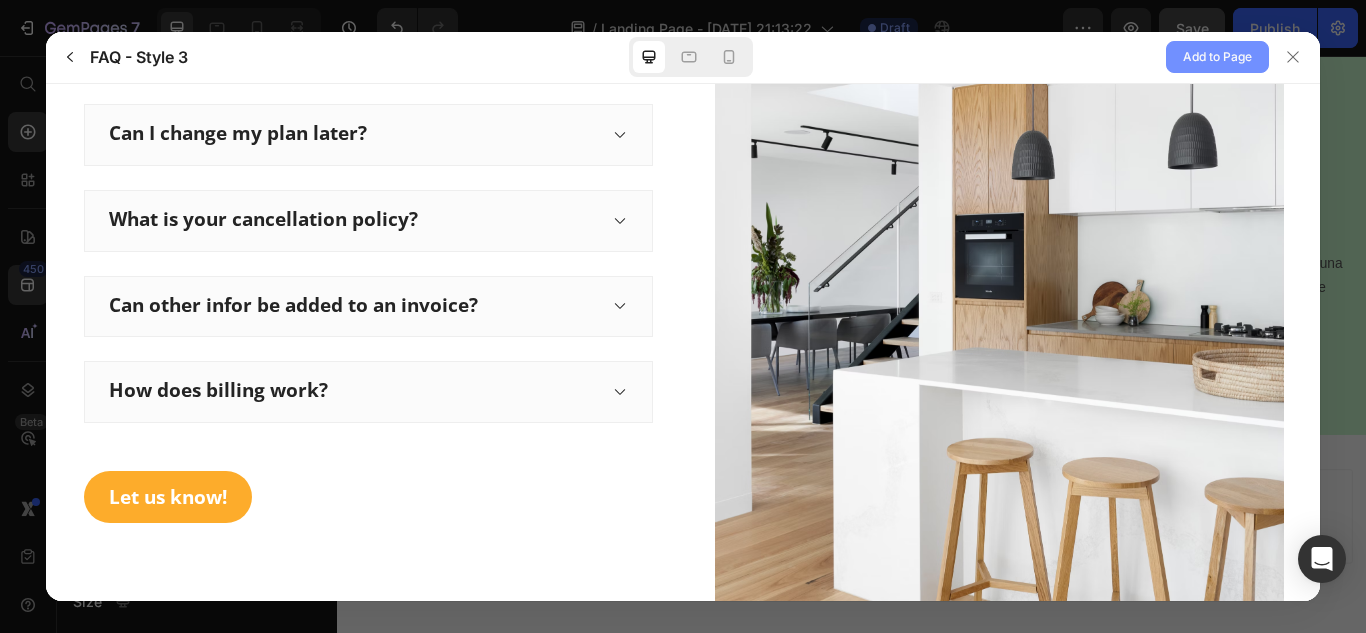 click on "Add to Page" 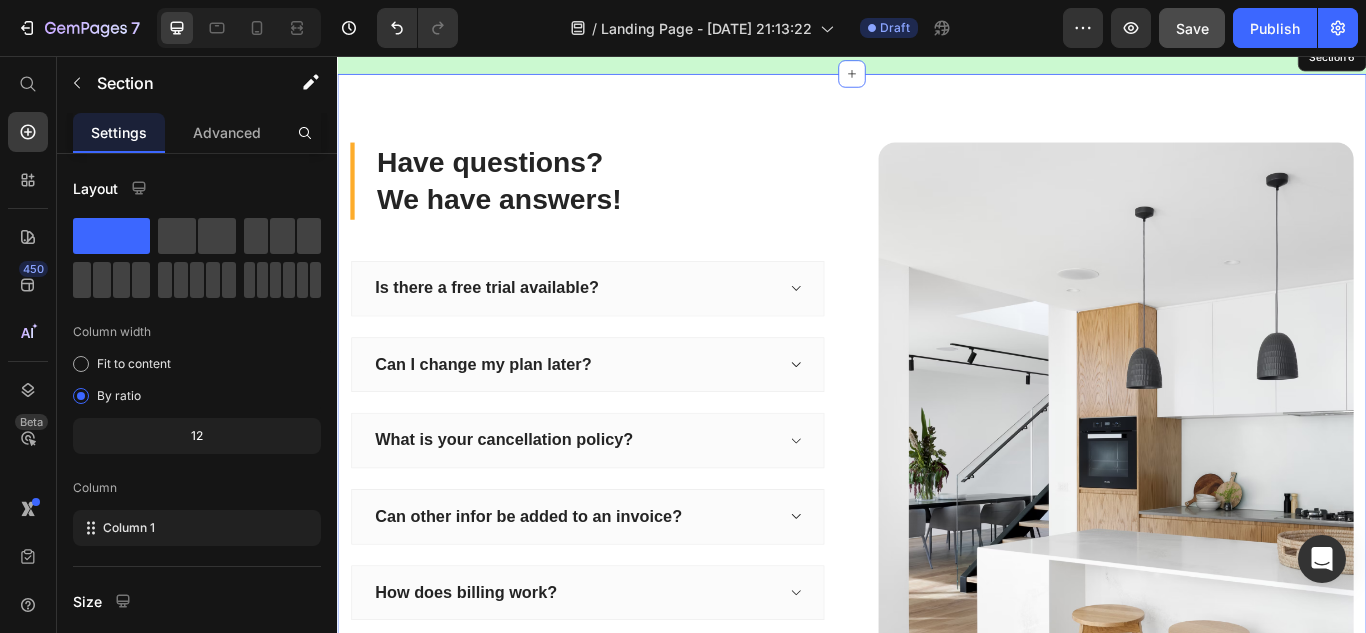 scroll, scrollTop: 3192, scrollLeft: 0, axis: vertical 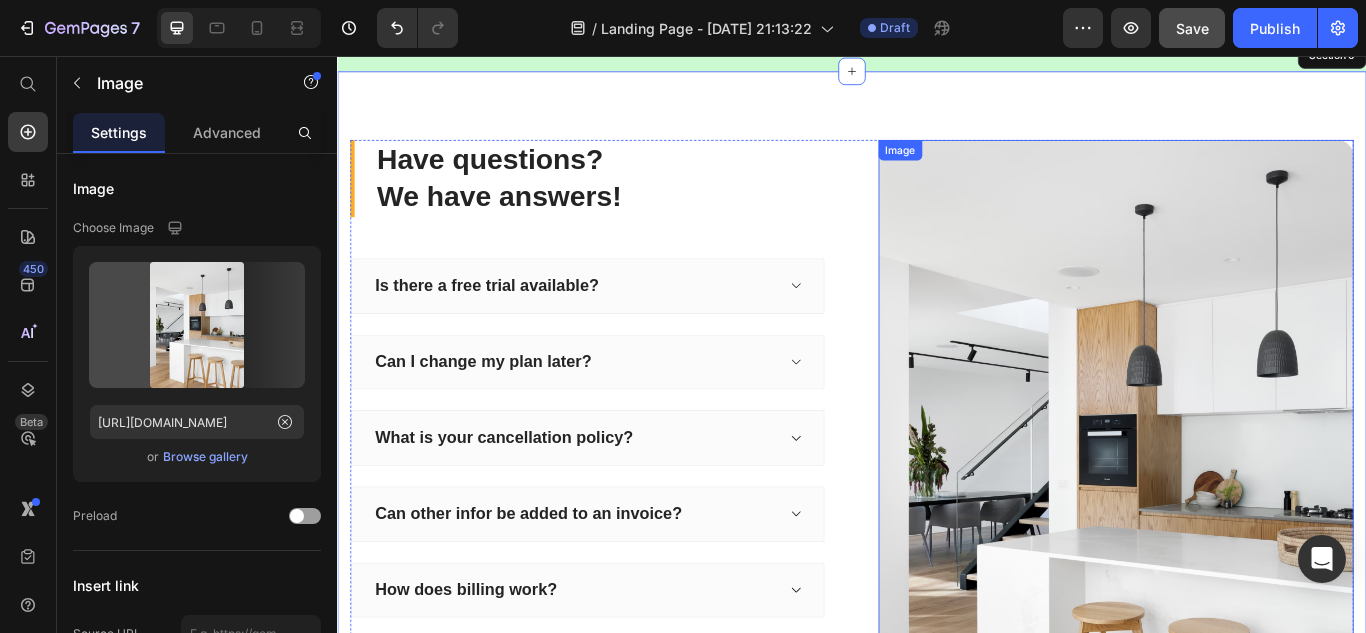 click at bounding box center [1245, 525] 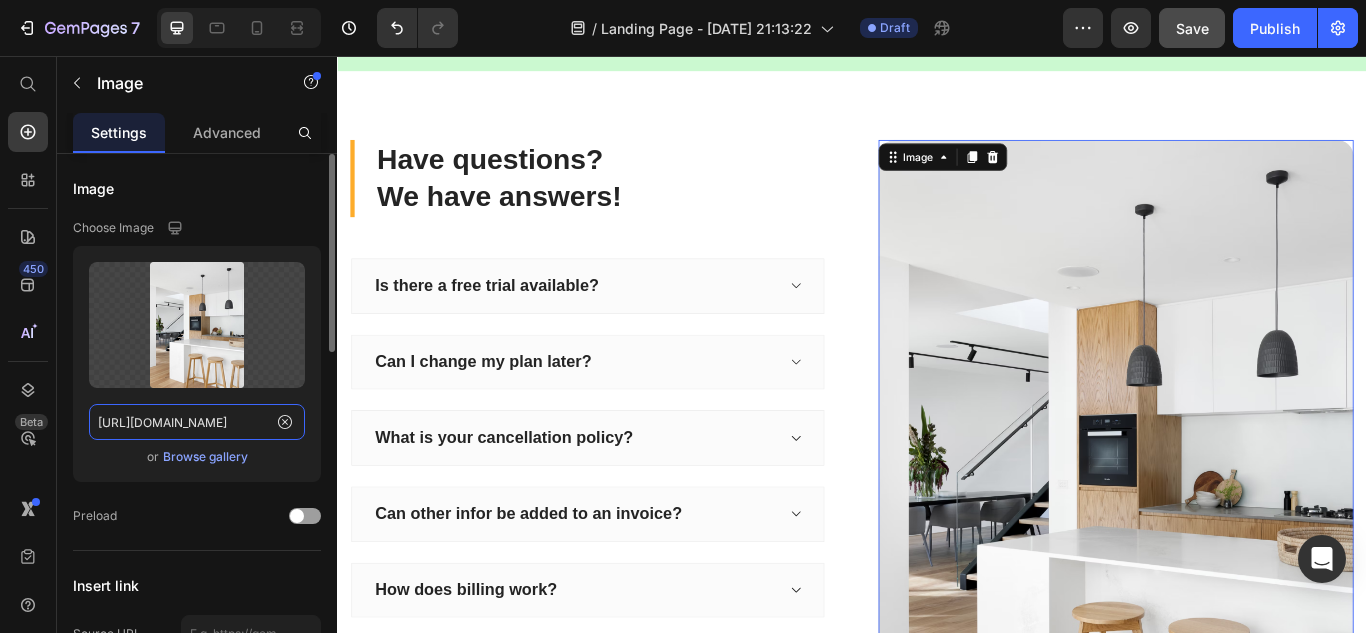 click on "[URL][DOMAIN_NAME]" 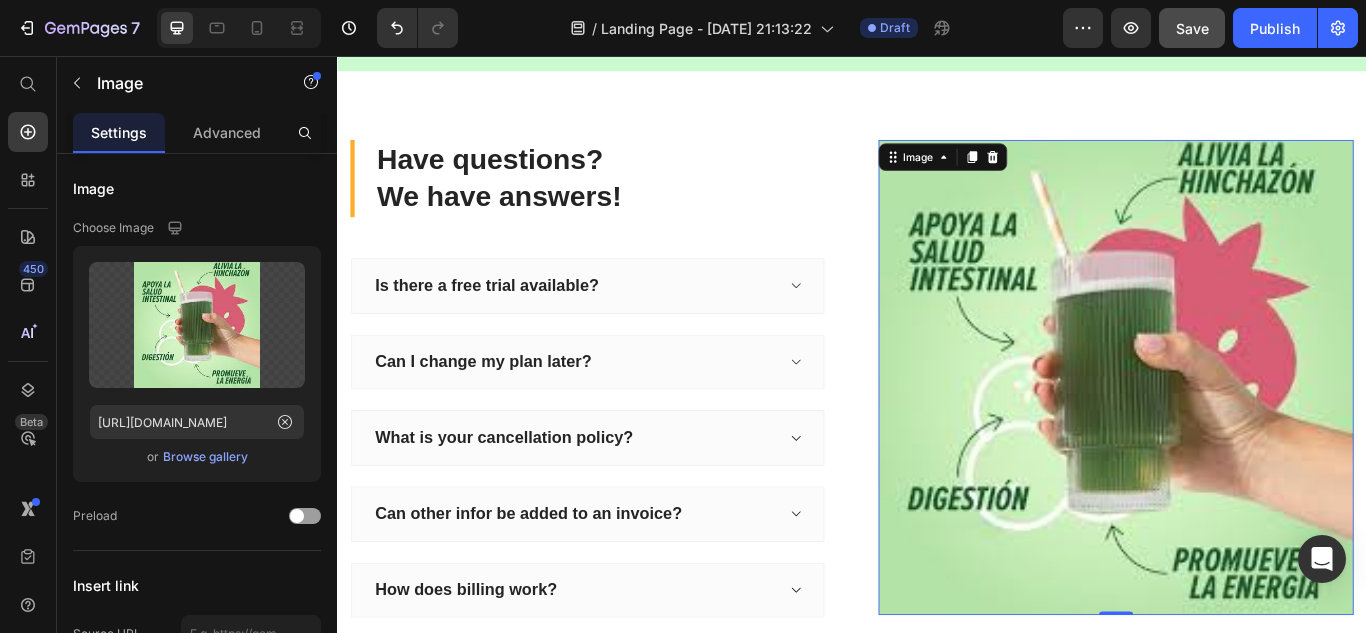 scroll, scrollTop: 0, scrollLeft: 0, axis: both 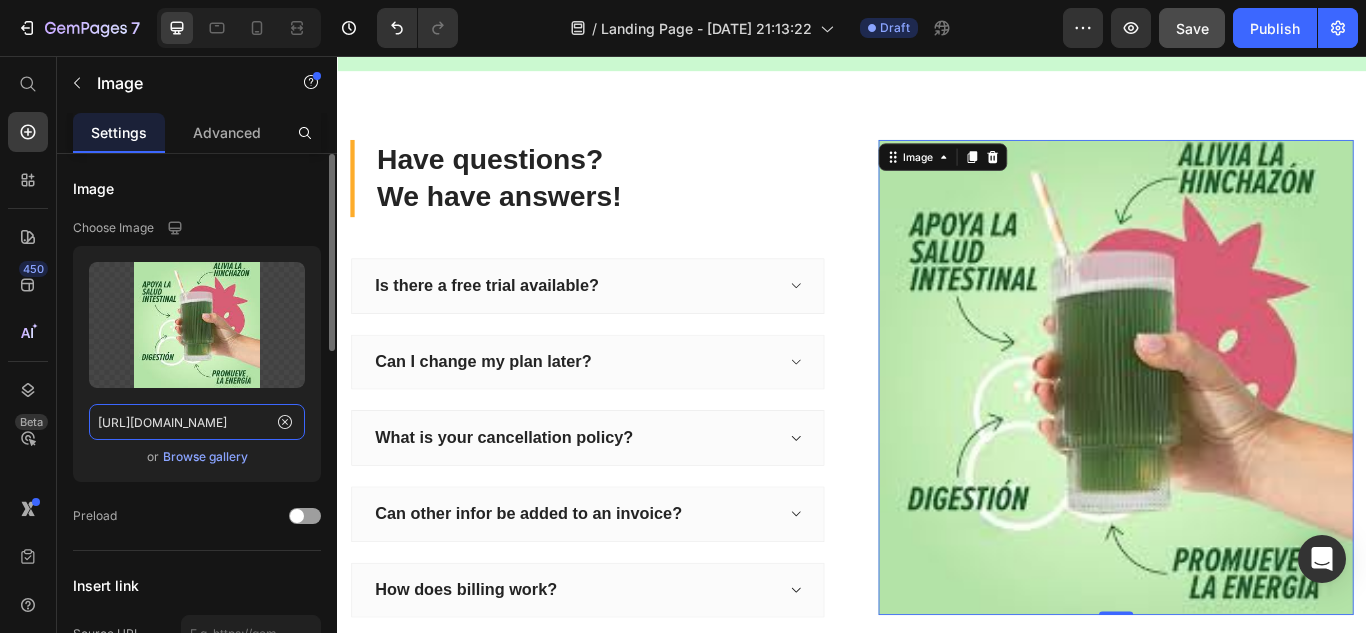 paste on "[DOMAIN_NAME][URL]" 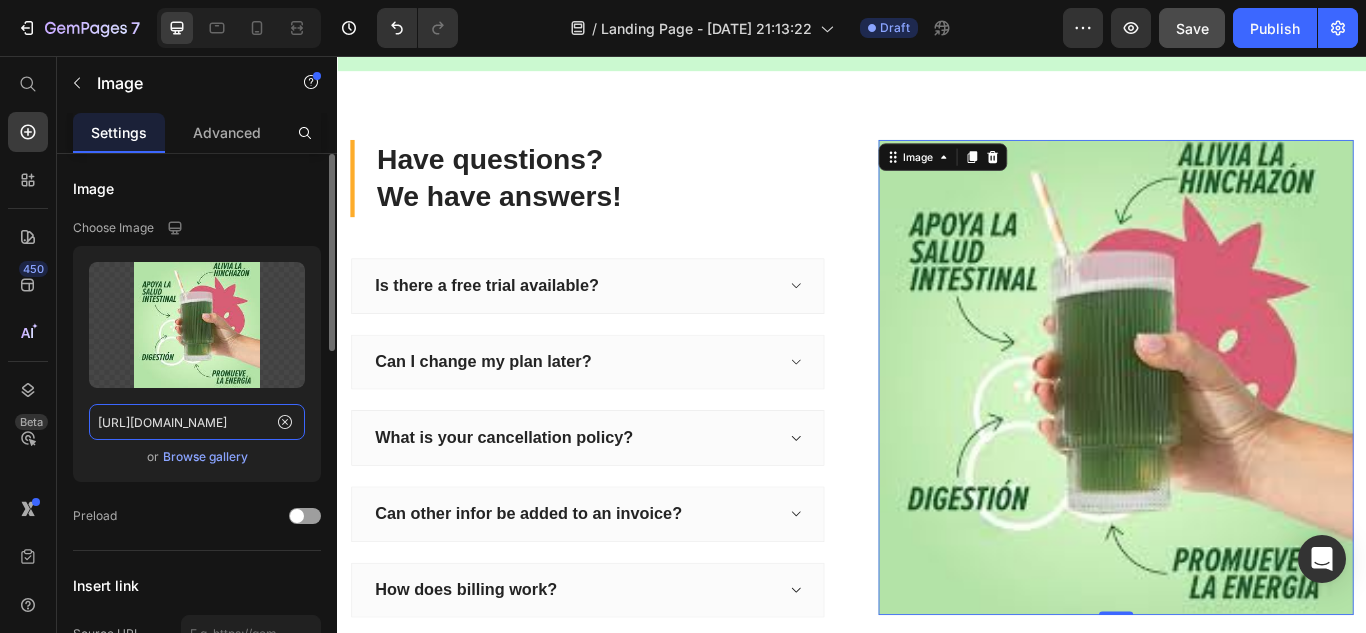 type on "[URL][DOMAIN_NAME]" 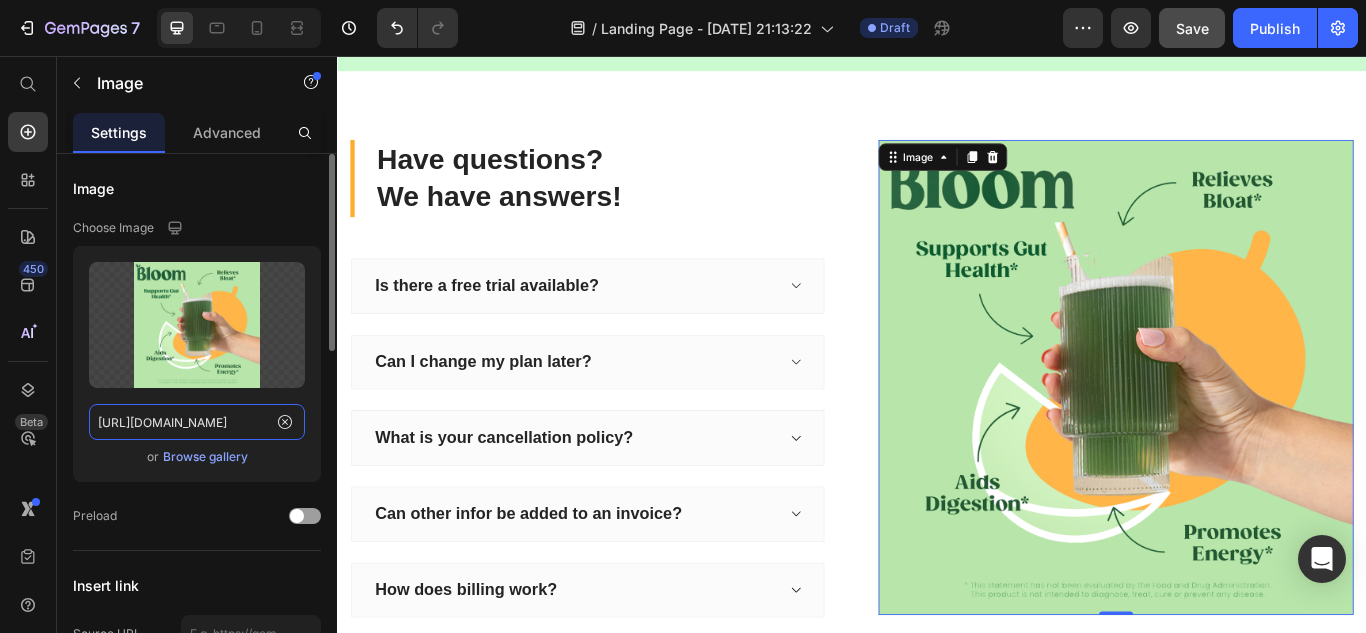 scroll, scrollTop: 0, scrollLeft: 271, axis: horizontal 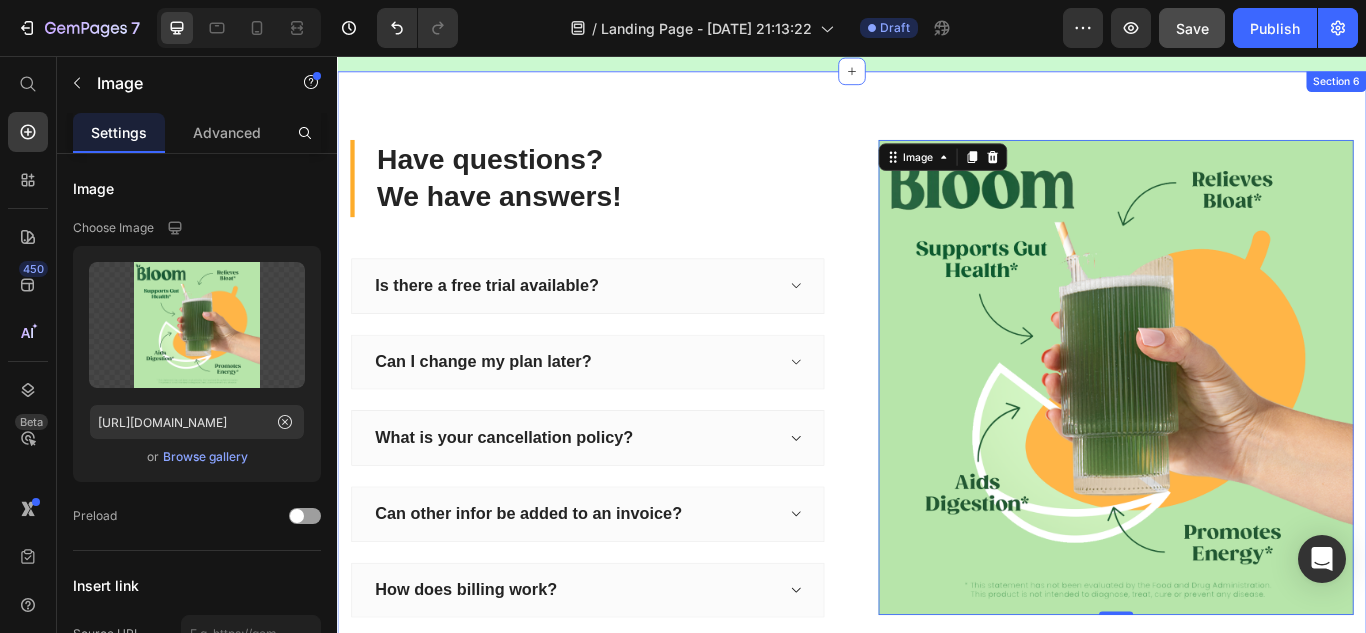 click on "Have questions? We have answers! Heading
Is there a free trial available?
Can I change my plan later?
What is your cancellation policy?
Can other infor be added to an invoice?
How does billing work? Accordion Let us know! Button Image   0 Row Section 6" at bounding box center (937, 483) 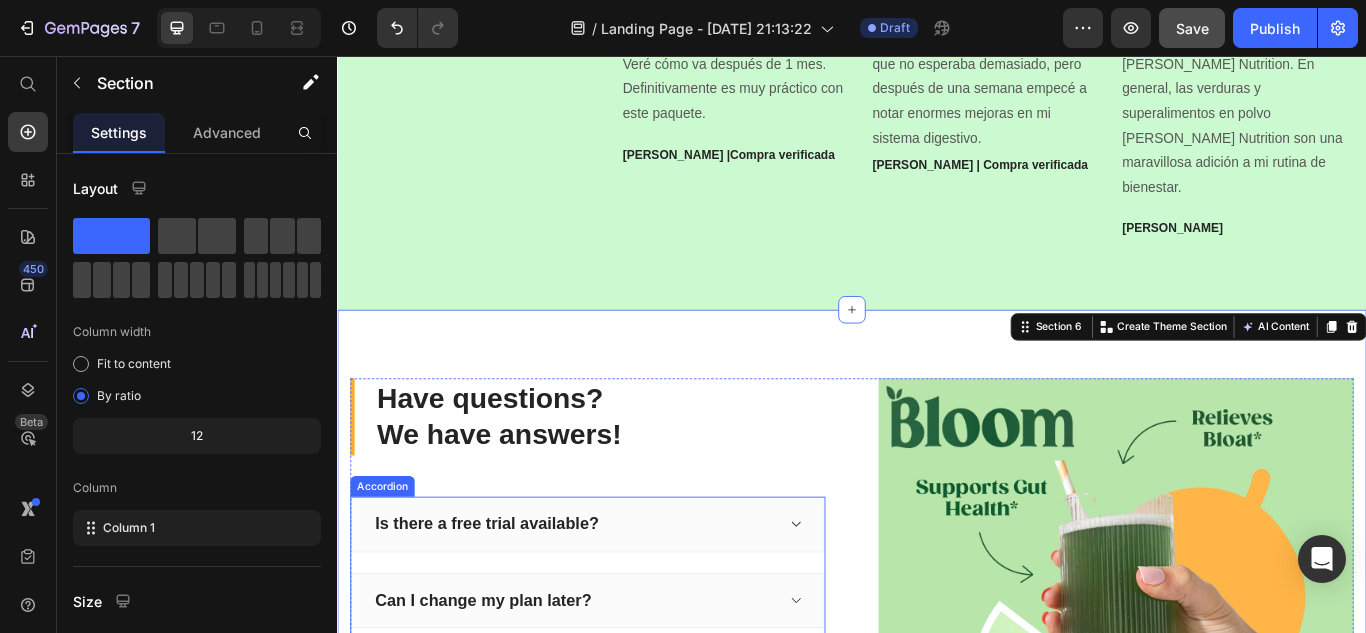 scroll, scrollTop: 3097, scrollLeft: 0, axis: vertical 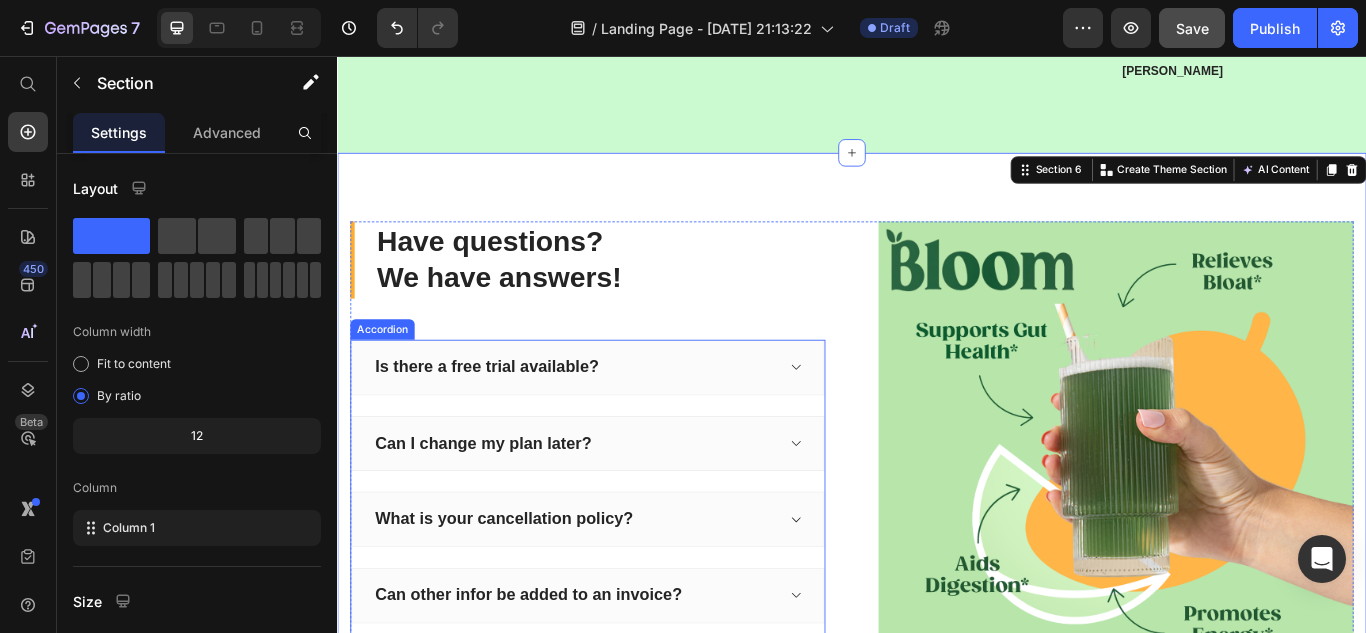 click 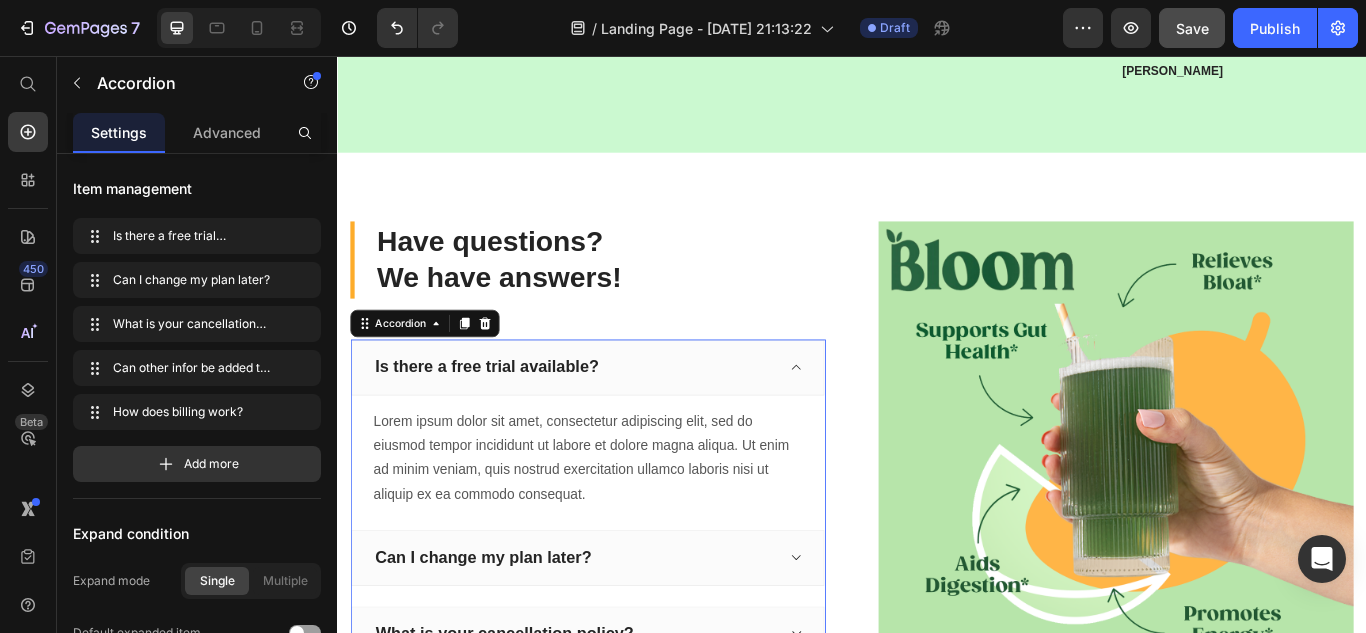 click on "Lorem ipsum dolor sit amet, consectetur adipiscing elit, sed do eiusmod tempor incididunt ut labore et dolore magna aliqua. Ut enim ad minim veniam, quis nostrud exercitation ullamco laboris nisi ut aliquip ex ea commodo consequat. Text block" at bounding box center [629, 518] 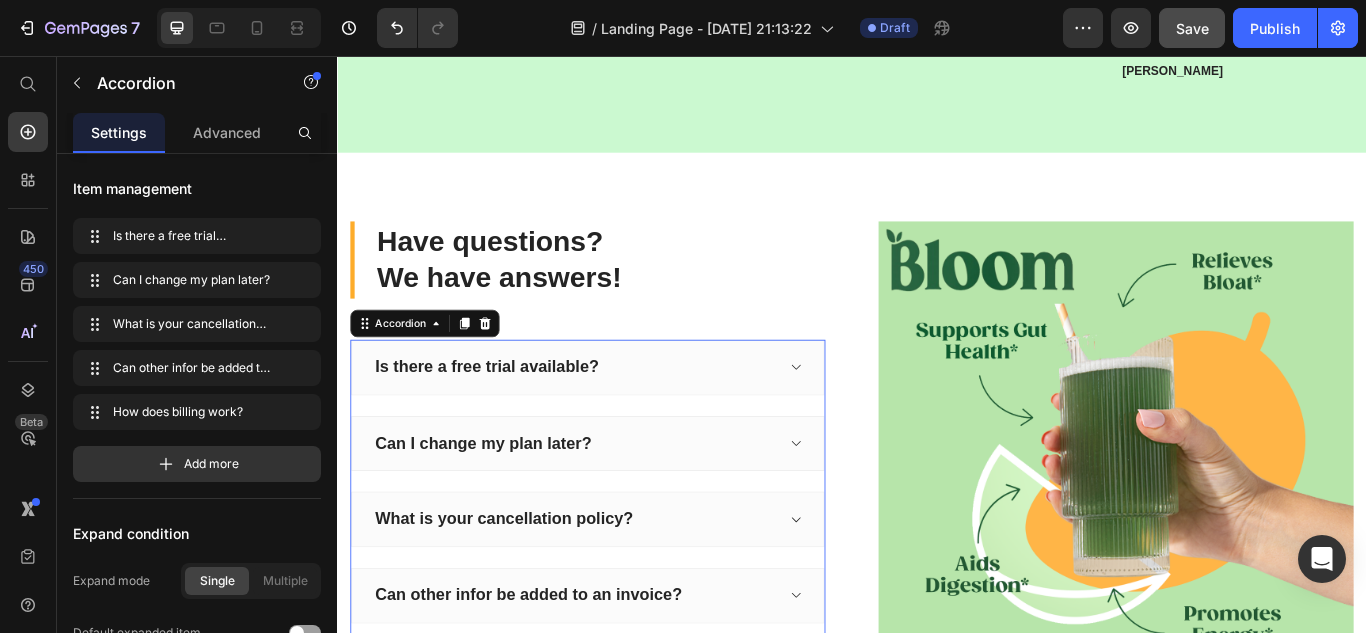 click on "Is there a free trial available?" at bounding box center (511, 419) 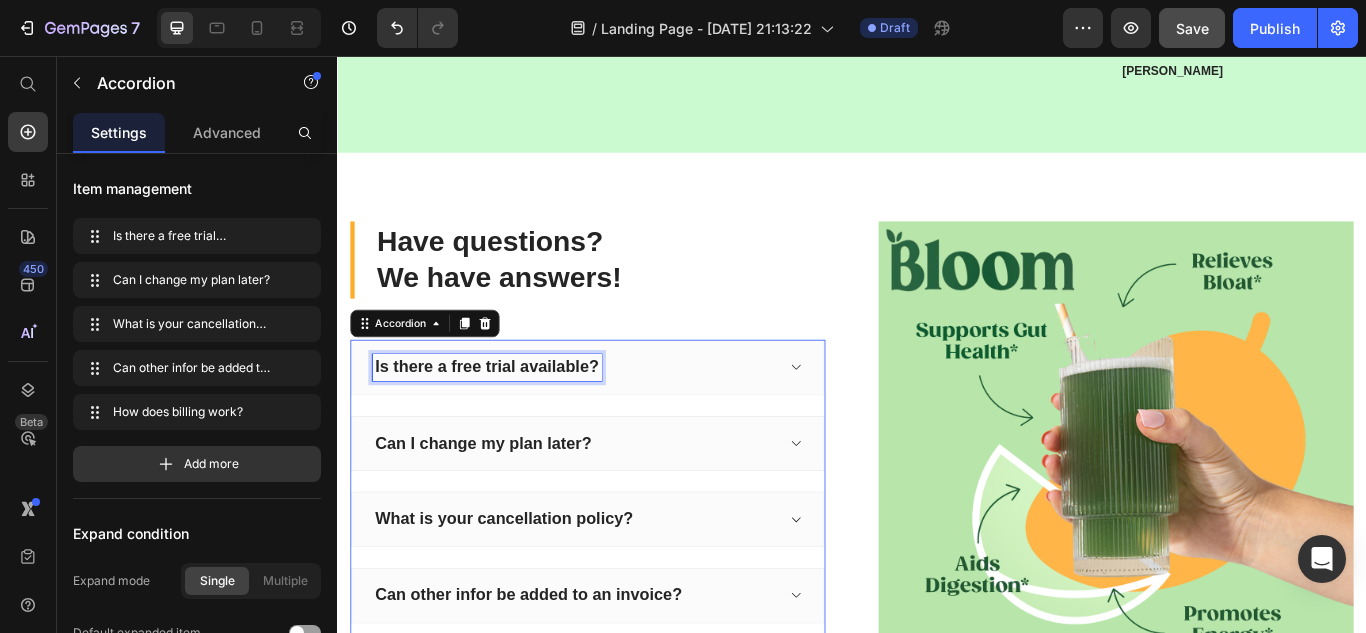 click on "Is there a free trial available?" at bounding box center [511, 419] 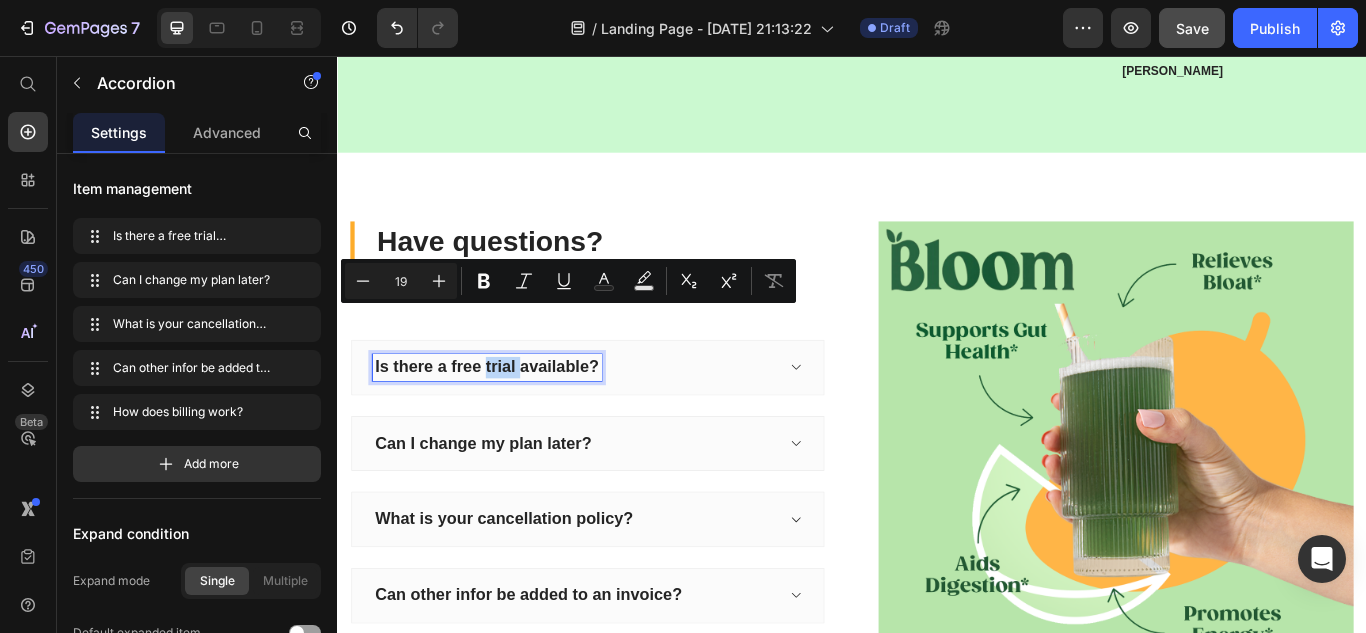 click on "Is there a free trial available?" at bounding box center [511, 419] 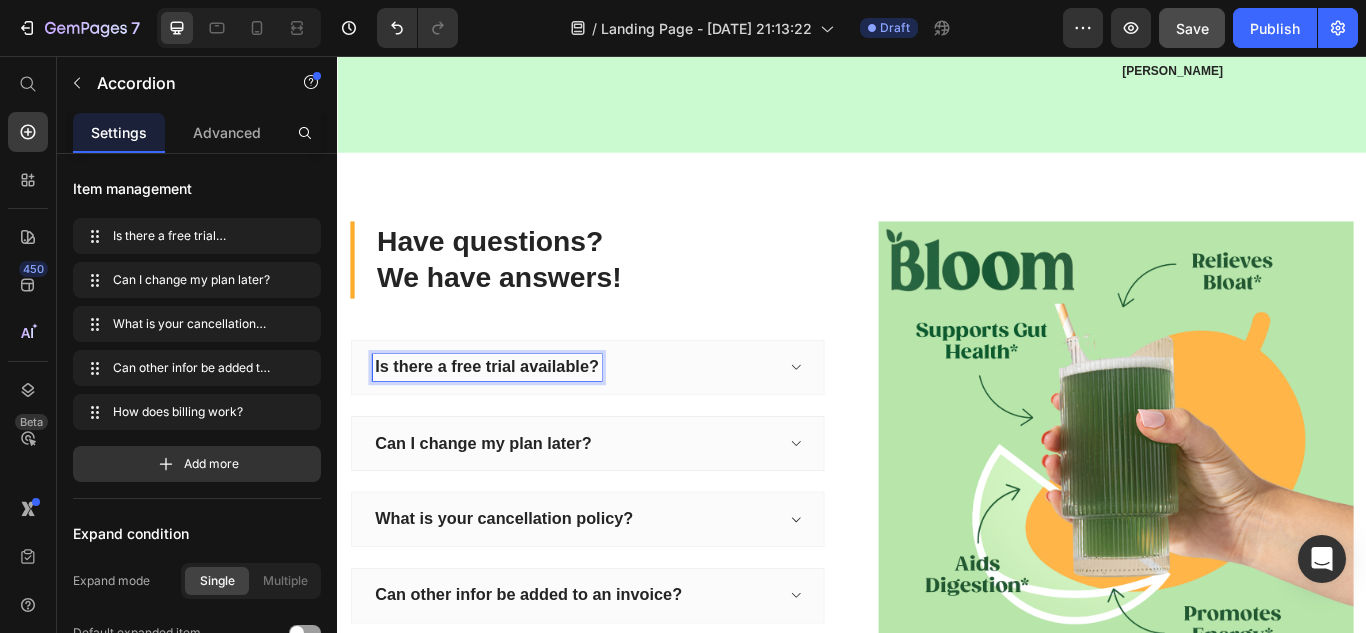 click on "Is there a free trial available?" at bounding box center (511, 419) 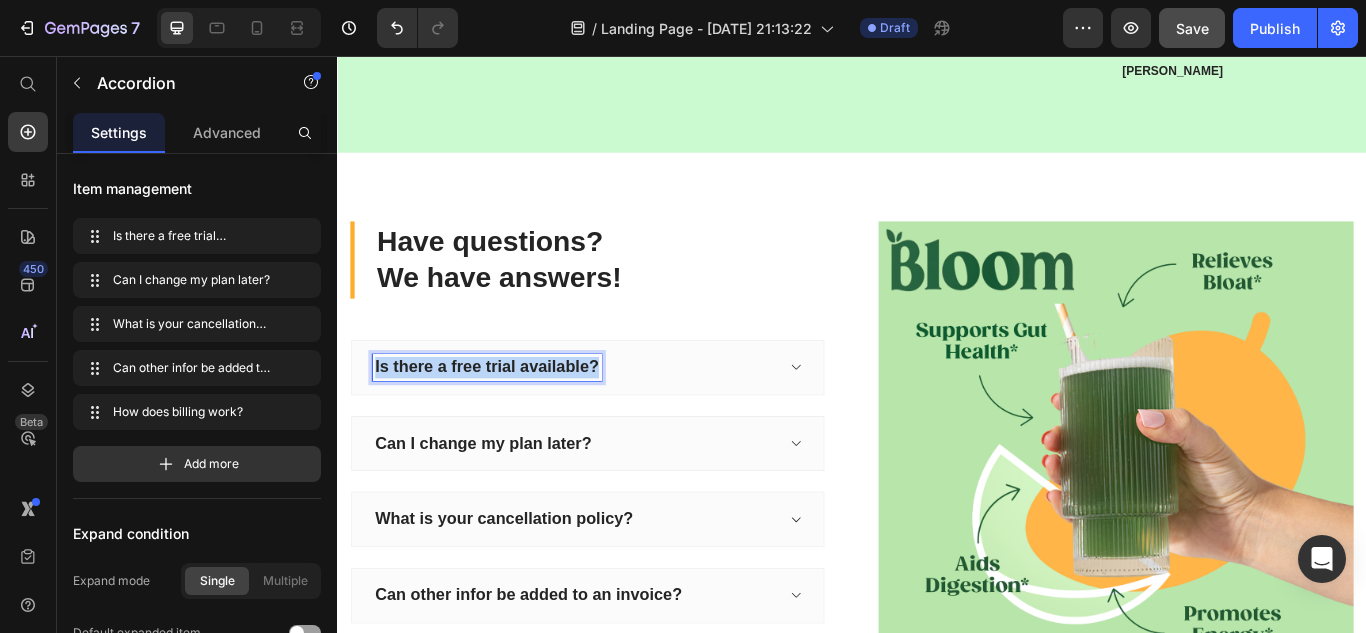 click on "Is there a free trial available?" at bounding box center [511, 419] 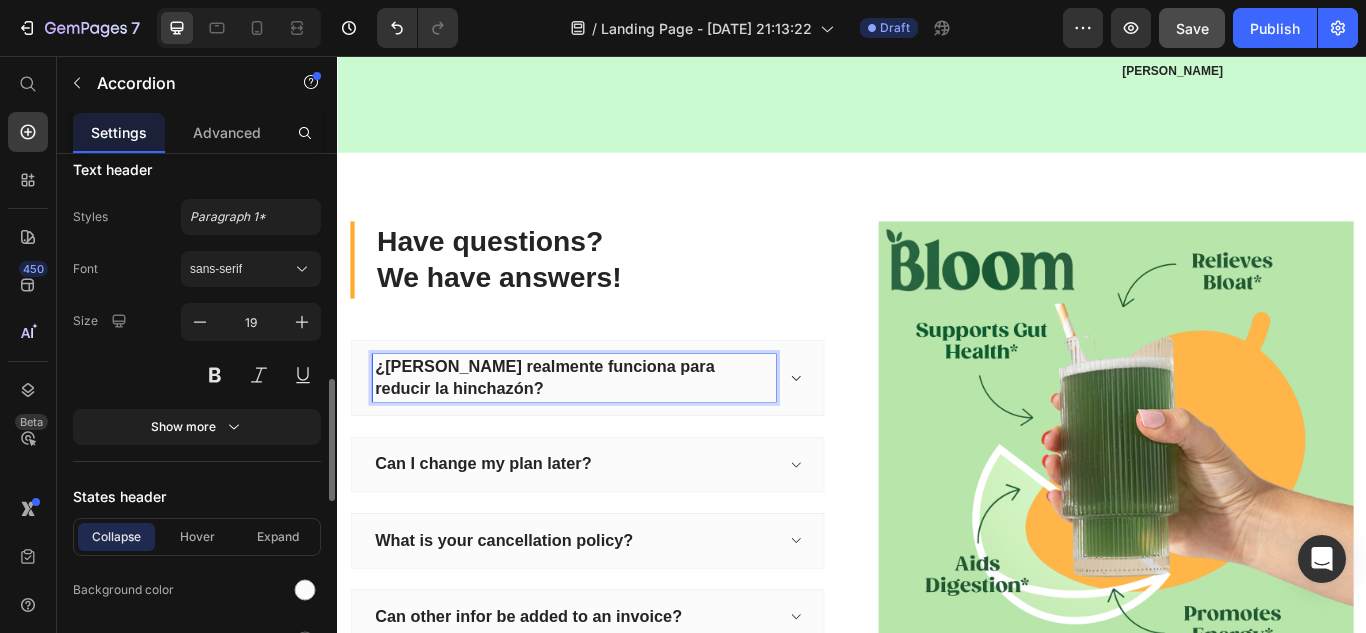 scroll, scrollTop: 983, scrollLeft: 0, axis: vertical 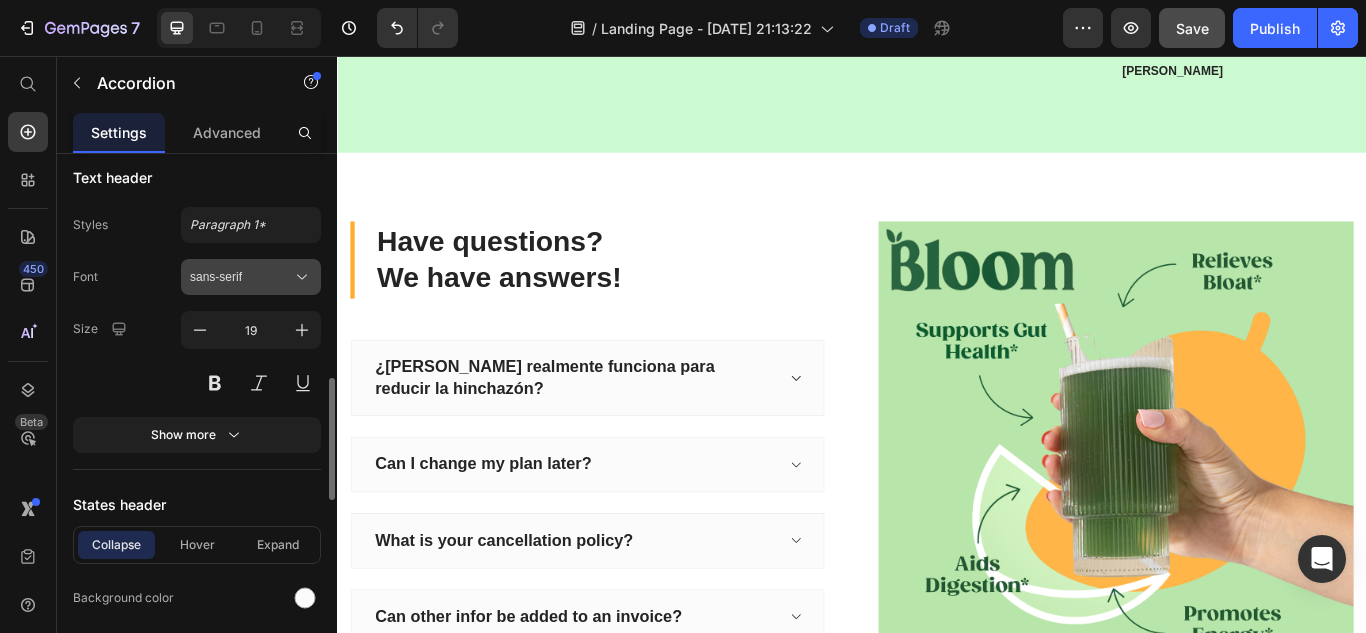 click on "sans-serif" at bounding box center (241, 277) 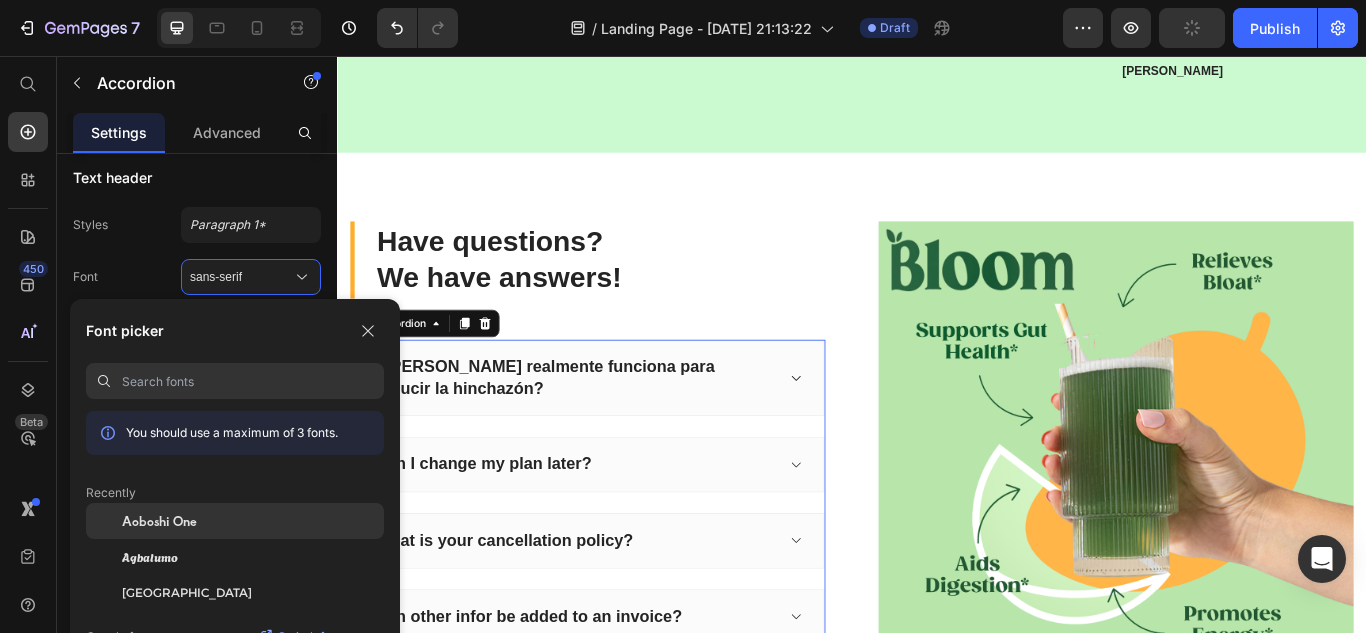 click on "Aoboshi One" at bounding box center [159, 521] 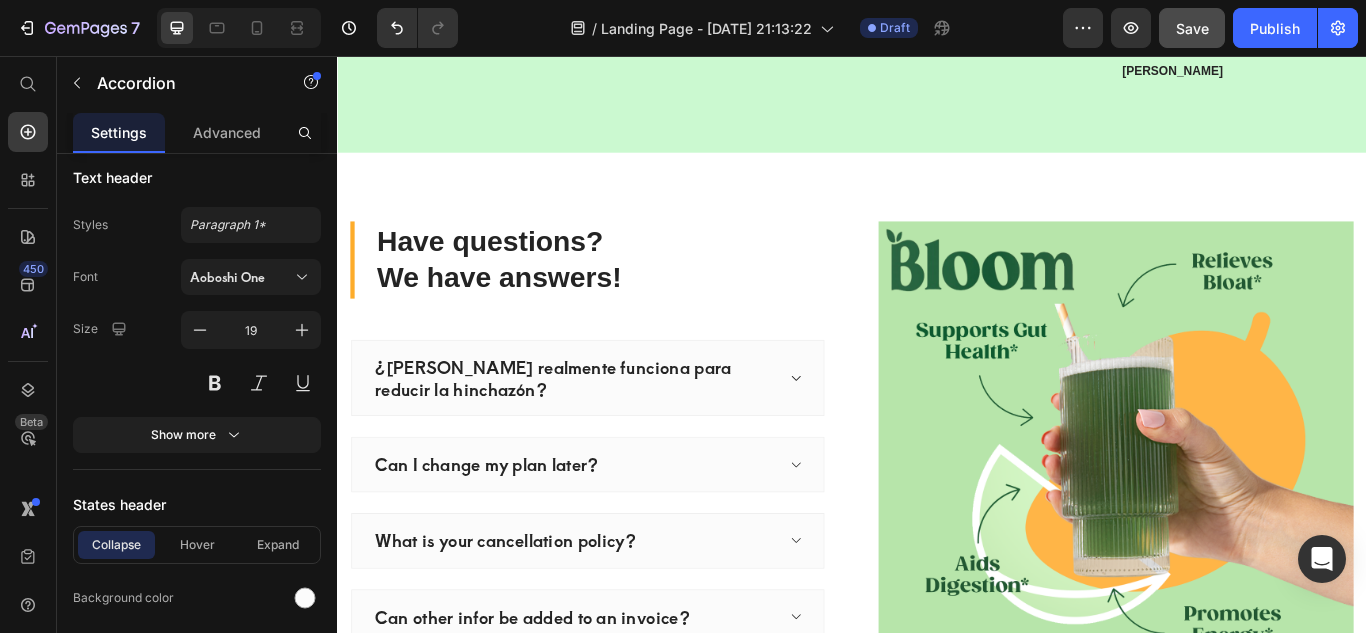 click 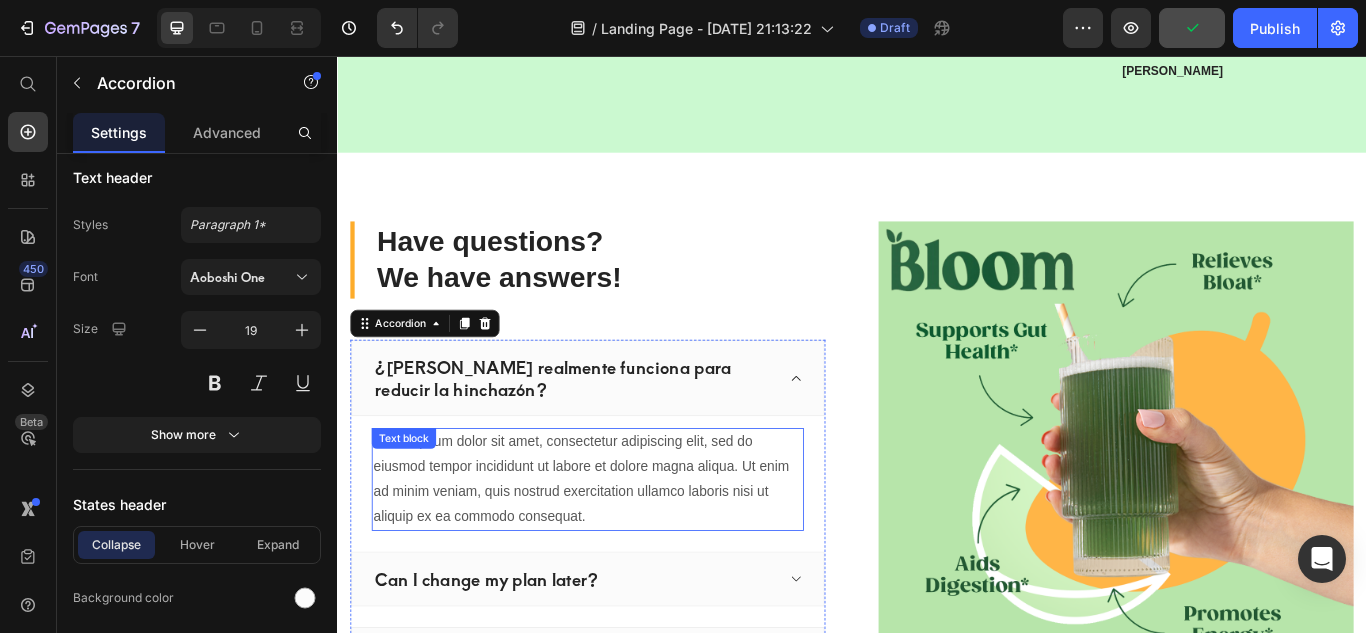 click on "Lorem ipsum dolor sit amet, consectetur adipiscing elit, sed do eiusmod tempor incididunt ut labore et dolore magna aliqua. Ut enim ad minim veniam, quis nostrud exercitation ullamco laboris nisi ut aliquip ex ea commodo consequat." at bounding box center (629, 549) 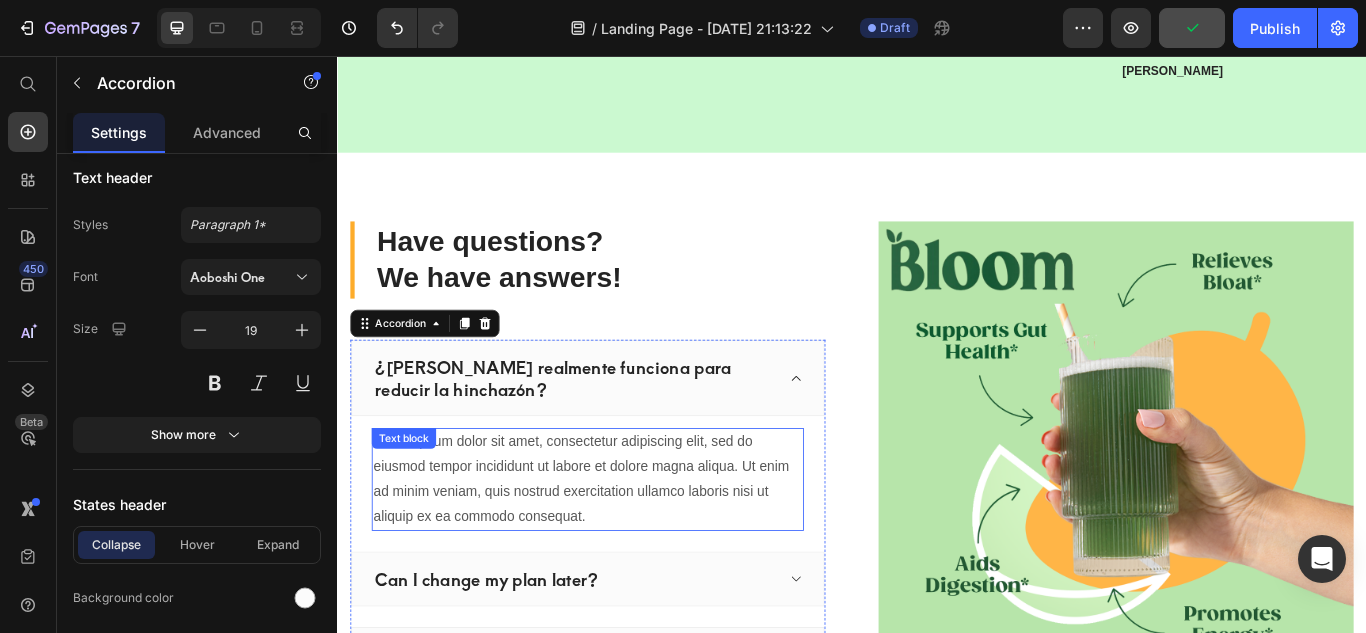 click on "Lorem ipsum dolor sit amet, consectetur adipiscing elit, sed do eiusmod tempor incididunt ut labore et dolore magna aliqua. Ut enim ad minim veniam, quis nostrud exercitation ullamco laboris nisi ut aliquip ex ea commodo consequat." at bounding box center [629, 549] 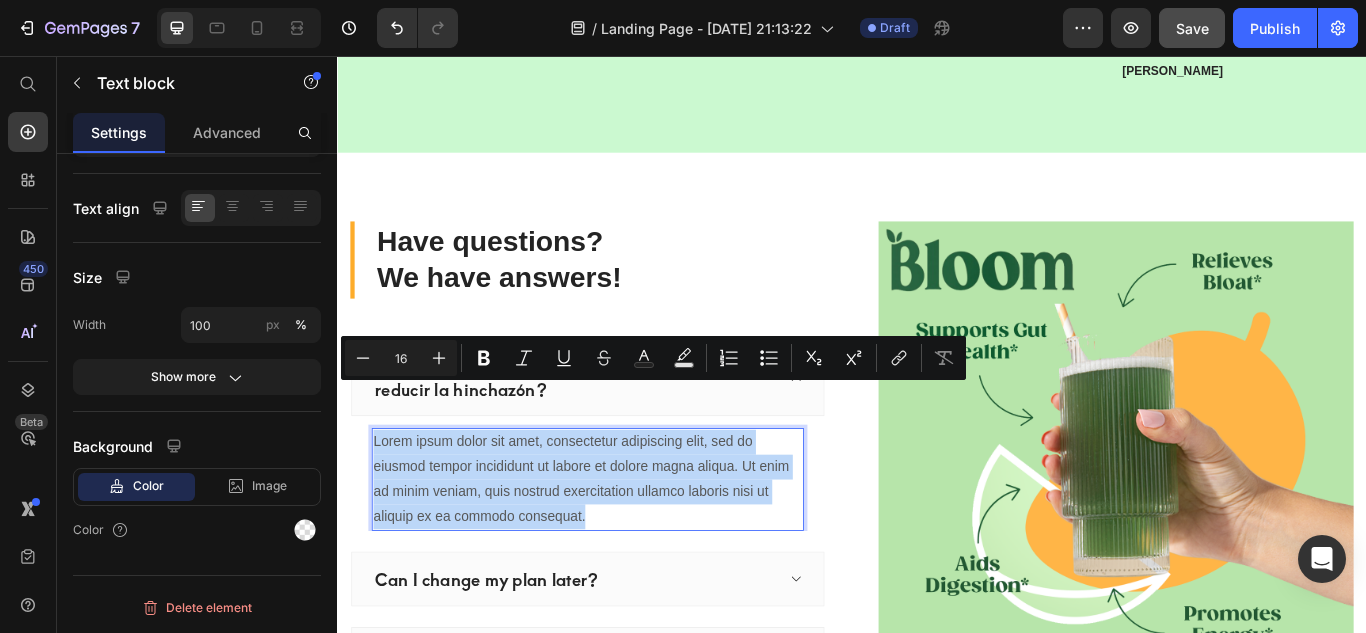 scroll, scrollTop: 0, scrollLeft: 0, axis: both 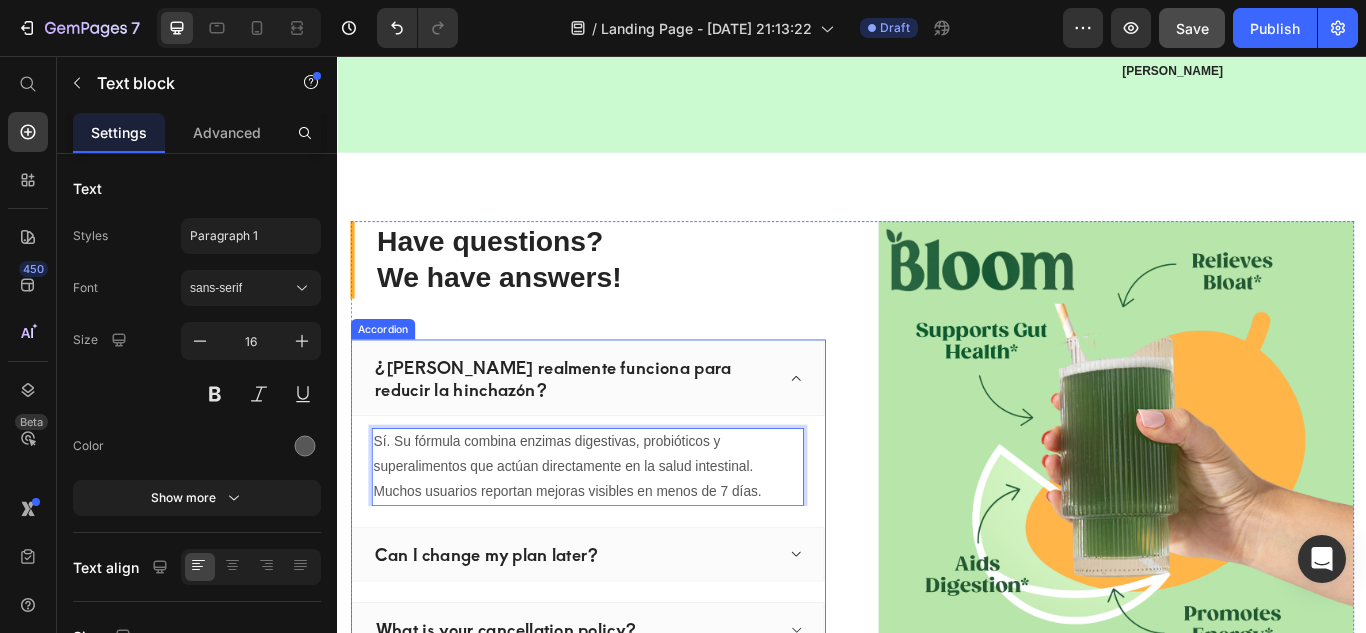 click 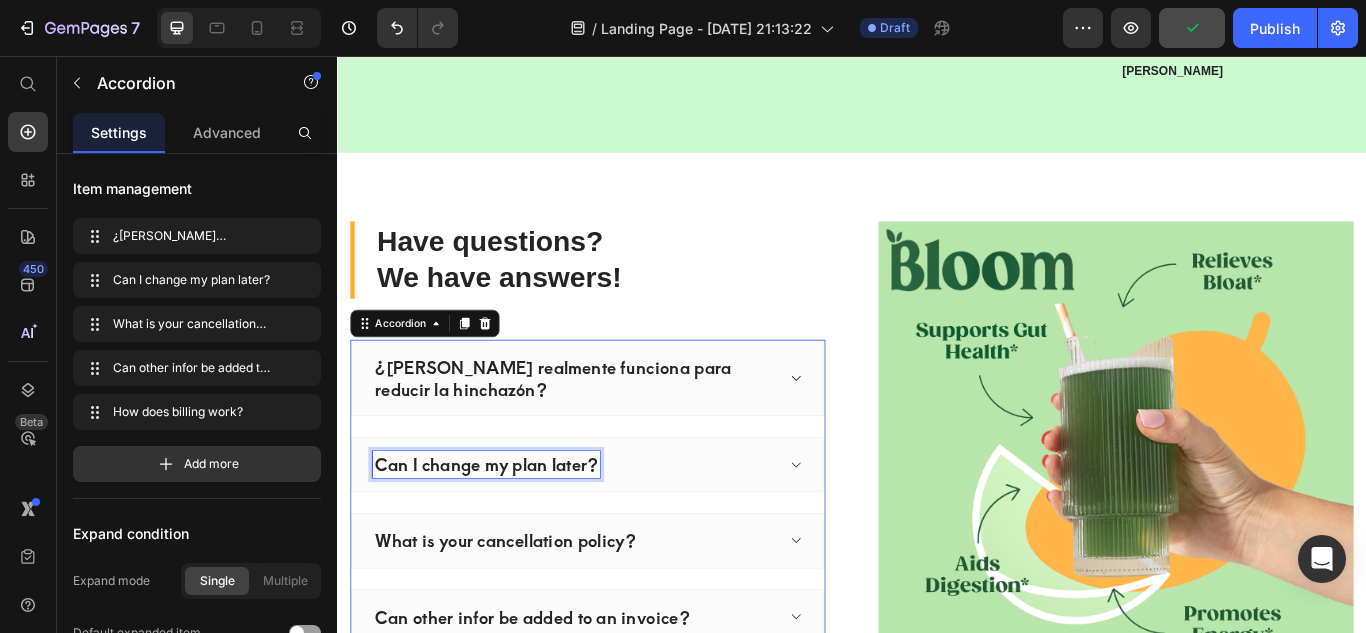 click on "Can I change my plan later?" at bounding box center (510, 532) 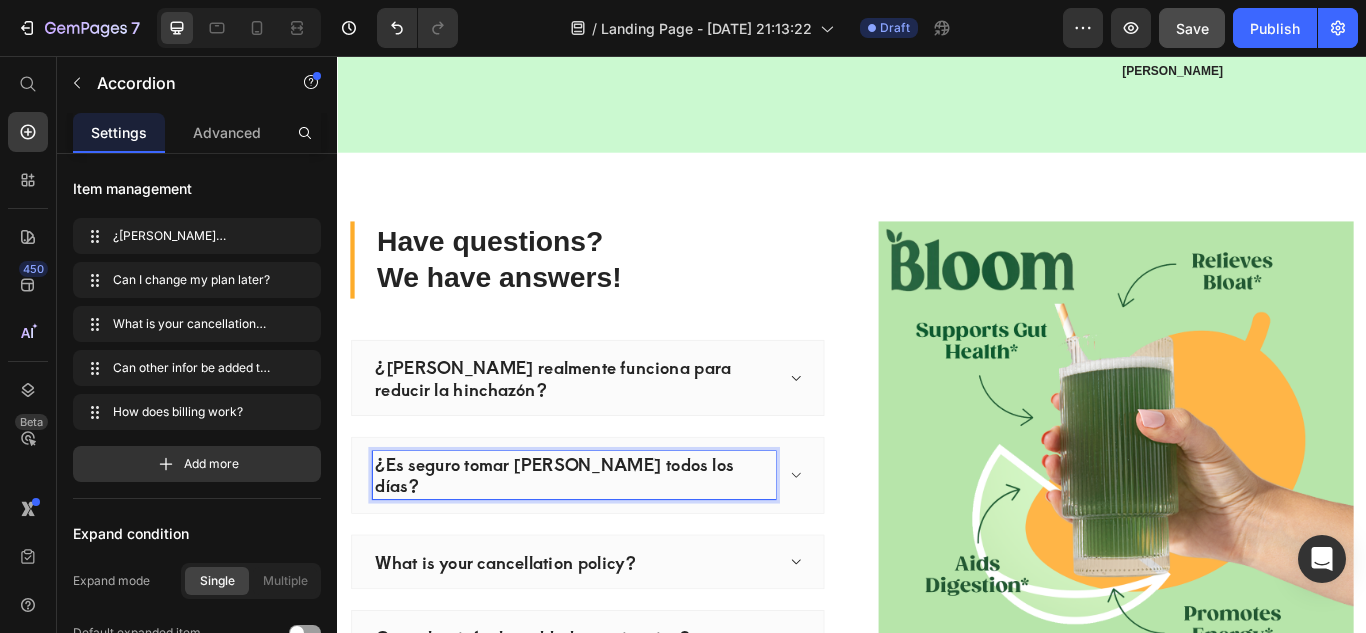click at bounding box center [872, 545] 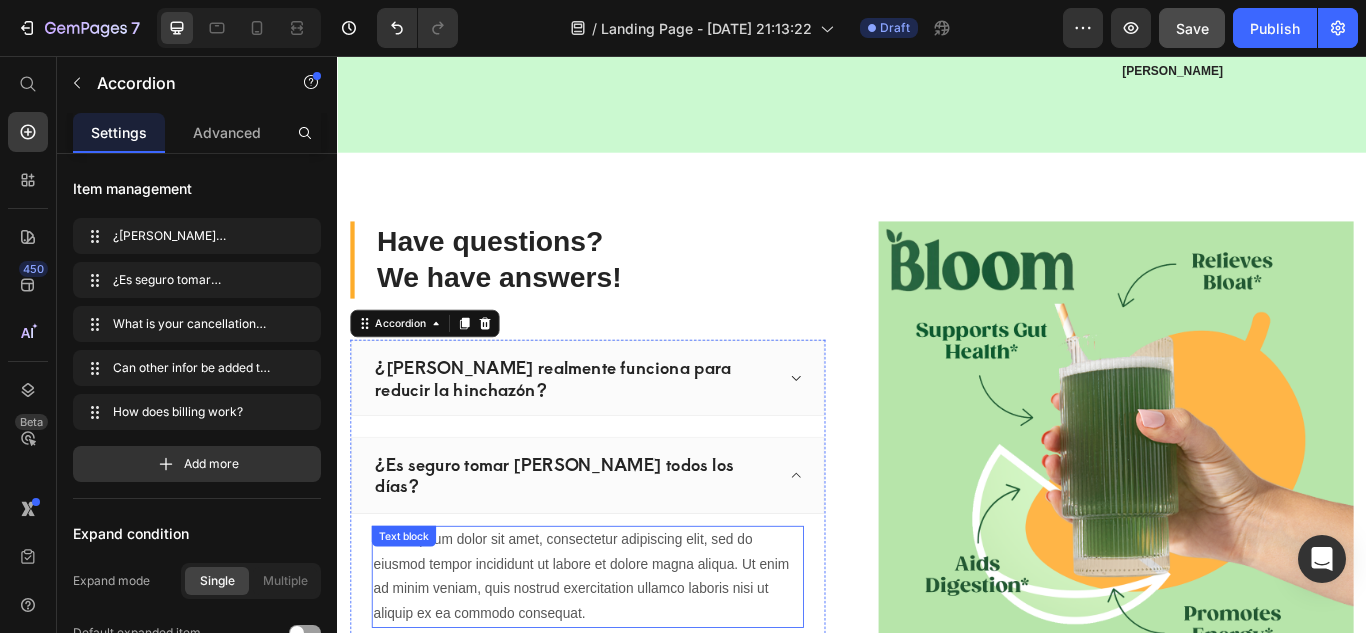 scroll, scrollTop: 3184, scrollLeft: 0, axis: vertical 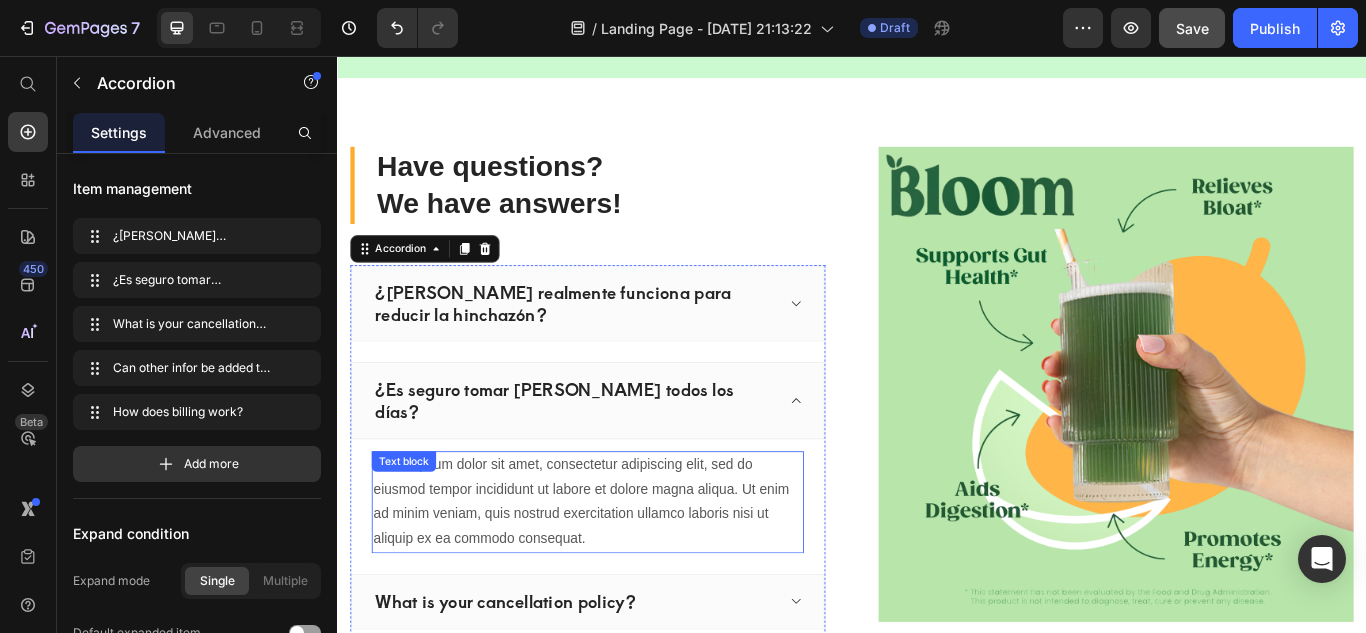 click on "Lorem ipsum dolor sit amet, consectetur adipiscing elit, sed do eiusmod tempor incididunt ut labore et dolore magna aliqua. Ut enim ad minim veniam, quis nostrud exercitation ullamco laboris nisi ut aliquip ex ea commodo consequat." at bounding box center (629, 576) 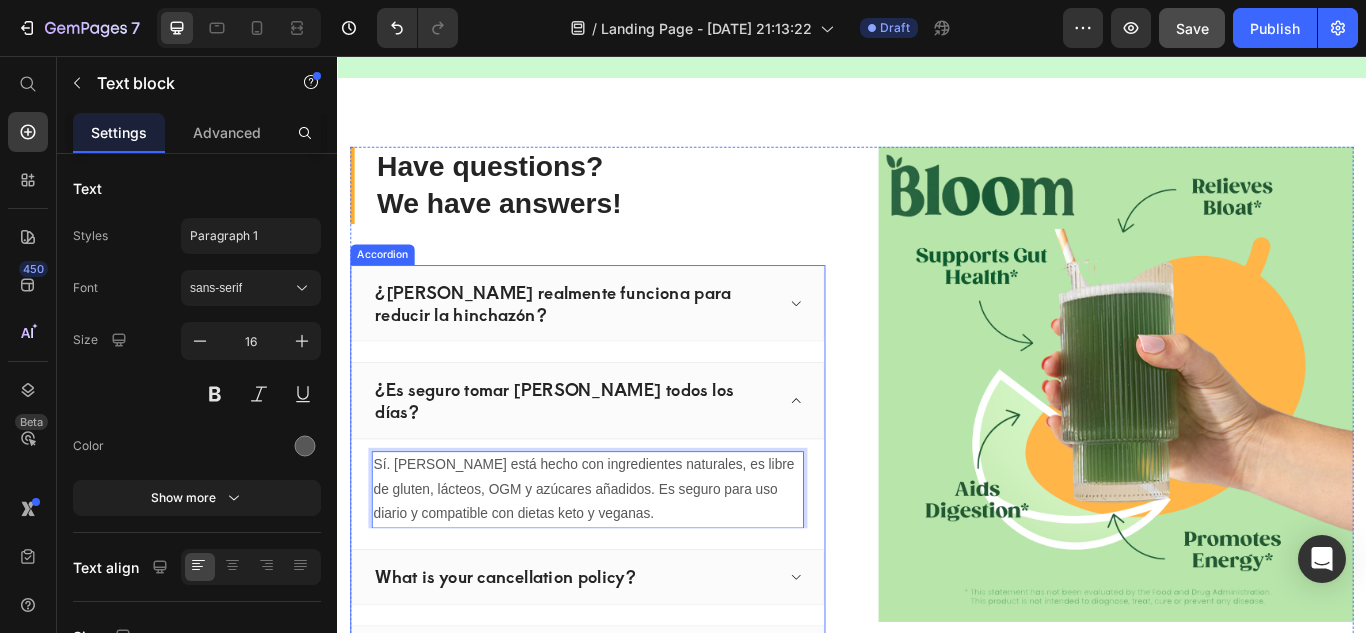 click 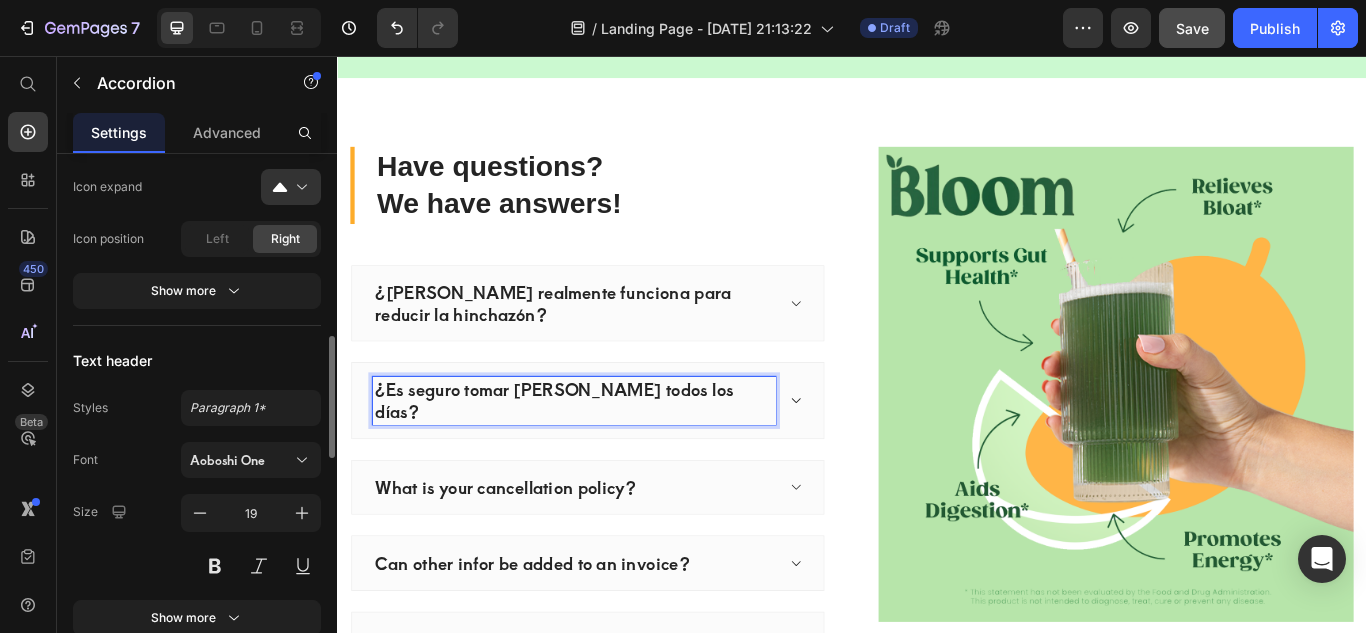 scroll, scrollTop: 799, scrollLeft: 0, axis: vertical 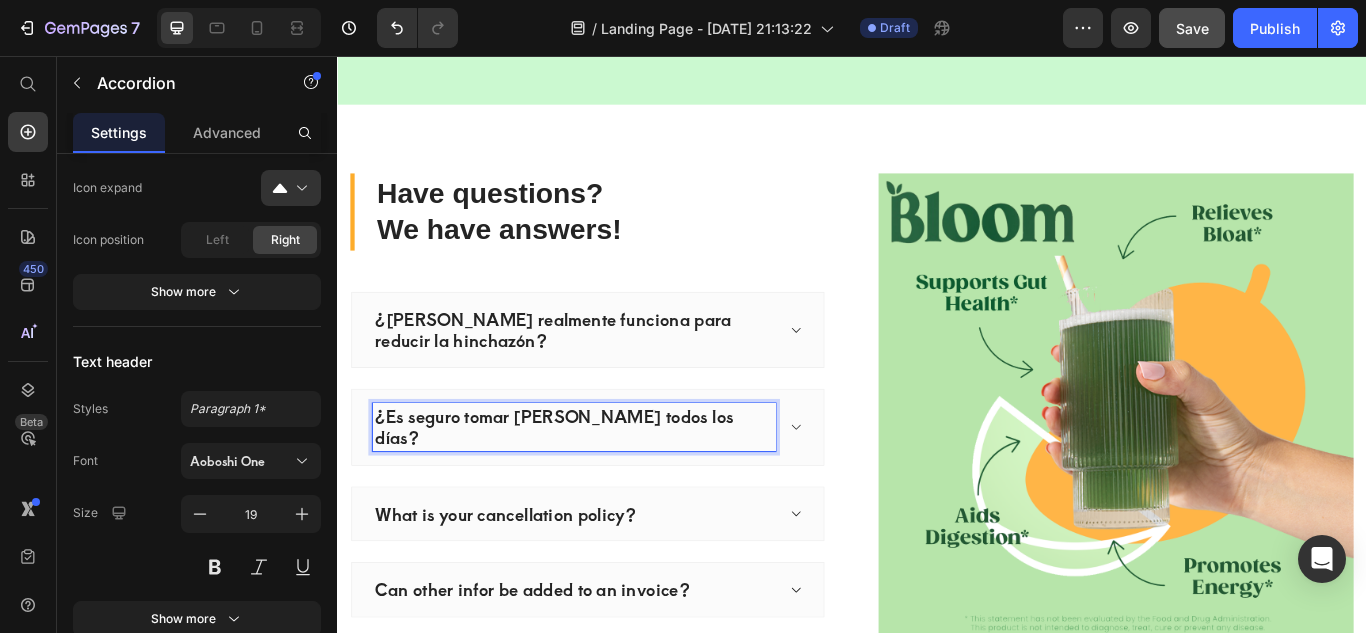 click on "What is your cancellation policy?" at bounding box center [532, 590] 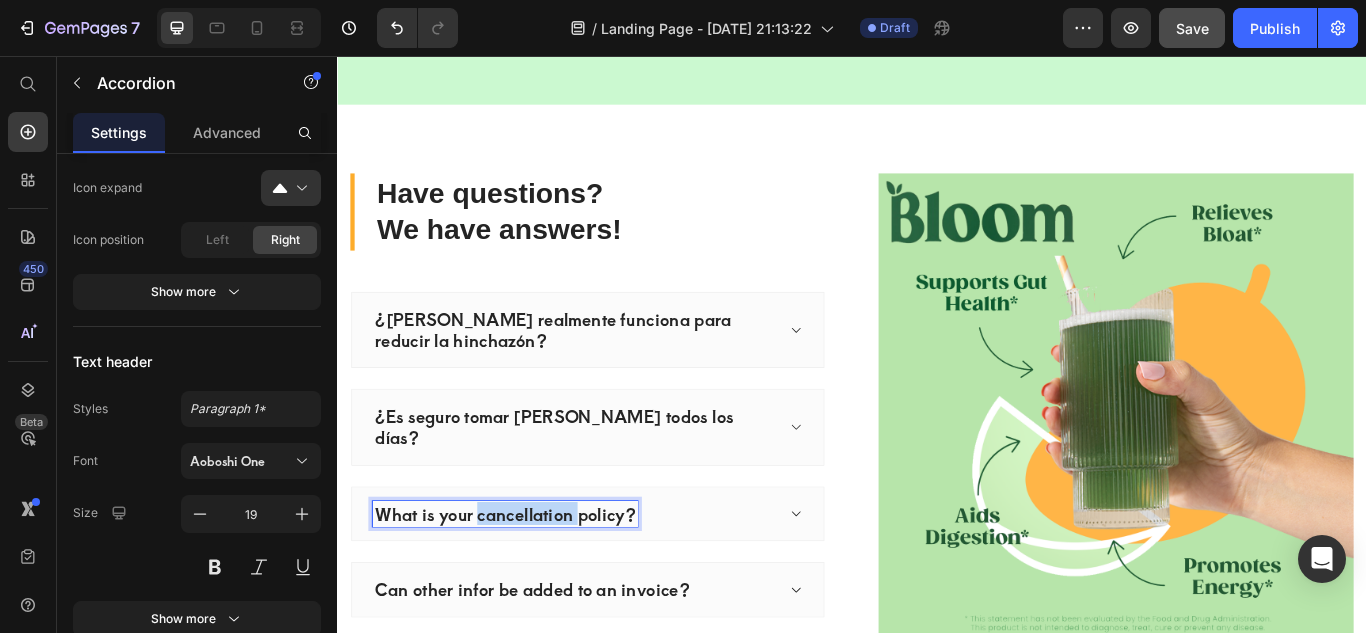 click on "What is your cancellation policy?" at bounding box center [532, 590] 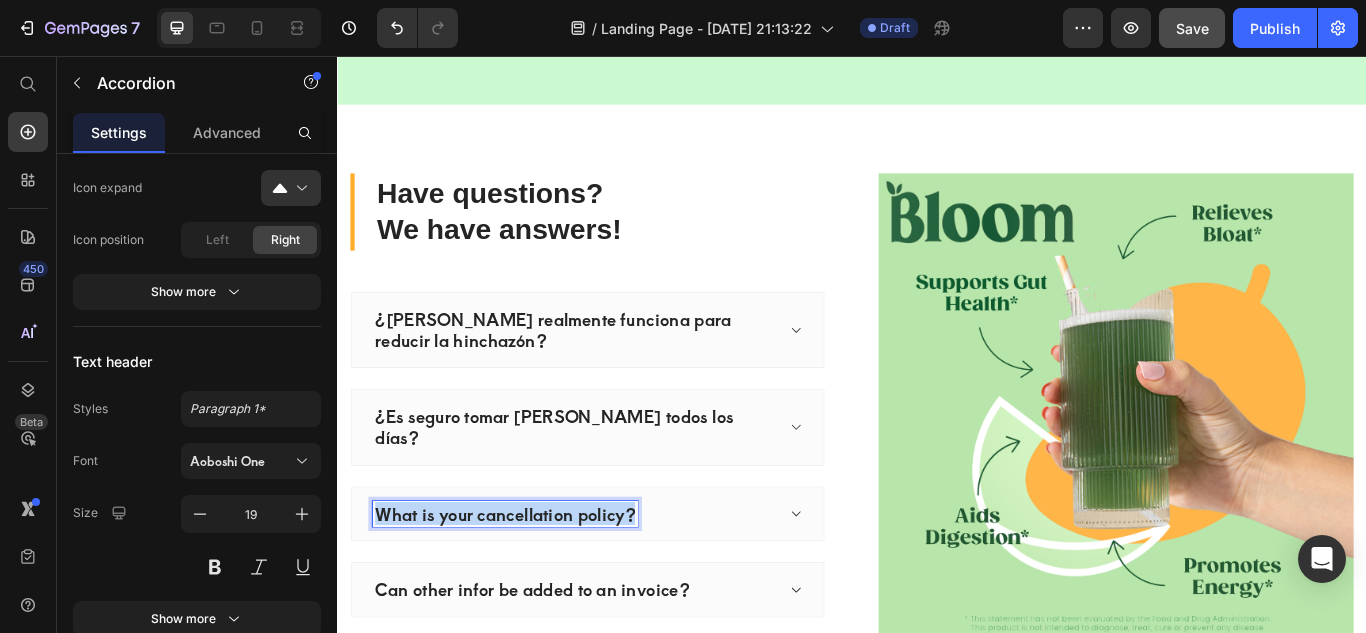 click on "What is your cancellation policy?" at bounding box center [532, 590] 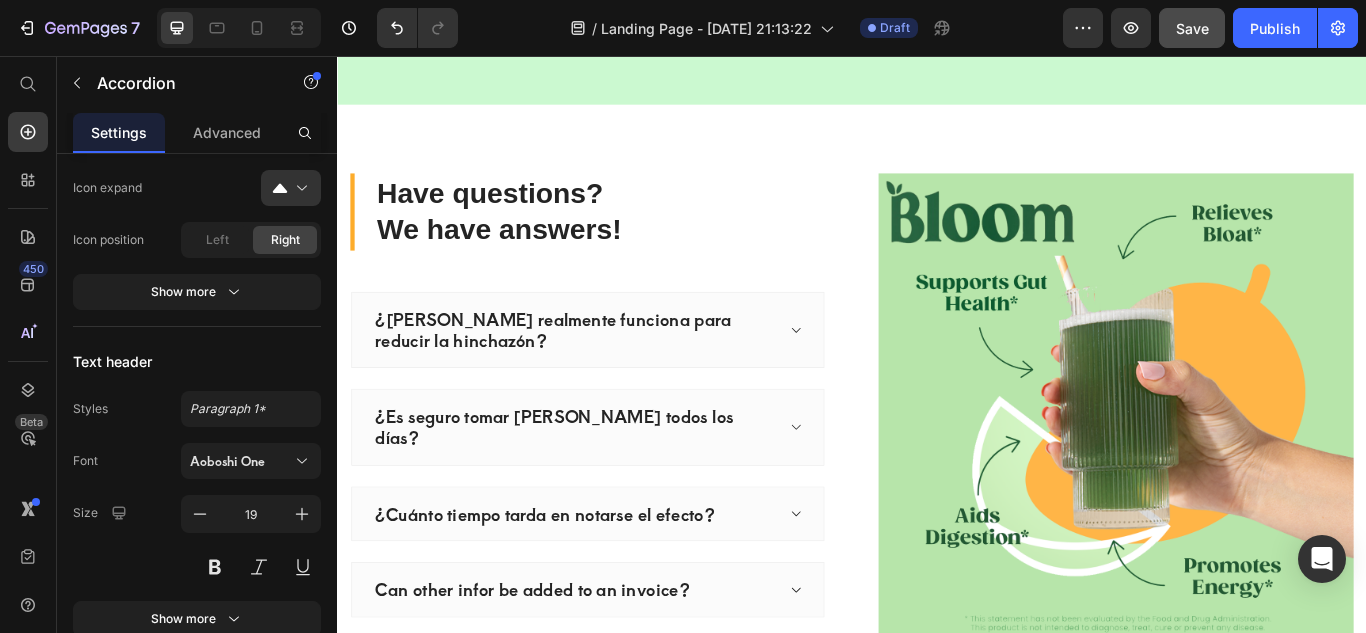 click on "¿Cuánto tiempo tarda en notarse el efecto?" at bounding box center [629, 590] 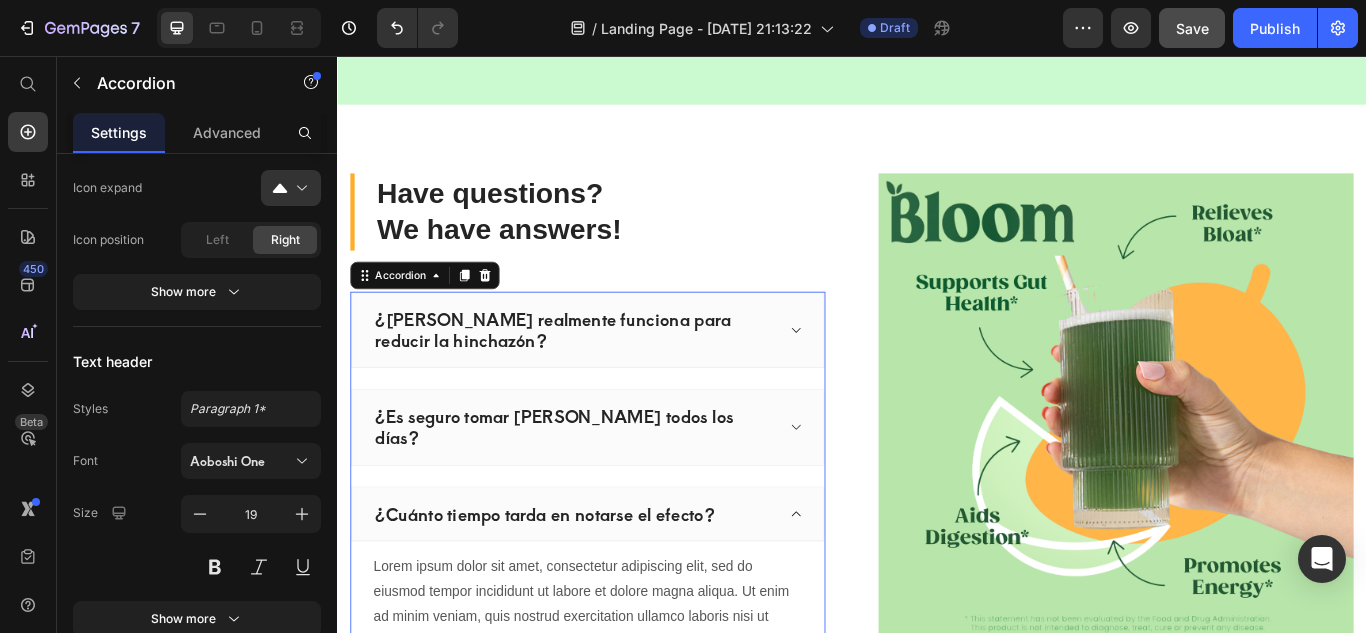 scroll, scrollTop: 3294, scrollLeft: 0, axis: vertical 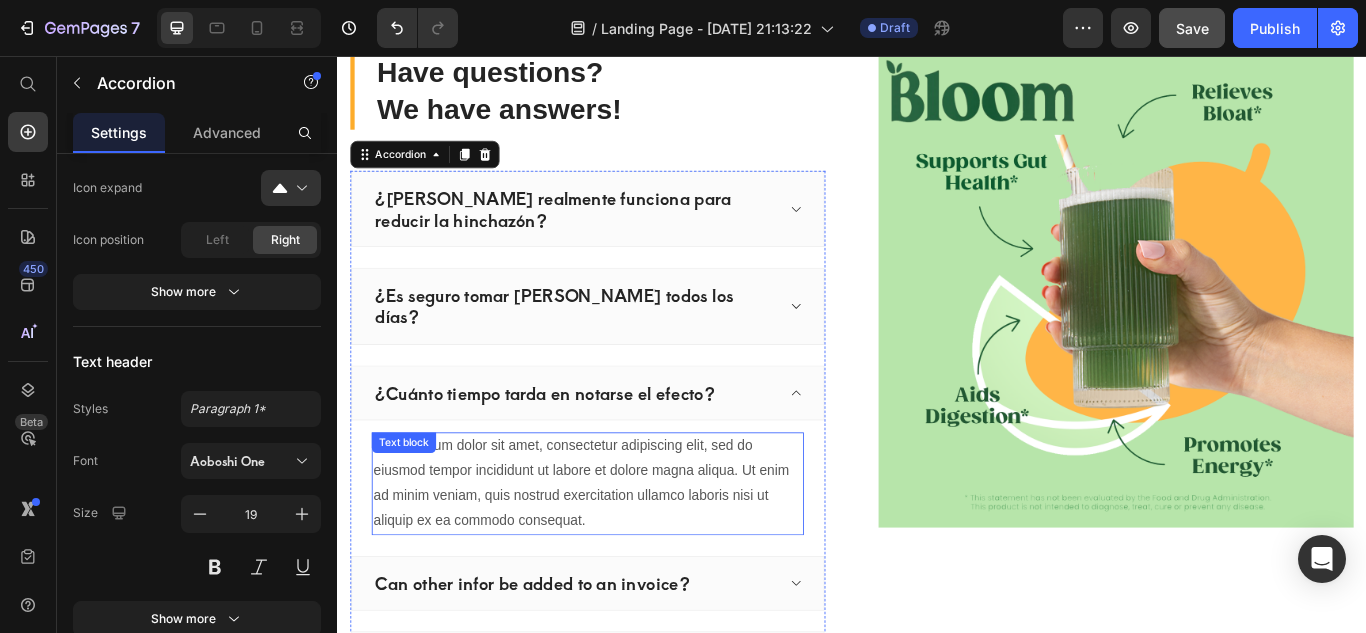 click on "Lorem ipsum dolor sit amet, consectetur adipiscing elit, sed do eiusmod tempor incididunt ut labore et dolore magna aliqua. Ut enim ad minim veniam, quis nostrud exercitation ullamco laboris nisi ut aliquip ex ea commodo consequat." at bounding box center [629, 554] 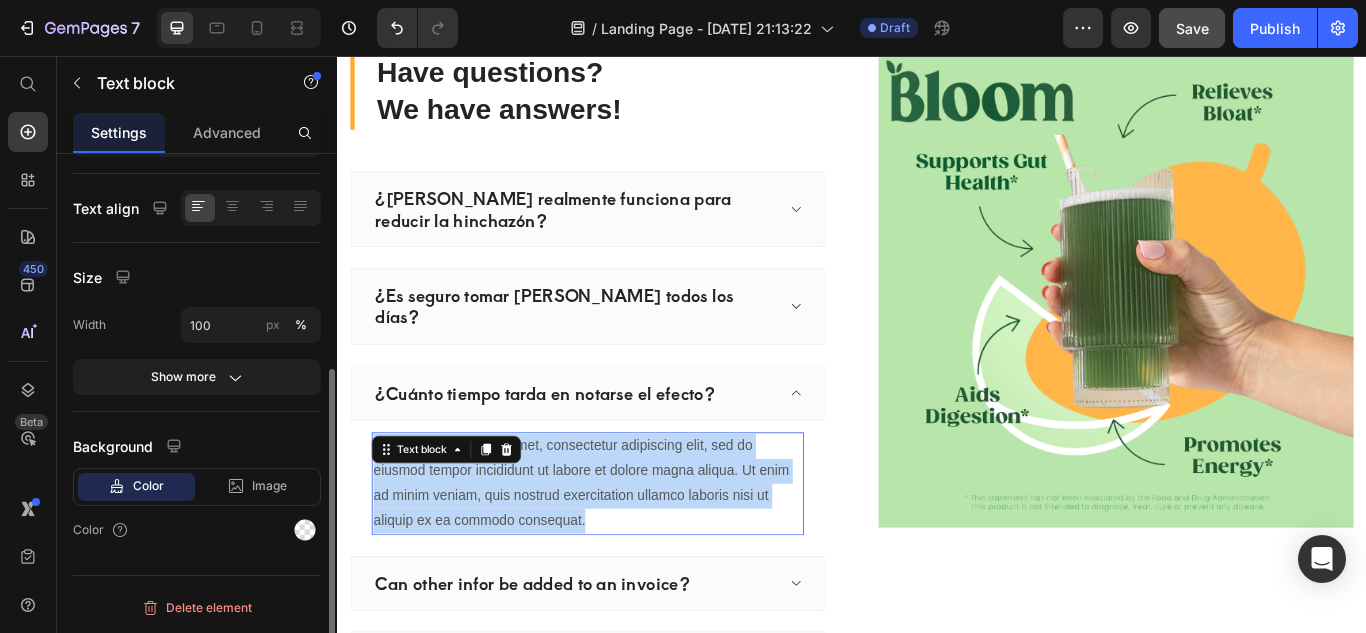 scroll, scrollTop: 0, scrollLeft: 0, axis: both 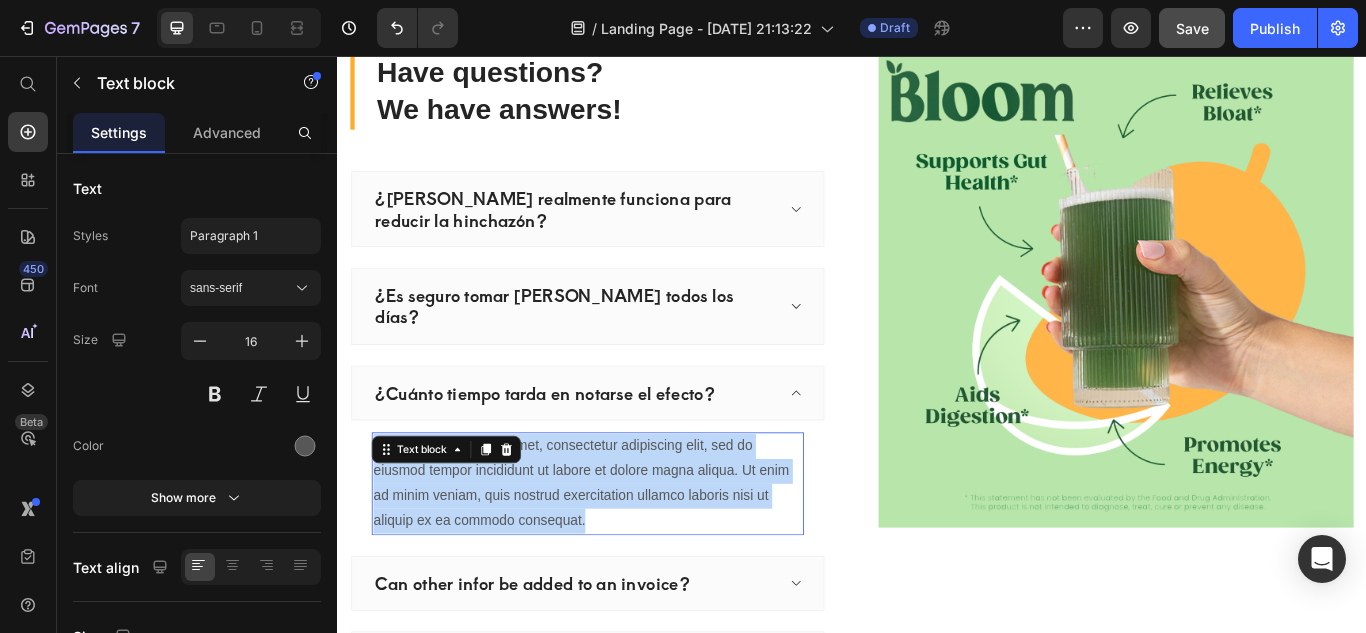 click on "Lorem ipsum dolor sit amet, consectetur adipiscing elit, sed do eiusmod tempor incididunt ut labore et dolore magna aliqua. Ut enim ad minim veniam, quis nostrud exercitation ullamco laboris nisi ut aliquip ex ea commodo consequat." at bounding box center [629, 554] 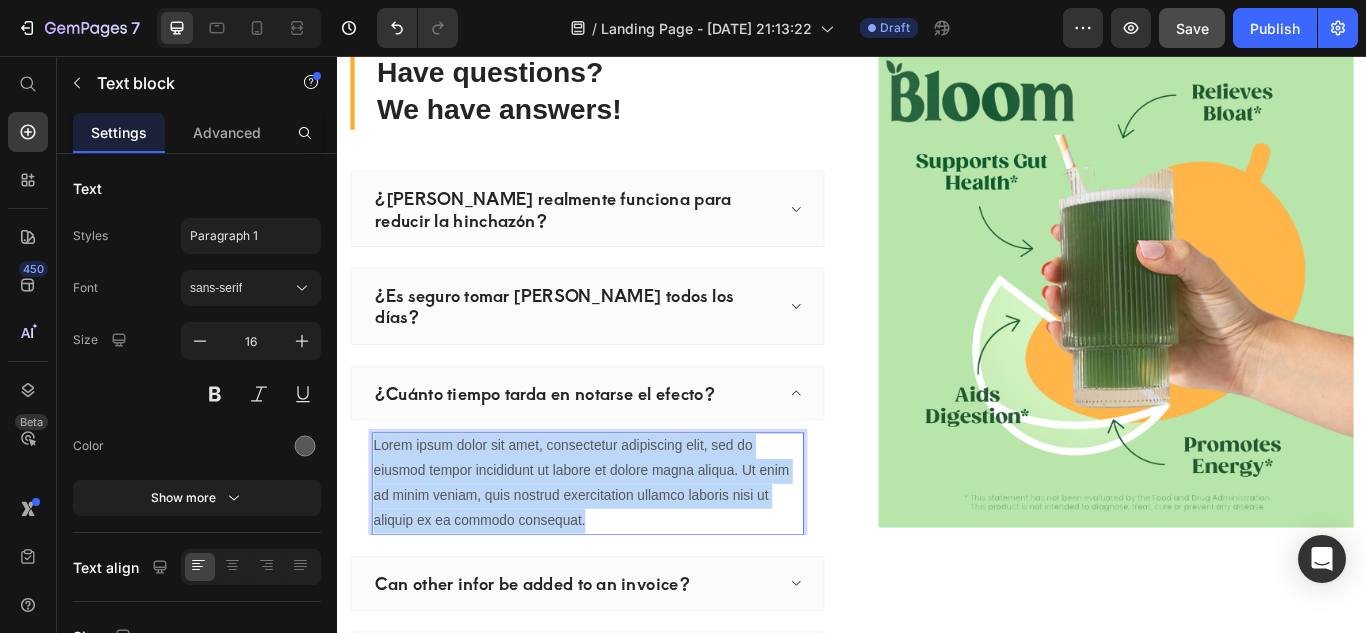 click on "Lorem ipsum dolor sit amet, consectetur adipiscing elit, sed do eiusmod tempor incididunt ut labore et dolore magna aliqua. Ut enim ad minim veniam, quis nostrud exercitation ullamco laboris nisi ut aliquip ex ea commodo consequat." at bounding box center [629, 554] 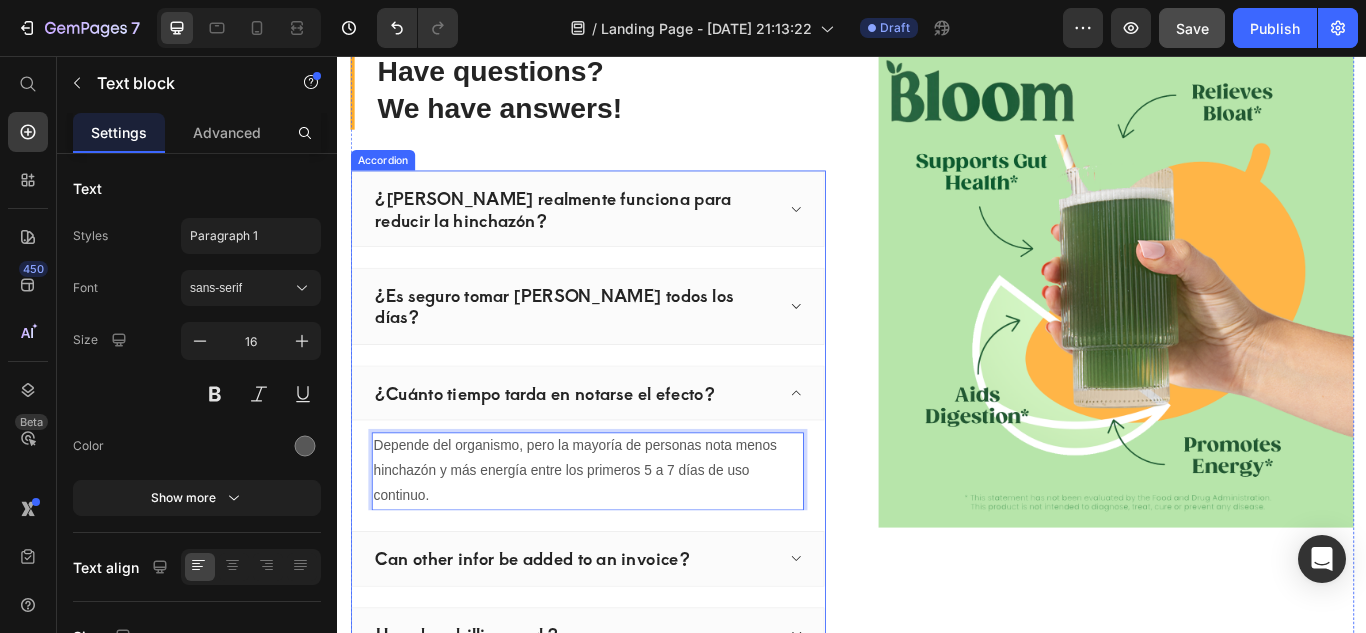 click on "¿Cuánto tiempo tarda en notarse el efecto?" at bounding box center [629, 449] 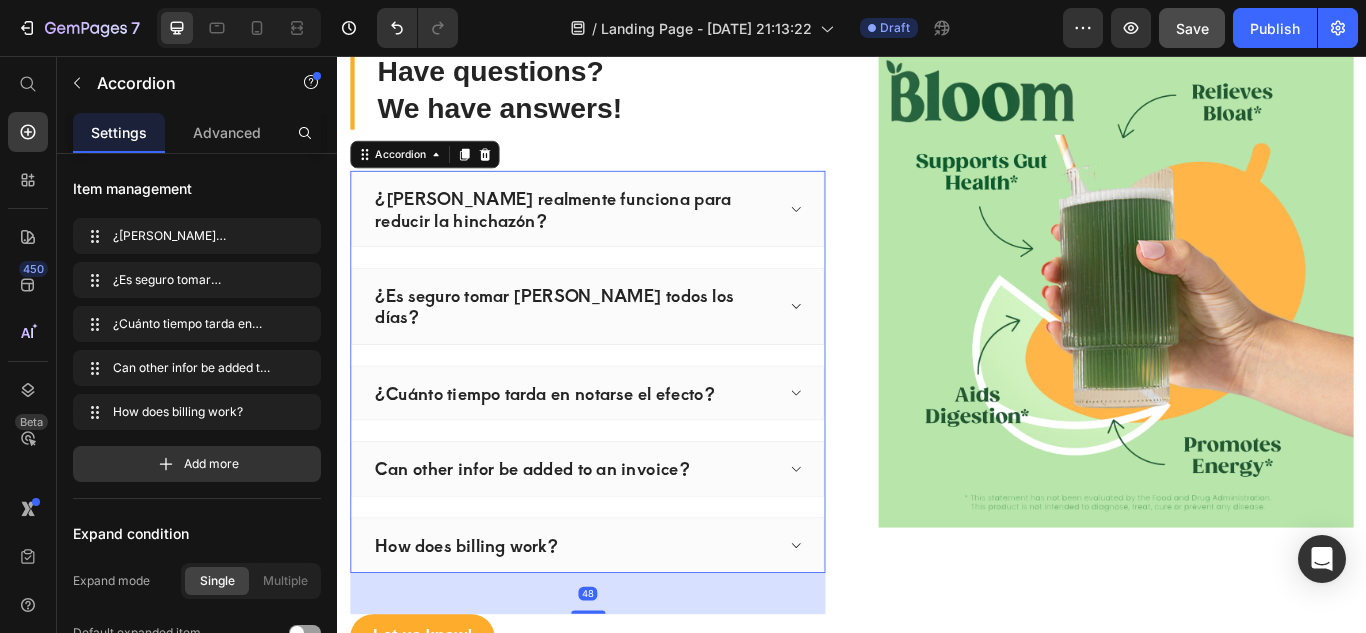 click 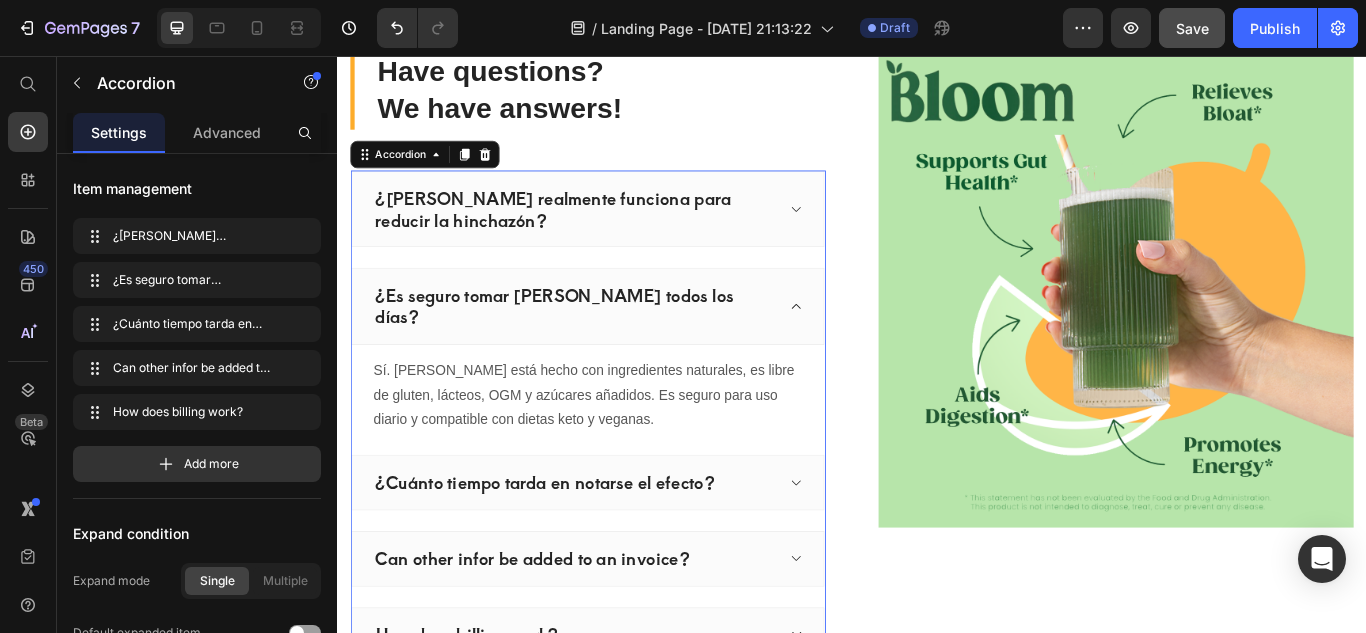 click 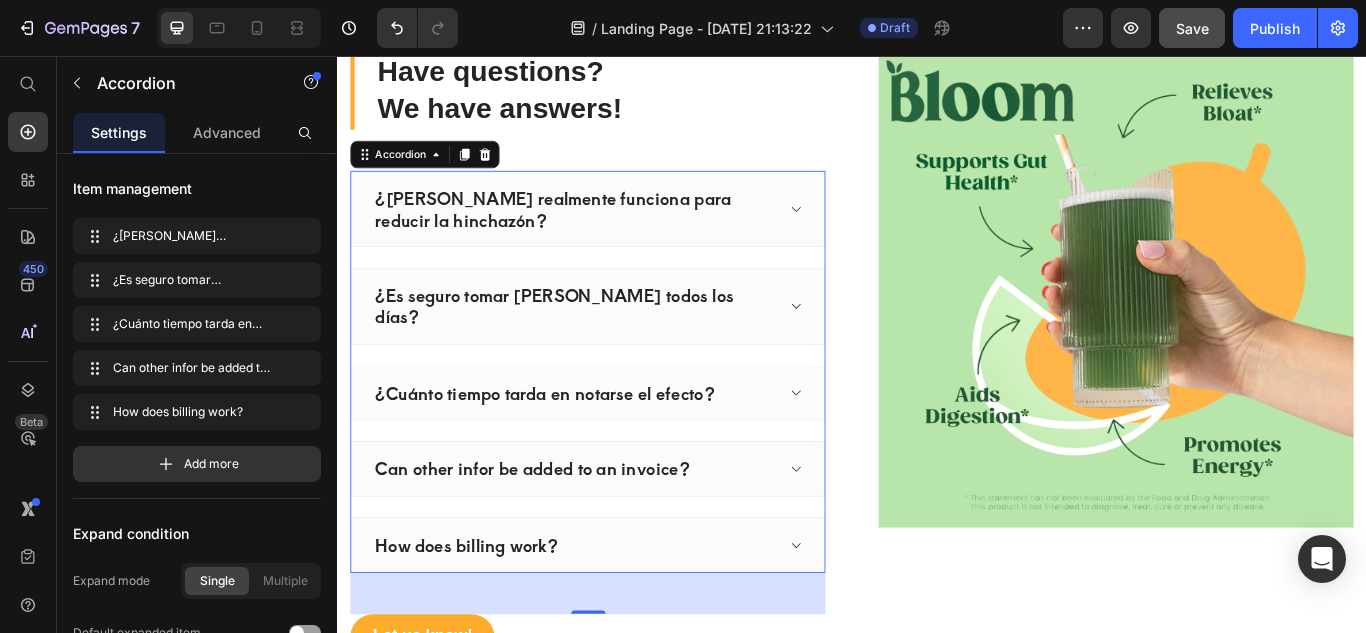 click on "Can other infor be added to an invoice?" at bounding box center [629, 537] 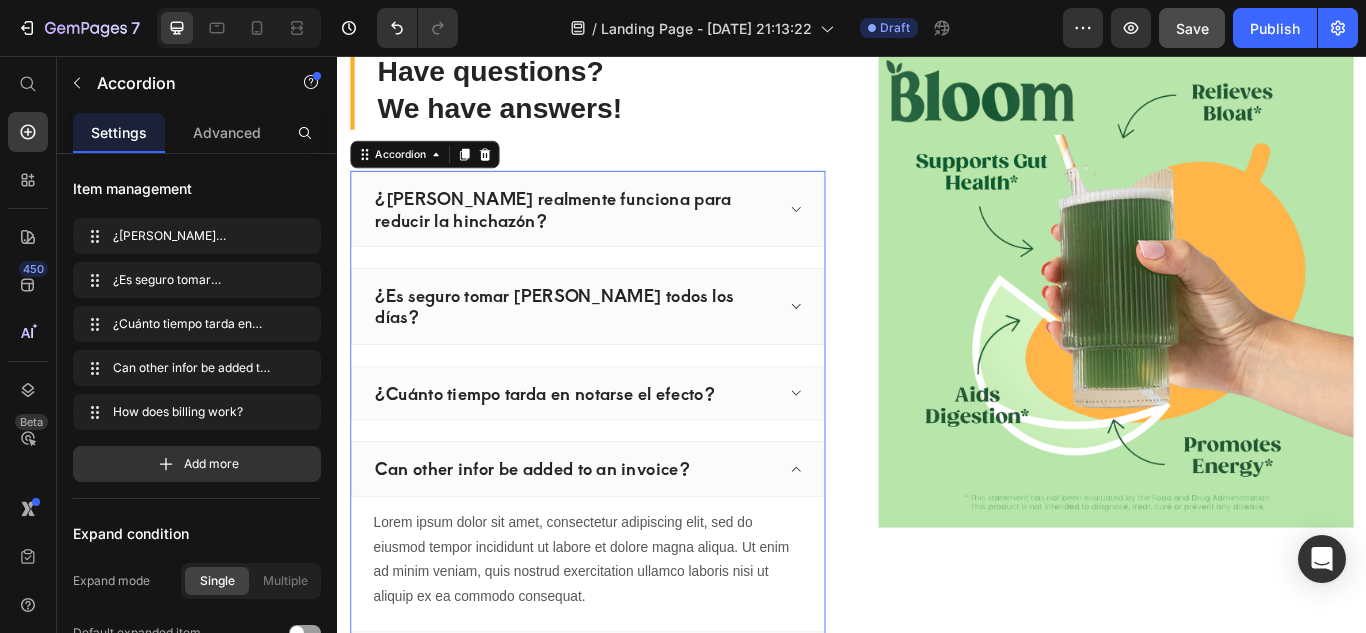 click on "Can other infor be added to an invoice?" at bounding box center (564, 537) 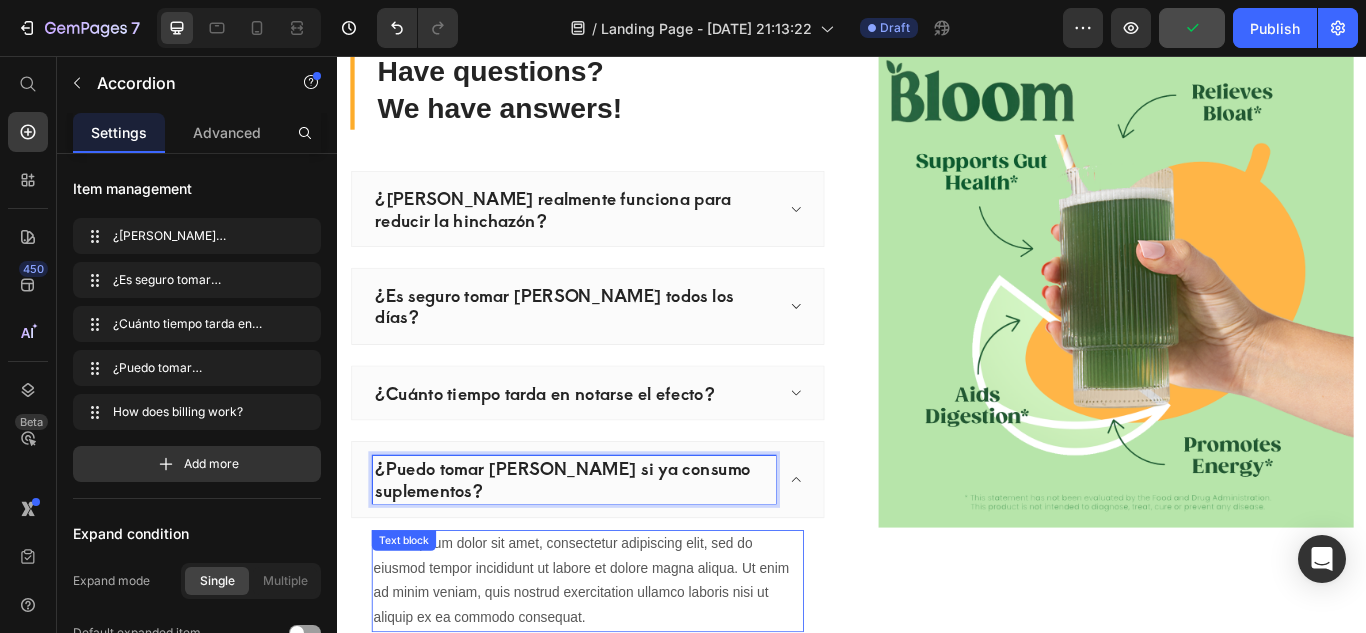 click on "Lorem ipsum dolor sit amet, consectetur adipiscing elit, sed do eiusmod tempor incididunt ut labore et dolore magna aliqua. Ut enim ad minim veniam, quis nostrud exercitation ullamco laboris nisi ut aliquip ex ea commodo consequat." at bounding box center [629, 668] 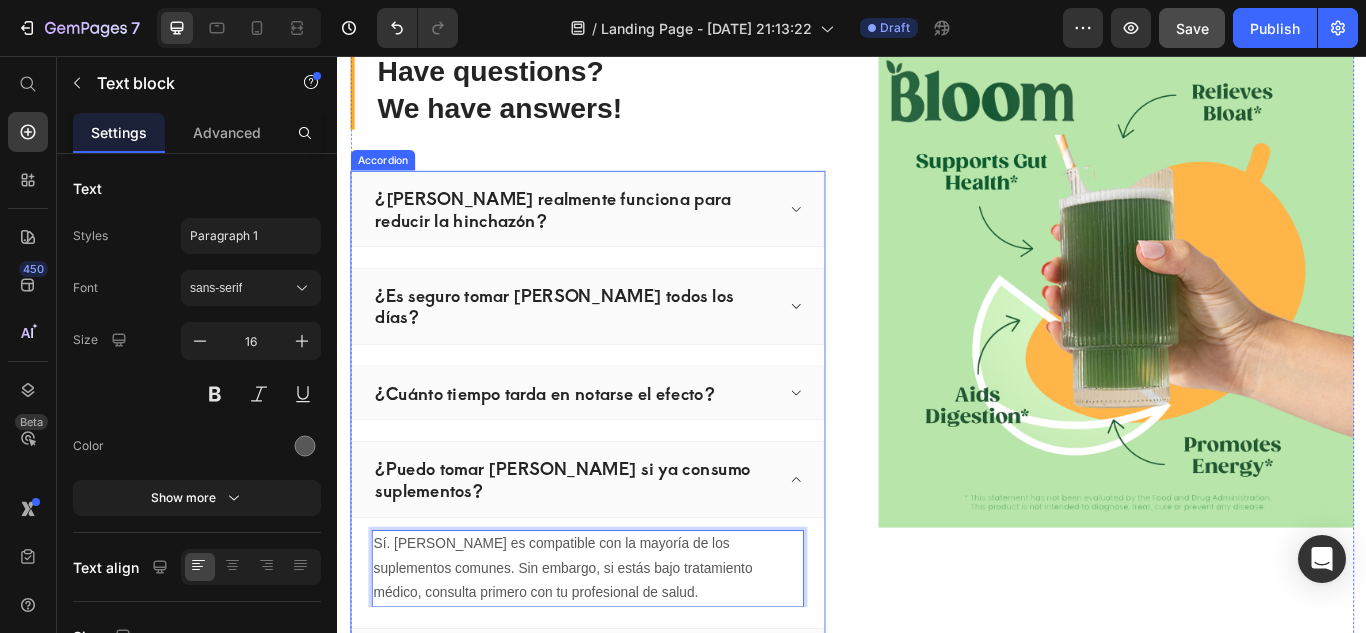 click on "¿Puedo tomar [PERSON_NAME] si ya consumo suplementos?" at bounding box center (629, 549) 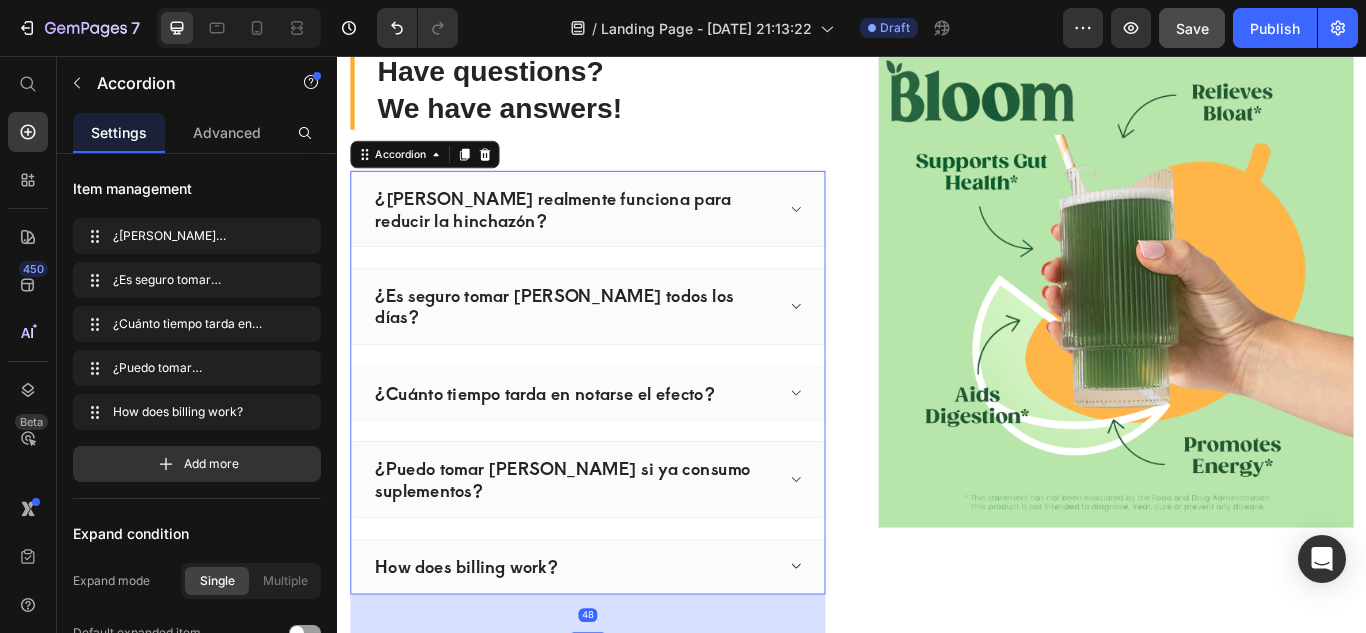 scroll, scrollTop: 3465, scrollLeft: 0, axis: vertical 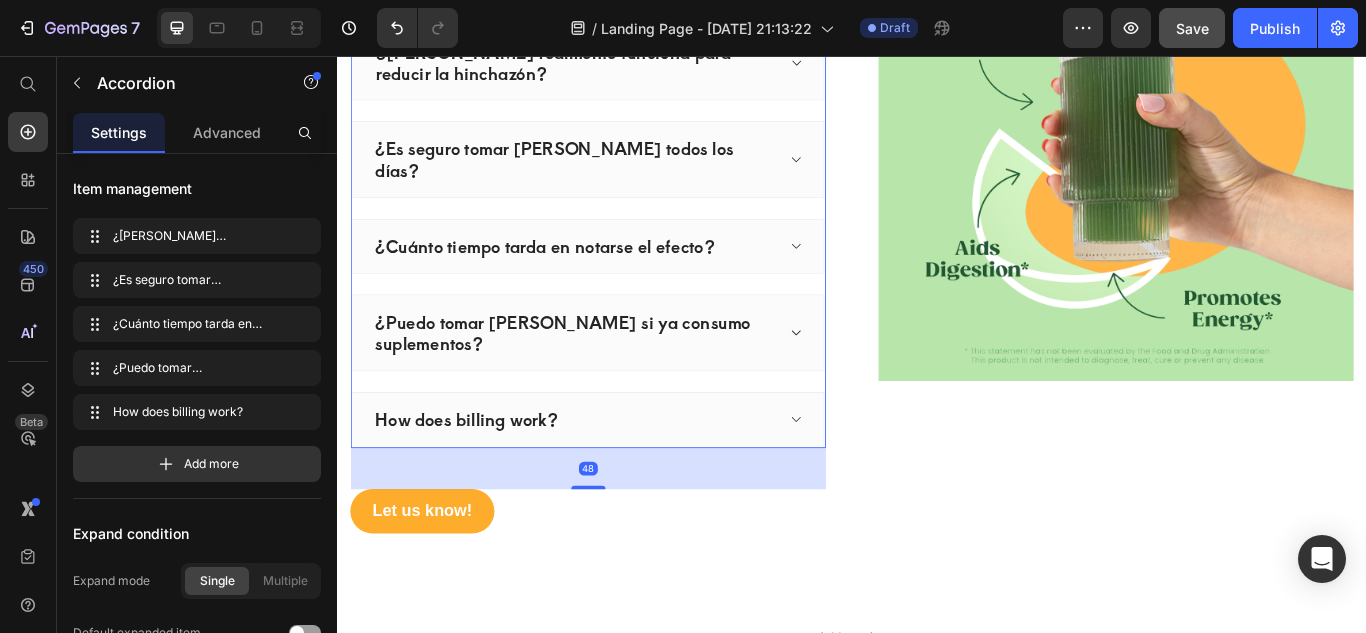 click 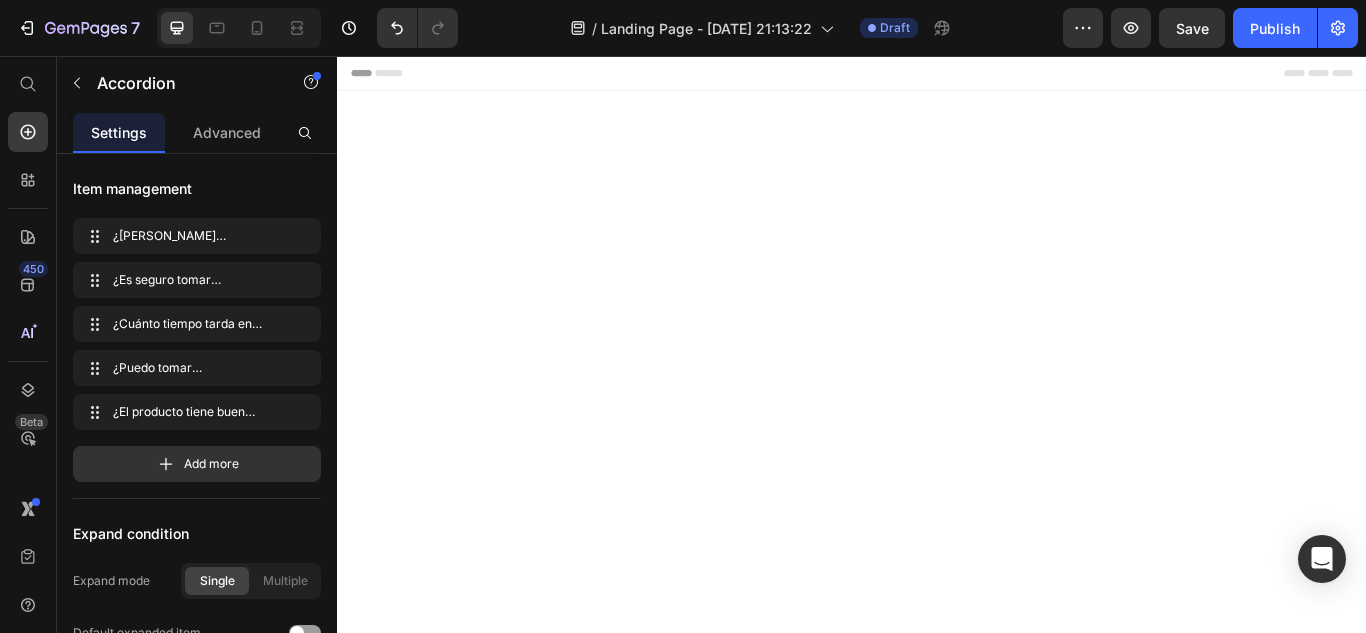 scroll, scrollTop: 0, scrollLeft: 0, axis: both 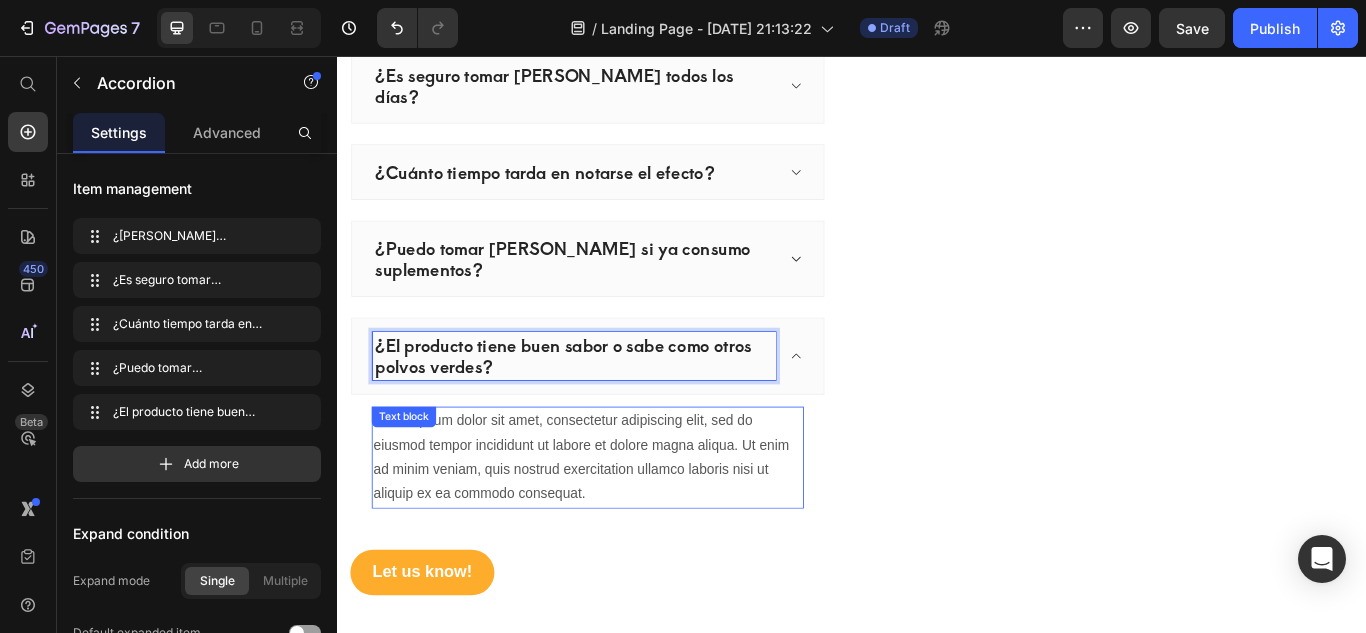 click on "Lorem ipsum dolor sit amet, consectetur adipiscing elit, sed do eiusmod tempor incididunt ut labore et dolore magna aliqua. Ut enim ad minim veniam, quis nostrud exercitation ullamco laboris nisi ut aliquip ex ea commodo consequat." at bounding box center (629, 524) 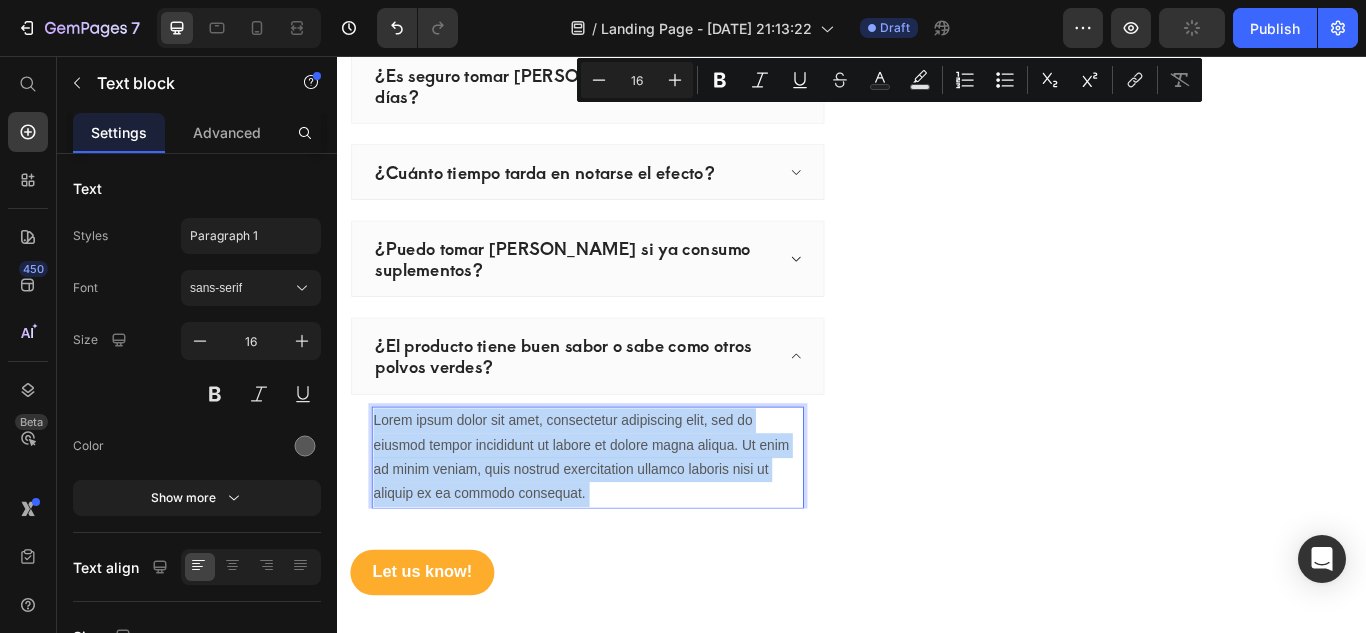 drag, startPoint x: 562, startPoint y: 513, endPoint x: 573, endPoint y: 517, distance: 11.7046995 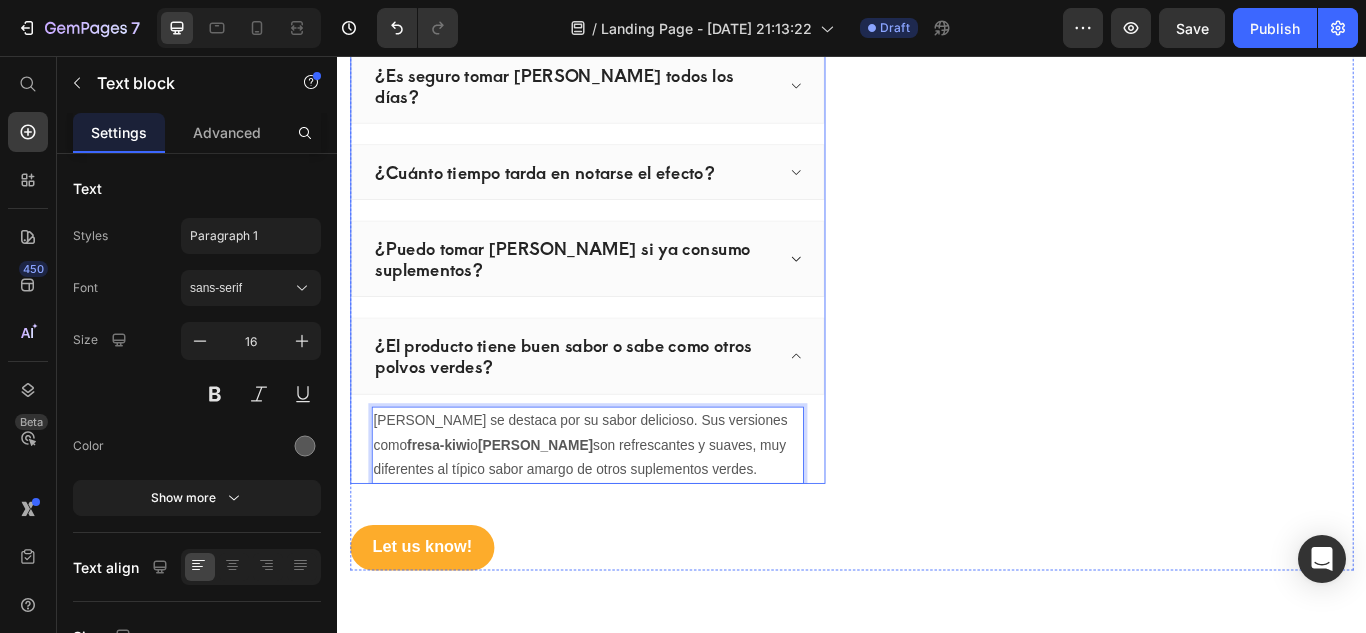 click 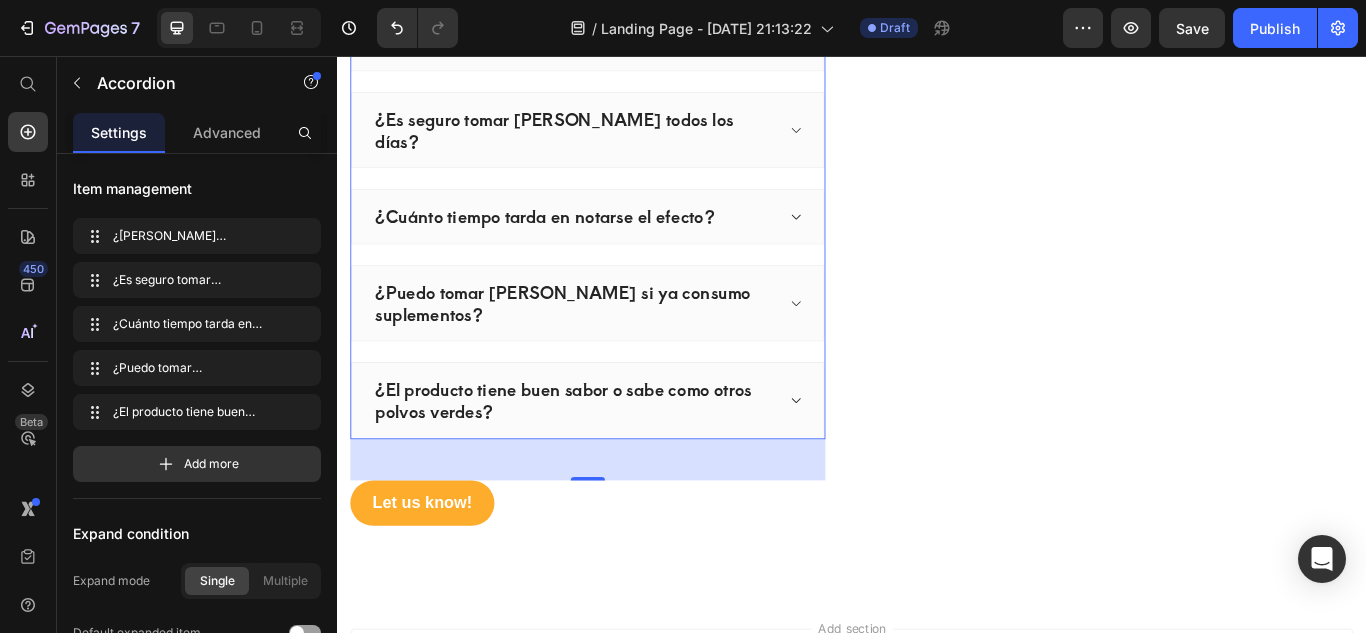 scroll, scrollTop: 3415, scrollLeft: 0, axis: vertical 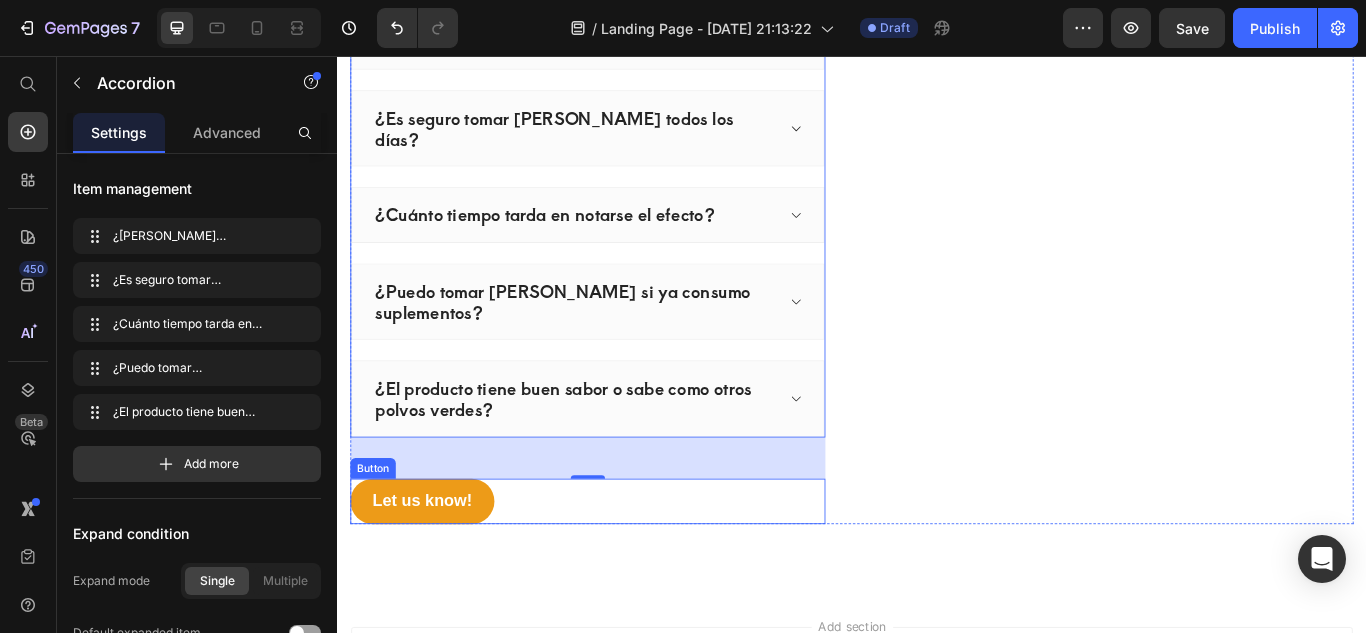 click on "Let us know!" at bounding box center [436, 575] 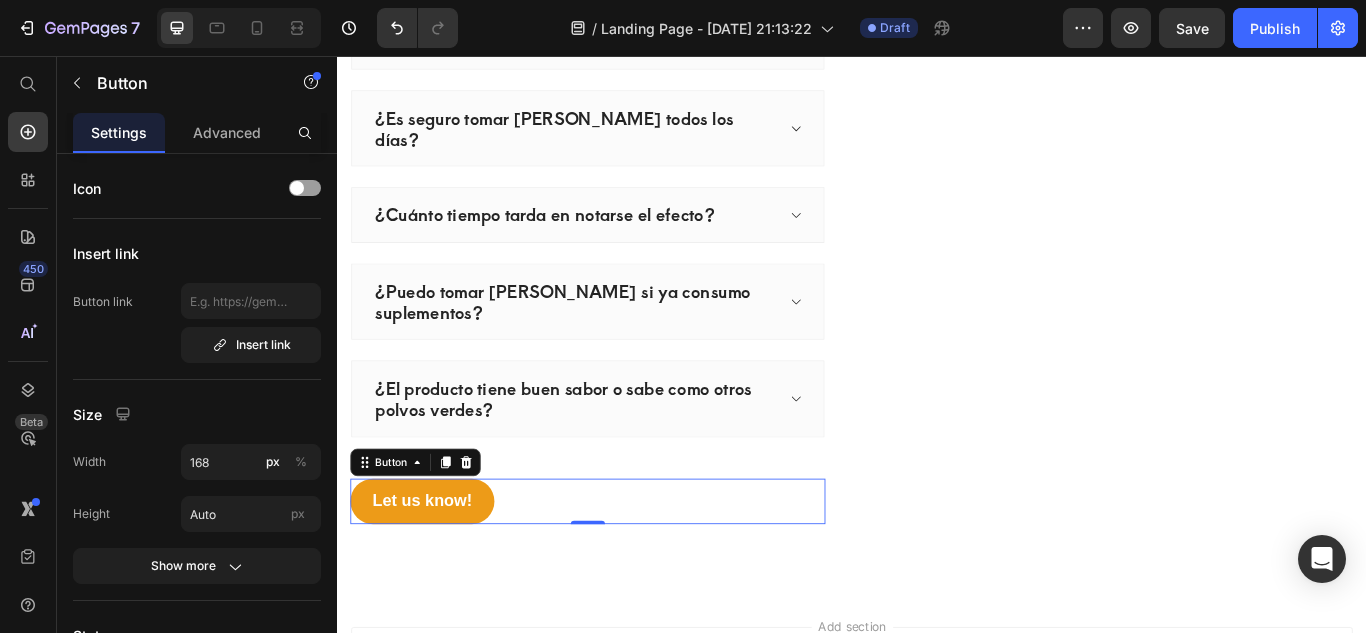 scroll, scrollTop: 3563, scrollLeft: 0, axis: vertical 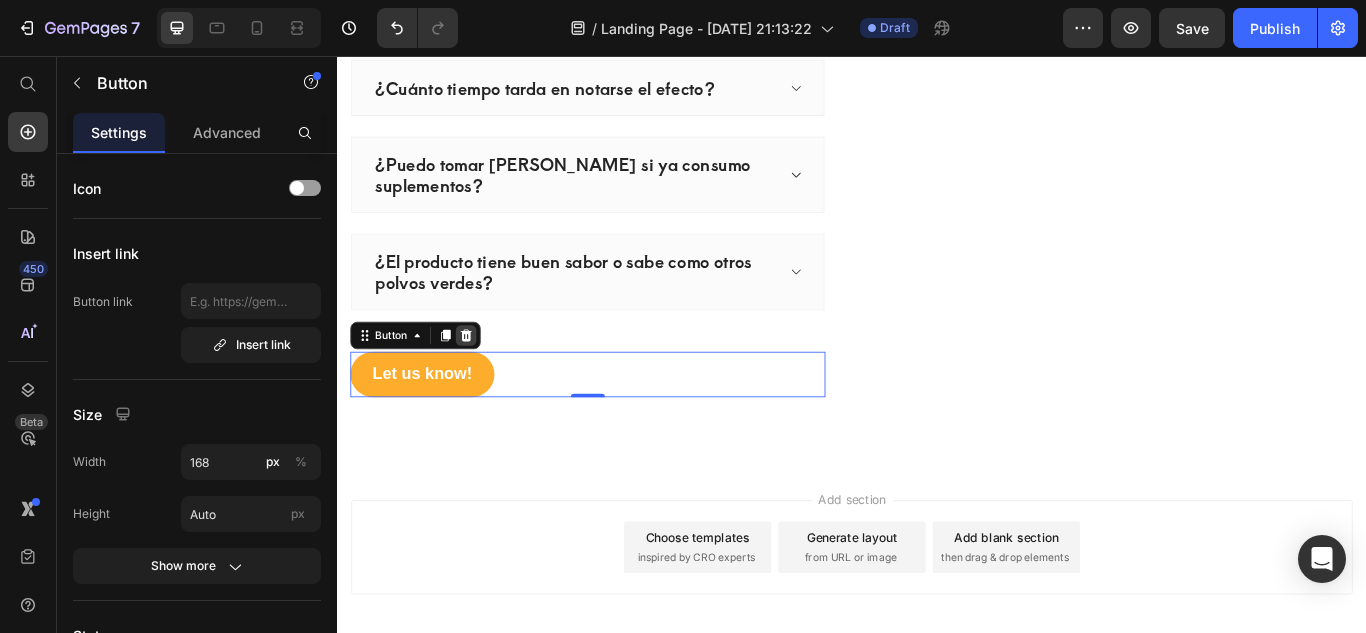 click 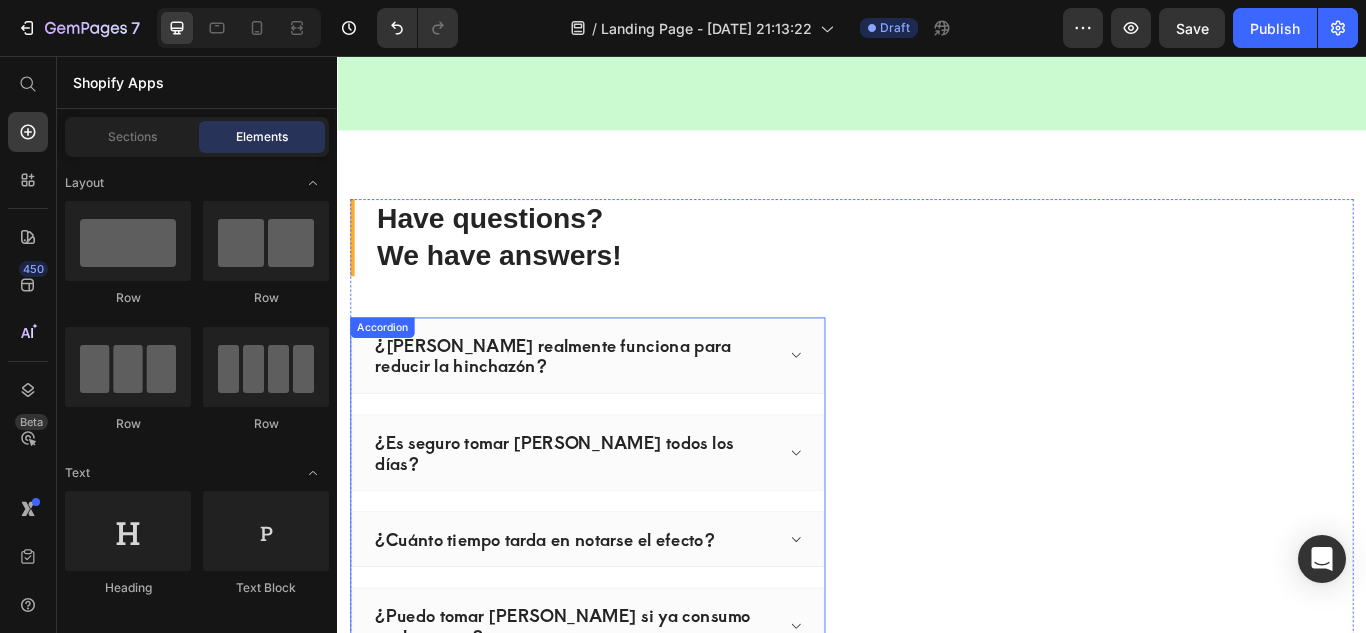scroll, scrollTop: 3042, scrollLeft: 0, axis: vertical 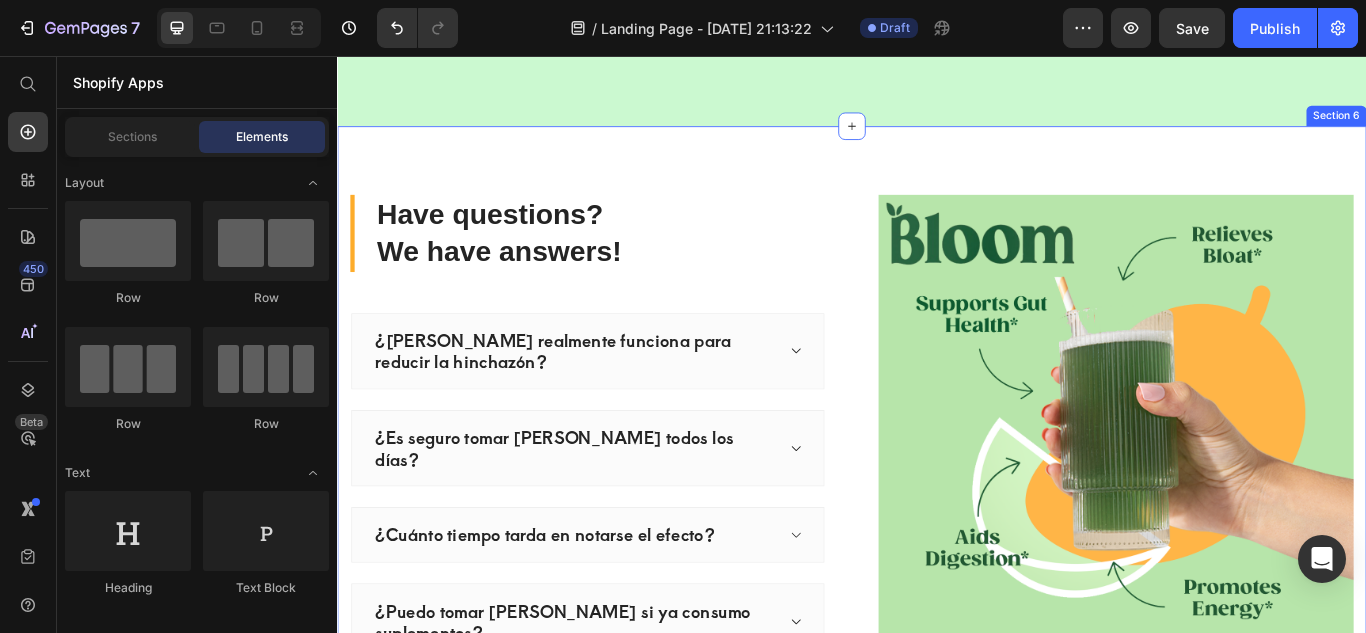click on "Have questions? We have answers! Heading
¿Bloom realmente funciona para reducir la hinchazón?
¿Es seguro tomar Bloom todos los días?
¿Cuánto tiempo tarda en notarse el efecto?
¿Puedo tomar Bloom si ya consumo suplementos?
¿El producto tiene buen sabor o sabe como otros polvos verdes? Accordion Image Row Section 6" at bounding box center (937, 570) 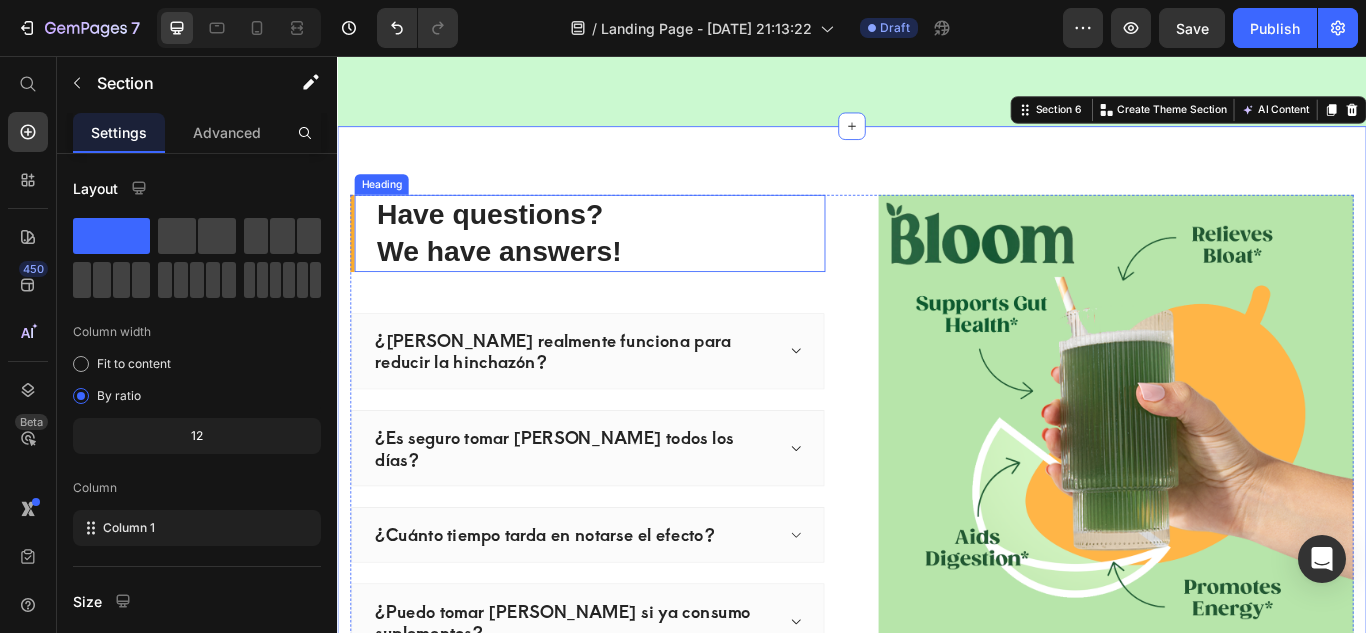 click on "Have questions? We have answers! Heading" at bounding box center (629, 263) 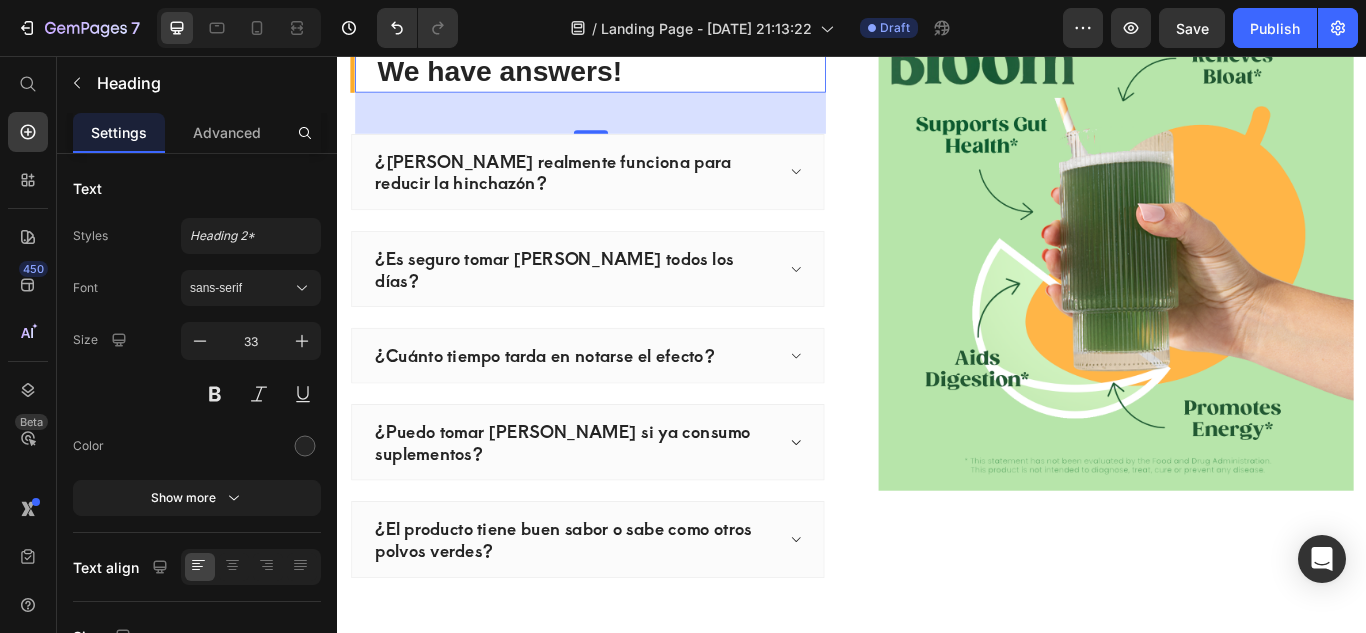 scroll, scrollTop: 3194, scrollLeft: 0, axis: vertical 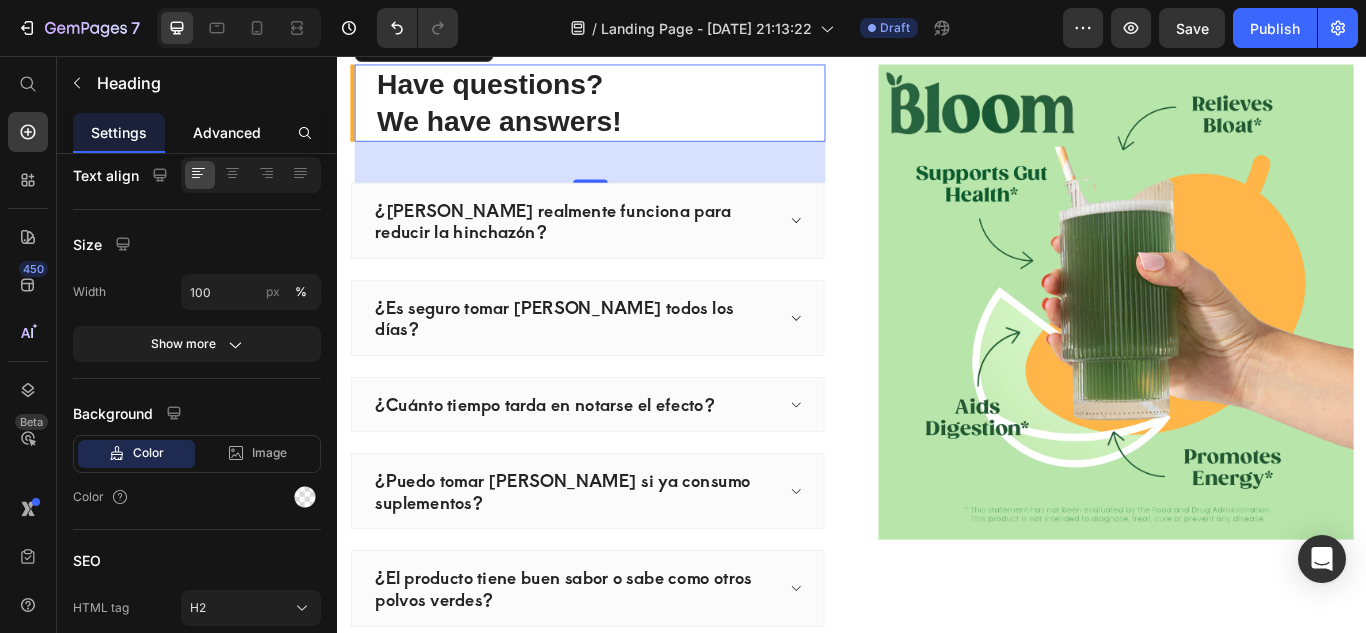 click on "Advanced" 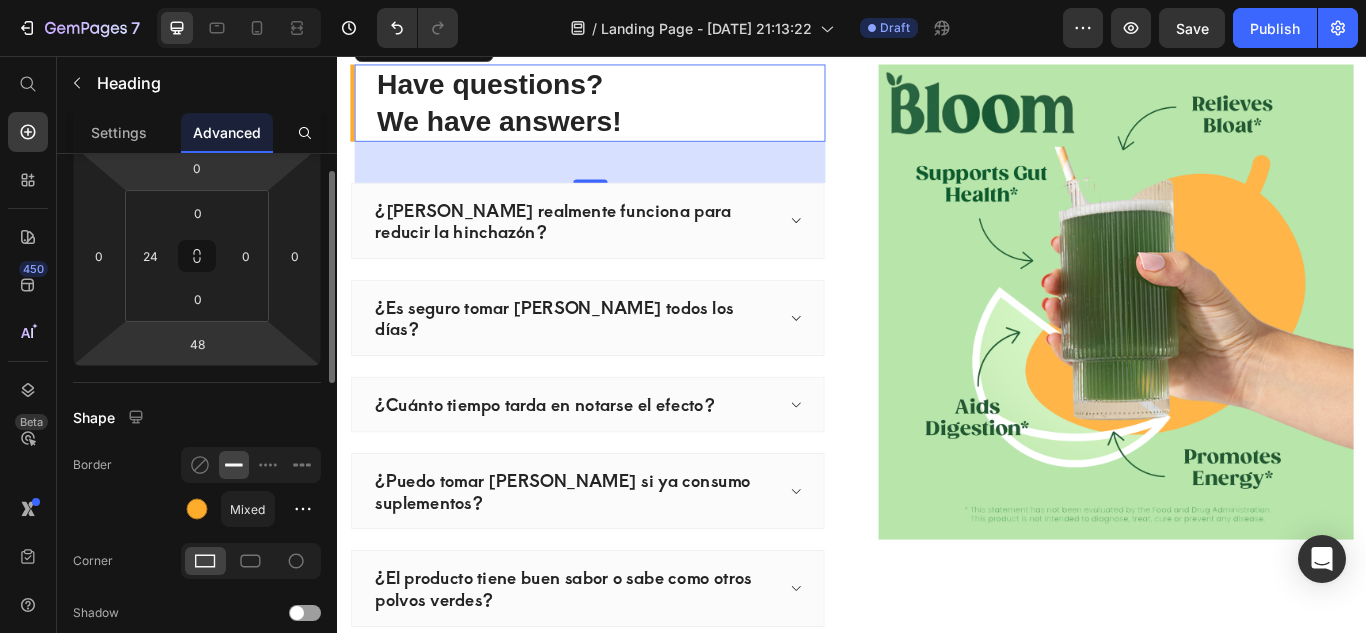 scroll, scrollTop: 204, scrollLeft: 0, axis: vertical 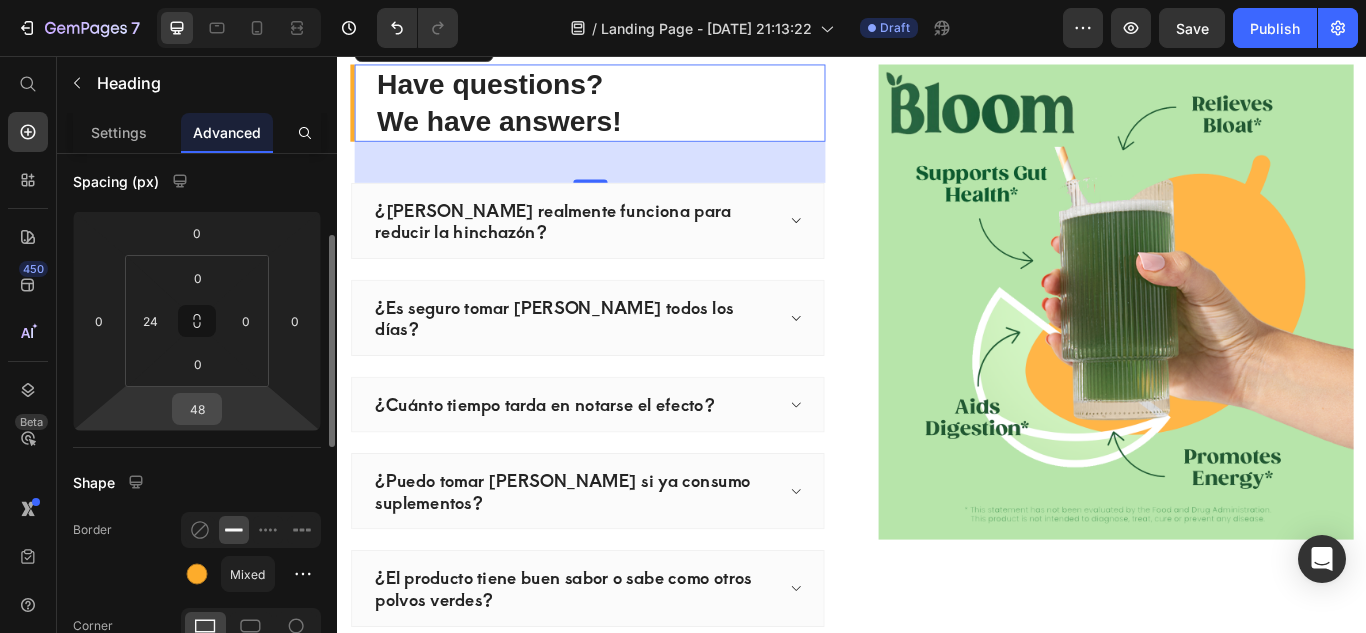 click on "48" at bounding box center [197, 409] 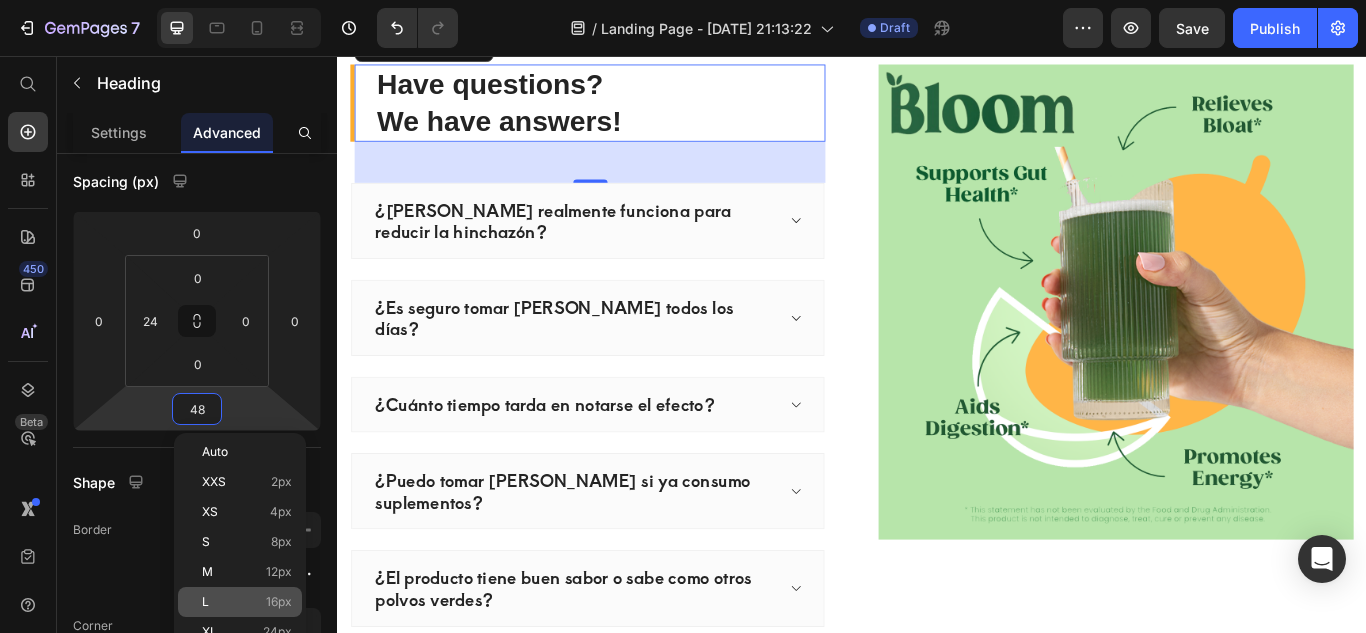 click on "L 16px" at bounding box center [247, 602] 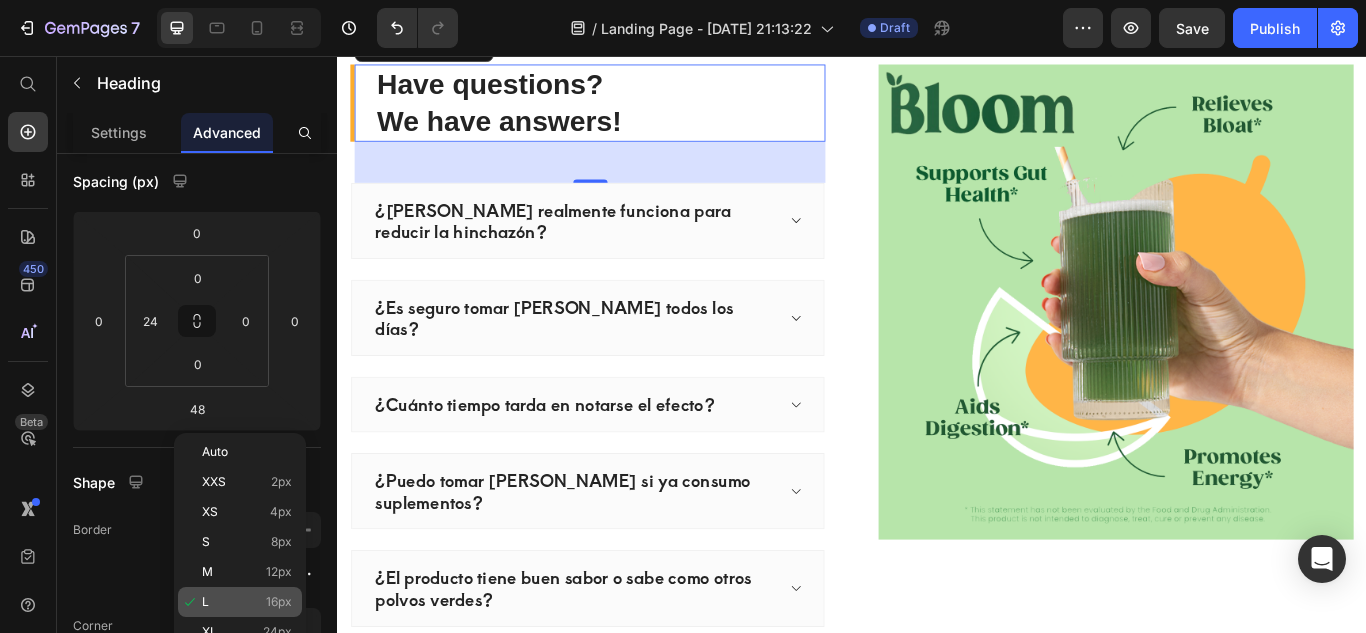 type on "16" 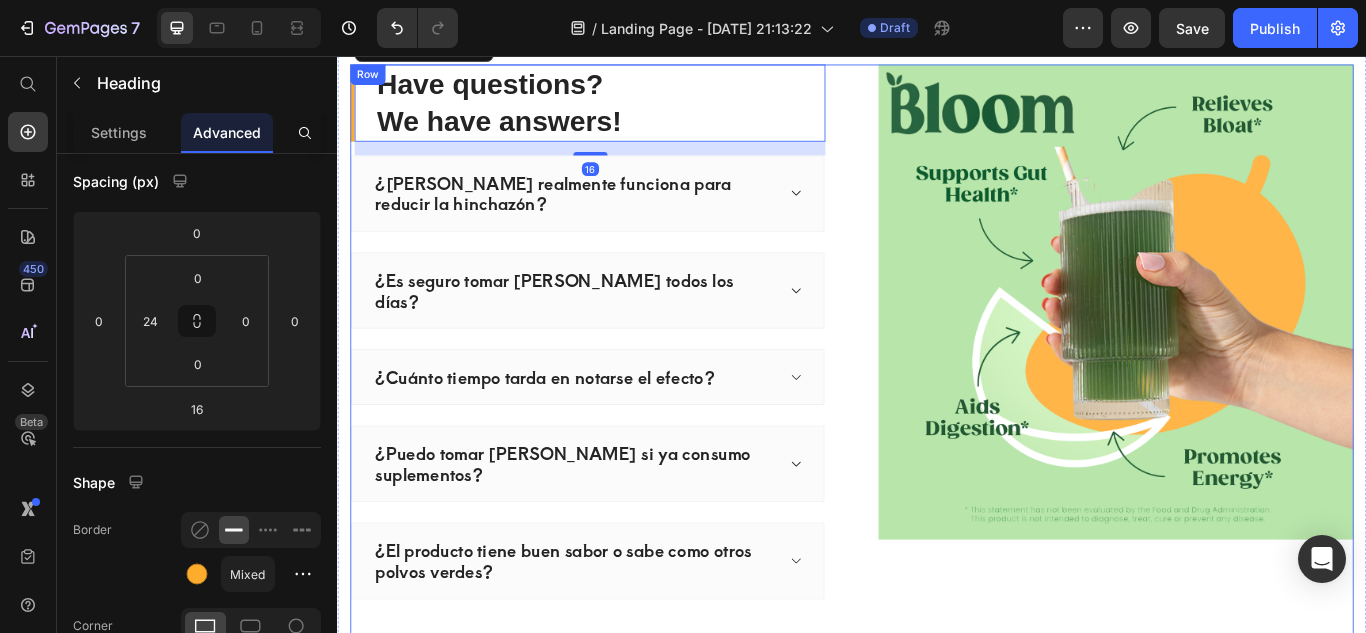 click on "Have questions? We have answers! Heading   16
¿Bloom realmente funciona para reducir la hinchazón?
¿Es seguro tomar Bloom todos los días?
¿Cuánto tiempo tarda en notarse el efecto?
¿Puedo tomar Bloom si ya consumo suplementos?
¿El producto tiene buen sabor o sabe como otros polvos verdes? Accordion Image Row" at bounding box center [937, 402] 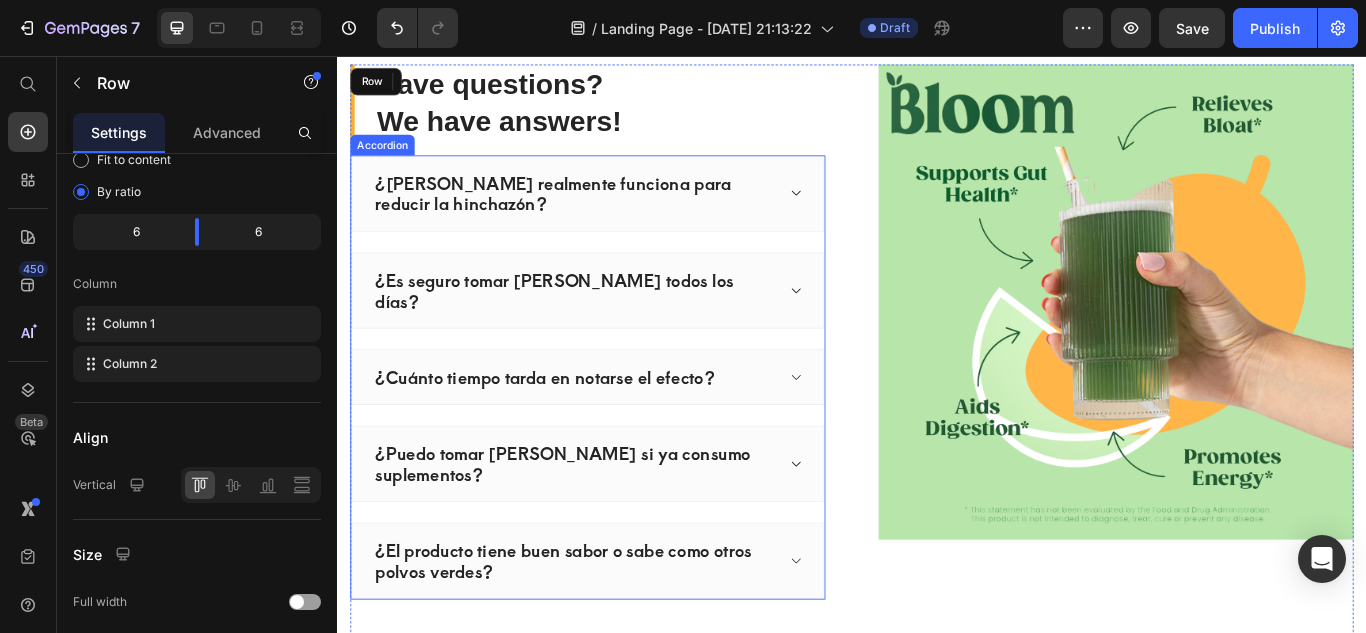scroll, scrollTop: 3550, scrollLeft: 0, axis: vertical 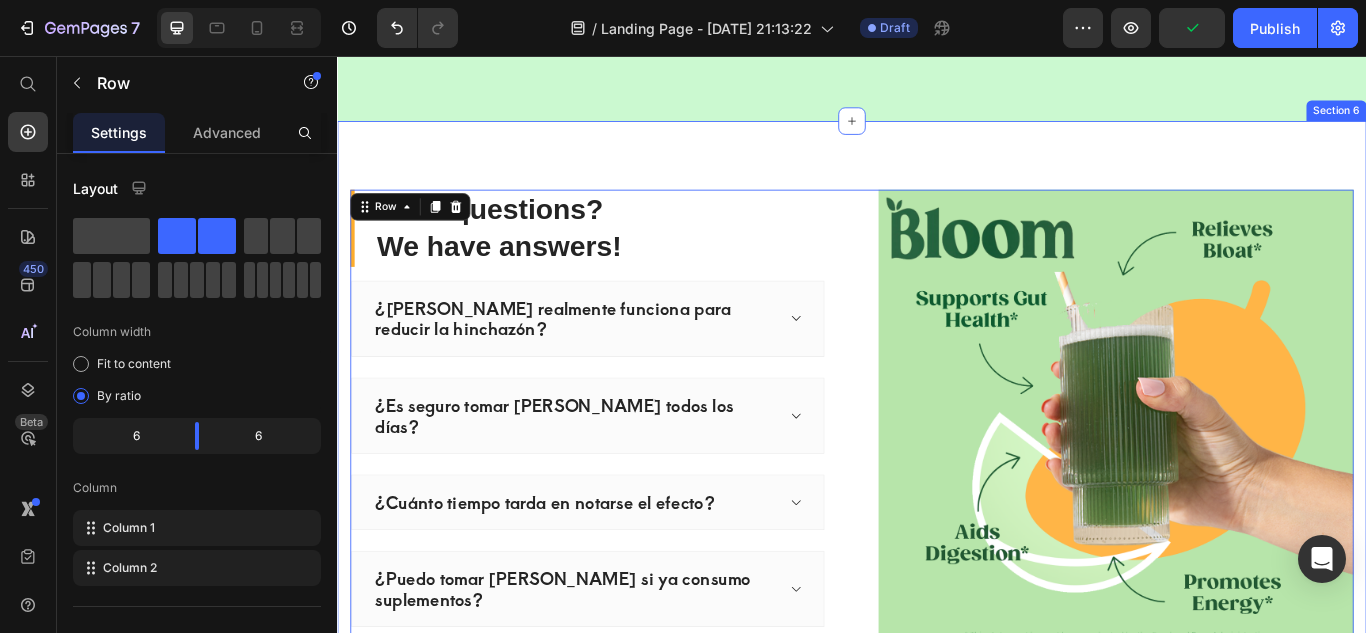click on "Have questions? We have answers! Heading
¿Bloom realmente funciona para reducir la hinchazón?
¿Es seguro tomar Bloom todos los días?
¿Cuánto tiempo tarda en notarse el efecto?
¿Puedo tomar Bloom si ya consumo suplementos?
¿El producto tiene buen sabor o sabe como otros polvos verdes? Accordion Image Row   0 Section 6" at bounding box center [937, 548] 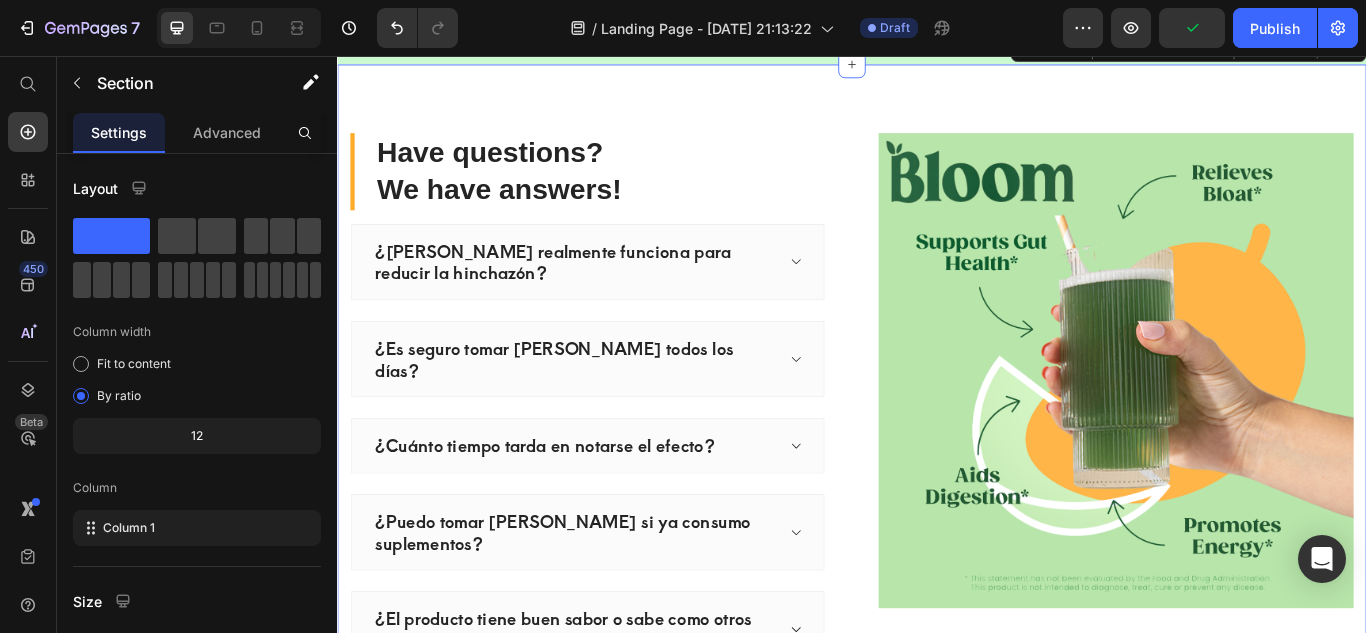 scroll, scrollTop: 3127, scrollLeft: 0, axis: vertical 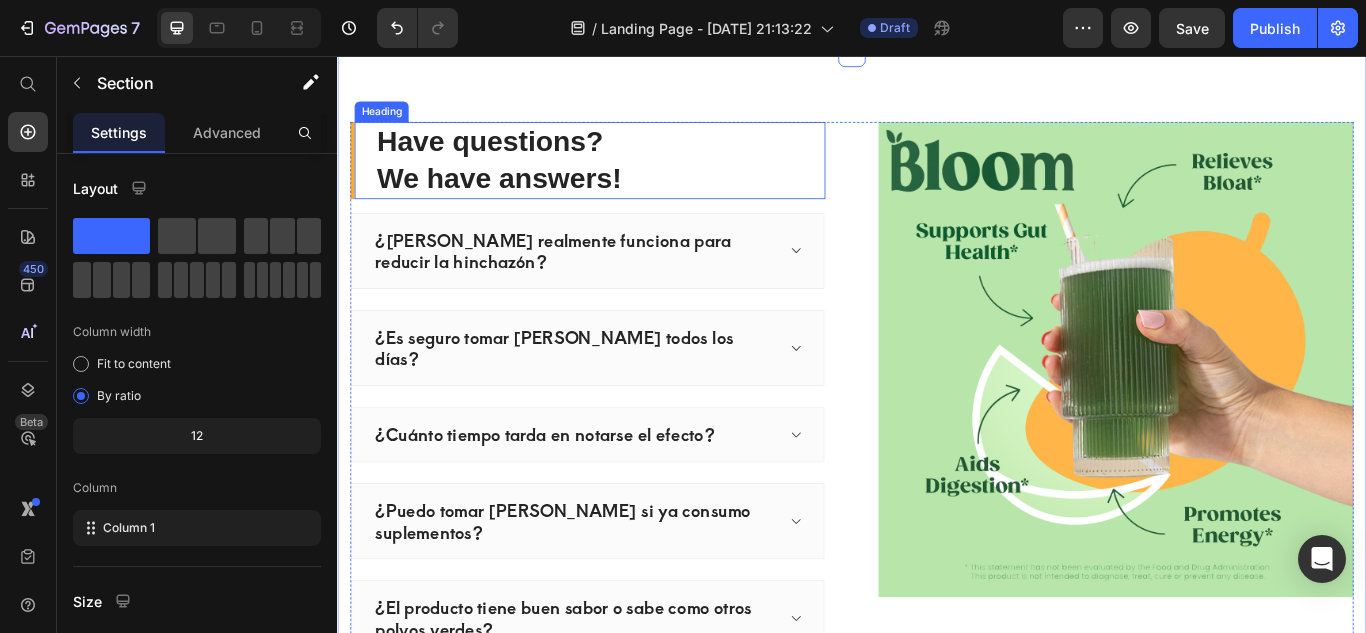 click on "Have questions? We have answers!" at bounding box center (643, 178) 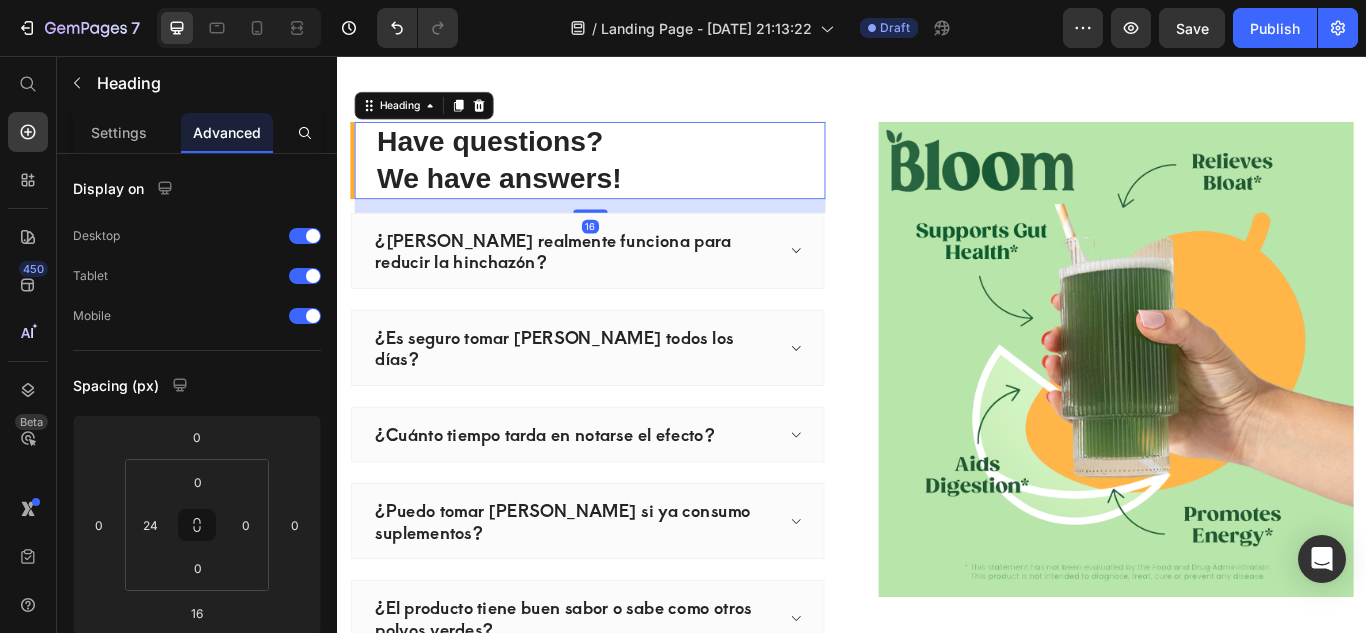 click on "Have questions? We have answers!" at bounding box center [643, 178] 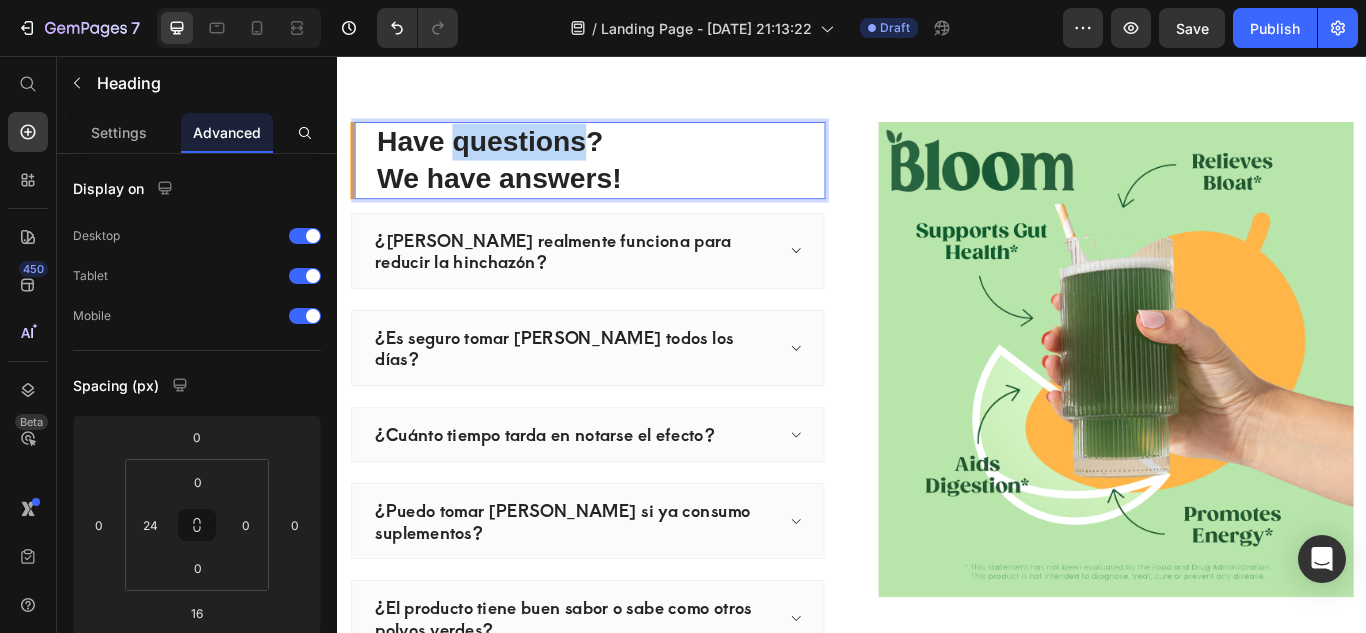 click on "Have questions? We have answers!" at bounding box center [643, 178] 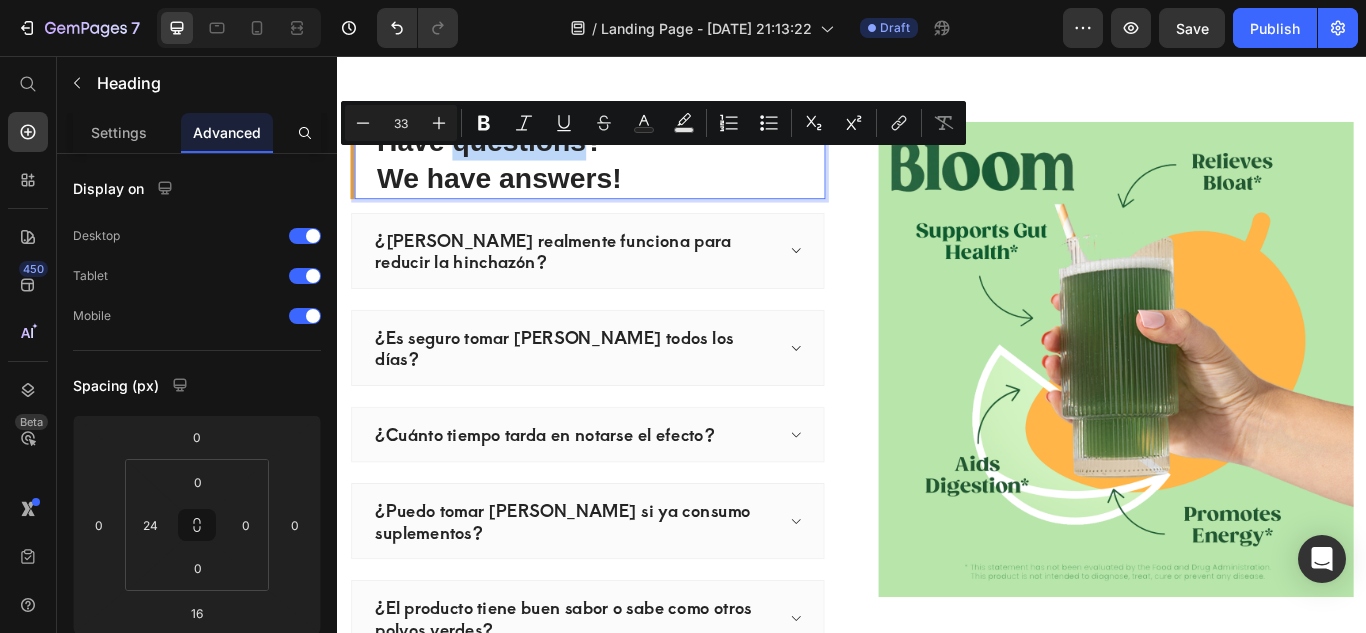 click on "Have questions? We have answers!" at bounding box center [643, 178] 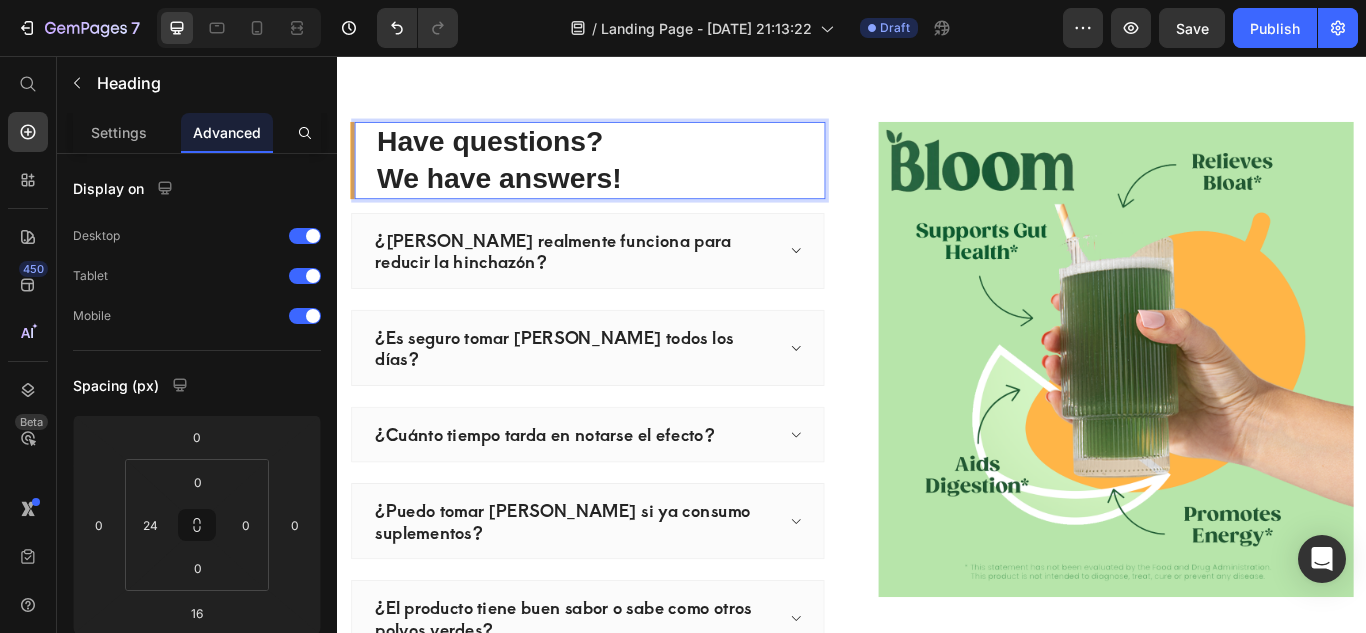 click on "Have questions? We have answers!" at bounding box center [643, 178] 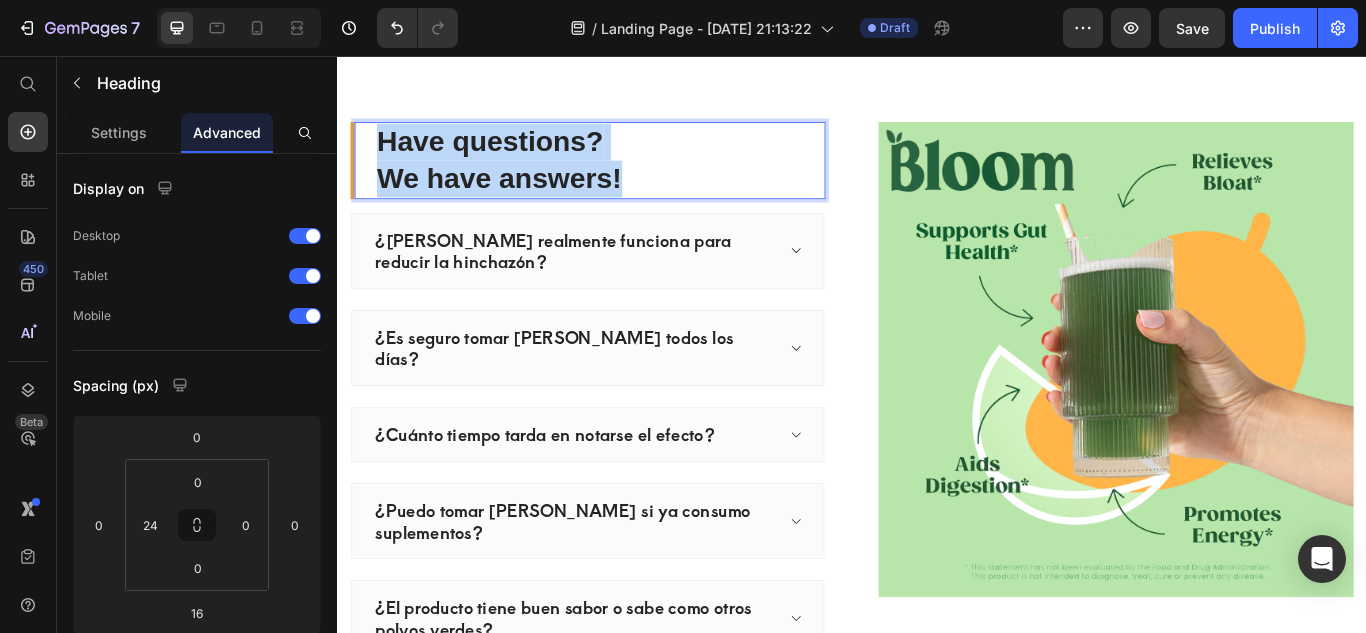 drag, startPoint x: 679, startPoint y: 222, endPoint x: 390, endPoint y: 185, distance: 291.3589 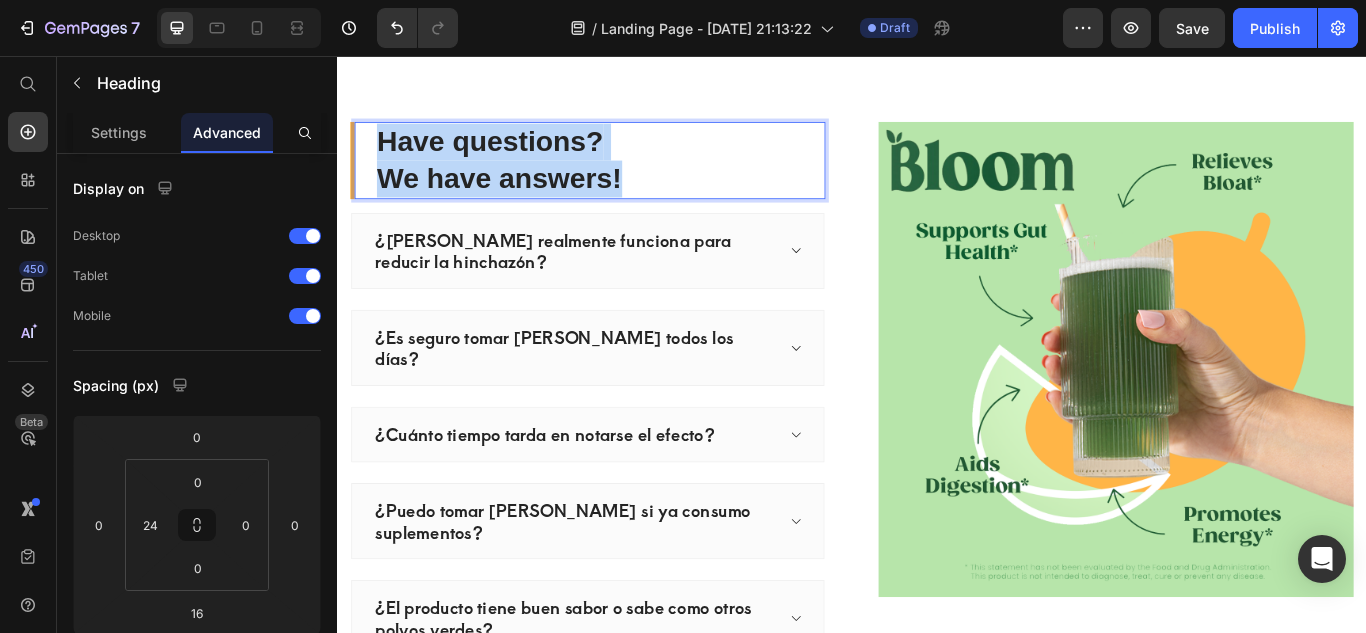 click on "Have questions? We have answers!" at bounding box center (643, 178) 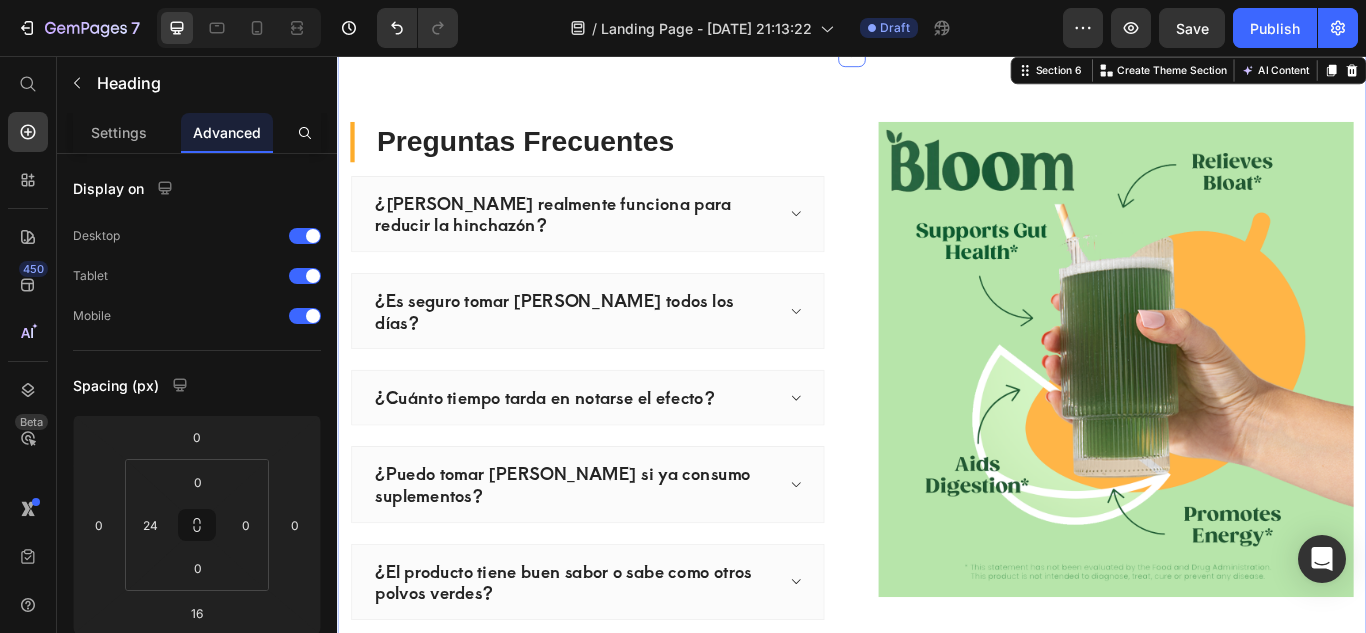 click on "Preguntas Frecuentes Heading
¿Bloom realmente funciona para reducir la hinchazón?
¿Es seguro tomar Bloom todos los días?
¿Cuánto tiempo tarda en notarse el efecto?
¿Puedo tomar Bloom si ya consumo suplementos?
¿El producto tiene buen sabor o sabe como otros polvos verdes? Accordion Image Row Section 6   You can create reusable sections Create Theme Section AI Content Write with GemAI What would you like to describe here? Tone and Voice Persuasive Product BLOOM: VEGETALES Y SUPERALIMENTOS Show more Generate" at bounding box center (937, 447) 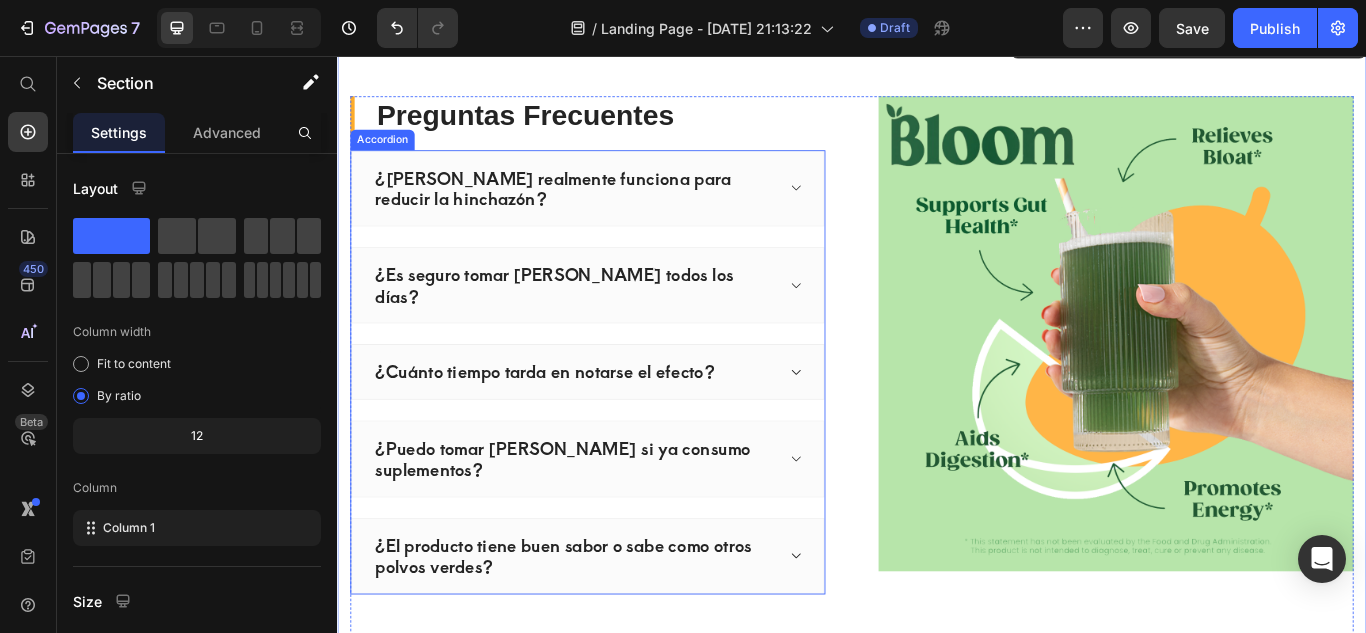 scroll, scrollTop: 3158, scrollLeft: 0, axis: vertical 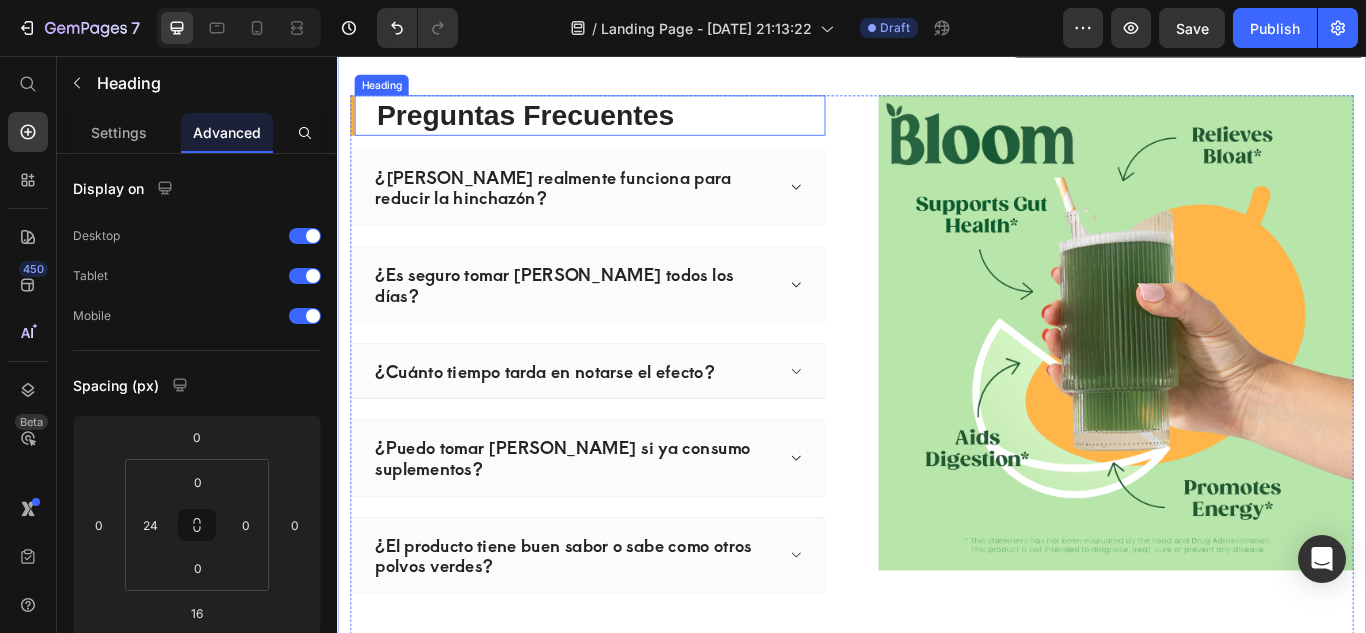click on "Preguntas Frecuentes" at bounding box center [643, 125] 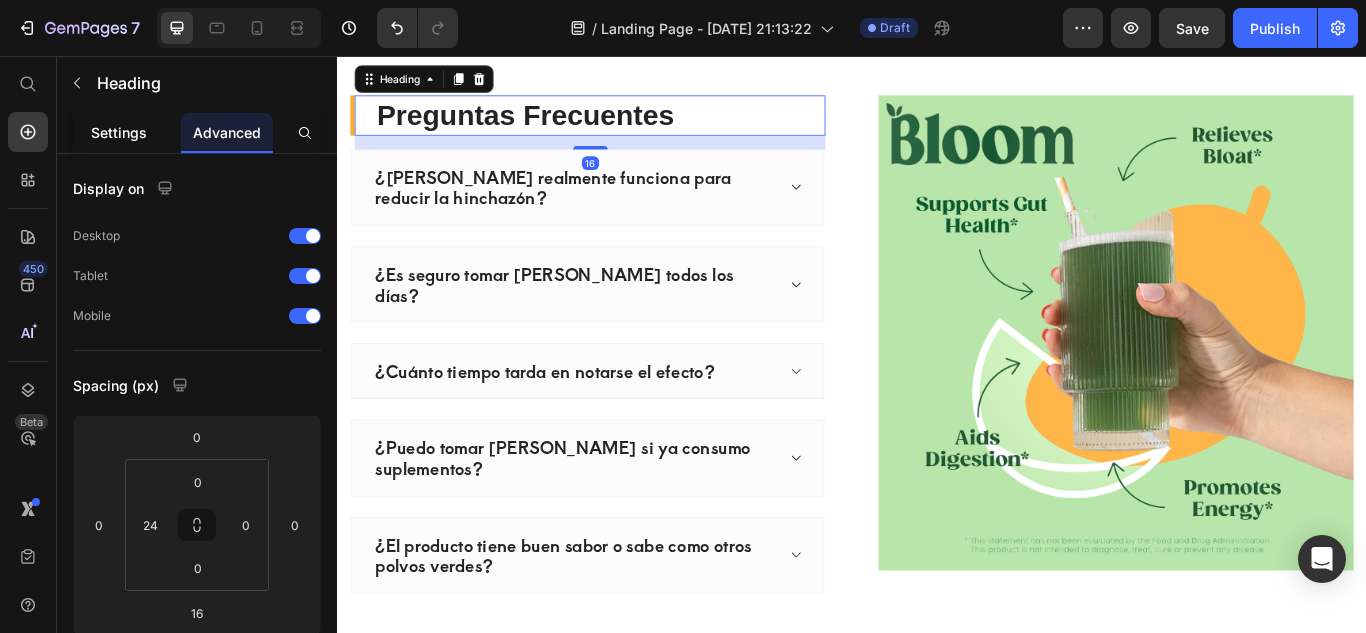 click on "Settings" at bounding box center [119, 132] 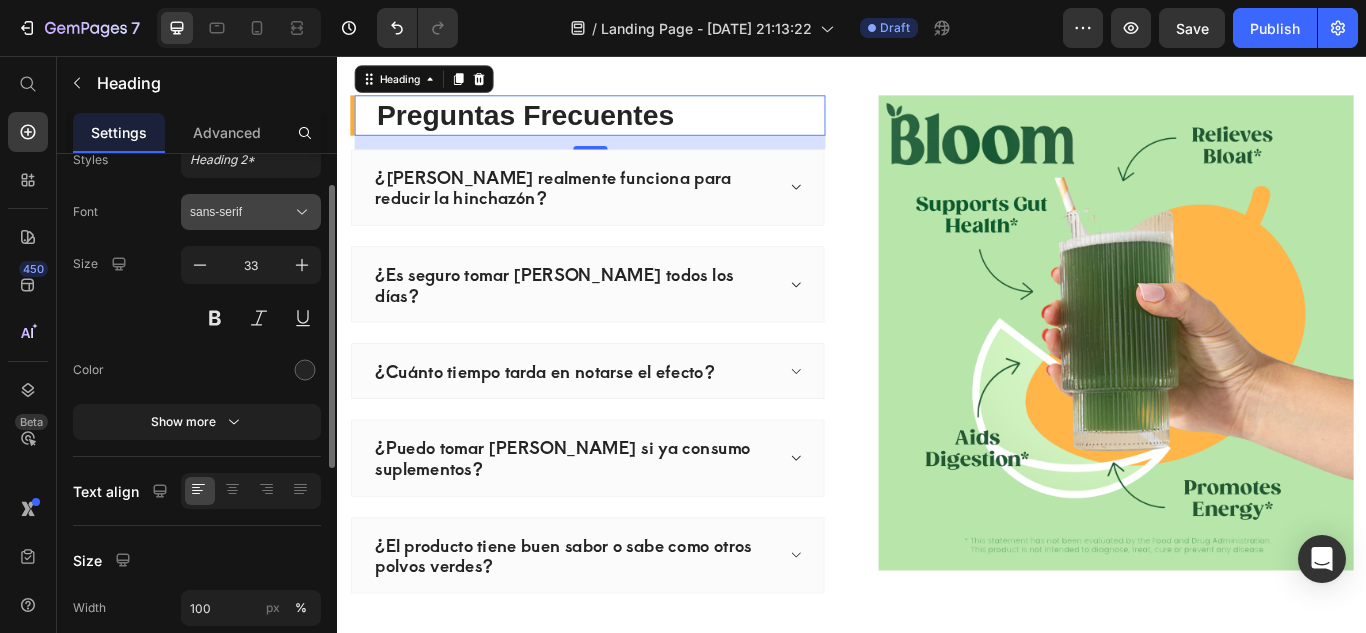 scroll, scrollTop: 93, scrollLeft: 0, axis: vertical 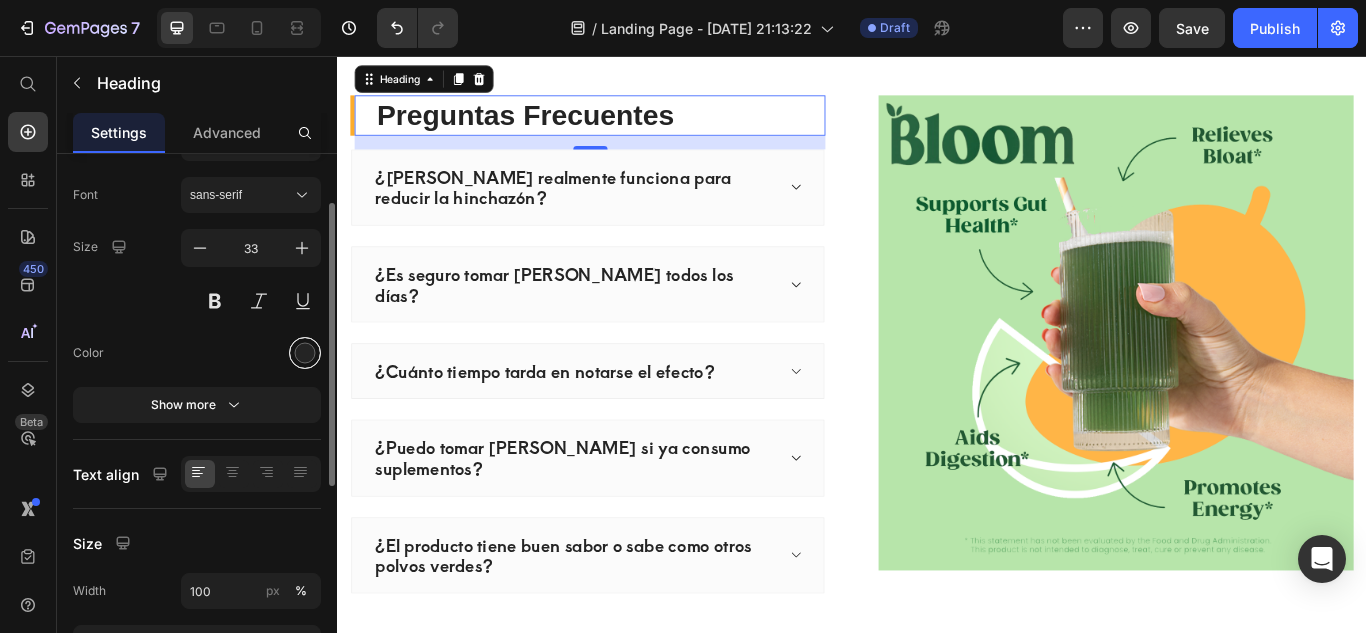 click at bounding box center (305, 353) 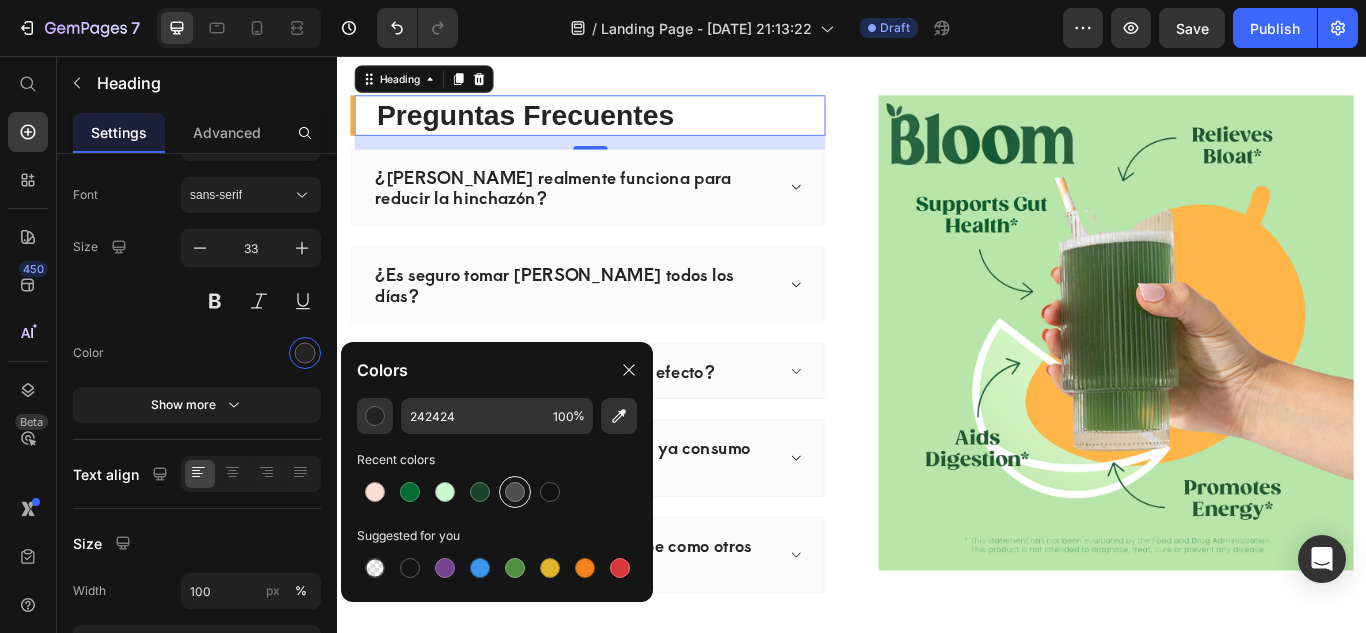 click at bounding box center (515, 492) 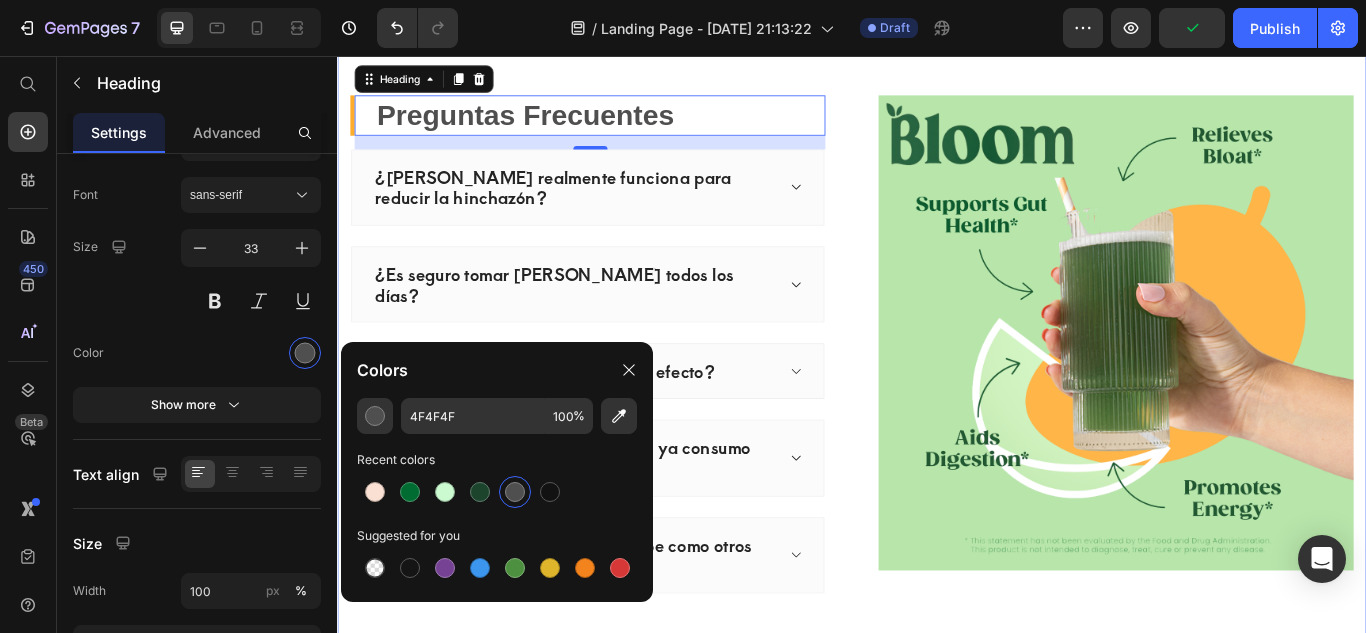 click on "Preguntas Frecuentes Heading   16
¿Bloom realmente funciona para reducir la hinchazón?
¿Es seguro tomar Bloom todos los días?
¿Cuánto tiempo tarda en notarse el efecto?
¿Puedo tomar Bloom si ya consumo suplementos?
¿El producto tiene buen sabor o sabe como otros polvos verdes? Accordion Image Row Section 6" at bounding box center (937, 416) 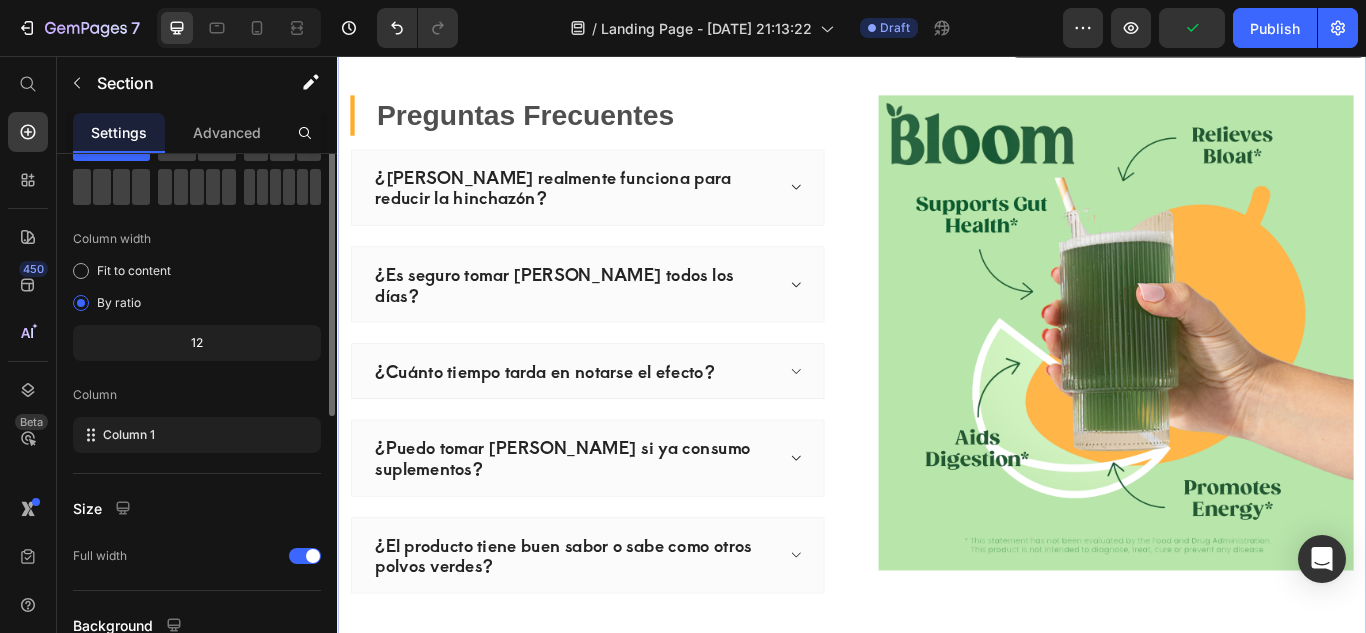scroll, scrollTop: 0, scrollLeft: 0, axis: both 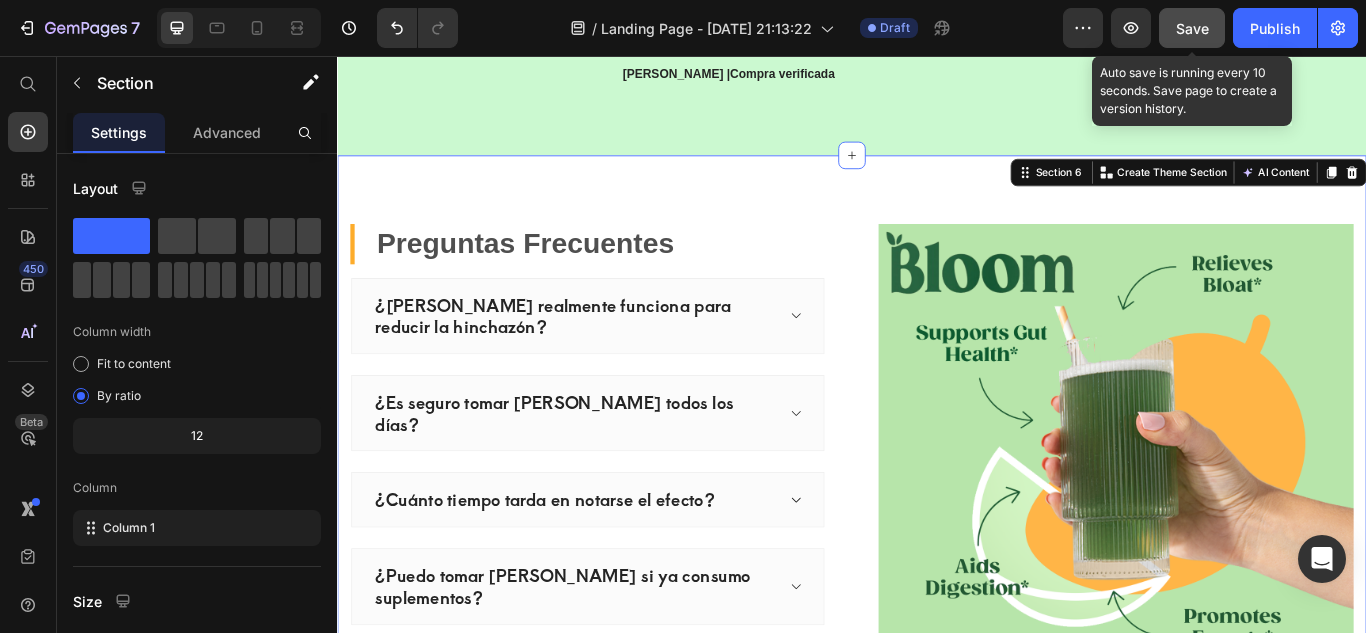 click on "Save" at bounding box center [1192, 28] 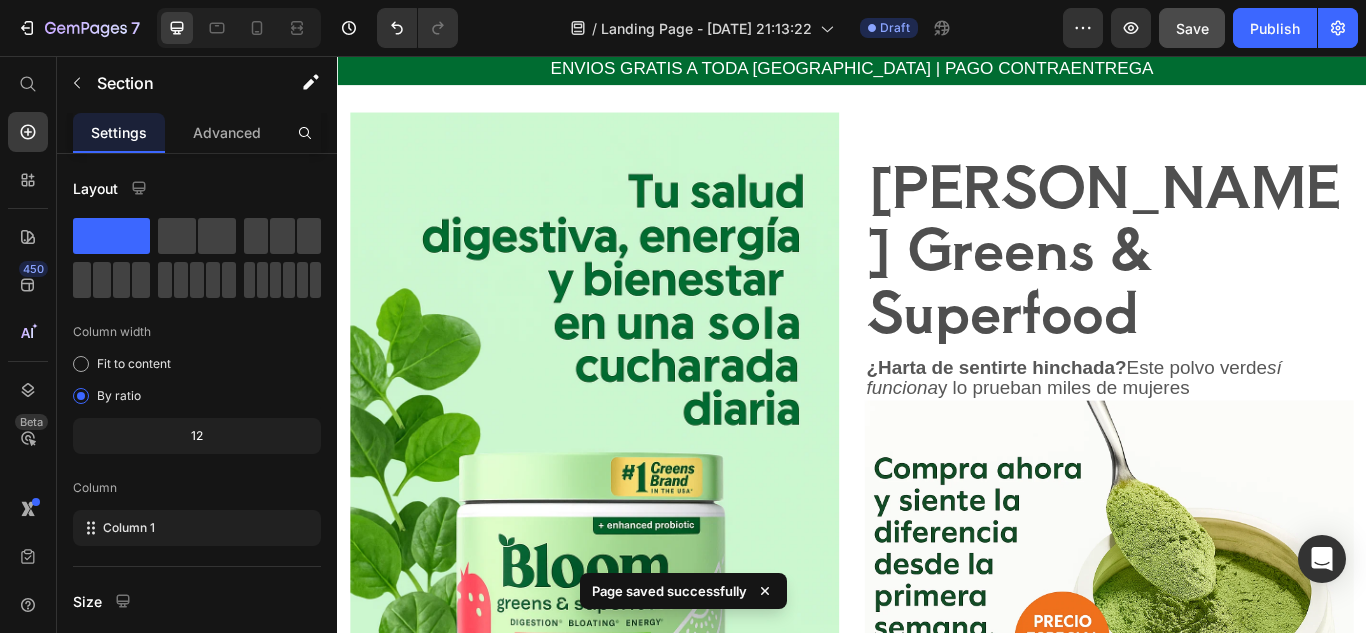 scroll, scrollTop: 0, scrollLeft: 0, axis: both 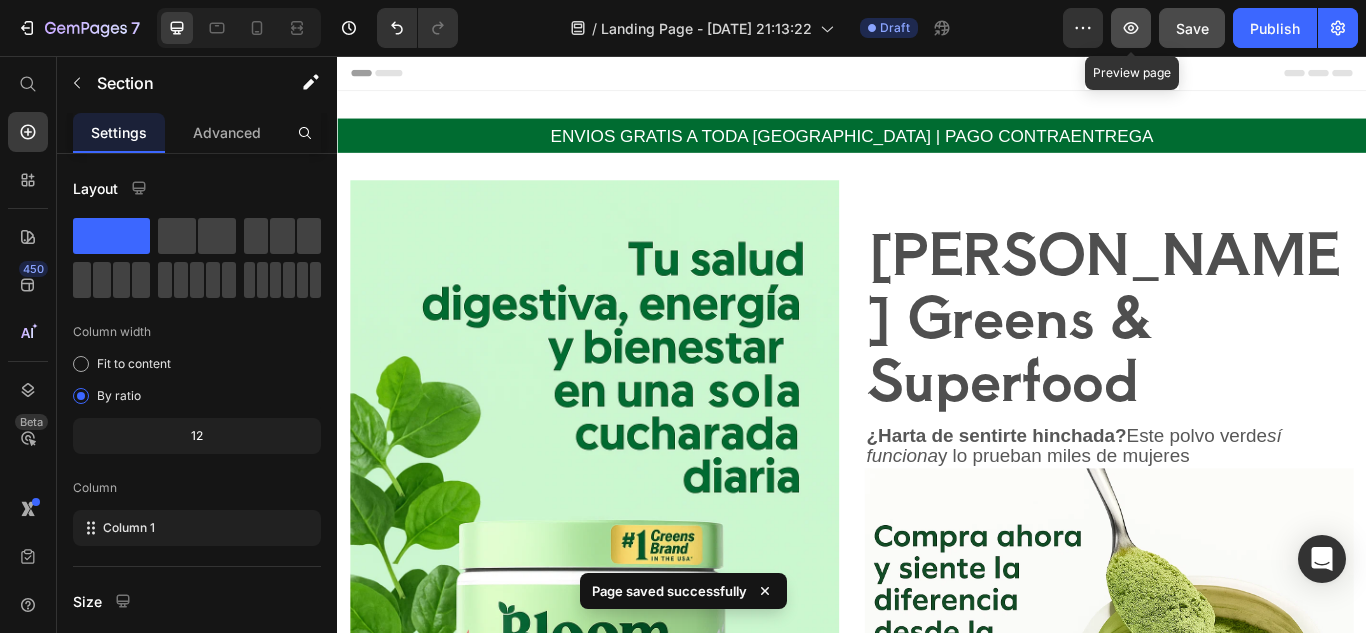 click 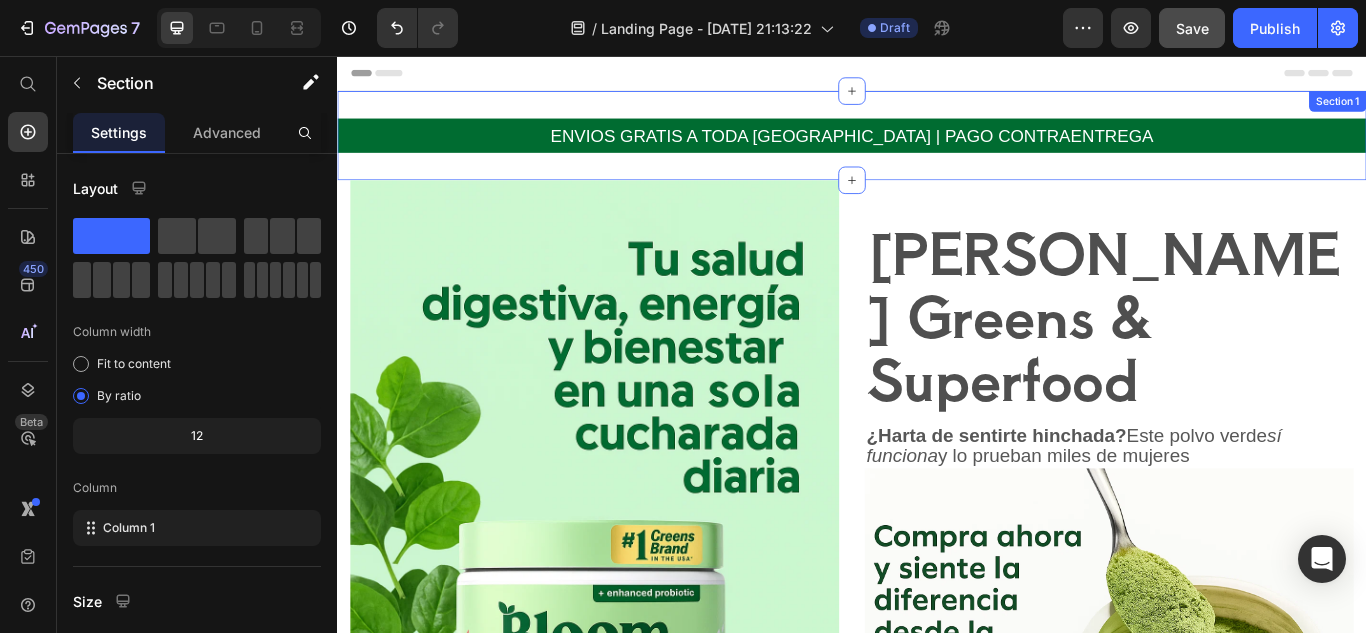click on "ENVIOS GRATIS A TODA COLOMBIA | PAGO CONTRAENTREGA Text Block Row Section 1" at bounding box center (937, 149) 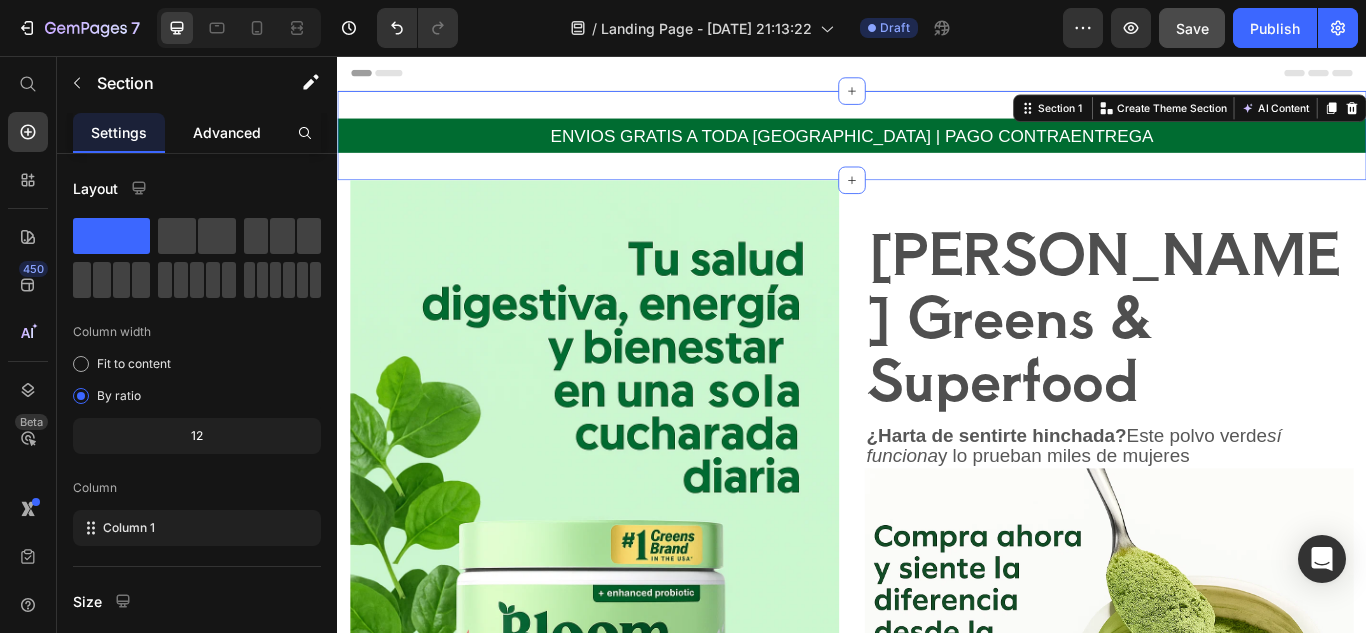 click on "Advanced" at bounding box center (227, 132) 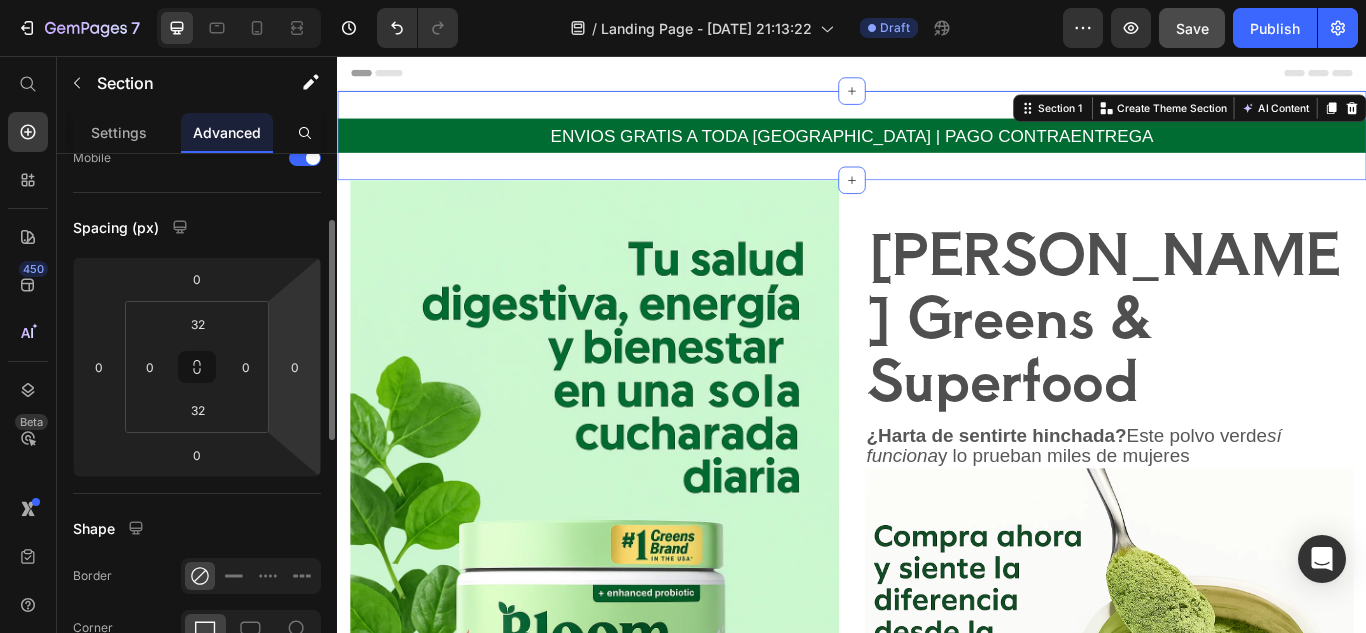 scroll, scrollTop: 159, scrollLeft: 0, axis: vertical 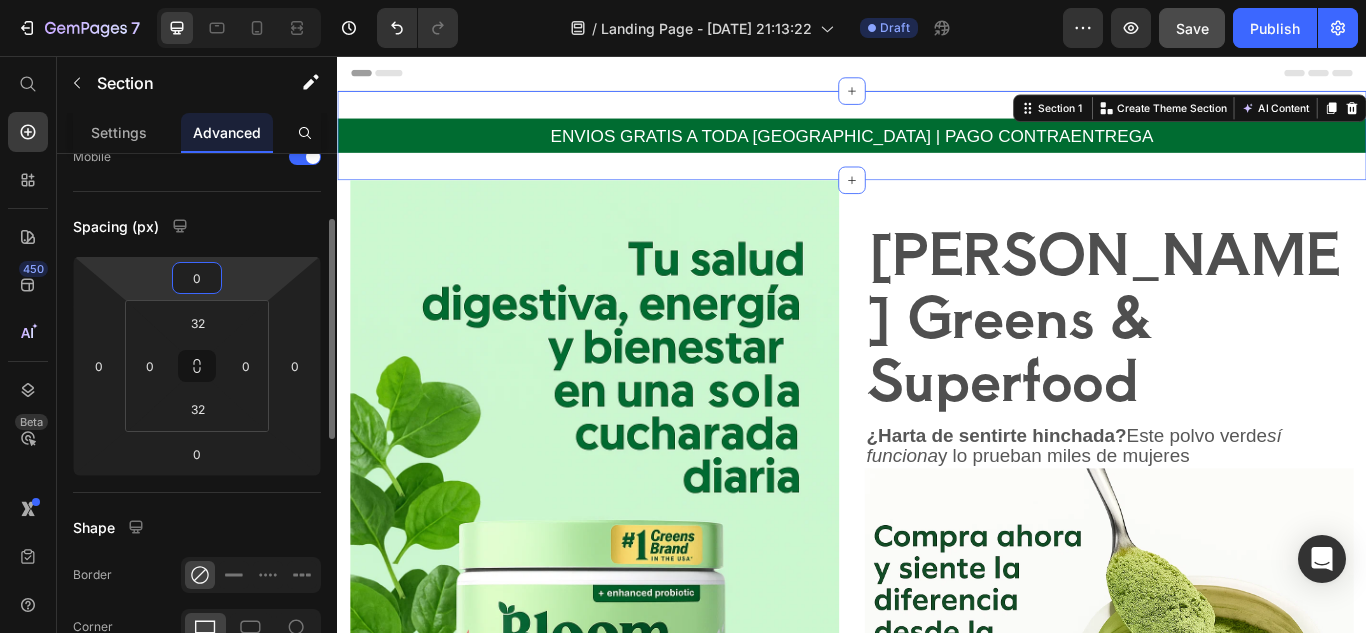click on "0" at bounding box center [197, 278] 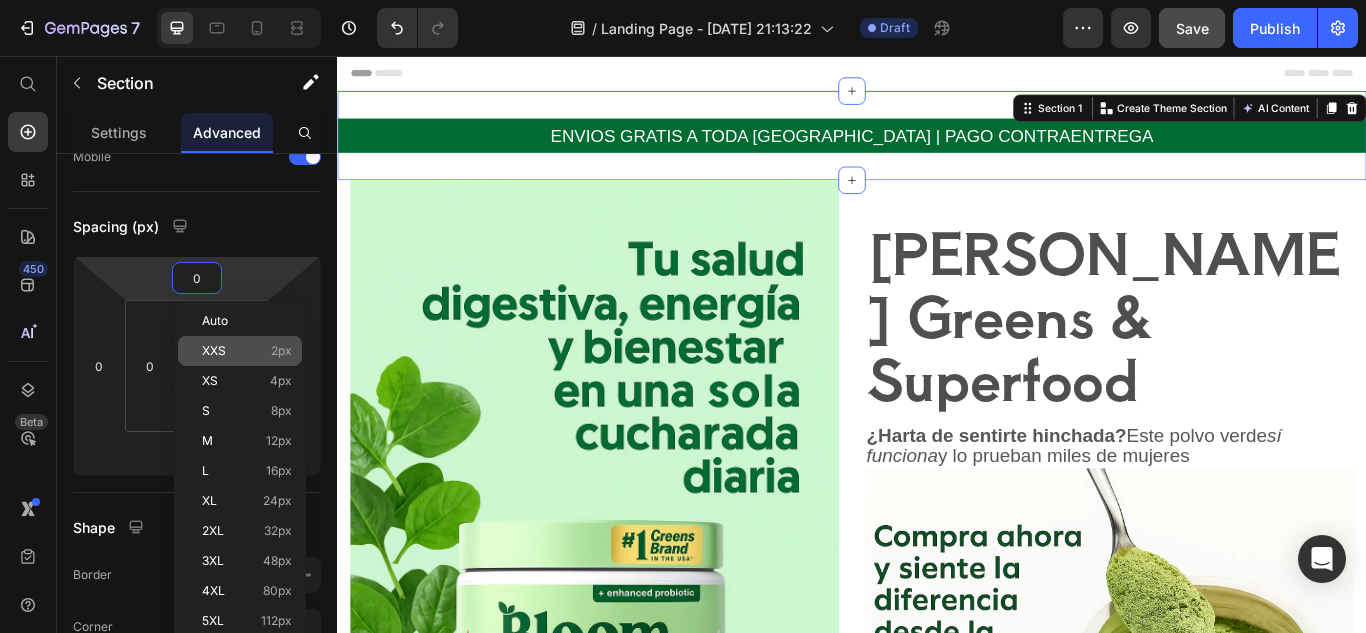click on "XXS 2px" 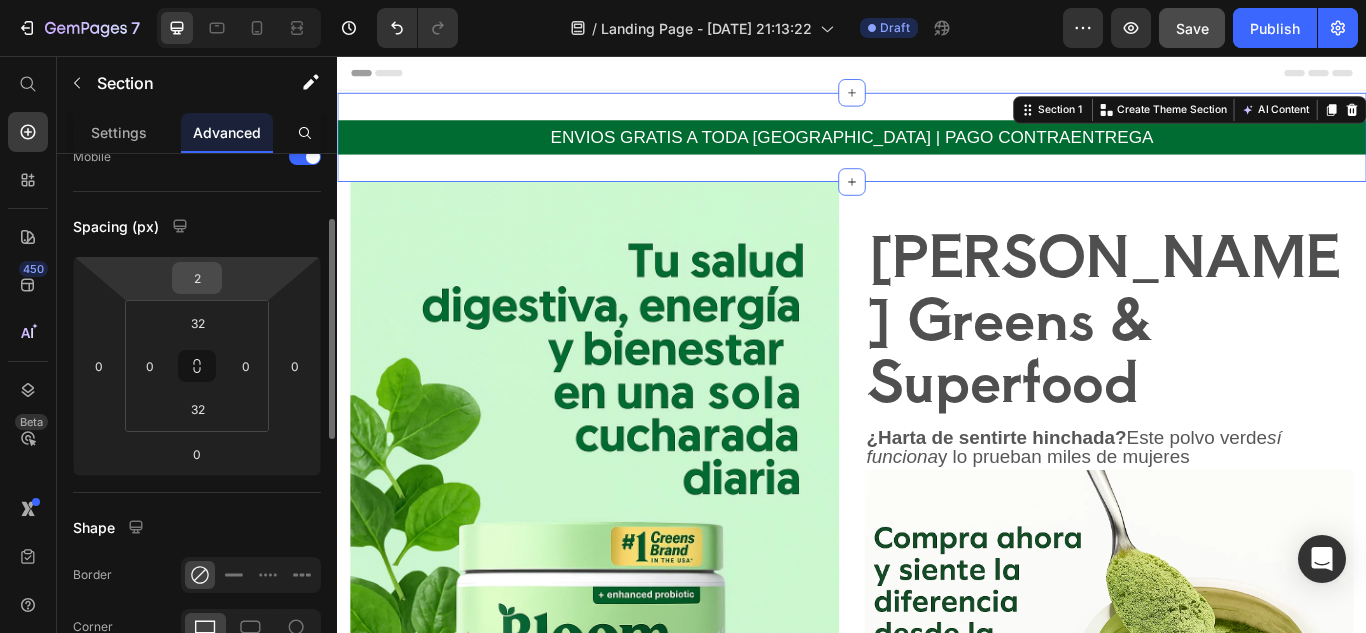 click on "2" at bounding box center (197, 278) 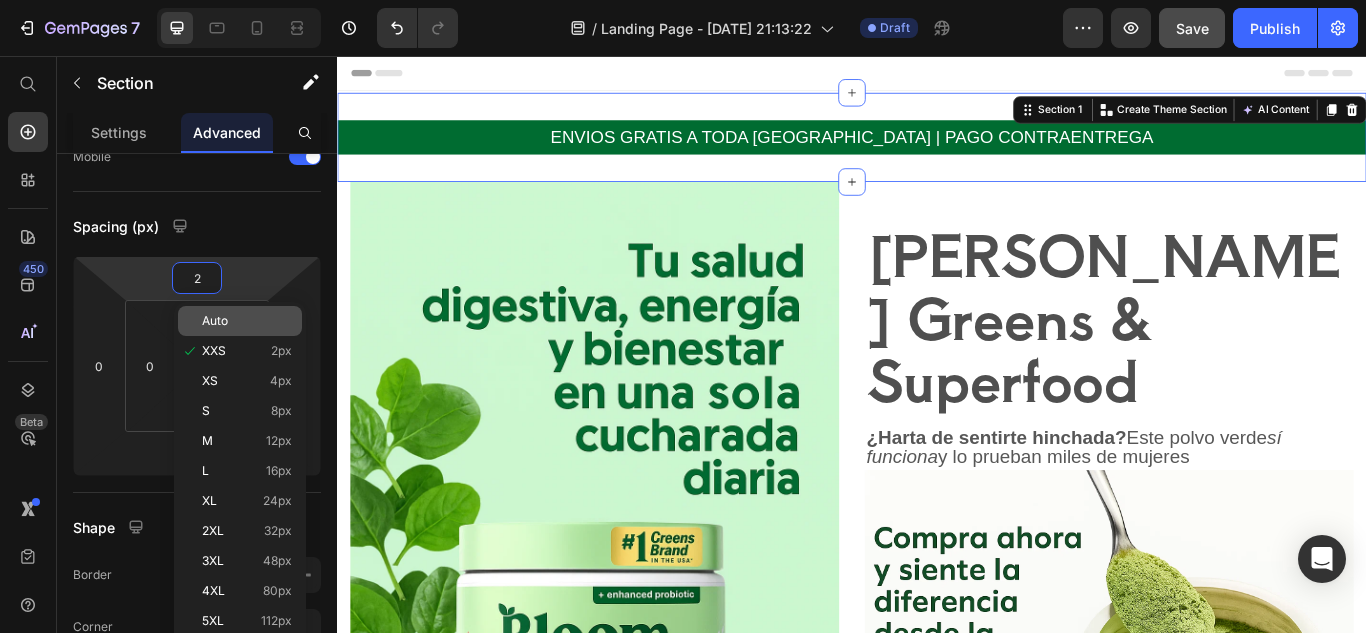 click on "Auto" 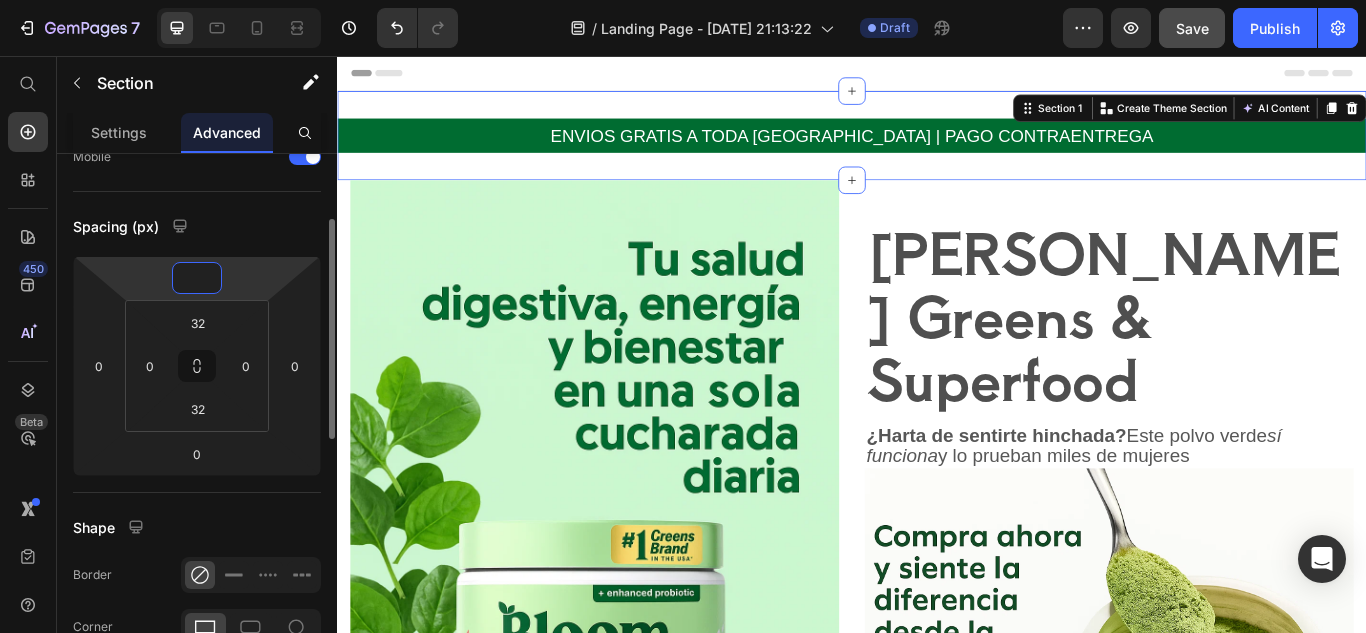click at bounding box center [197, 278] 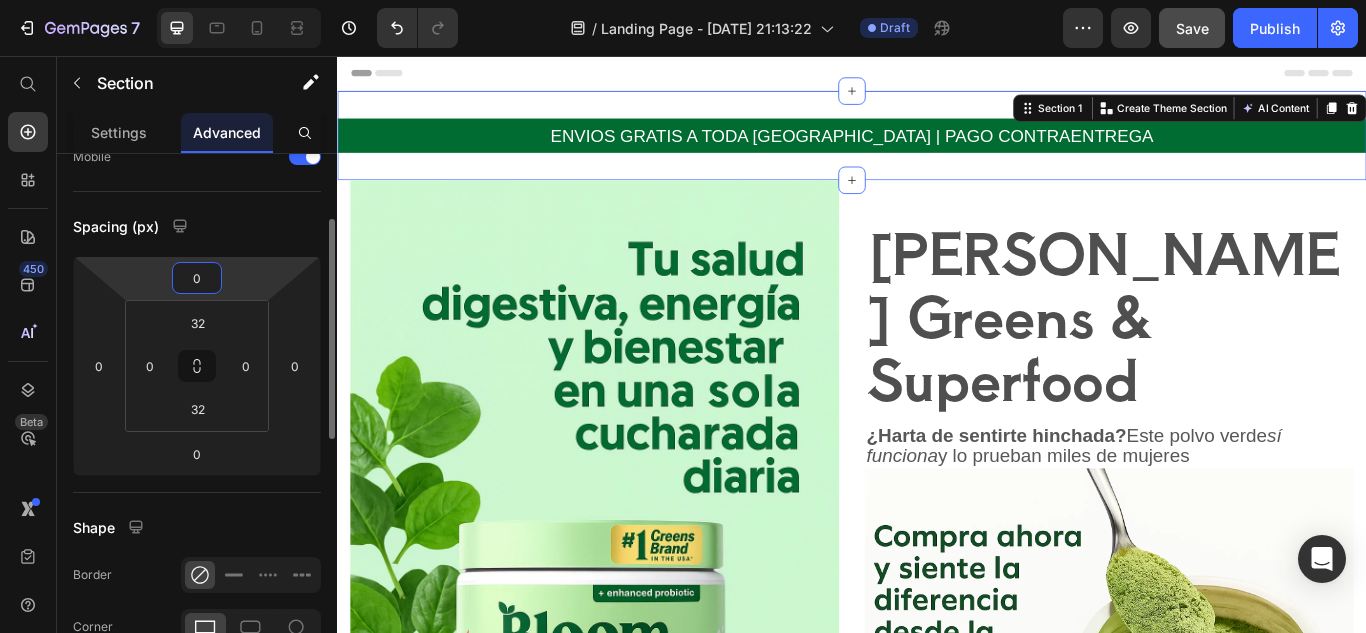 type on "0" 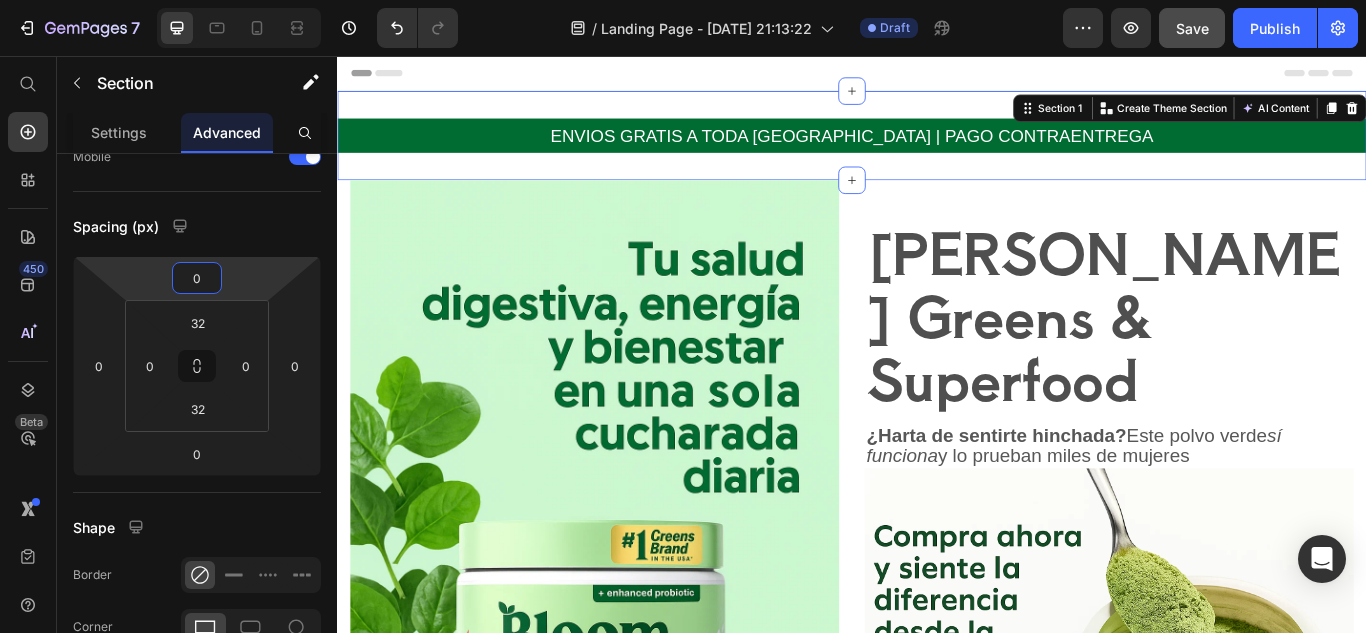 click on "Header" at bounding box center (937, 76) 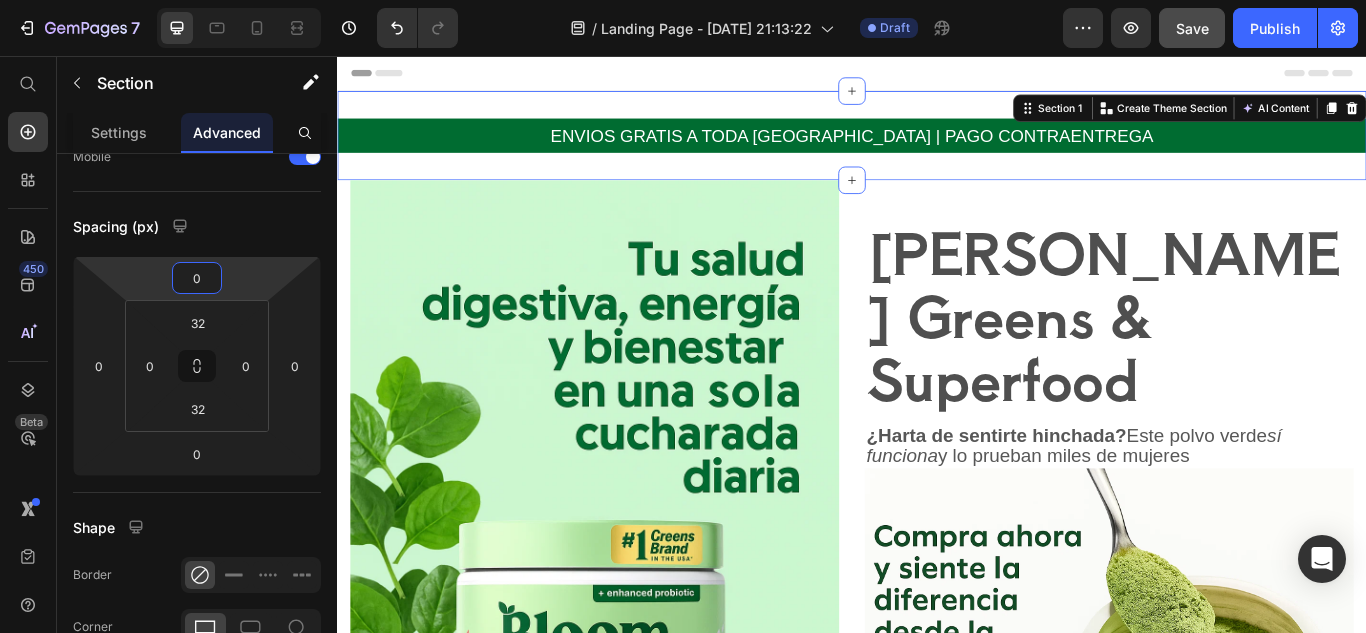 click on "Header" at bounding box center [937, 76] 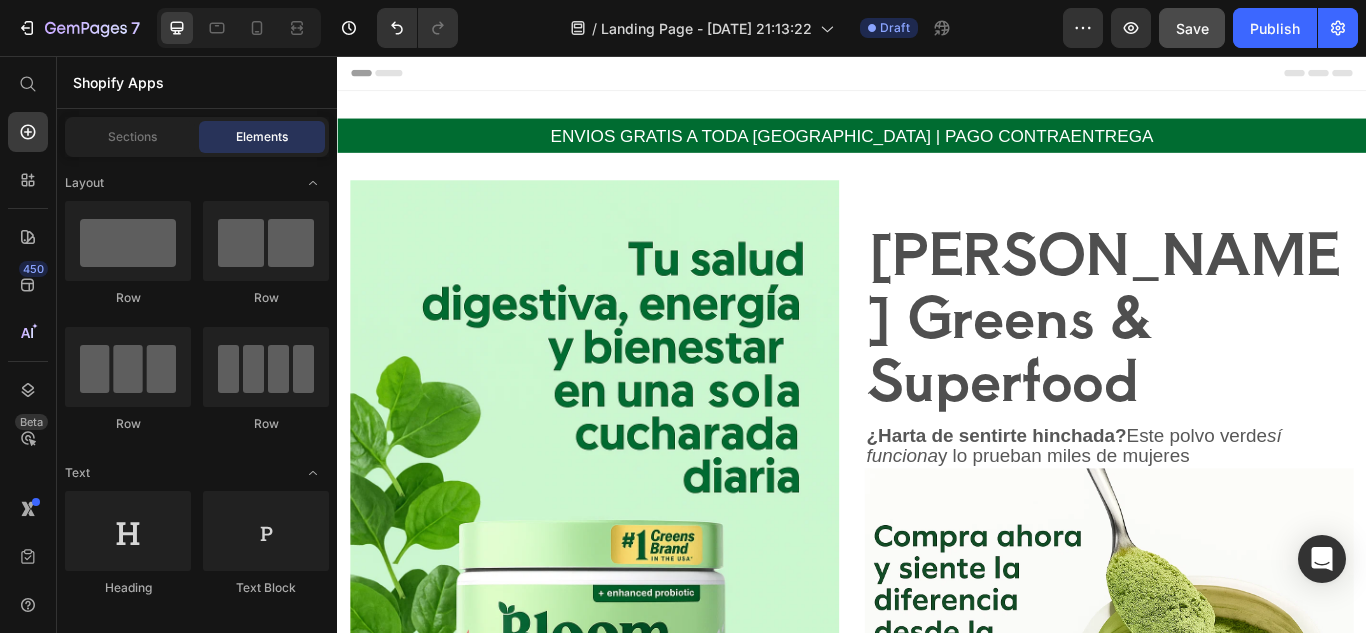 click 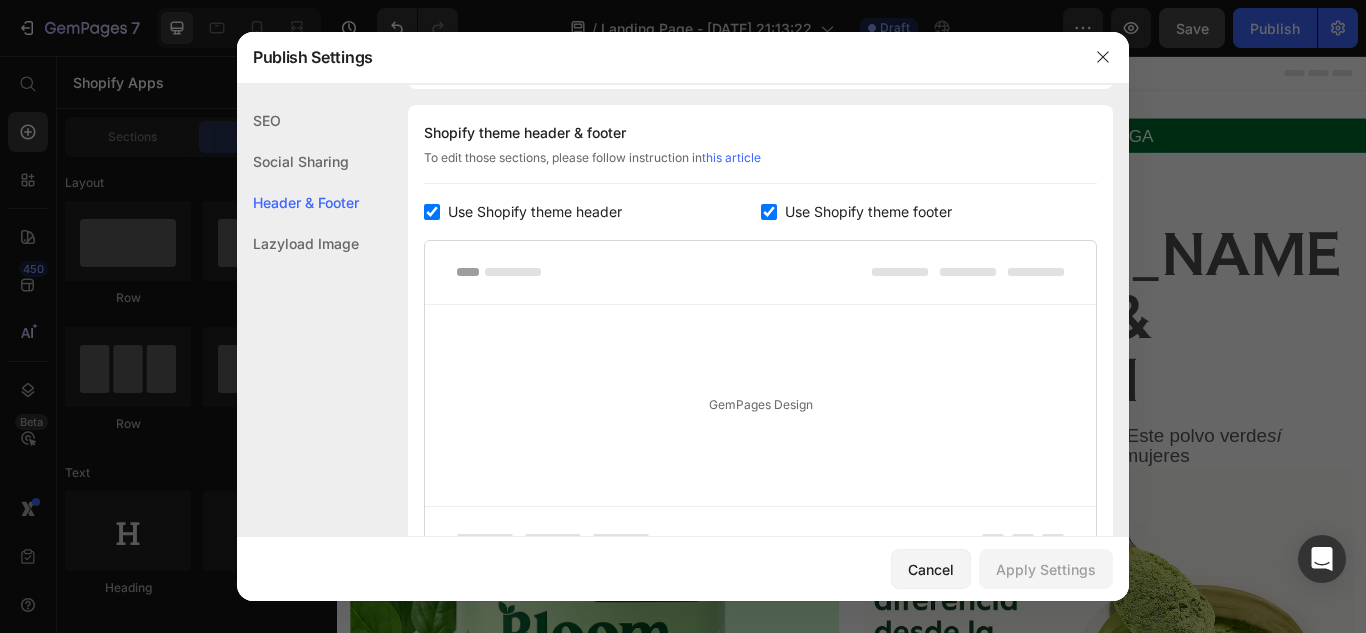 scroll, scrollTop: 937, scrollLeft: 0, axis: vertical 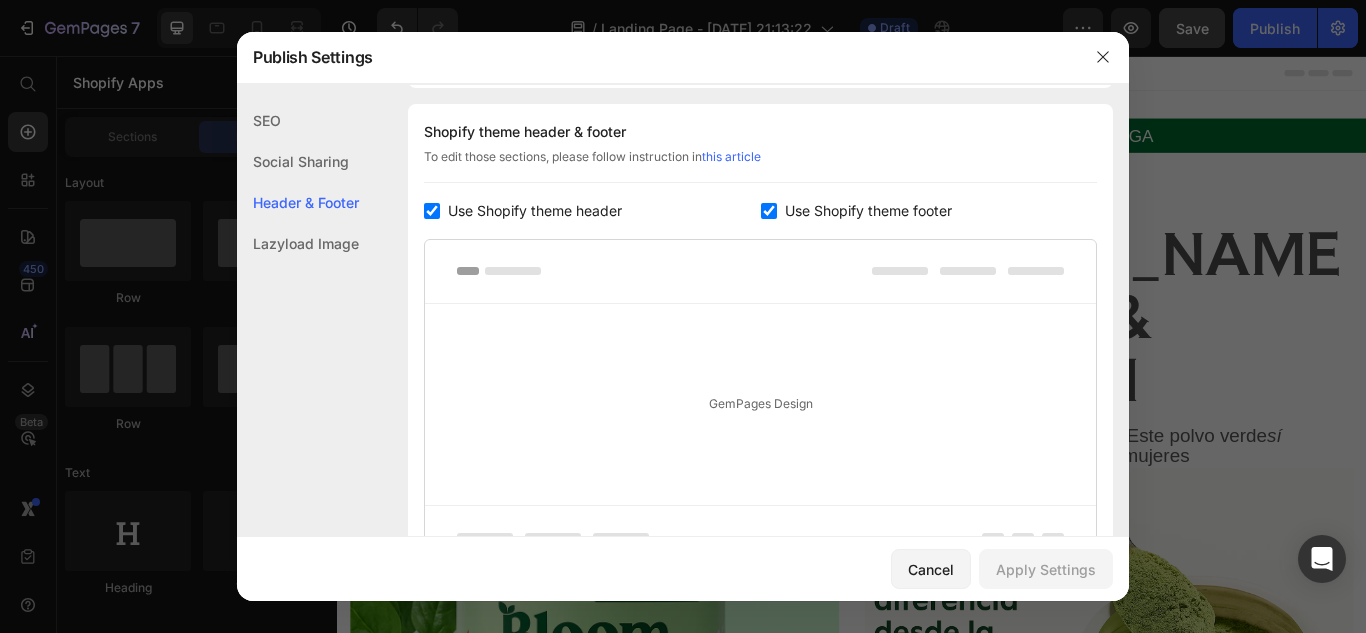 click on "Shopify theme header & footer  To edit those sections, please follow instruction in  this article Use Shopify theme header Use Shopify theme footer GemPages Design" 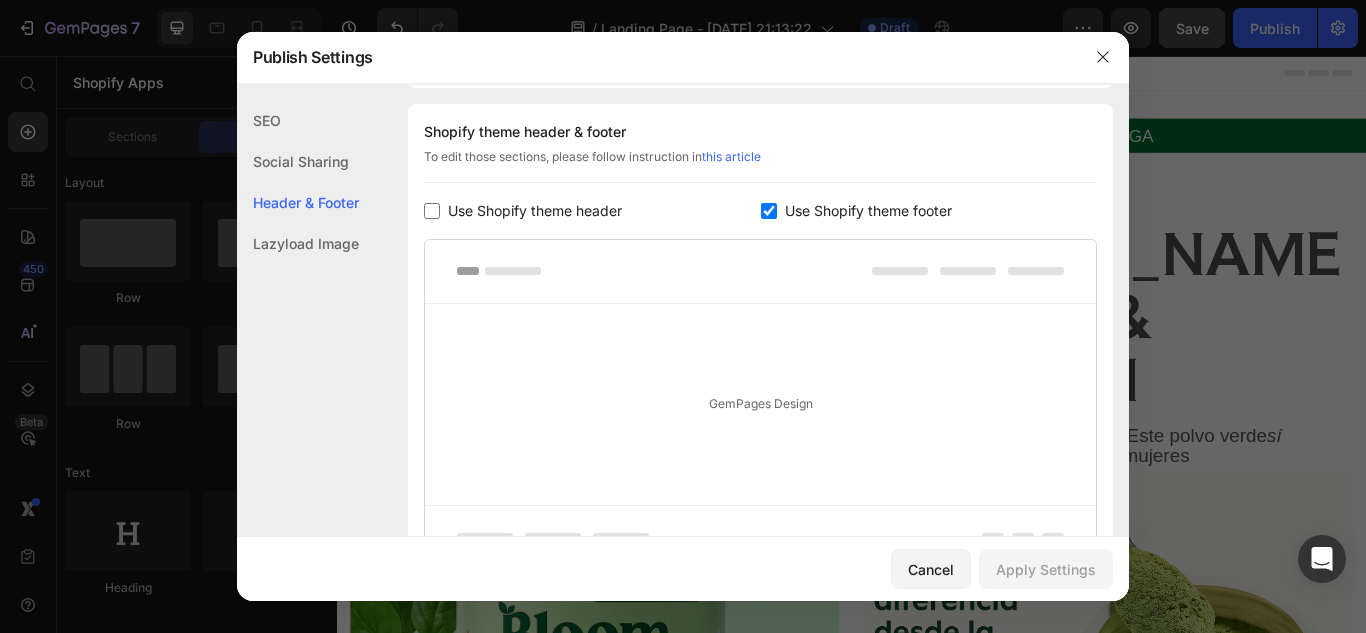 checkbox on "false" 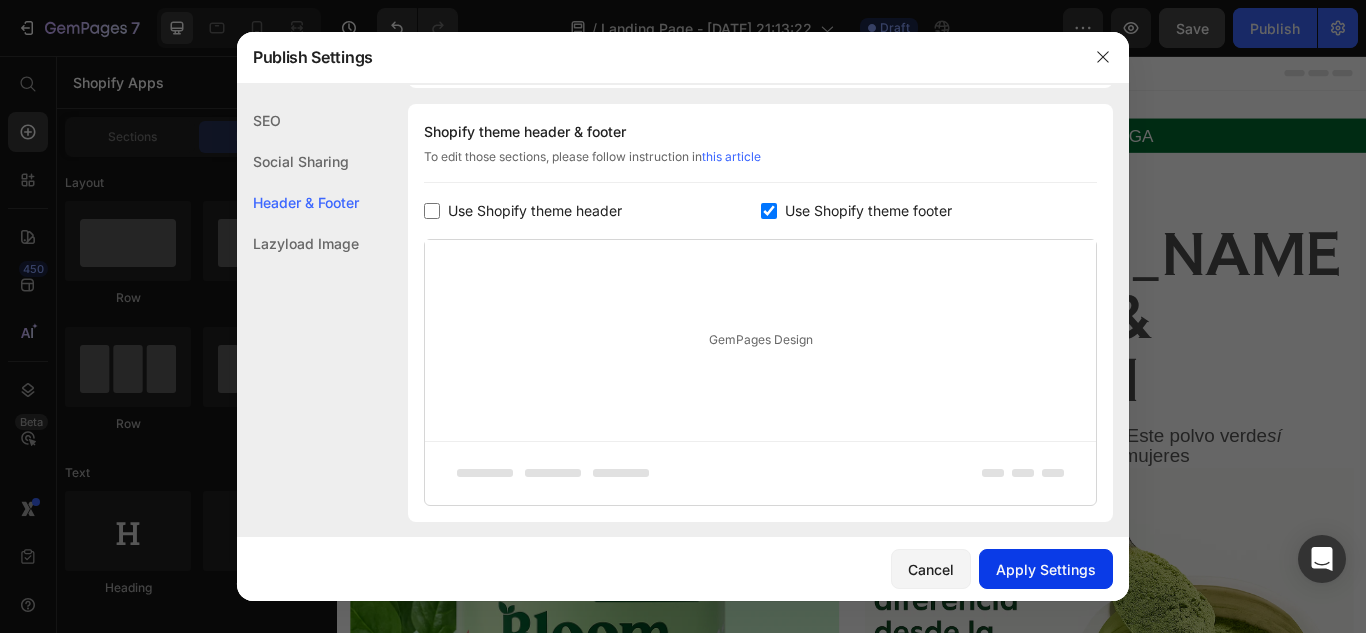 click on "Apply Settings" at bounding box center (1046, 569) 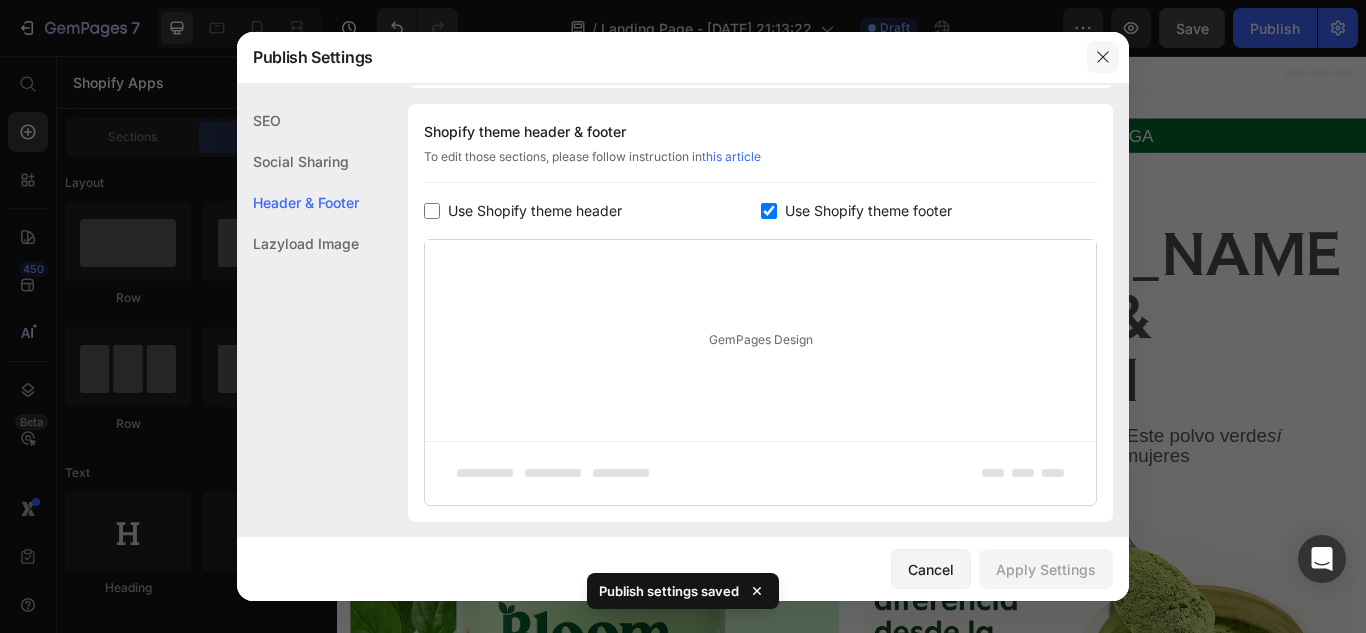click 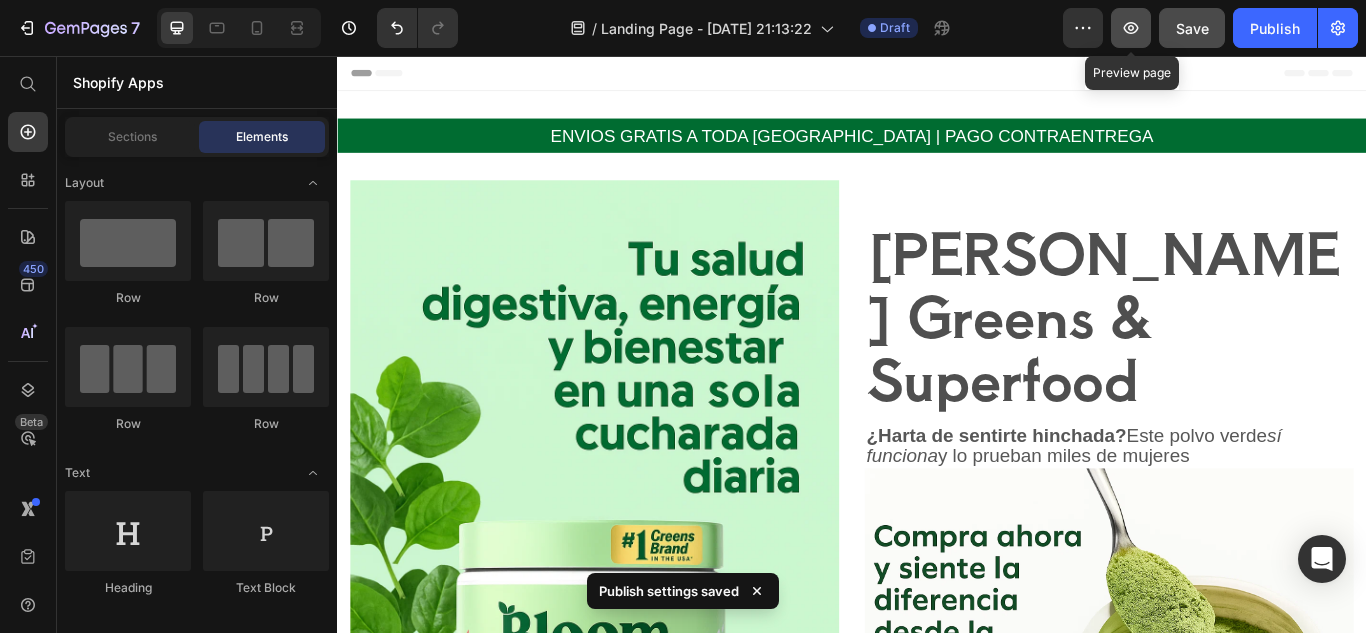 click 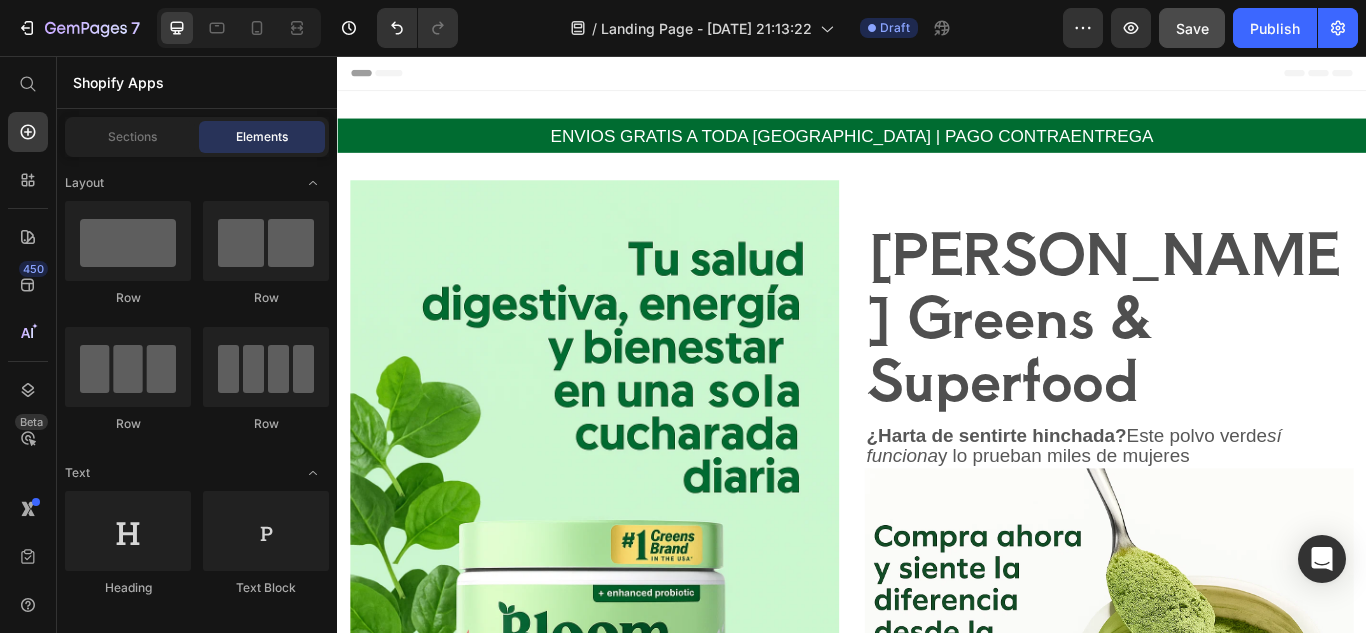 click 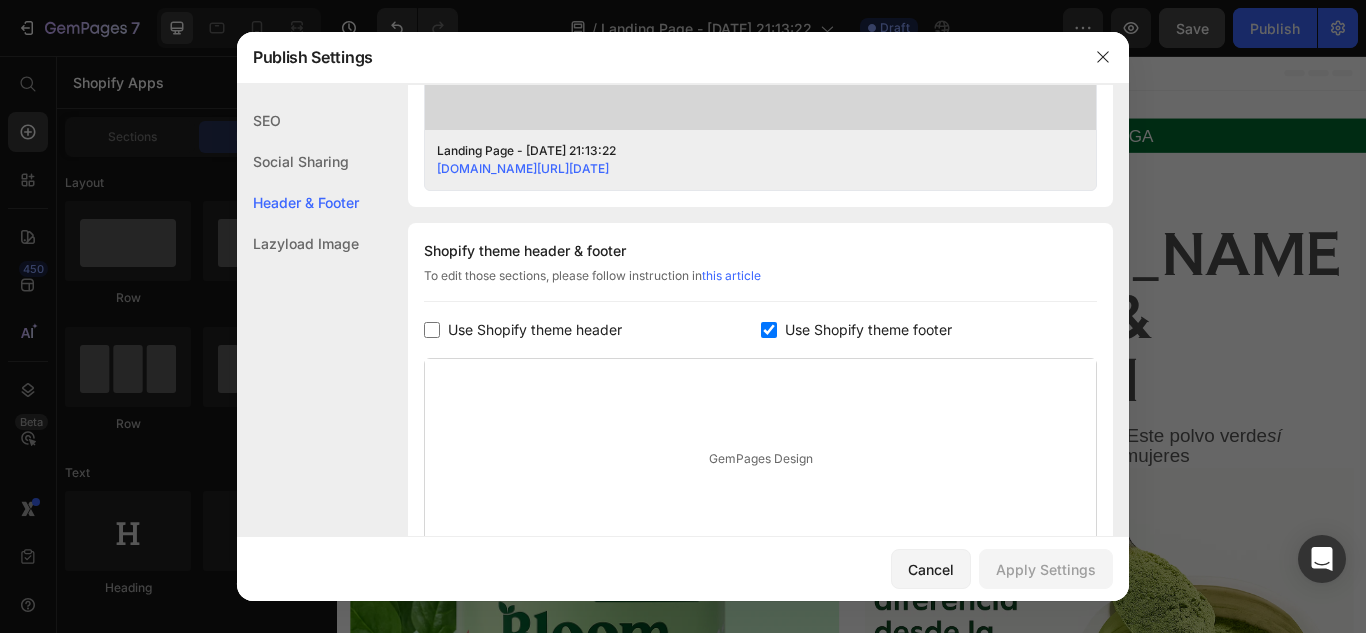 scroll, scrollTop: 937, scrollLeft: 0, axis: vertical 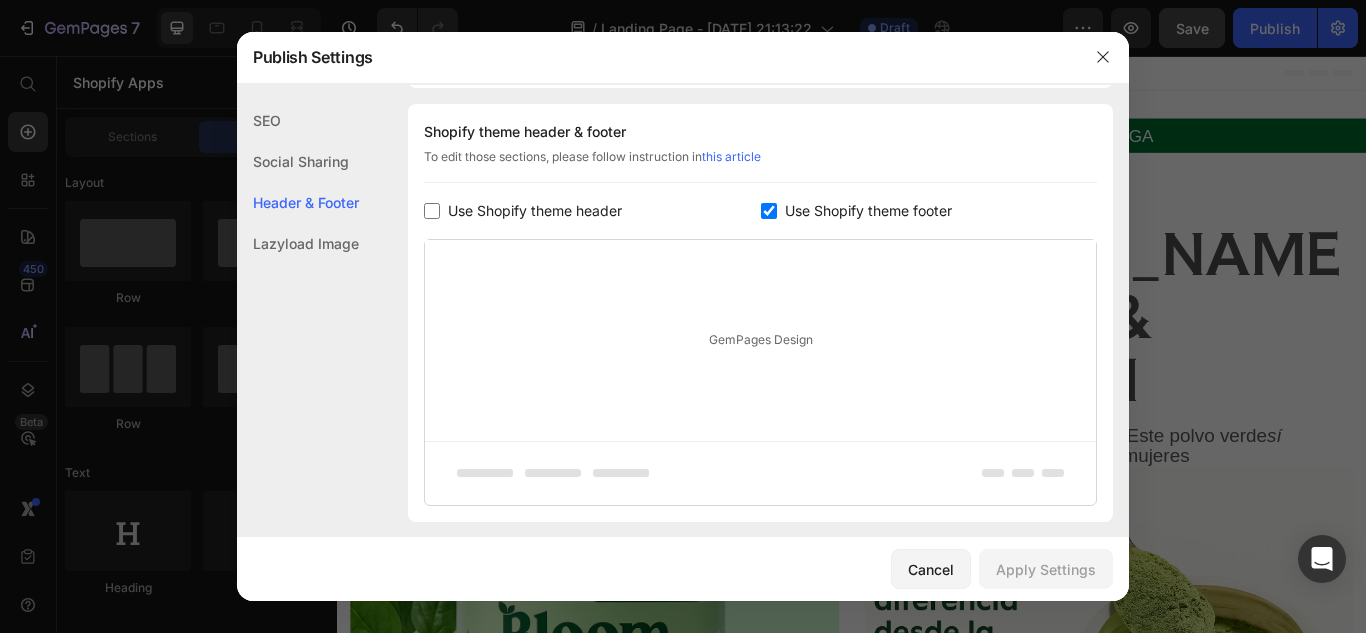 click at bounding box center (432, 211) 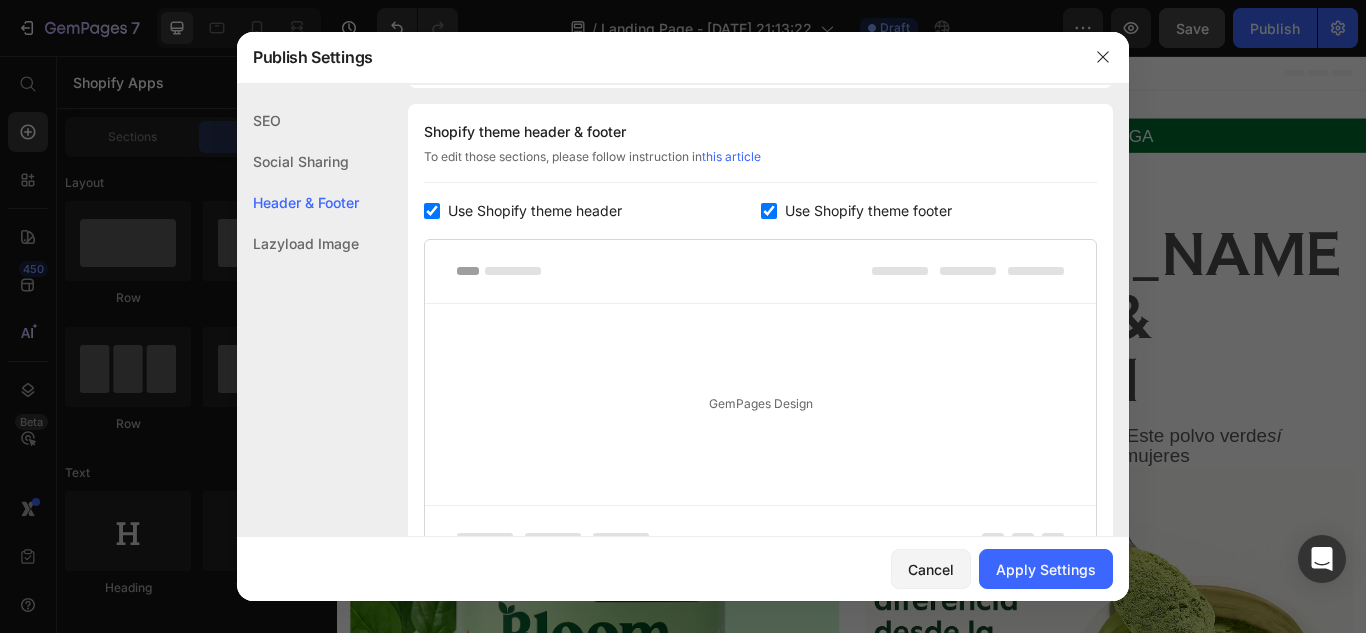 click at bounding box center (769, 211) 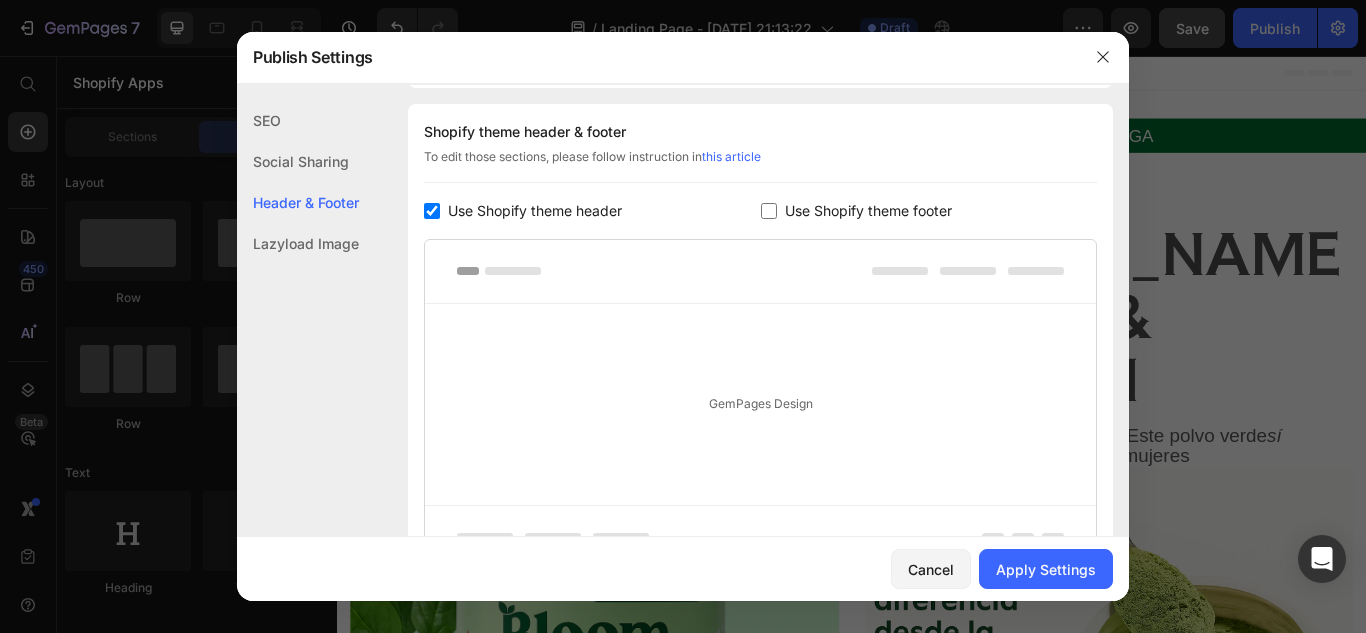 checkbox on "false" 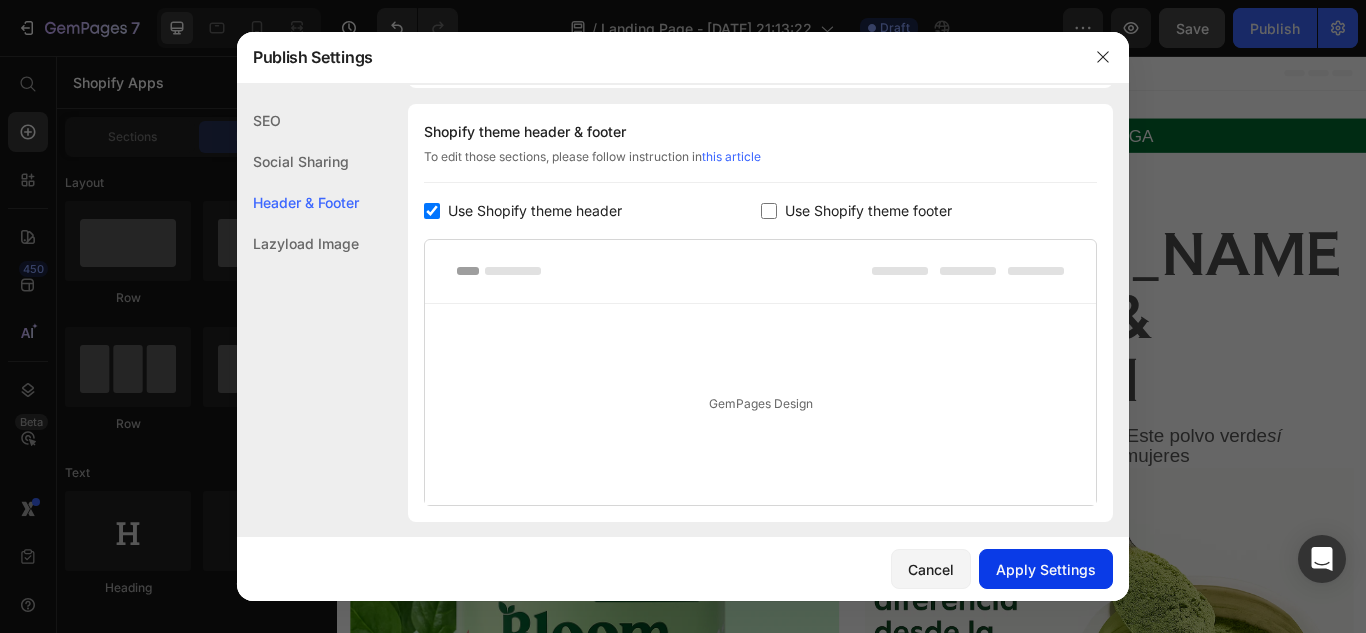 click on "Apply Settings" 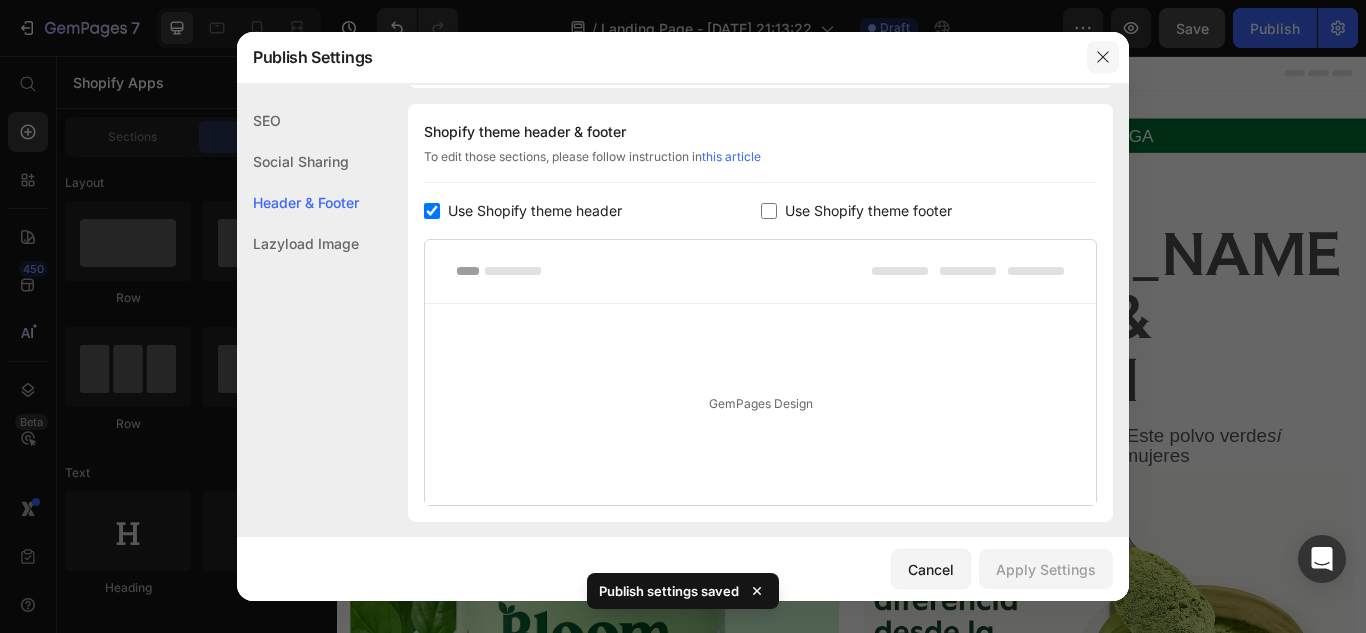 click 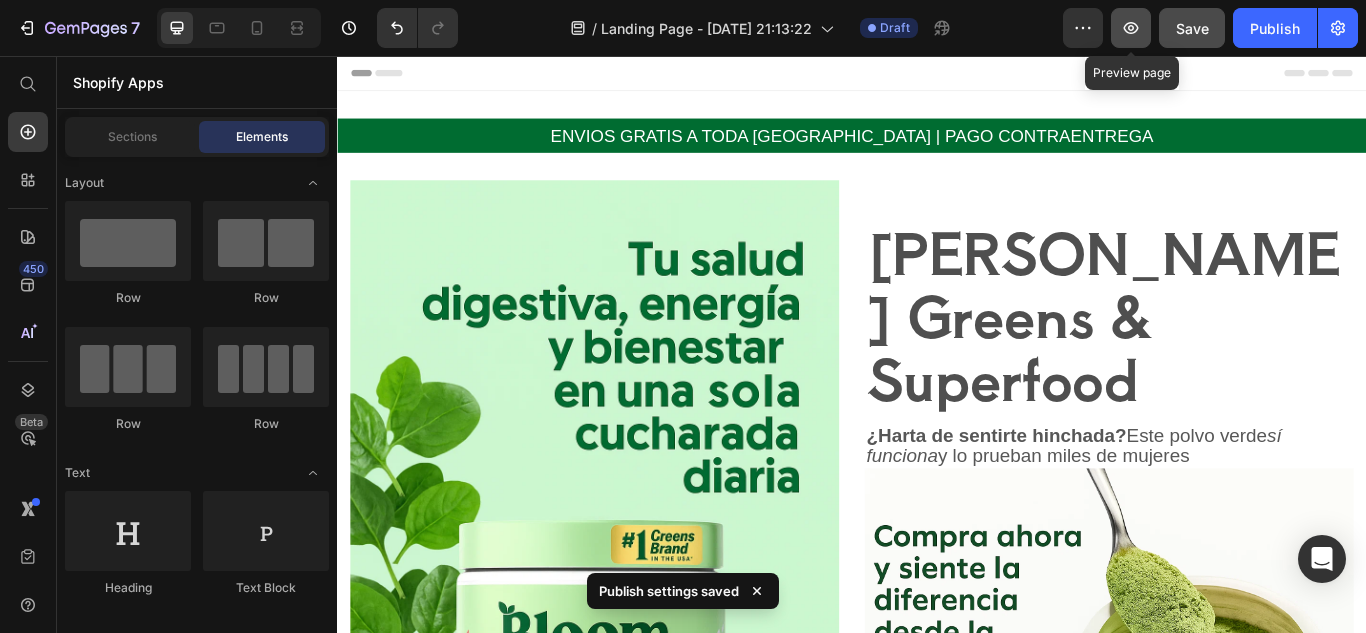 click 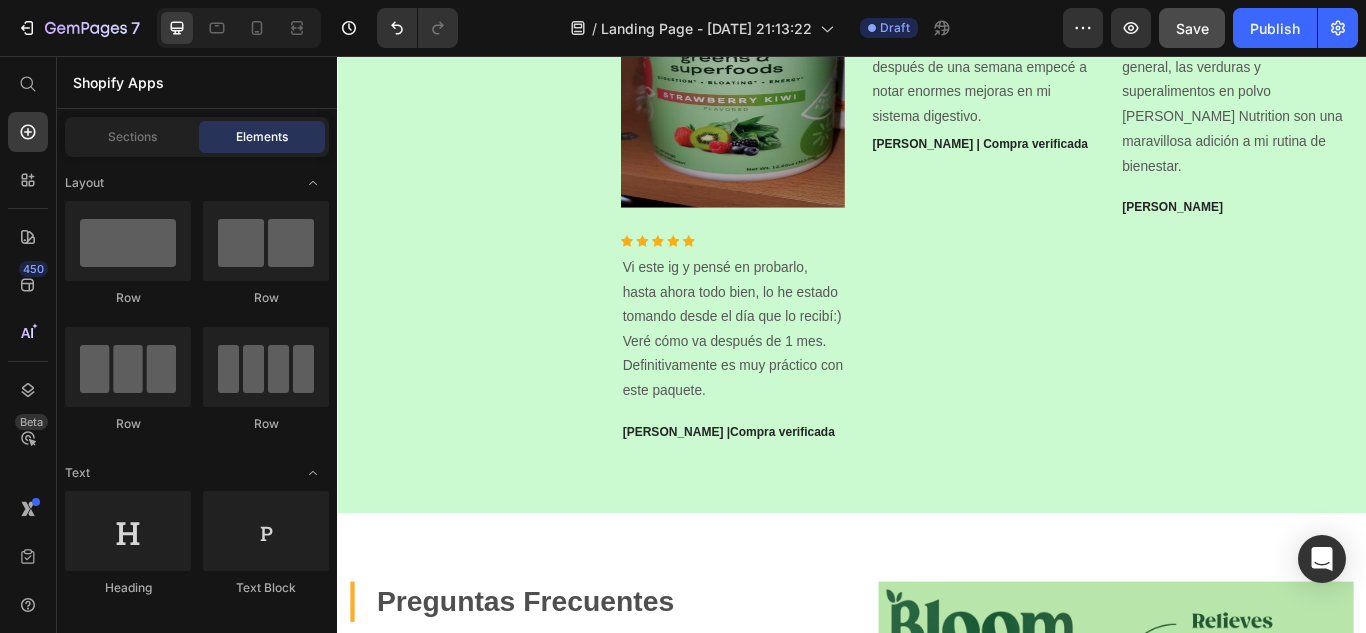 scroll, scrollTop: 3459, scrollLeft: 0, axis: vertical 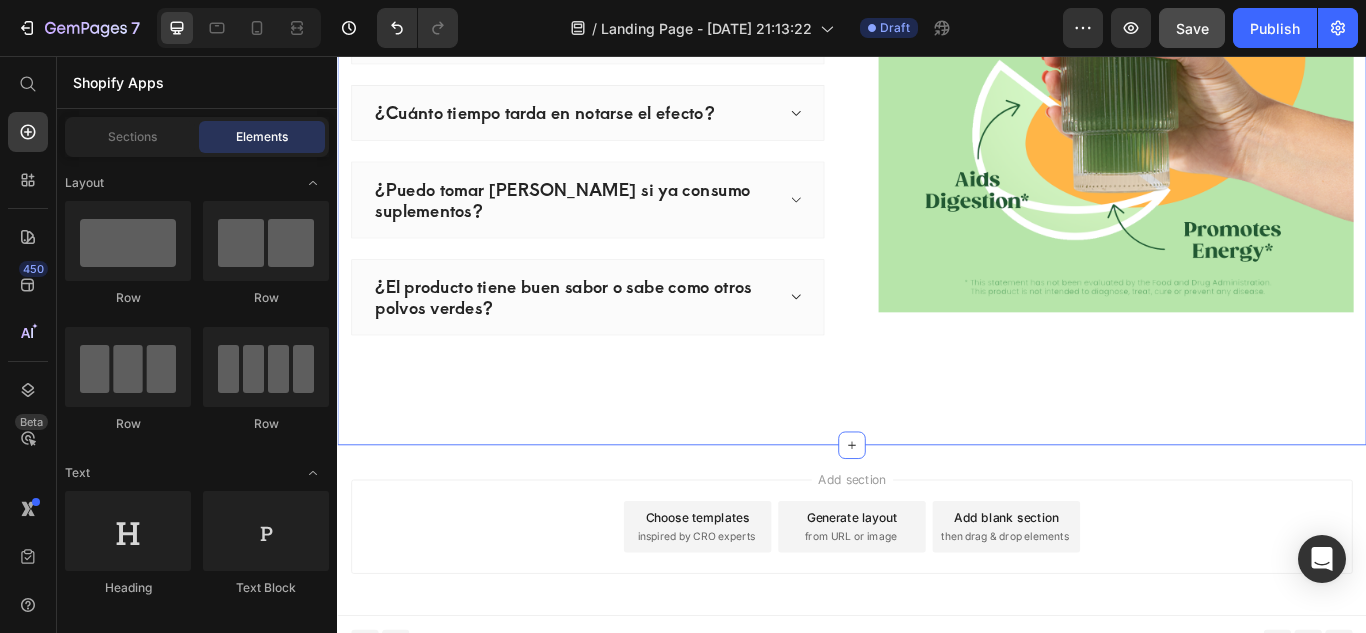 click on "Preguntas Frecuentes Heading
¿Bloom realmente funciona para reducir la hinchazón?
¿Es seguro tomar Bloom todos los días?
¿Cuánto tiempo tarda en notarse el efecto?
¿Puedo tomar Bloom si ya consumo suplementos?
¿El producto tiene buen sabor o sabe como otros polvos verdes? Accordion Image Row Section 6" at bounding box center (937, 115) 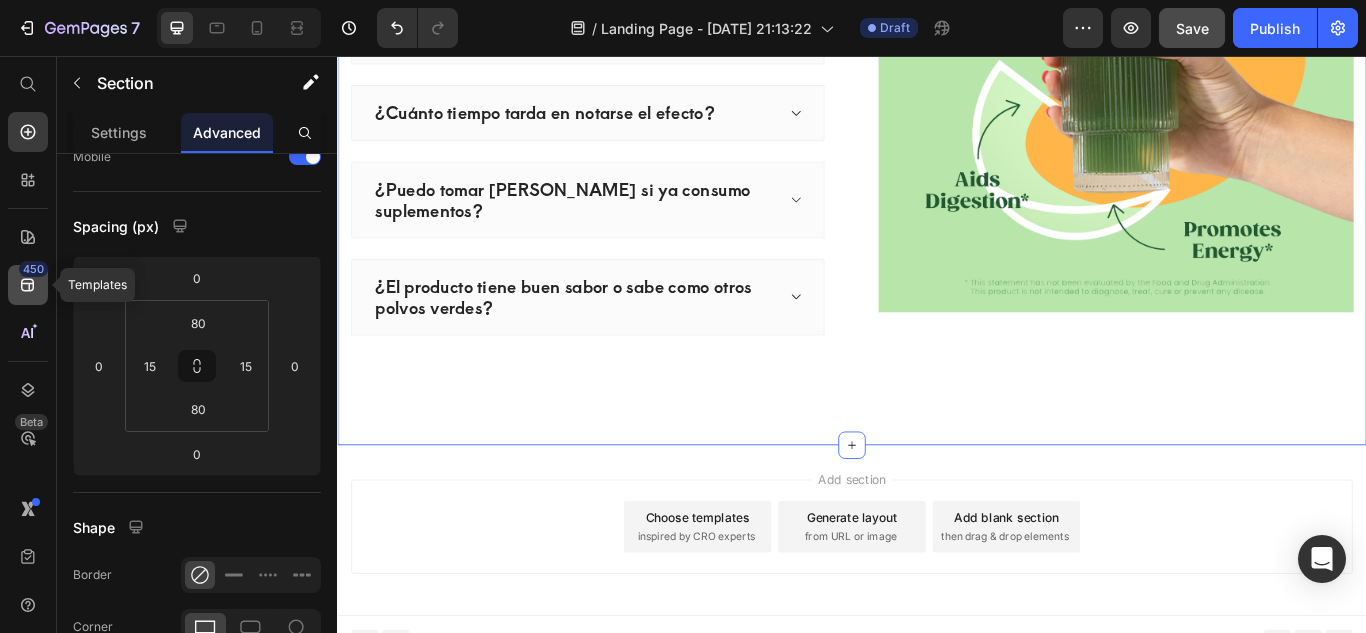 click on "450" at bounding box center [33, 269] 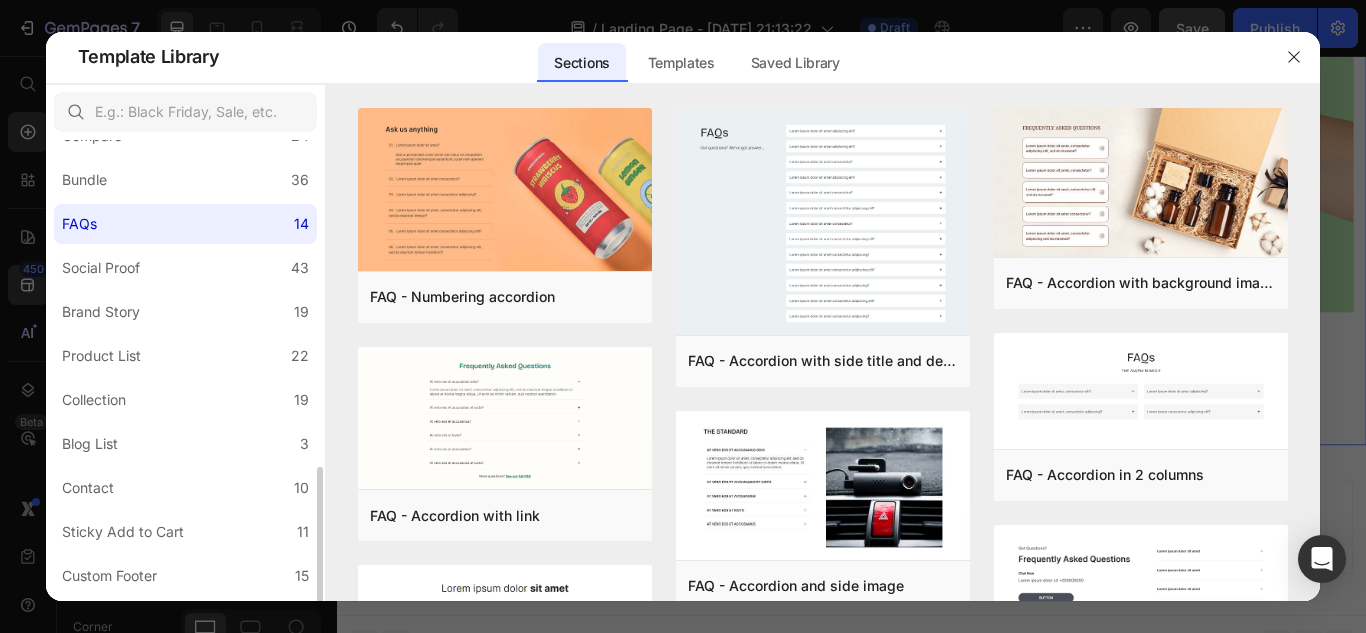 scroll, scrollTop: 518, scrollLeft: 0, axis: vertical 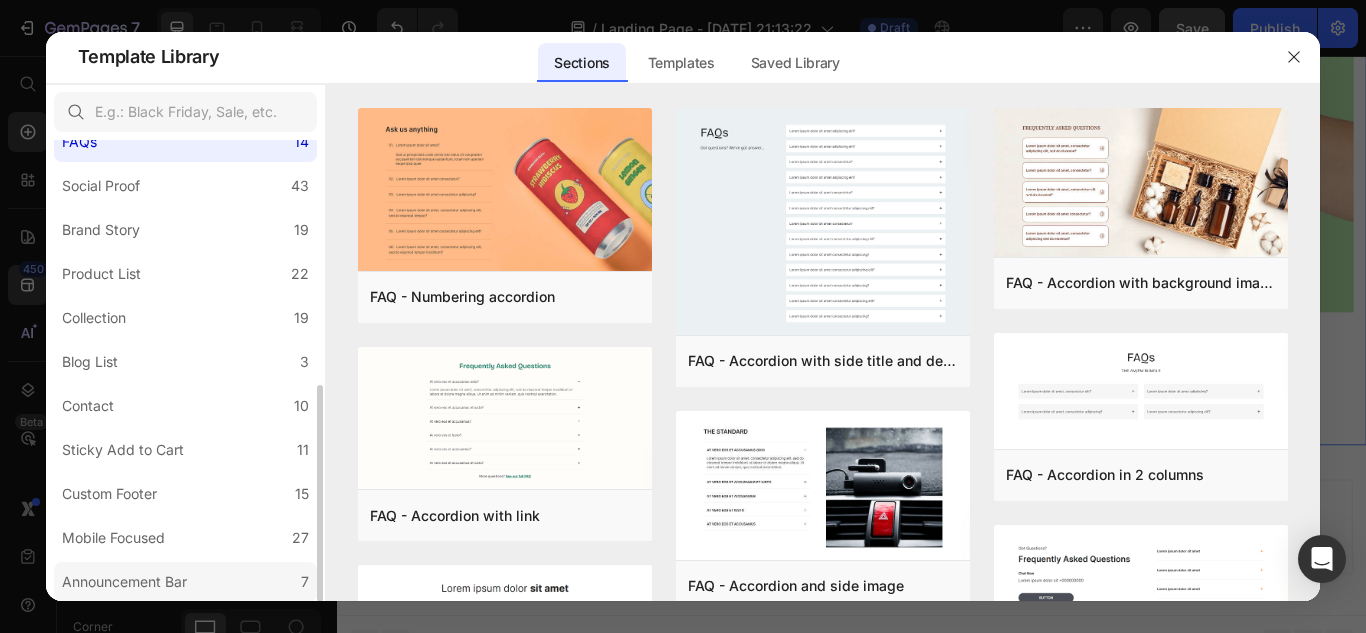 click on "Announcement Bar" at bounding box center (124, 582) 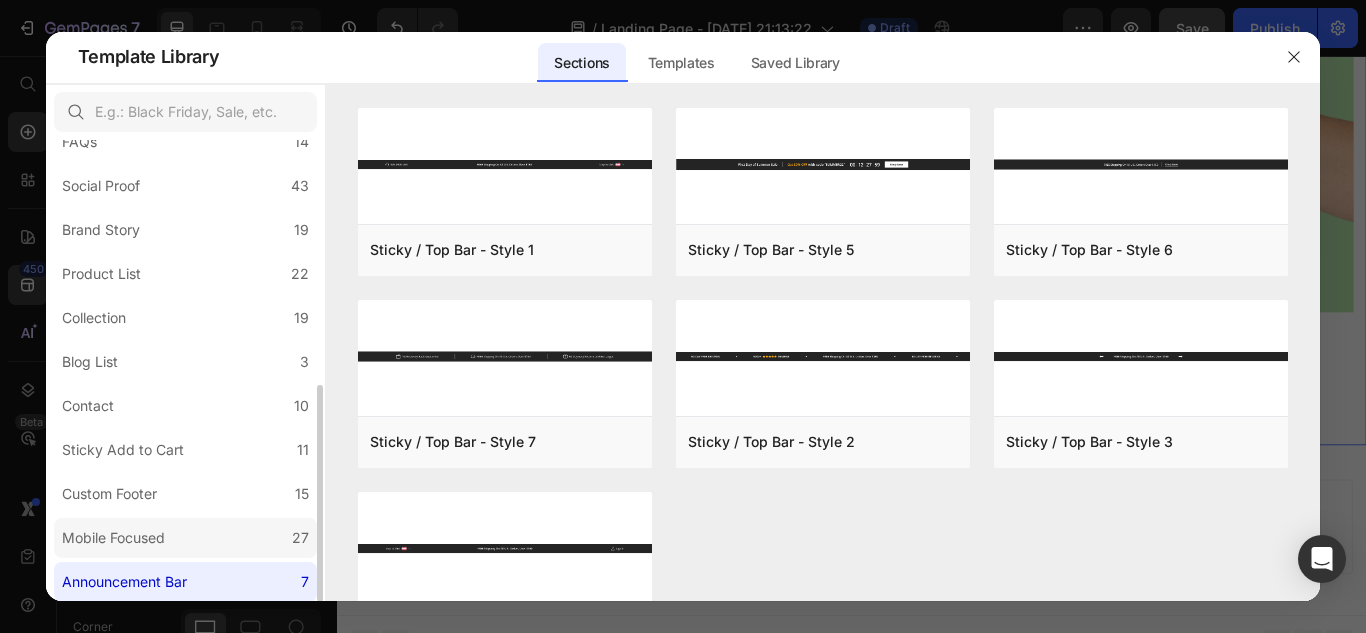 click on "Mobile Focused" at bounding box center (113, 538) 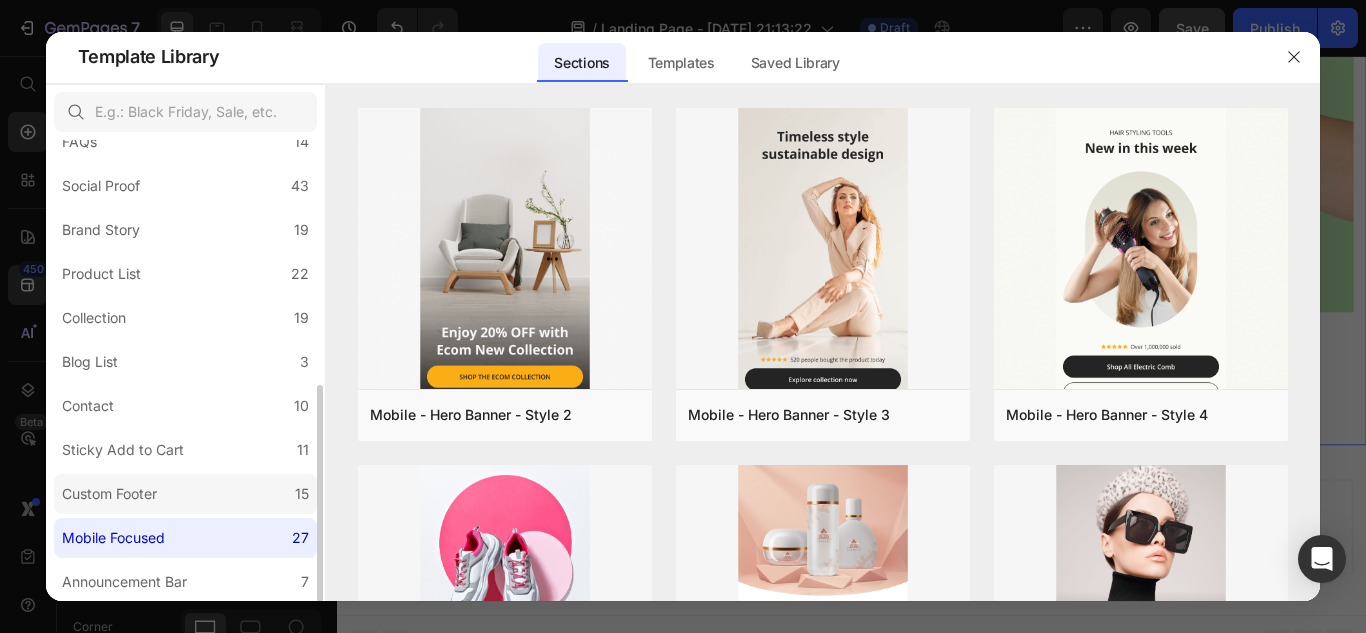click on "Custom Footer" at bounding box center (109, 494) 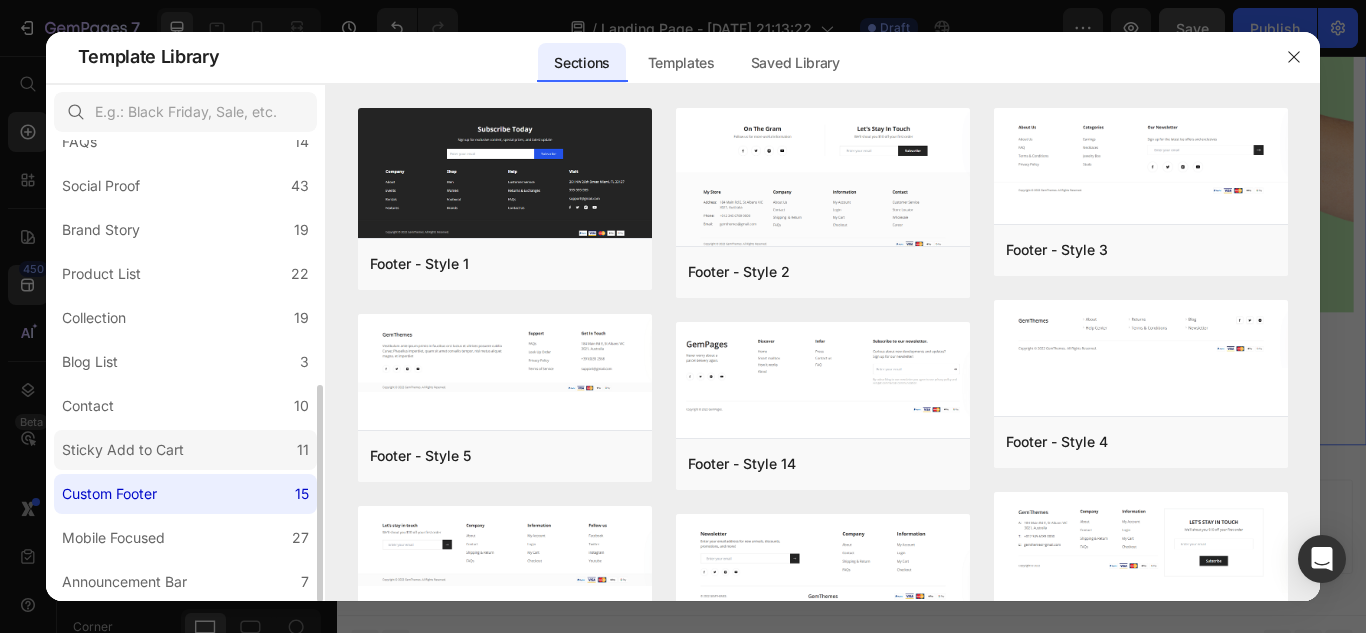 click on "Sticky Add to Cart 11" 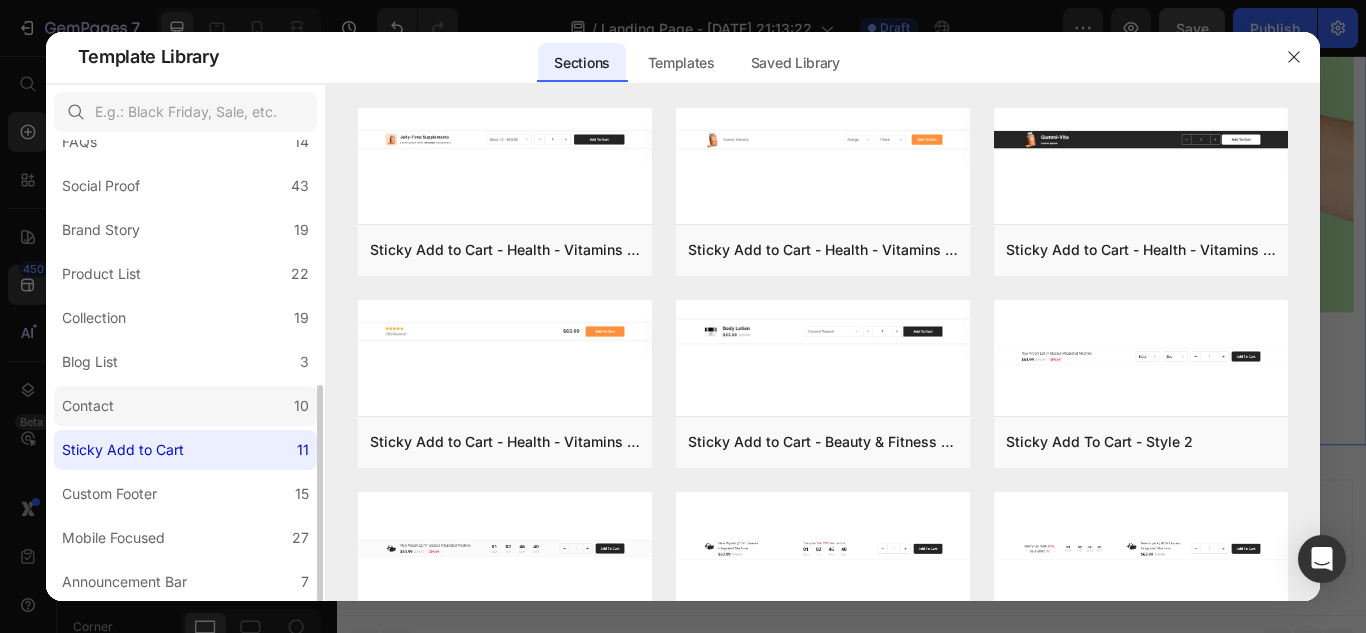click on "Contact 10" 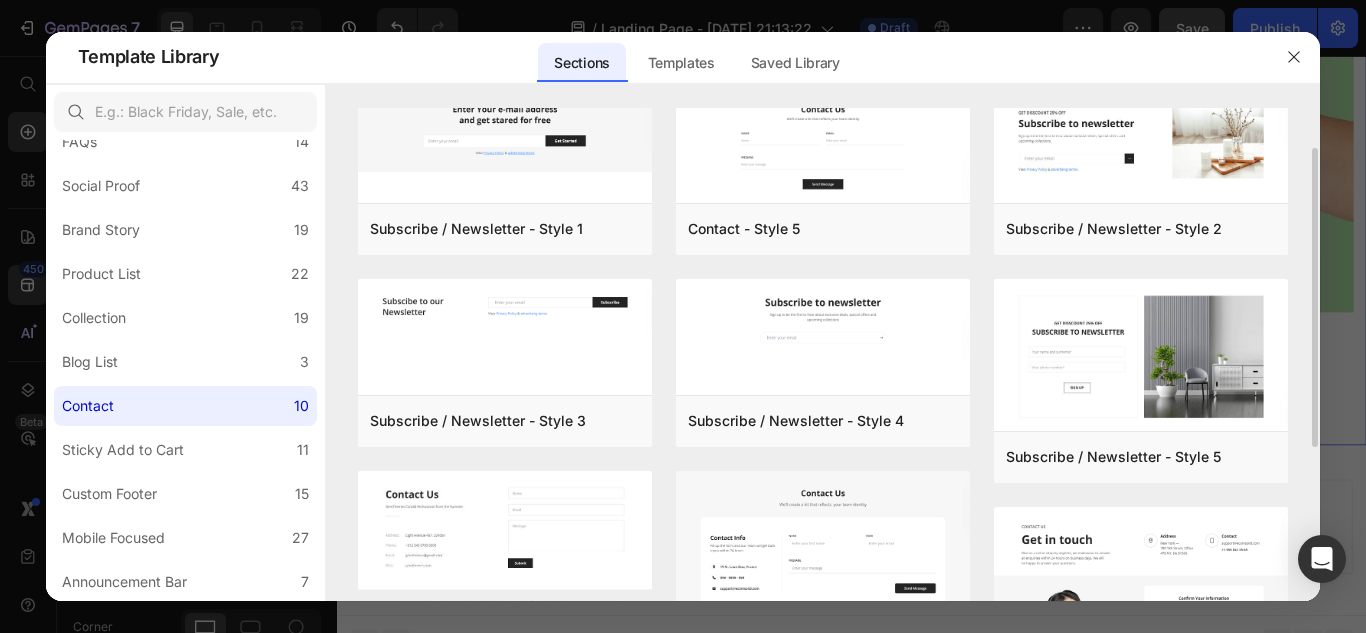 scroll, scrollTop: 0, scrollLeft: 0, axis: both 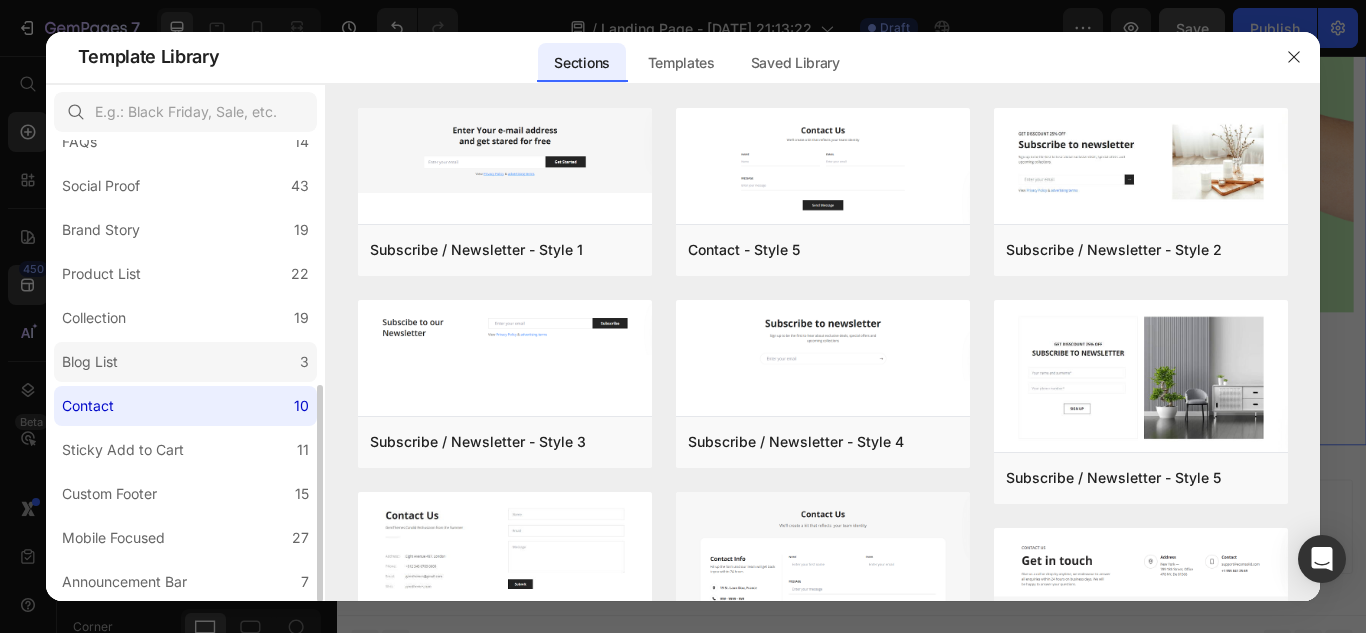 click on "Blog List" at bounding box center [90, 362] 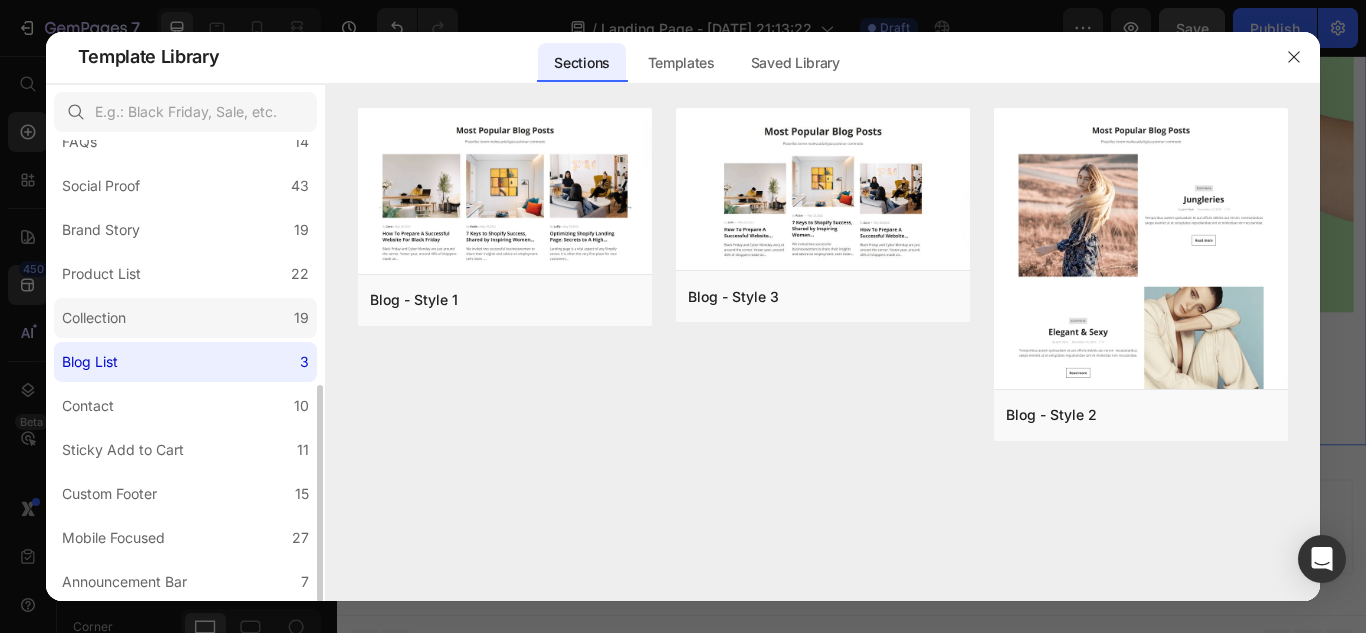 click on "Collection" at bounding box center (94, 318) 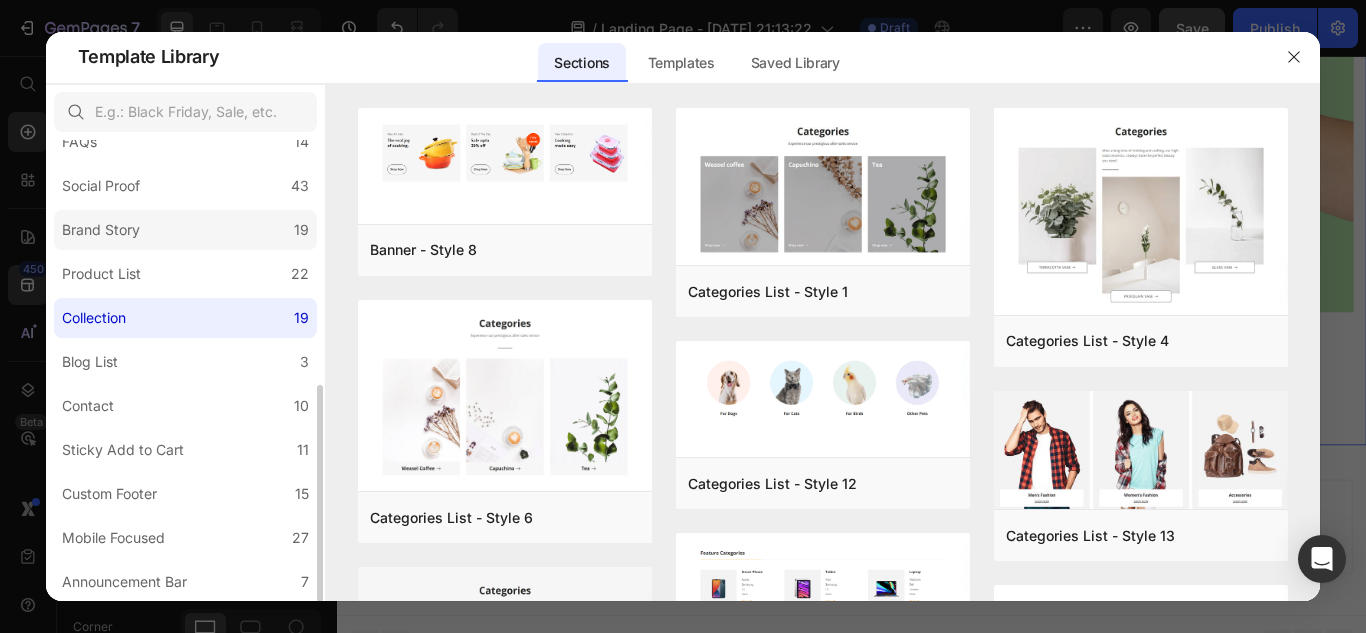 click on "Brand Story" at bounding box center [101, 230] 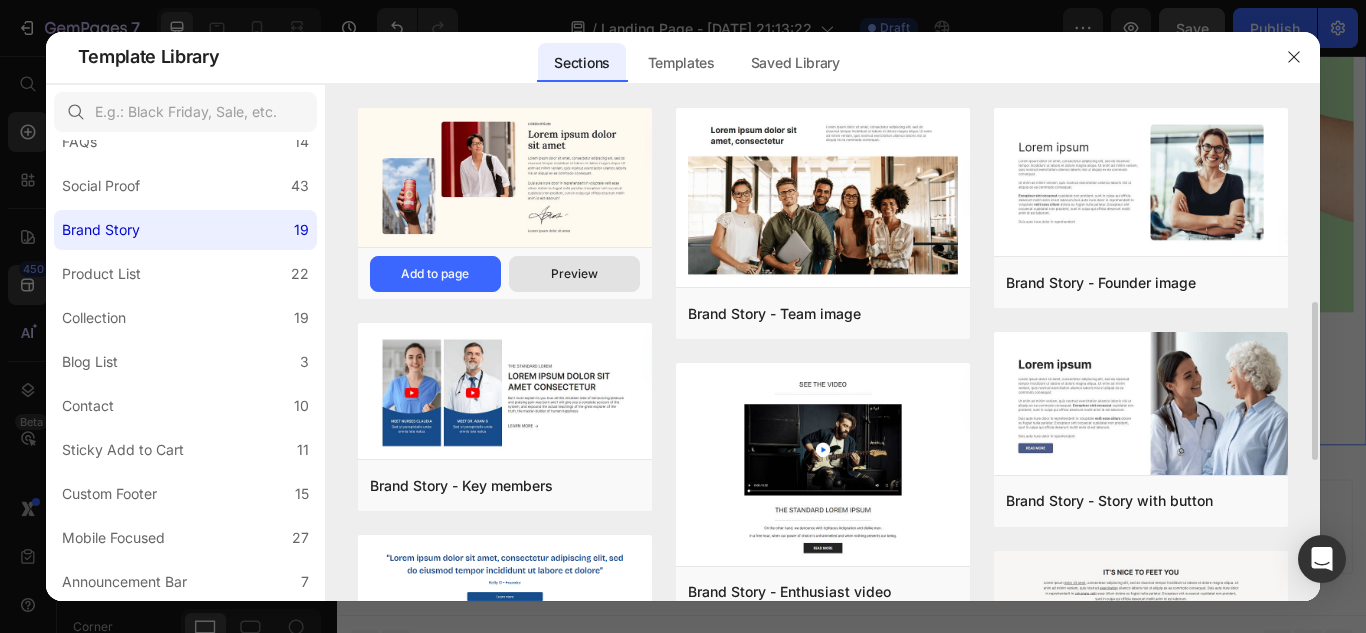 scroll, scrollTop: 218, scrollLeft: 0, axis: vertical 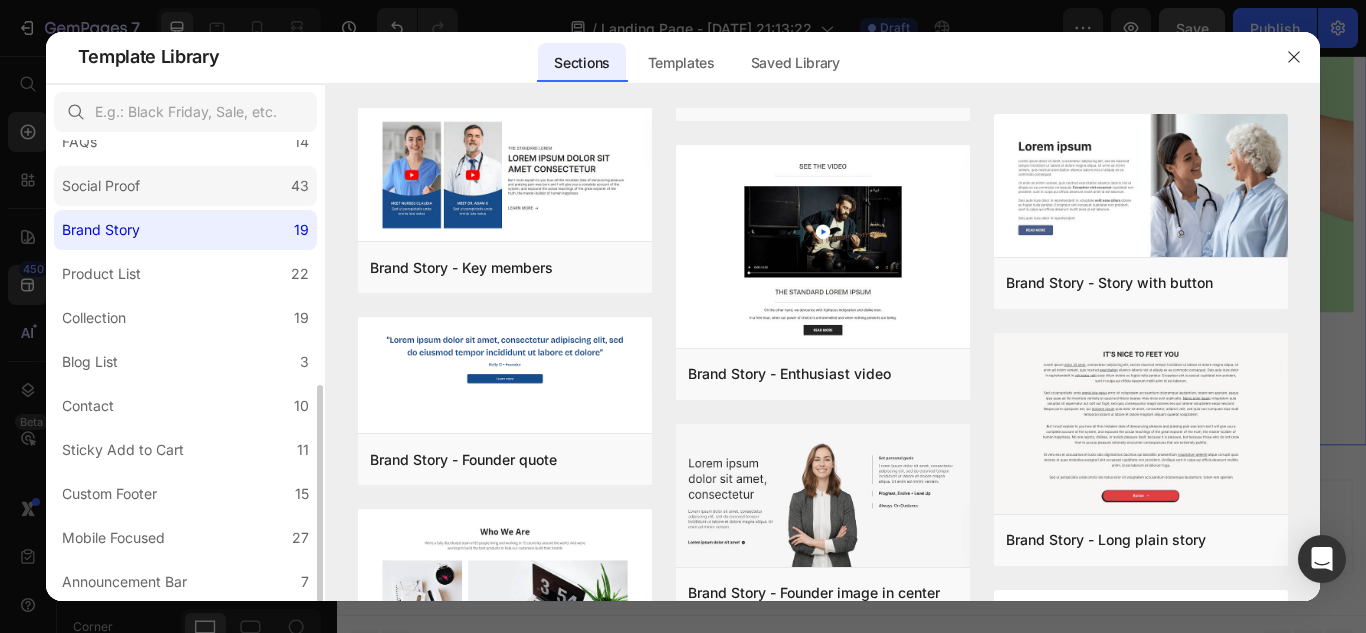 click on "Social Proof 43" 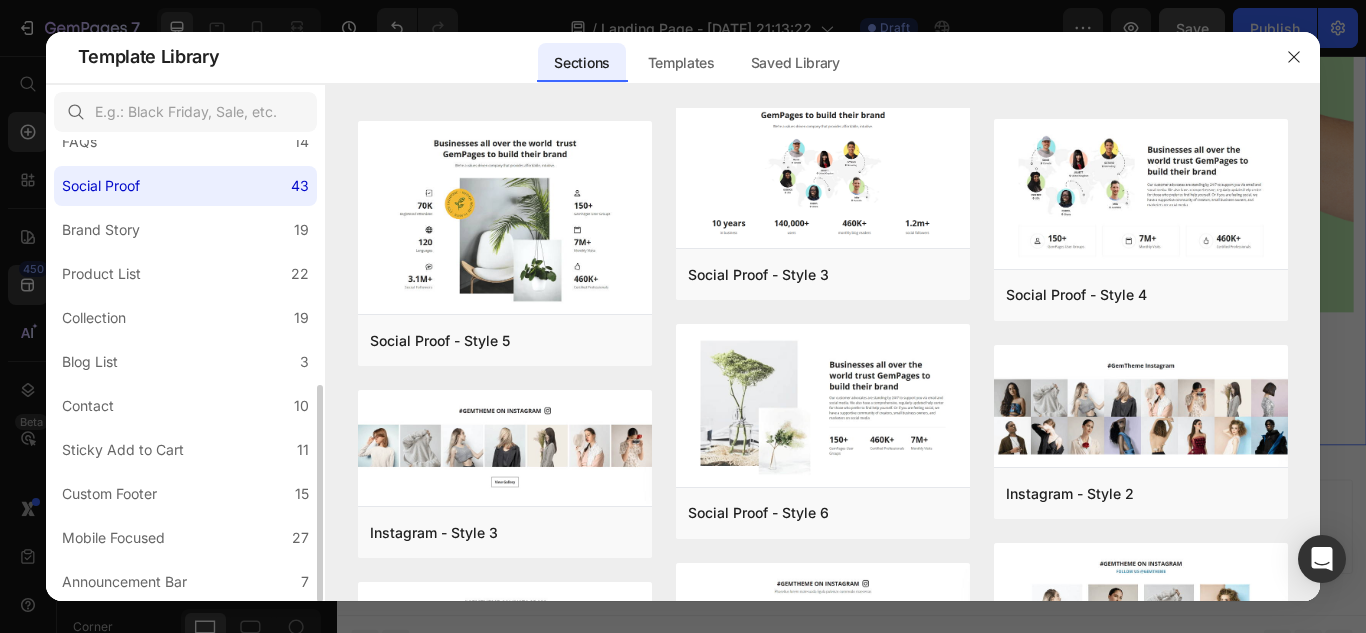 click on "Social Proof" at bounding box center (101, 186) 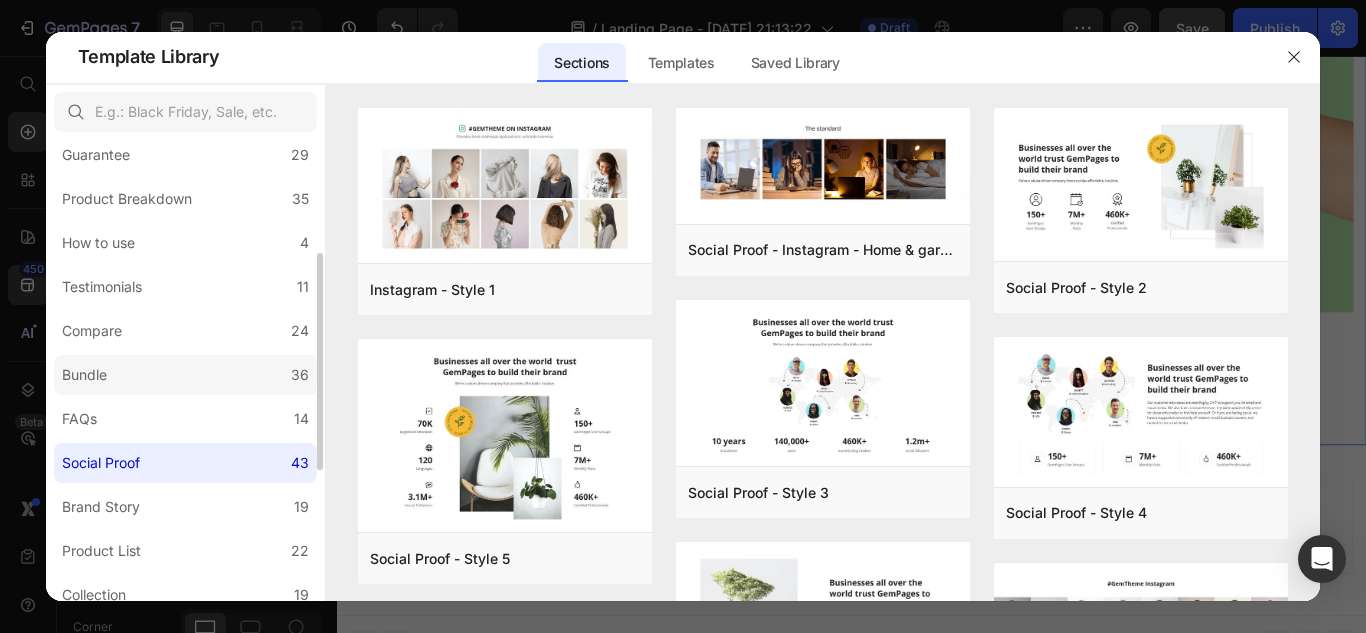 scroll, scrollTop: 240, scrollLeft: 0, axis: vertical 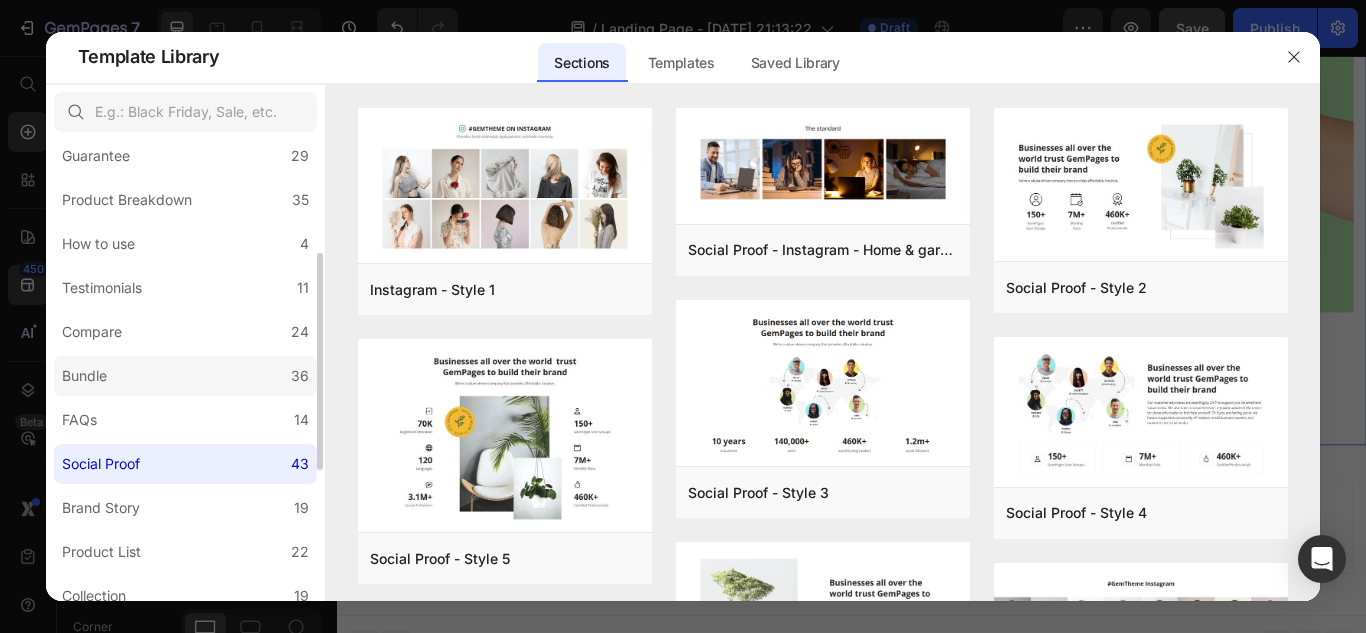 click on "Bundle 36" 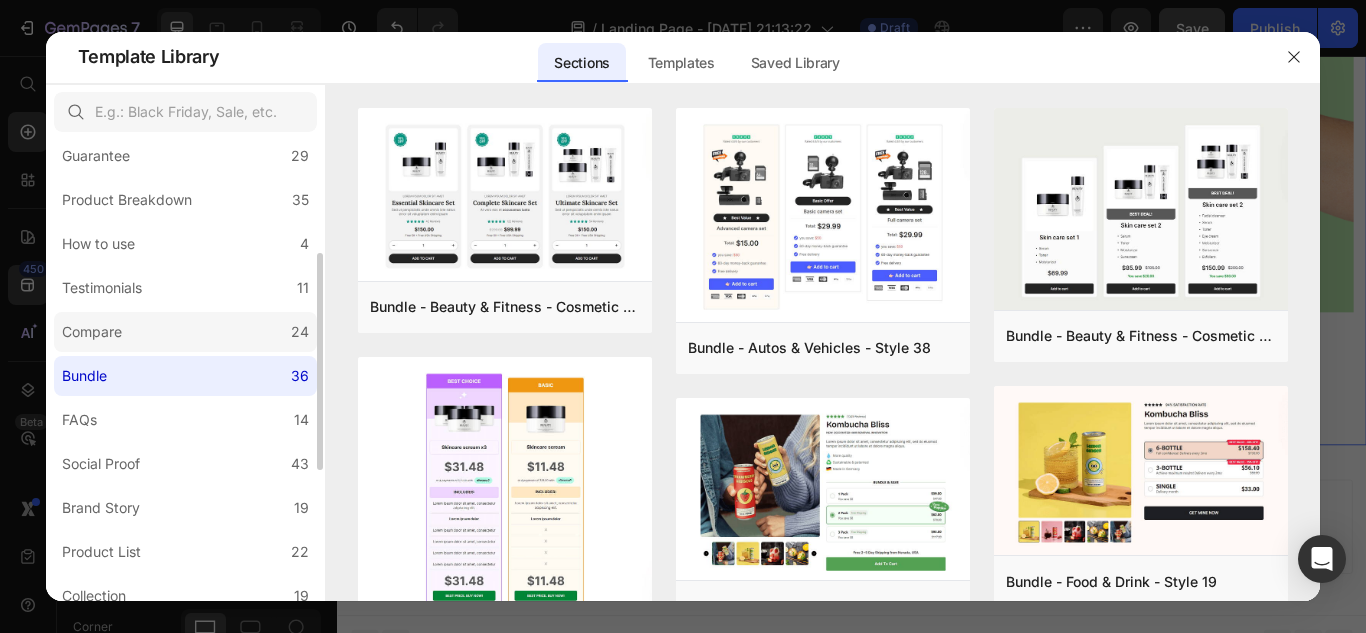 click on "Compare 24" 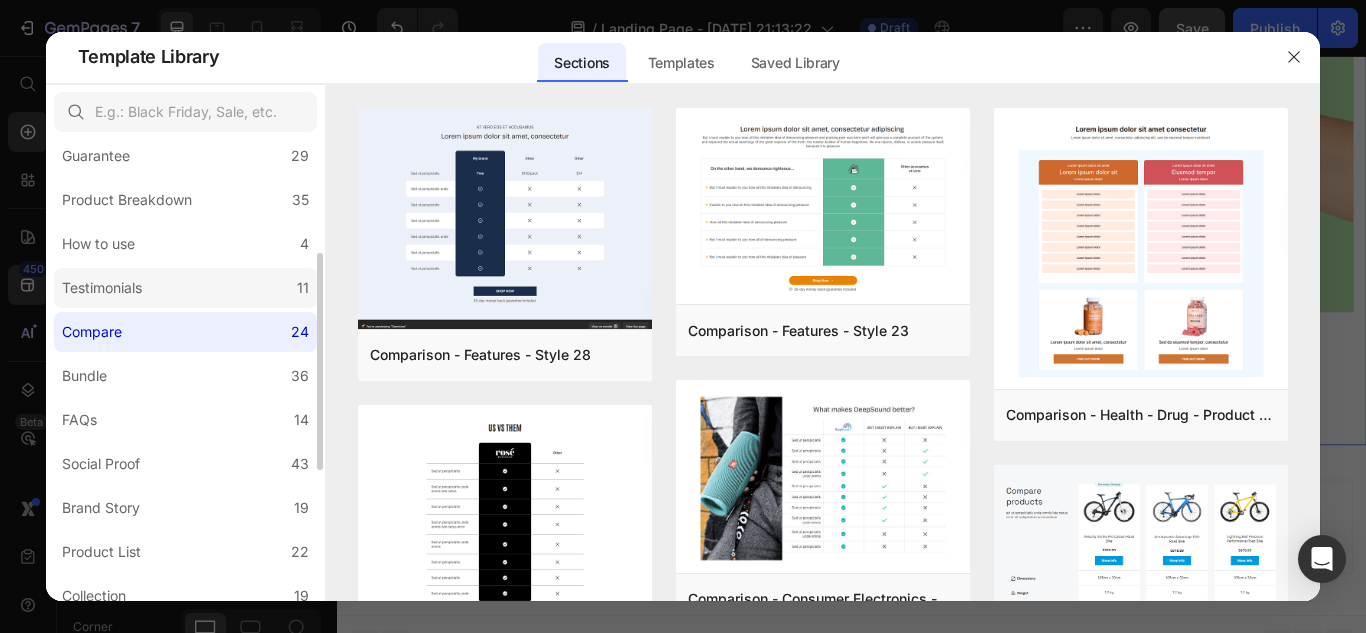 click on "Testimonials" at bounding box center (106, 288) 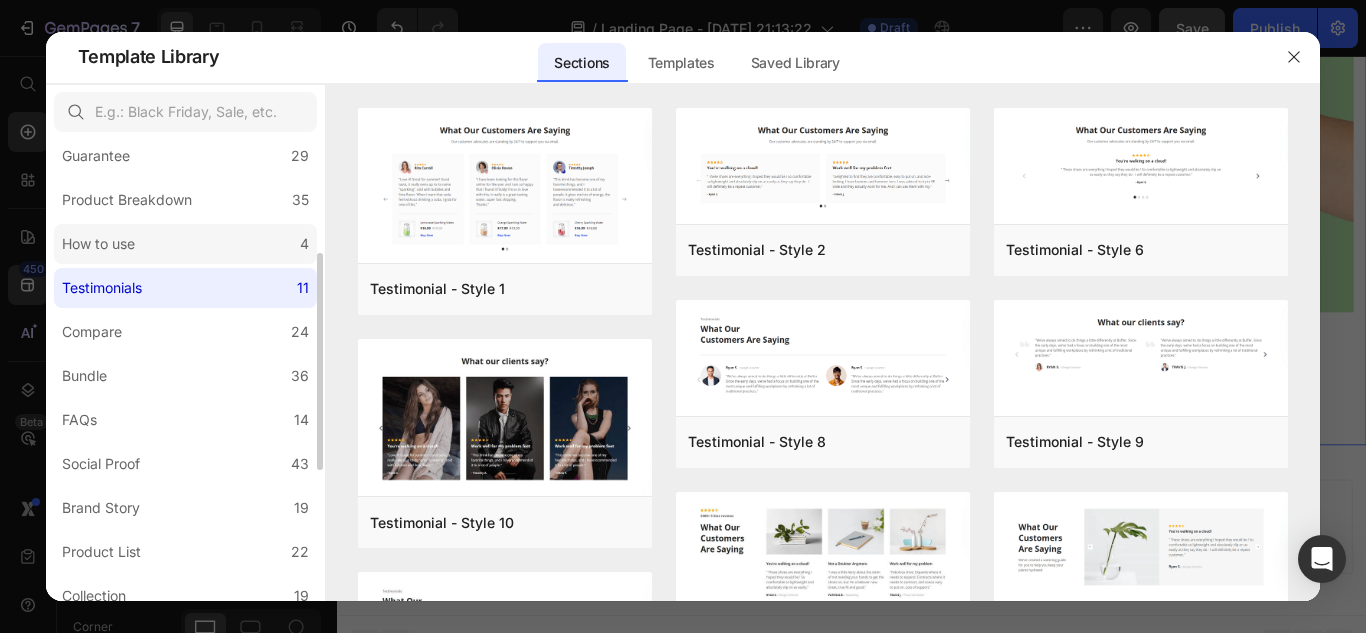 click on "How to use 4" 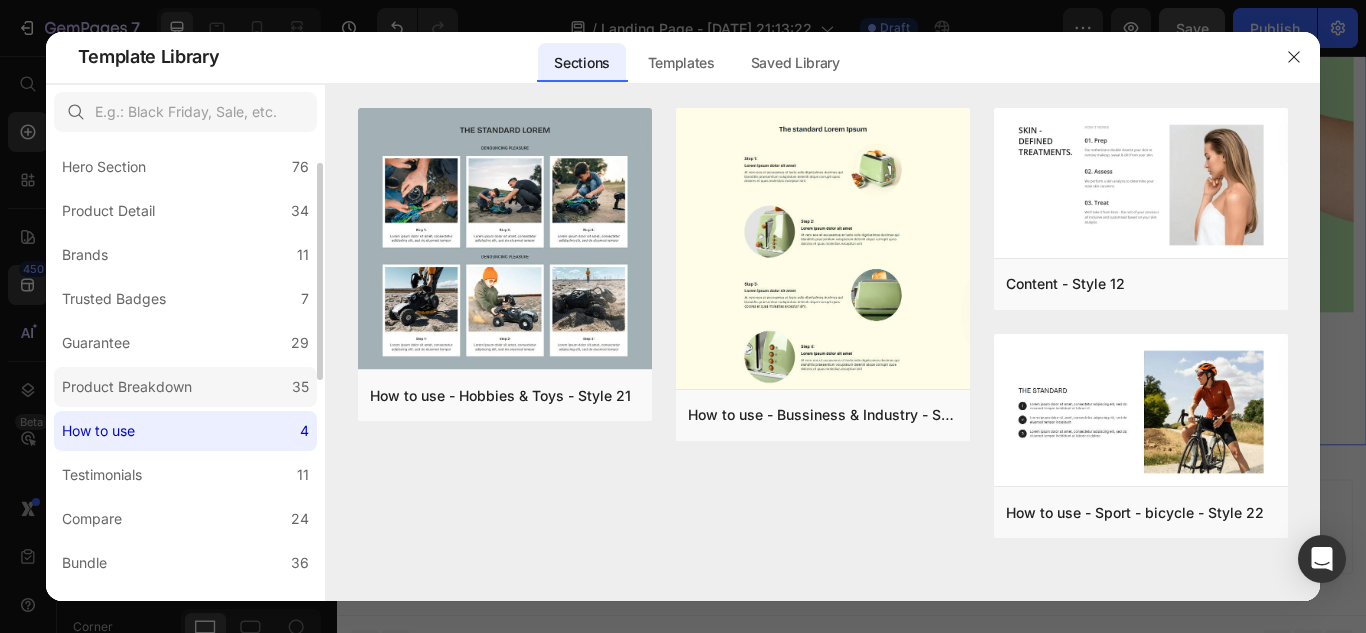 scroll, scrollTop: 0, scrollLeft: 0, axis: both 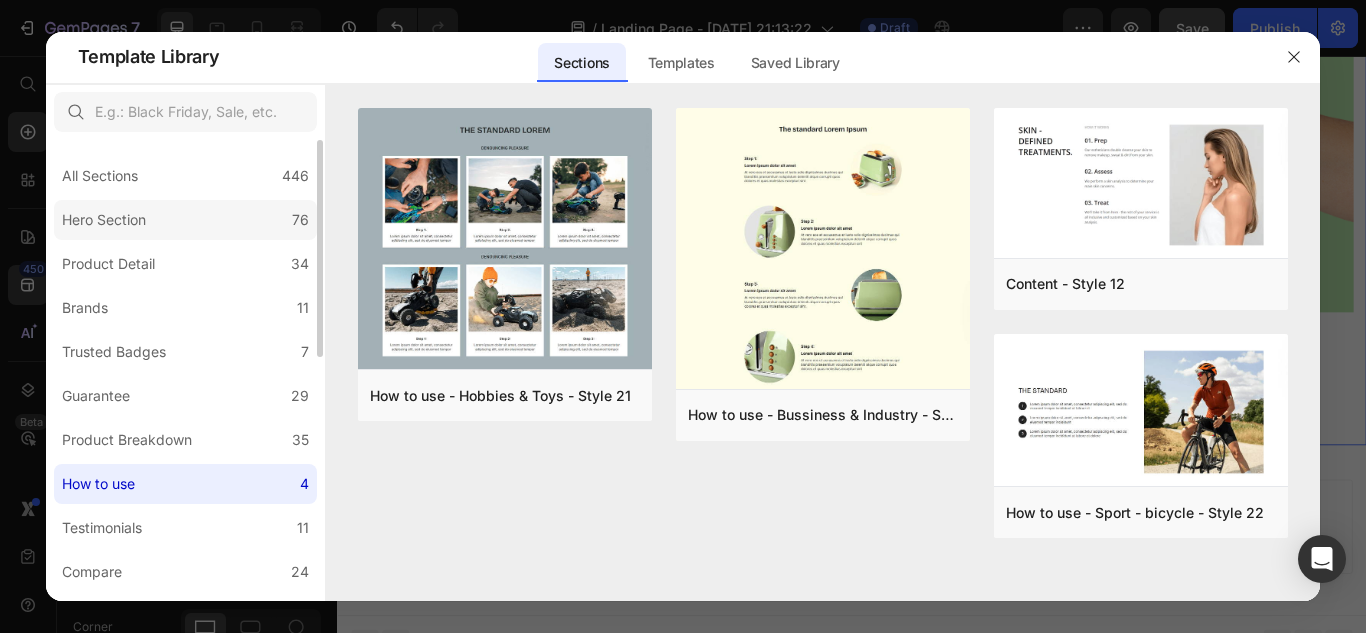 click on "Hero Section 76" 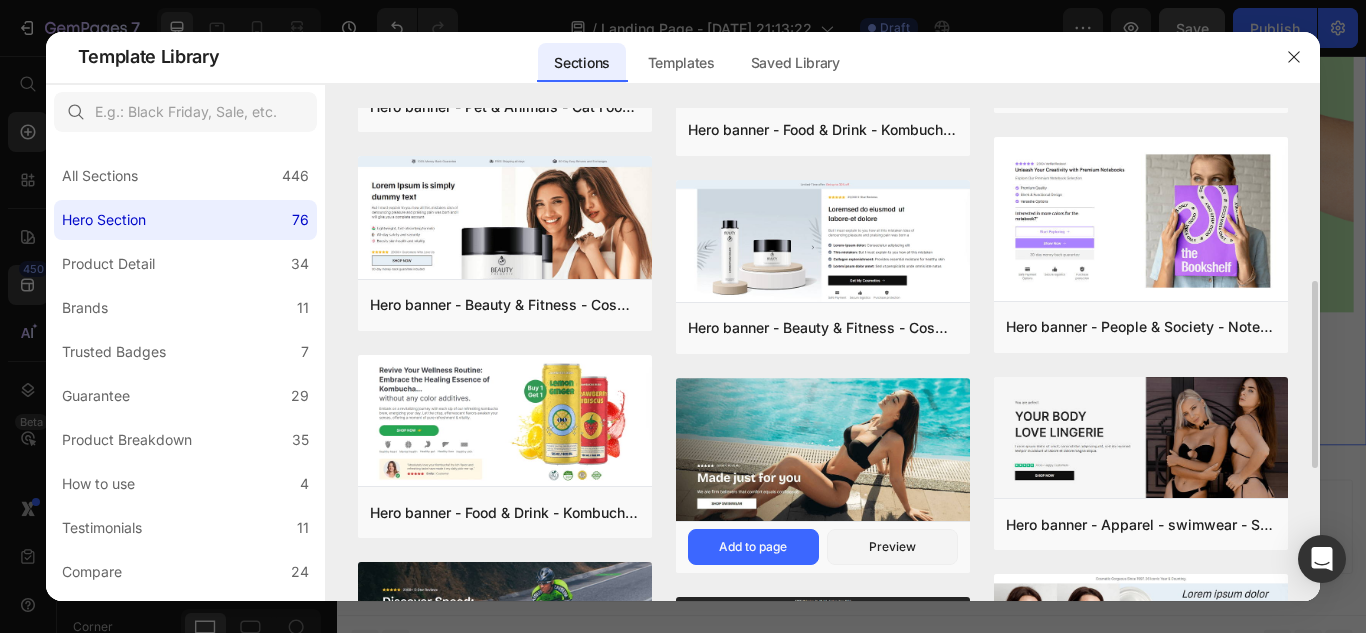 scroll, scrollTop: 646, scrollLeft: 0, axis: vertical 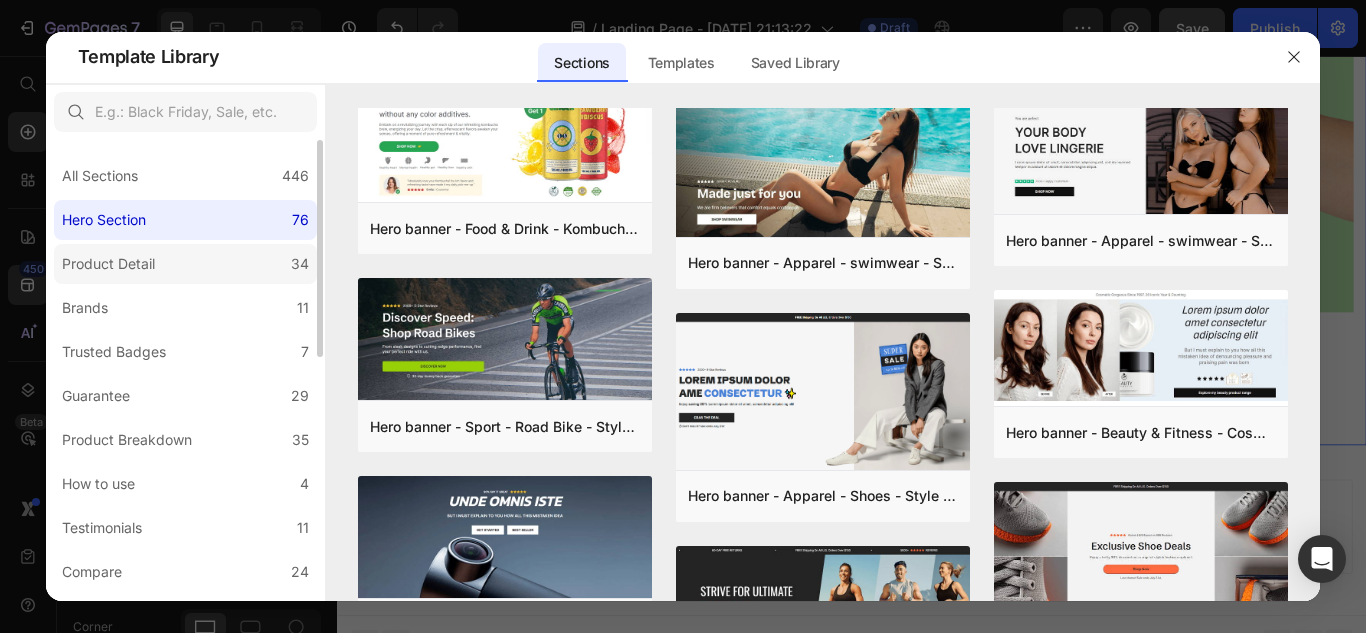 click on "Product Detail" at bounding box center (112, 264) 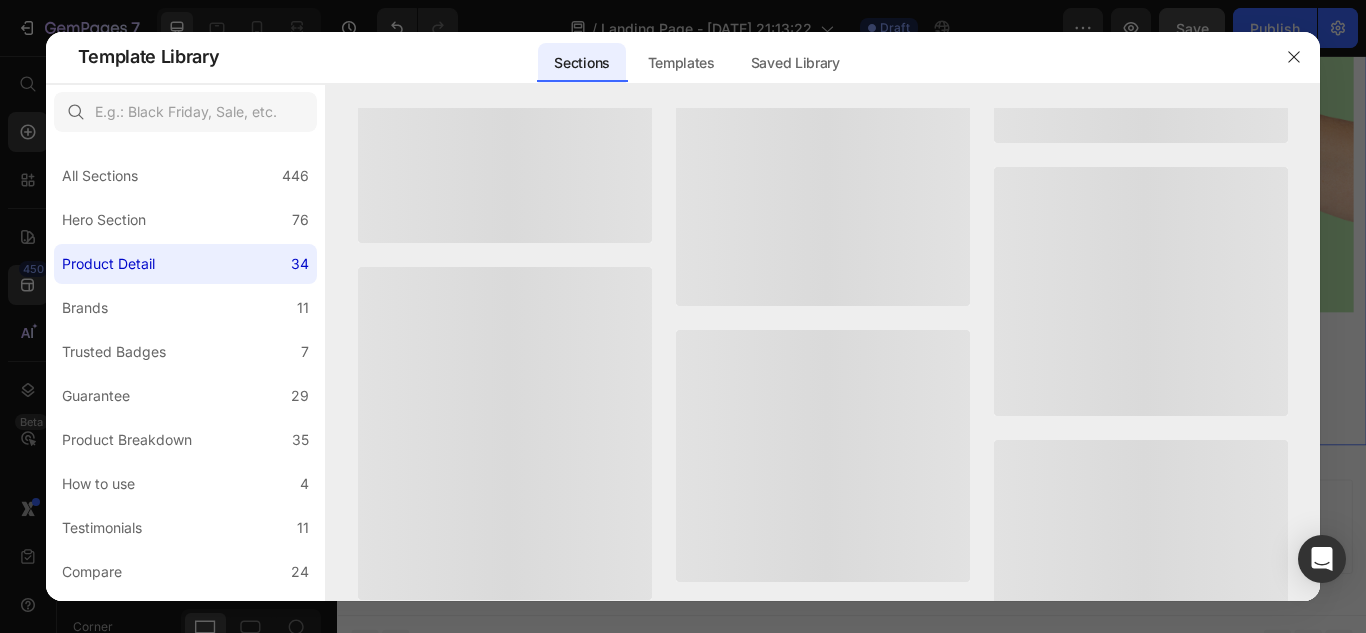 scroll, scrollTop: 0, scrollLeft: 0, axis: both 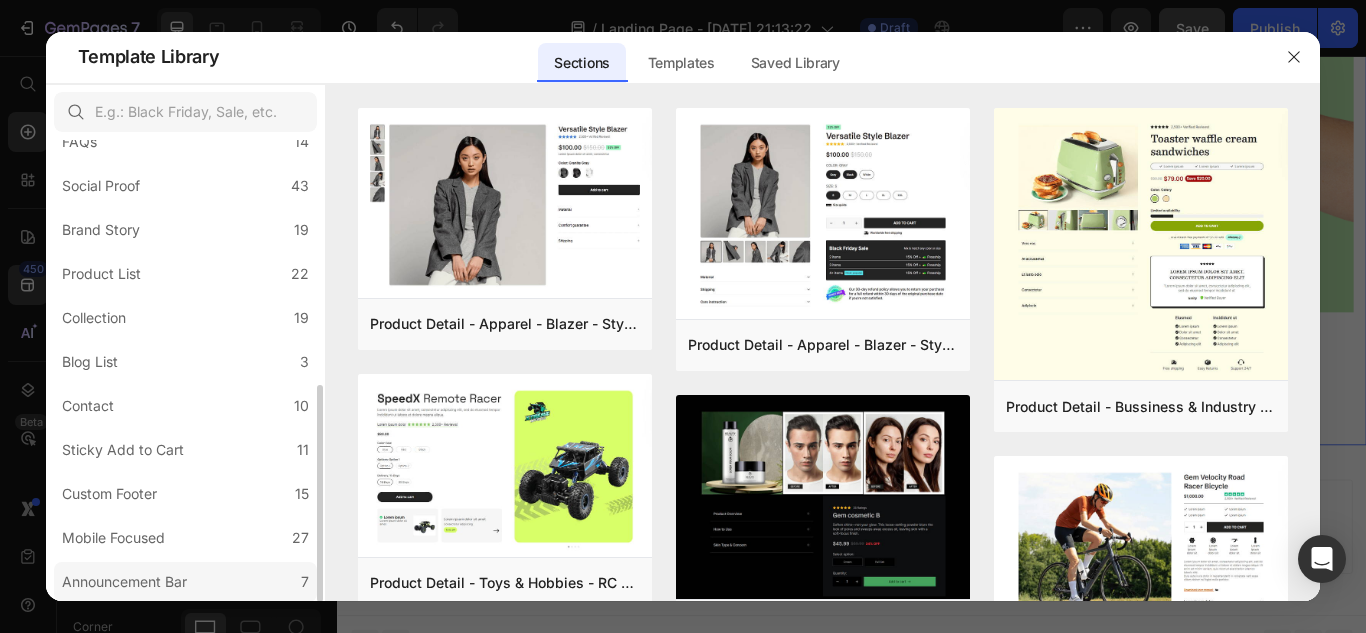 click on "Announcement Bar" at bounding box center (124, 582) 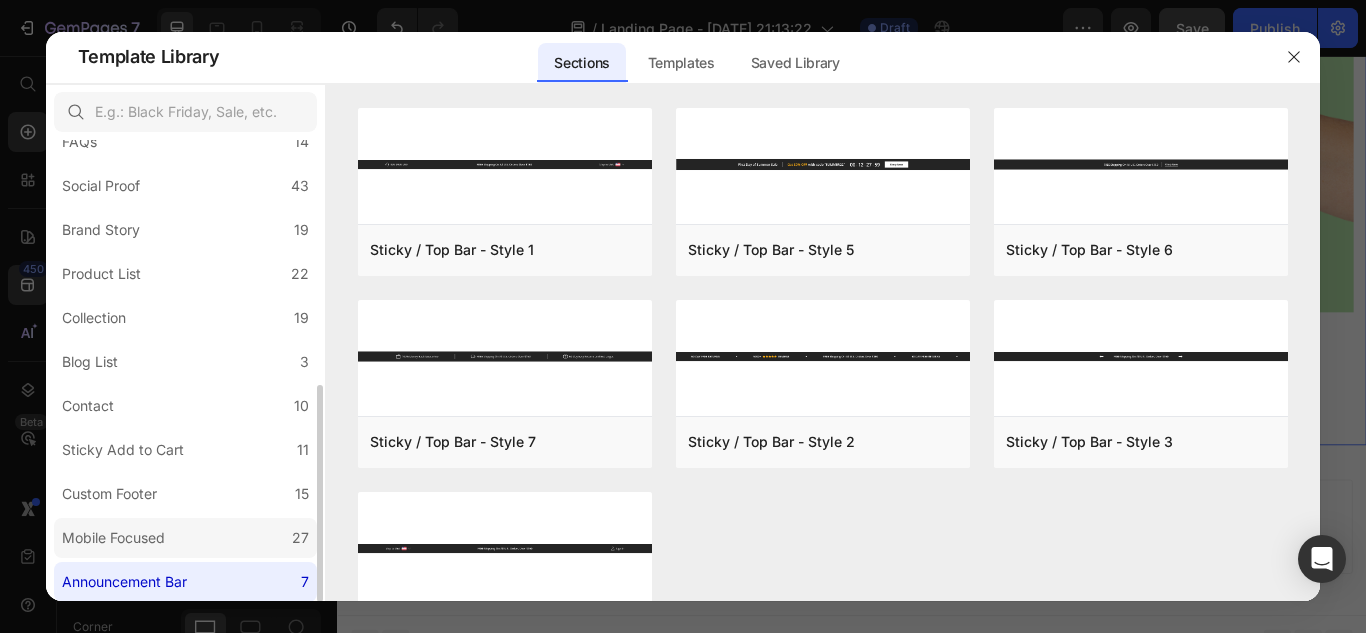 click on "Mobile Focused" at bounding box center [113, 538] 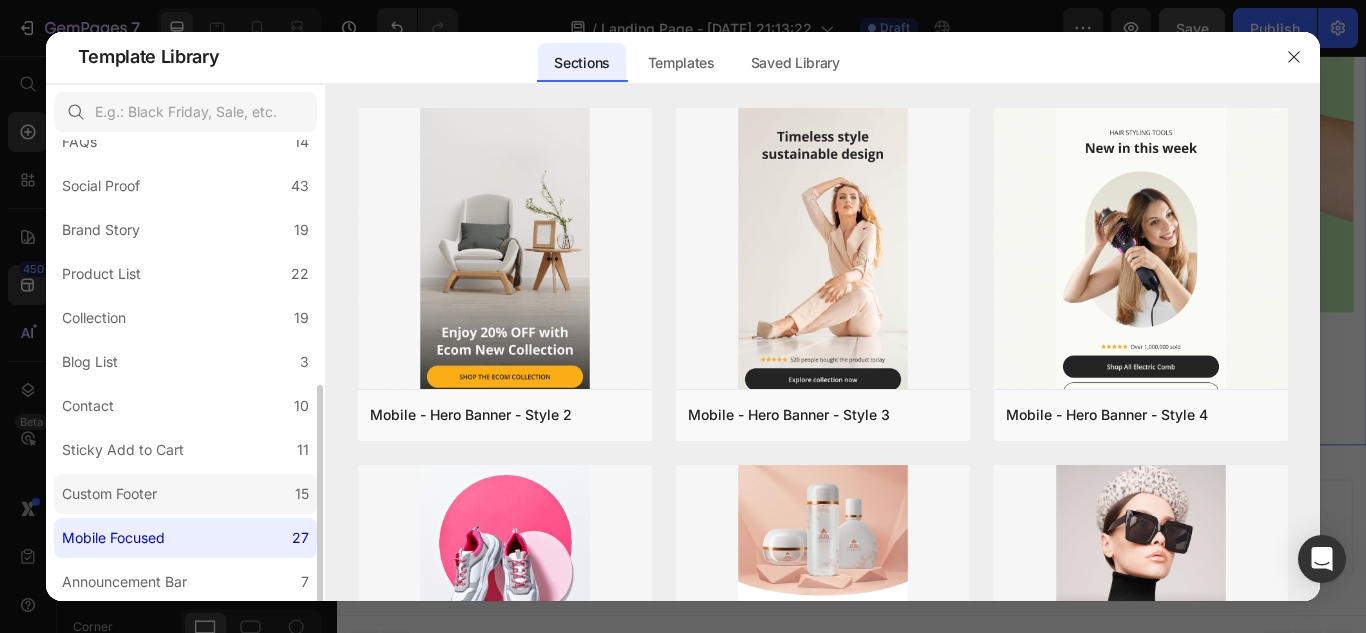 click on "Custom Footer 15" 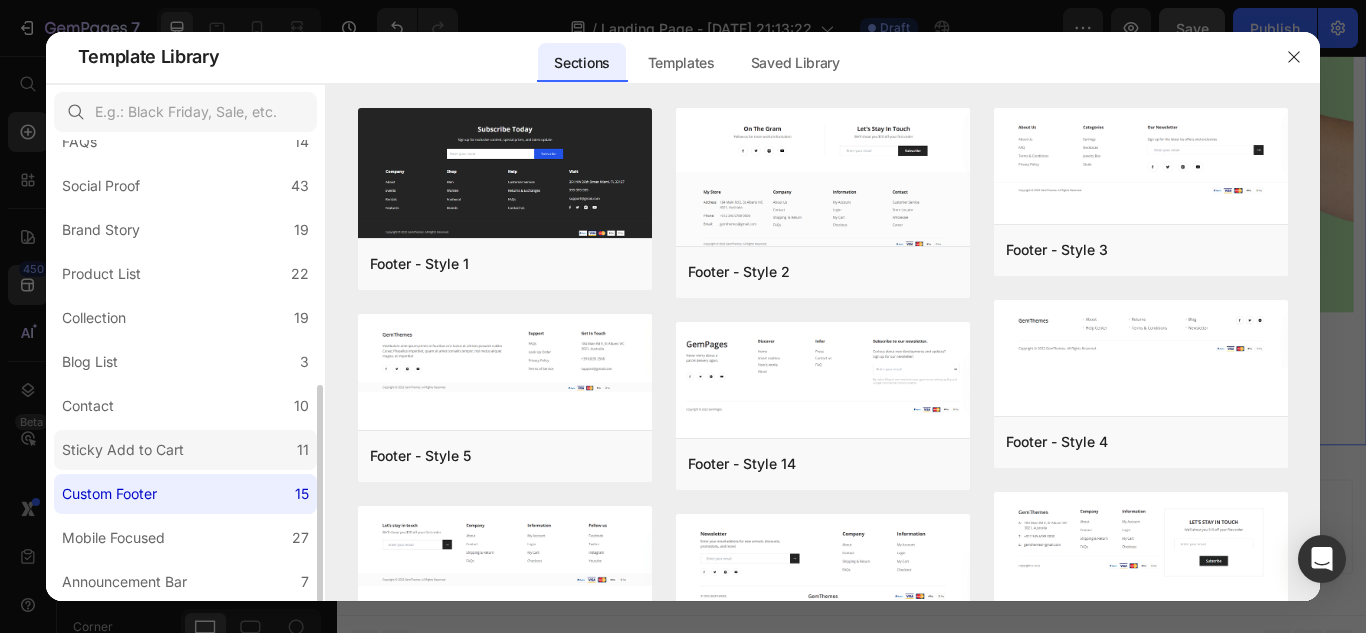click on "Sticky Add to Cart" at bounding box center (127, 450) 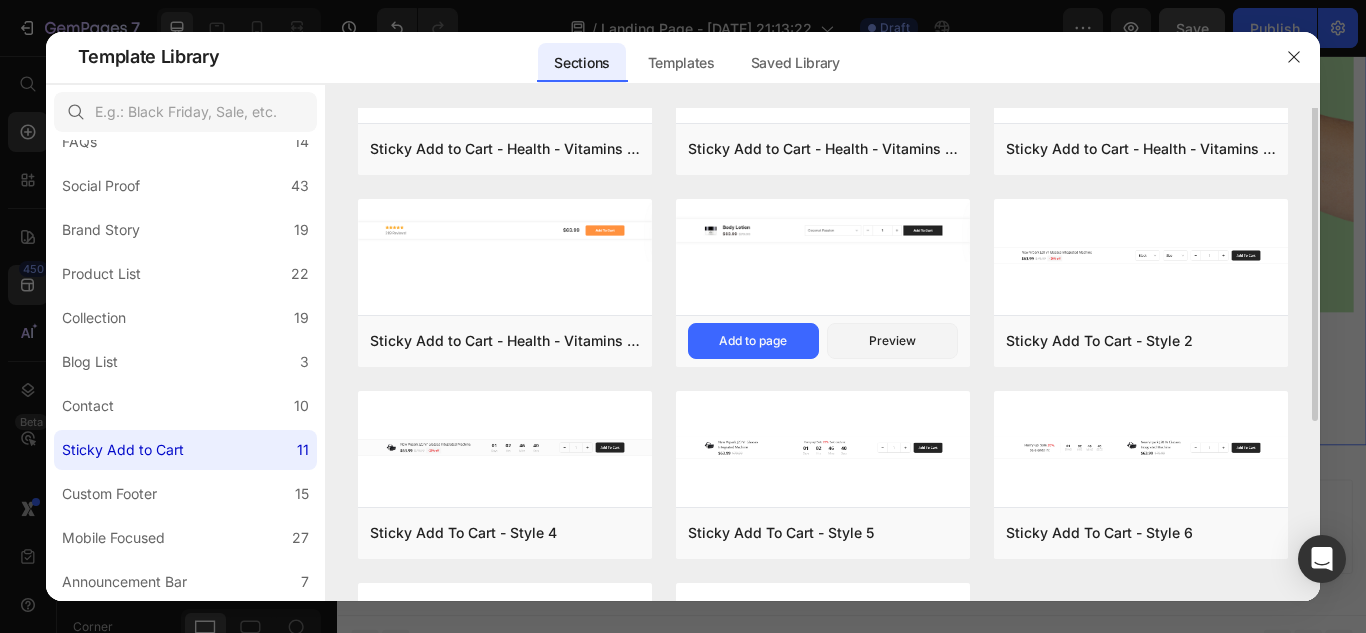 scroll, scrollTop: 0, scrollLeft: 0, axis: both 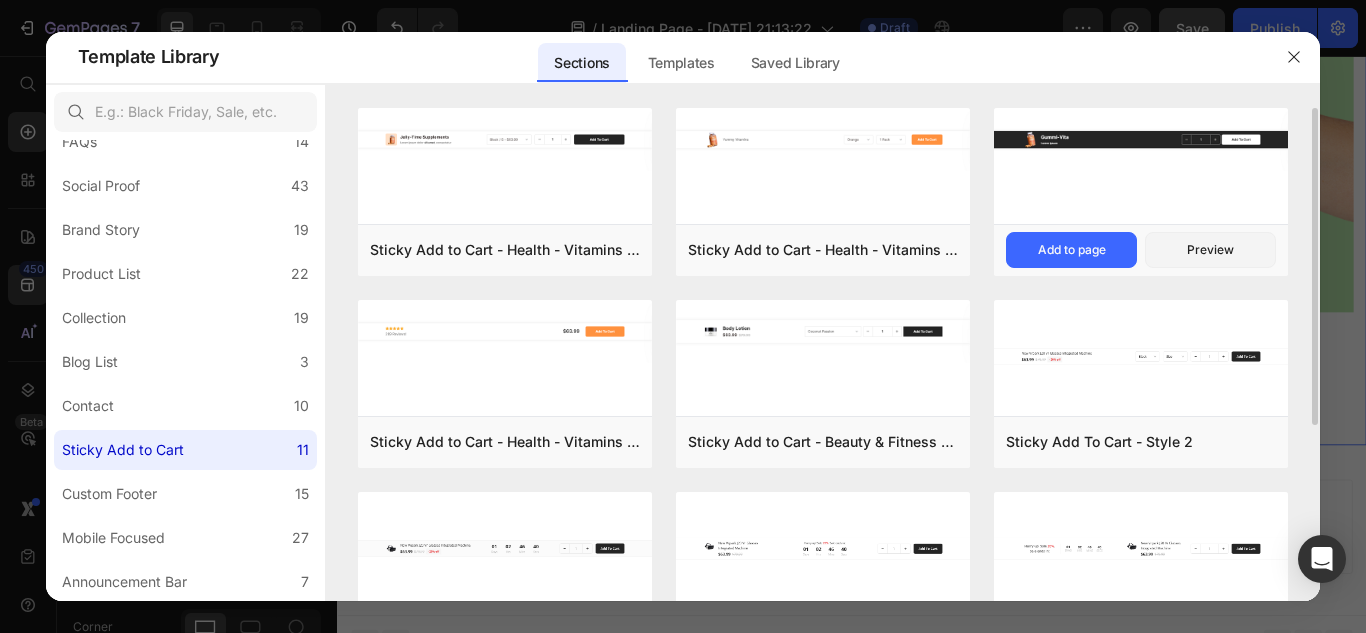 click at bounding box center (1141, 168) 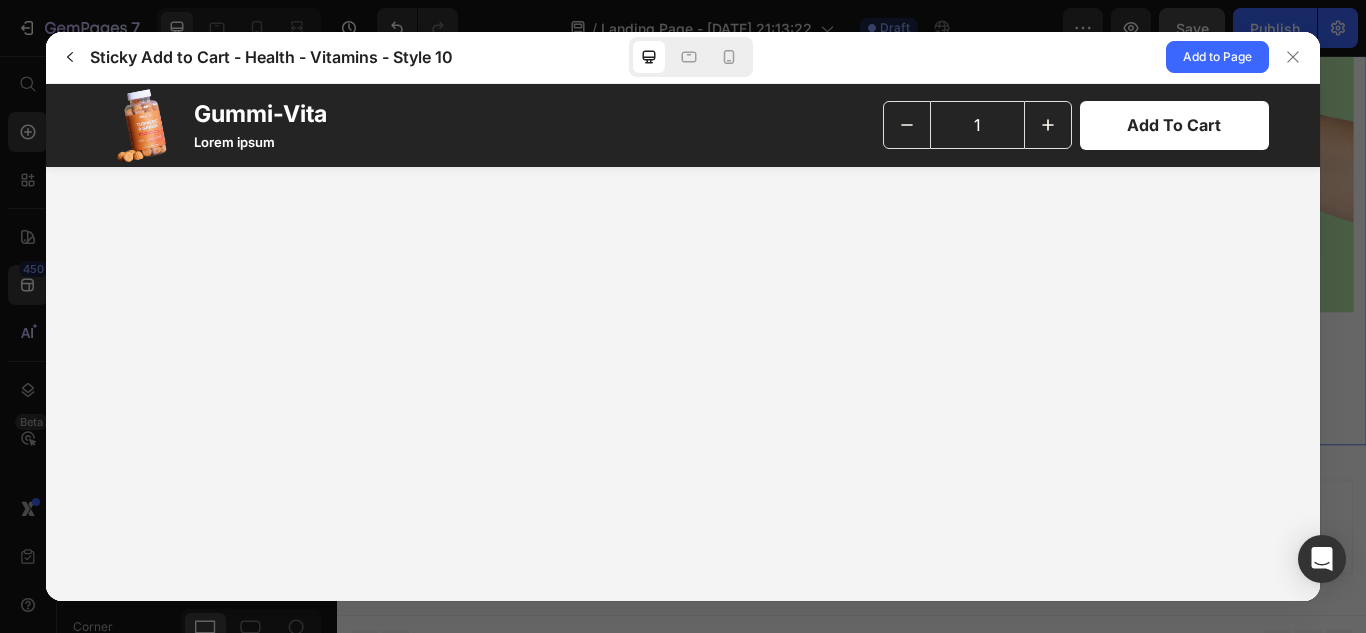 scroll, scrollTop: 0, scrollLeft: 0, axis: both 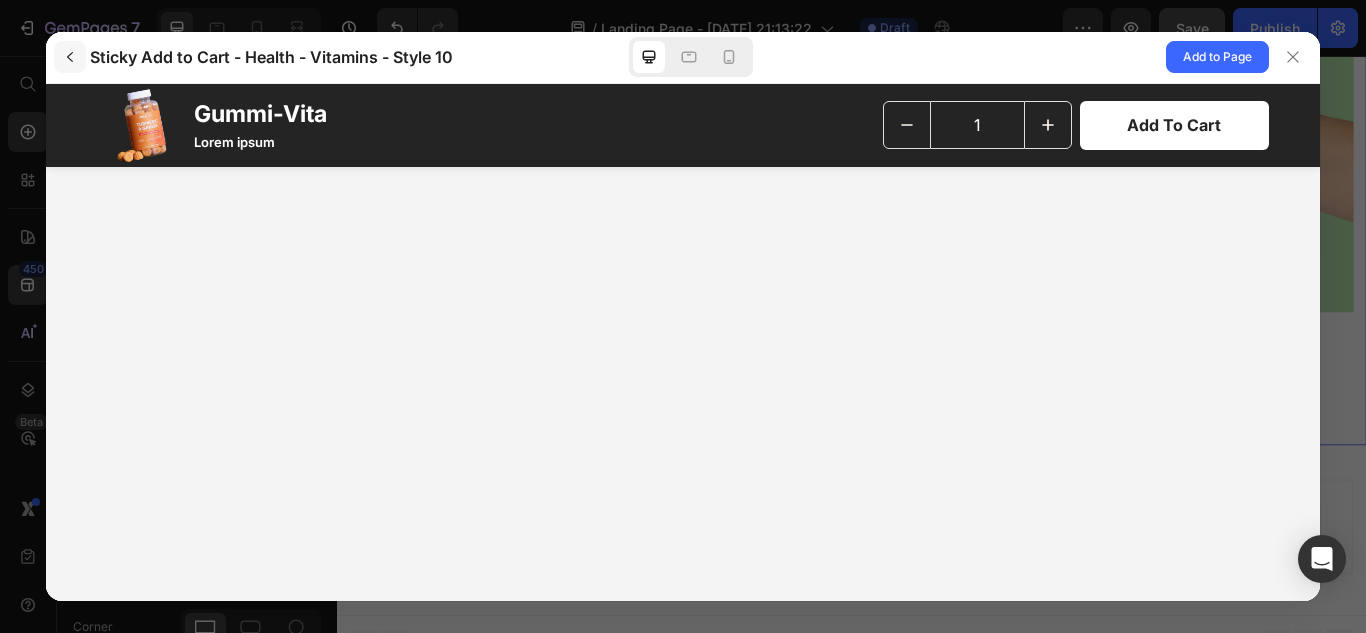 click 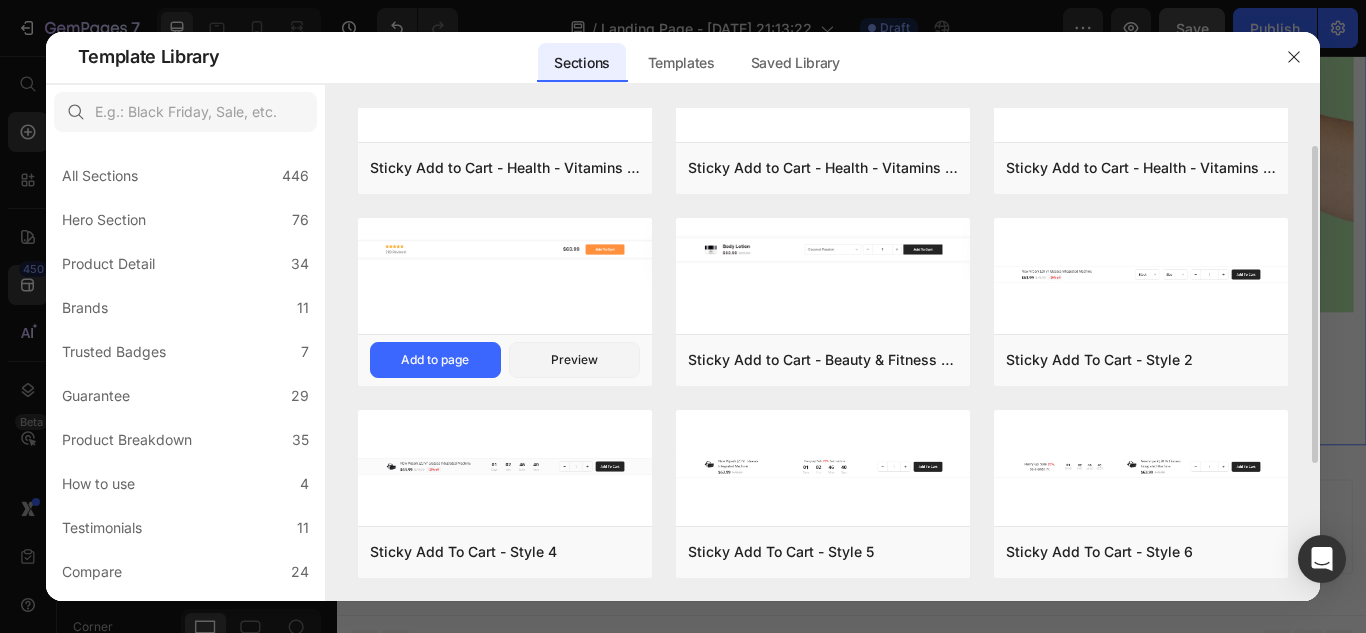 scroll, scrollTop: 90, scrollLeft: 0, axis: vertical 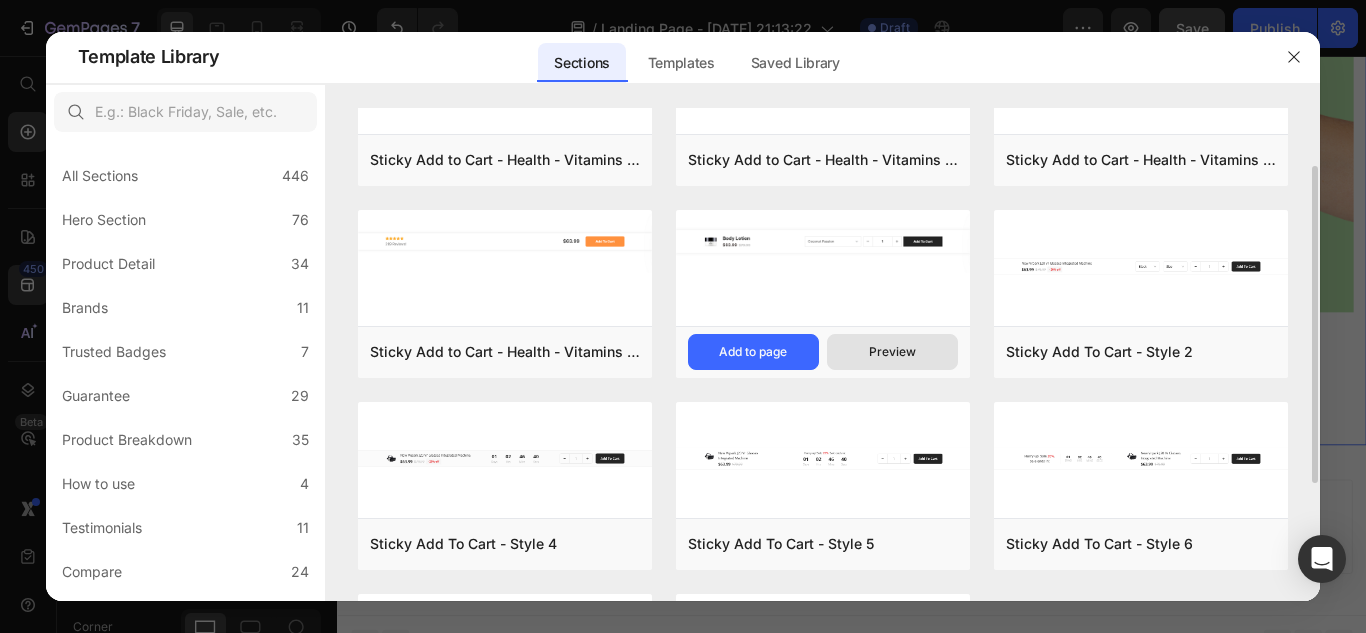 click on "Preview" at bounding box center [892, 352] 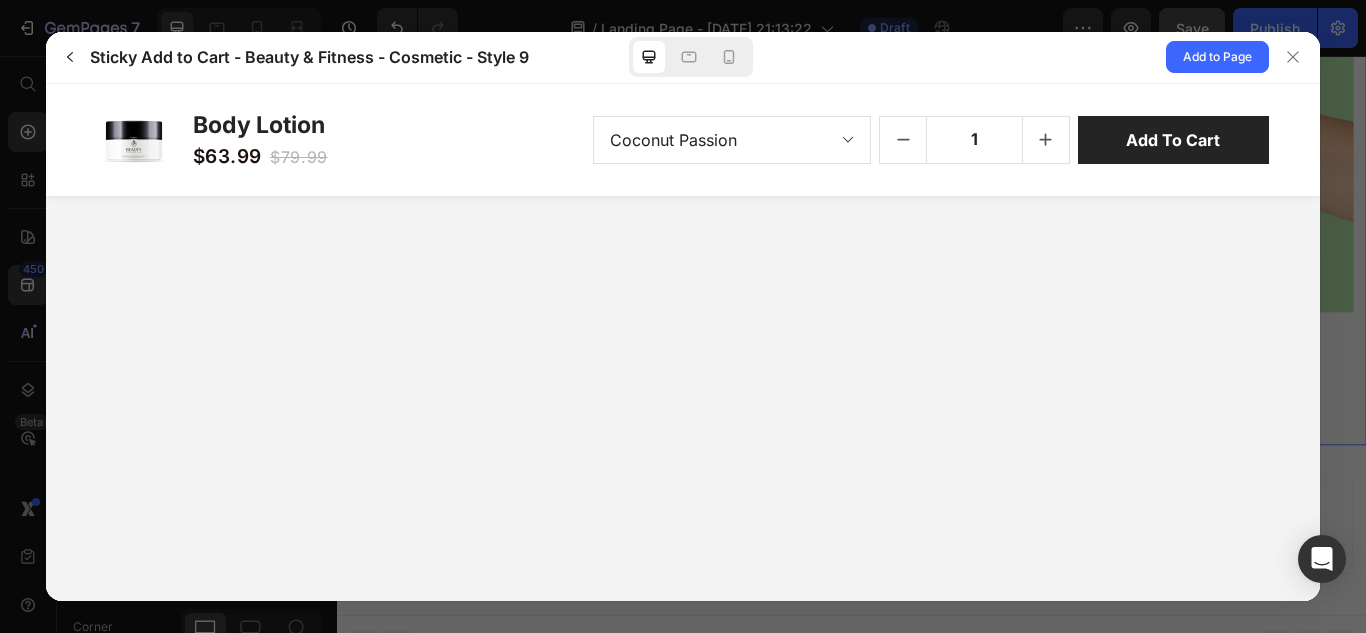 scroll, scrollTop: 0, scrollLeft: 0, axis: both 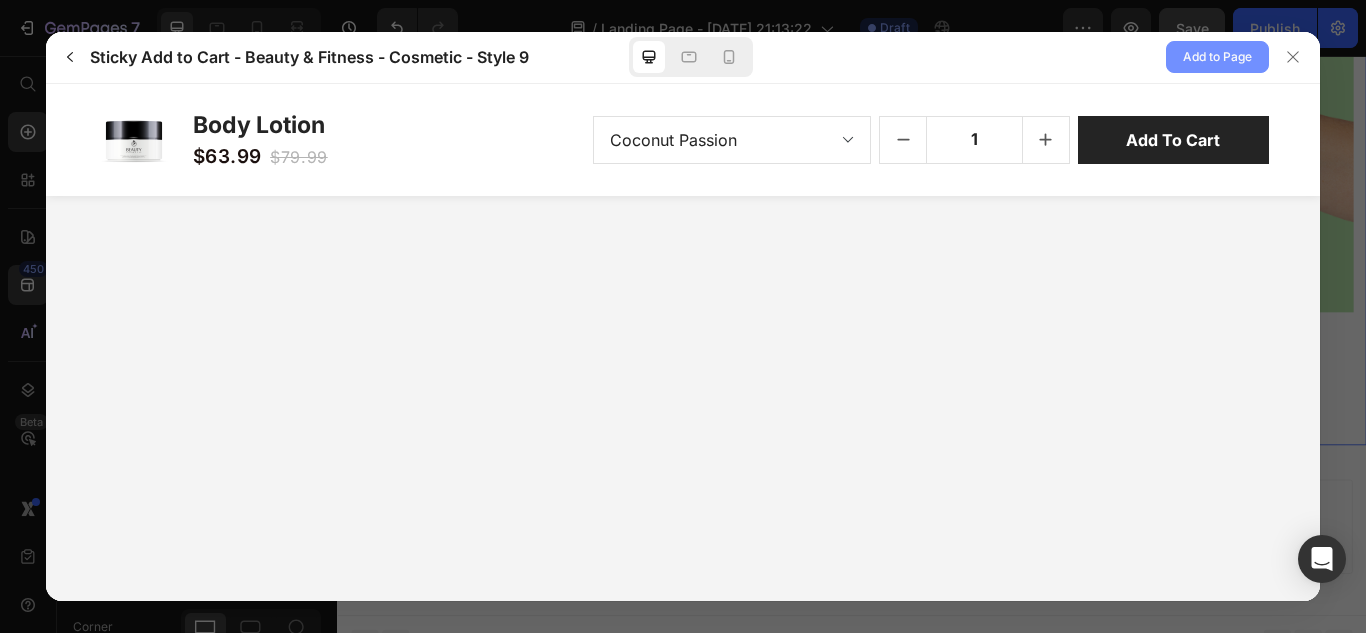 click on "Add to Page" 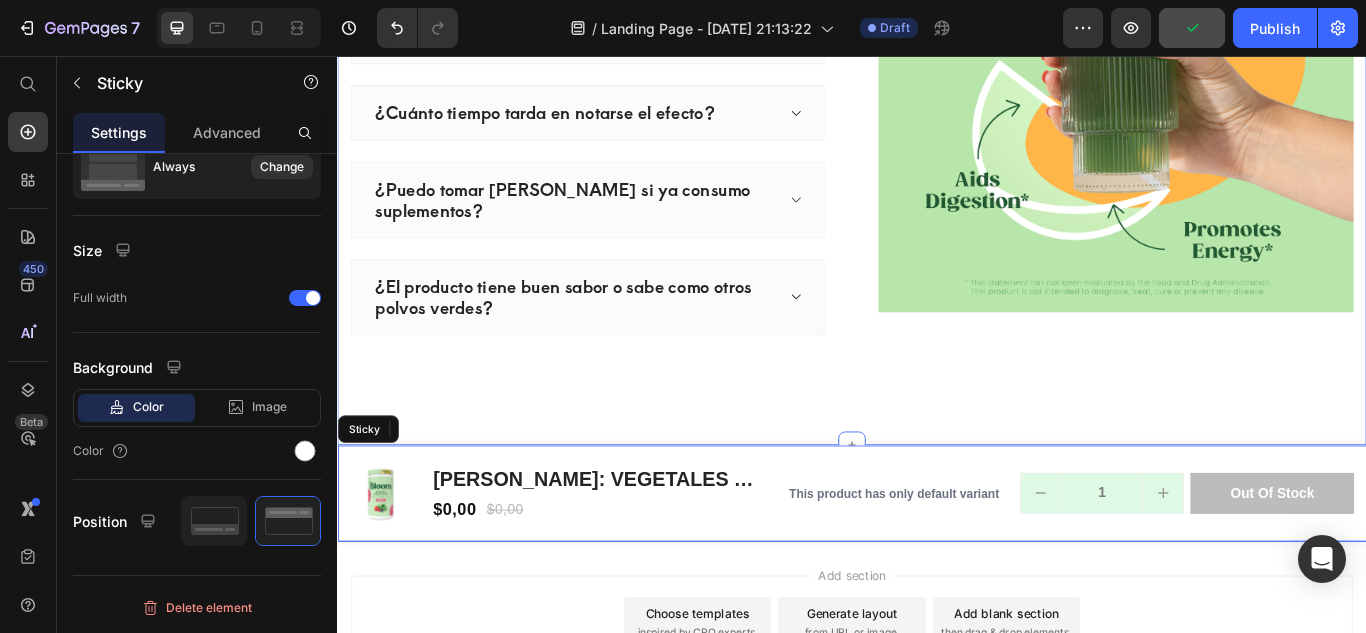 scroll, scrollTop: 0, scrollLeft: 0, axis: both 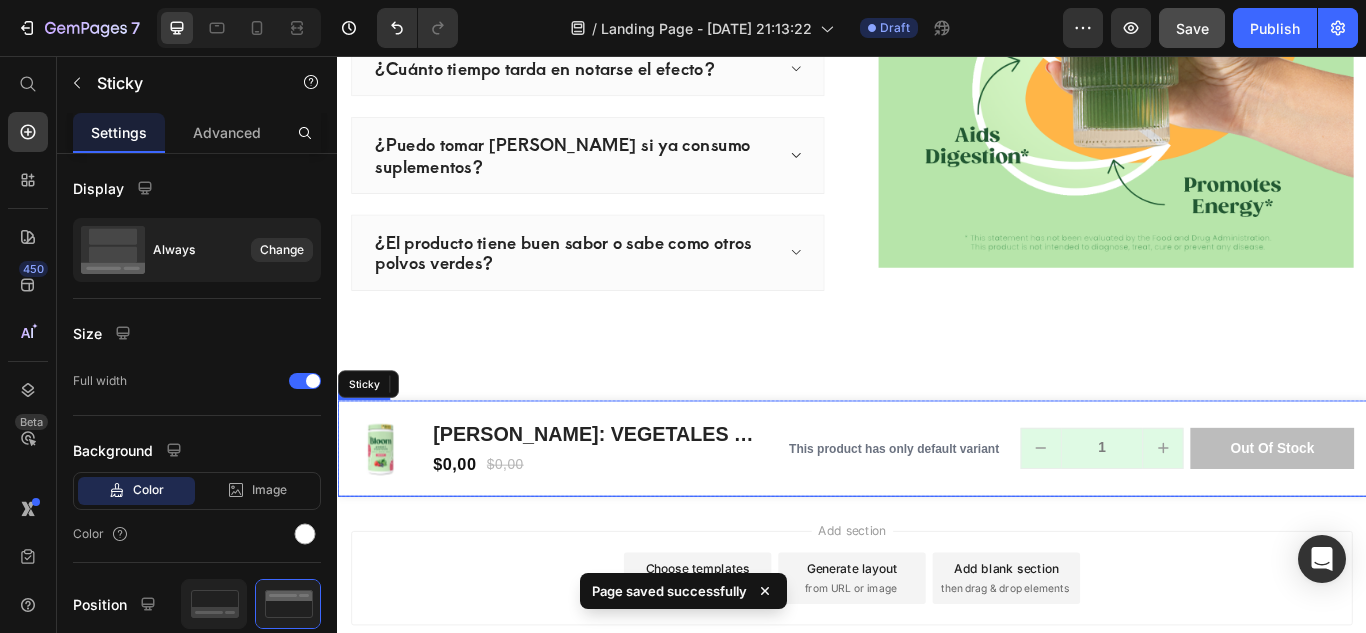 click on "Product Images BLOOM: VEGETALES Y SUPERALIMENTOS Product Title $0,00 Product Price $0,00 Product Price Row Row This product has only default variant Product Variants & Swatches 1 Product Quantity out of stock Product Cart Button Row Row Product" at bounding box center [937, 514] 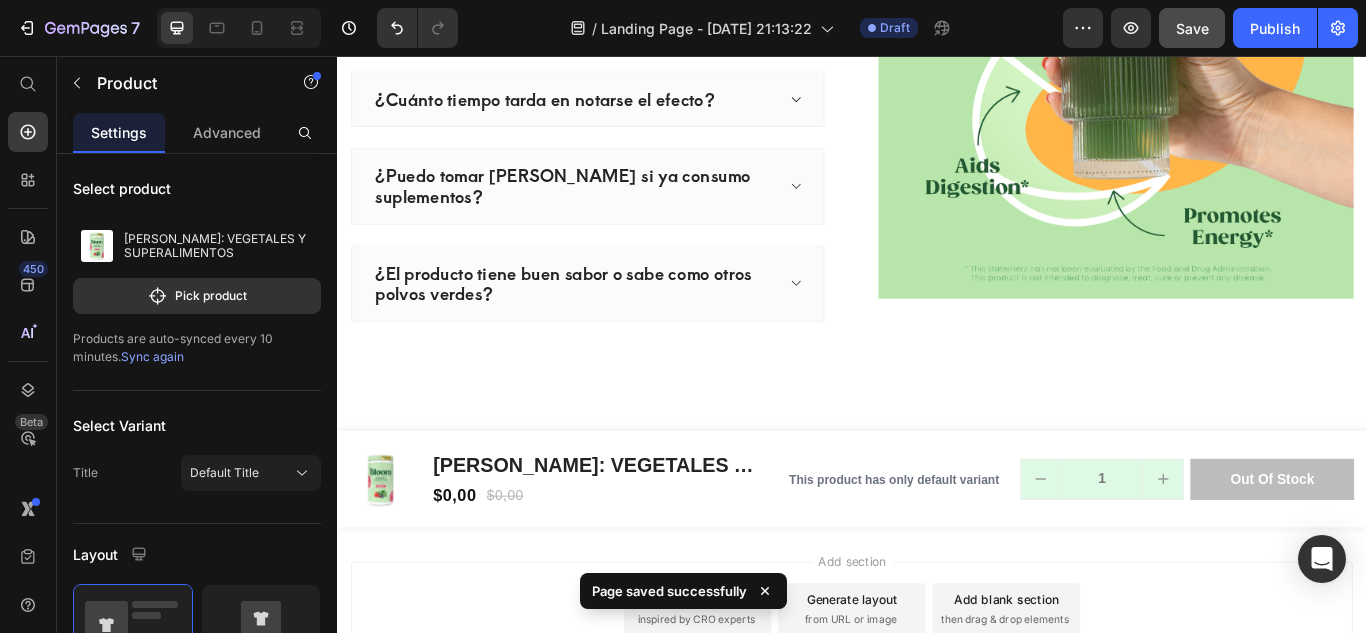 scroll, scrollTop: 3511, scrollLeft: 0, axis: vertical 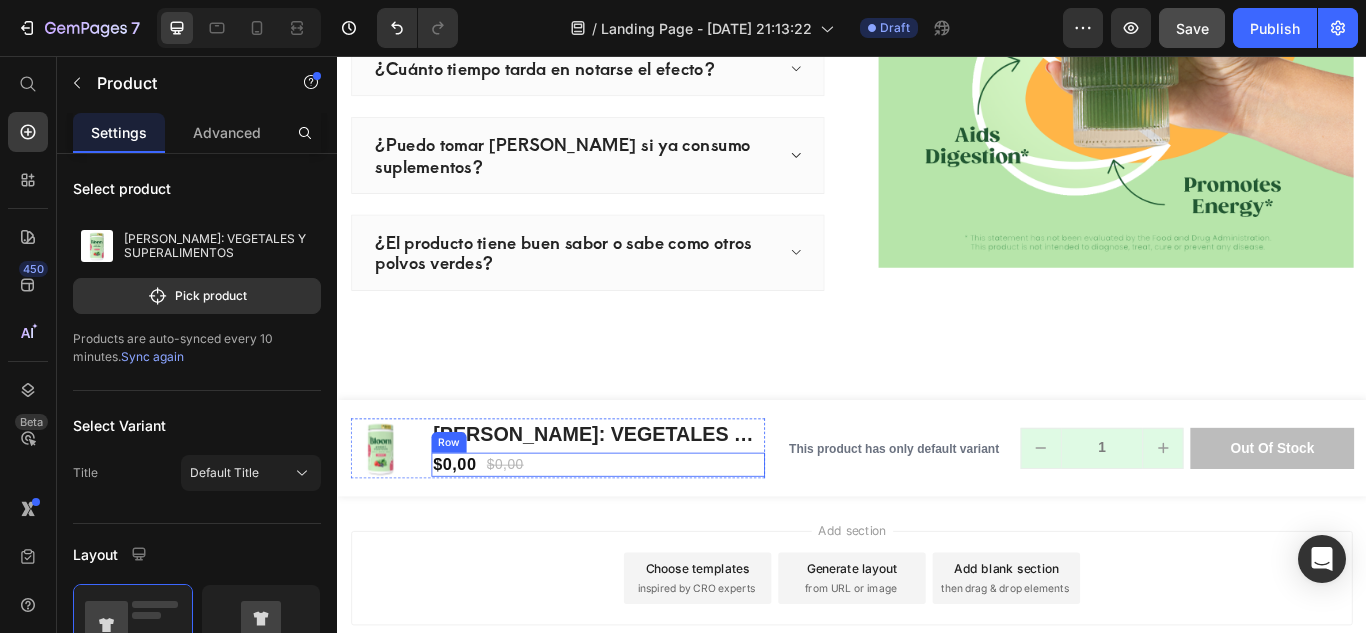click on "$0,00 Product Price $0,00 Product Price Row" at bounding box center (640, 533) 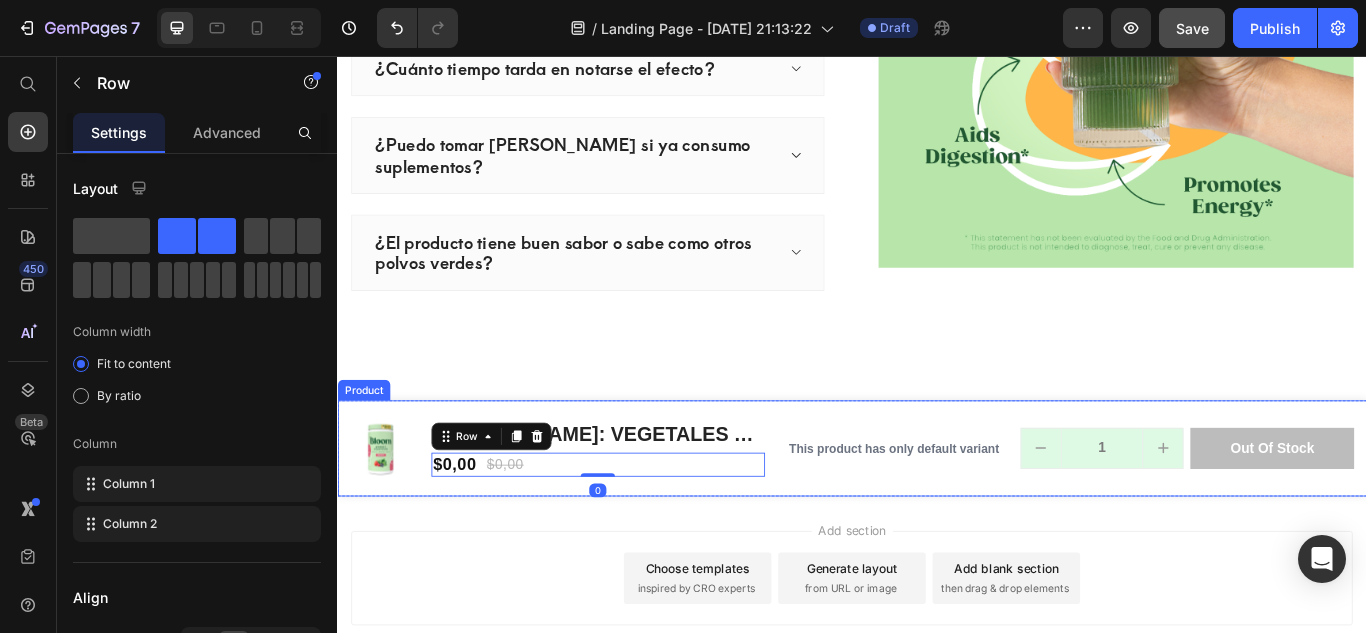 click on "Product Images BLOOM: VEGETALES Y SUPERALIMENTOS Product Title $0,00 Product Price $0,00 Product Price Row   0 Row This product has only default variant Product Variants & Swatches 1 Product Quantity out of stock Product Cart Button Row Row Product" at bounding box center (937, 514) 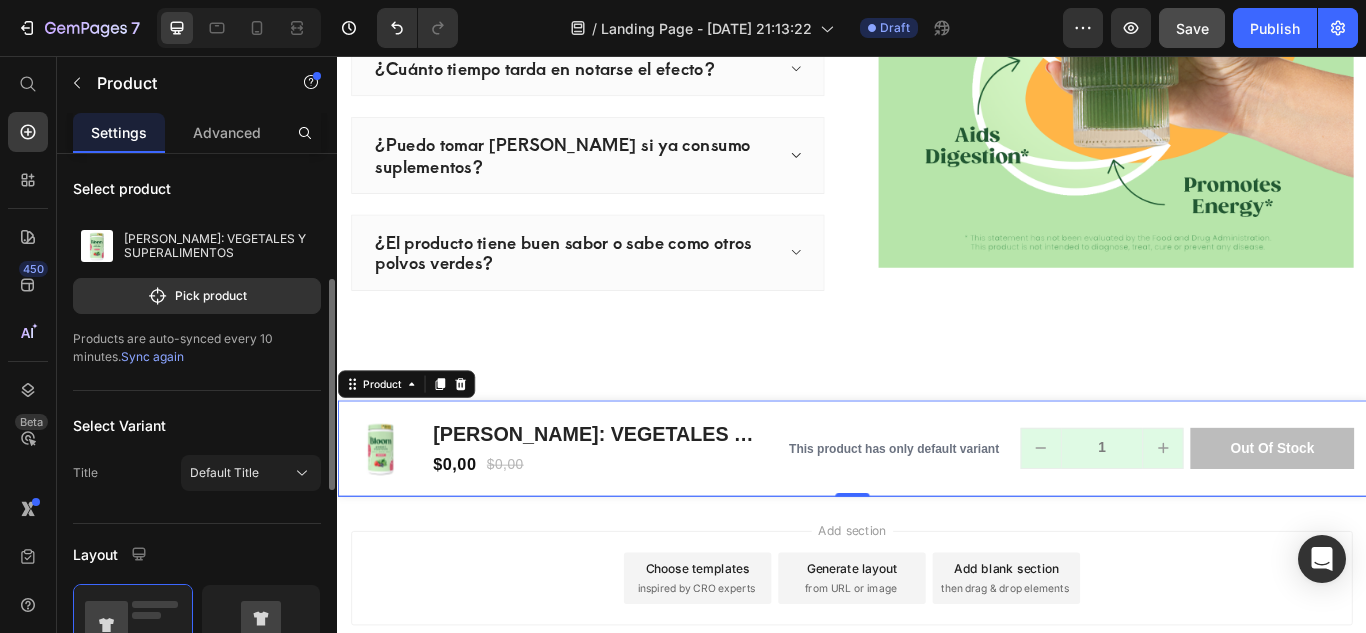 scroll, scrollTop: 89, scrollLeft: 0, axis: vertical 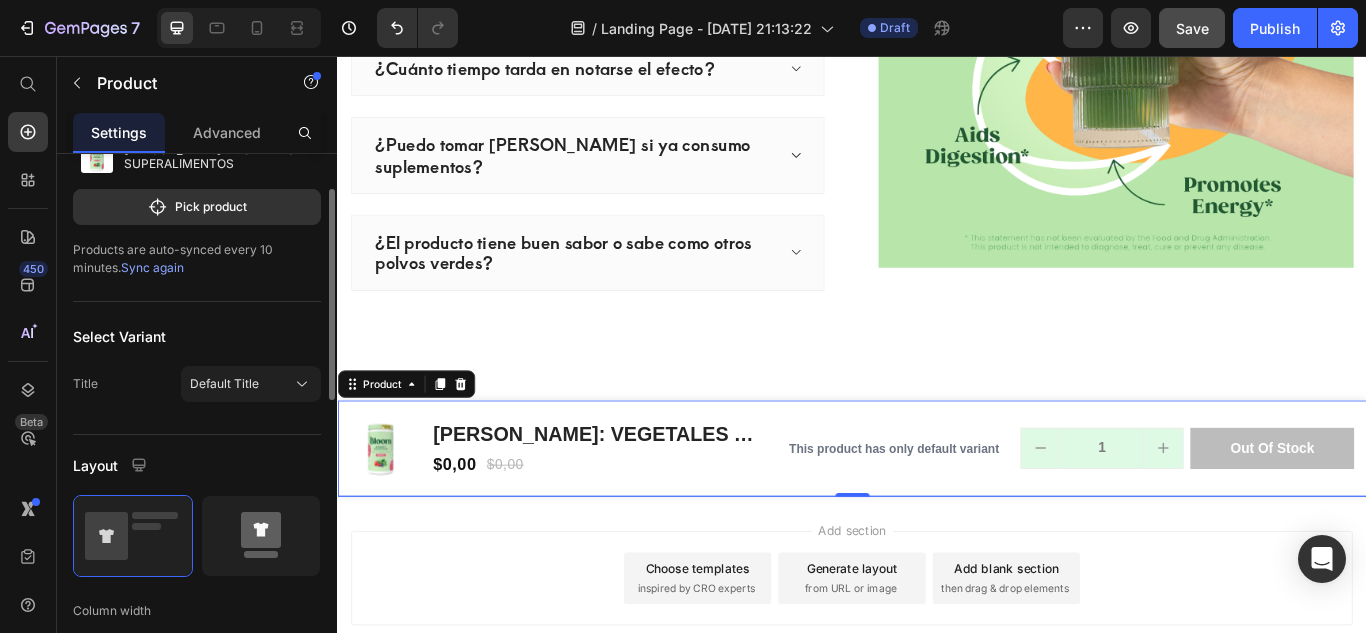 click 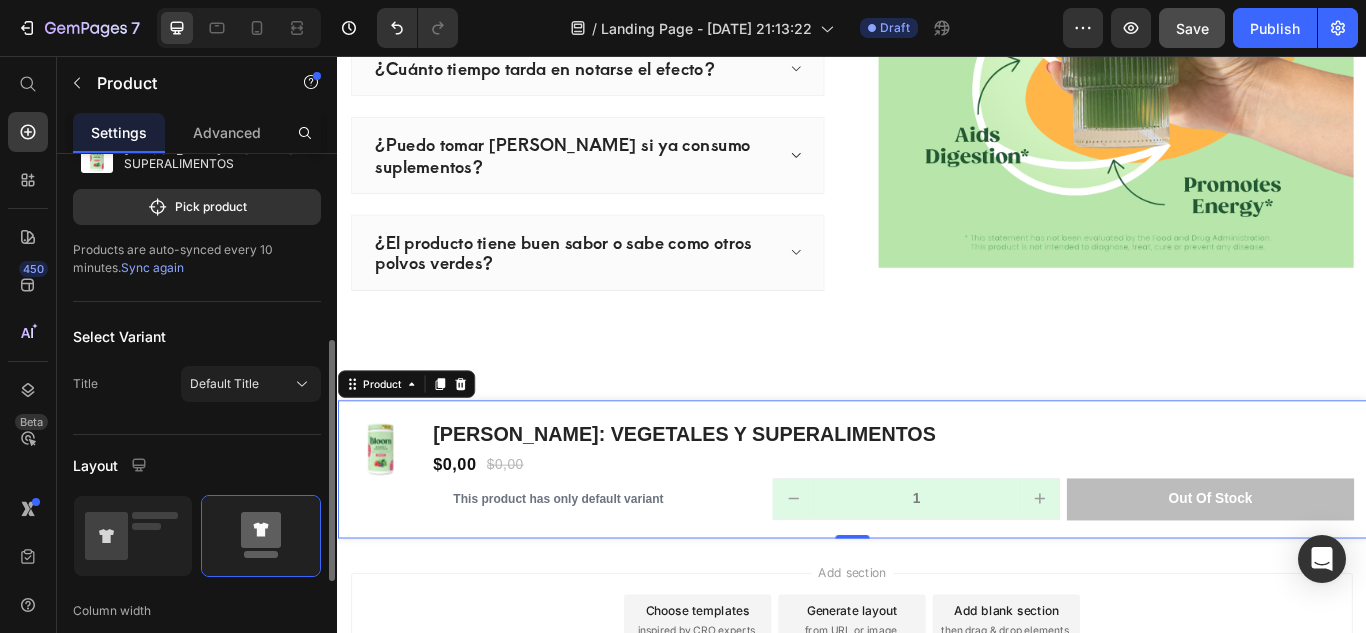 scroll, scrollTop: 192, scrollLeft: 0, axis: vertical 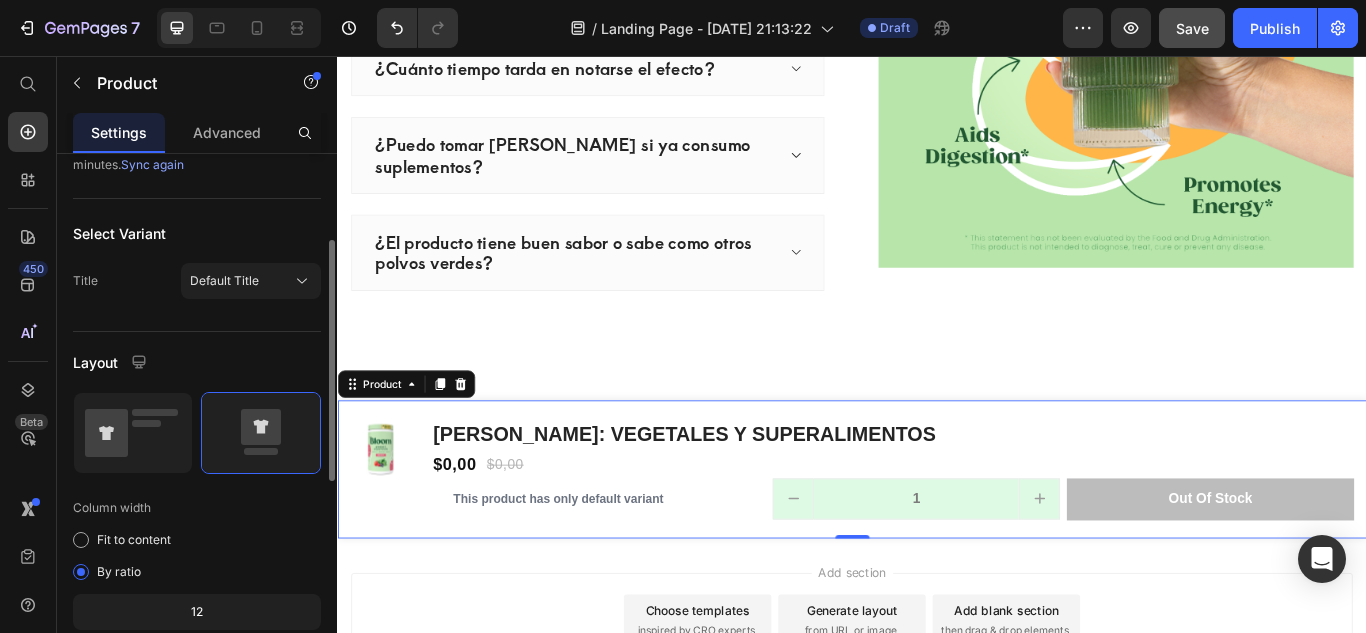 click on "Select product BLOOM: VEGETALES Y SUPERALIMENTOS Pick product  Products are auto-synced every 10 minutes.  Sync again Select Variant Title Default Title Layout Column width Fit to content By ratio 12 Column Column 1 Column 2 Size Full width Width 1200 px % Show more  Delete element" at bounding box center (197, 557) 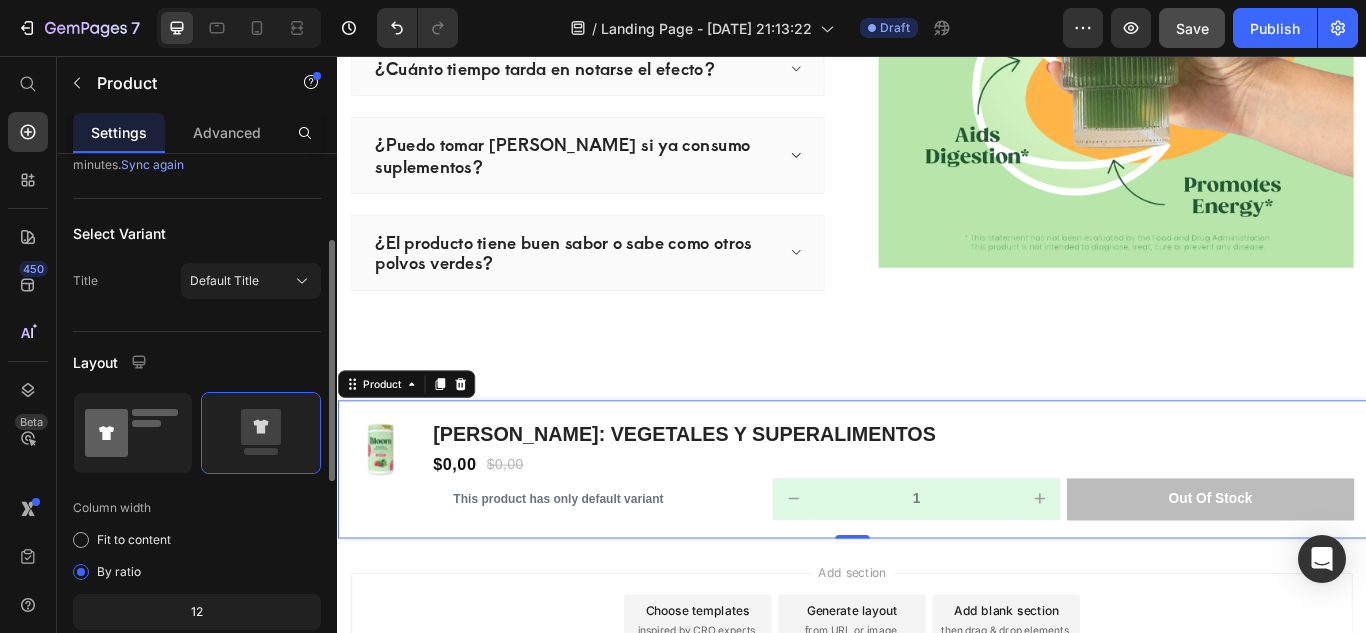 click 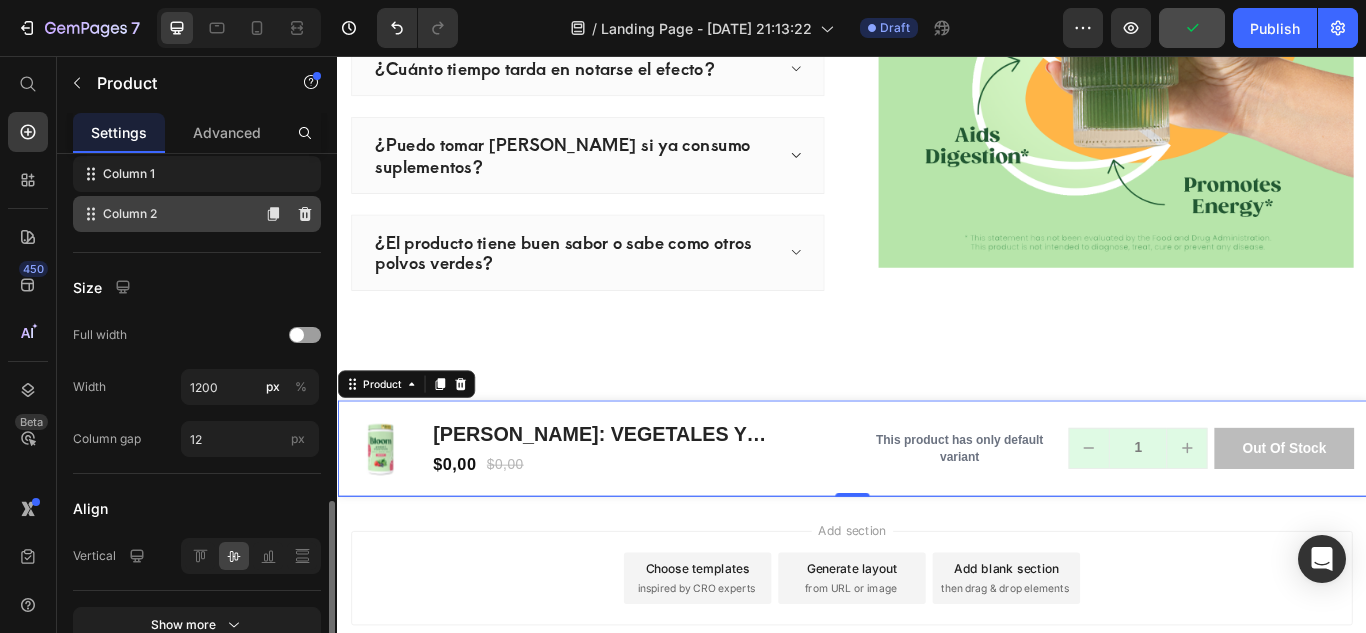 scroll, scrollTop: 823, scrollLeft: 0, axis: vertical 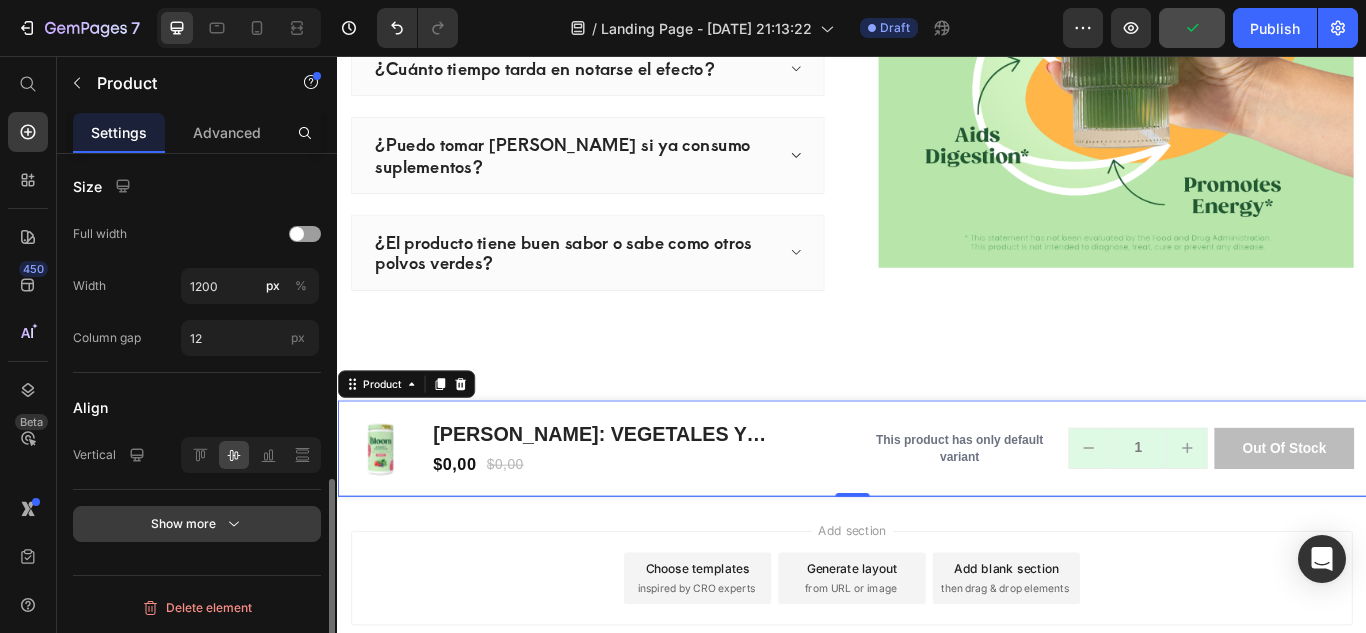 click on "Show more" at bounding box center (197, 524) 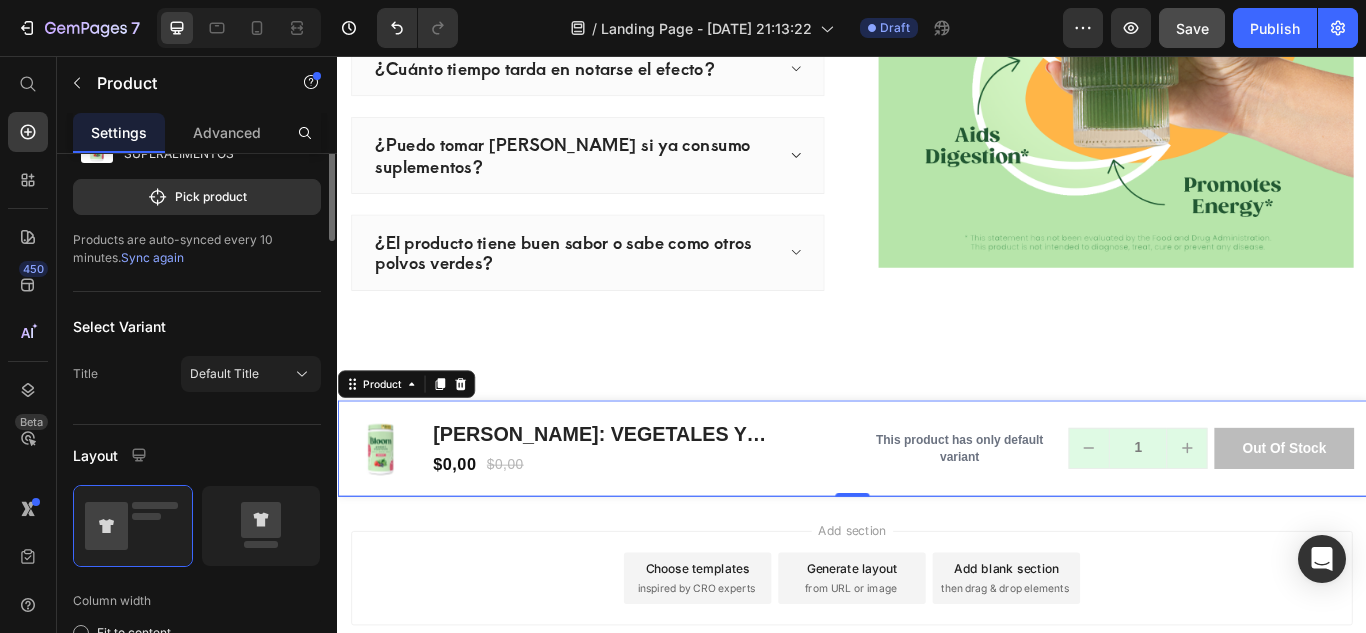 scroll, scrollTop: 0, scrollLeft: 0, axis: both 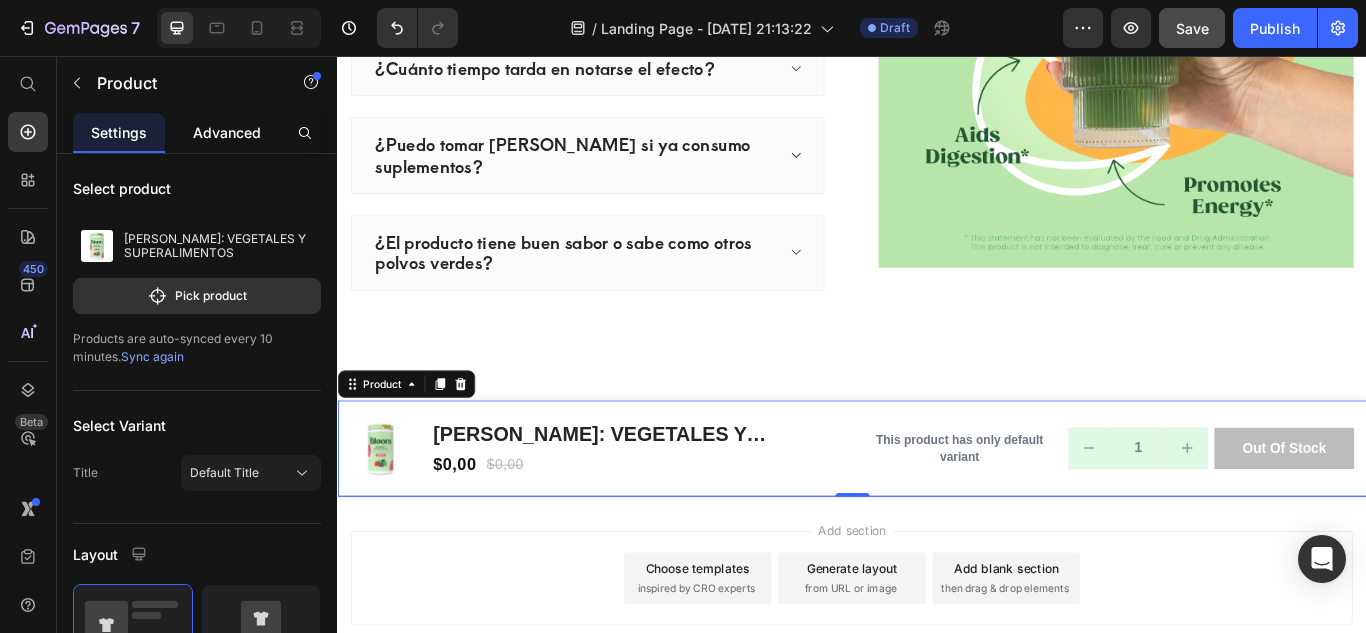 click on "Advanced" at bounding box center (227, 132) 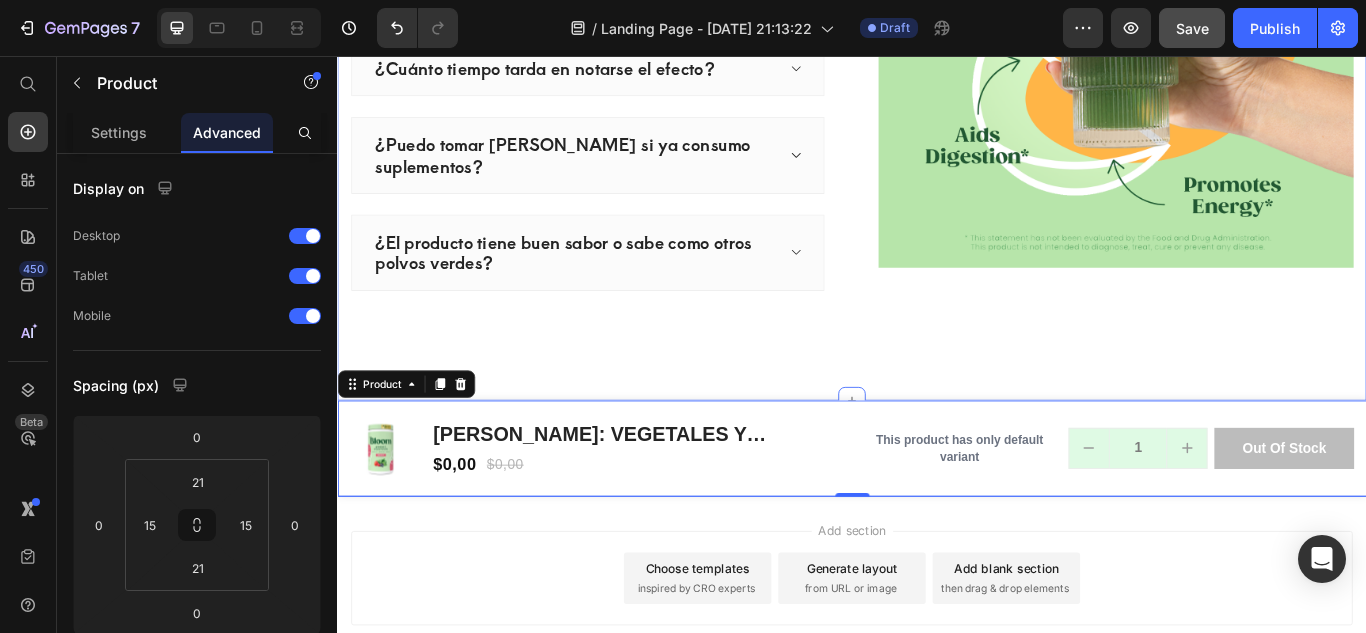 click on "Preguntas Frecuentes Heading
¿Bloom realmente funciona para reducir la hinchazón?
¿Es seguro tomar Bloom todos los días?
¿Cuánto tiempo tarda en notarse el efecto?
¿Puedo tomar Bloom si ya consumo suplementos?
¿El producto tiene buen sabor o sabe como otros polvos verdes? Accordion Image Row Section 6" at bounding box center (937, 63) 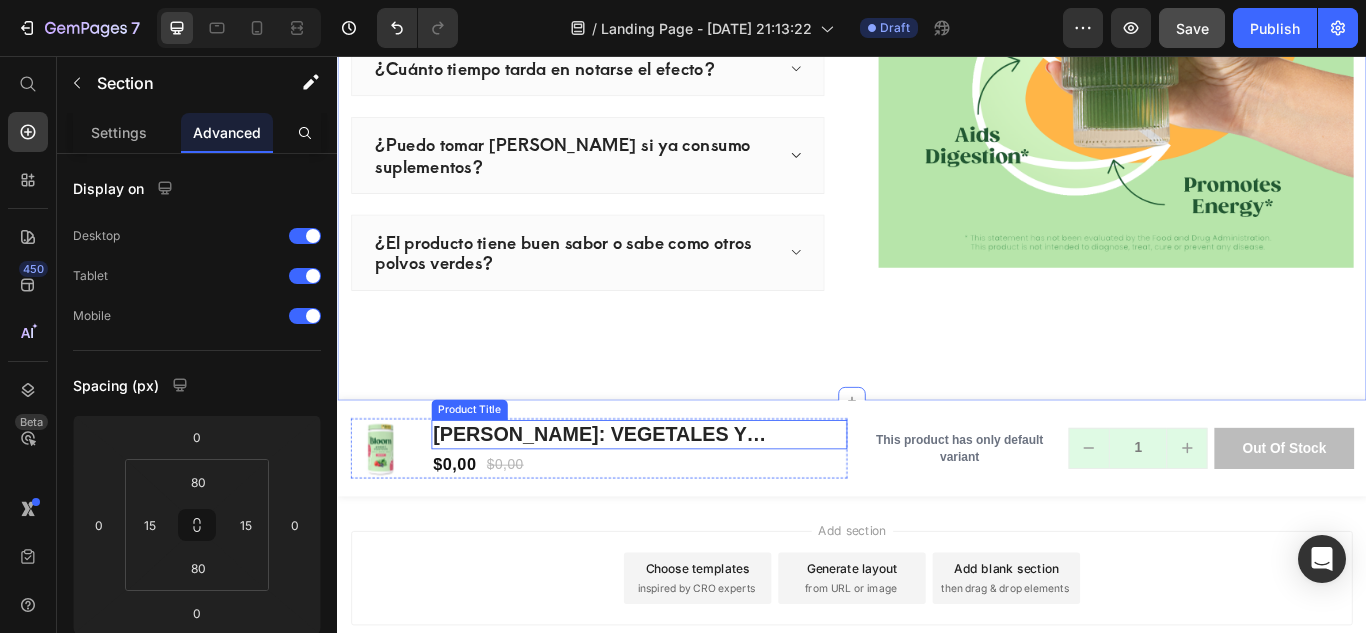 click on "[PERSON_NAME]: VEGETALES Y SUPERALIMENTOS" at bounding box center (688, 498) 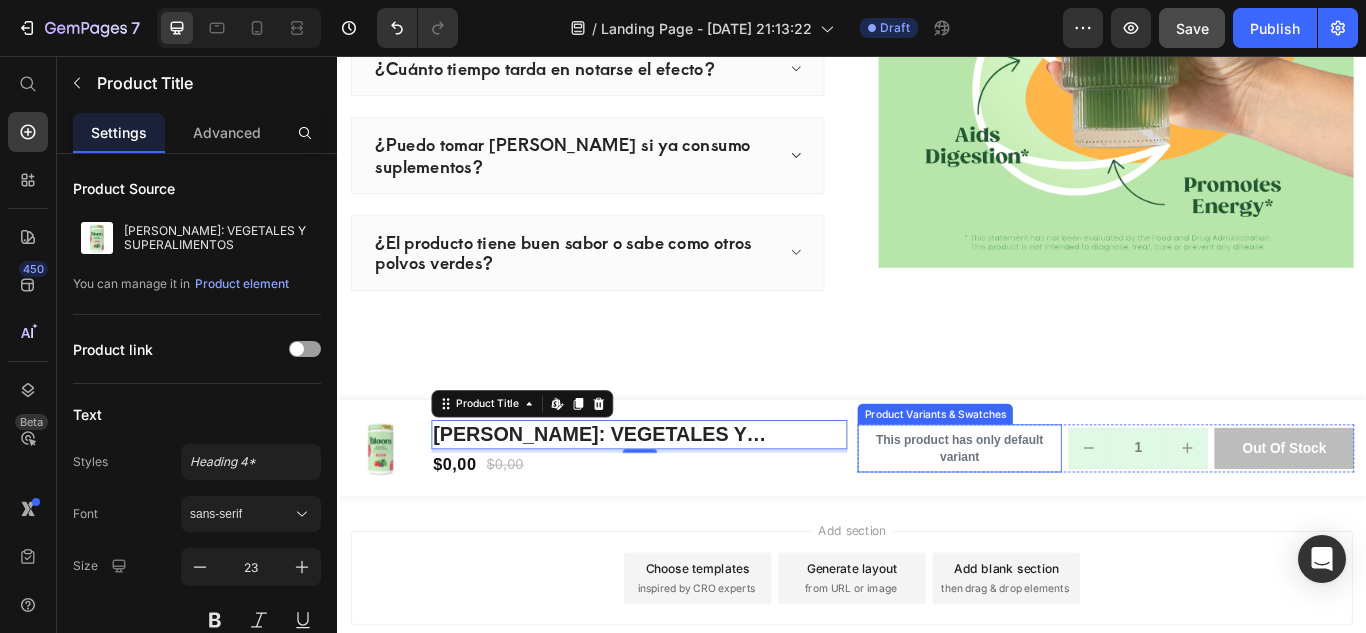 click on "This product has only default variant" at bounding box center [1062, 514] 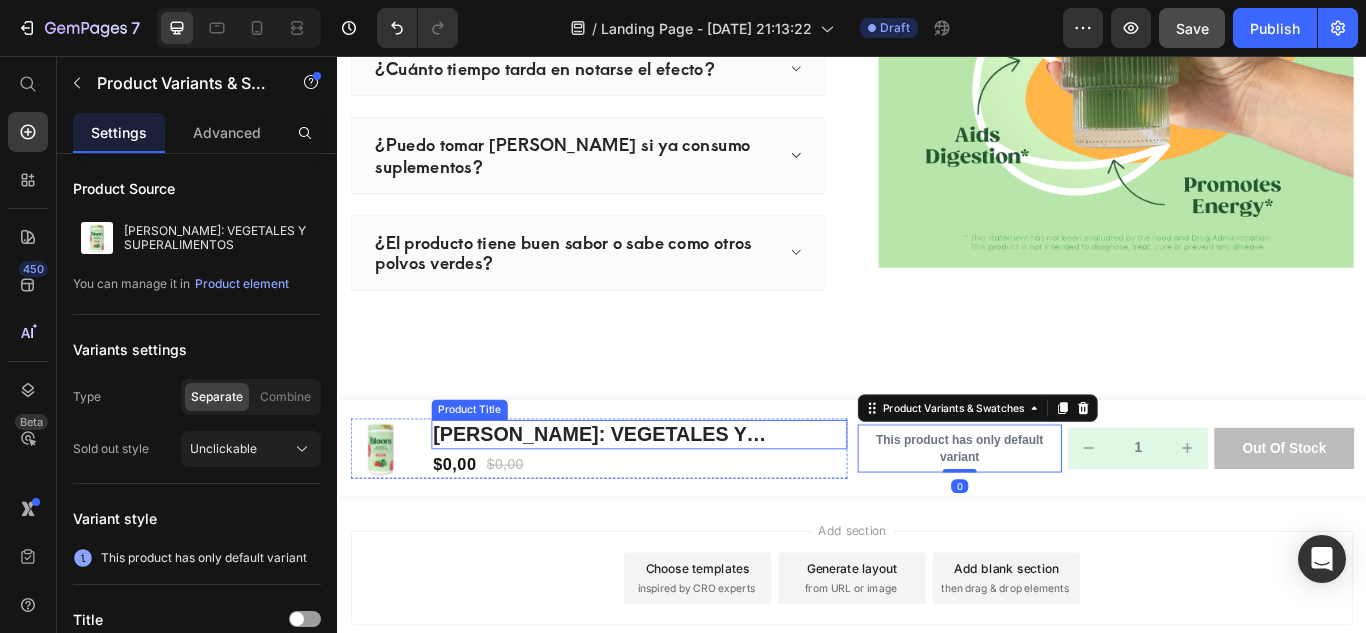 click on "[PERSON_NAME]: VEGETALES Y SUPERALIMENTOS" at bounding box center [688, 498] 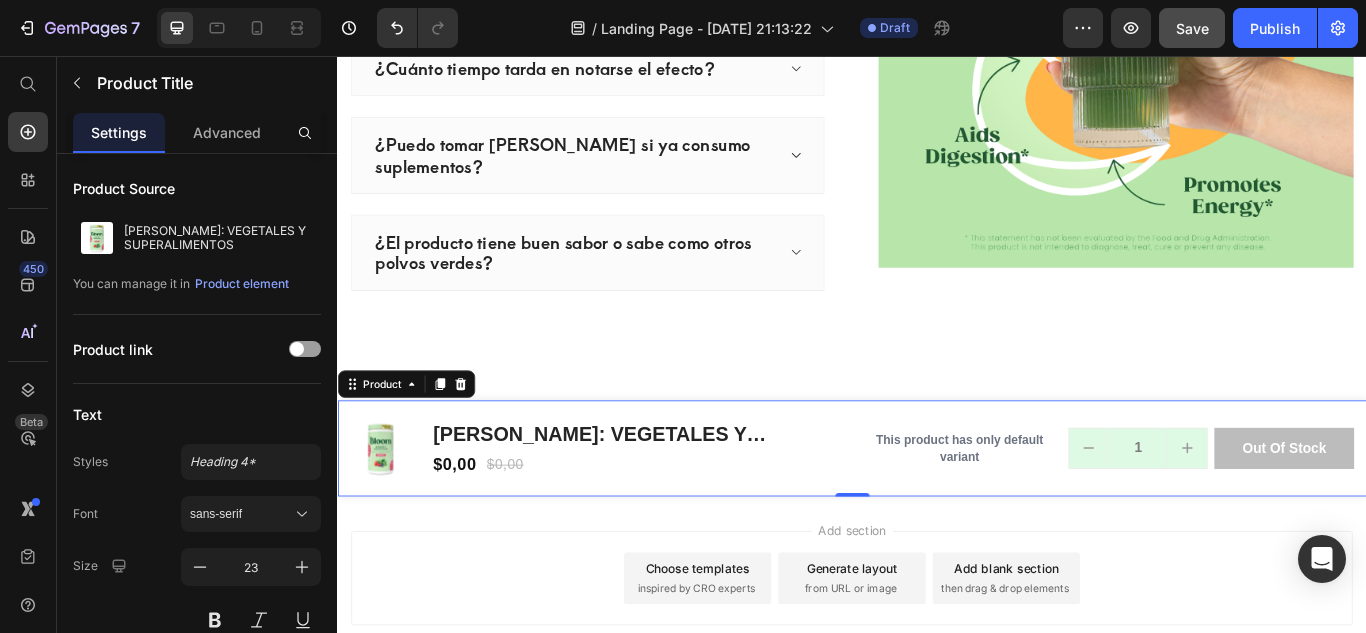 click on "Product Images BLOOM: VEGETALES Y SUPERALIMENTOS Product Title $0,00 Product Price $0,00 Product Price Row Row This product has only default variant Product Variants & Swatches 1 Product Quantity out of stock Product Cart Button Row Row Product   0" at bounding box center (937, 514) 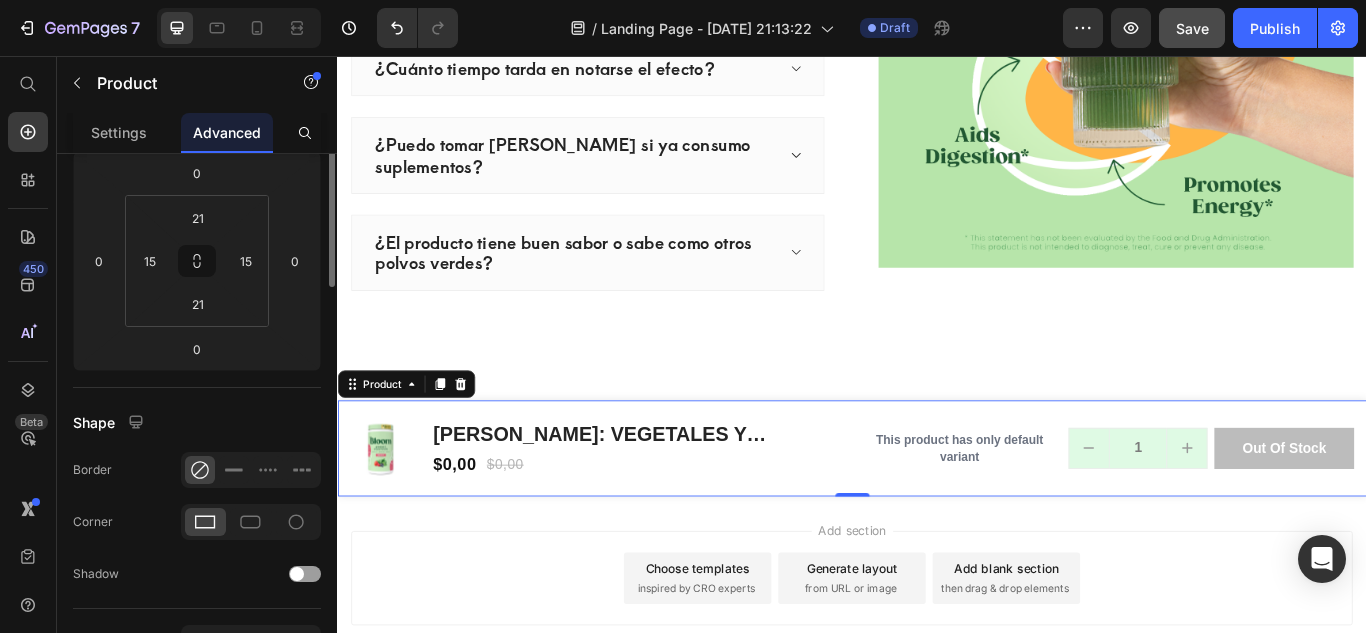 scroll, scrollTop: 0, scrollLeft: 0, axis: both 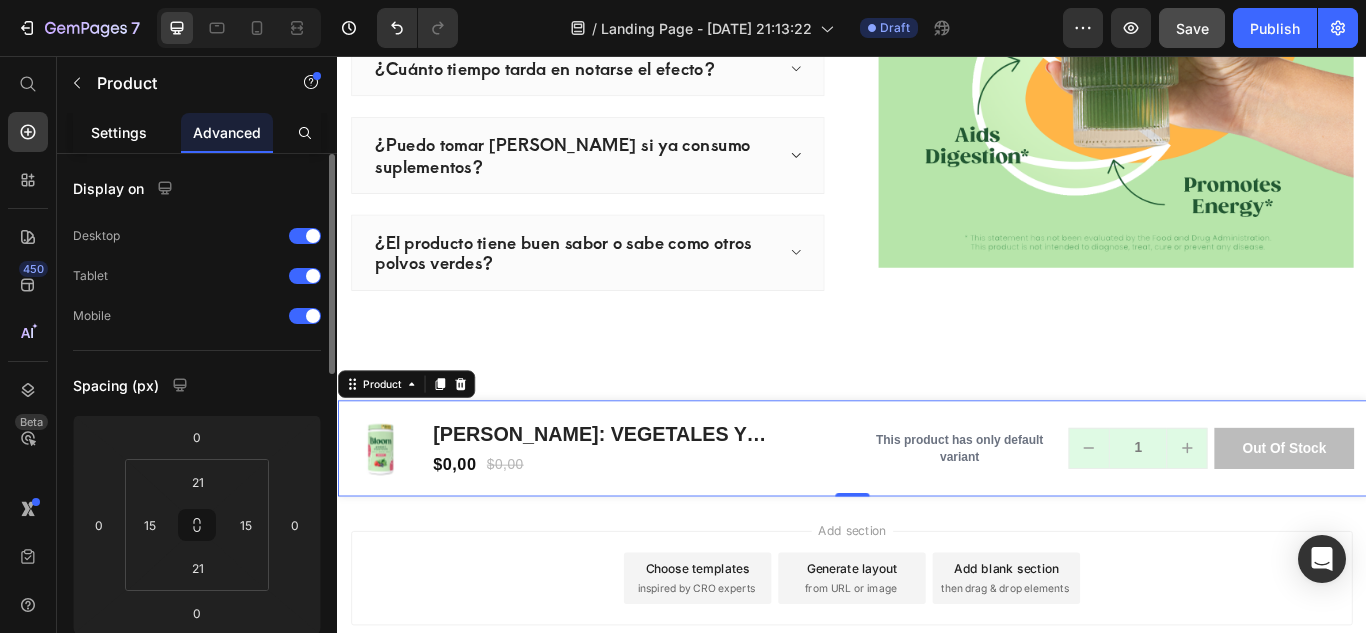 click on "Settings" at bounding box center [119, 132] 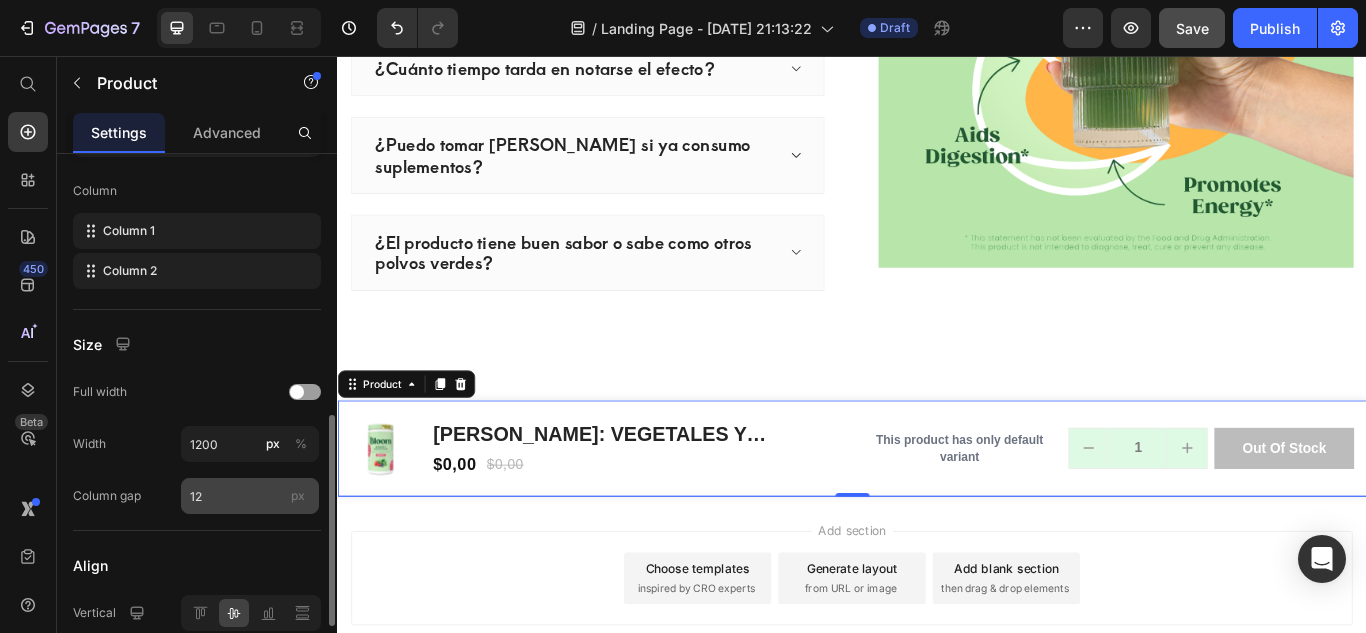 scroll, scrollTop: 663, scrollLeft: 0, axis: vertical 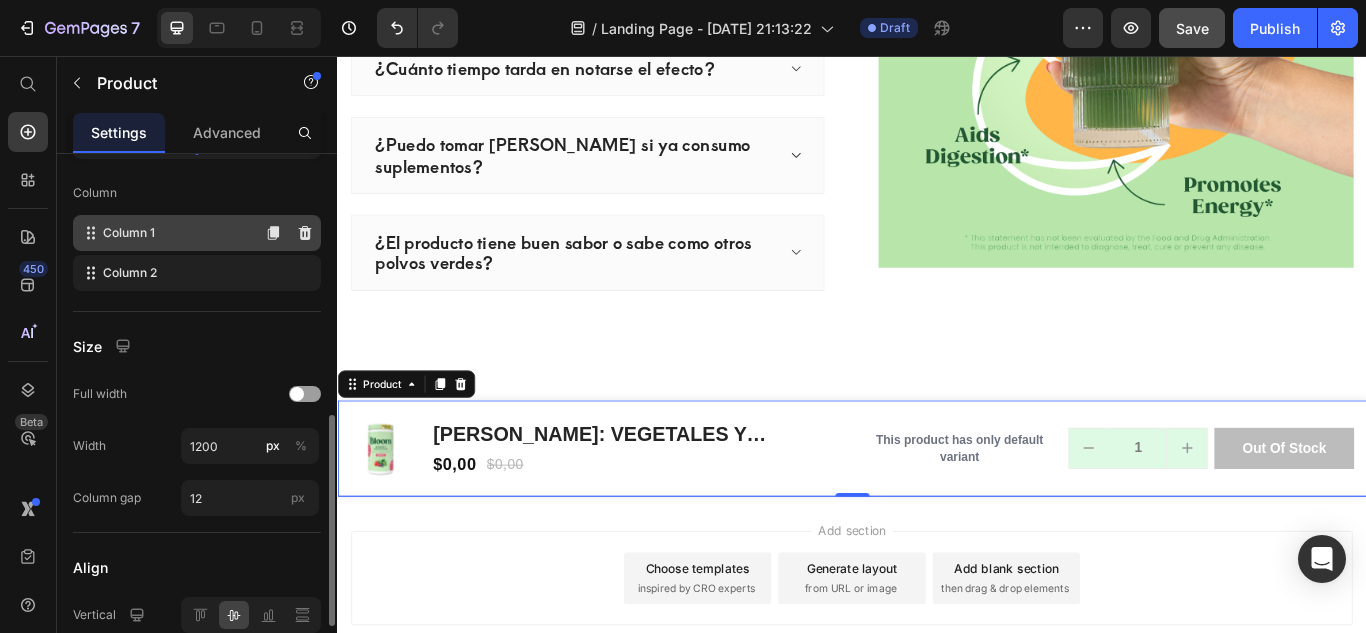 click on "Column 1" 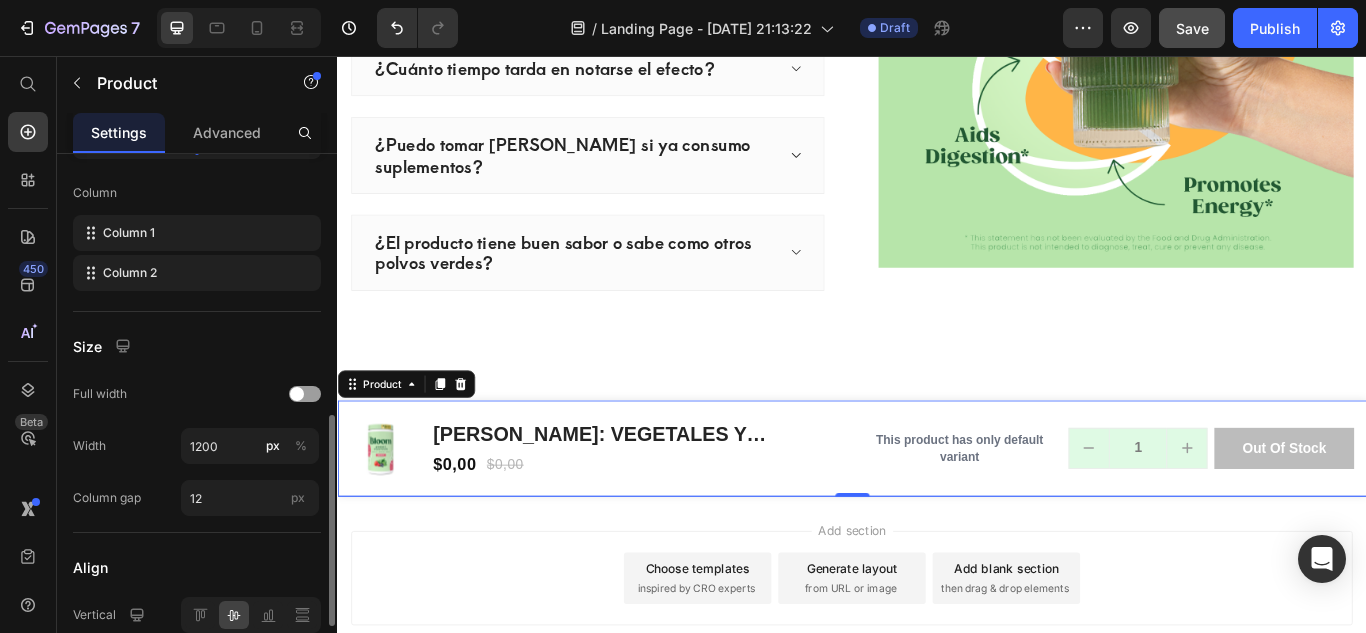 type 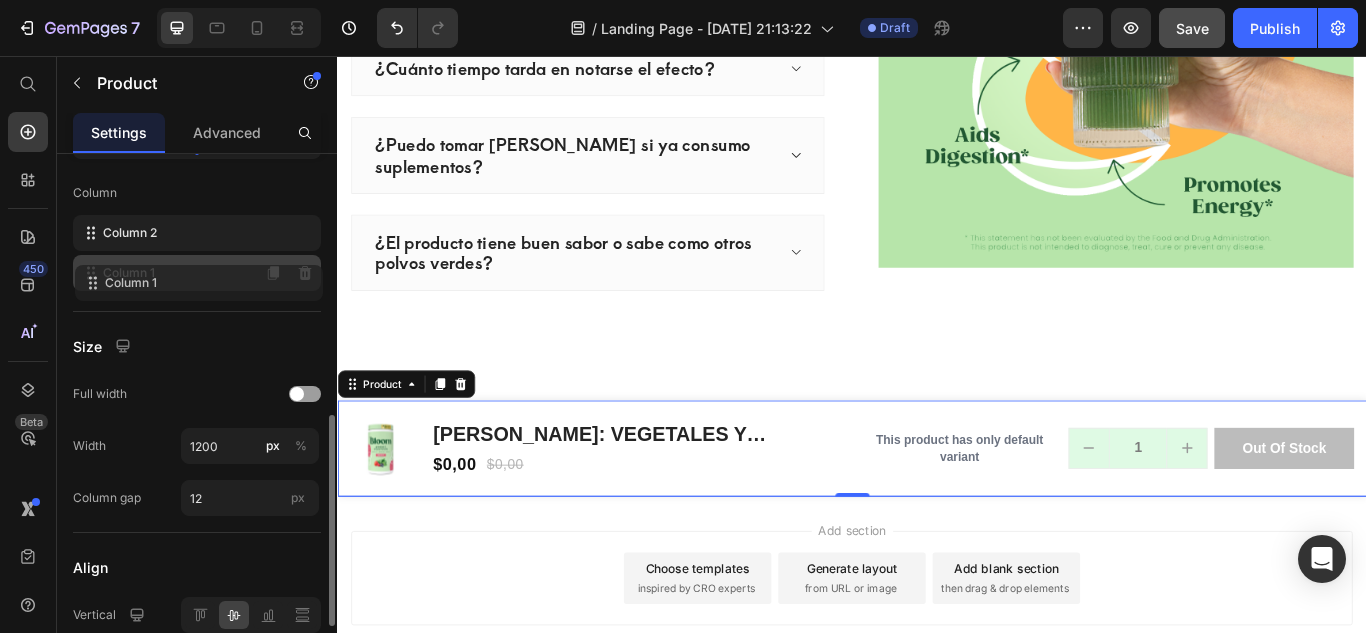 drag, startPoint x: 244, startPoint y: 236, endPoint x: 247, endPoint y: 286, distance: 50.08992 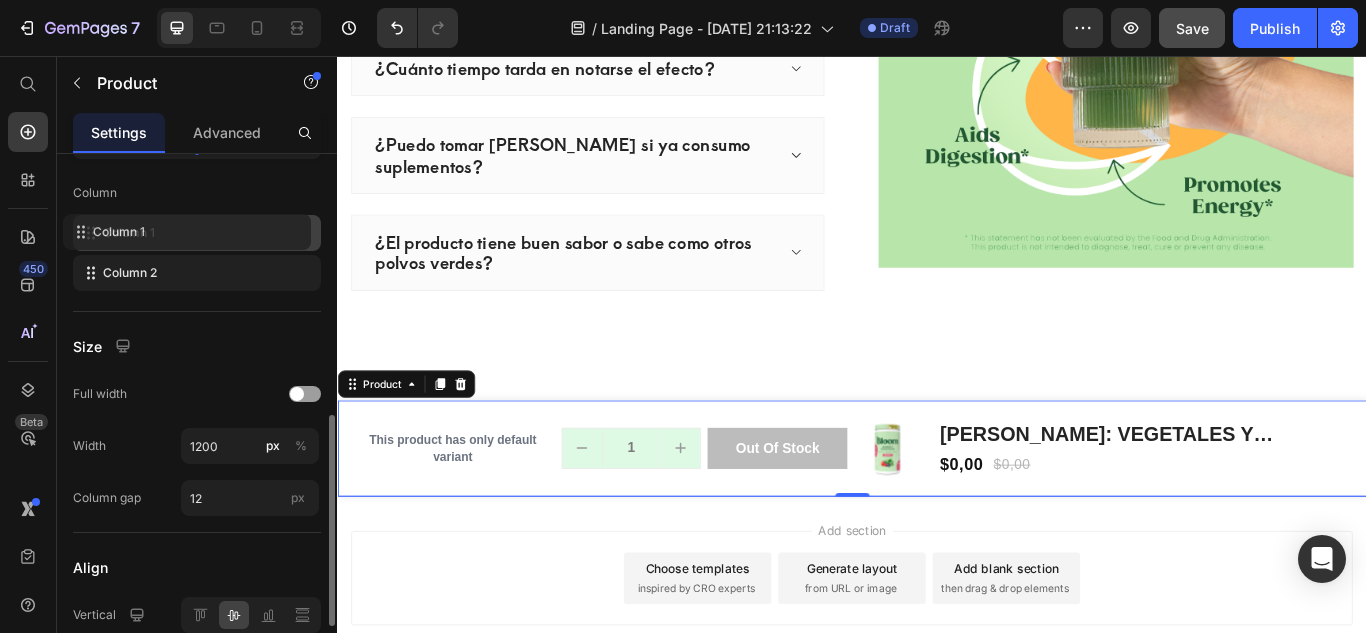 drag, startPoint x: 240, startPoint y: 279, endPoint x: 230, endPoint y: 234, distance: 46.09772 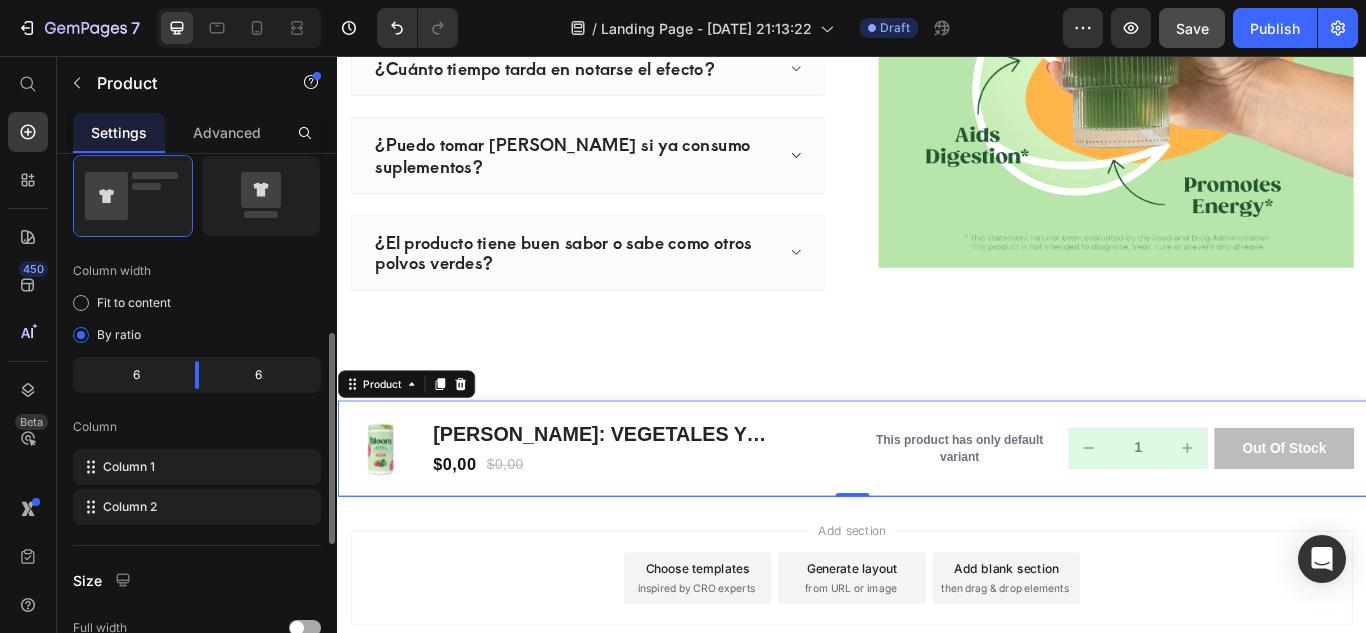 scroll, scrollTop: 427, scrollLeft: 0, axis: vertical 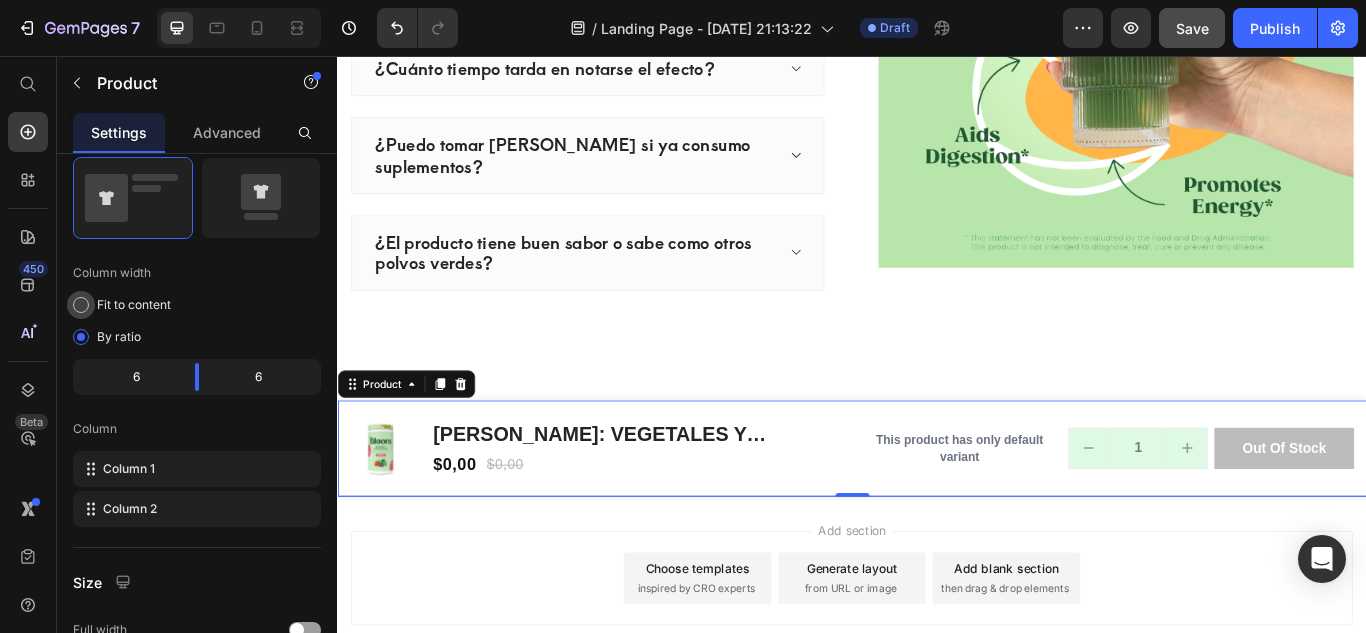 click at bounding box center (81, 305) 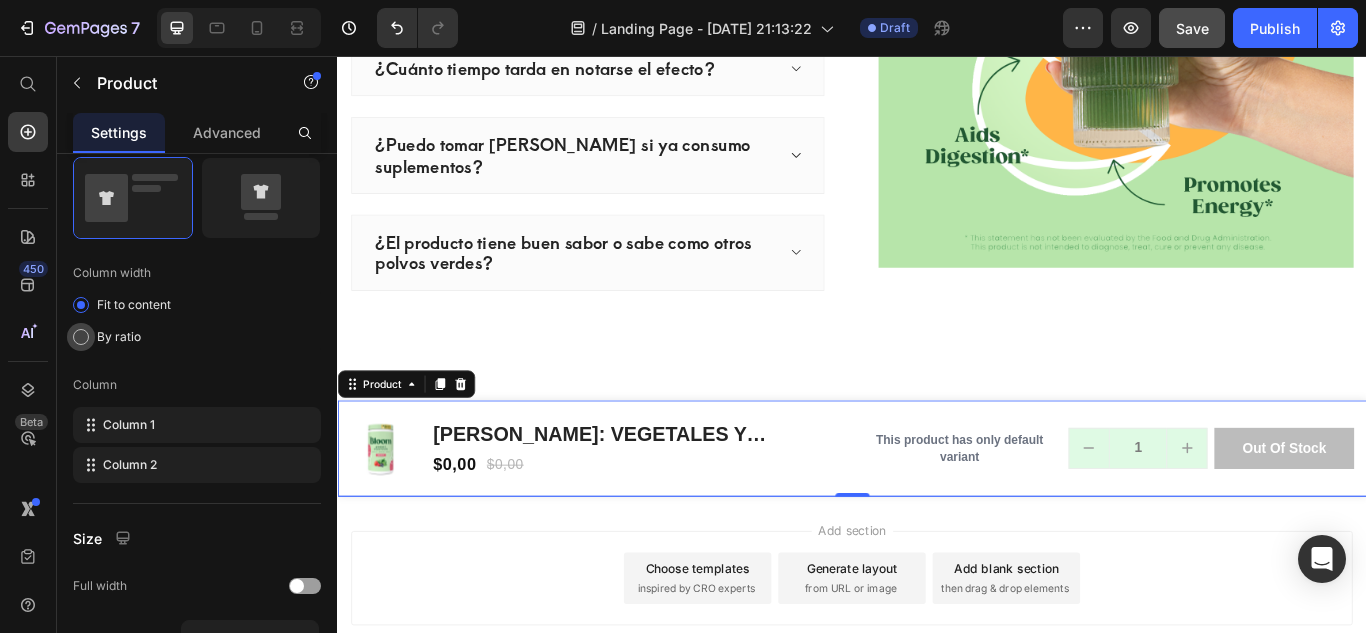 click at bounding box center [81, 337] 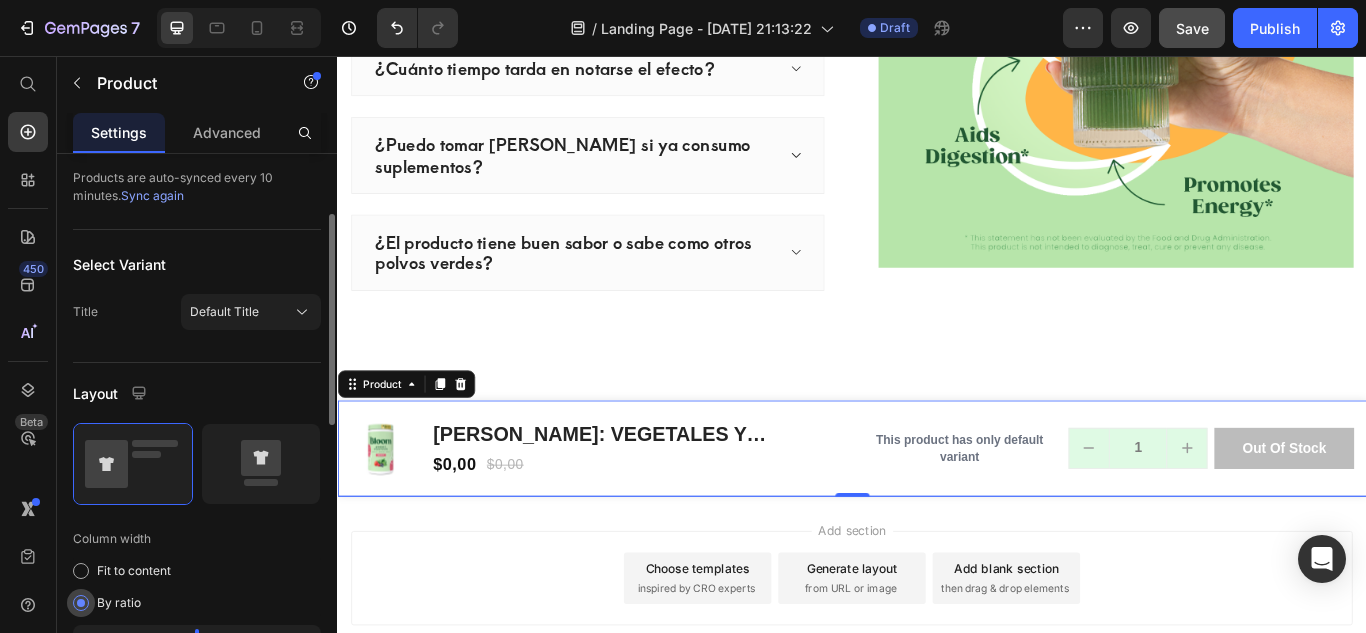scroll, scrollTop: 159, scrollLeft: 0, axis: vertical 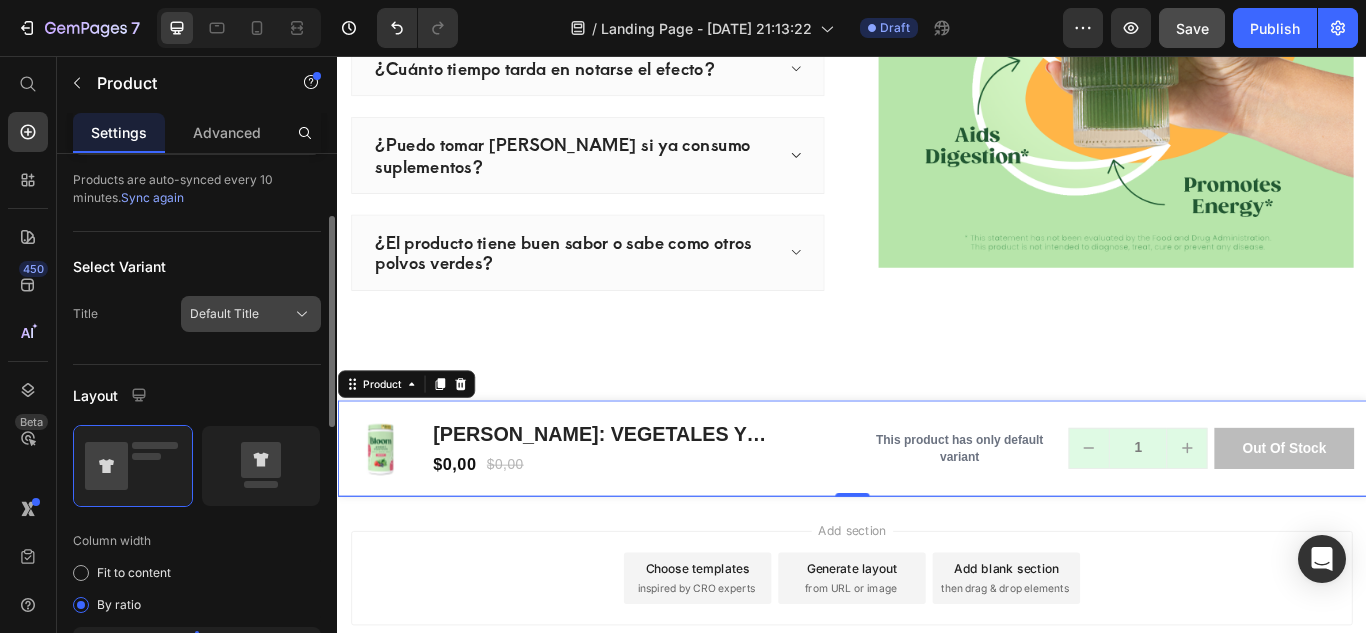click on "Default Title" at bounding box center [224, 314] 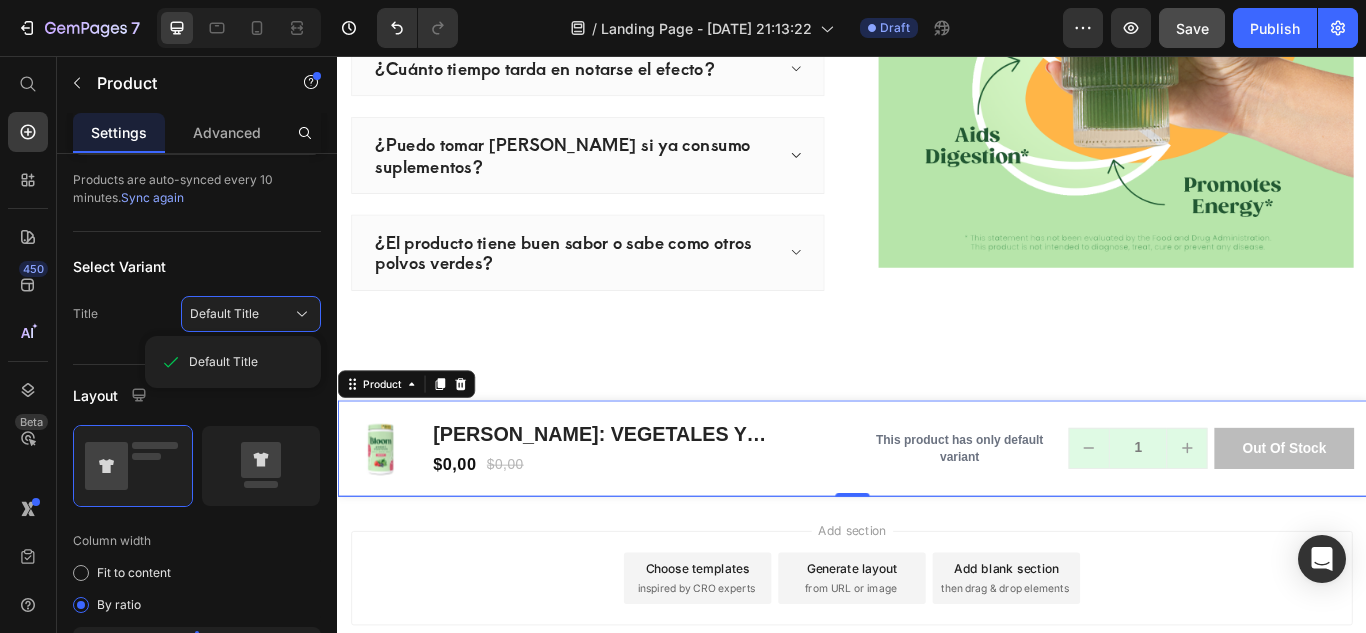 click on "Select Variant" at bounding box center (197, 266) 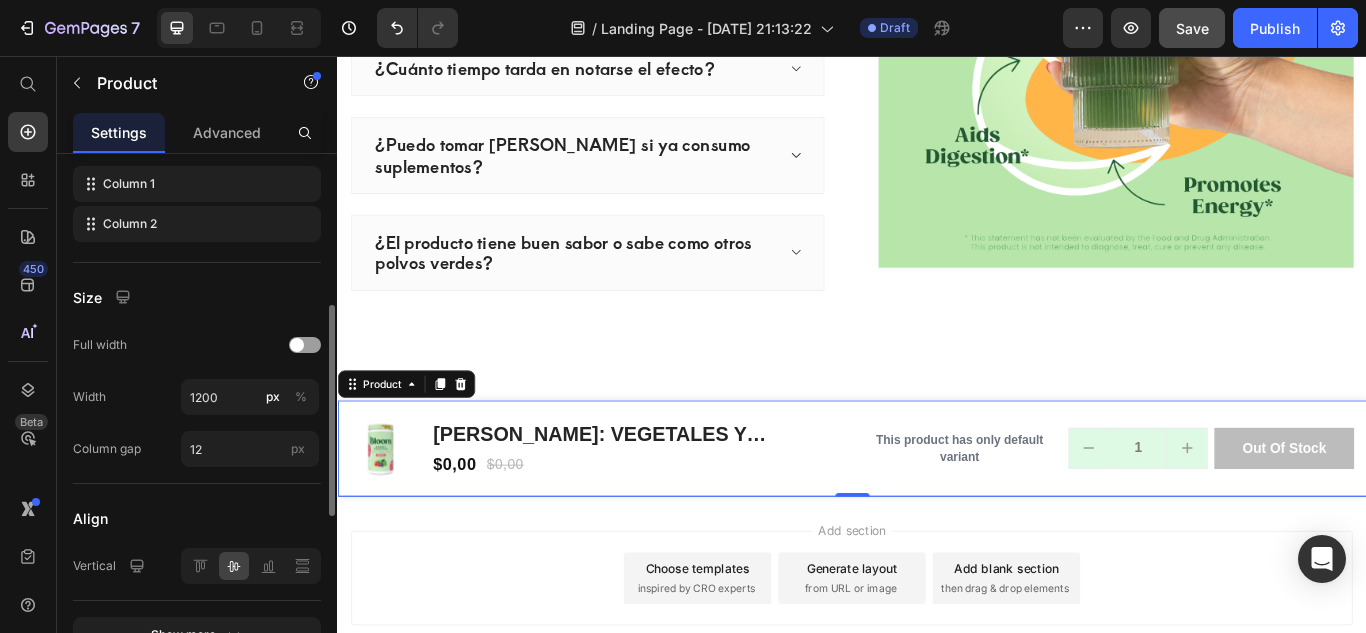 scroll, scrollTop: 823, scrollLeft: 0, axis: vertical 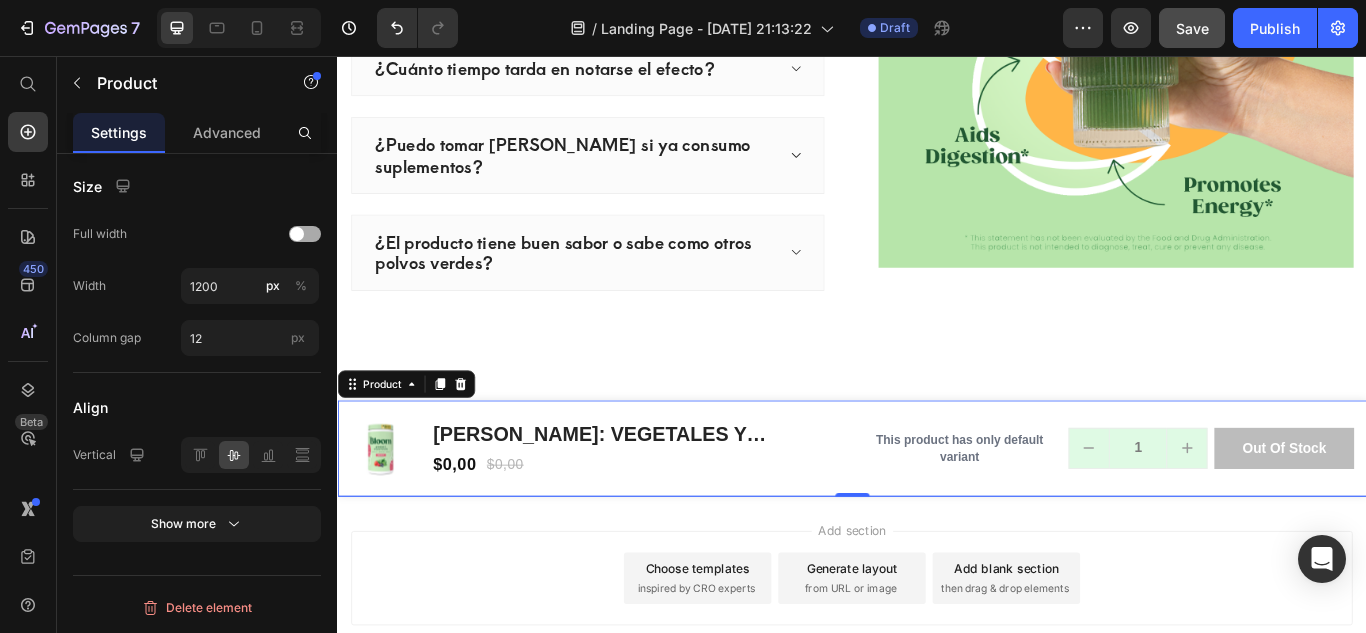 click at bounding box center [305, 234] 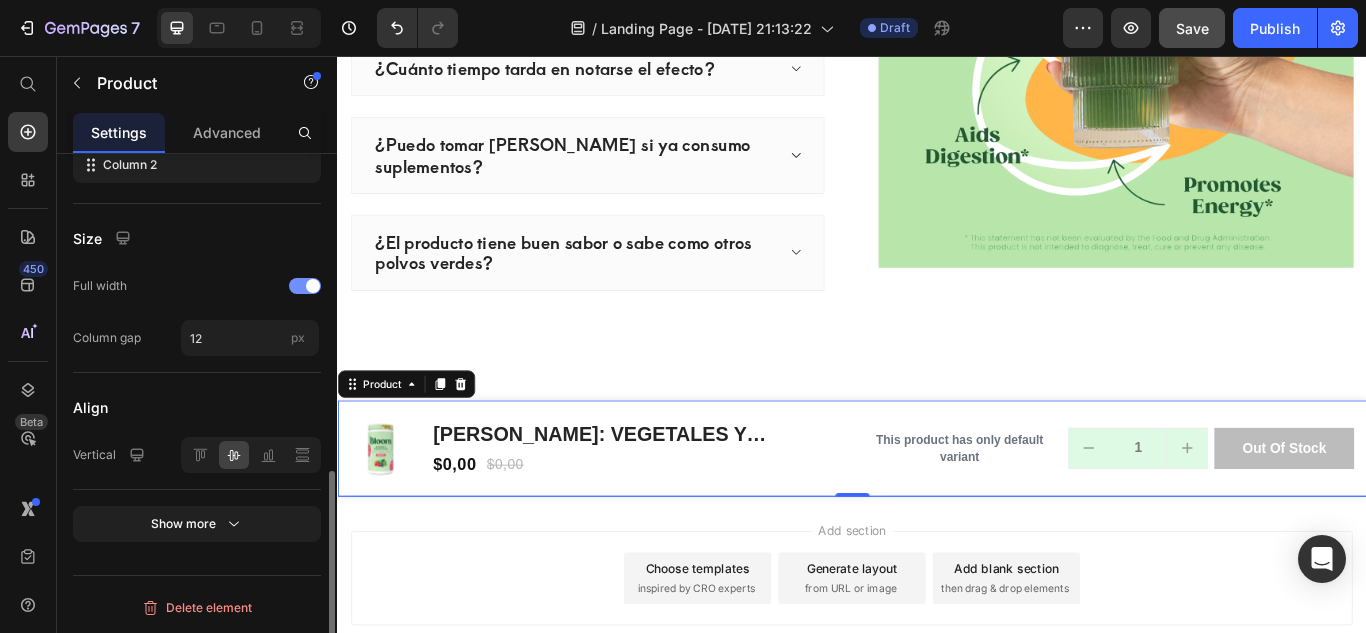 scroll, scrollTop: 771, scrollLeft: 0, axis: vertical 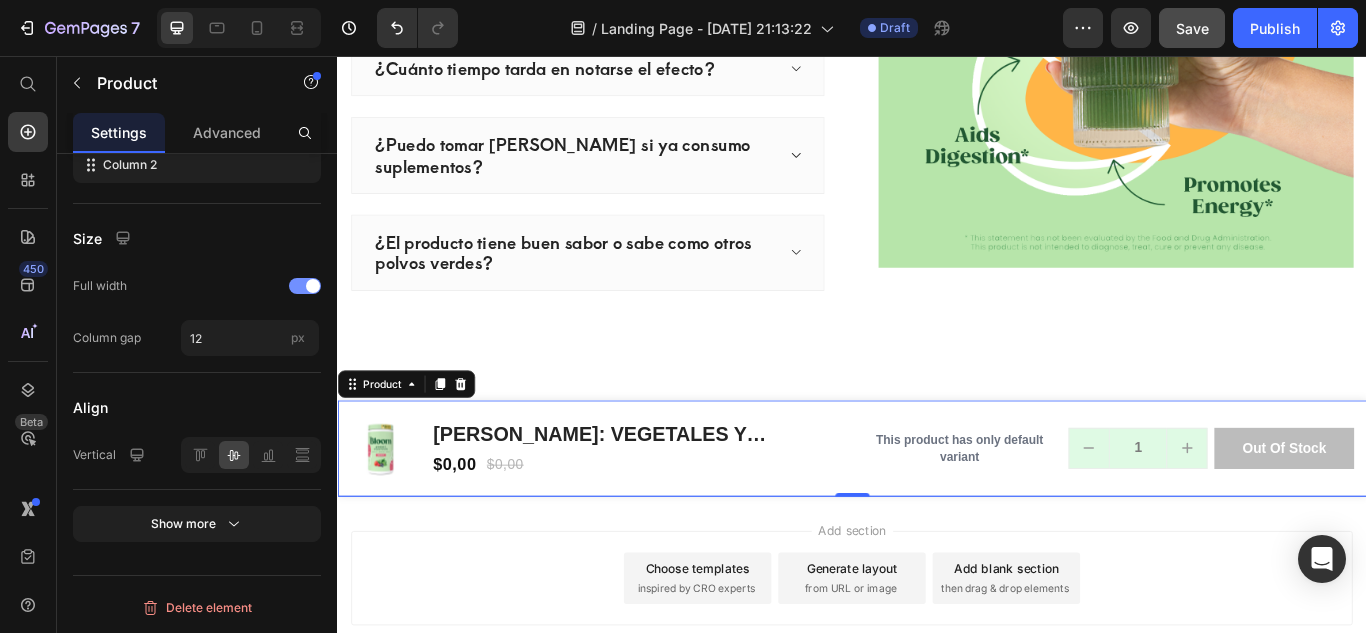 click on "Full width" 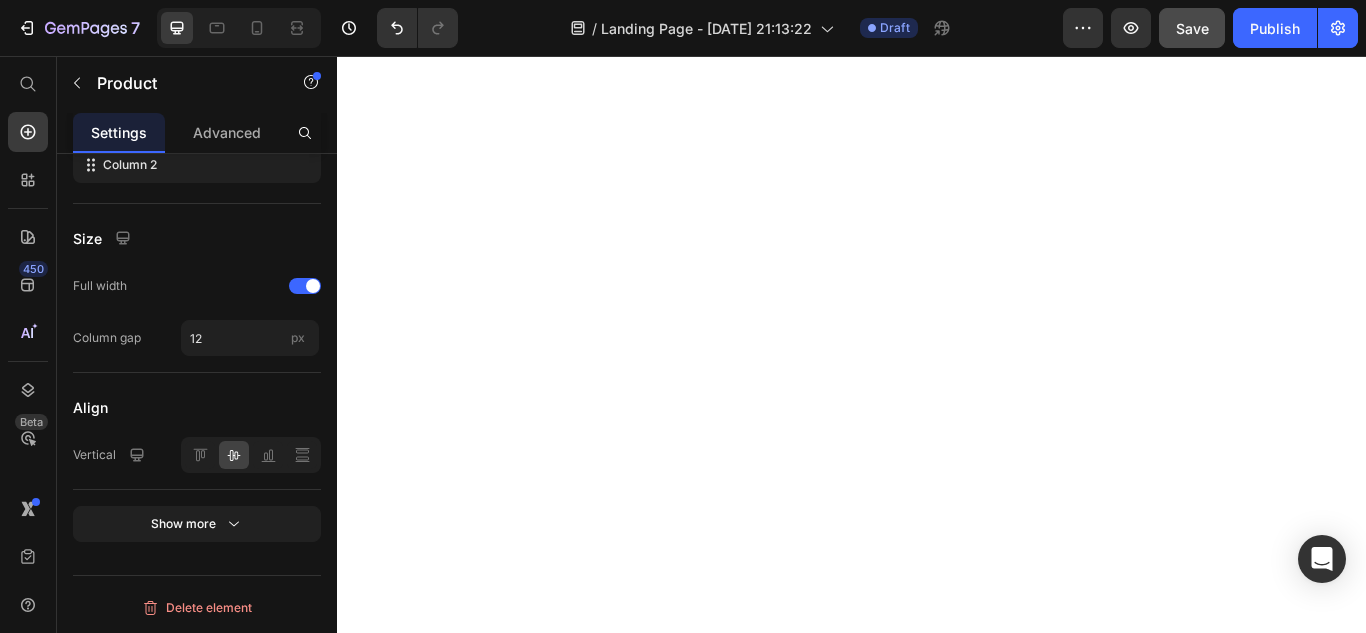 scroll, scrollTop: 3571, scrollLeft: 0, axis: vertical 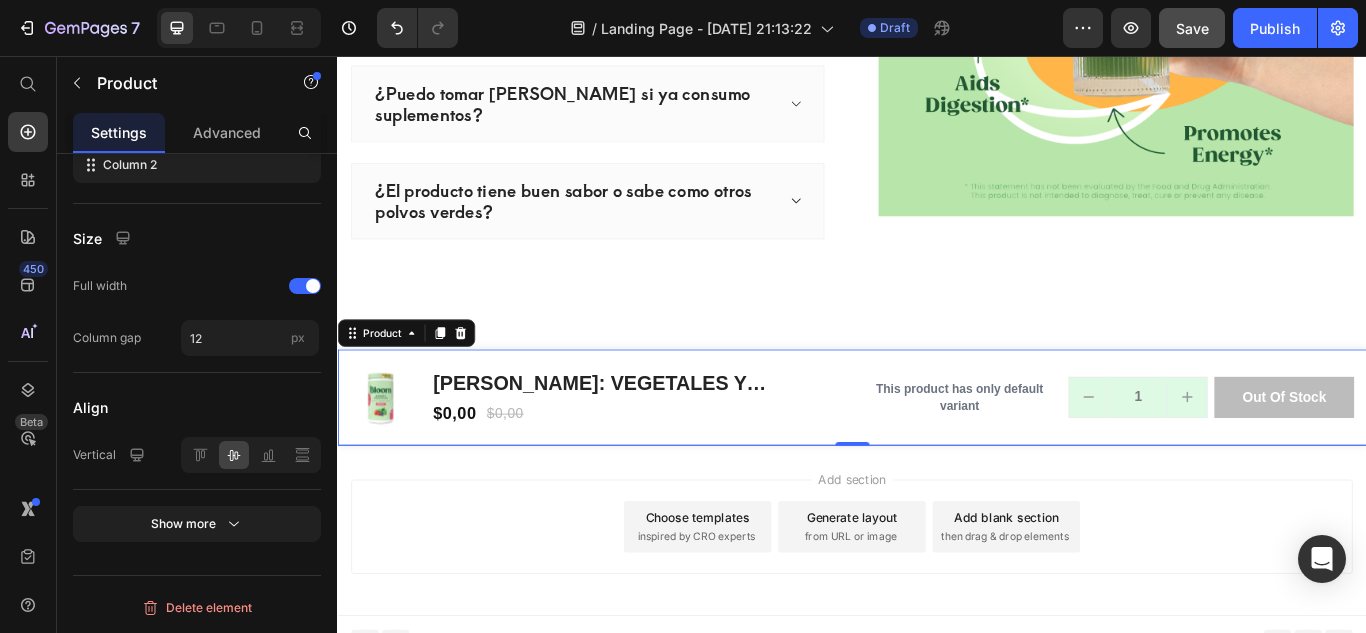 click on "Product Images BLOOM: VEGETALES Y SUPERALIMENTOS Product Title $0,00 Product Price $0,00 Product Price Row Row This product has only default variant Product Variants & Swatches 1 Product Quantity out of stock Product Cart Button Row Row Product   0" at bounding box center [937, 454] 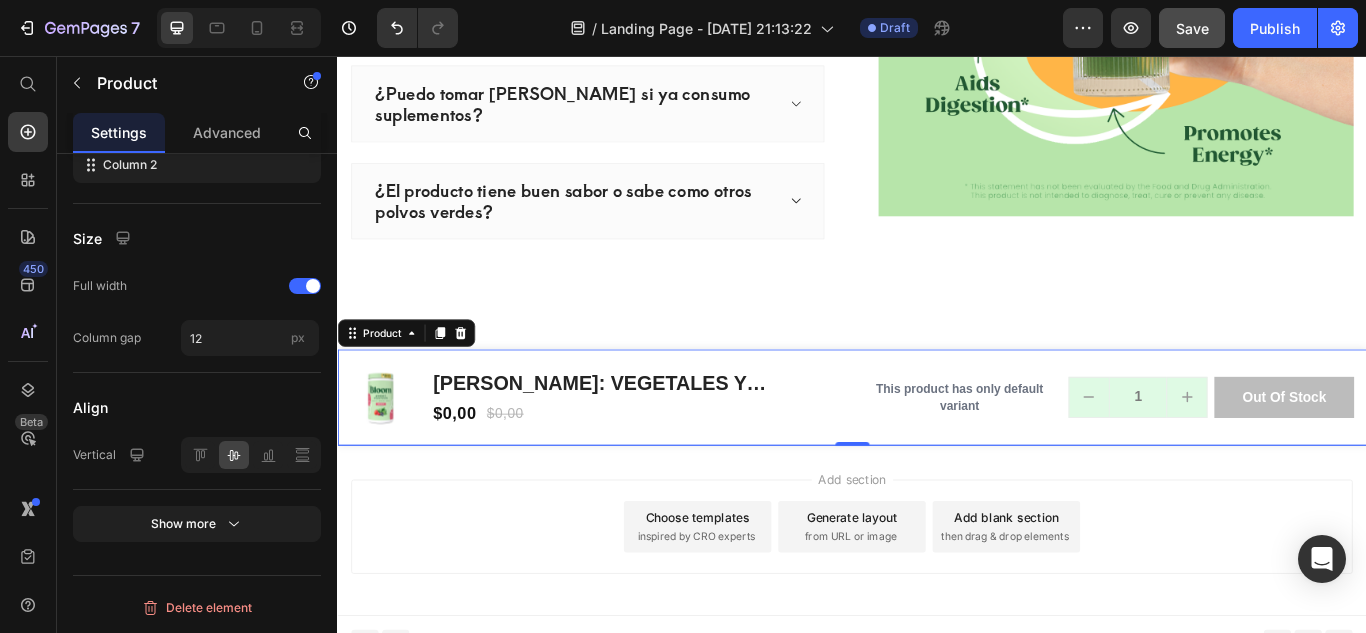 click on "Product Images BLOOM: VEGETALES Y SUPERALIMENTOS Product Title $0,00 Product Price $0,00 Product Price Row Row This product has only default variant Product Variants & Swatches 1 Product Quantity out of stock Product Cart Button Row Row Product   0" at bounding box center (937, 454) 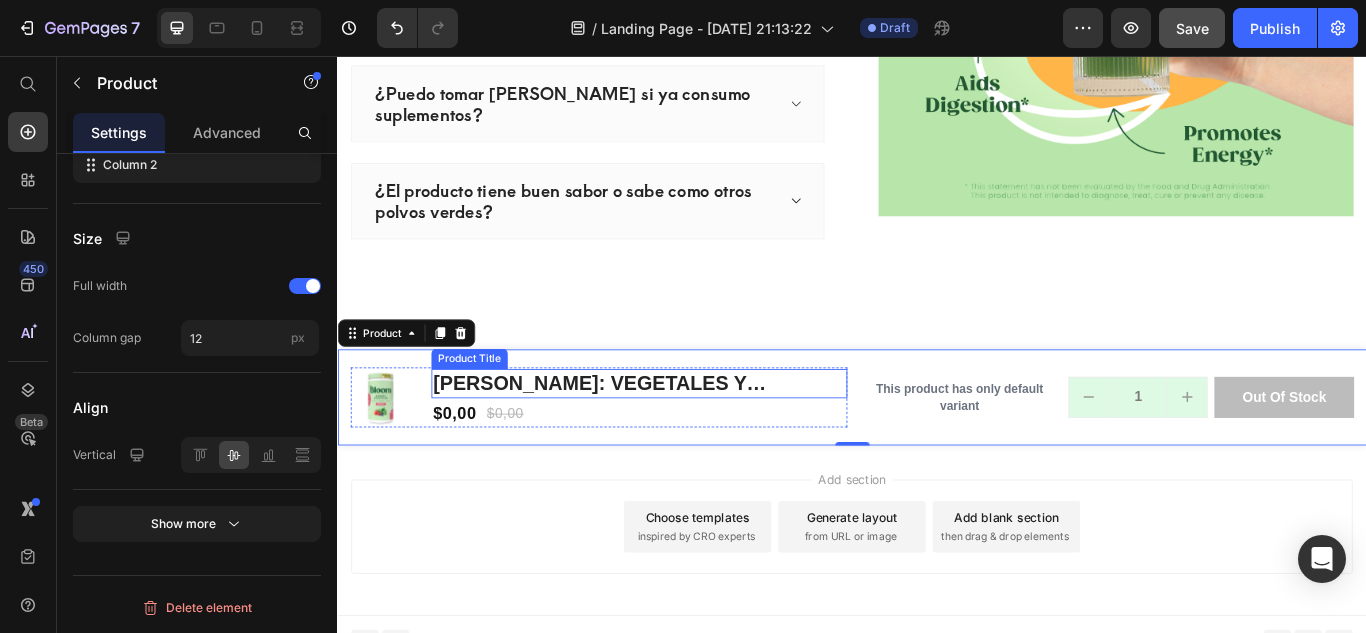 click on "[PERSON_NAME]: VEGETALES Y SUPERALIMENTOS" at bounding box center (688, 438) 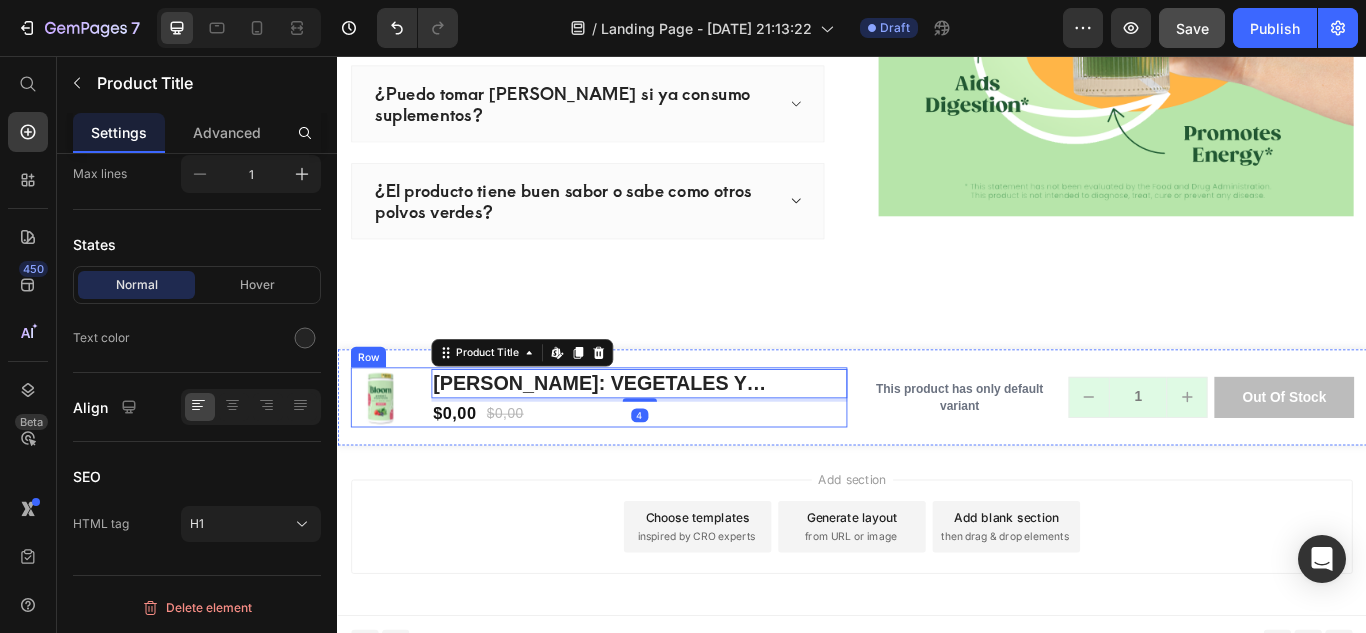 scroll, scrollTop: 0, scrollLeft: 0, axis: both 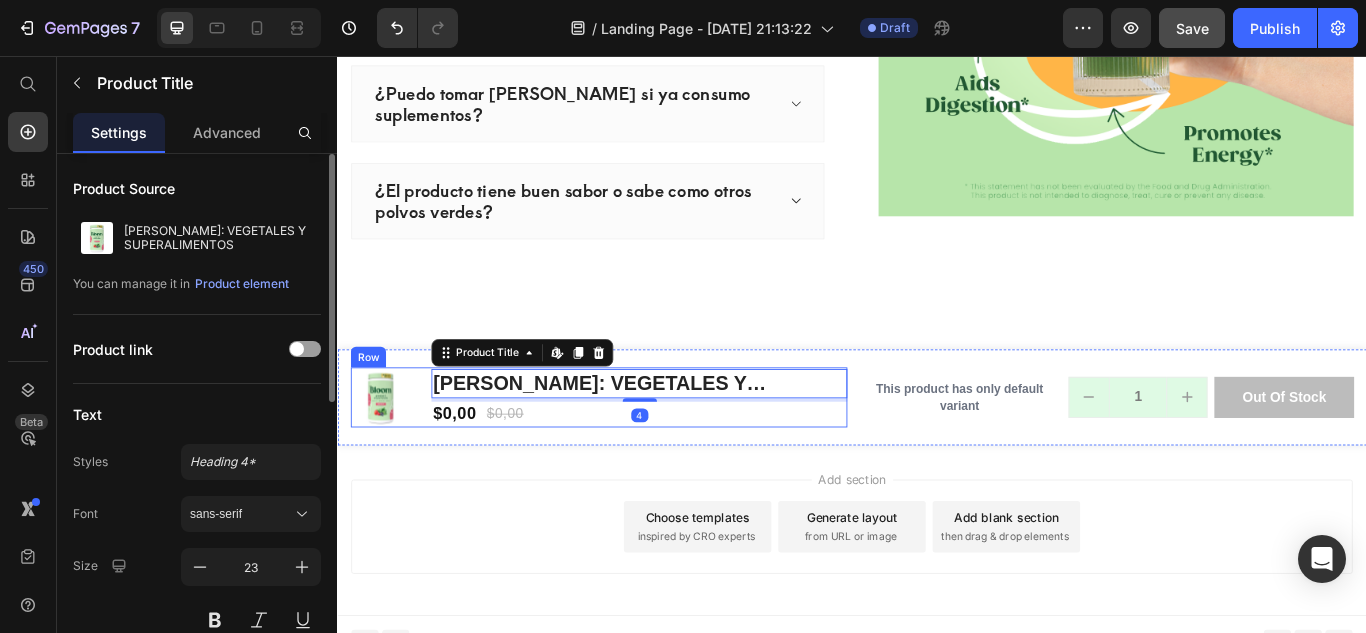 click on "Product Images BLOOM: VEGETALES Y SUPERALIMENTOS Product Title   Edit content in Shopify 4 $0,00 Product Price $0,00 Product Price Row Row" at bounding box center (641, 454) 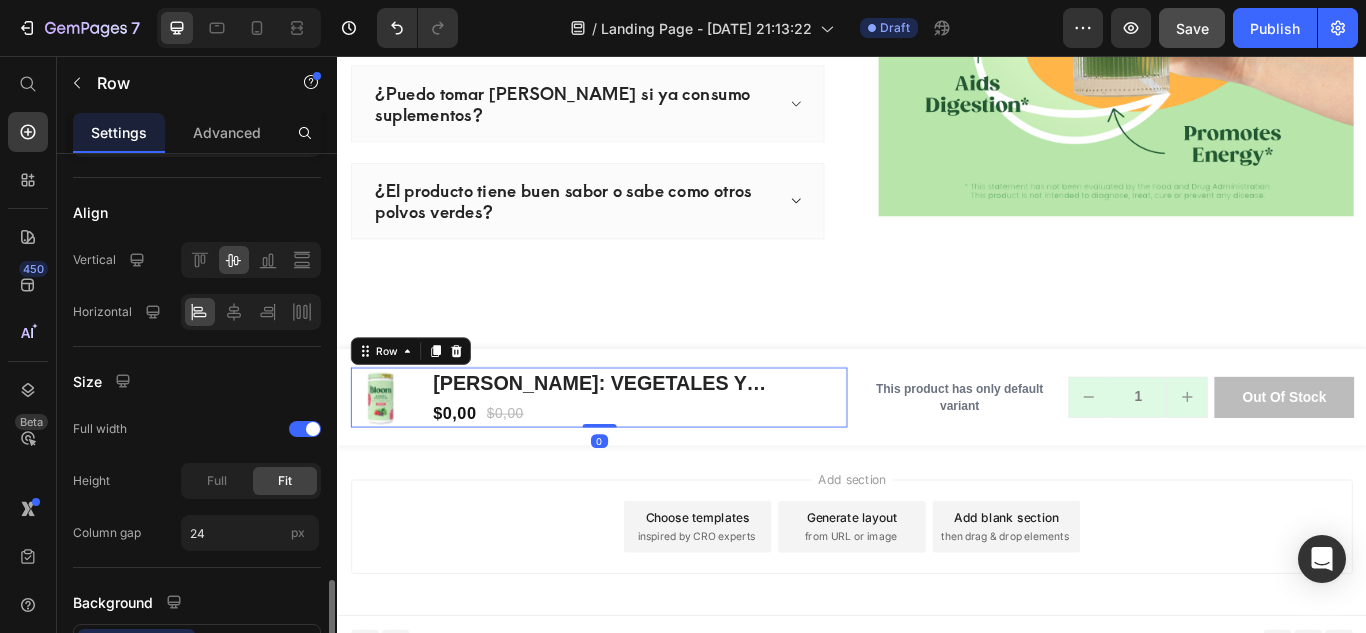 scroll, scrollTop: 541, scrollLeft: 0, axis: vertical 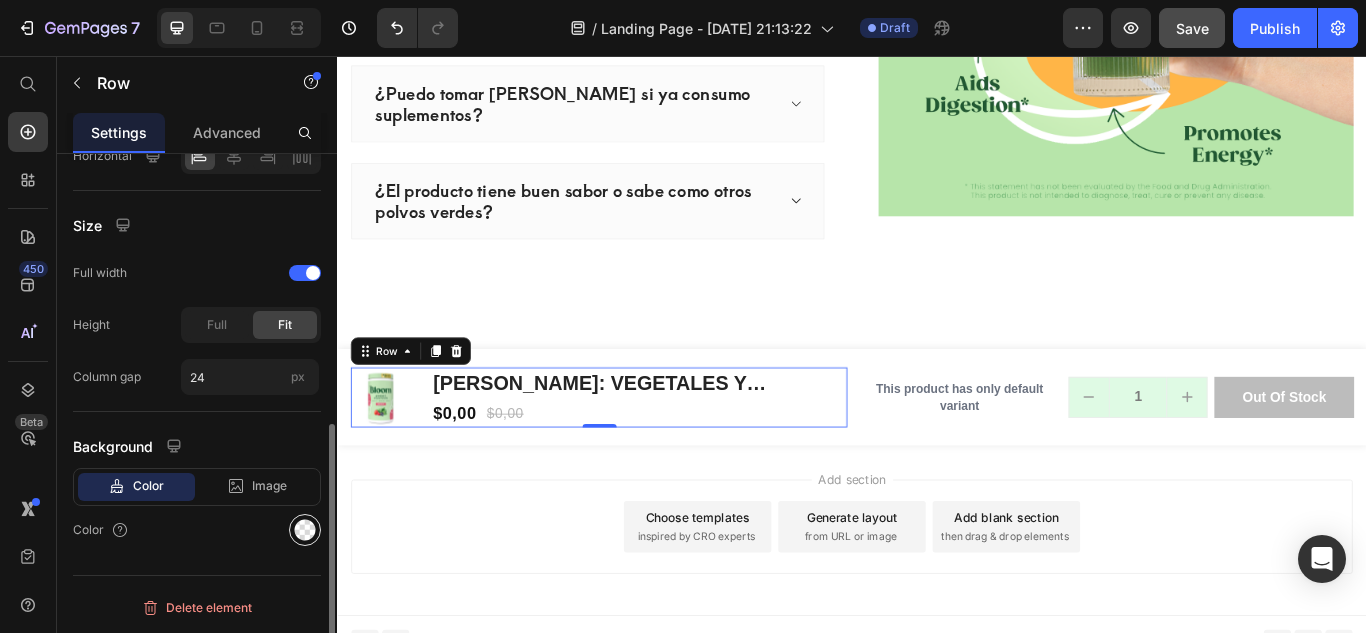 click 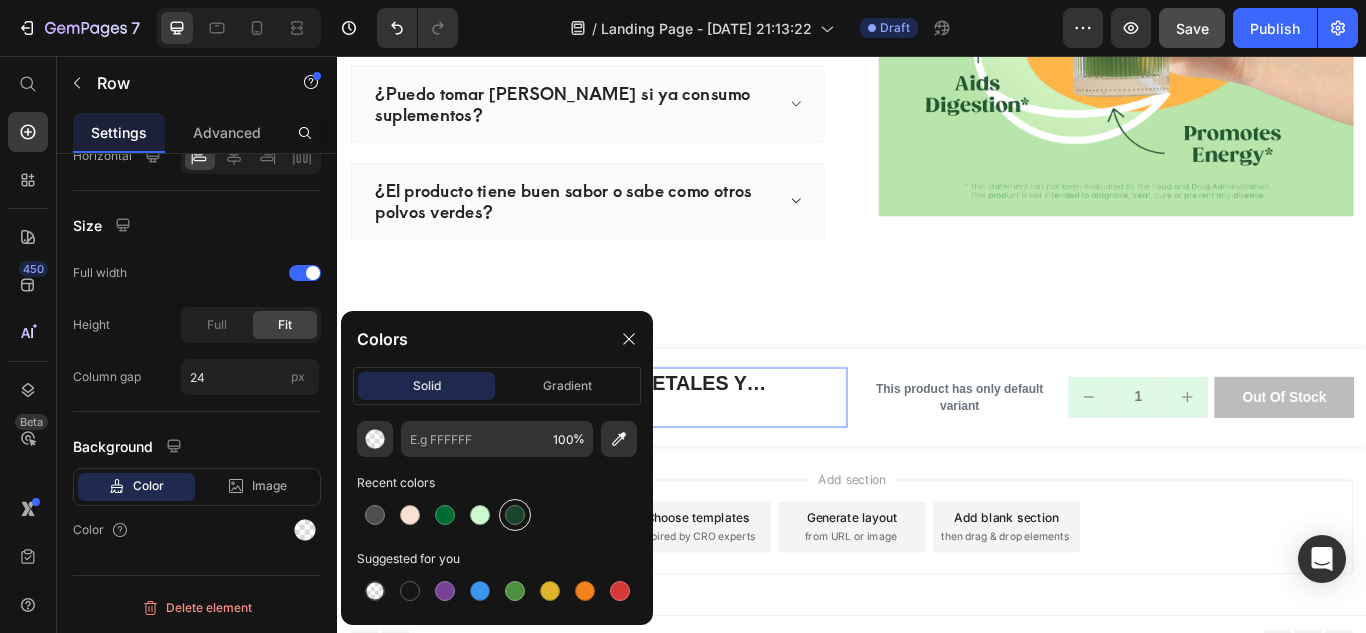 click at bounding box center [515, 515] 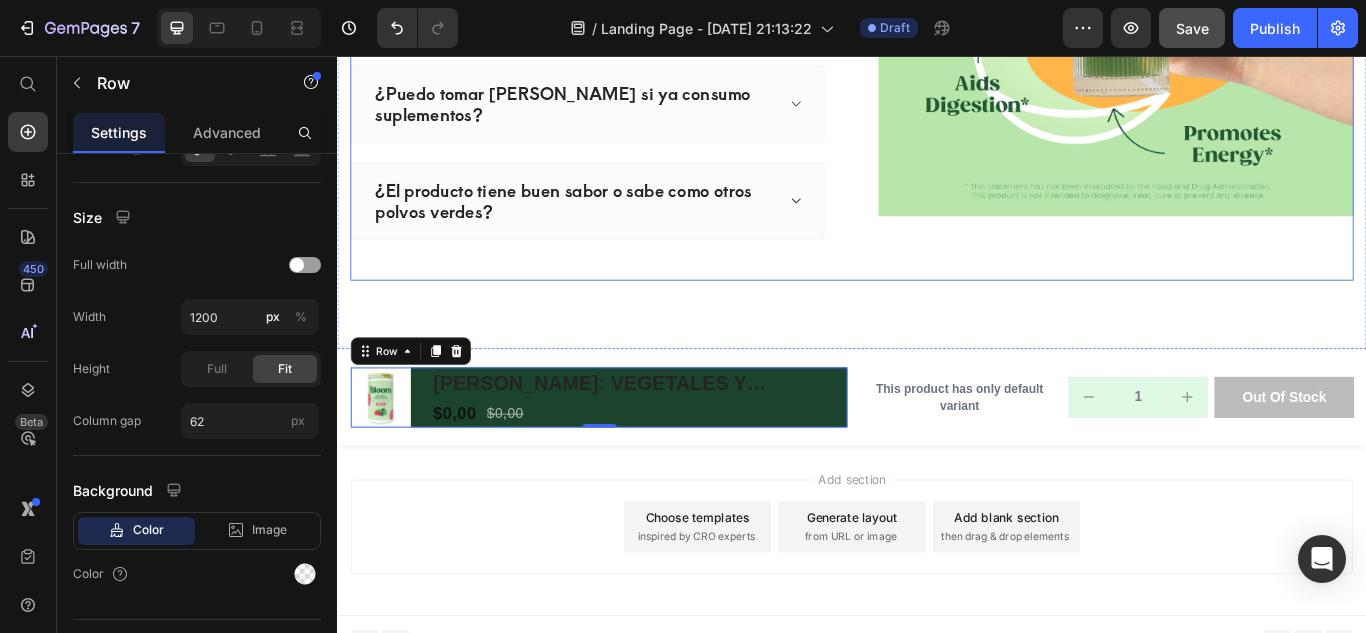 drag, startPoint x: 783, startPoint y: 276, endPoint x: 987, endPoint y: 409, distance: 243.52618 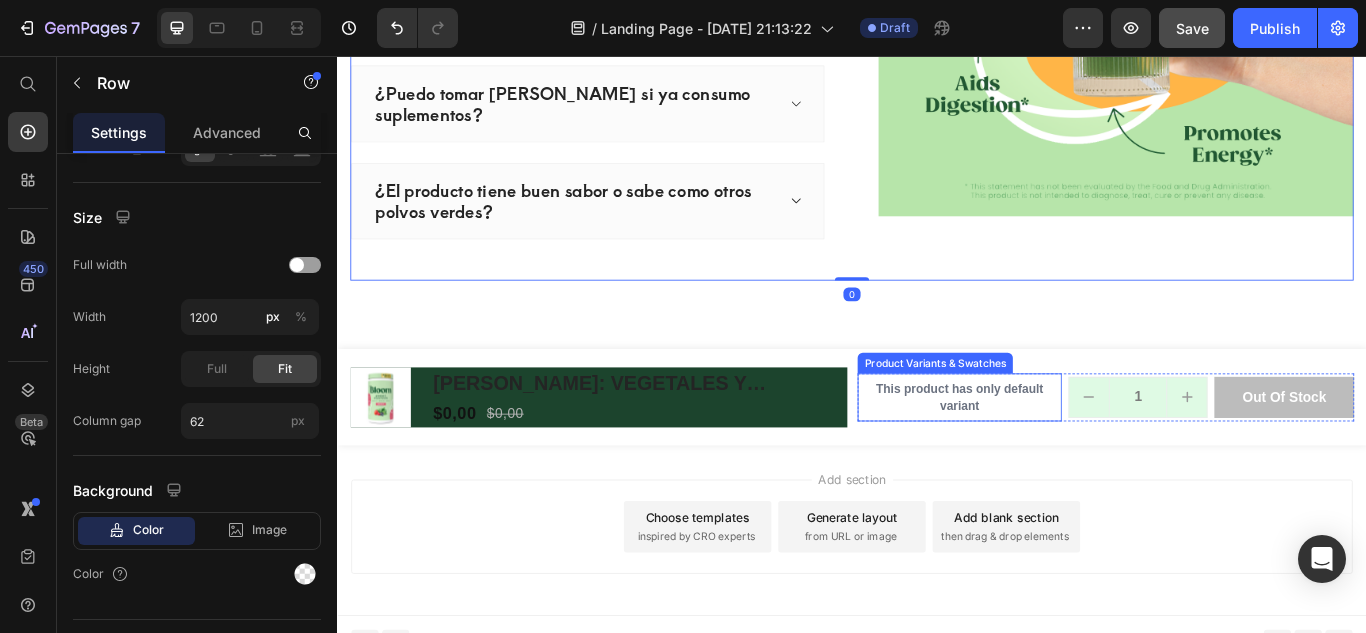 click on "This product has only default variant" at bounding box center (1062, 454) 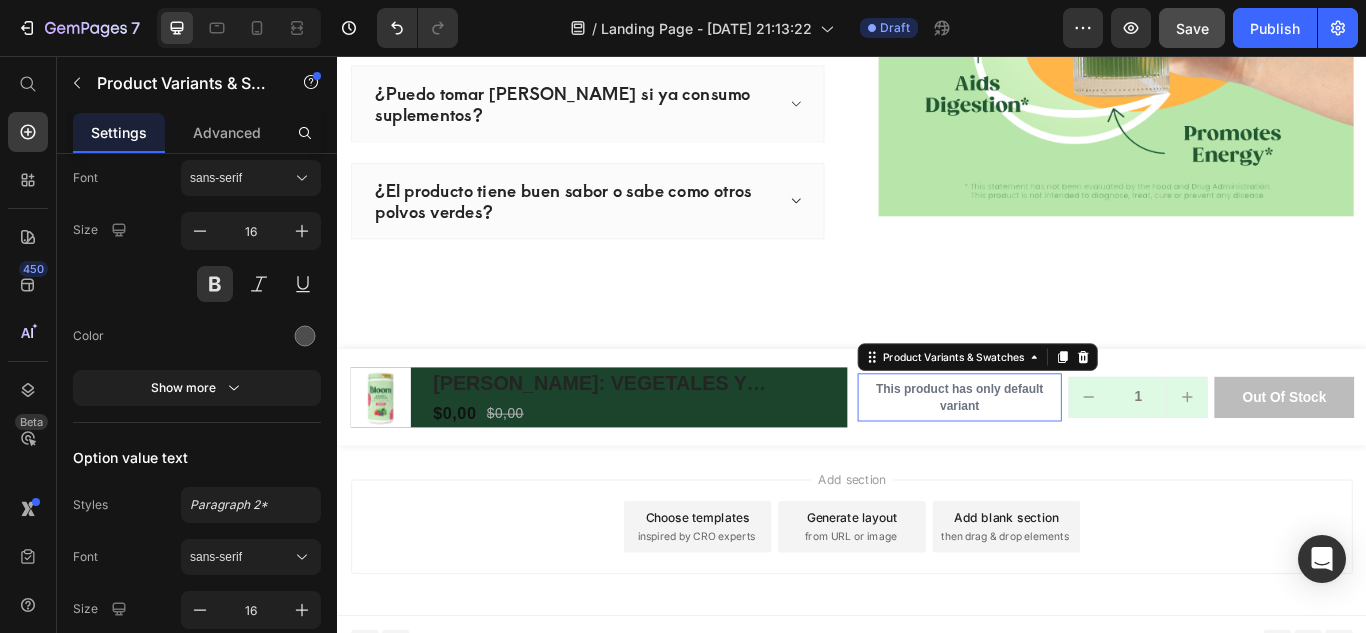 scroll, scrollTop: 0, scrollLeft: 0, axis: both 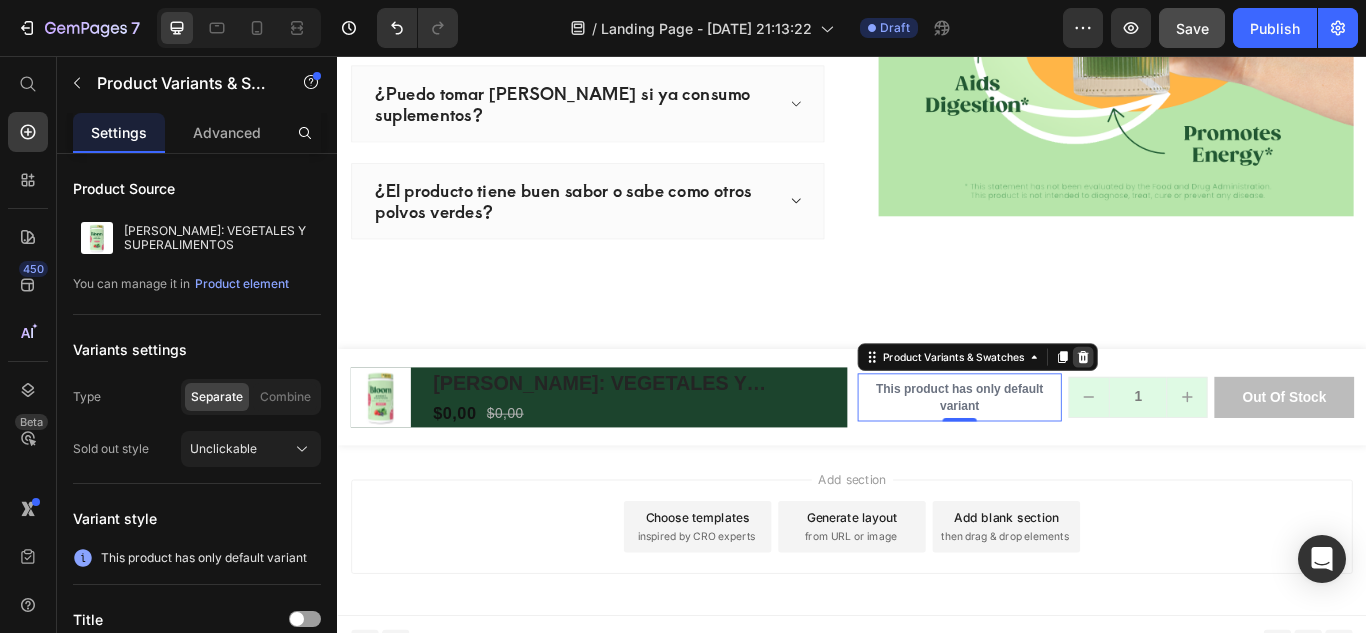 click 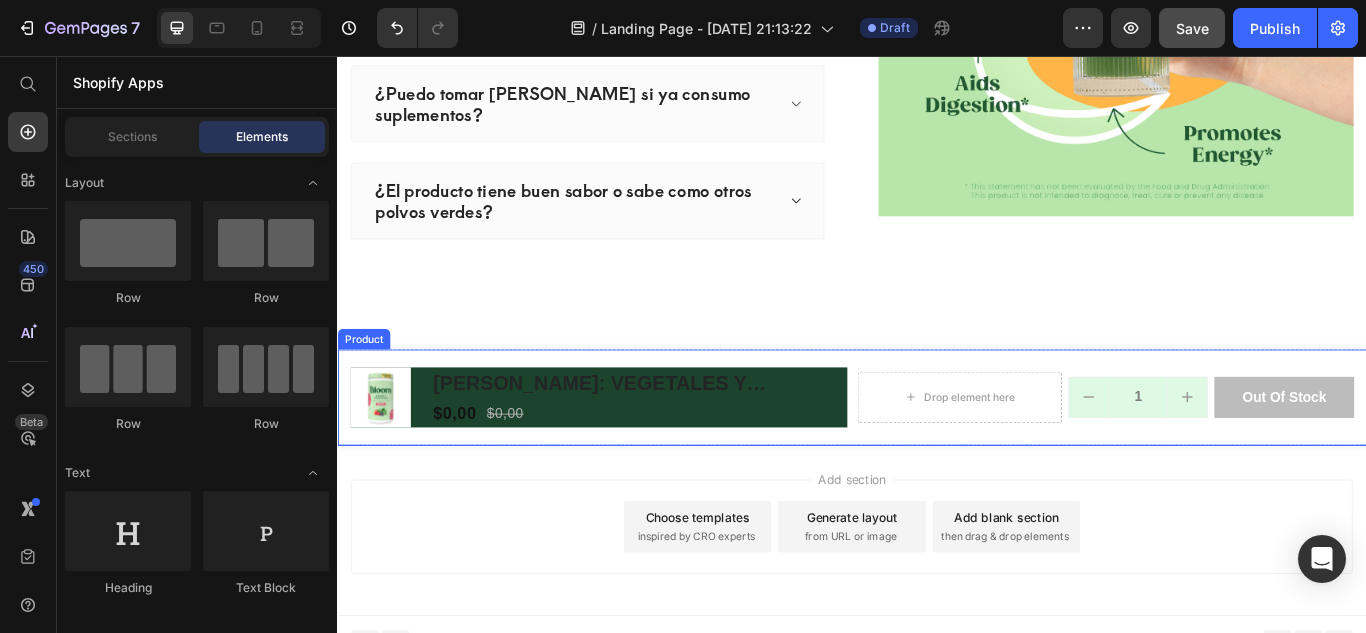 click on "Product Images BLOOM: VEGETALES Y SUPERALIMENTOS Product Title $0,00 Product Price $0,00 Product Price Row Row
Drop element here 1 Product Quantity out of stock Product Cart Button Row Row Product" at bounding box center (937, 454) 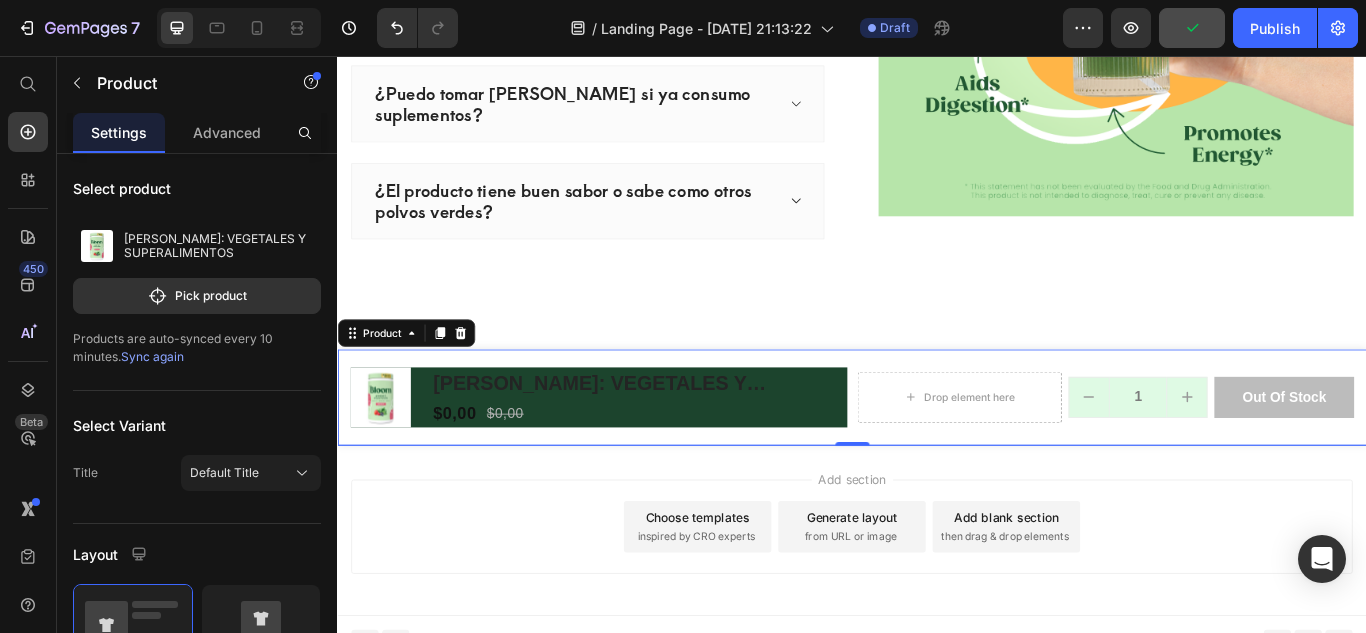 click on "Product Images BLOOM: VEGETALES Y SUPERALIMENTOS Product Title $0,00 Product Price $0,00 Product Price Row Row
Drop element here 1 Product Quantity out of stock Product Cart Button Row Row Product   0" at bounding box center [937, 454] 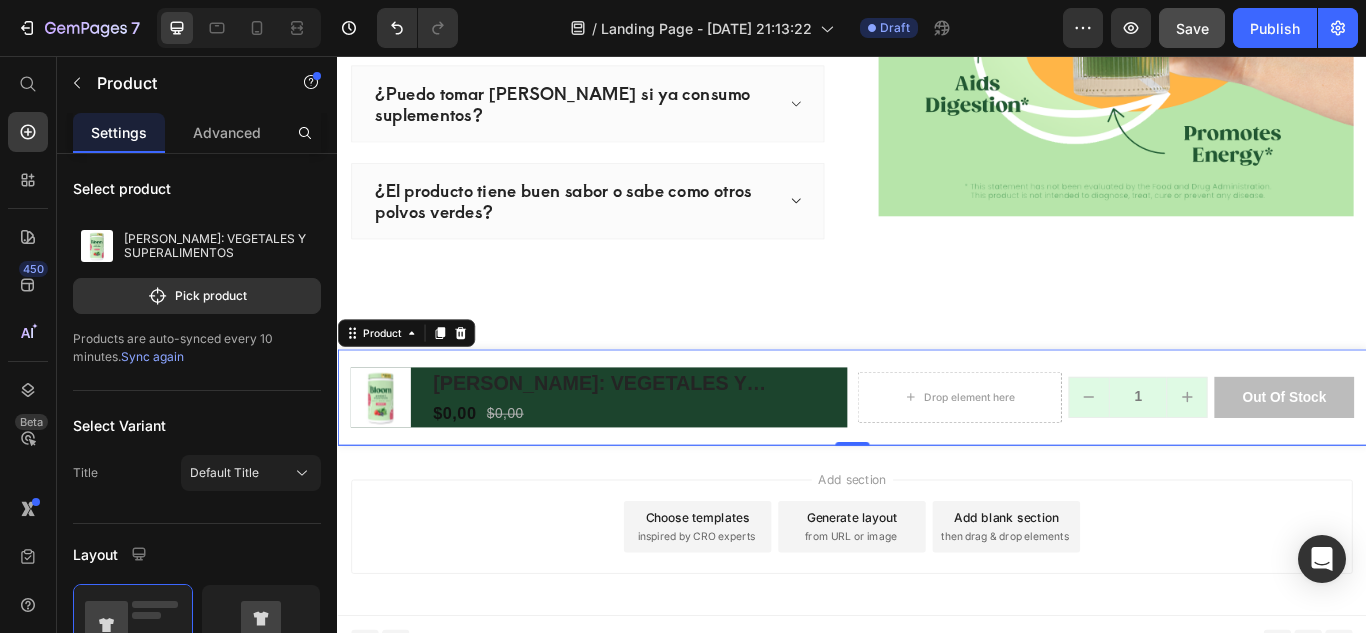 click on "Product Images BLOOM: VEGETALES Y SUPERALIMENTOS Product Title $0,00 Product Price $0,00 Product Price Row Row
Drop element here 1 Product Quantity out of stock Product Cart Button Row Row Product   0" at bounding box center (937, 454) 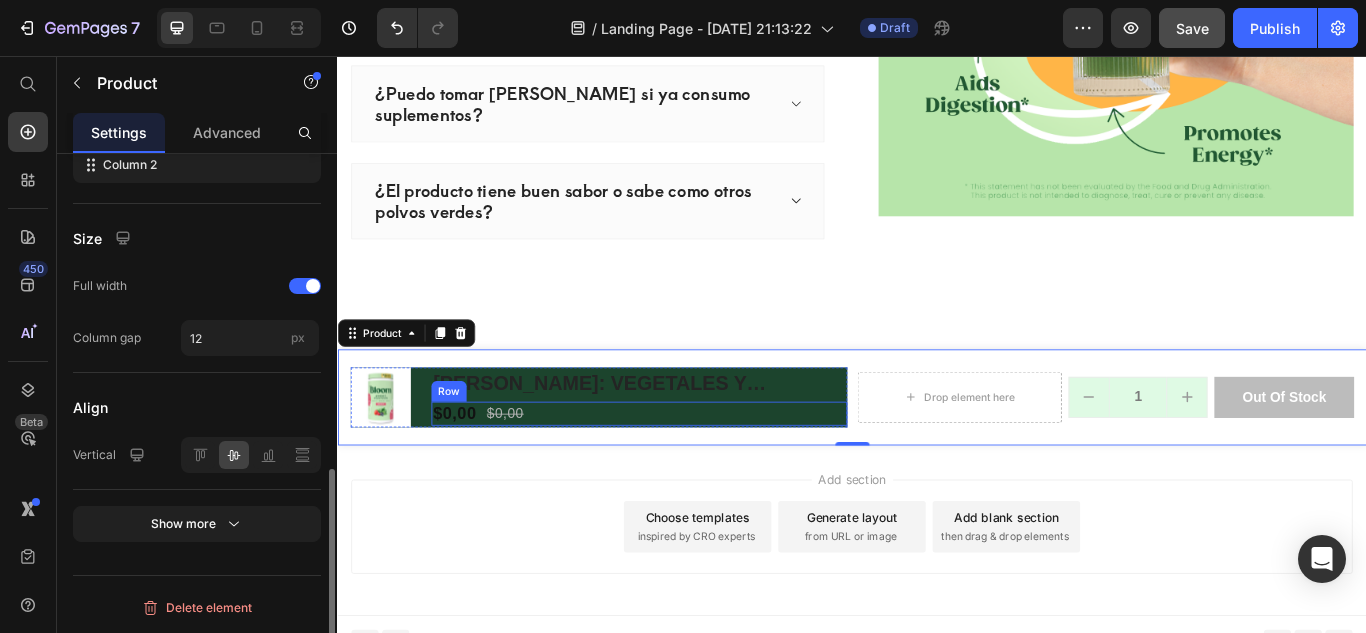 scroll, scrollTop: 770, scrollLeft: 0, axis: vertical 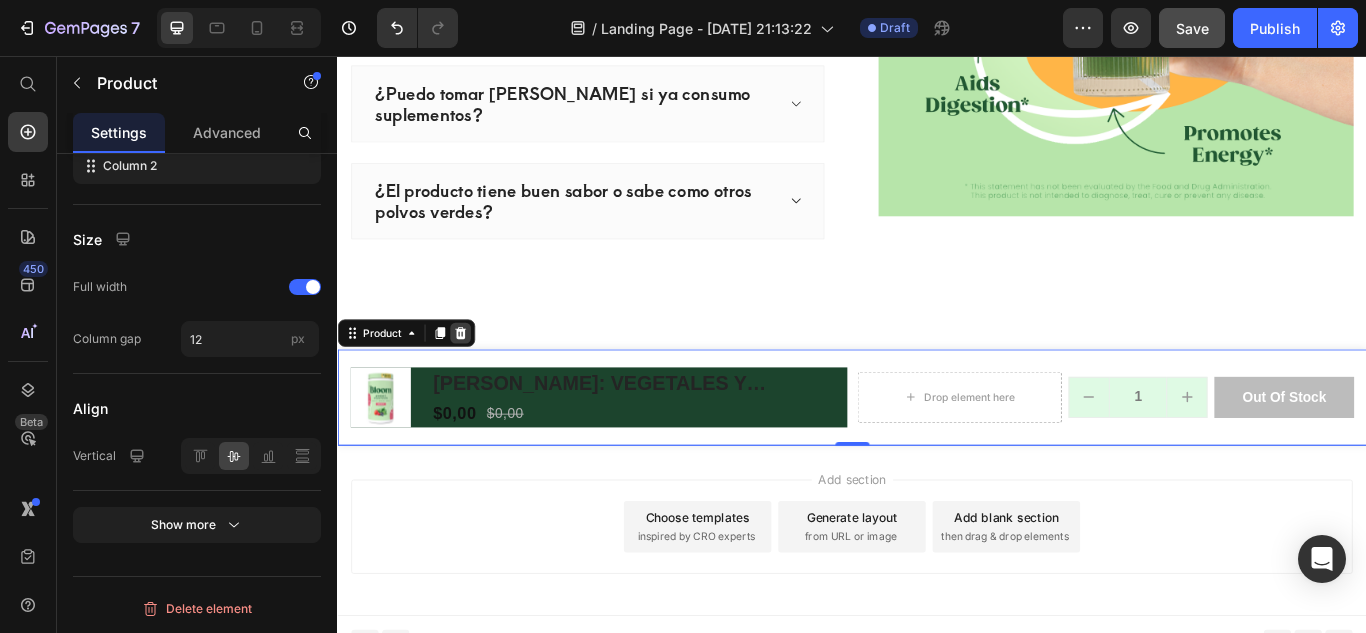 click 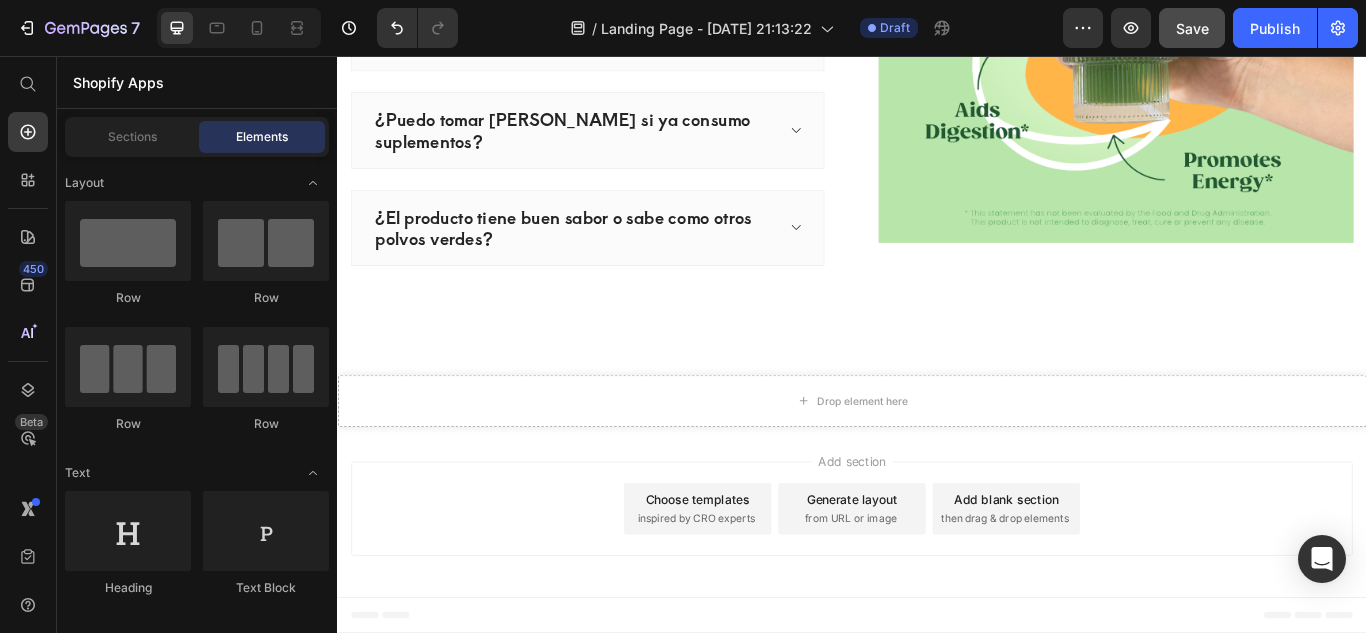 scroll, scrollTop: 3519, scrollLeft: 0, axis: vertical 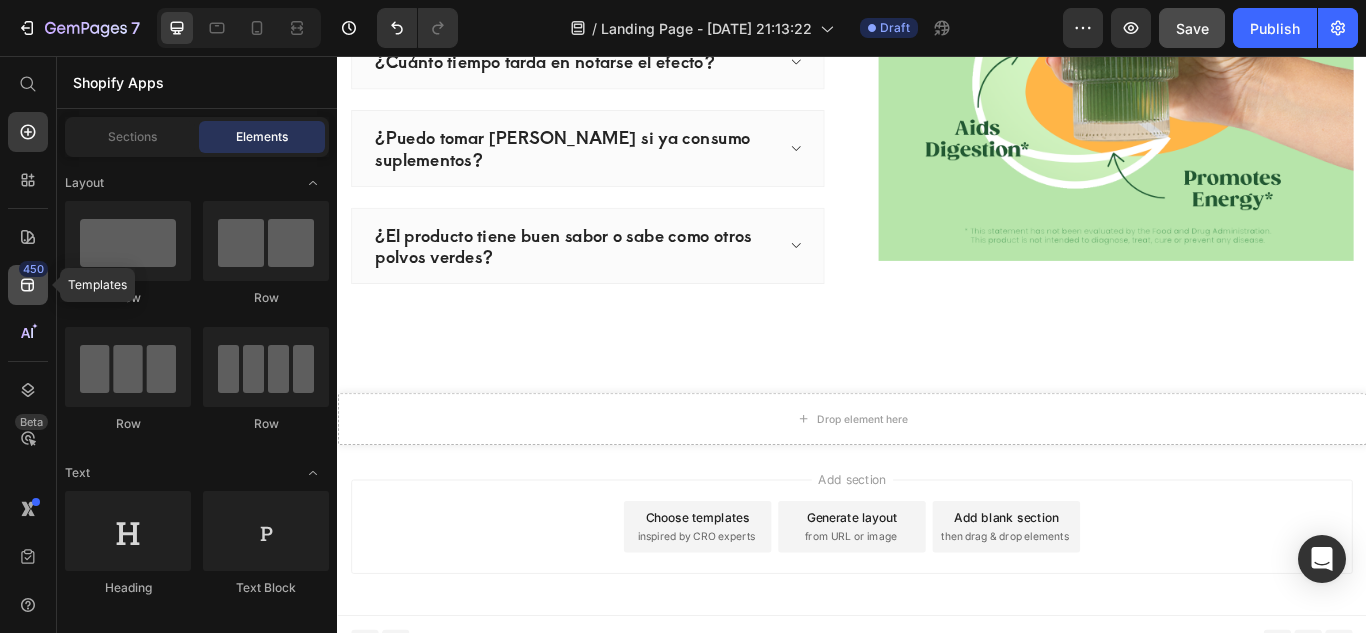 click on "450" at bounding box center (33, 269) 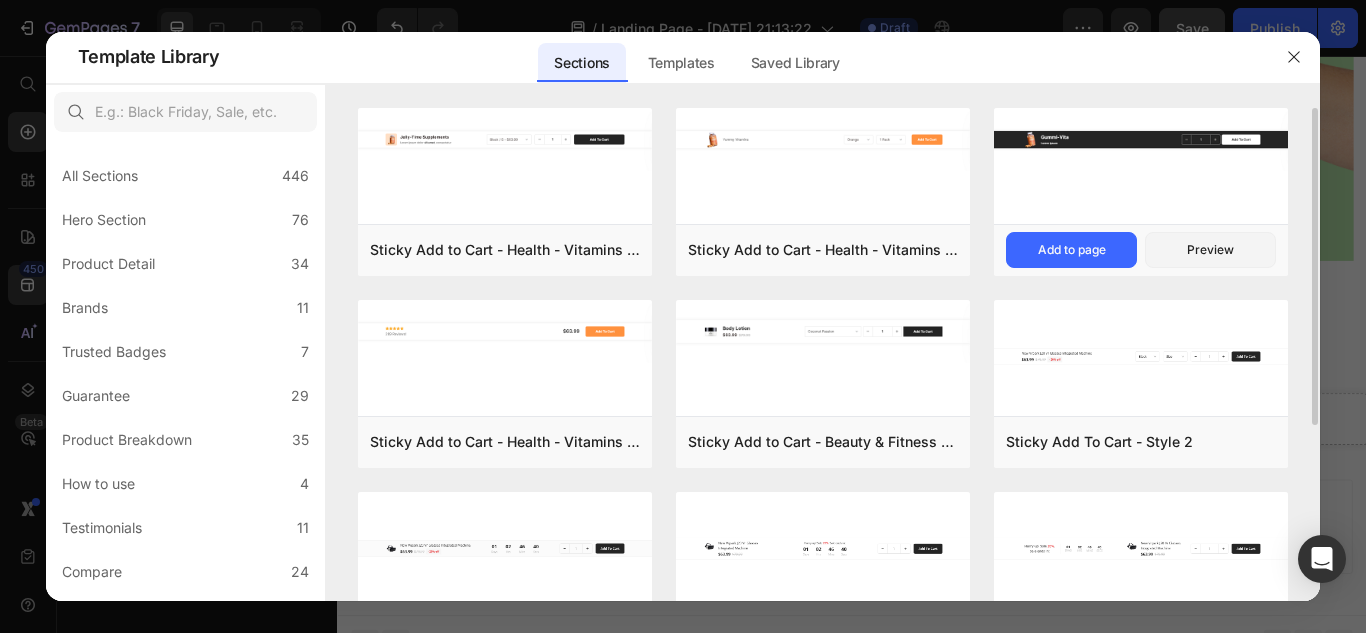 click at bounding box center (1141, 139) 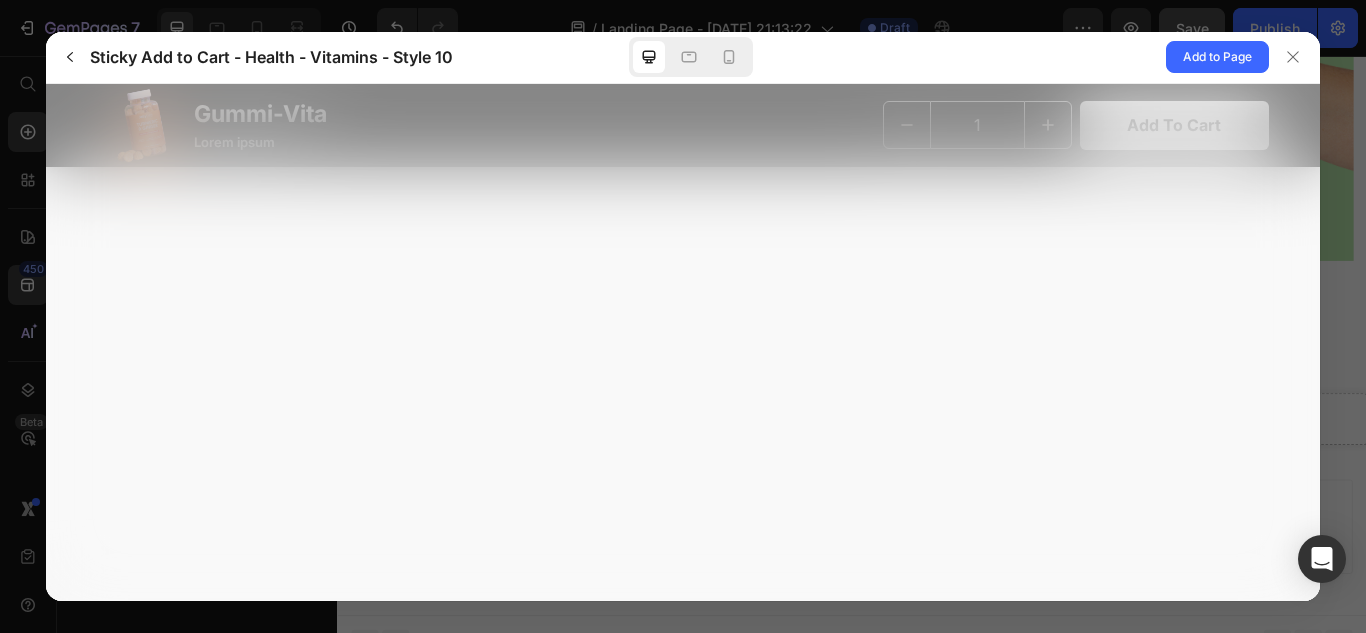 scroll, scrollTop: 0, scrollLeft: 0, axis: both 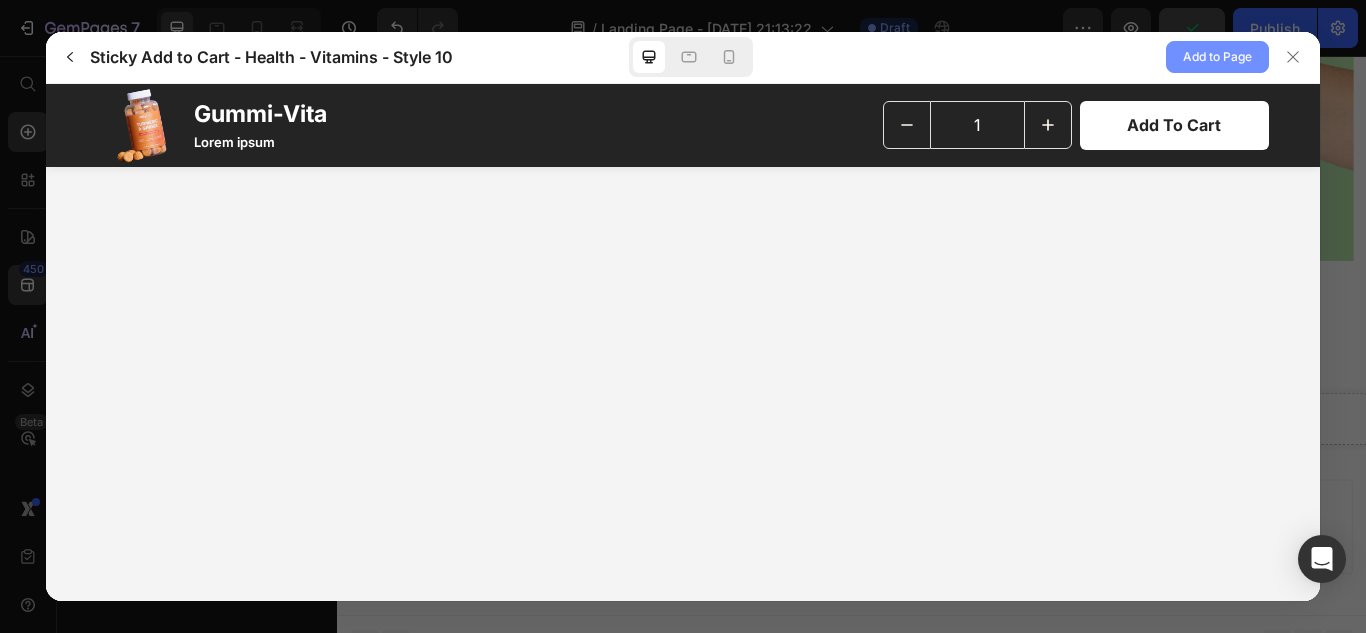 click on "Add to Page" at bounding box center [1217, 57] 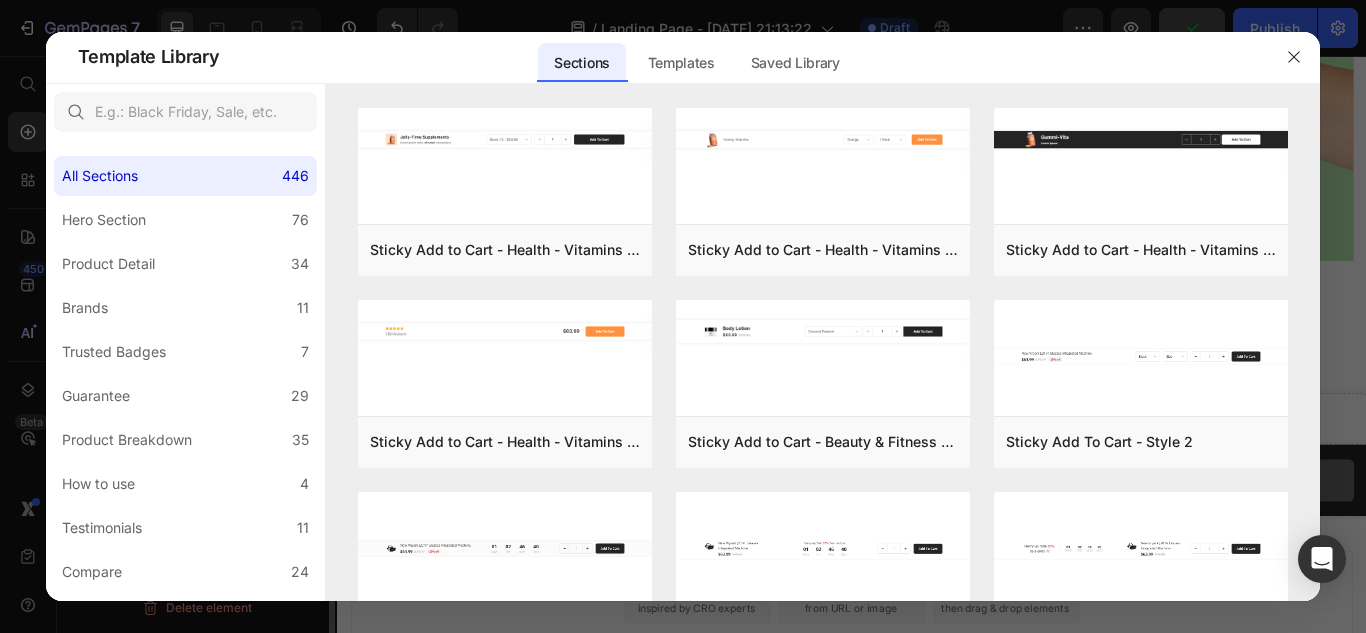 scroll, scrollTop: 3571, scrollLeft: 0, axis: vertical 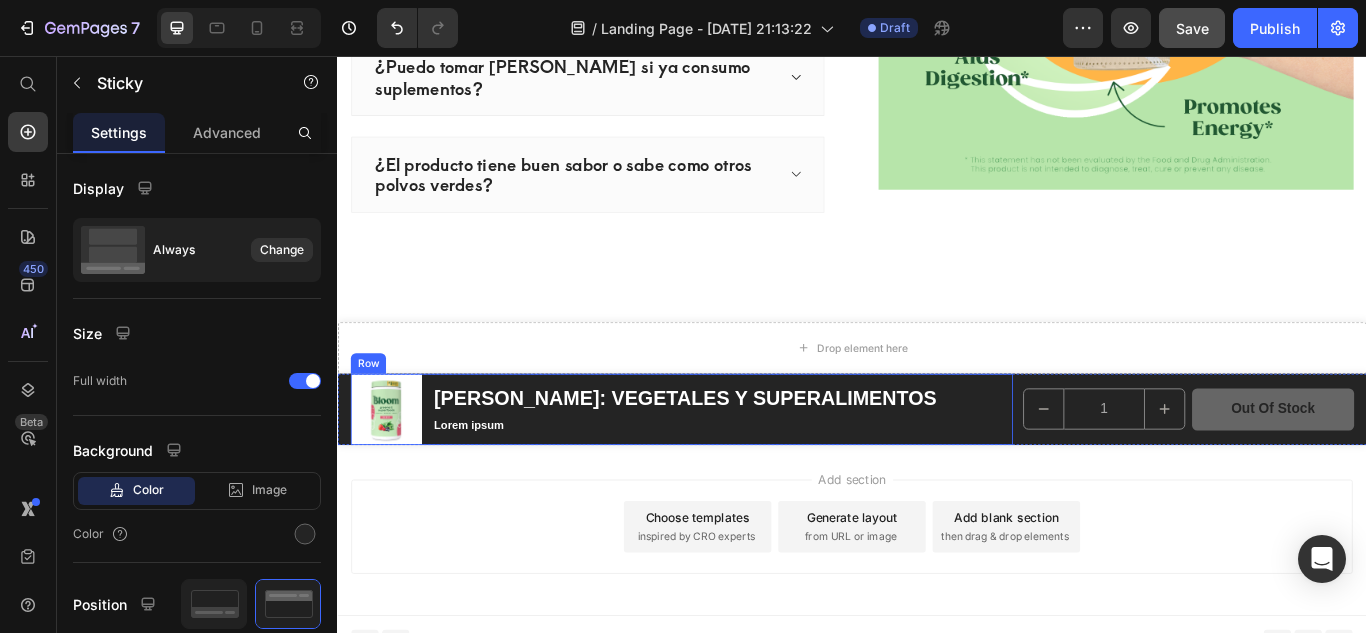 click on "Product Images BLOOM: VEGETALES Y SUPERALIMENTOS Product Title Lorem ipsum  Text Block Row" at bounding box center [738, 468] 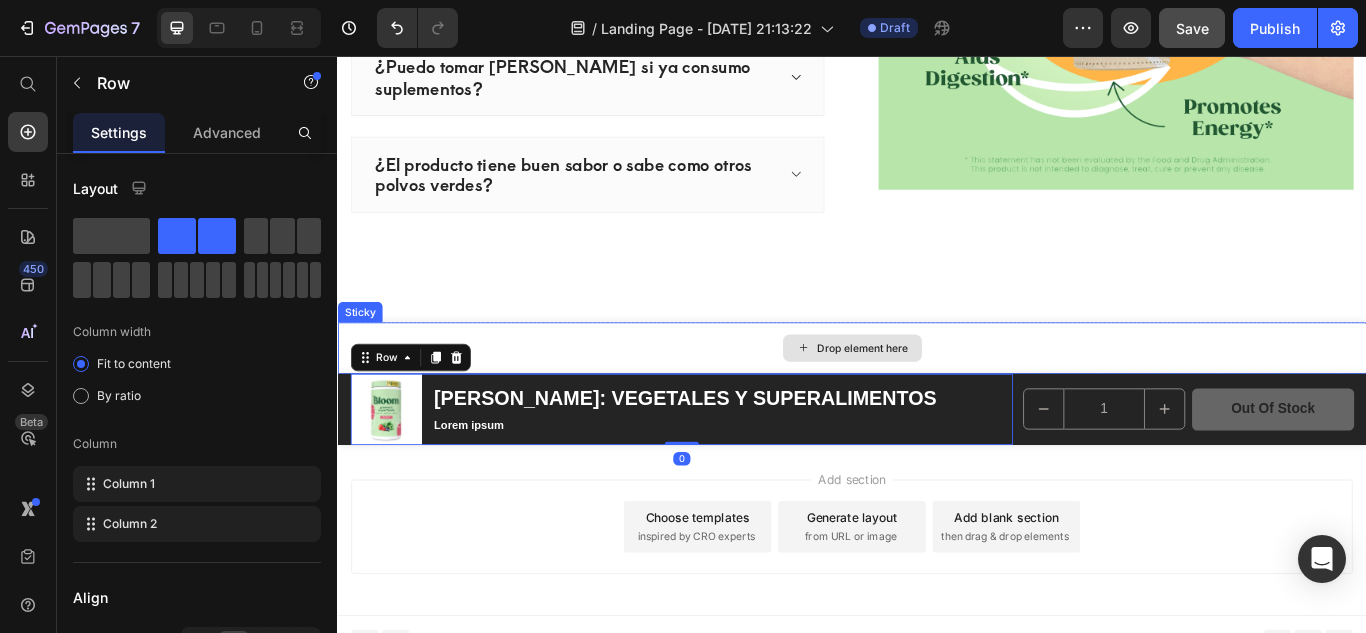 click on "Drop element here" at bounding box center (937, 397) 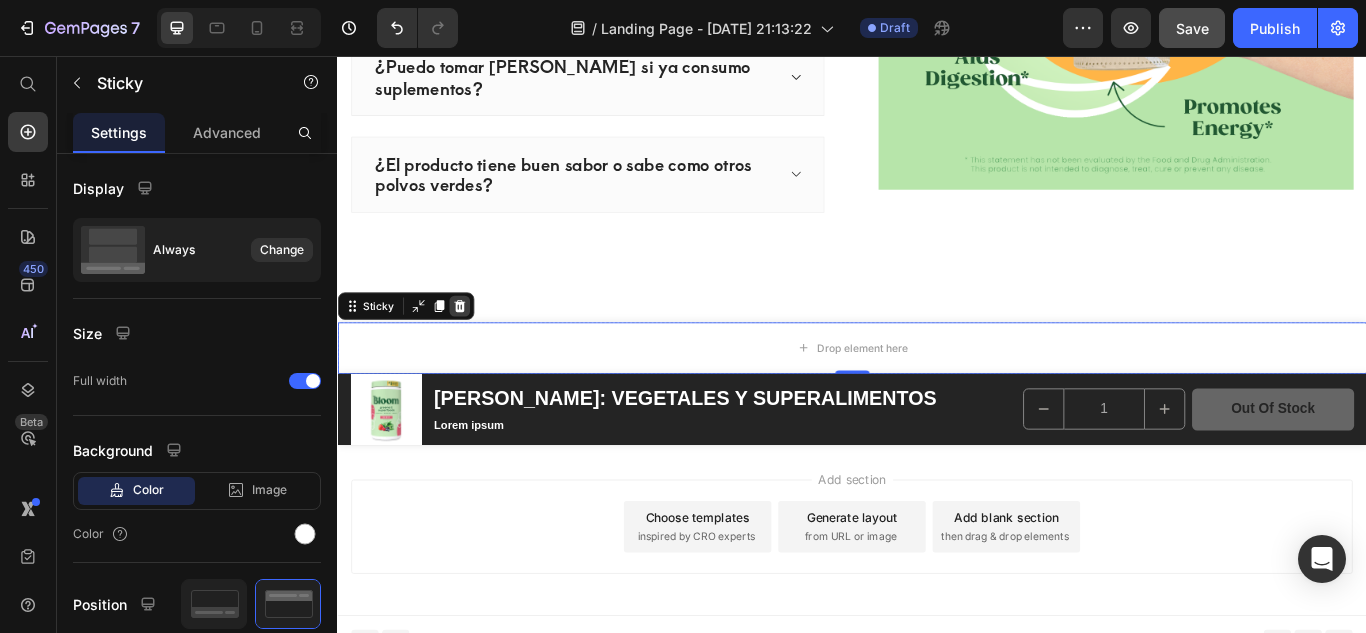 click 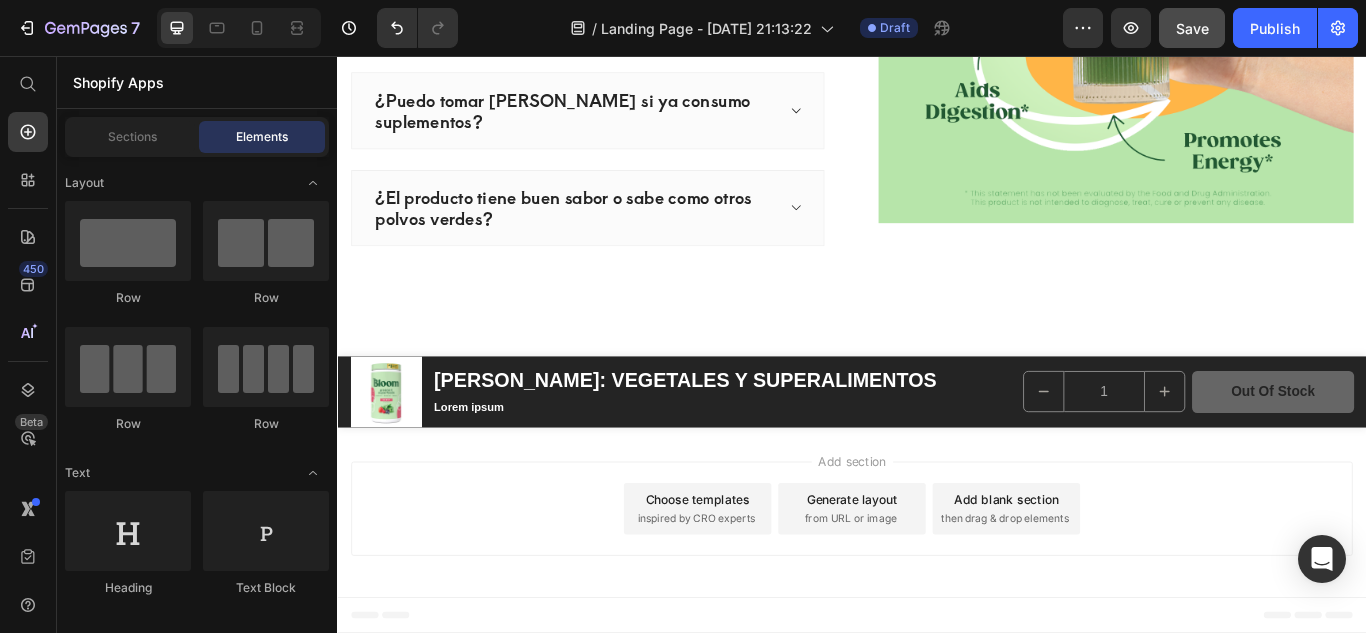 scroll, scrollTop: 3542, scrollLeft: 0, axis: vertical 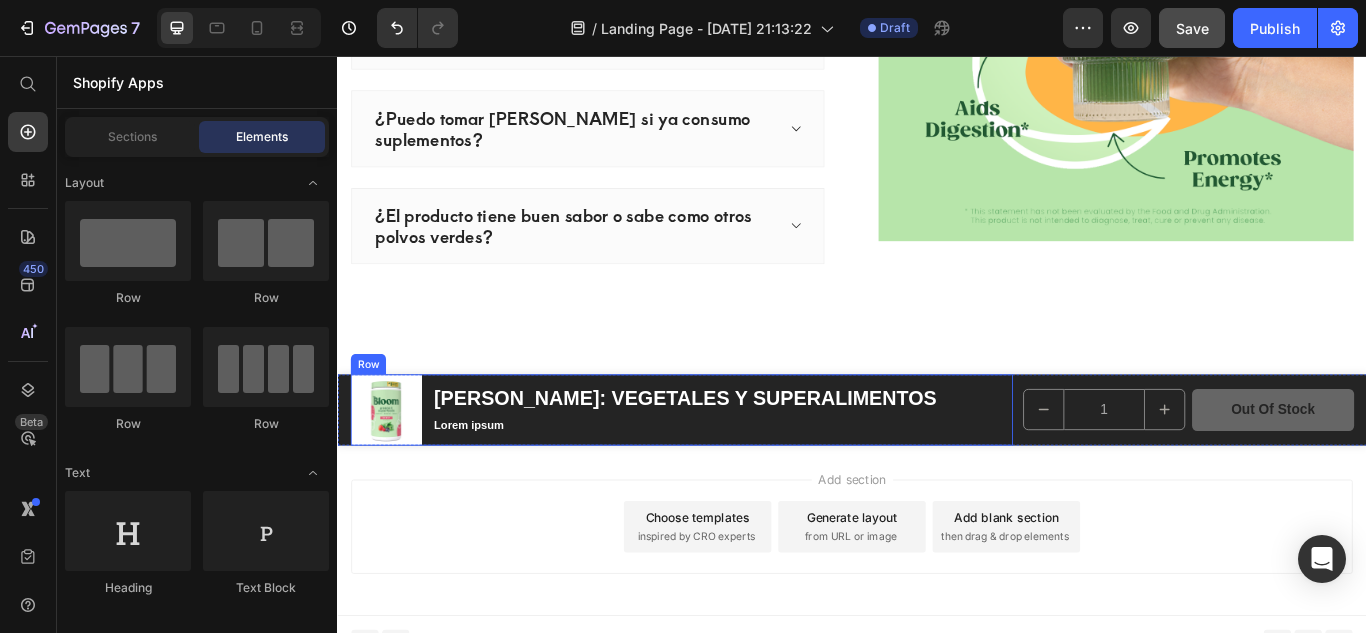 click on "Product Images BLOOM: VEGETALES Y SUPERALIMENTOS Product Title Lorem ipsum  Text Block Row" at bounding box center (738, 468) 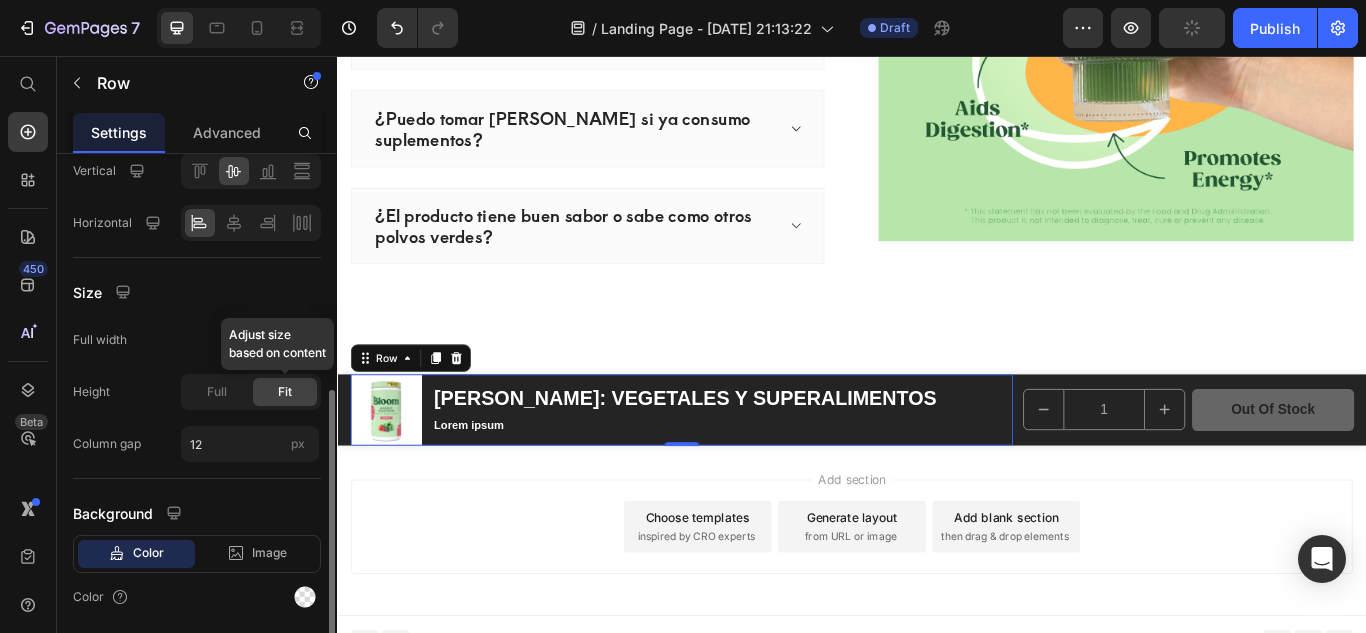 scroll, scrollTop: 474, scrollLeft: 0, axis: vertical 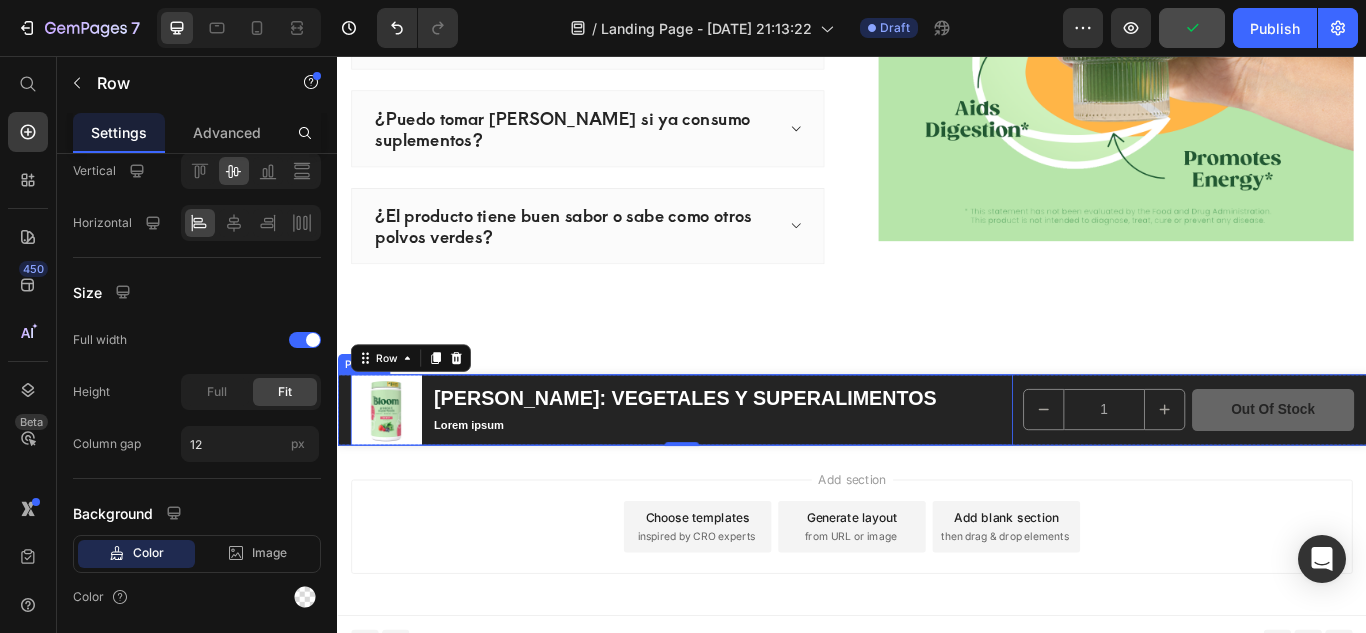 click on "1 Product Quantity out of stock Product Cart Button Row" at bounding box center [1329, 468] 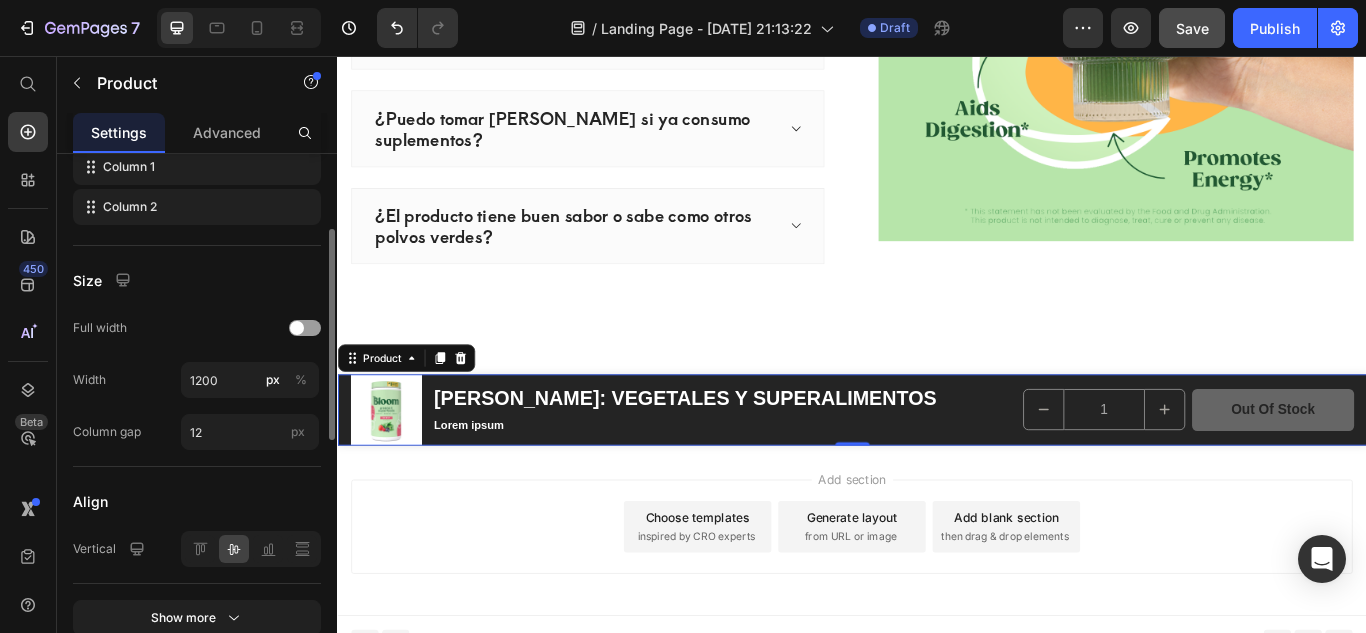 scroll, scrollTop: 0, scrollLeft: 0, axis: both 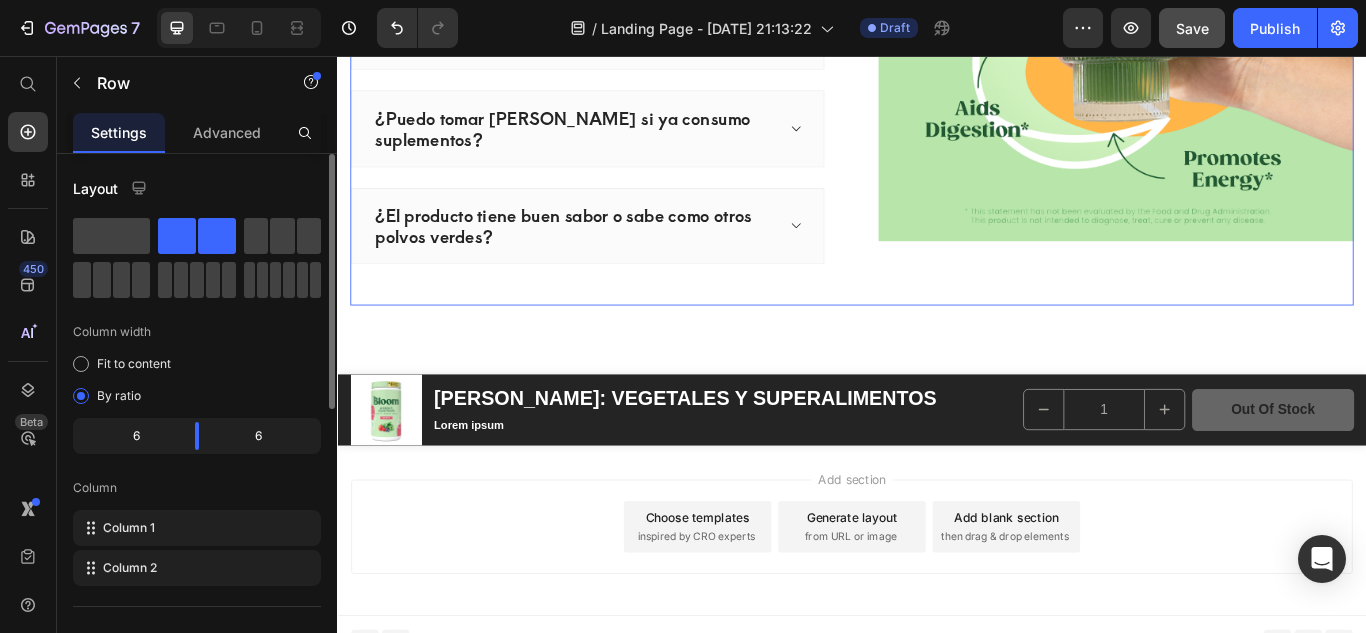 click on "Preguntas Frecuentes Heading
¿Bloom realmente funciona para reducir la hinchazón?
¿Es seguro tomar Bloom todos los días?
¿Cuánto tiempo tarda en notarse el efecto?
¿Puedo tomar Bloom si ya consumo suplementos?
¿El producto tiene buen sabor o sabe como otros polvos verdes? Accordion" at bounding box center (629, 32) 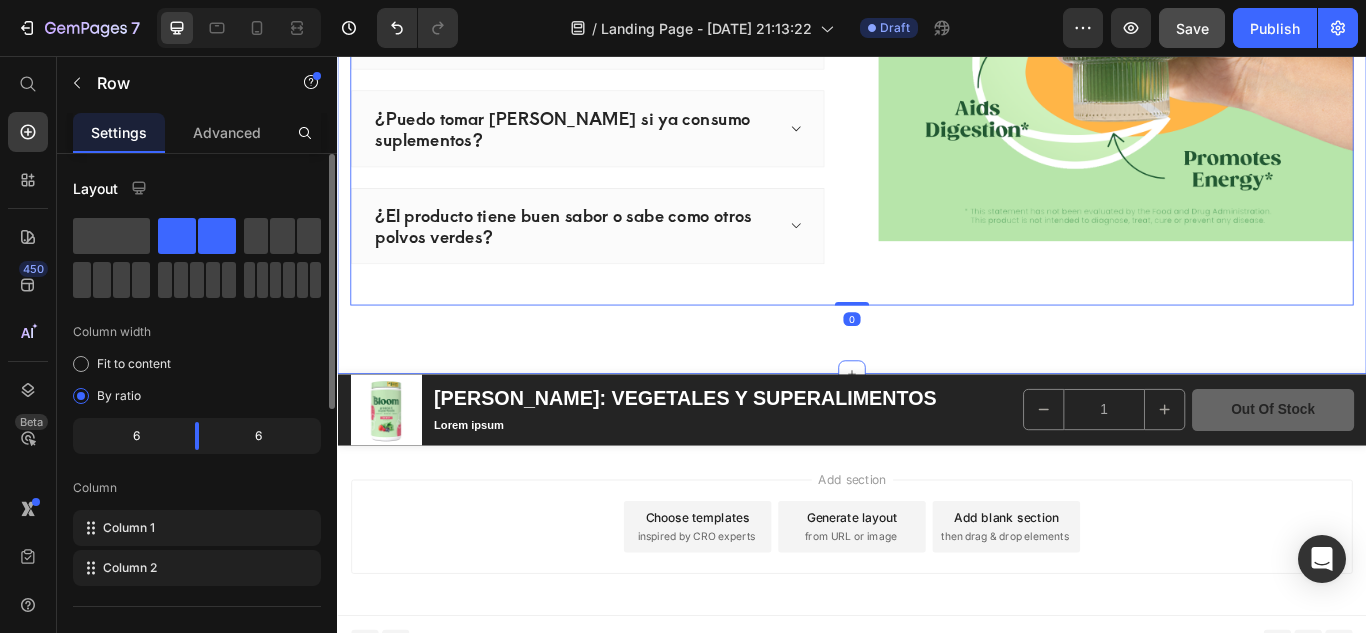 click on "Preguntas Frecuentes Heading
¿Bloom realmente funciona para reducir la hinchazón?
¿Es seguro tomar Bloom todos los días?
¿Cuánto tiempo tarda en notarse el efecto?
¿Puedo tomar Bloom si ya consumo suplementos?
¿El producto tiene buen sabor o sabe como otros polvos verdes? Accordion Image Row   0 Section 6" at bounding box center (937, 32) 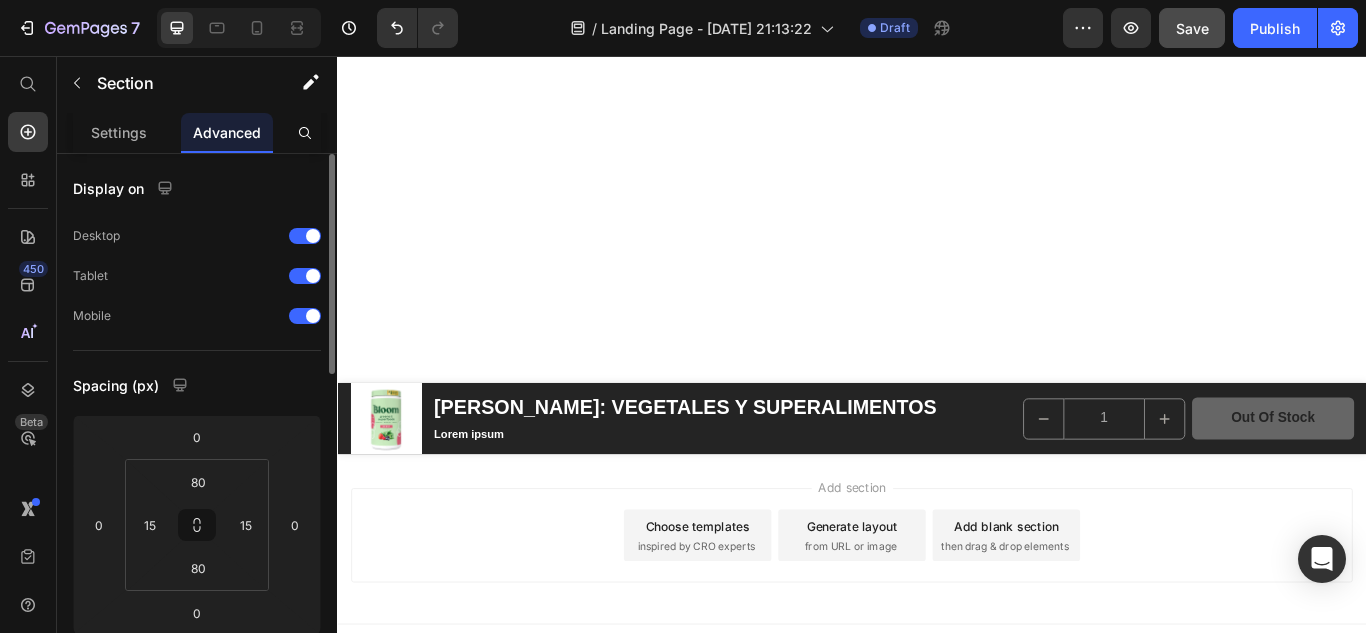 scroll, scrollTop: 3542, scrollLeft: 0, axis: vertical 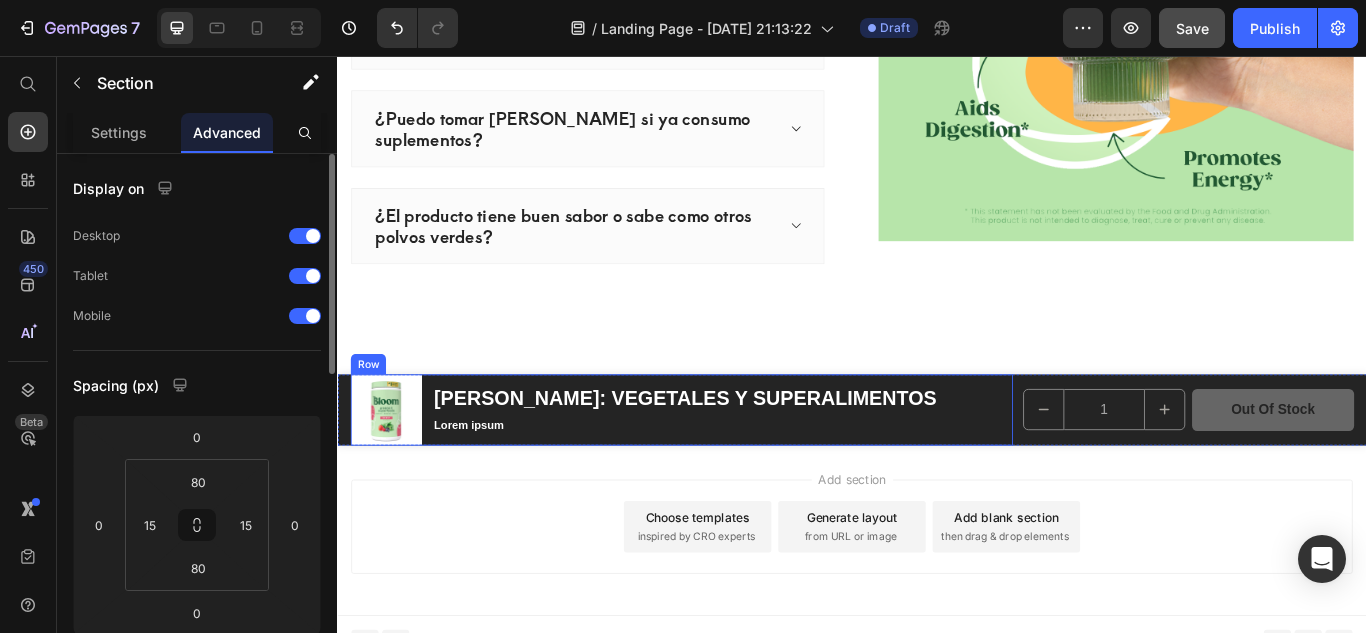 click on "Product Images BLOOM: VEGETALES Y SUPERALIMENTOS Product Title Lorem ipsum  Text Block Row" at bounding box center (738, 468) 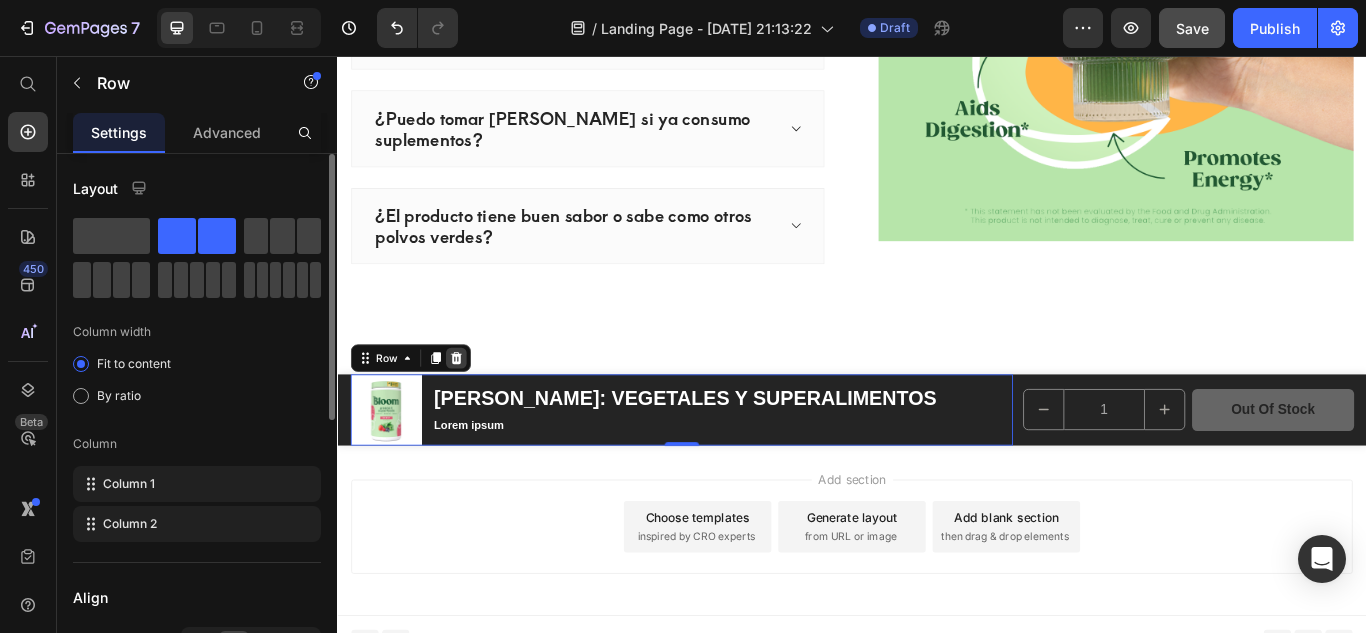 click 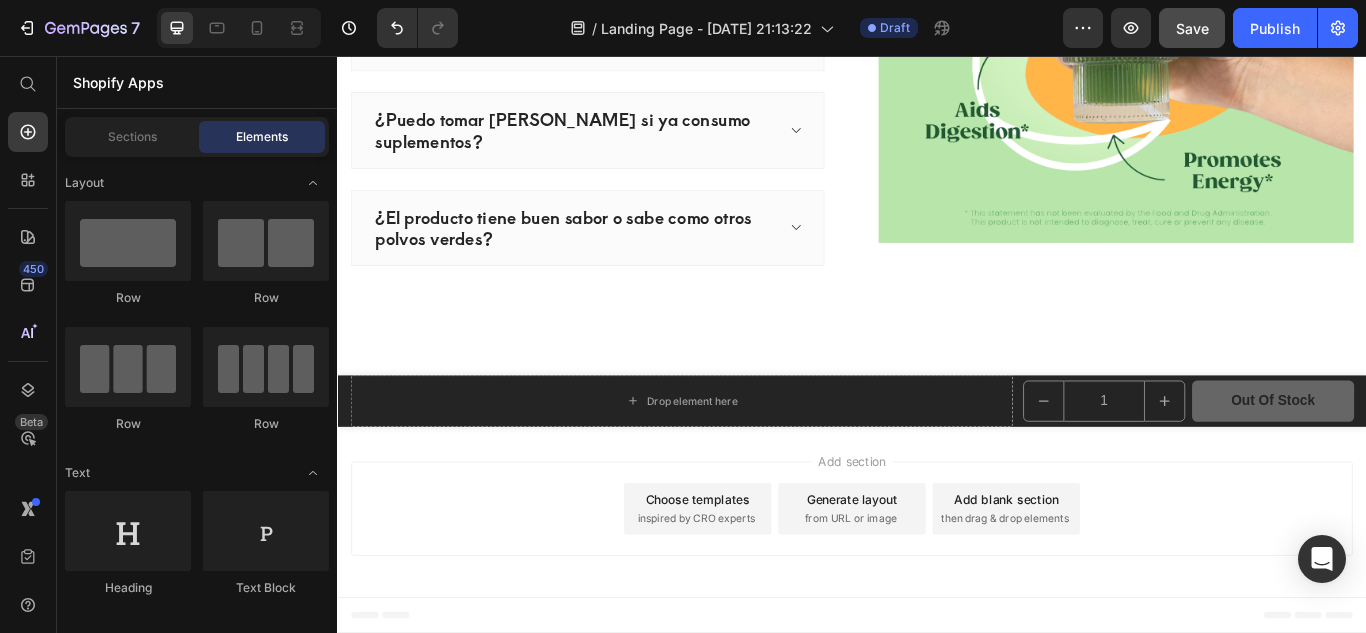 scroll, scrollTop: 3519, scrollLeft: 0, axis: vertical 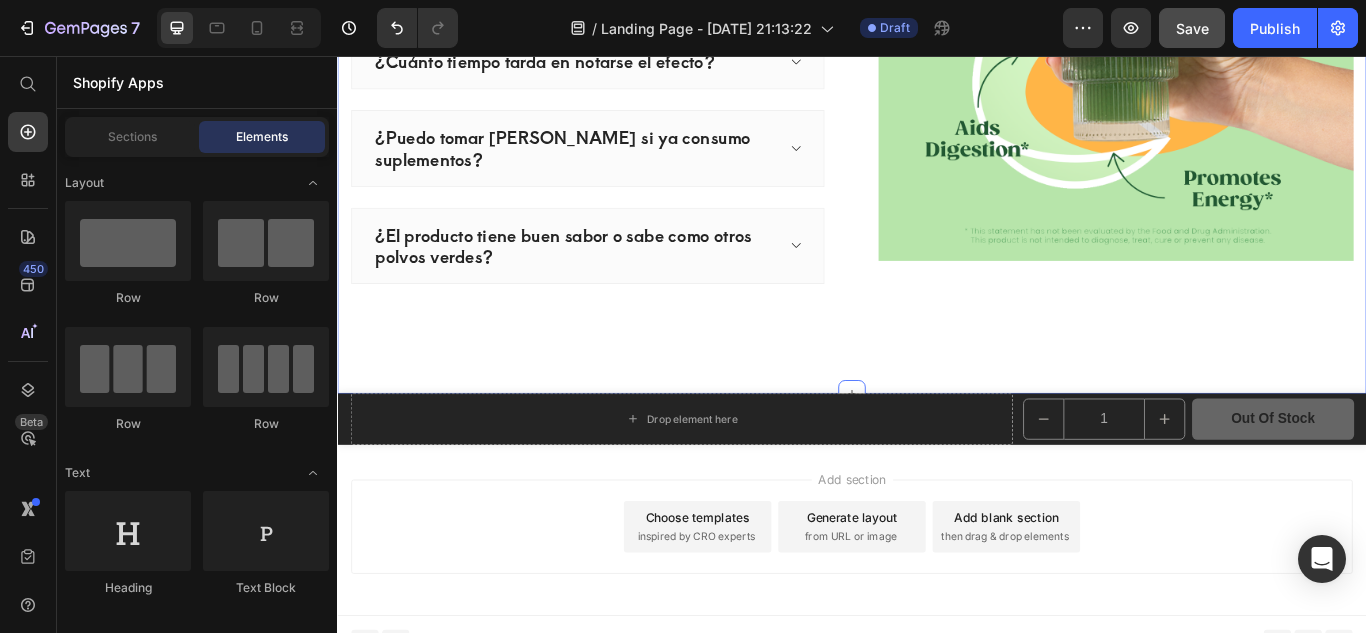 click on "Preguntas Frecuentes Heading
¿Bloom realmente funciona para reducir la hinchazón?
¿Es seguro tomar Bloom todos los días?
¿Cuánto tiempo tarda en notarse el efecto?
¿Puedo tomar Bloom si ya consumo suplementos?
¿El producto tiene buen sabor o sabe como otros polvos verdes? Accordion Image Row Section 6" at bounding box center (937, 55) 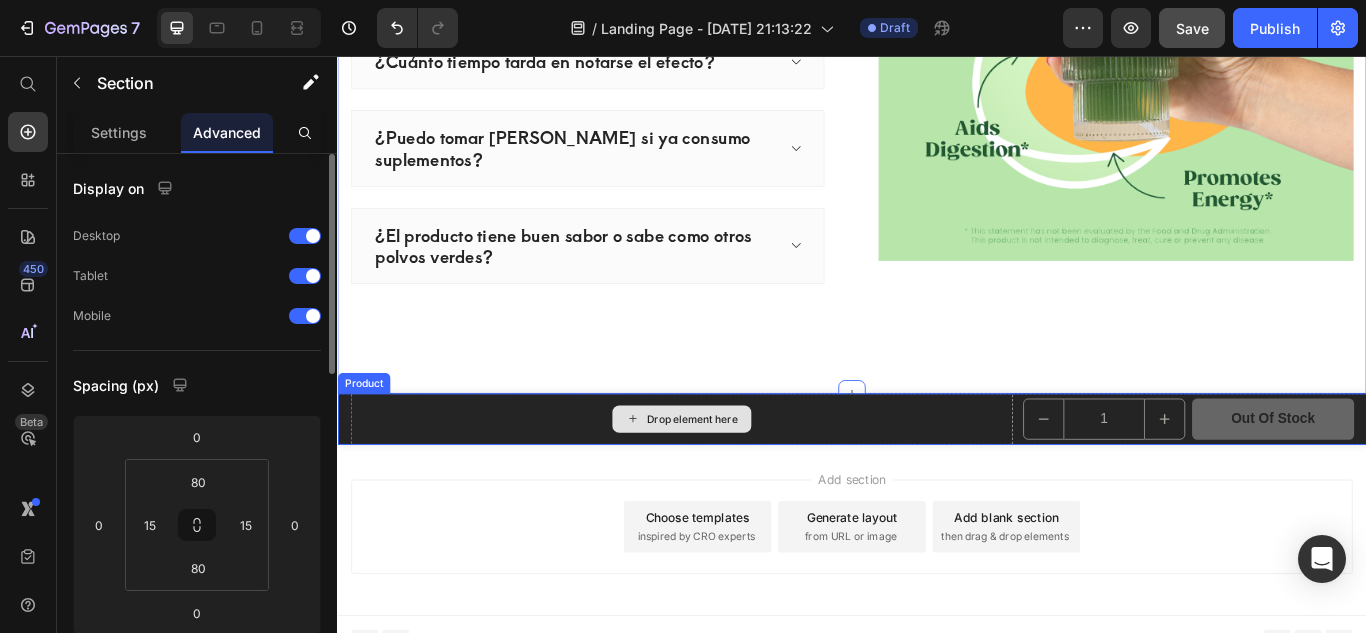click on "Drop element here" at bounding box center [738, 480] 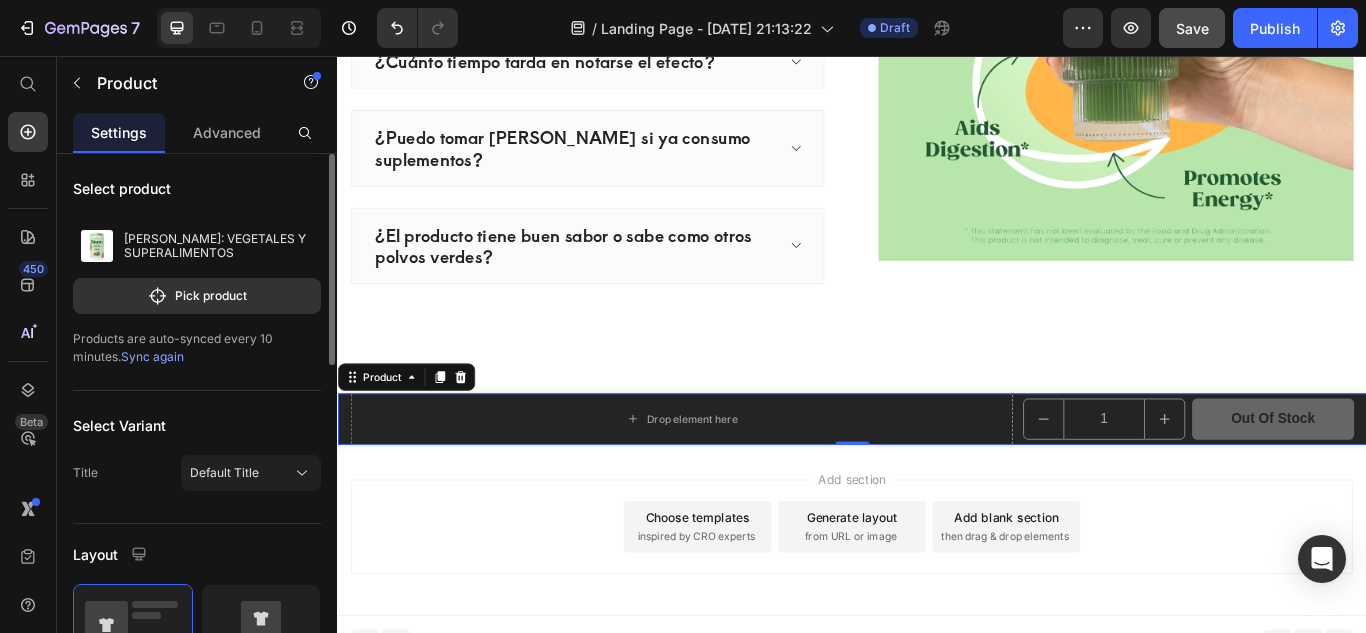 click on "Product" at bounding box center (417, 431) 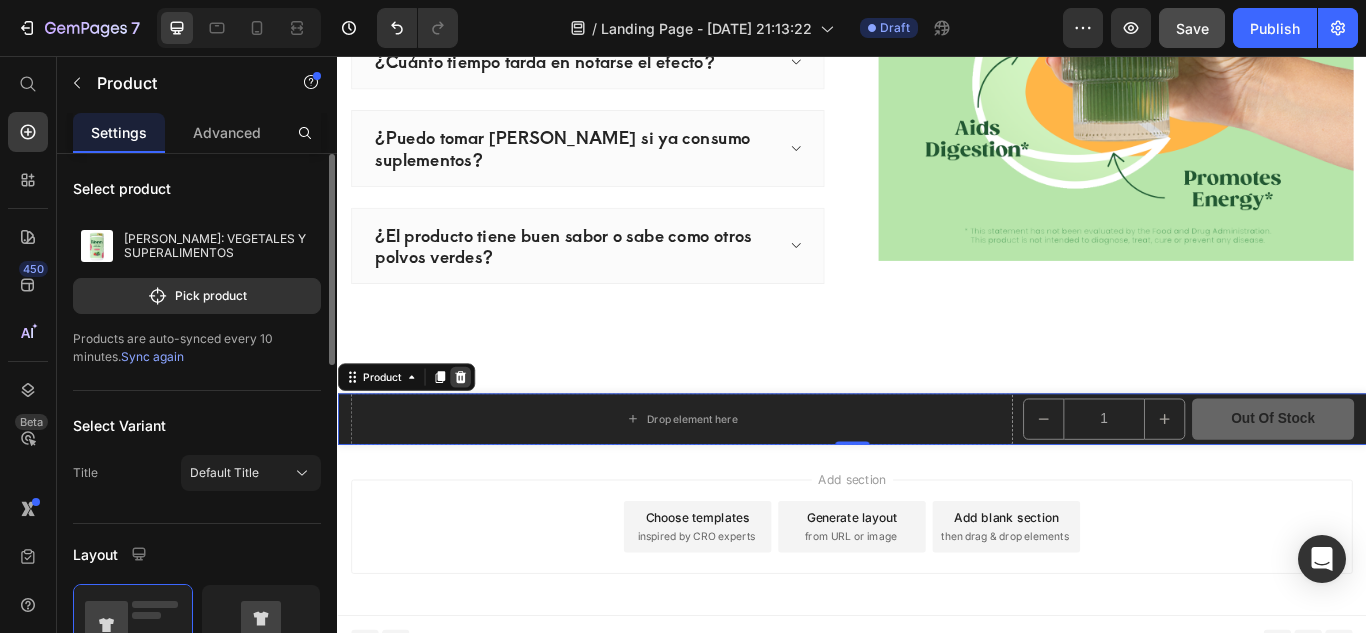 click 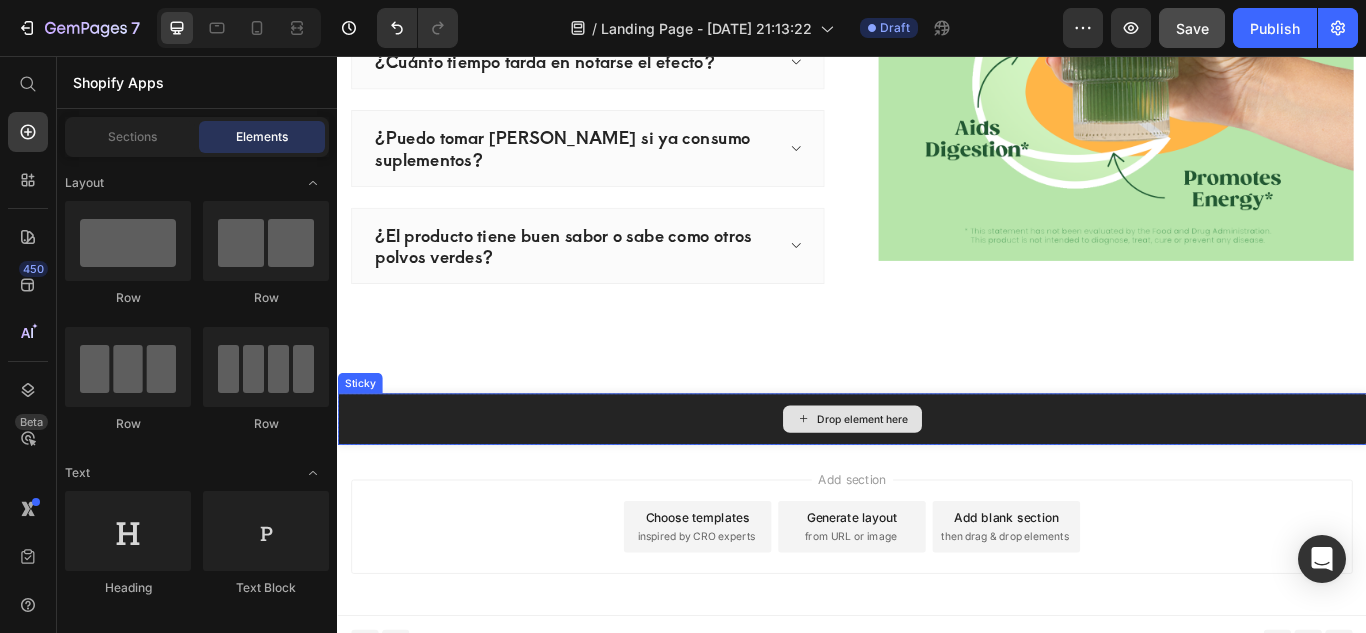 click on "Drop element here" at bounding box center [937, 480] 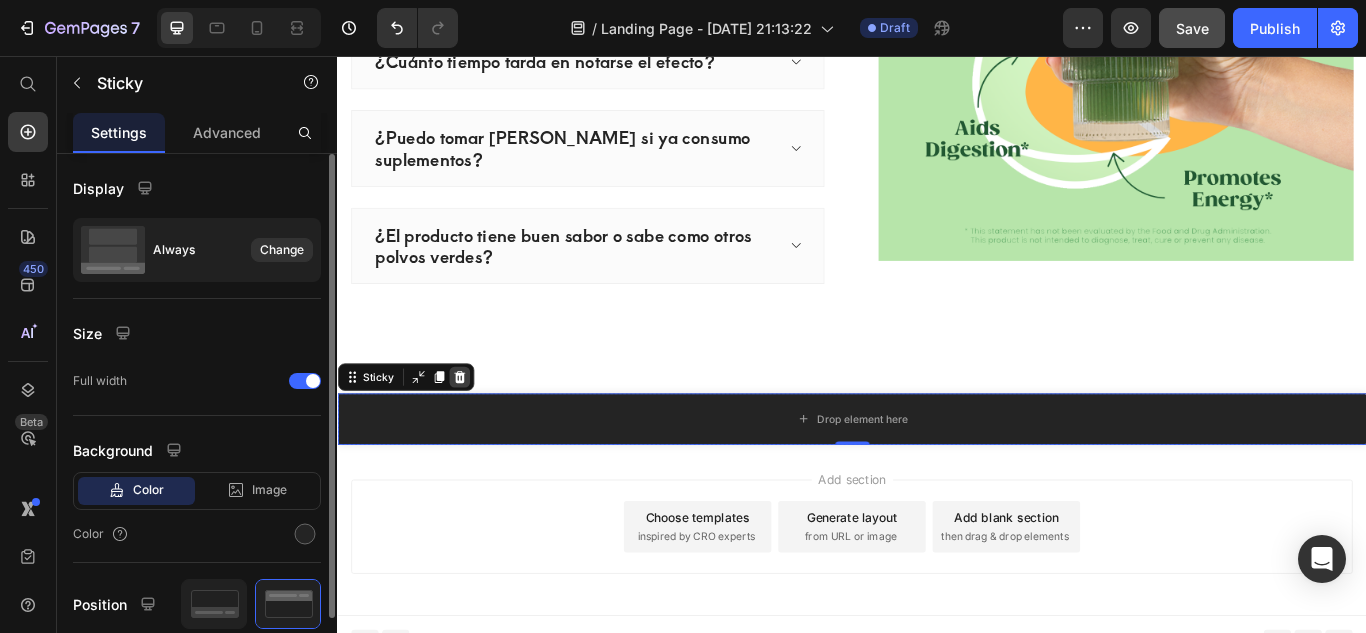 click 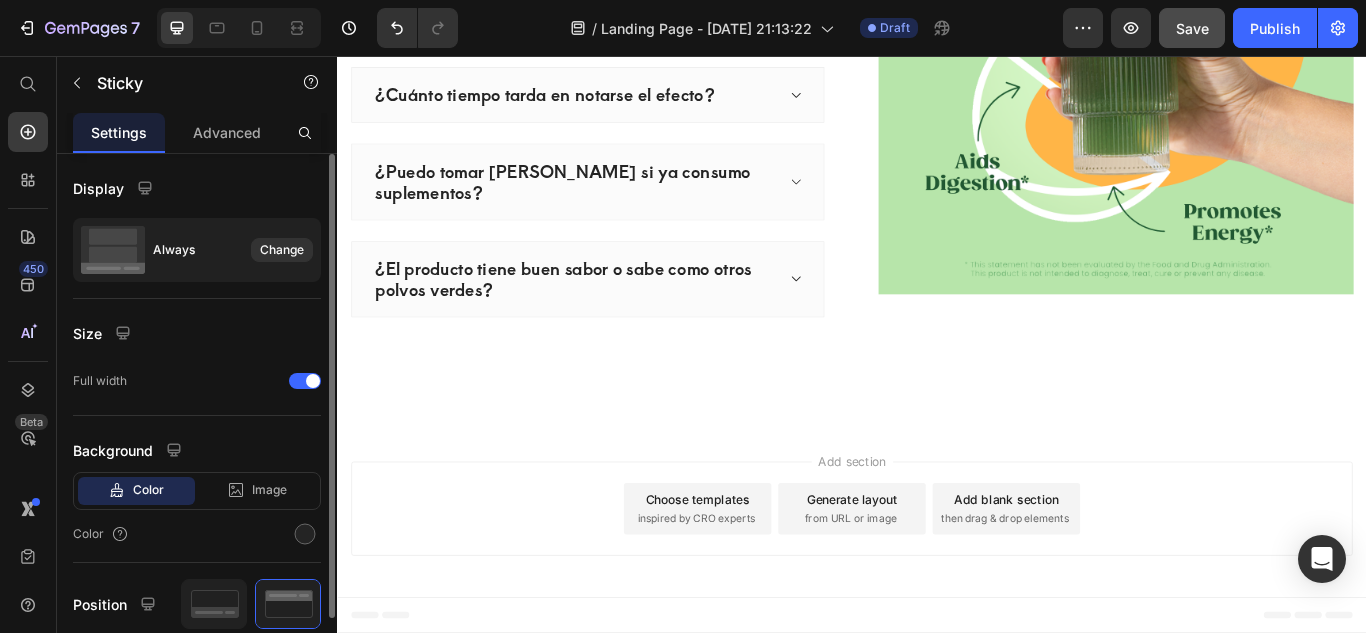 scroll, scrollTop: 3459, scrollLeft: 0, axis: vertical 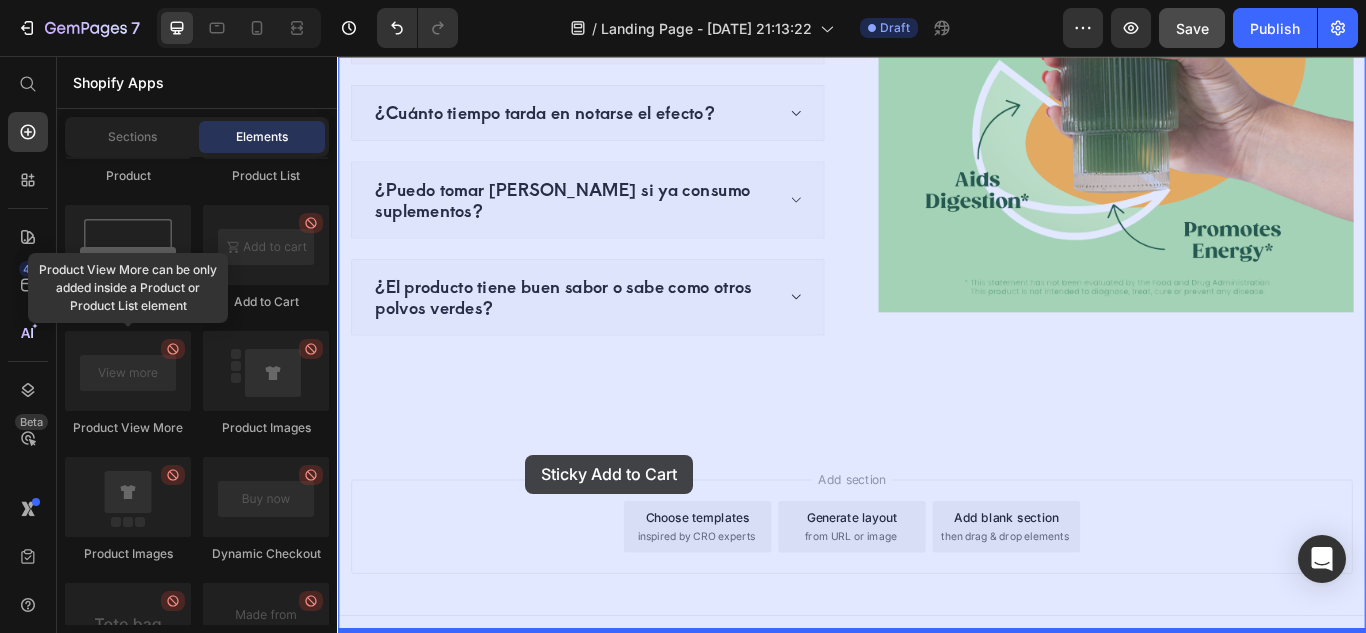 drag, startPoint x: 464, startPoint y: 297, endPoint x: 556, endPoint y: 521, distance: 242.15697 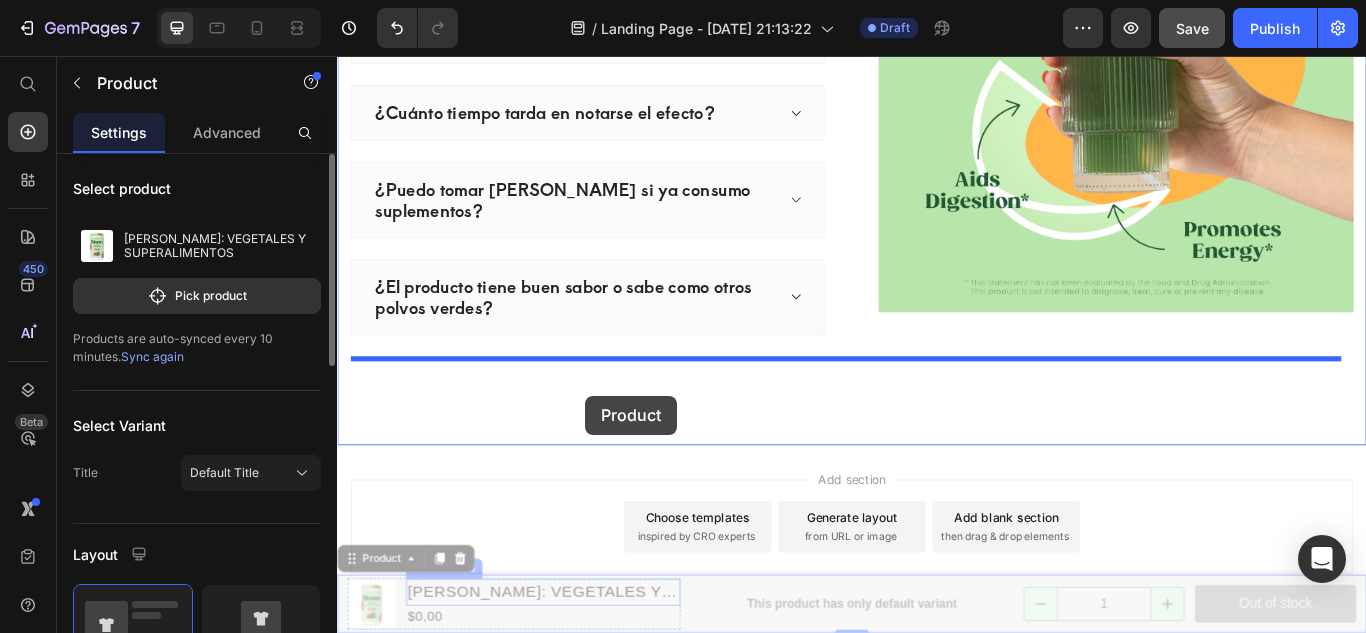 drag, startPoint x: 734, startPoint y: 698, endPoint x: 626, endPoint y: 452, distance: 268.66336 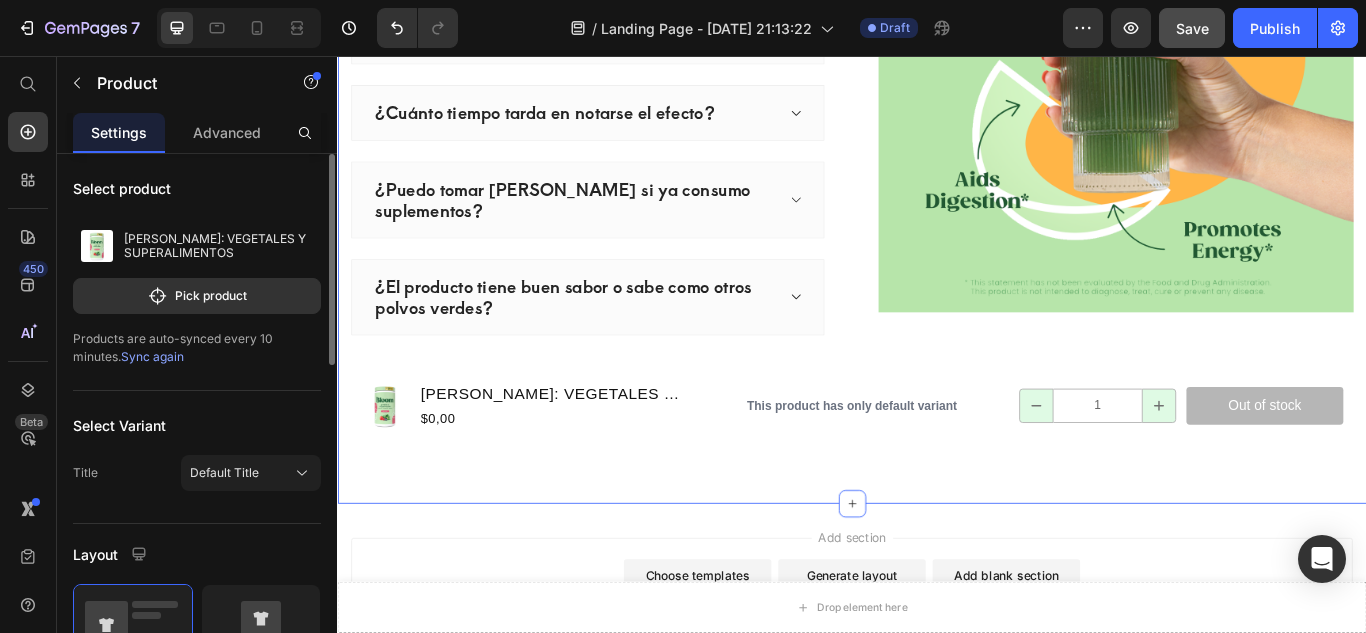 scroll, scrollTop: 3527, scrollLeft: 0, axis: vertical 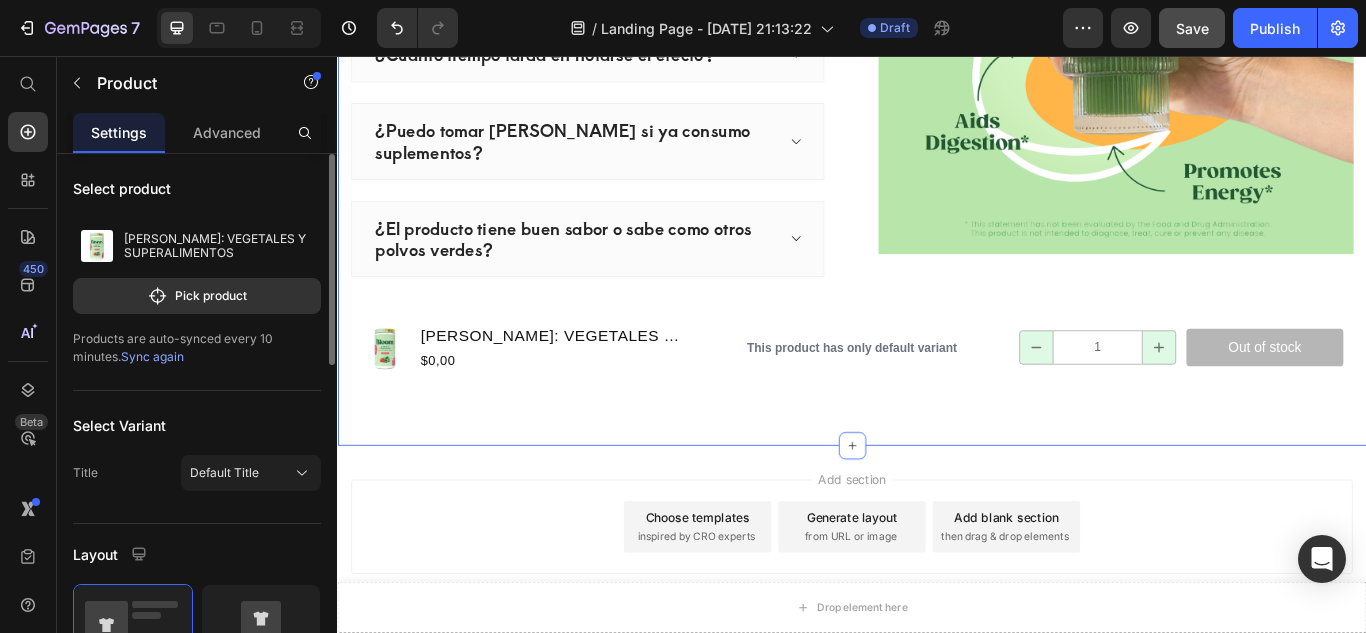 click on "Preguntas Frecuentes Heading
¿Bloom realmente funciona para reducir la hinchazón?
¿Es seguro tomar Bloom todos los días?
¿Cuánto tiempo tarda en notarse el efecto?
¿Puedo tomar Bloom si ya consumo suplementos?
¿El producto tiene buen sabor o sabe como otros polvos verdes? Accordion Image Row Product Images BLOOM: VEGETALES Y SUPERALIMENTOS Product Title $0,00 Product Price Row This product has only default variant Product Variants & Swatches 1 Product Quantity Out of stock Product Cart Button Row Product   0 Section 7" at bounding box center [937, 81] 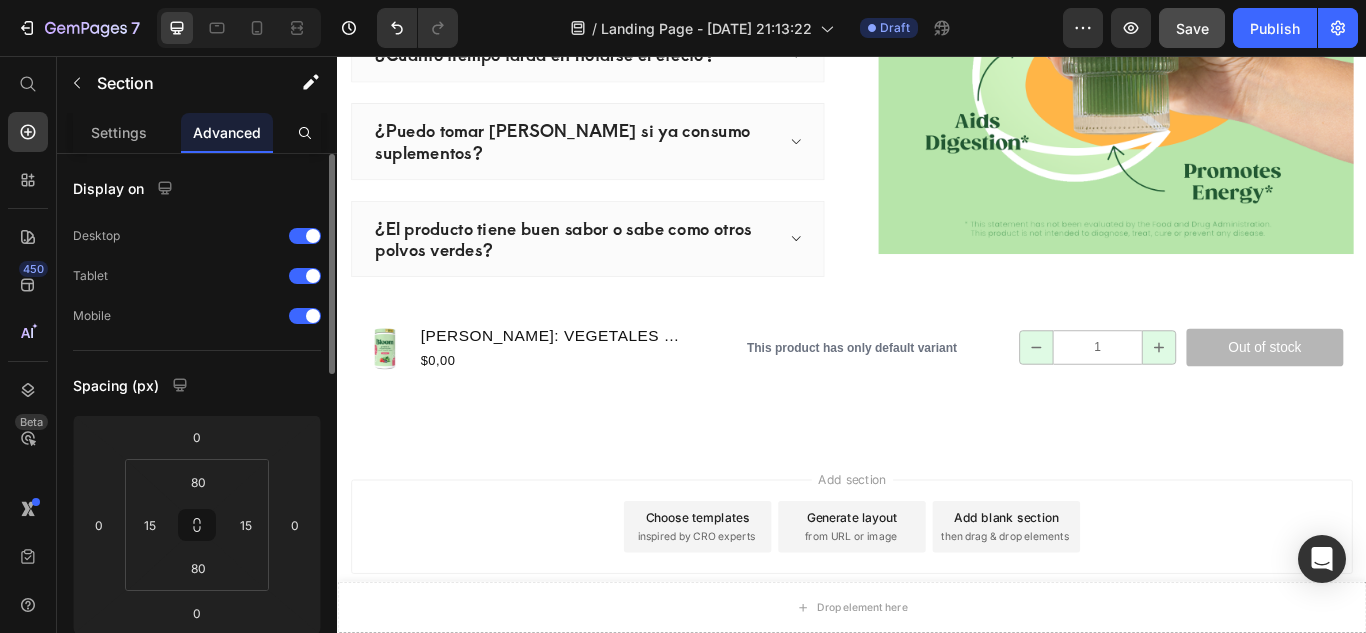 click on "Add section Choose templates inspired by CRO experts Generate layout from URL or image Add blank section then drag & drop elements" at bounding box center (937, 605) 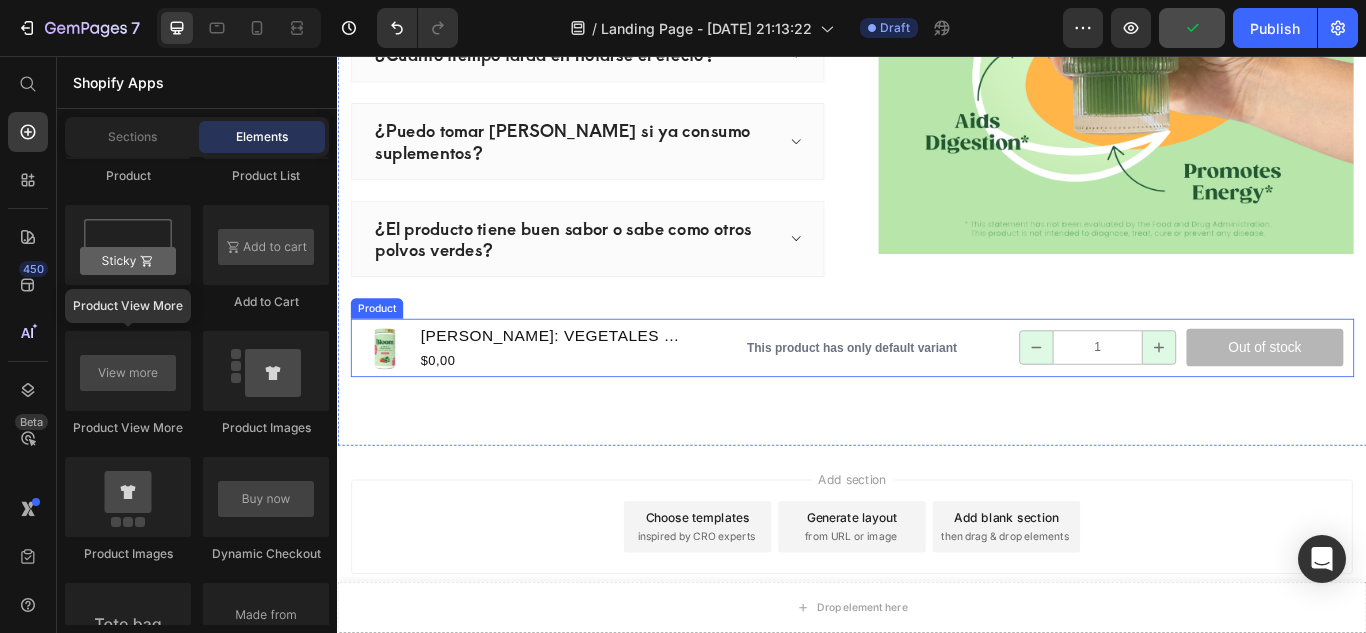 click on "This product has only default variant Product Variants & Swatches 1 Product Quantity Out of stock Product Cart Button Row" at bounding box center [1132, 396] 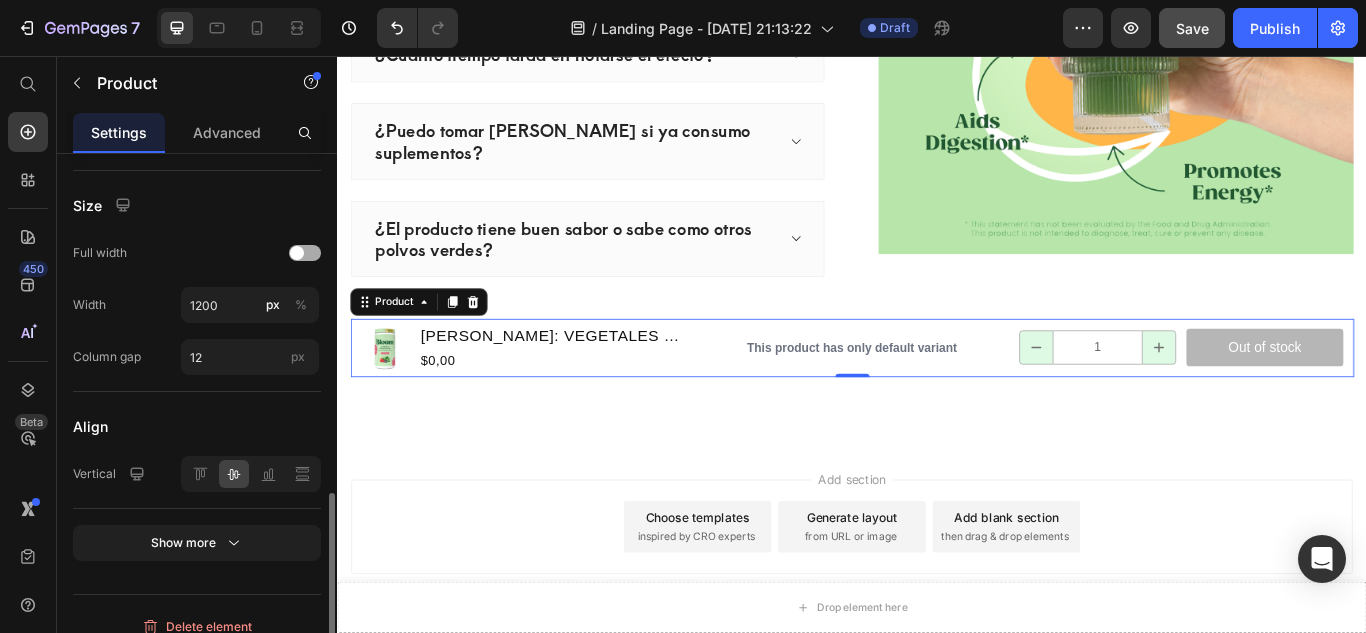 scroll, scrollTop: 823, scrollLeft: 0, axis: vertical 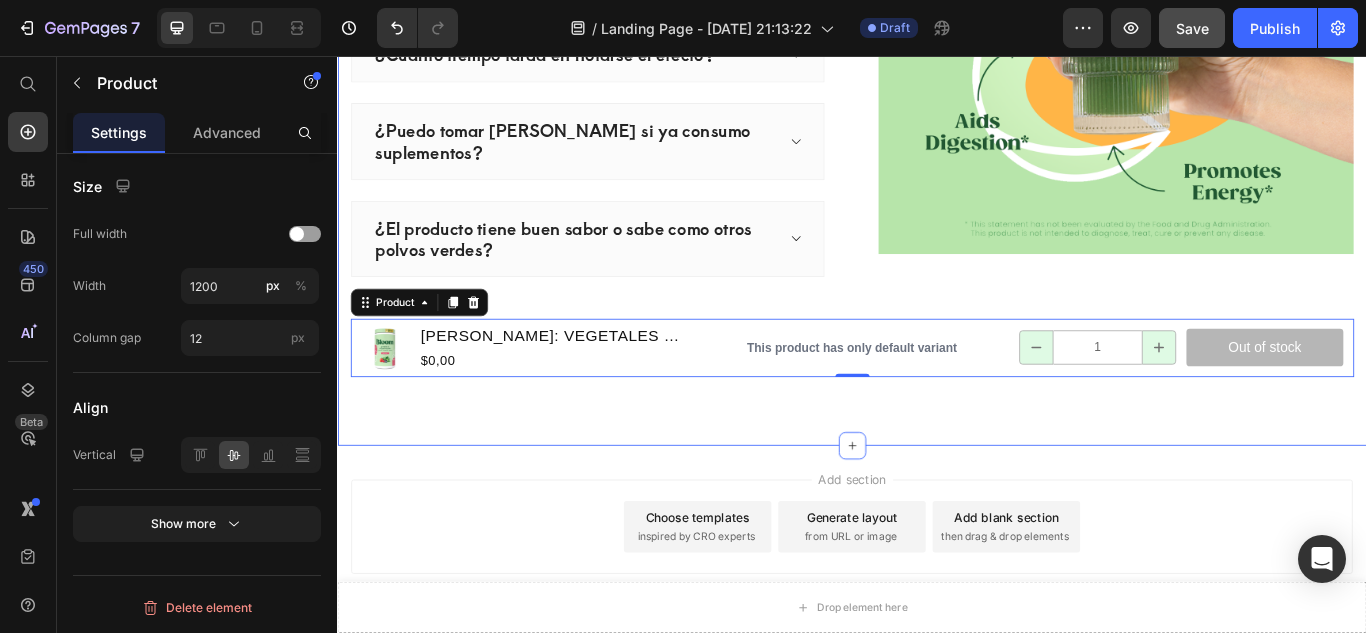 click on "Preguntas Frecuentes Heading
¿Bloom realmente funciona para reducir la hinchazón?
¿Es seguro tomar Bloom todos los días?
¿Cuánto tiempo tarda en notarse el efecto?
¿Puedo tomar Bloom si ya consumo suplementos?
¿El producto tiene buen sabor o sabe como otros polvos verdes? Accordion Image Row Product Images BLOOM: VEGETALES Y SUPERALIMENTOS Product Title $0,00 Product Price Row This product has only default variant Product Variants & Swatches 1 Product Quantity Out of stock Product Cart Button Row Product   0 Section 7" at bounding box center [937, 81] 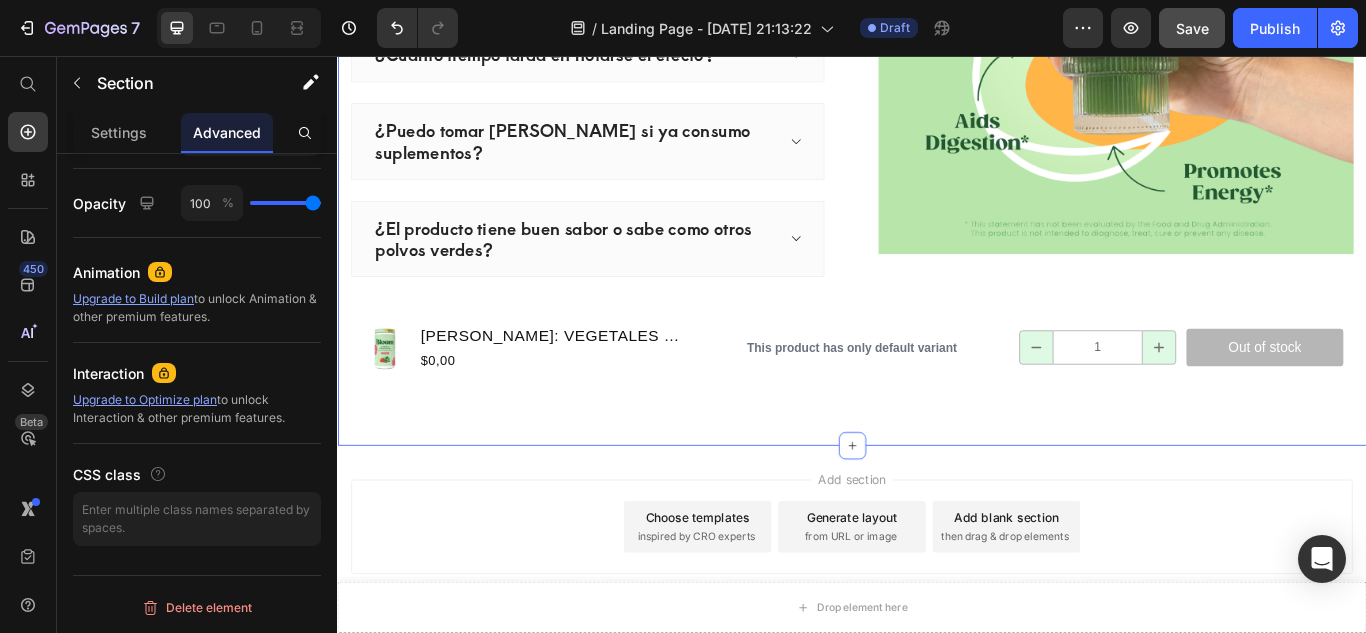 scroll, scrollTop: 0, scrollLeft: 0, axis: both 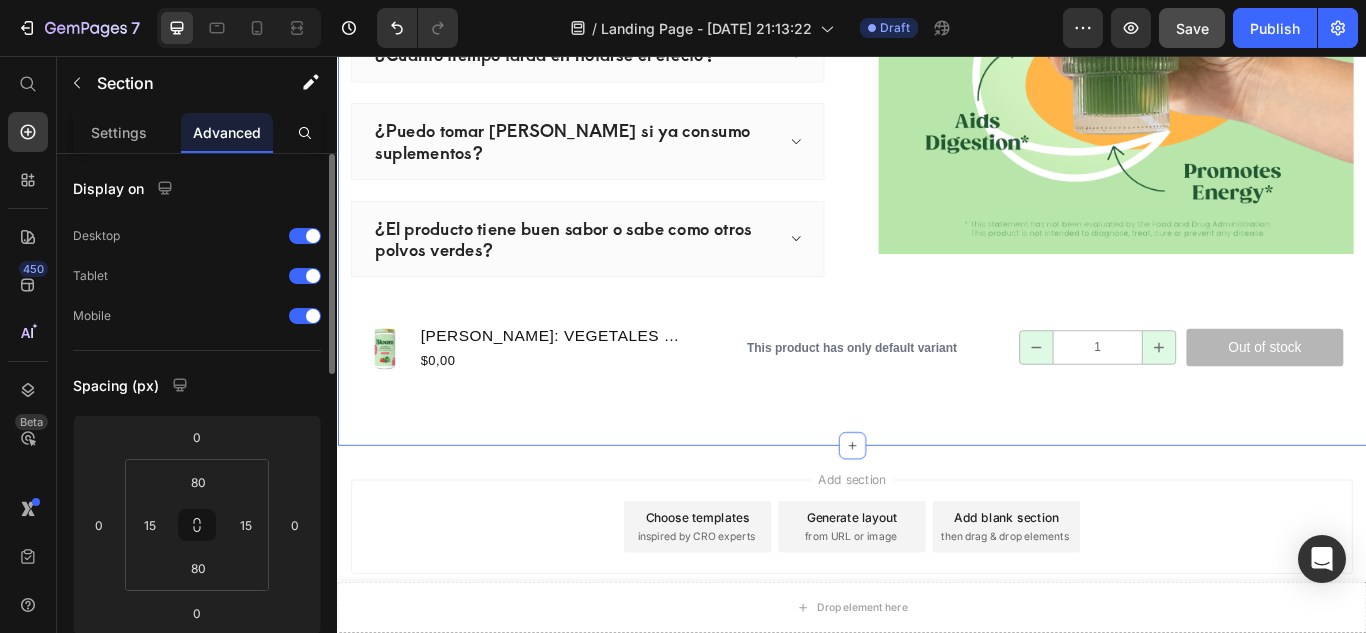click on "Preguntas Frecuentes Heading
¿Bloom realmente funciona para reducir la hinchazón?
¿Es seguro tomar Bloom todos los días?
¿Cuánto tiempo tarda en notarse el efecto?
¿Puedo tomar Bloom si ya consumo suplementos?
¿El producto tiene buen sabor o sabe como otros polvos verdes? Accordion Image Row Product Images BLOOM: VEGETALES Y SUPERALIMENTOS Product Title $0,00 Product Price Row This product has only default variant Product Variants & Swatches 1 Product Quantity Out of stock Product Cart Button Row Product Section 7   You can create reusable sections Create Theme Section AI Content Write with GemAI What would you like to describe here? Tone and Voice Persuasive Product BLOOM: VEGETALES Y SUPERALIMENTOS Show more Generate" at bounding box center (937, 81) 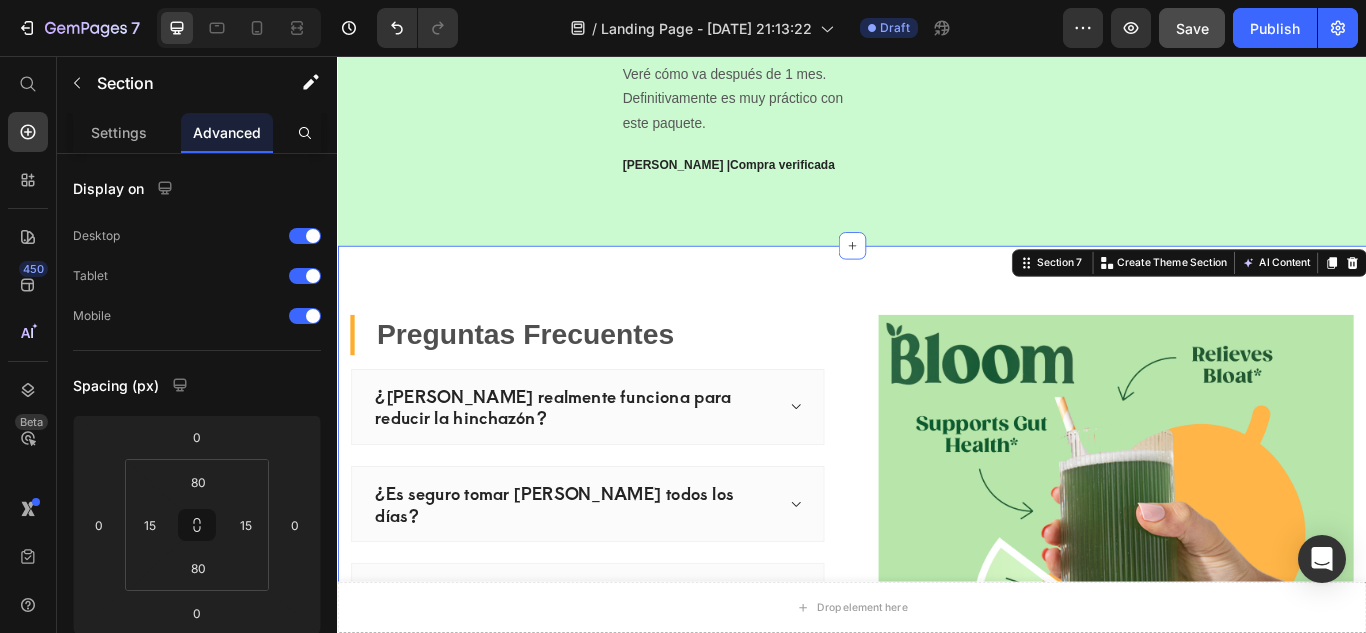 scroll, scrollTop: 3527, scrollLeft: 0, axis: vertical 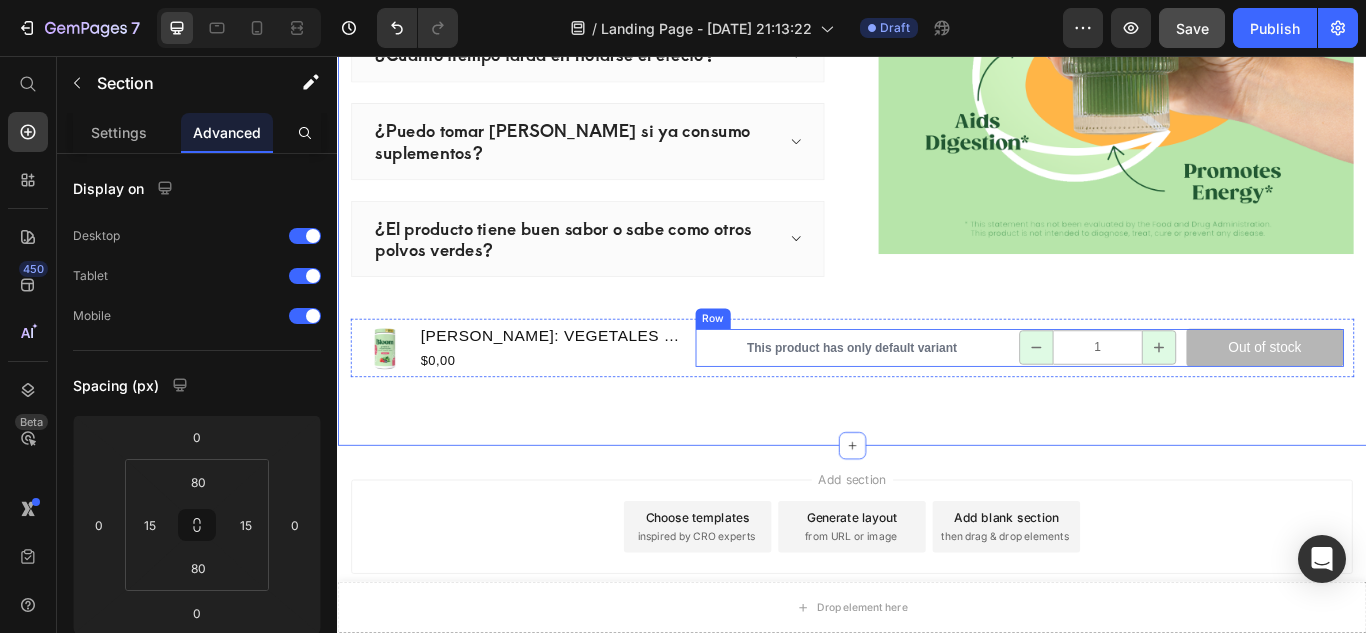 click on "This product has only default variant Product Variants & Swatches" at bounding box center [937, 396] 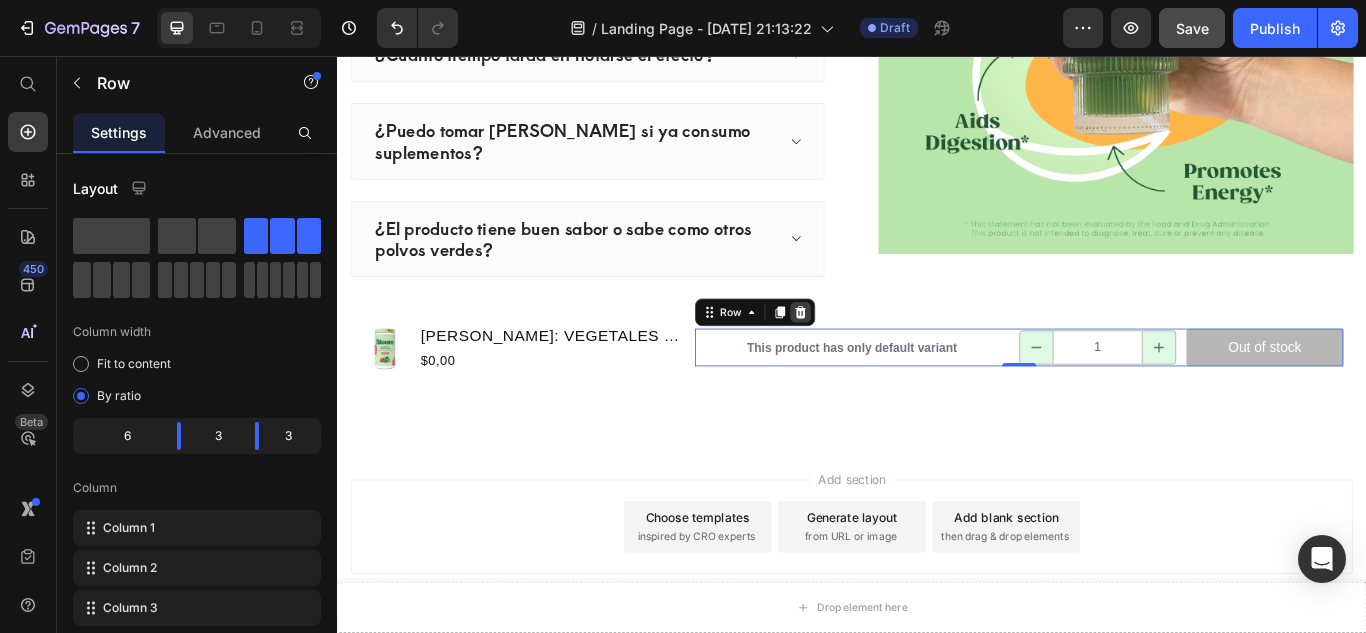 click 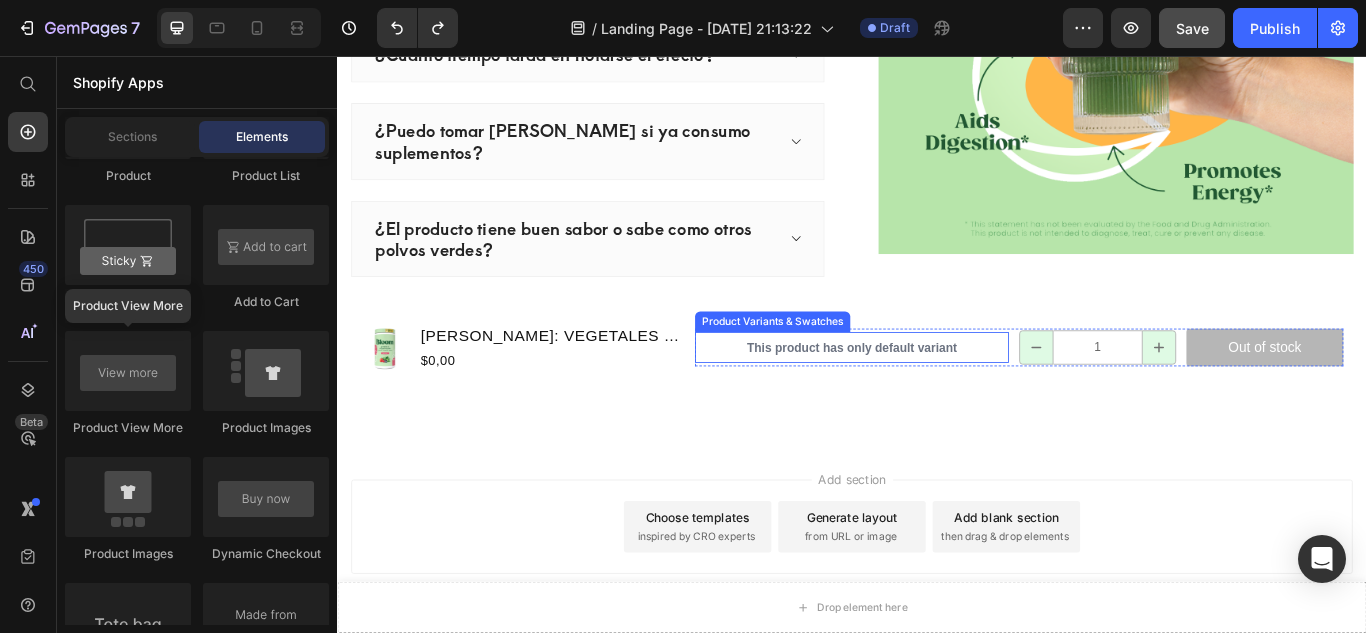 click on "This product has only default variant" at bounding box center (937, 396) 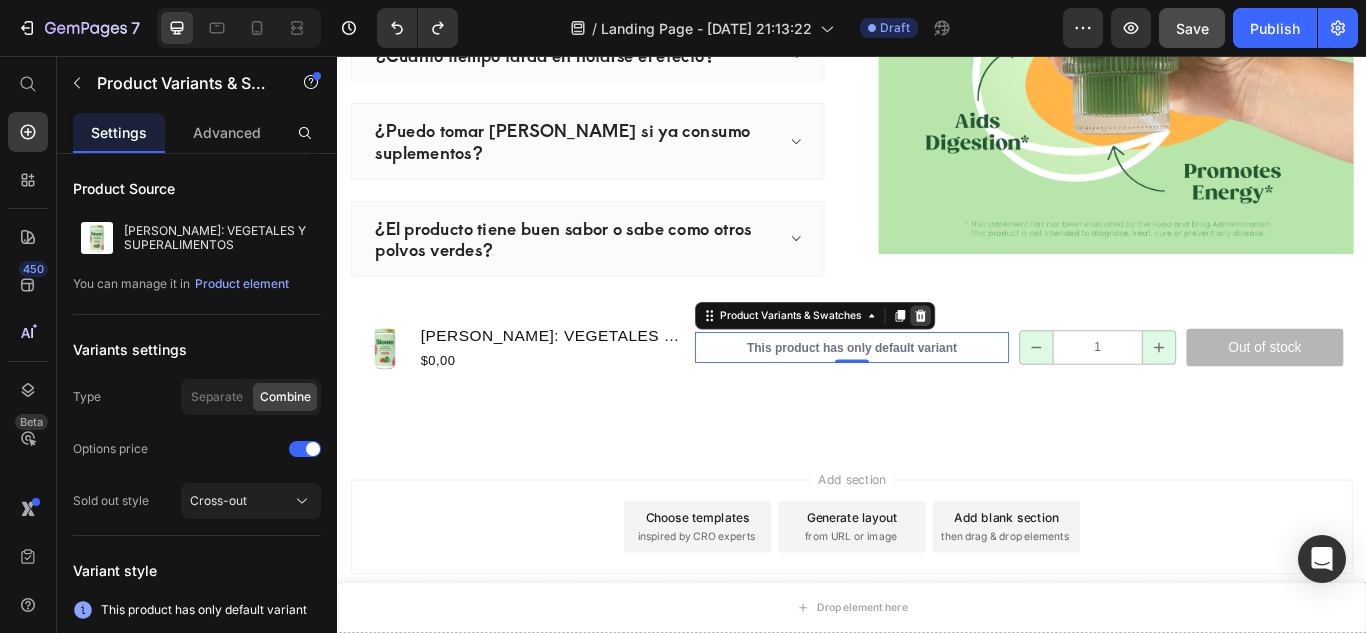 click at bounding box center [1017, 359] 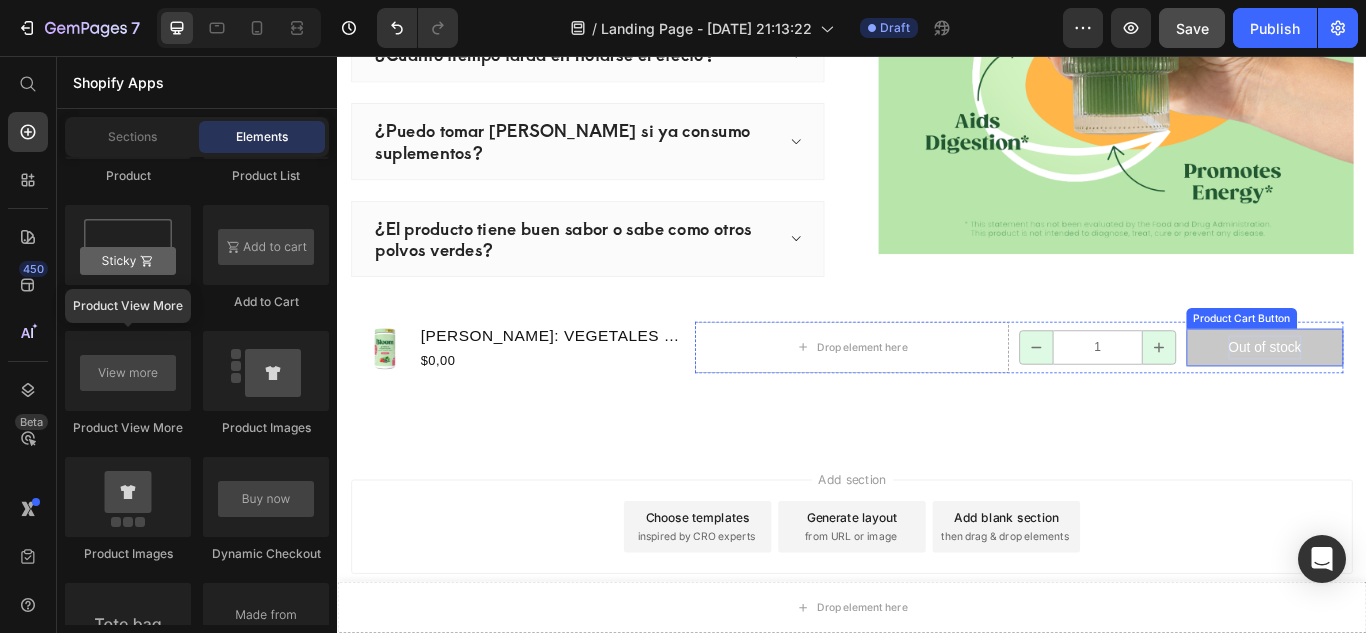 click on "Out of stock" at bounding box center (1418, 396) 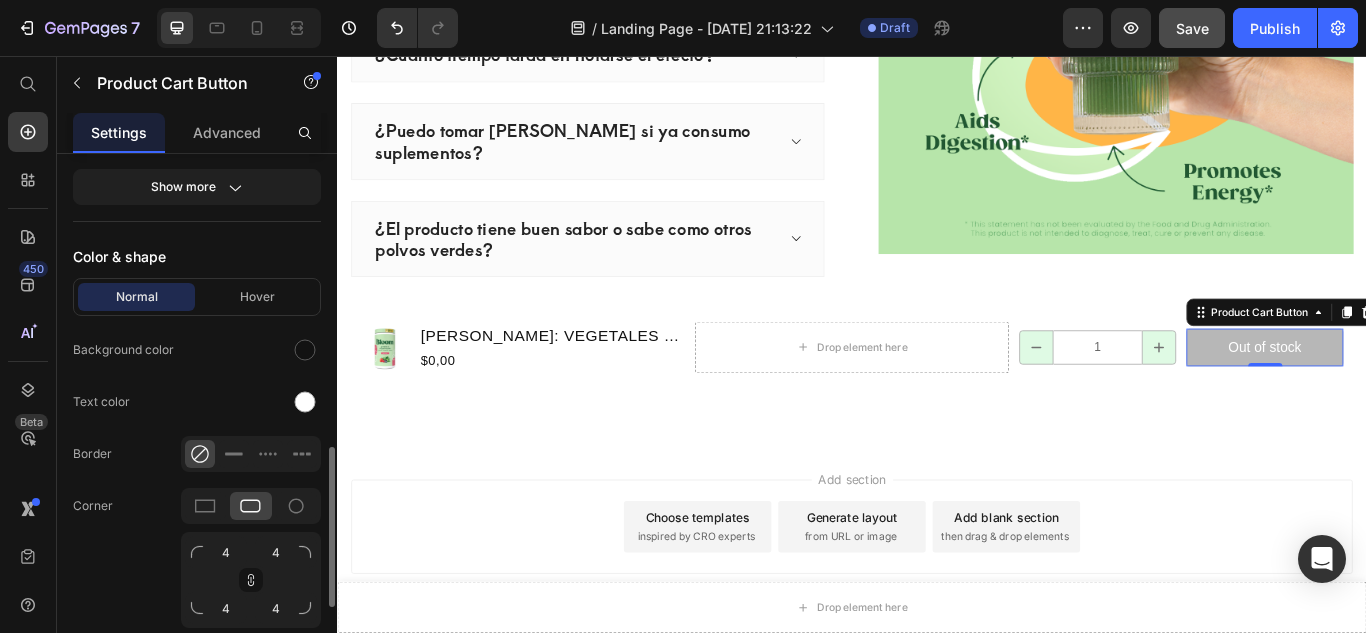 scroll, scrollTop: 954, scrollLeft: 0, axis: vertical 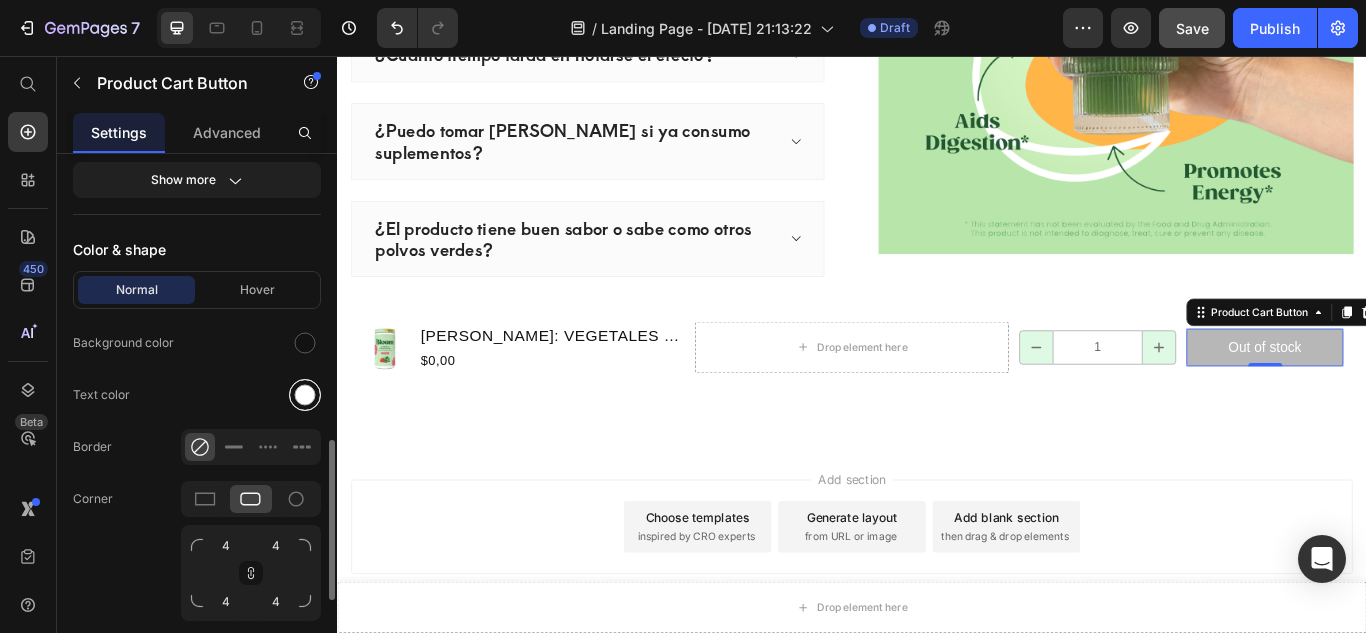 click at bounding box center [305, 395] 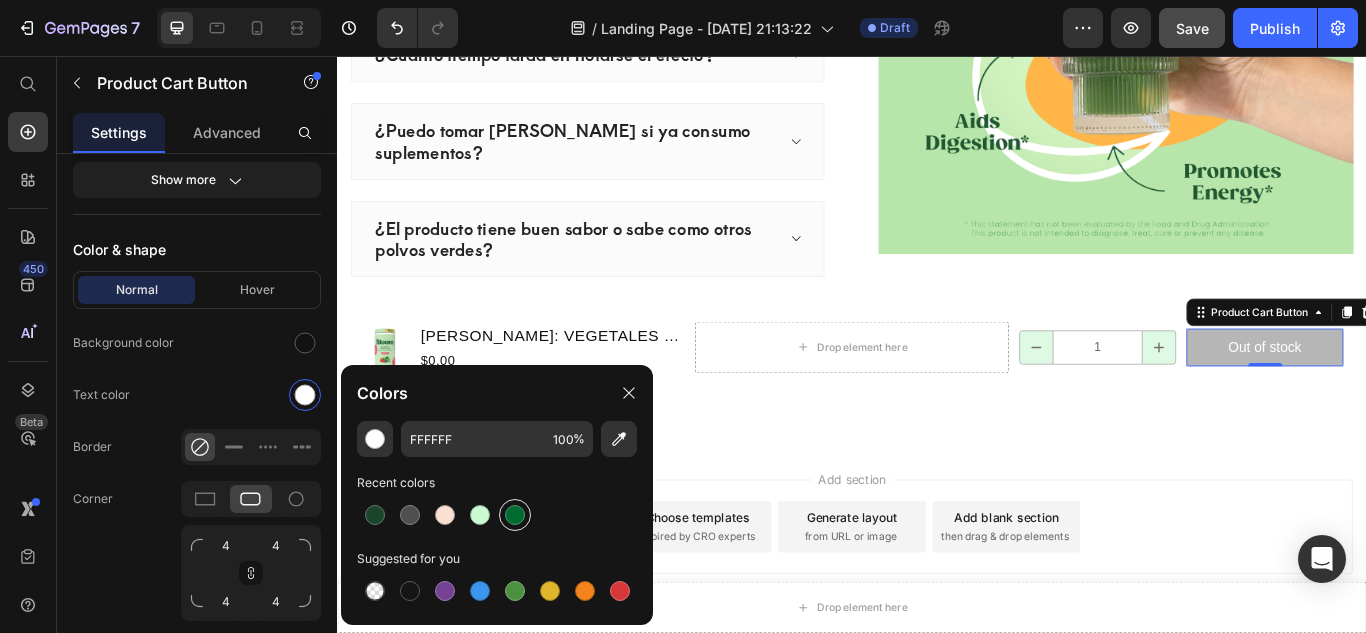 click at bounding box center (515, 515) 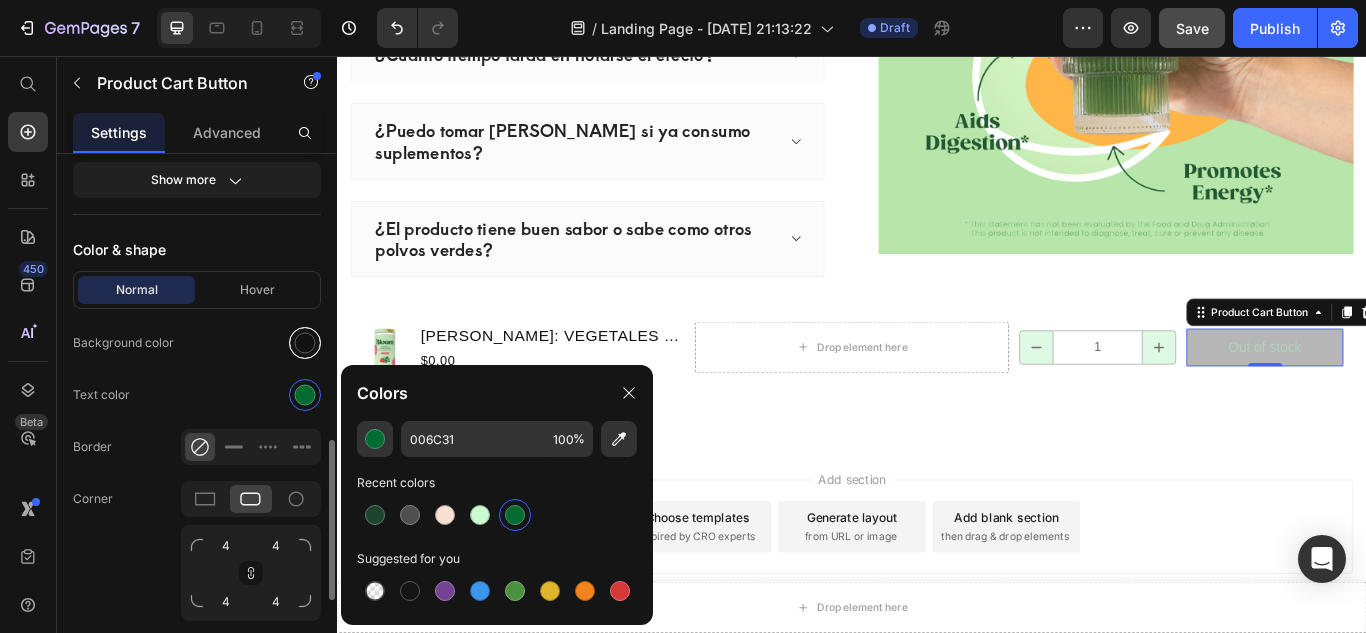 click at bounding box center (305, 343) 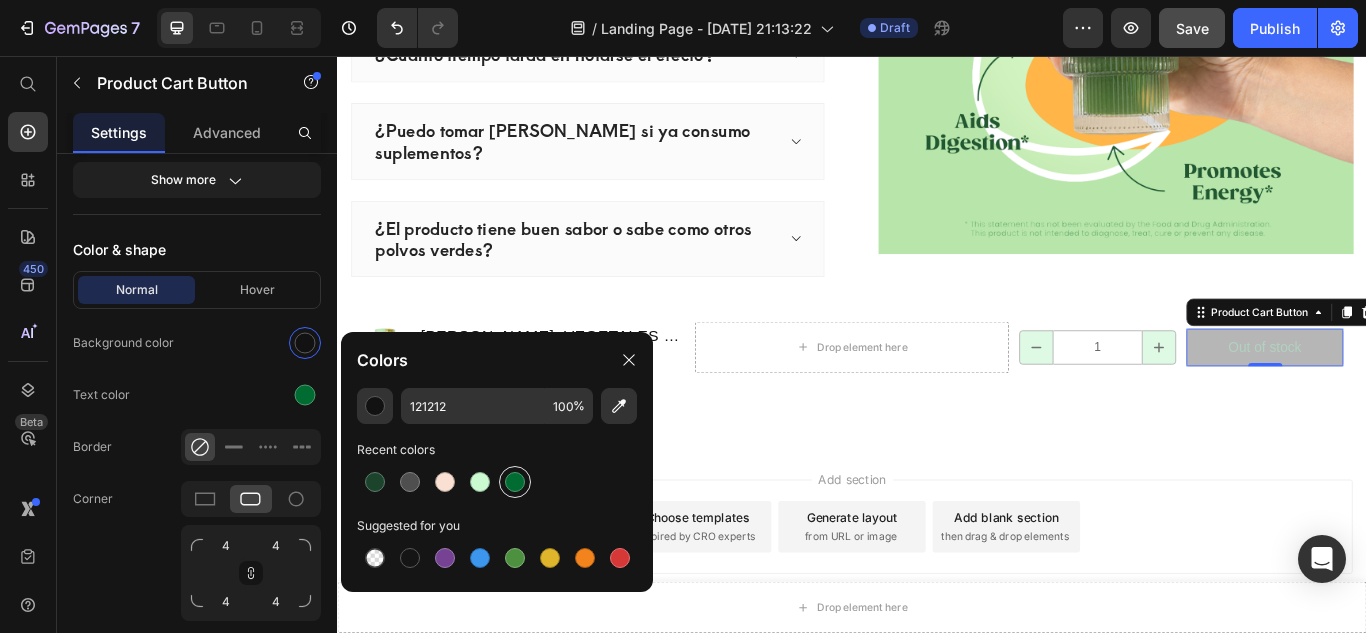 click at bounding box center [515, 482] 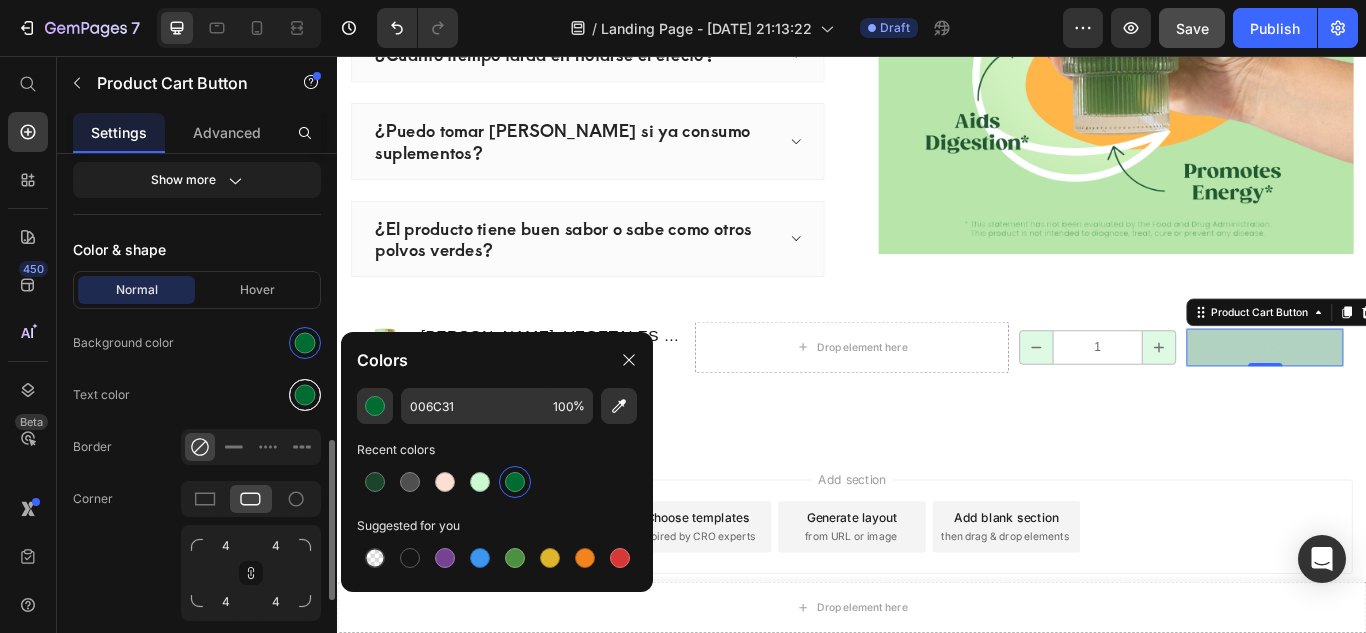click at bounding box center [305, 395] 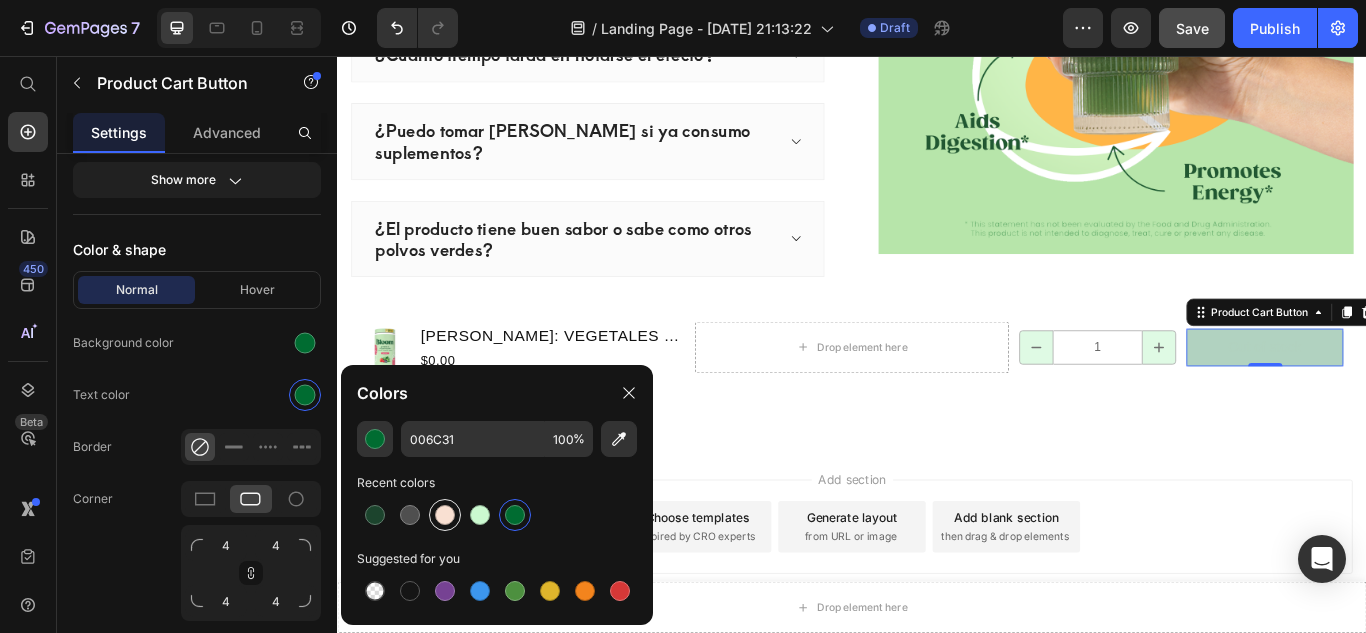 click at bounding box center (445, 515) 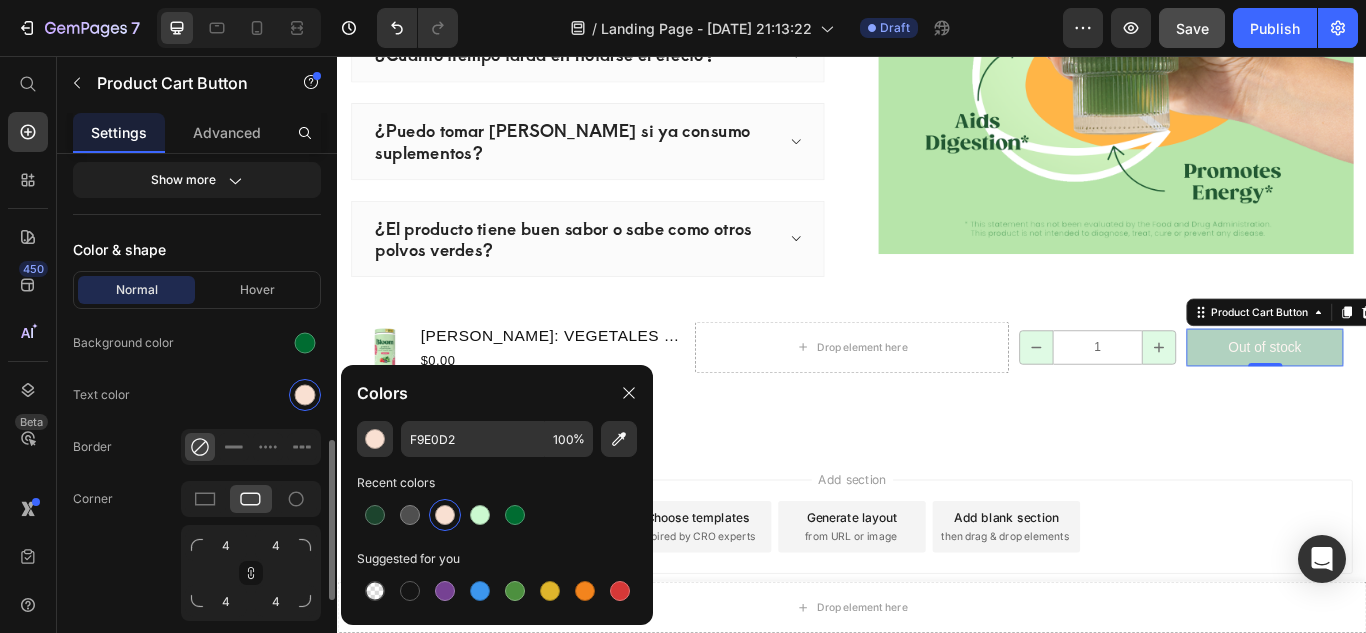 click 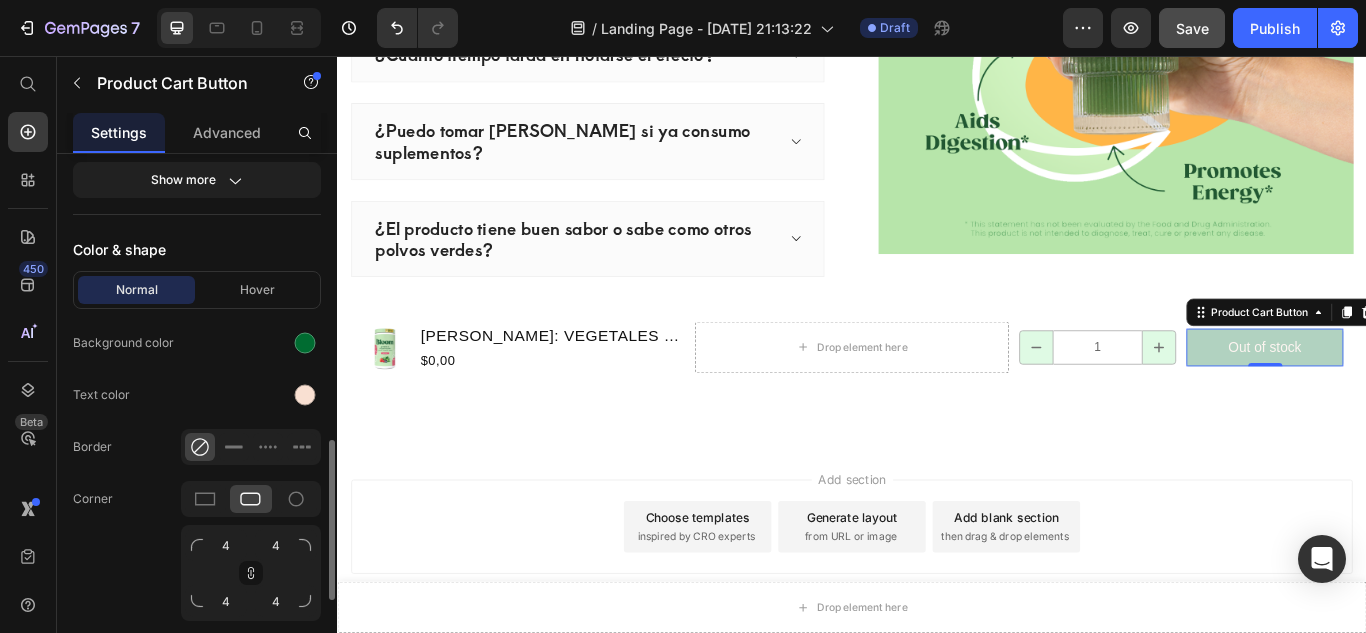 click on "Text color" 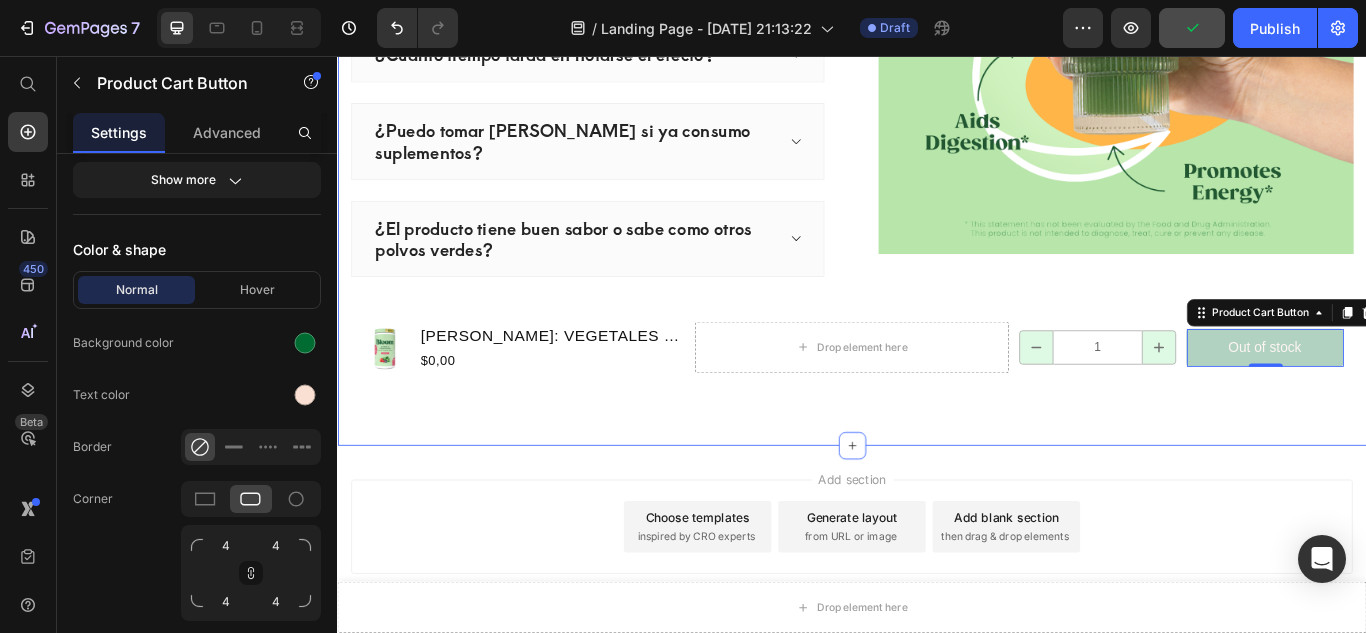 click on "Preguntas Frecuentes Heading
¿Bloom realmente funciona para reducir la hinchazón?
¿Es seguro tomar Bloom todos los días?
¿Cuánto tiempo tarda en notarse el efecto?
¿Puedo tomar Bloom si ya consumo suplementos?
¿El producto tiene buen sabor o sabe como otros polvos verdes? Accordion Image Row Product Images BLOOM: VEGETALES Y SUPERALIMENTOS Product Title $0,00 Product Price Row
Drop element here 1 Product Quantity Out of stock Product Cart Button   0 Row Product Section 7" at bounding box center [937, 81] 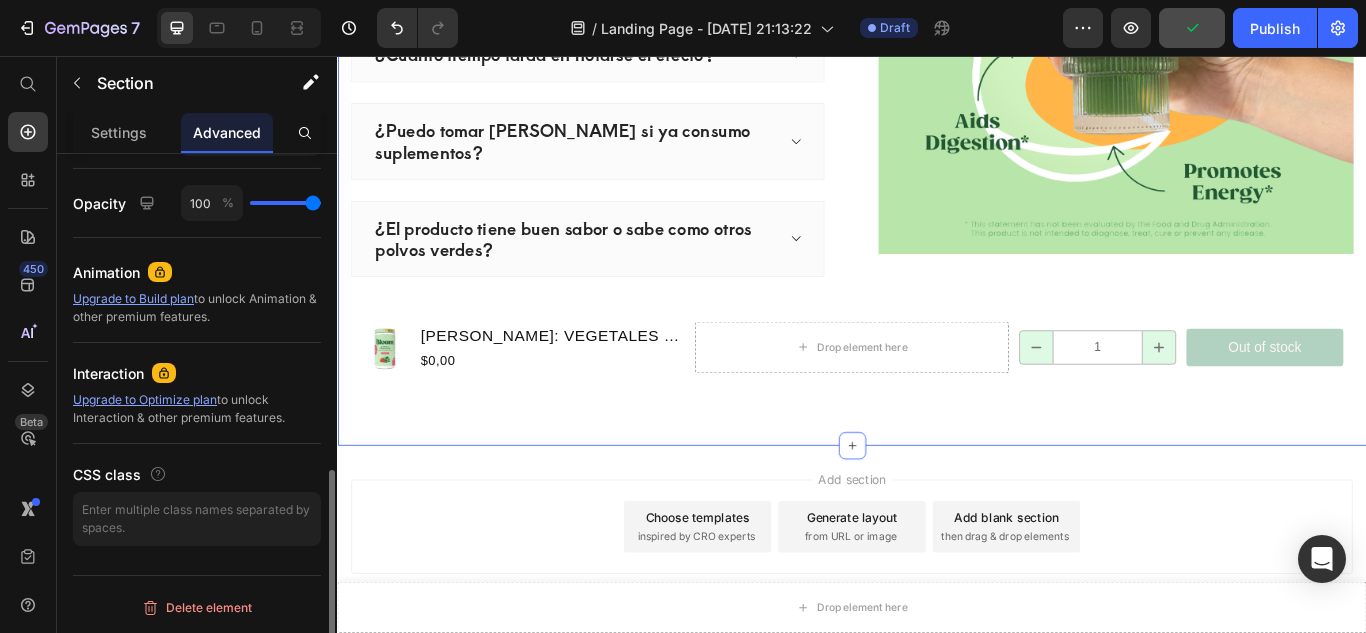 scroll, scrollTop: 0, scrollLeft: 0, axis: both 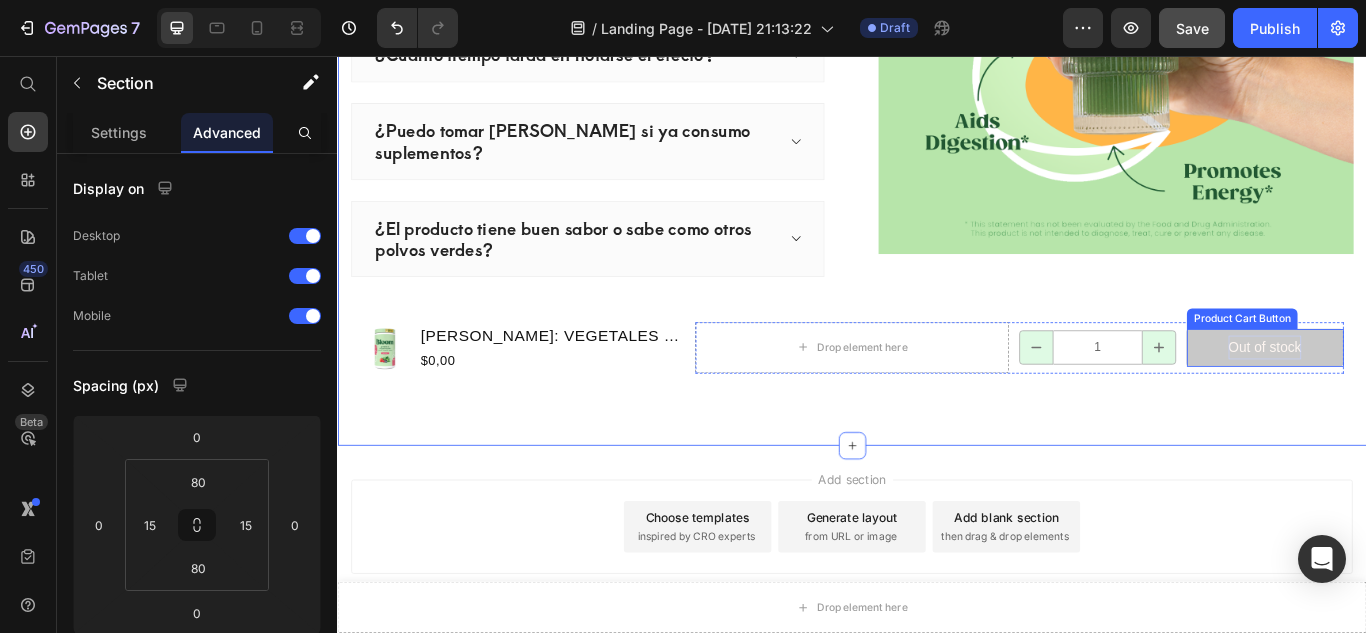 click on "Out of stock" at bounding box center (1418, 396) 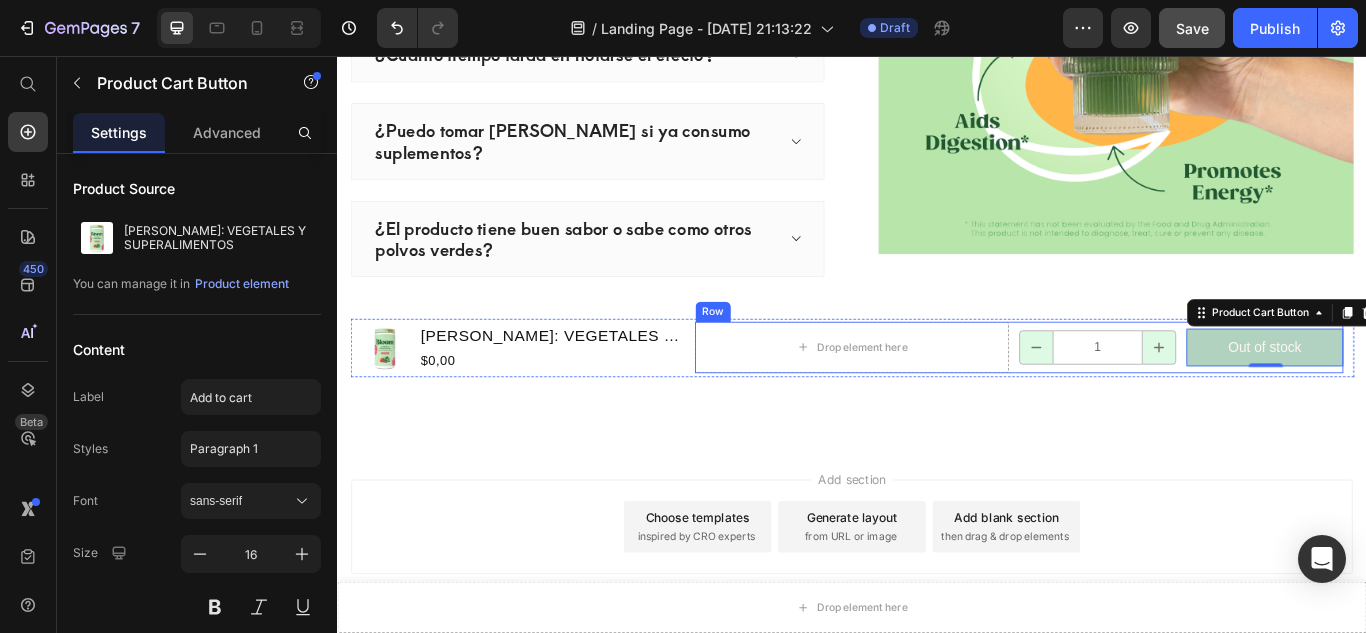 click on "Drop element here 1 Product Quantity Out of stock Product Cart Button   0 Row" at bounding box center [1132, 396] 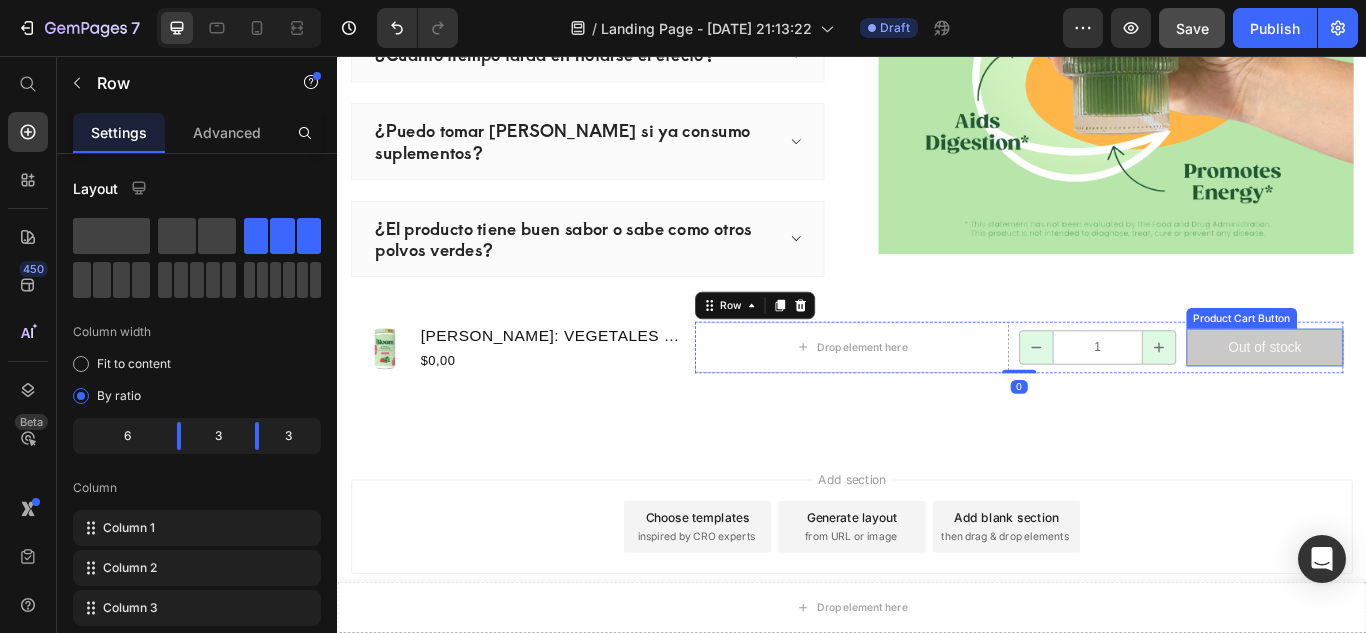 click on "Out of stock" at bounding box center [1418, 396] 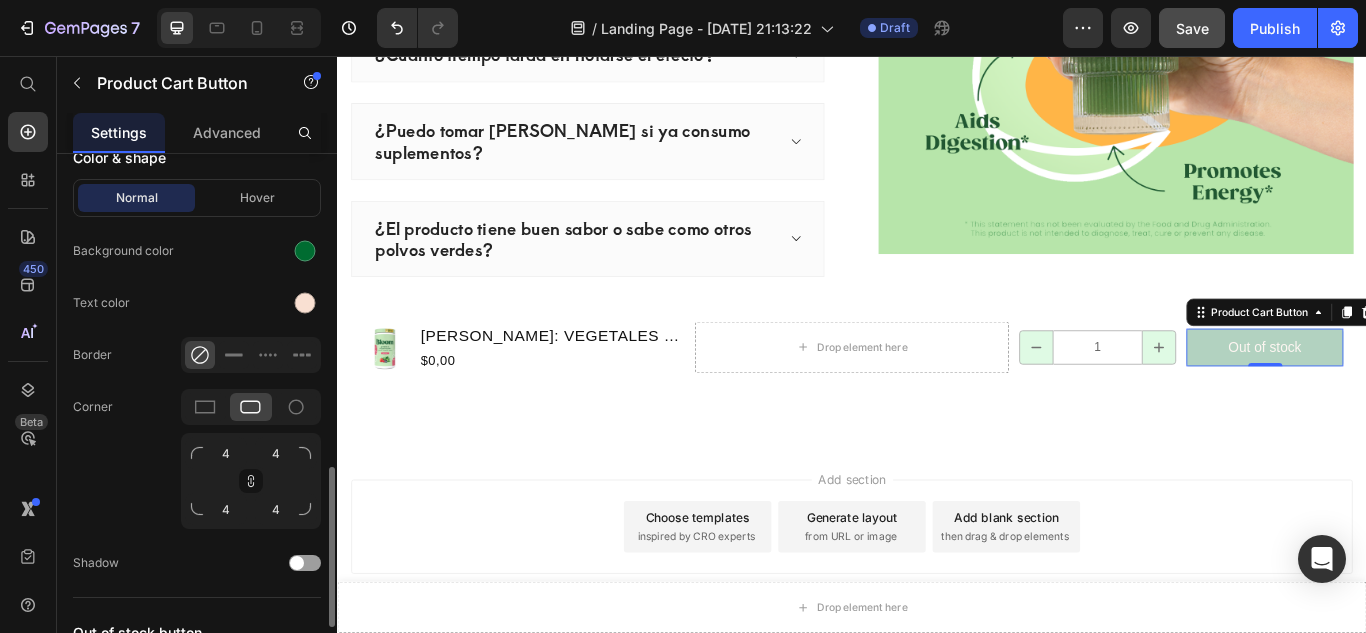 scroll, scrollTop: 1052, scrollLeft: 0, axis: vertical 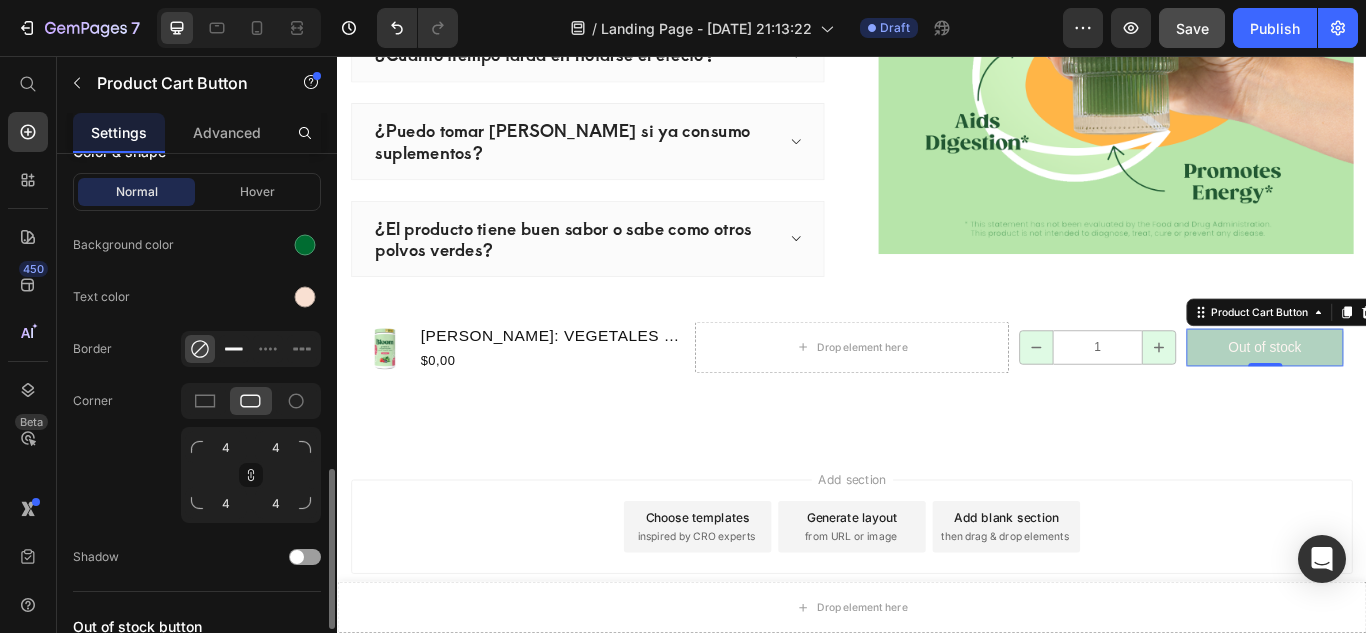 click 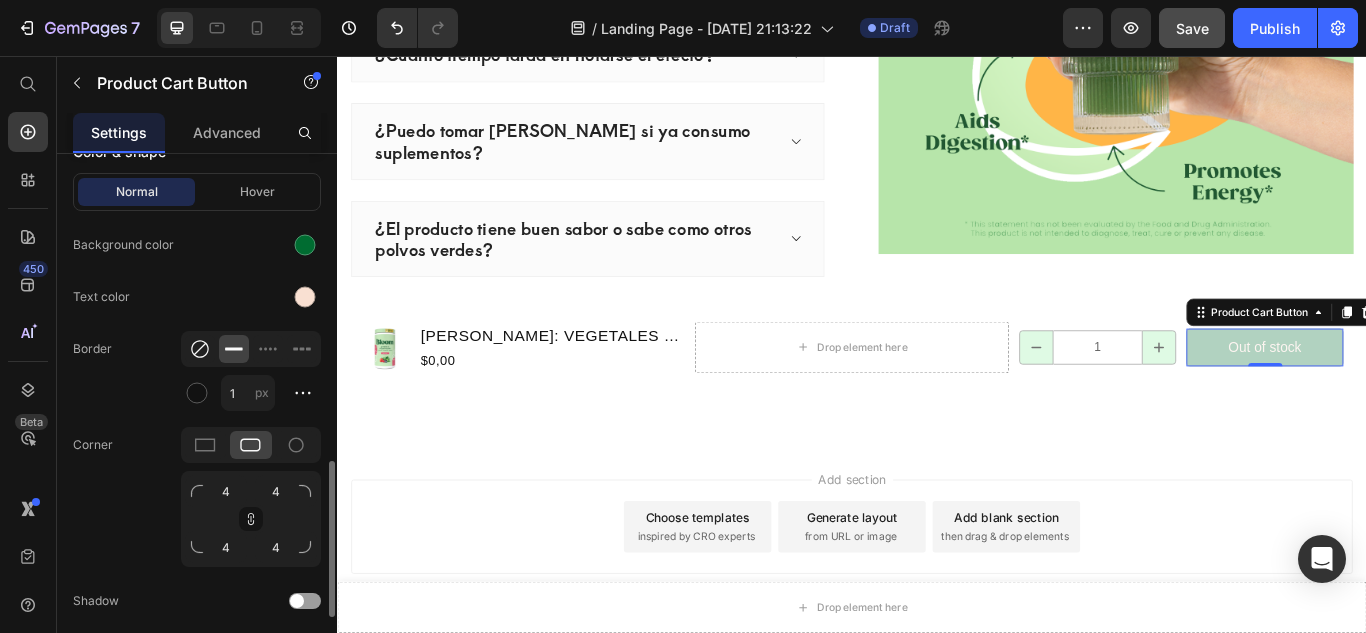 click 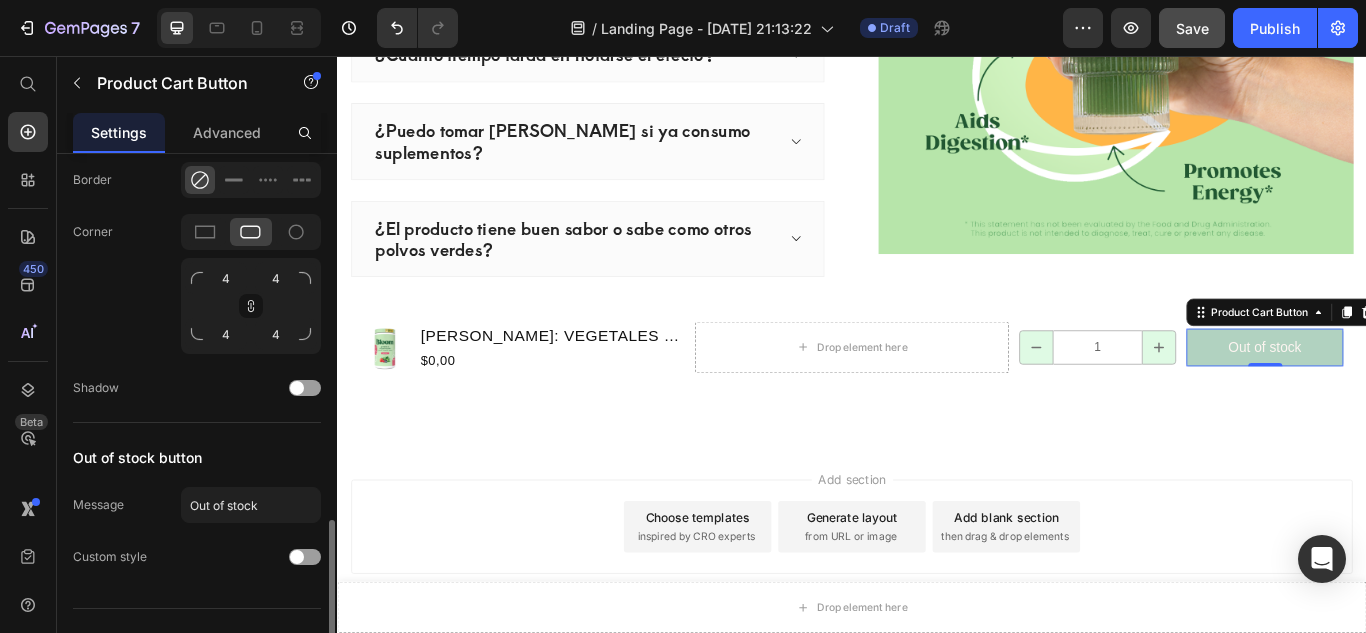 scroll, scrollTop: 1254, scrollLeft: 0, axis: vertical 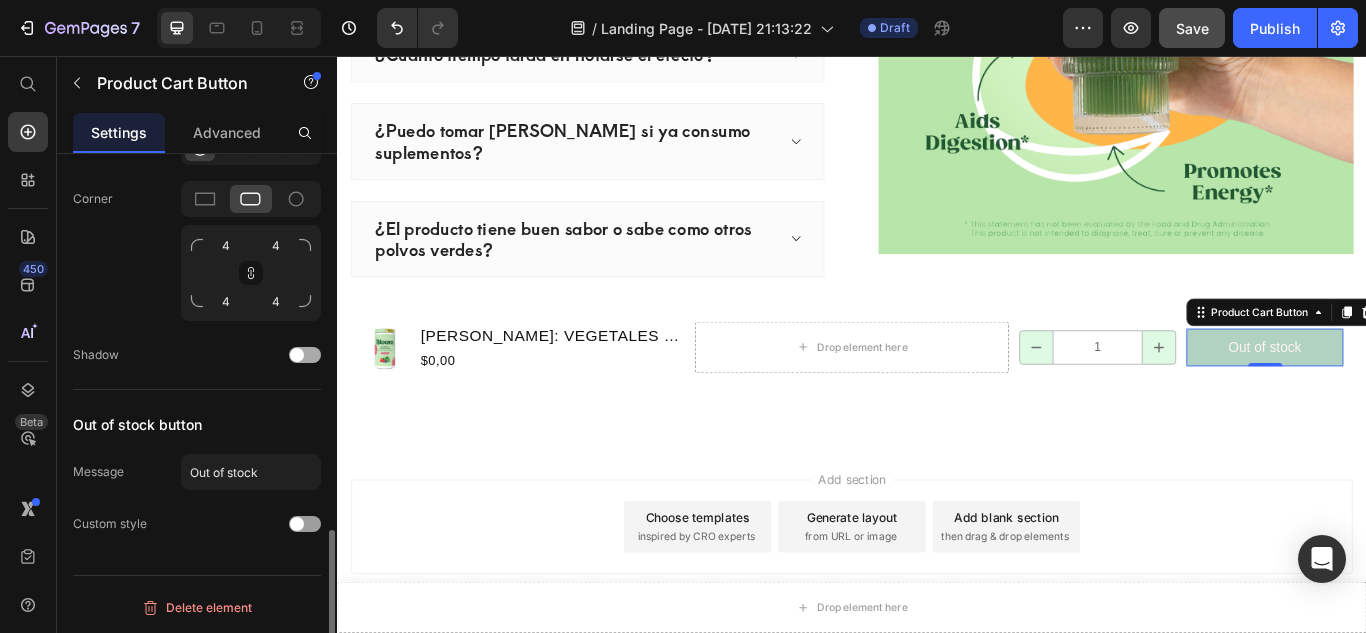 click at bounding box center (305, 355) 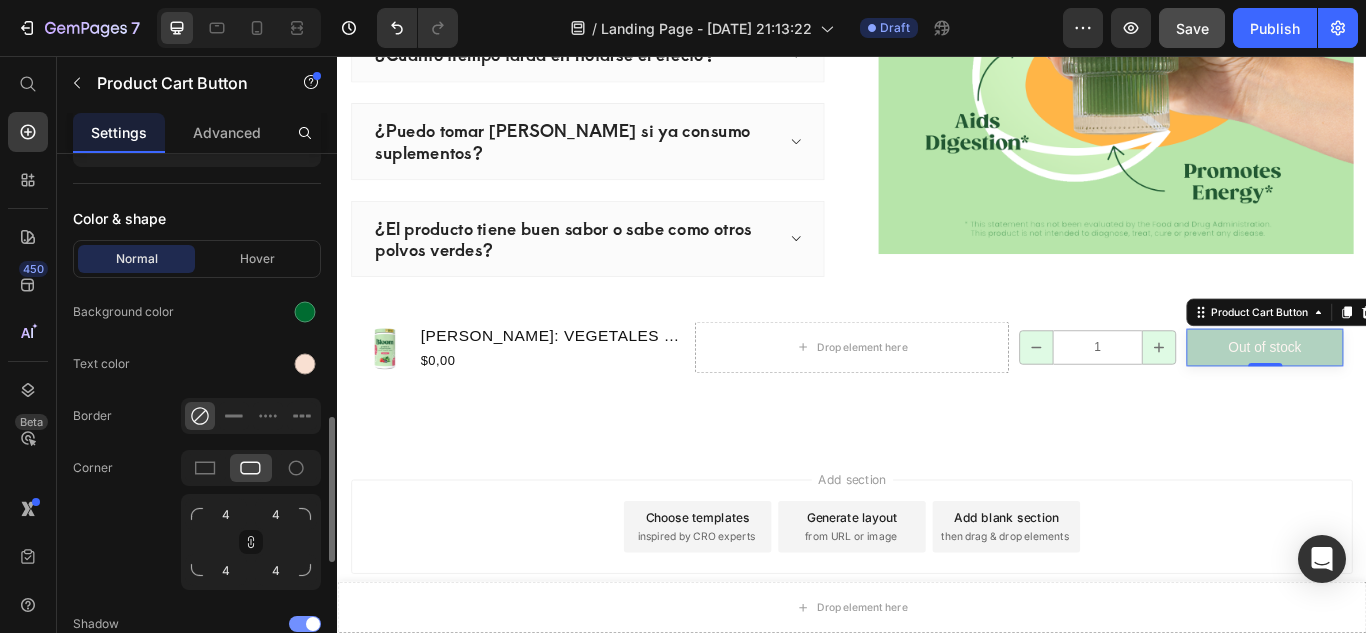 scroll, scrollTop: 982, scrollLeft: 0, axis: vertical 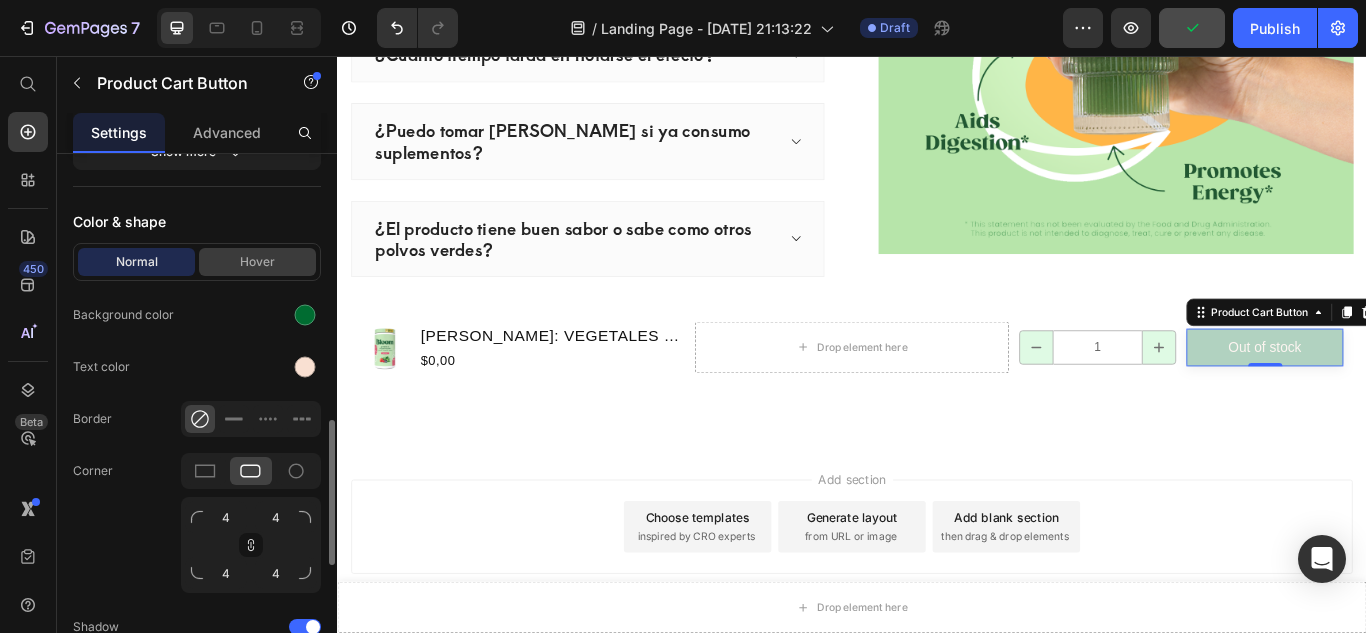 click on "Hover" at bounding box center (257, 262) 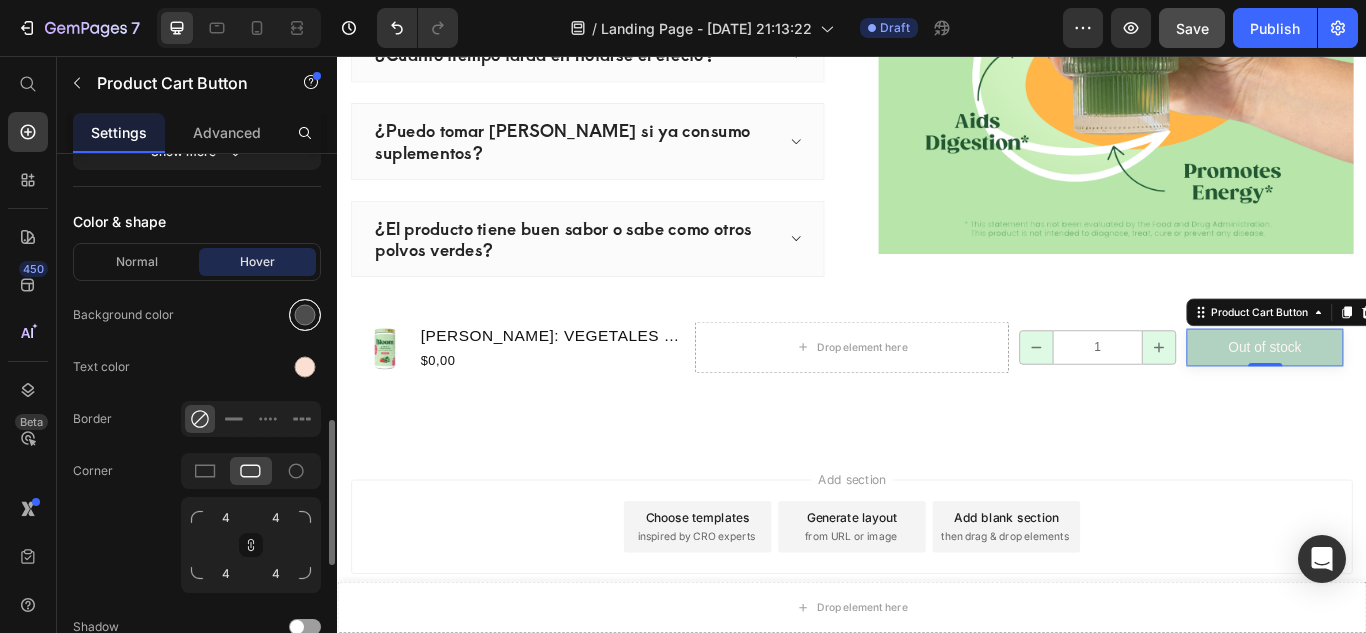 click at bounding box center [305, 315] 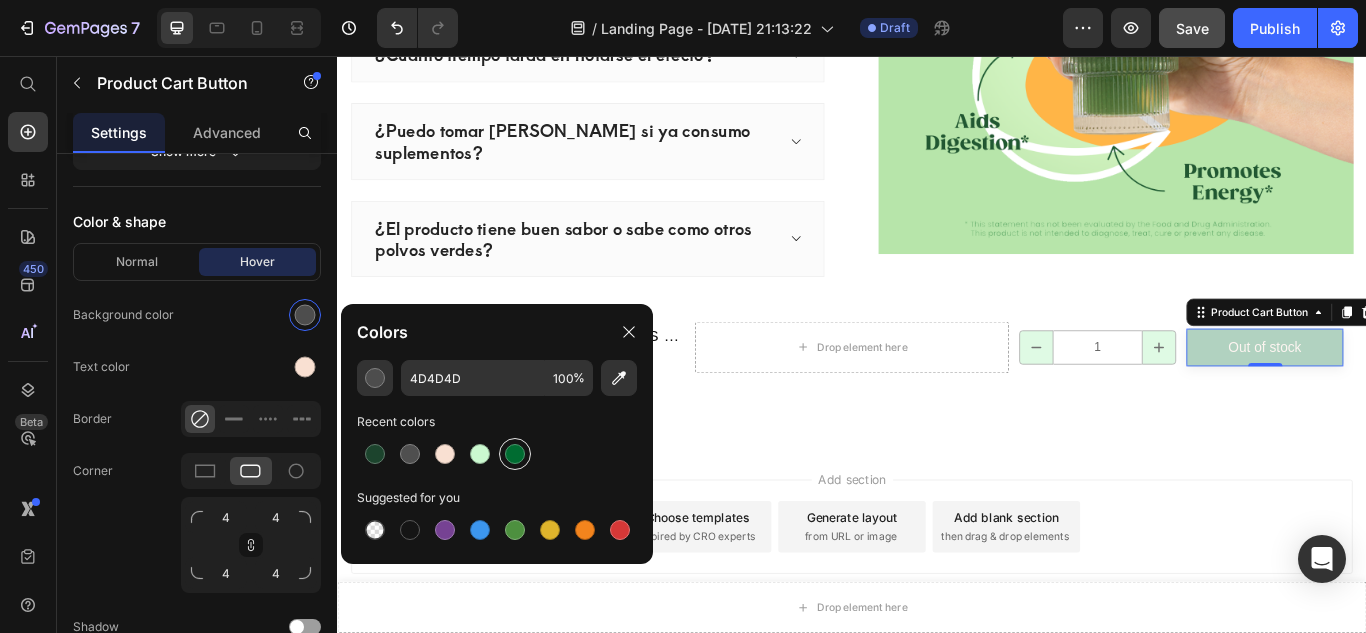 click at bounding box center (515, 454) 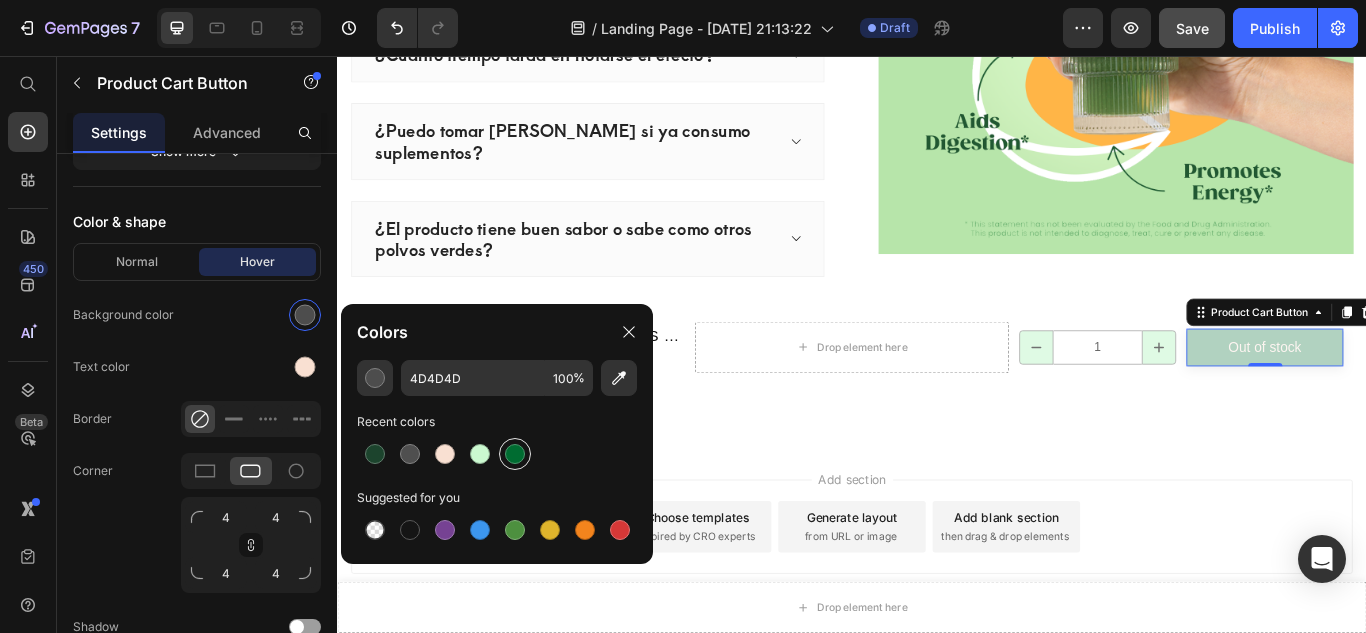type on "006C31" 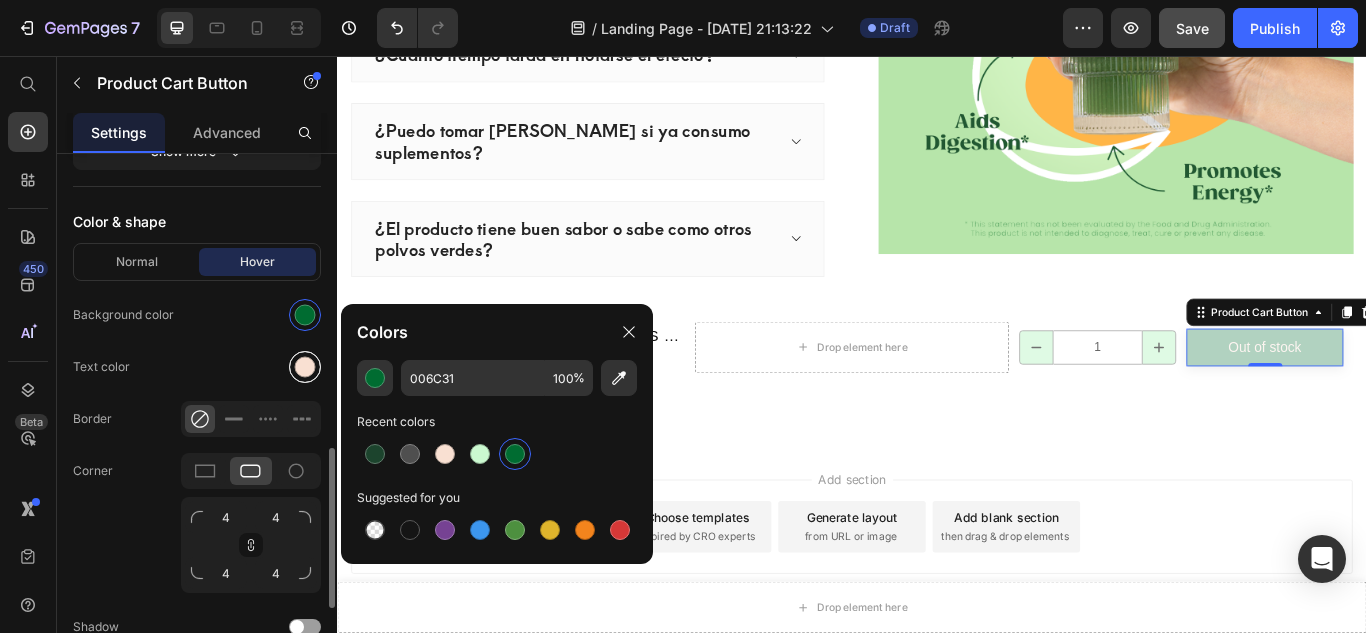 click at bounding box center [305, 367] 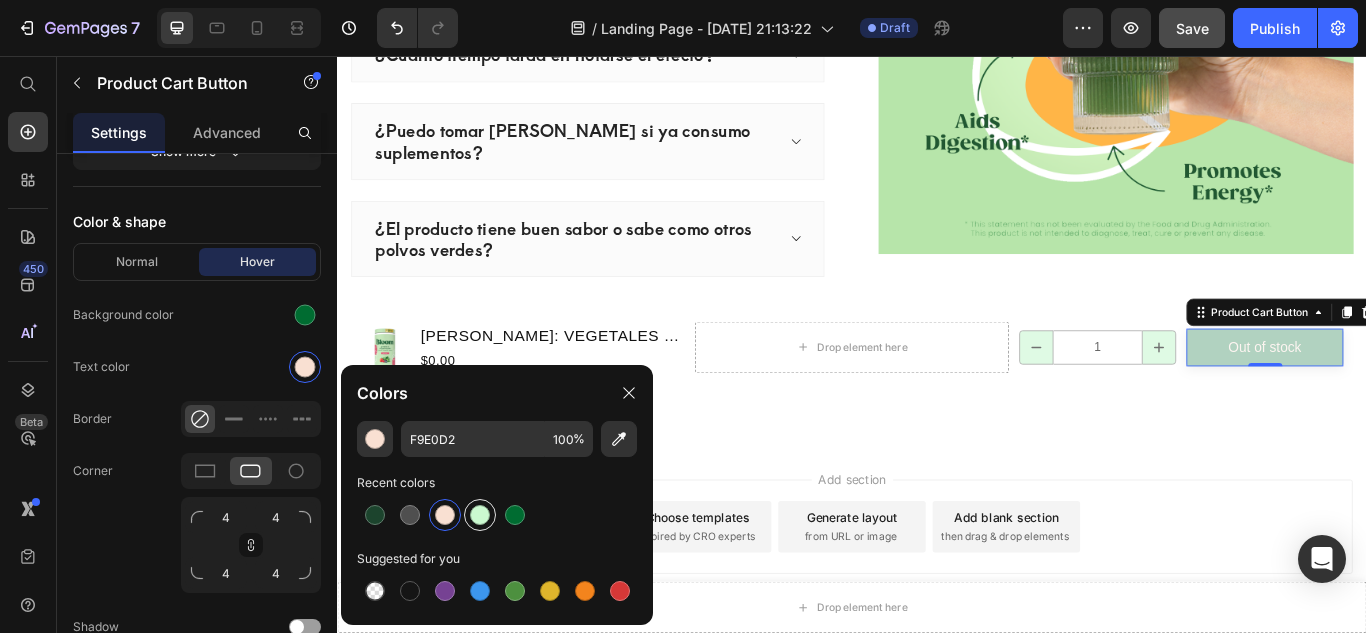 click at bounding box center [480, 515] 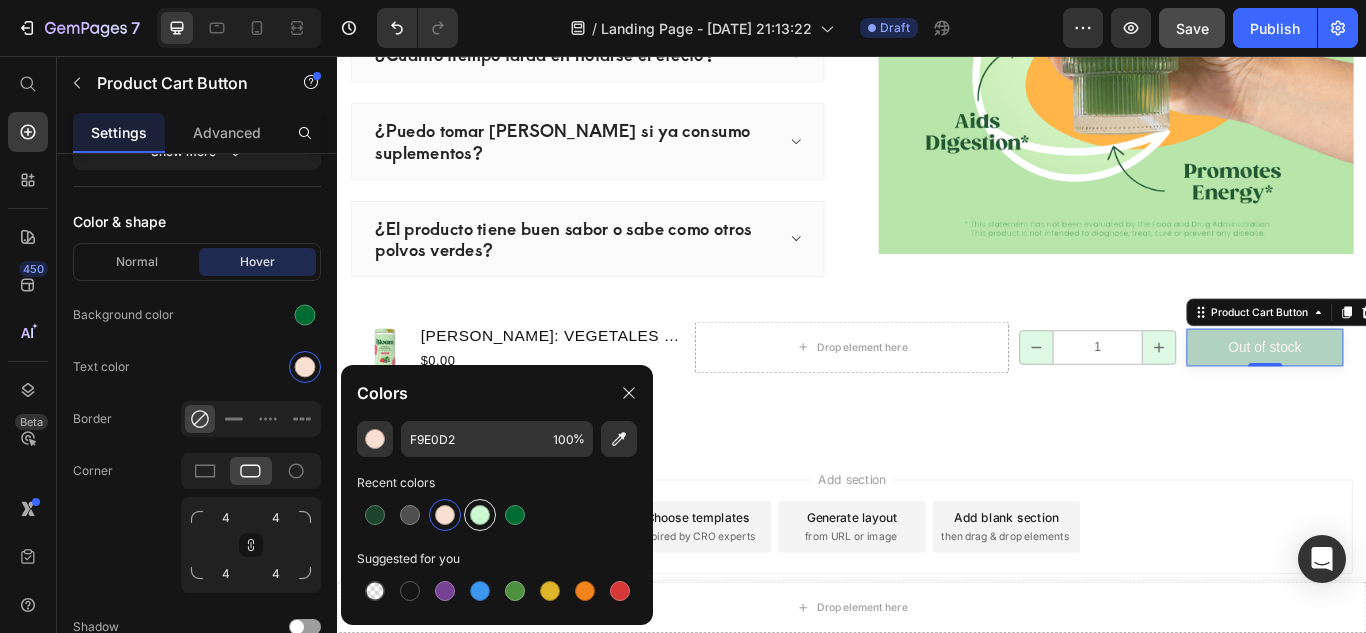 type on "CBF9D0" 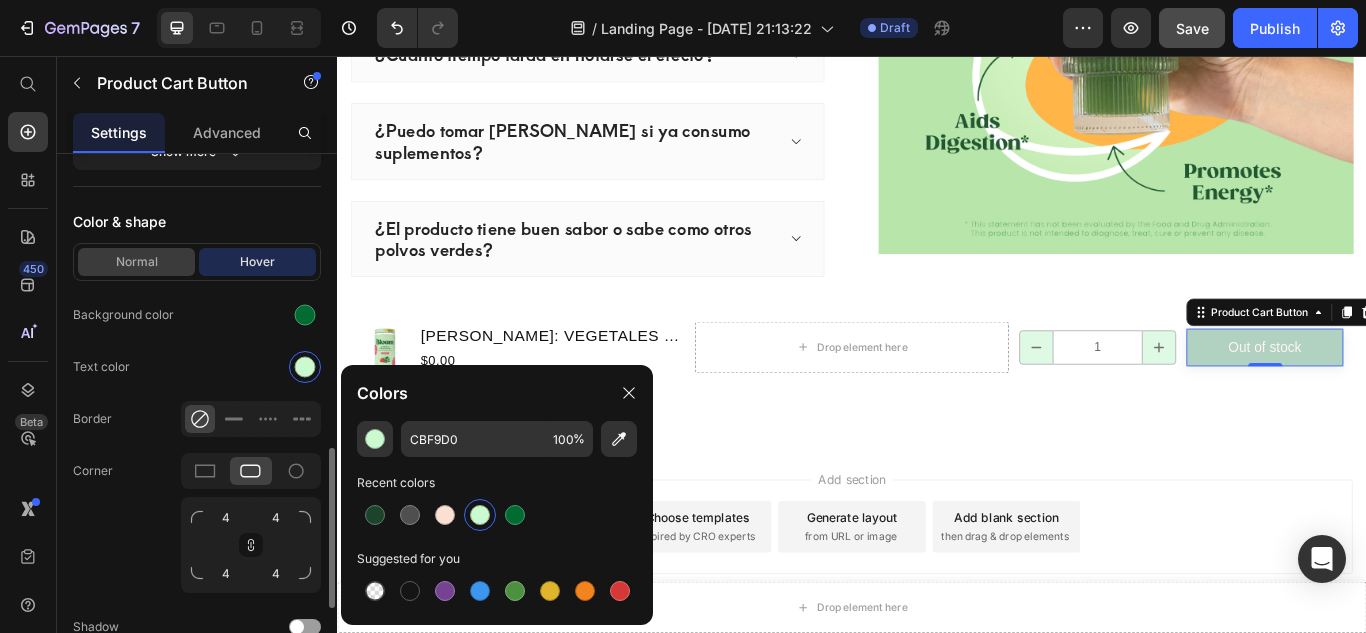 click on "Normal" at bounding box center [136, 262] 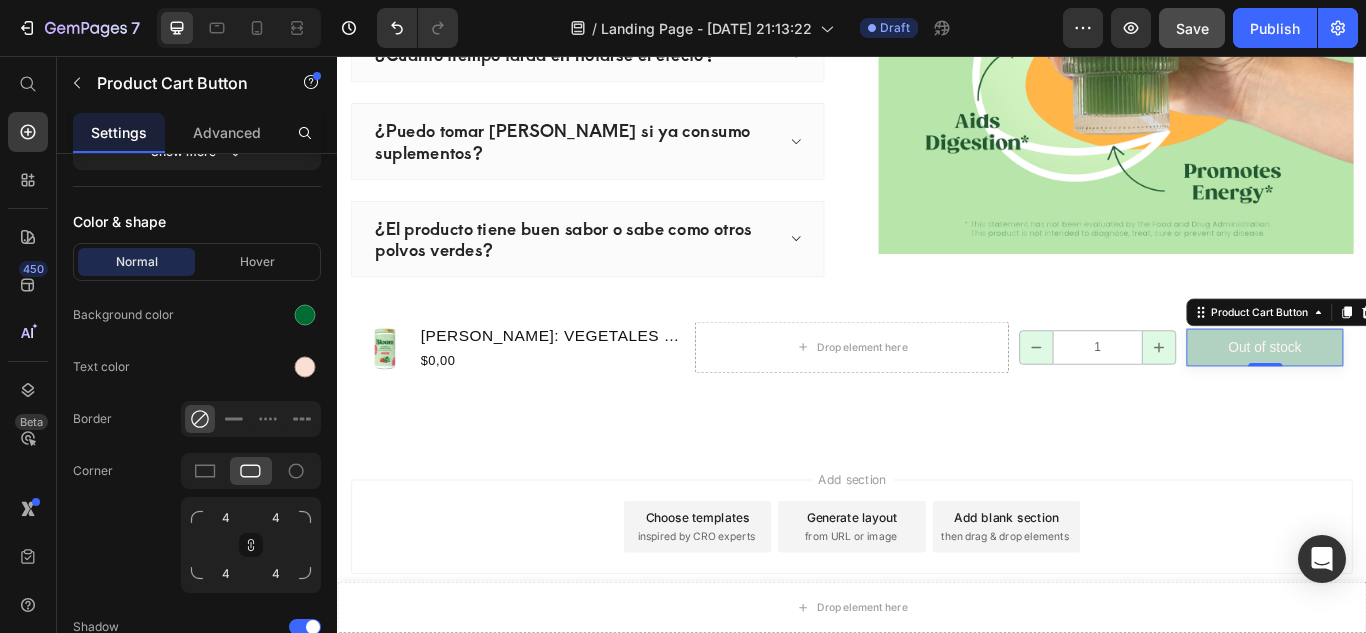 click on "Add section Choose templates inspired by CRO experts Generate layout from URL or image Add blank section then drag & drop elements" at bounding box center (937, 609) 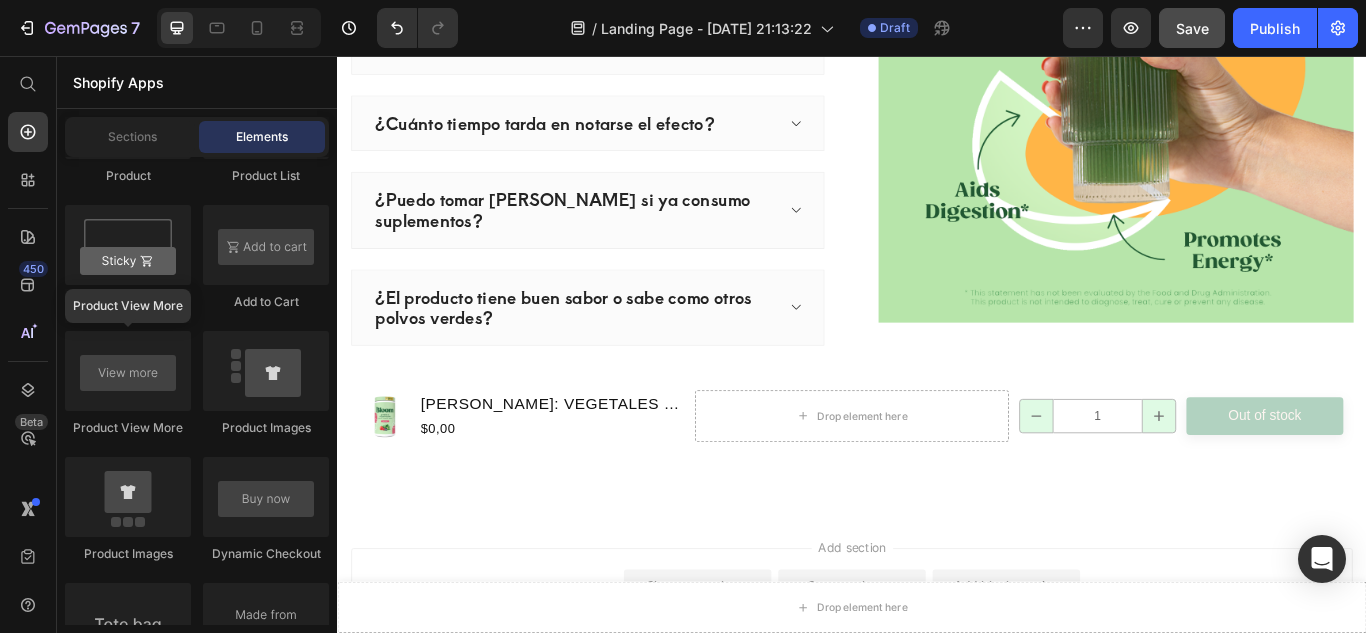 scroll, scrollTop: 3434, scrollLeft: 0, axis: vertical 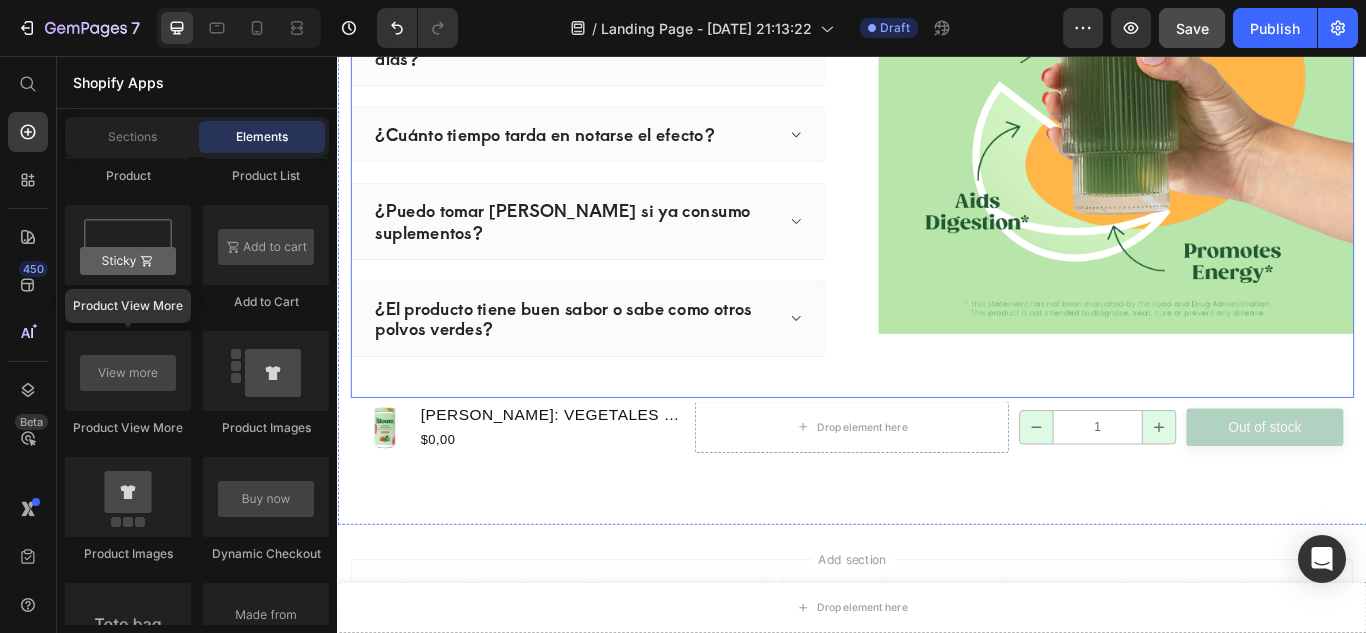 click on "Preguntas Frecuentes Heading
¿Bloom realmente funciona para reducir la hinchazón?
¿Es seguro tomar Bloom todos los días?
¿Cuánto tiempo tarda en notarse el efecto?
¿Puedo tomar Bloom si ya consumo suplementos?
¿El producto tiene buen sabor o sabe como otros polvos verdes? Accordion" at bounding box center (629, 140) 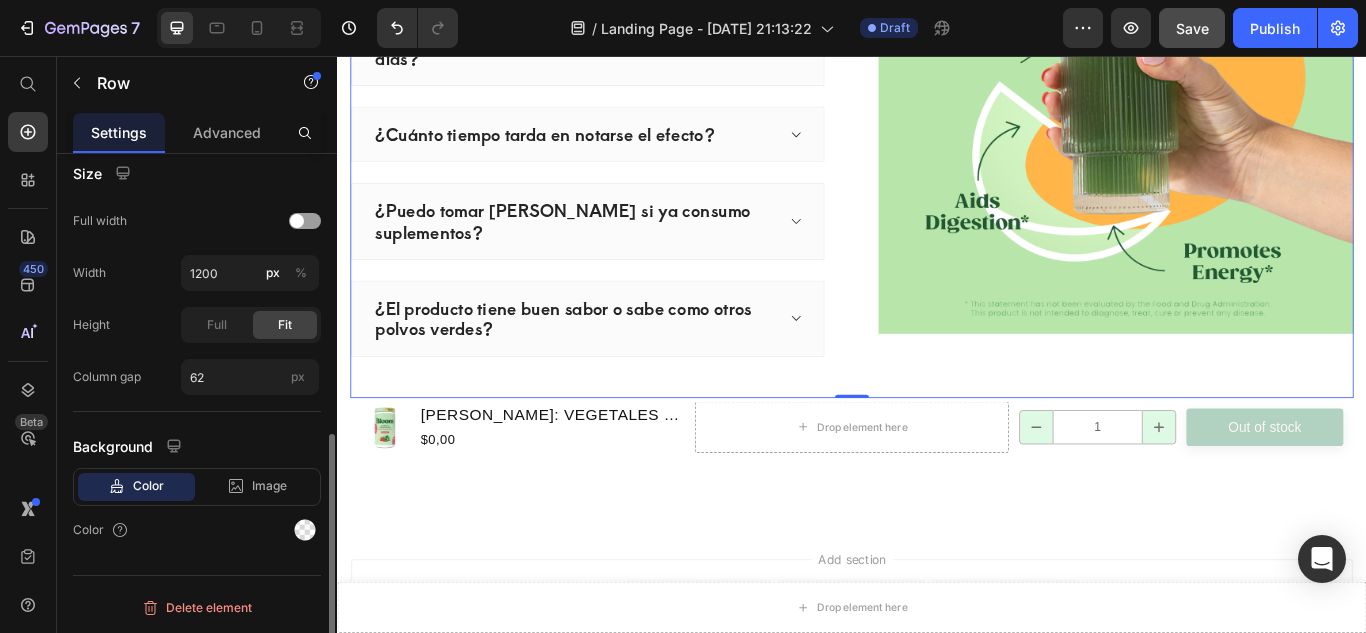 scroll, scrollTop: 0, scrollLeft: 0, axis: both 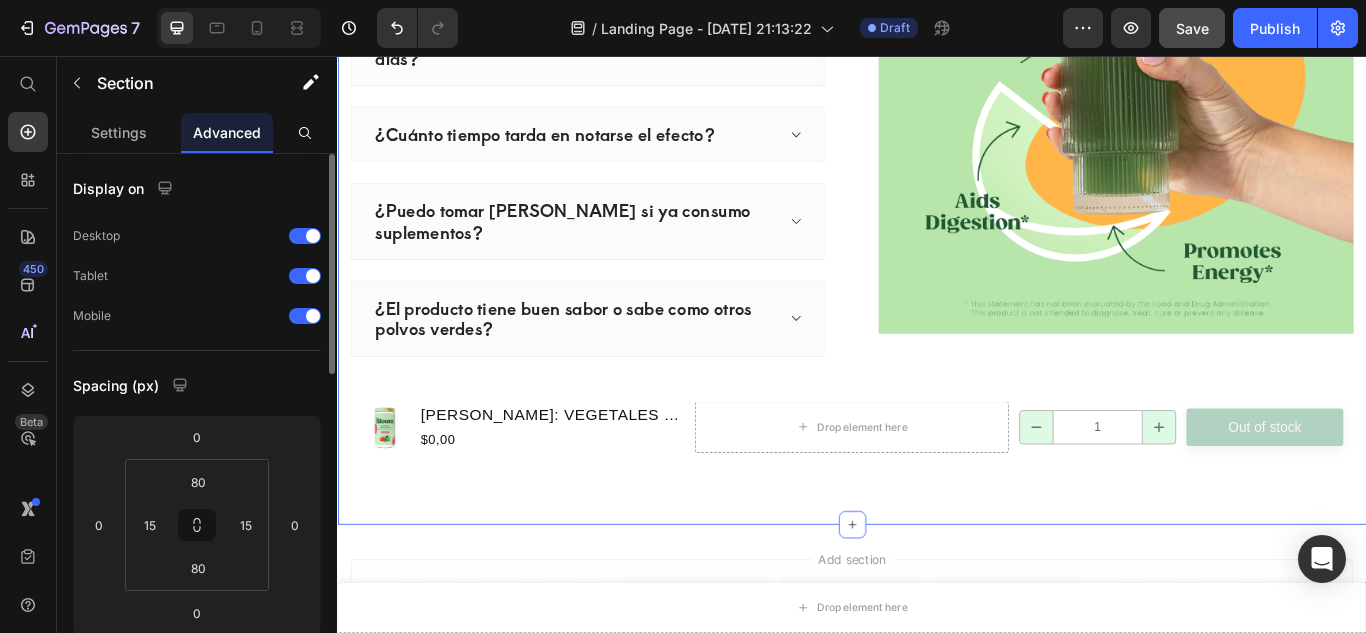 click on "Preguntas Frecuentes Heading
¿Bloom realmente funciona para reducir la hinchazón?
¿Es seguro tomar Bloom todos los días?
¿Cuánto tiempo tarda en notarse el efecto?
¿Puedo tomar Bloom si ya consumo suplementos?
¿El producto tiene buen sabor o sabe como otros polvos verdes? Accordion Image Row Product Images BLOOM: VEGETALES Y SUPERALIMENTOS Product Title $0,00 Product Price Row
Drop element here 1 Product Quantity Out of stock Product Cart Button Row Product Section 7   You can create reusable sections Create Theme Section AI Content Write with GemAI What would you like to describe here? Tone and Voice Persuasive Product Show more Generate" at bounding box center (937, 174) 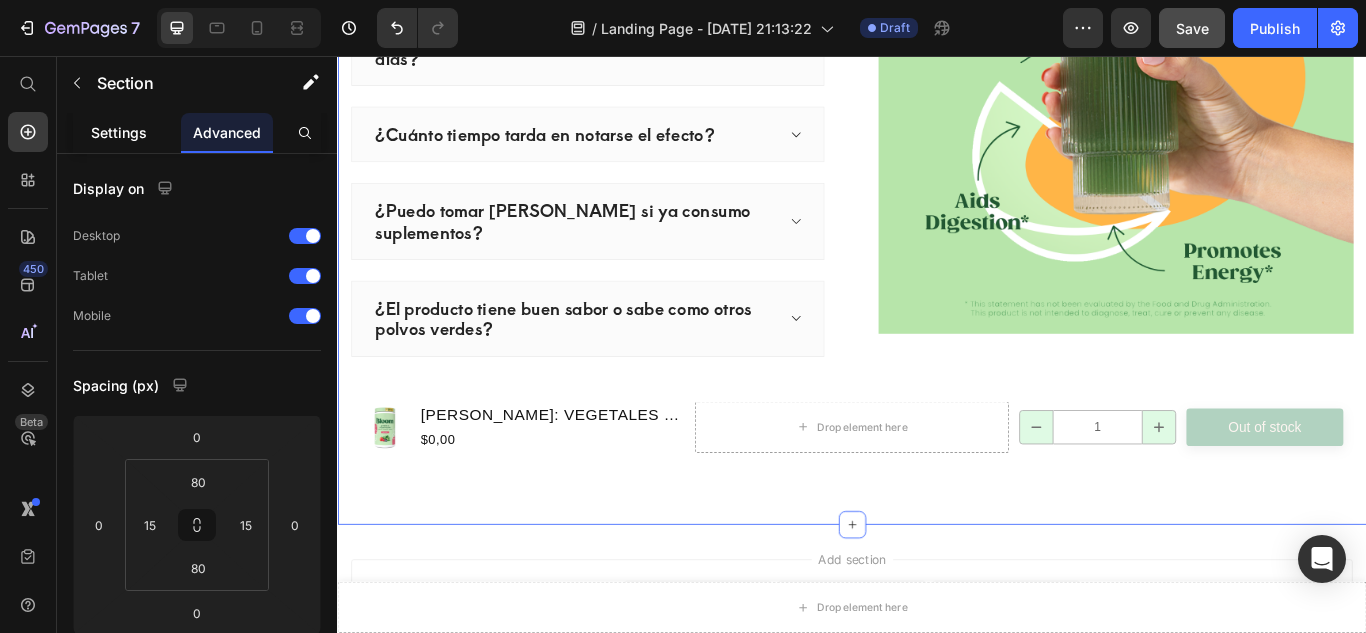 click on "Settings" at bounding box center [119, 132] 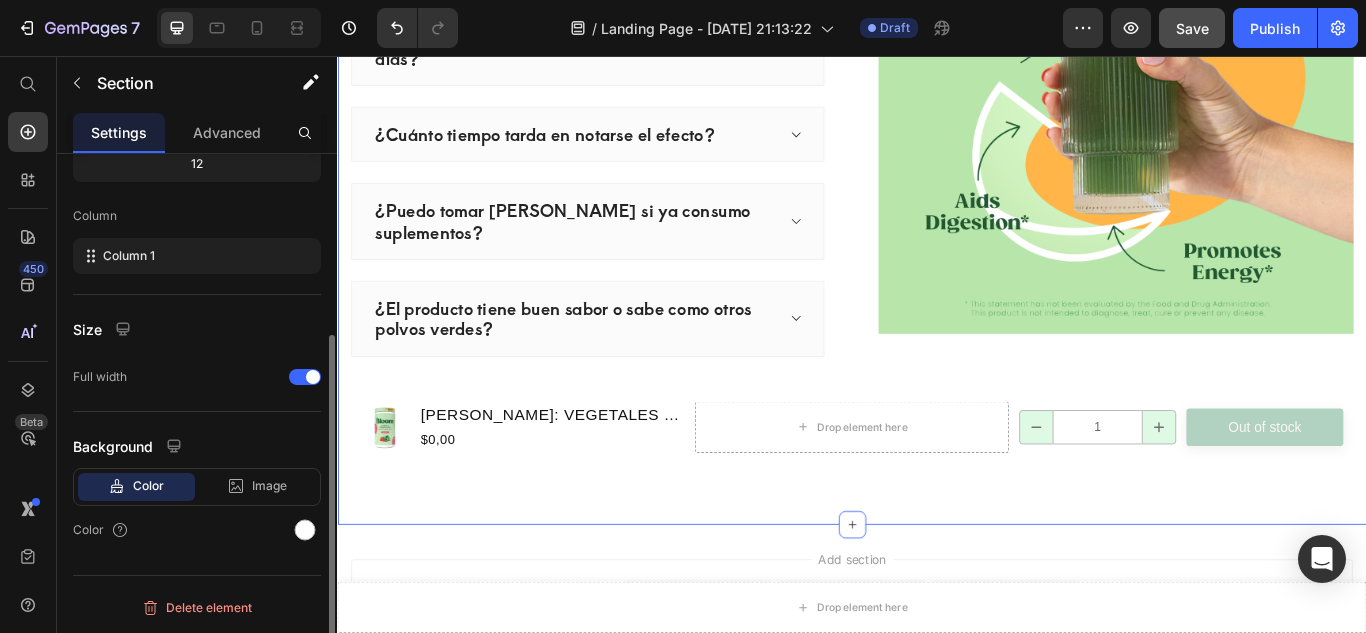scroll, scrollTop: 271, scrollLeft: 0, axis: vertical 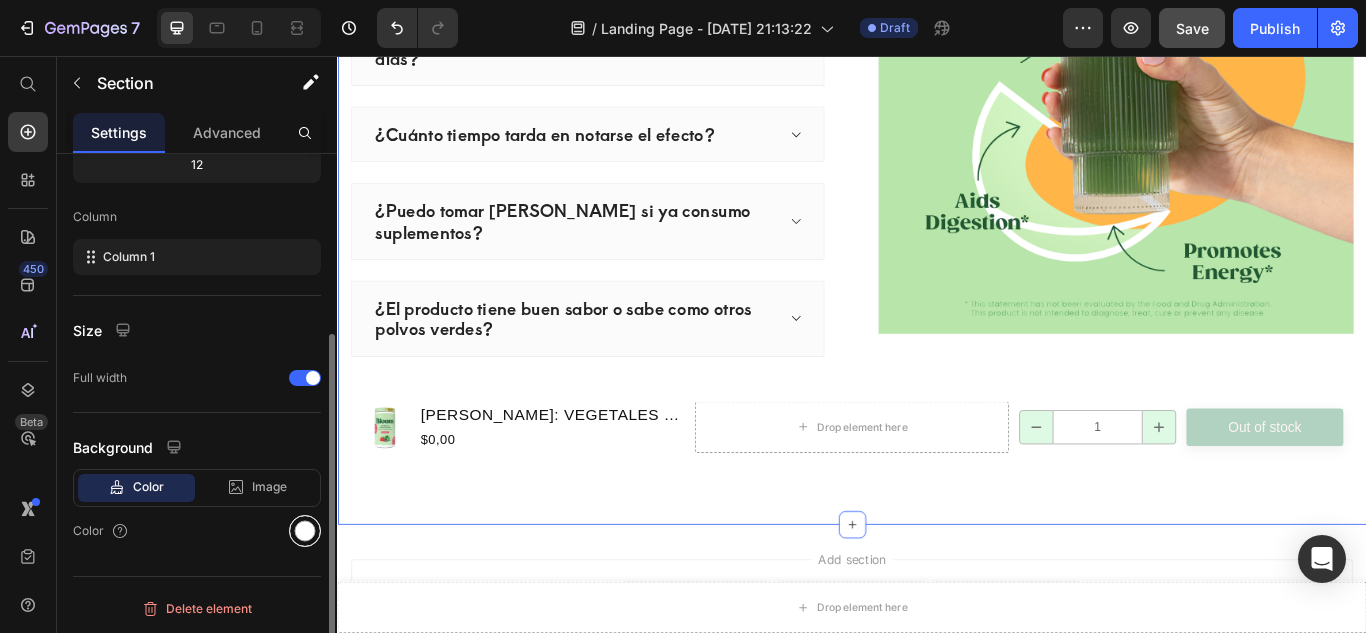 click at bounding box center (305, 531) 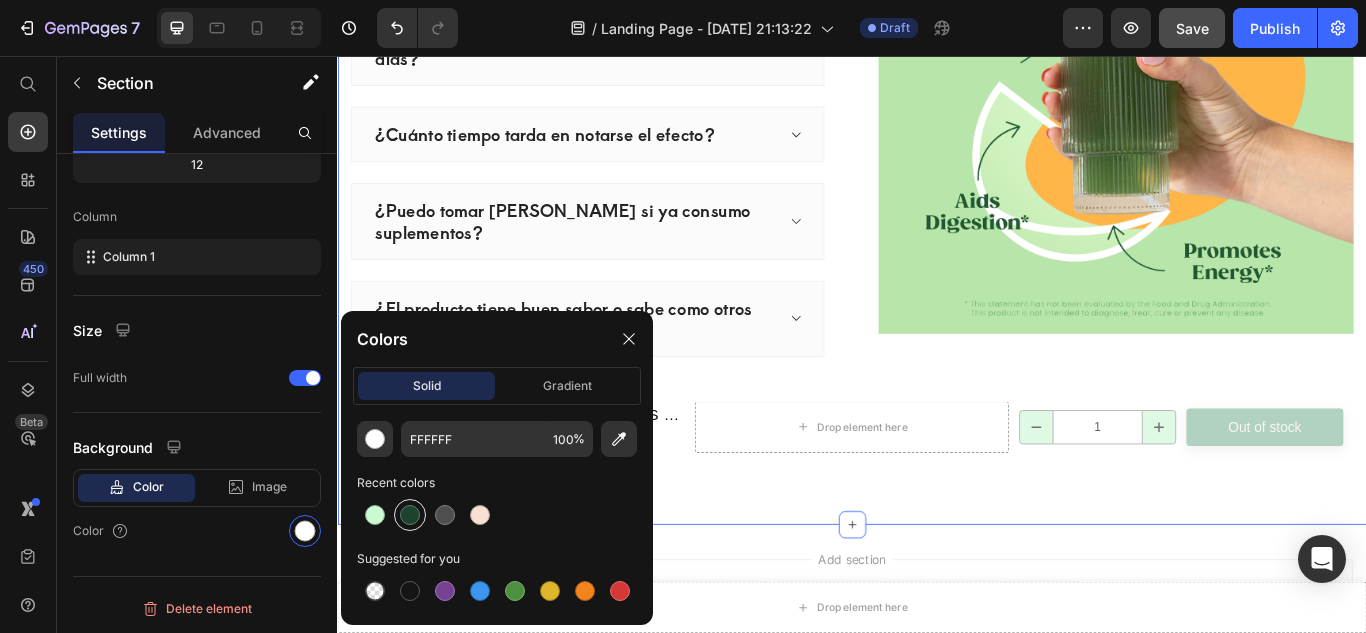 click at bounding box center [410, 515] 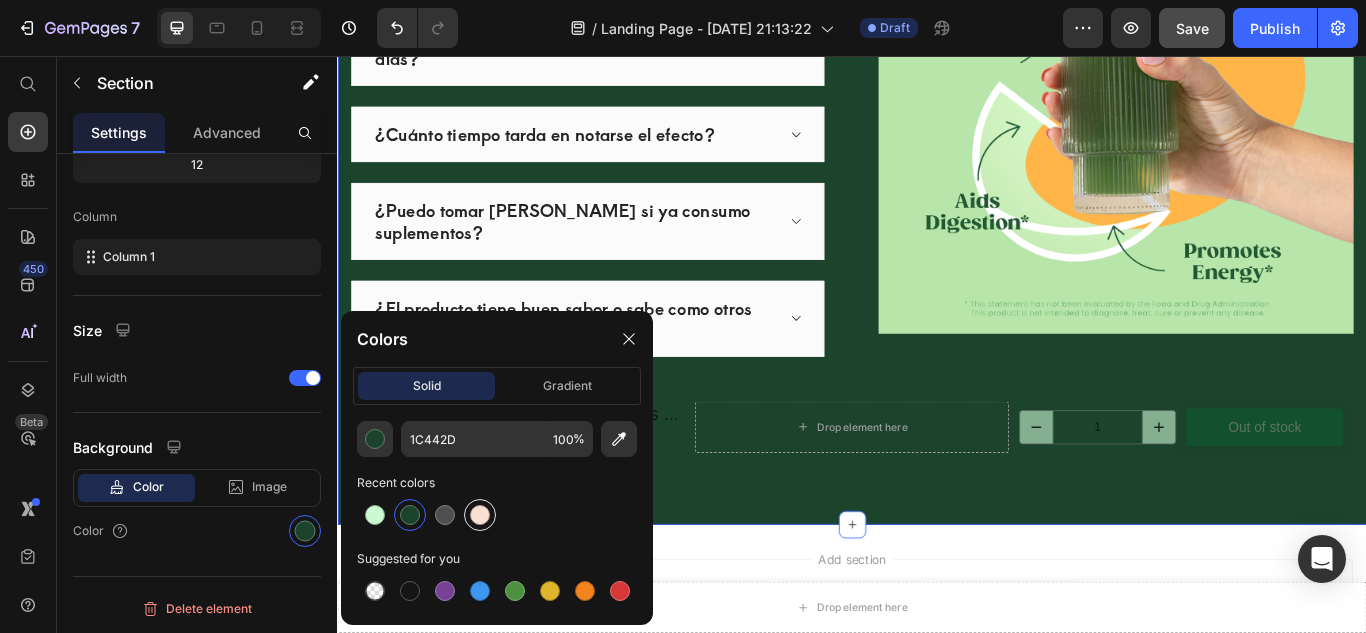 type on "FFFFFF" 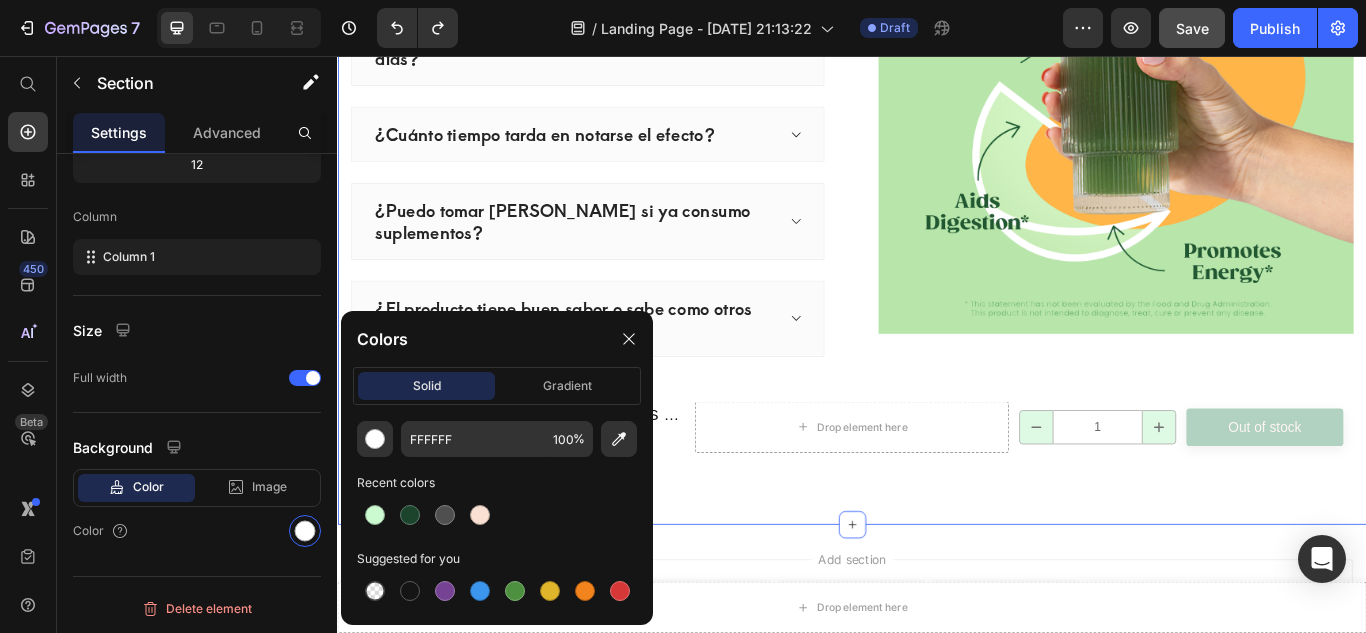 click on "Add section Choose templates inspired by CRO experts Generate layout from URL or image Add blank section then drag & drop elements" at bounding box center [937, 702] 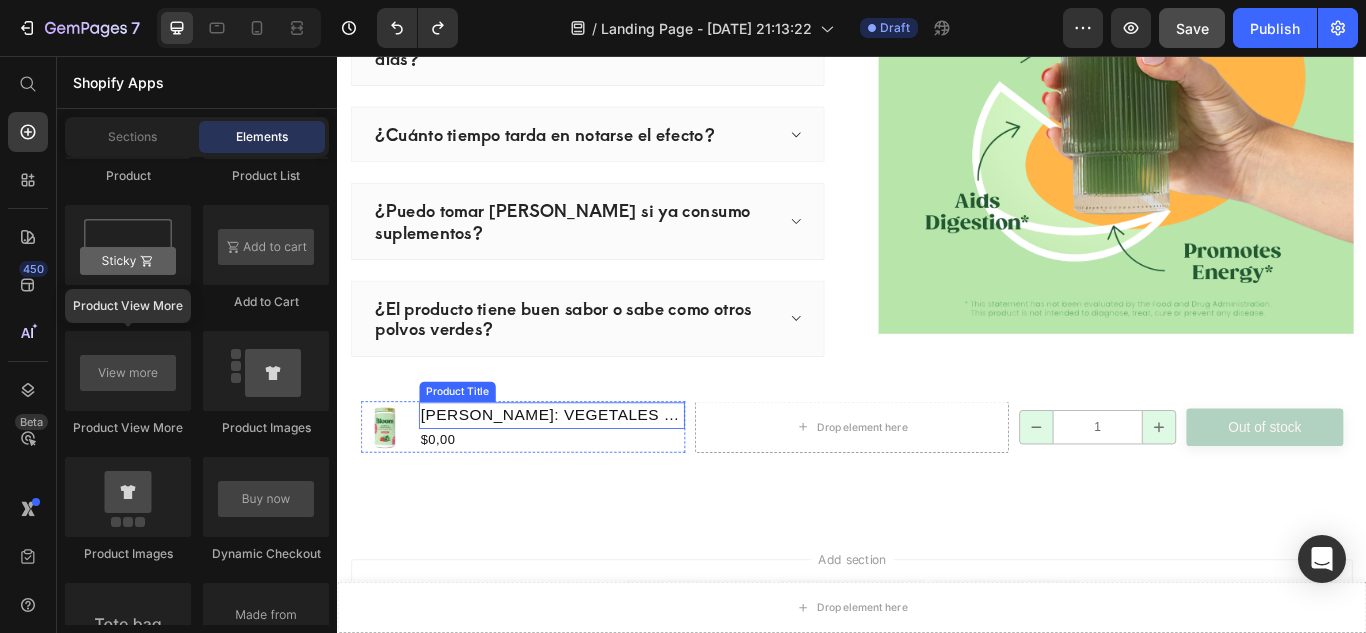 click on "[PERSON_NAME]: VEGETALES Y SUPERALIMENTOS" at bounding box center (587, 475) 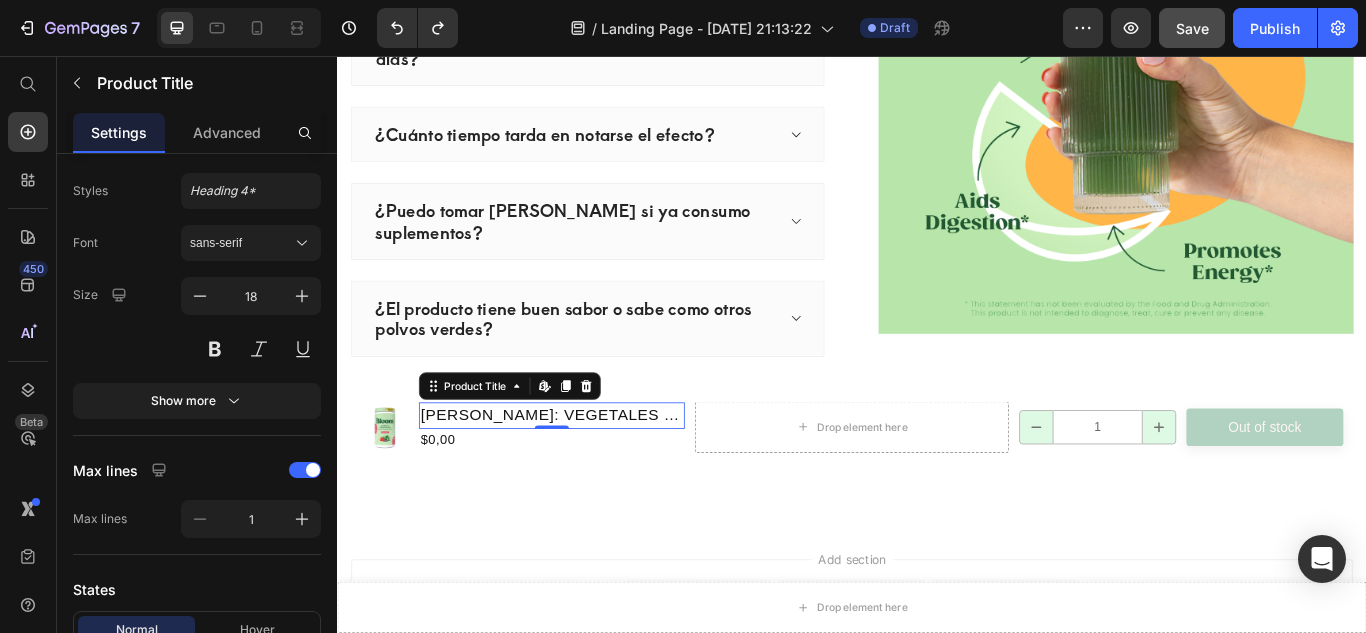 scroll, scrollTop: 0, scrollLeft: 0, axis: both 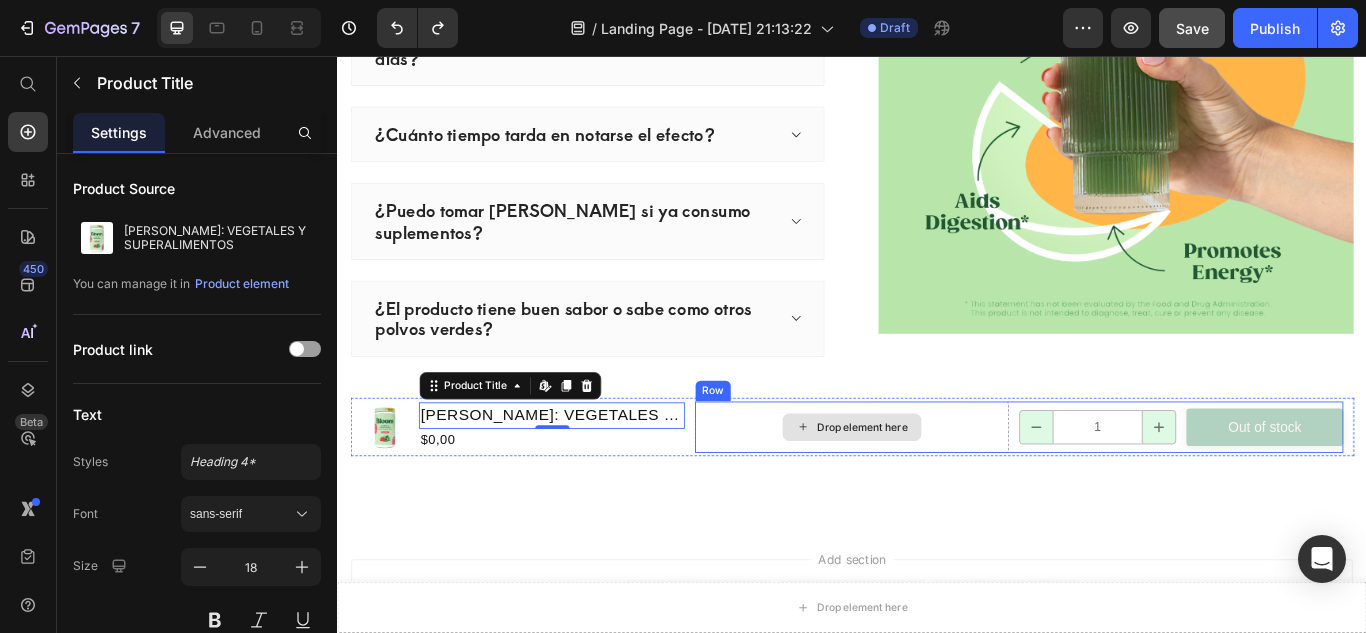 click on "Drop element here" at bounding box center [937, 489] 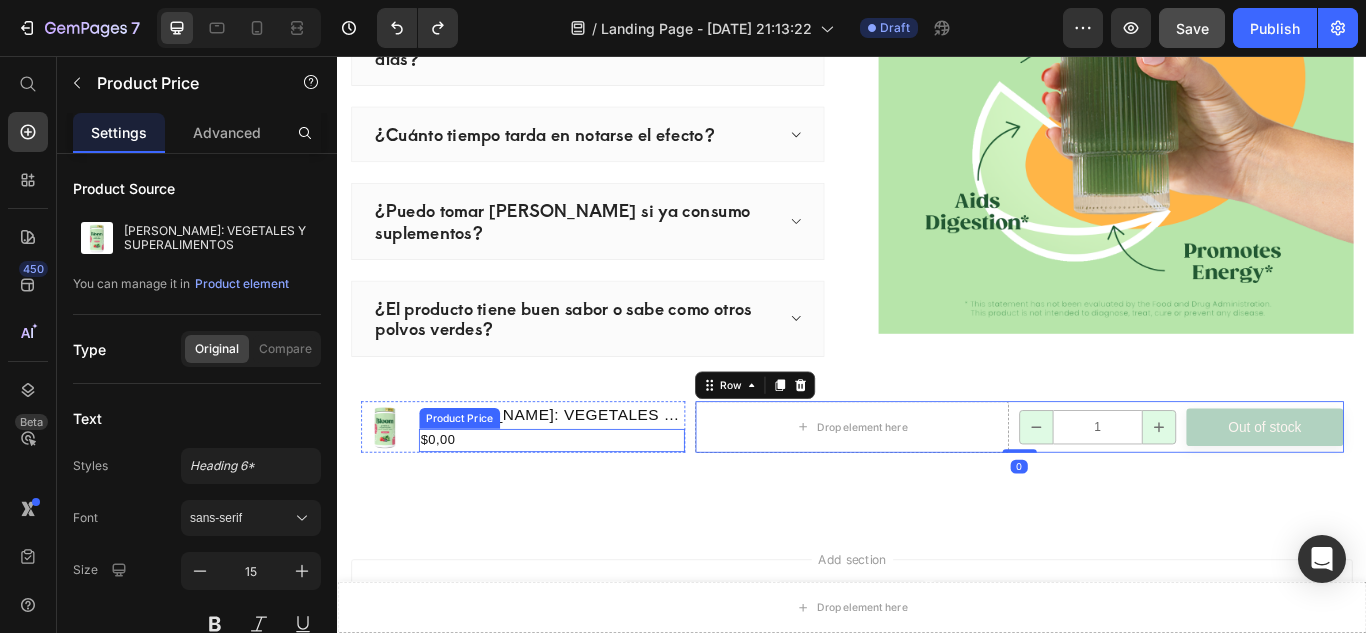click on "$0,00" at bounding box center (587, 504) 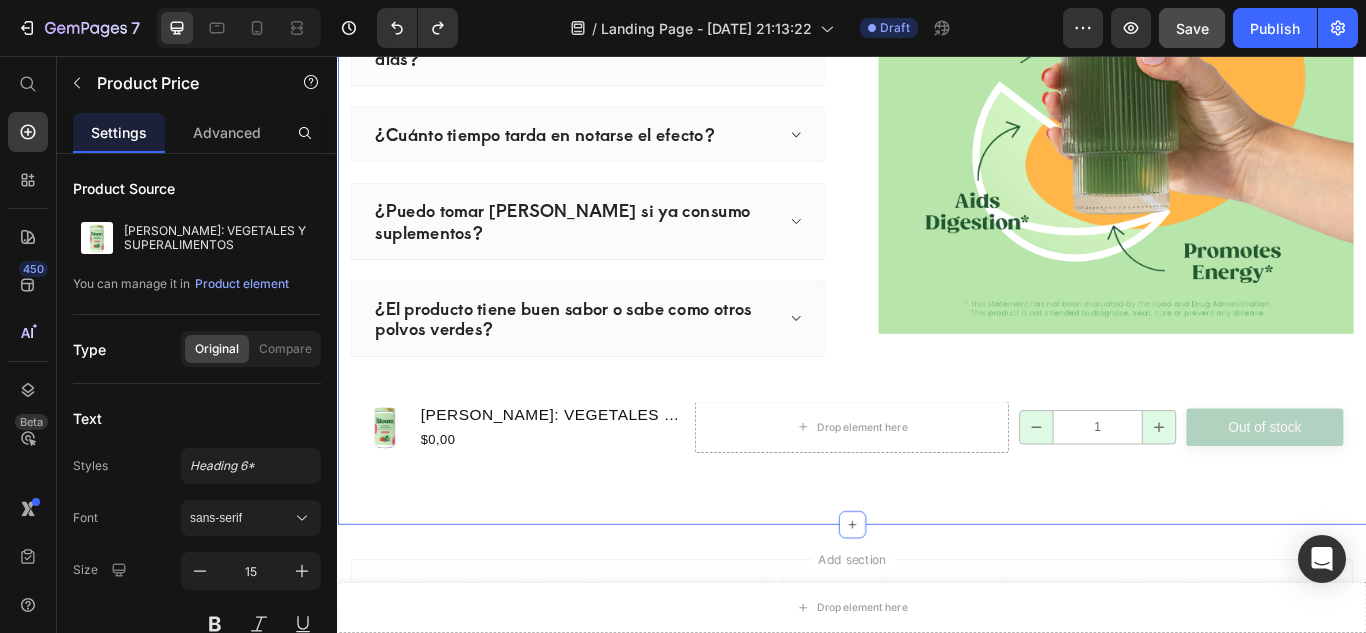 click on "Preguntas Frecuentes Heading
¿Bloom realmente funciona para reducir la hinchazón?
¿Es seguro tomar Bloom todos los días?
¿Cuánto tiempo tarda en notarse el efecto?
¿Puedo tomar Bloom si ya consumo suplementos?
¿El producto tiene buen sabor o sabe como otros polvos verdes? Accordion Image Row Product Images BLOOM: VEGETALES Y SUPERALIMENTOS Product Title $0,00 Product Price Row
Drop element here 1 Product Quantity Out of stock Product Cart Button Row Product Section 7   You can create reusable sections Create Theme Section AI Content Write with GemAI What would you like to describe here? Tone and Voice Persuasive Product BLOOM: VEGETALES Y SUPERALIMENTOS Show more Generate" at bounding box center (937, 174) 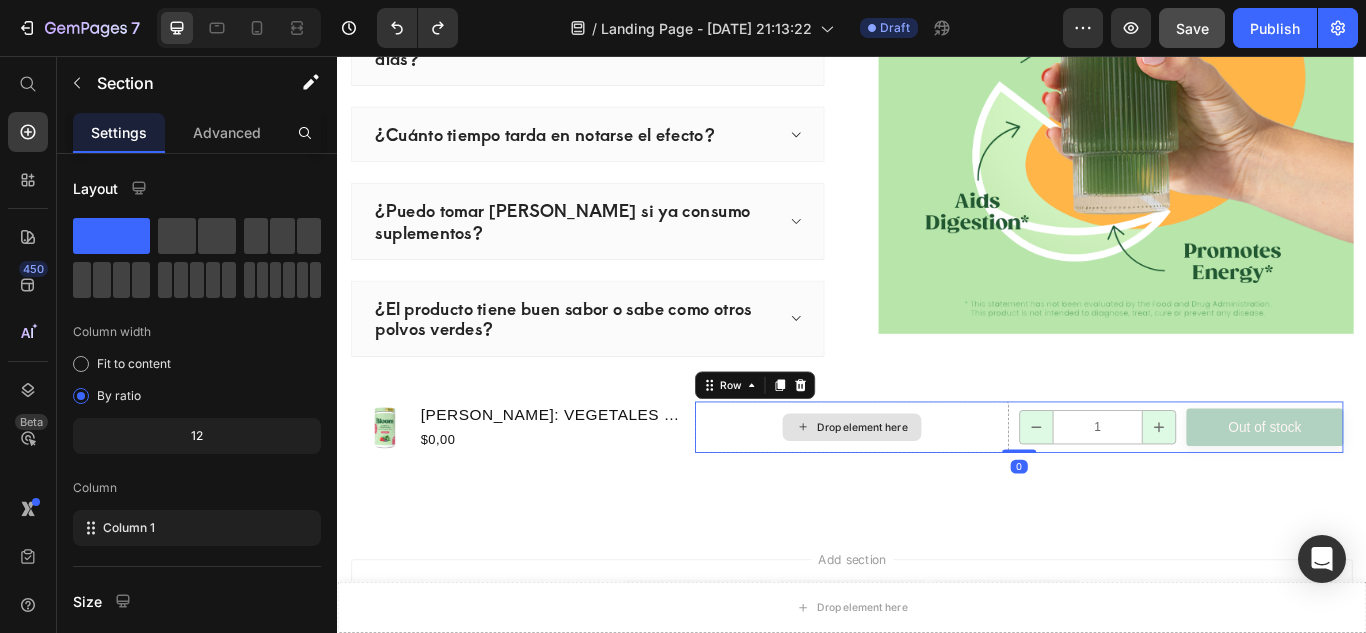 click on "Drop element here" at bounding box center (937, 489) 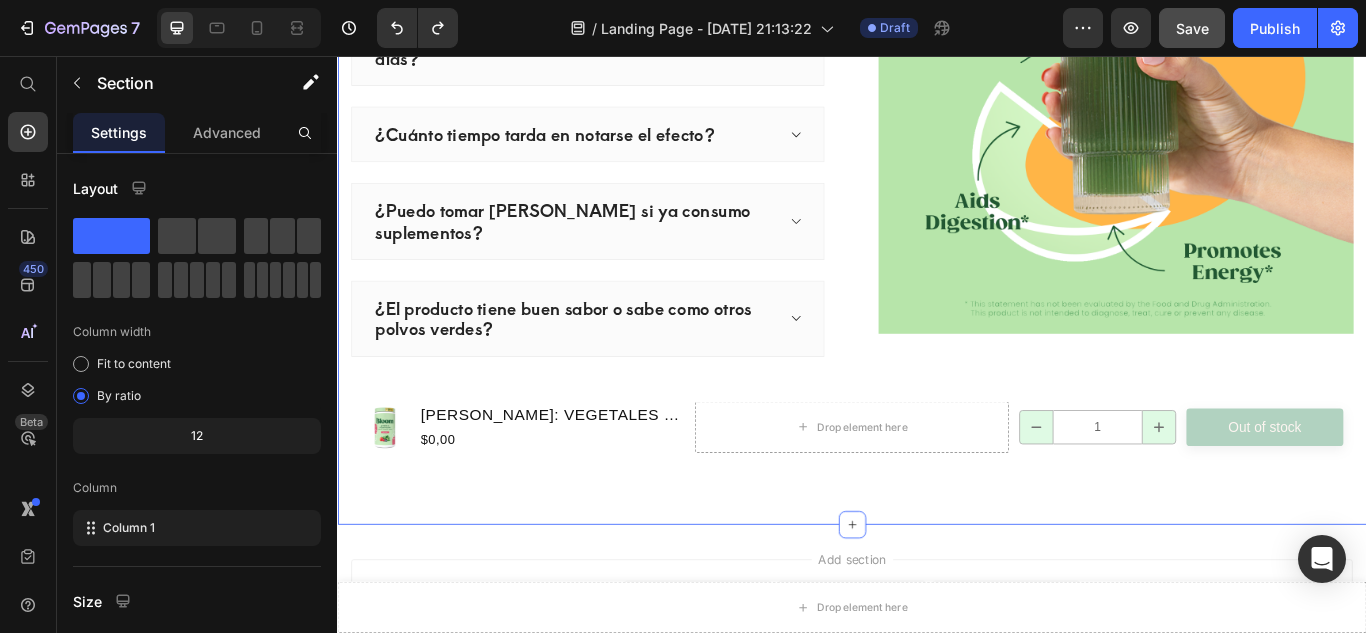 click on "Preguntas Frecuentes Heading
¿Bloom realmente funciona para reducir la hinchazón?
¿Es seguro tomar Bloom todos los días?
¿Cuánto tiempo tarda en notarse el efecto?
¿Puedo tomar Bloom si ya consumo suplementos?
¿El producto tiene buen sabor o sabe como otros polvos verdes? Accordion Image Row Product Images BLOOM: VEGETALES Y SUPERALIMENTOS Product Title $0,00 Product Price Row
Drop element here 1 Product Quantity Out of stock Product Cart Button Row Product Section 7   You can create reusable sections Create Theme Section AI Content Write with GemAI What would you like to describe here? Tone and Voice Persuasive Product Show more Generate" at bounding box center [937, 174] 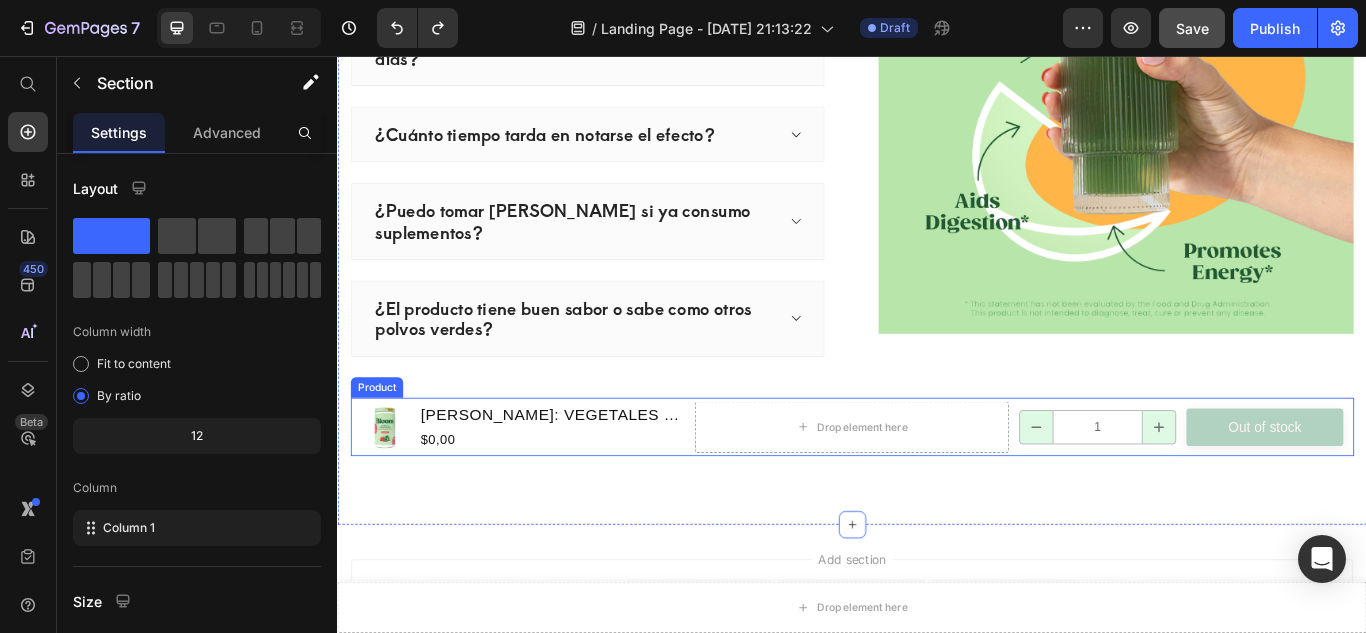 click on "Product Images BLOOM: VEGETALES Y SUPERALIMENTOS Product Title $0,00 Product Price Row
Drop element here 1 Product Quantity Out of stock Product Cart Button Row Product" at bounding box center [937, 489] 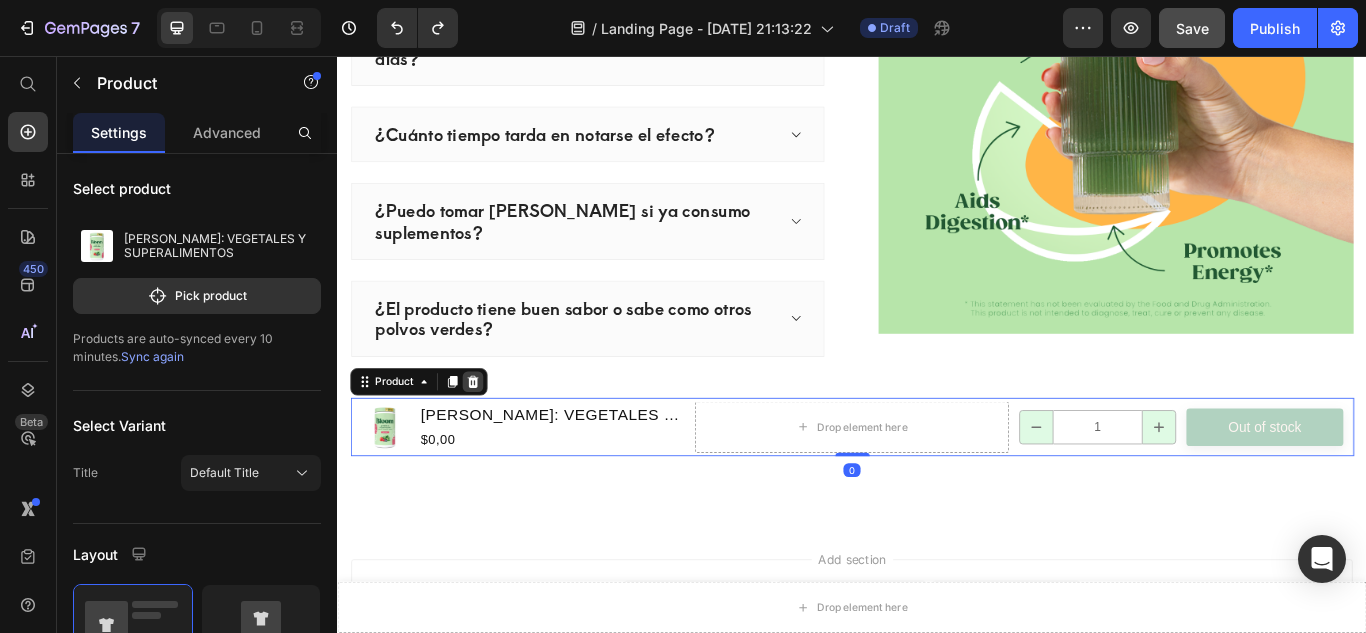click 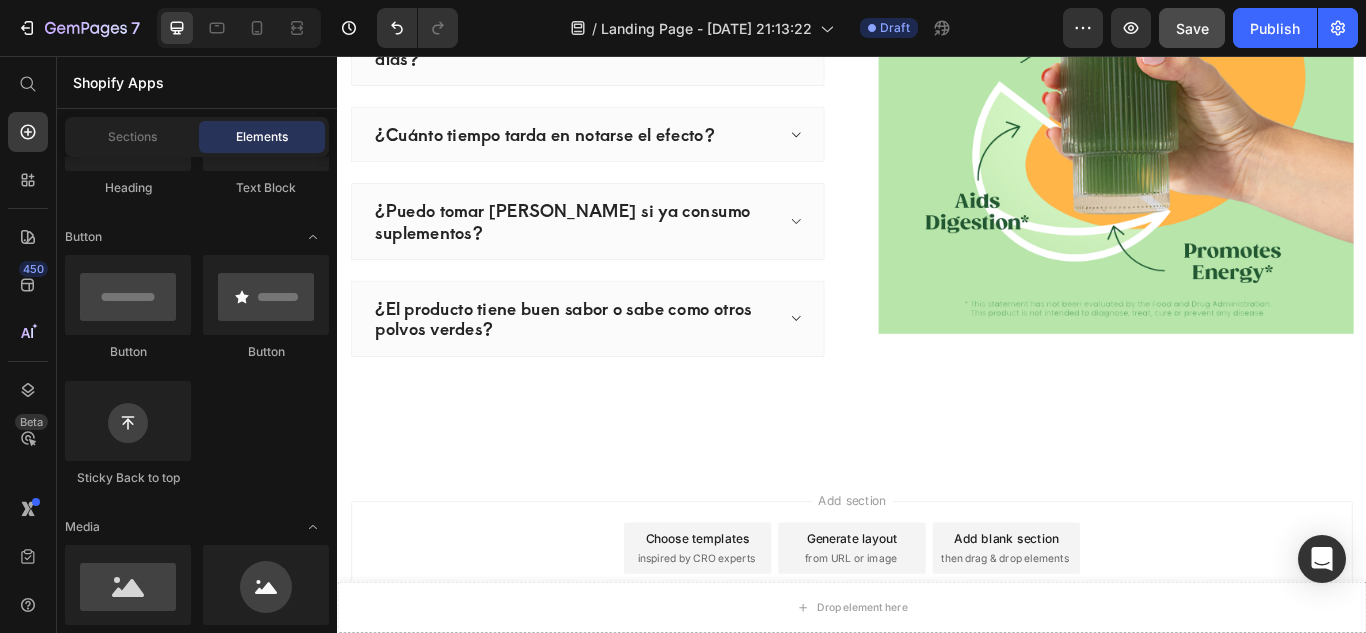 scroll, scrollTop: 0, scrollLeft: 0, axis: both 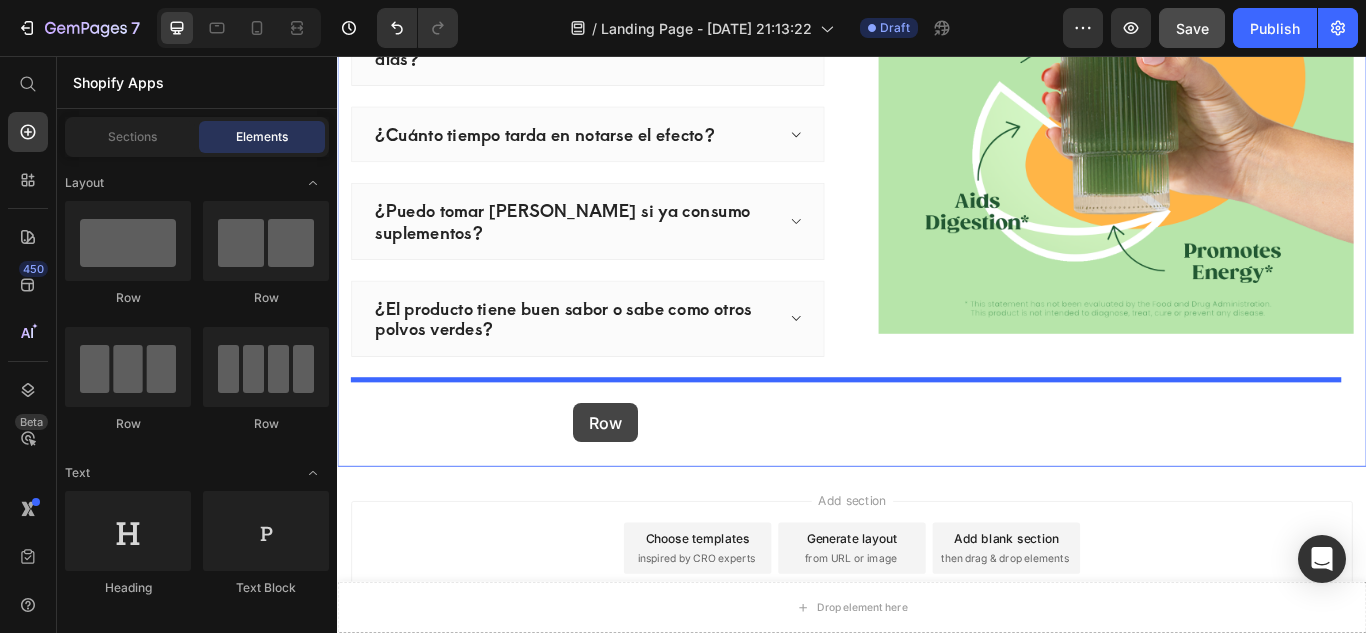 drag, startPoint x: 482, startPoint y: 313, endPoint x: 612, endPoint y: 461, distance: 196.9873 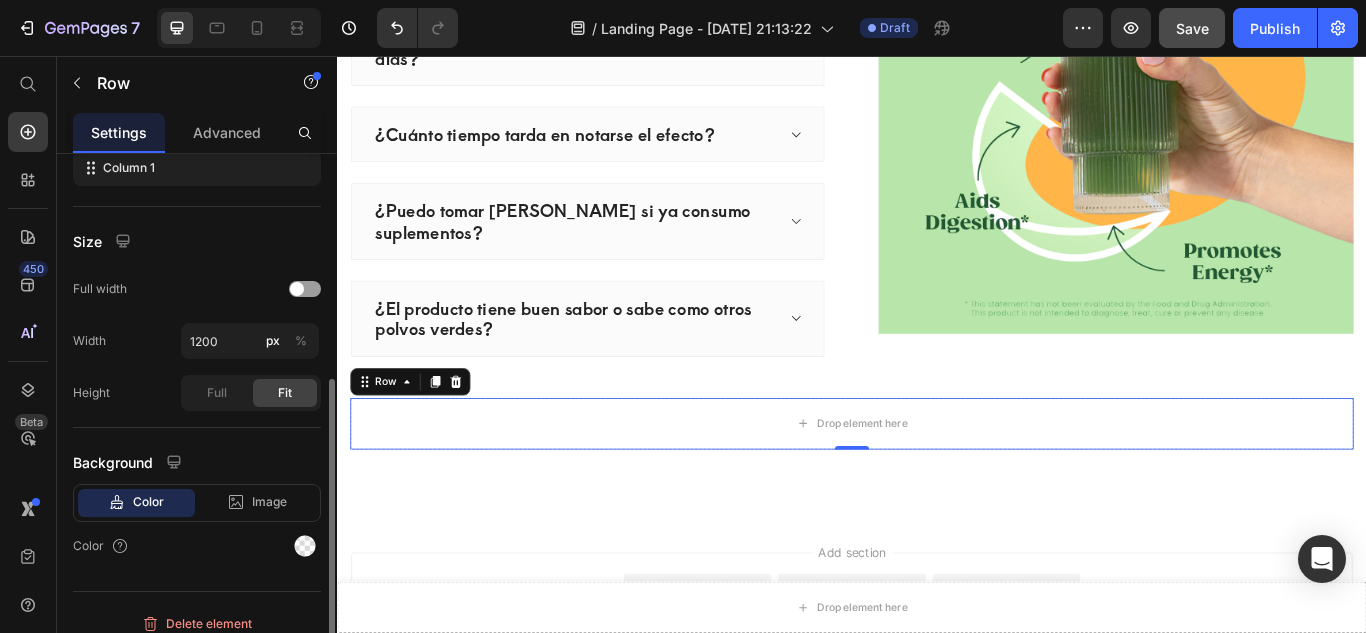 scroll, scrollTop: 376, scrollLeft: 0, axis: vertical 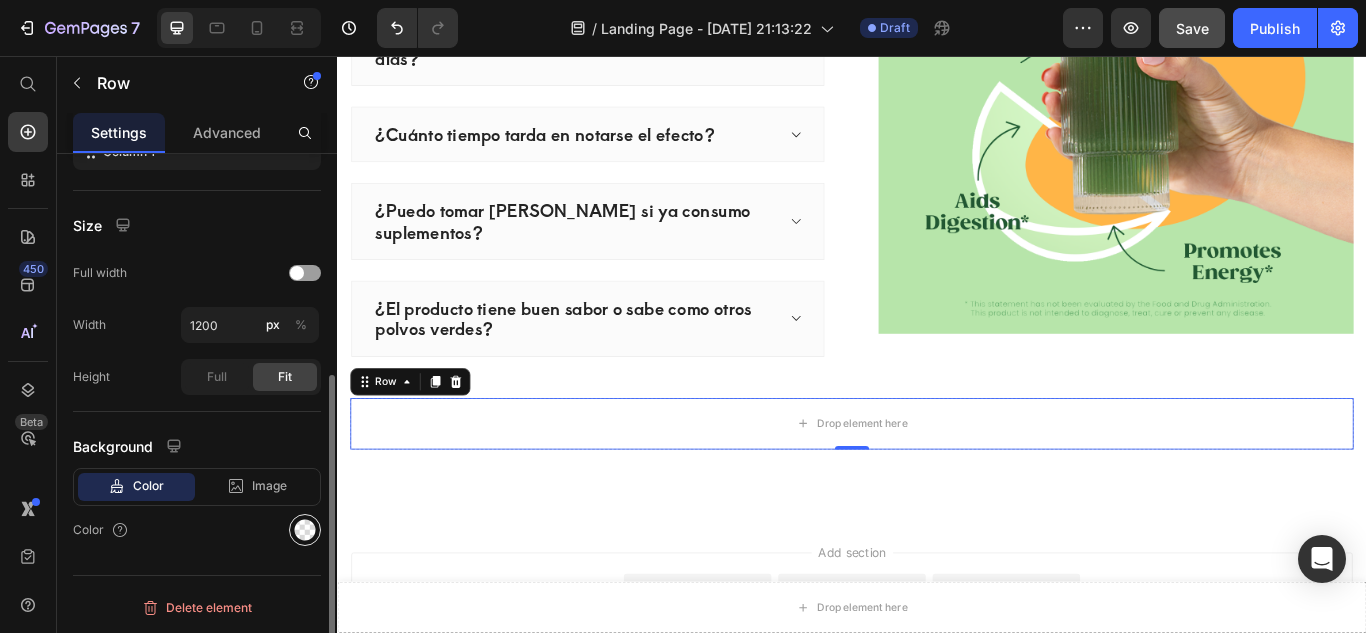 click at bounding box center (305, 530) 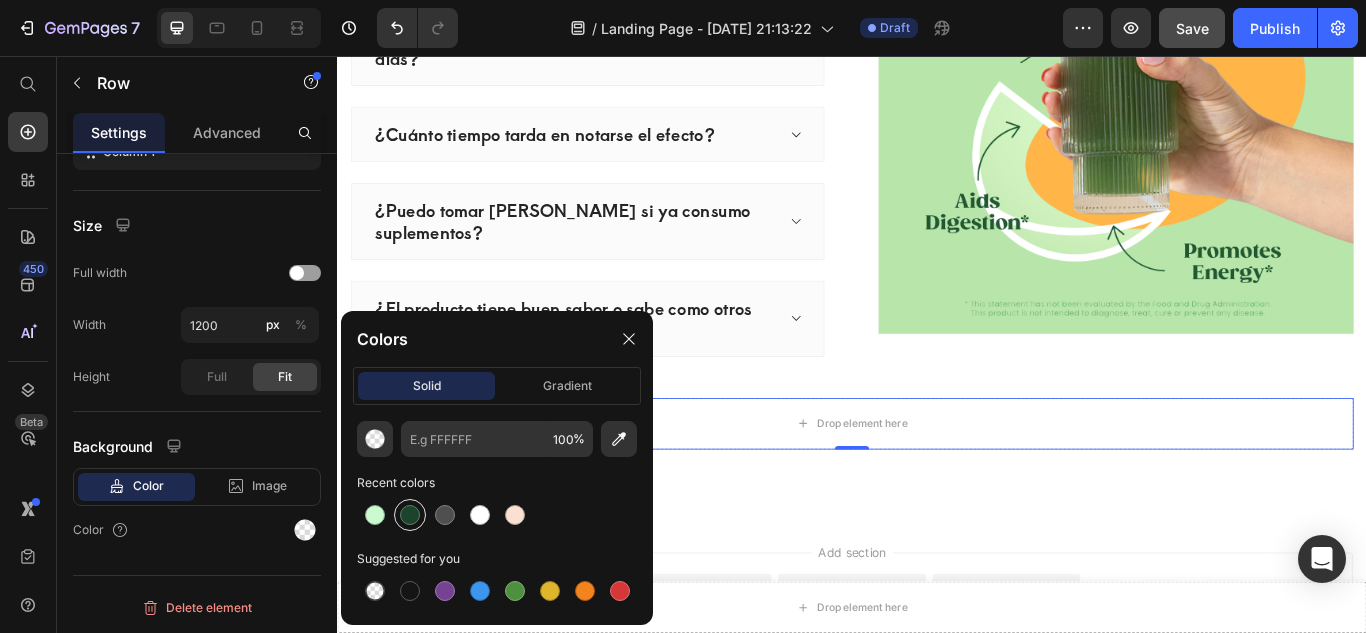 click at bounding box center (410, 515) 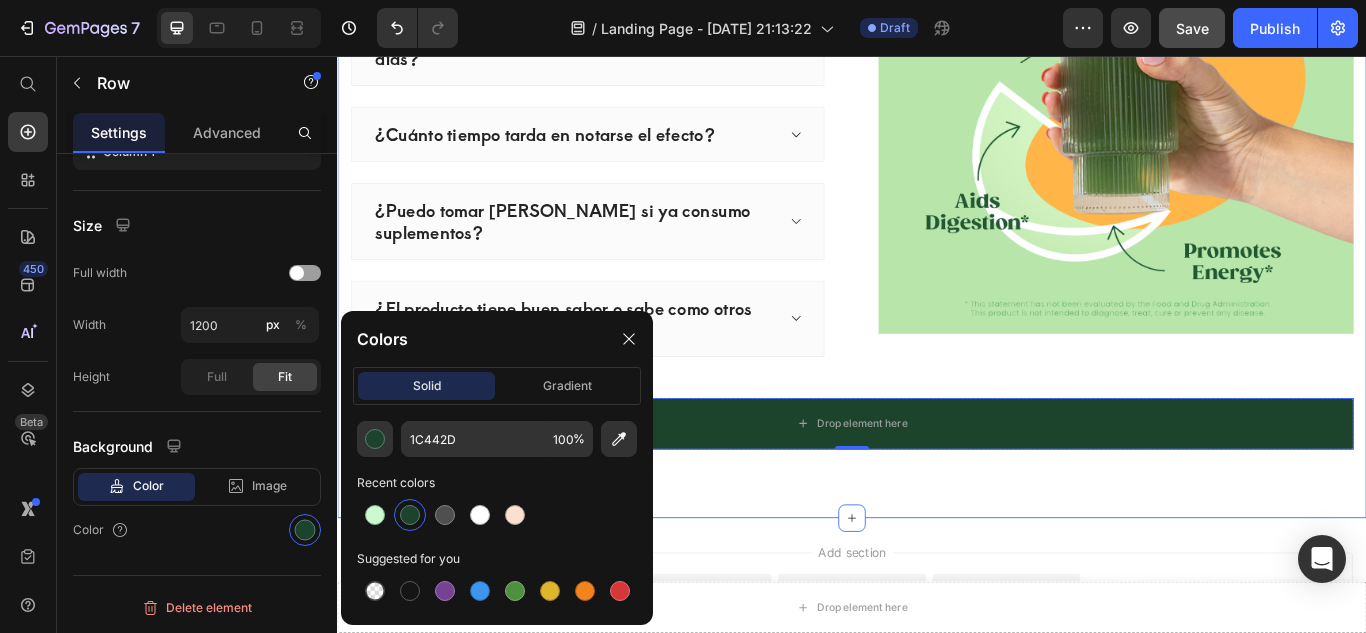 click on "Preguntas Frecuentes Heading
¿Bloom realmente funciona para reducir la hinchazón?
¿Es seguro tomar Bloom todos los días?
¿Cuánto tiempo tarda en notarse el efecto?
¿Puedo tomar Bloom si ya consumo suplementos?
¿El producto tiene buen sabor o sabe como otros polvos verdes? Accordion Image Row
Drop element here Row   0 Section 7" at bounding box center [937, 170] 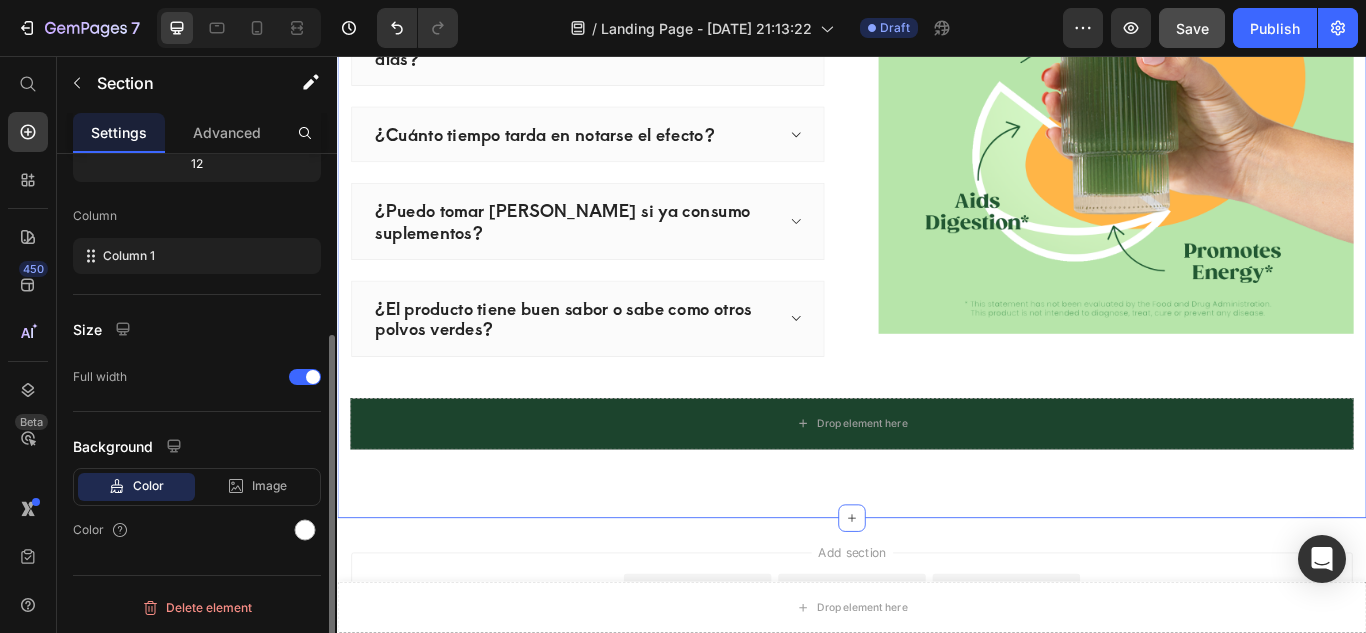 scroll, scrollTop: 0, scrollLeft: 0, axis: both 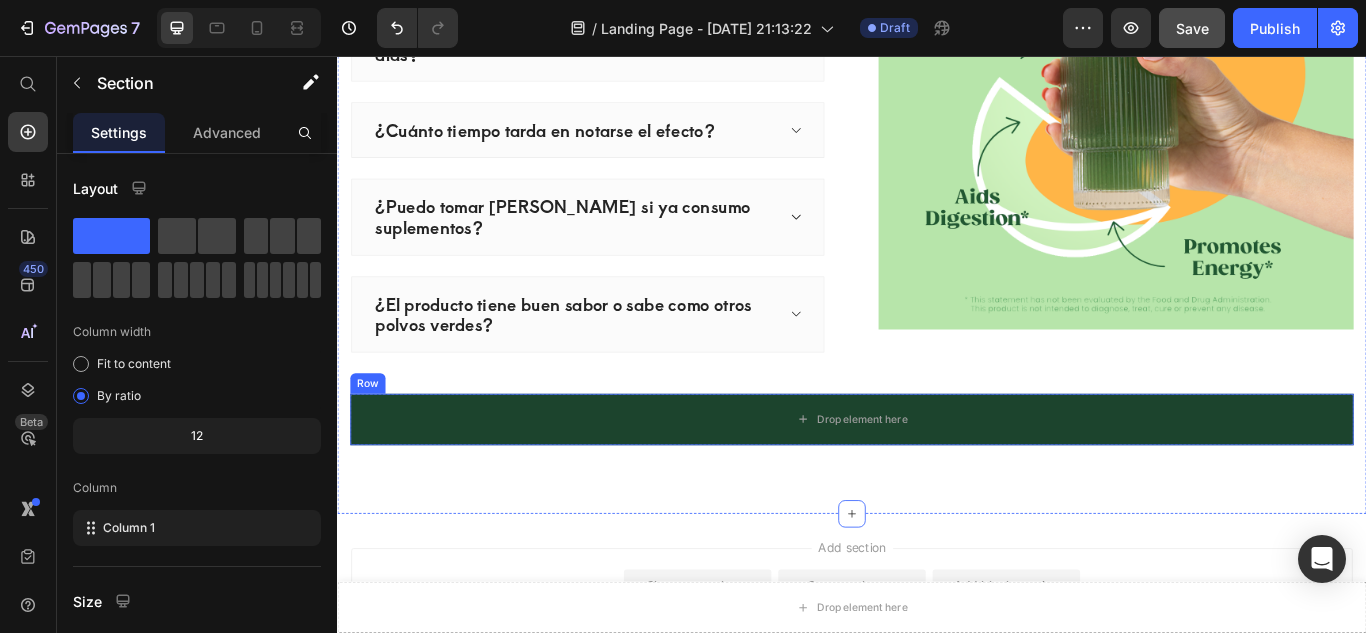click on "Drop element here" at bounding box center (949, 480) 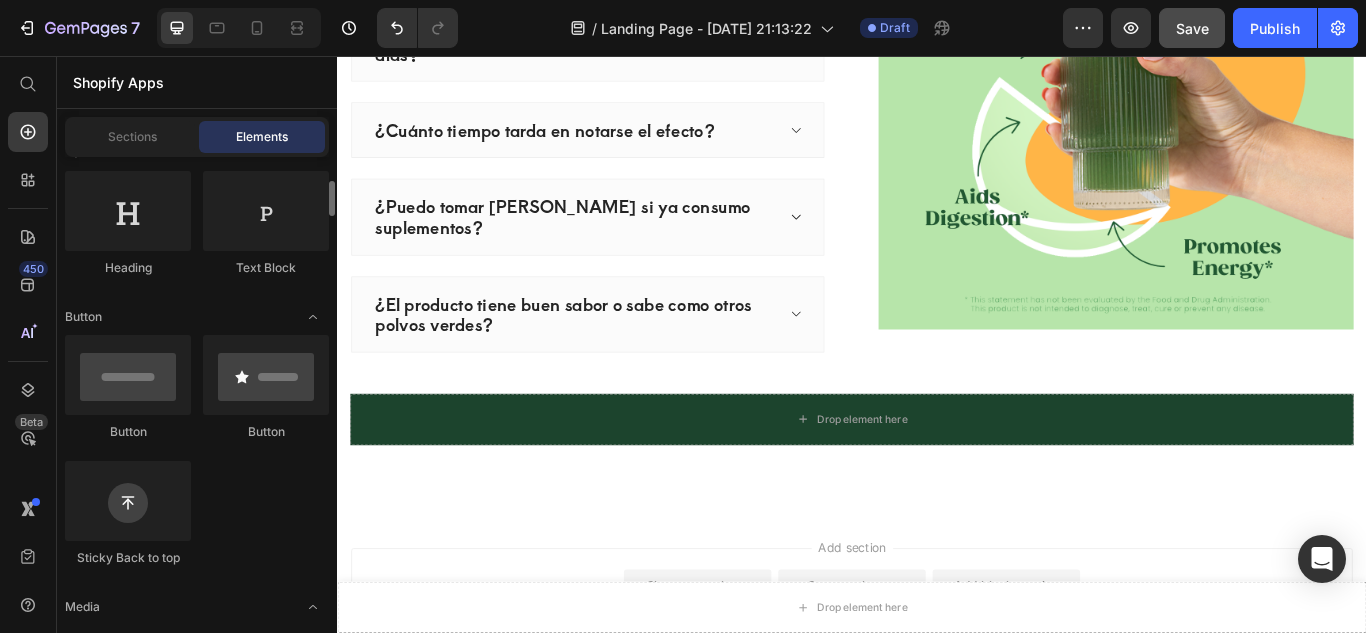 click at bounding box center (128, 211) 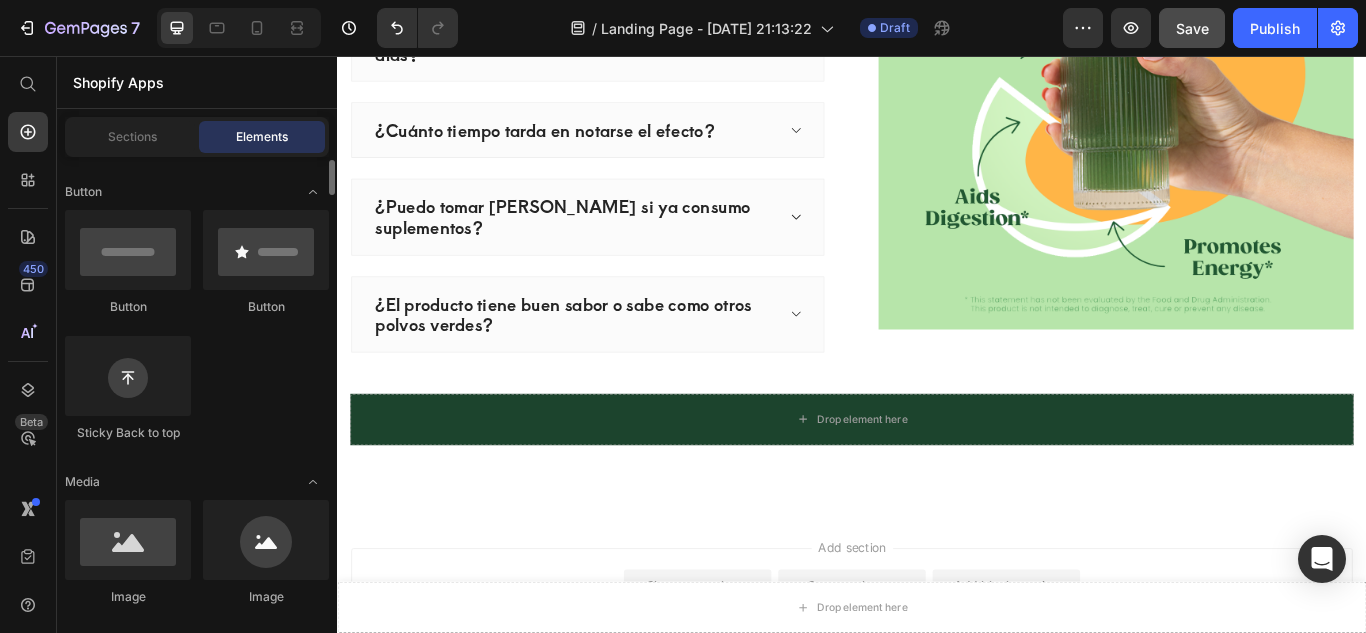 scroll, scrollTop: 448, scrollLeft: 0, axis: vertical 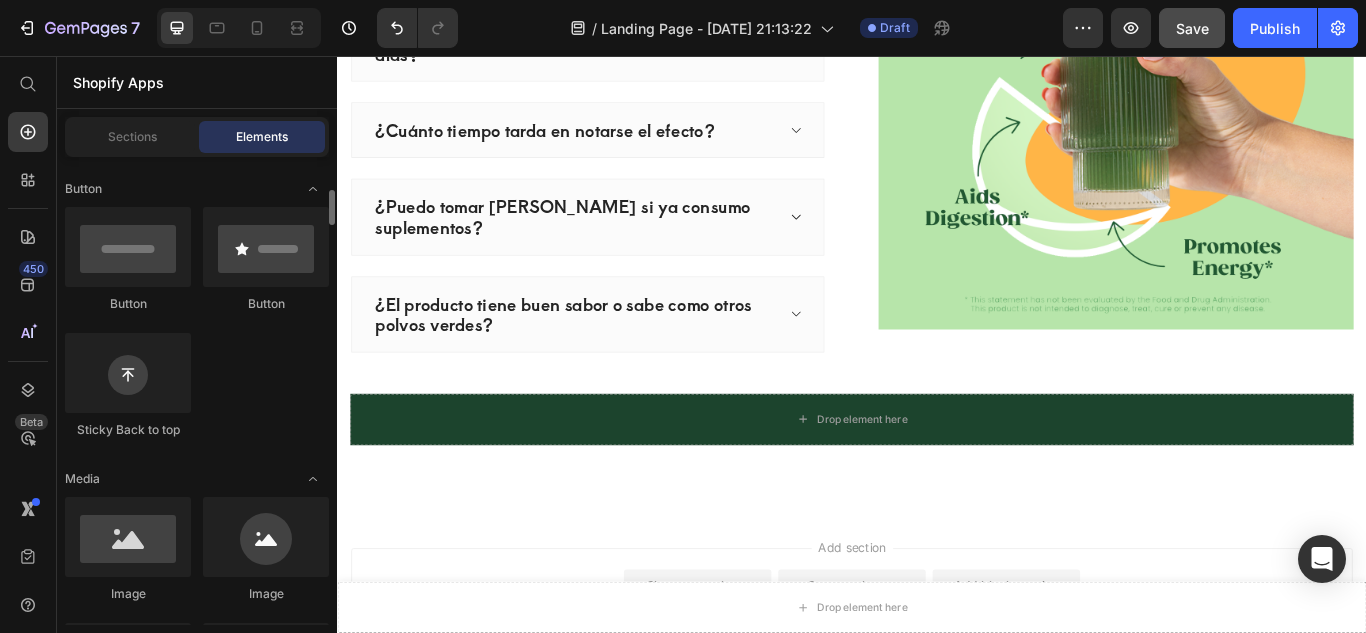 drag, startPoint x: 168, startPoint y: 223, endPoint x: 74, endPoint y: 304, distance: 124.08465 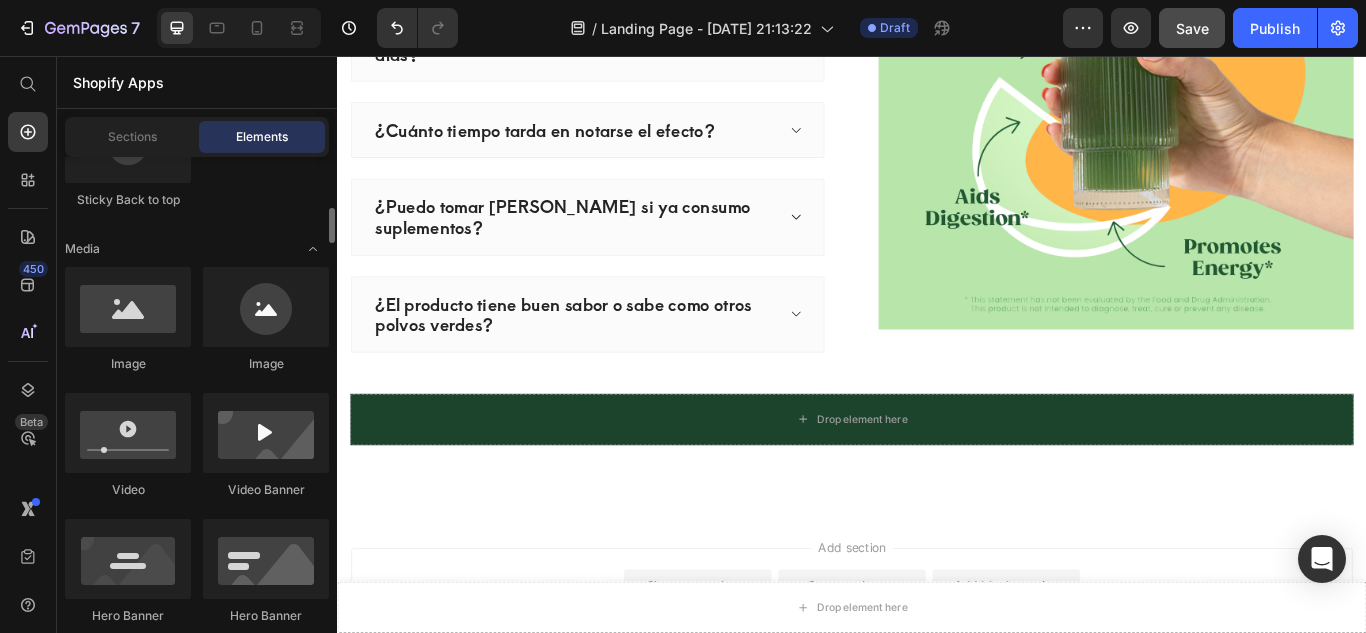scroll, scrollTop: 680, scrollLeft: 0, axis: vertical 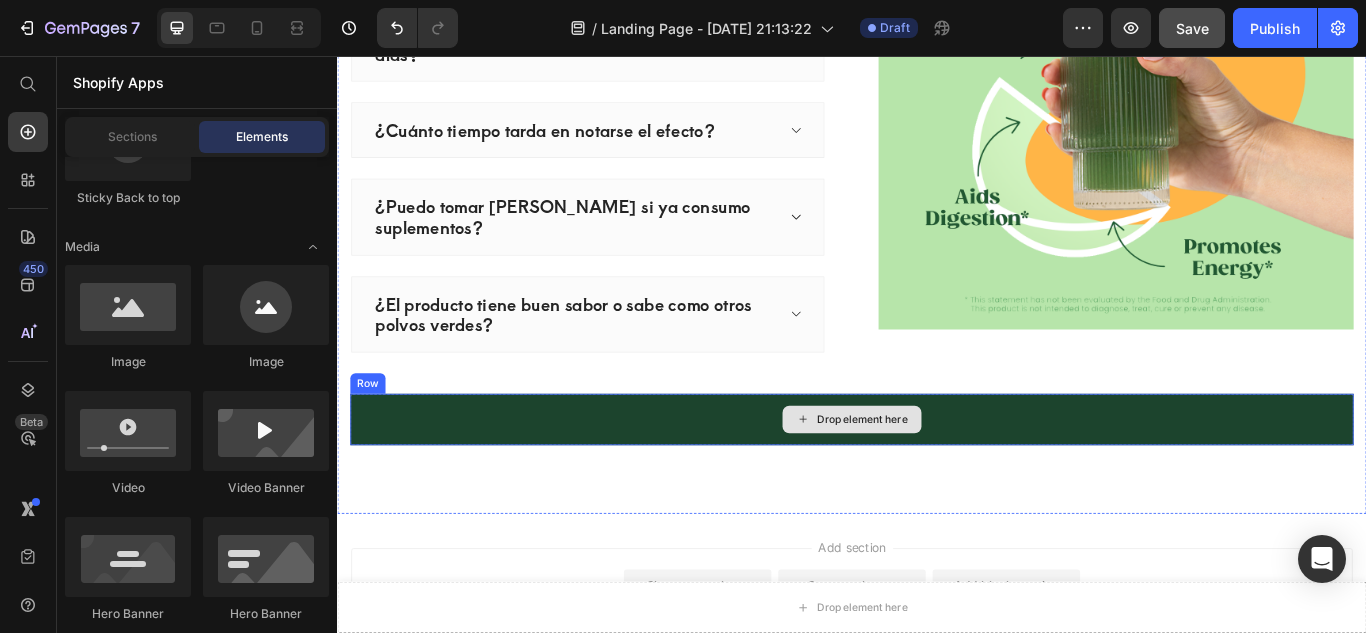 click on "Drop element here" at bounding box center (937, 480) 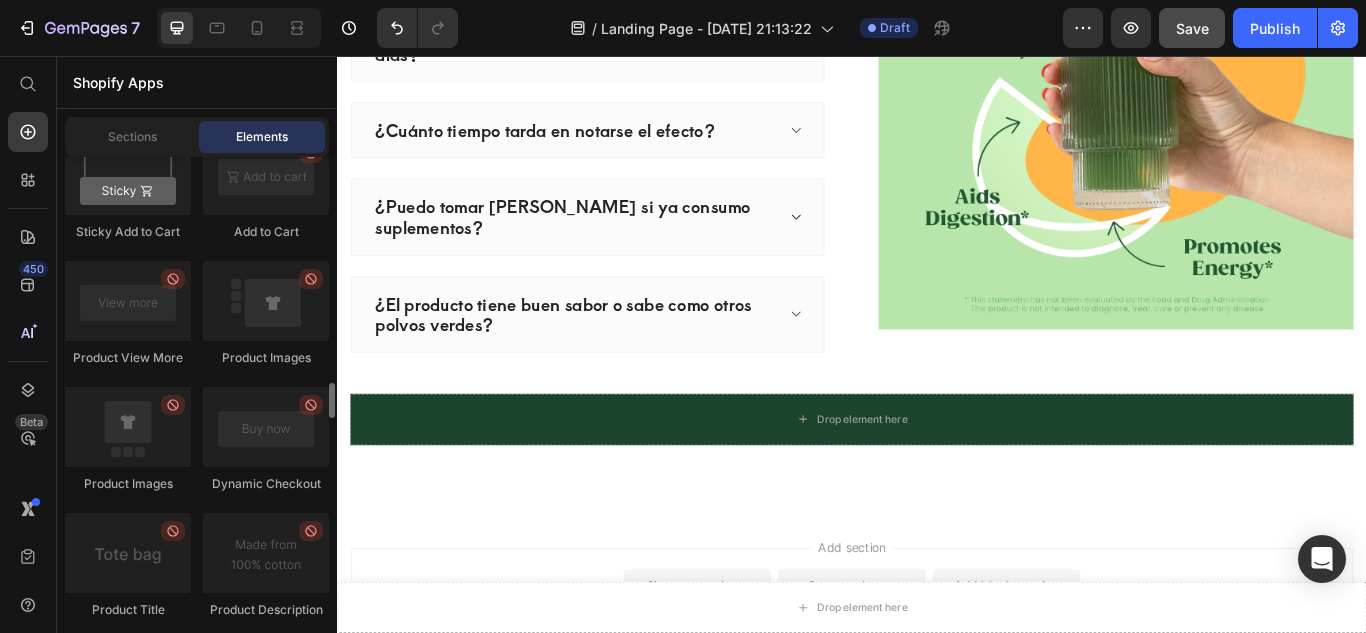 scroll, scrollTop: 2989, scrollLeft: 0, axis: vertical 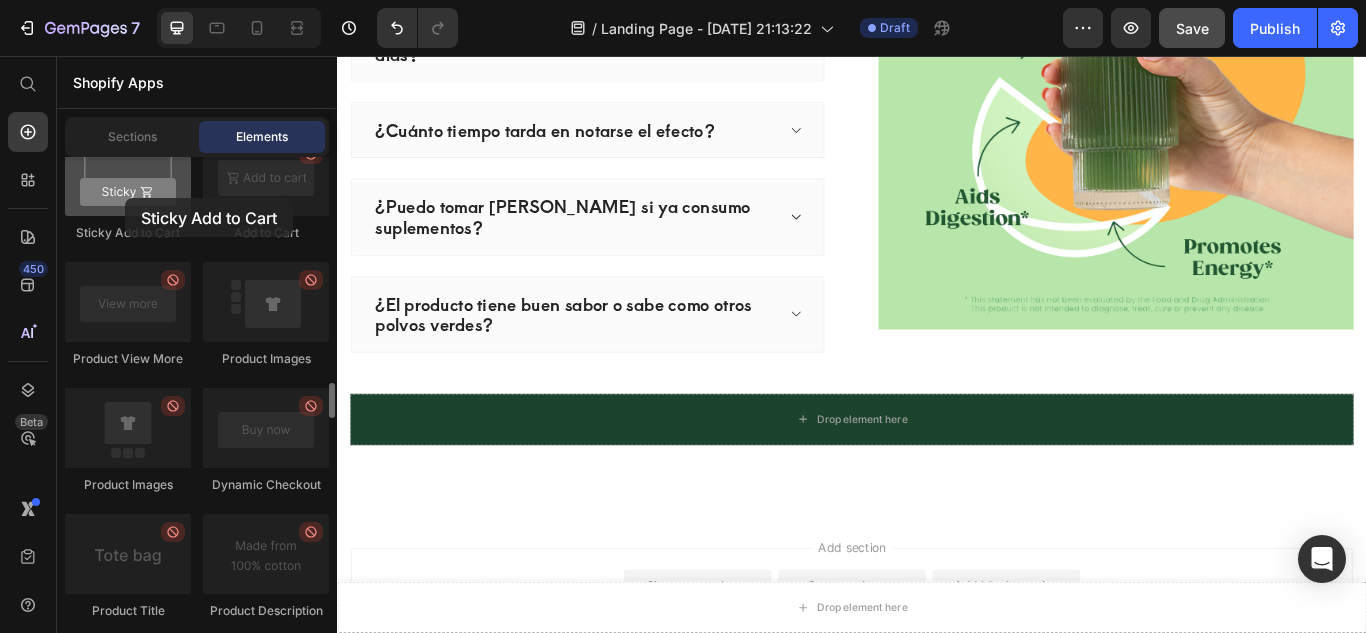 click at bounding box center (128, 176) 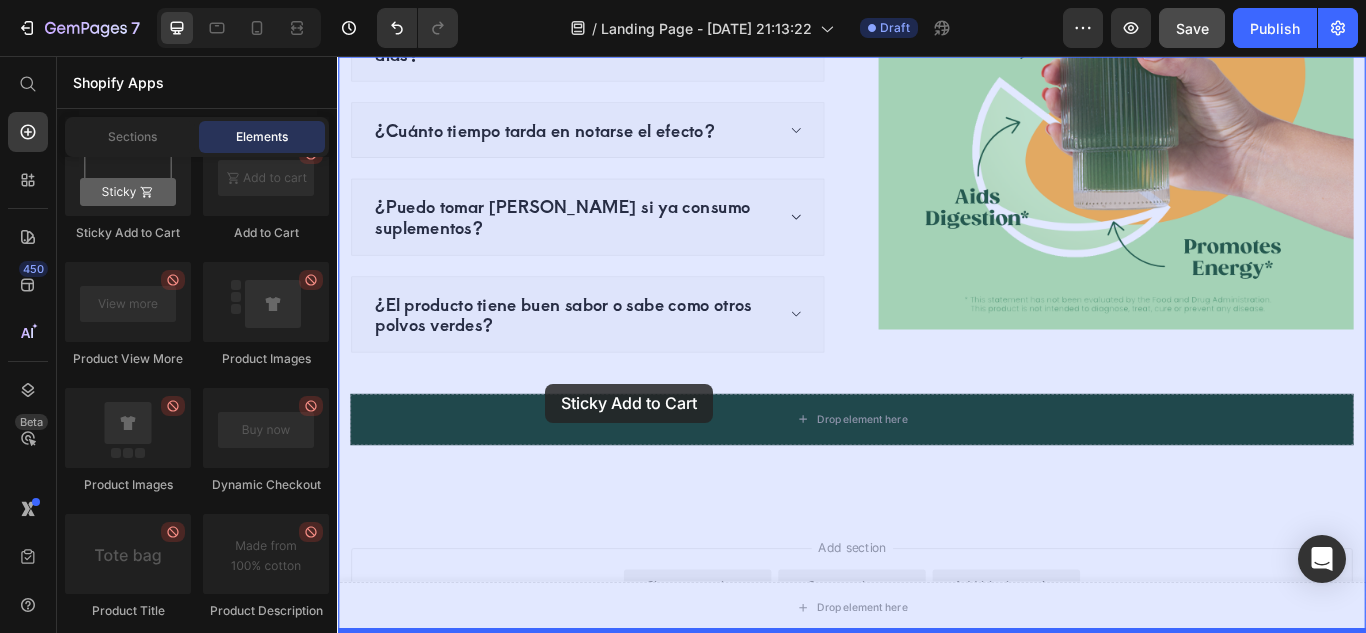 drag, startPoint x: 462, startPoint y: 254, endPoint x: 578, endPoint y: 437, distance: 216.66795 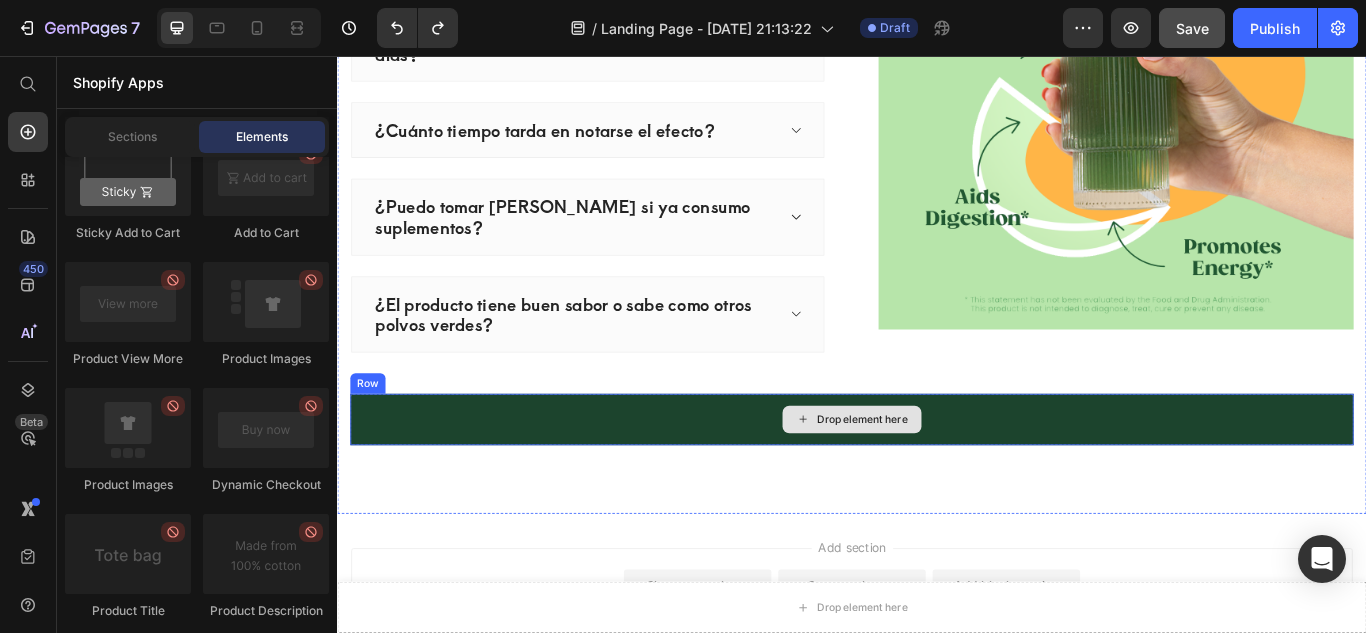 click on "Drop element here" at bounding box center (937, 480) 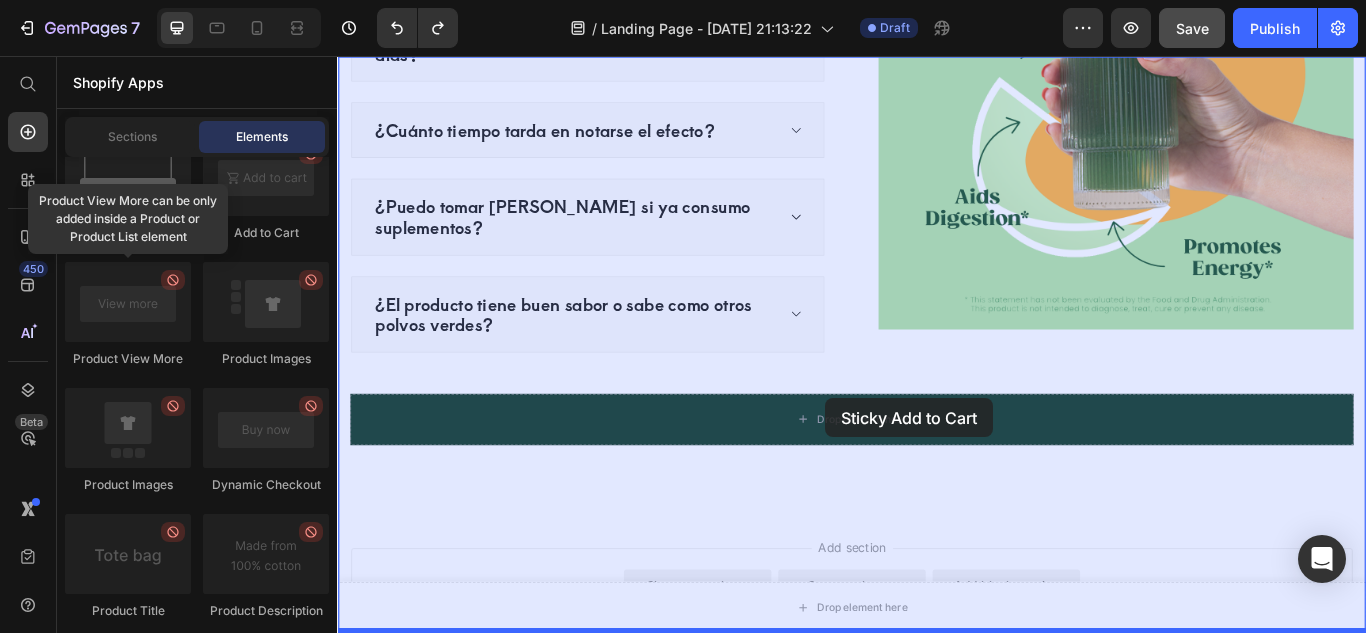 drag, startPoint x: 474, startPoint y: 240, endPoint x: 906, endPoint y: 455, distance: 482.5443 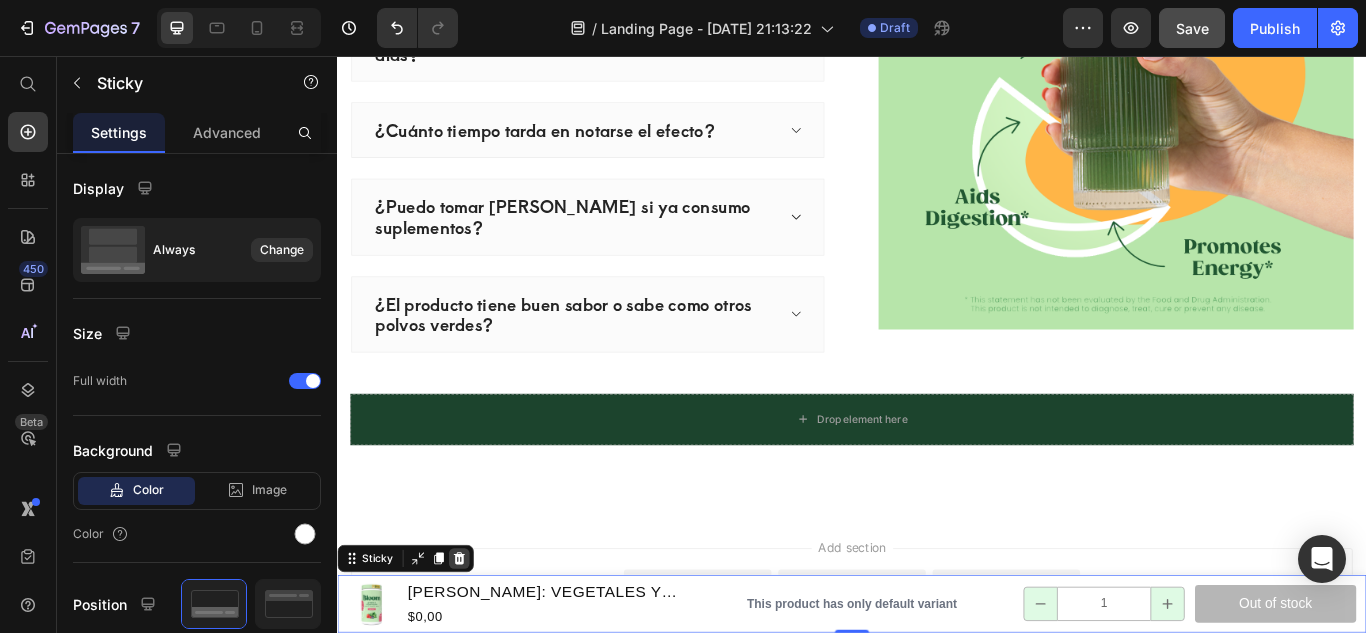 click at bounding box center [479, 642] 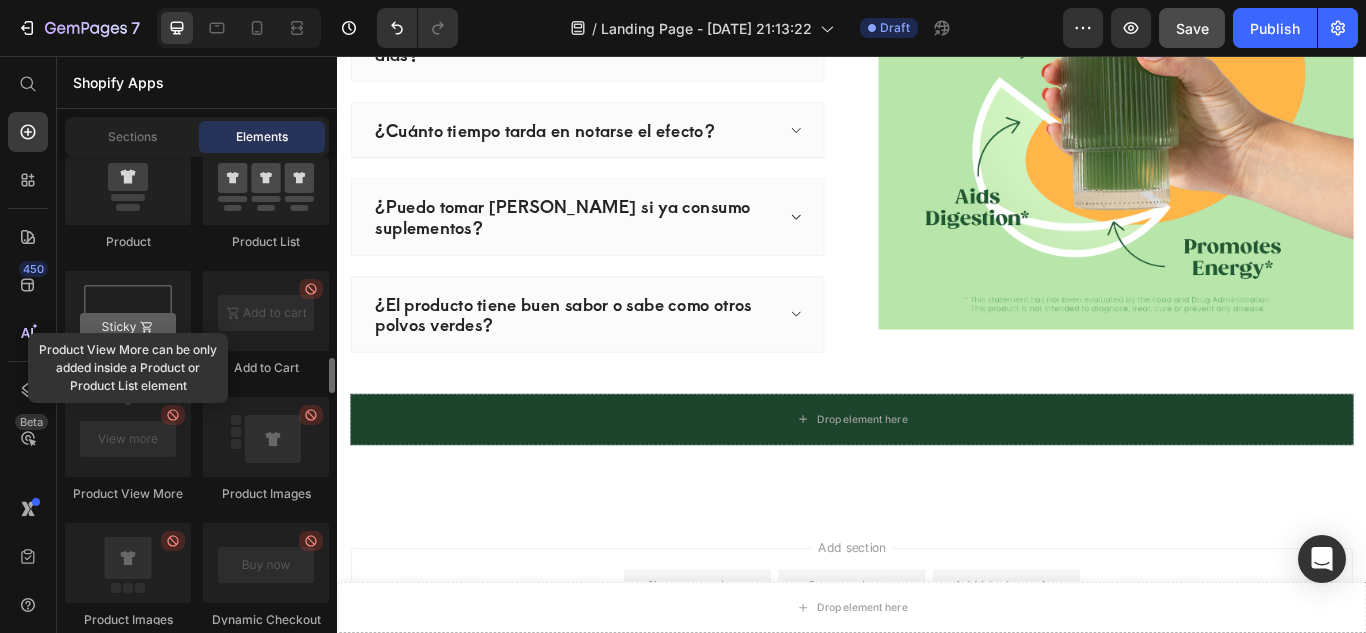 scroll, scrollTop: 2834, scrollLeft: 0, axis: vertical 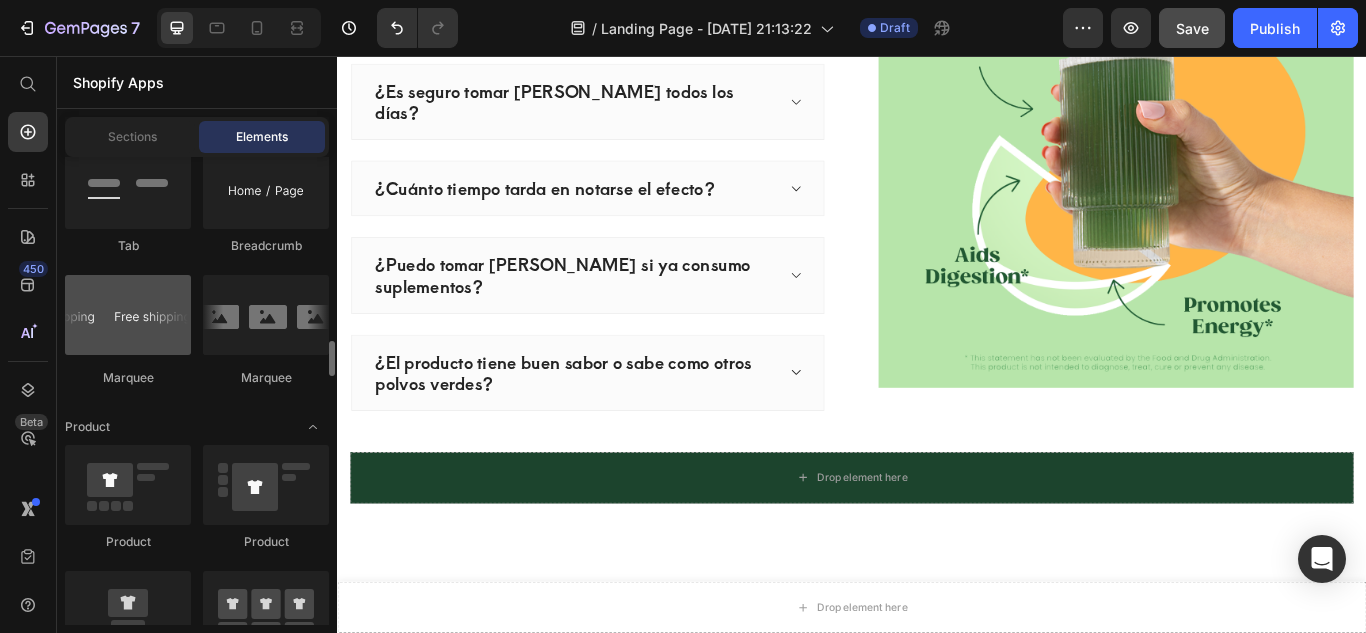 click at bounding box center [128, 315] 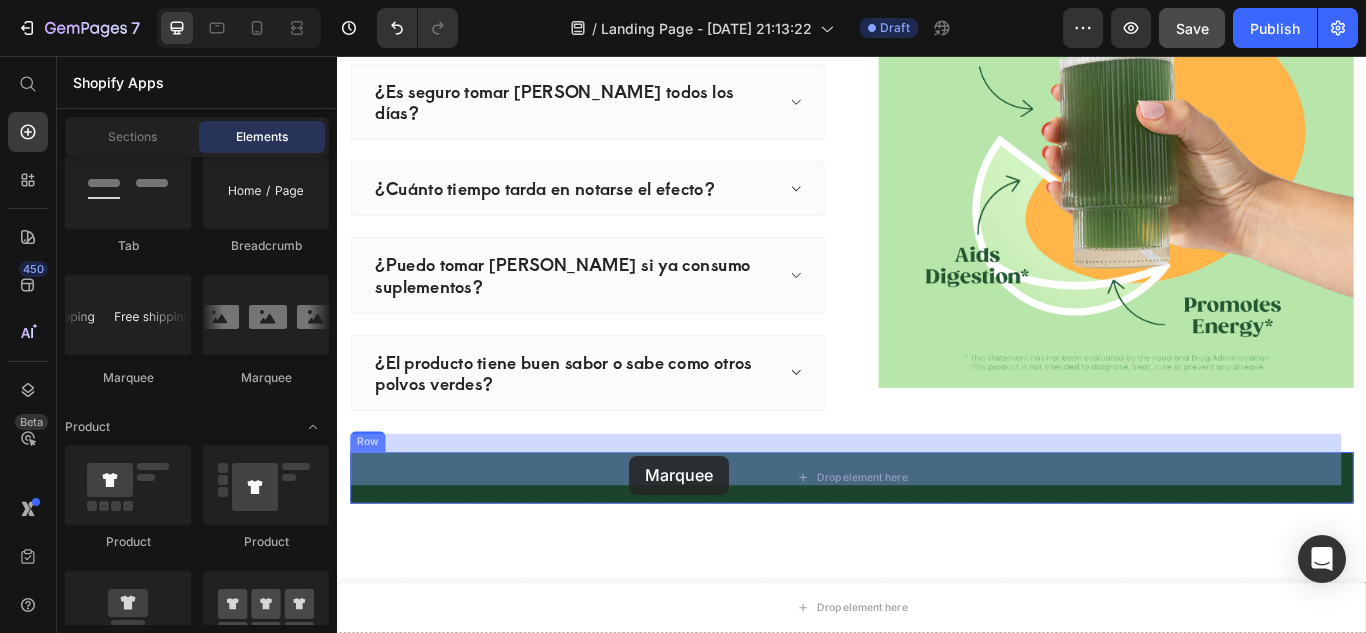 drag, startPoint x: 482, startPoint y: 360, endPoint x: 678, endPoint y: 522, distance: 254.28331 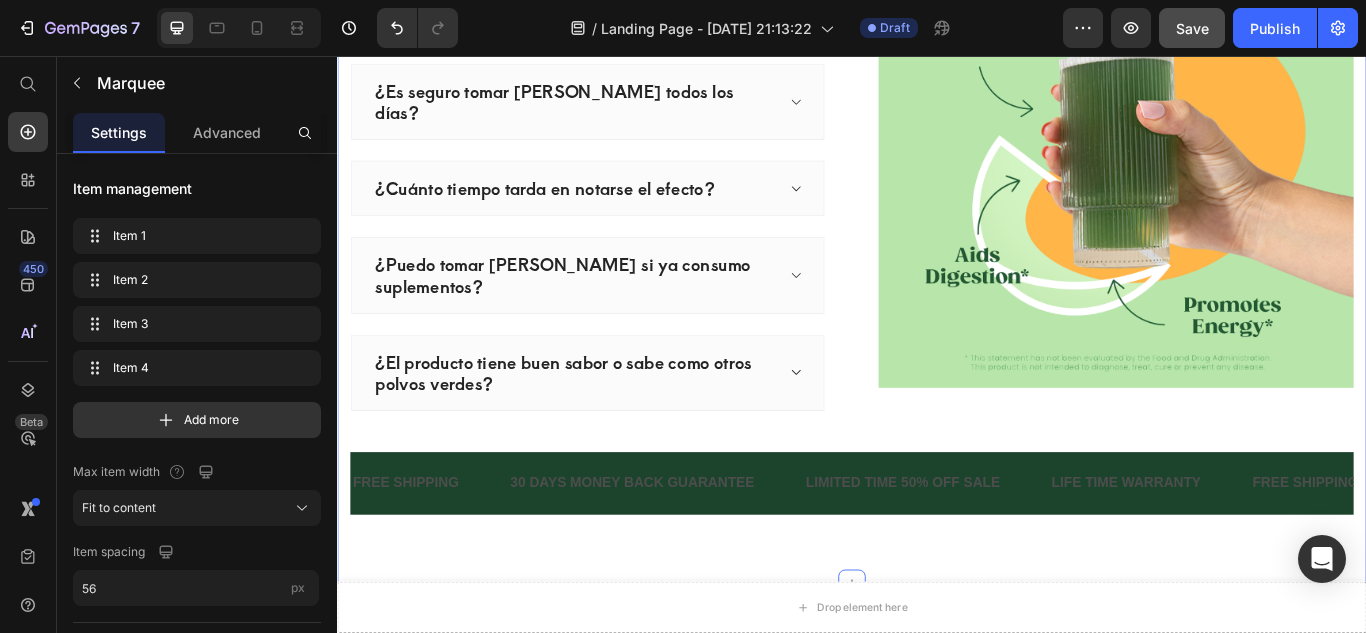 click on "Preguntas Frecuentes Heading
¿Bloom realmente funciona para reducir la hinchazón?
¿Es seguro tomar Bloom todos los días?
¿Cuánto tiempo tarda en notarse el efecto?
¿Puedo tomar Bloom si ya consumo suplementos?
¿El producto tiene buen sabor o sabe como otros polvos verdes? Accordion Image Row FREE SHIPPING Text 30 DAYS MONEY BACK GUARANTEE Text LIMITED TIME 50% OFF SALE Text LIFE TIME WARRANTY Text FREE SHIPPING Text 30 DAYS MONEY BACK GUARANTEE Text LIMITED TIME 50% OFF SALE Text LIFE TIME WARRANTY Text FREE SHIPPING Text 30 DAYS MONEY BACK GUARANTEE Text LIMITED TIME 50% OFF SALE Text LIFE TIME WARRANTY Text FREE SHIPPING Text 30 DAYS MONEY BACK GUARANTEE Text LIMITED TIME 50% OFF SALE Text LIFE TIME WARRANTY Text FREE SHIPPING Text 30 DAYS MONEY BACK GUARANTEE Text LIMITED TIME 50% OFF SALE Text Text" at bounding box center (937, 240) 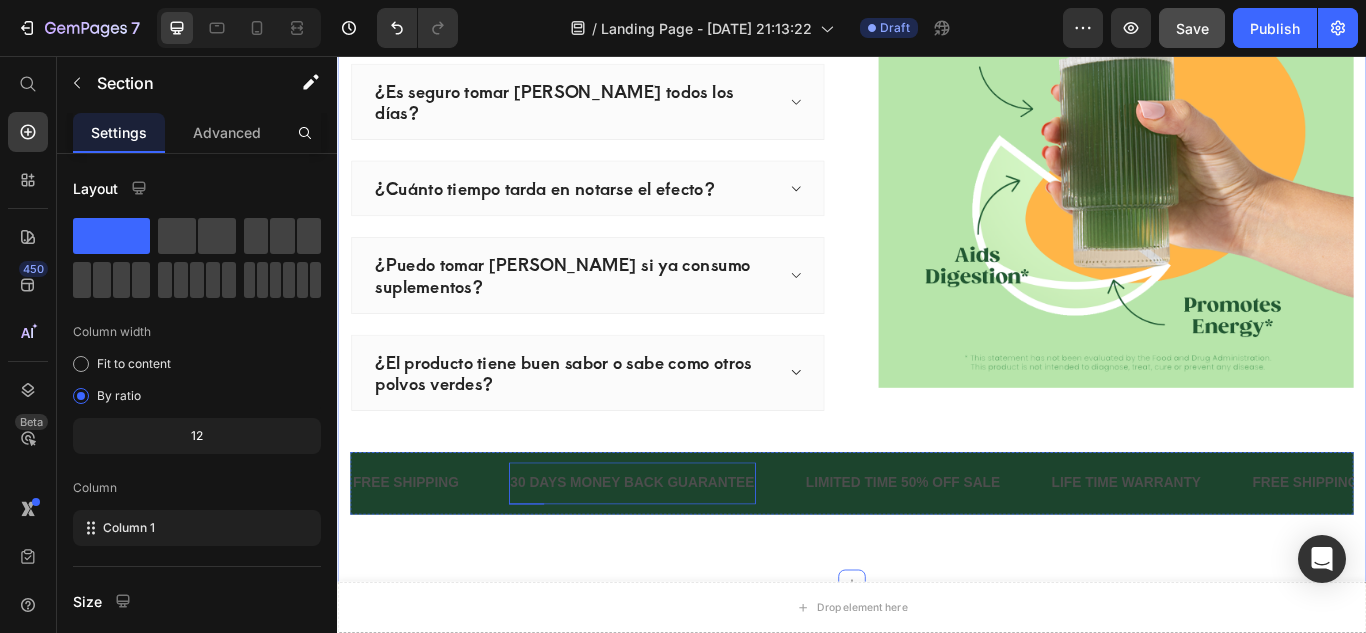 click on "30 DAYS MONEY BACK GUARANTEE" at bounding box center [681, 554] 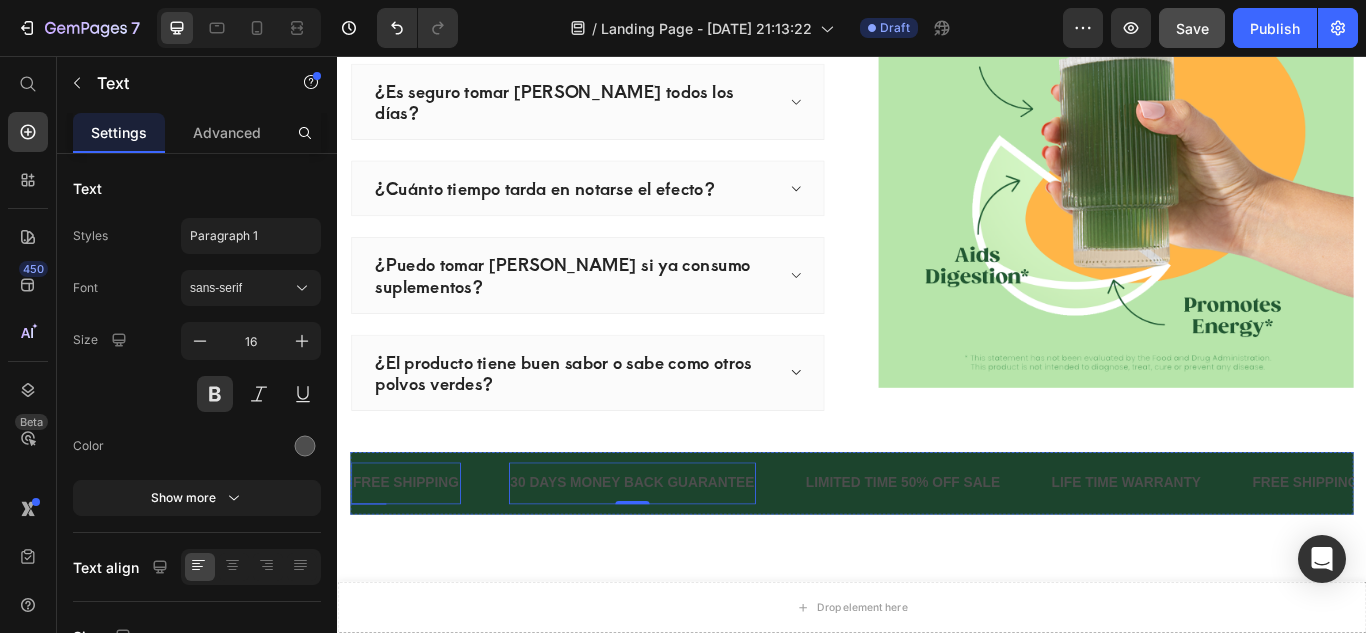 click on "FREE SHIPPING" at bounding box center [417, 554] 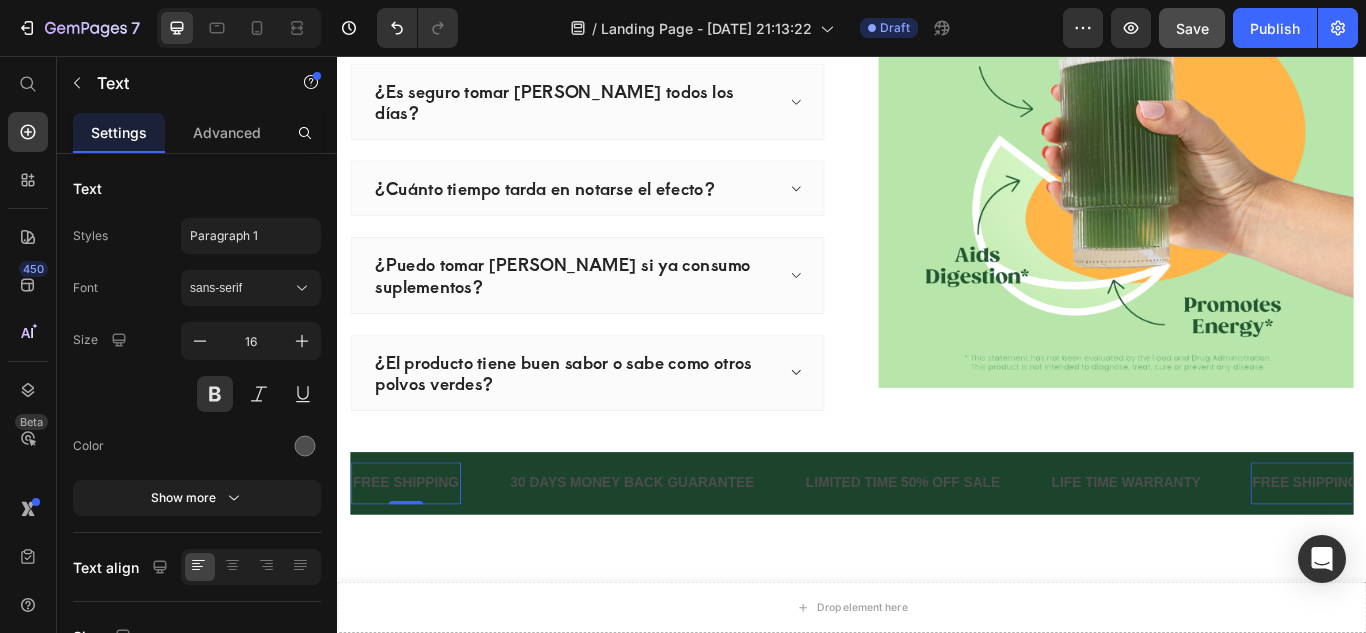 click on "FREE SHIPPING" at bounding box center [417, 554] 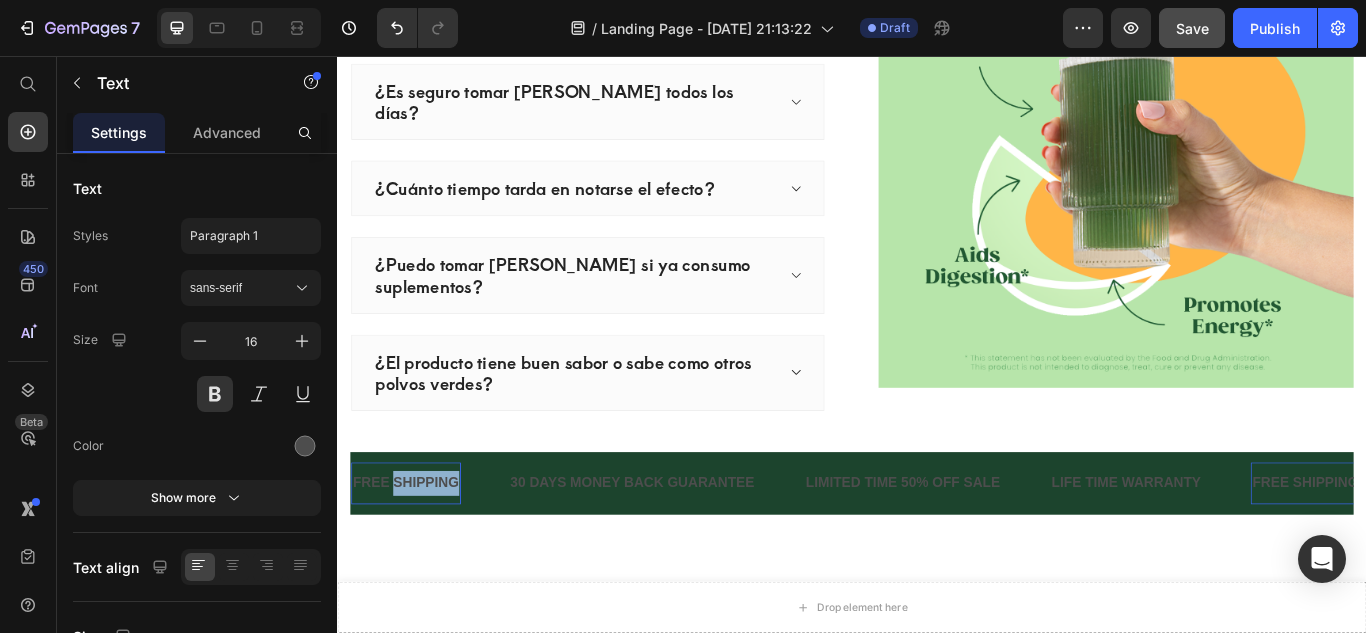 click on "FREE SHIPPING" at bounding box center [417, 554] 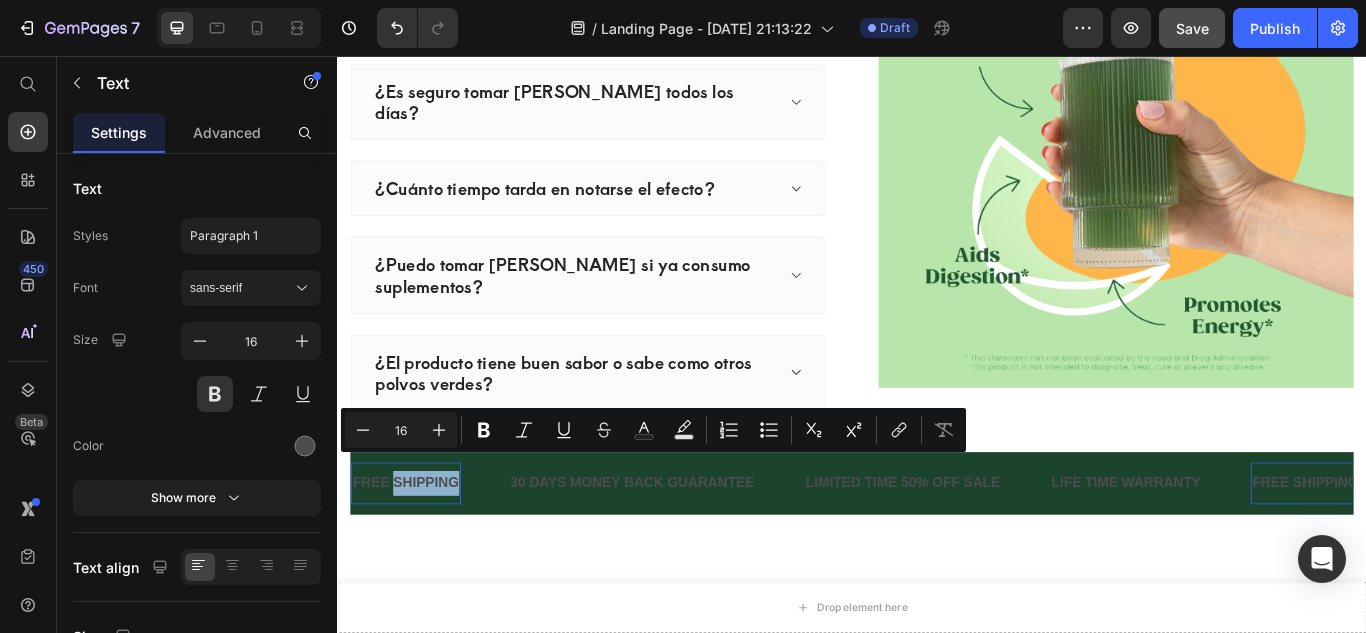 click on "FREE SHIPPING" at bounding box center (417, 554) 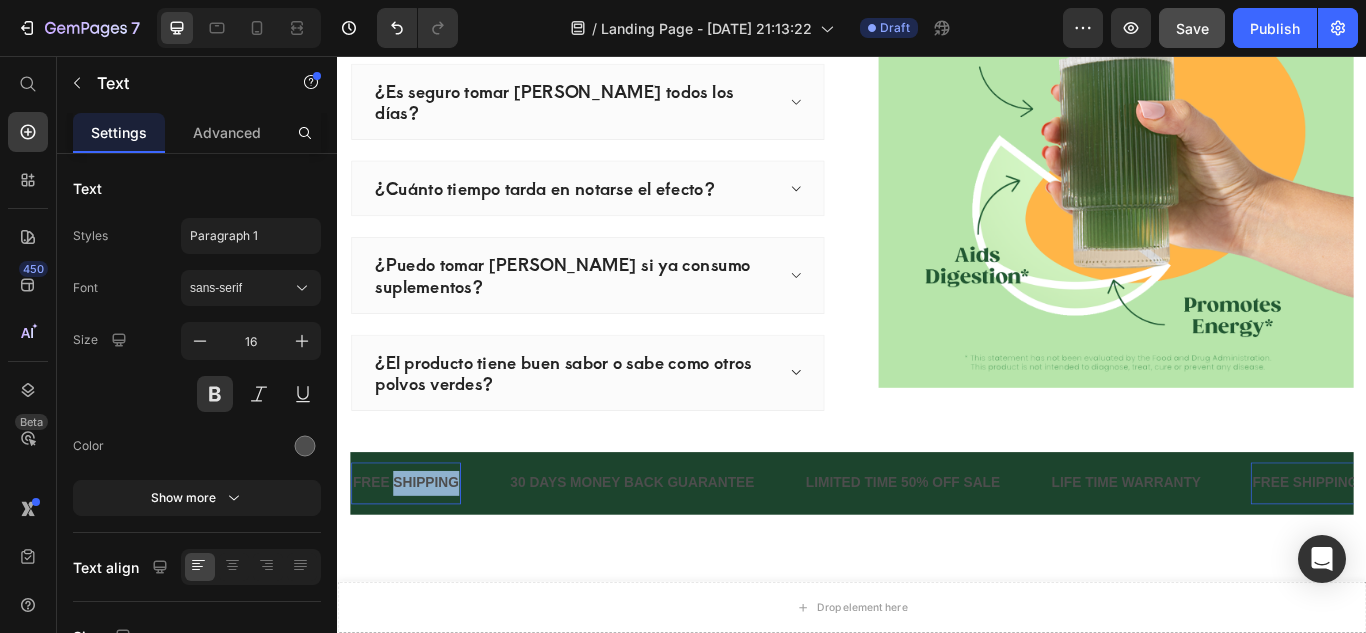 click on "FREE SHIPPING" at bounding box center (417, 554) 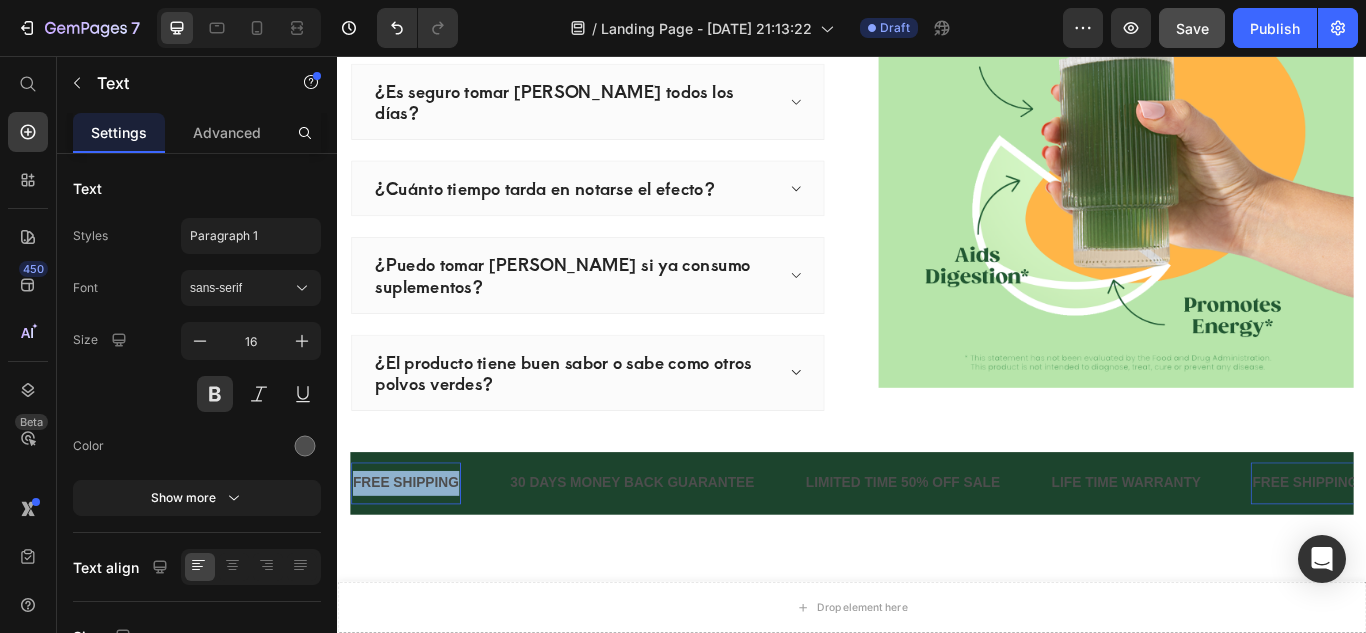 click on "FREE SHIPPING" at bounding box center [417, 554] 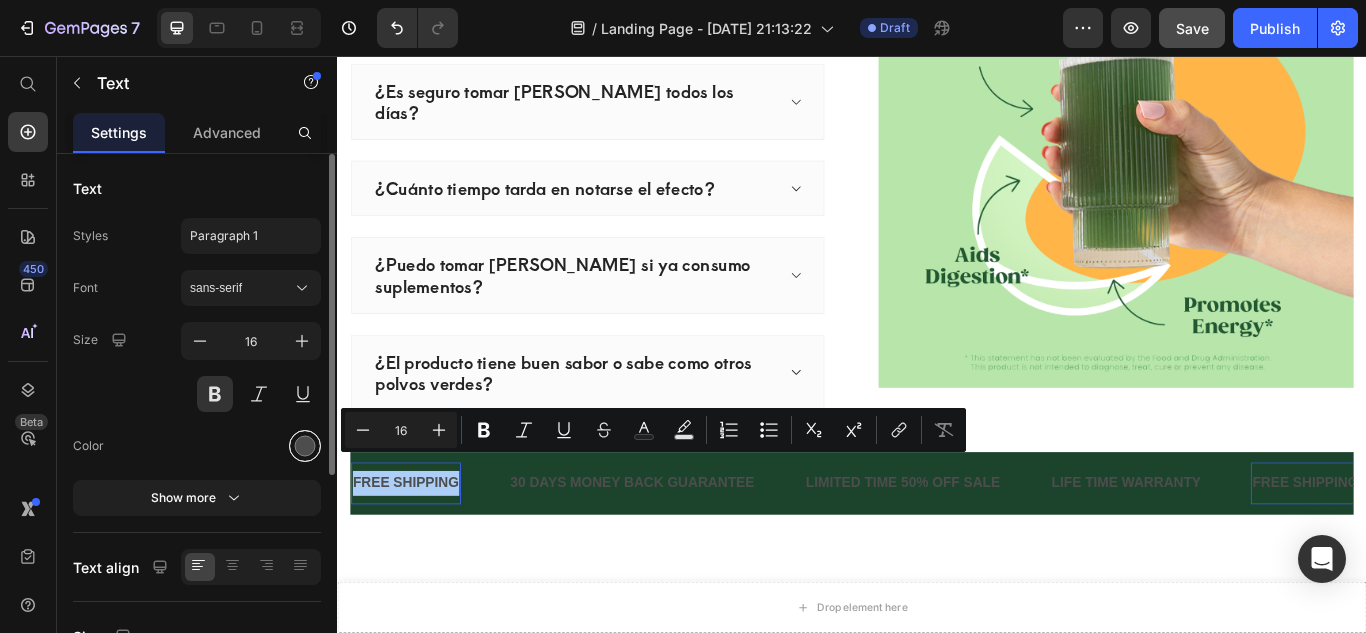 click at bounding box center [305, 446] 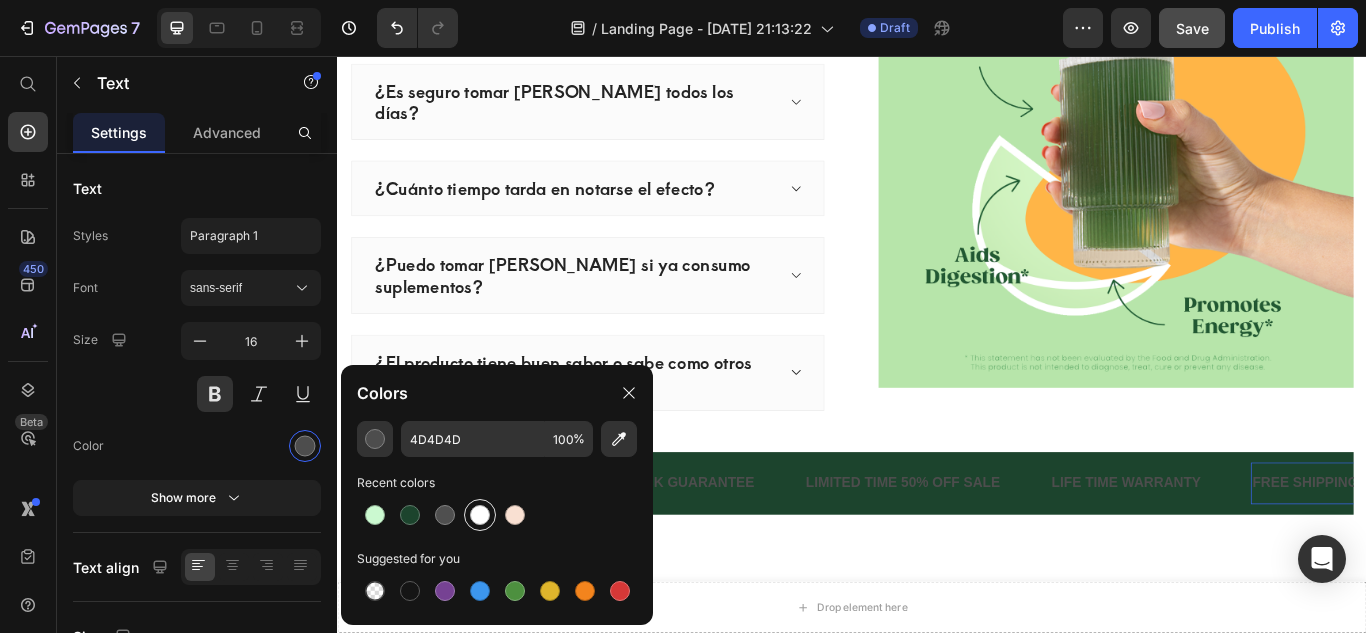 click at bounding box center (480, 515) 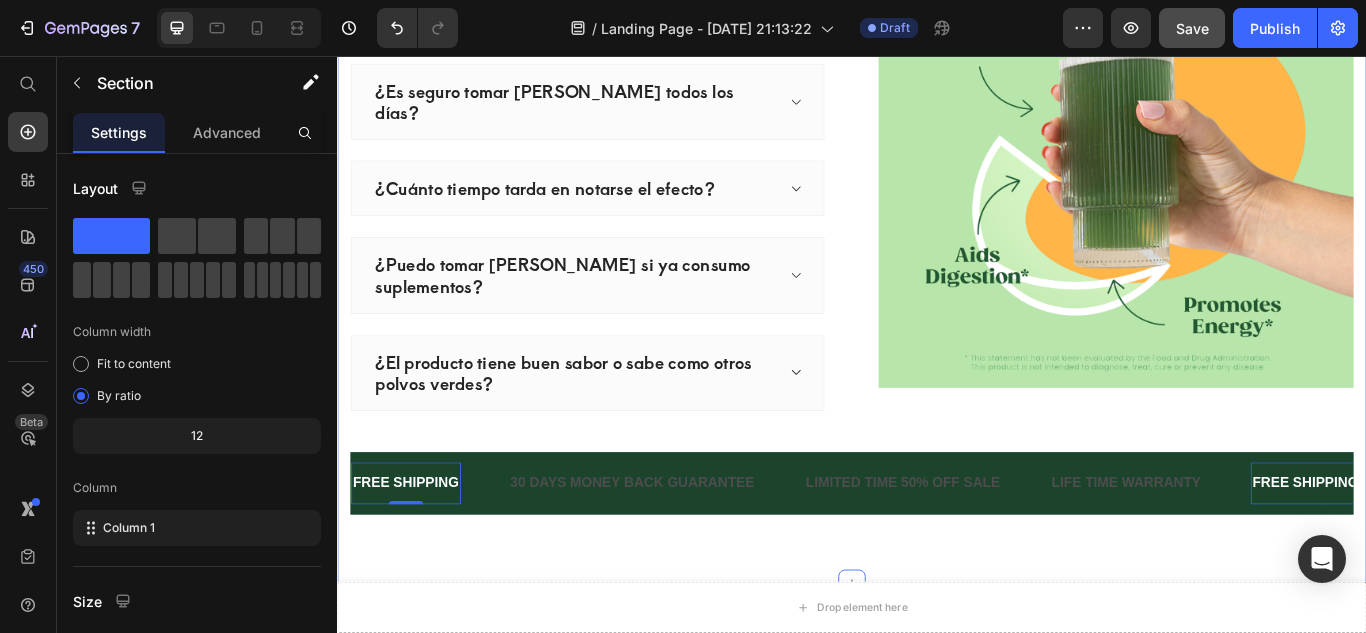 click on "Preguntas Frecuentes Heading
¿Bloom realmente funciona para reducir la hinchazón?
¿Es seguro tomar Bloom todos los días?
¿Cuánto tiempo tarda en notarse el efecto?
¿Puedo tomar Bloom si ya consumo suplementos?
¿El producto tiene buen sabor o sabe como otros polvos verdes? Accordion Image Row FREE SHIPPING Text   0 30 DAYS MONEY BACK GUARANTEE Text LIMITED TIME 50% OFF SALE Text LIFE TIME WARRANTY Text FREE SHIPPING Text   0 30 DAYS MONEY BACK GUARANTEE Text LIMITED TIME 50% OFF SALE Text LIFE TIME WARRANTY Text FREE SHIPPING Text   0 30 DAYS MONEY BACK GUARANTEE Text LIMITED TIME 50% OFF SALE Text LIFE TIME WARRANTY Text FREE SHIPPING Text   0 30 DAYS MONEY BACK GUARANTEE Text LIMITED TIME 50% OFF SALE Text LIFE TIME WARRANTY Text FREE SHIPPING Text   0 30 DAYS MONEY BACK GUARANTEE Text Text Text Text   0" at bounding box center (937, 240) 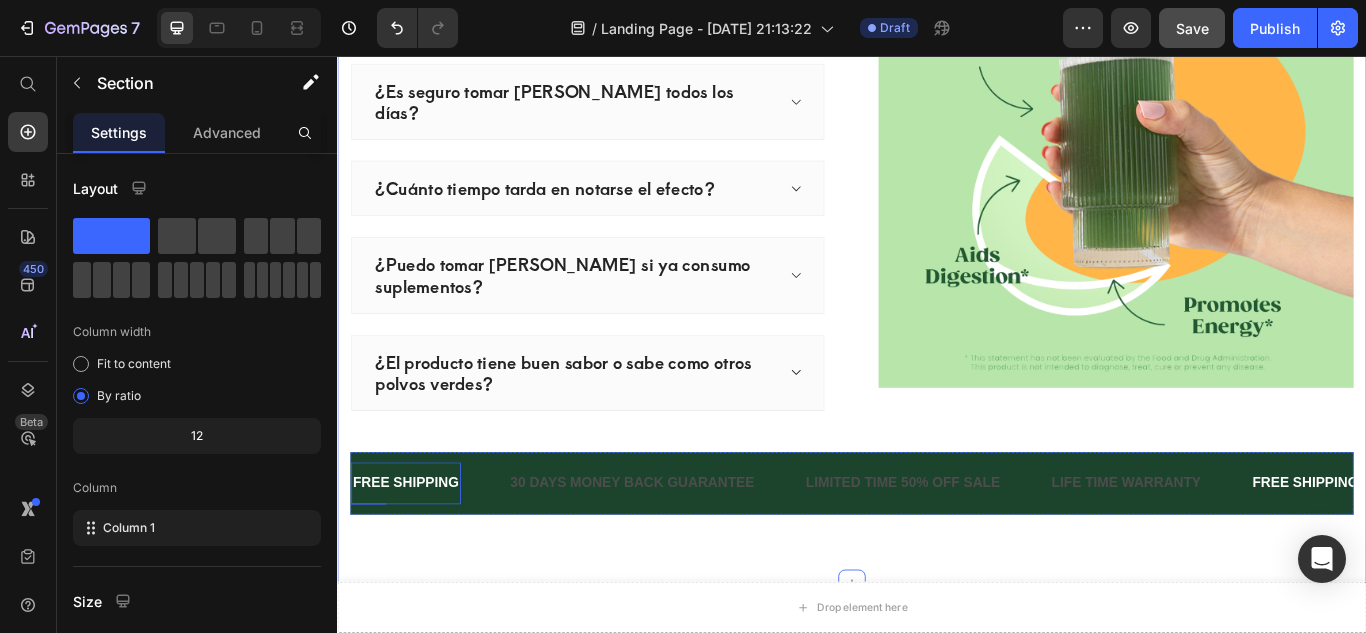 click on "FREE SHIPPING" at bounding box center [417, 554] 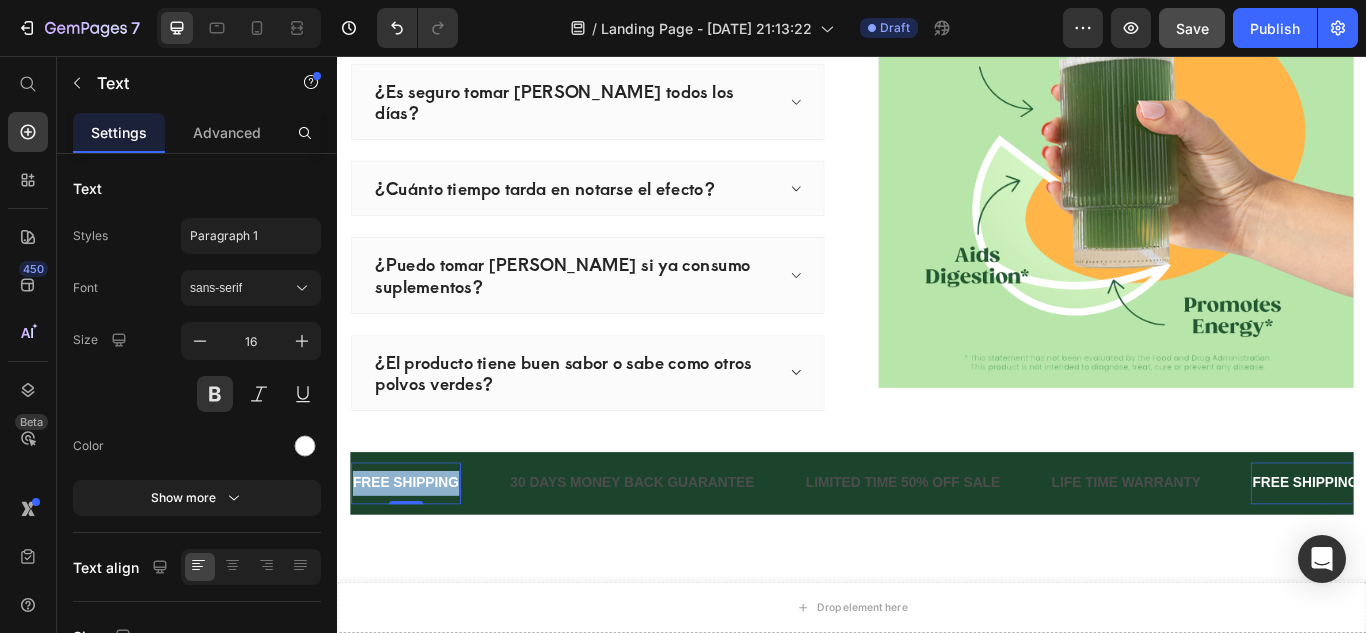 click on "FREE SHIPPING" at bounding box center (417, 554) 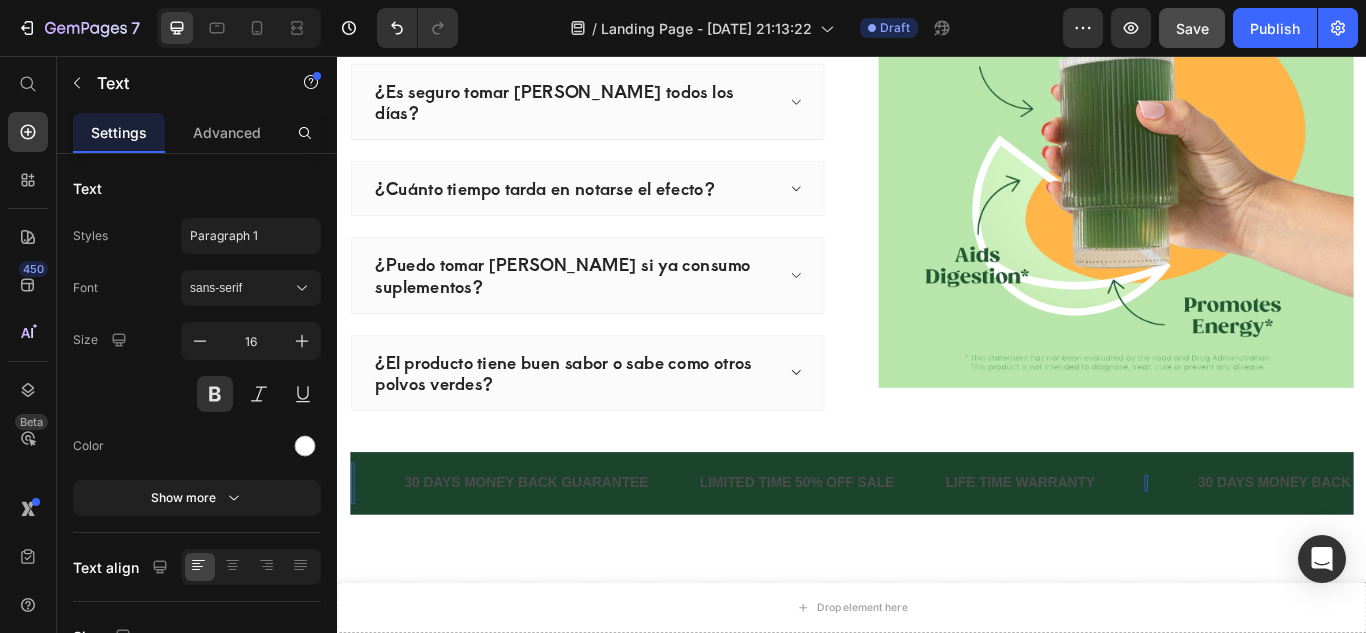 scroll, scrollTop: 3356, scrollLeft: 0, axis: vertical 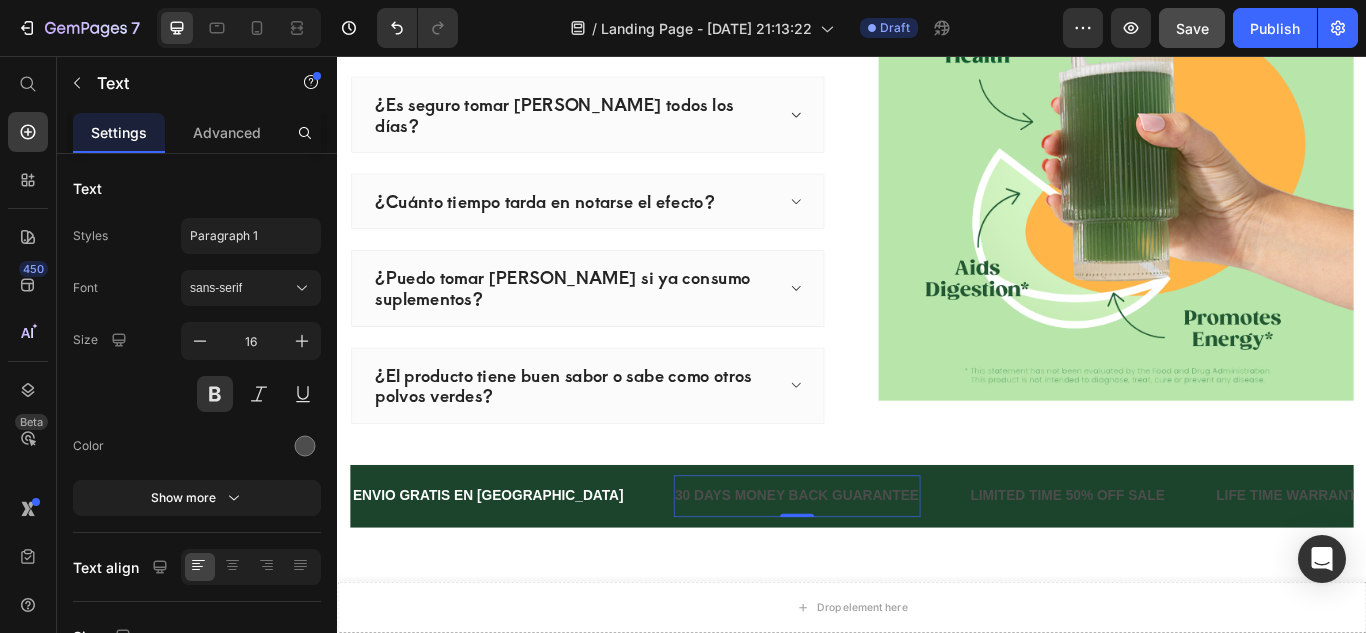 click on "30 DAYS MONEY BACK GUARANTEE" at bounding box center (873, 569) 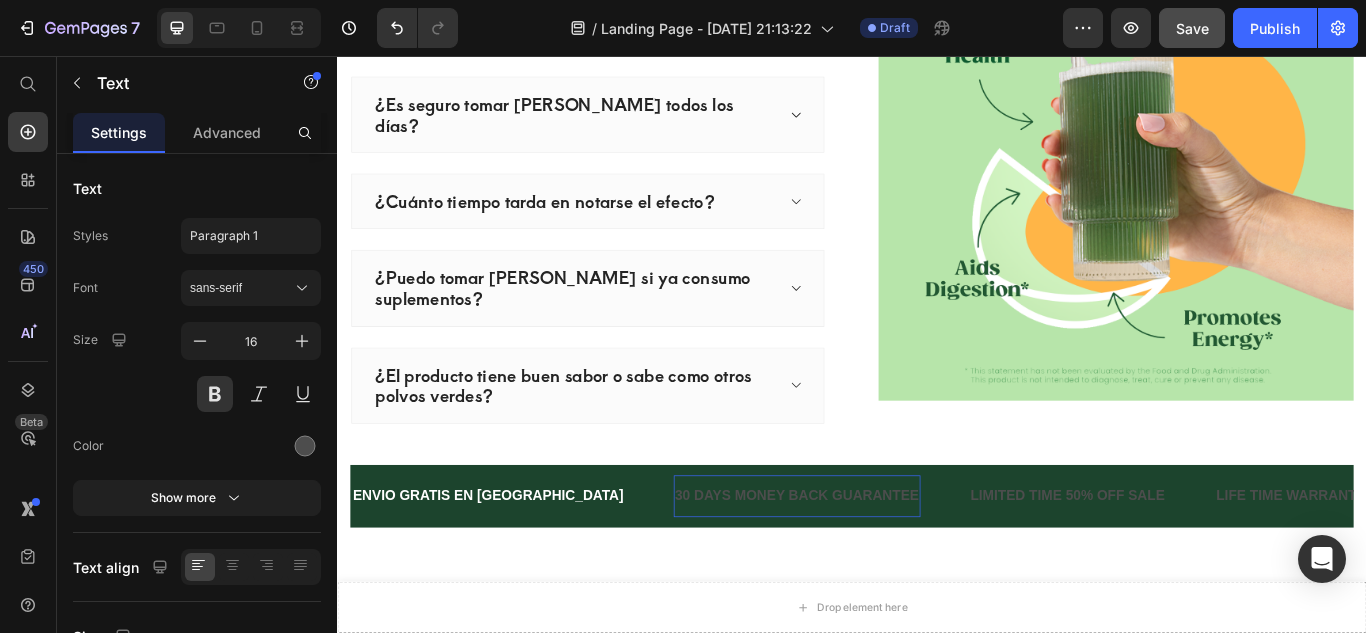 click on "30 DAYS MONEY BACK GUARANTEE" at bounding box center (873, 569) 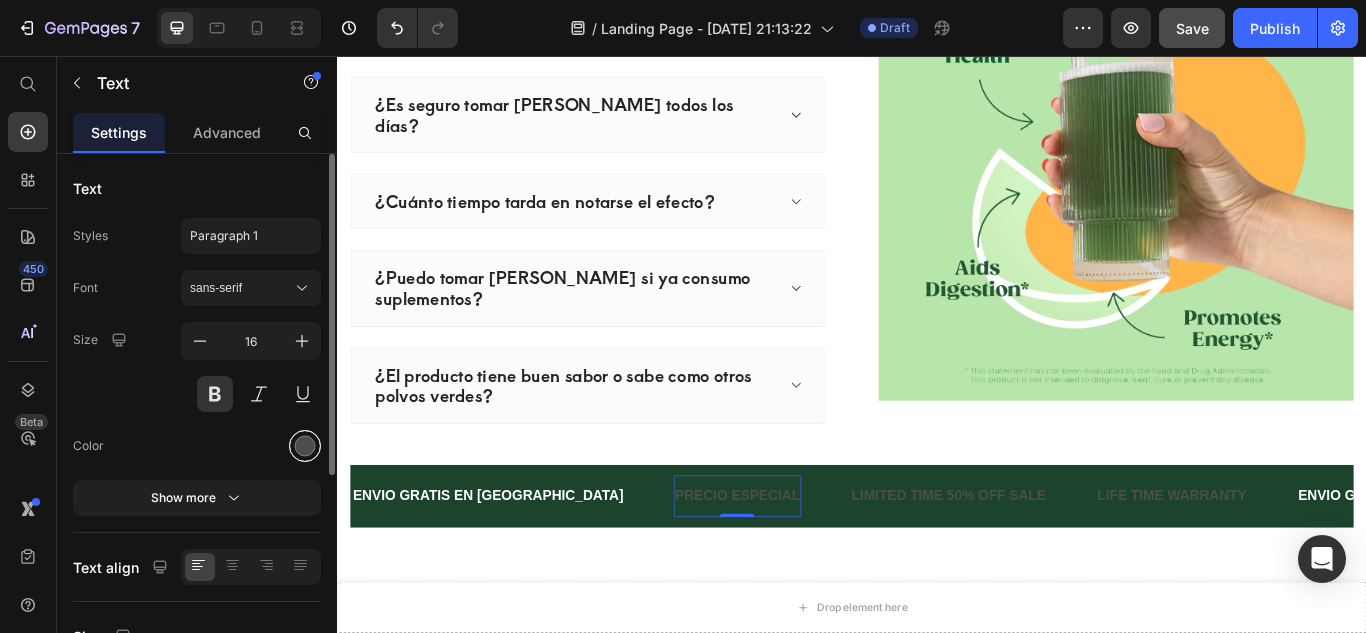 click at bounding box center (305, 446) 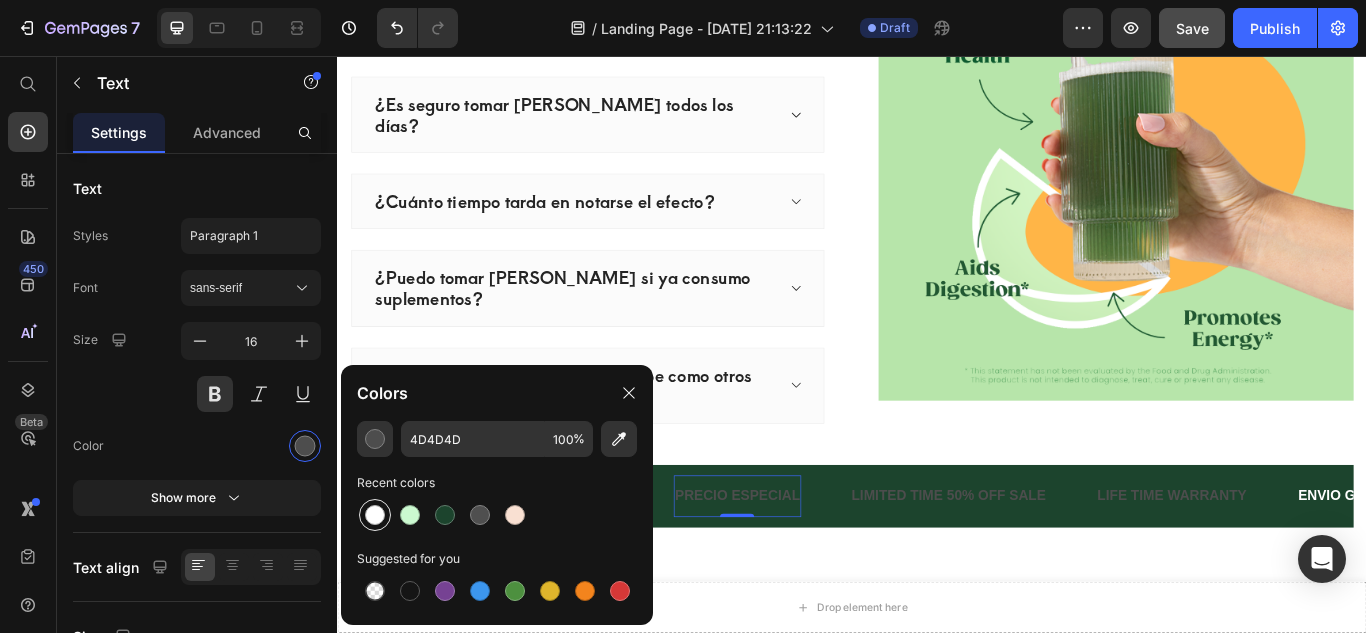 click at bounding box center (375, 515) 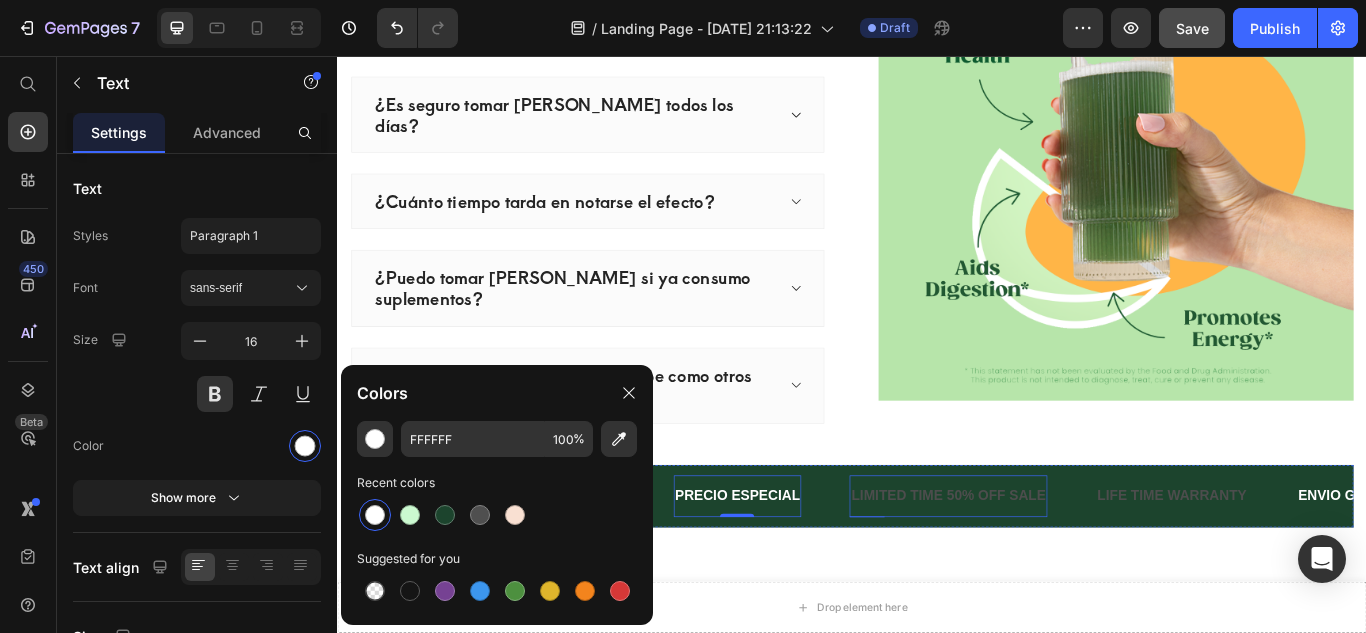 click on "LIMITED TIME 50% OFF SALE" at bounding box center [1049, 569] 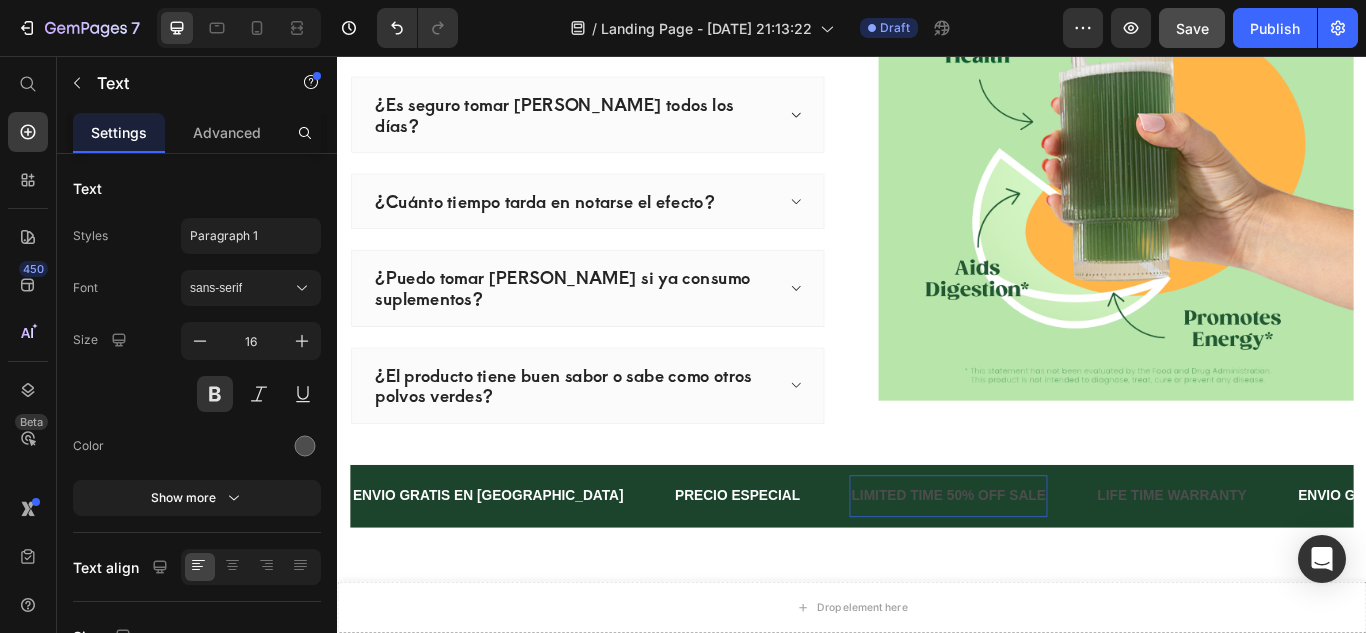click on "LIMITED TIME 50% OFF SALE" at bounding box center (1049, 569) 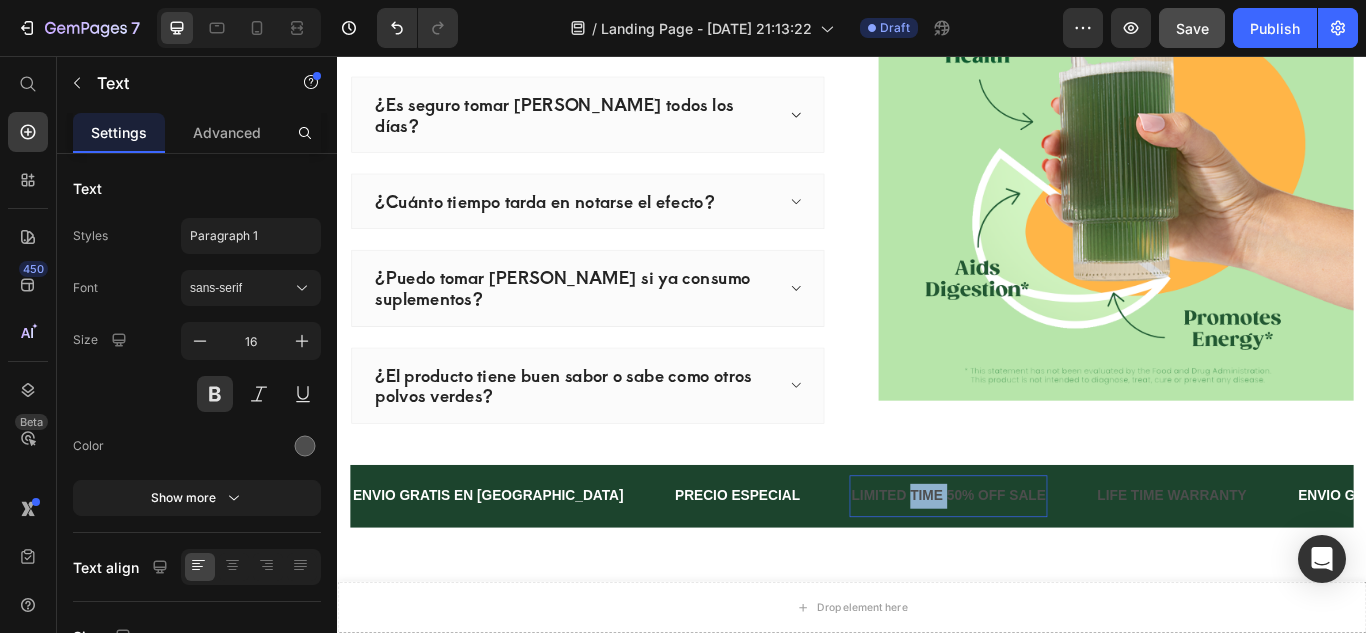 click on "LIMITED TIME 50% OFF SALE" at bounding box center (1049, 569) 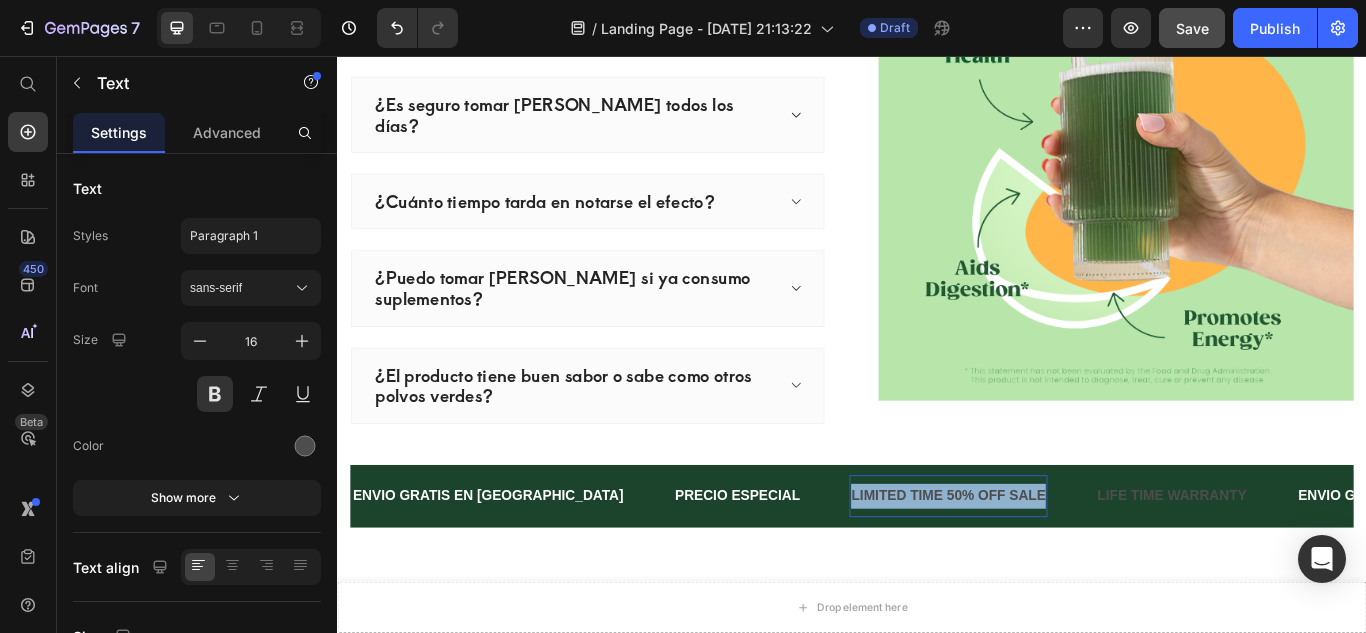 click on "LIMITED TIME 50% OFF SALE" at bounding box center [1049, 569] 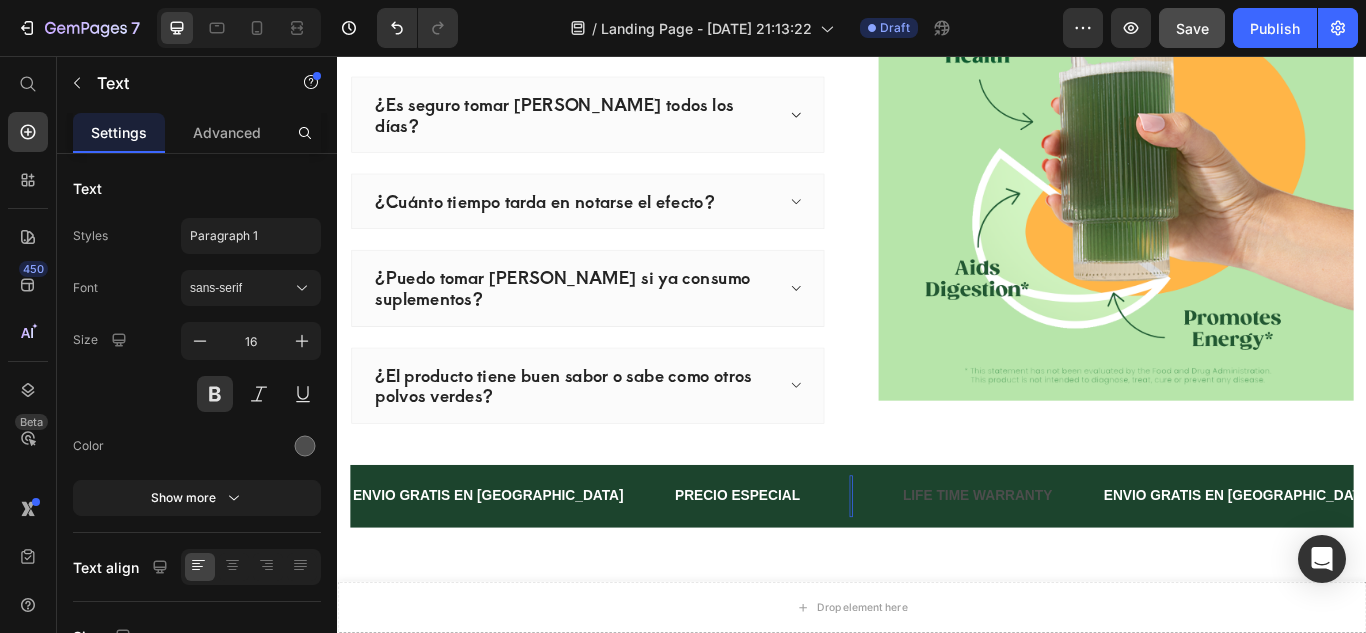 scroll, scrollTop: 3341, scrollLeft: 0, axis: vertical 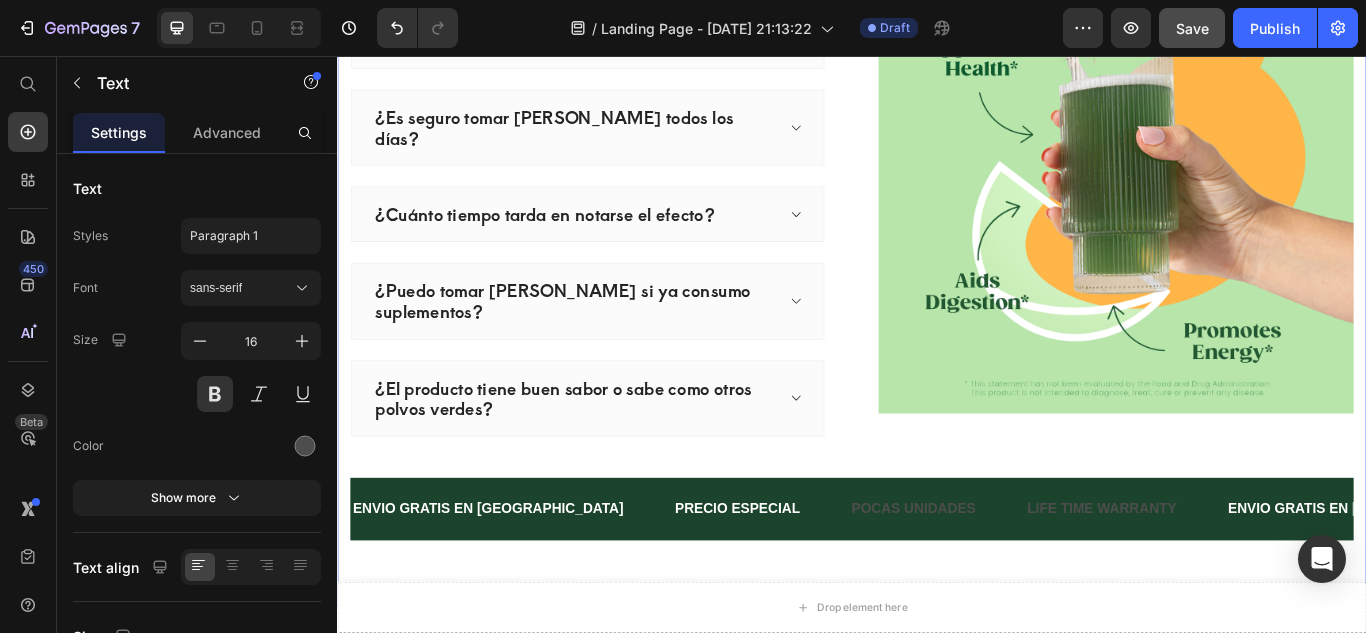 click on "Preguntas Frecuentes Heading
¿Bloom realmente funciona para reducir la hinchazón?
¿Es seguro tomar Bloom todos los días?
¿Cuánto tiempo tarda en notarse el efecto?
¿Puedo tomar Bloom si ya consumo suplementos?
¿El producto tiene buen sabor o sabe como otros polvos verdes? Accordion Image Row ENVIO GRATIS EN COLOMBIA Text PRECIO ESPECIAL Text POCAS UNIDADES Text LIFE TIME WARRANTY Text ENVIO GRATIS EN COLOMBIA Text PRECIO ESPECIAL Text POCAS UNIDADES Text LIFE TIME WARRANTY Text ENVIO GRATIS EN COLOMBIA Text PRECIO ESPECIAL Text POCAS UNIDADES Text LIFE TIME WARRANTY Text ENVIO GRATIS EN COLOMBIA Text PRECIO ESPECIAL Text POCAS UNIDADES Text LIFE TIME WARRANTY Text ENVIO GRATIS EN COLOMBIA Text PRECIO ESPECIAL Text POCAS UNIDADES Text LIFE TIME WARRANTY Text ENVIO GRATIS EN COLOMBIA Text PRECIO ESPECIAL" at bounding box center [937, 270] 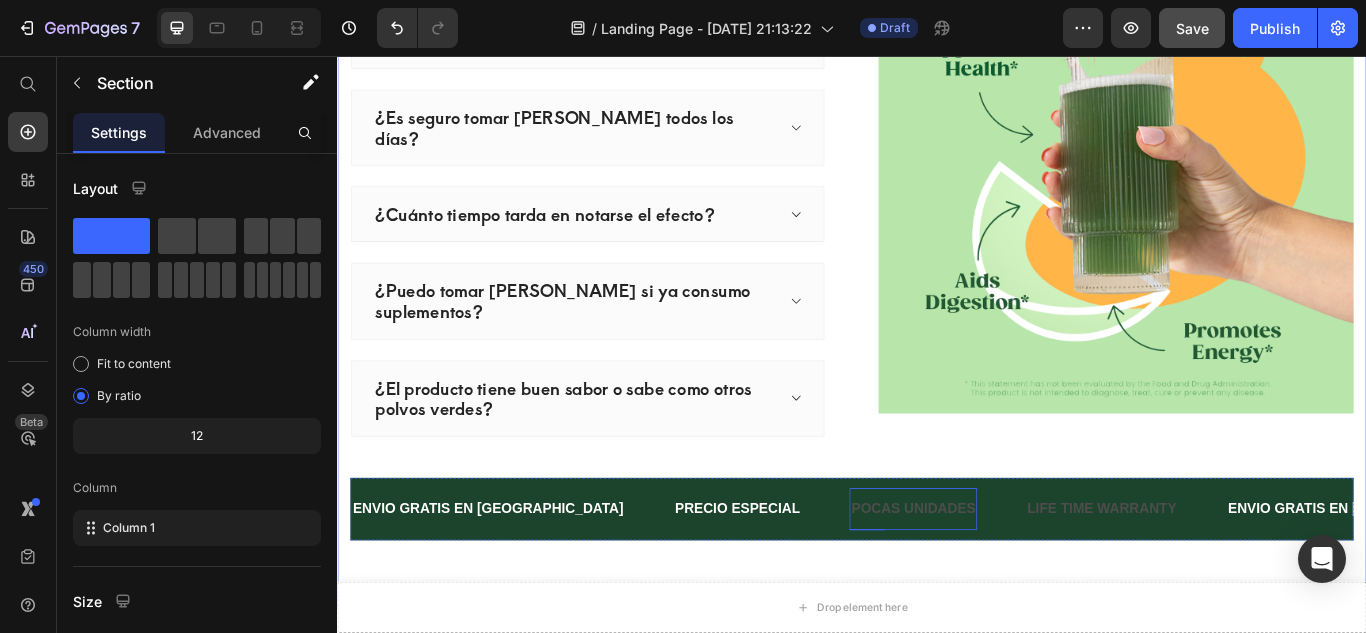 click on "POCAS UNIDADES" at bounding box center (1008, 584) 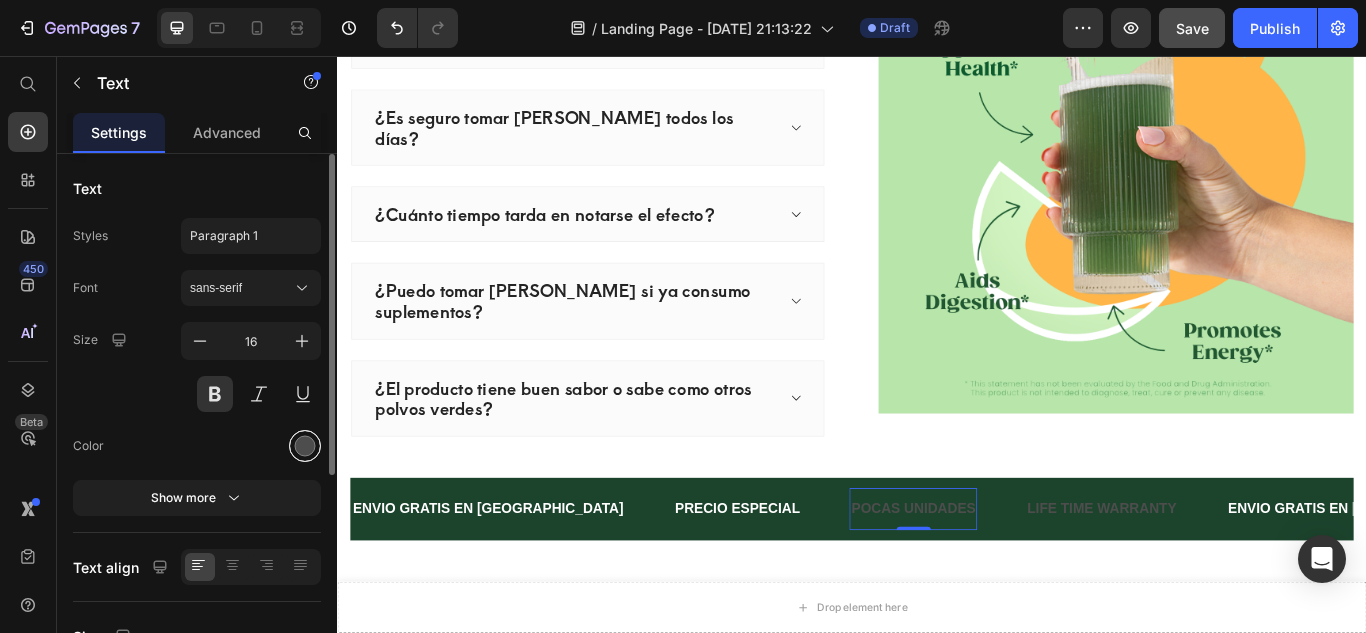 click at bounding box center [305, 446] 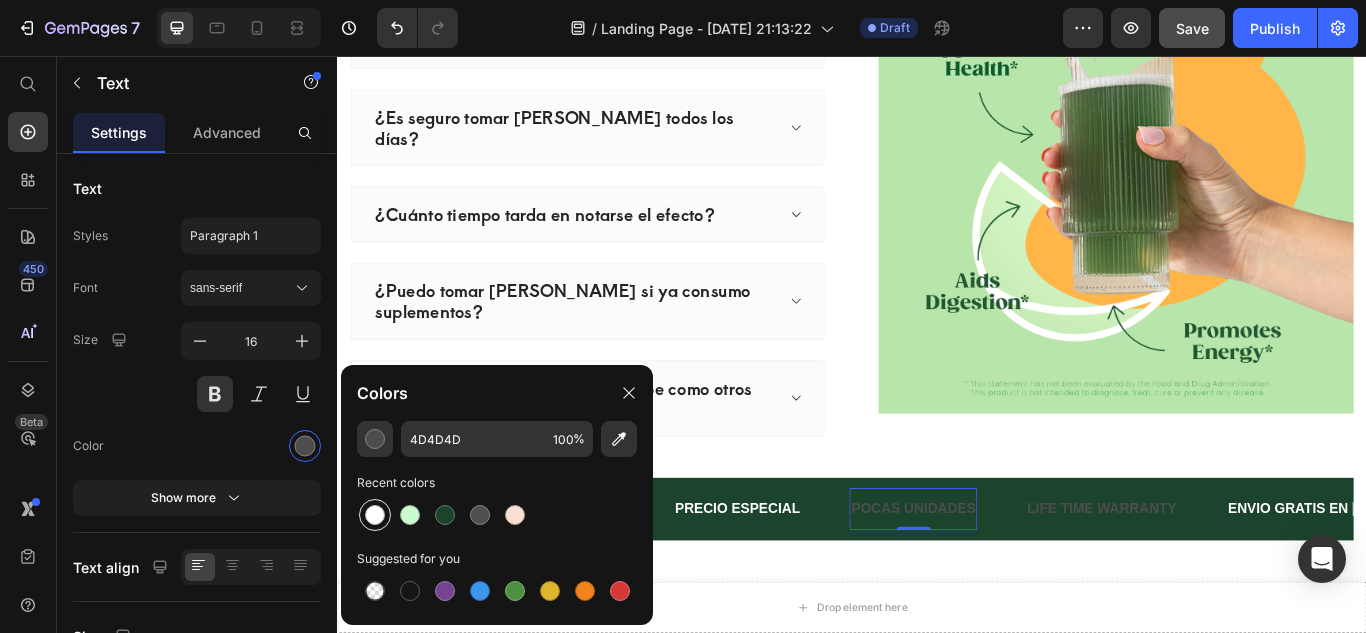 click at bounding box center (375, 515) 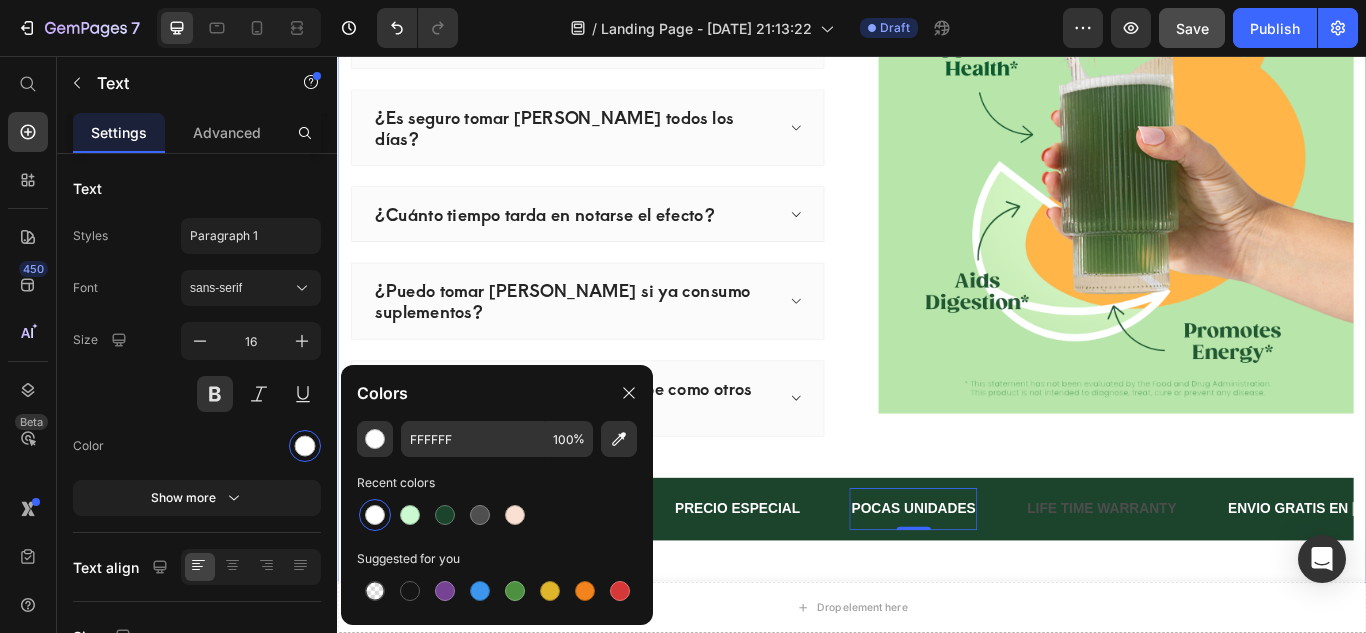 click on "Preguntas Frecuentes Heading
¿Bloom realmente funciona para reducir la hinchazón?
¿Es seguro tomar Bloom todos los días?
¿Cuánto tiempo tarda en notarse el efecto?
¿Puedo tomar Bloom si ya consumo suplementos?
¿El producto tiene buen sabor o sabe como otros polvos verdes? Accordion Image Row ENVIO GRATIS EN COLOMBIA Text PRECIO ESPECIAL Text POCAS UNIDADES Text   0 LIFE TIME WARRANTY Text ENVIO GRATIS EN COLOMBIA Text PRECIO ESPECIAL Text POCAS UNIDADES Text   0 LIFE TIME WARRANTY Text ENVIO GRATIS EN COLOMBIA Text PRECIO ESPECIAL Text POCAS UNIDADES Text   0 LIFE TIME WARRANTY Text ENVIO GRATIS EN COLOMBIA Text PRECIO ESPECIAL Text POCAS UNIDADES Text   0 LIFE TIME WARRANTY Text ENVIO GRATIS EN COLOMBIA Text PRECIO ESPECIAL Text POCAS UNIDADES Text   0 LIFE TIME WARRANTY Text ENVIO GRATIS EN COLOMBIA   0" at bounding box center [937, 270] 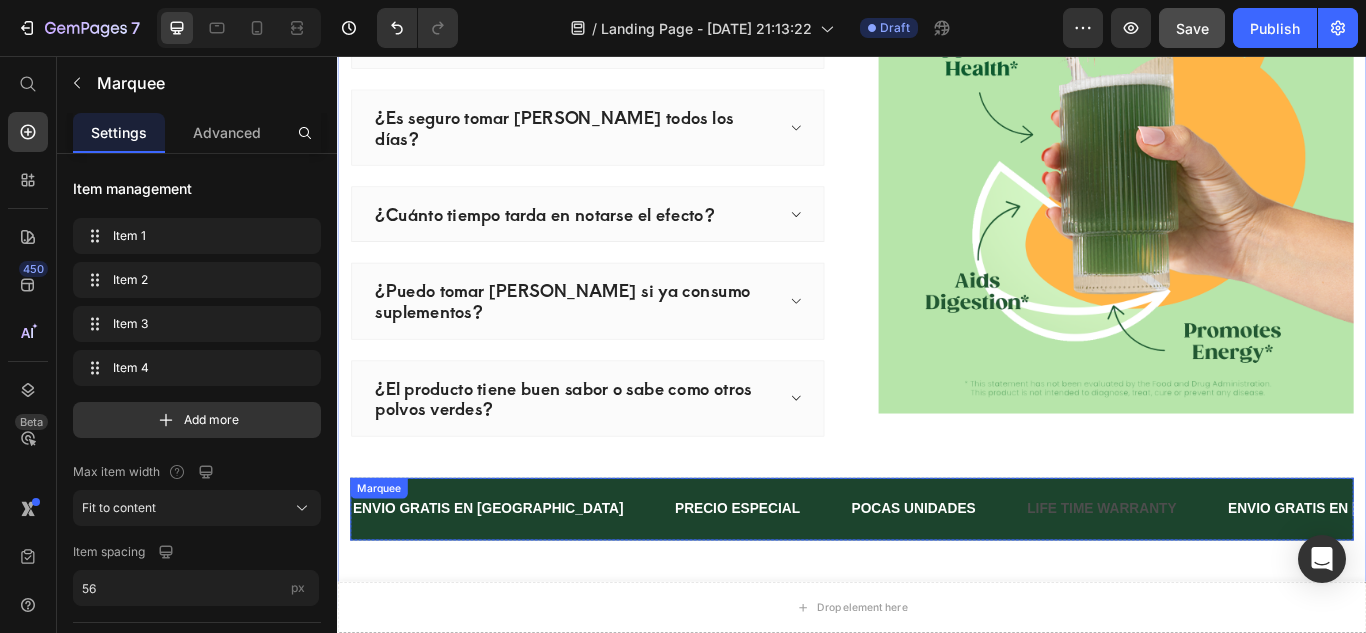 click on "ENVIO GRATIS EN COLOMBIA Text PRECIO ESPECIAL Text POCAS UNIDADES Text LIFE TIME WARRANTY Text ENVIO GRATIS EN COLOMBIA Text PRECIO ESPECIAL Text POCAS UNIDADES Text LIFE TIME WARRANTY Text ENVIO GRATIS EN COLOMBIA Text PRECIO ESPECIAL Text POCAS UNIDADES Text LIFE TIME WARRANTY Text ENVIO GRATIS EN COLOMBIA Text PRECIO ESPECIAL Text POCAS UNIDADES Text LIFE TIME WARRANTY Text ENVIO GRATIS EN COLOMBIA Text PRECIO ESPECIAL Text POCAS UNIDADES Text LIFE TIME WARRANTY Text ENVIO GRATIS EN COLOMBIA Text PRECIO ESPECIAL Text POCAS UNIDADES Text LIFE TIME WARRANTY Text Marquee" at bounding box center (937, 584) 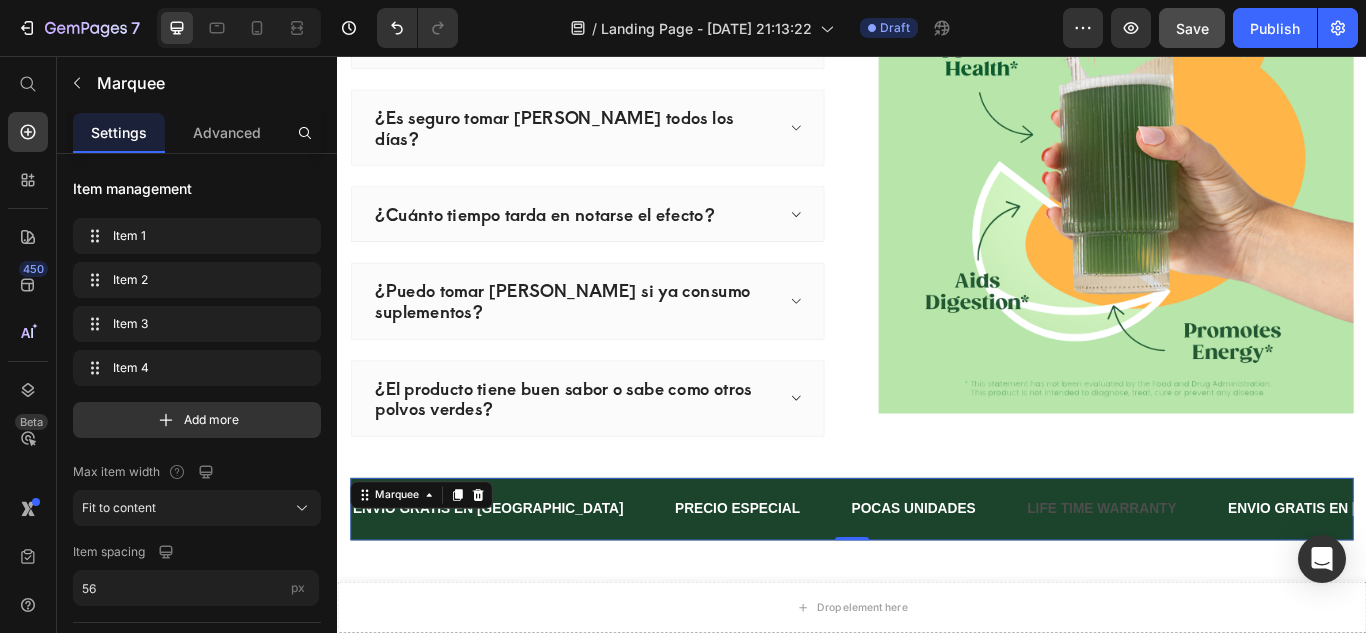 click on "ENVIO GRATIS EN COLOMBIA Text PRECIO ESPECIAL Text POCAS UNIDADES Text LIFE TIME WARRANTY Text ENVIO GRATIS EN COLOMBIA Text PRECIO ESPECIAL Text POCAS UNIDADES Text LIFE TIME WARRANTY Text ENVIO GRATIS EN COLOMBIA Text PRECIO ESPECIAL Text POCAS UNIDADES Text LIFE TIME WARRANTY Text ENVIO GRATIS EN COLOMBIA Text PRECIO ESPECIAL Text POCAS UNIDADES Text LIFE TIME WARRANTY Text ENVIO GRATIS EN COLOMBIA Text PRECIO ESPECIAL Text POCAS UNIDADES Text LIFE TIME WARRANTY Text ENVIO GRATIS EN COLOMBIA Text PRECIO ESPECIAL Text POCAS UNIDADES Text LIFE TIME WARRANTY Text Marquee   0" at bounding box center [937, 584] 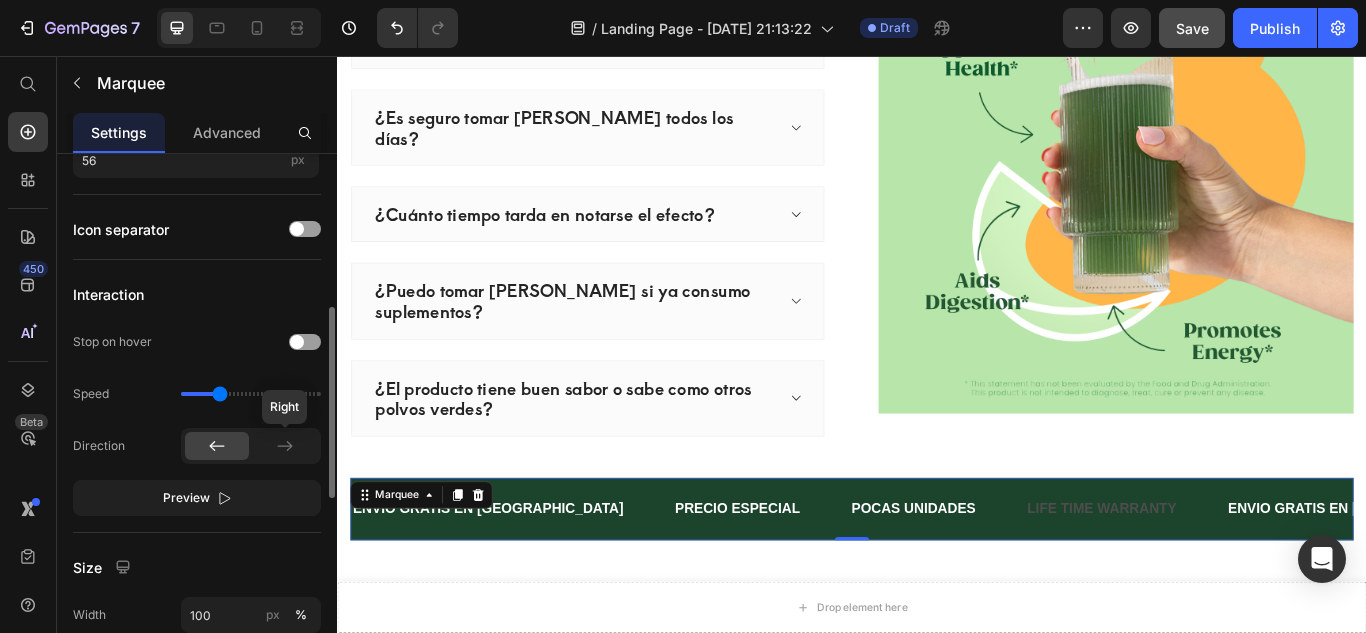 scroll, scrollTop: 431, scrollLeft: 0, axis: vertical 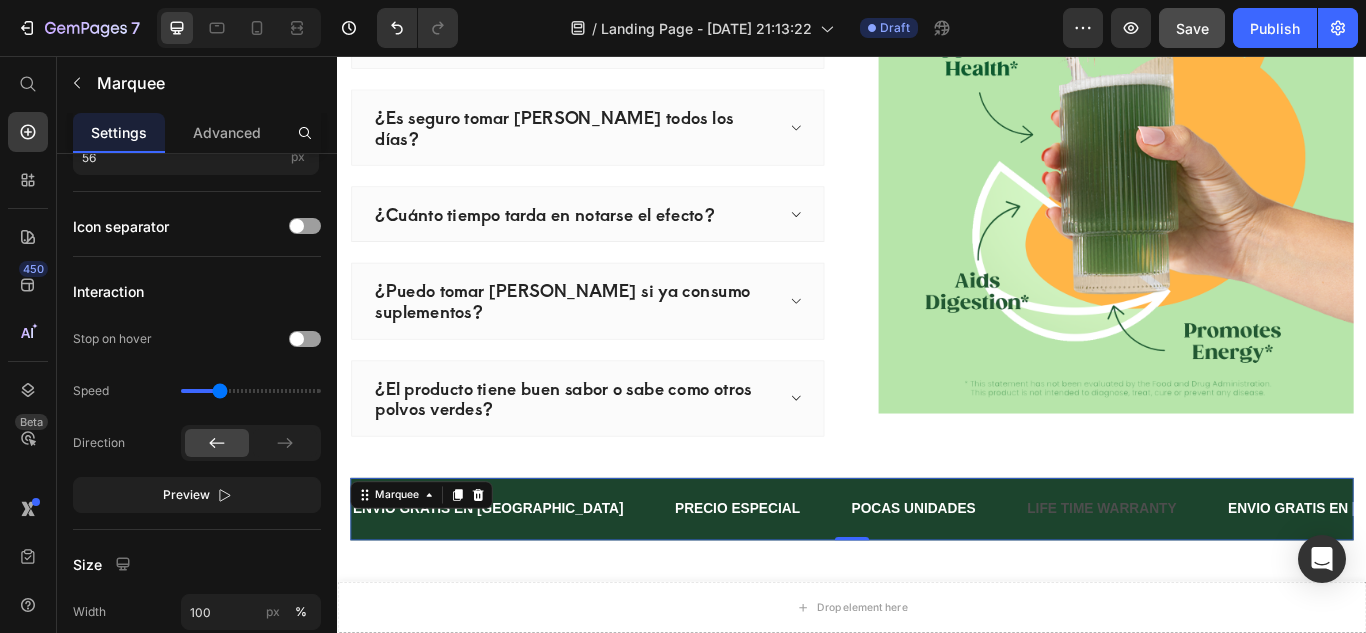 click on "LIFE TIME WARRANTY" at bounding box center [1228, 584] 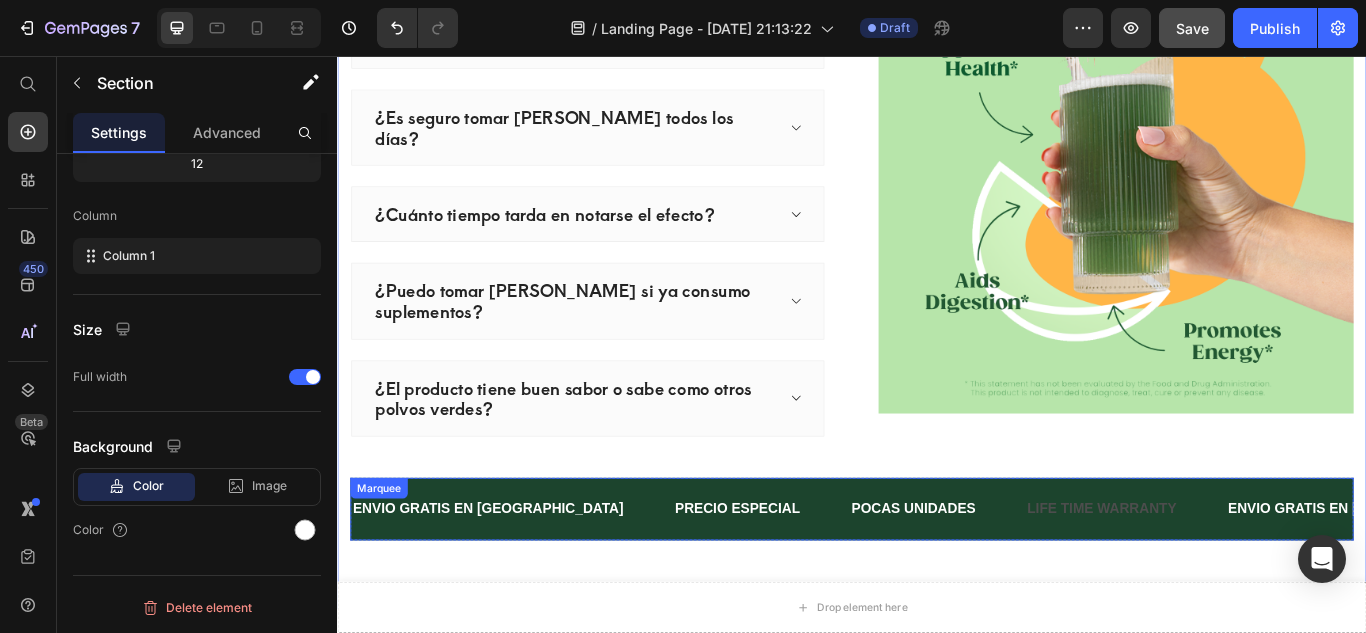 click on "LIFE TIME WARRANTY" at bounding box center [1228, 584] 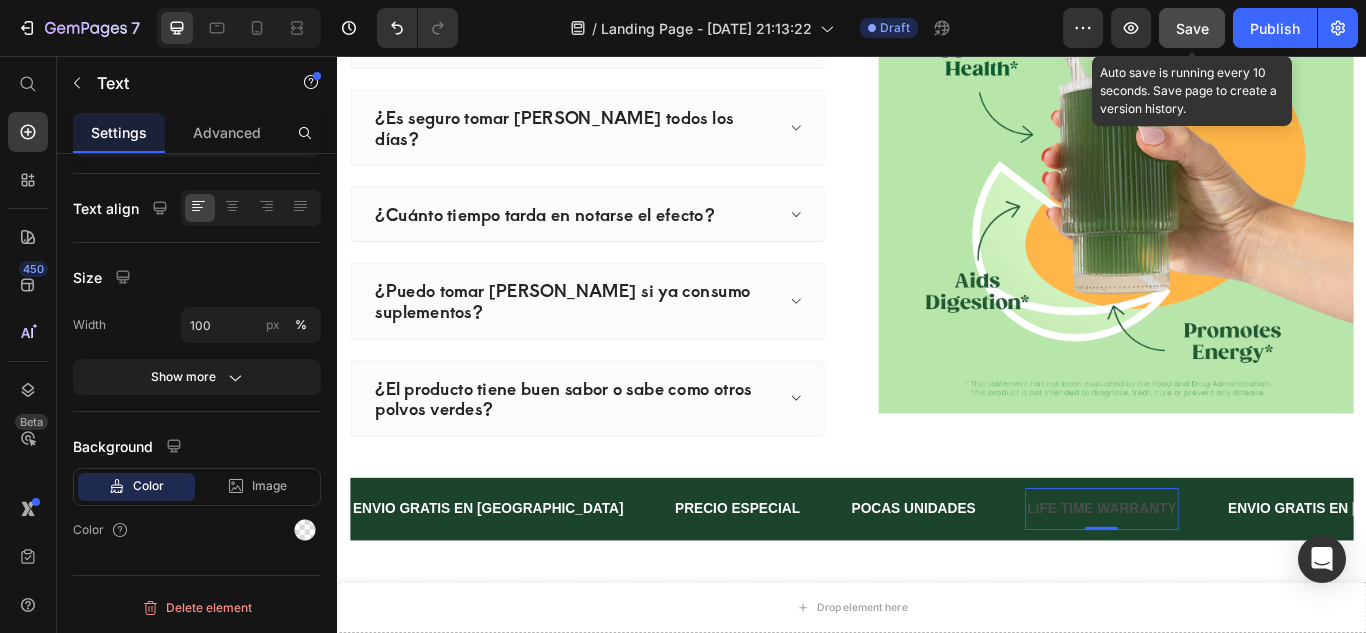 scroll, scrollTop: 0, scrollLeft: 0, axis: both 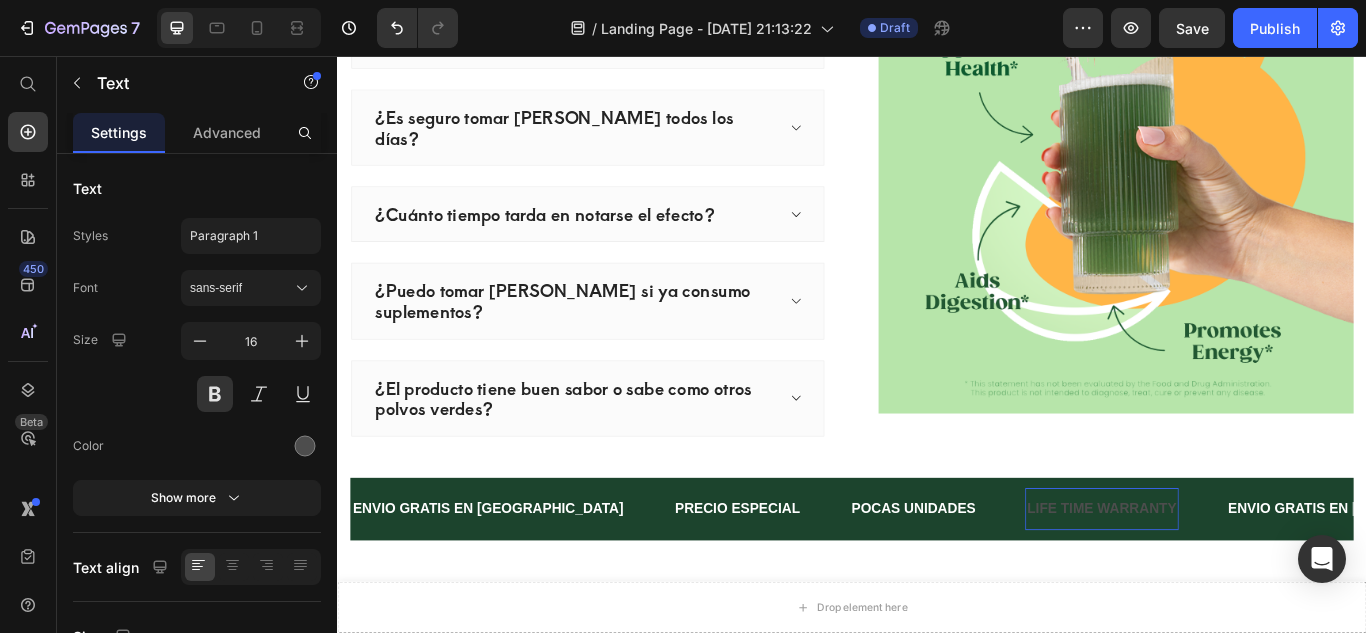 click on "LIFE TIME WARRANTY" at bounding box center [1228, 584] 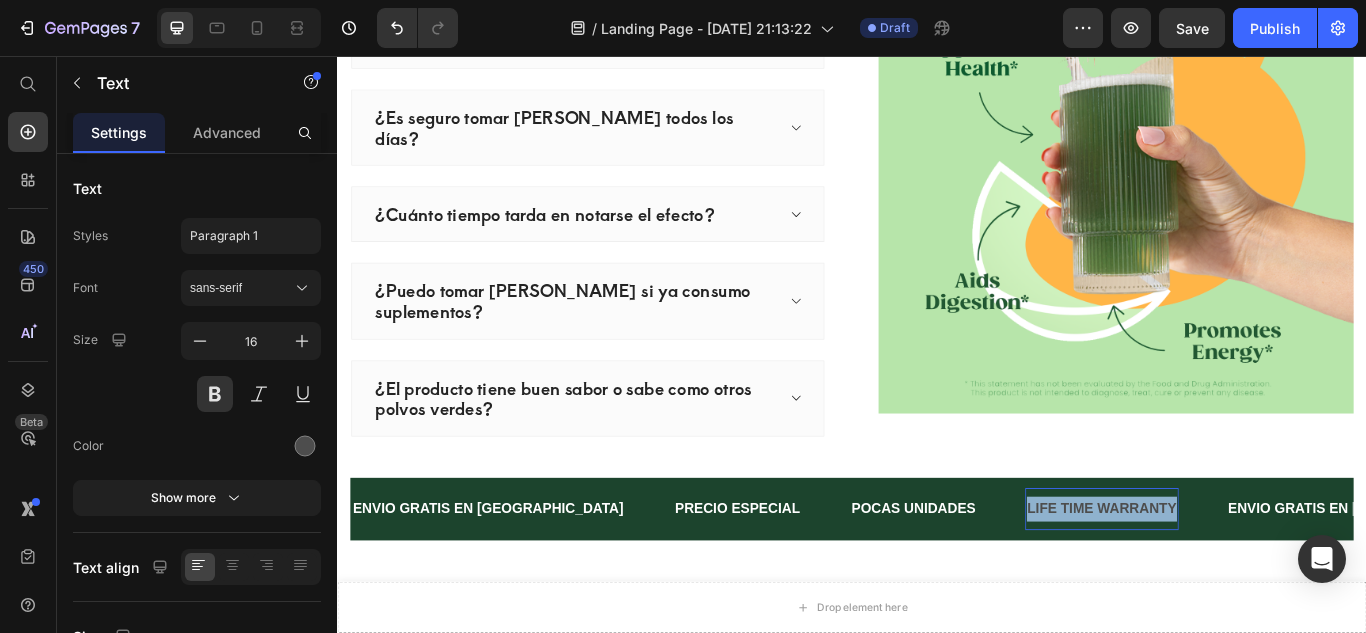 click on "LIFE TIME WARRANTY" at bounding box center (1228, 584) 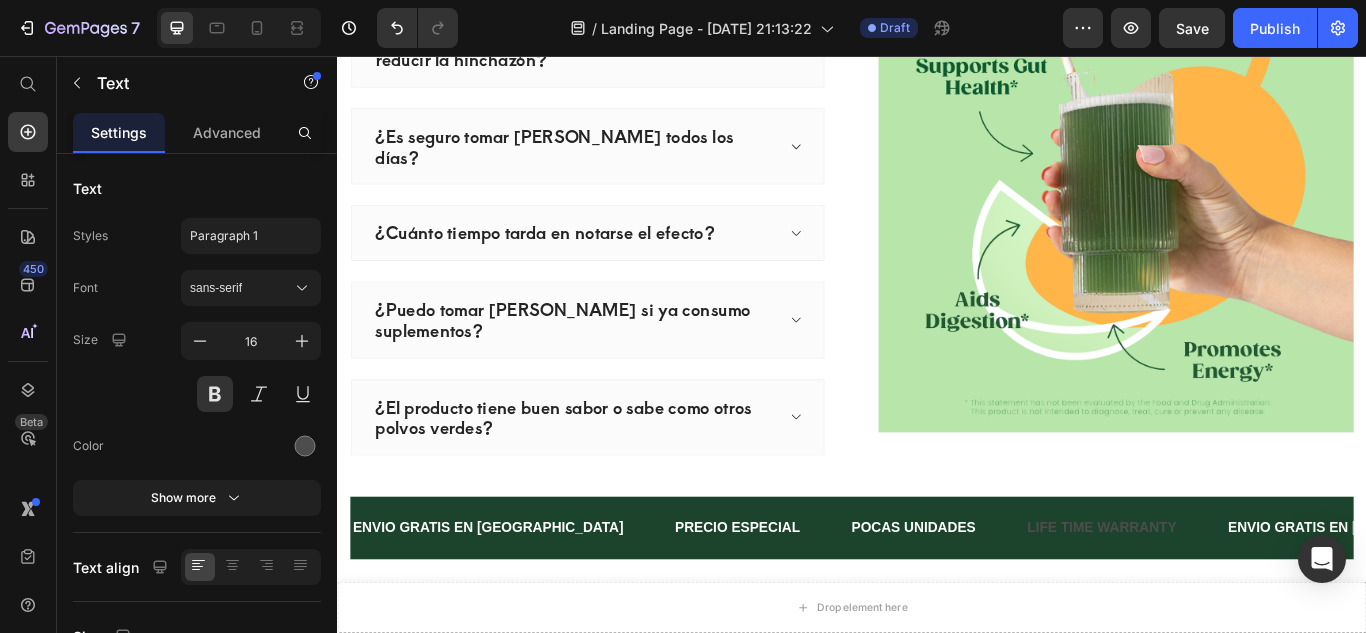 scroll, scrollTop: 3532, scrollLeft: 0, axis: vertical 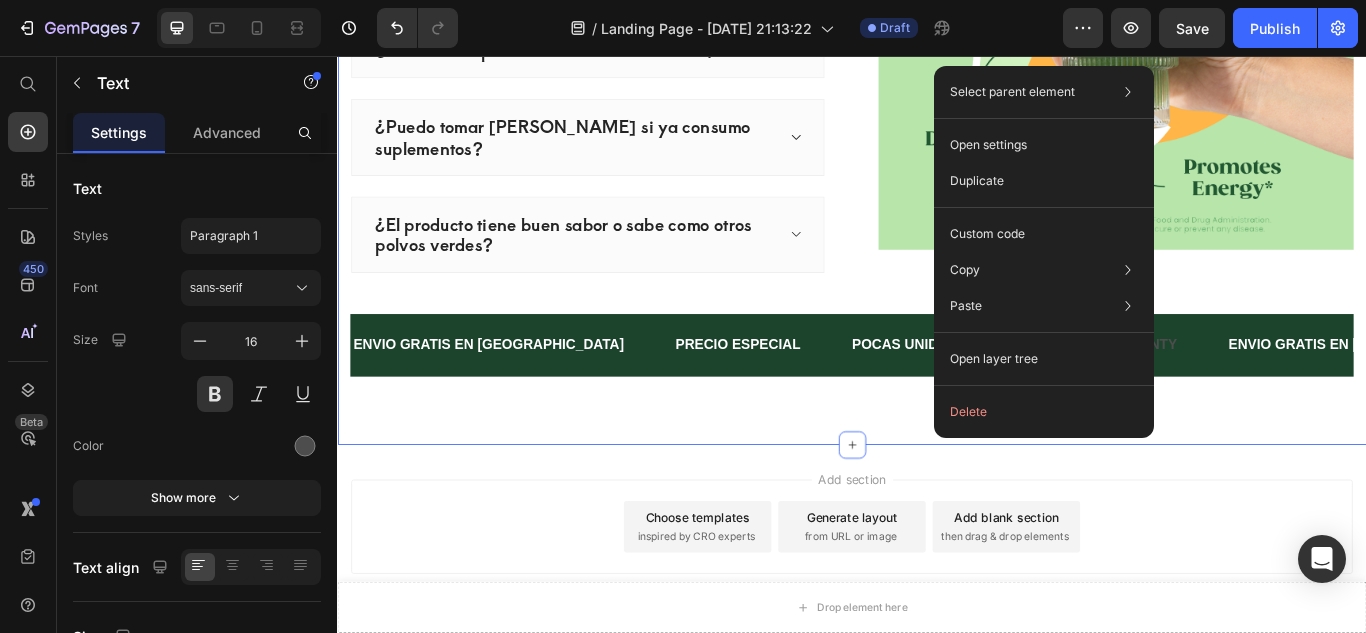 click on "Preguntas Frecuentes Heading
¿Bloom realmente funciona para reducir la hinchazón?
¿Es seguro tomar Bloom todos los días?
¿Cuánto tiempo tarda en notarse el efecto?
¿Puedo tomar Bloom si ya consumo suplementos?
¿El producto tiene buen sabor o sabe como otros polvos verdes? Accordion Image Row ENVIO GRATIS EN COLOMBIA Text PRECIO ESPECIAL Text POCAS UNIDADES Text LIFE TIME WARRANTY Text ENVIO GRATIS EN COLOMBIA Text PRECIO ESPECIAL Text POCAS UNIDADES Text LIFE TIME WARRANTY Text ENVIO GRATIS EN COLOMBIA Text PRECIO ESPECIAL Text POCAS UNIDADES Text LIFE TIME WARRANTY Text ENVIO GRATIS EN COLOMBIA Text PRECIO ESPECIAL Text POCAS UNIDADES Text LIFE TIME WARRANTY Text ENVIO GRATIS EN COLOMBIA Text PRECIO ESPECIAL Text POCAS UNIDADES Text LIFE TIME WARRANTY Text ENVIO GRATIS EN COLOMBIA Text PRECIO ESPECIAL" at bounding box center (937, 79) 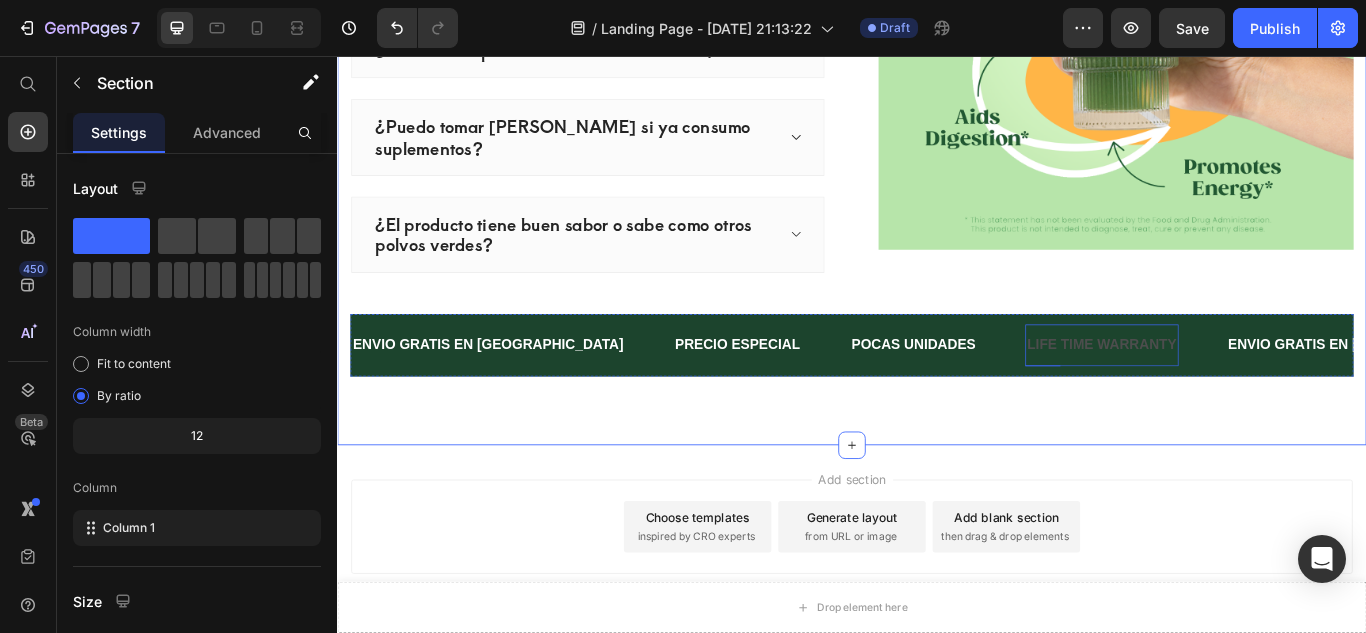 click on "LIFE TIME WARRANTY" at bounding box center [1228, 393] 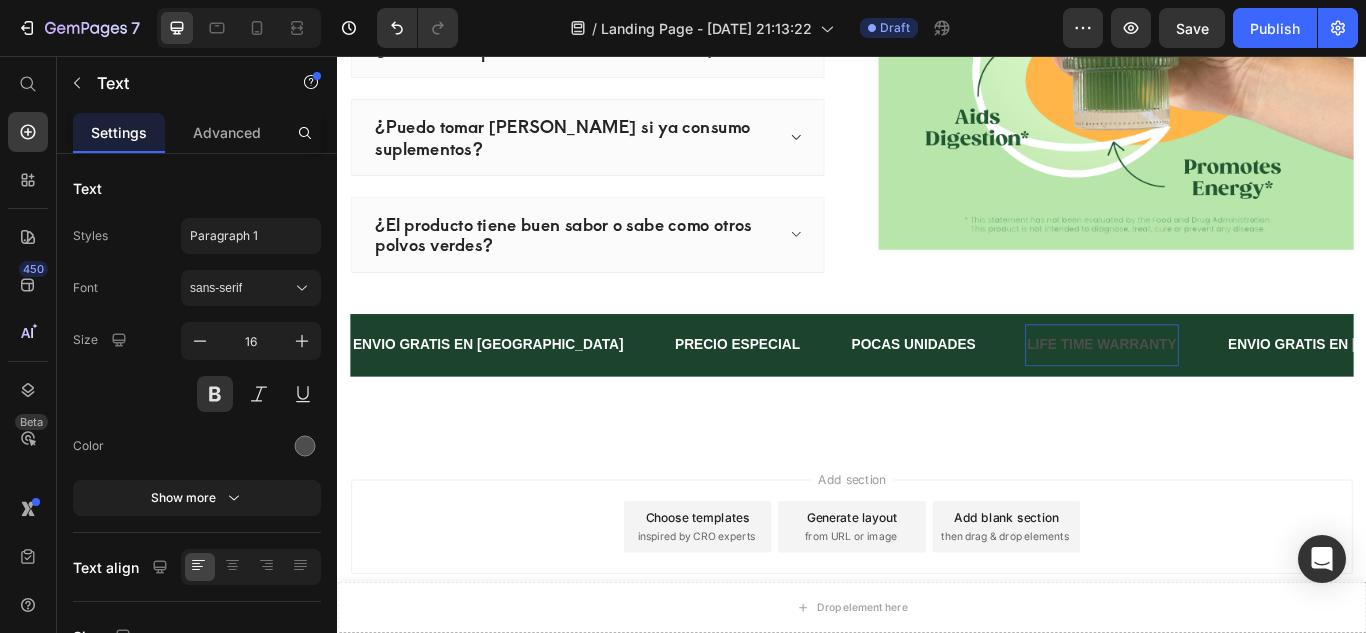 click on "LIFE TIME WARRANTY" at bounding box center (1228, 393) 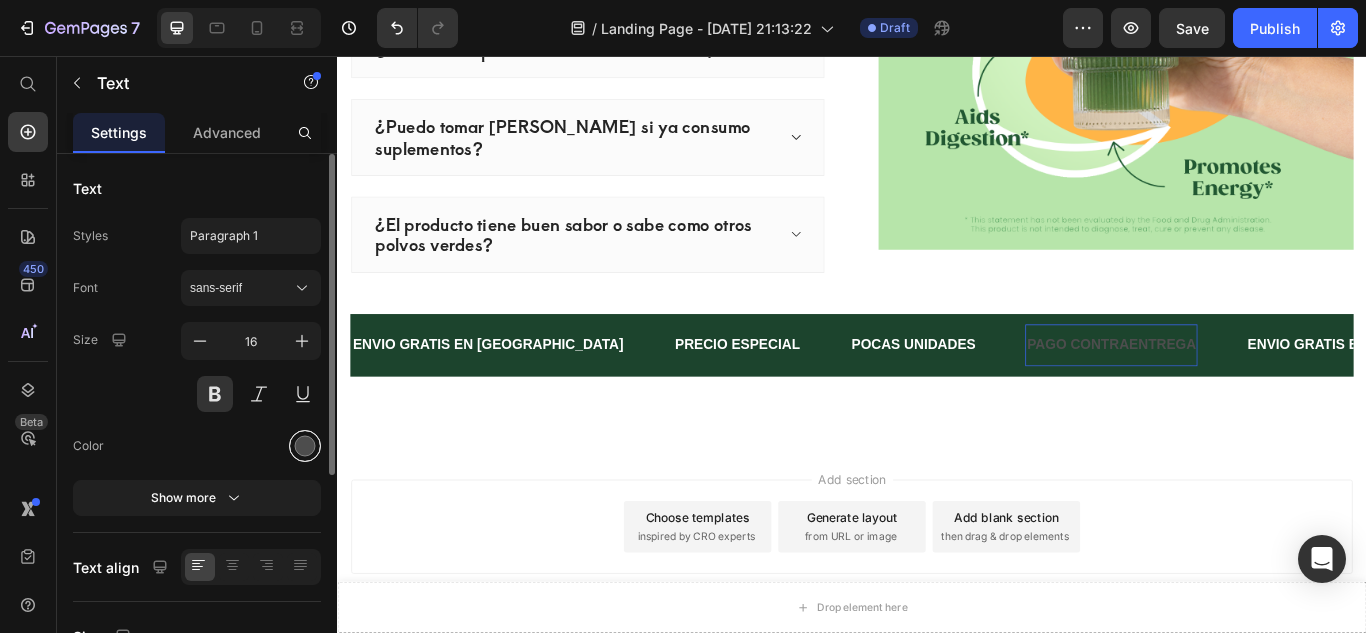 click at bounding box center [305, 446] 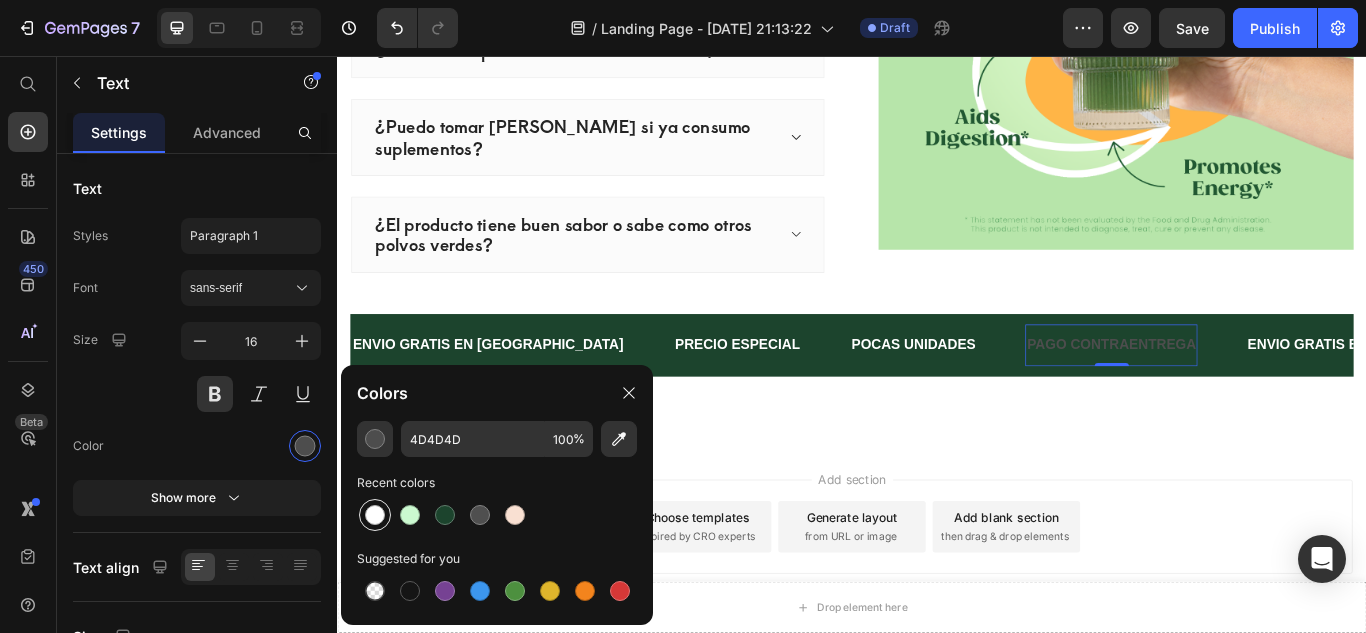 click at bounding box center (375, 515) 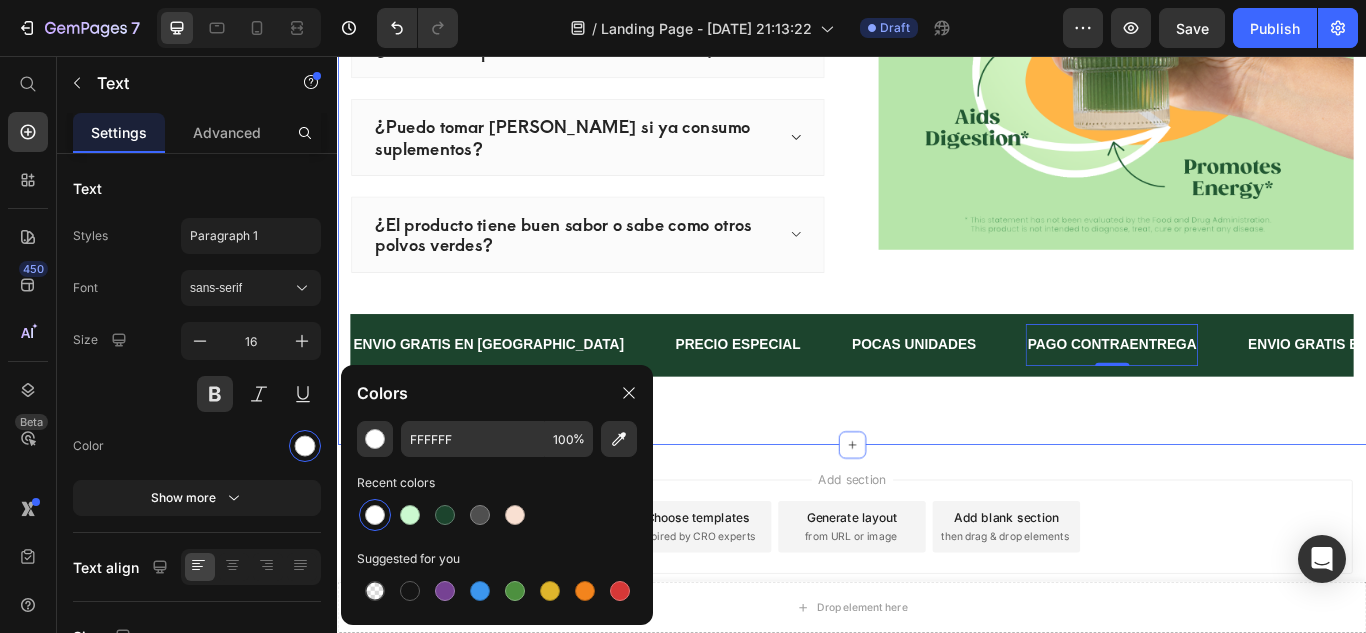 click on "Preguntas Frecuentes Heading
¿Bloom realmente funciona para reducir la hinchazón?
¿Es seguro tomar Bloom todos los días?
¿Cuánto tiempo tarda en notarse el efecto?
¿Puedo tomar Bloom si ya consumo suplementos?
¿El producto tiene buen sabor o sabe como otros polvos verdes? Accordion Image Row ENVIO GRATIS EN COLOMBIA Text PRECIO ESPECIAL Text POCAS UNIDADES Text PAGO CONTRAENTREGA Text   0 ENVIO GRATIS EN COLOMBIA Text PRECIO ESPECIAL Text POCAS UNIDADES Text PAGO CONTRAENTREGA Text   0 ENVIO GRATIS EN COLOMBIA Text PRECIO ESPECIAL Text POCAS UNIDADES Text PAGO CONTRAENTREGA Text   0 ENVIO GRATIS EN COLOMBIA Text PRECIO ESPECIAL Text POCAS UNIDADES Text PAGO CONTRAENTREGA Text   0 ENVIO GRATIS EN COLOMBIA Text PRECIO ESPECIAL Text POCAS UNIDADES Text PAGO CONTRAENTREGA Text   0 ENVIO GRATIS EN COLOMBIA   0" at bounding box center (937, 79) 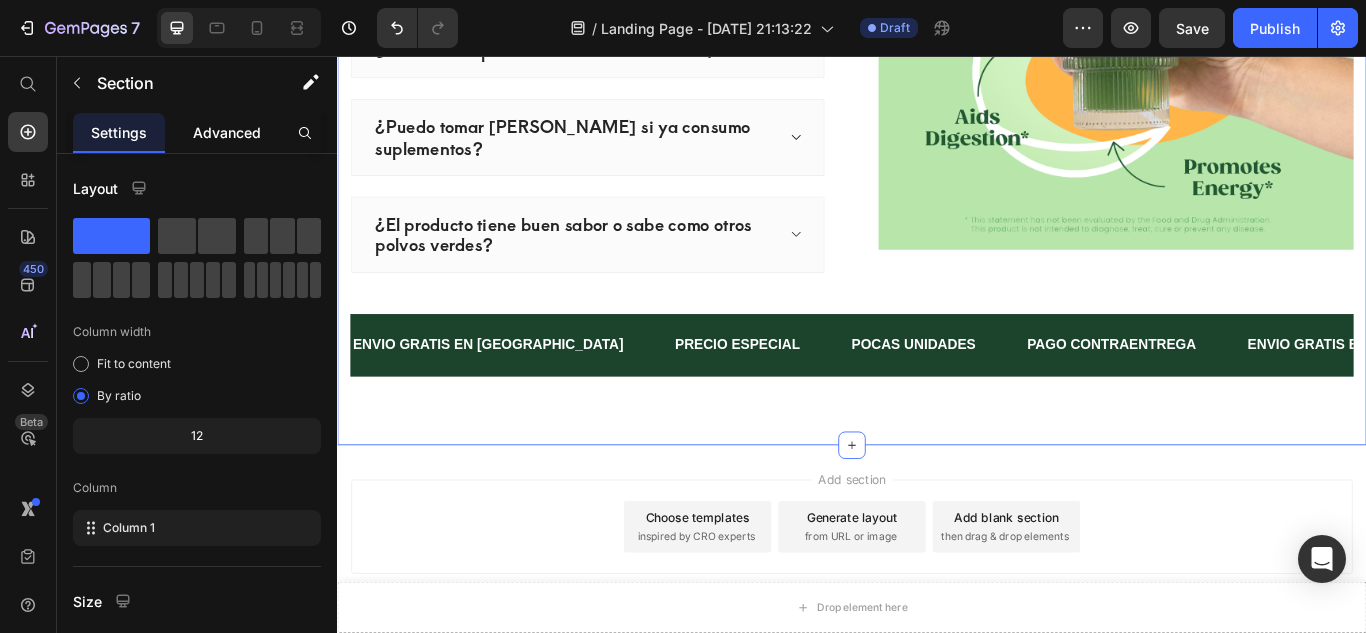 click on "Advanced" 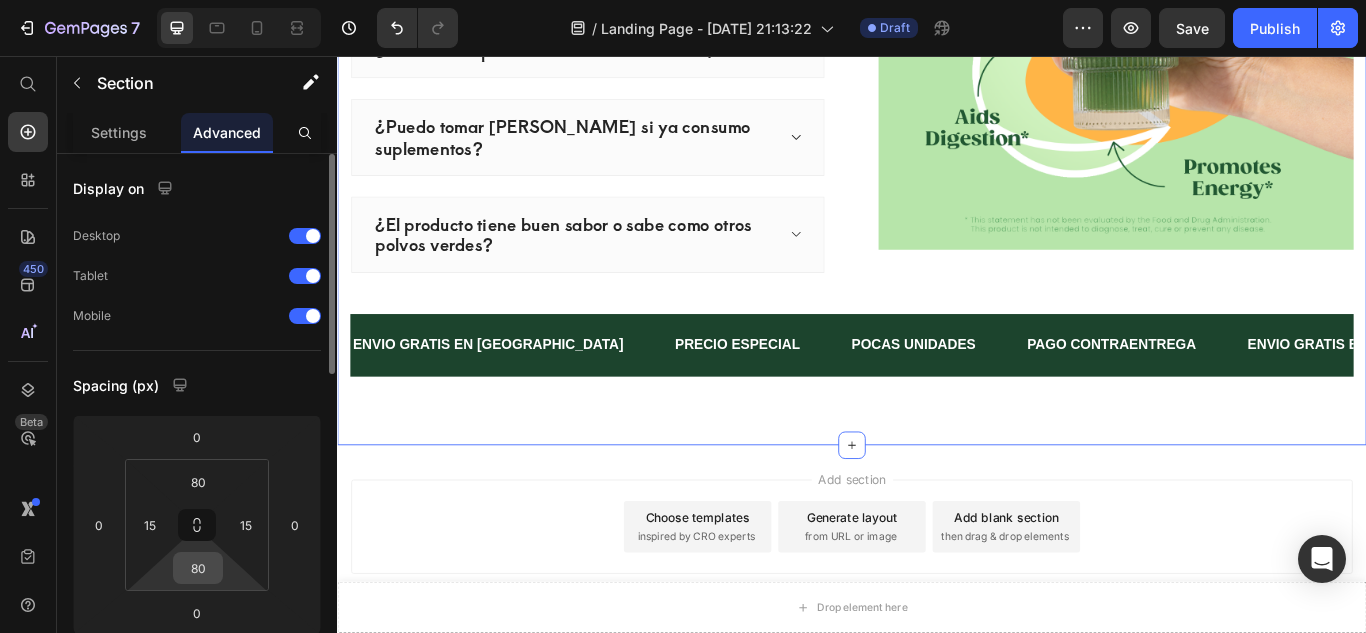 click on "80" at bounding box center (198, 568) 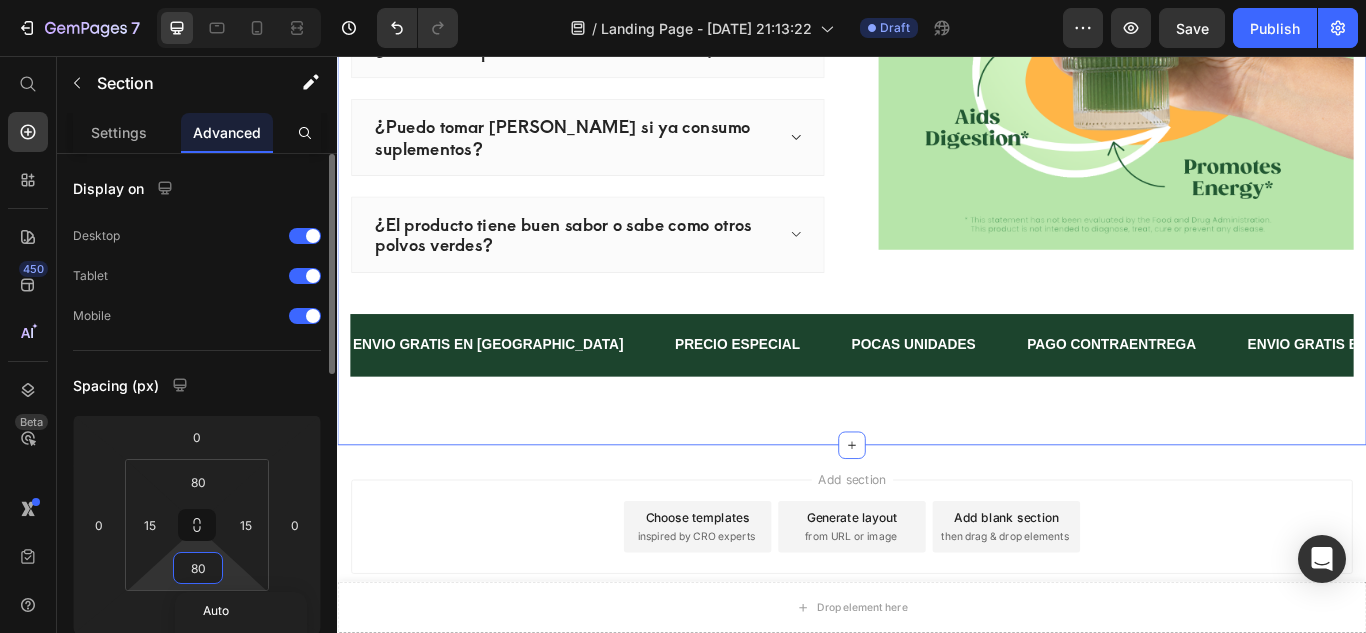 click on "80" at bounding box center [198, 568] 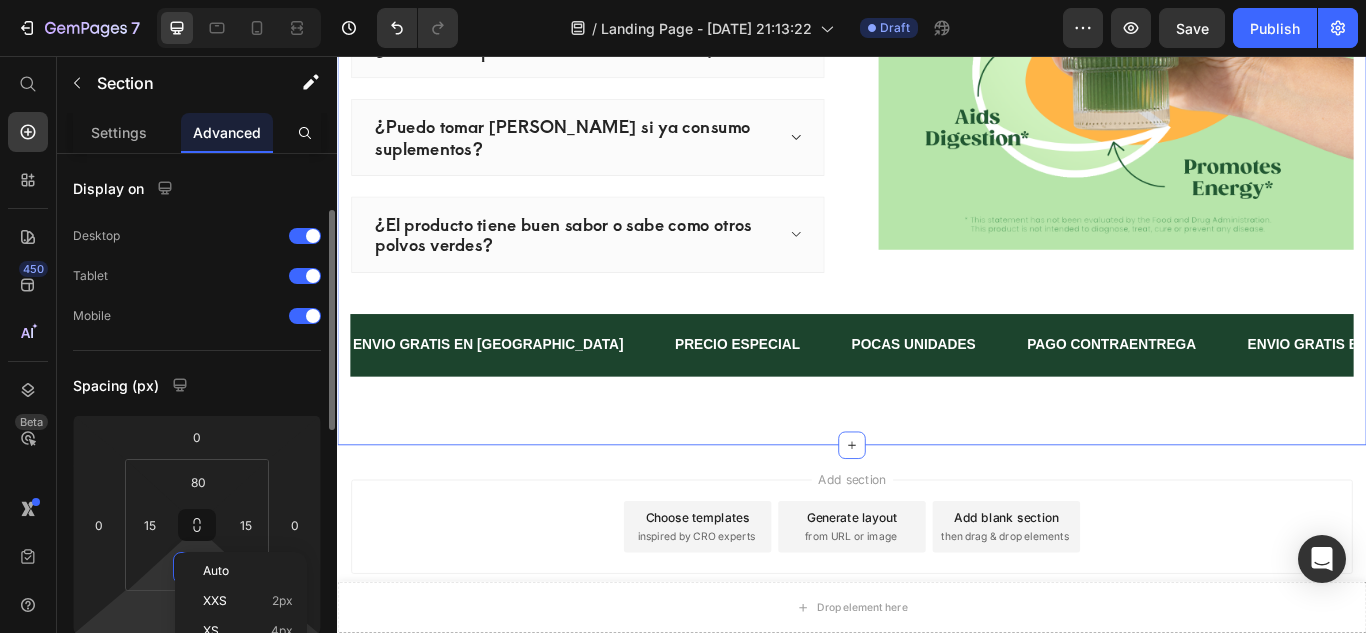 scroll, scrollTop: 40, scrollLeft: 0, axis: vertical 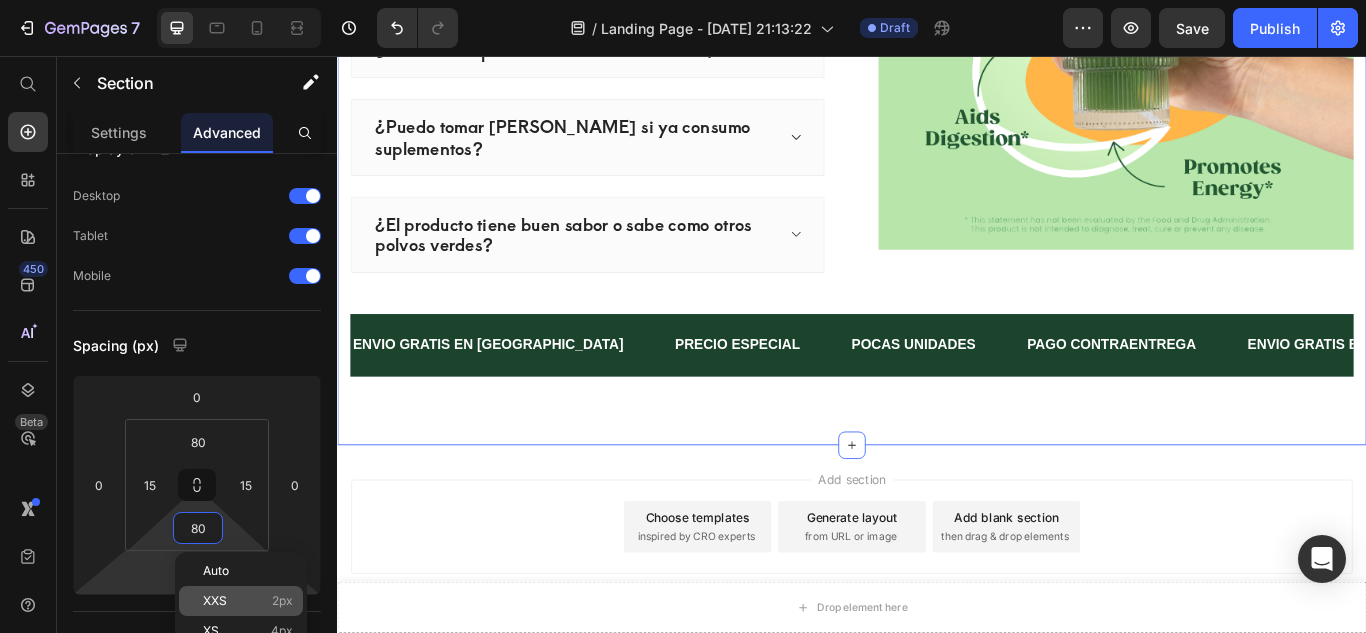 click on "XXS" at bounding box center [215, 601] 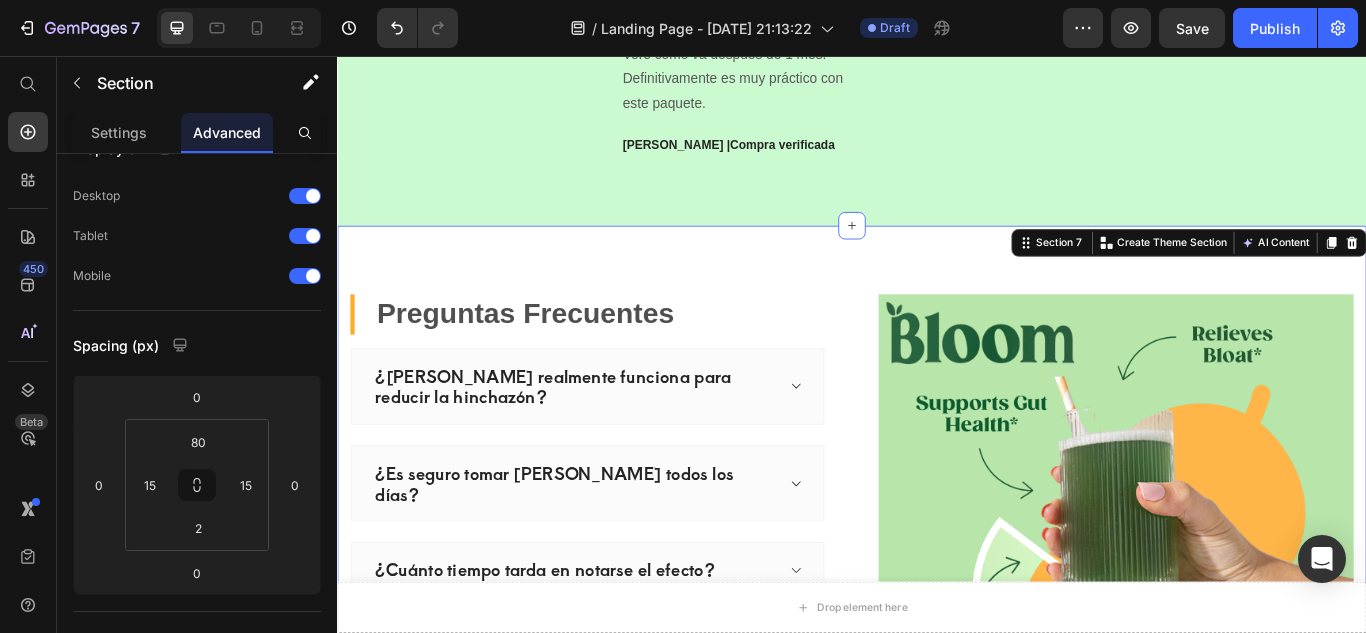 scroll, scrollTop: 2925, scrollLeft: 0, axis: vertical 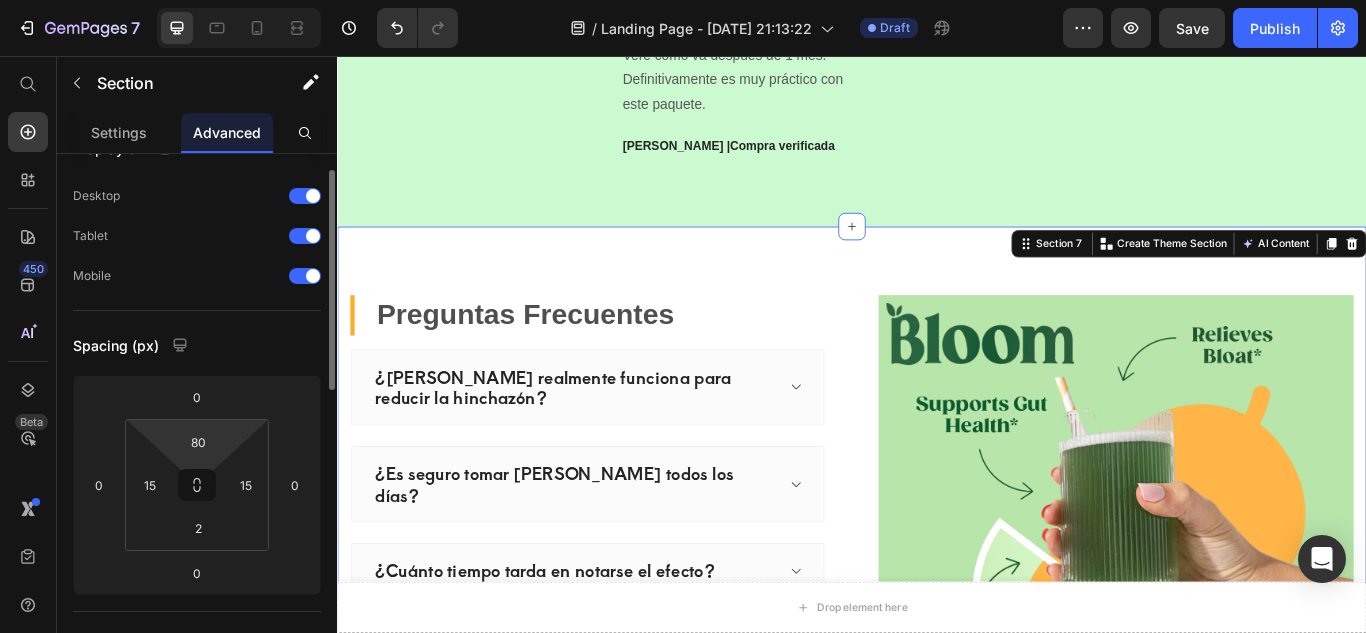 click on "7   /  Landing Page - Jul 9, 21:13:22 Draft Preview  Save   Publish  450 Beta Shopify Apps Sections Elements Hero Section Product Detail Brands Trusted Badges Guarantee Product Breakdown How to use Testimonials Compare Bundle FAQs Social Proof Brand Story Product List Collection Blog List Contact Sticky Add to Cart Custom Footer Browse Library 450 Layout
Row
Row
Row
Row Text
Heading
Text Block Button
Button
Button
Sticky Back to top Media
Image" at bounding box center [683, 0] 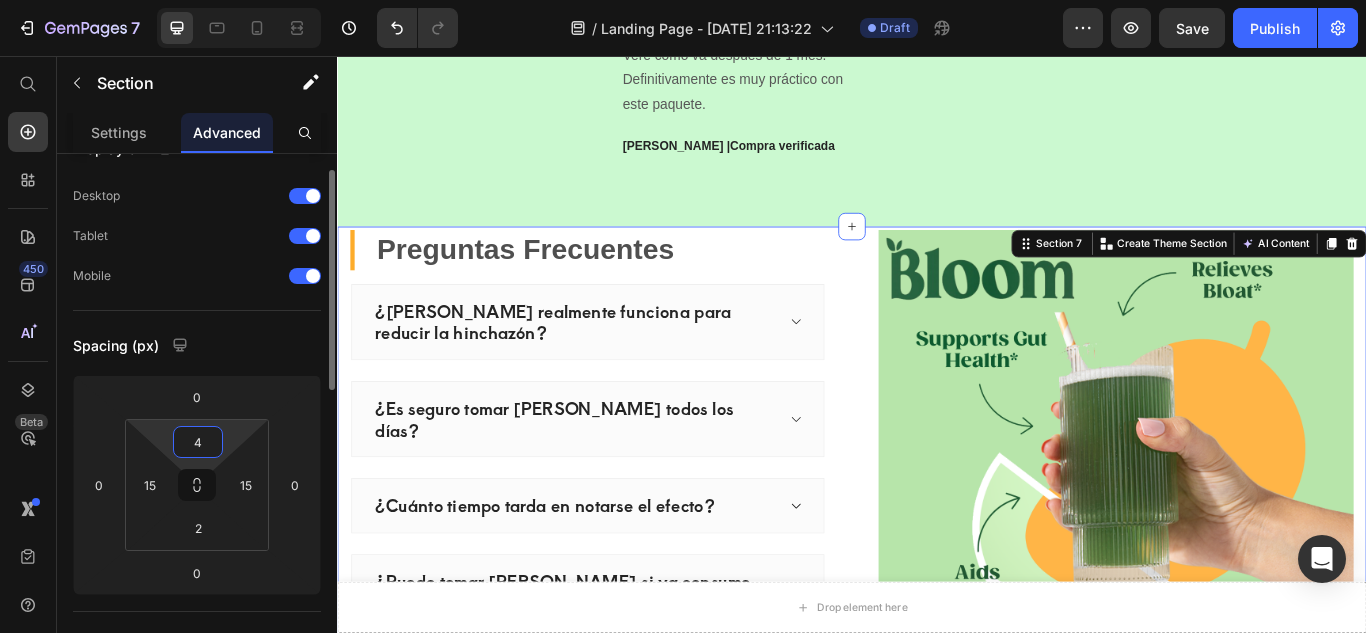 click on "4" at bounding box center (198, 442) 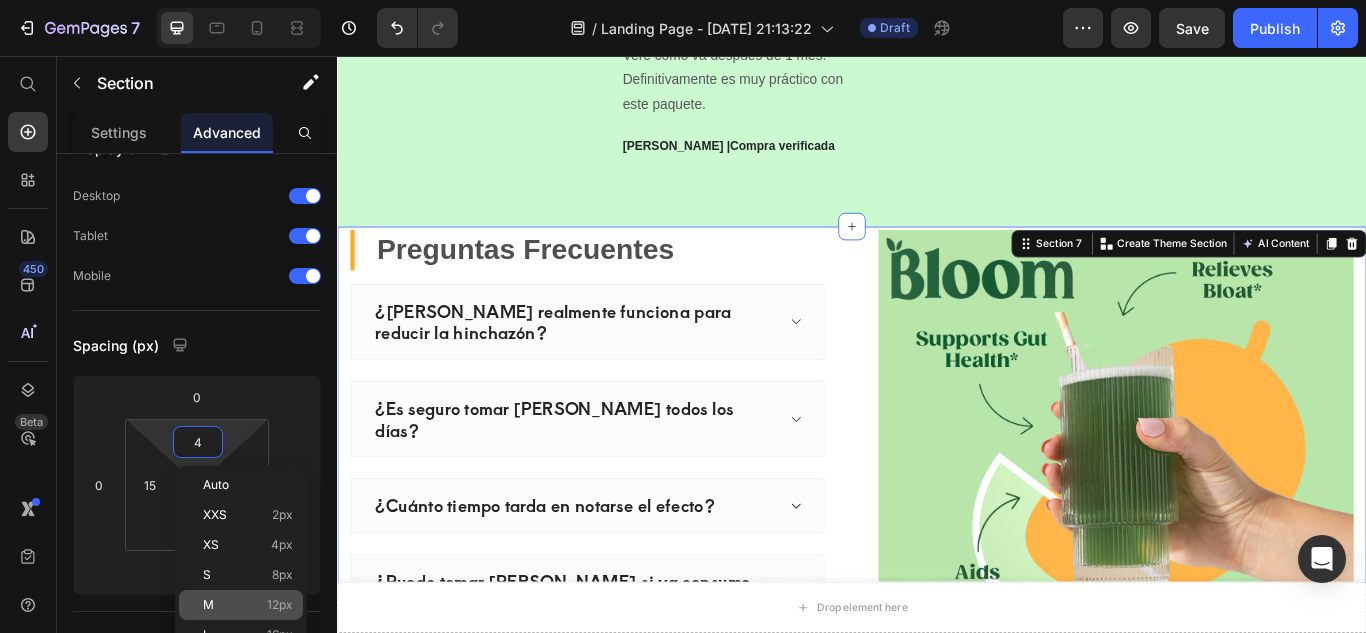 click on "M 12px" 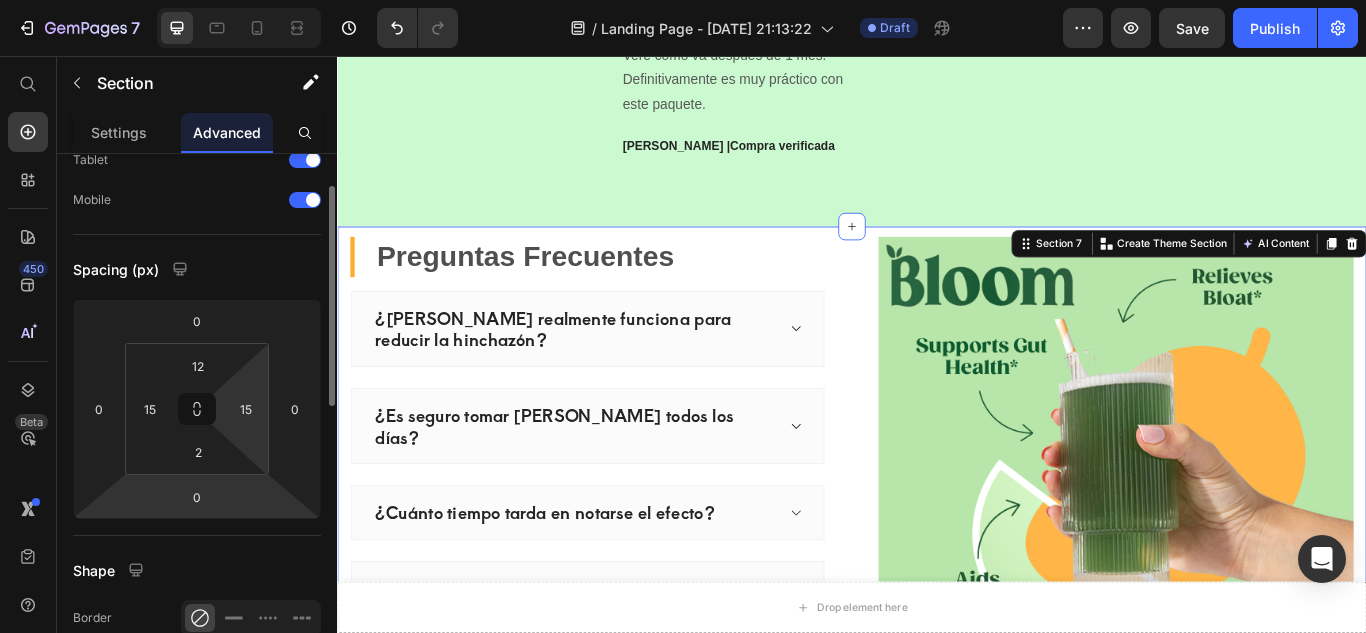 scroll, scrollTop: 131, scrollLeft: 0, axis: vertical 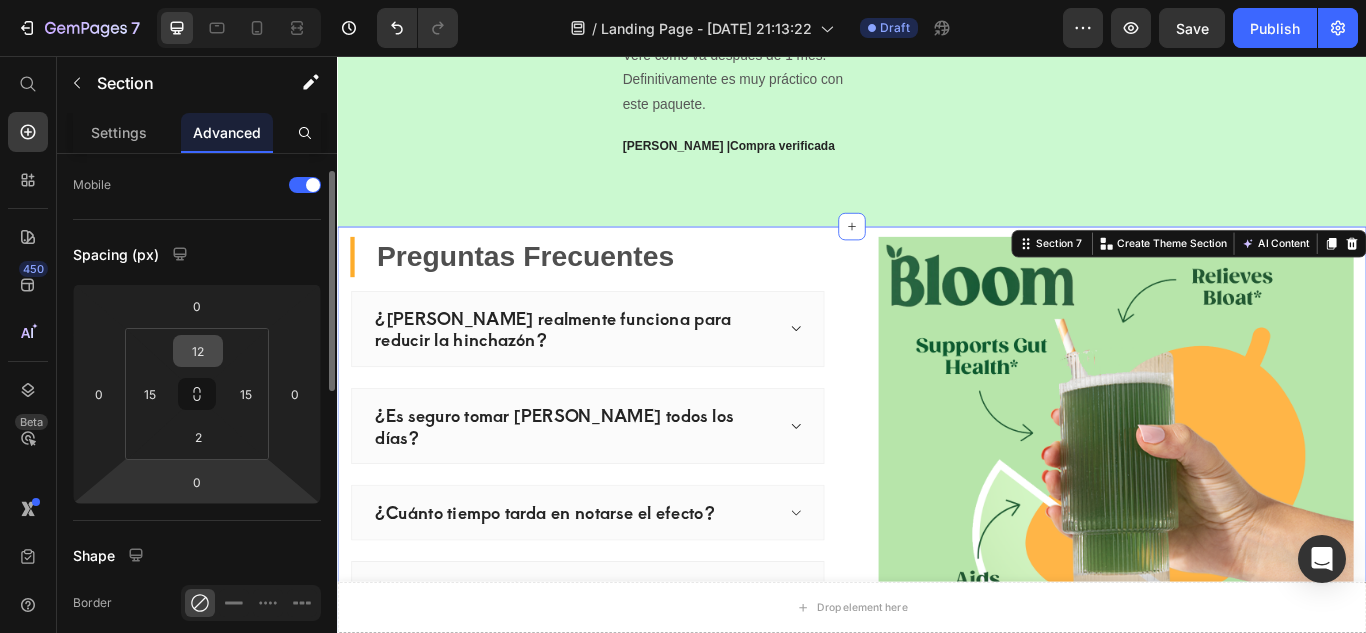 click on "12" at bounding box center [198, 351] 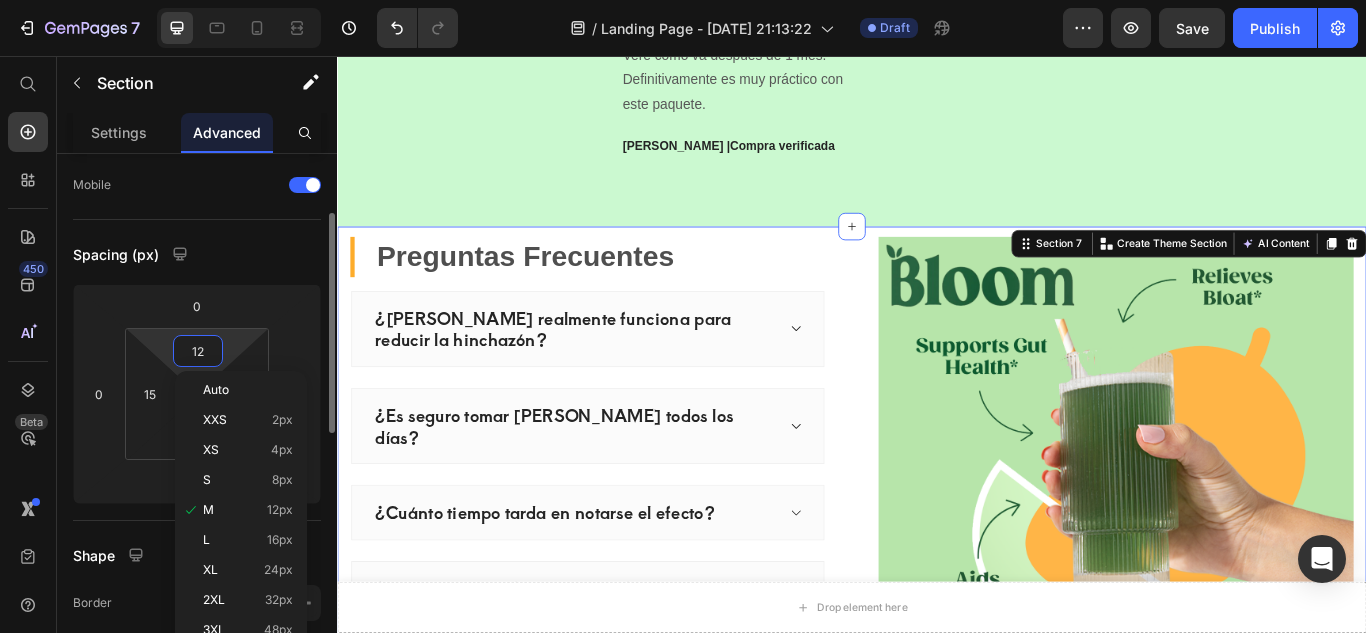 scroll, scrollTop: 135, scrollLeft: 0, axis: vertical 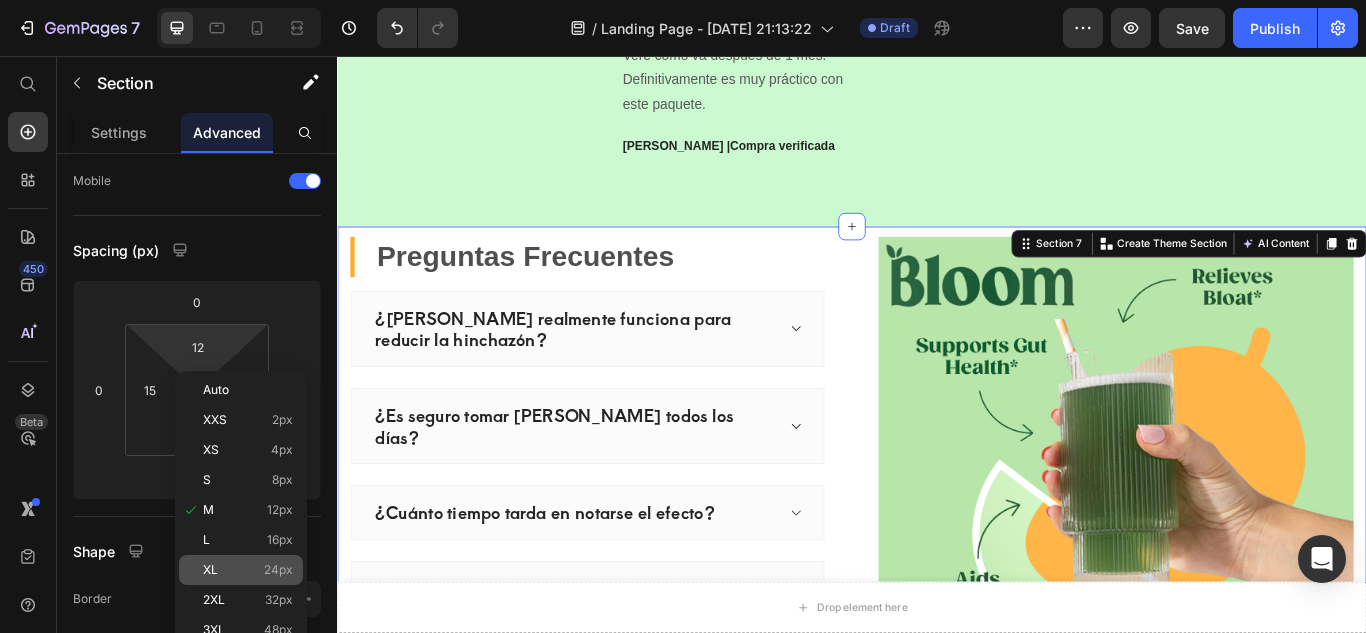 click on "XL 24px" at bounding box center [248, 570] 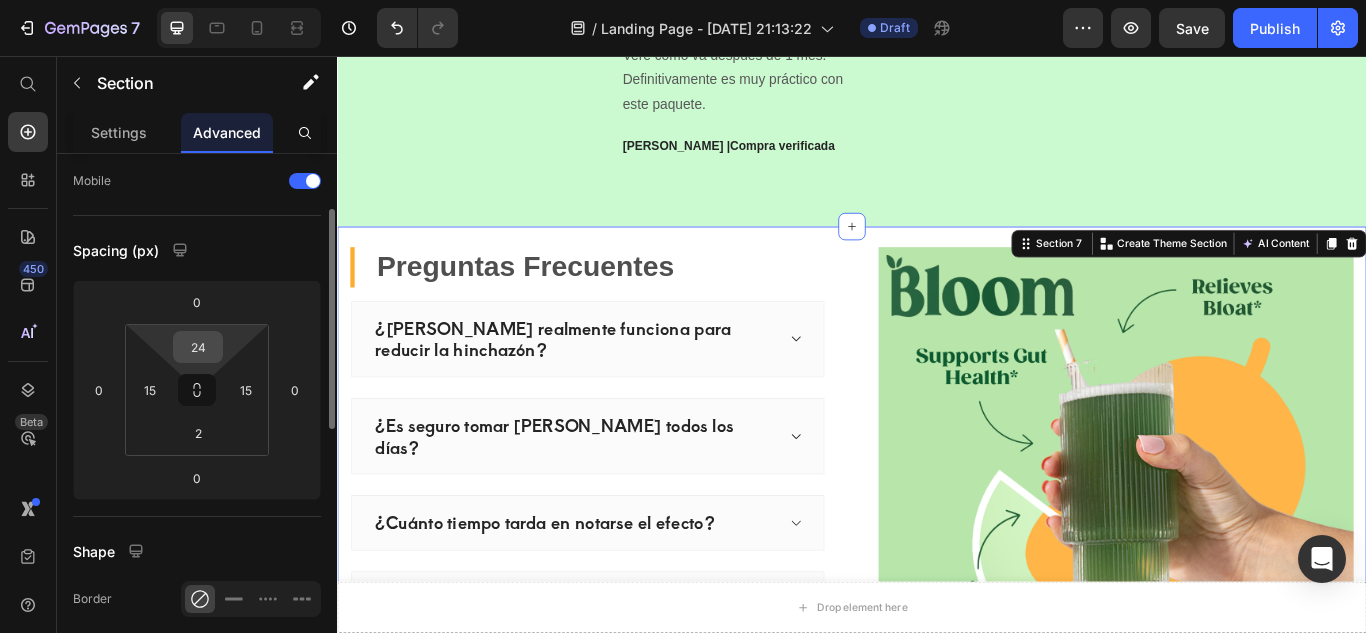 click on "24" at bounding box center (198, 347) 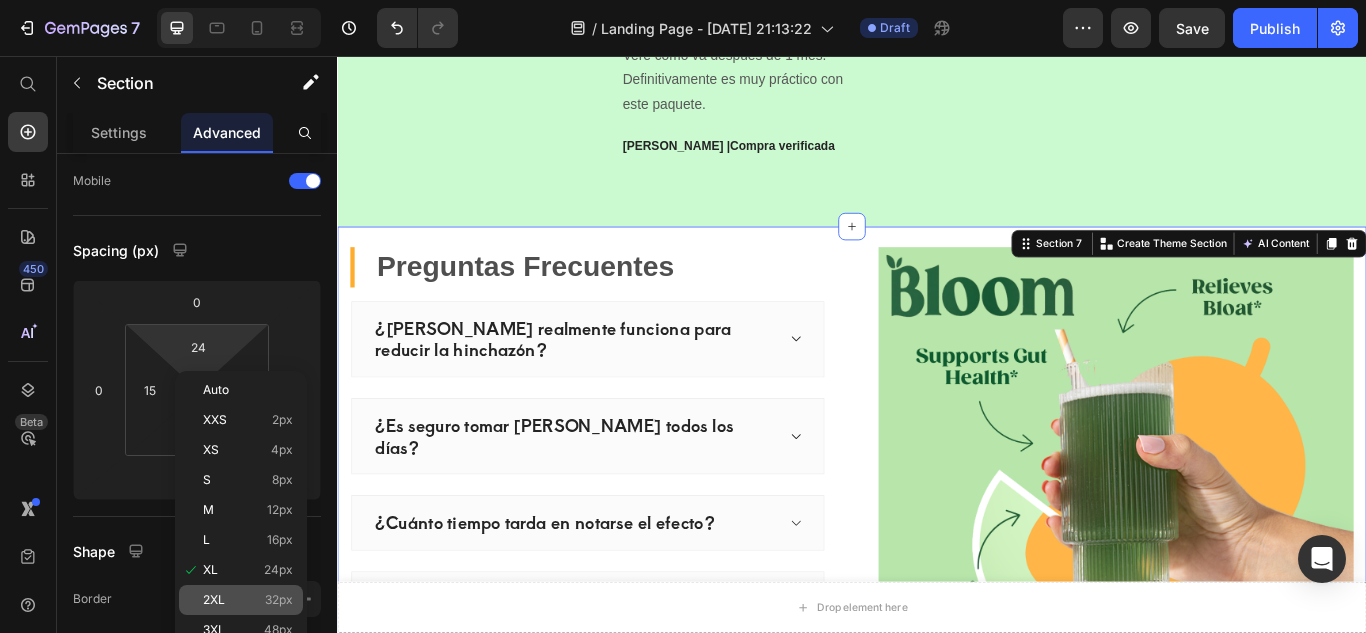 click on "2XL 32px" 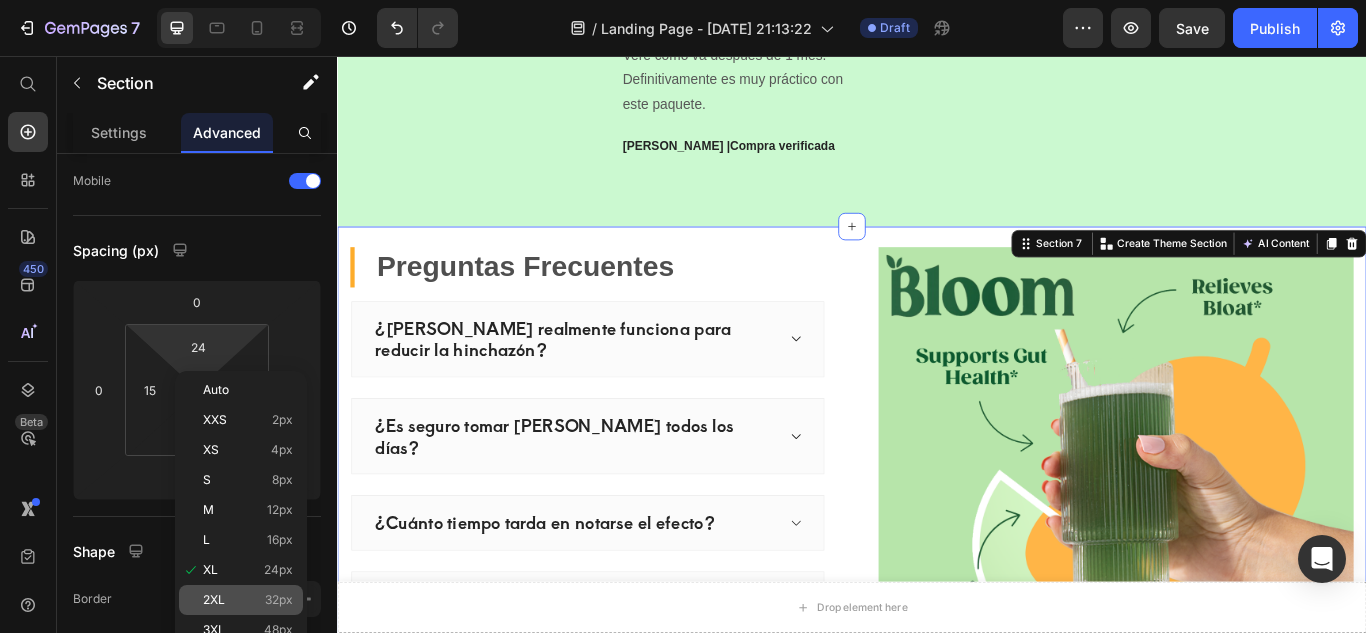 type on "32" 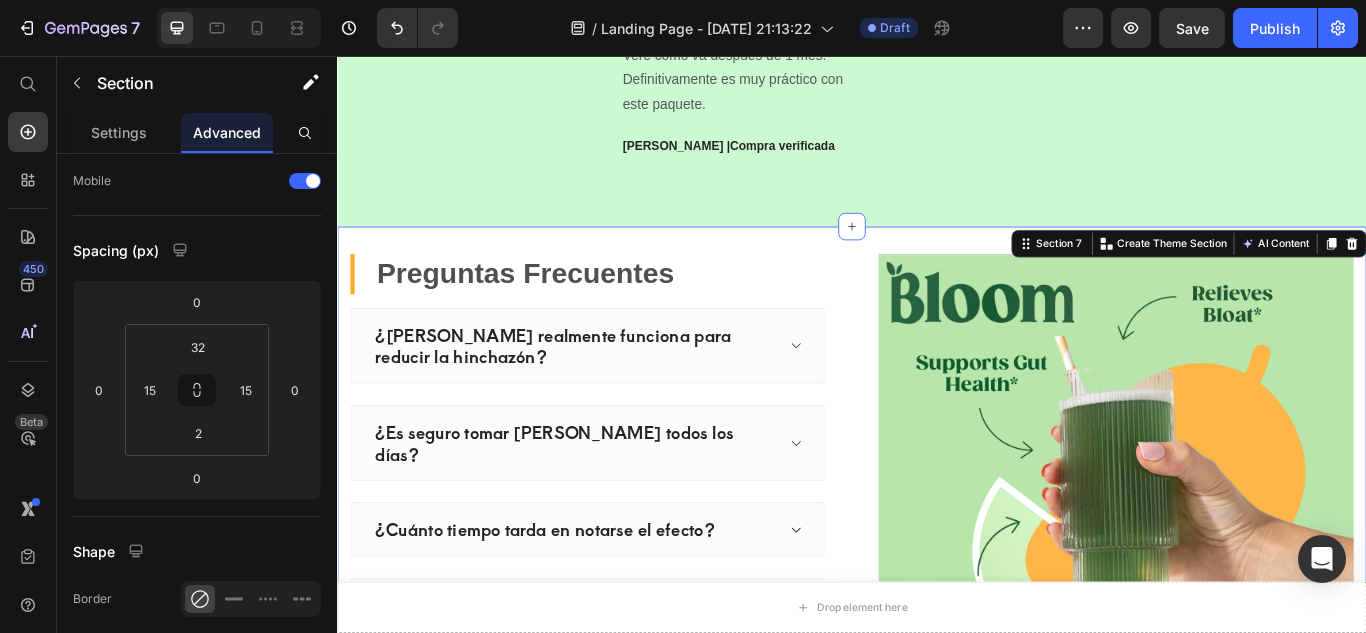 click on "Shape" at bounding box center (197, 551) 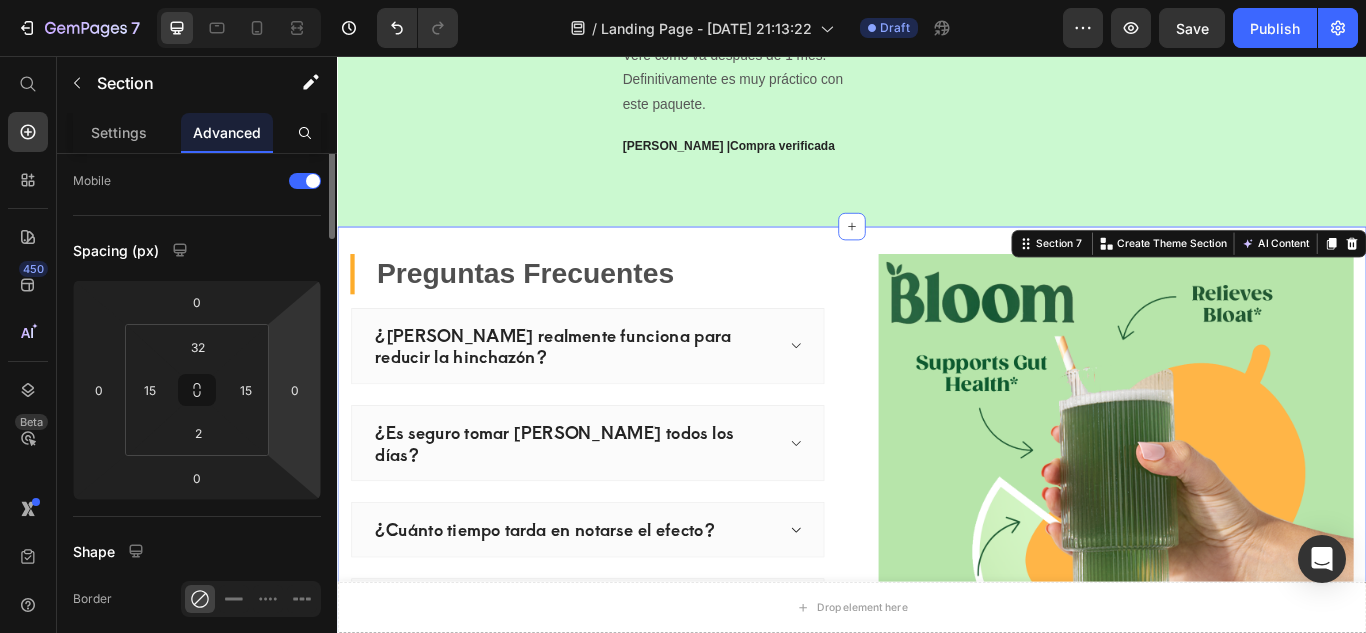 scroll, scrollTop: 0, scrollLeft: 0, axis: both 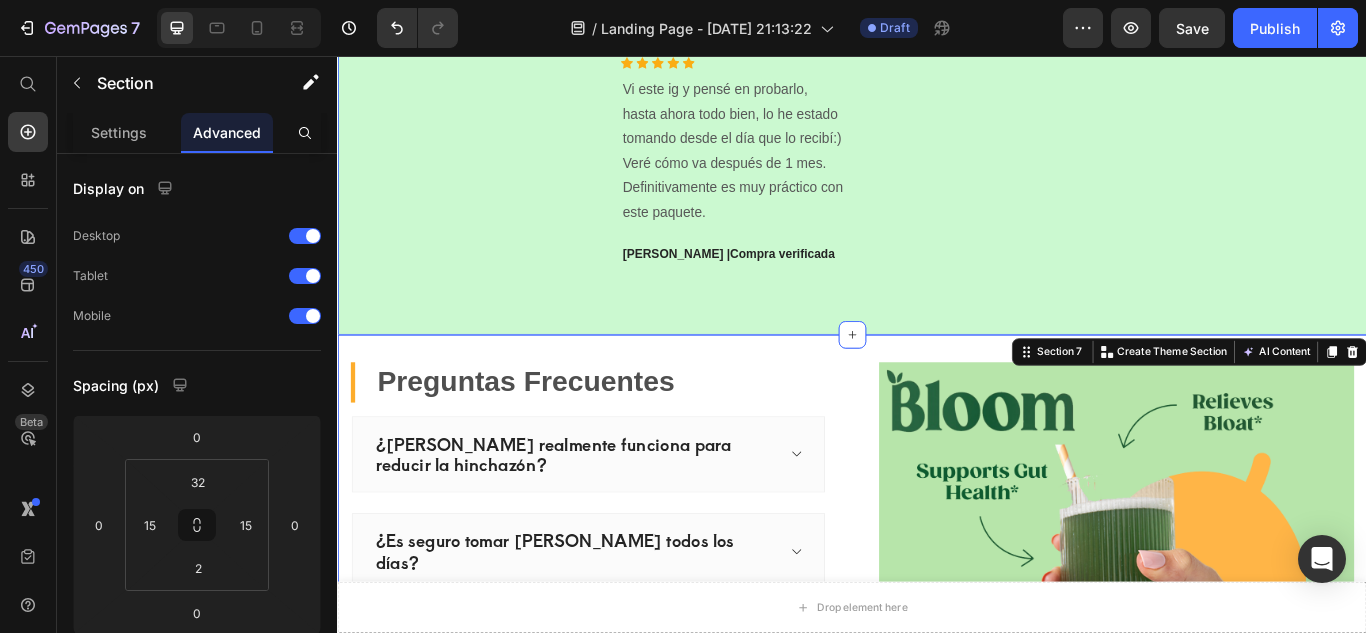 click on "Que dice la gente... Heading Image                Icon                Icon                Icon                Icon                Icon Icon List Hoz Vi este ig y pensé en probarlo, hasta ahora todo bien, lo he estado tomando desde el día que lo recibí:) Veré cómo va después de 1 mes. Definitivamente es muy práctico con este paquete. Text block [PERSON_NAME] |Compra verificada Text block Image                Icon                Icon                Icon                Icon                Icon Icon List Hoz Tiene un sabor agradable, diferente a las bebidas verdes típicas, y se mezcla bien con agua. La verdad es que no esperaba demasiado, pero después de una semana empecé a notar enormes mejoras en mi sistema digestivo. Text block [PERSON_NAME] | Compra verificada Text block Image                Icon                Icon                Icon                Icon                Icon Icon List Hoz Text block [PERSON_NAME] Text block Carousel Row Section 6" at bounding box center (937, -12) 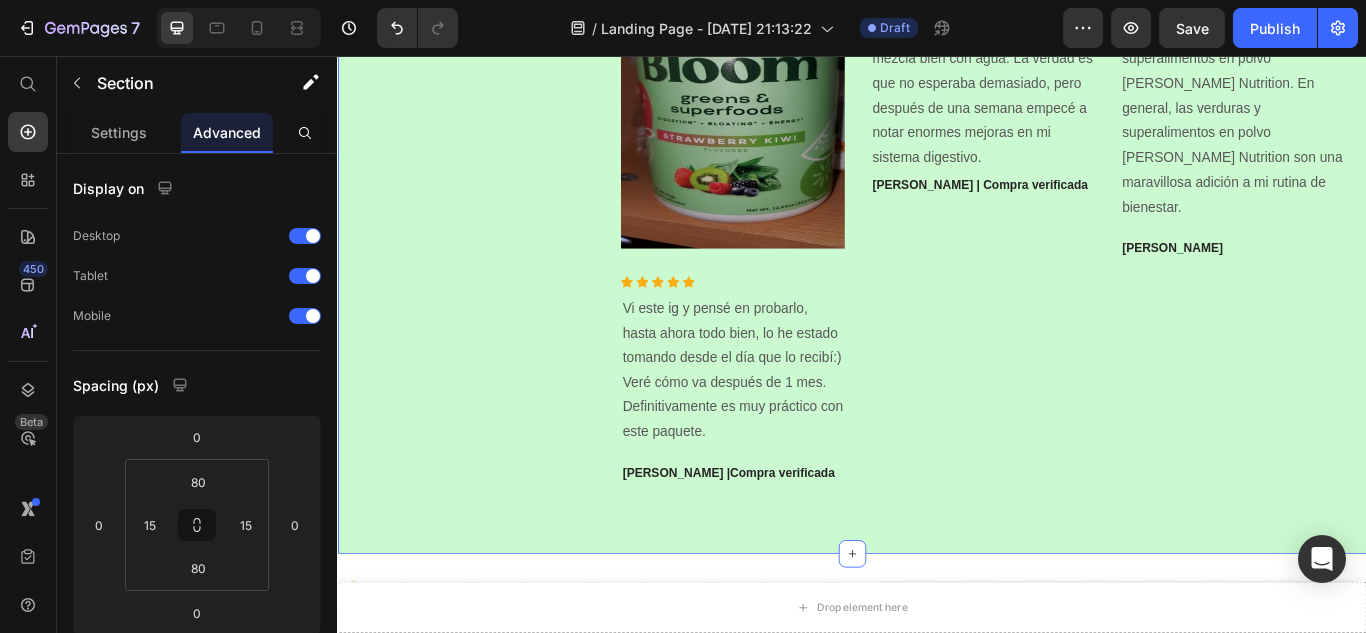 scroll, scrollTop: 2550, scrollLeft: 0, axis: vertical 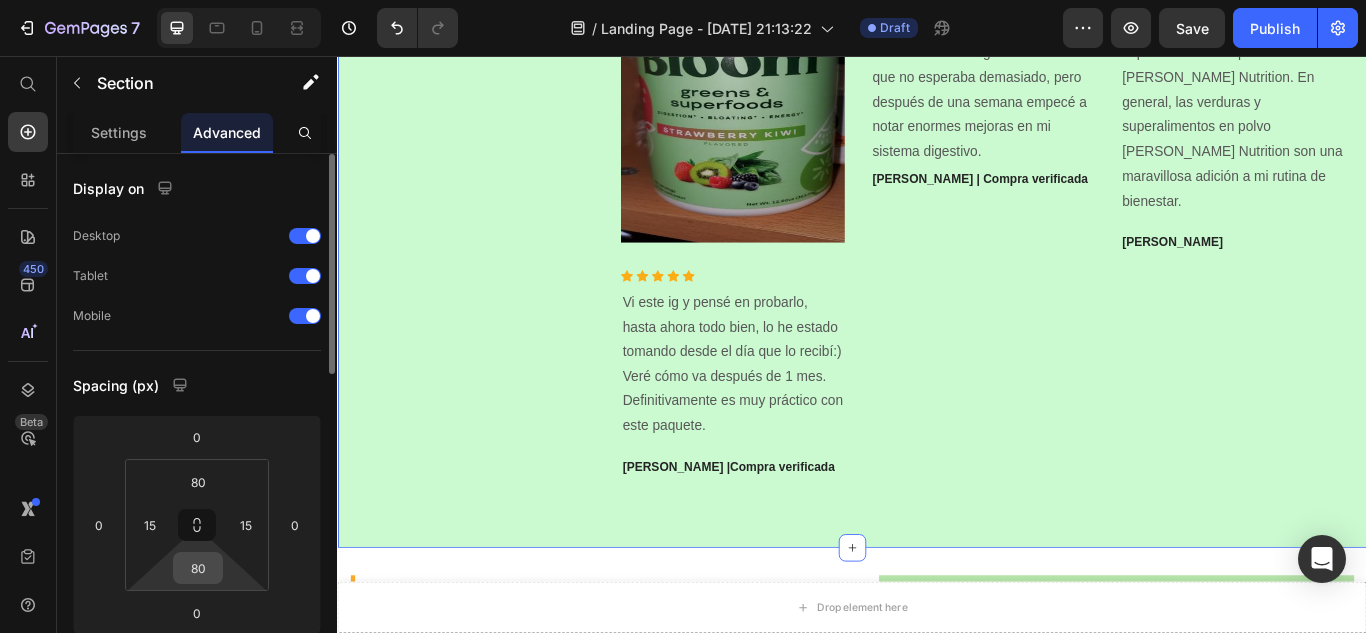 click on "80" at bounding box center (198, 568) 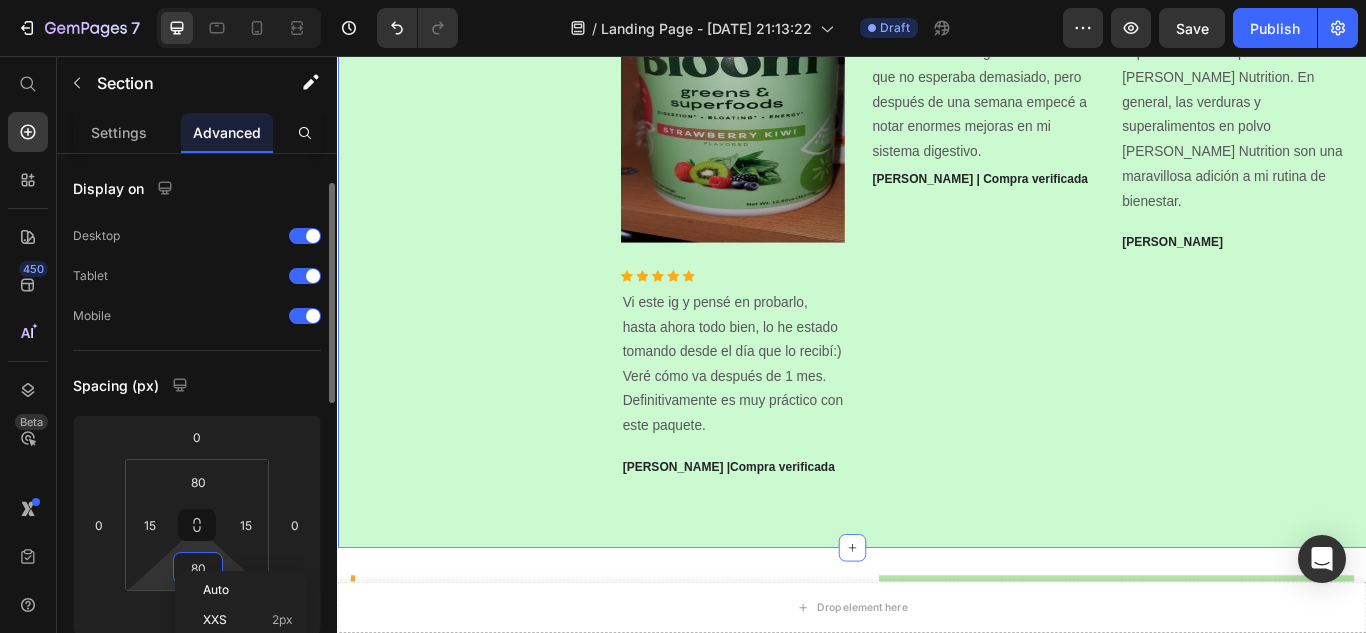 scroll, scrollTop: 21, scrollLeft: 0, axis: vertical 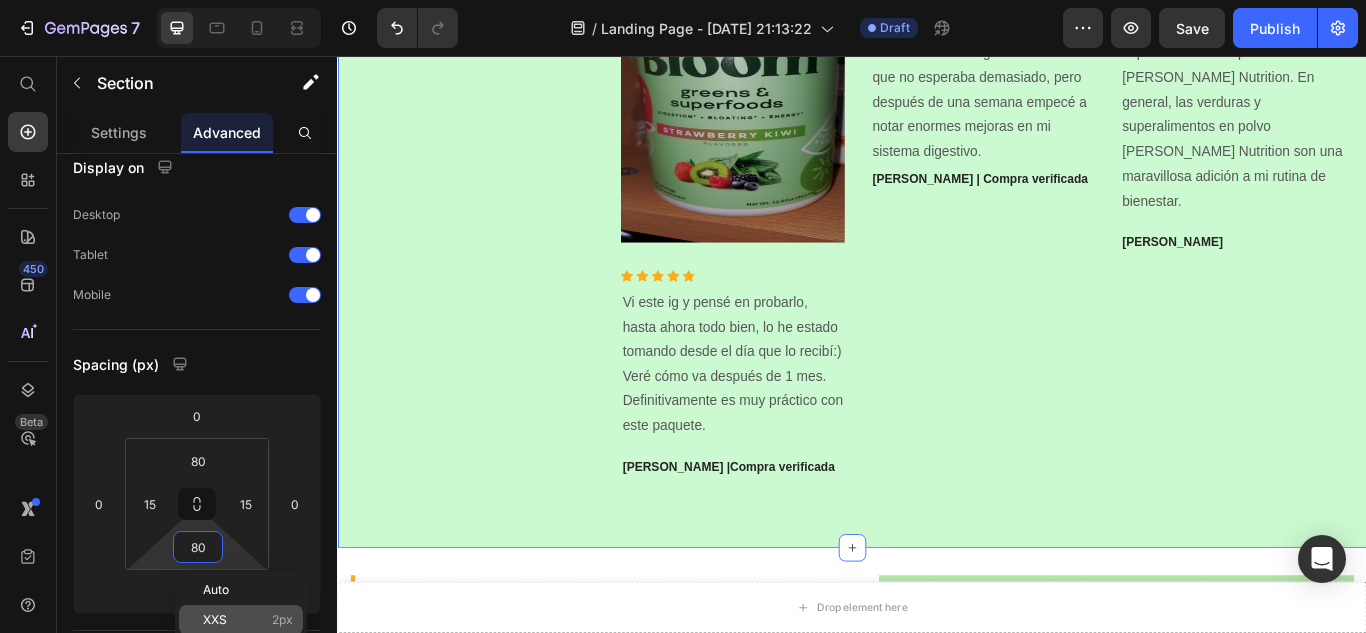 type on "4" 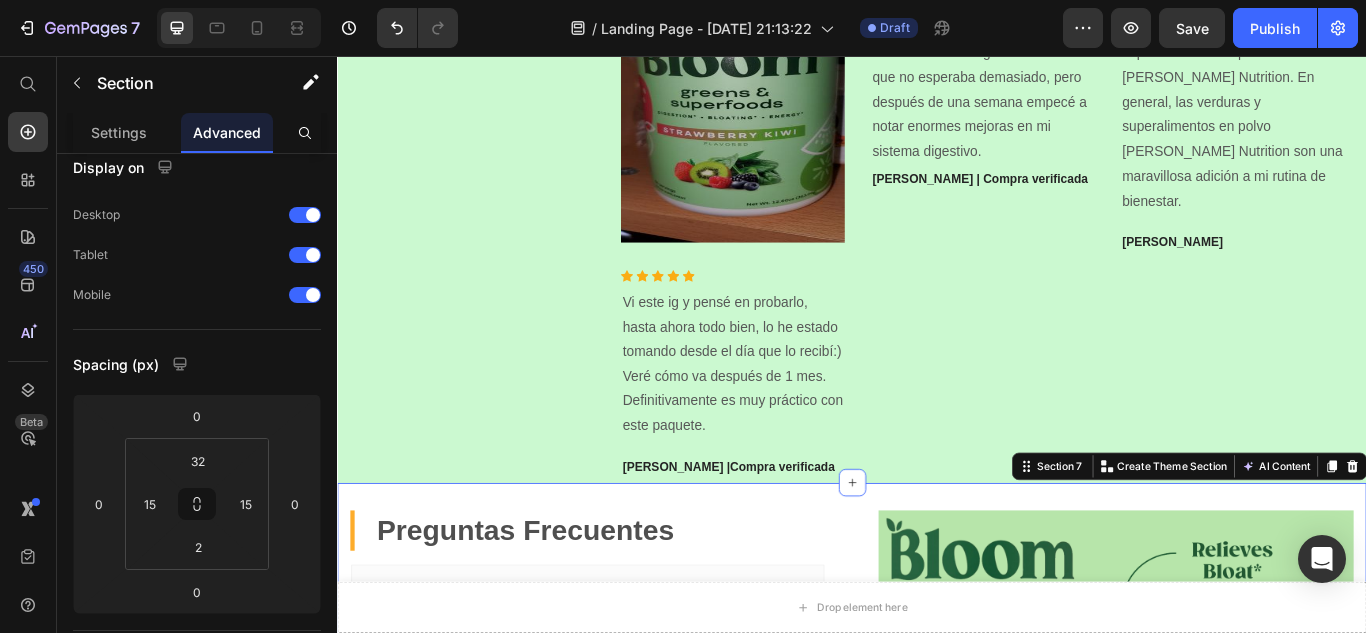 drag, startPoint x: 571, startPoint y: 664, endPoint x: 795, endPoint y: 606, distance: 231.38712 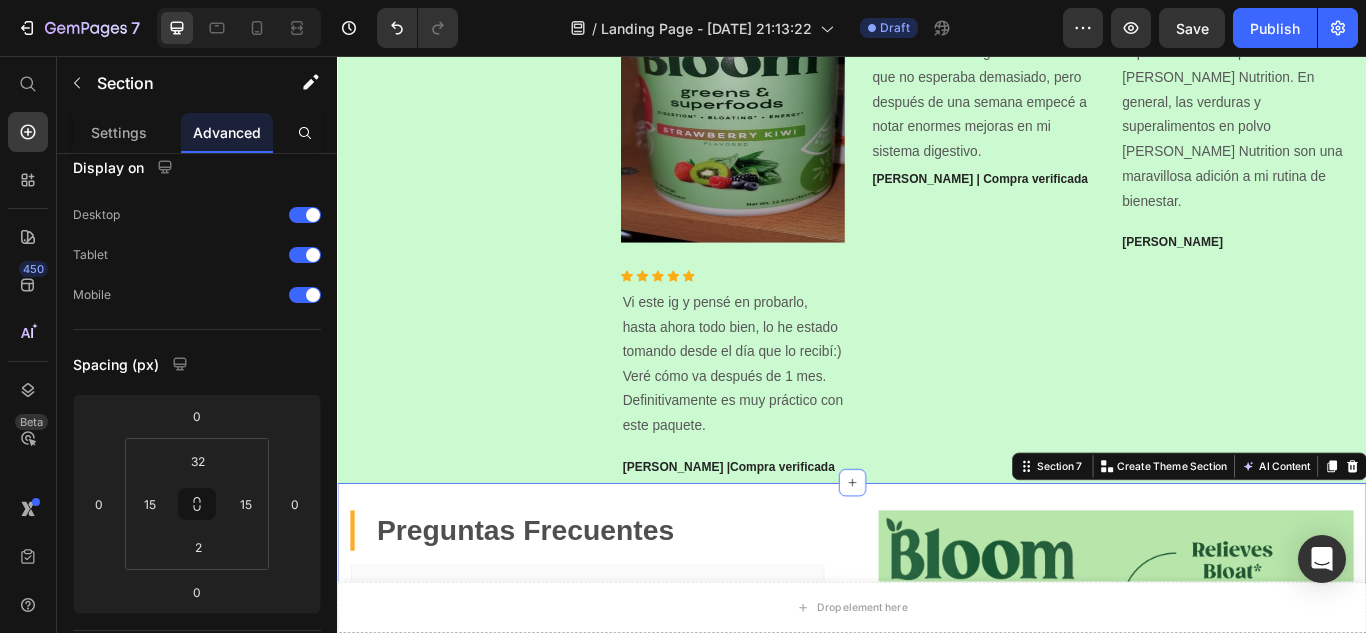 click on "Preguntas Frecuentes Heading
¿Bloom realmente funciona para reducir la hinchazón?
¿Es seguro tomar Bloom todos los días?
¿Cuánto tiempo tarda en notarse el efecto?
¿Puedo tomar Bloom si ya consumo suplementos?
¿El producto tiene buen sabor o sabe como otros polvos verdes? Accordion Image Row ENVIO GRATIS EN COLOMBIA Text PRECIO ESPECIAL Text POCAS UNIDADES Text PAGO CONTRAENTREGA Text ENVIO GRATIS EN COLOMBIA Text PRECIO ESPECIAL Text POCAS UNIDADES Text PAGO CONTRAENTREGA Text ENVIO GRATIS EN COLOMBIA Text PRECIO ESPECIAL Text POCAS UNIDADES Text PAGO CONTRAENTREGA Text ENVIO GRATIS EN COLOMBIA Text PRECIO ESPECIAL Text POCAS UNIDADES Text PAGO CONTRAENTREGA Text ENVIO GRATIS EN COLOMBIA Text PRECIO ESPECIAL Text POCAS UNIDADES Text PAGO CONTRAENTREGA Text ENVIO GRATIS EN COLOMBIA Text PRECIO ESPECIAL" at bounding box center [937, 922] 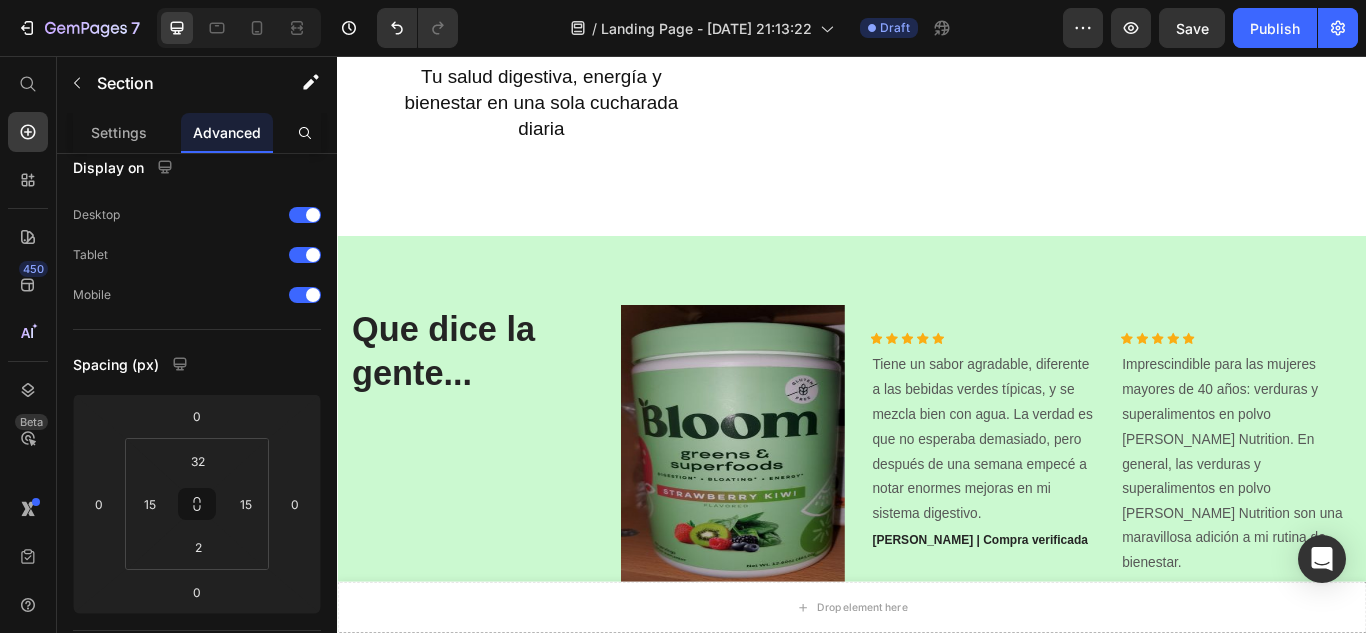 scroll, scrollTop: 2137, scrollLeft: 0, axis: vertical 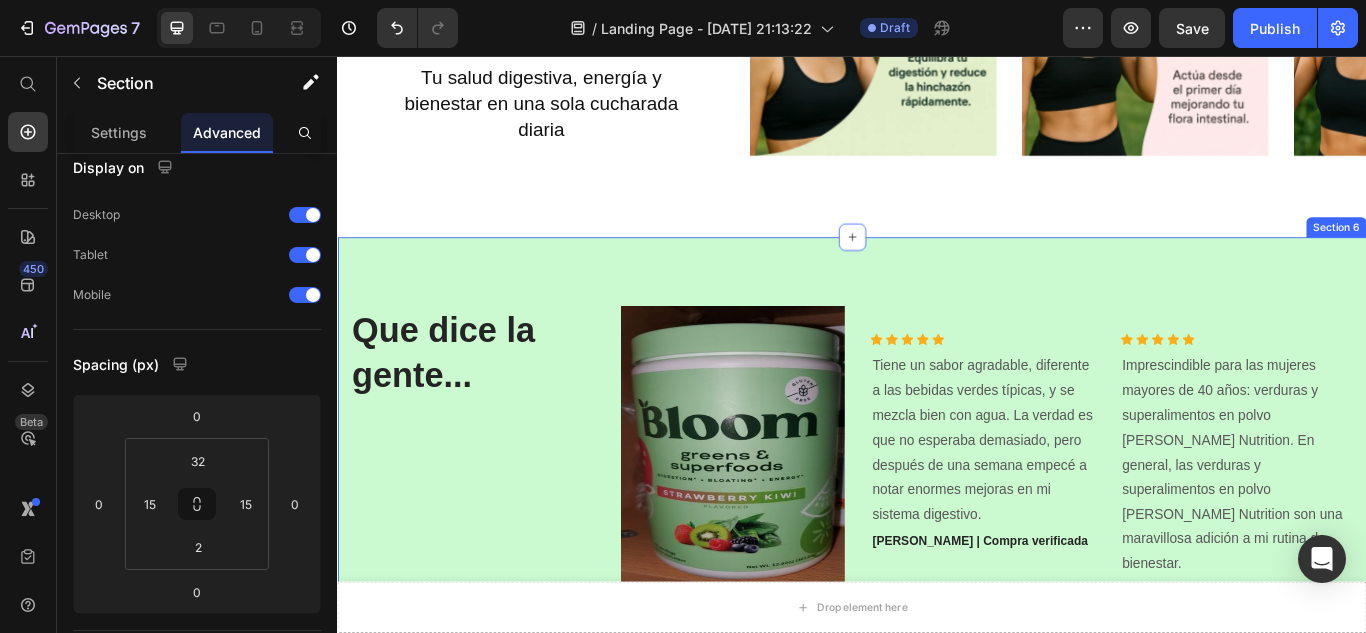 click on "Que dice la gente... Heading Image                Icon                Icon                Icon                Icon                Icon Icon List Hoz Vi este ig y pensé en probarlo, hasta ahora todo bien, lo he estado tomando desde el día que lo recibí:) Veré cómo va después de 1 mes. Definitivamente es muy práctico con este paquete. Text block [PERSON_NAME] |Compra verificada Text block Image                Icon                Icon                Icon                Icon                Icon Icon List Hoz Tiene un sabor agradable, diferente a las bebidas verdes típicas, y se mezcla bien con agua. La verdad es que no esperaba demasiado, pero después de una semana empecé a notar enormes mejoras en mi sistema digestivo. Text block [PERSON_NAME] | Compra verificada Text block Image                Icon                Icon                Icon                Icon                Icon Icon List Hoz Text block [PERSON_NAME] Text block Carousel Row Section 6" at bounding box center [937, 622] 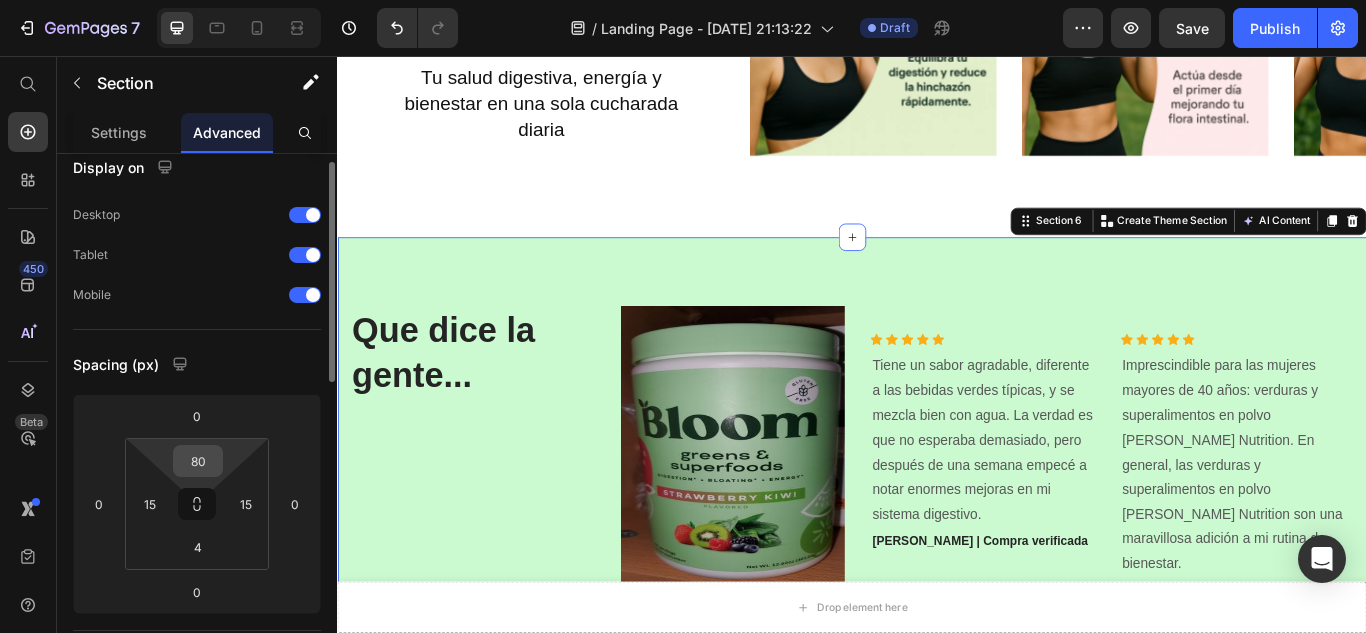 click on "80" at bounding box center [198, 461] 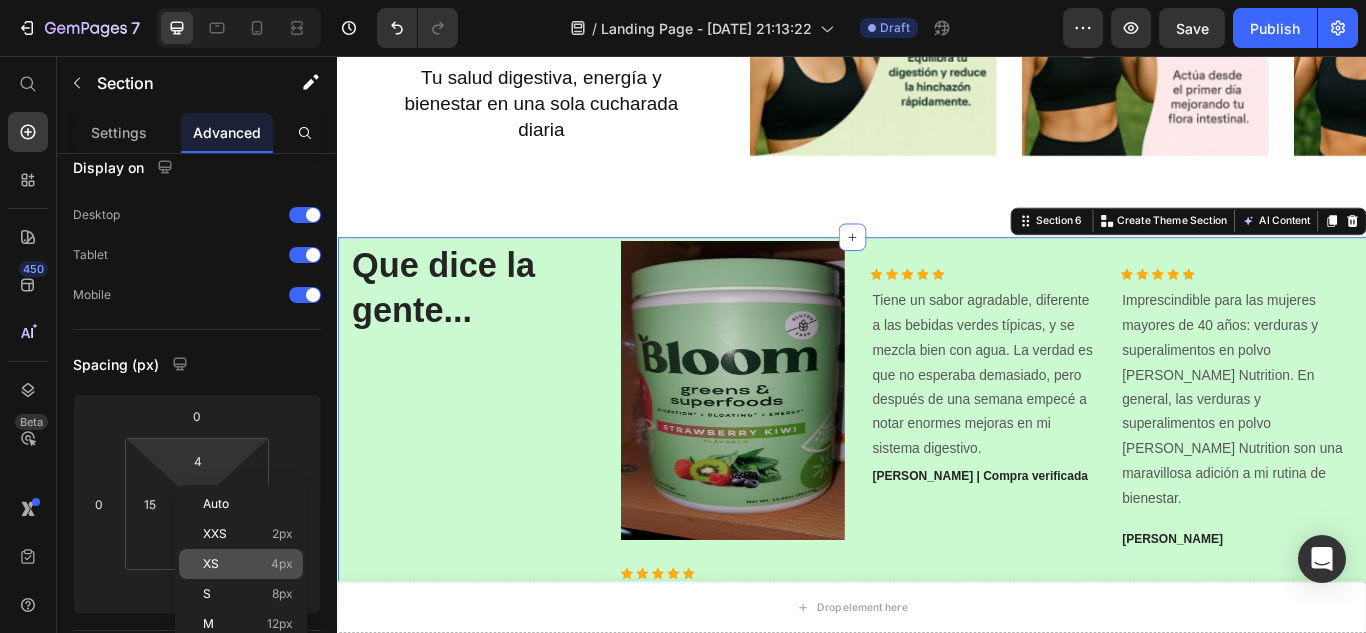 click on "XS 4px" at bounding box center [248, 564] 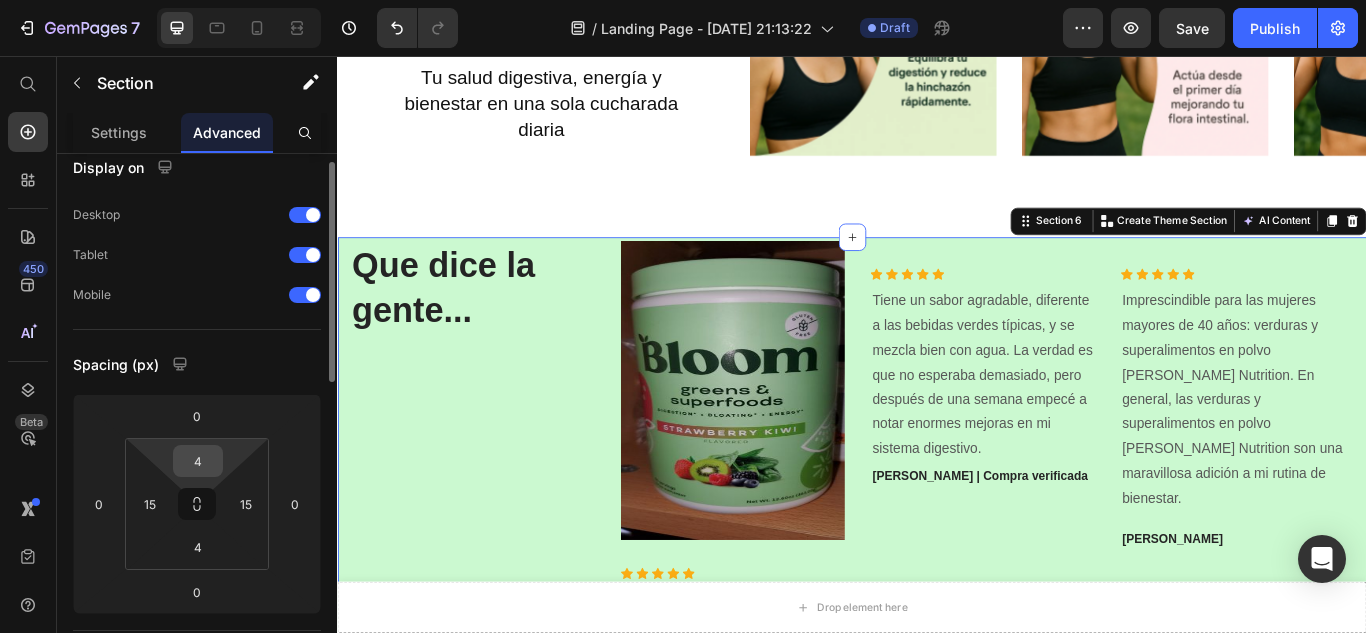 click on "4" at bounding box center [198, 461] 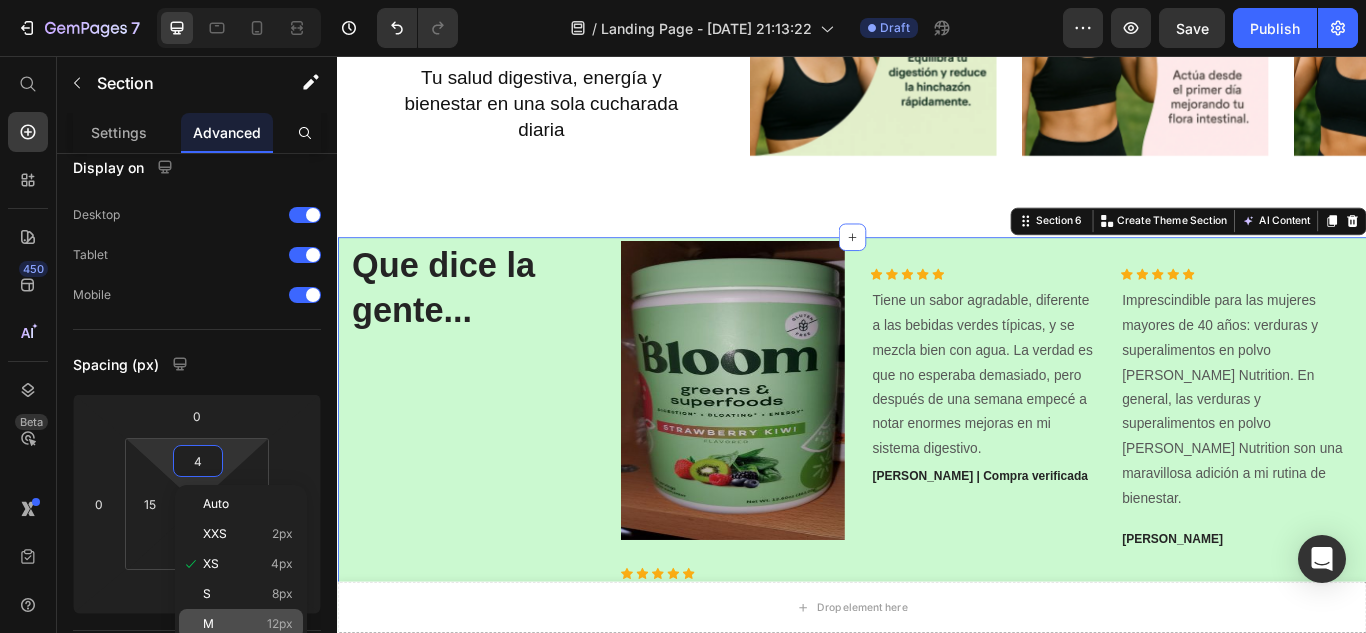 click on "M 12px" 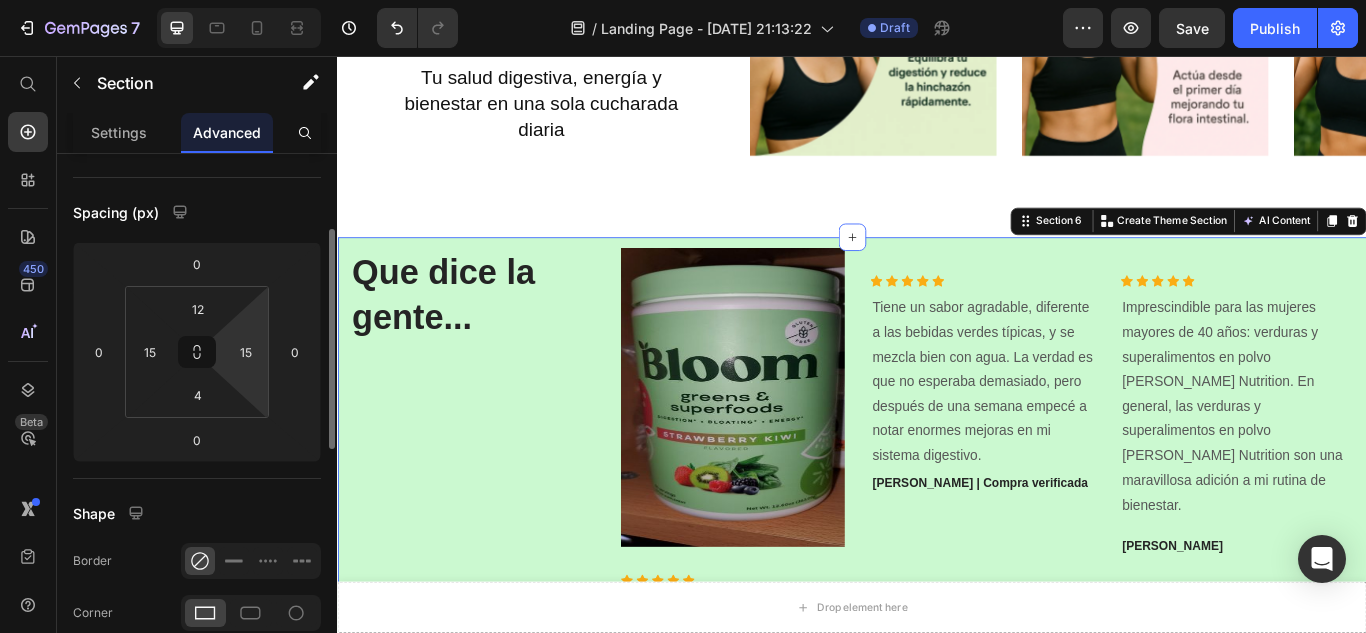 scroll, scrollTop: 176, scrollLeft: 0, axis: vertical 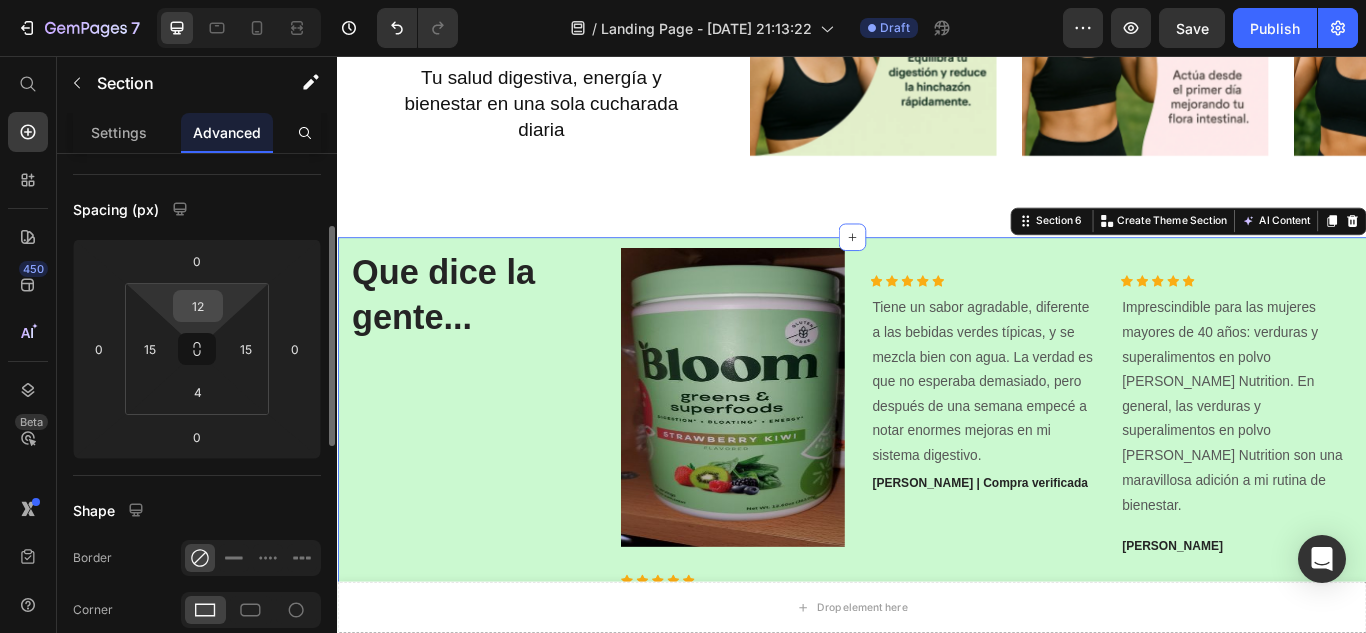 click on "12" at bounding box center [198, 306] 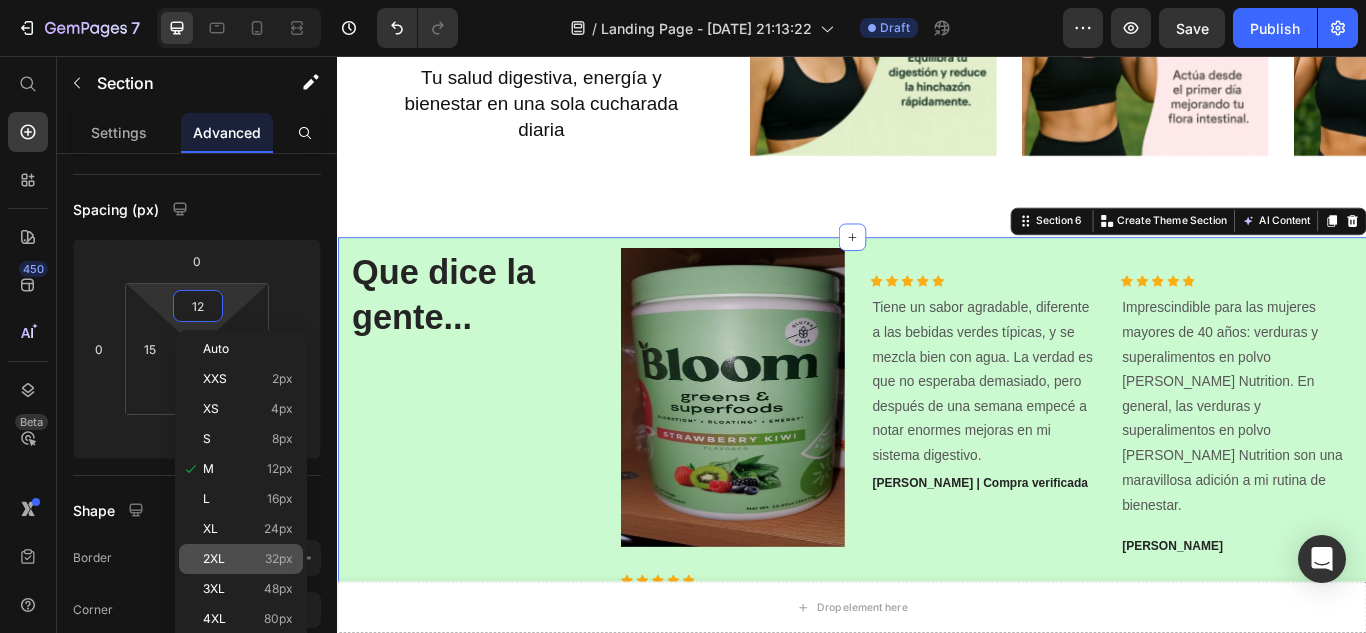 click on "2XL 32px" 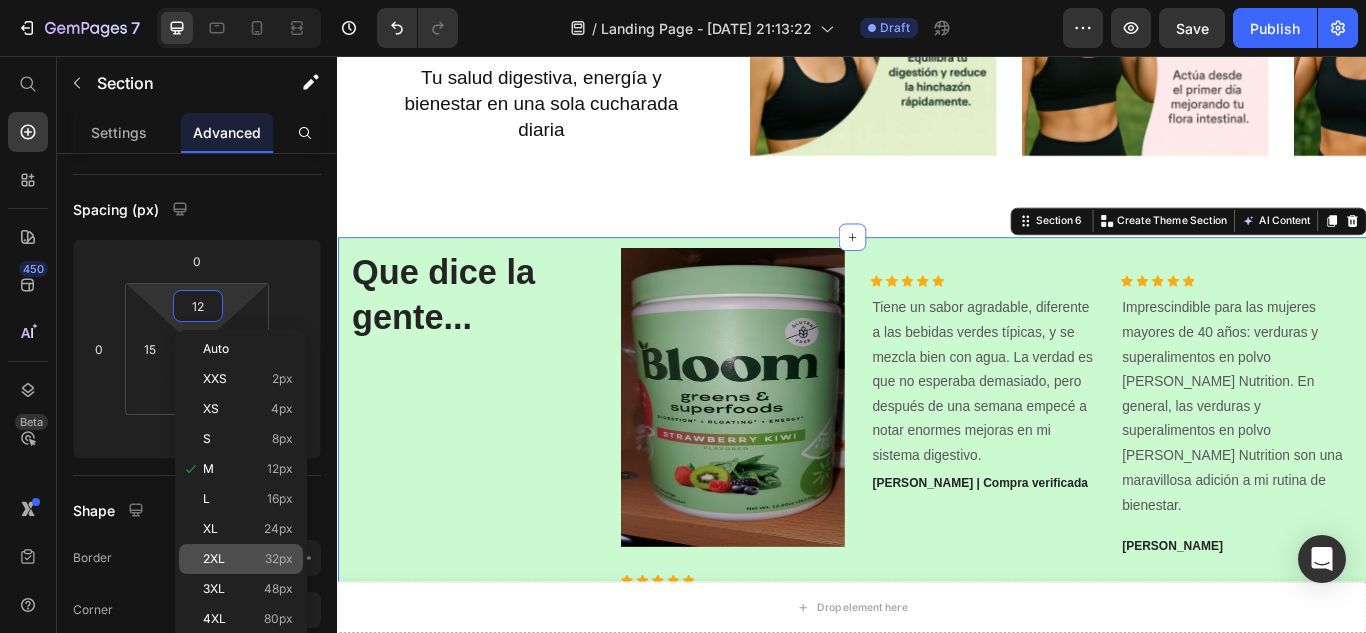 type on "32" 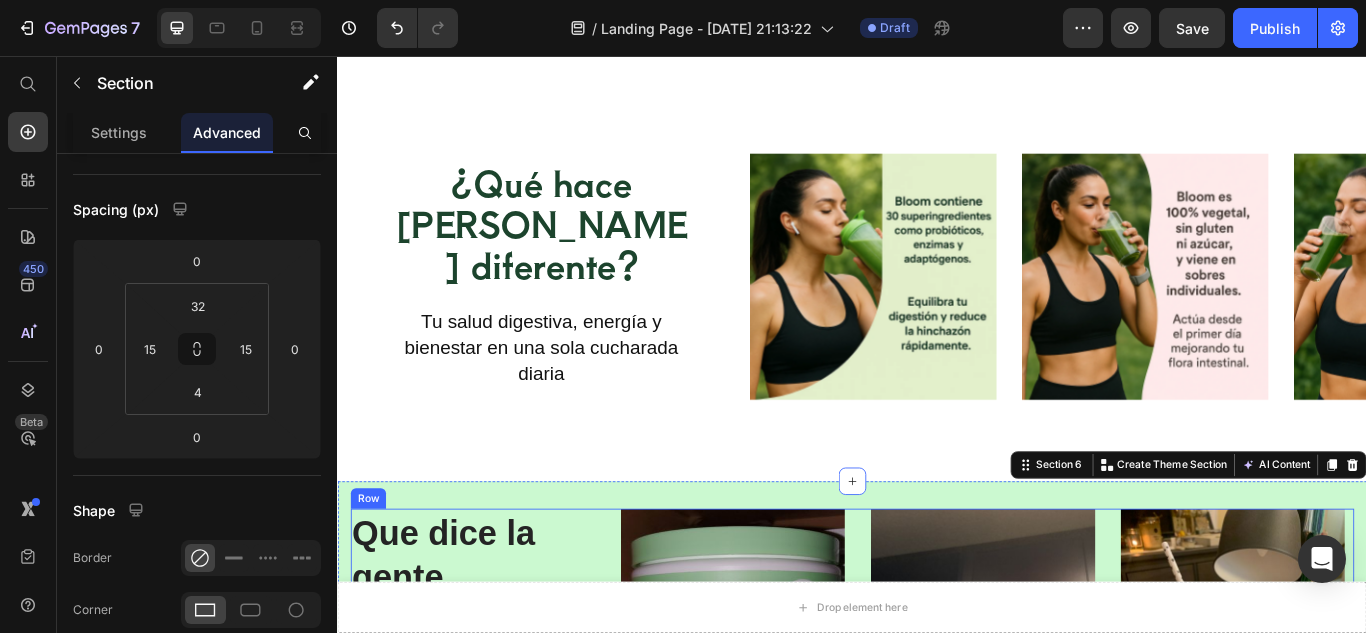 scroll, scrollTop: 1848, scrollLeft: 0, axis: vertical 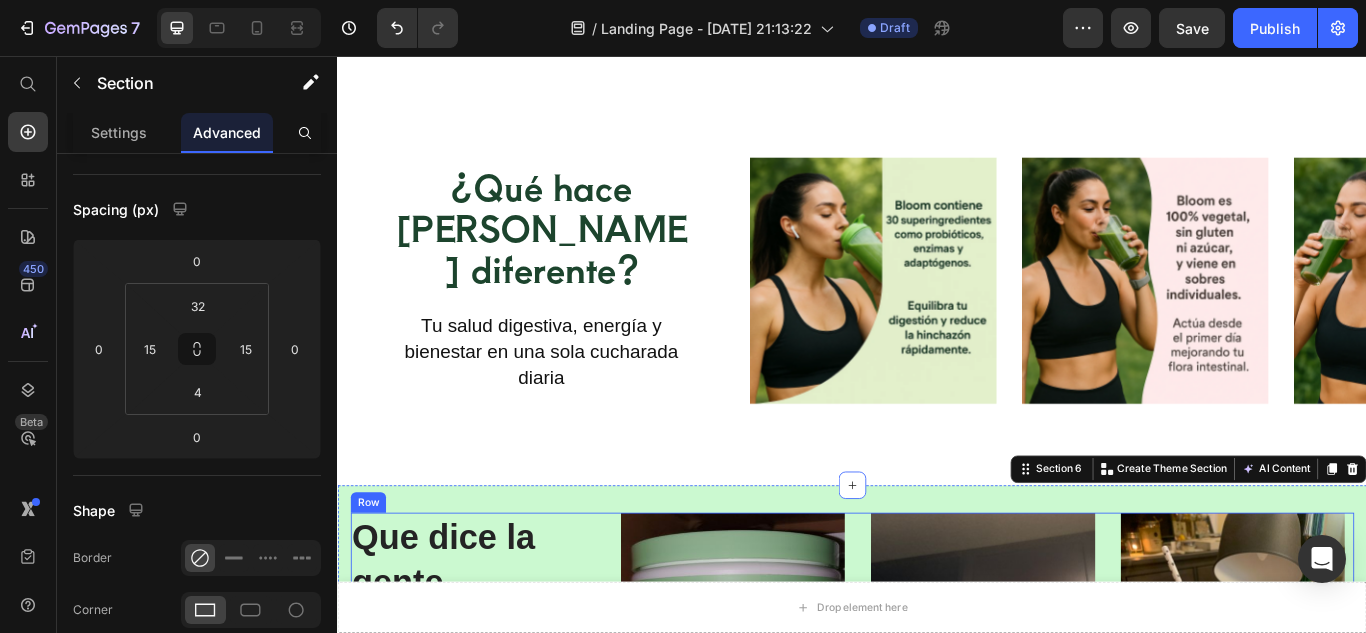 click on "¿Qué hace a Bloom diferente? Heading Tu salud digestiva, energía y bienestar en una sola cucharada diaria Text Block
Drop element here Carousel Image Image Image Carousel Section 5" at bounding box center [937, 318] 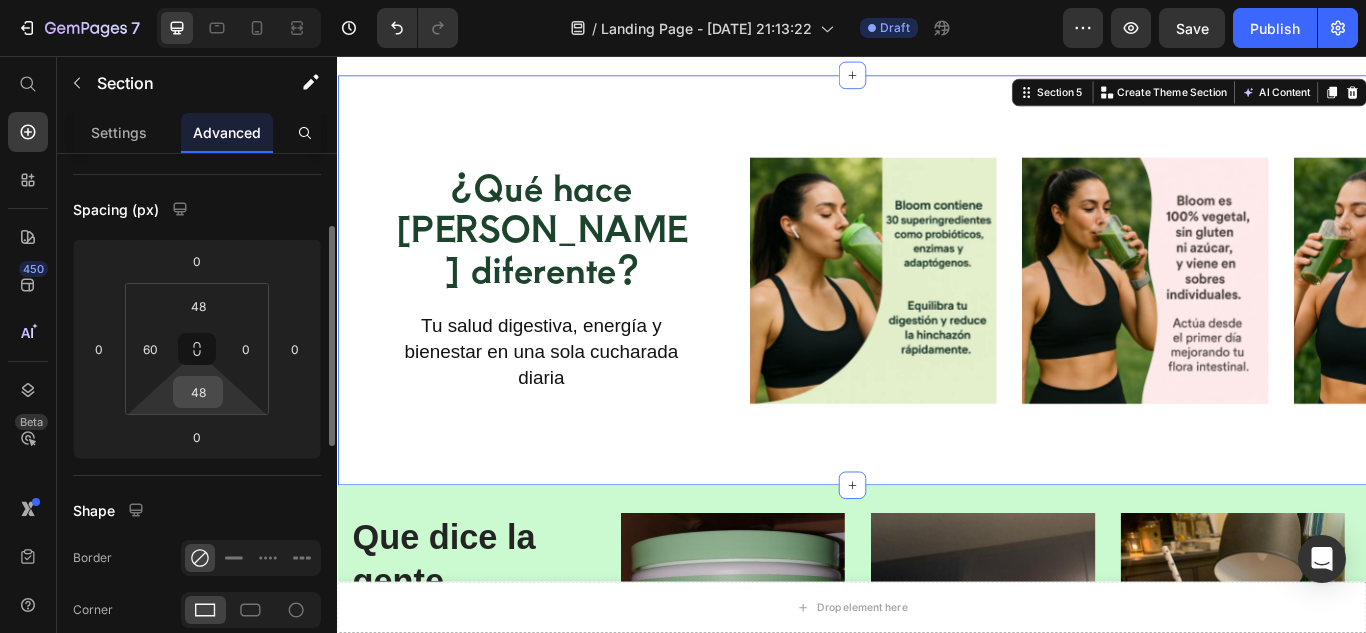 click on "48" at bounding box center [198, 392] 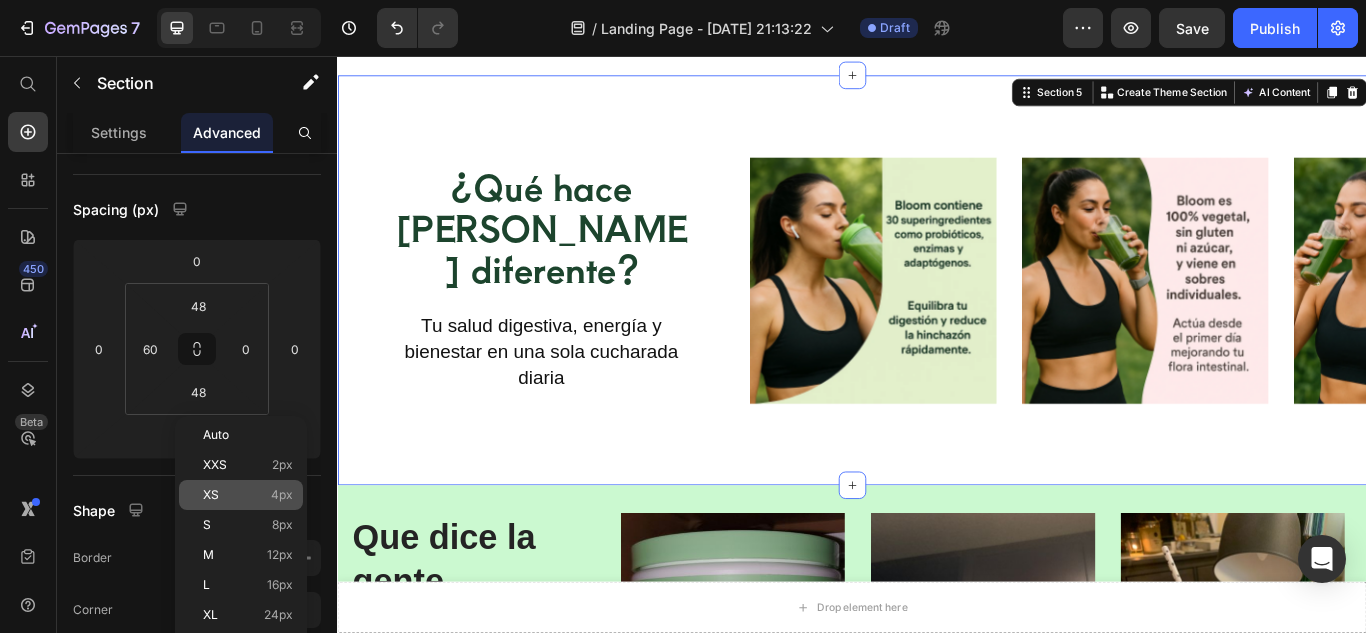 click on "XS 4px" at bounding box center [248, 495] 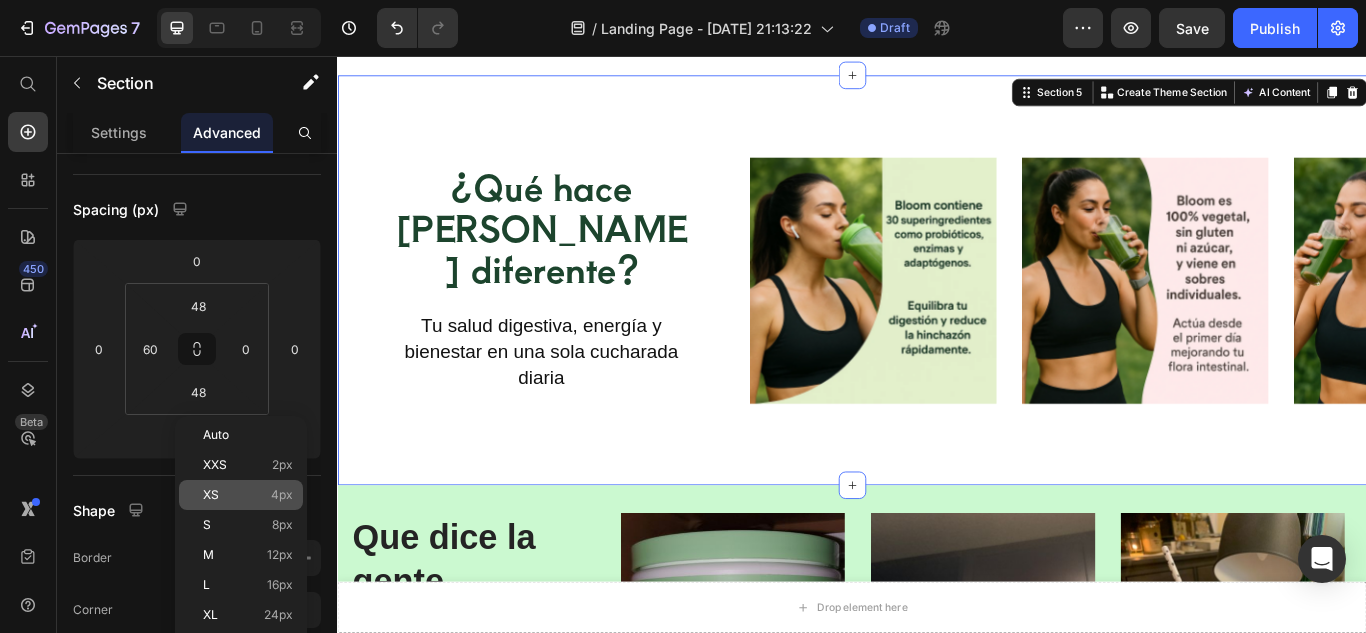 type on "4" 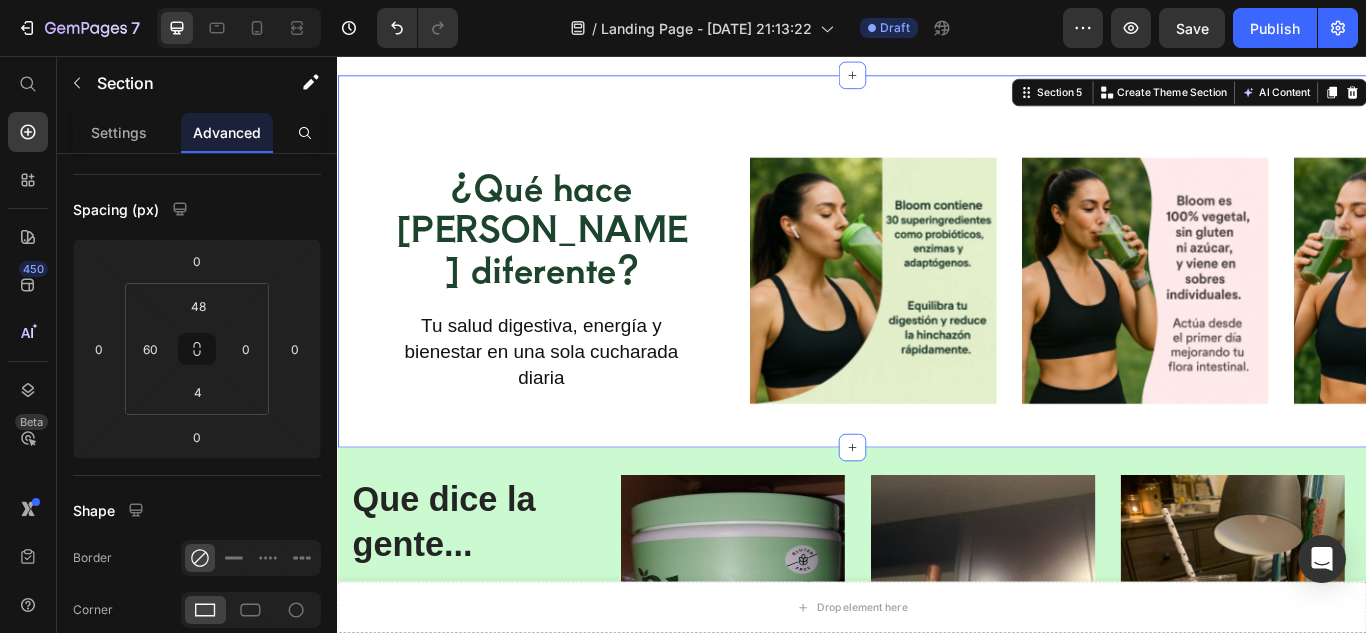 scroll, scrollTop: 1724, scrollLeft: 0, axis: vertical 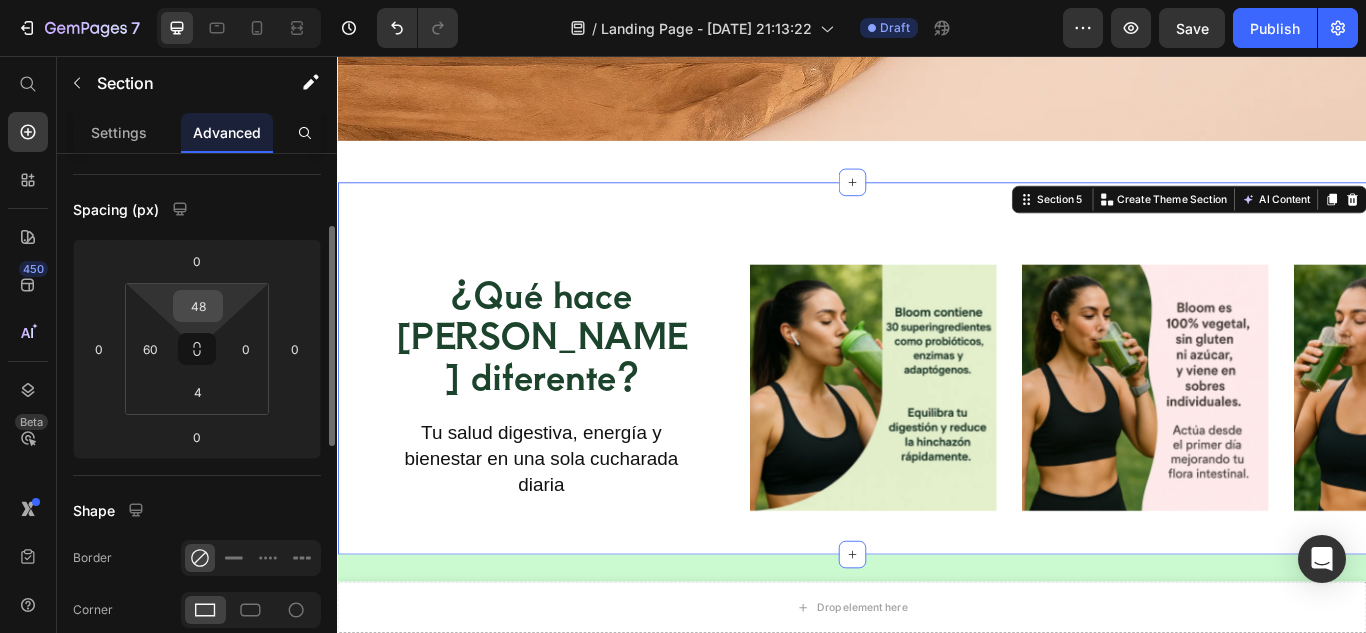 click on "48" at bounding box center [198, 306] 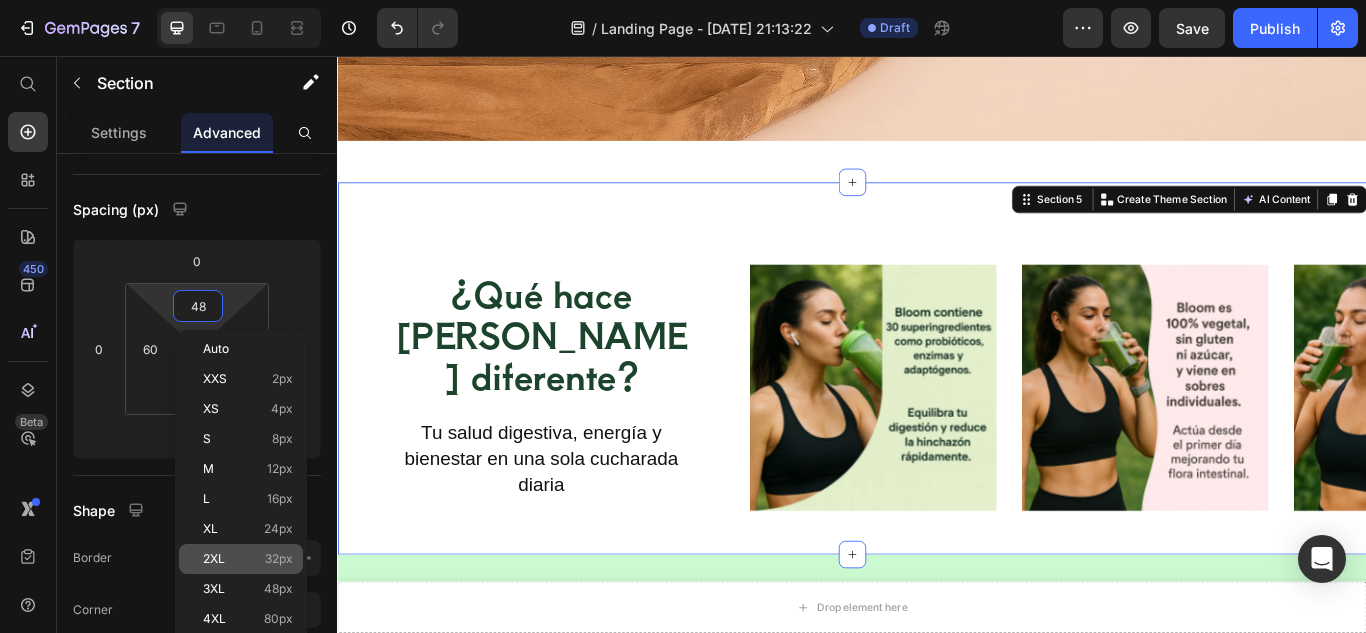 click on "2XL" at bounding box center (214, 559) 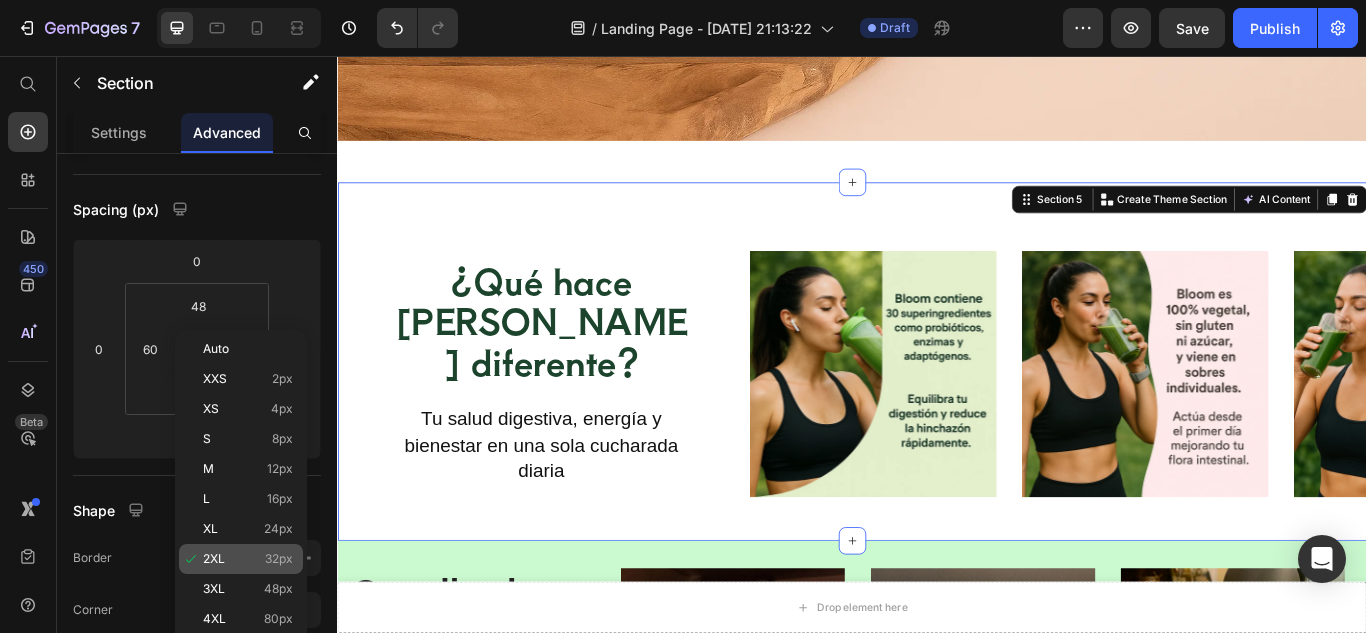 type on "32" 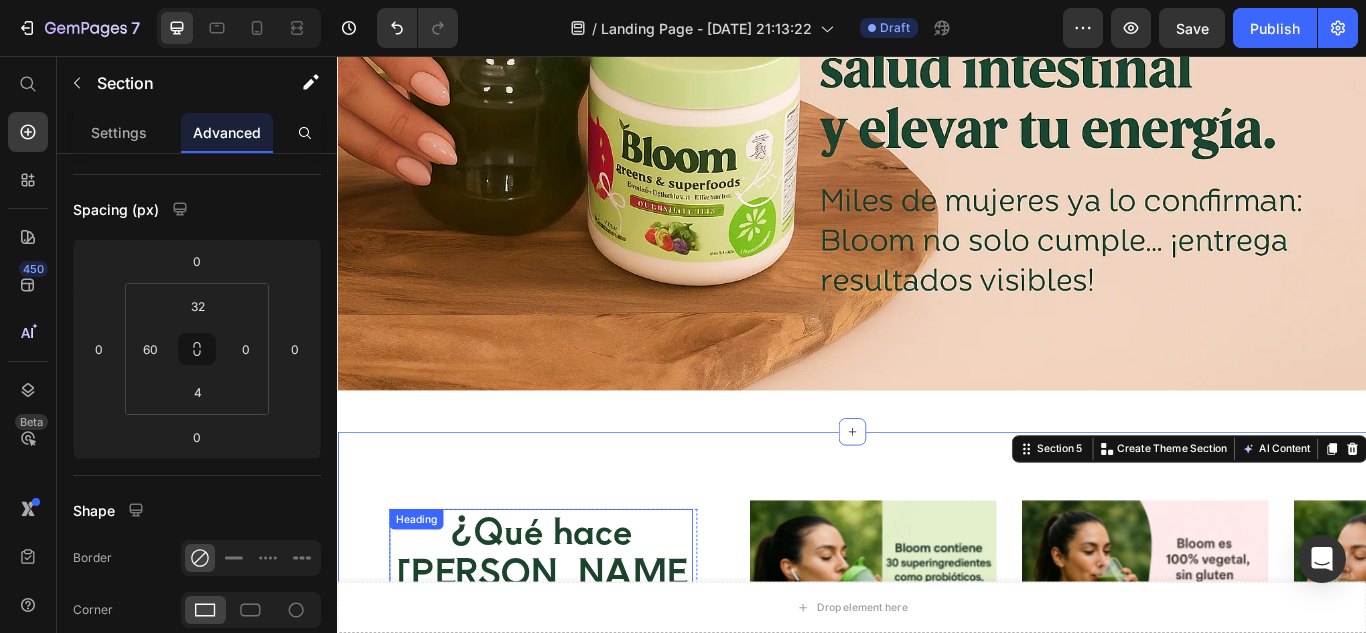 scroll, scrollTop: 1434, scrollLeft: 0, axis: vertical 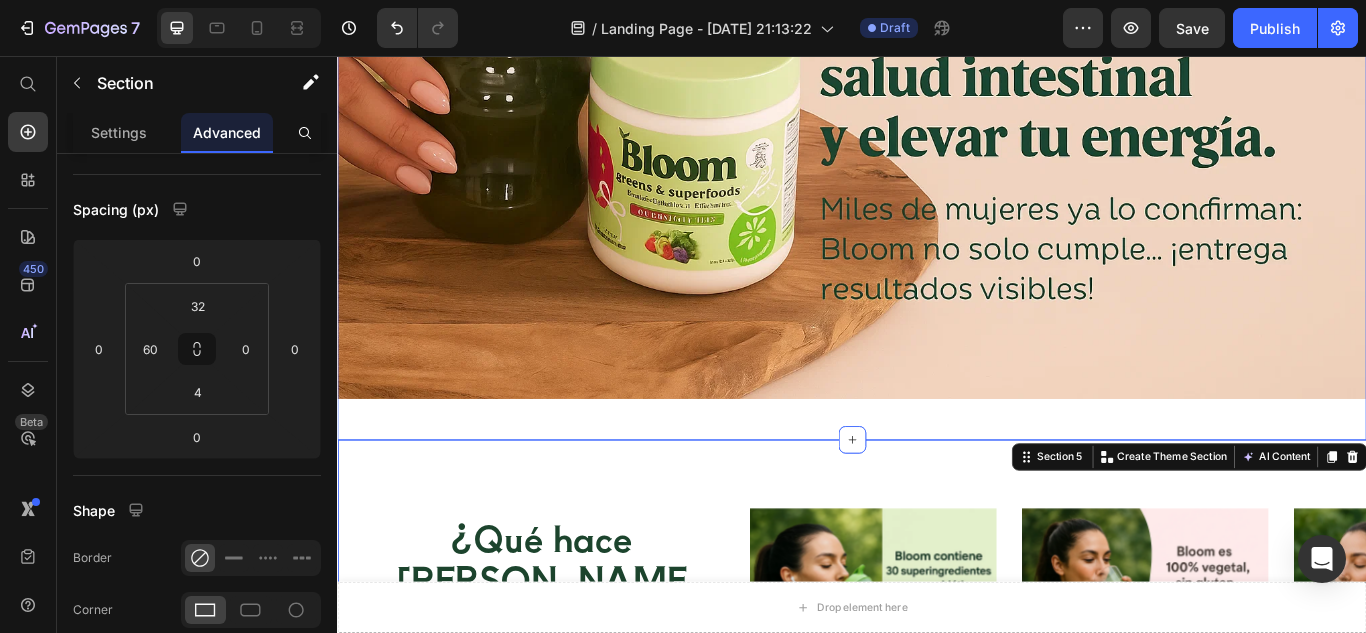 click on "Image Row Section 4" at bounding box center [937, 63] 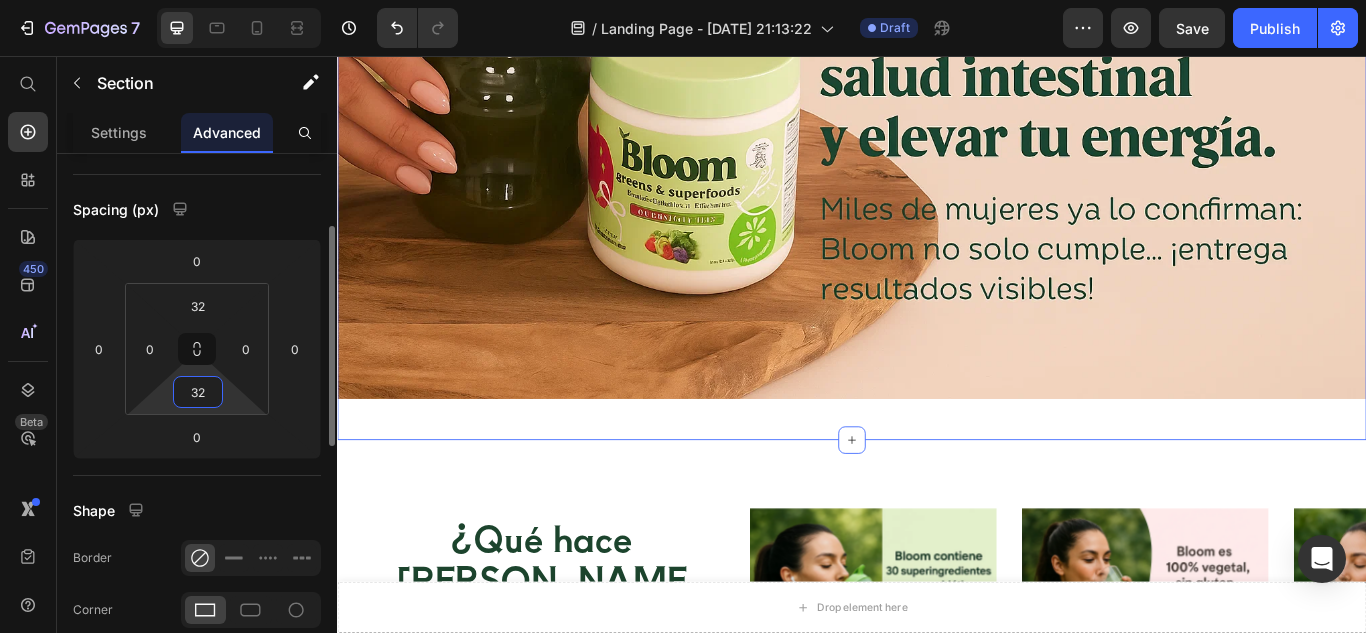 click on "32" at bounding box center [198, 392] 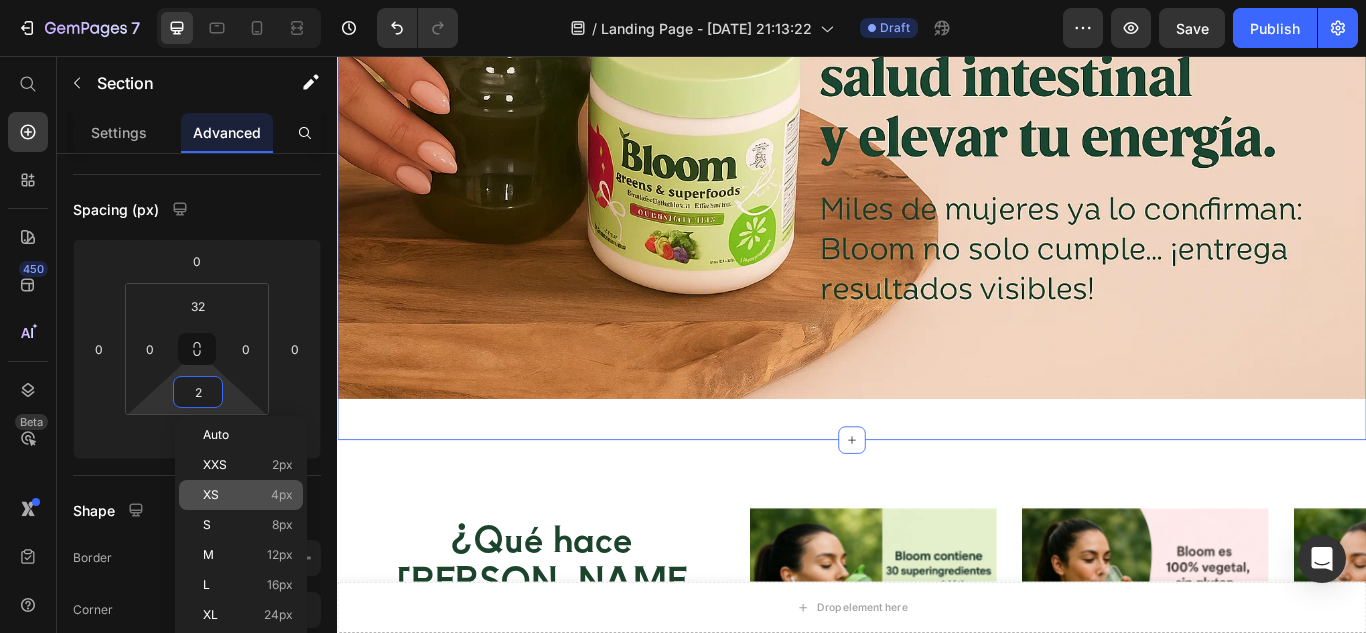 click on "XS 4px" 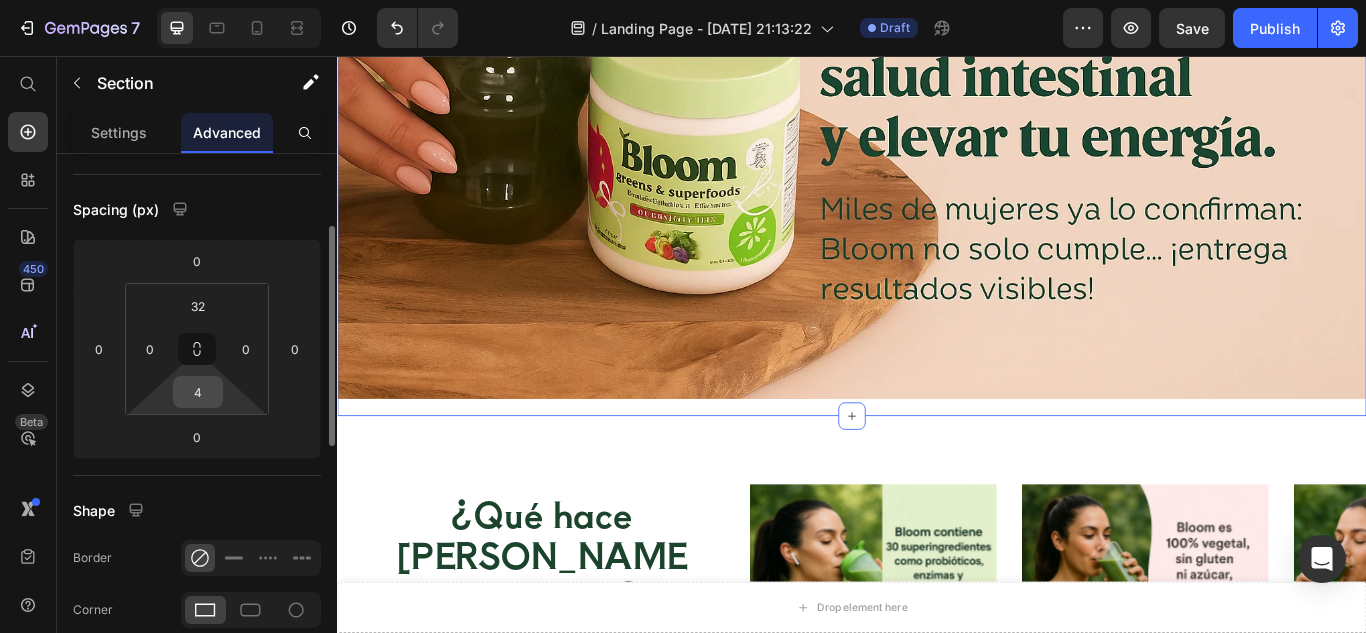 click on "4" at bounding box center [198, 392] 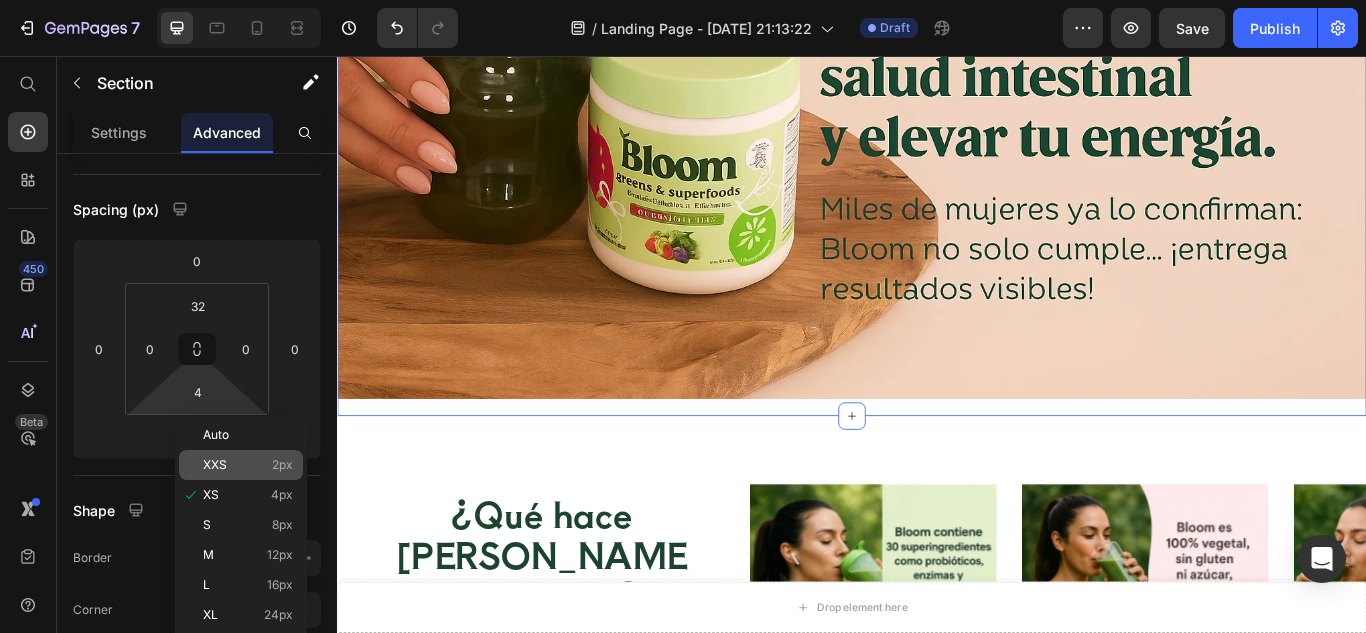 click on "XXS" at bounding box center (215, 465) 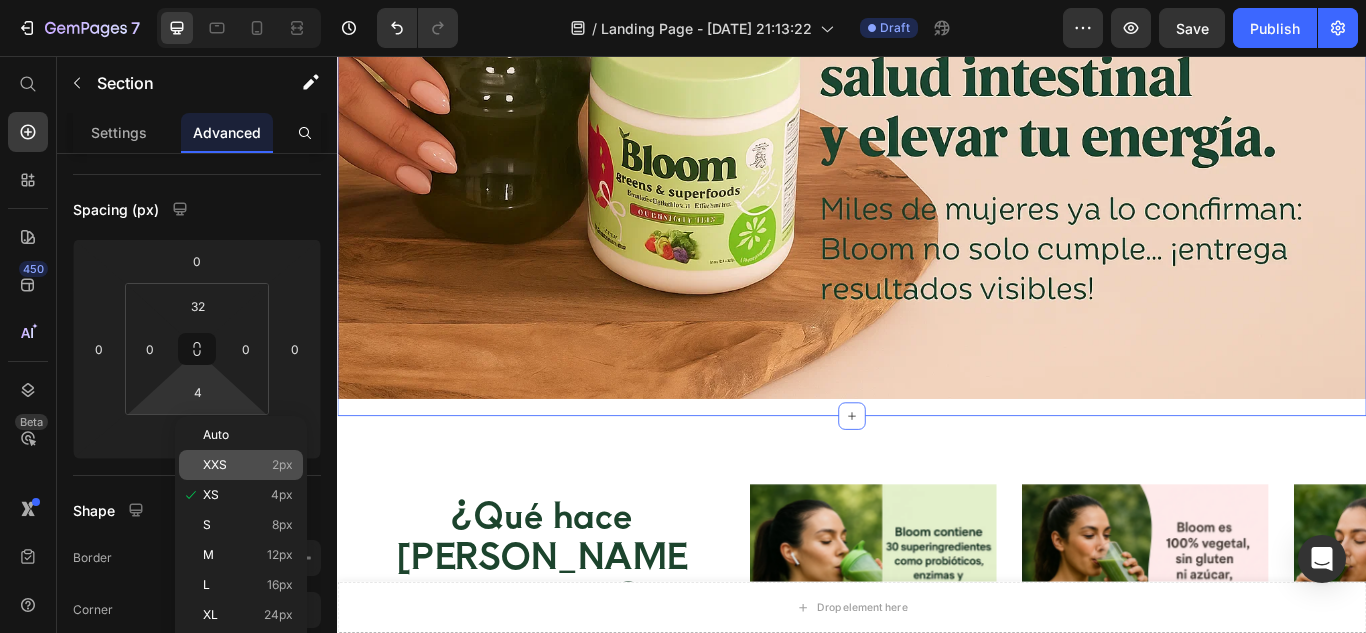 type on "2" 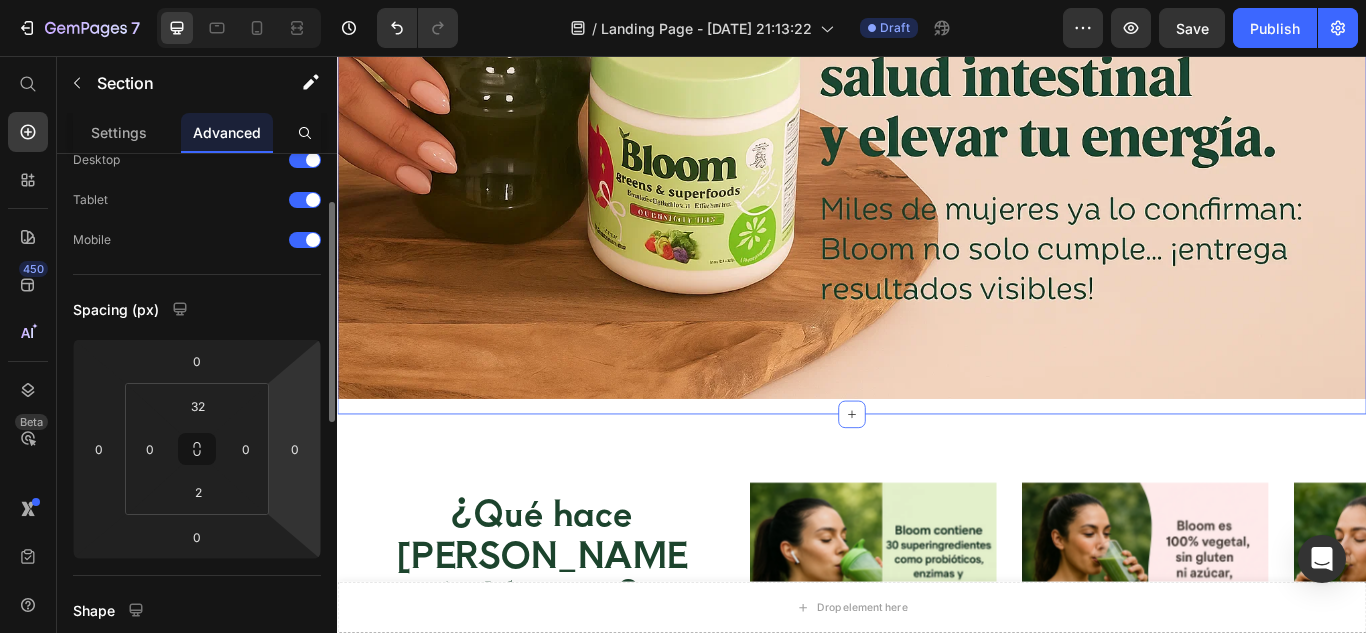 scroll, scrollTop: 72, scrollLeft: 0, axis: vertical 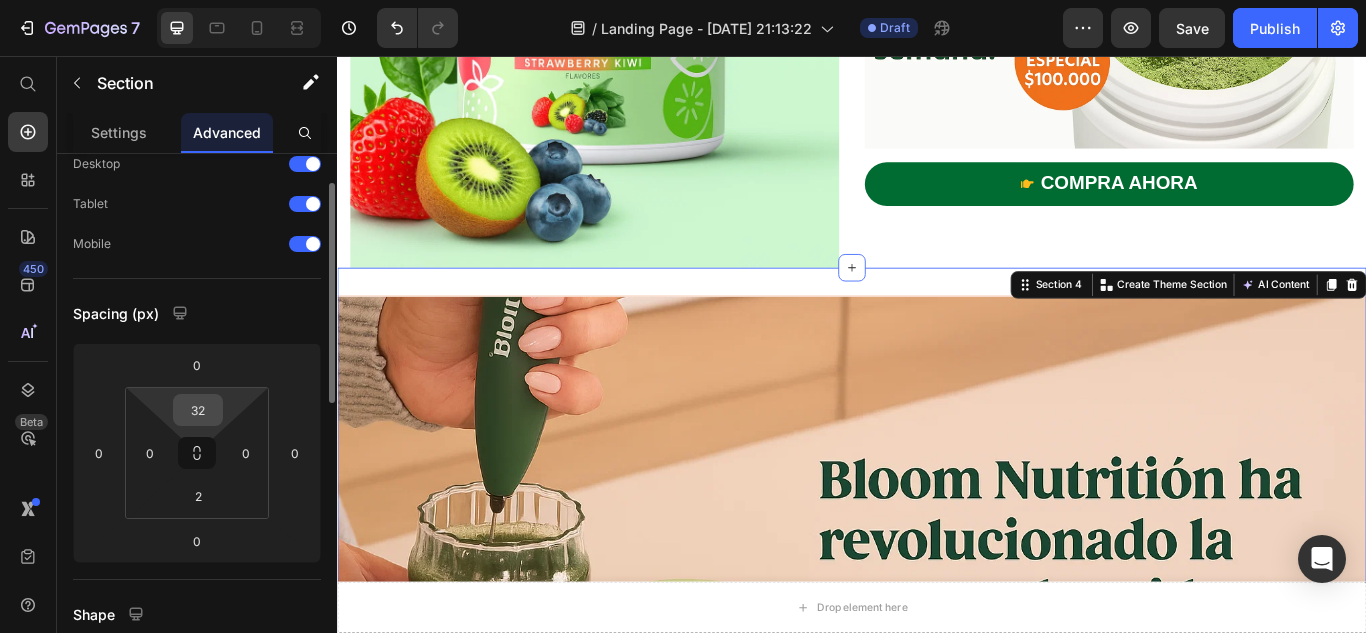 click on "32" at bounding box center [198, 410] 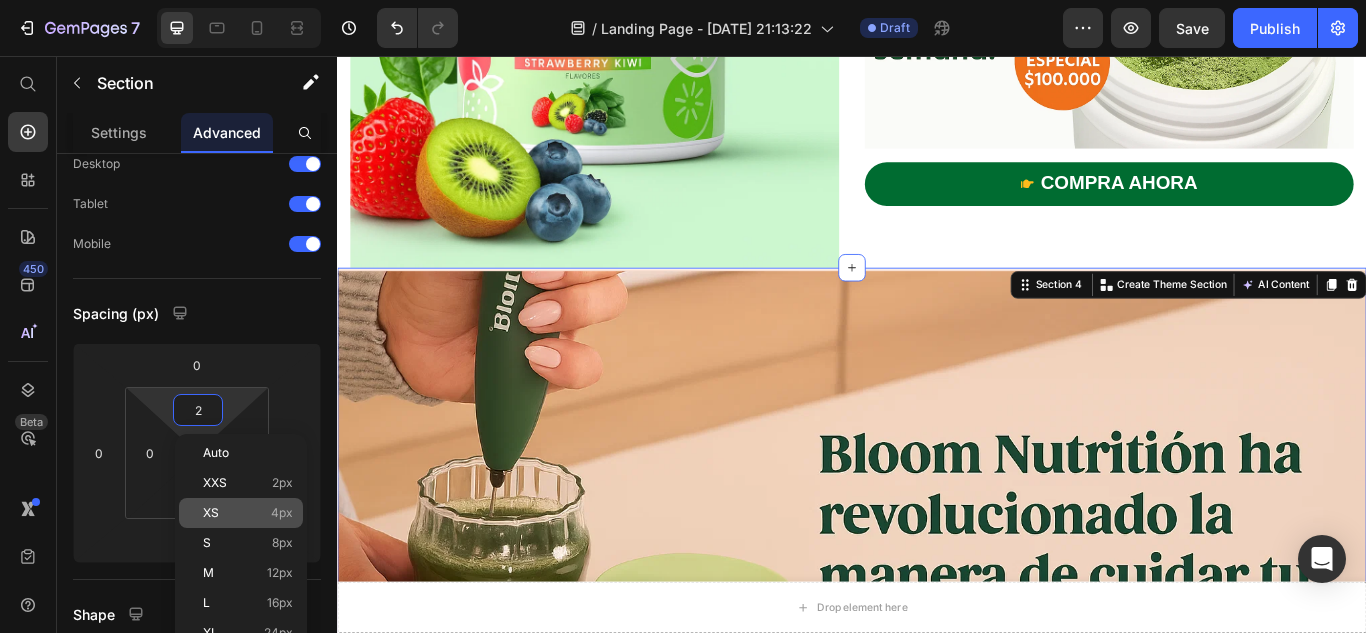 click on "XS" at bounding box center (211, 513) 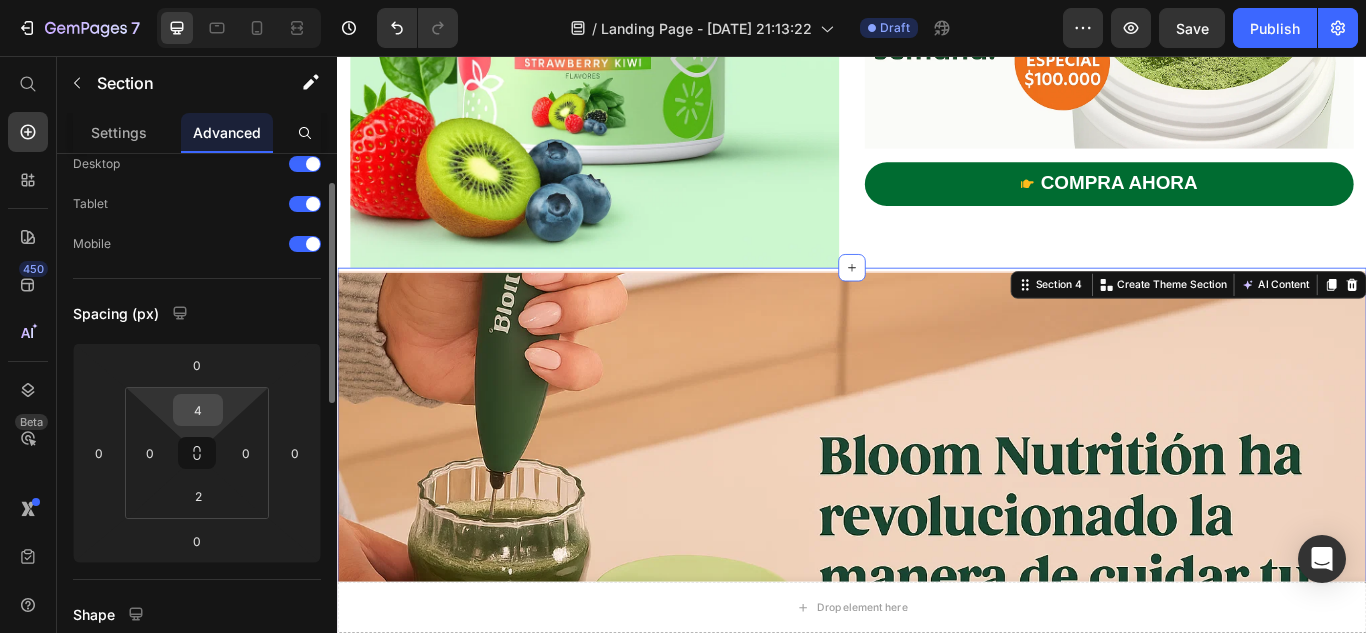 click on "4" at bounding box center [198, 410] 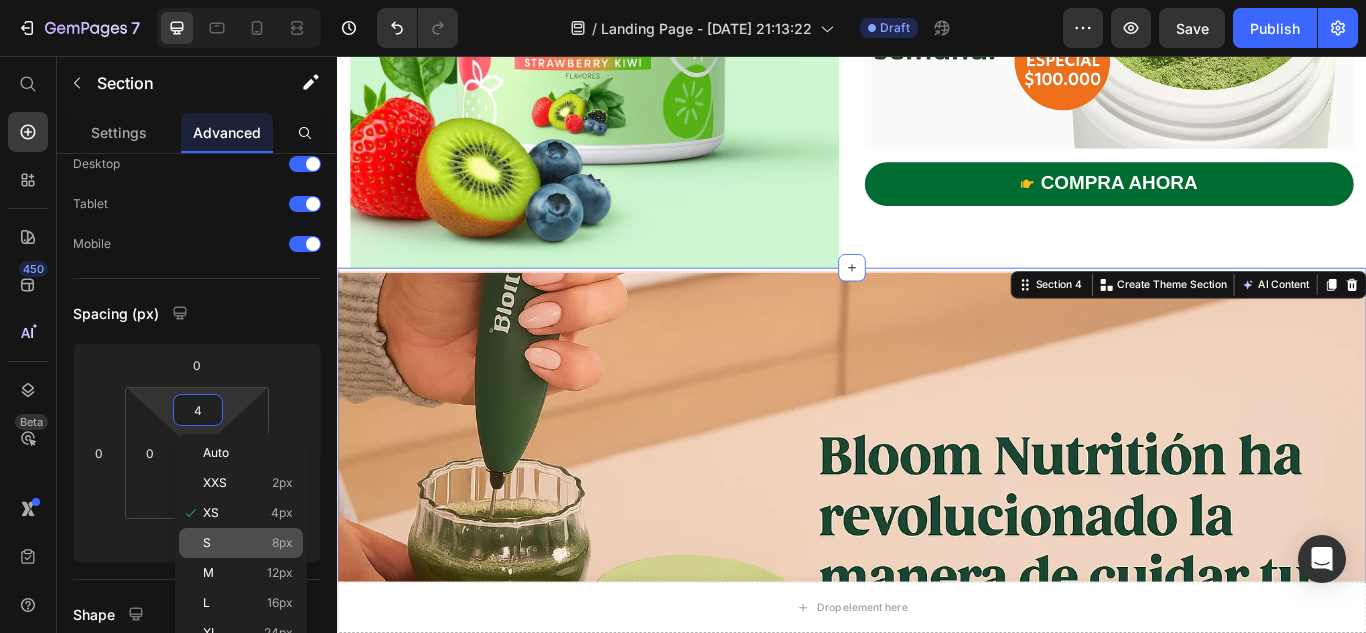 click on "S 8px" at bounding box center [248, 543] 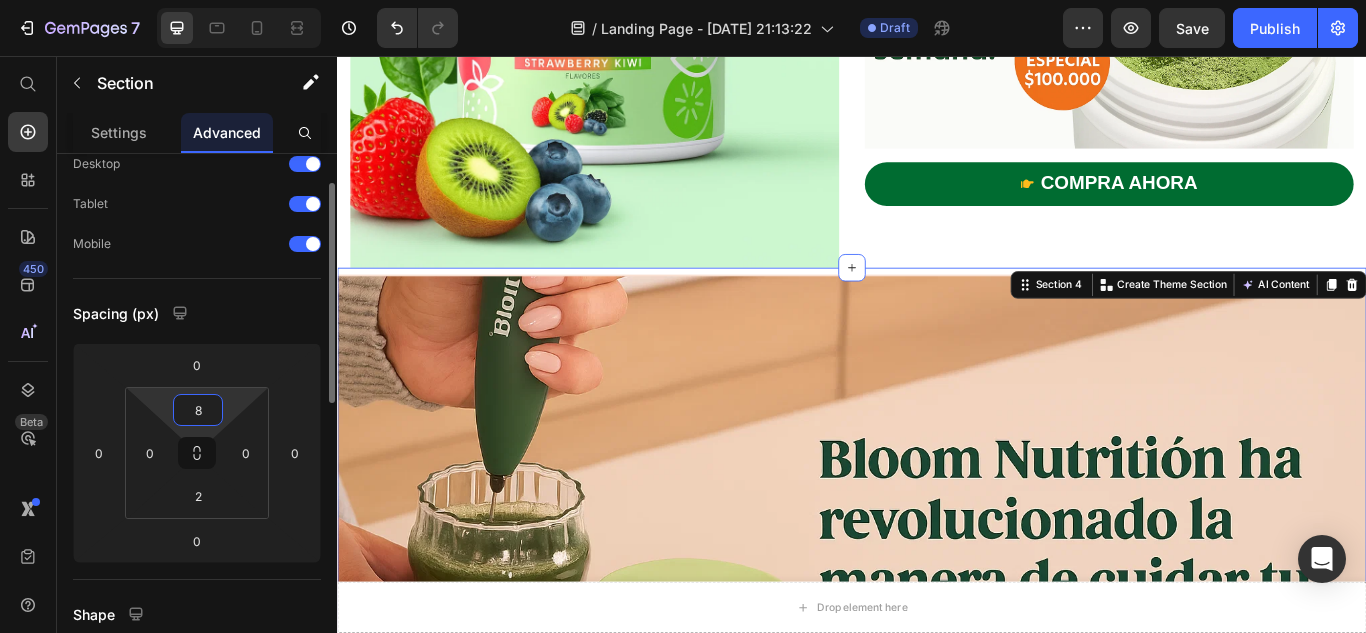 click on "8" at bounding box center (198, 410) 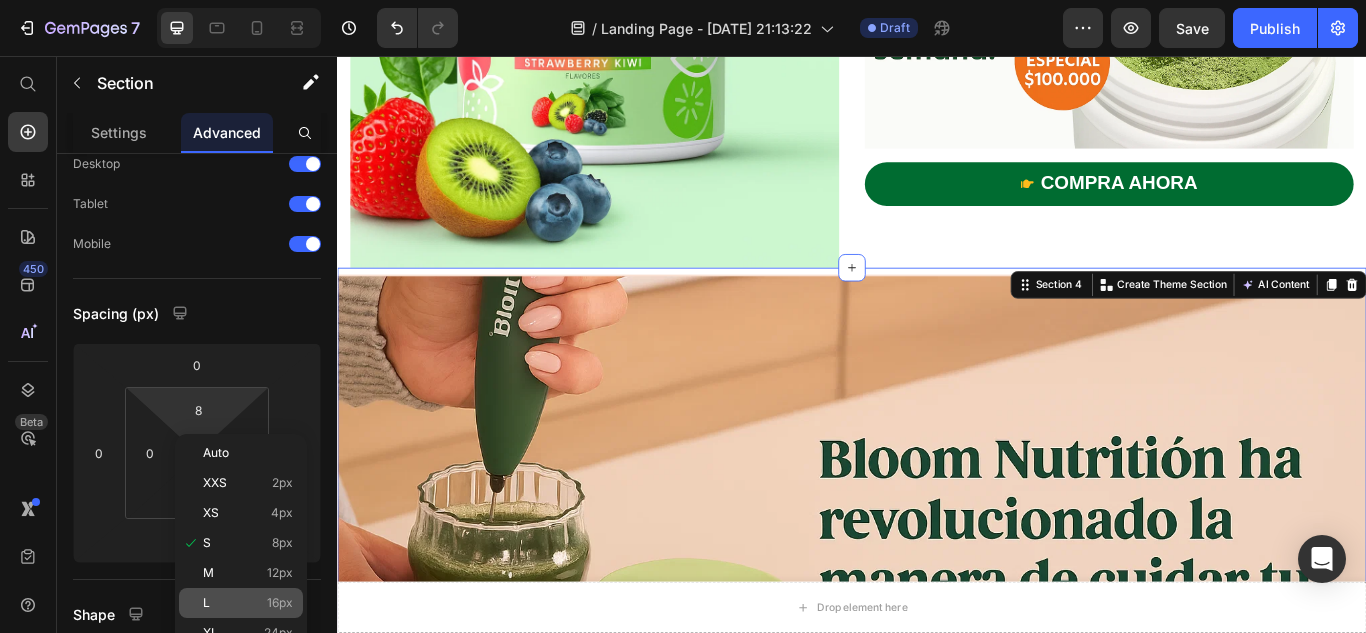 click on "L 16px" 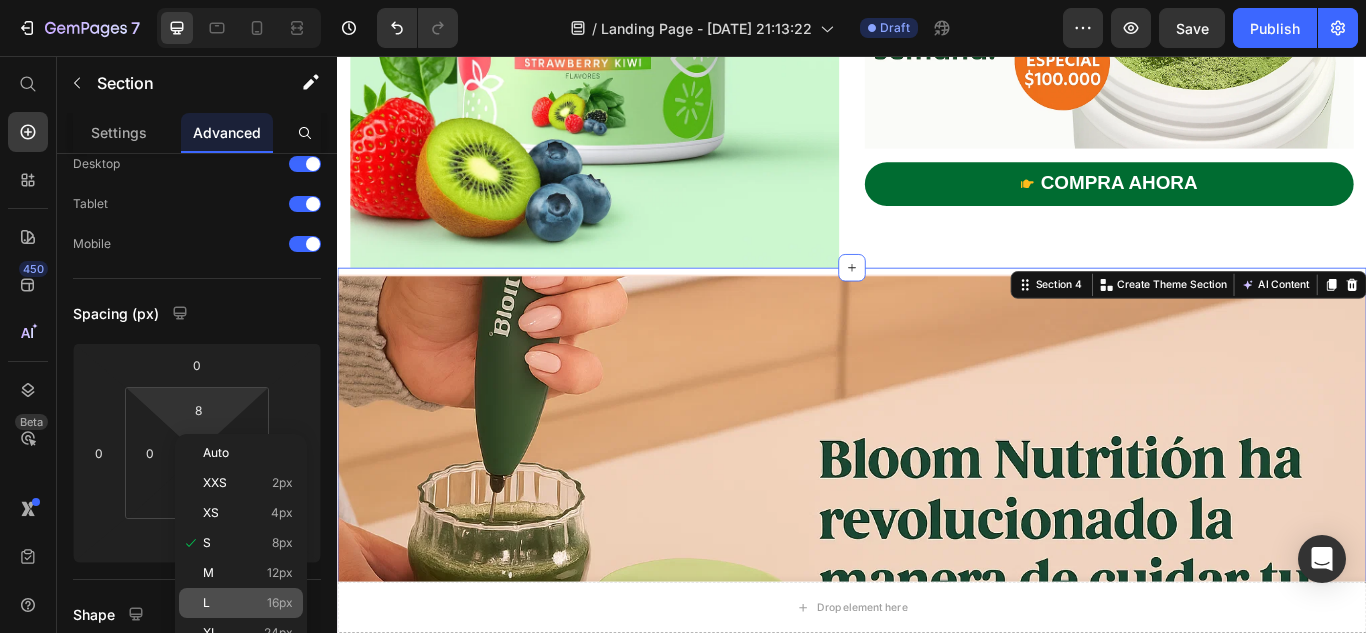 type on "16" 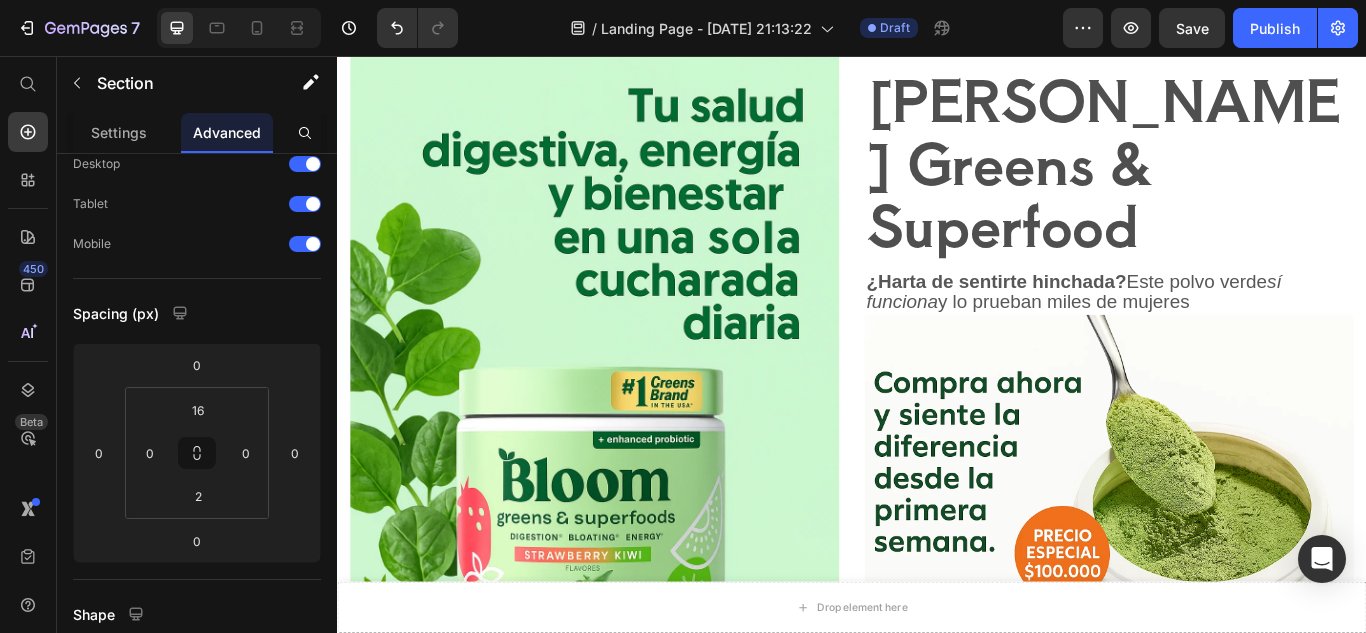 scroll, scrollTop: 0, scrollLeft: 0, axis: both 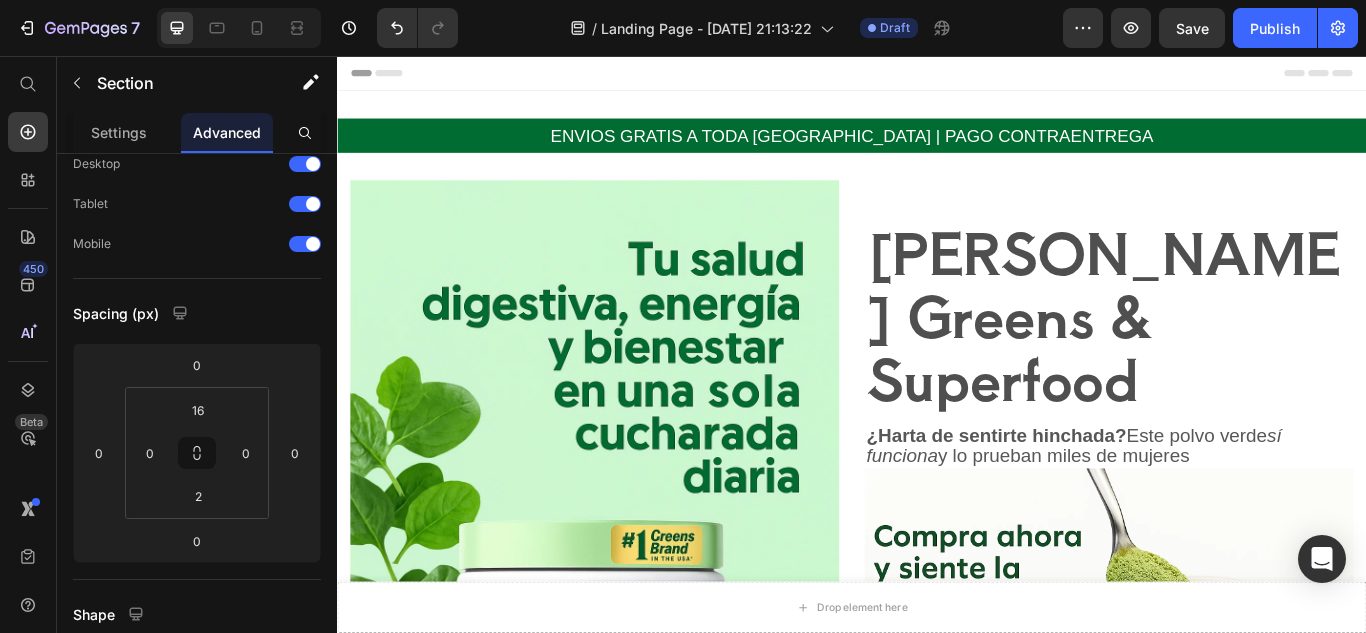 drag, startPoint x: 570, startPoint y: 650, endPoint x: 980, endPoint y: 255, distance: 569.31976 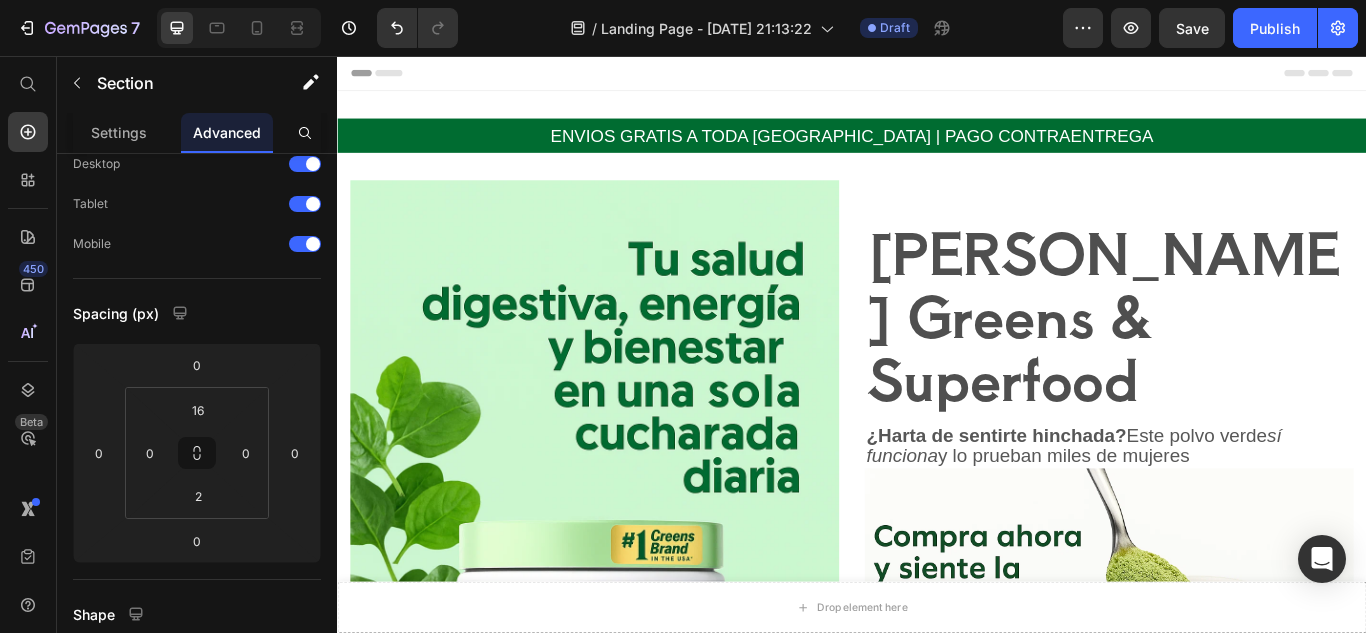 click on "Bloom Greens & Superfood Heading ¿Harta de sentirte hinchada?  Este polvo verde  sí funciona  y lo prueban miles de mujeres Text Block Image
compra ahora Button" at bounding box center [1237, 628] 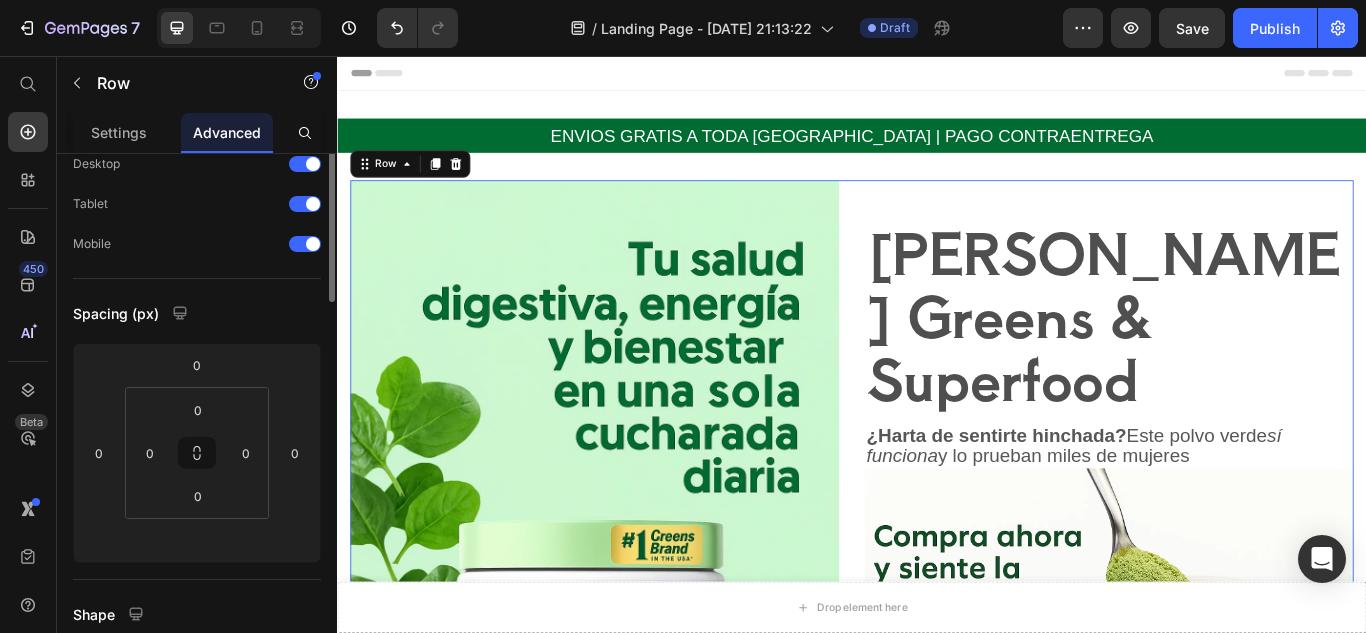 scroll, scrollTop: 0, scrollLeft: 0, axis: both 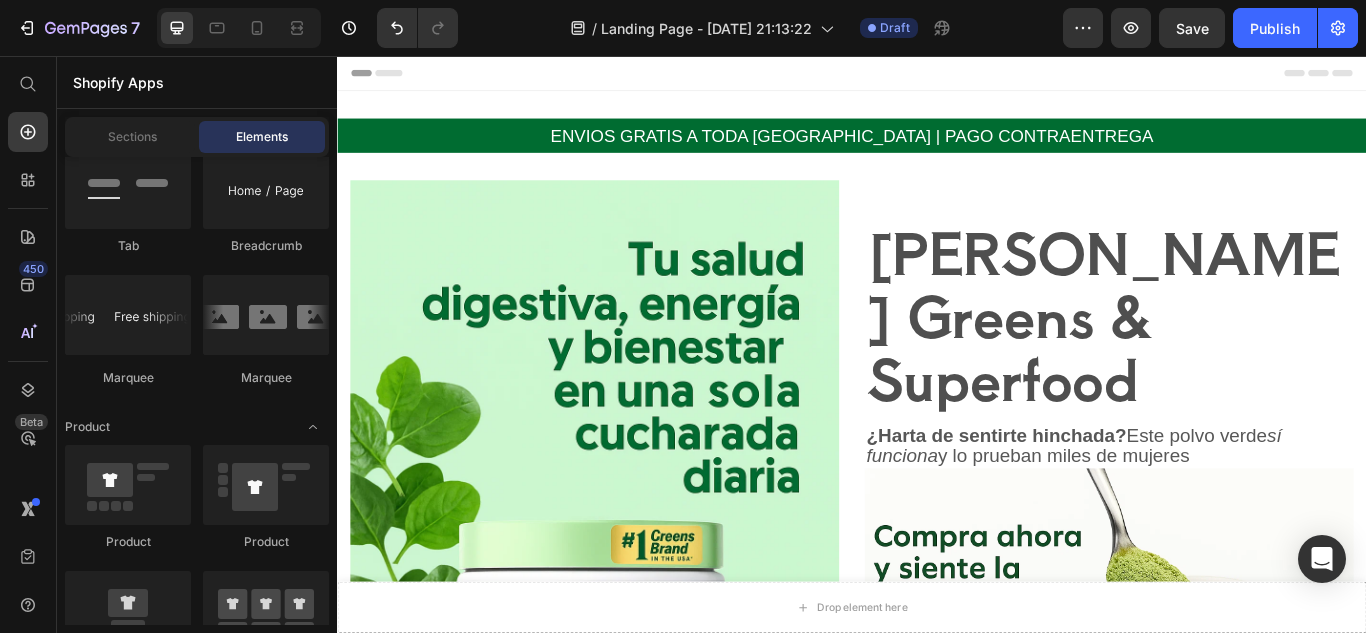 click on "Header" at bounding box center [937, 76] 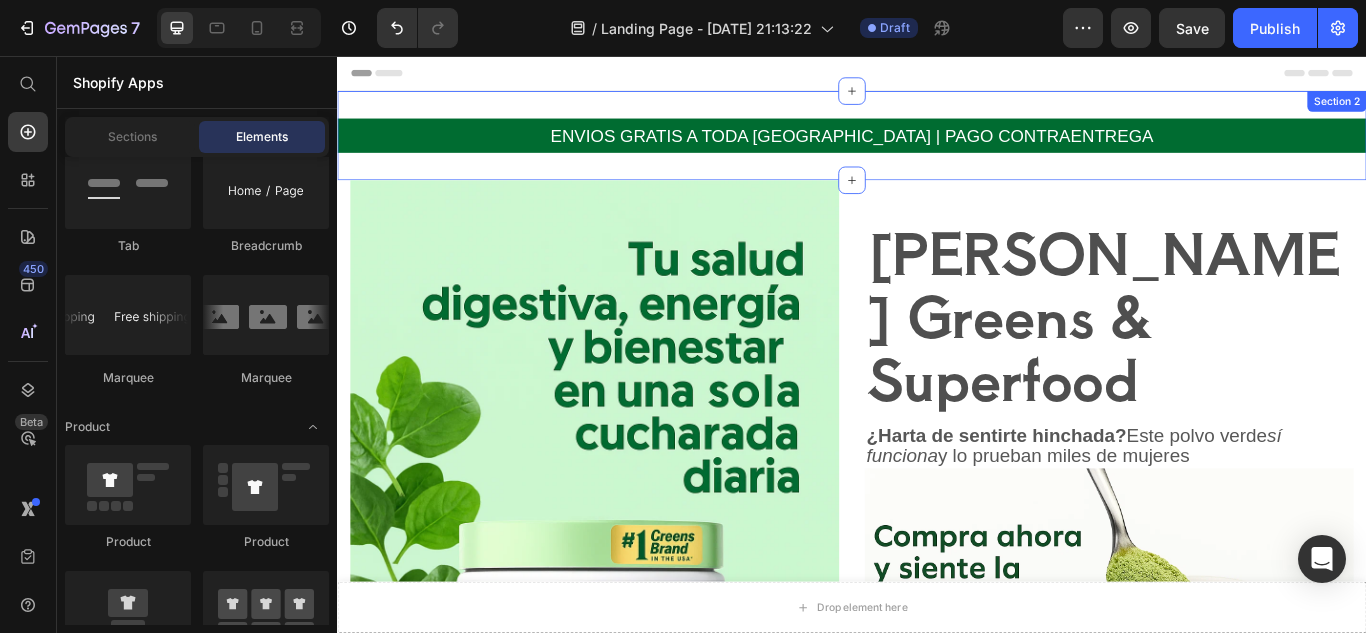 click on "ENVIOS GRATIS A TODA COLOMBIA | PAGO CONTRAENTREGA Text Block Row Section 2" at bounding box center [937, 149] 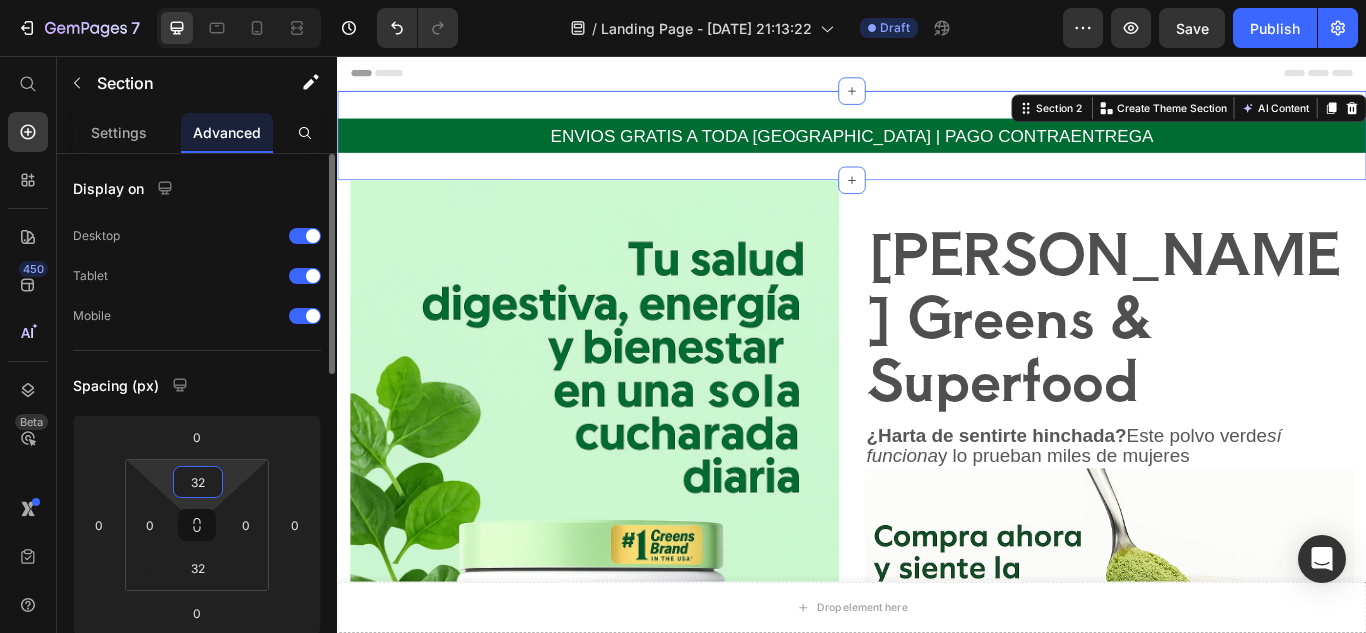 click on "32" at bounding box center (198, 482) 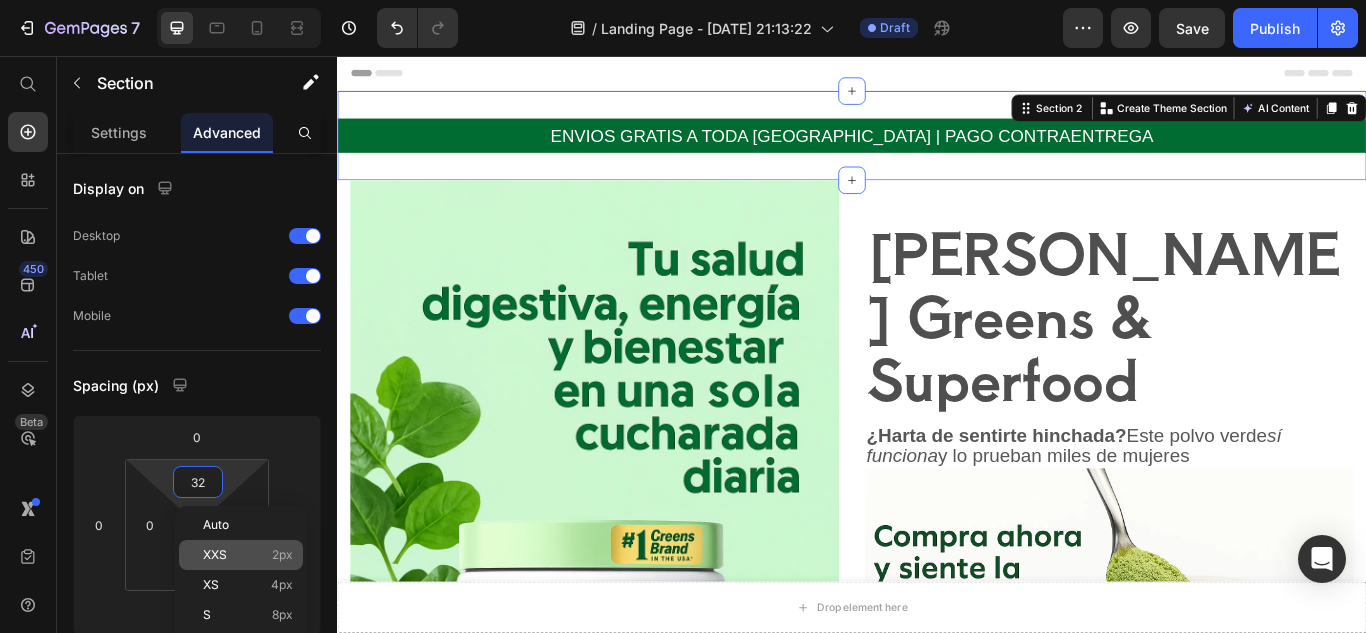 type on "2" 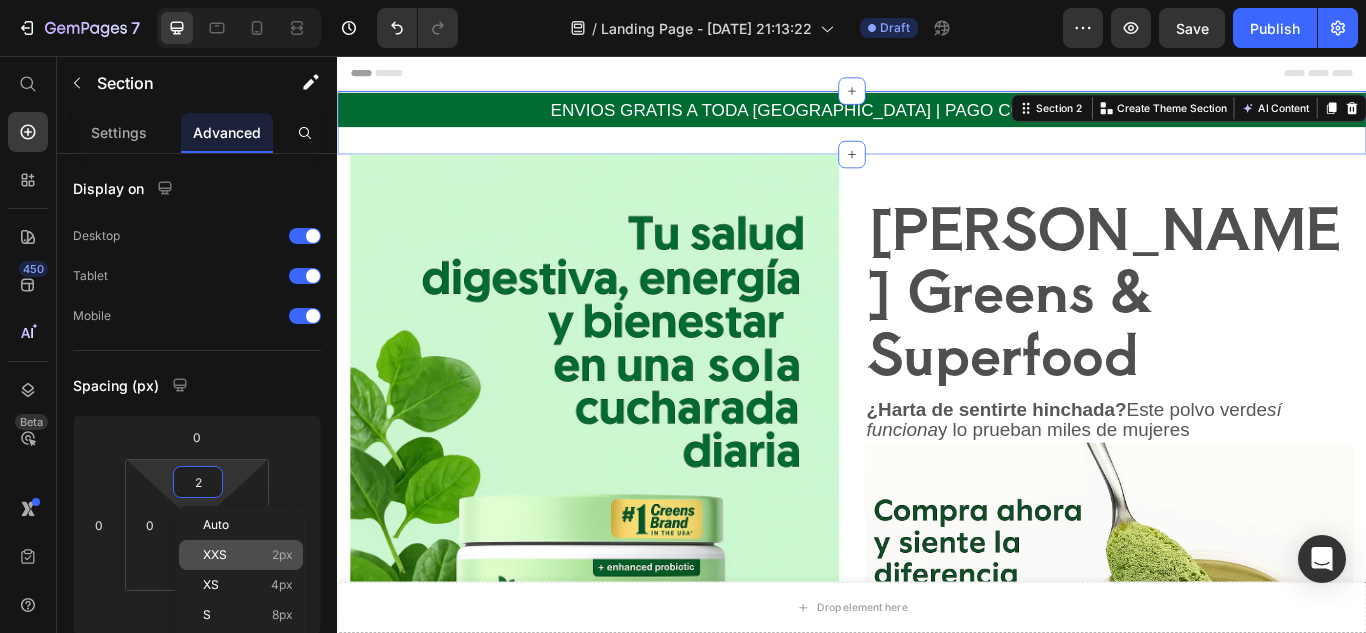 click on "XXS" at bounding box center [215, 555] 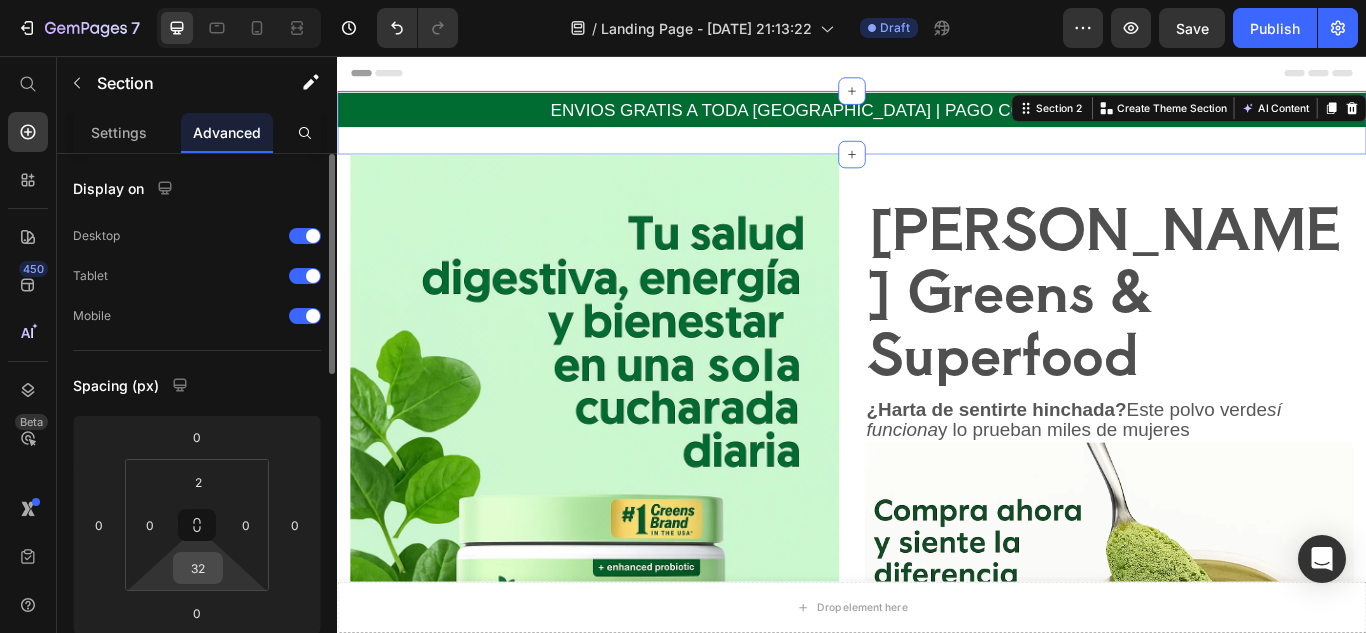click on "32" at bounding box center (198, 568) 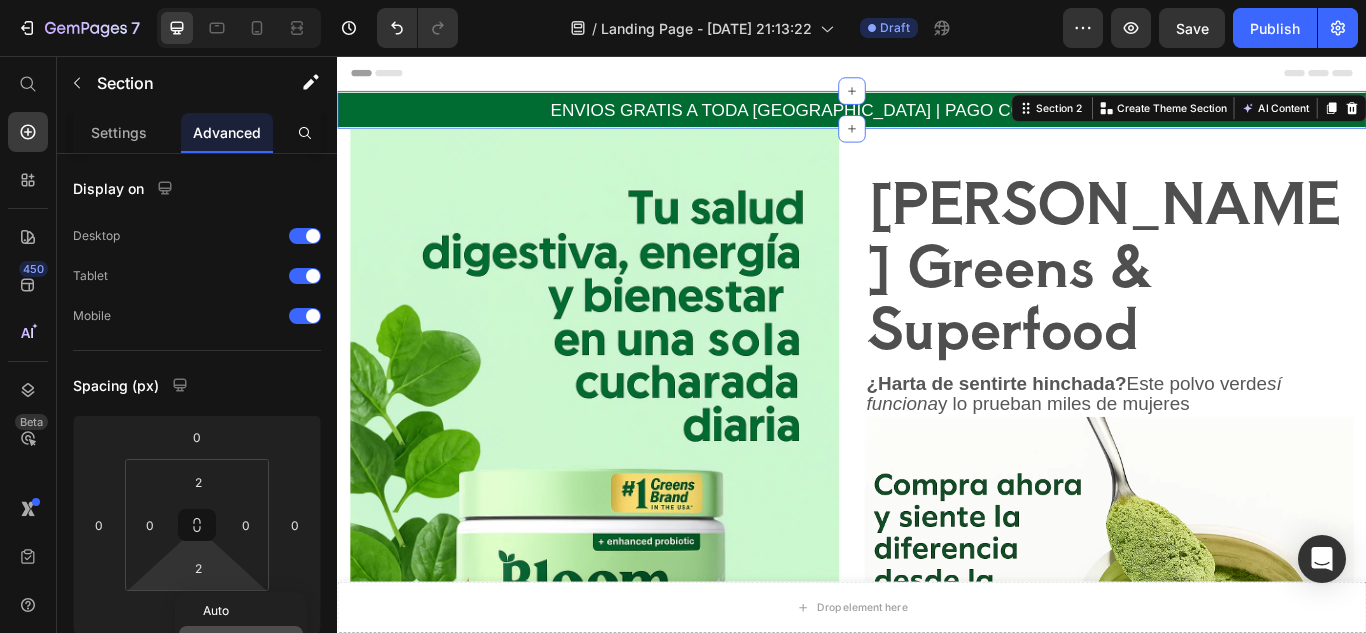 click on "XXS 2px" 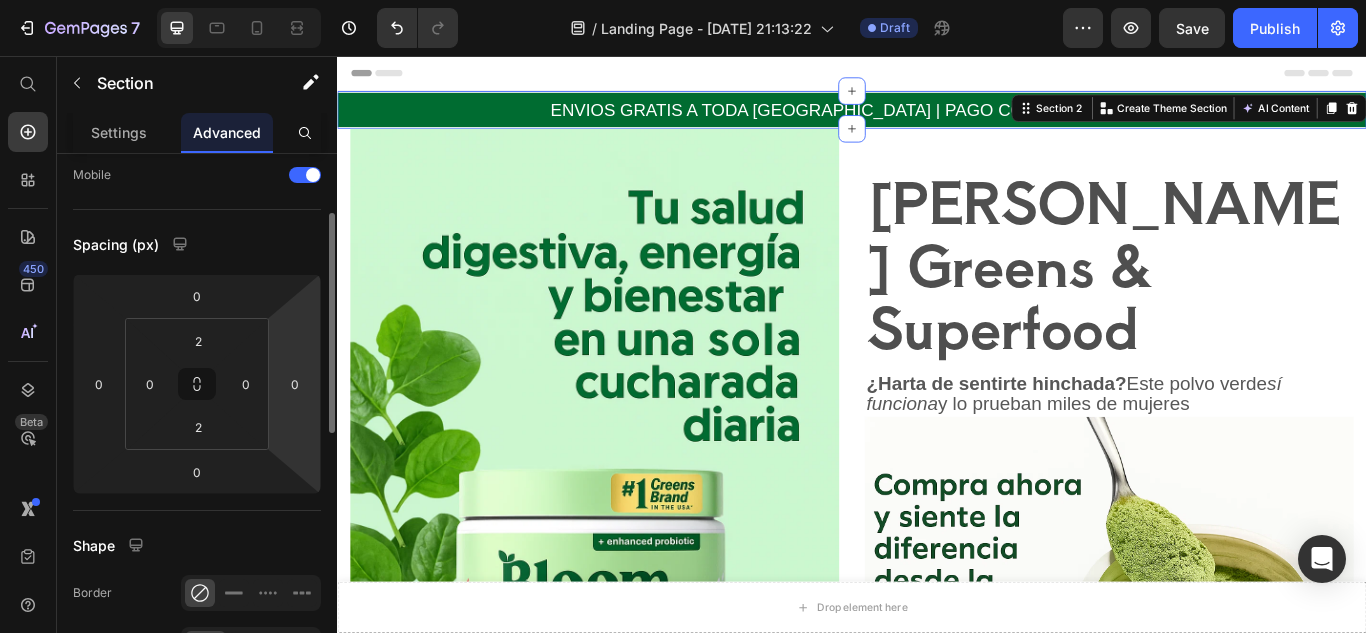 scroll, scrollTop: 142, scrollLeft: 0, axis: vertical 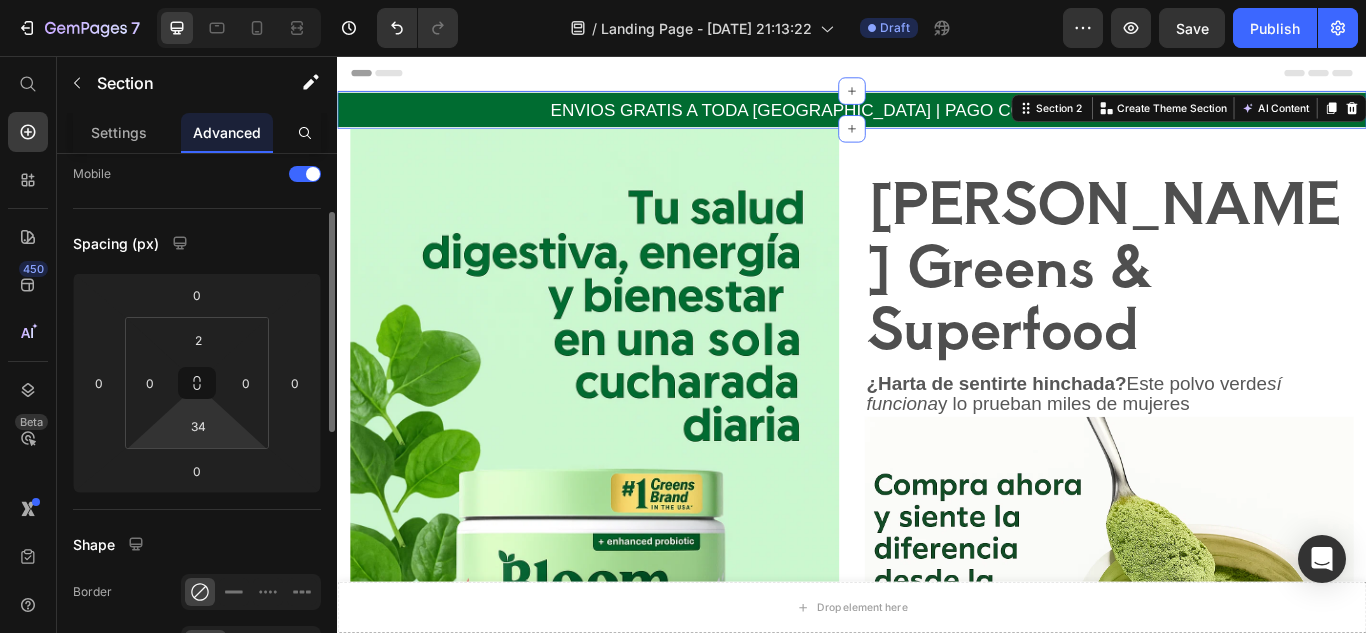 drag, startPoint x: 226, startPoint y: 434, endPoint x: 225, endPoint y: 418, distance: 16.03122 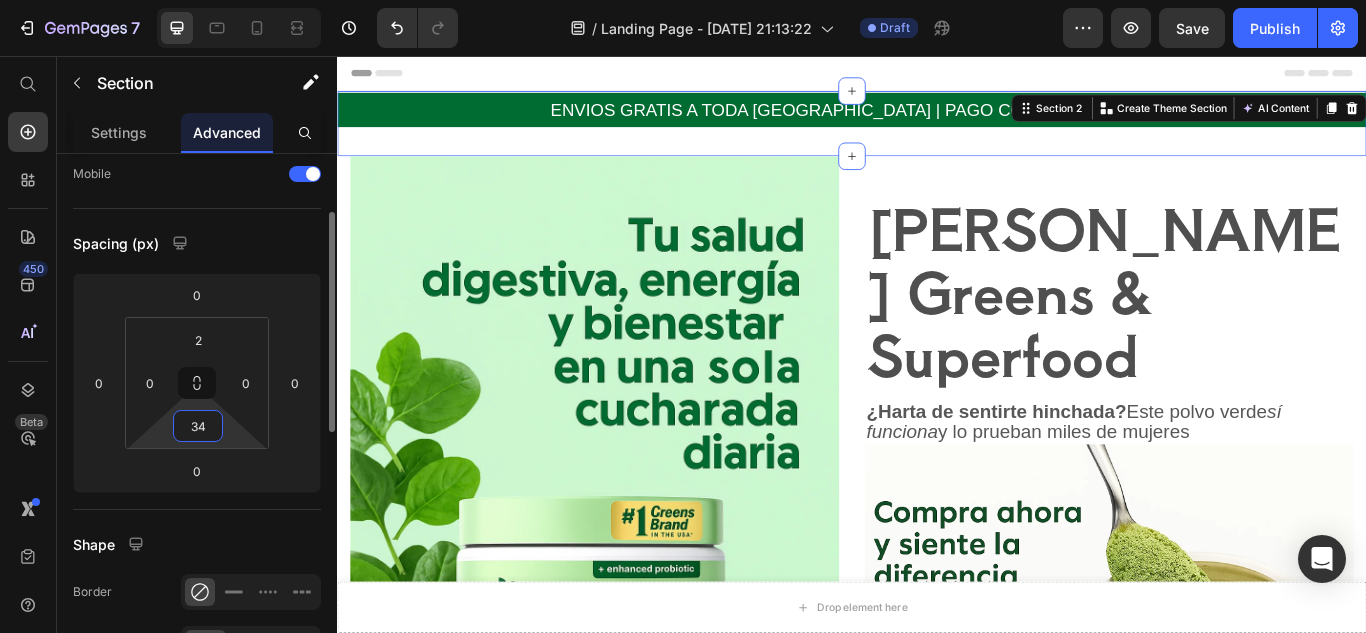 click on "34" at bounding box center (198, 426) 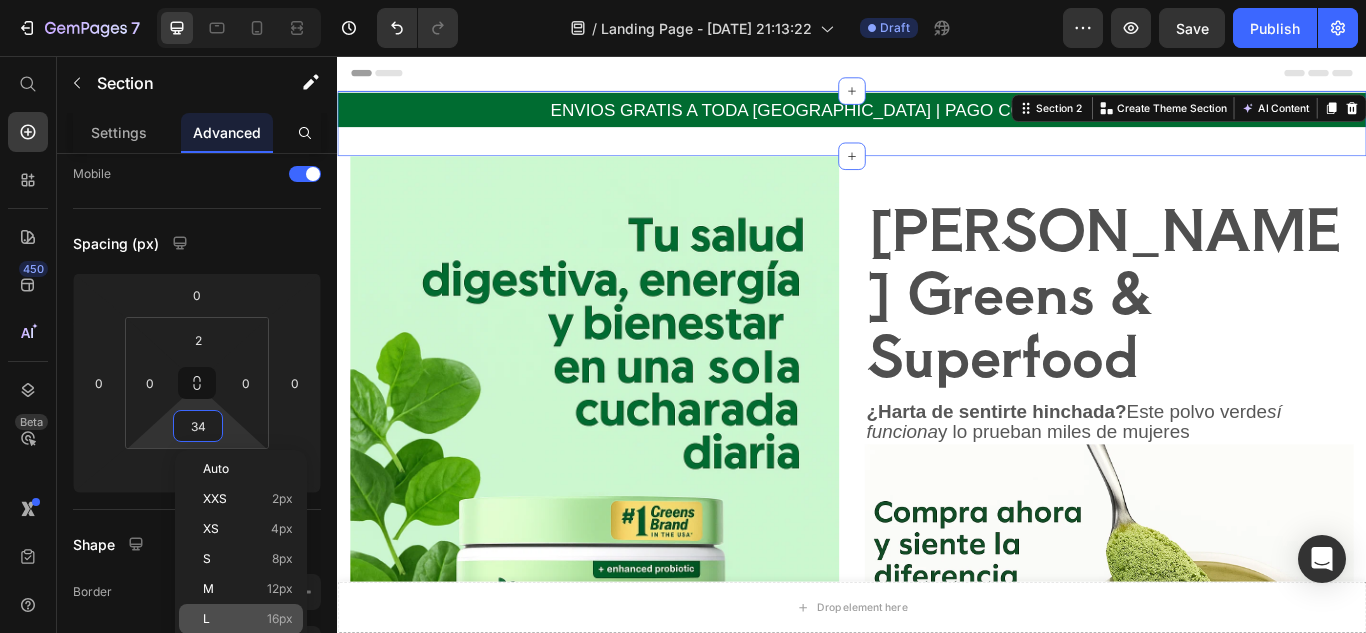 click on "L 16px" 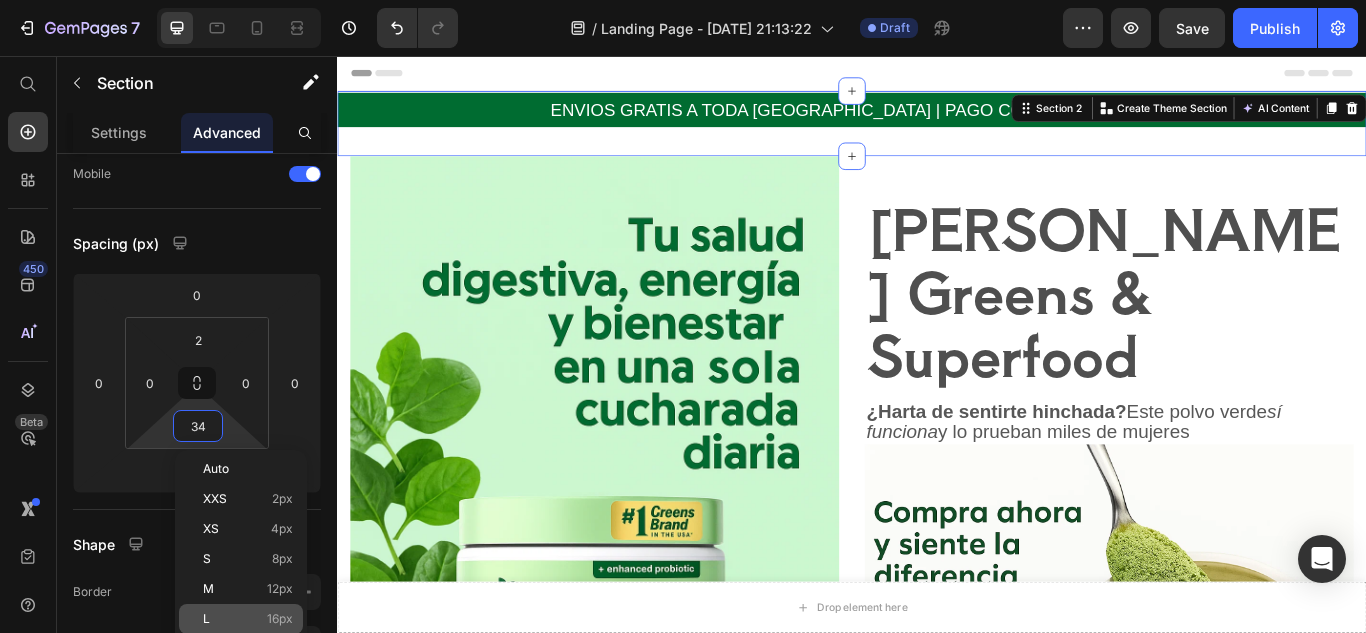 type on "16" 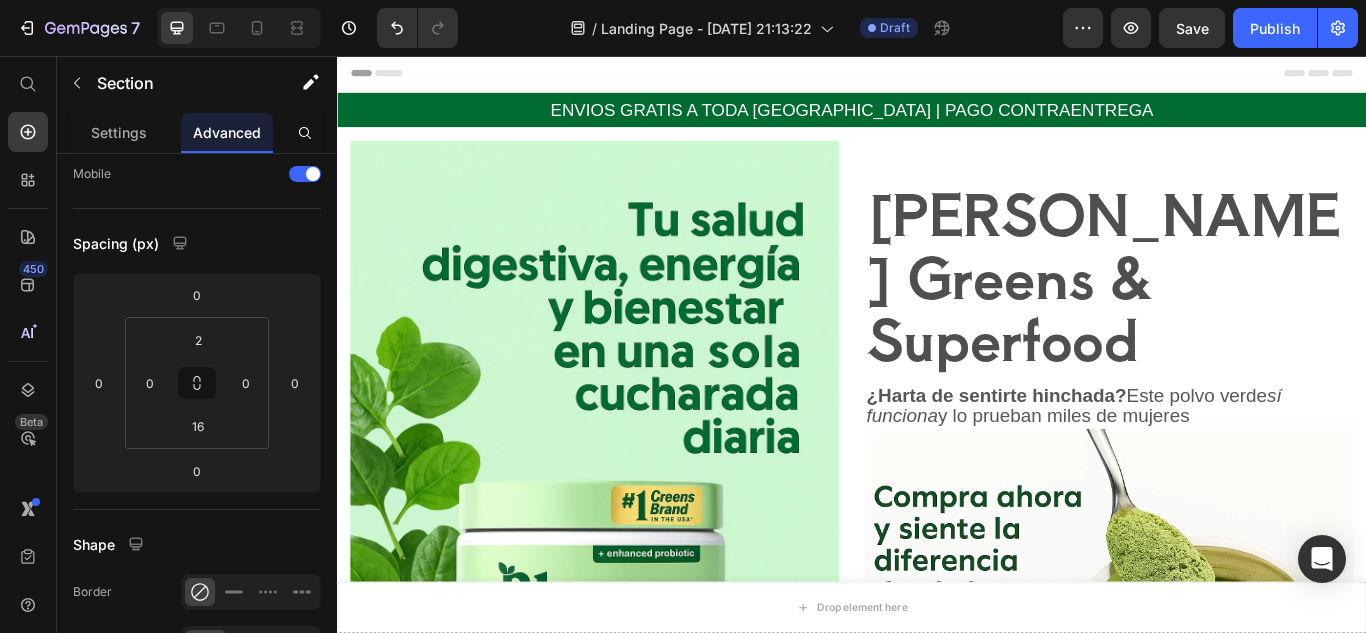 click on "Header" at bounding box center [937, 76] 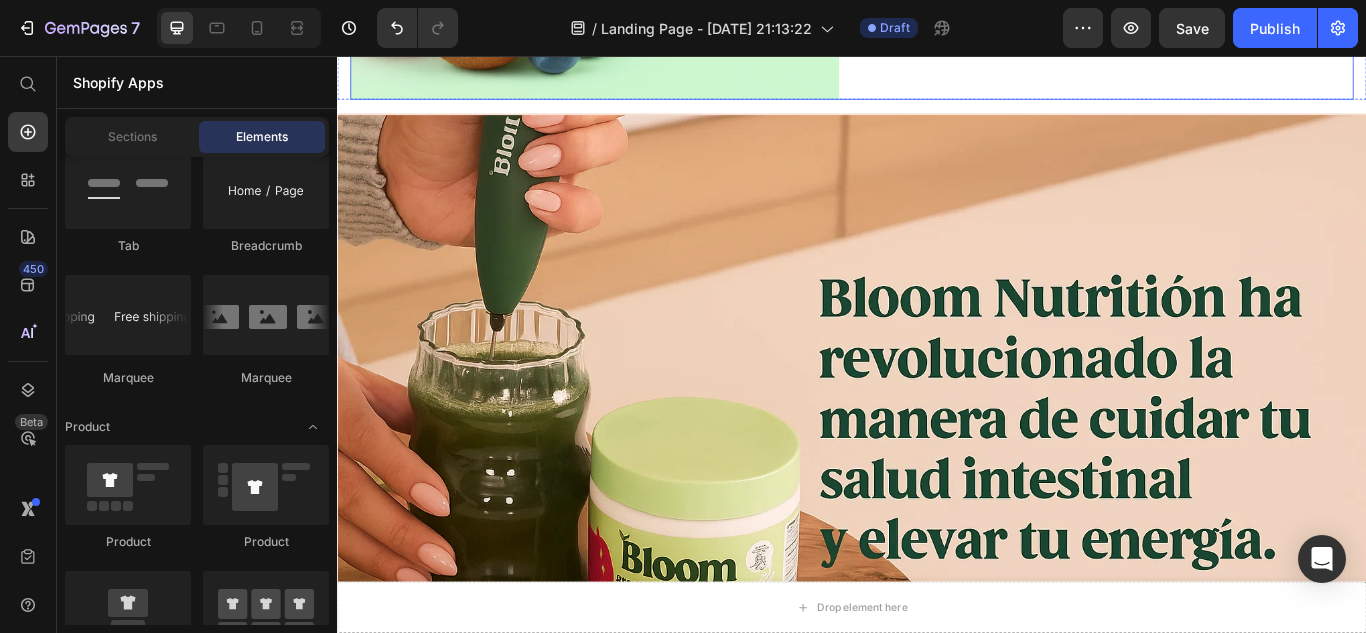 scroll, scrollTop: 926, scrollLeft: 0, axis: vertical 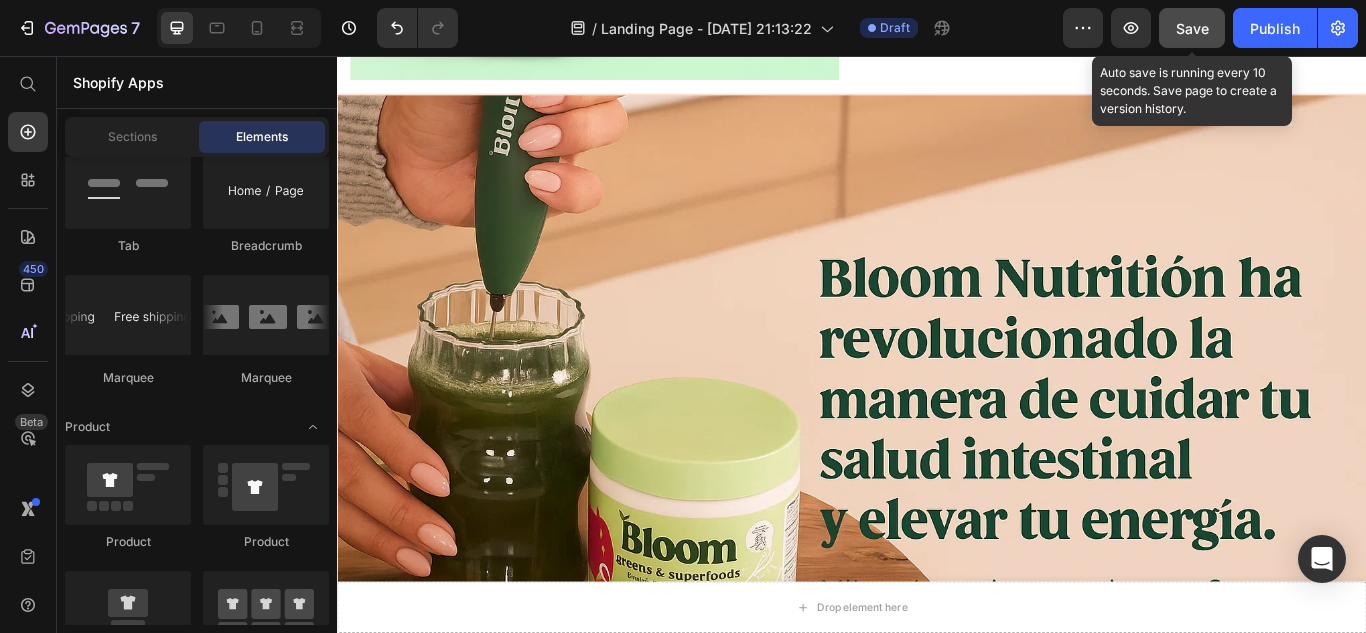 click on "Save" at bounding box center (1192, 28) 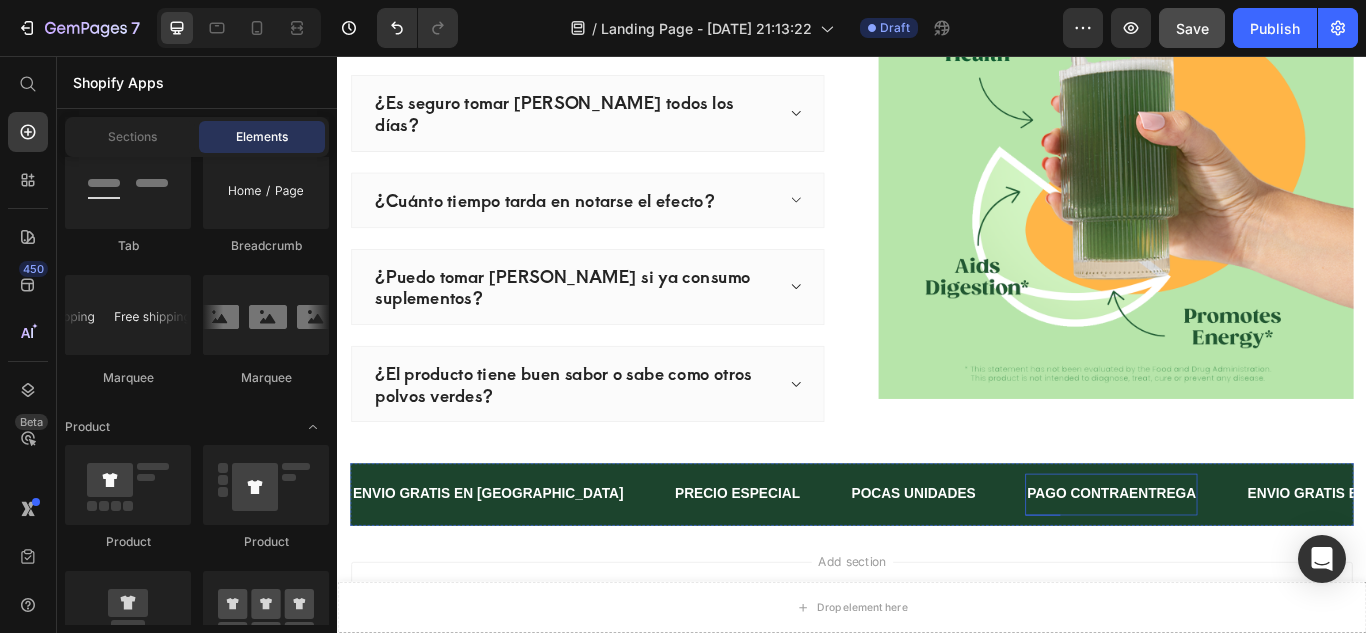 scroll, scrollTop: 1796, scrollLeft: 0, axis: vertical 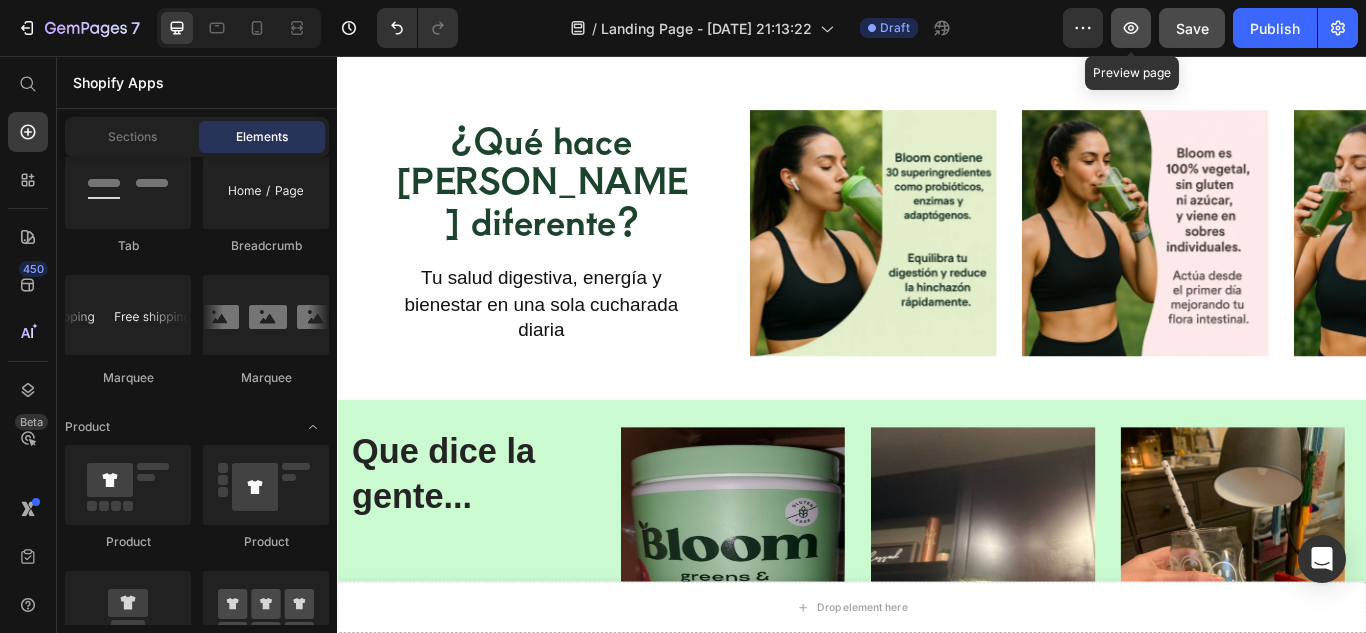 click 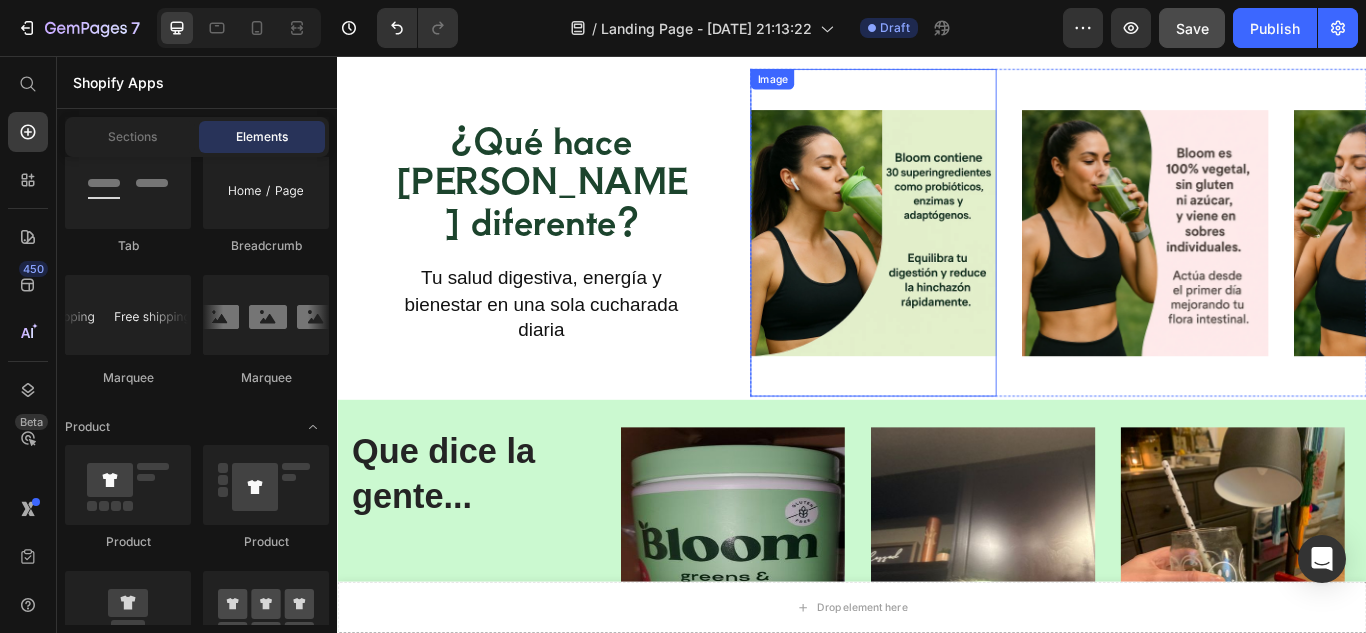 scroll, scrollTop: 2303, scrollLeft: 0, axis: vertical 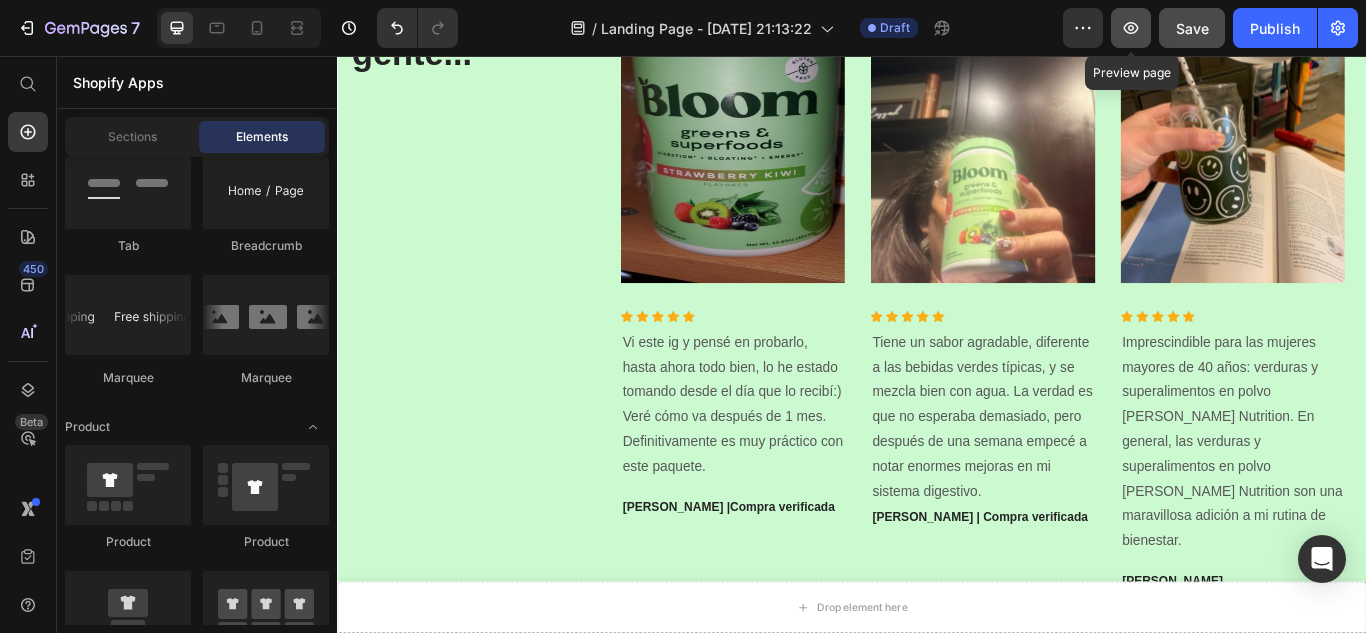click 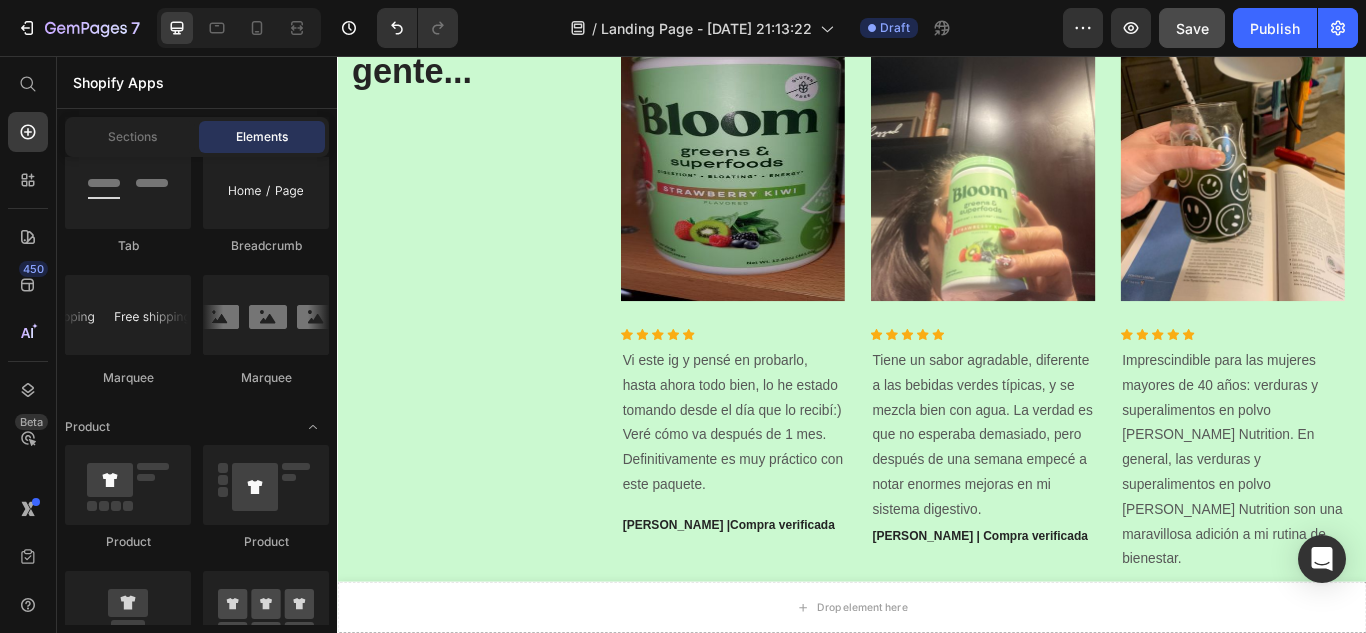 scroll, scrollTop: 1214, scrollLeft: 0, axis: vertical 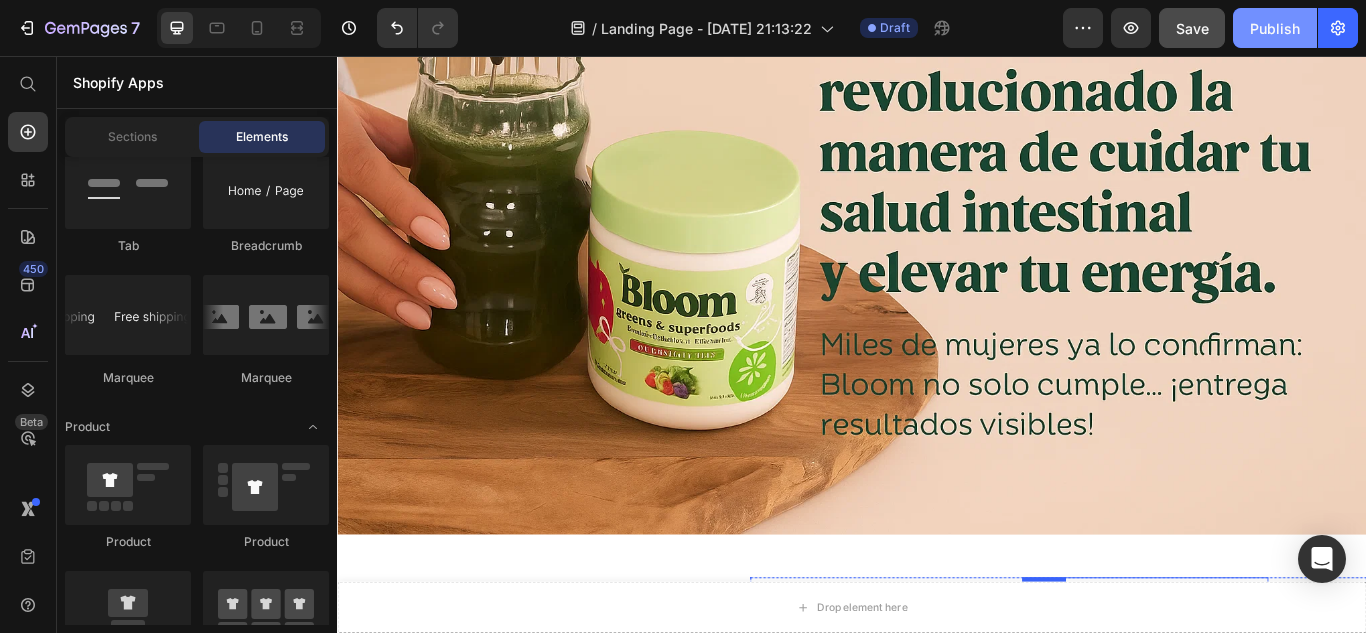 click on "Publish" at bounding box center (1275, 28) 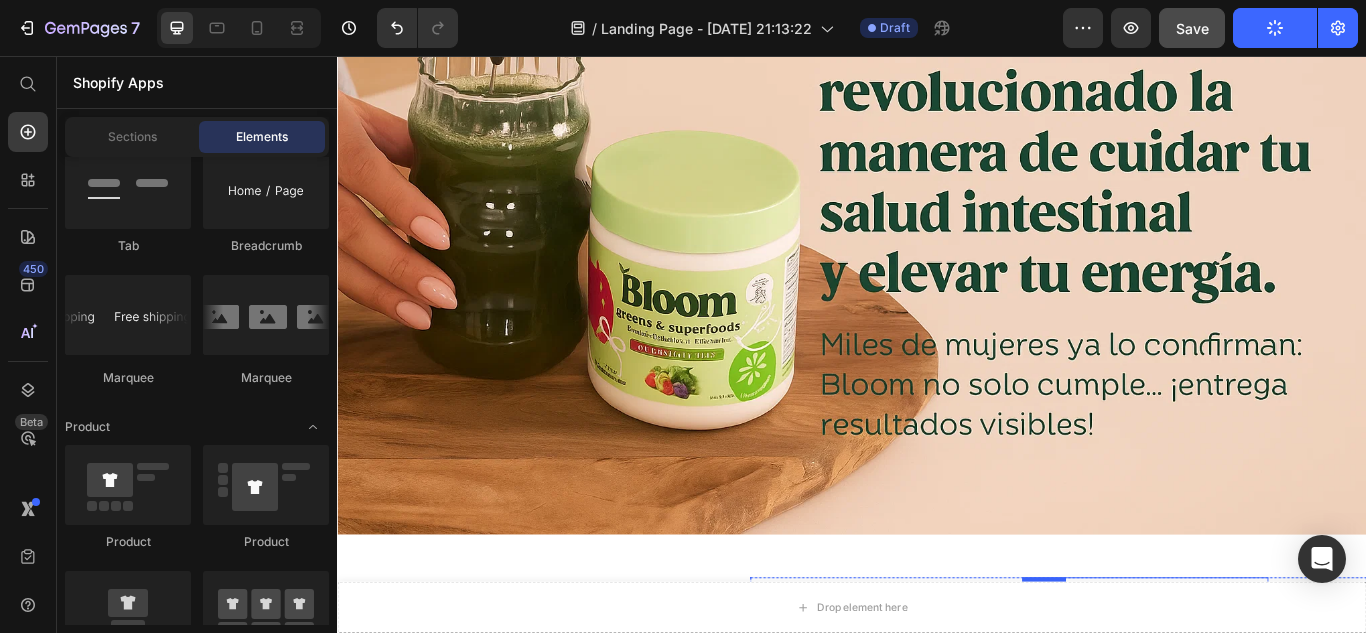 scroll, scrollTop: 602, scrollLeft: 0, axis: vertical 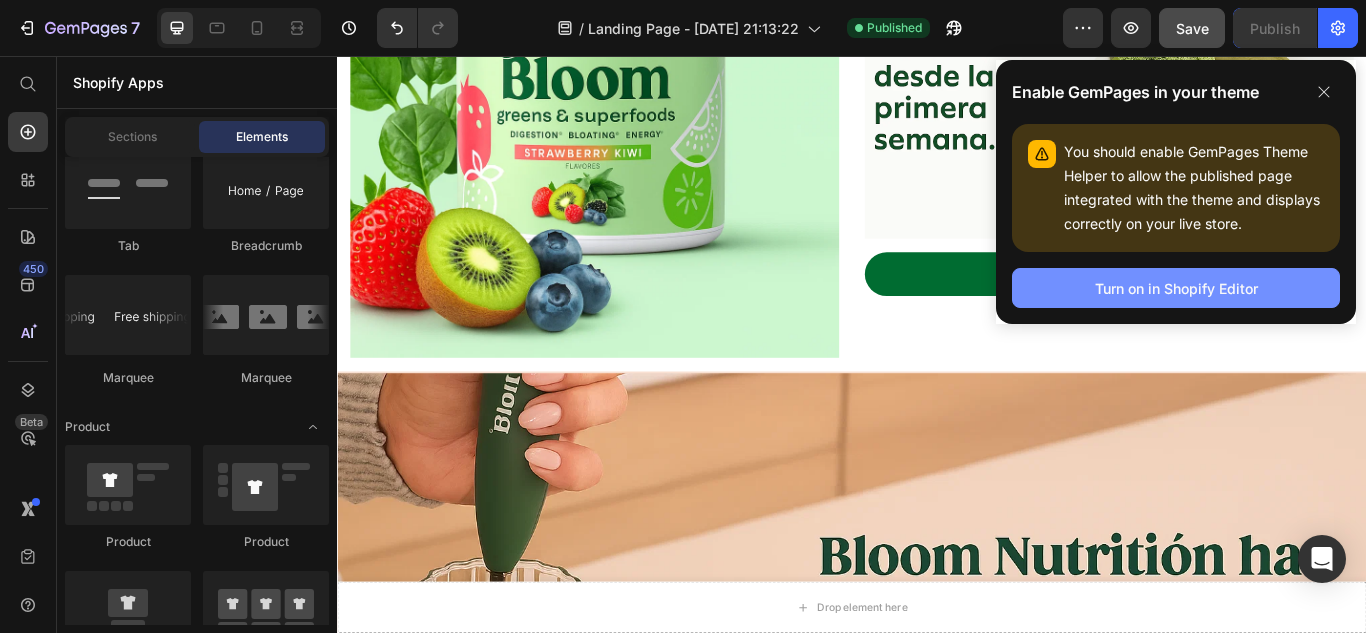 click on "Turn on in Shopify Editor" at bounding box center (1176, 288) 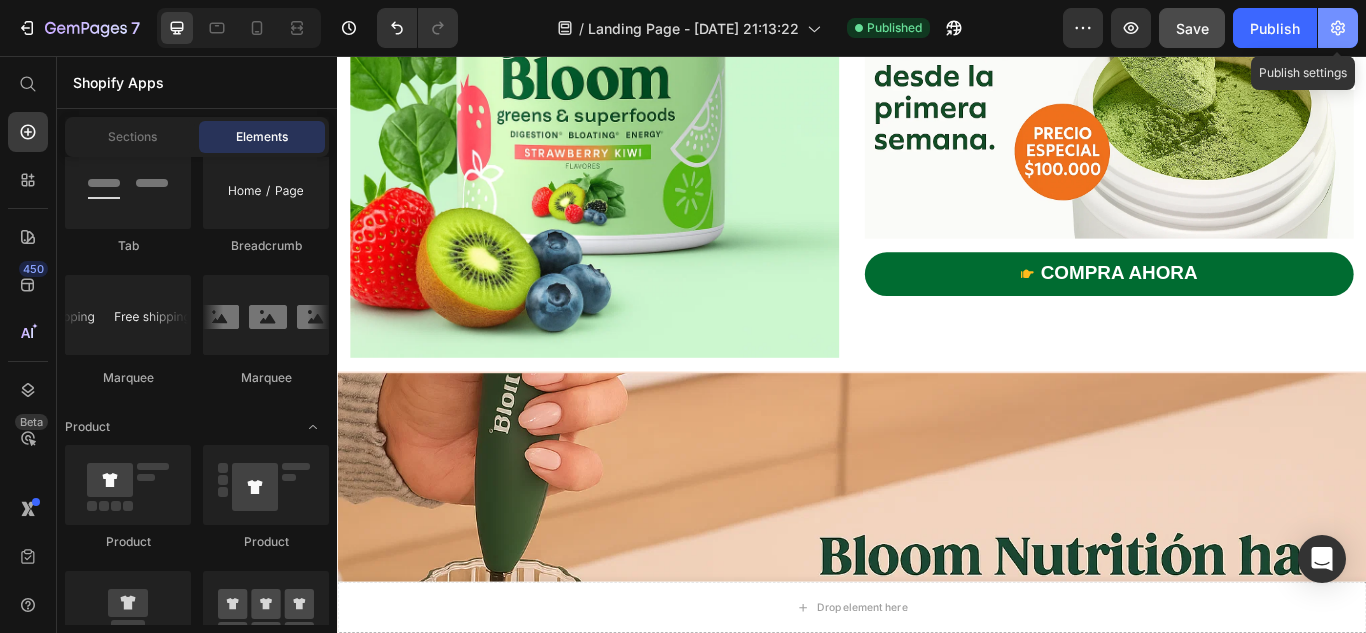 click 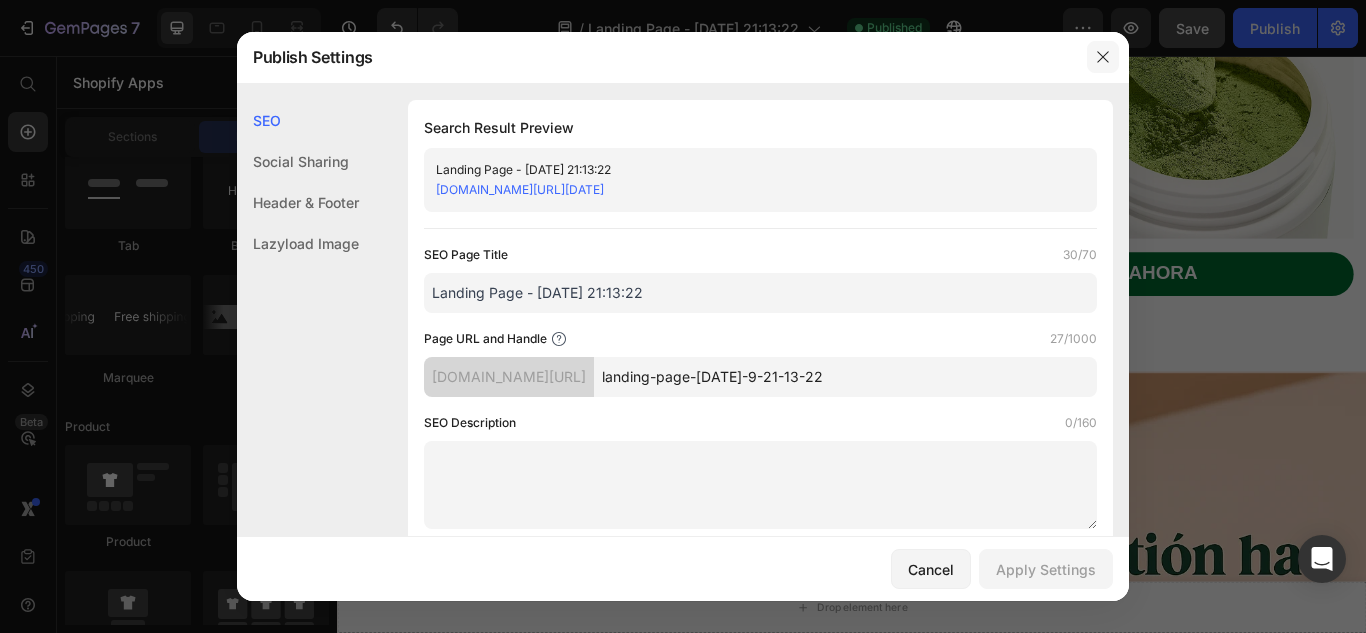click 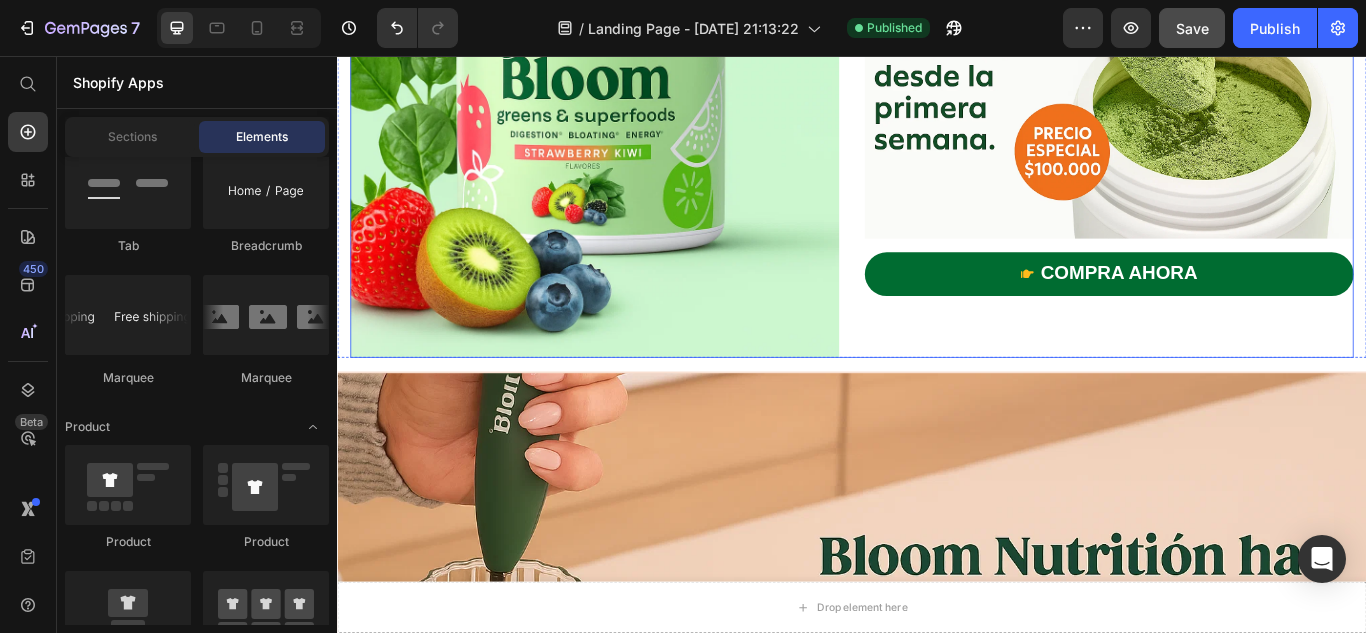 scroll, scrollTop: 0, scrollLeft: 0, axis: both 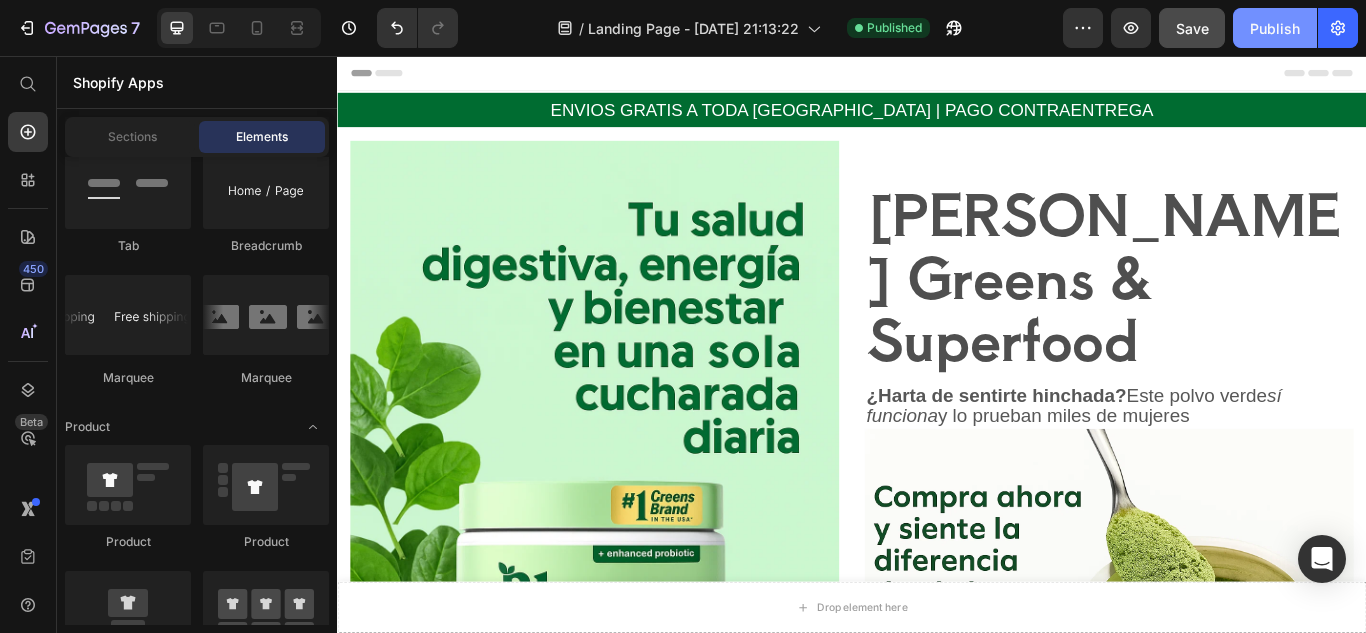 drag, startPoint x: 1278, startPoint y: 36, endPoint x: 1089, endPoint y: 85, distance: 195.24857 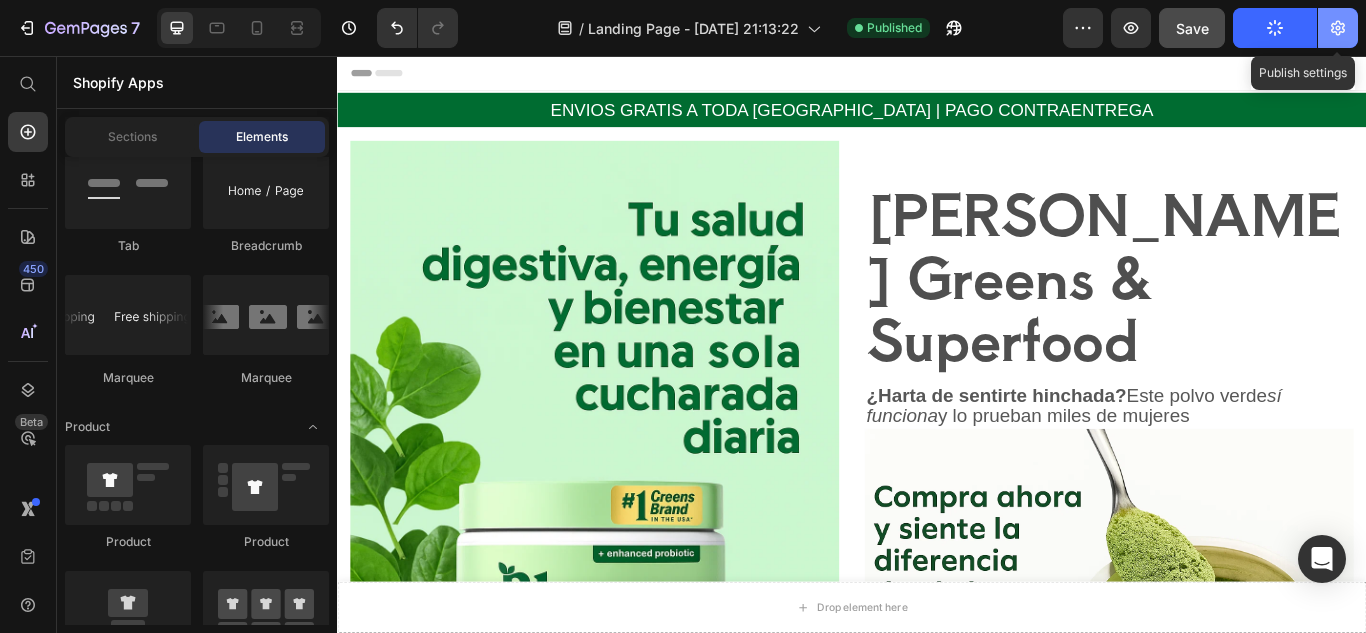 click 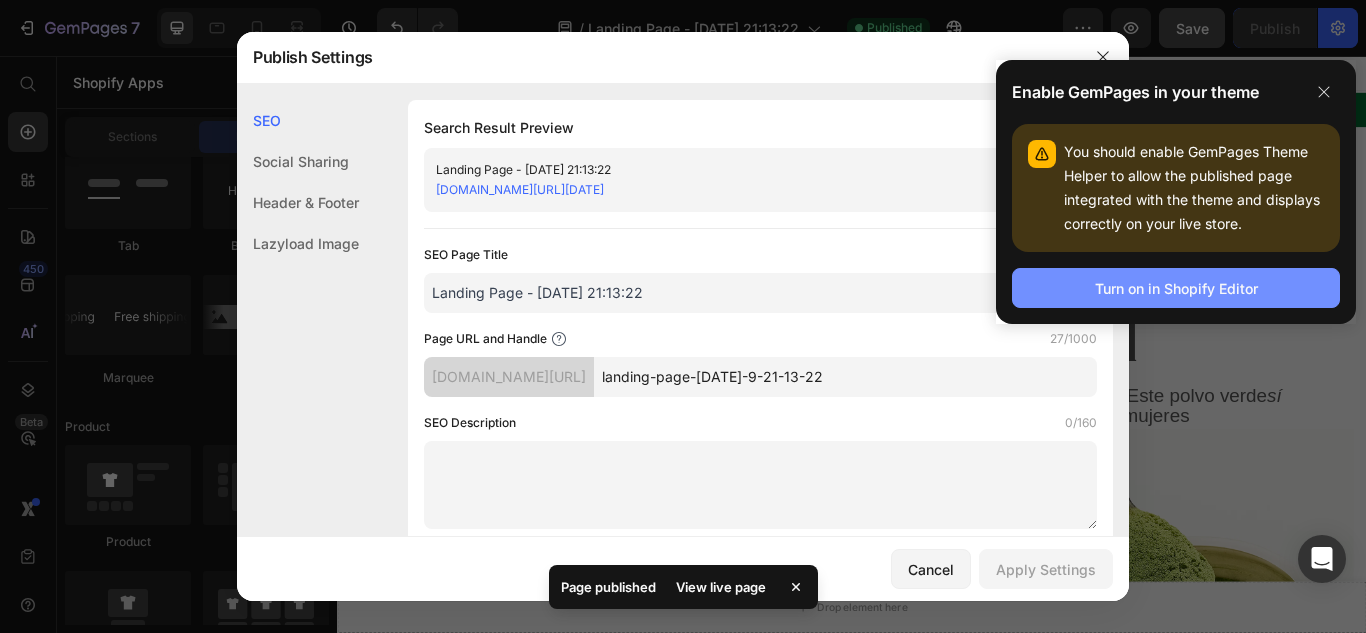 click on "Turn on in Shopify Editor" at bounding box center (1176, 288) 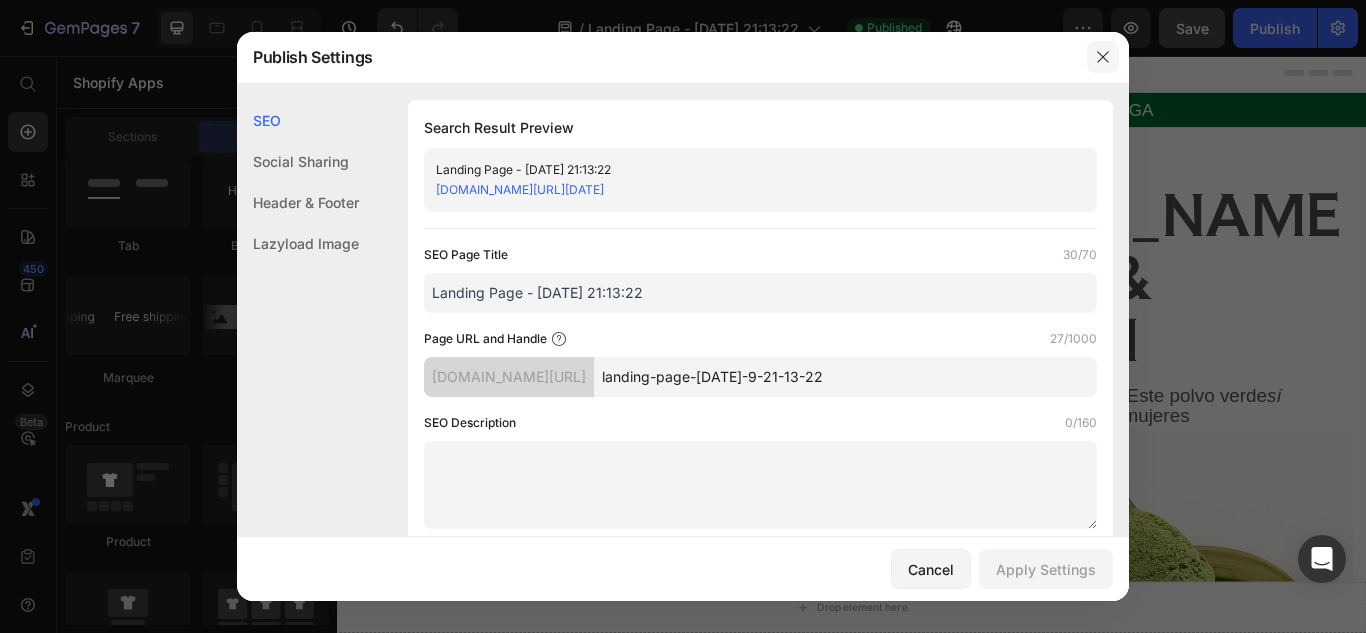 click at bounding box center [1103, 57] 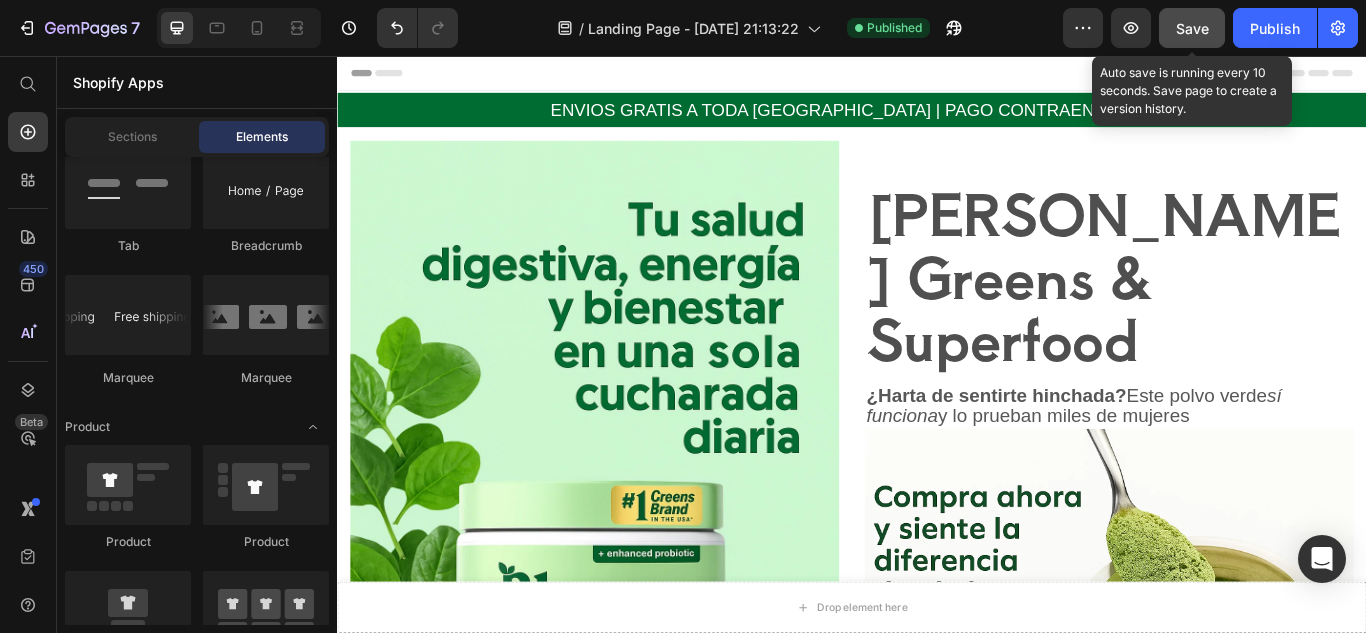 click on "Save" at bounding box center (1192, 28) 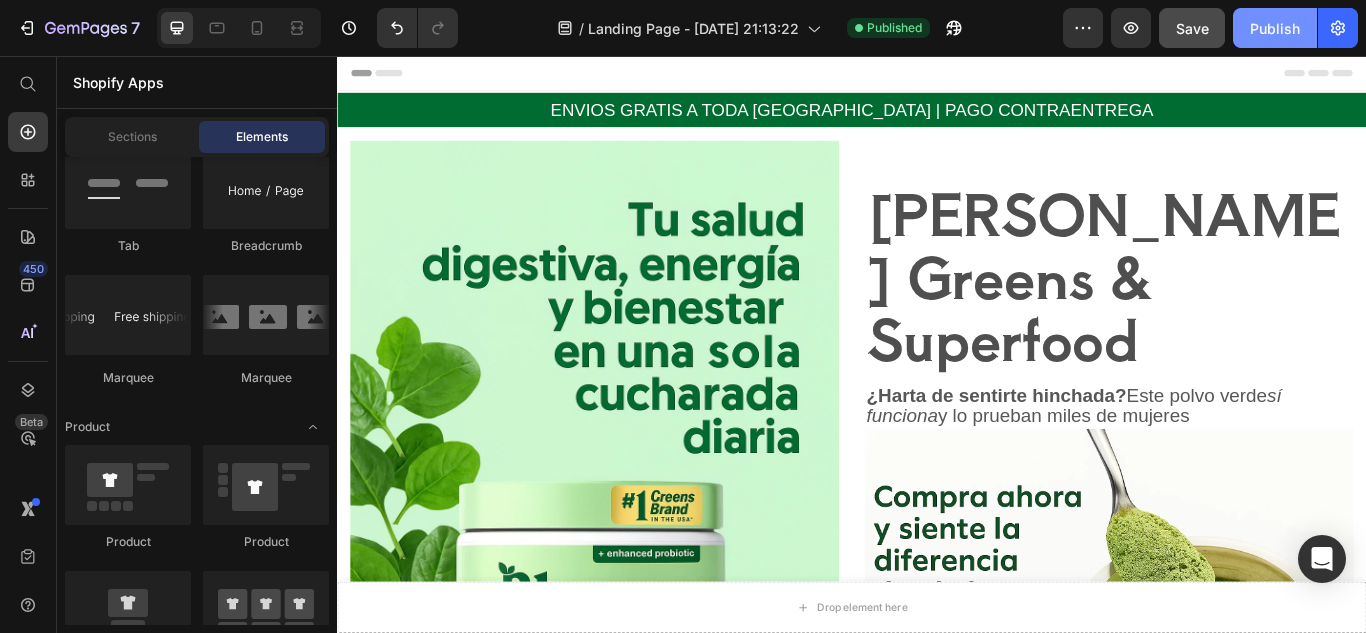 click on "Publish" at bounding box center (1275, 28) 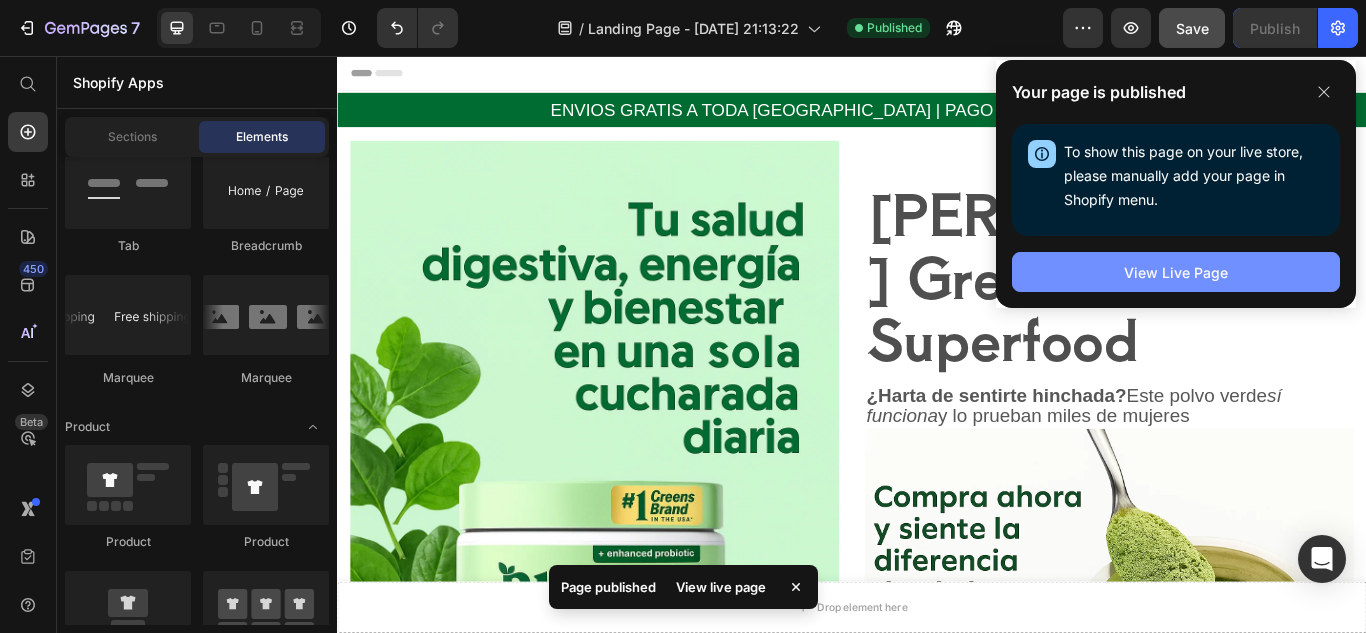 click on "View Live Page" at bounding box center (1176, 272) 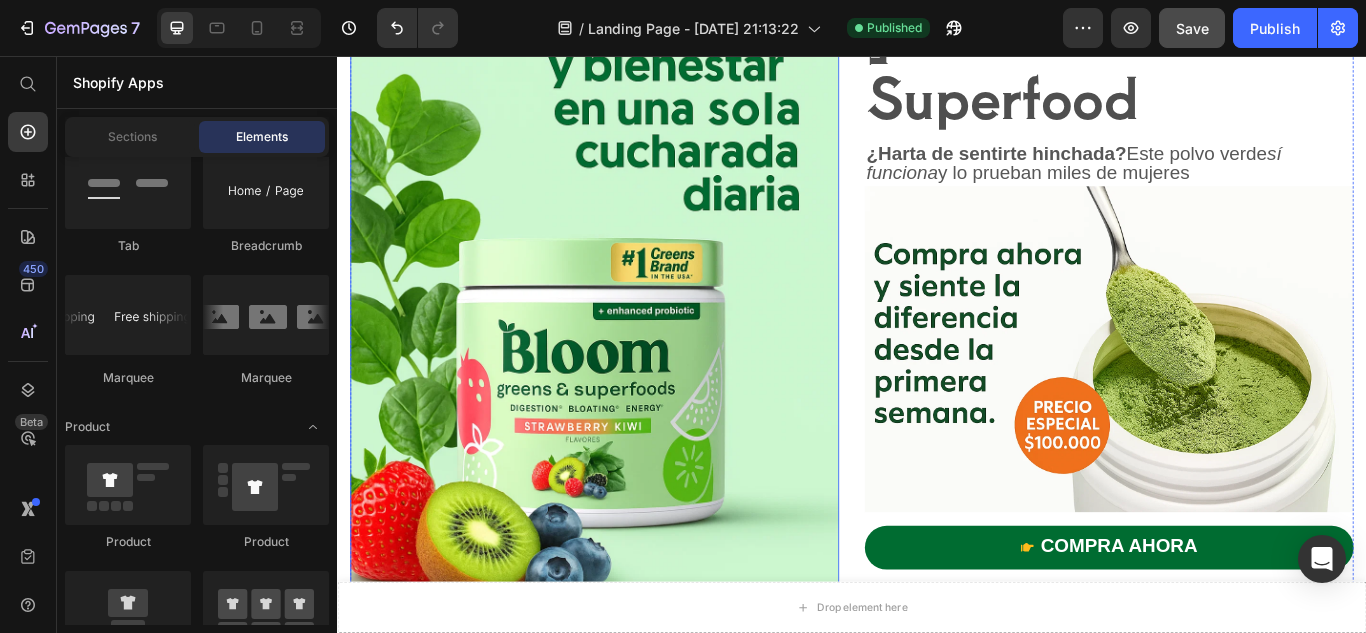 scroll, scrollTop: 281, scrollLeft: 0, axis: vertical 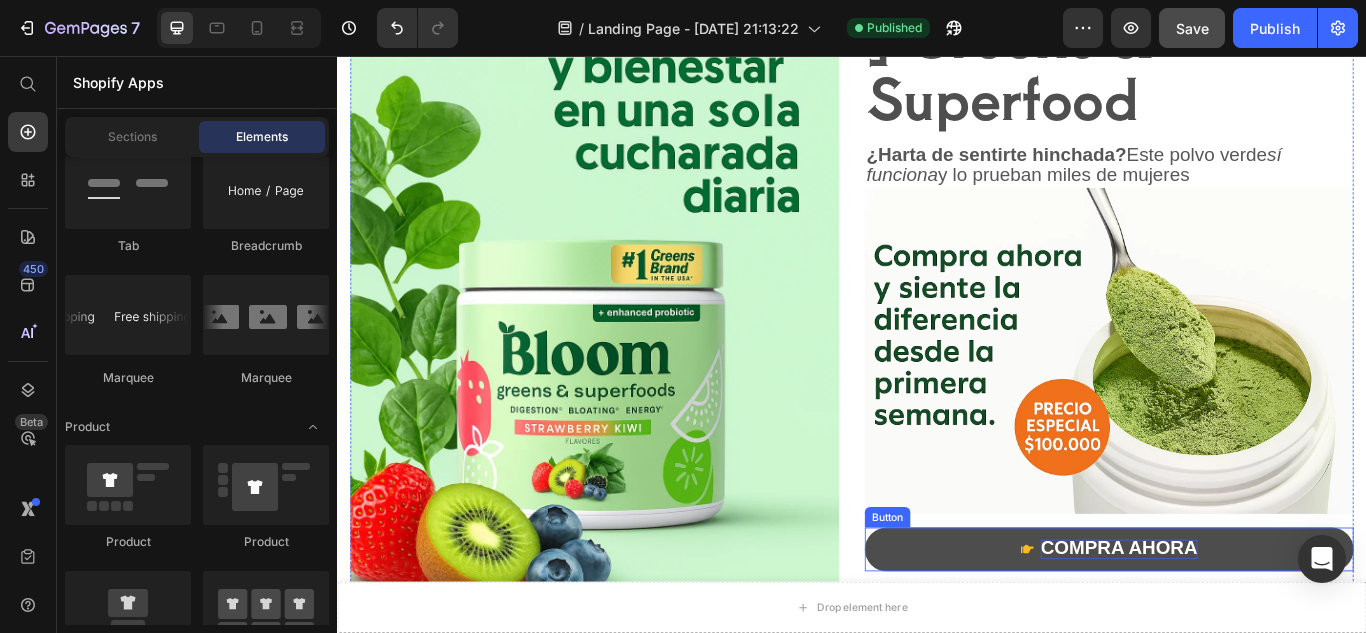 click on "compra ahora" at bounding box center (1248, 629) 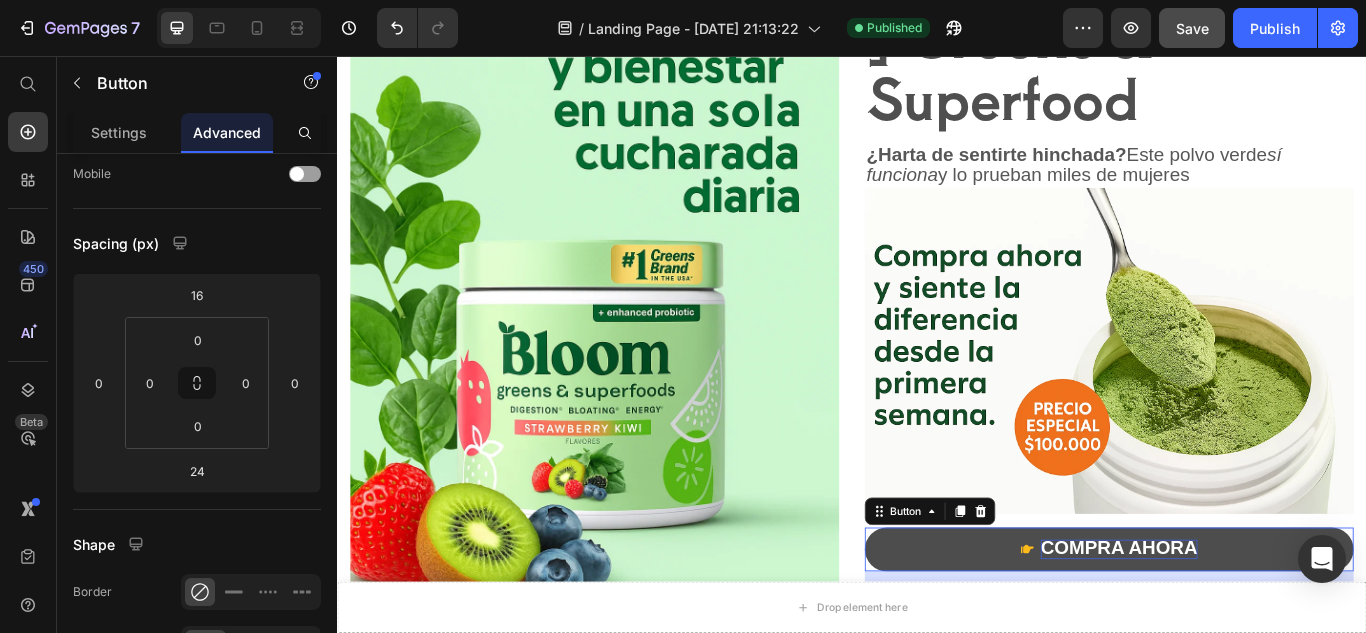 scroll, scrollTop: 0, scrollLeft: 0, axis: both 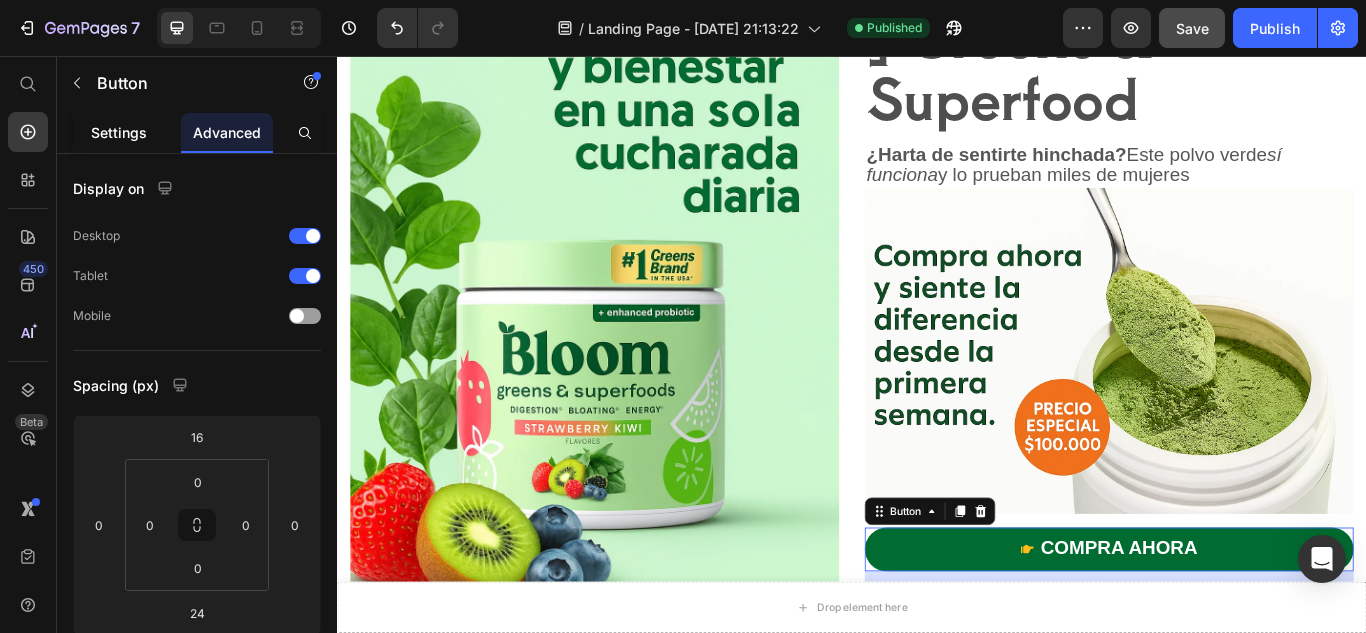 click on "Settings" 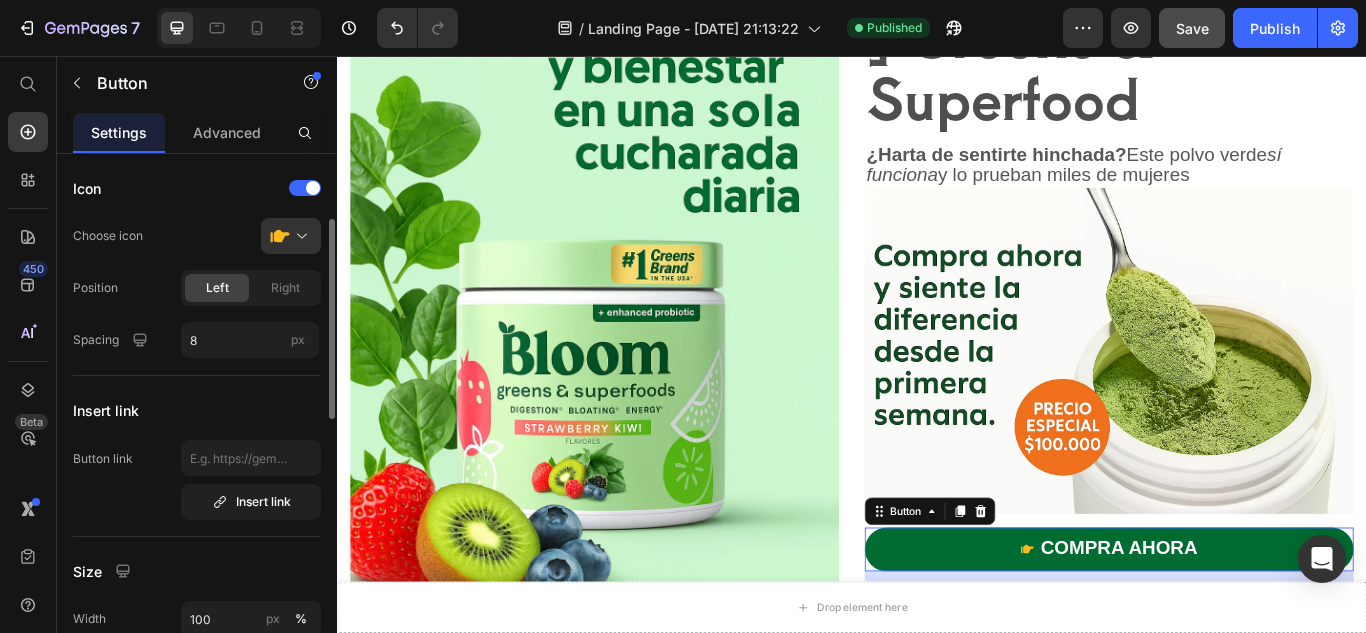 scroll, scrollTop: 146, scrollLeft: 0, axis: vertical 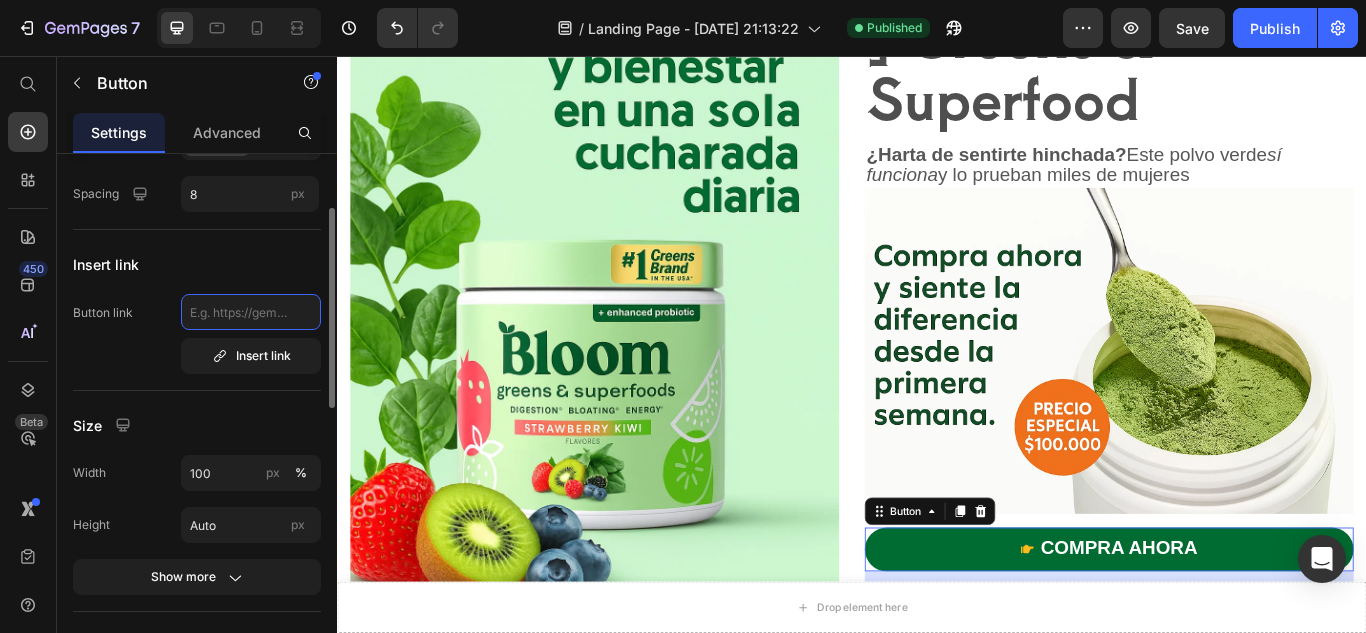 click 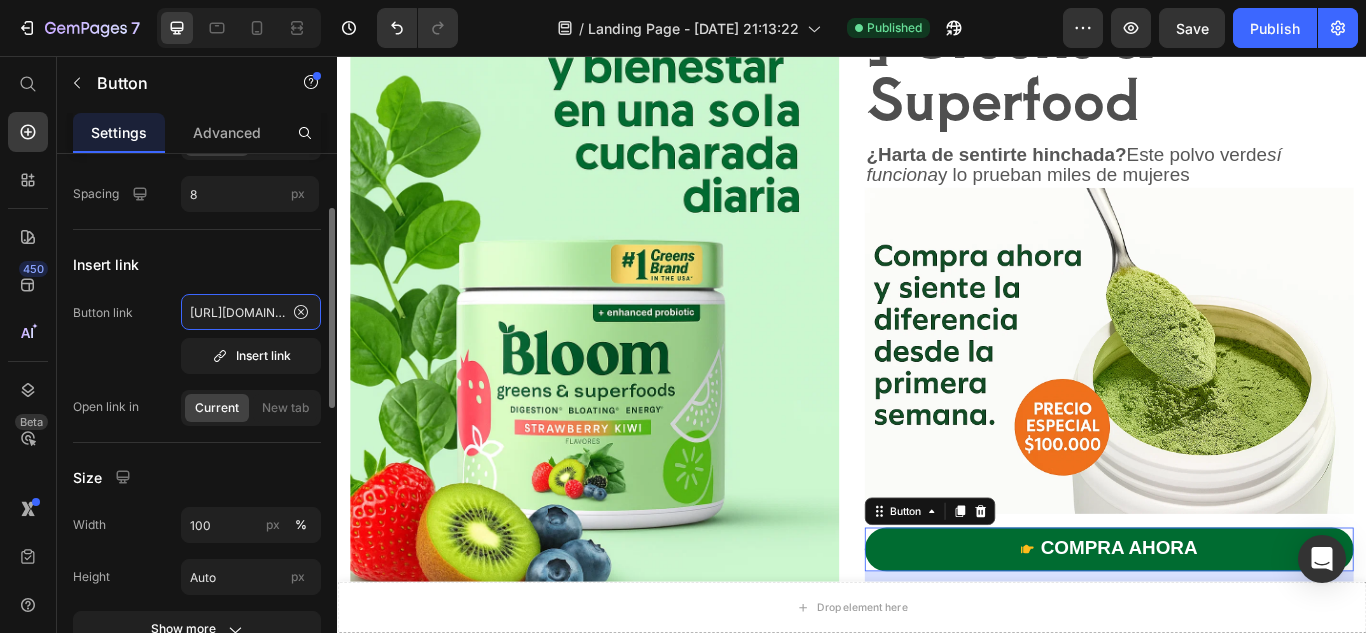 scroll, scrollTop: 0, scrollLeft: 339, axis: horizontal 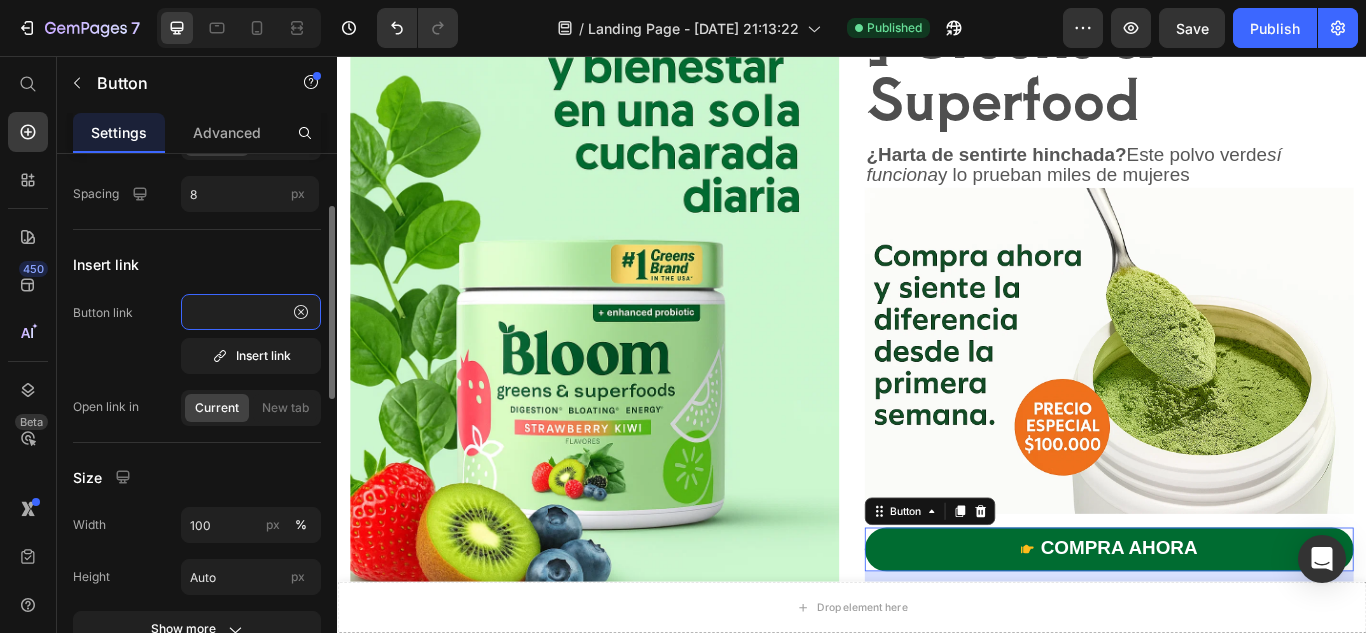 type on "https://gymqyf-jr.myshopify.com/products/blom-vegetales-y-superalimentos" 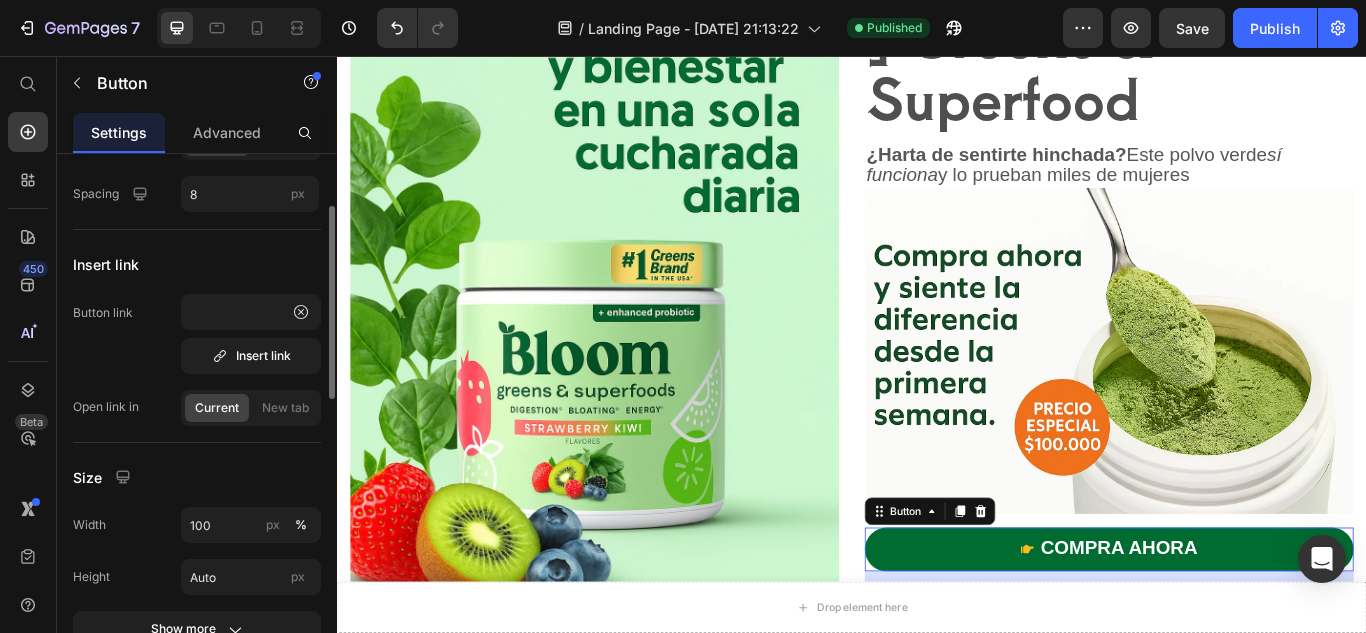 click on "Insert link" at bounding box center (197, 264) 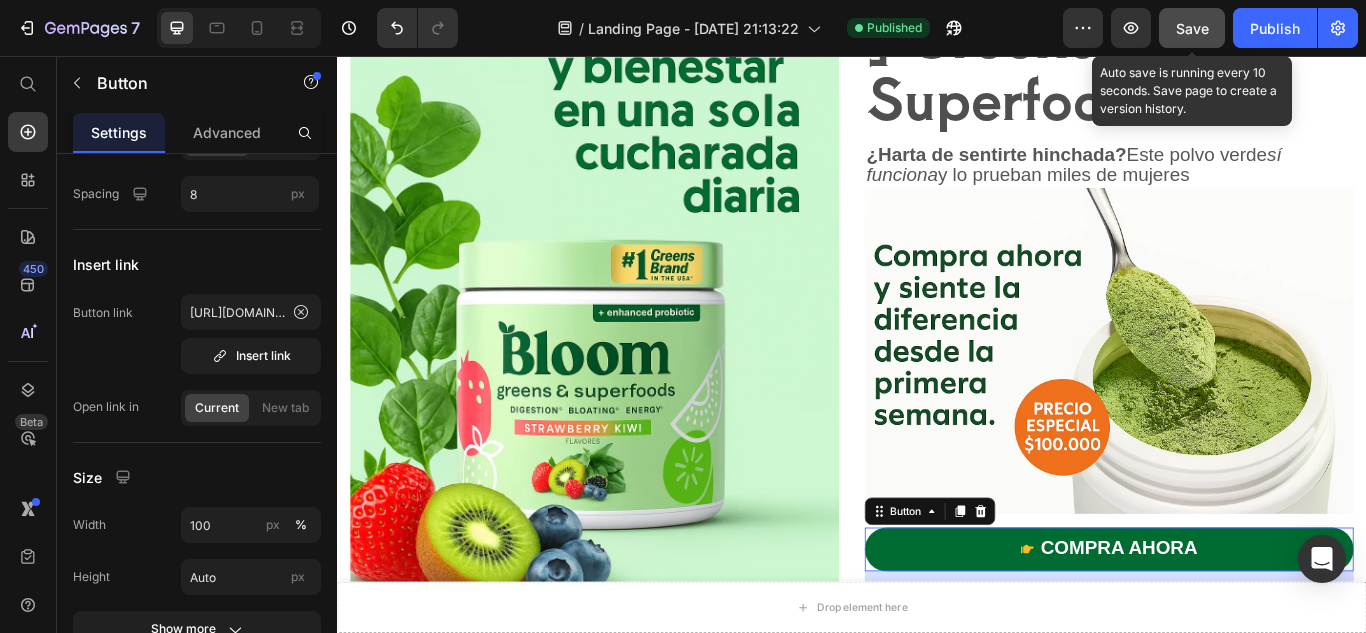 click on "Save" at bounding box center (1192, 28) 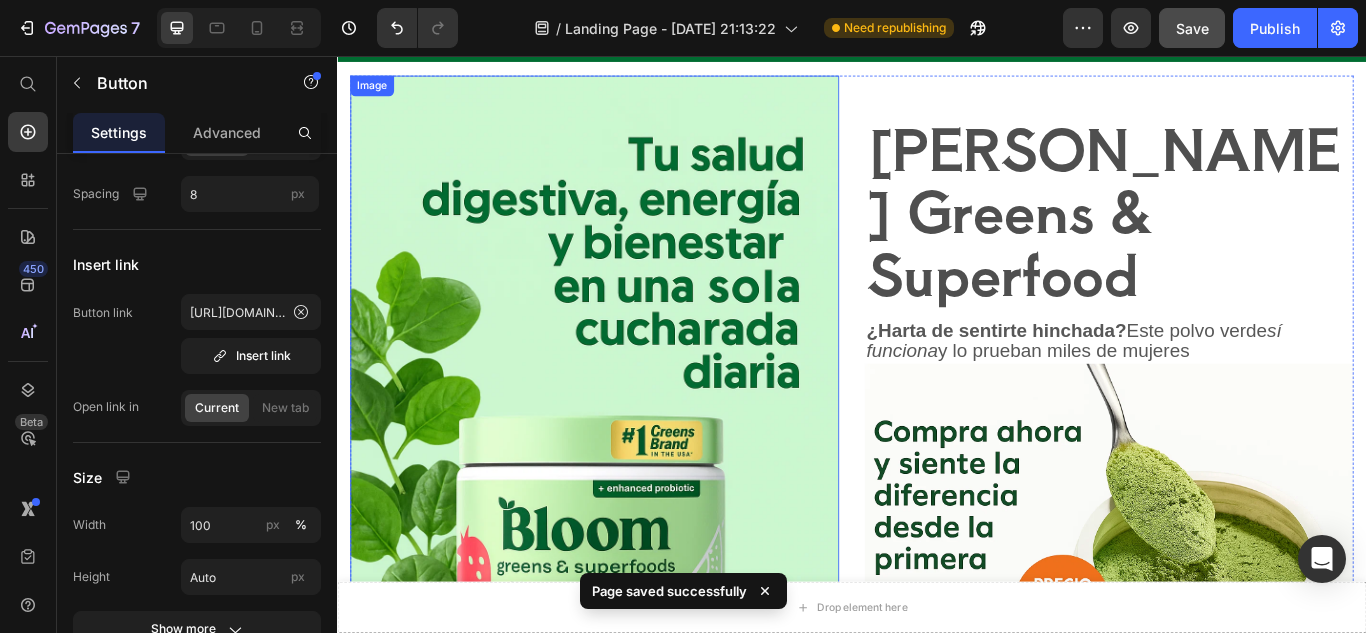 scroll, scrollTop: 0, scrollLeft: 0, axis: both 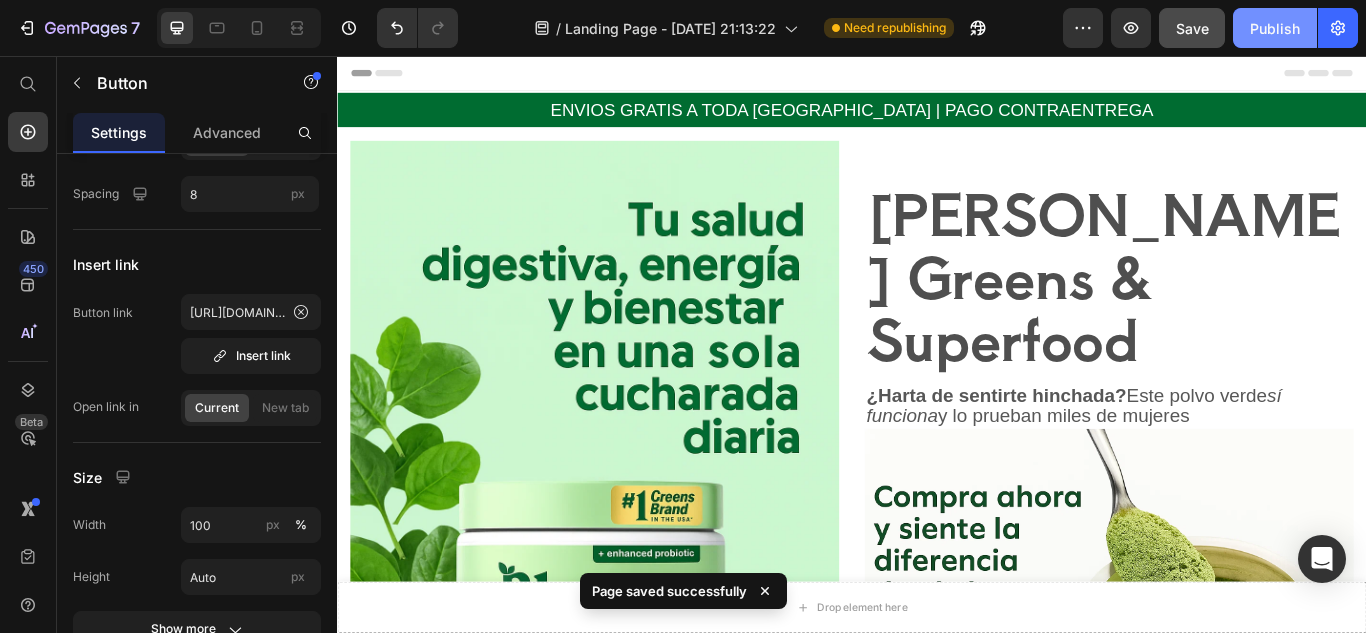 click on "Publish" 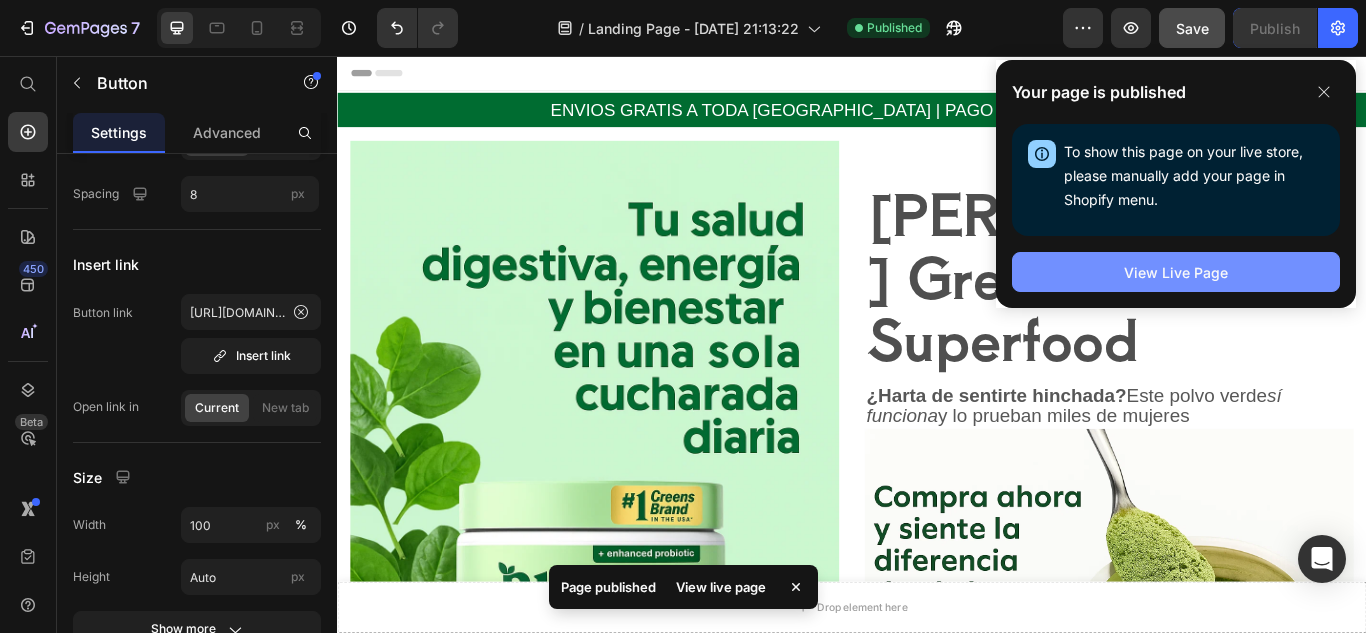 click on "View Live Page" at bounding box center (1176, 272) 